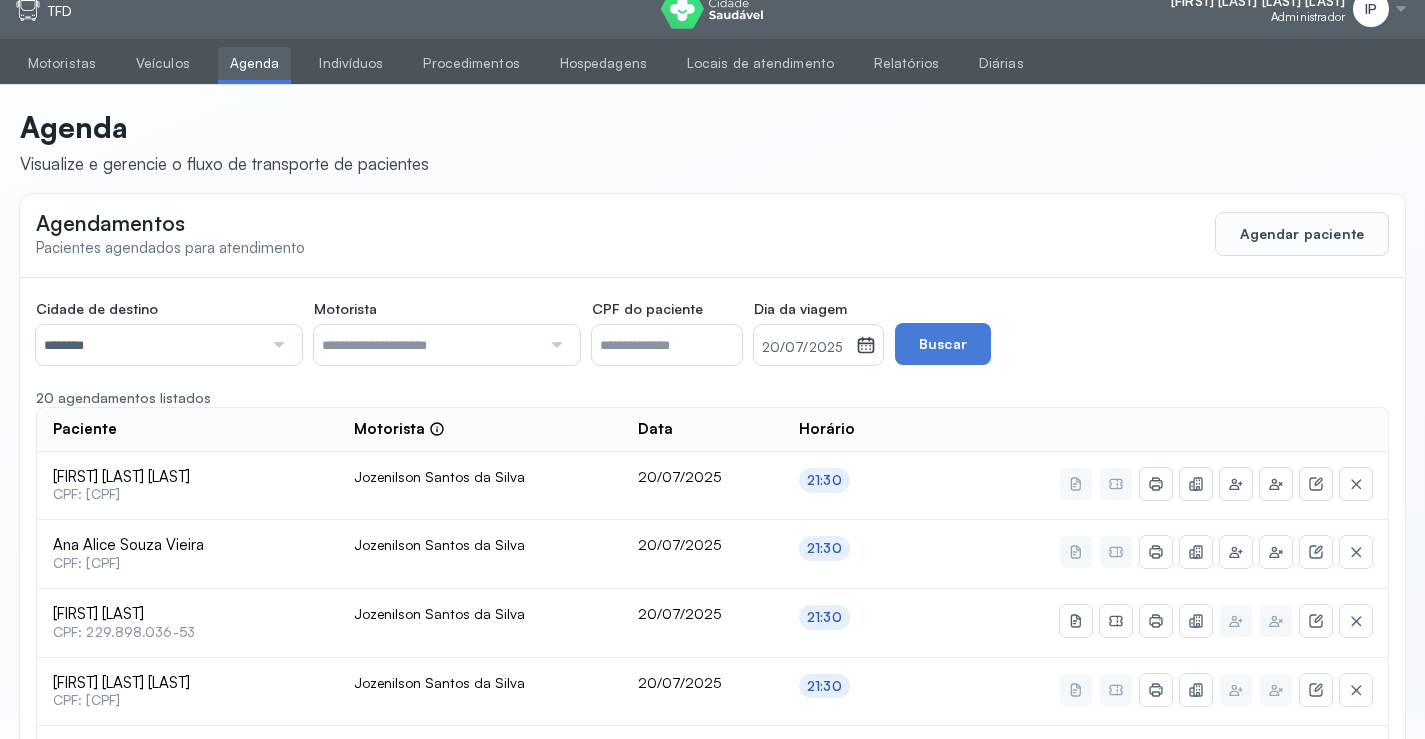 scroll, scrollTop: 0, scrollLeft: 0, axis: both 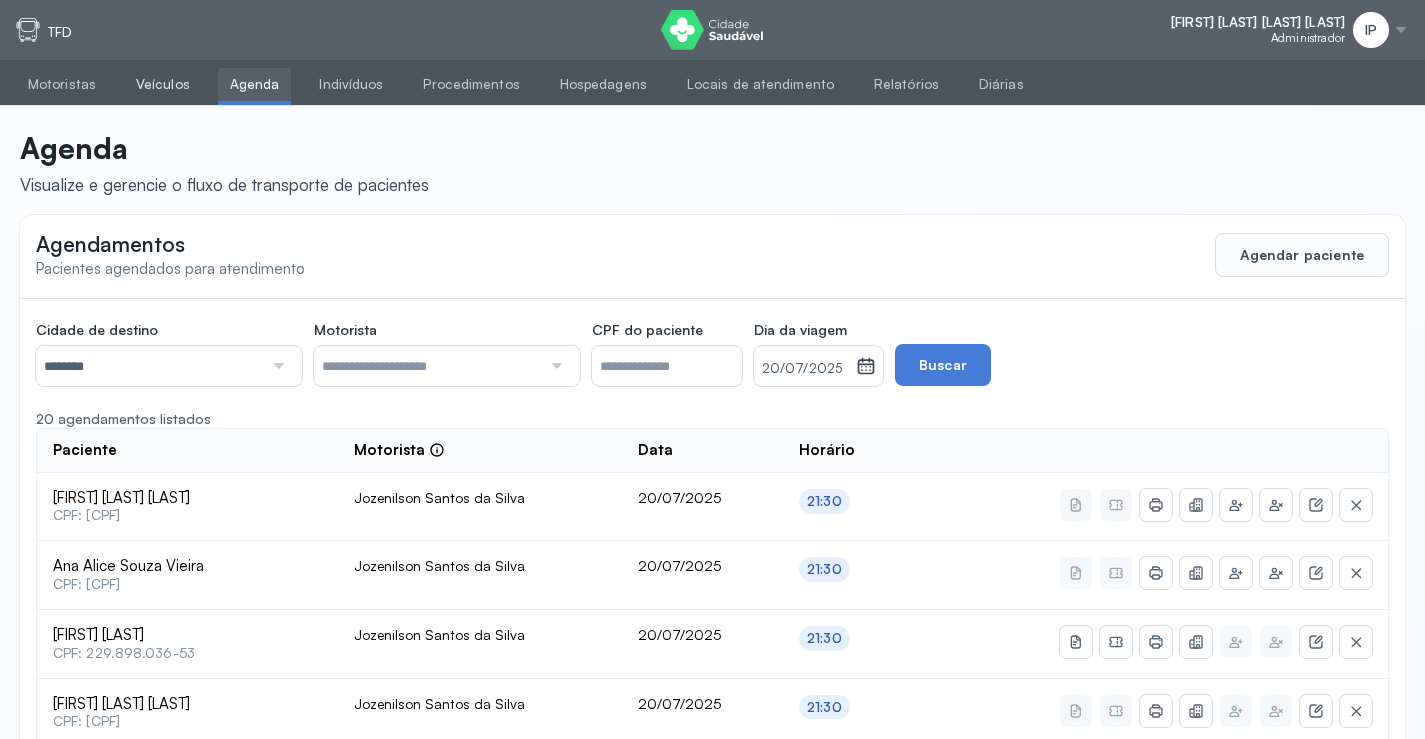 click on "Veículos" at bounding box center [163, 84] 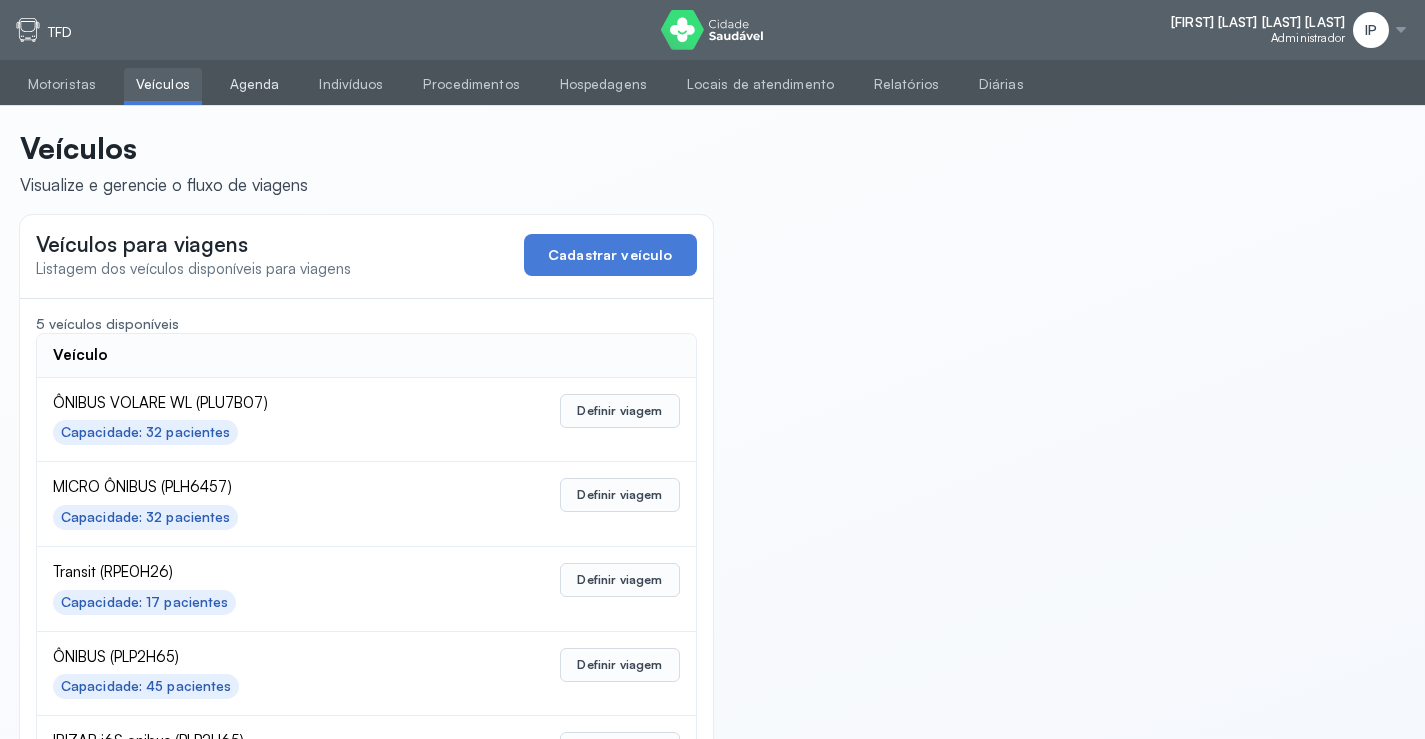 click on "Agenda" at bounding box center [255, 84] 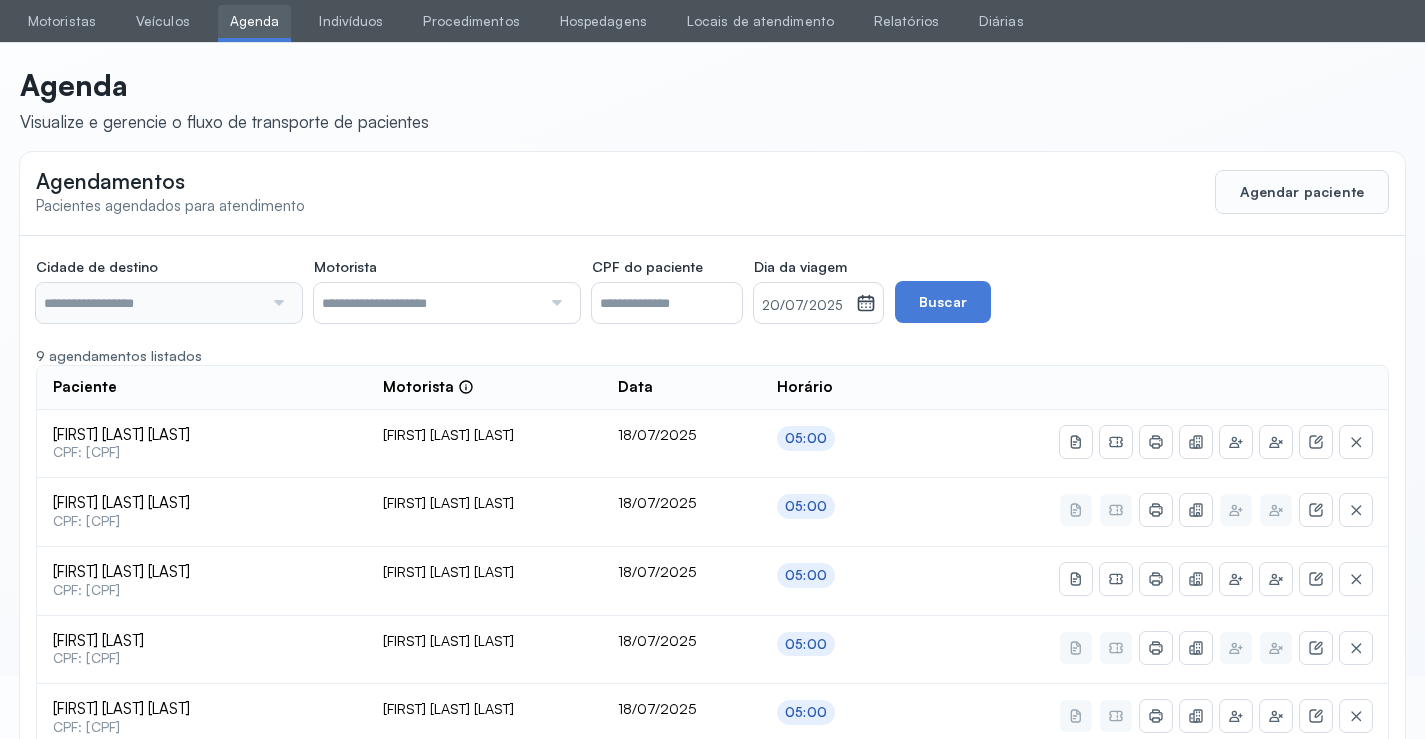 type on "********" 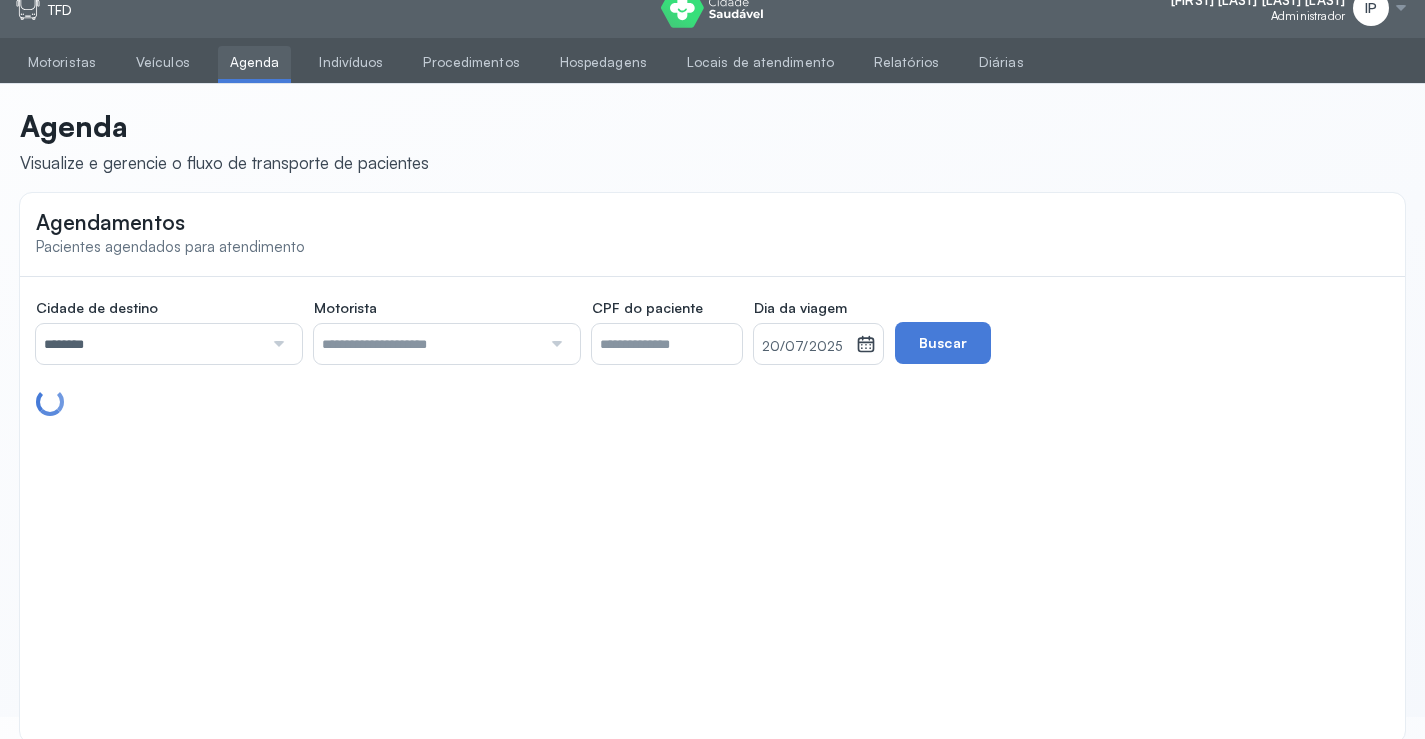 scroll, scrollTop: 0, scrollLeft: 0, axis: both 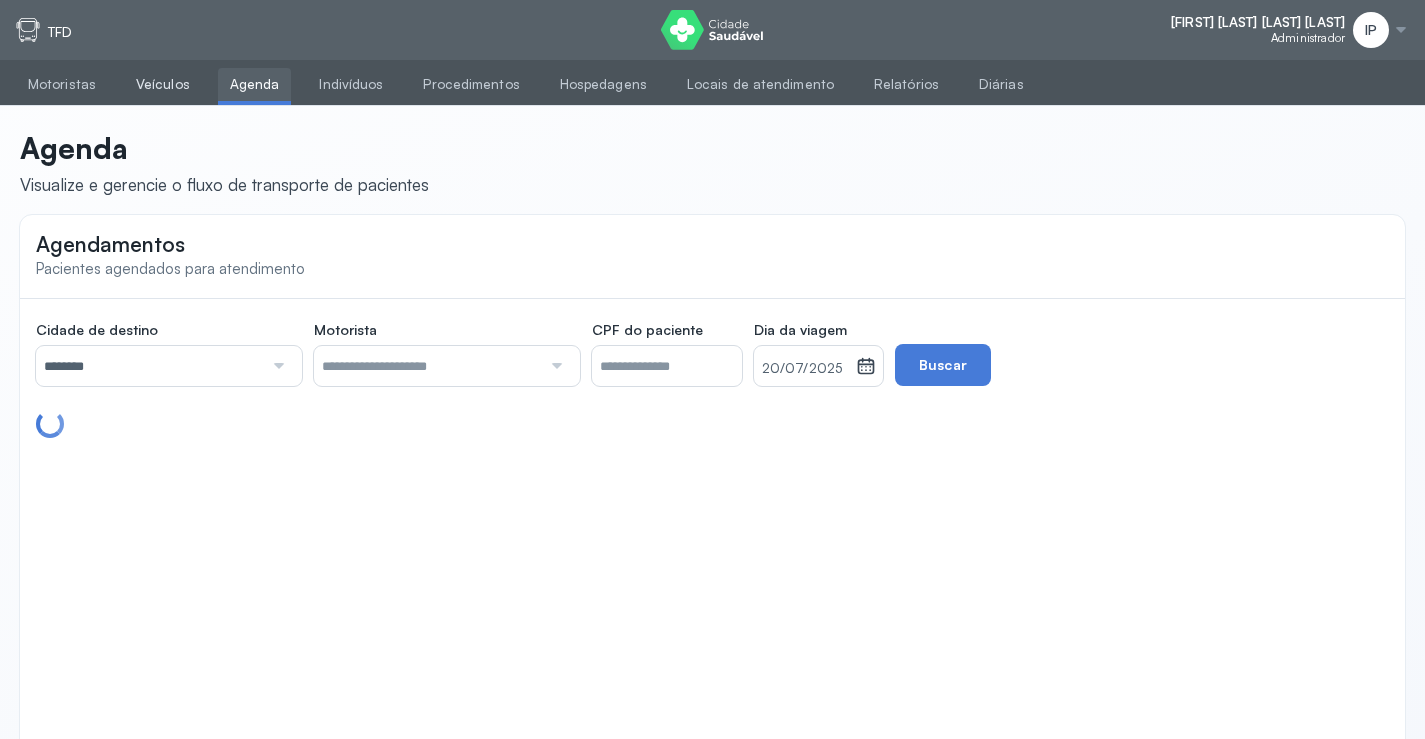 click on "Veículos" at bounding box center (163, 84) 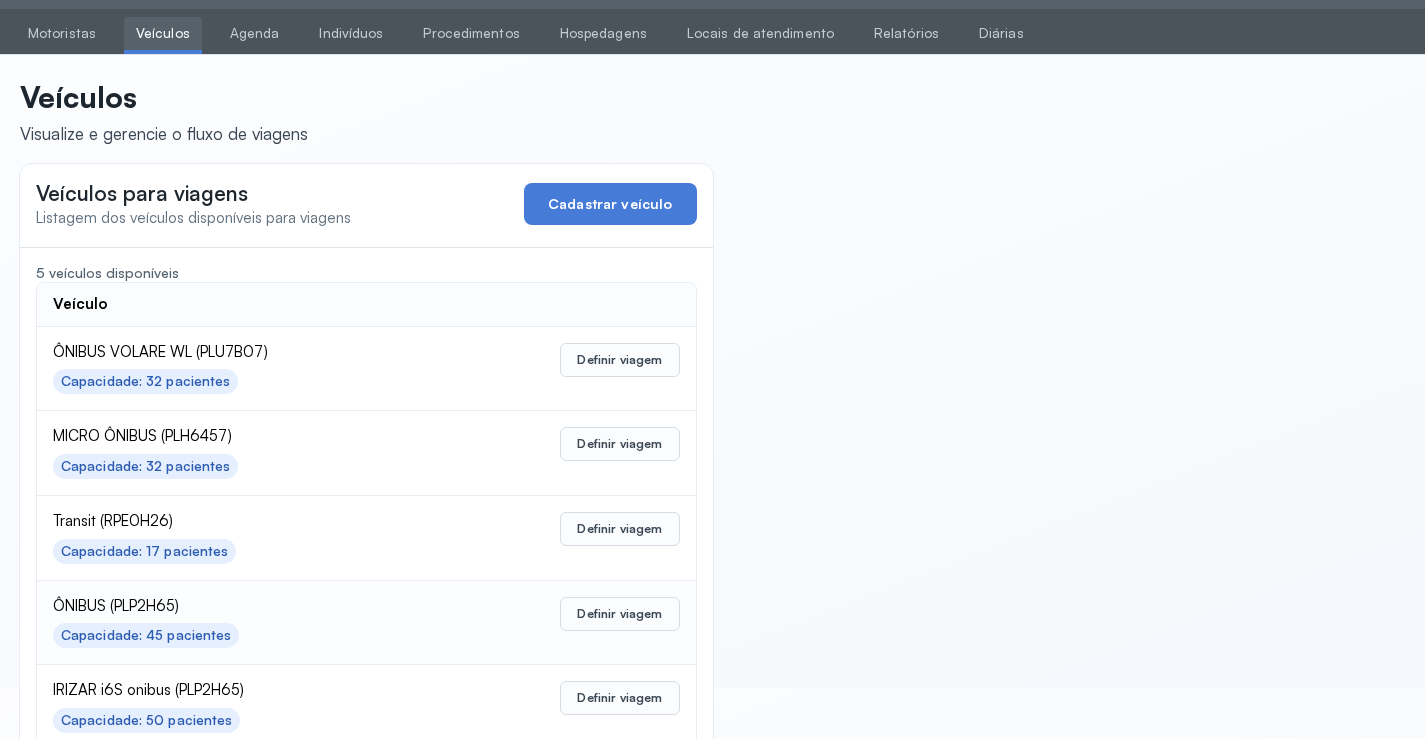 scroll, scrollTop: 98, scrollLeft: 0, axis: vertical 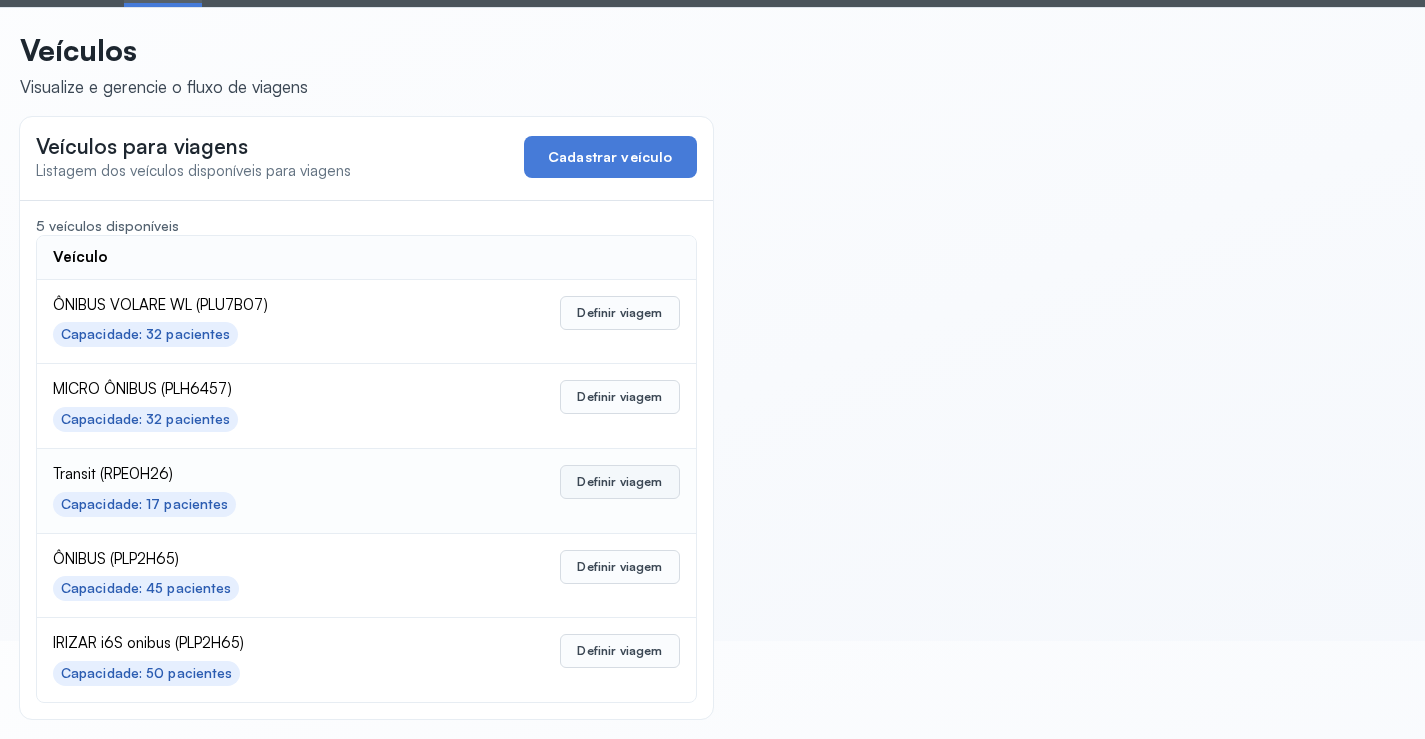 click on "Definir viagem" at bounding box center [619, 482] 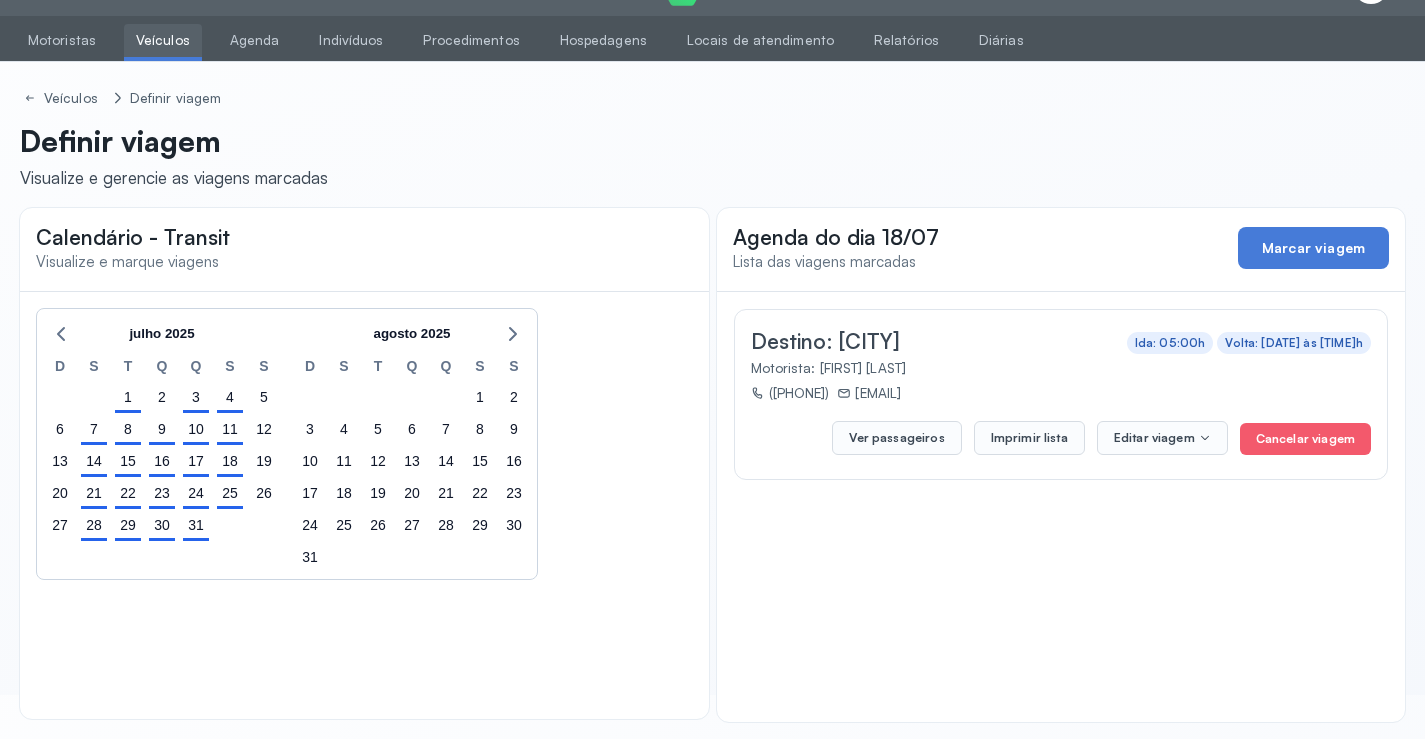 scroll, scrollTop: 47, scrollLeft: 0, axis: vertical 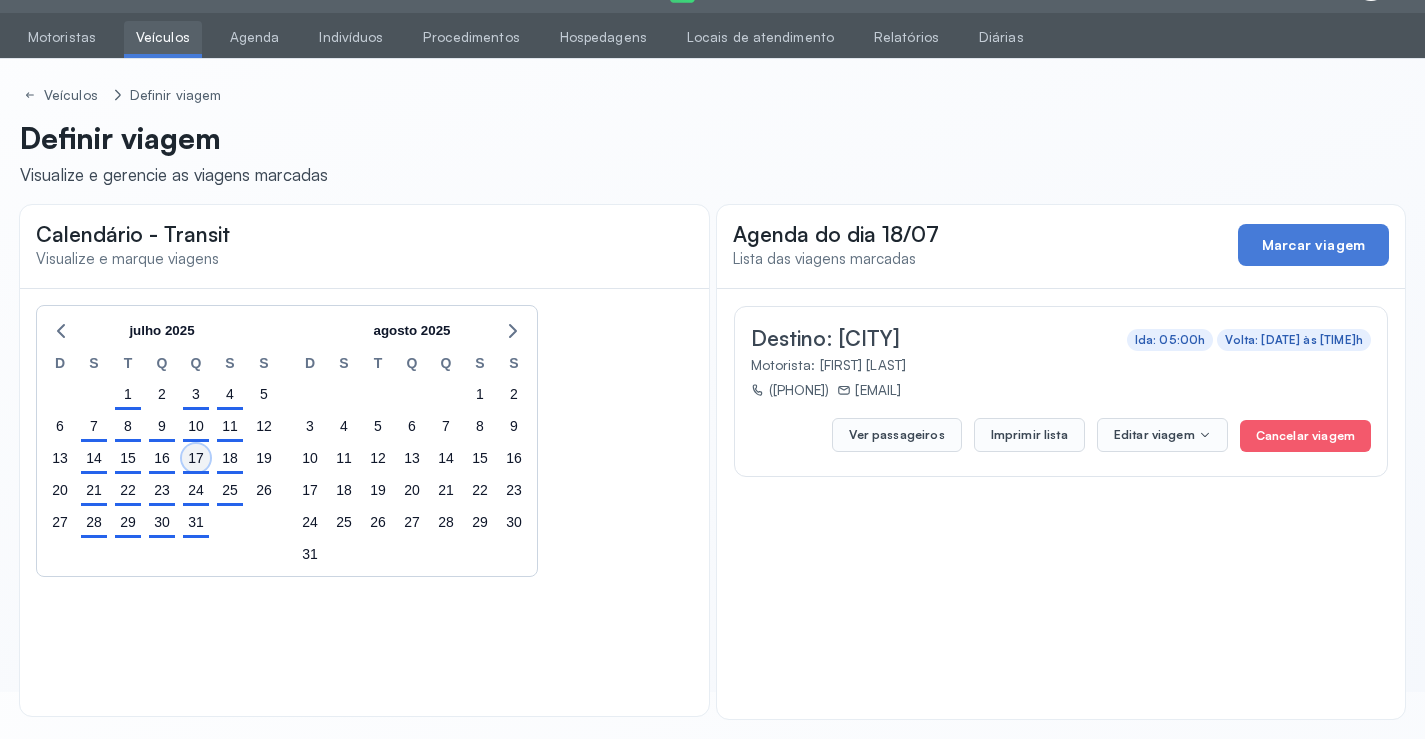 click on "17" 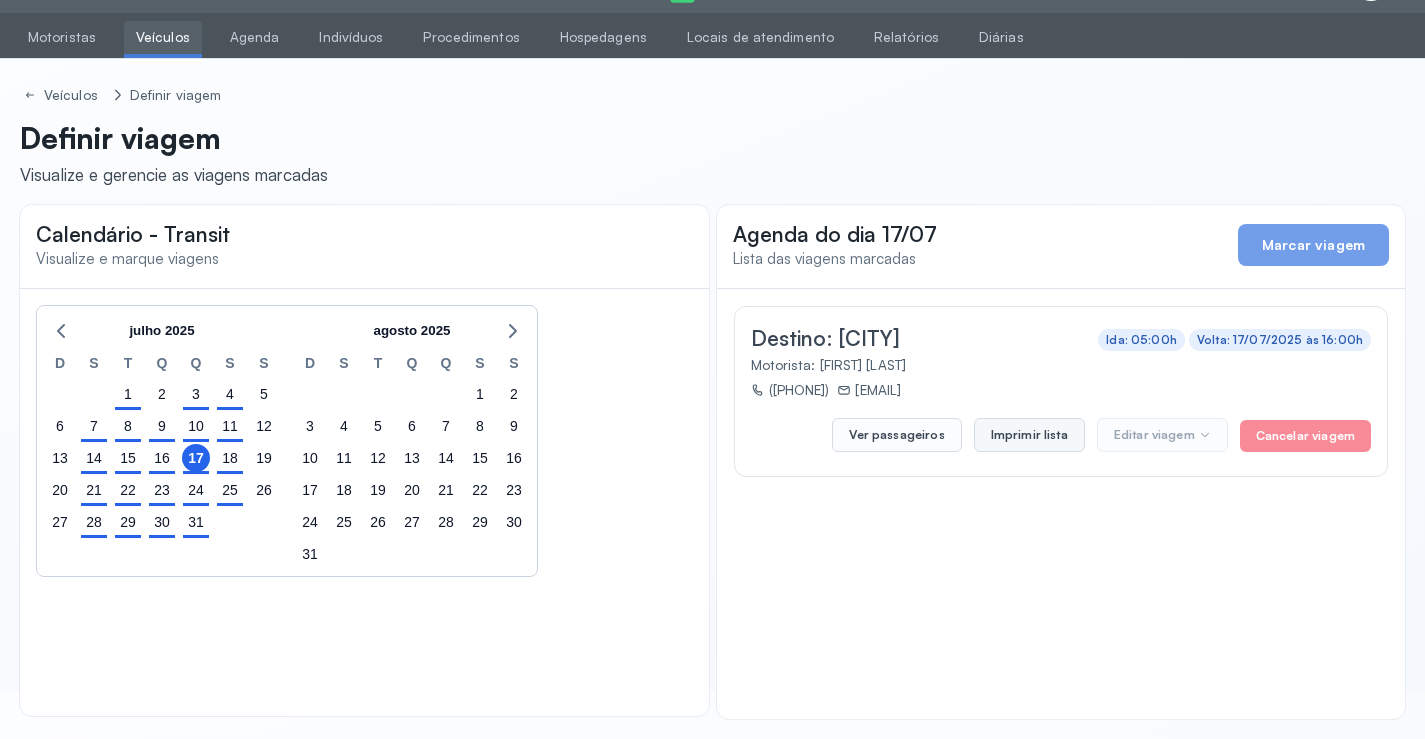 click on "Imprimir lista" at bounding box center [1029, 435] 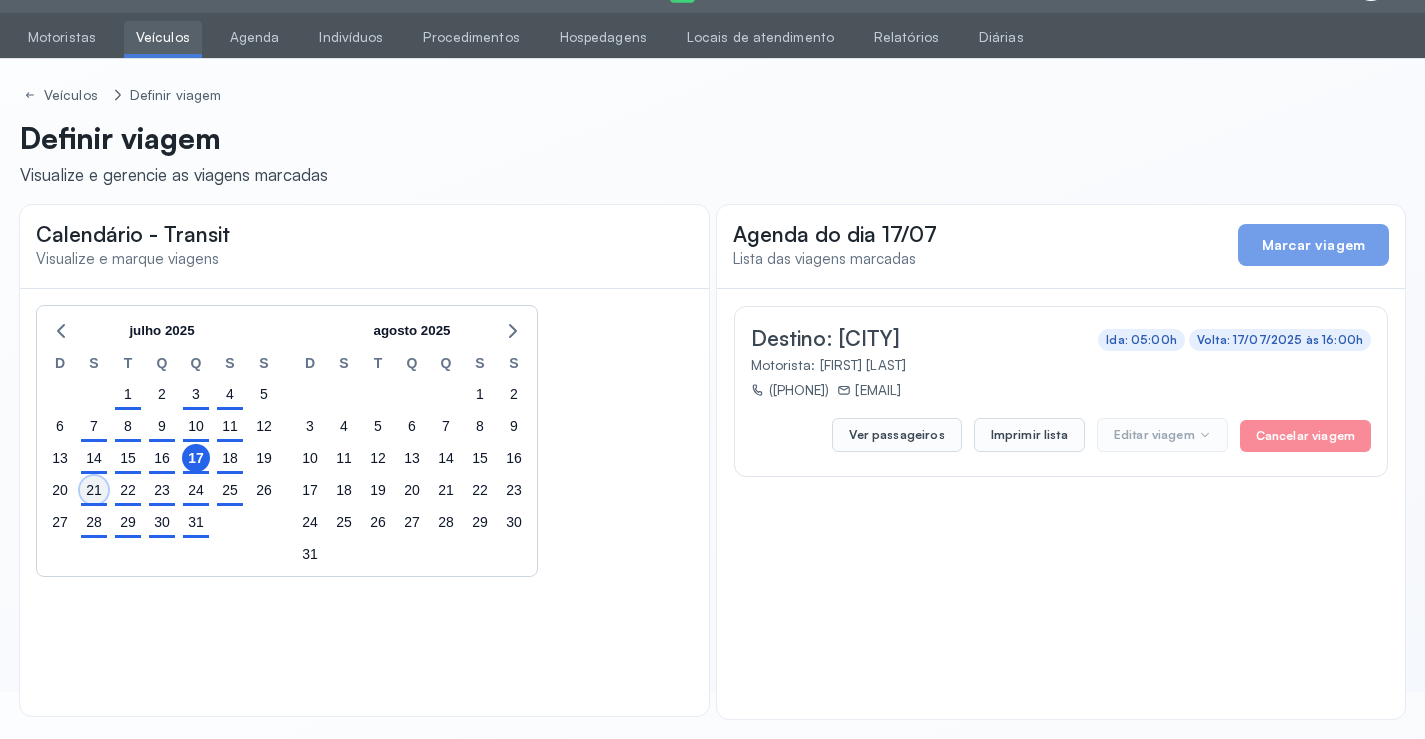click on "21" 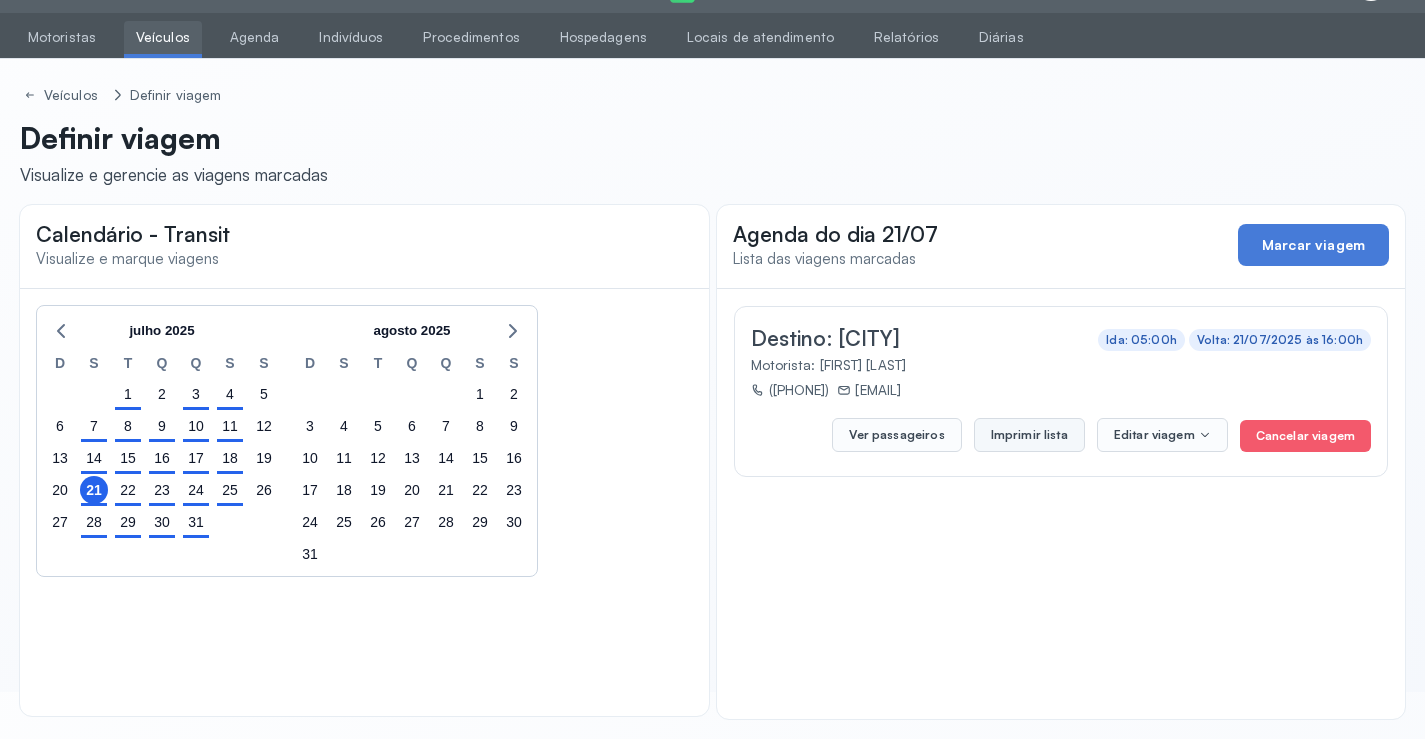 click on "Imprimir lista" at bounding box center (1029, 435) 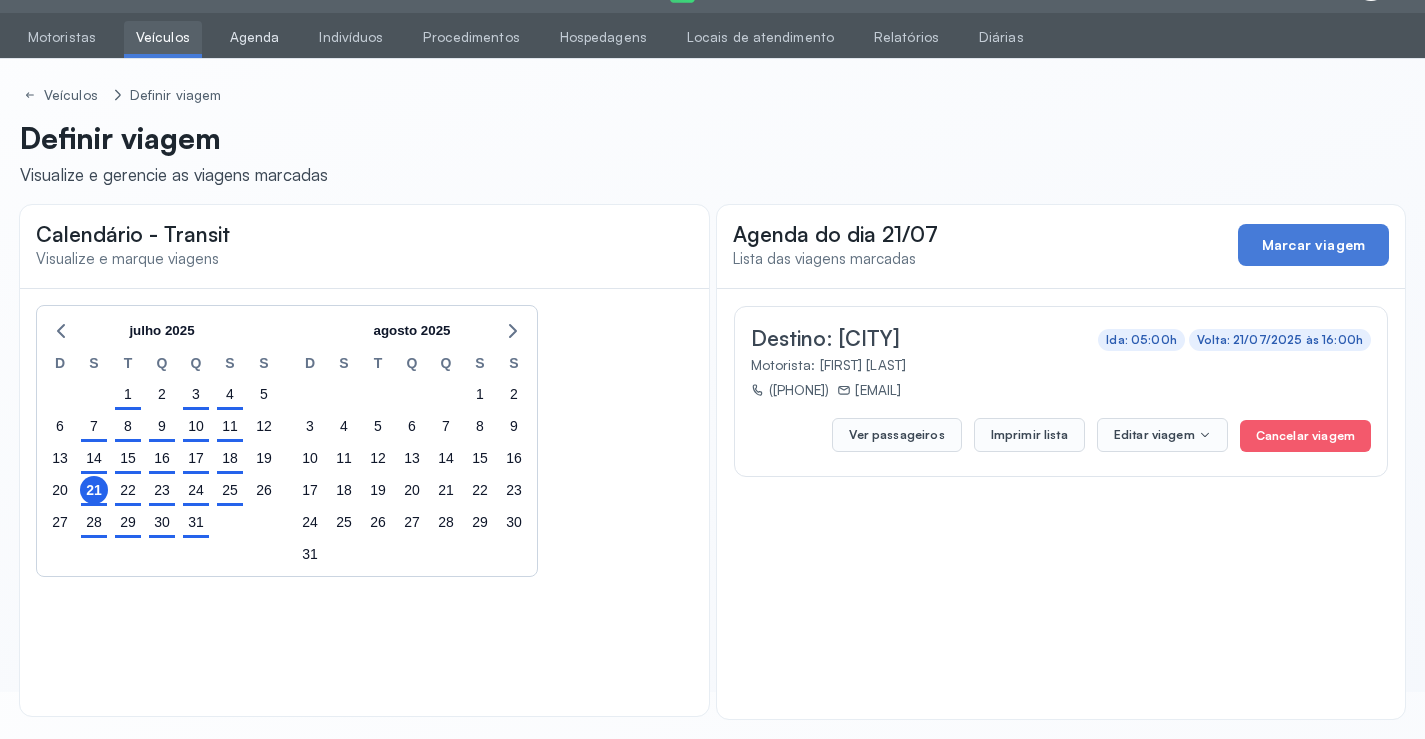 click on "Agenda" at bounding box center (255, 37) 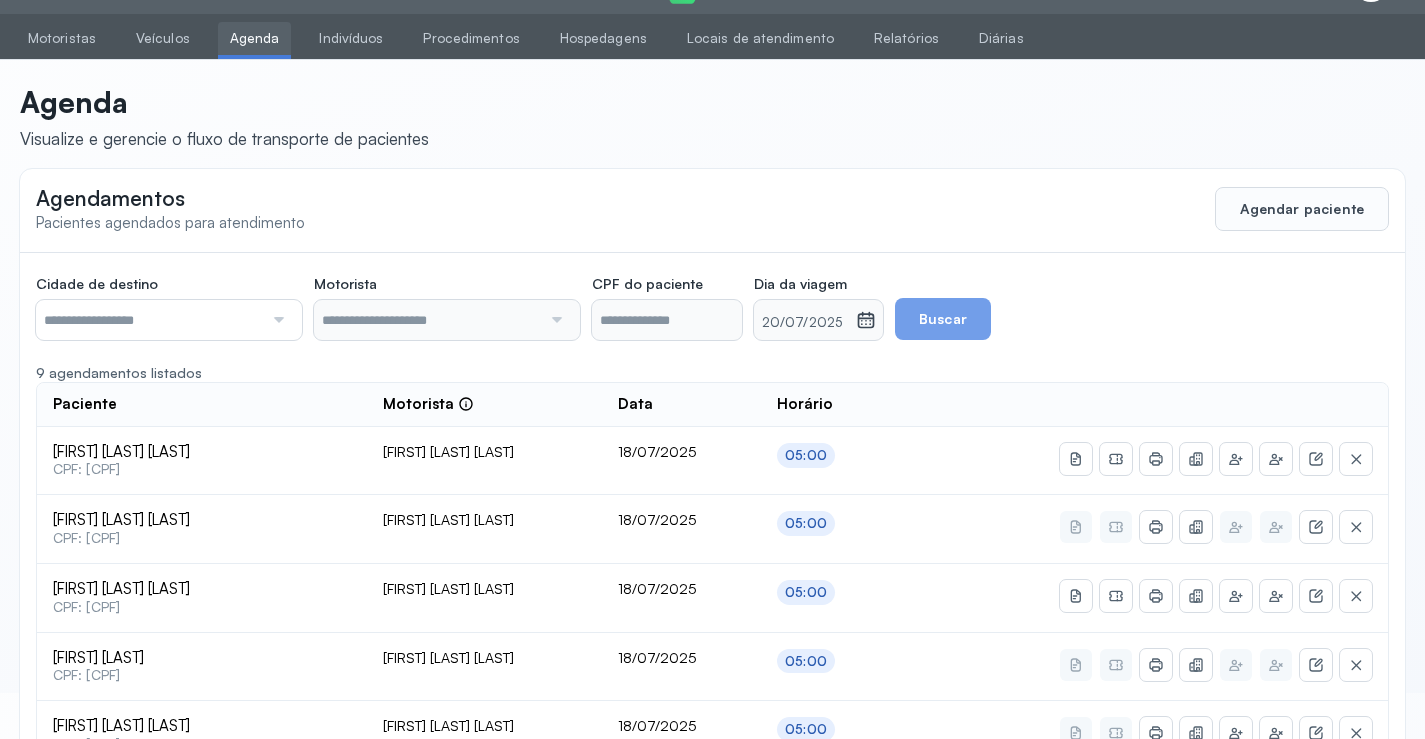scroll, scrollTop: 47, scrollLeft: 0, axis: vertical 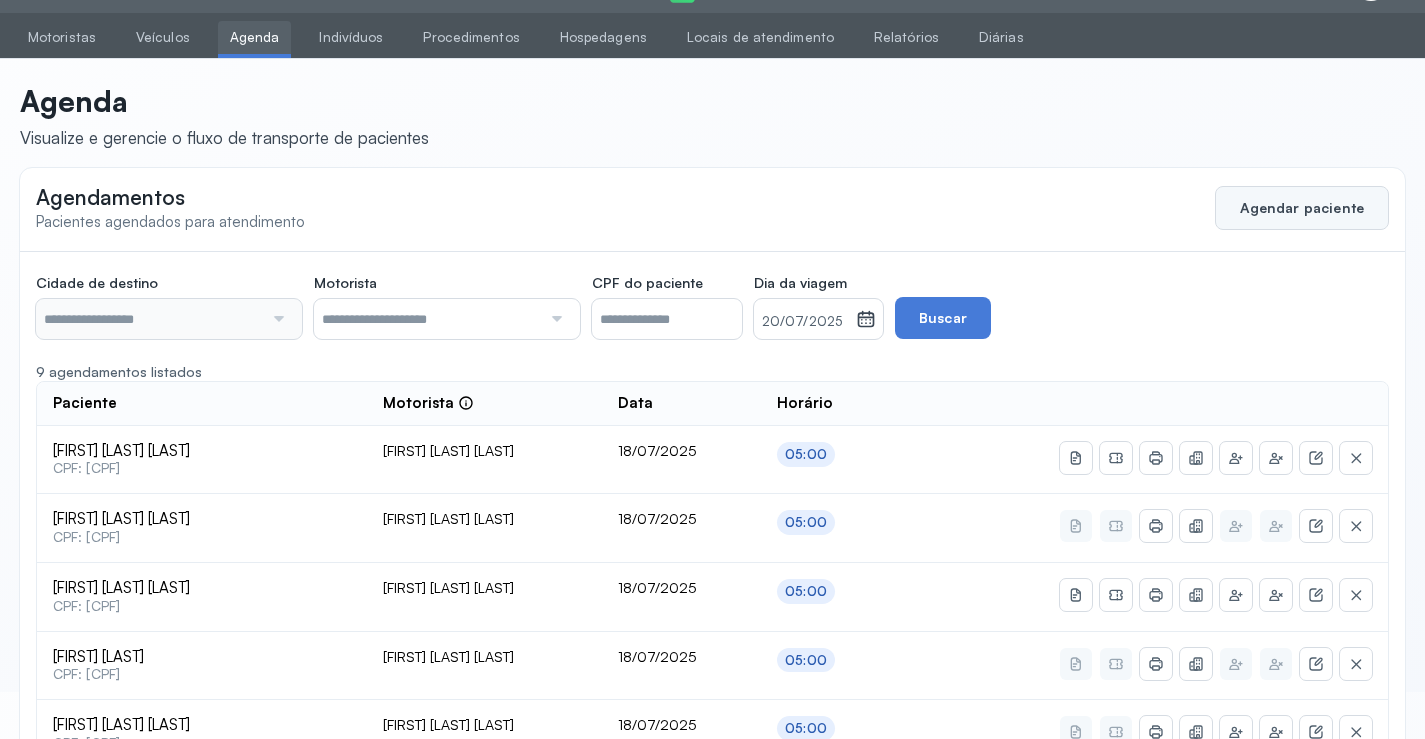 type on "********" 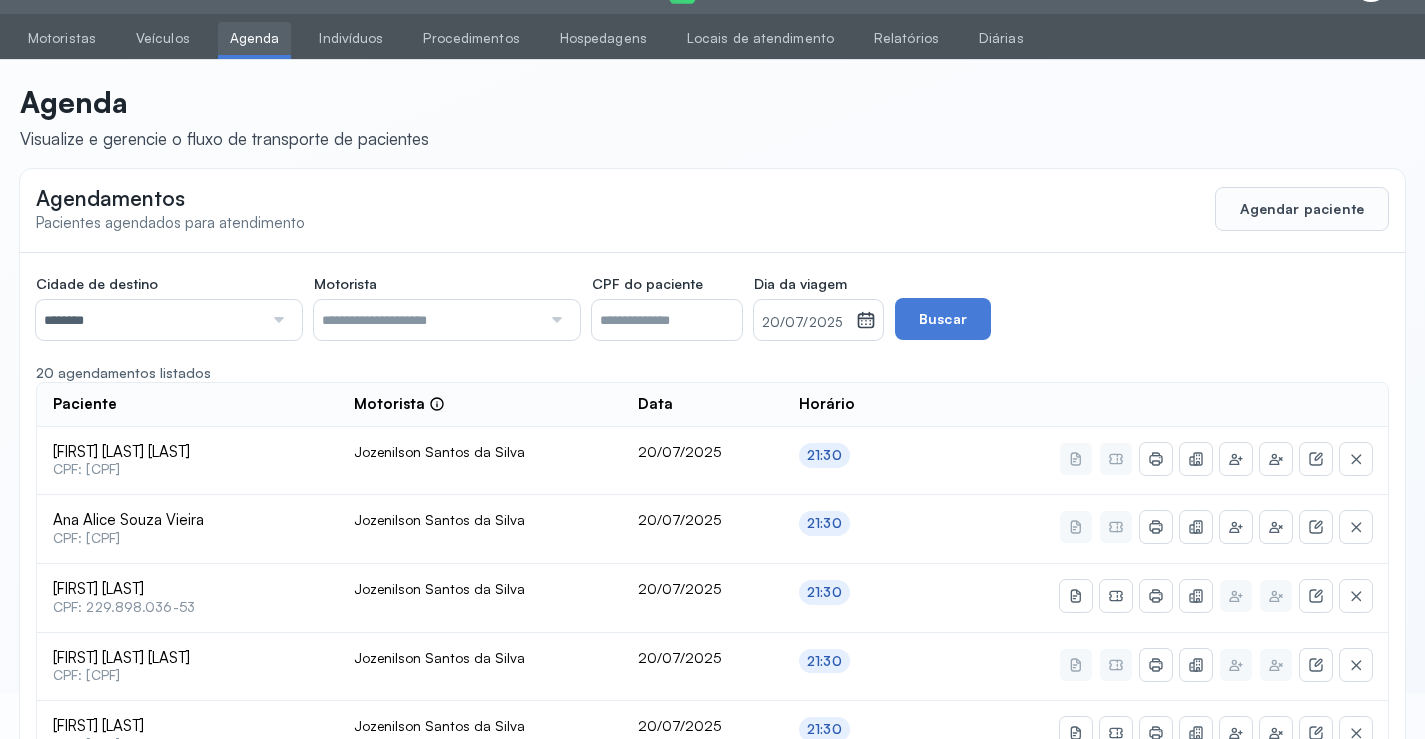 scroll, scrollTop: 47, scrollLeft: 0, axis: vertical 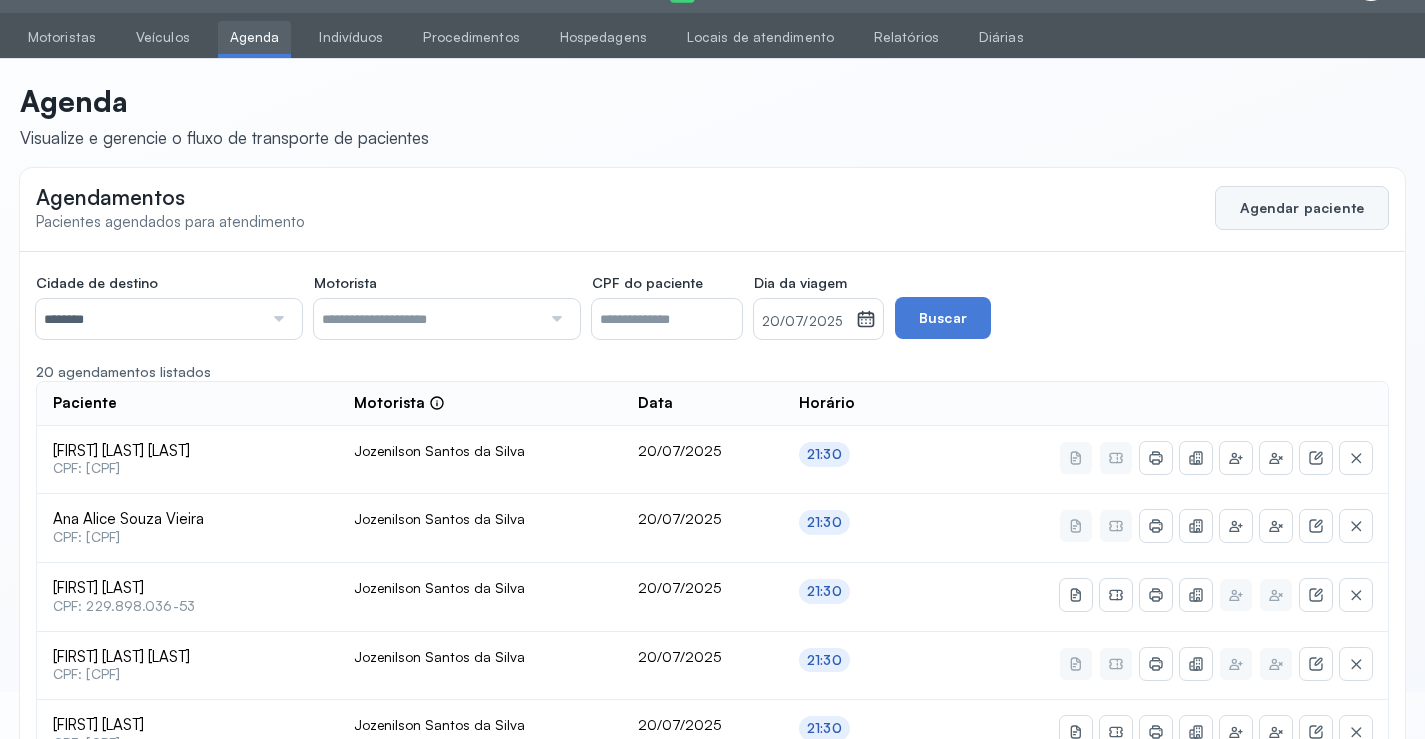click on "Agendar paciente" 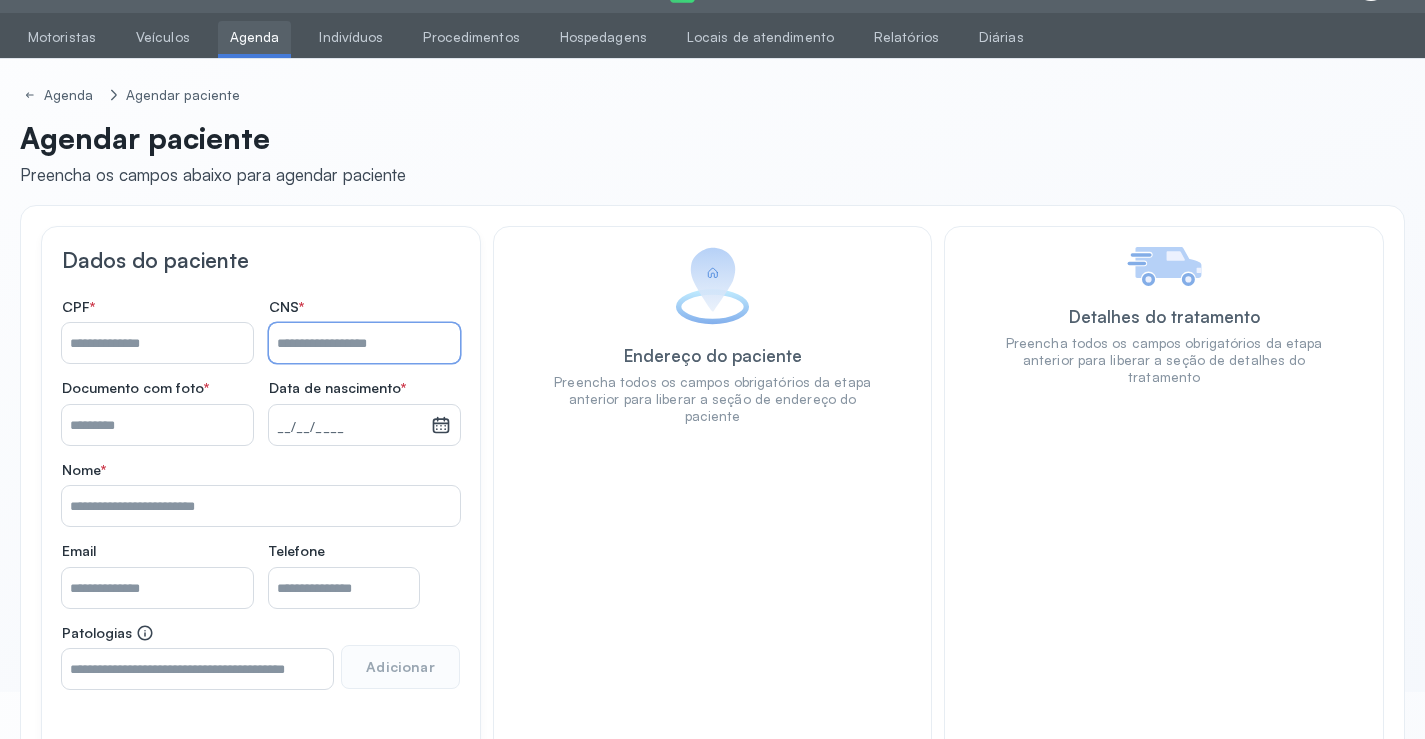click on "Nome   *" at bounding box center [364, 343] 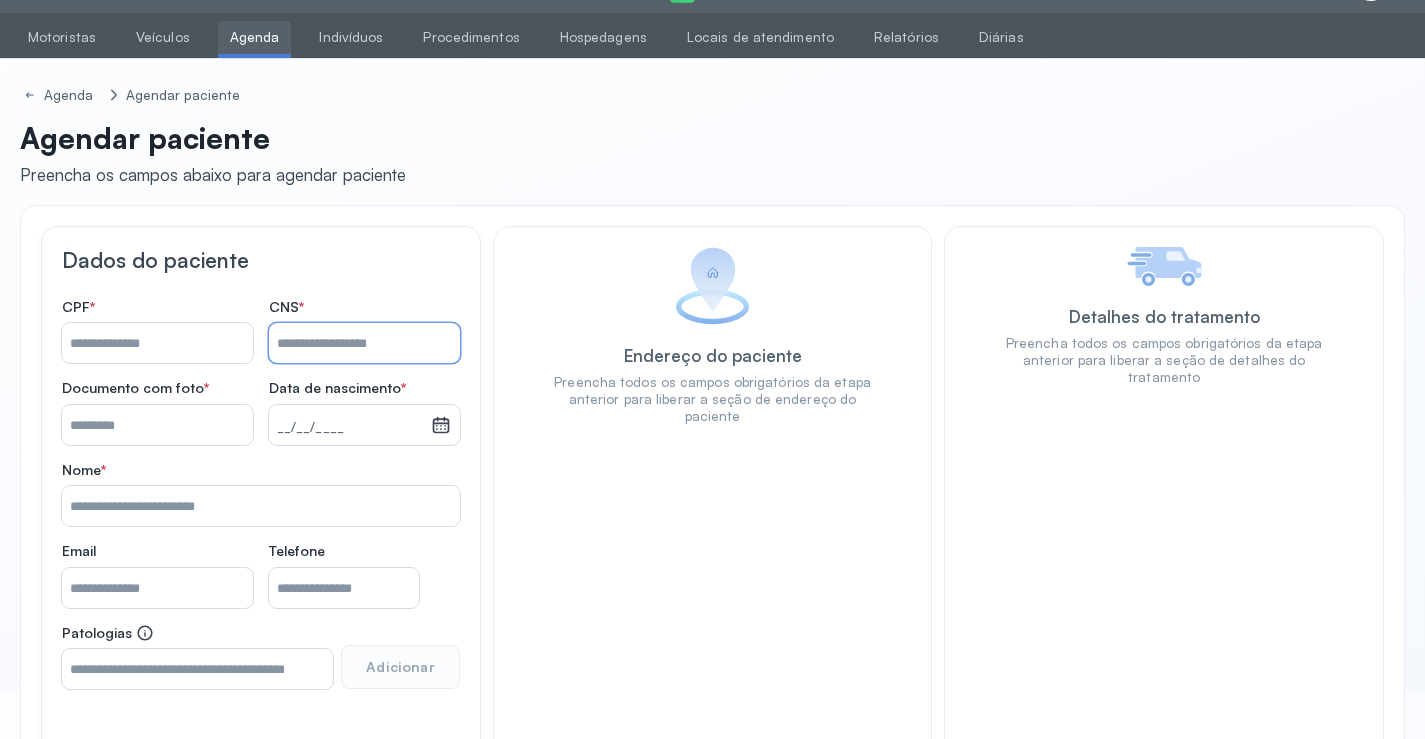 type on "*" 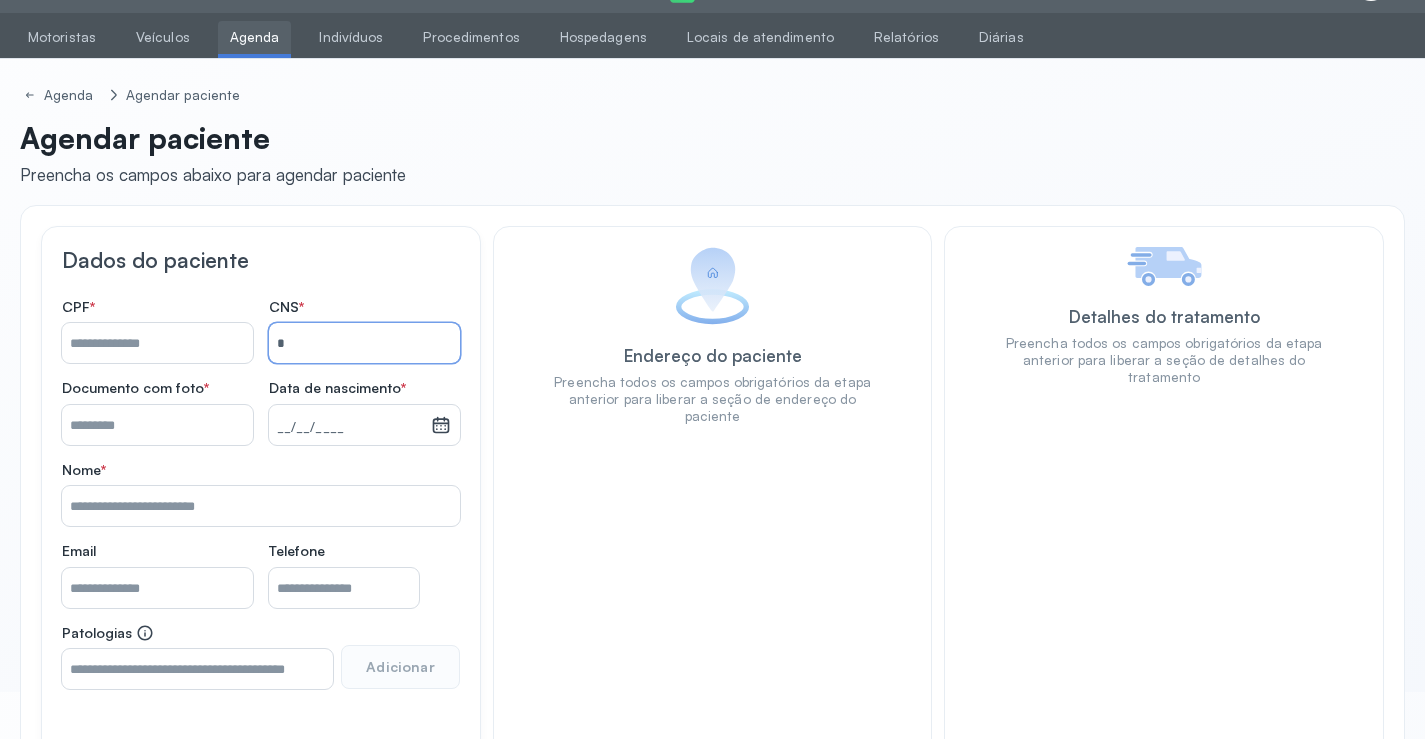 type 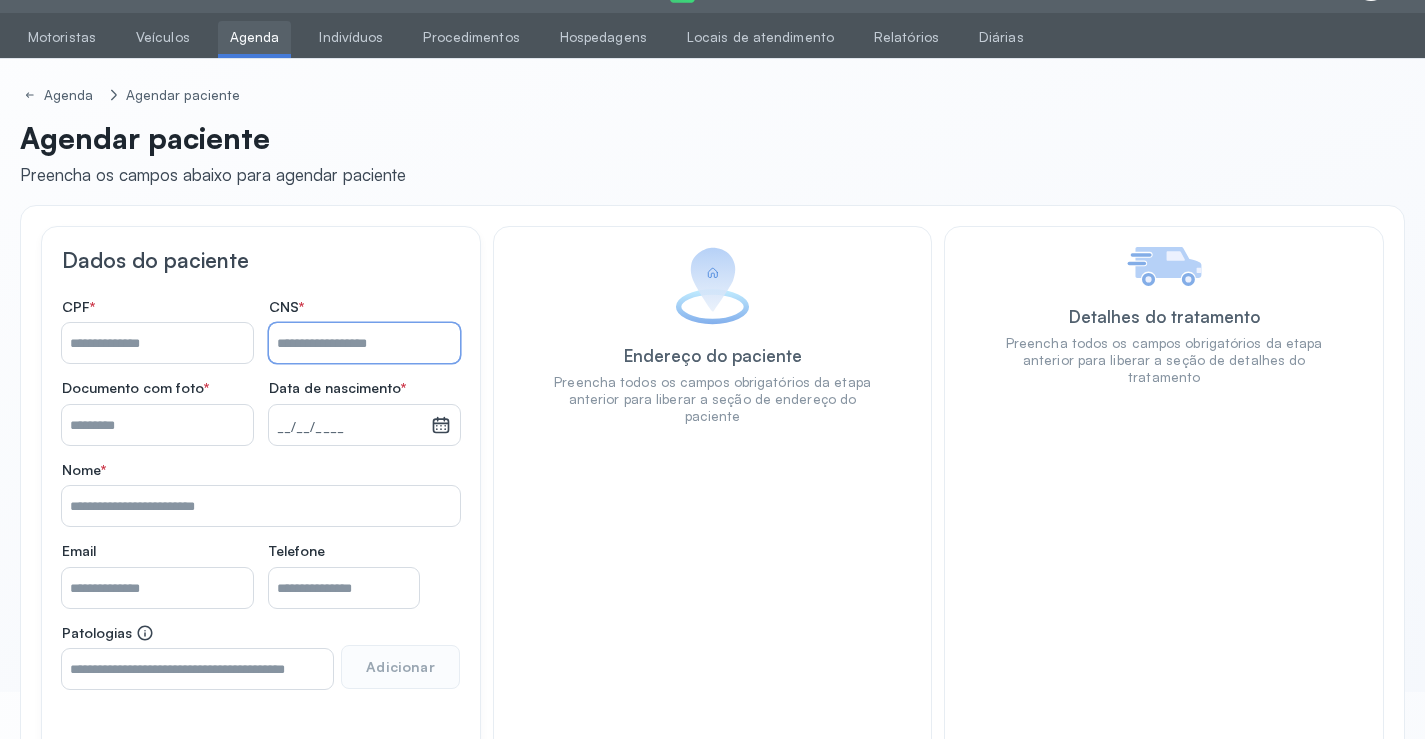 click on "Nome   *" at bounding box center [157, 343] 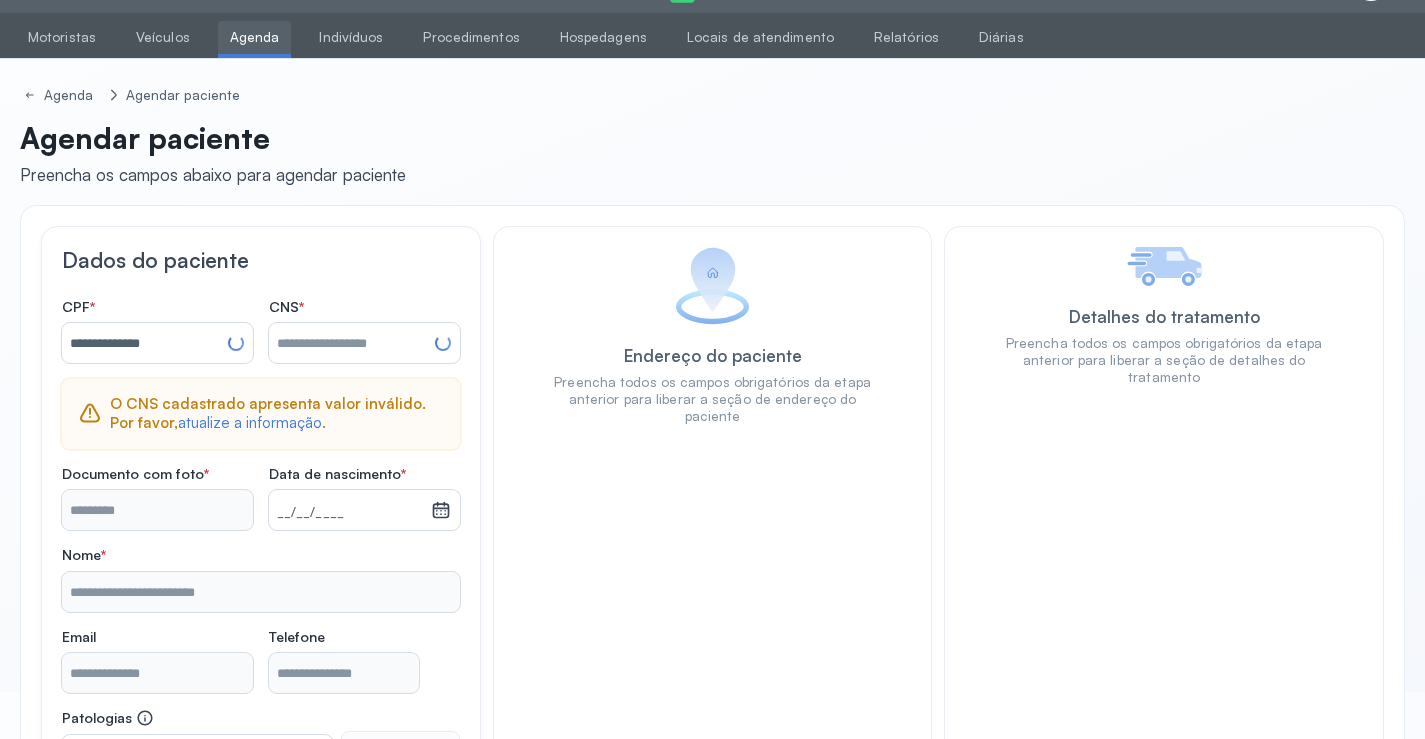 type on "**********" 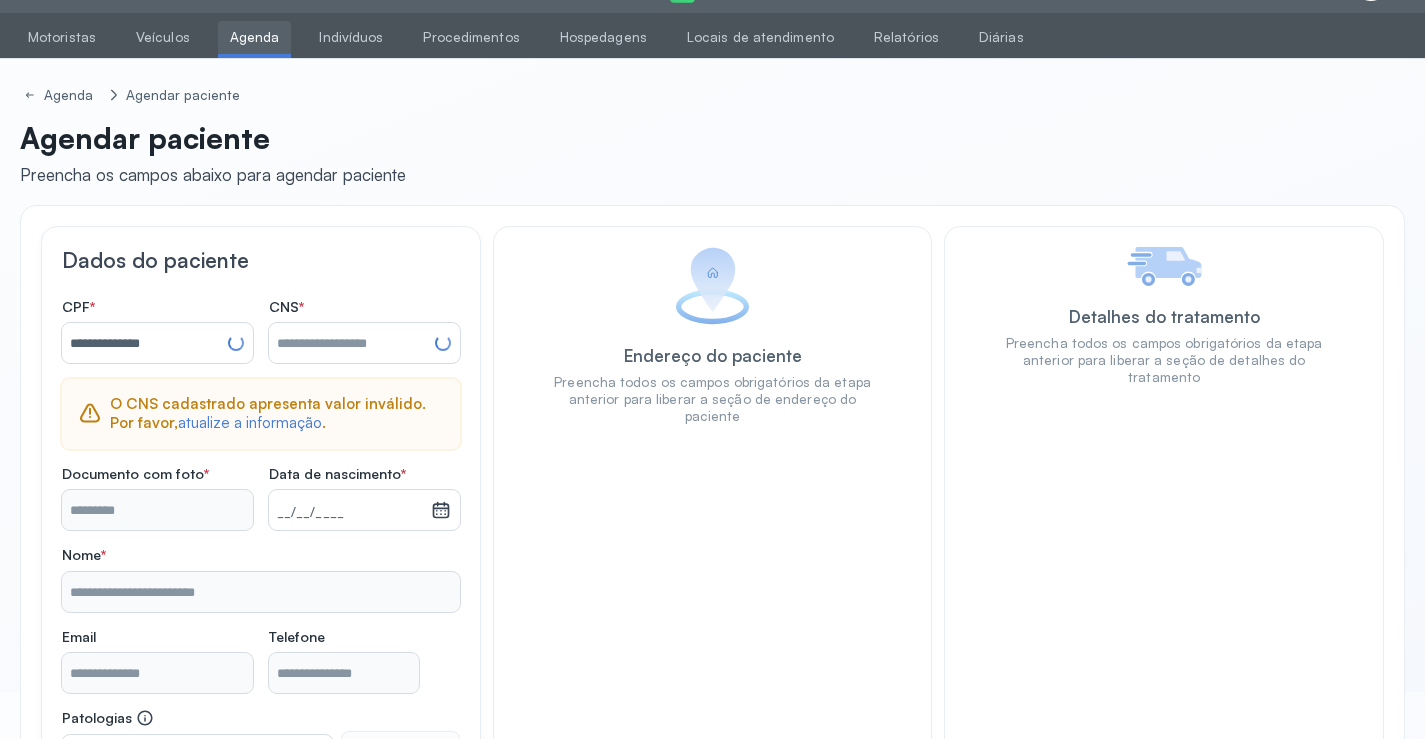 type on "**********" 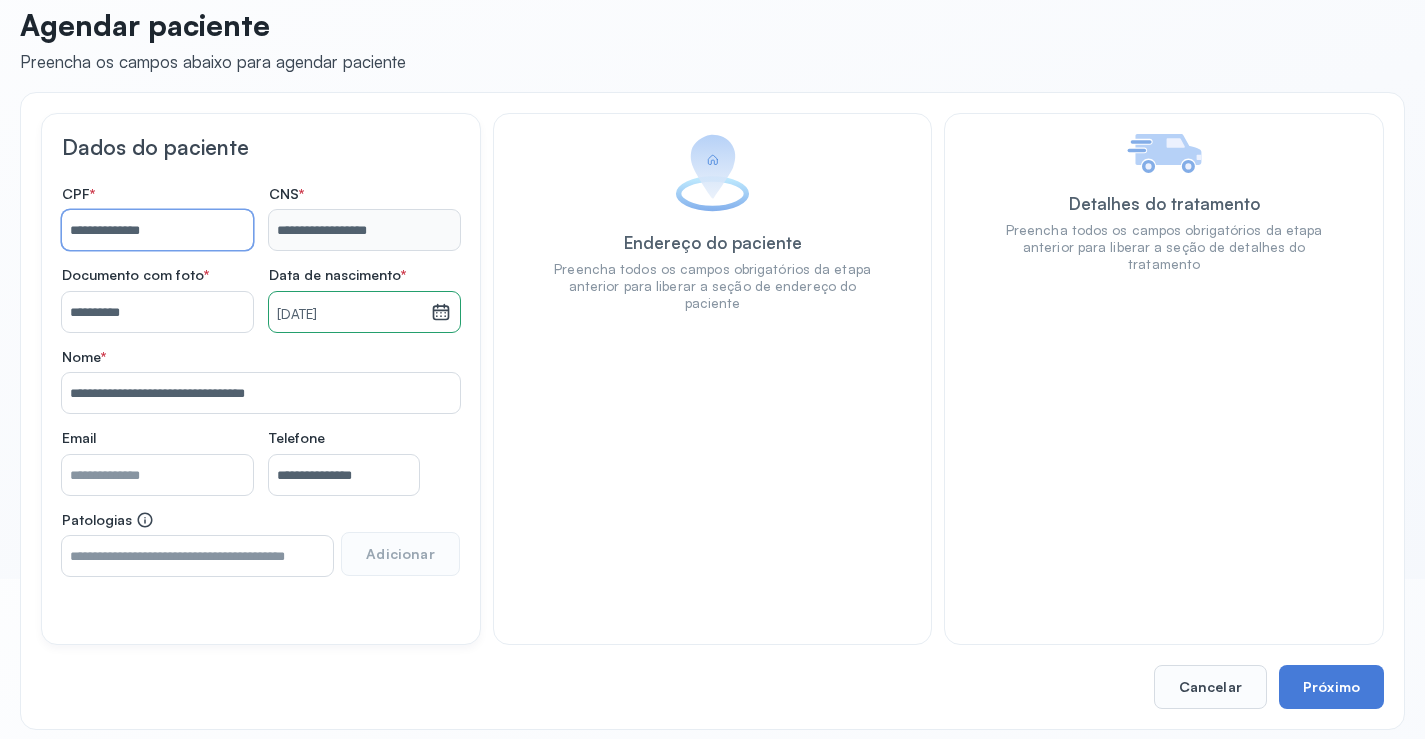 scroll, scrollTop: 171, scrollLeft: 0, axis: vertical 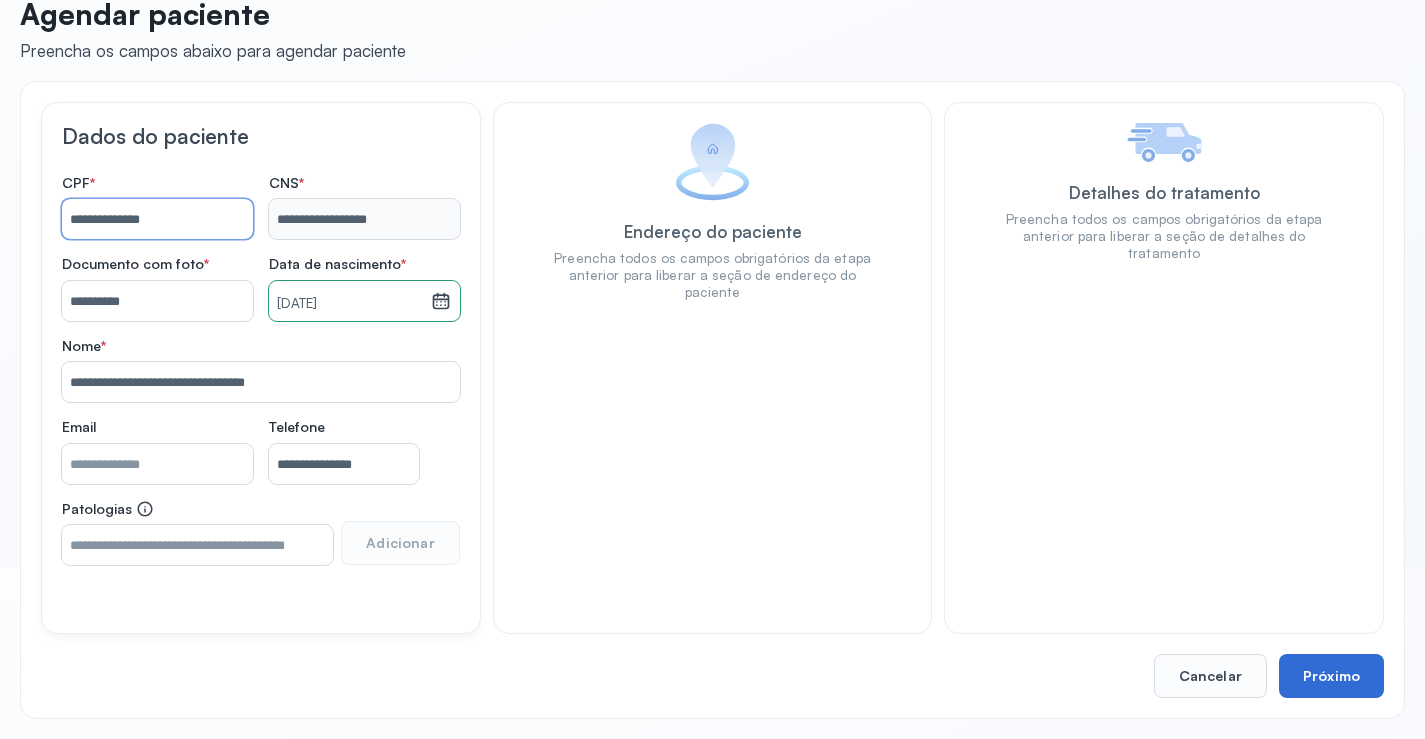 type on "**********" 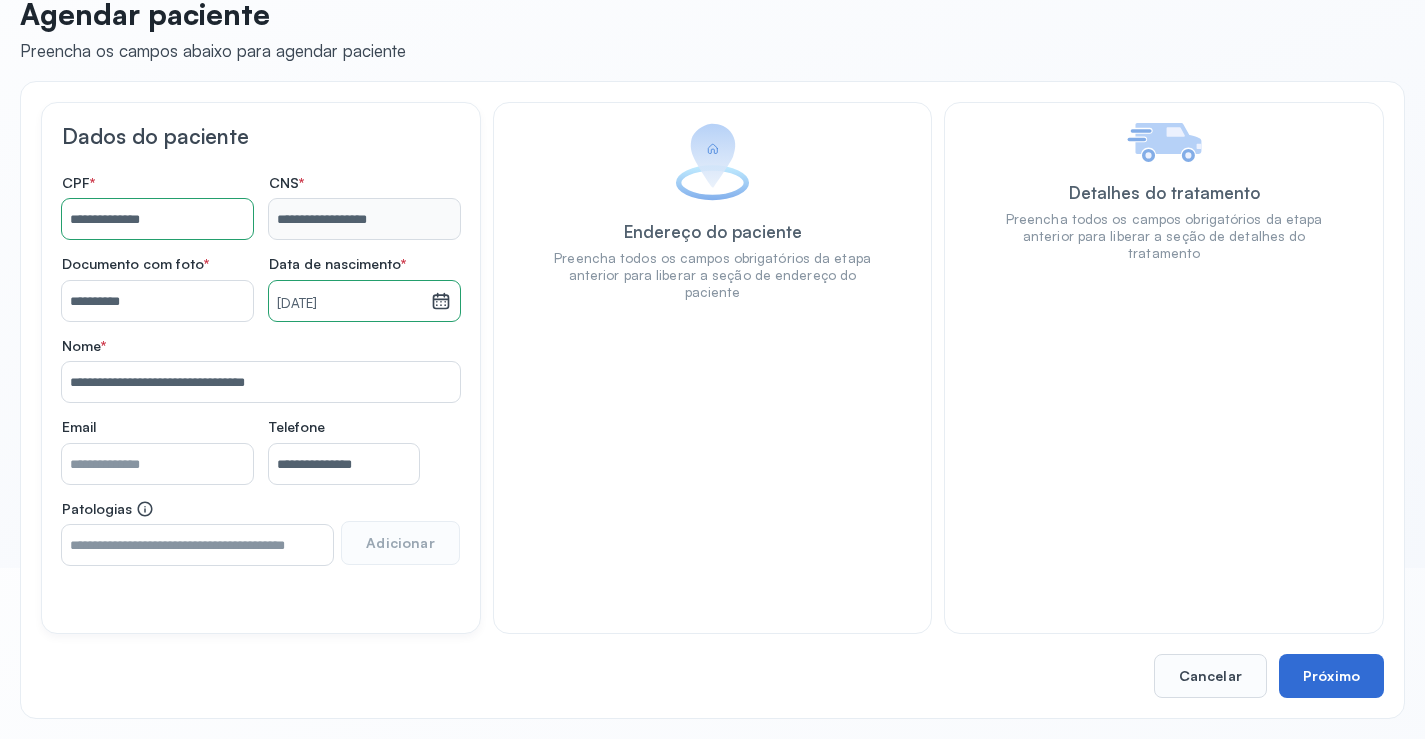 click on "Próximo" at bounding box center [1331, 676] 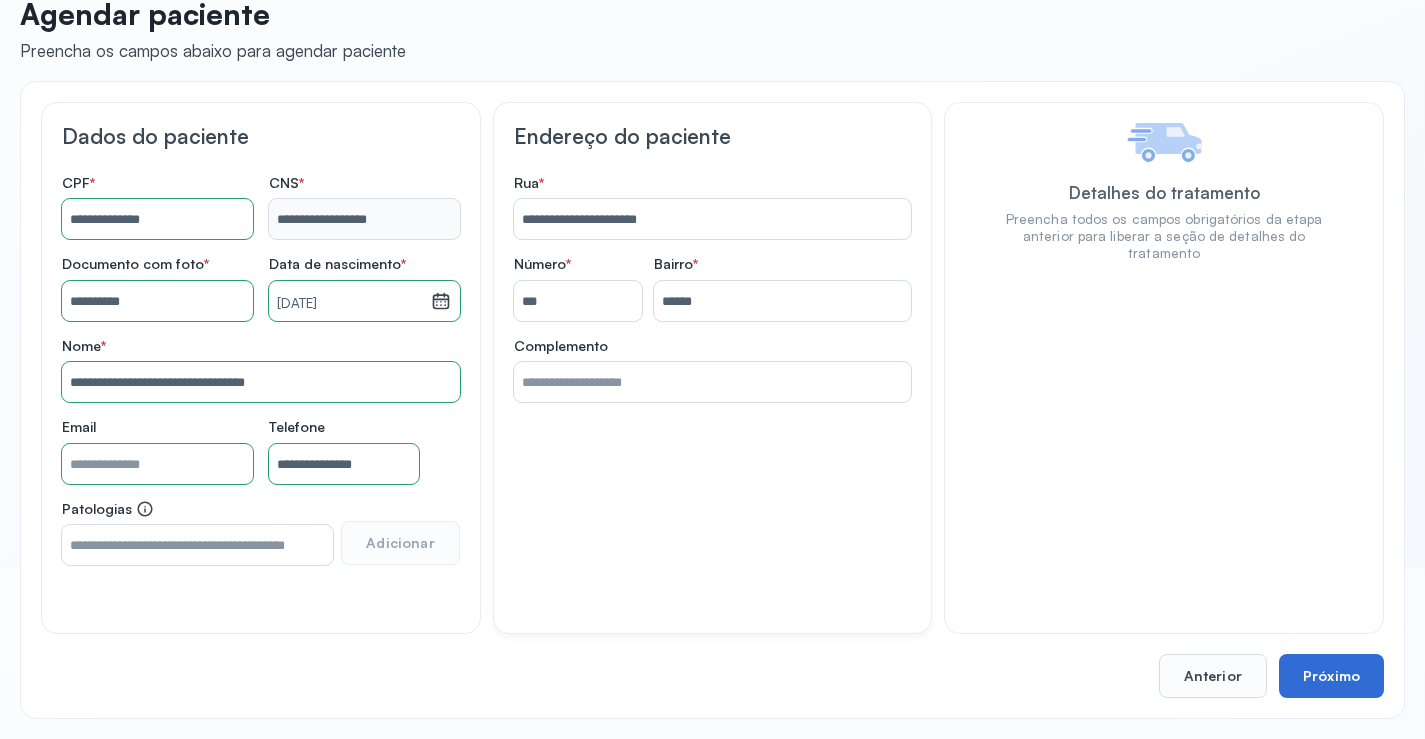 click on "Próximo" at bounding box center (1331, 676) 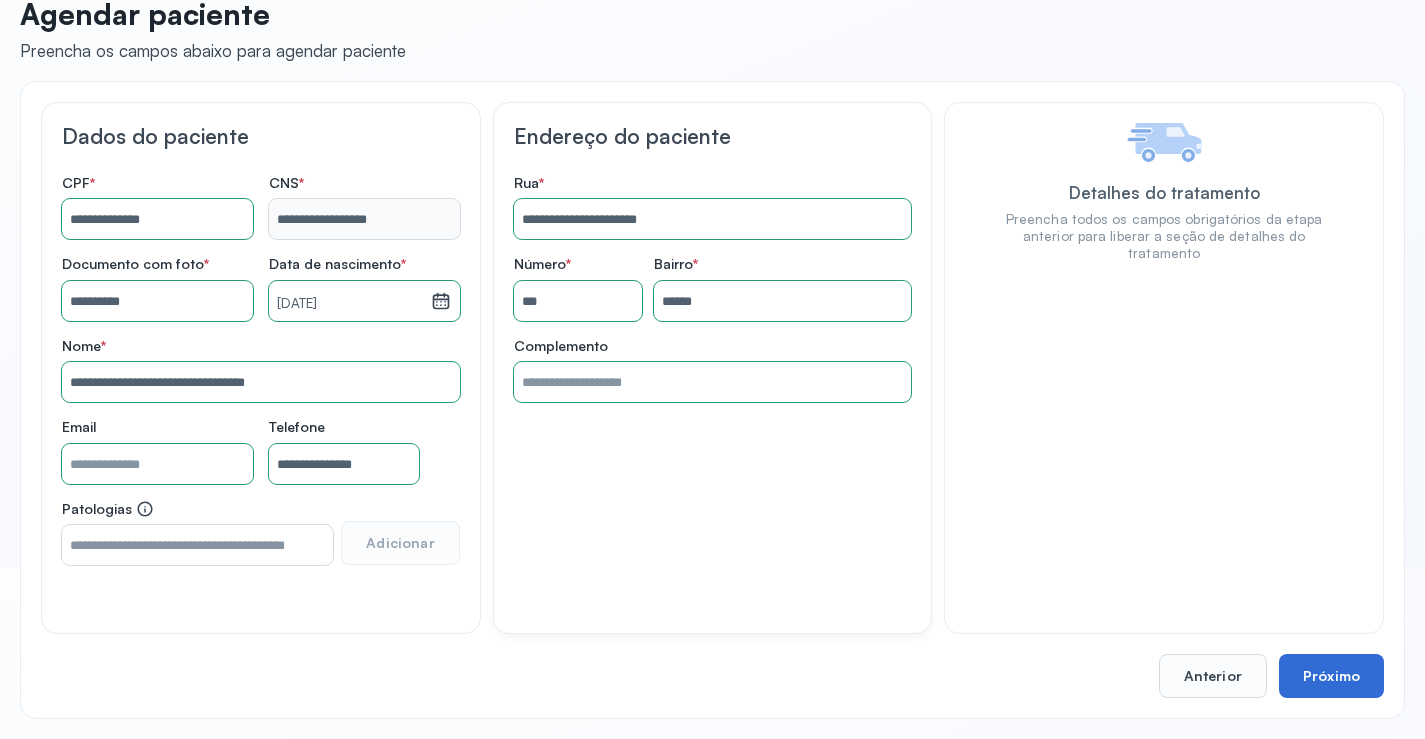 click on "Próximo" at bounding box center (1331, 676) 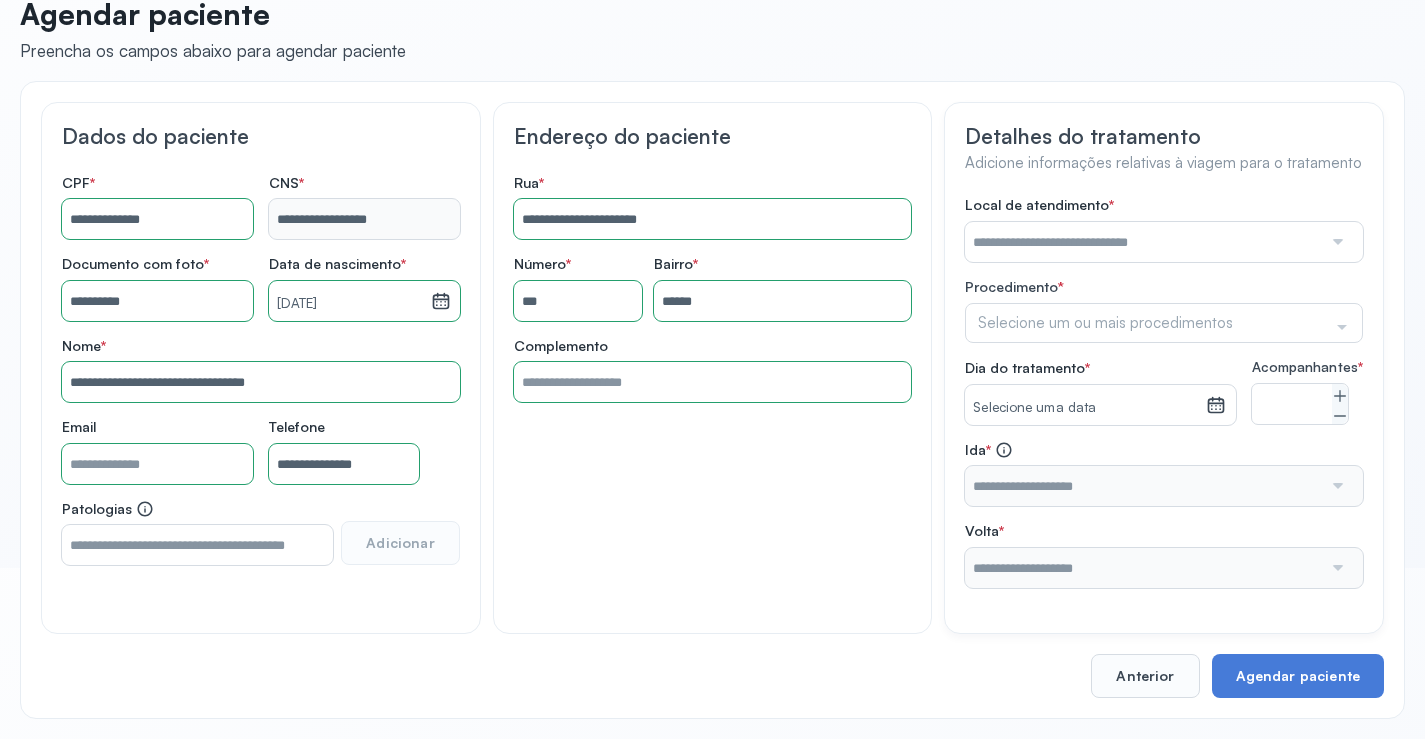 click at bounding box center (1143, 242) 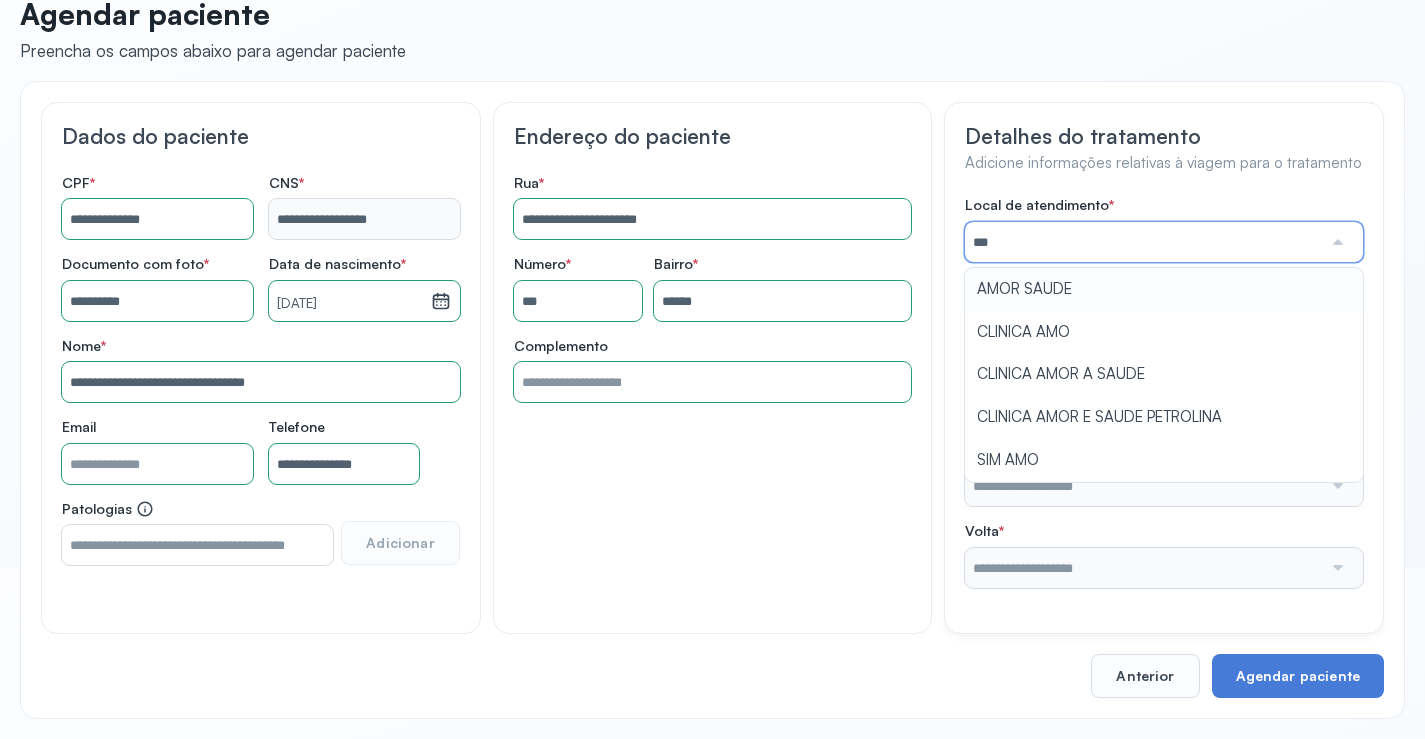 type on "**********" 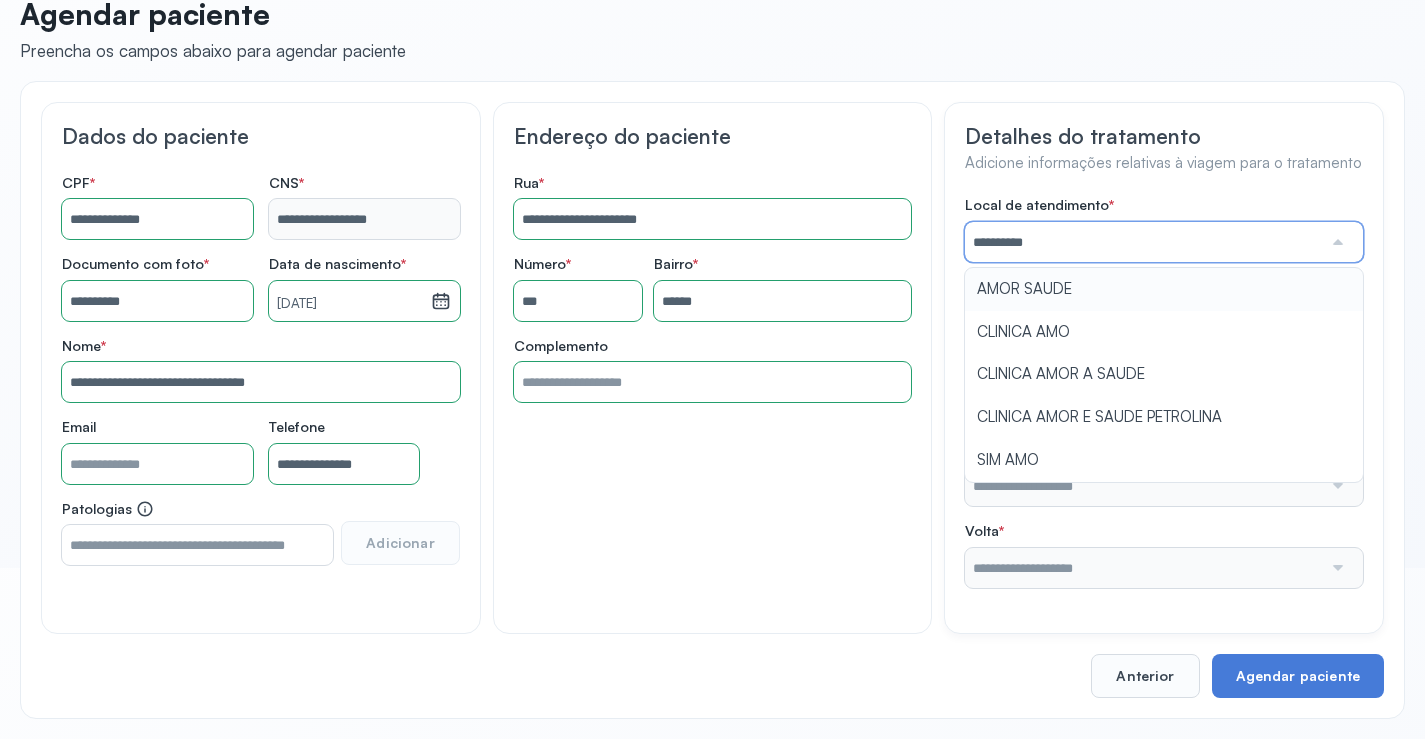 click on "**********" at bounding box center (1164, 392) 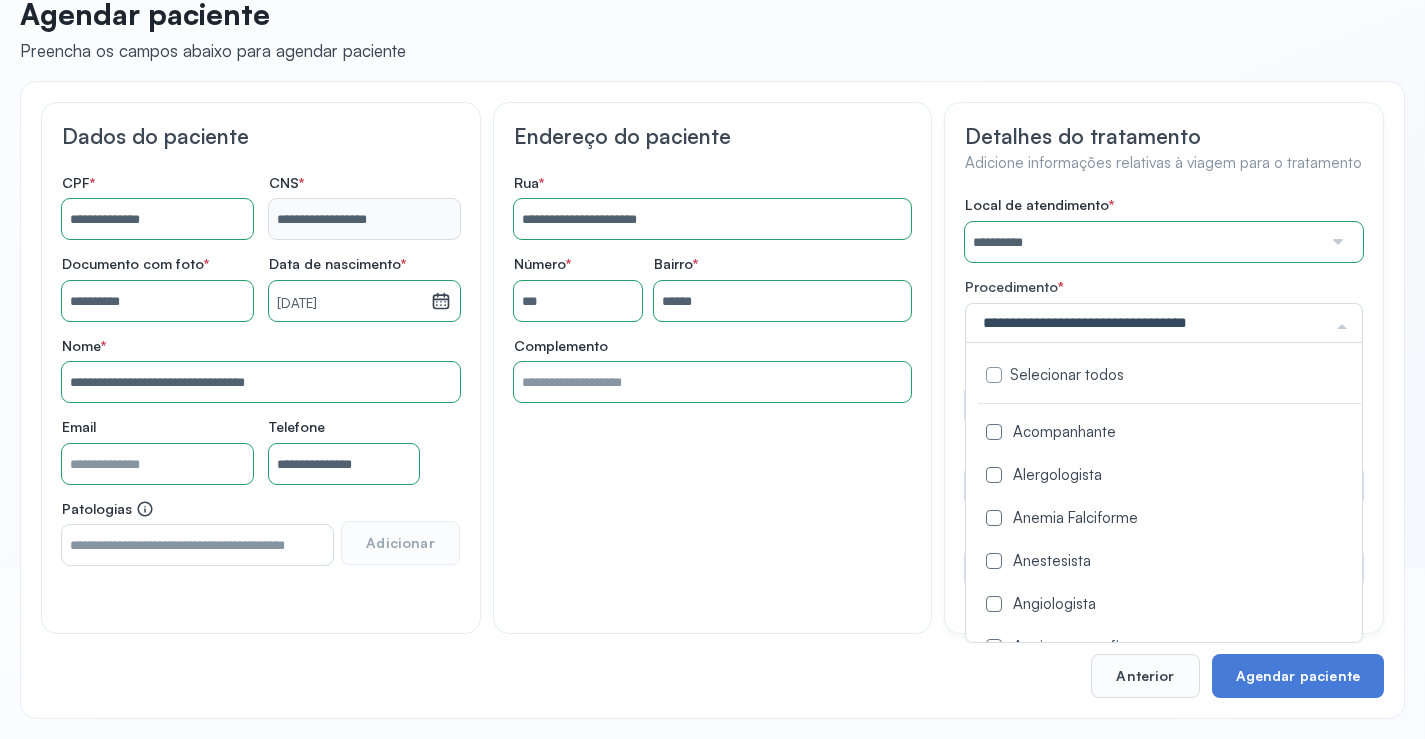 click at bounding box center [994, 432] 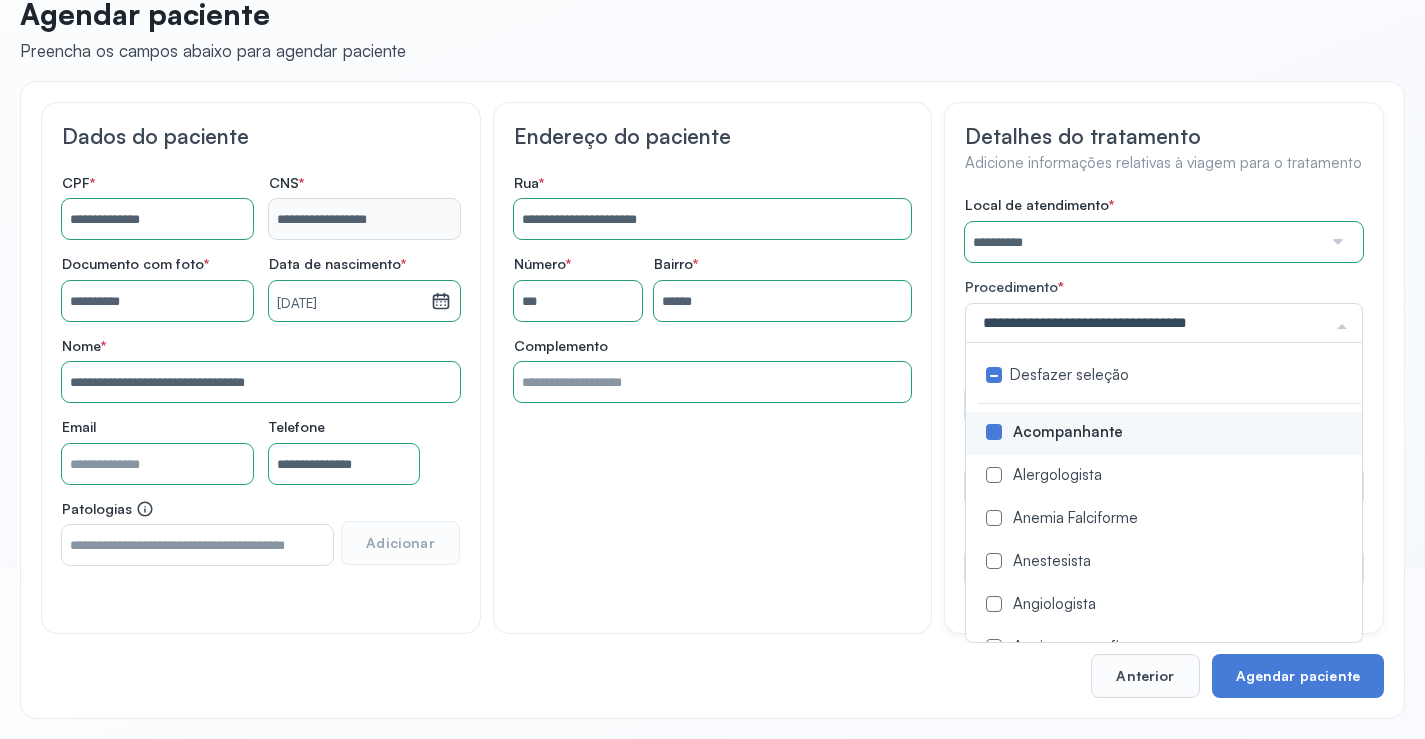 click on "**********" 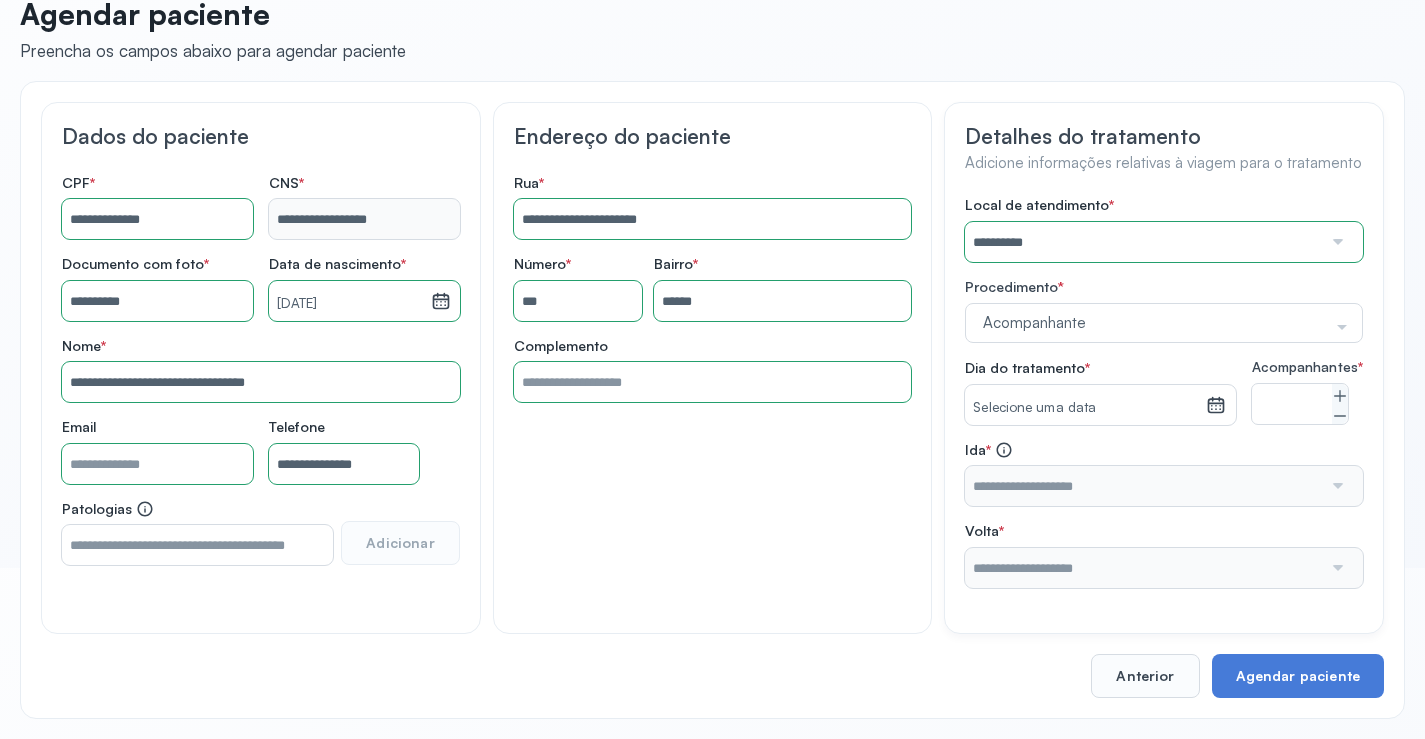 click on "Selecione uma data" at bounding box center (1085, 408) 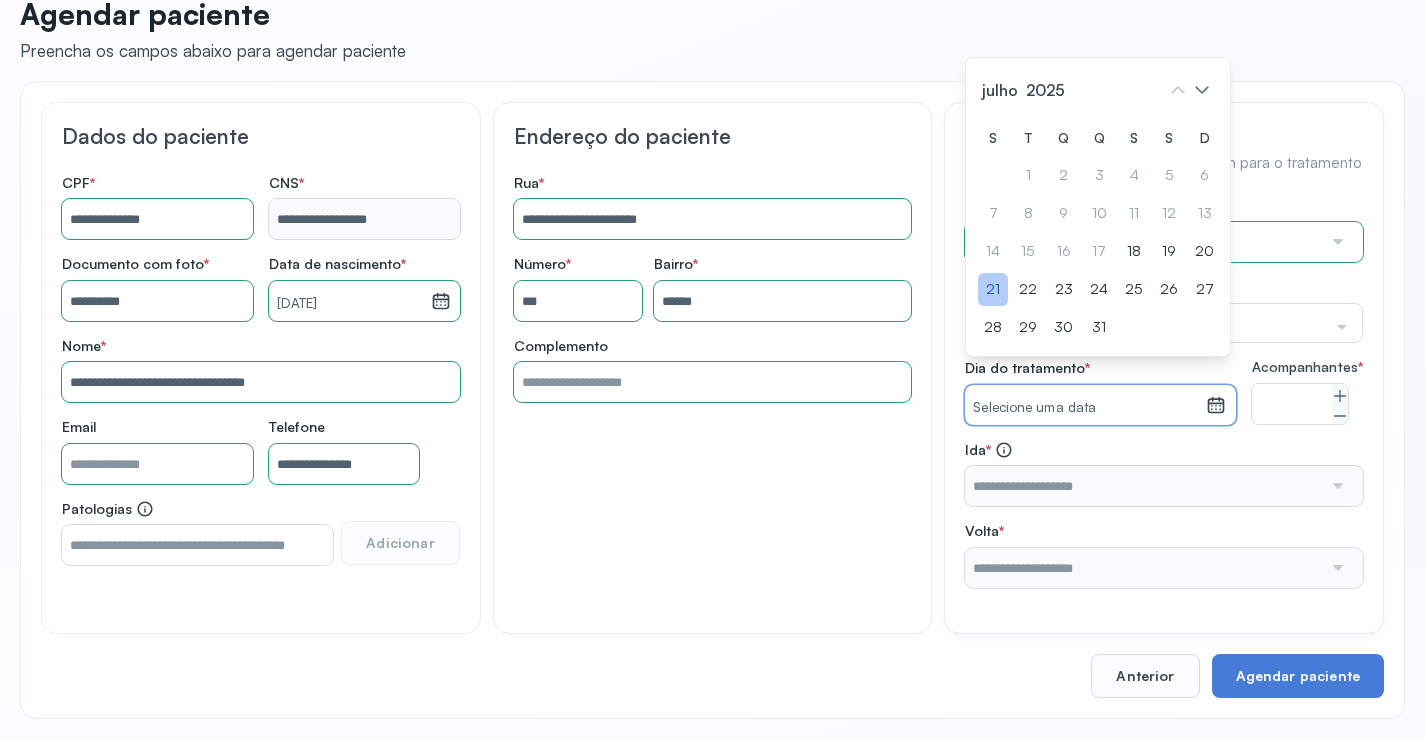 click on "21" 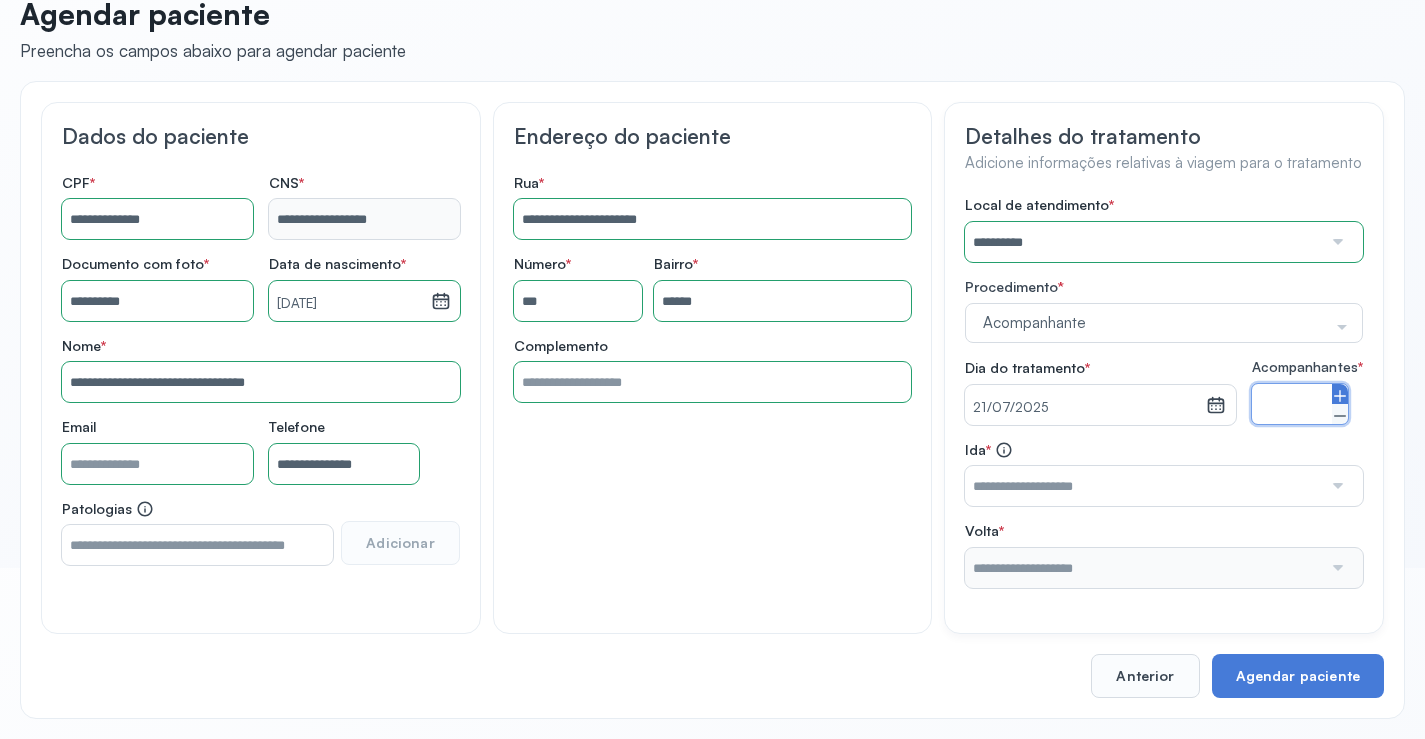click at bounding box center [1340, 394] 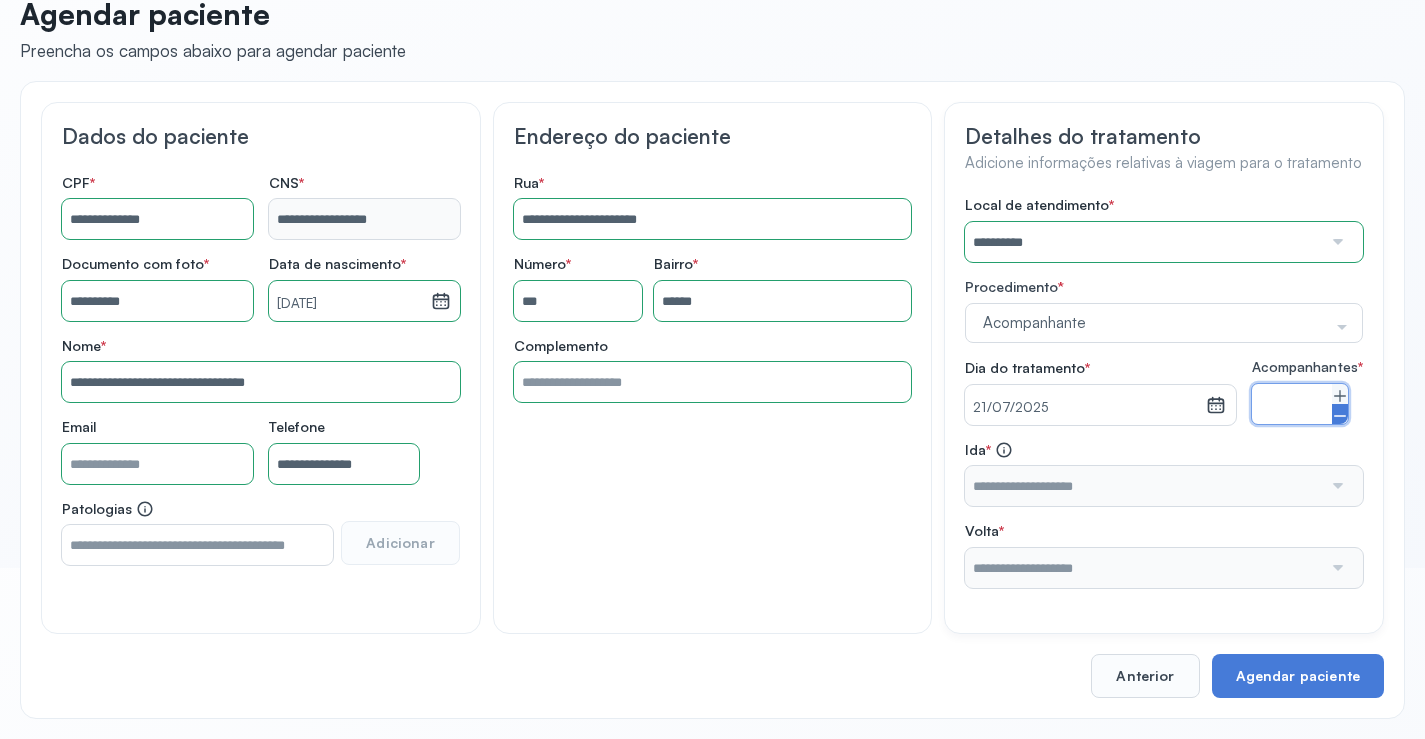 click 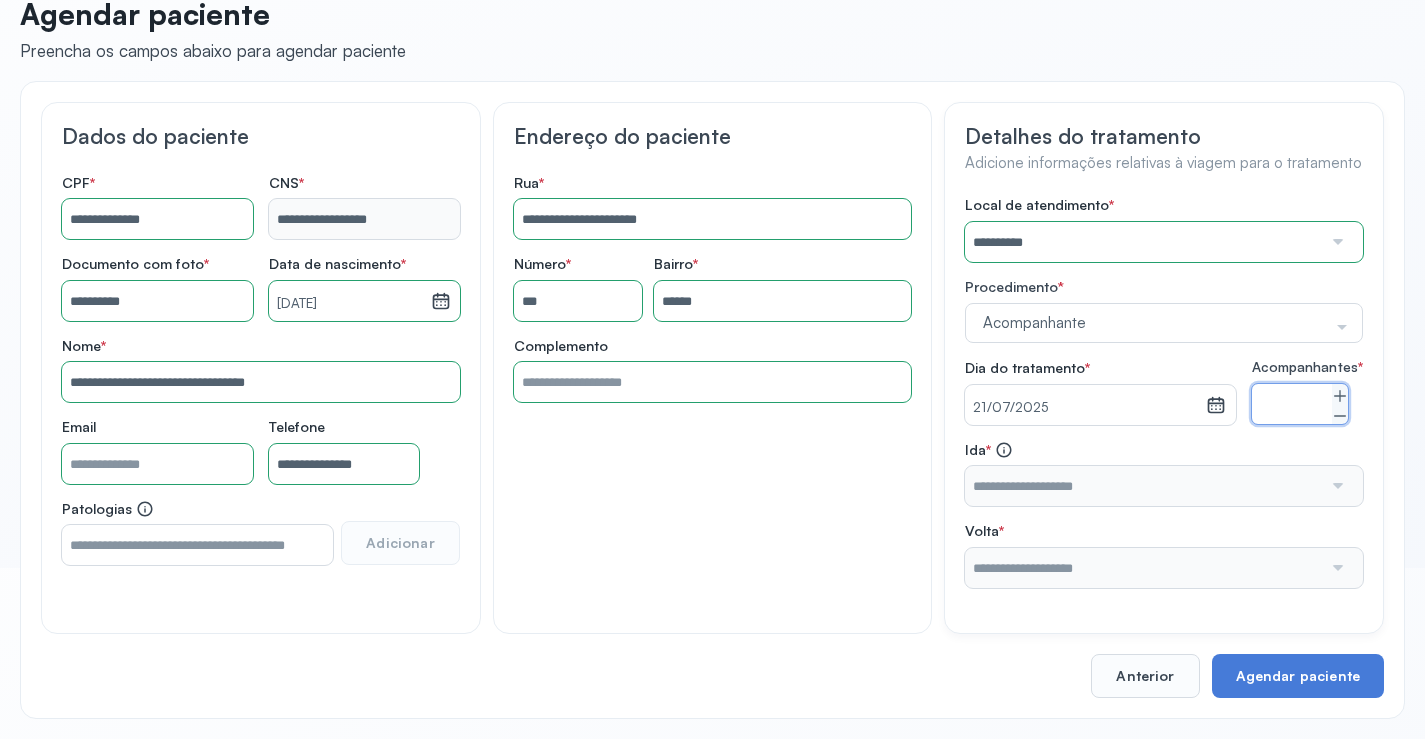 click at bounding box center (1336, 486) 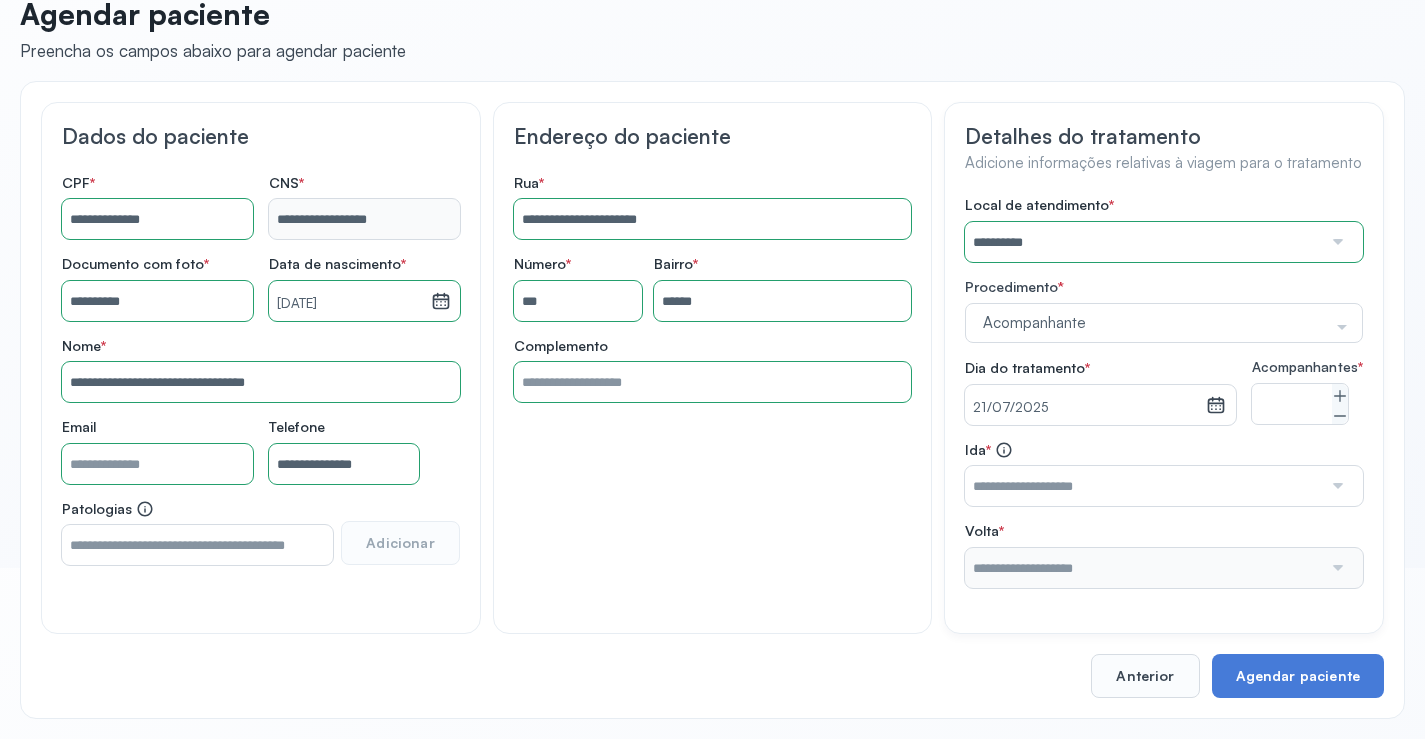 click at bounding box center (1143, 486) 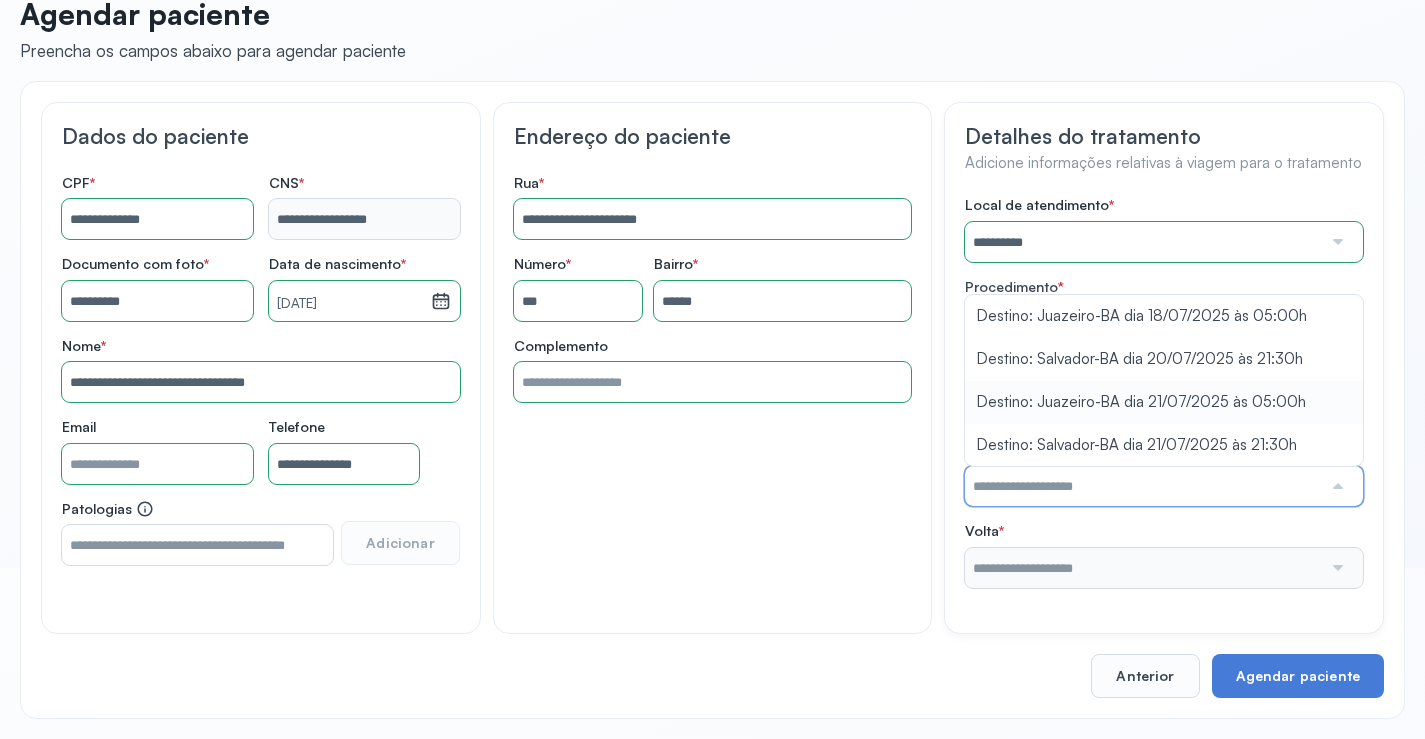 type on "**********" 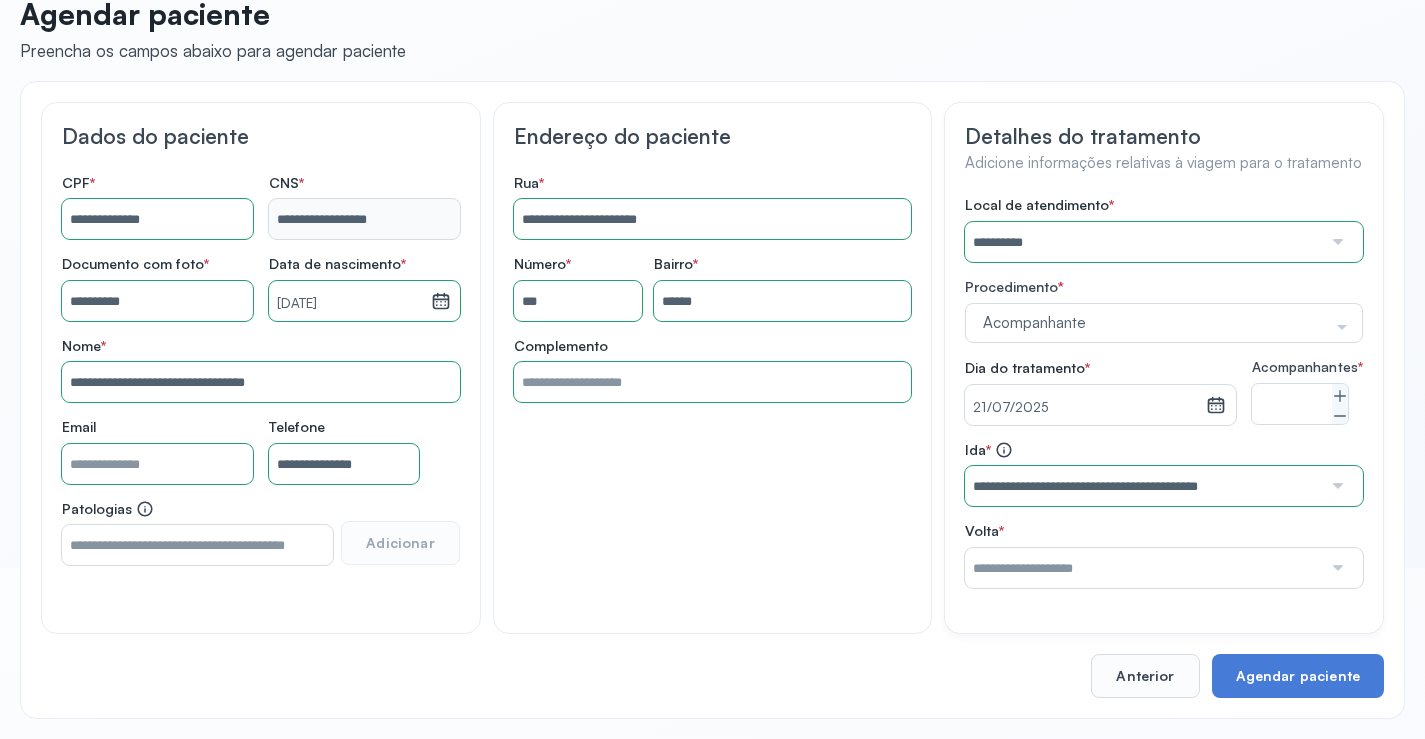 click on "**********" at bounding box center (1164, 392) 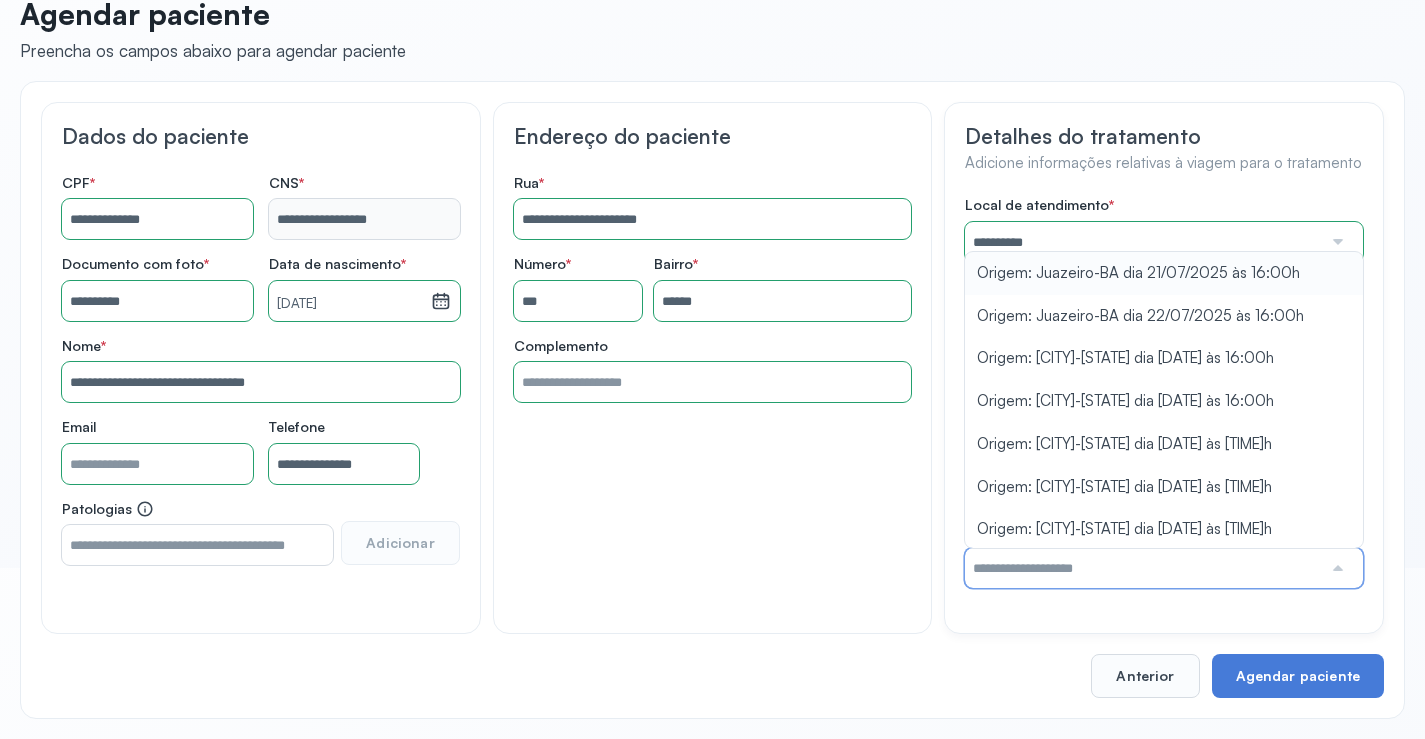 type on "**********" 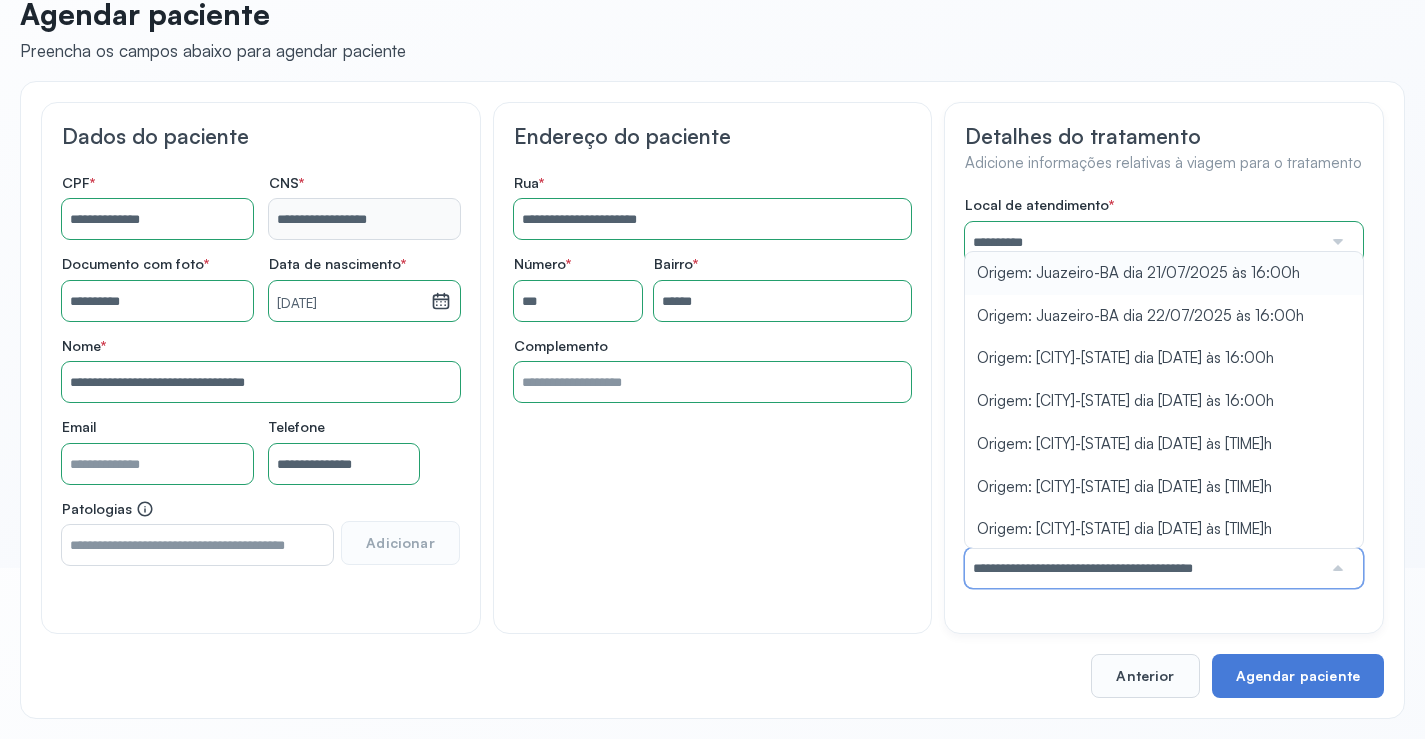 click on "**********" at bounding box center (1164, 392) 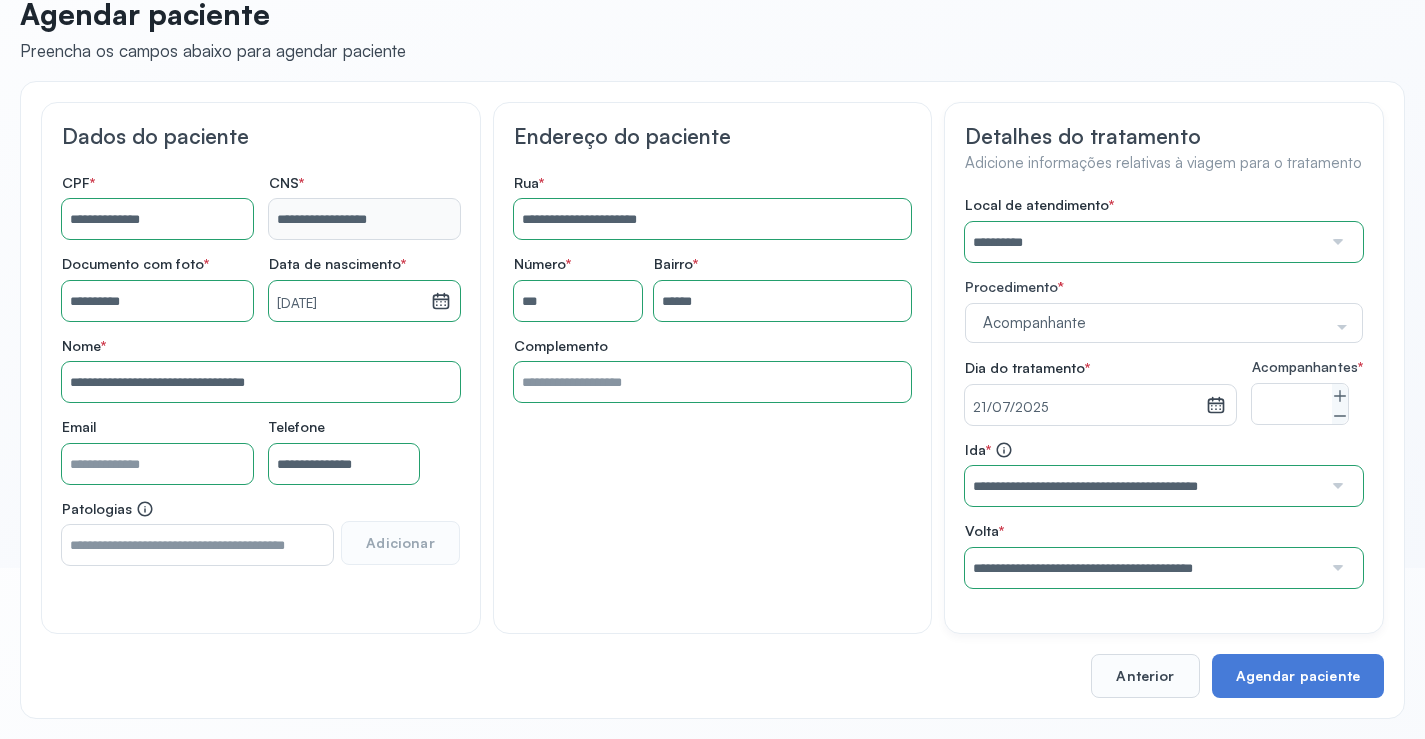 scroll, scrollTop: 186, scrollLeft: 0, axis: vertical 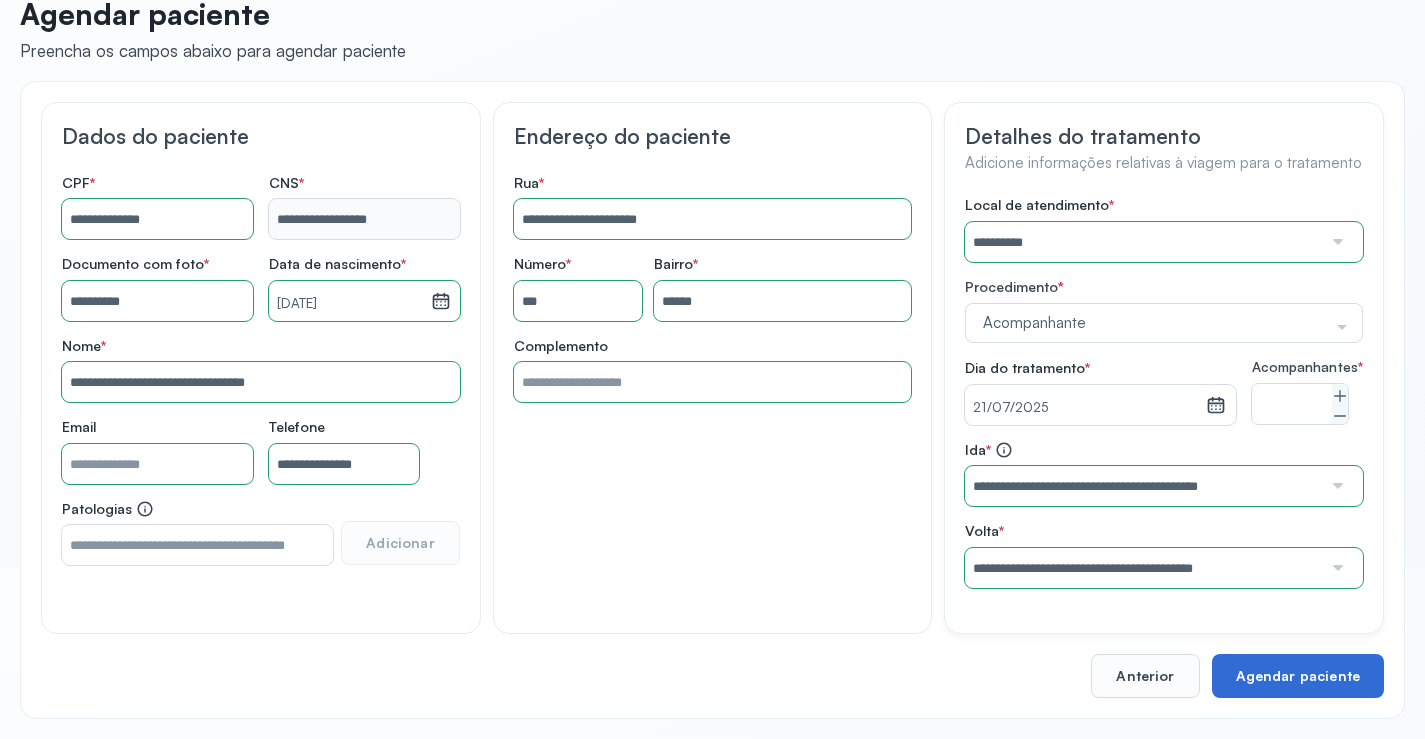 click on "Agendar paciente" at bounding box center [1298, 676] 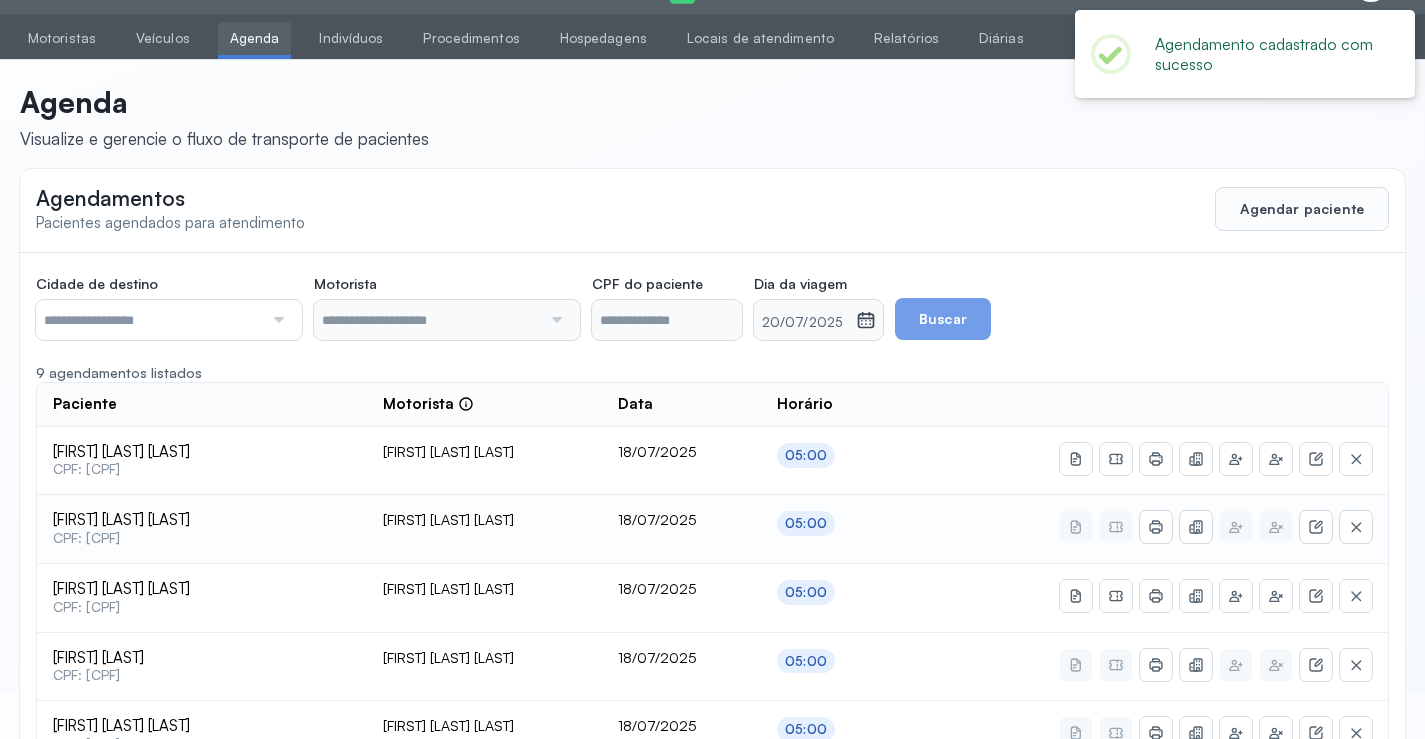 scroll, scrollTop: 186, scrollLeft: 0, axis: vertical 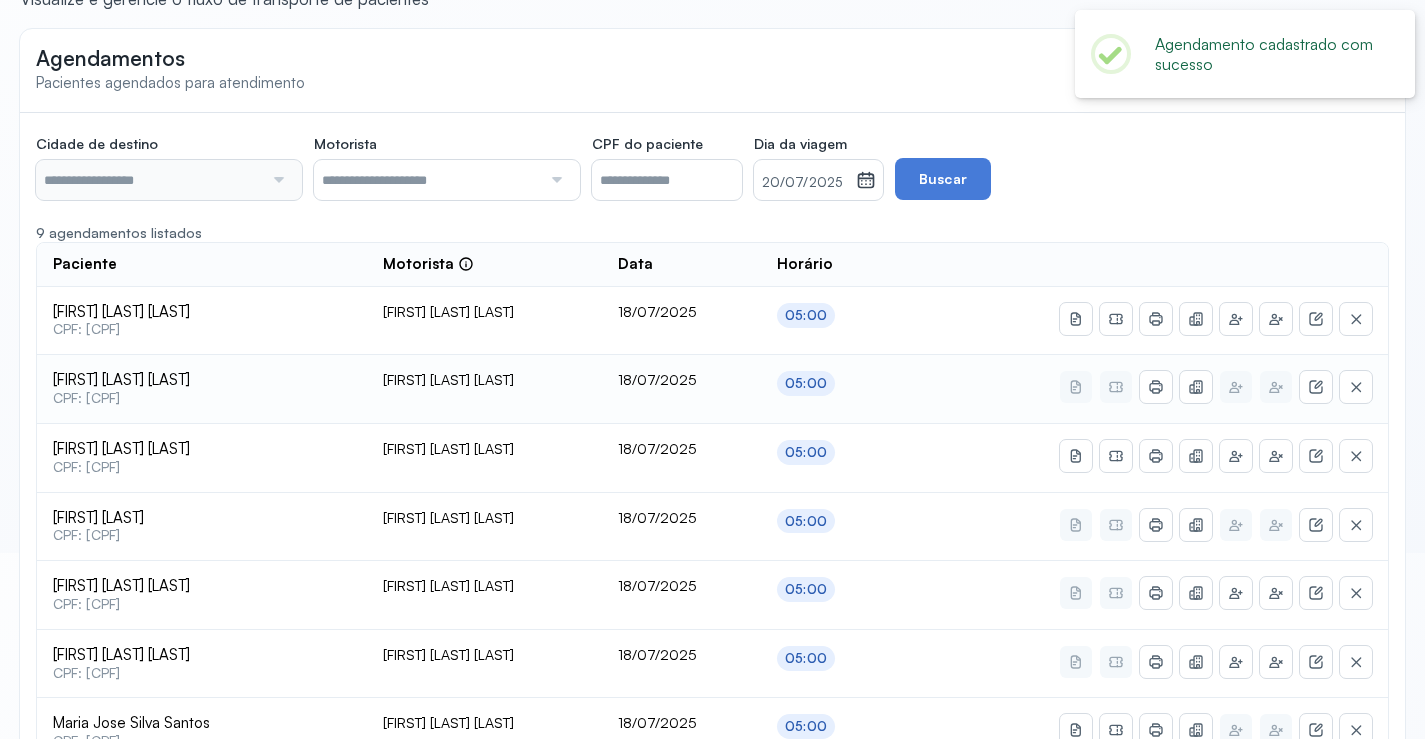 type on "********" 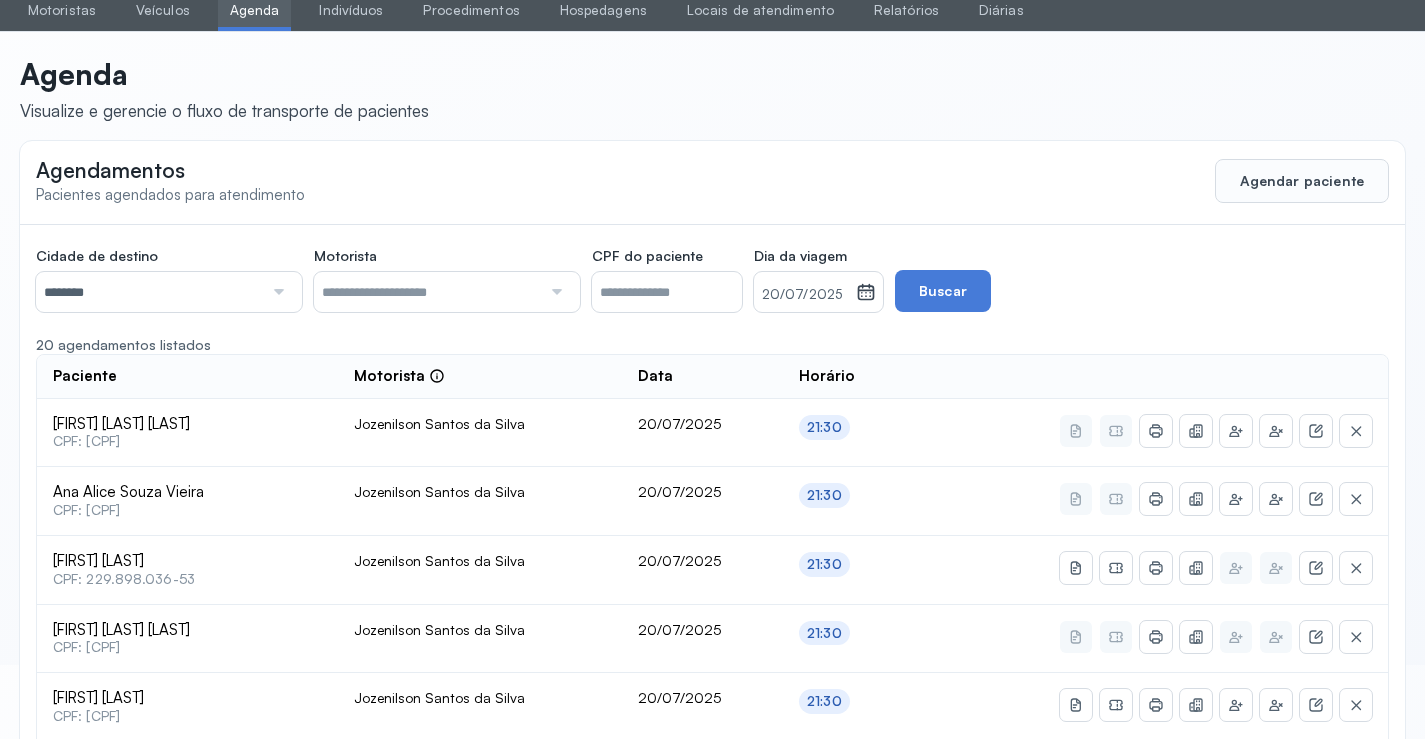 scroll, scrollTop: 65, scrollLeft: 0, axis: vertical 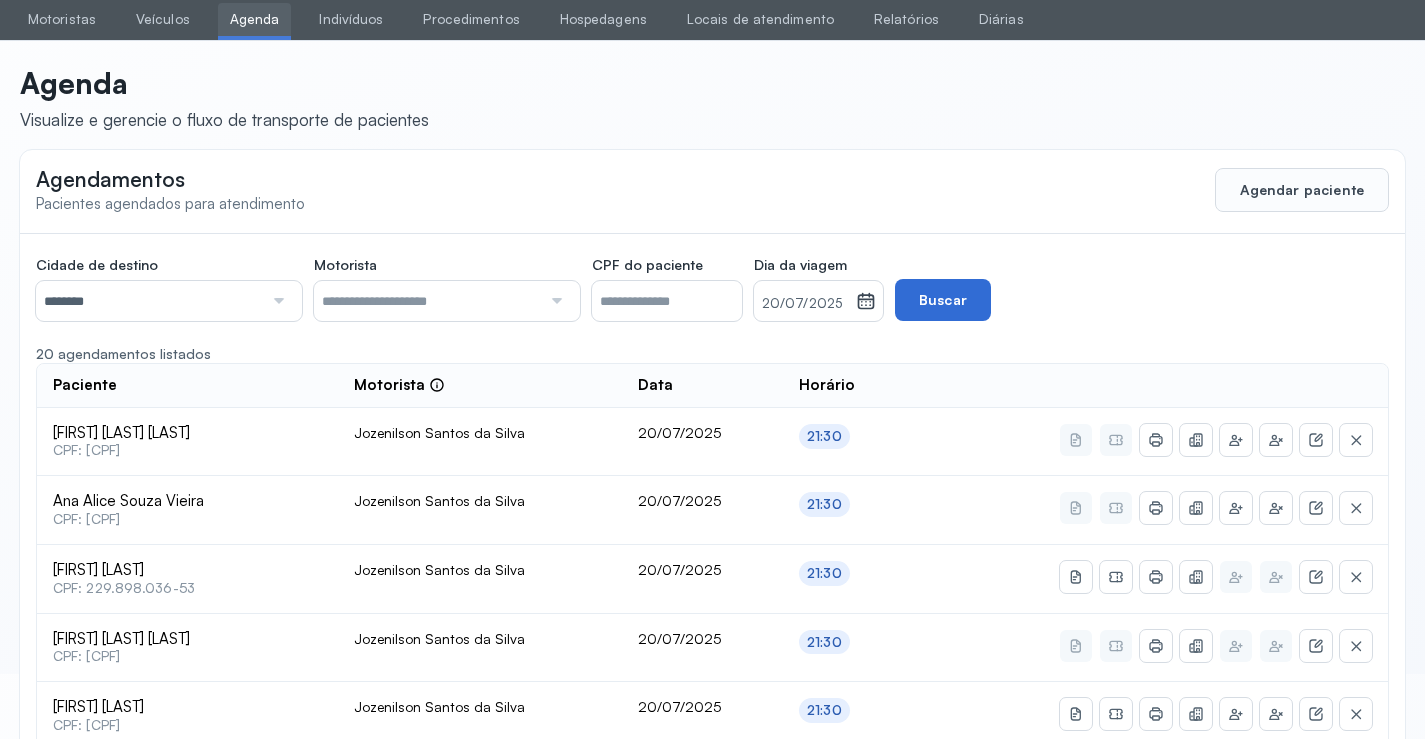 click on "Buscar" at bounding box center (943, 300) 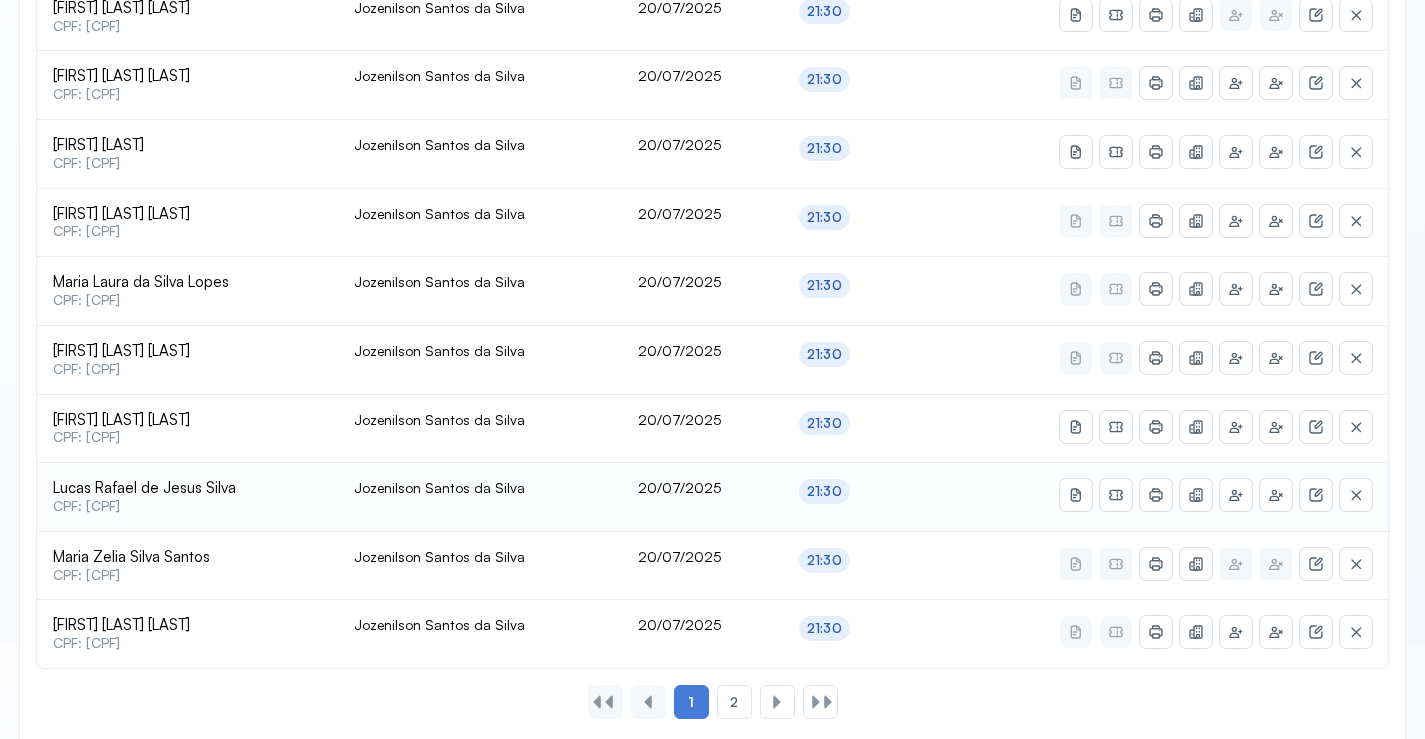 scroll, scrollTop: 865, scrollLeft: 0, axis: vertical 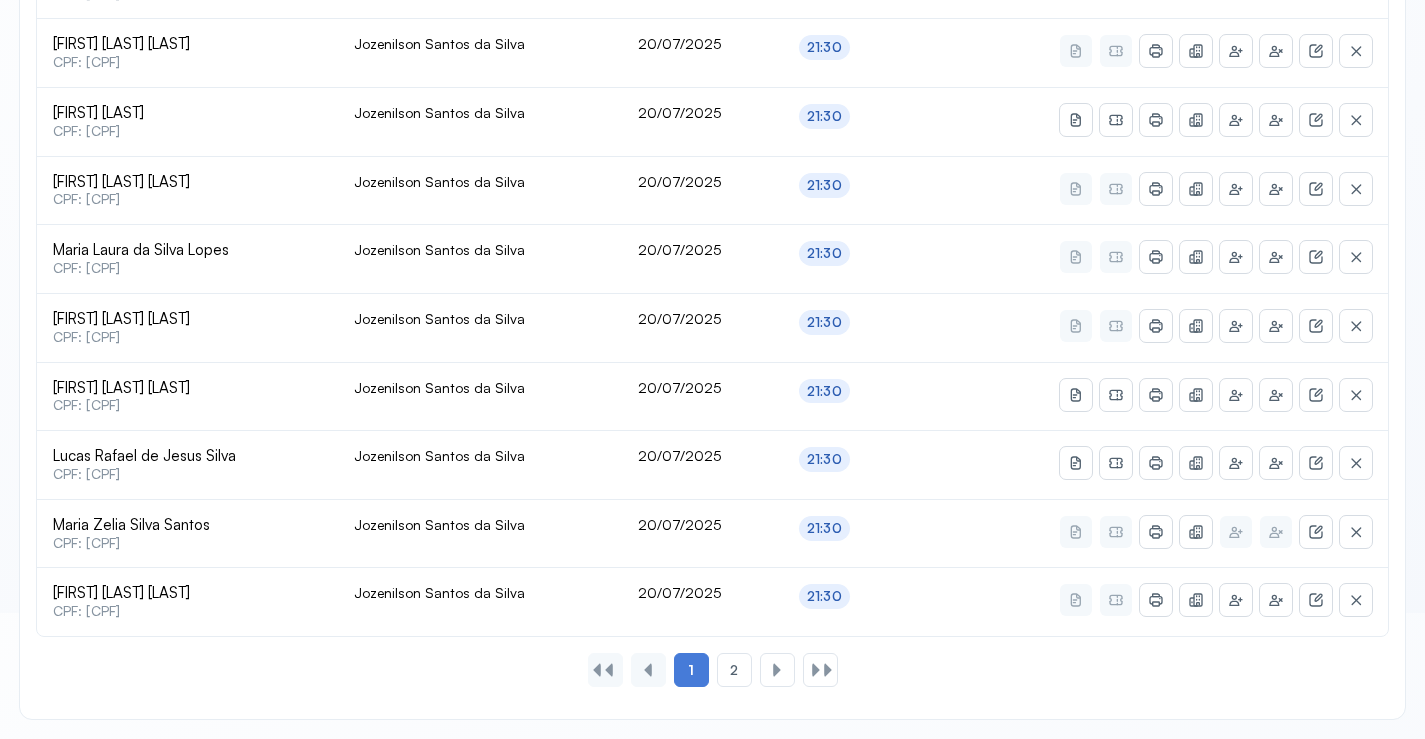 click on "2" 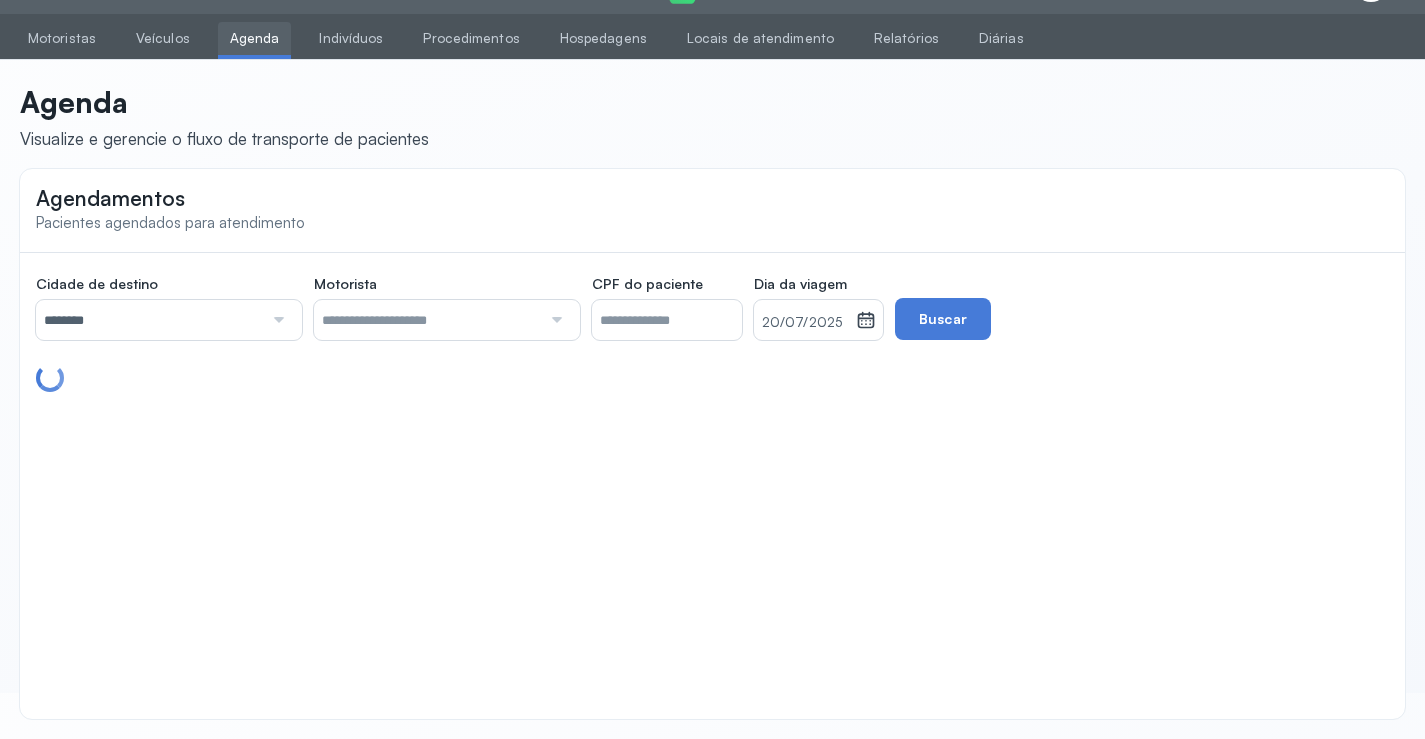 scroll, scrollTop: 179, scrollLeft: 0, axis: vertical 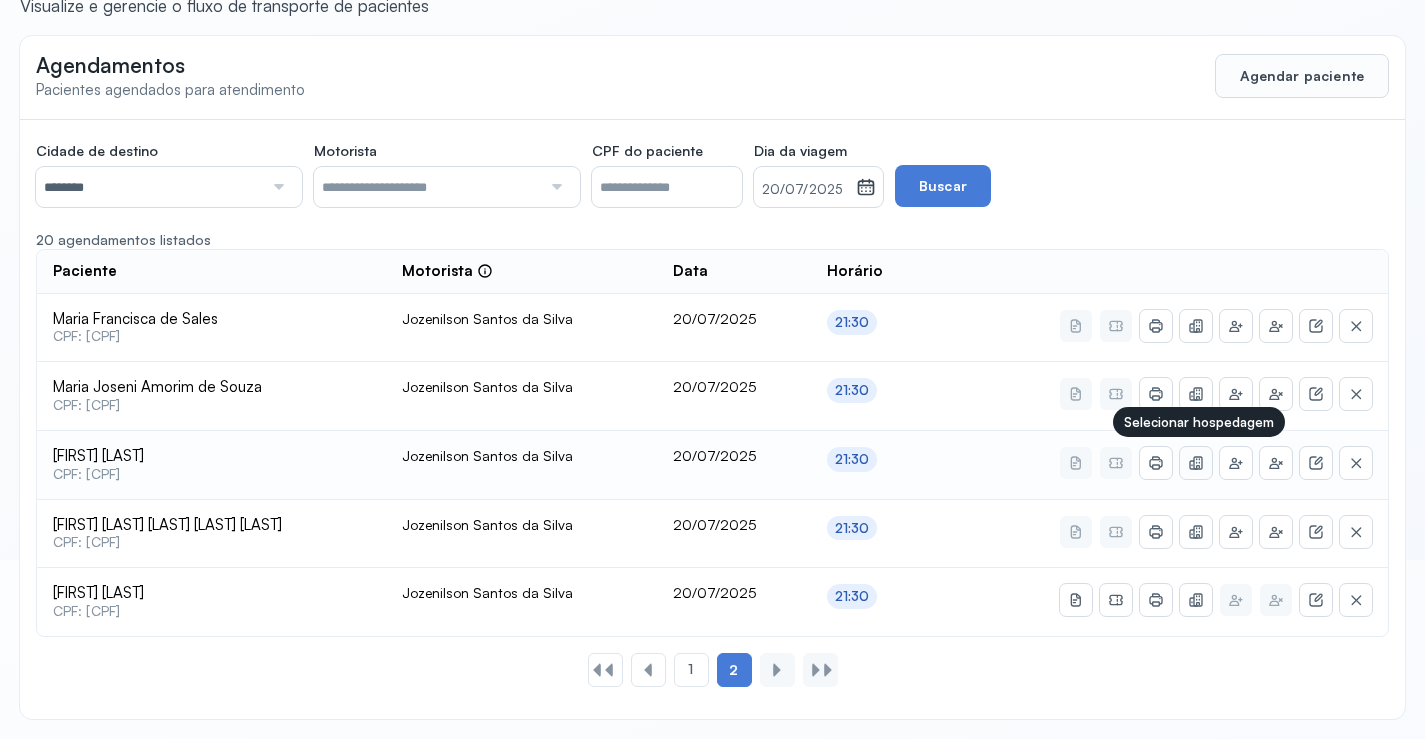 click 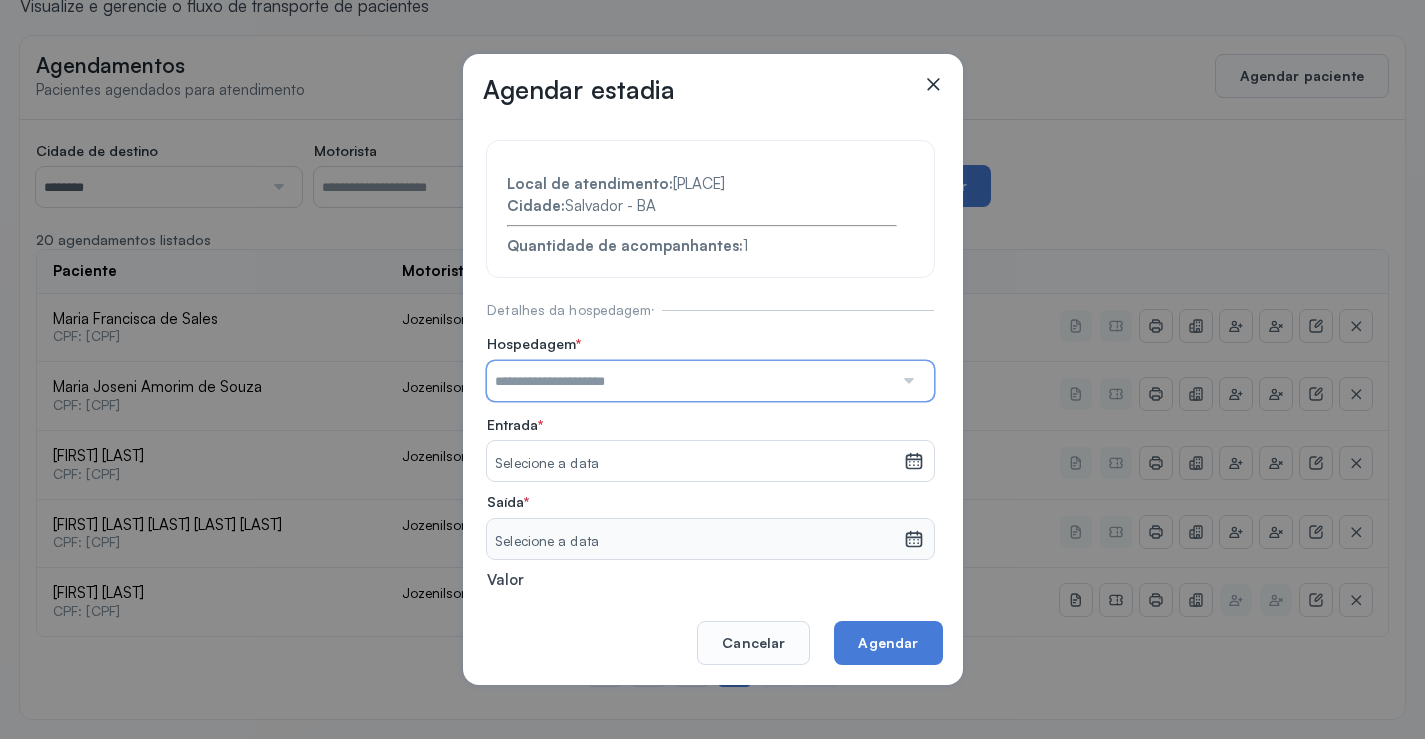 click at bounding box center [690, 381] 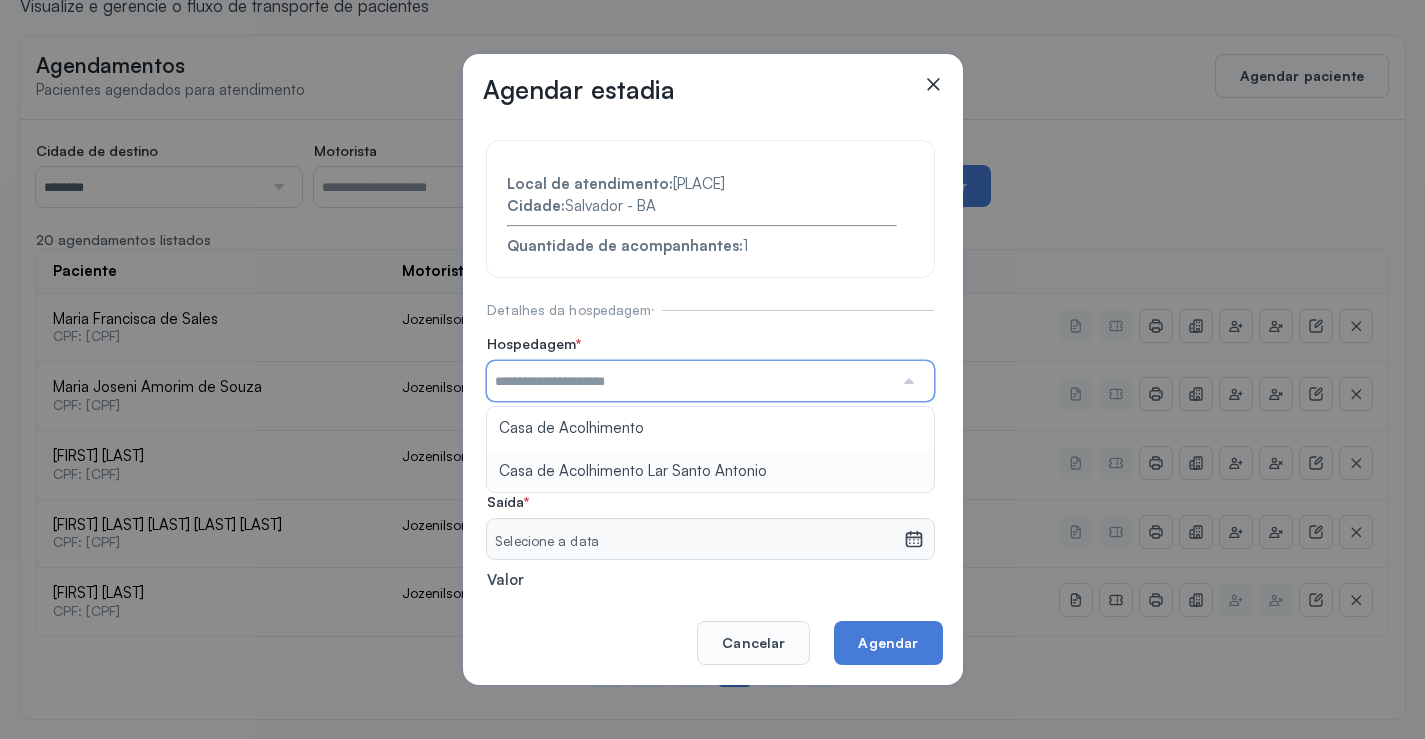 type on "**********" 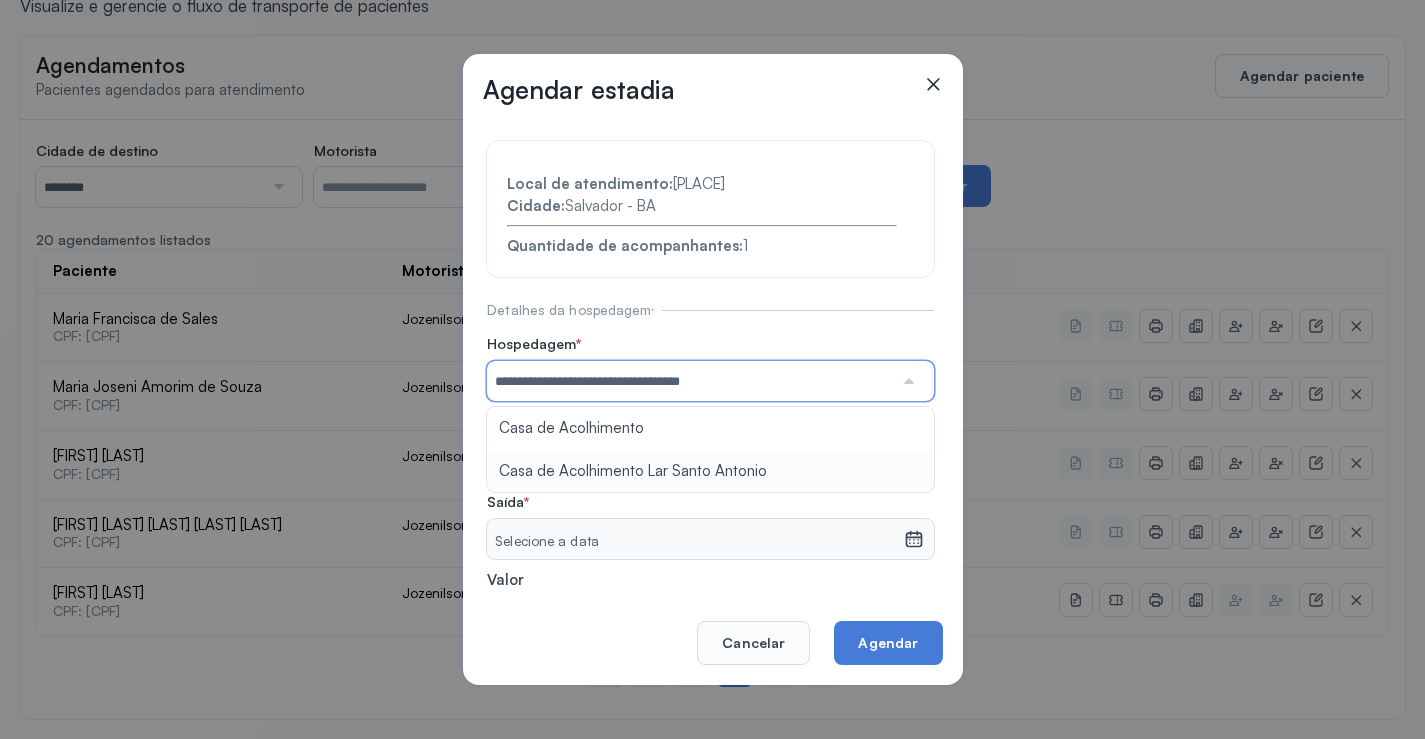 click on "**********" at bounding box center (710, 436) 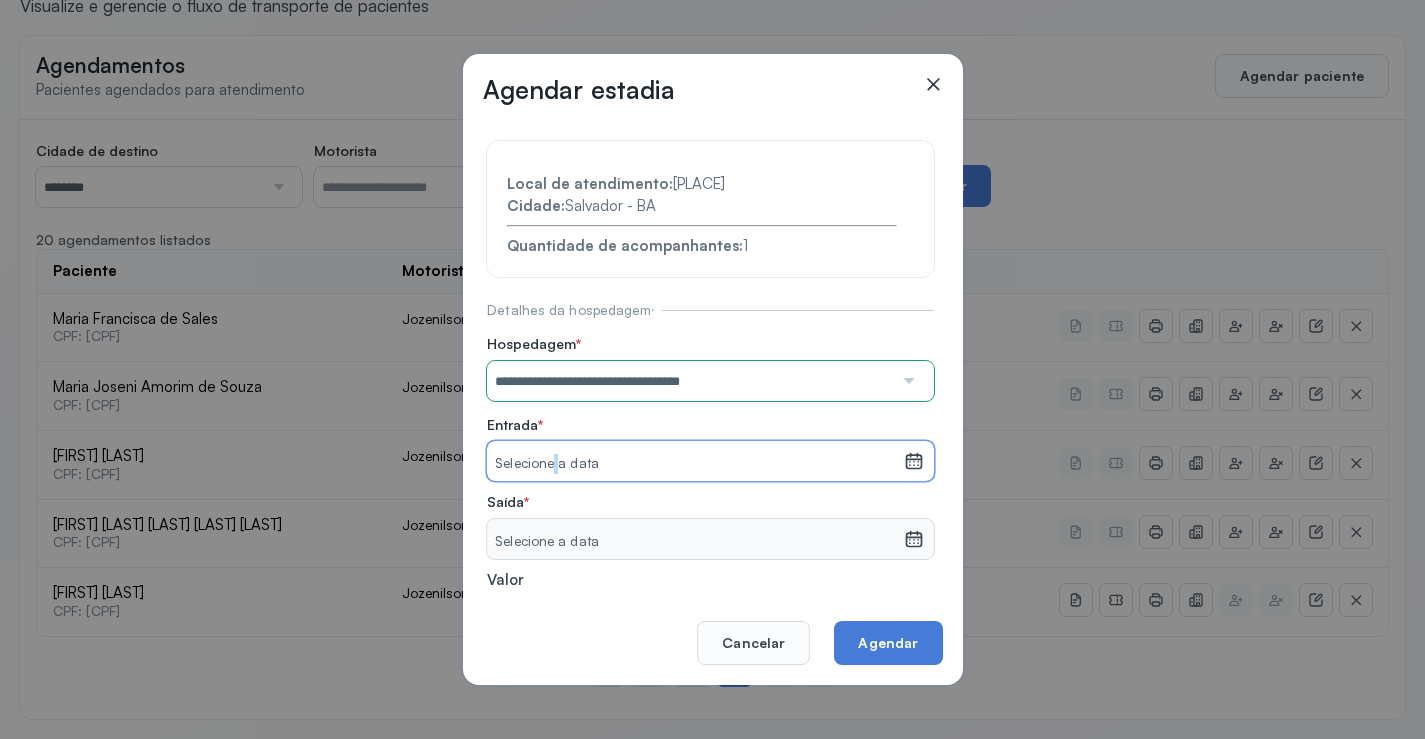 click on "Selecione a data" at bounding box center [695, 464] 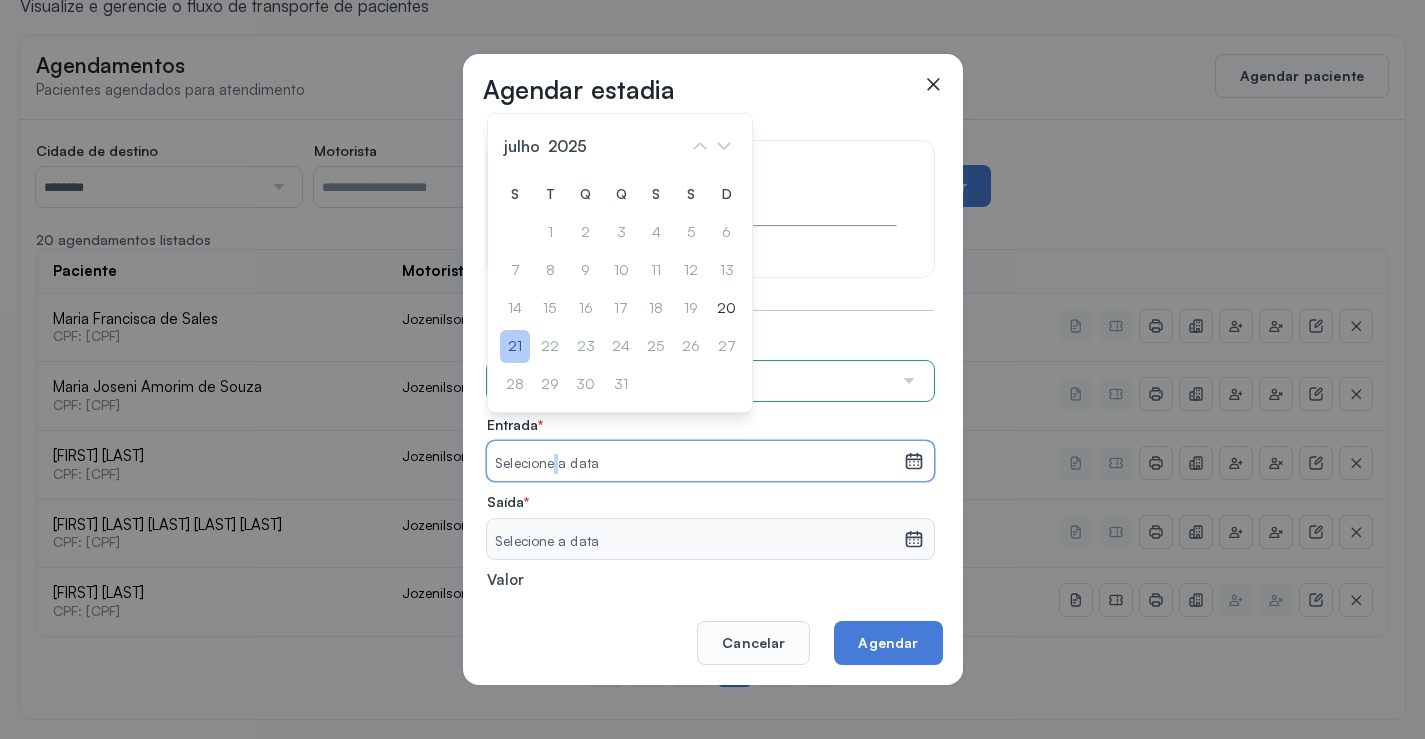 click on "21" 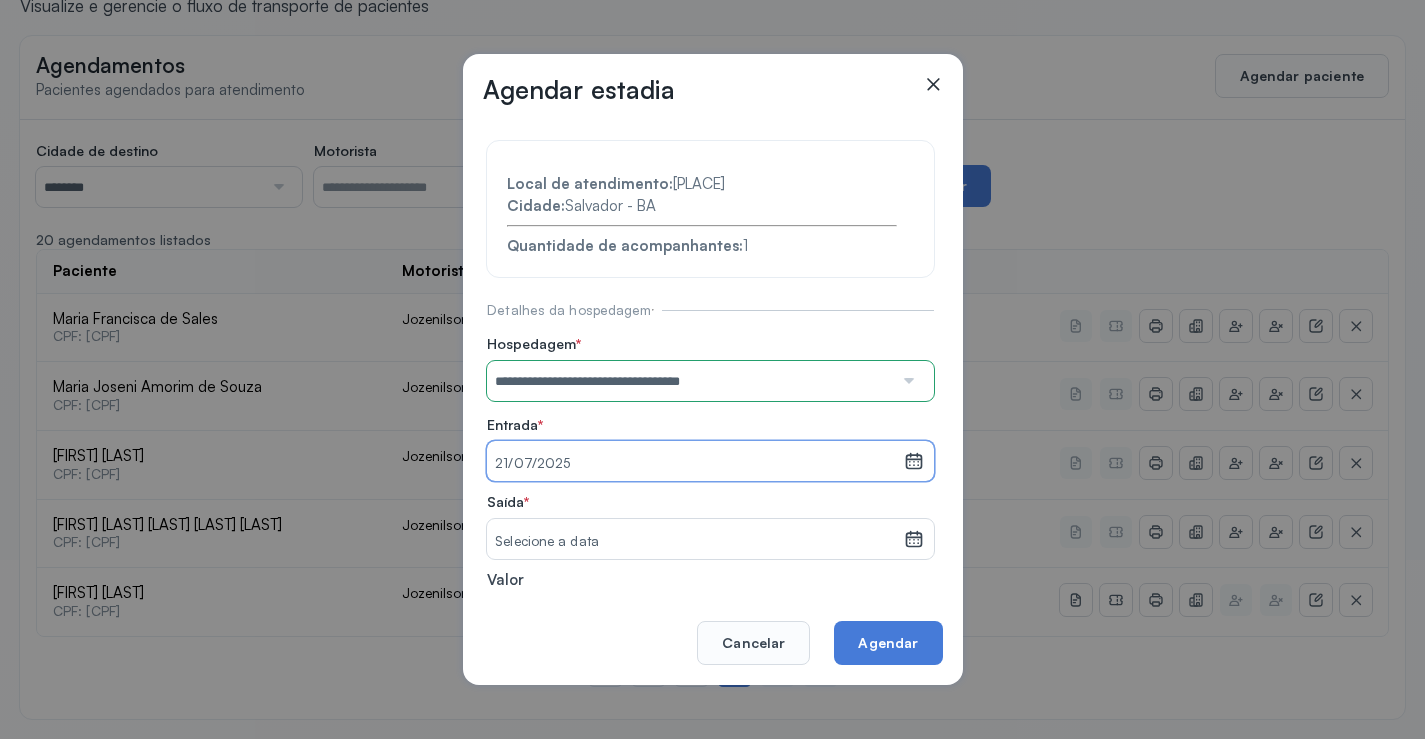 click on "Selecione a data" at bounding box center (695, 542) 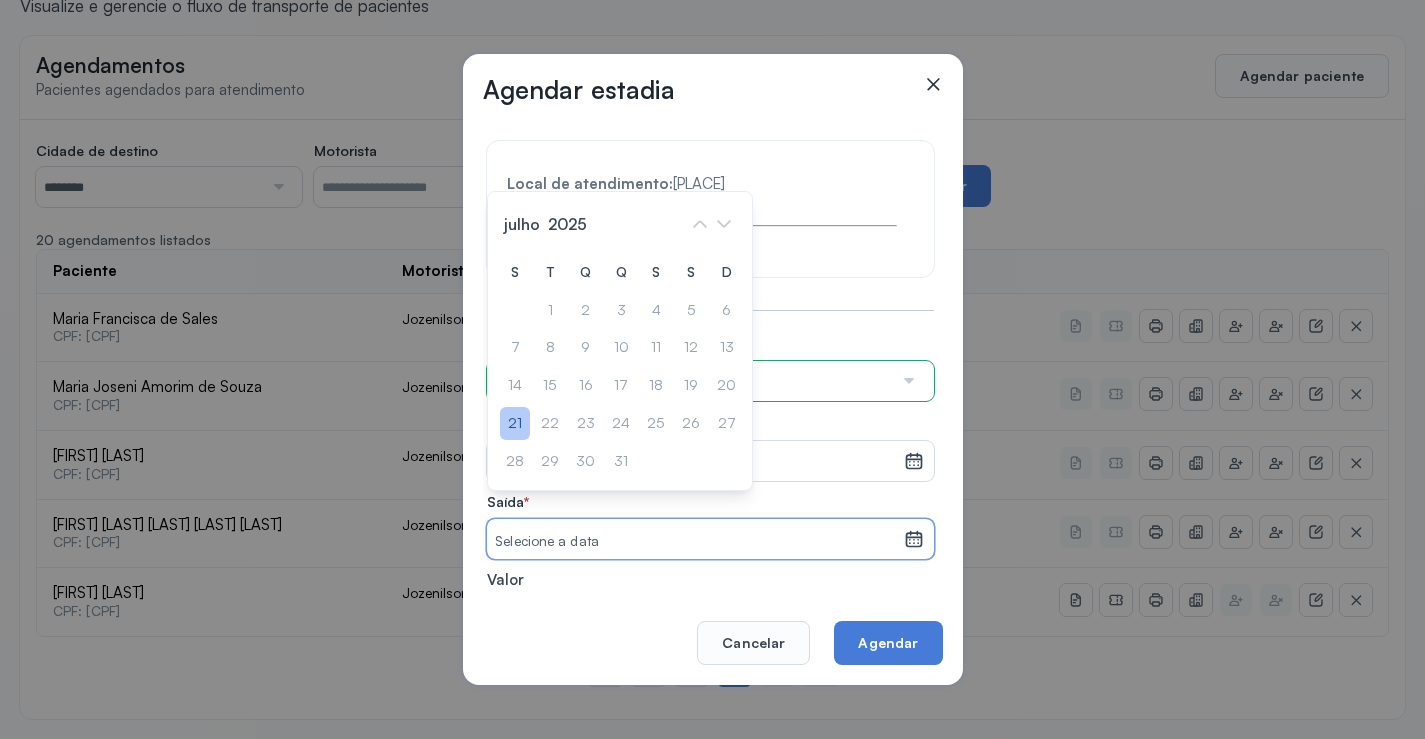 click on "21" 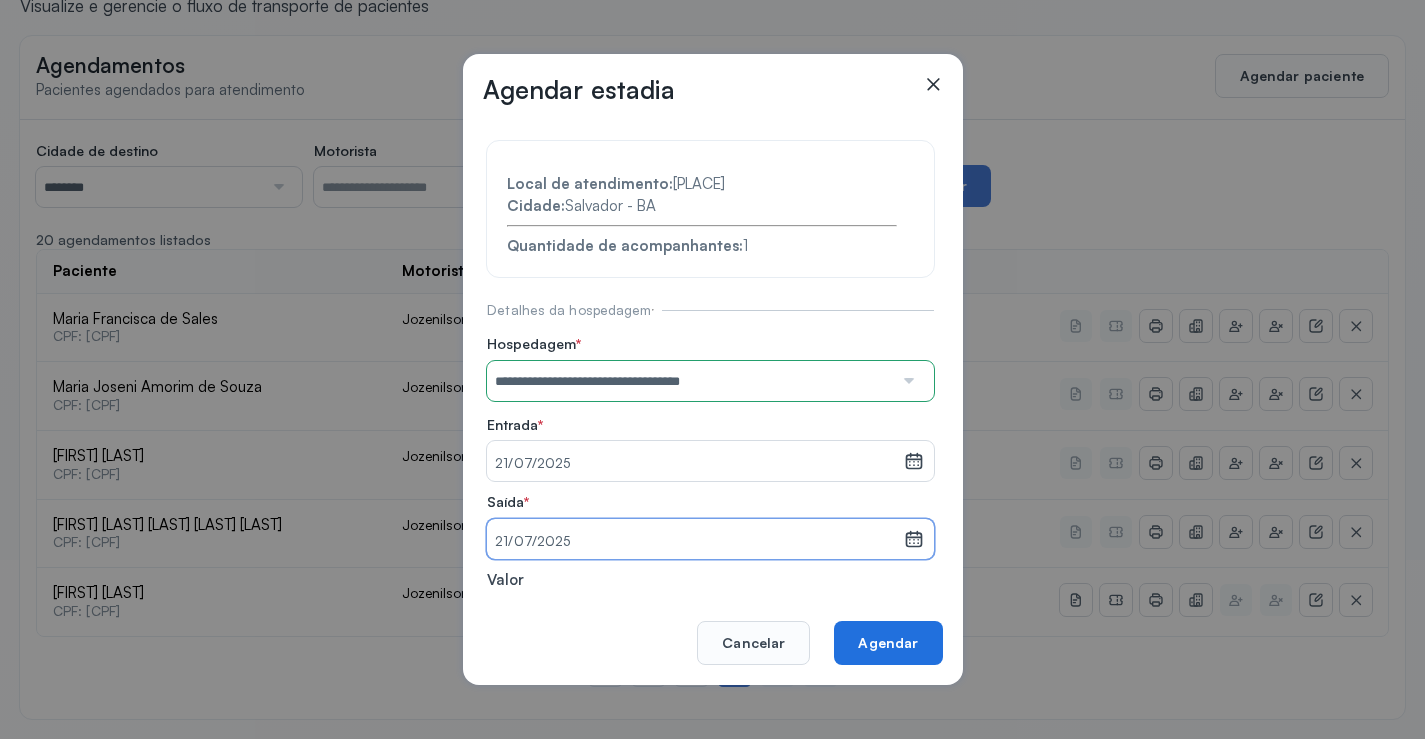 click on "Agendar" 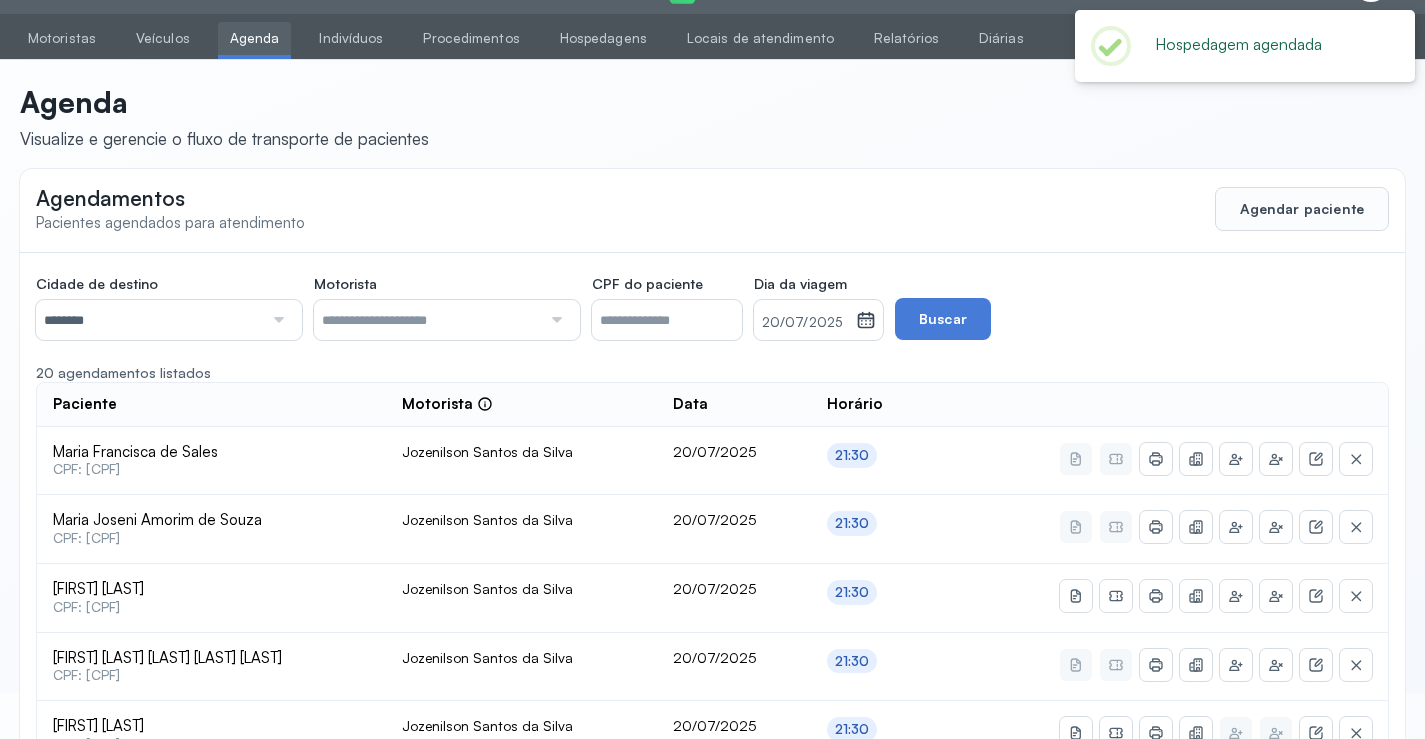 scroll, scrollTop: 179, scrollLeft: 0, axis: vertical 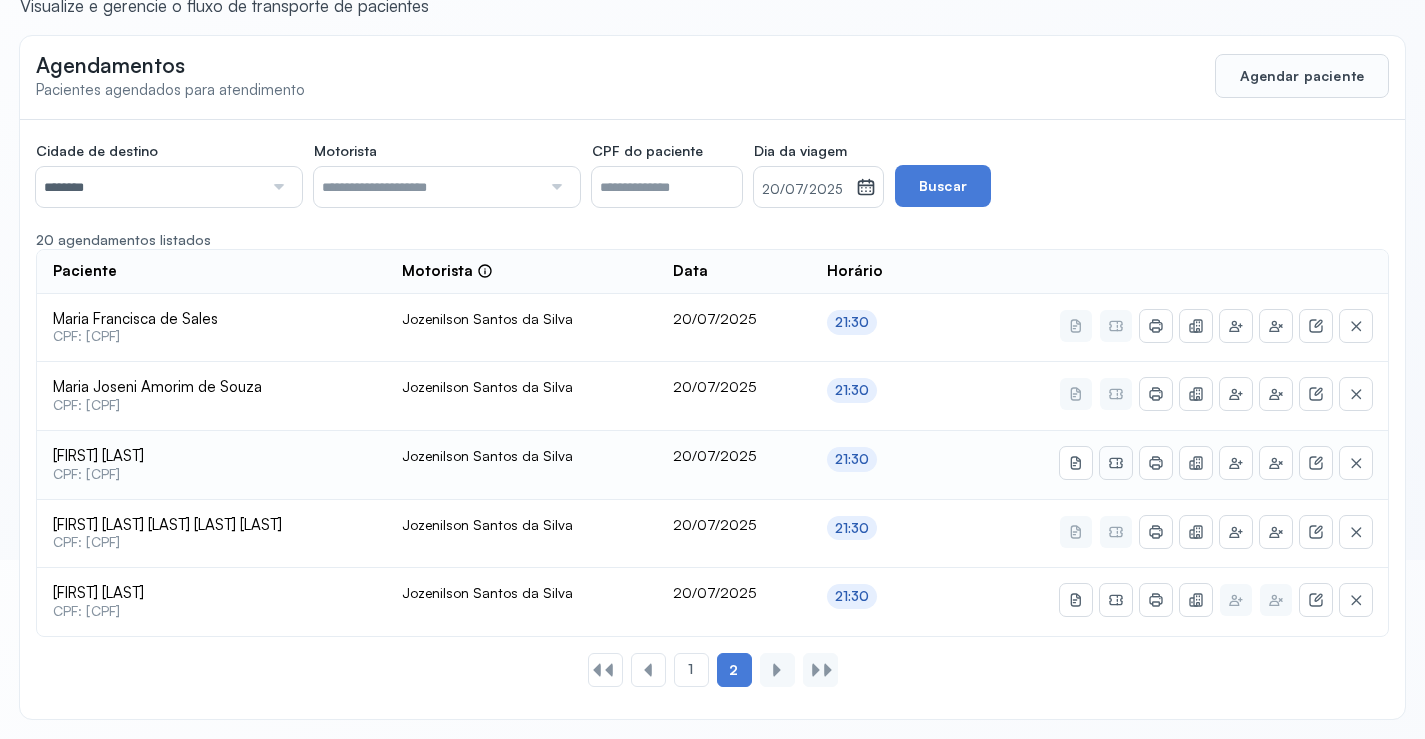 click 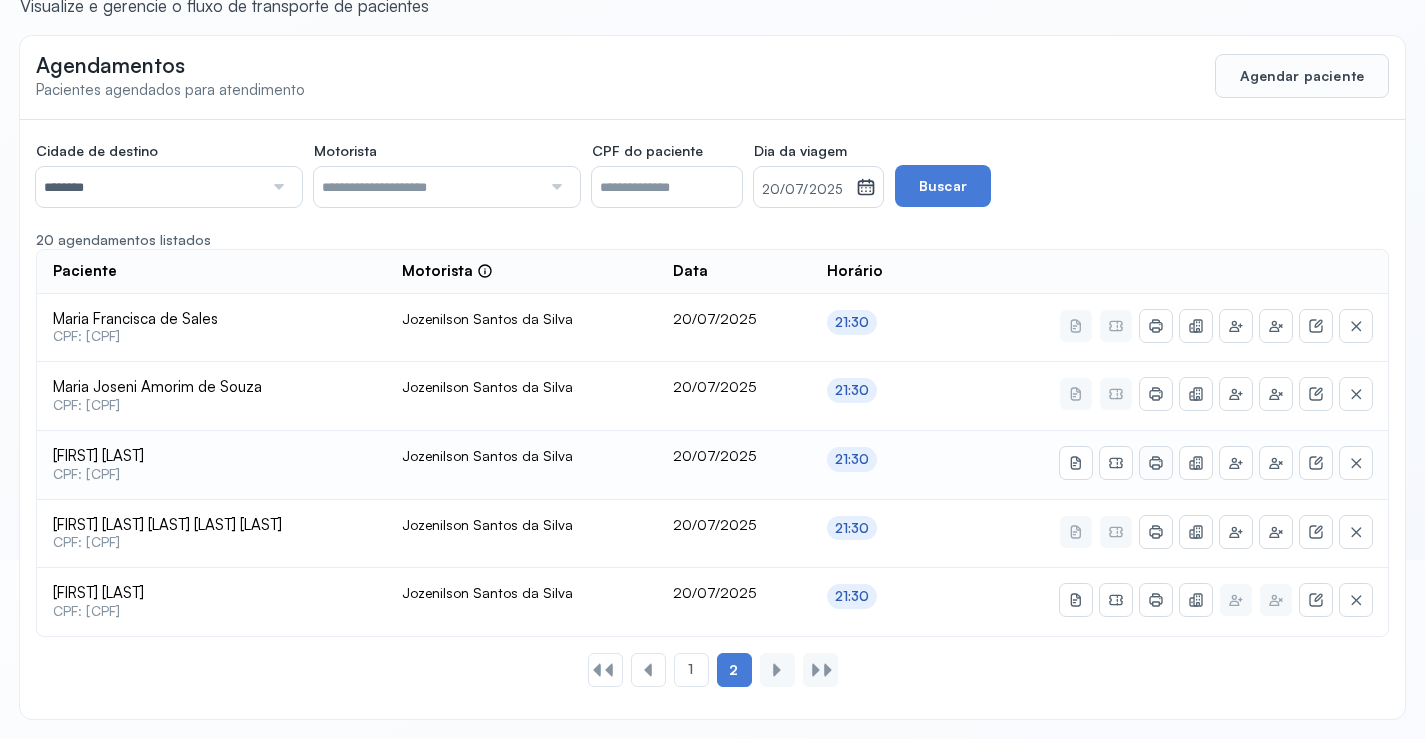 click 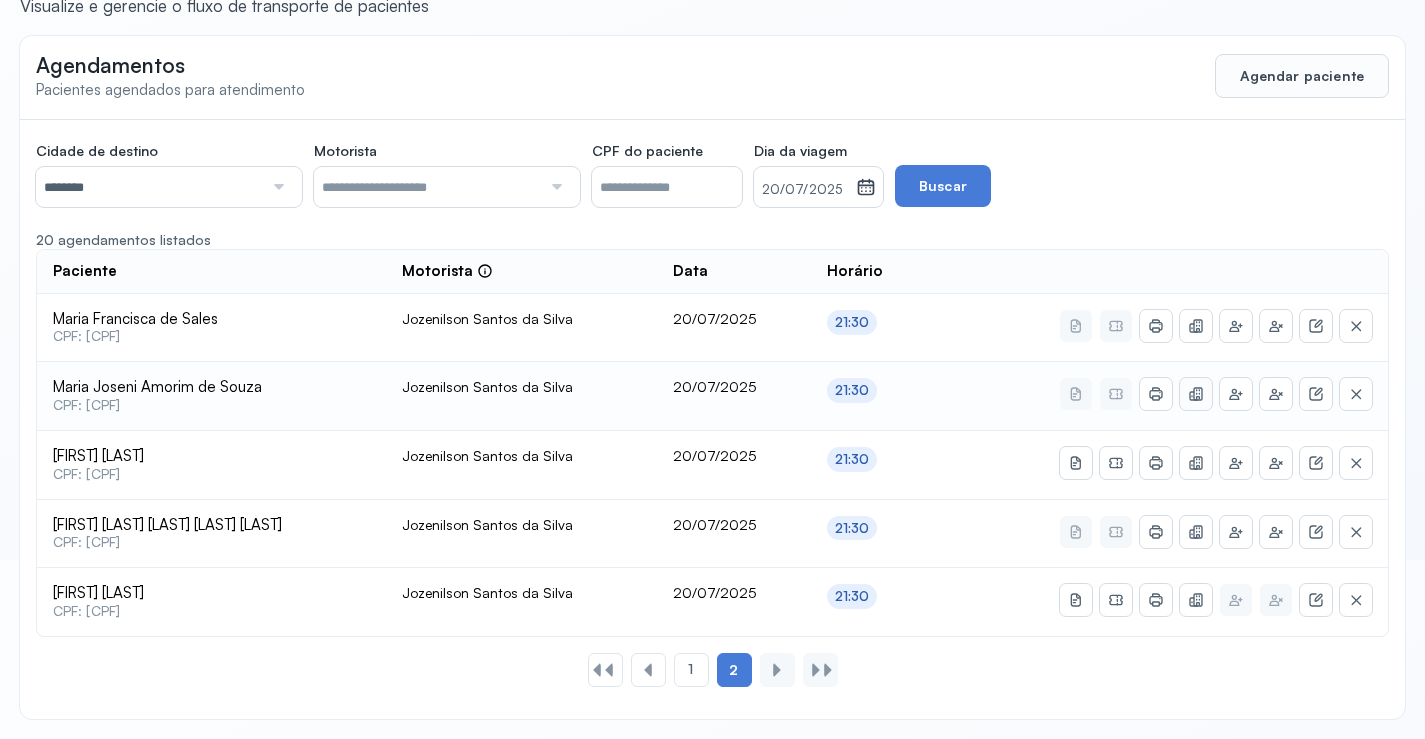 click 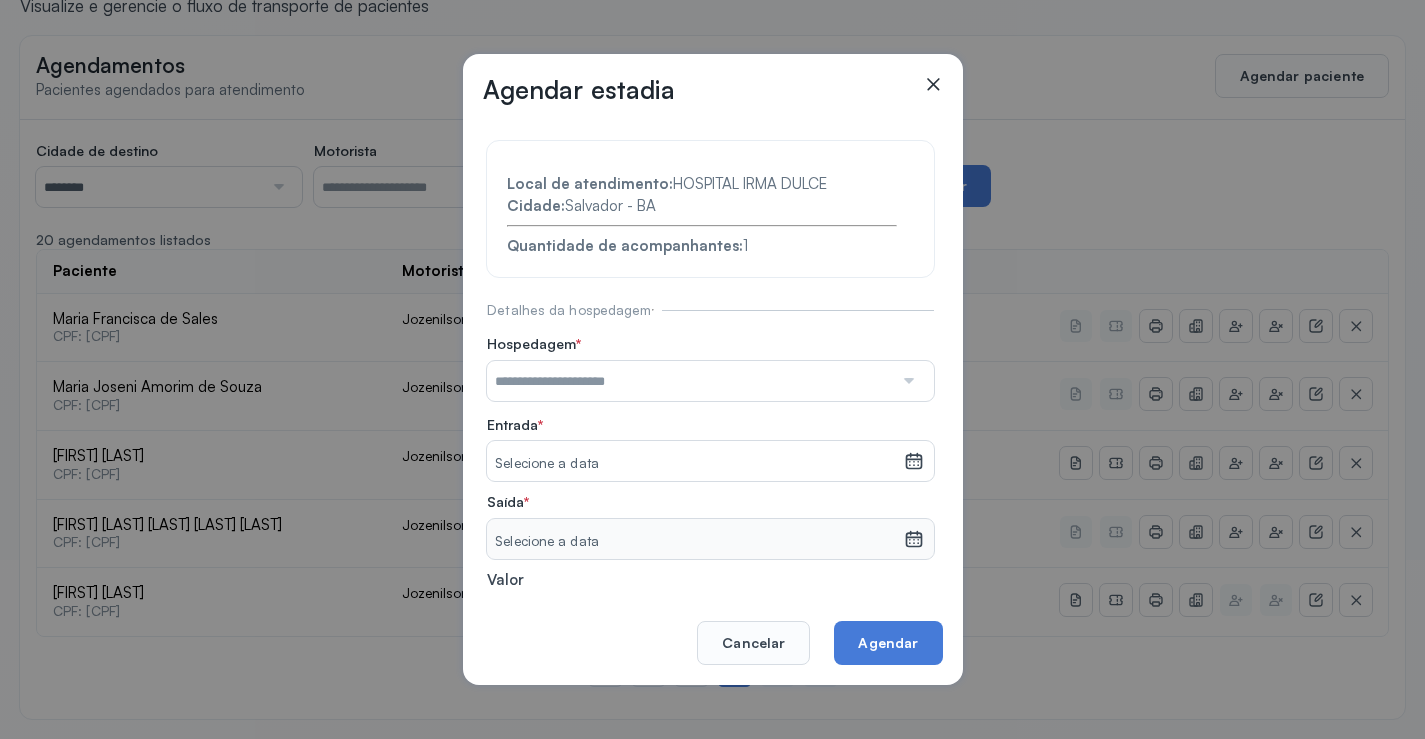 click at bounding box center [690, 381] 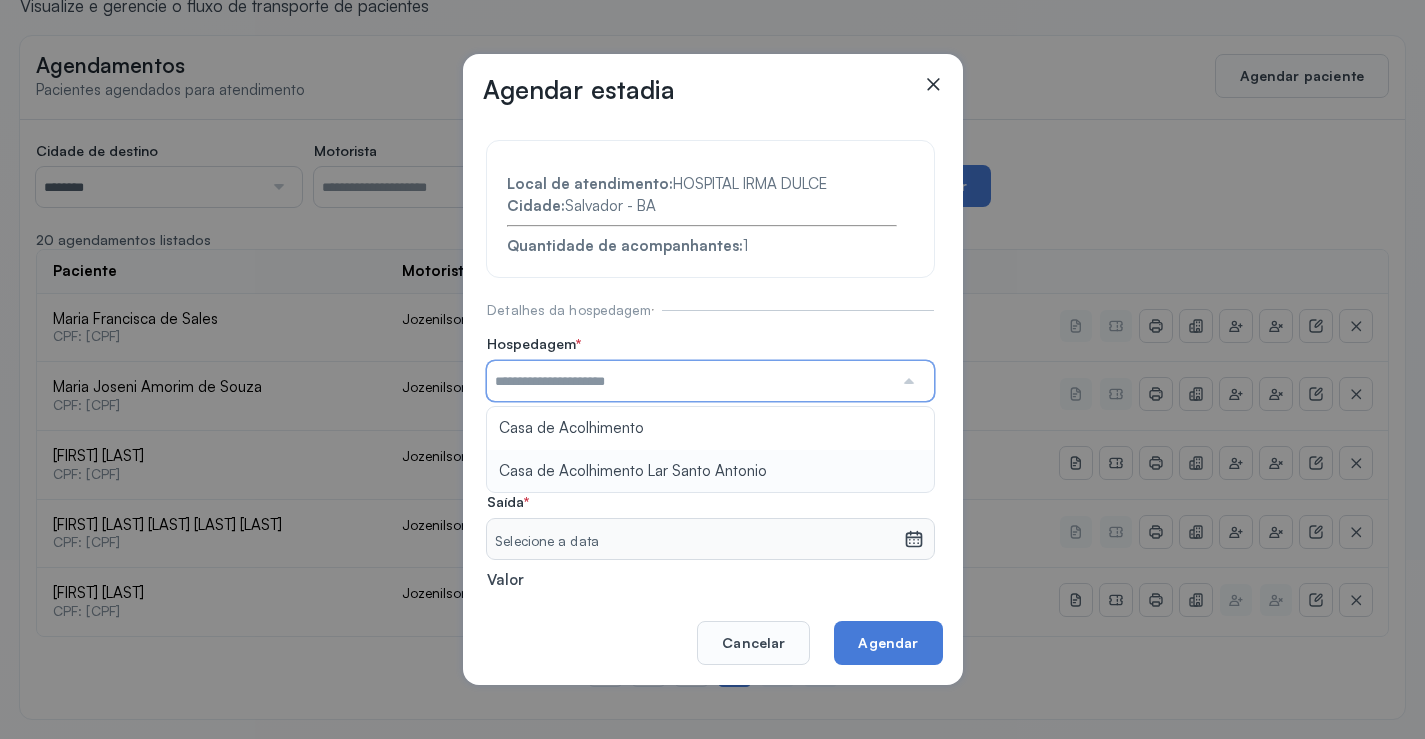 type on "**********" 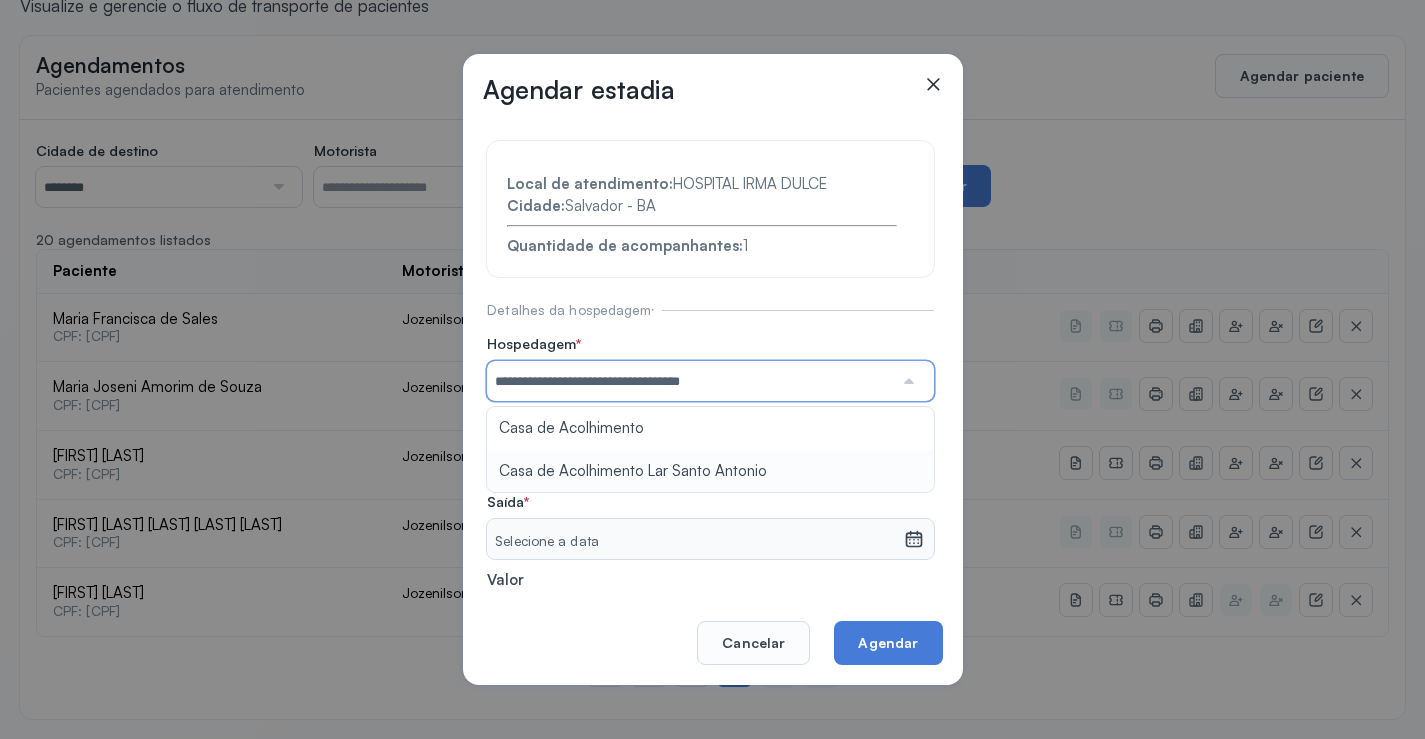 click on "**********" at bounding box center [710, 436] 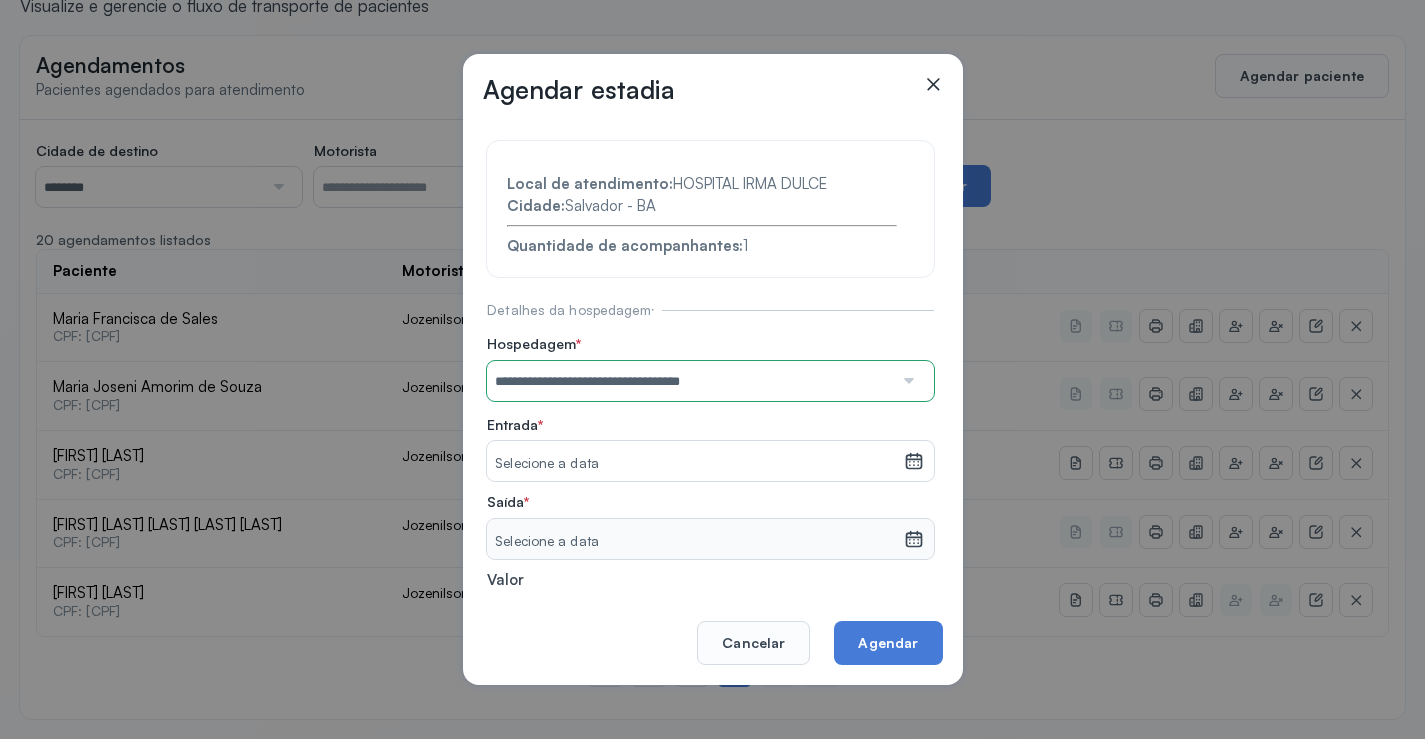 click on "Selecione a data" at bounding box center [695, 464] 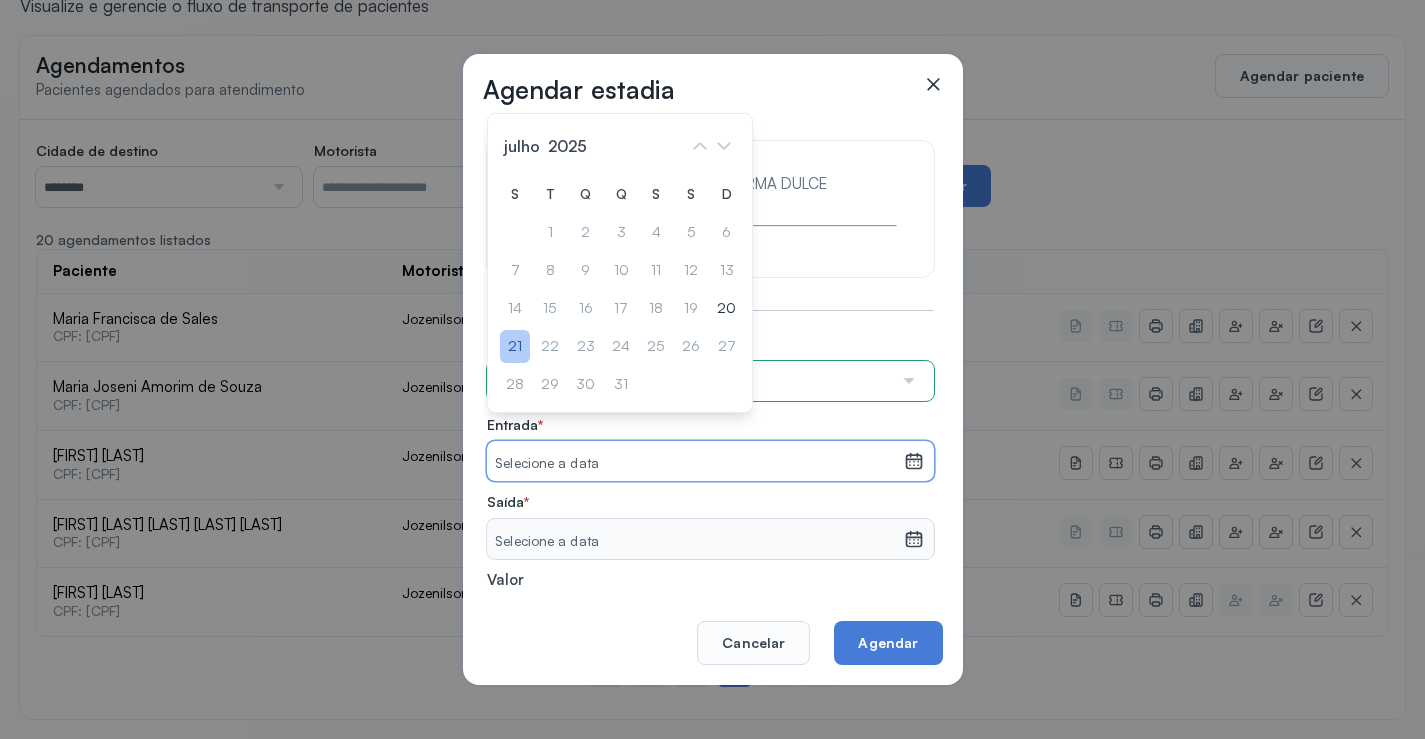 click on "21" 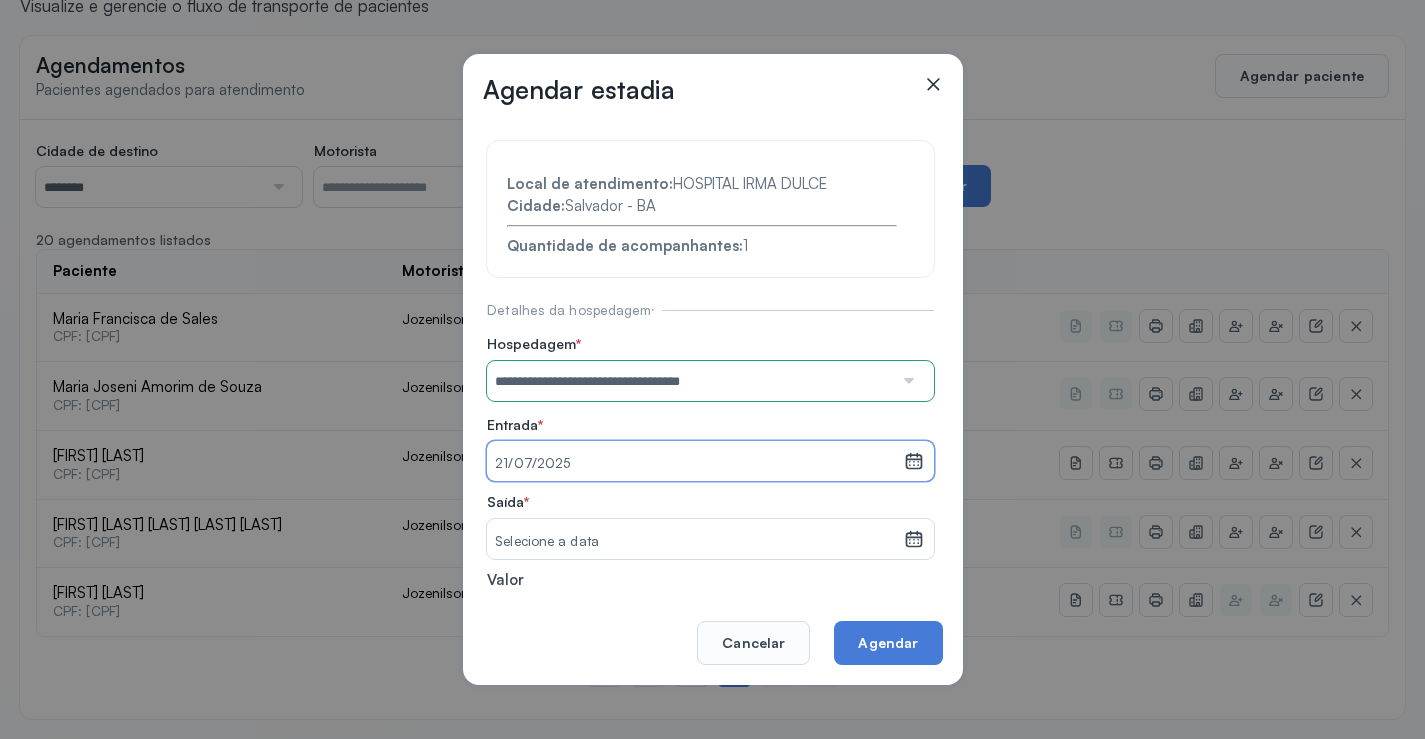 click on "Selecione a data" at bounding box center [695, 542] 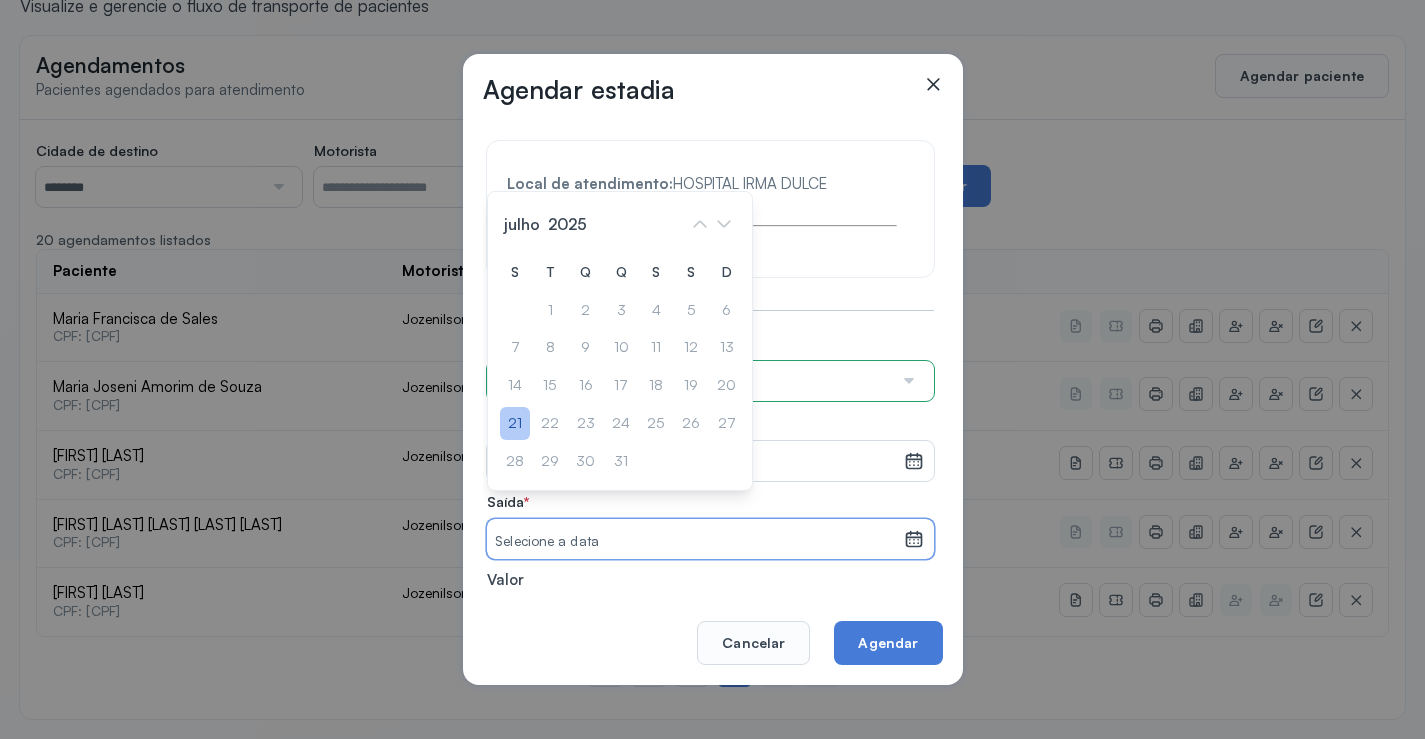 click on "21" 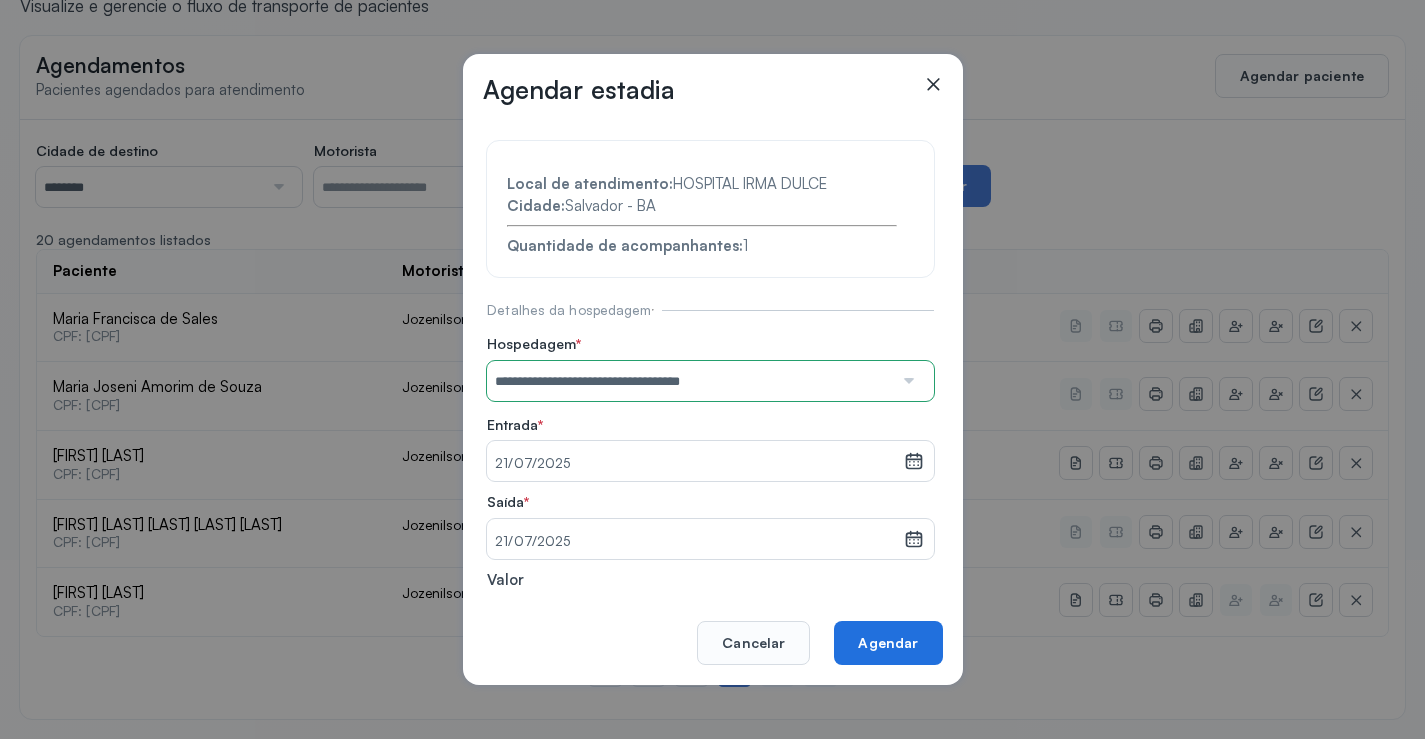 click on "Agendar" 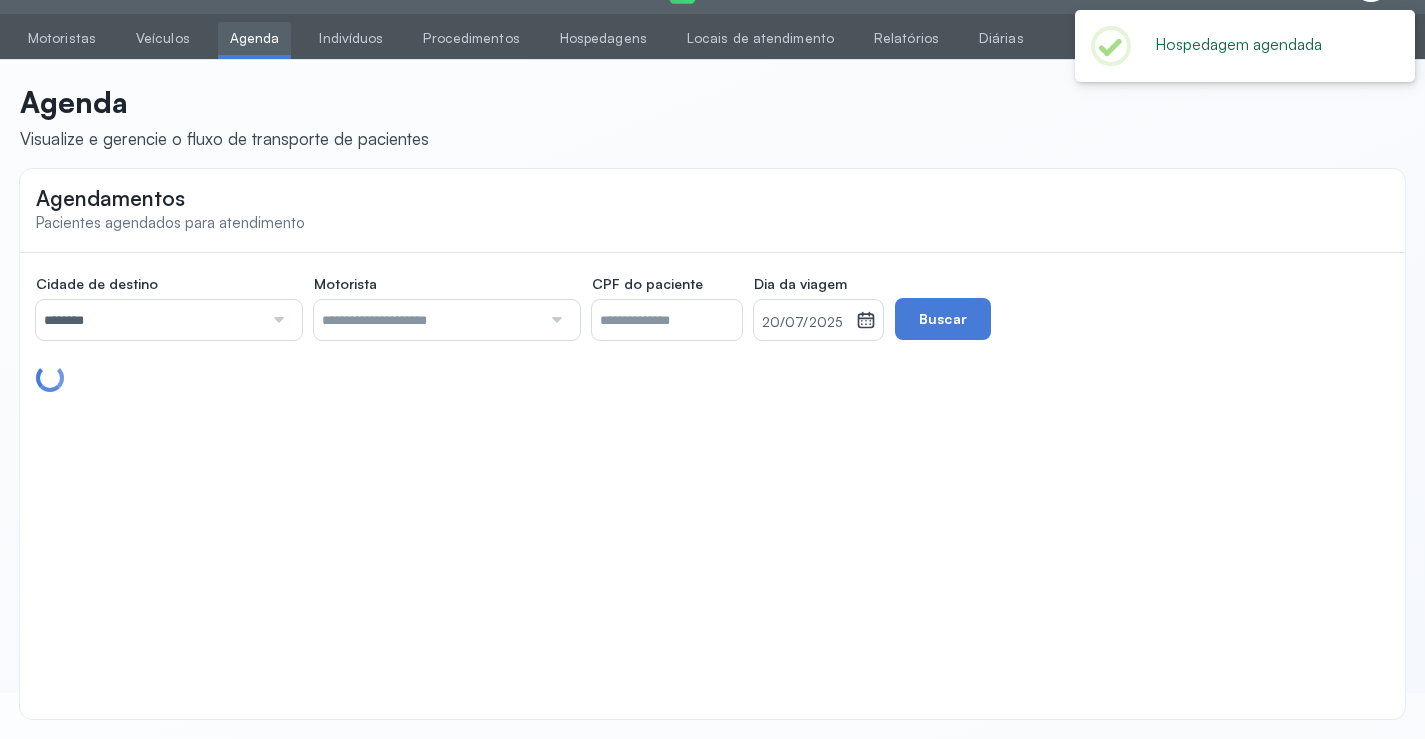 scroll, scrollTop: 179, scrollLeft: 0, axis: vertical 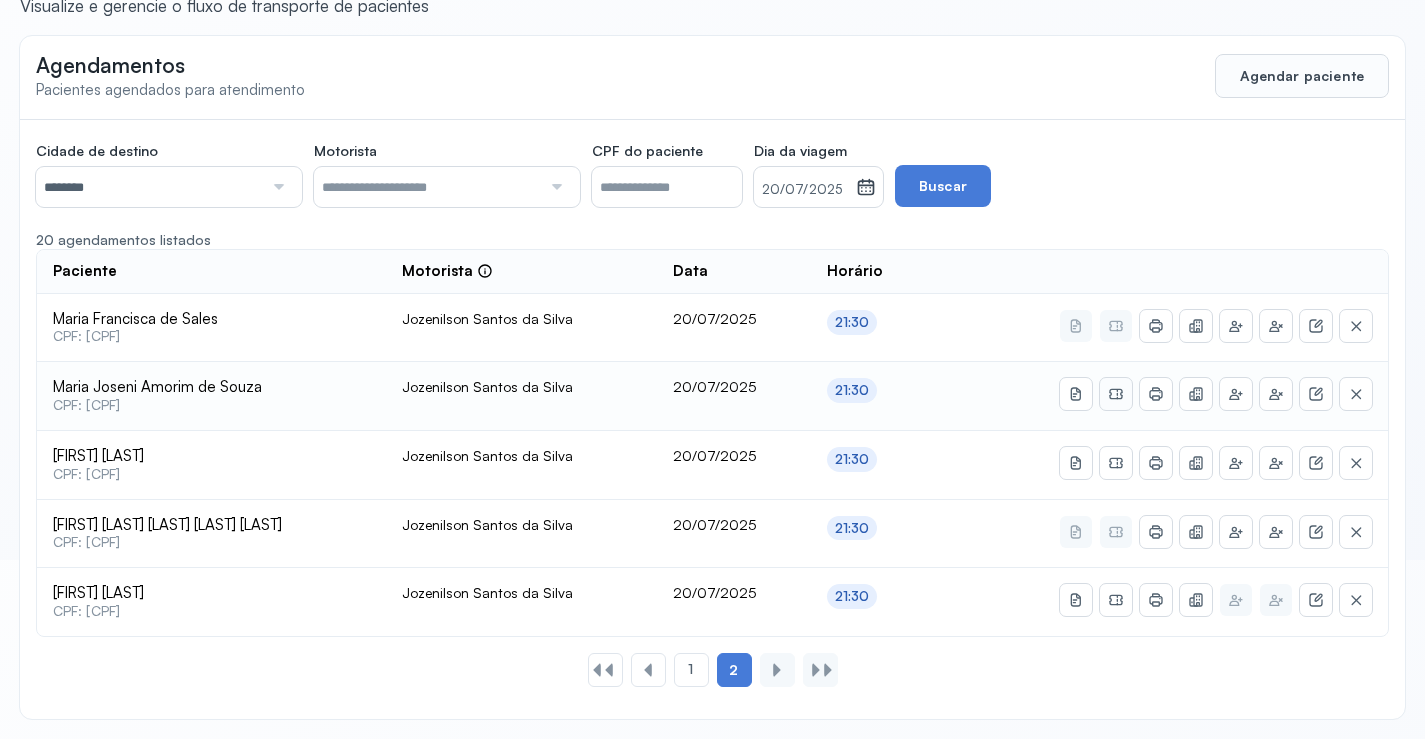 click 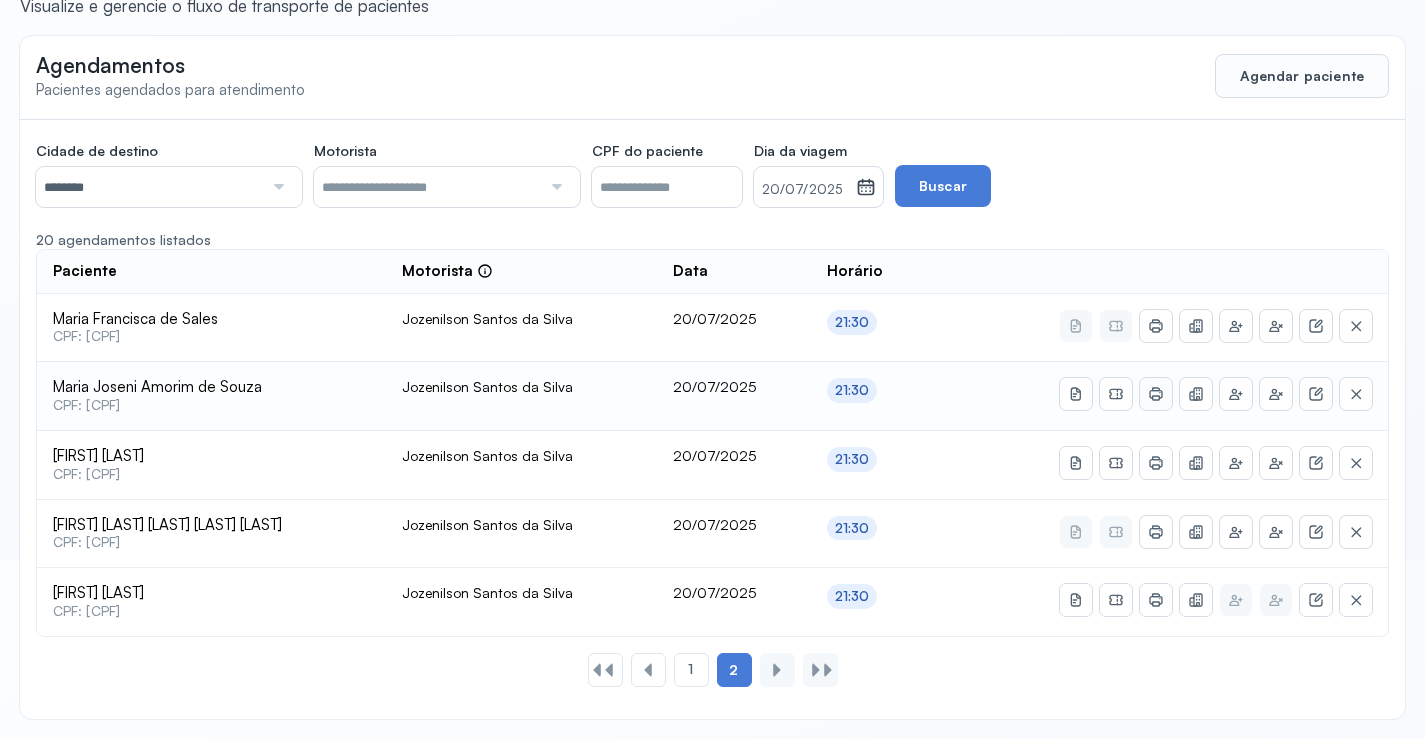 click 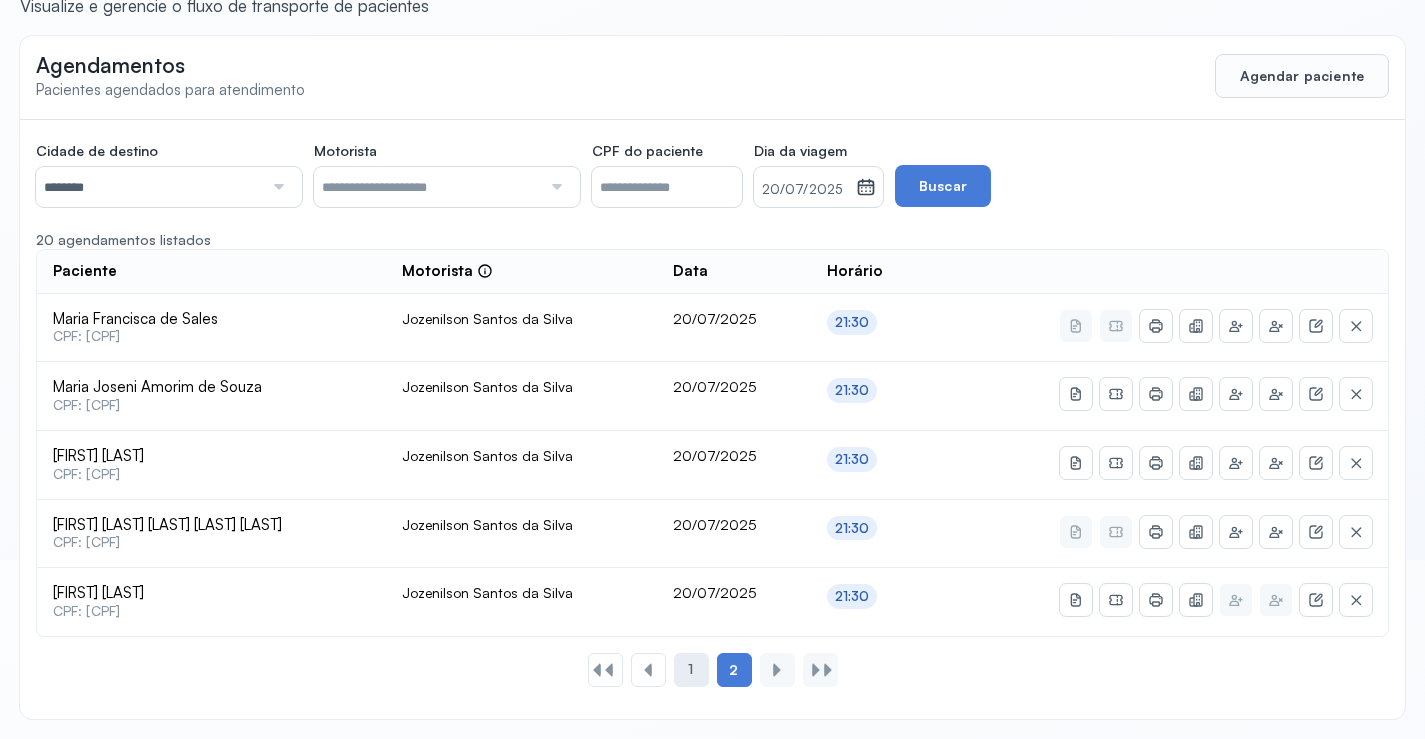 click on "1" 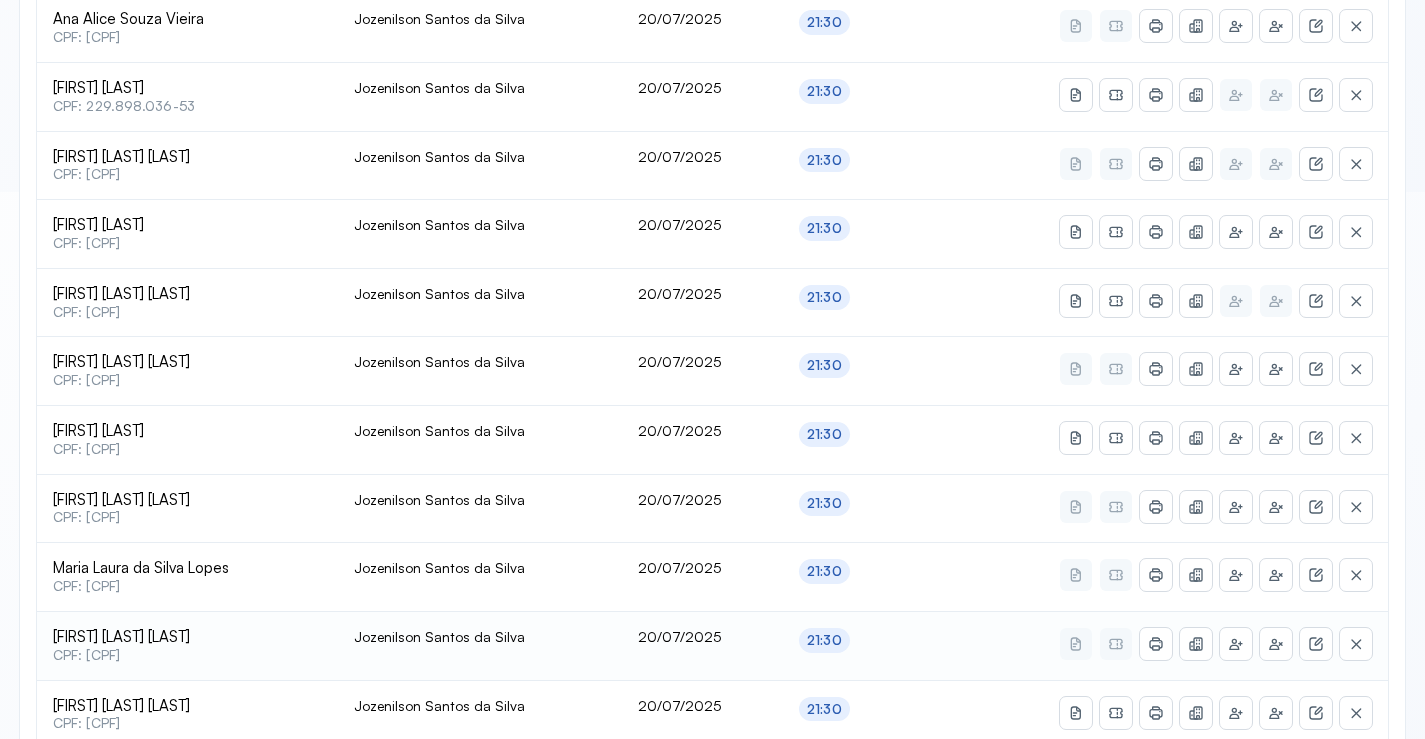 scroll, scrollTop: 579, scrollLeft: 0, axis: vertical 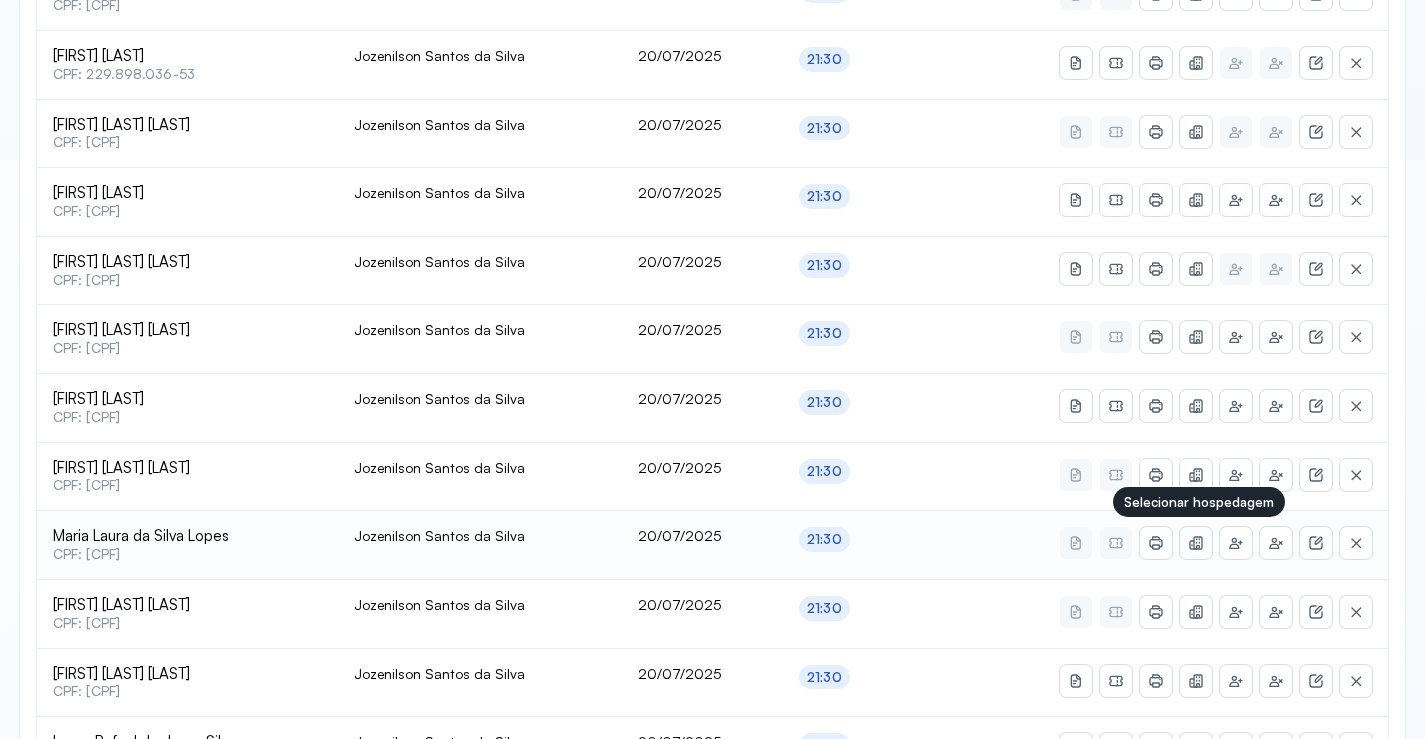 click 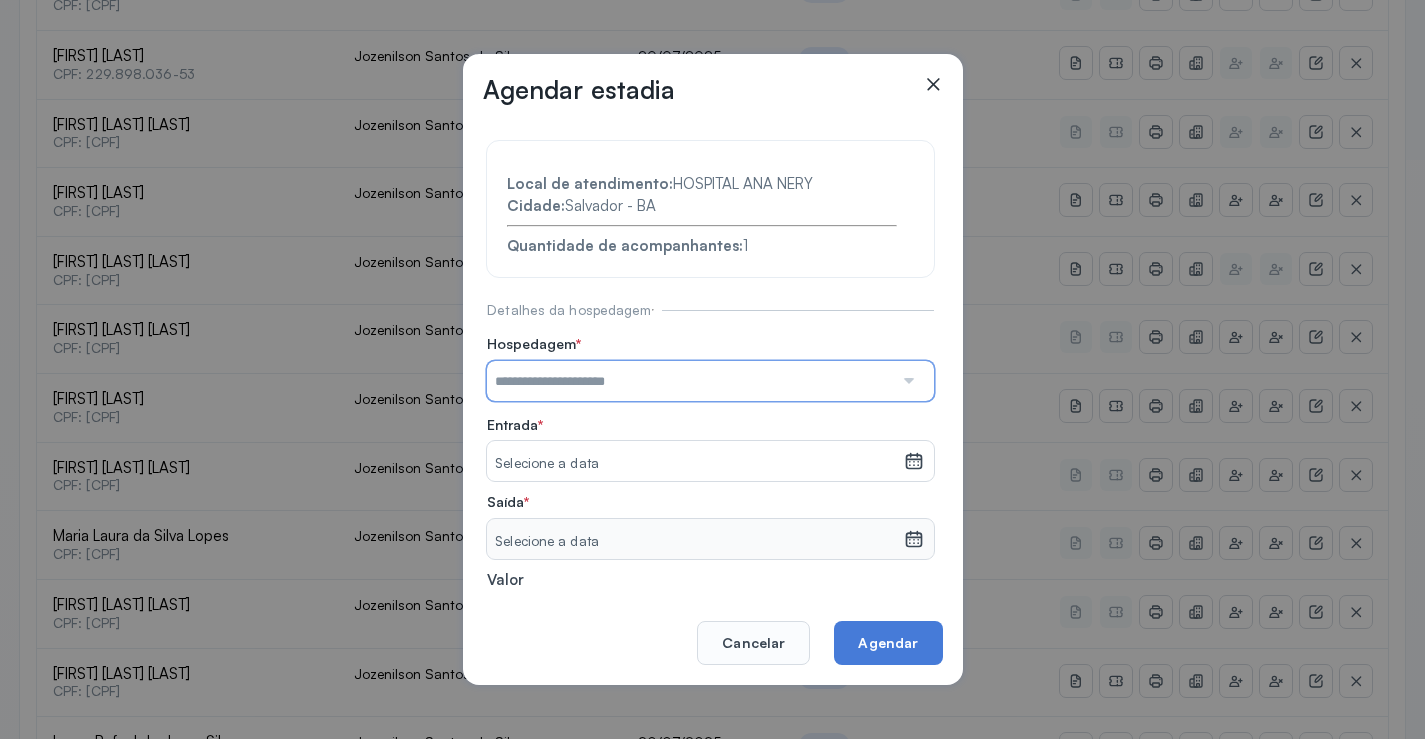 click at bounding box center (690, 381) 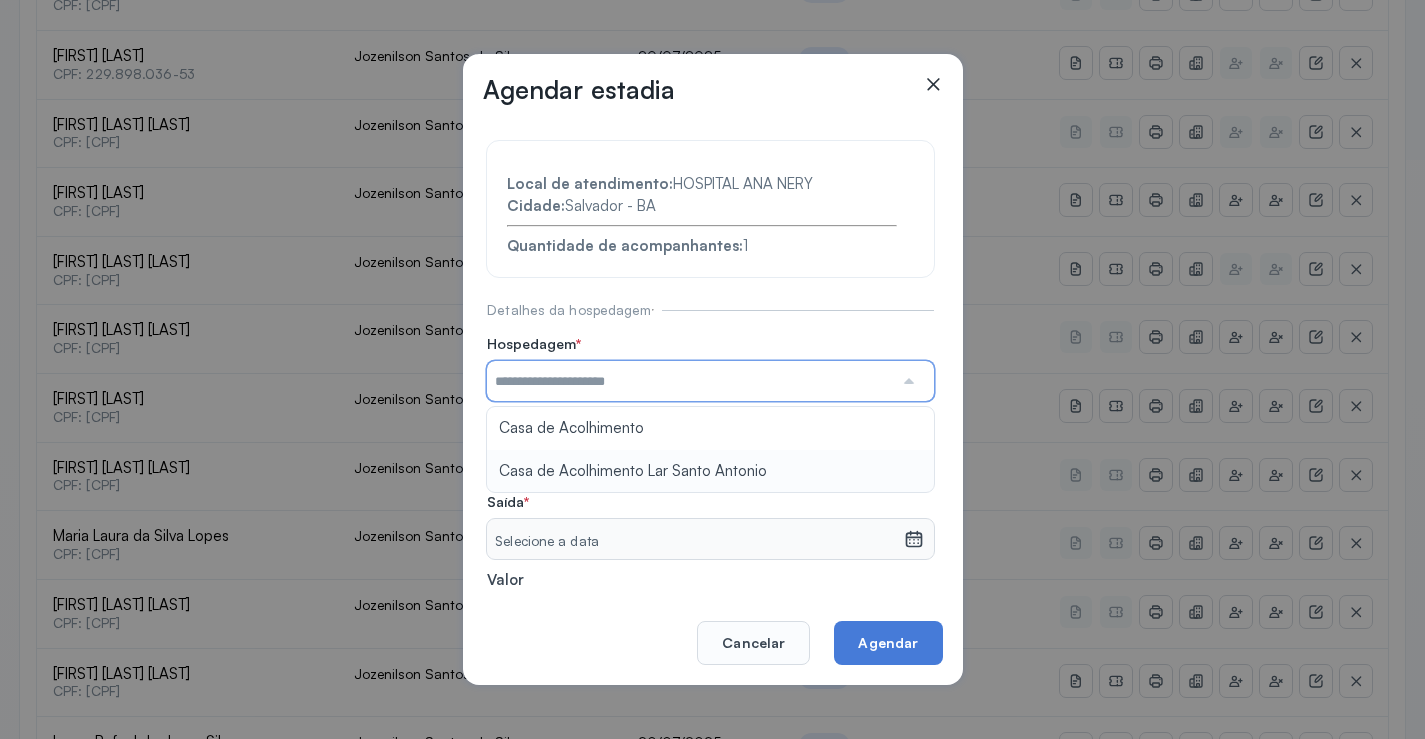 type on "**********" 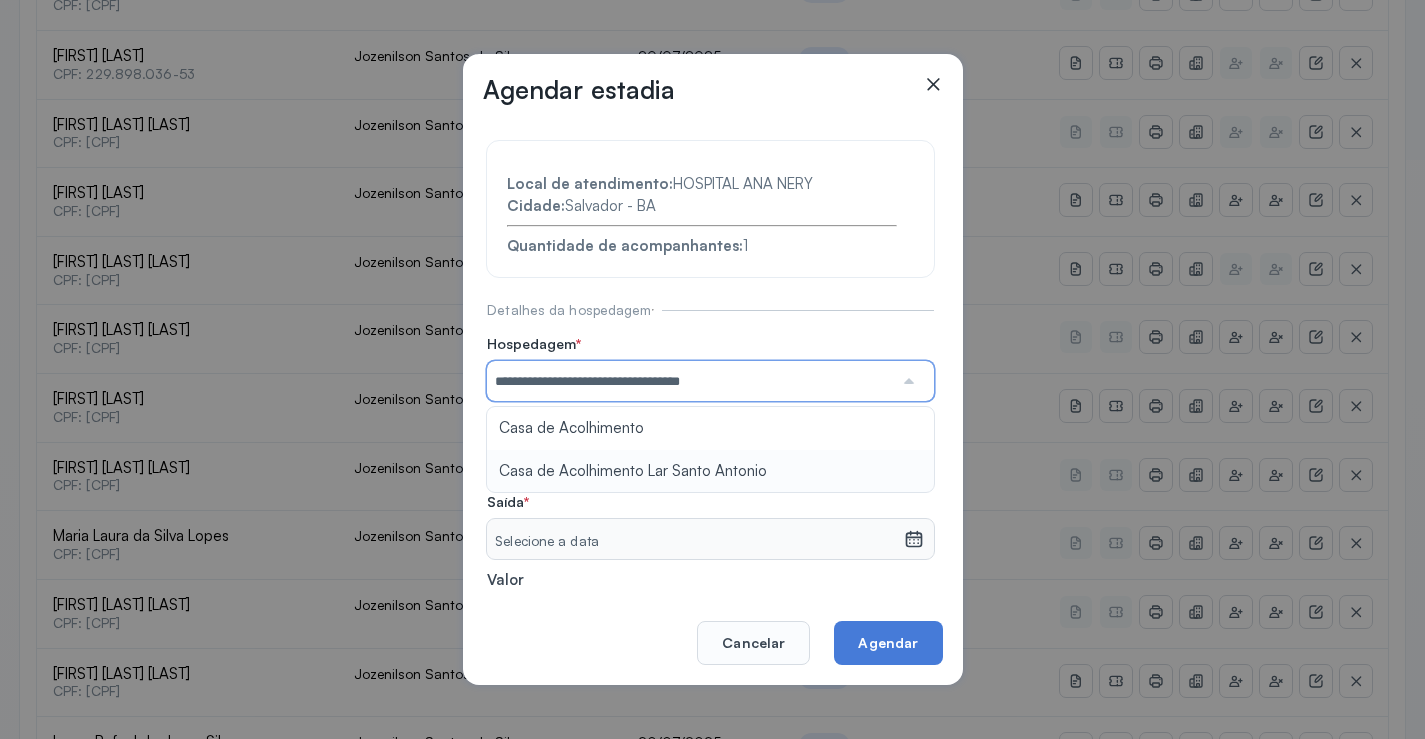 click on "**********" at bounding box center (710, 436) 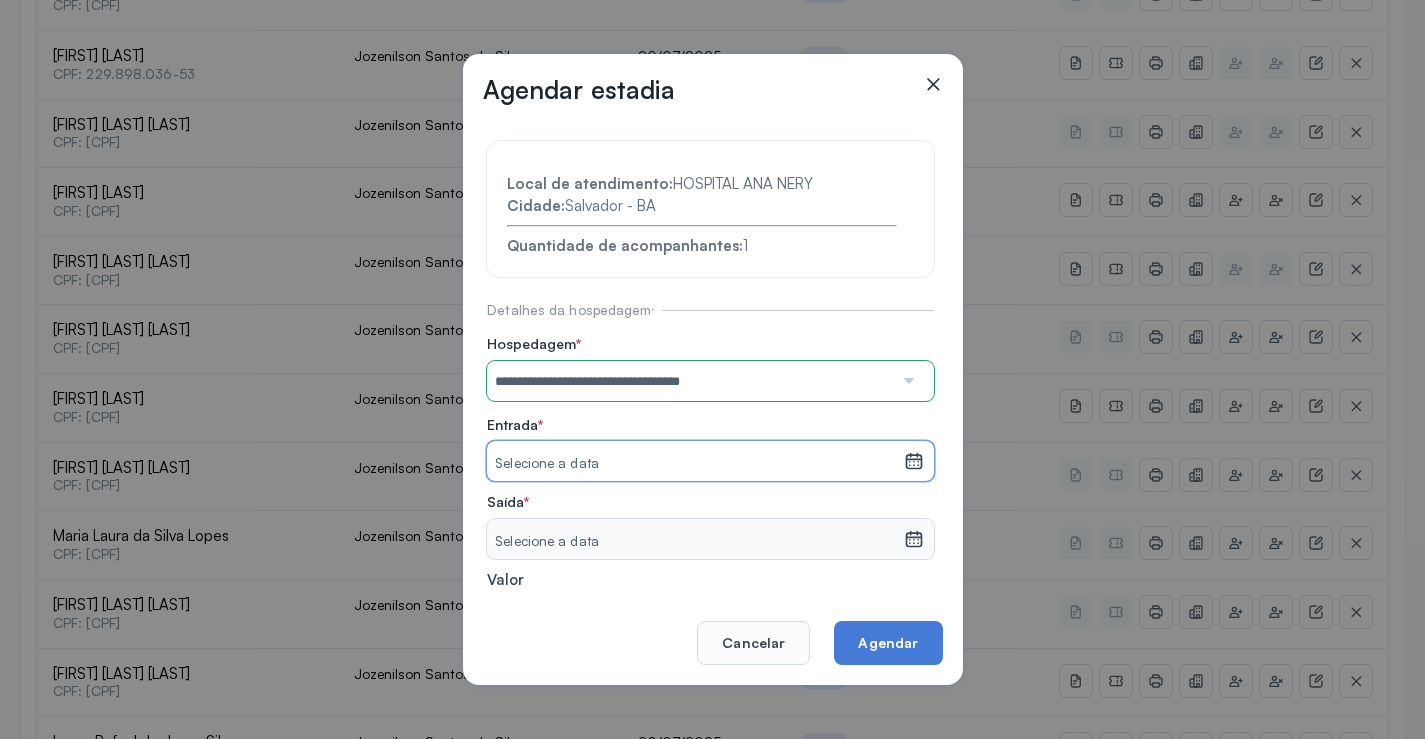 click on "Selecione a data" at bounding box center (695, 464) 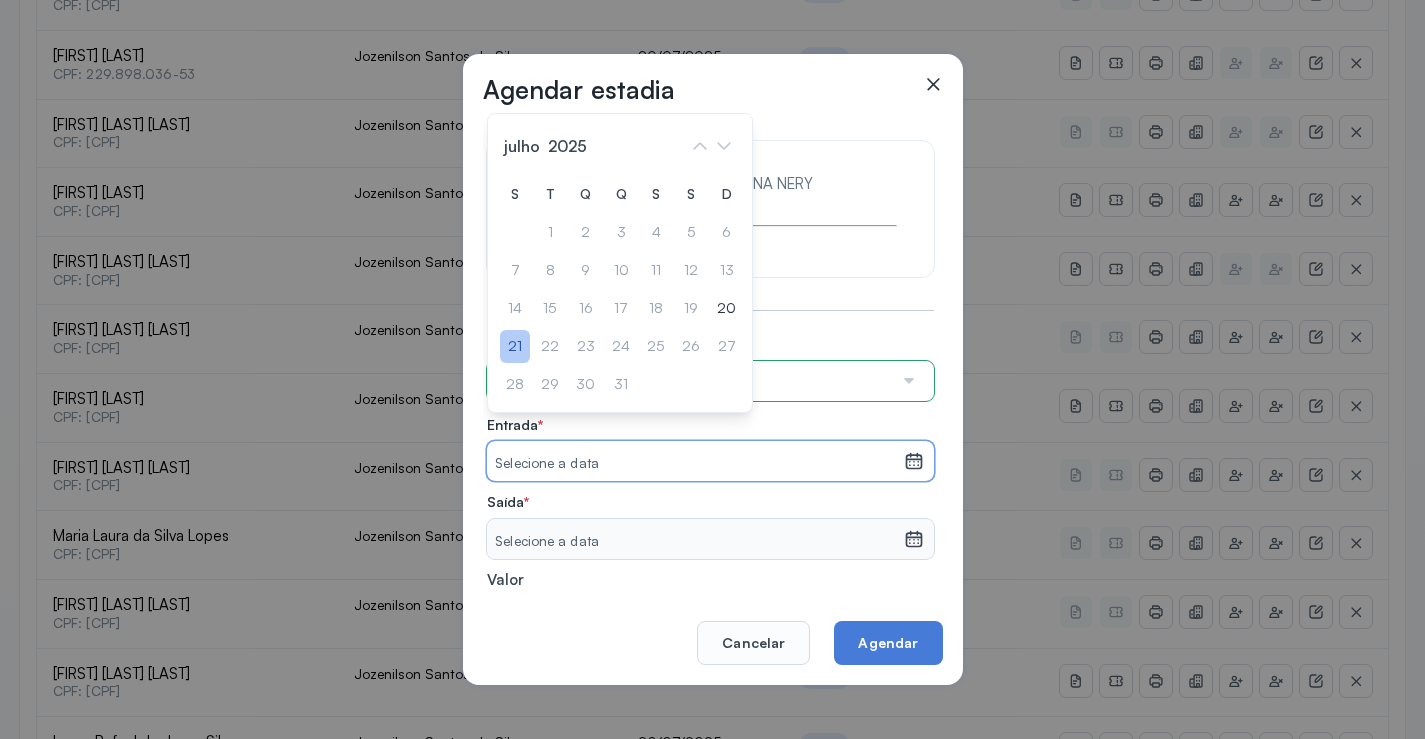 click on "21" 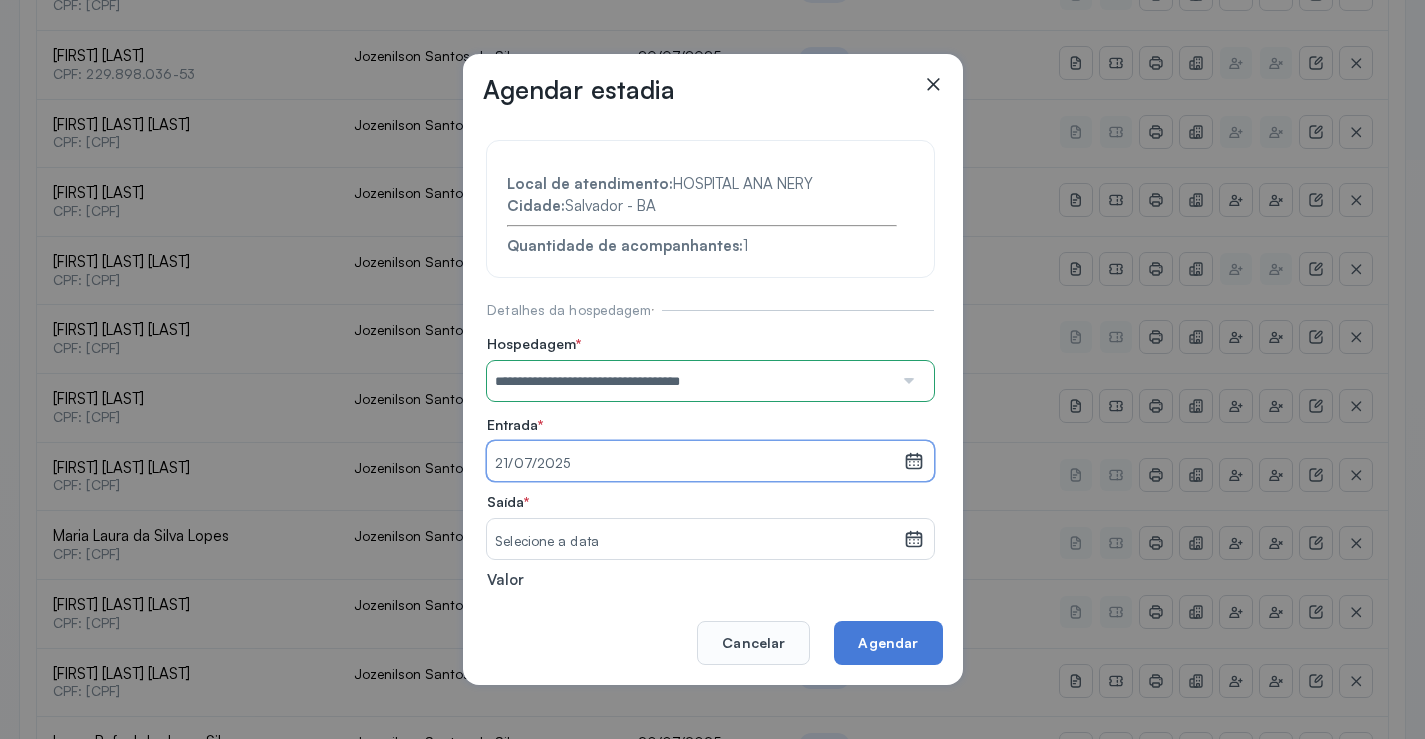 click on "Selecione a data" at bounding box center (695, 542) 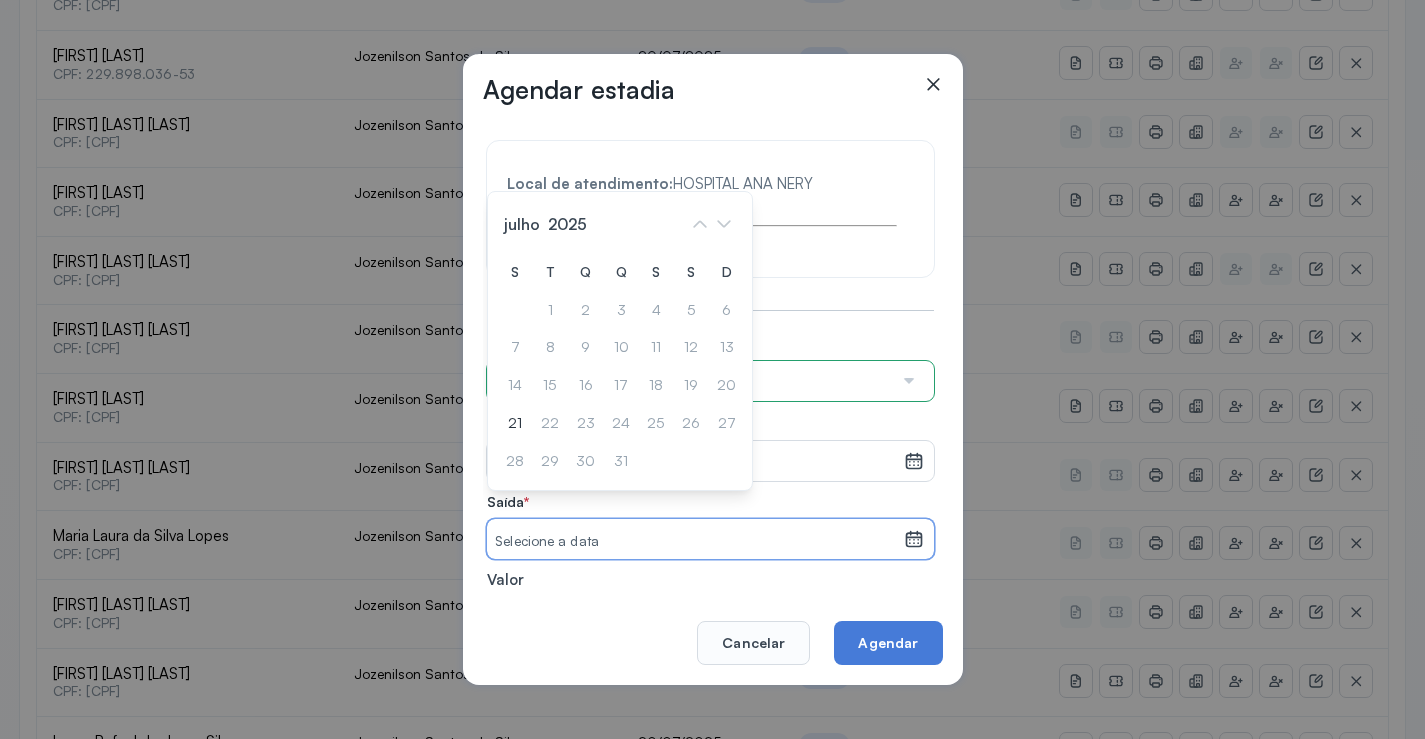 drag, startPoint x: 513, startPoint y: 447, endPoint x: 509, endPoint y: 431, distance: 16.492422 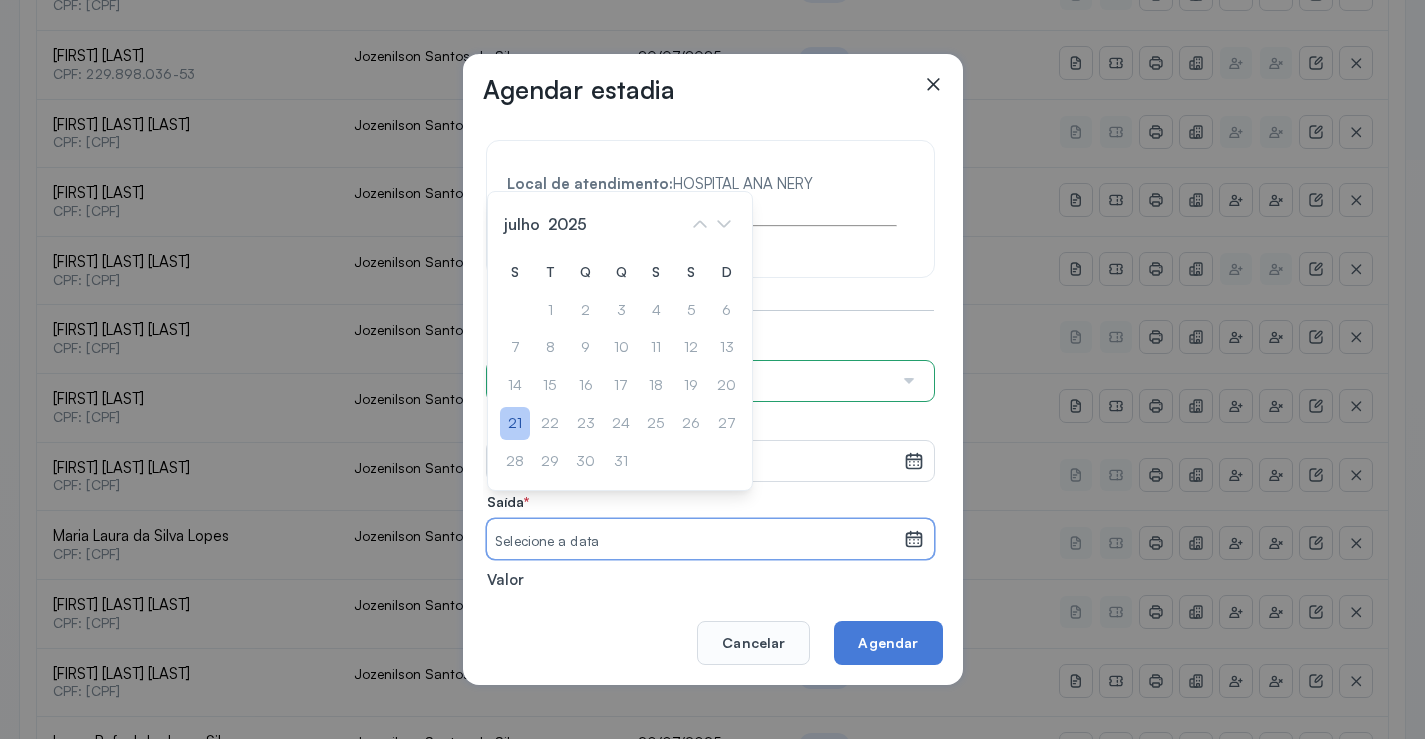 click on "21" 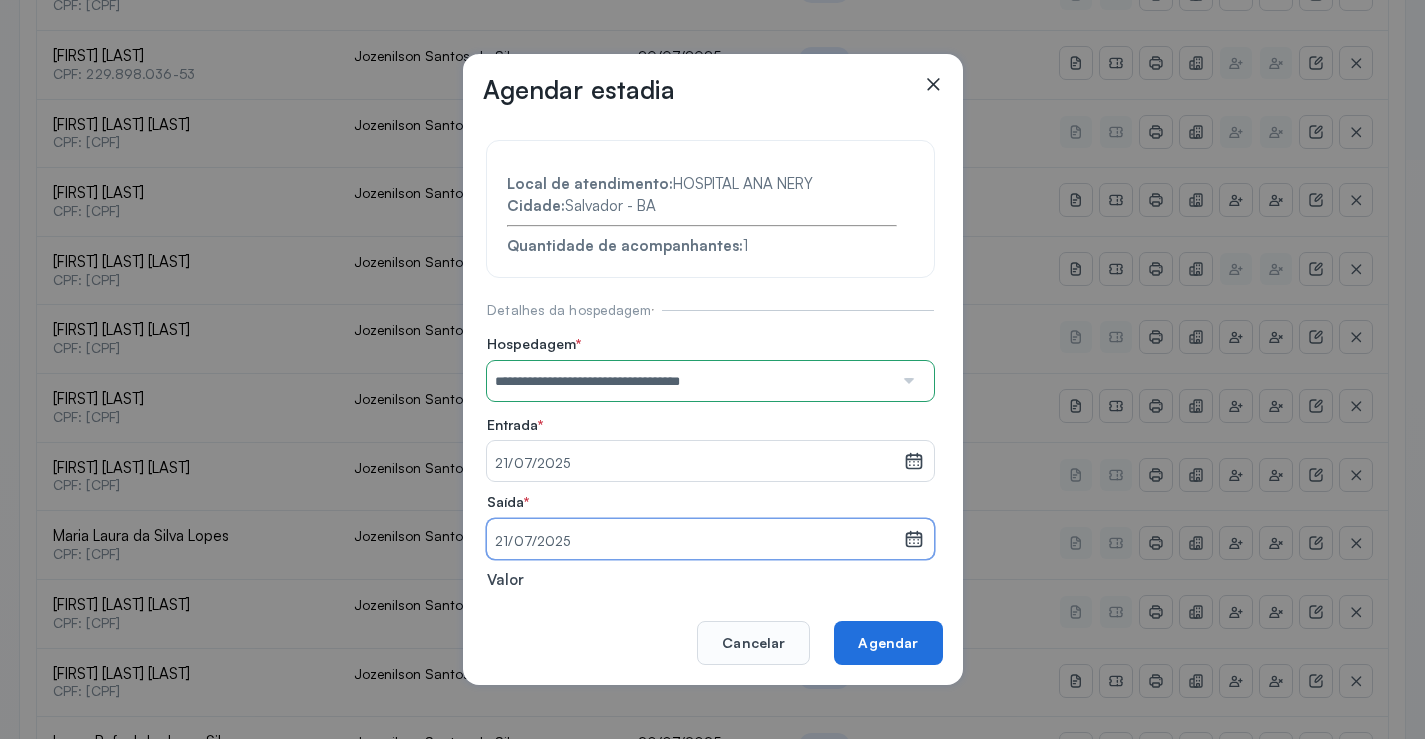 click on "Agendar" 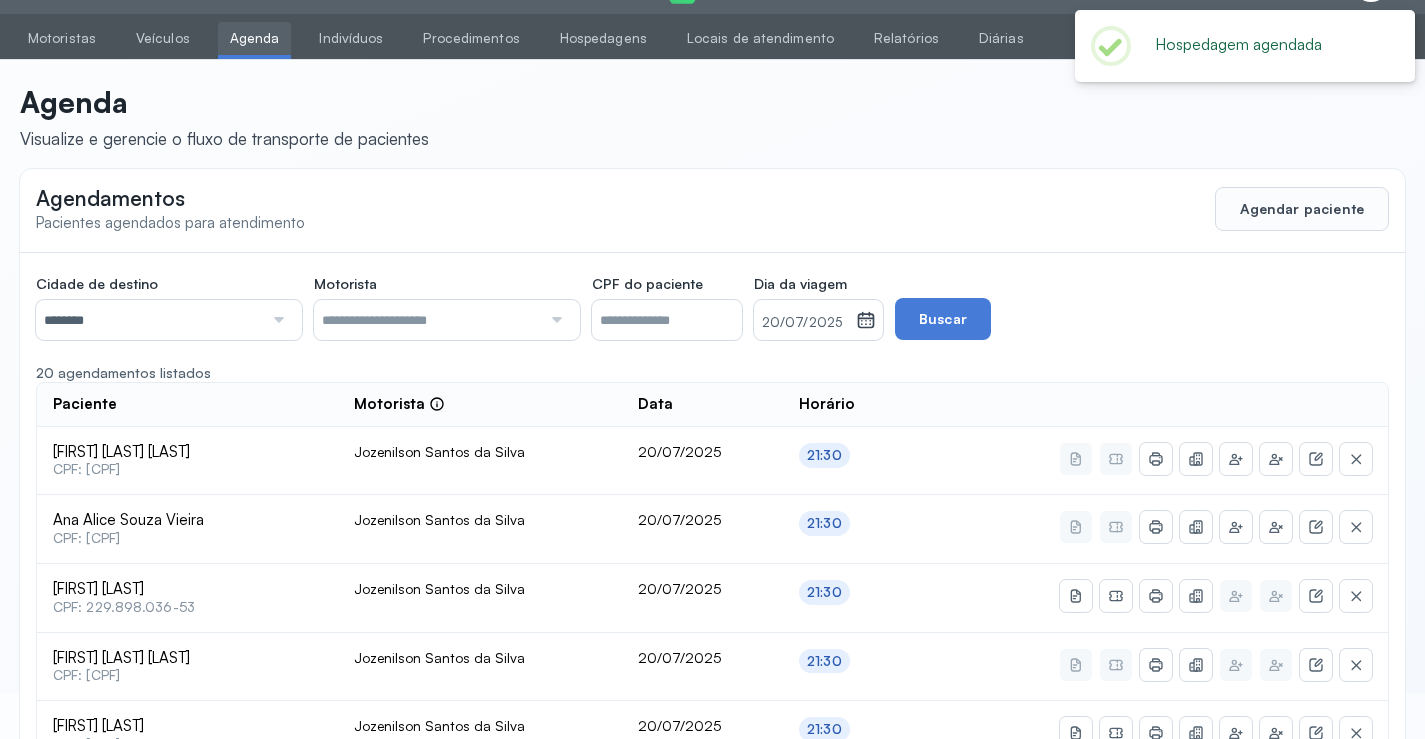 scroll, scrollTop: 579, scrollLeft: 0, axis: vertical 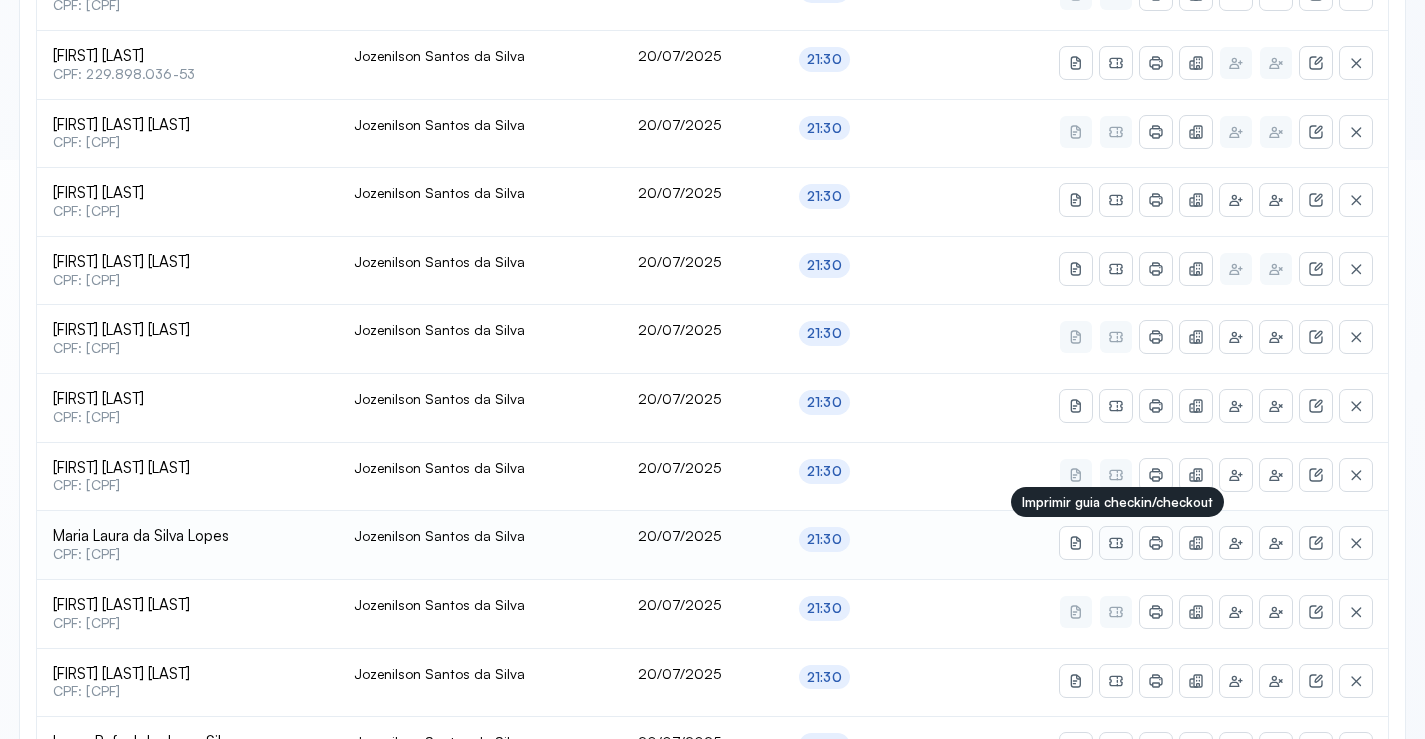 click 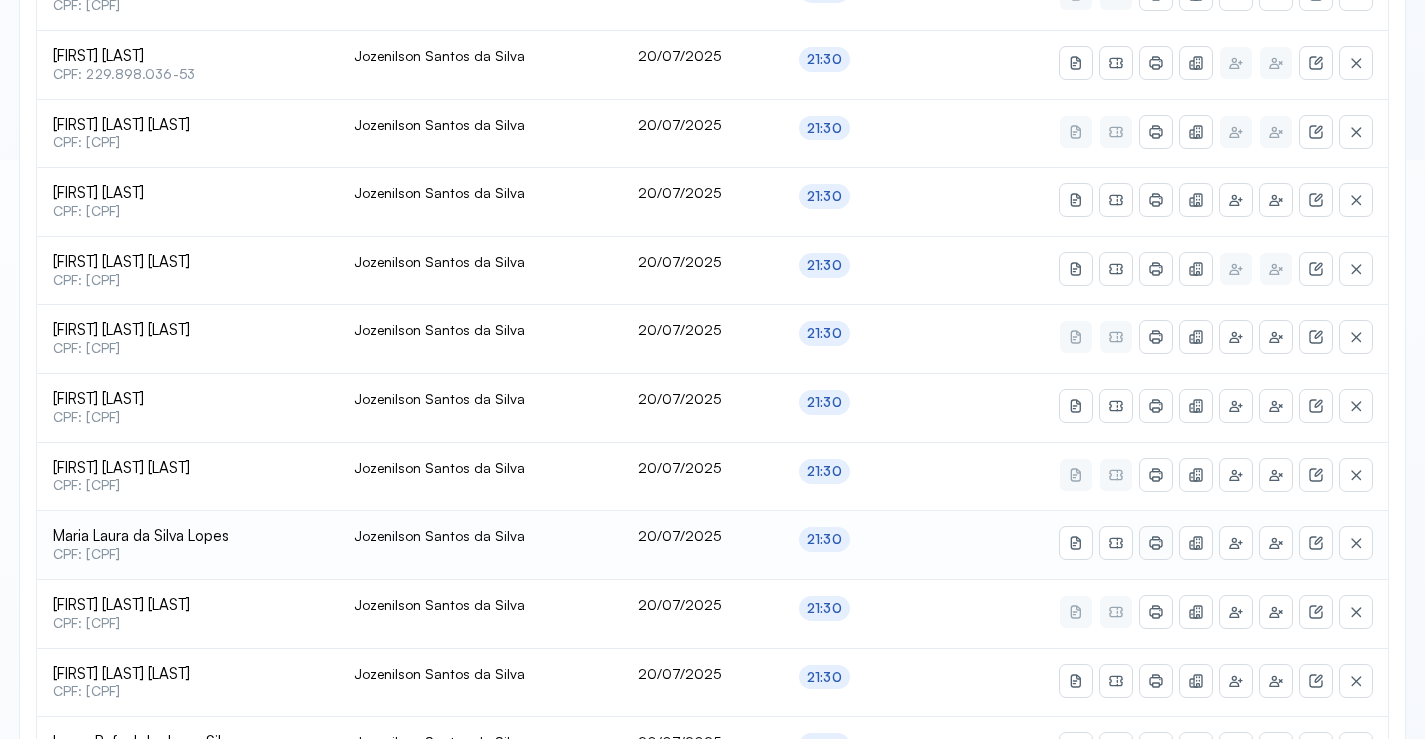 click 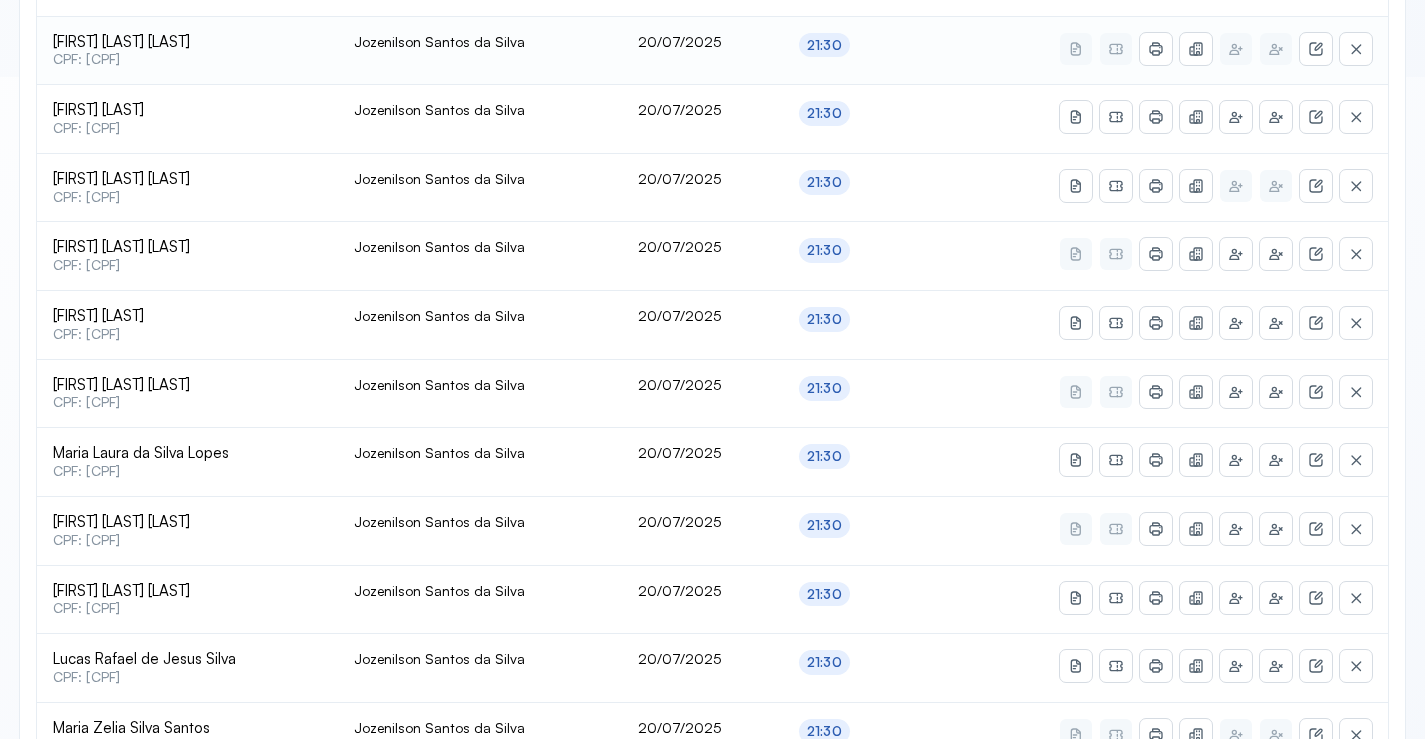 scroll, scrollTop: 565, scrollLeft: 0, axis: vertical 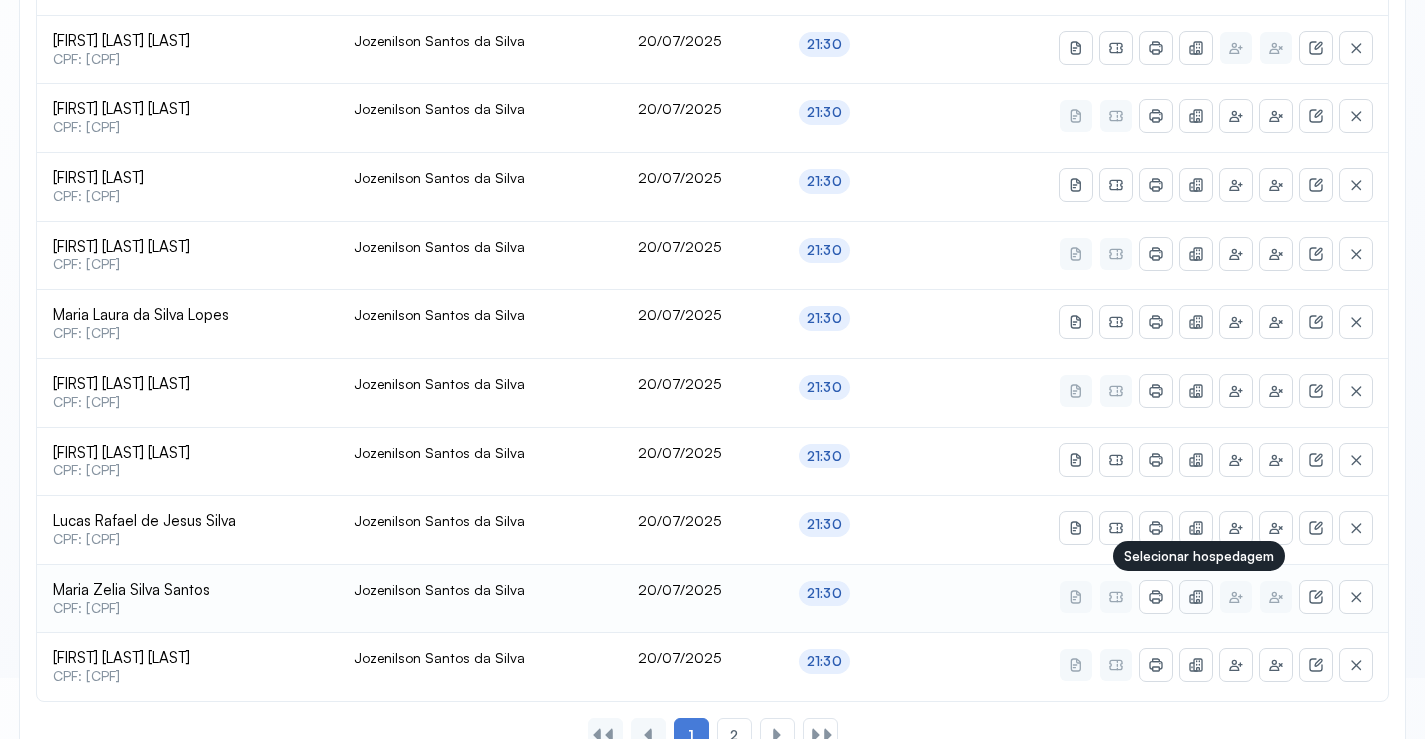 click 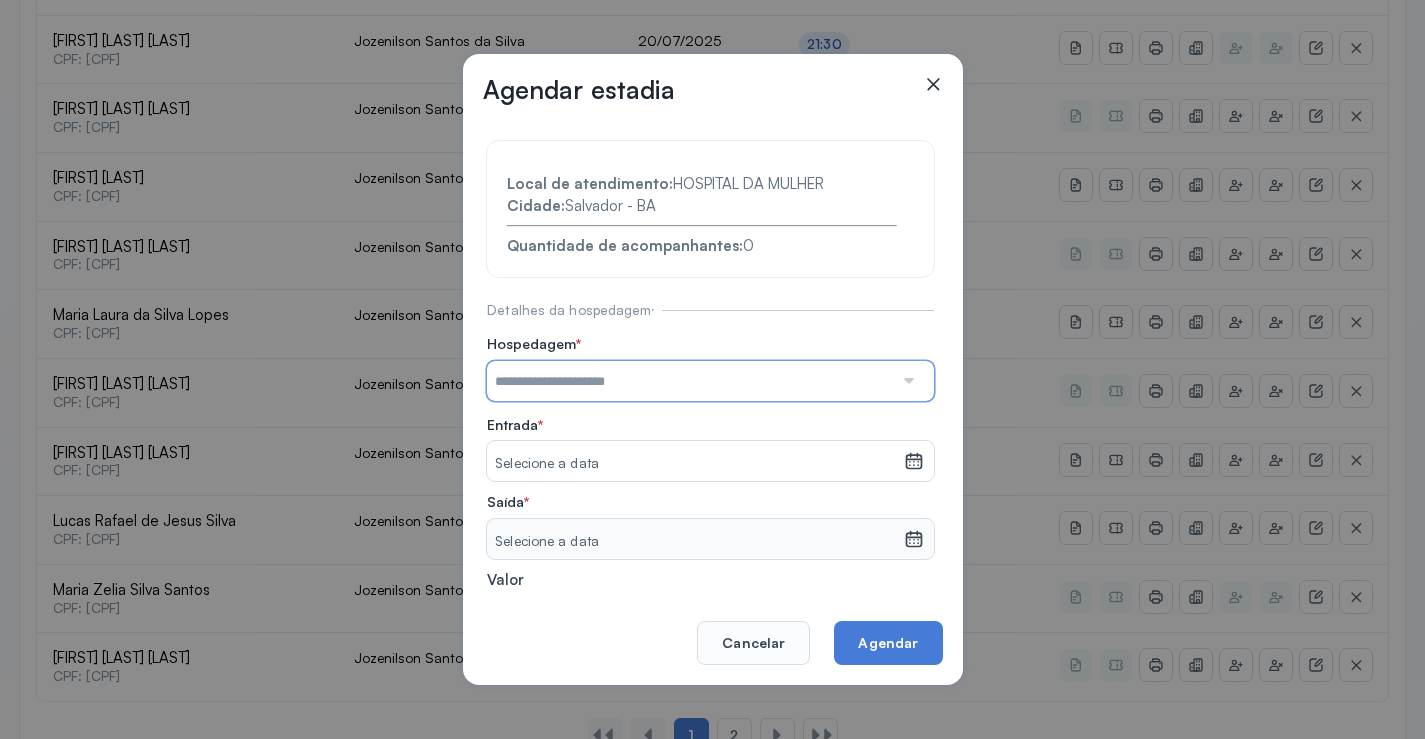 click at bounding box center (690, 381) 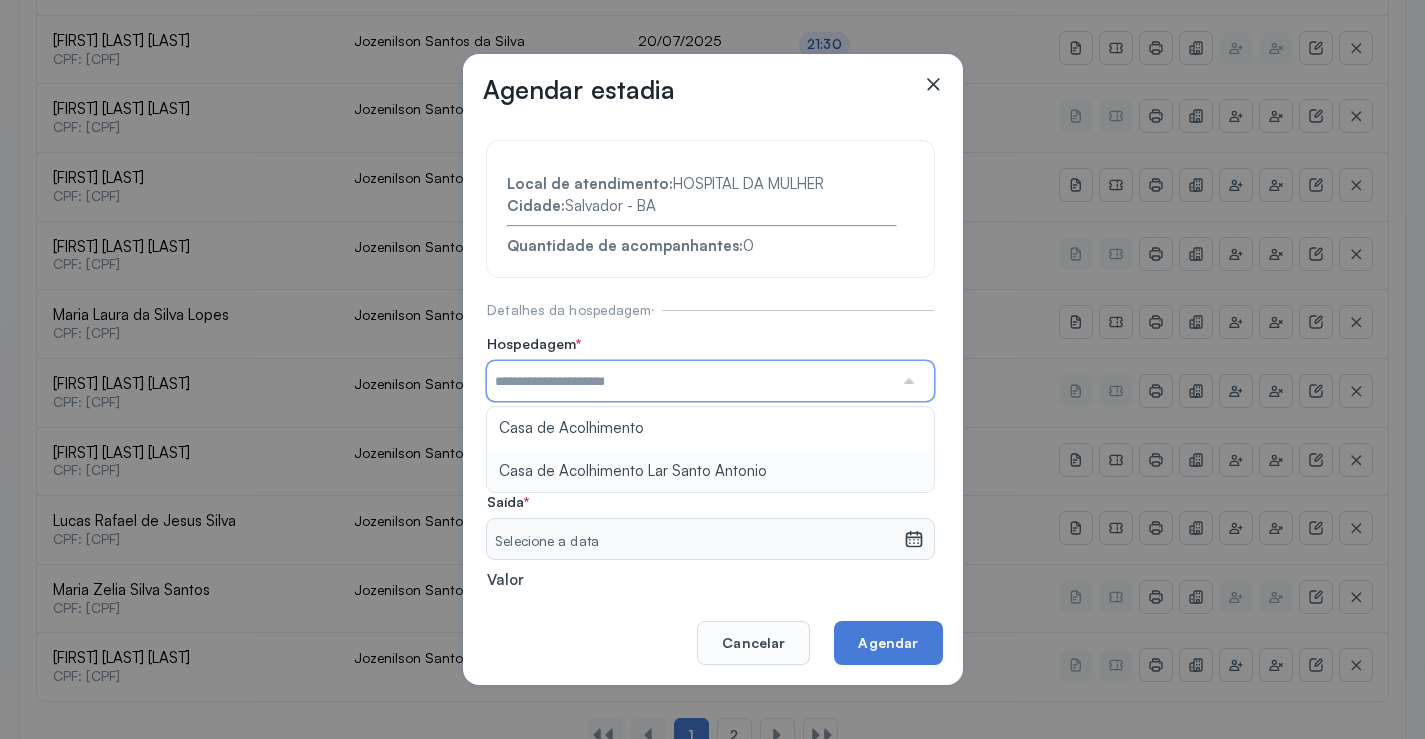type on "**********" 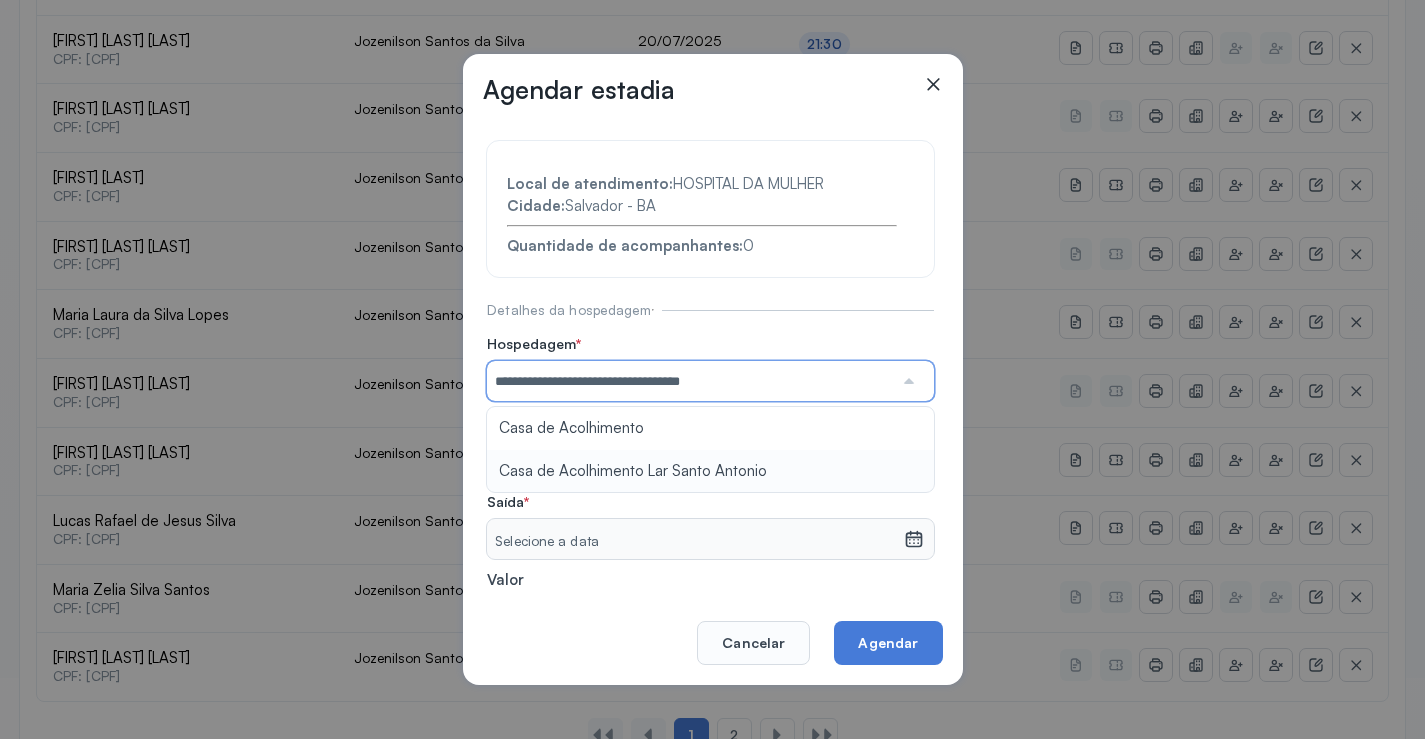 click on "**********" at bounding box center [710, 436] 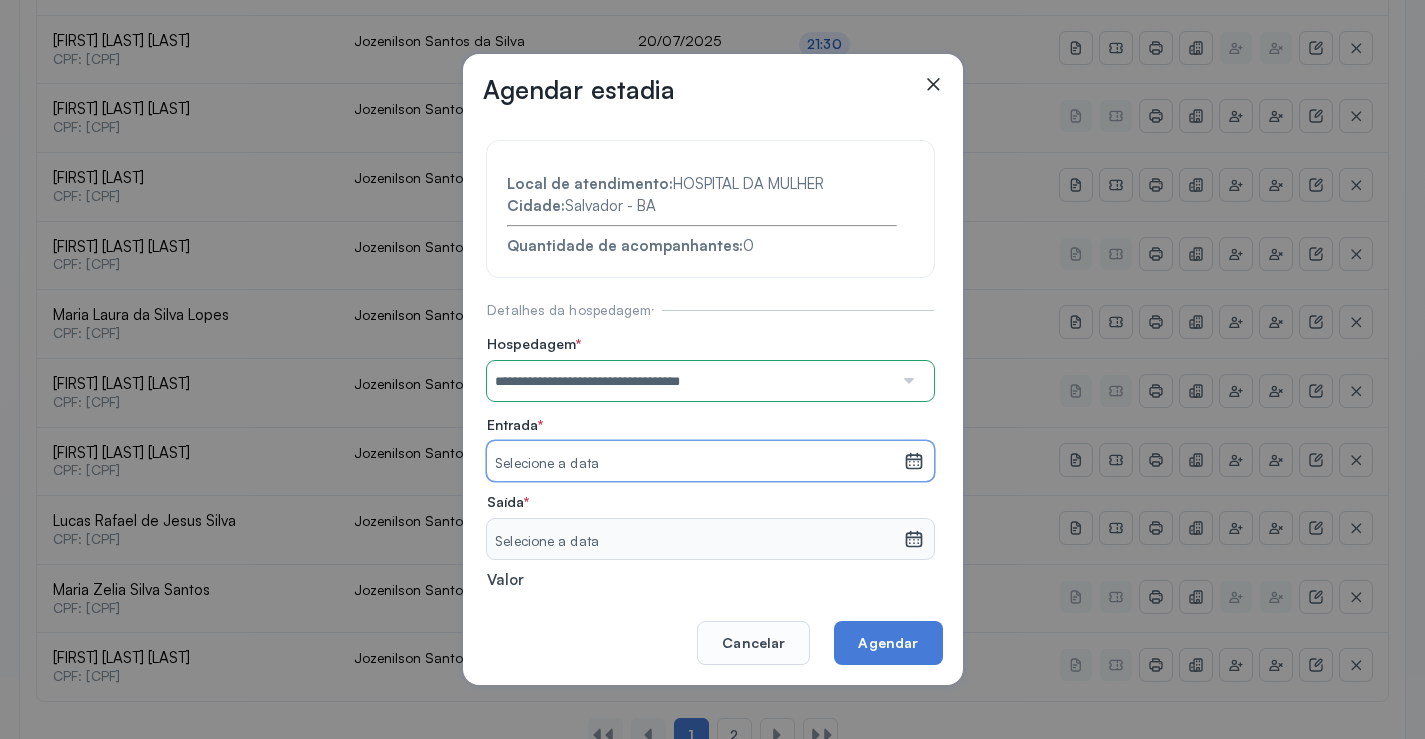 click on "Selecione a data" at bounding box center (695, 464) 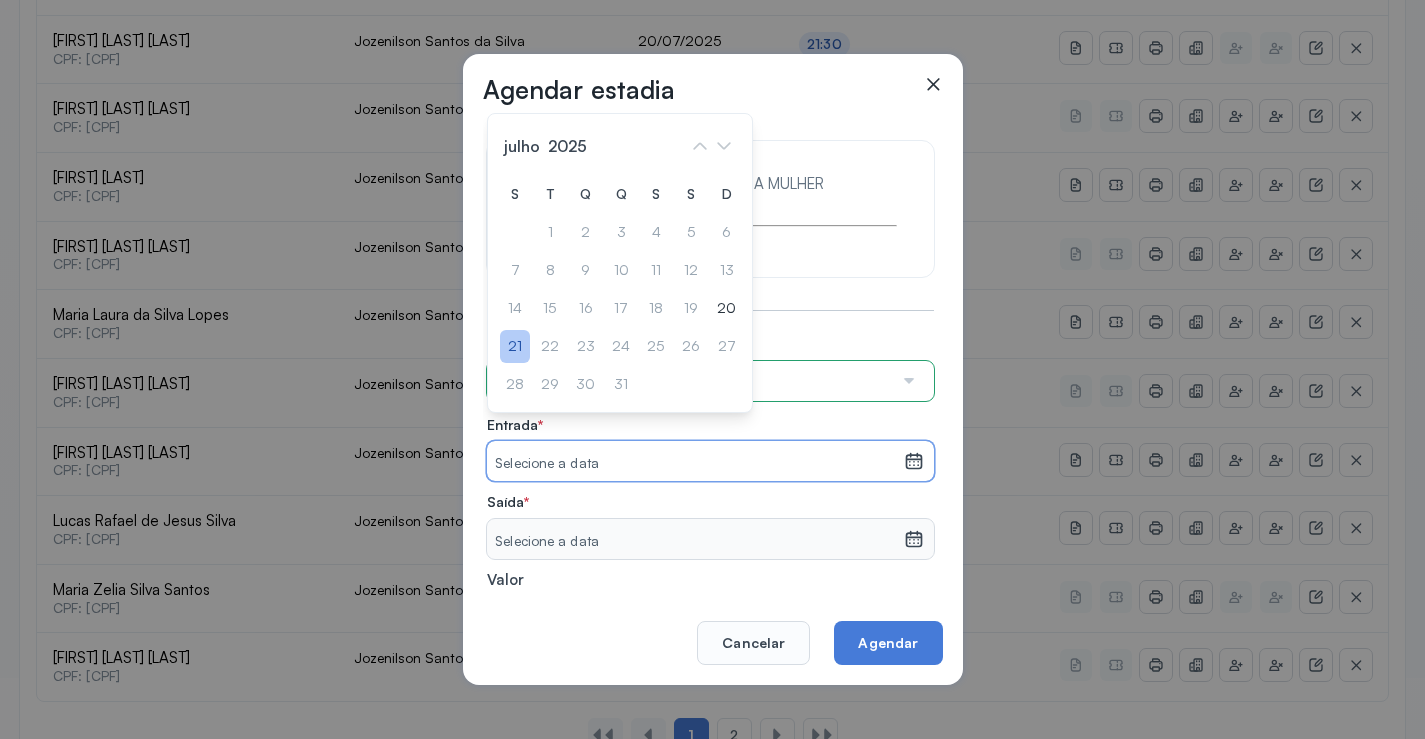 click on "21" 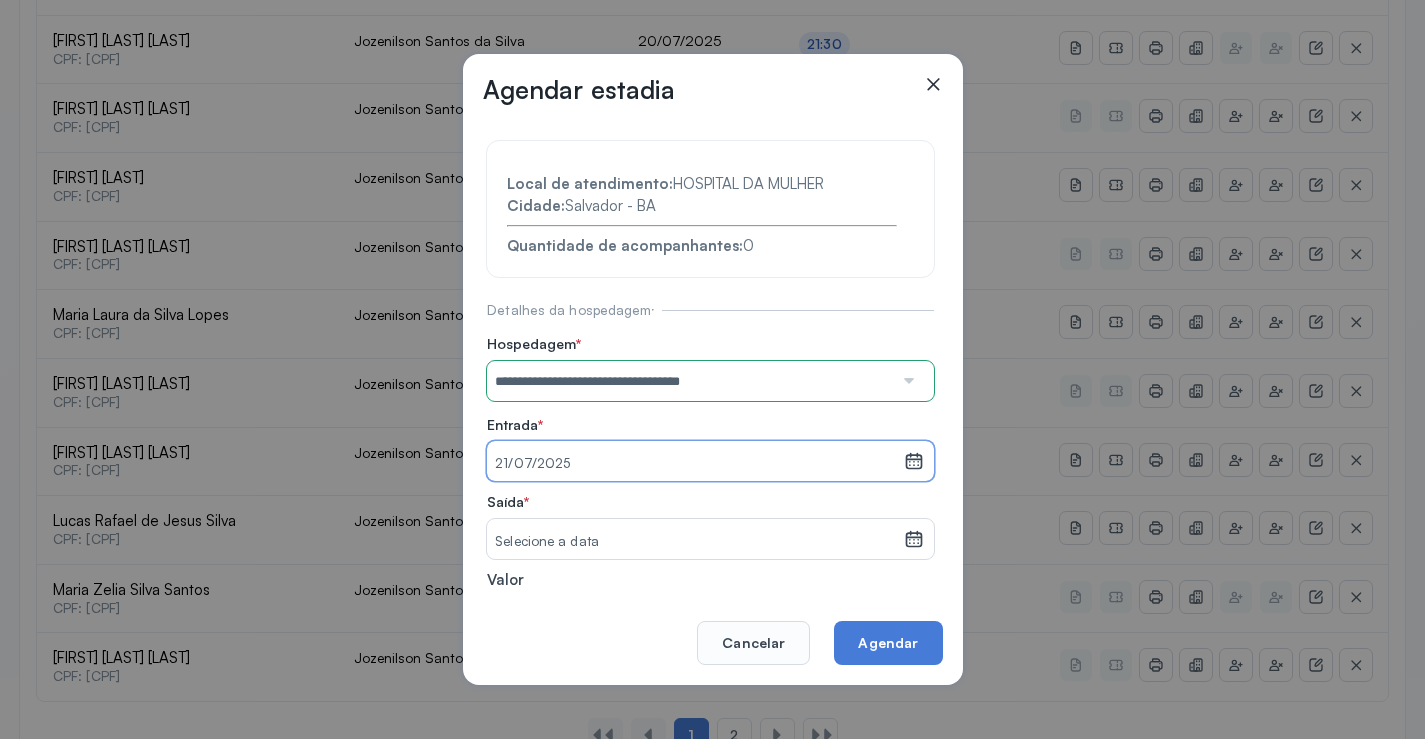 click on "Selecione a data" at bounding box center [695, 539] 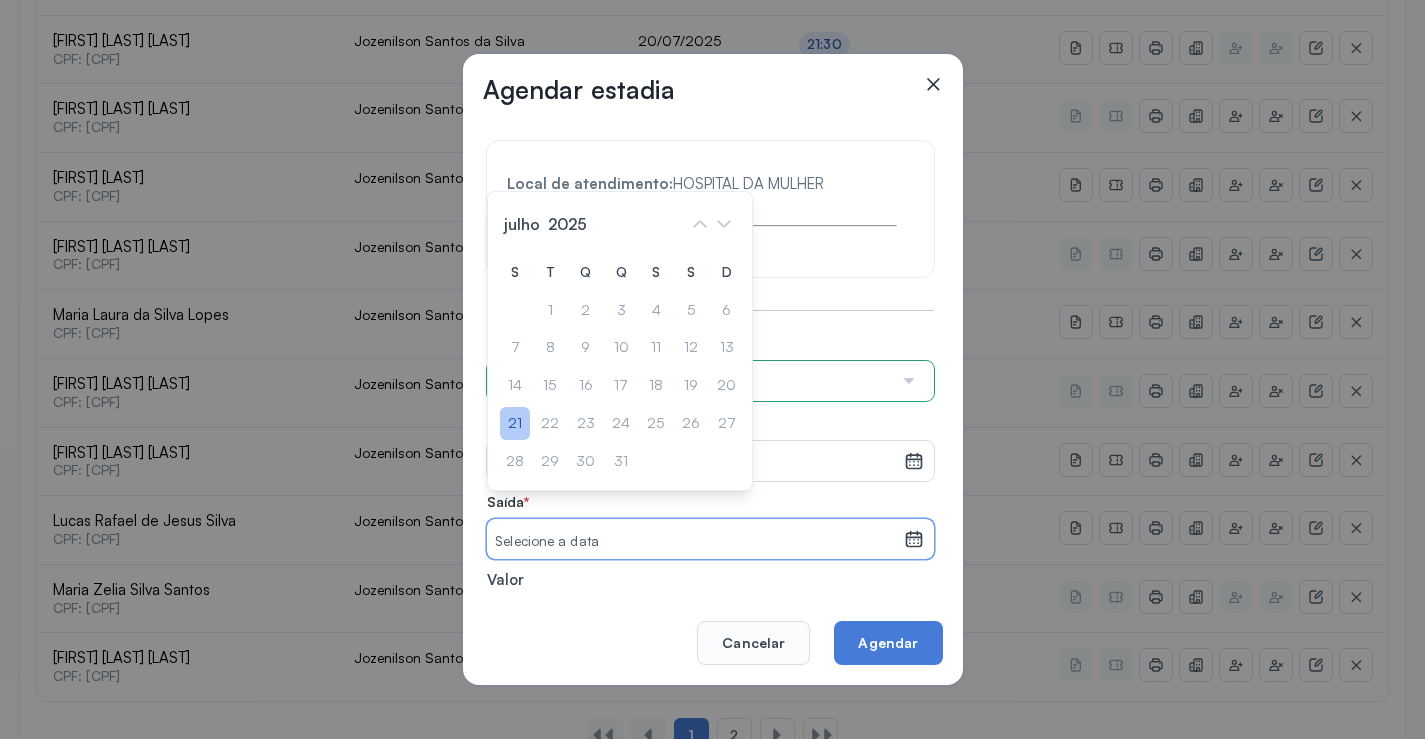 click on "21" 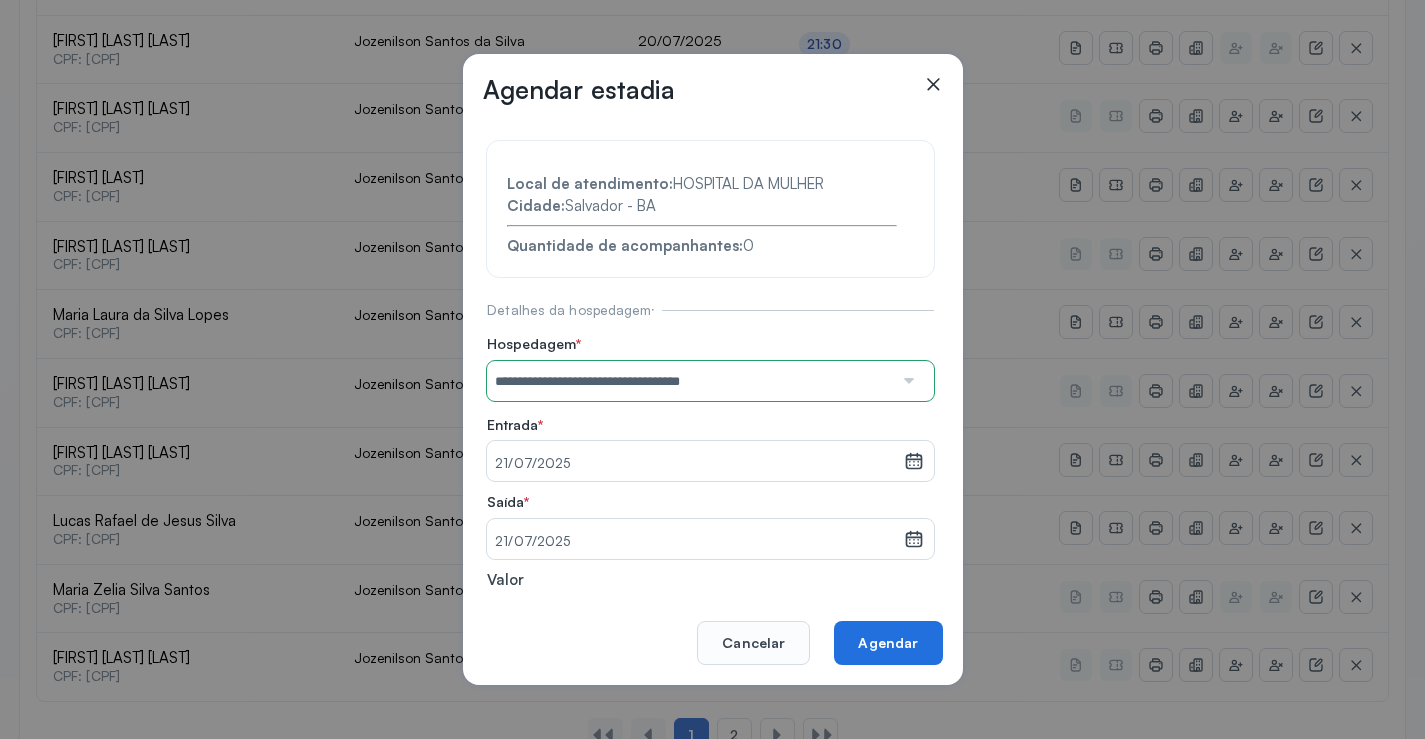 click on "Agendar" 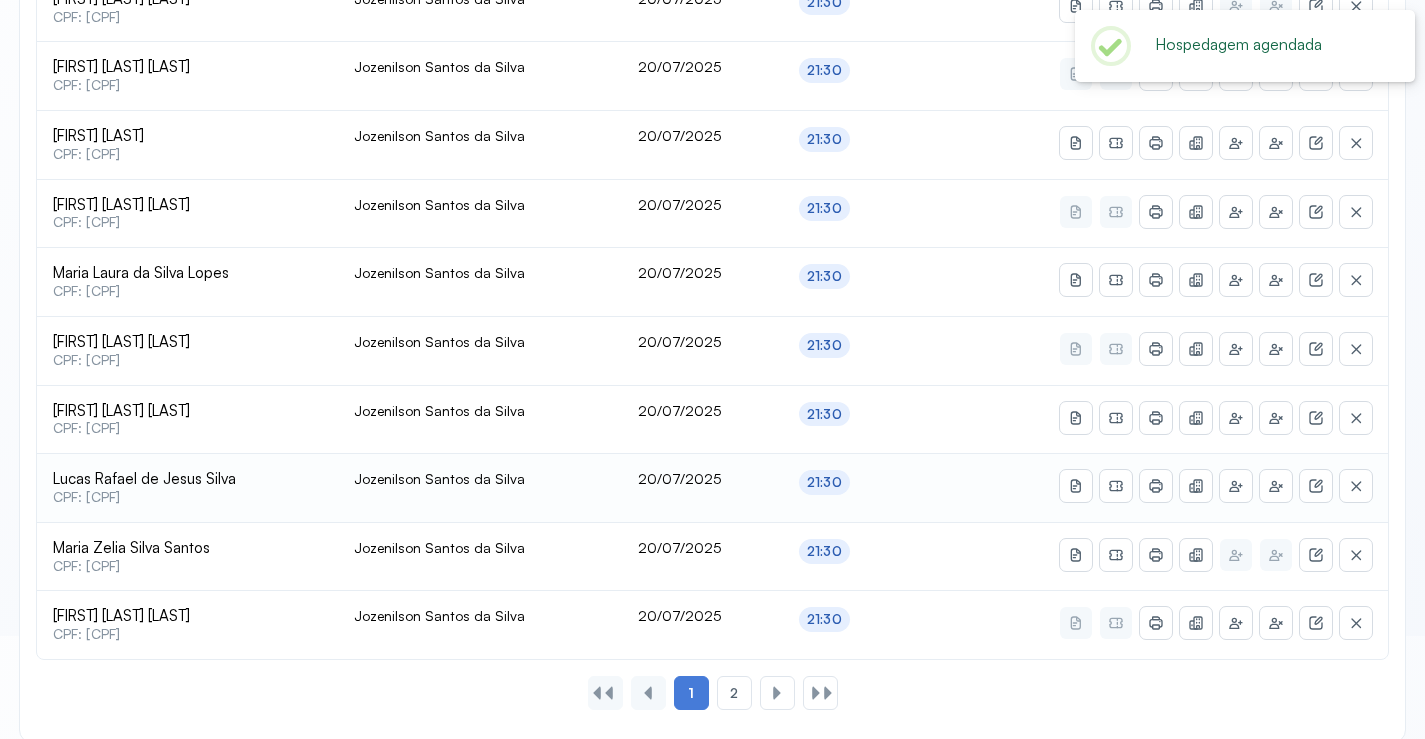 scroll, scrollTop: 865, scrollLeft: 0, axis: vertical 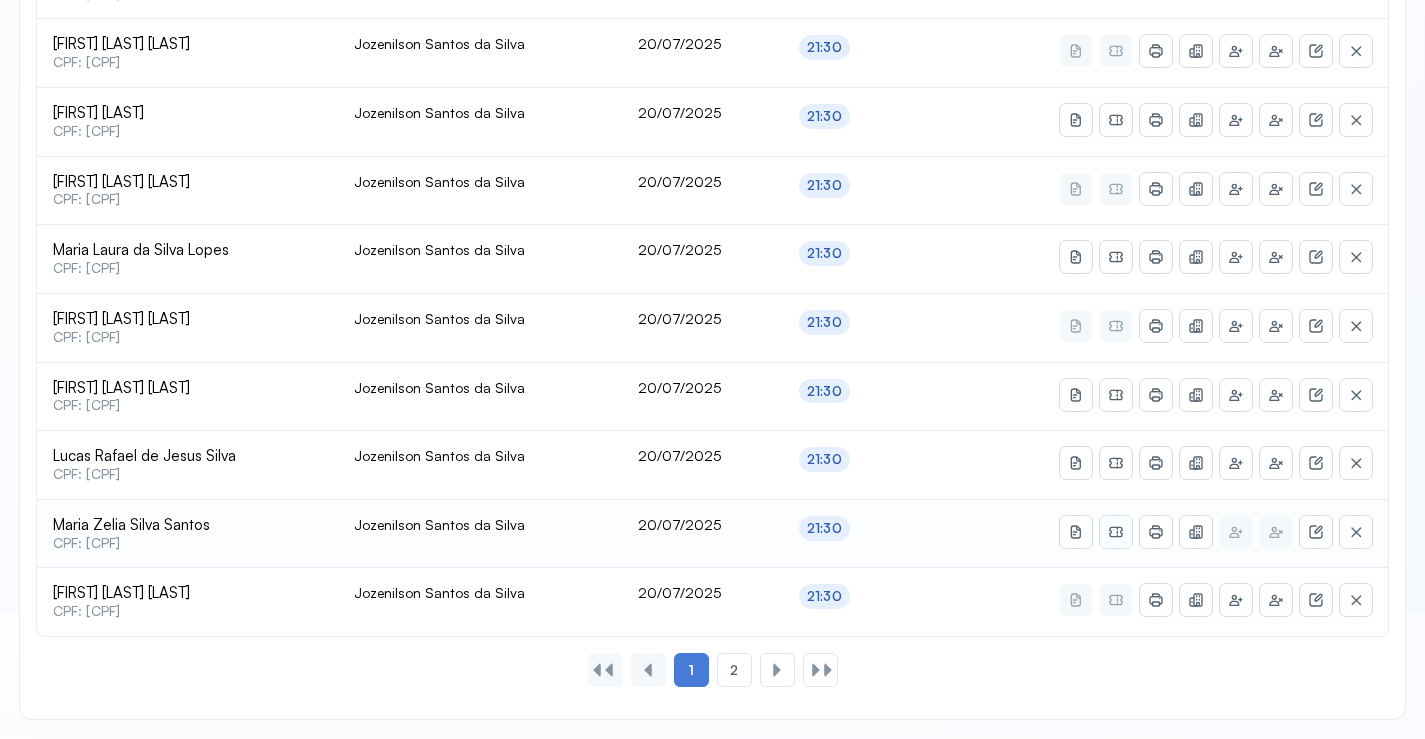 click 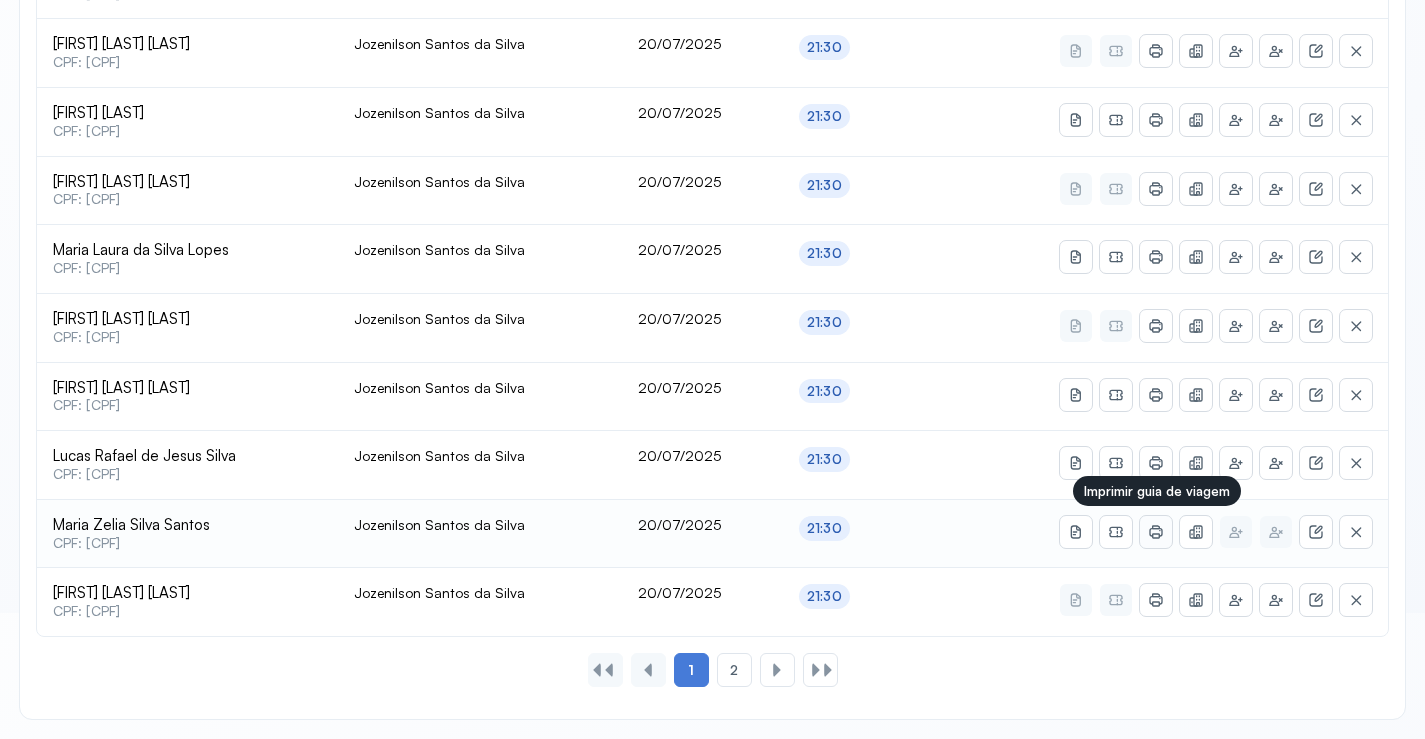 click 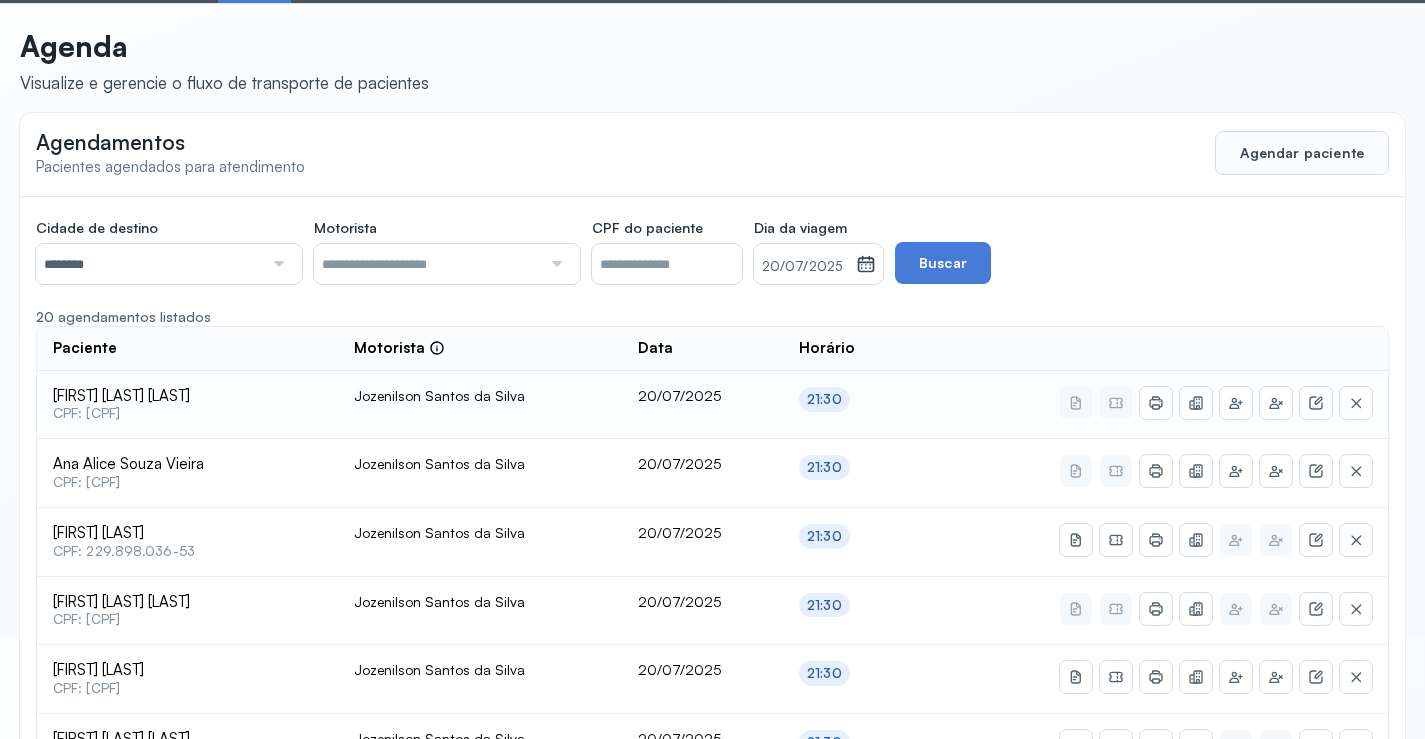 scroll, scrollTop: 0, scrollLeft: 0, axis: both 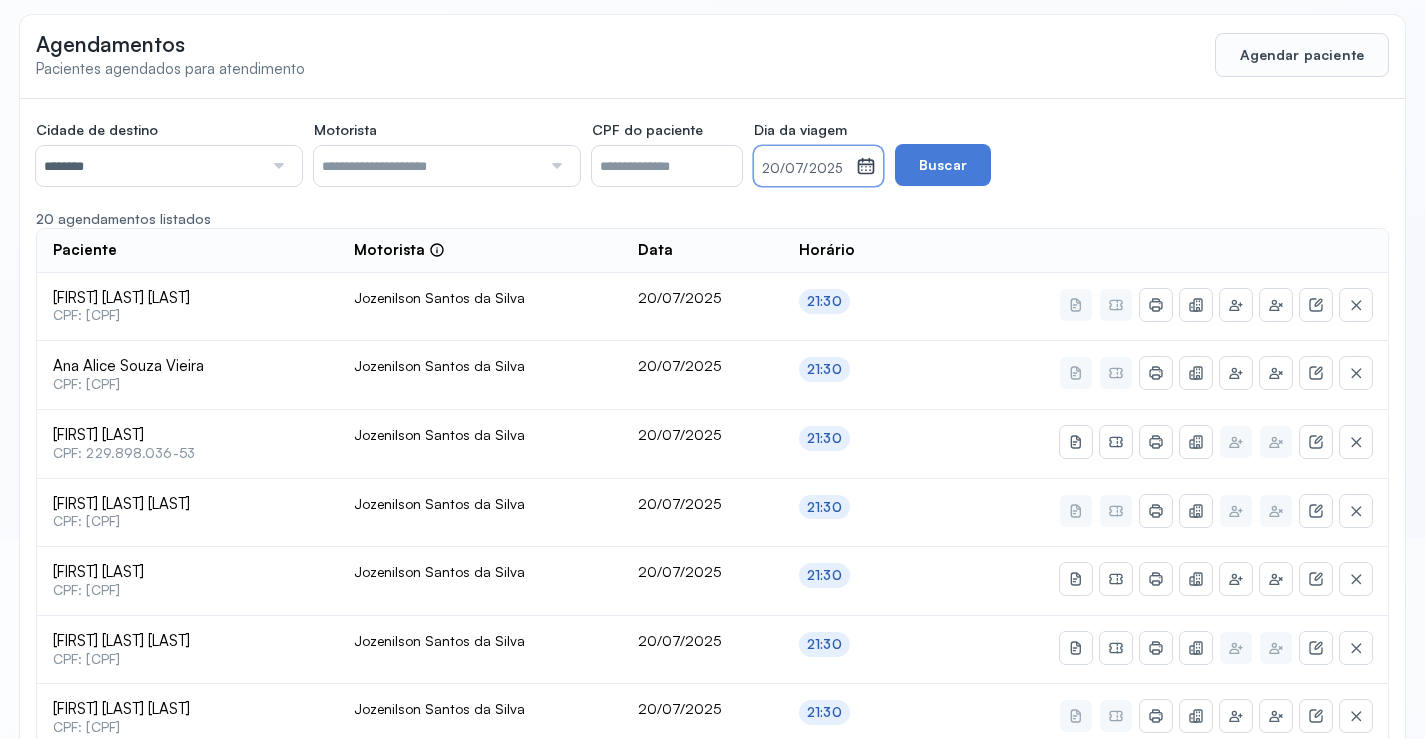 drag, startPoint x: 863, startPoint y: 151, endPoint x: 887, endPoint y: 247, distance: 98.95454 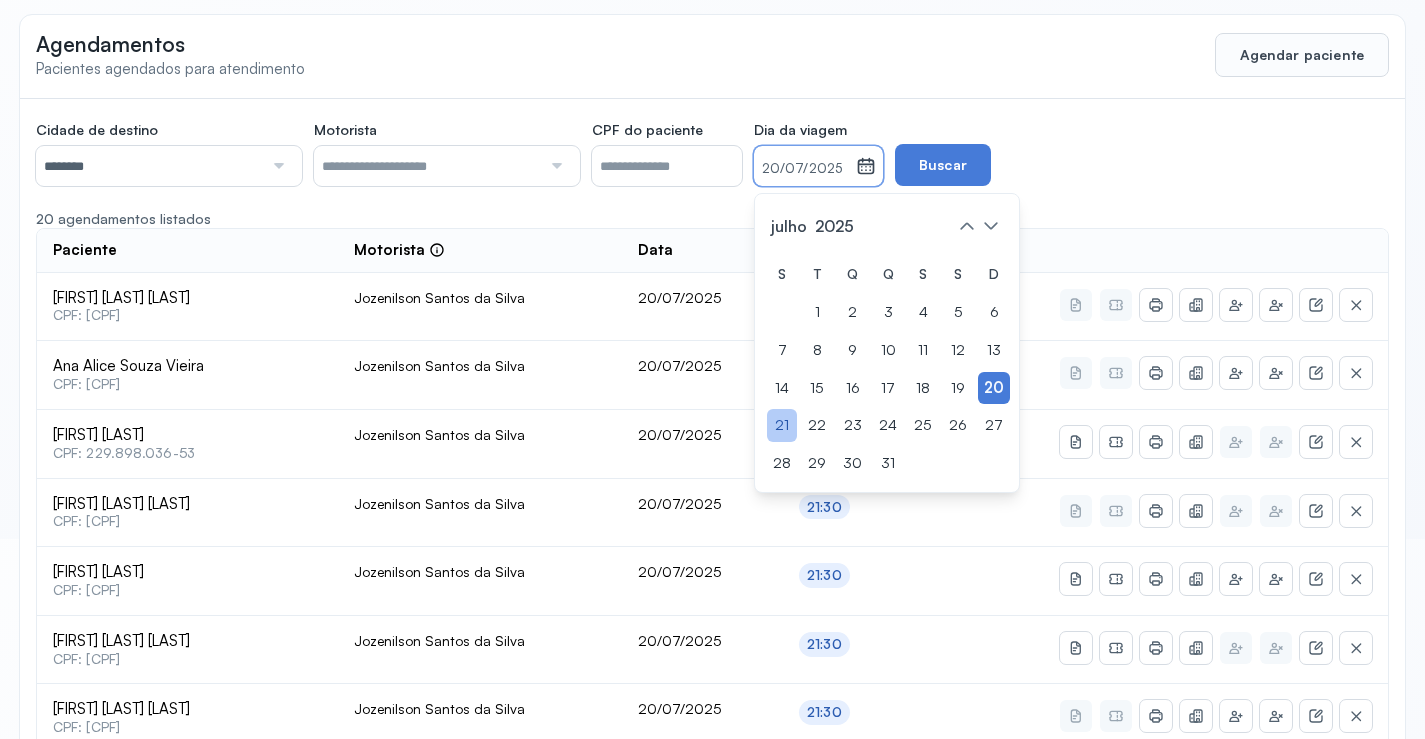 click on "21" 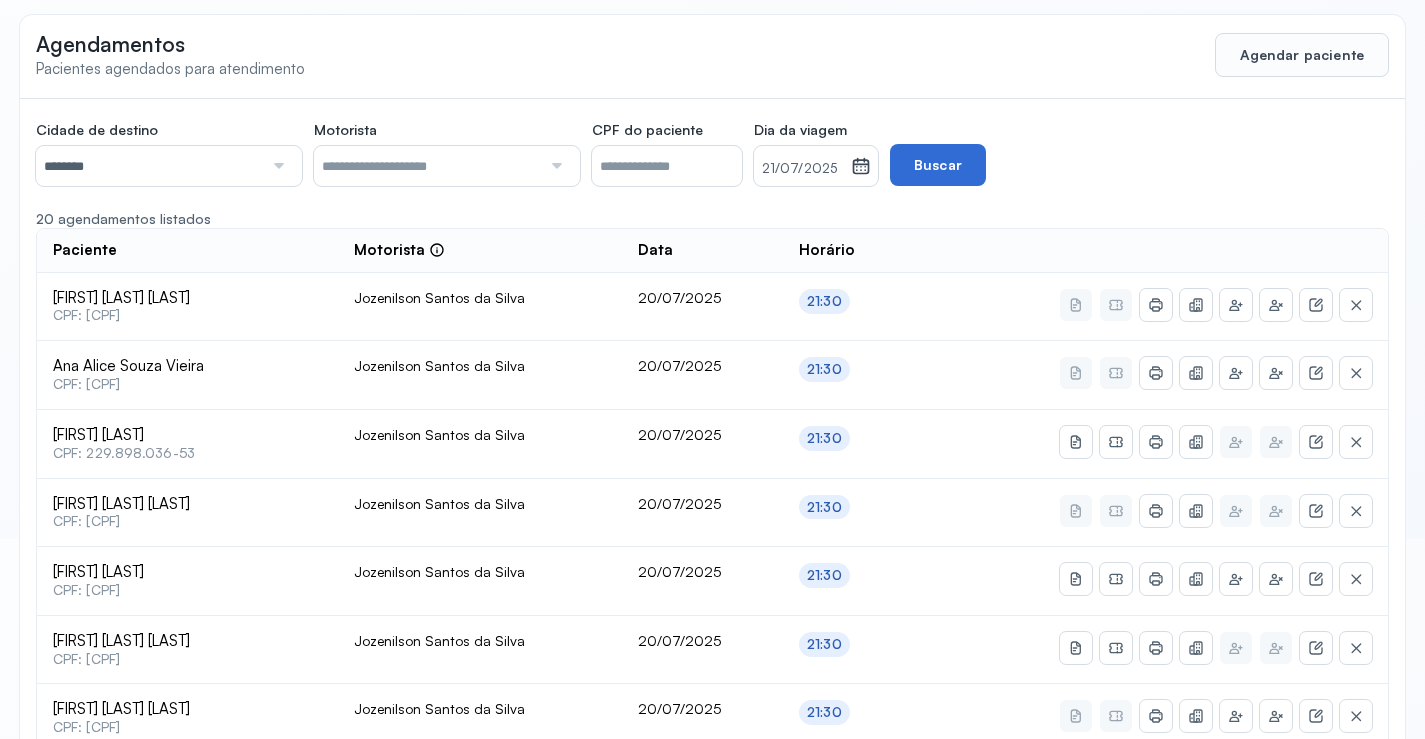 click on "Buscar" at bounding box center [938, 165] 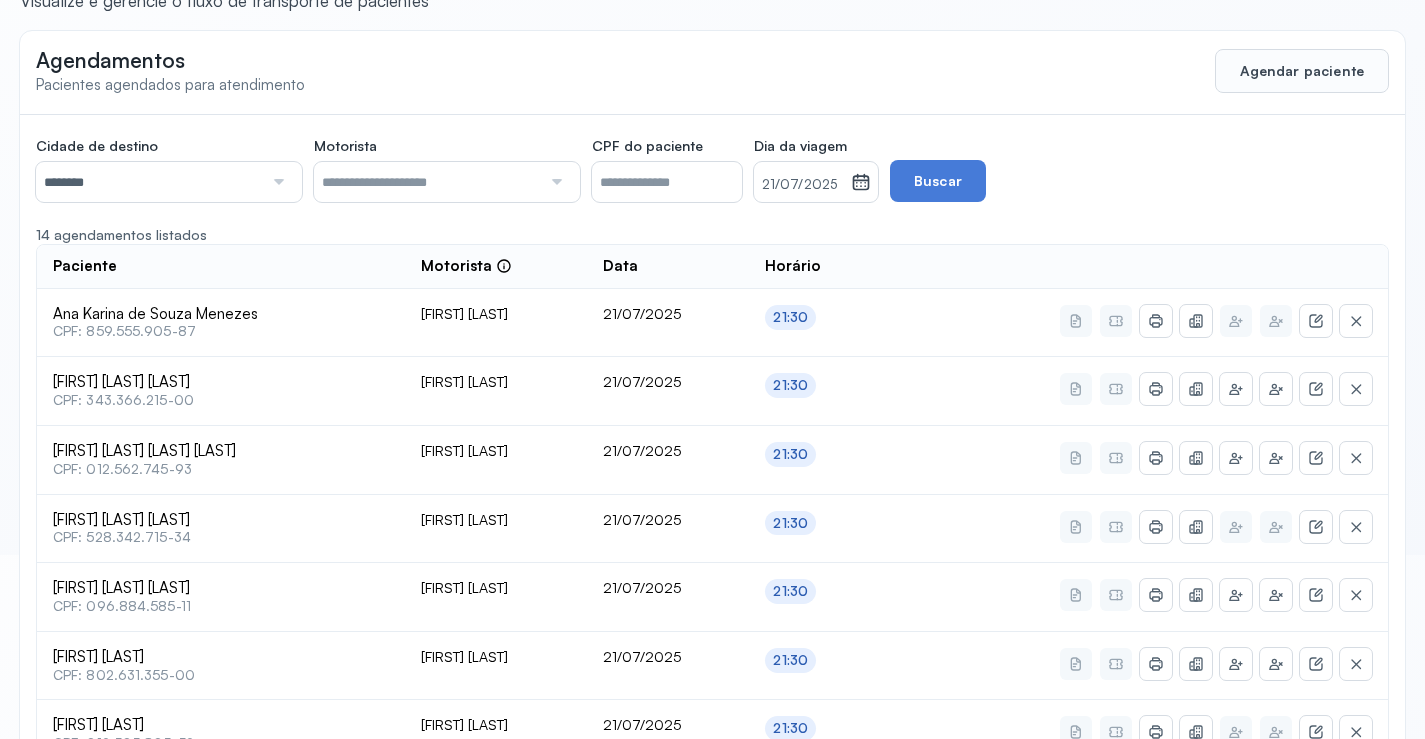 scroll, scrollTop: 0, scrollLeft: 0, axis: both 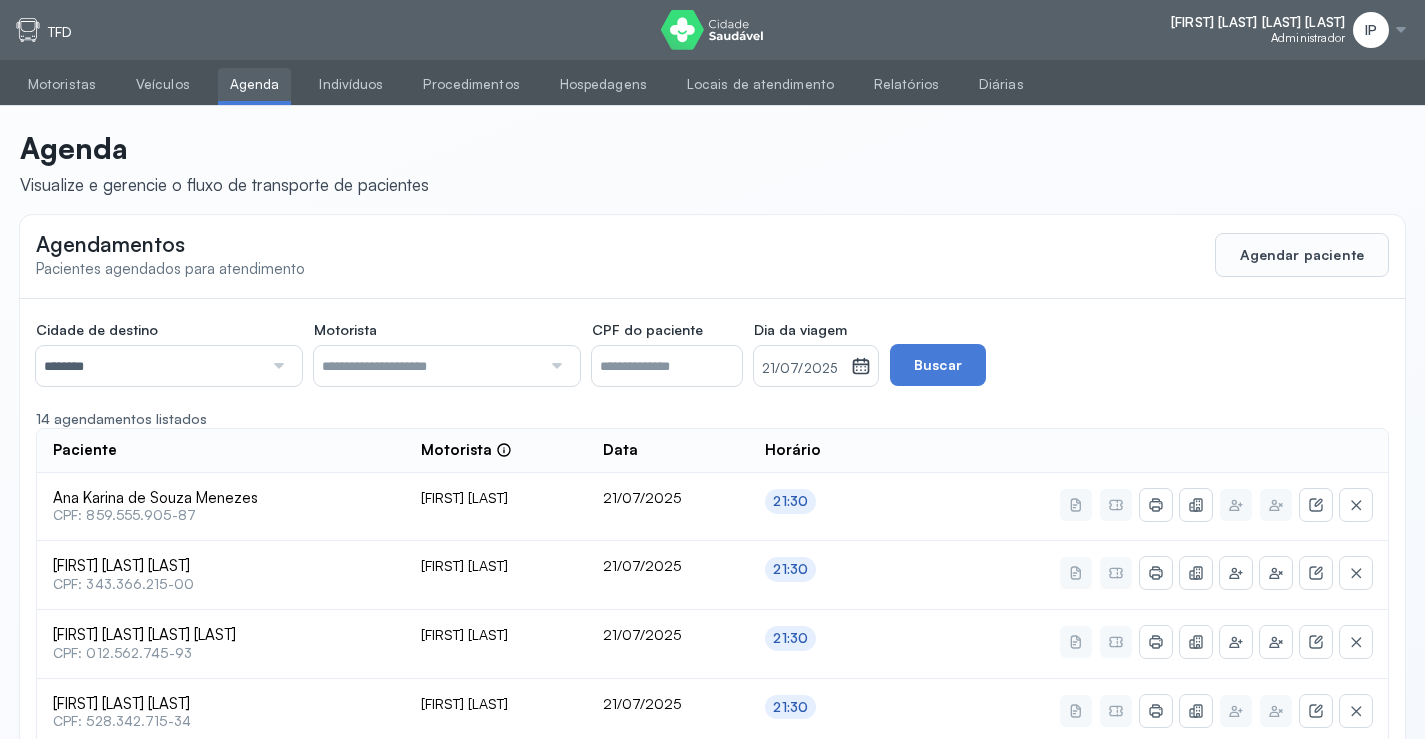 click on "21/07/2025" at bounding box center [802, 369] 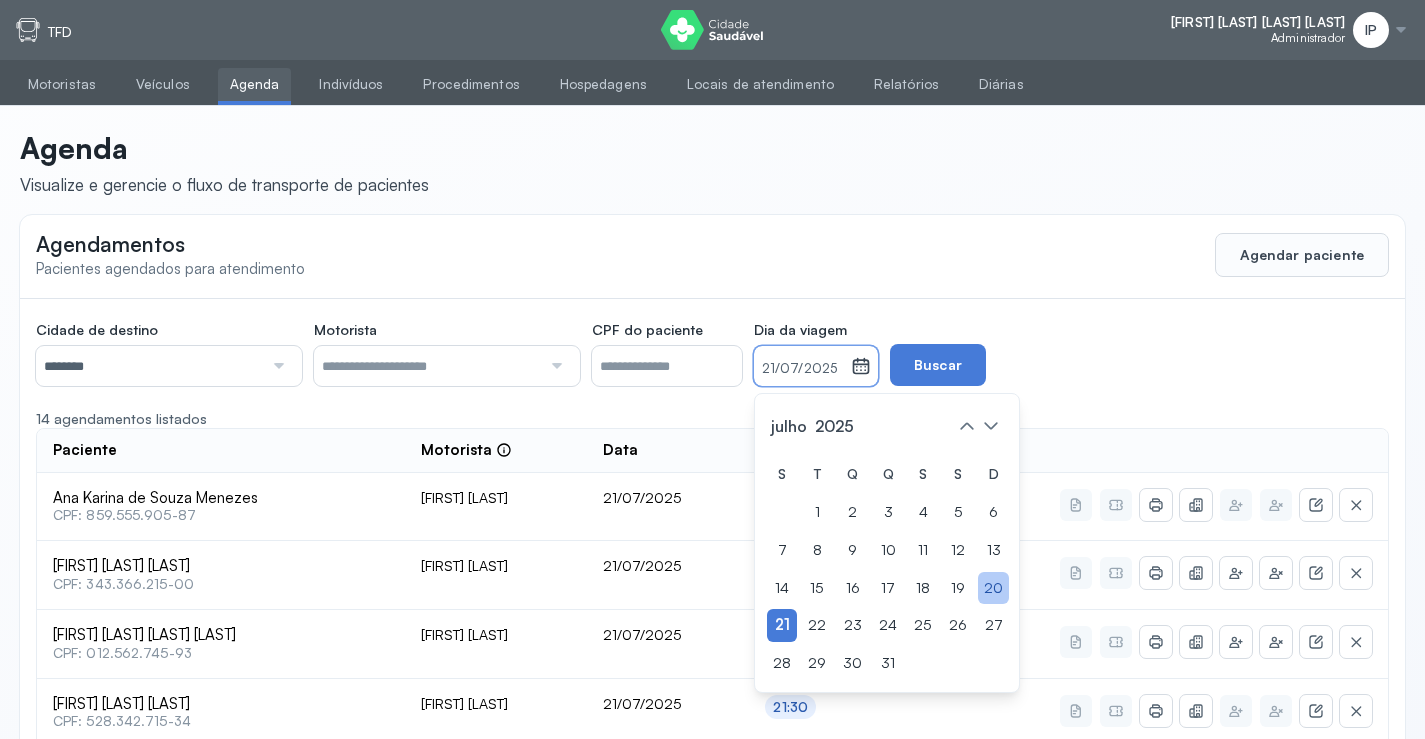 click on "20" 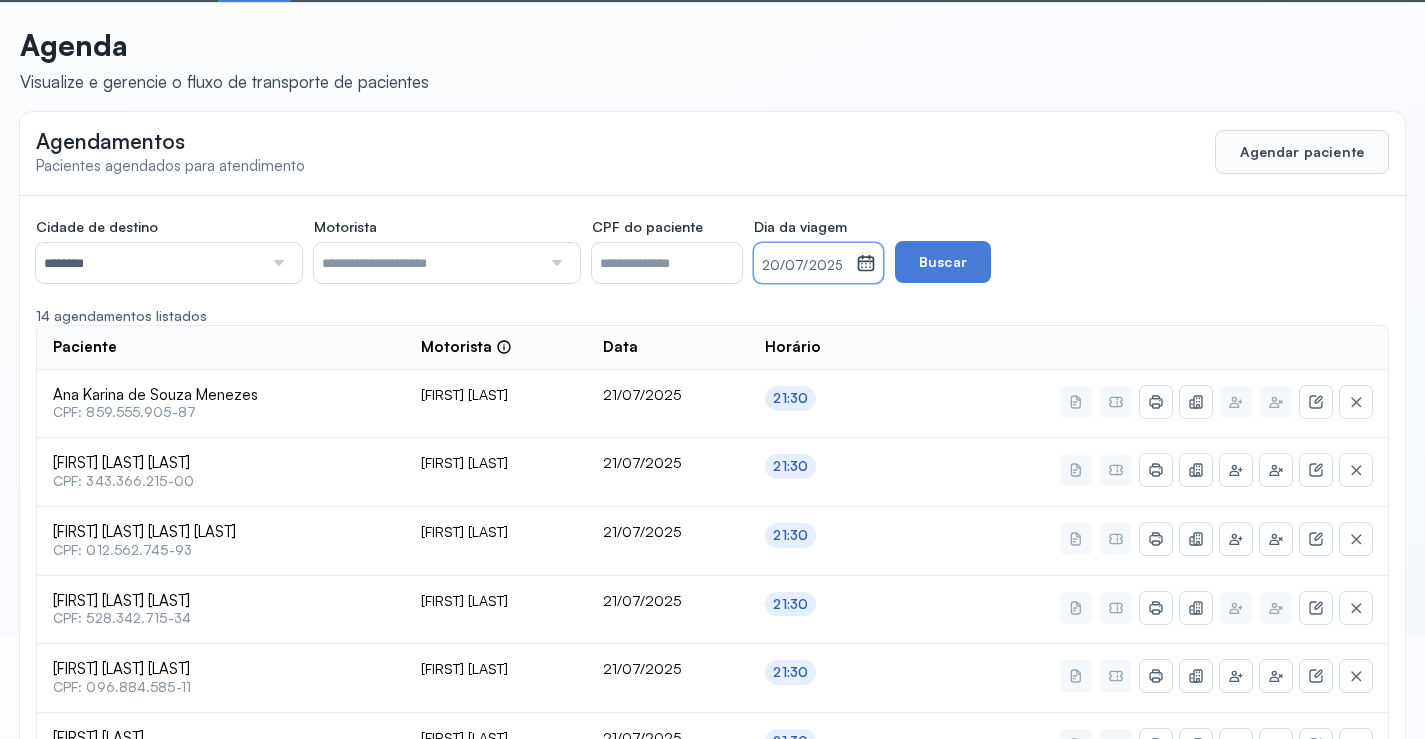 scroll, scrollTop: 0, scrollLeft: 0, axis: both 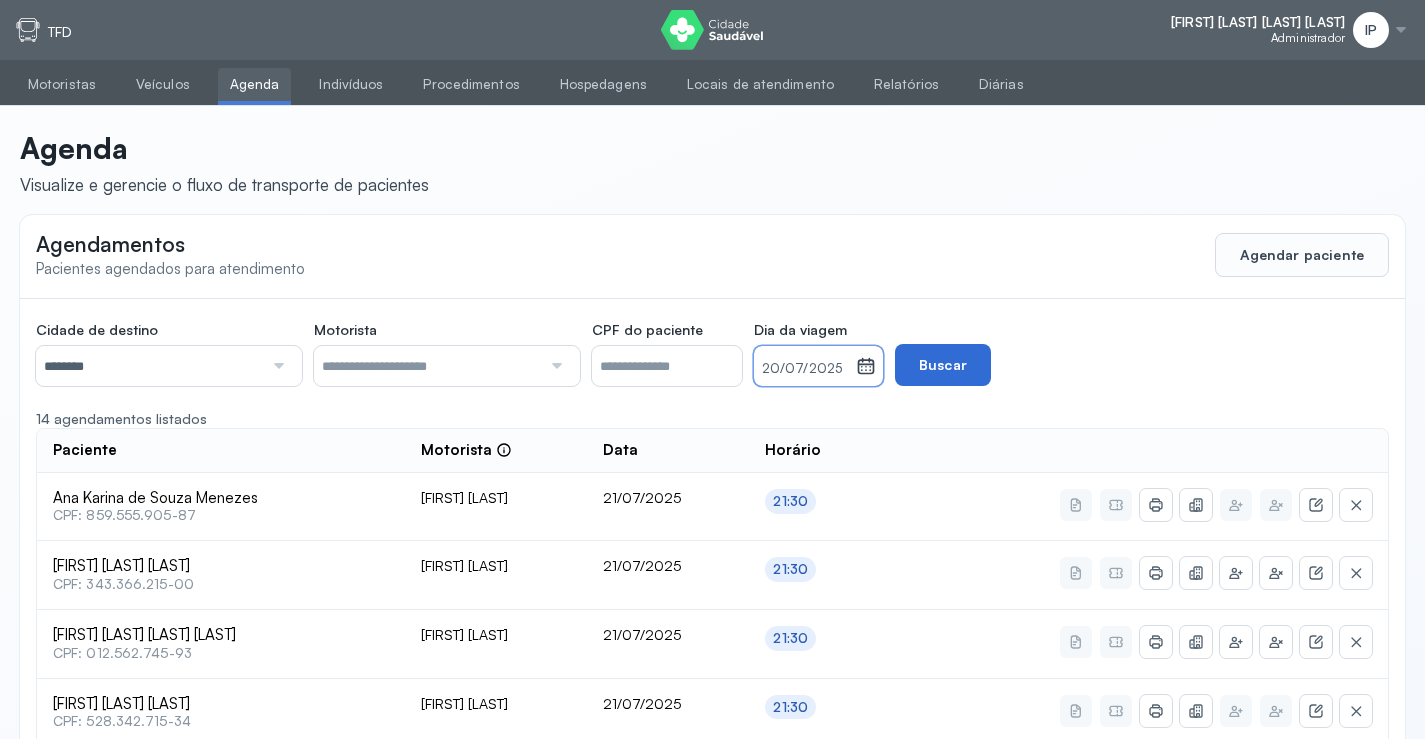 click on "Buscar" at bounding box center (943, 365) 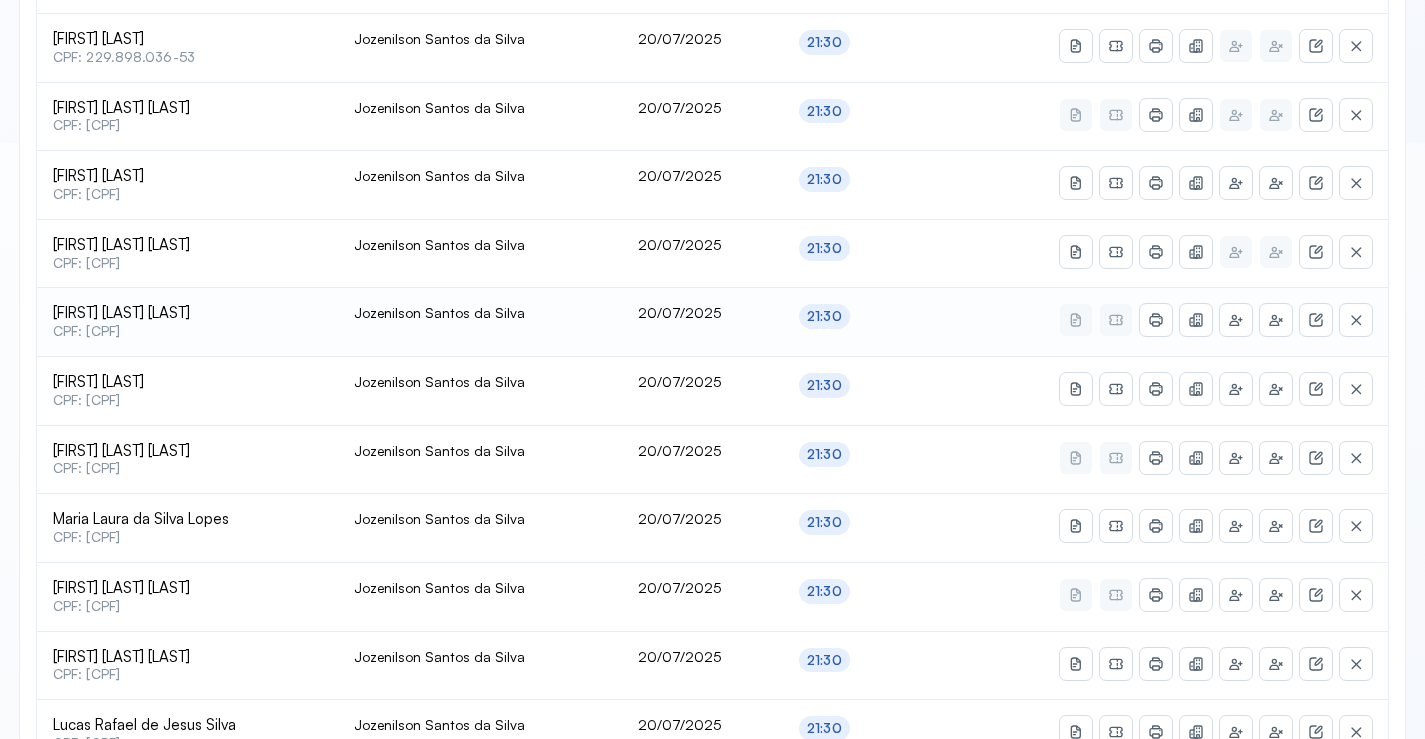 scroll, scrollTop: 600, scrollLeft: 0, axis: vertical 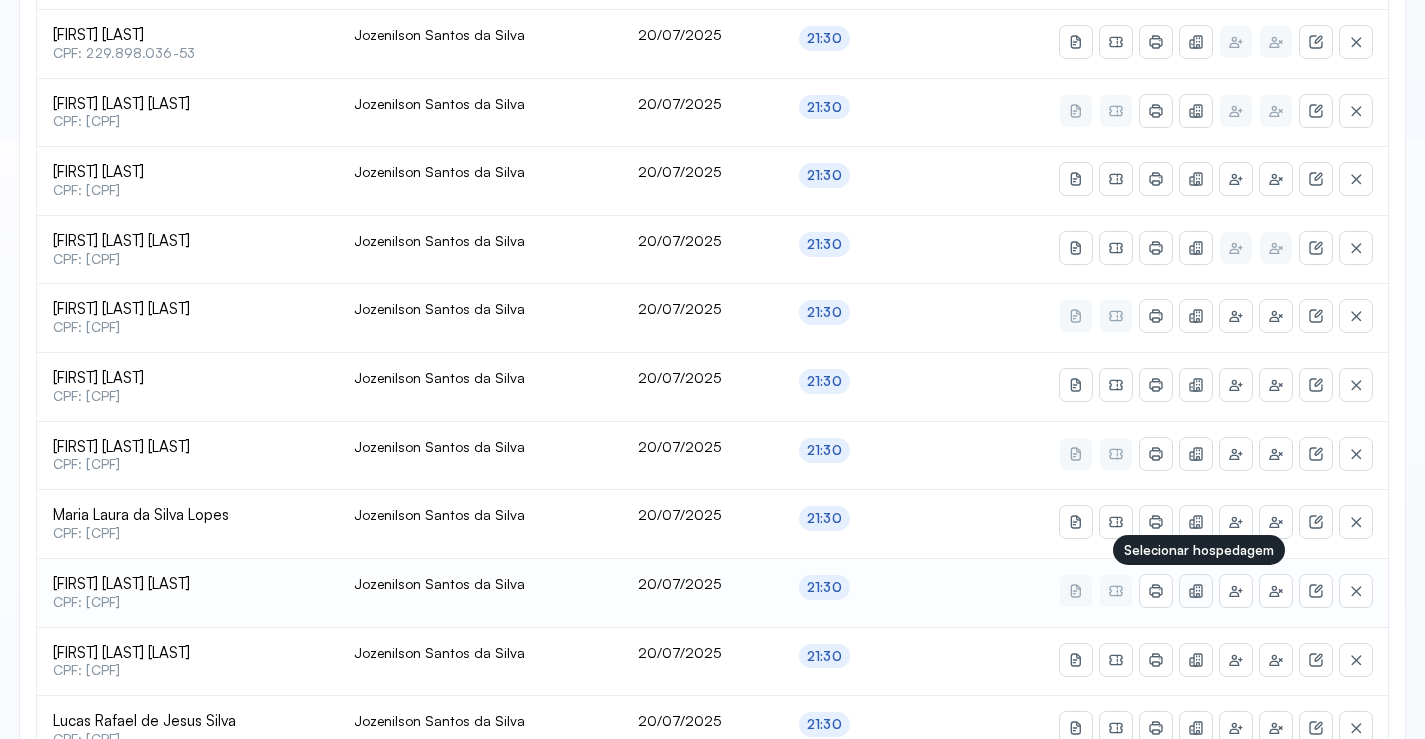 click 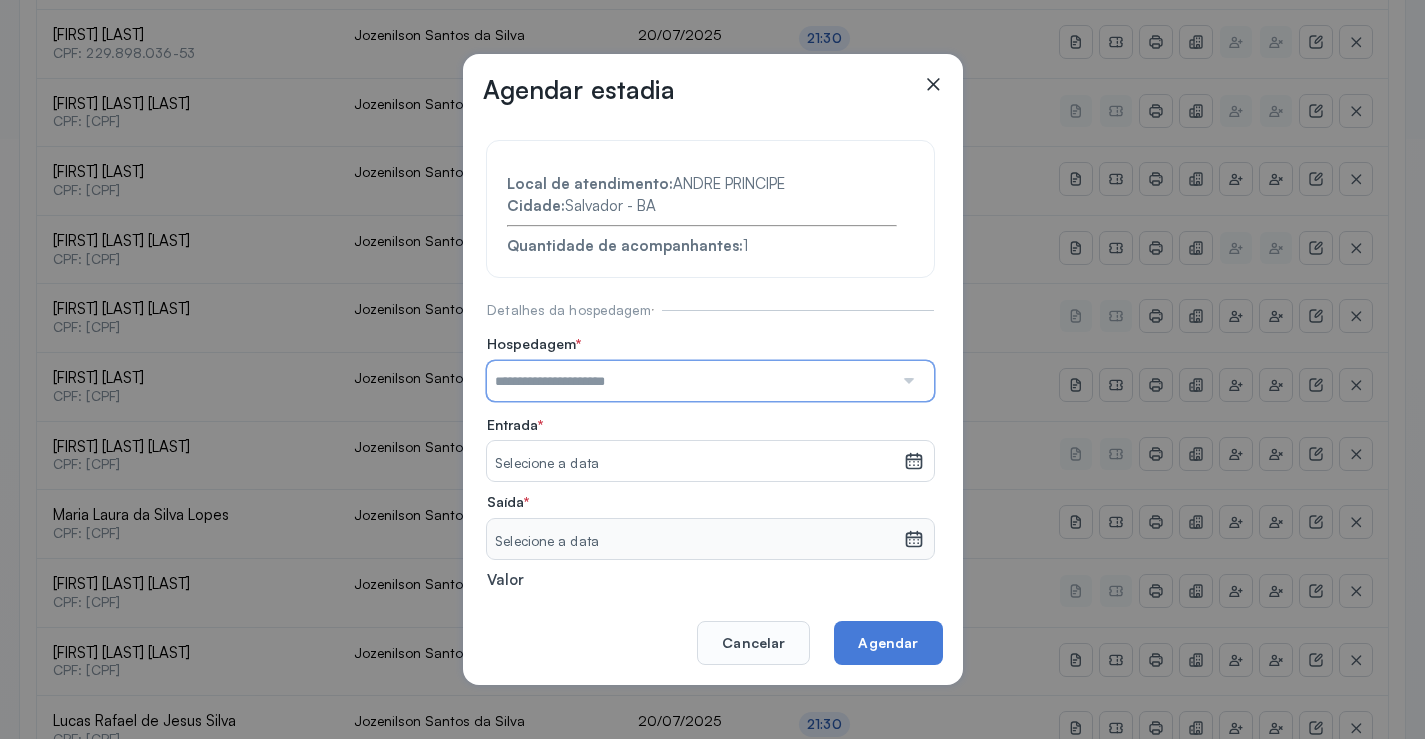 click at bounding box center [690, 381] 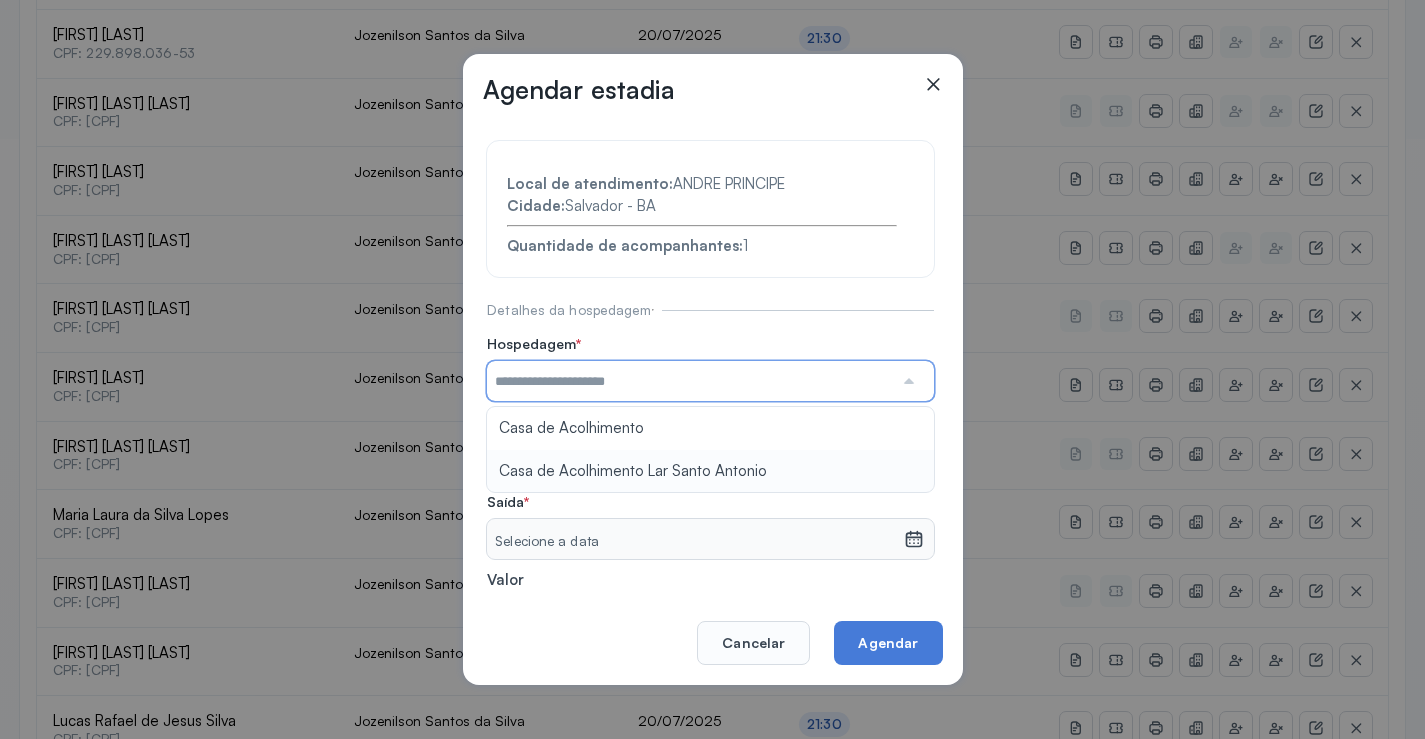 type on "**********" 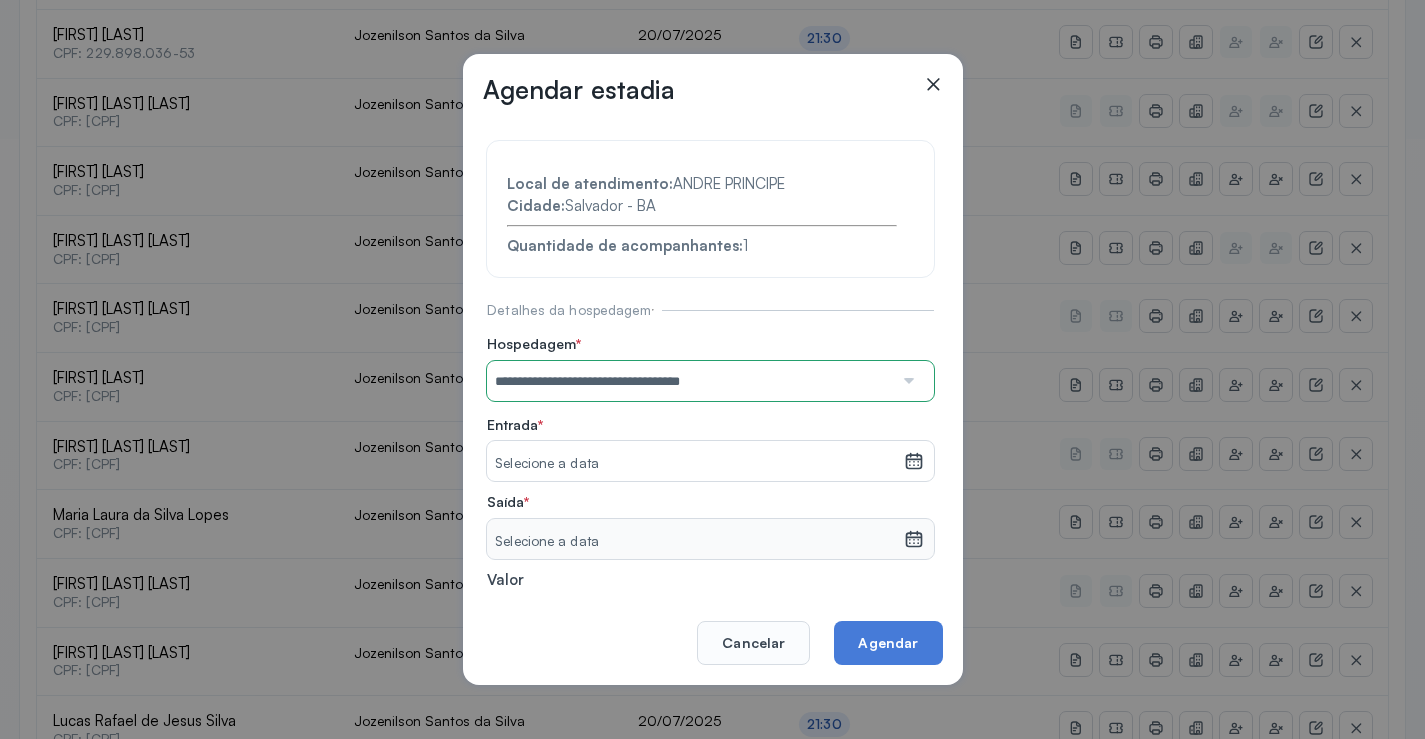 click on "**********" at bounding box center [710, 436] 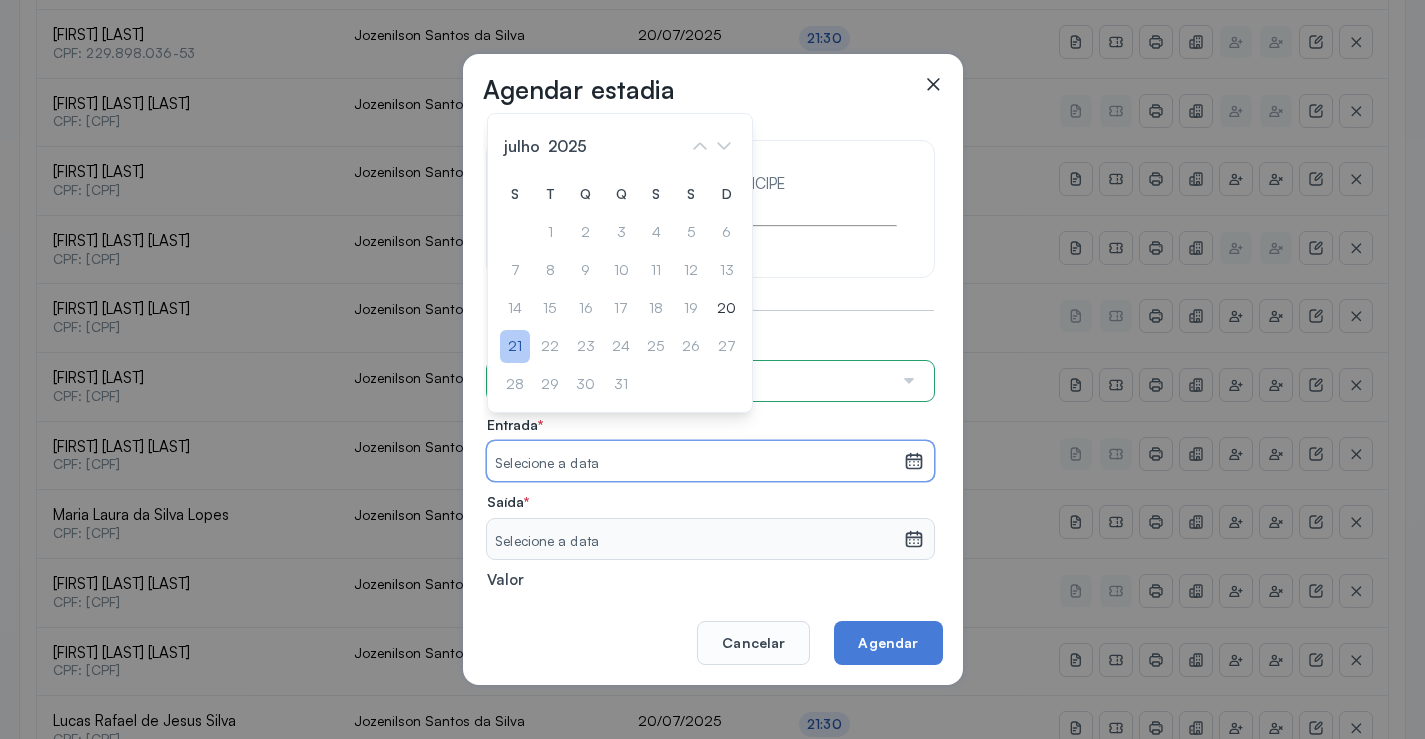 click on "21" 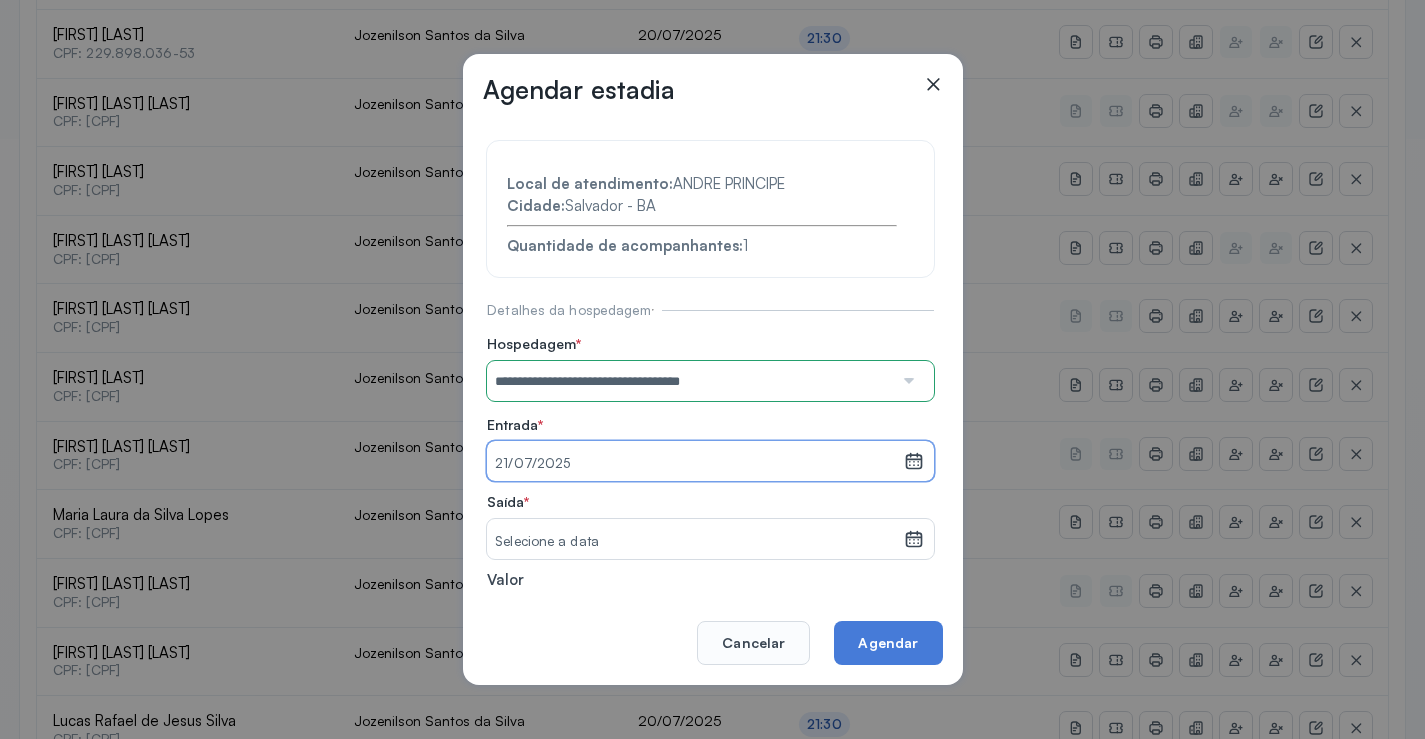 click on "Selecione a data" at bounding box center (695, 542) 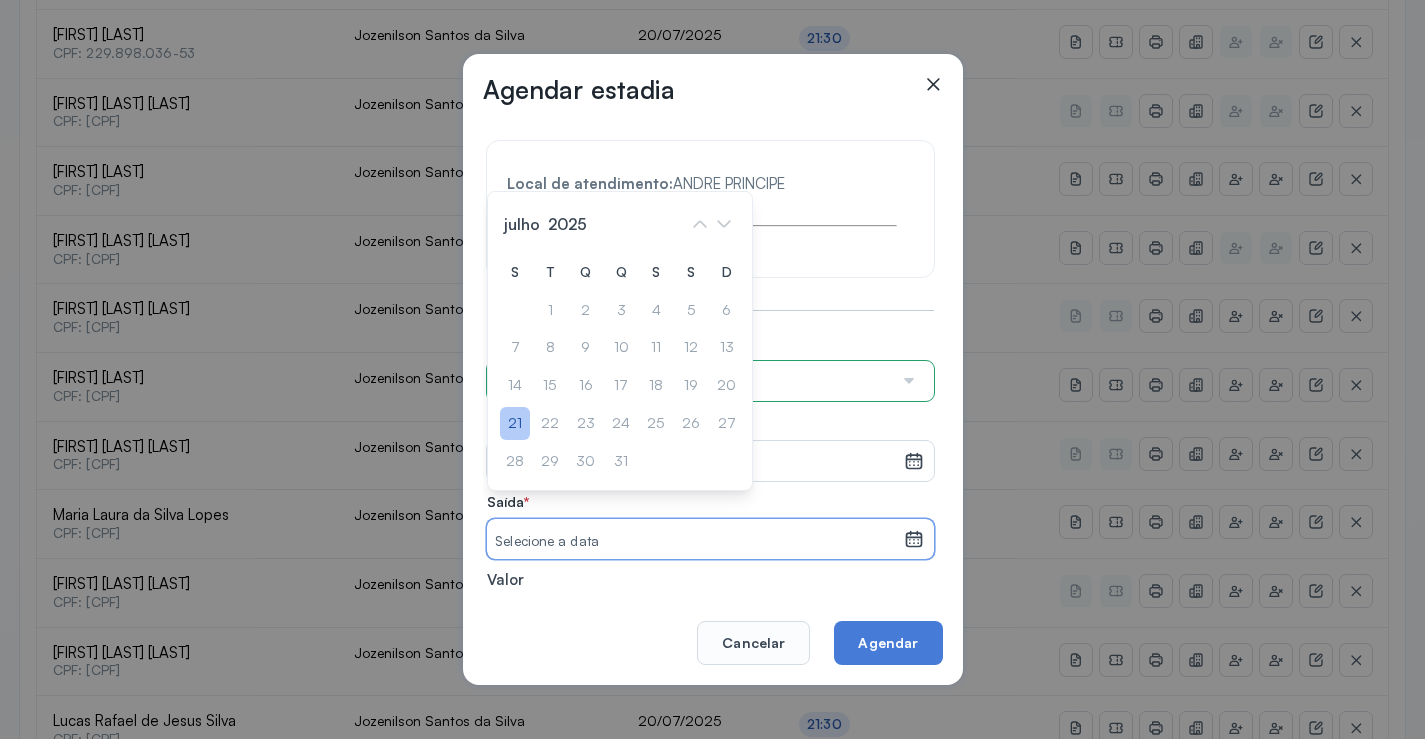 click on "21" 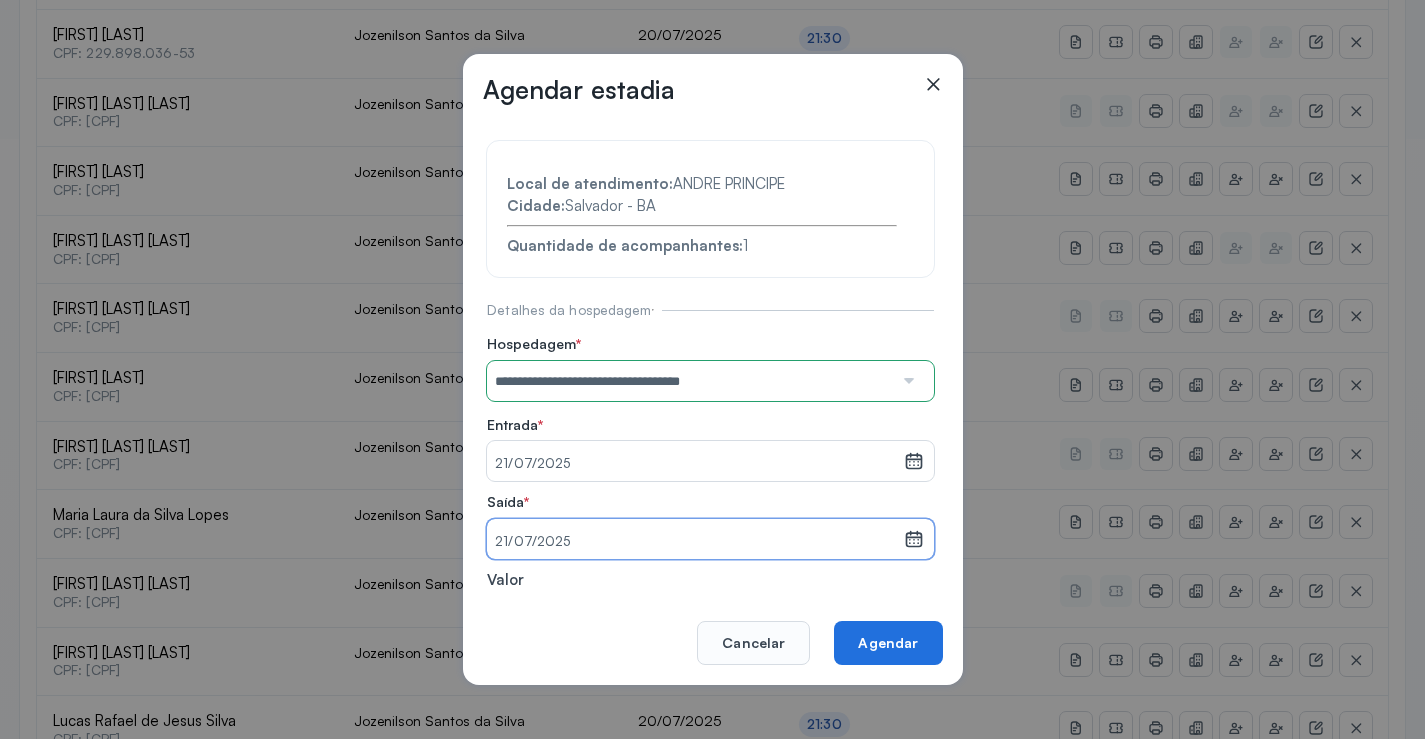 click on "Agendar" 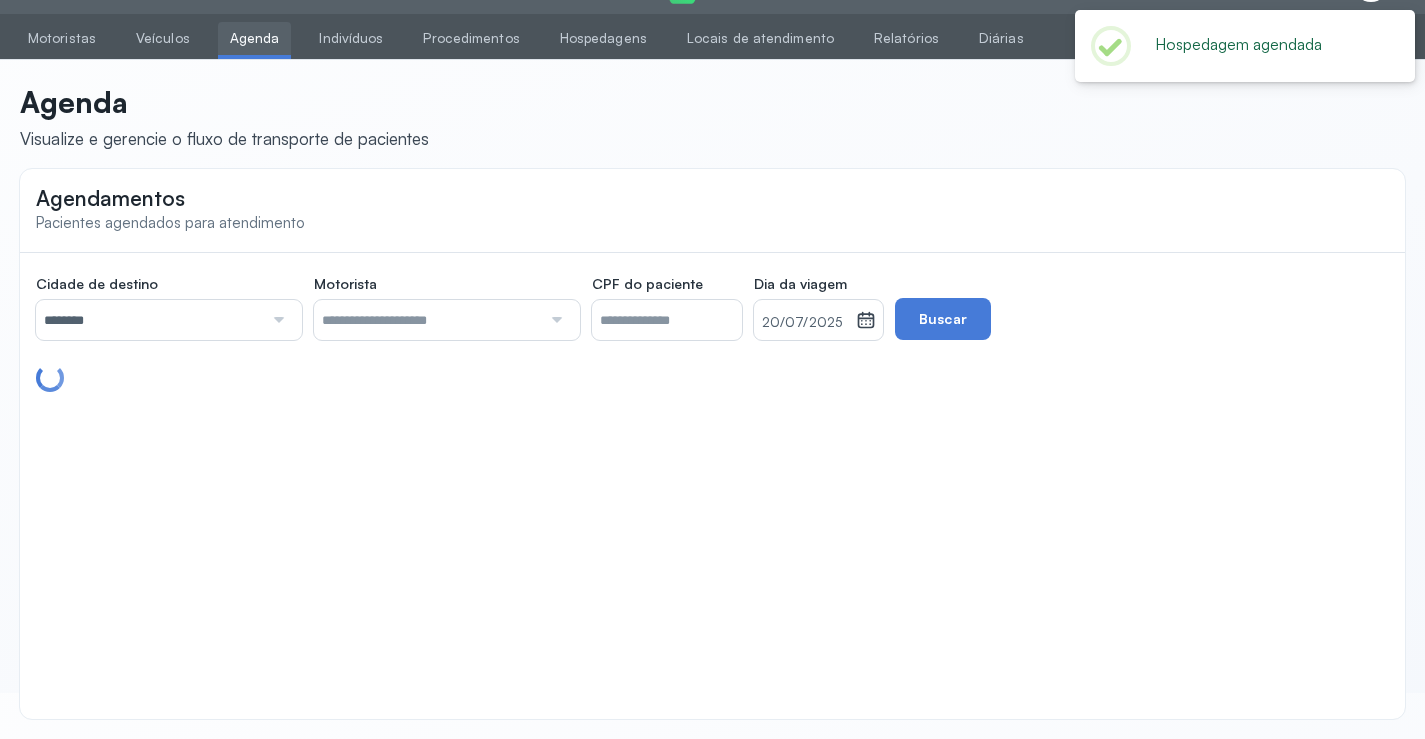 scroll, scrollTop: 600, scrollLeft: 0, axis: vertical 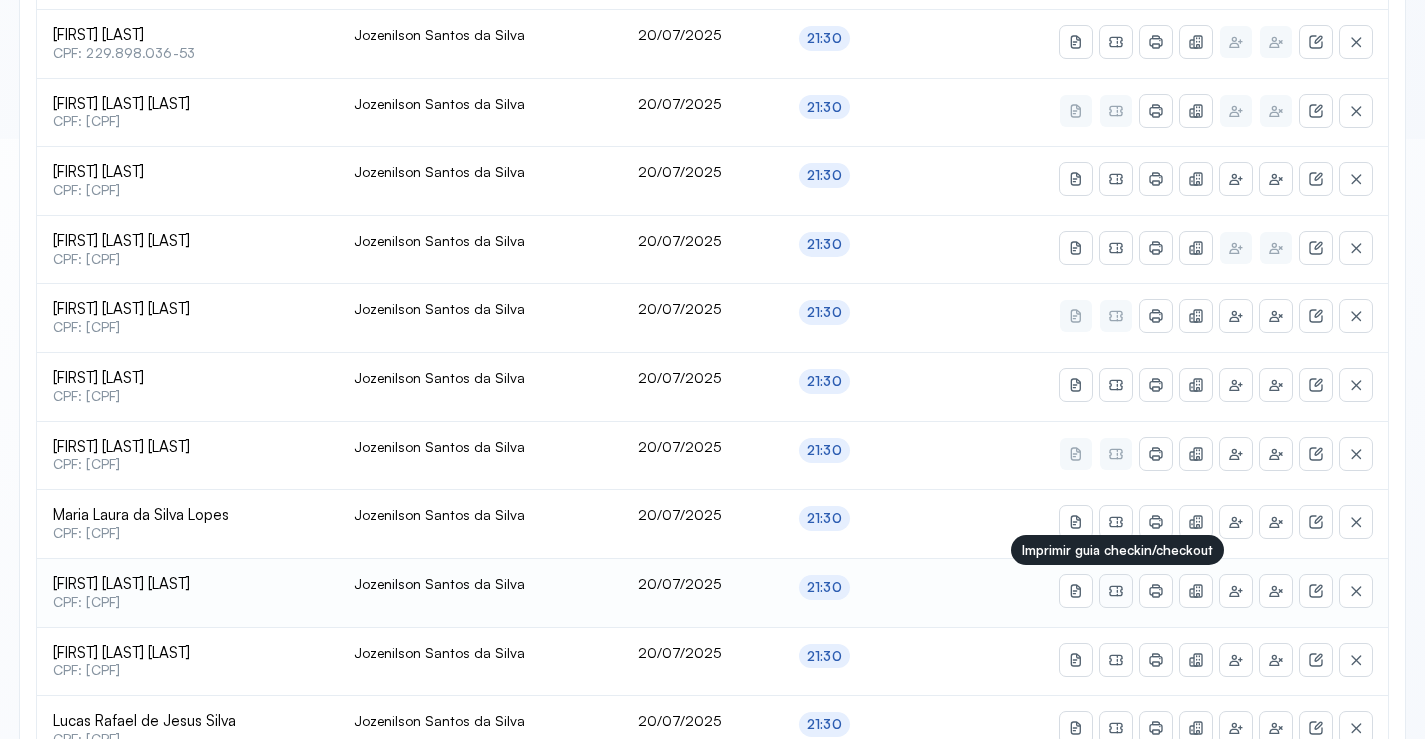click 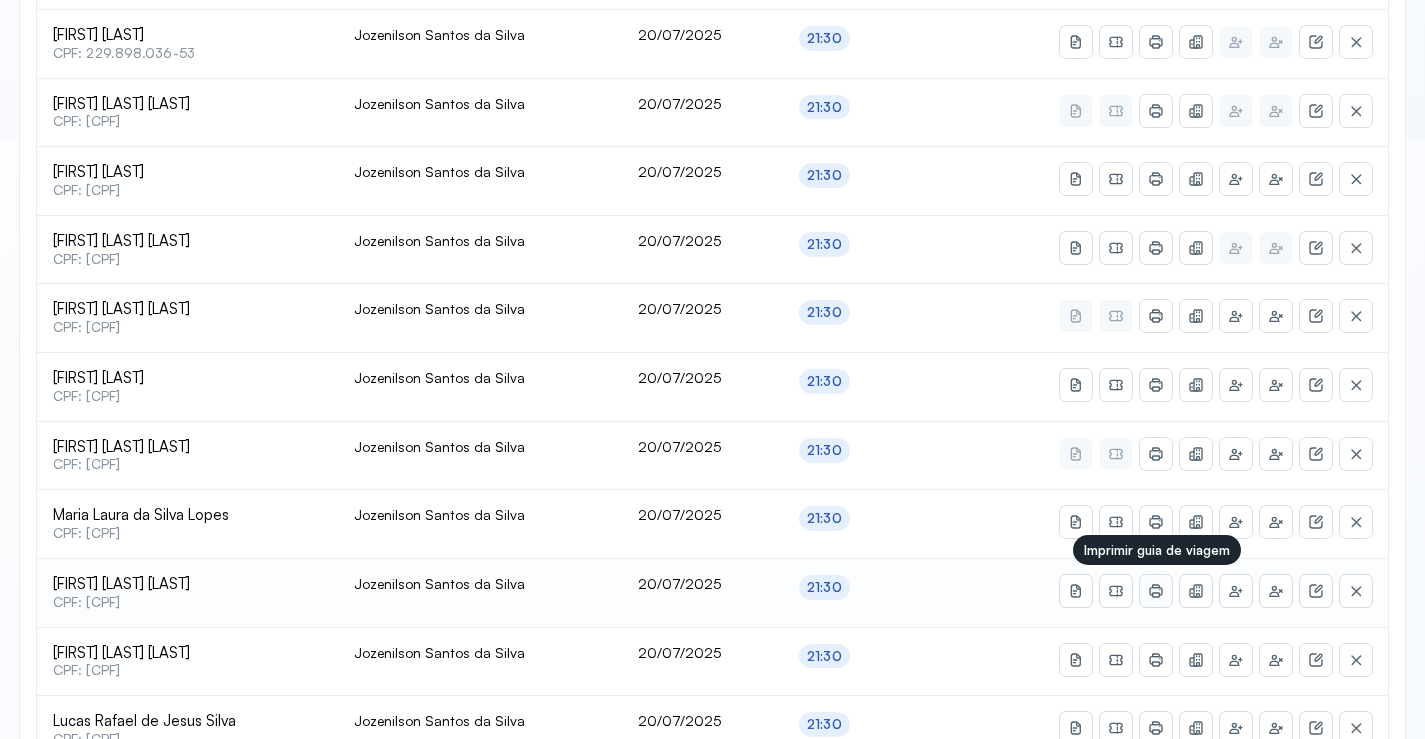 click 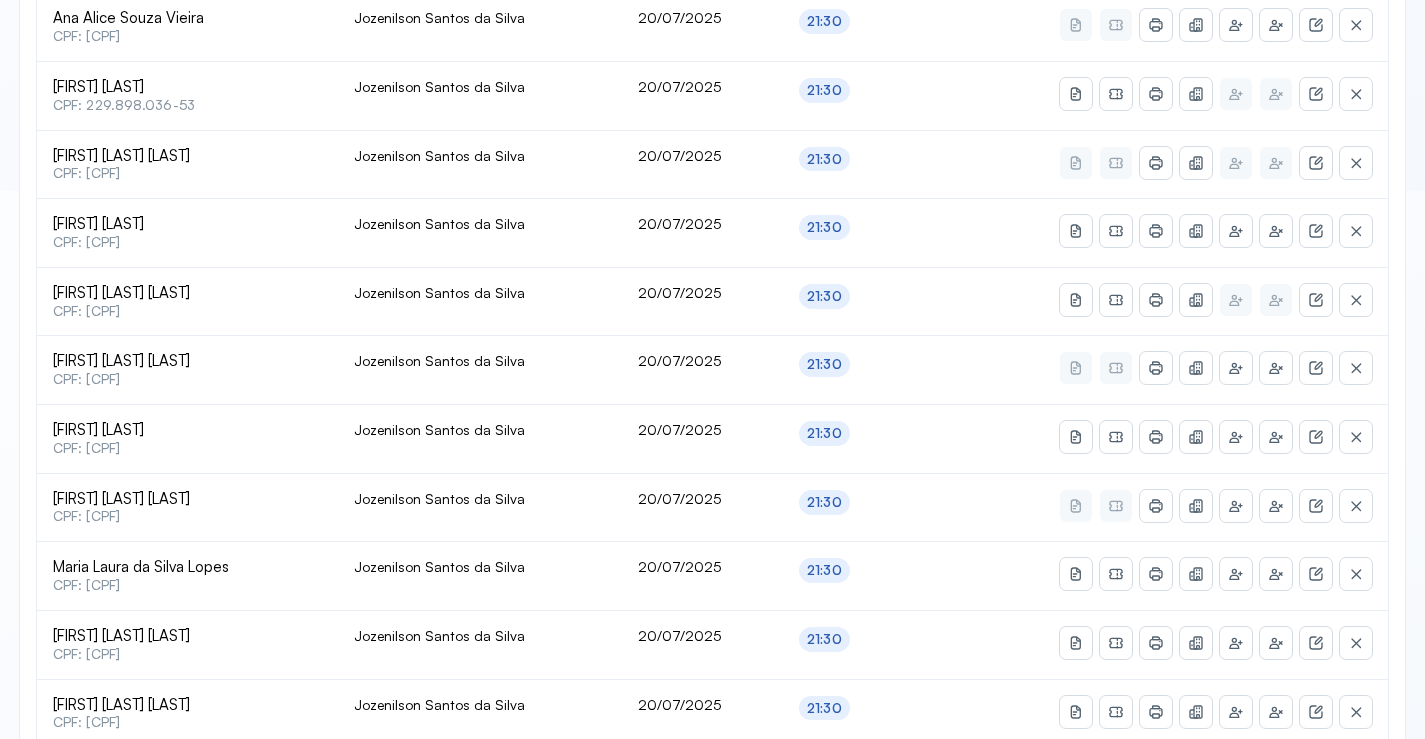 scroll, scrollTop: 500, scrollLeft: 0, axis: vertical 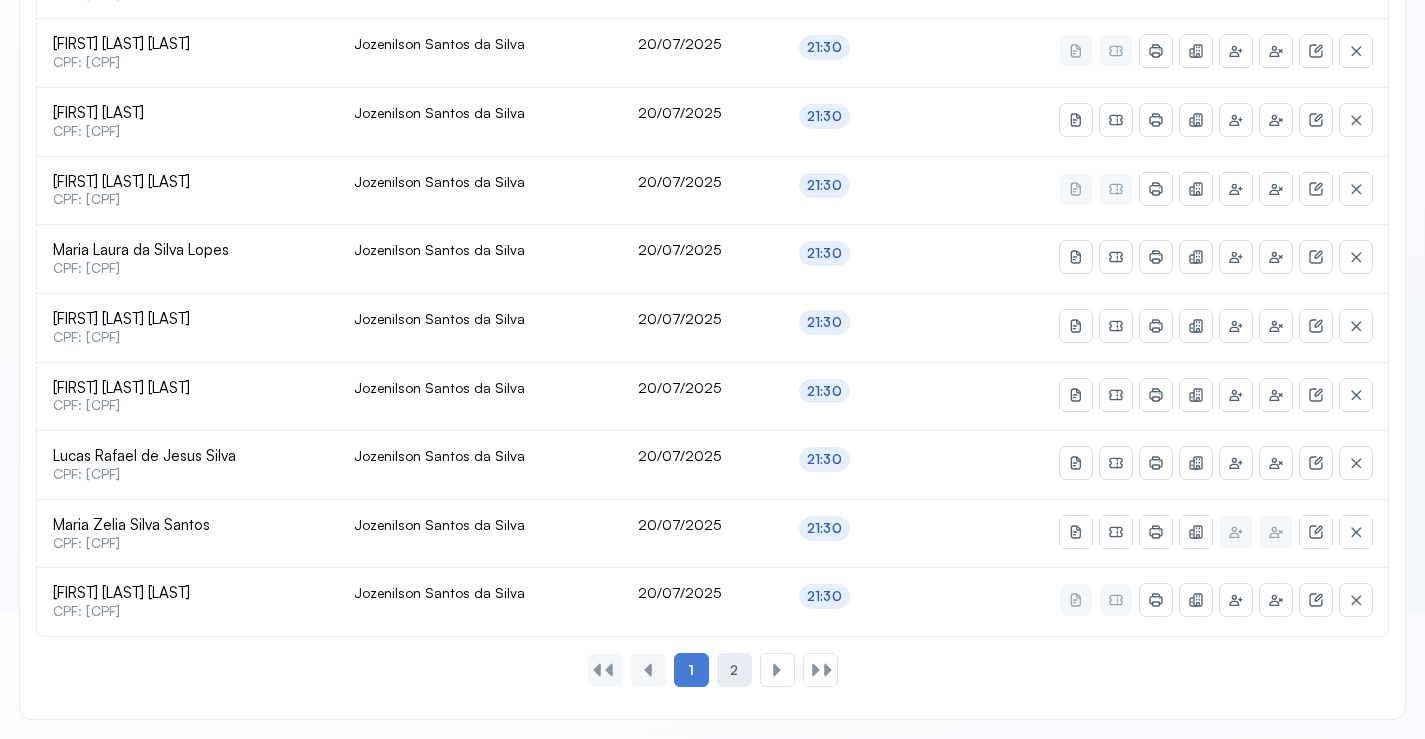 click on "2" at bounding box center (734, 670) 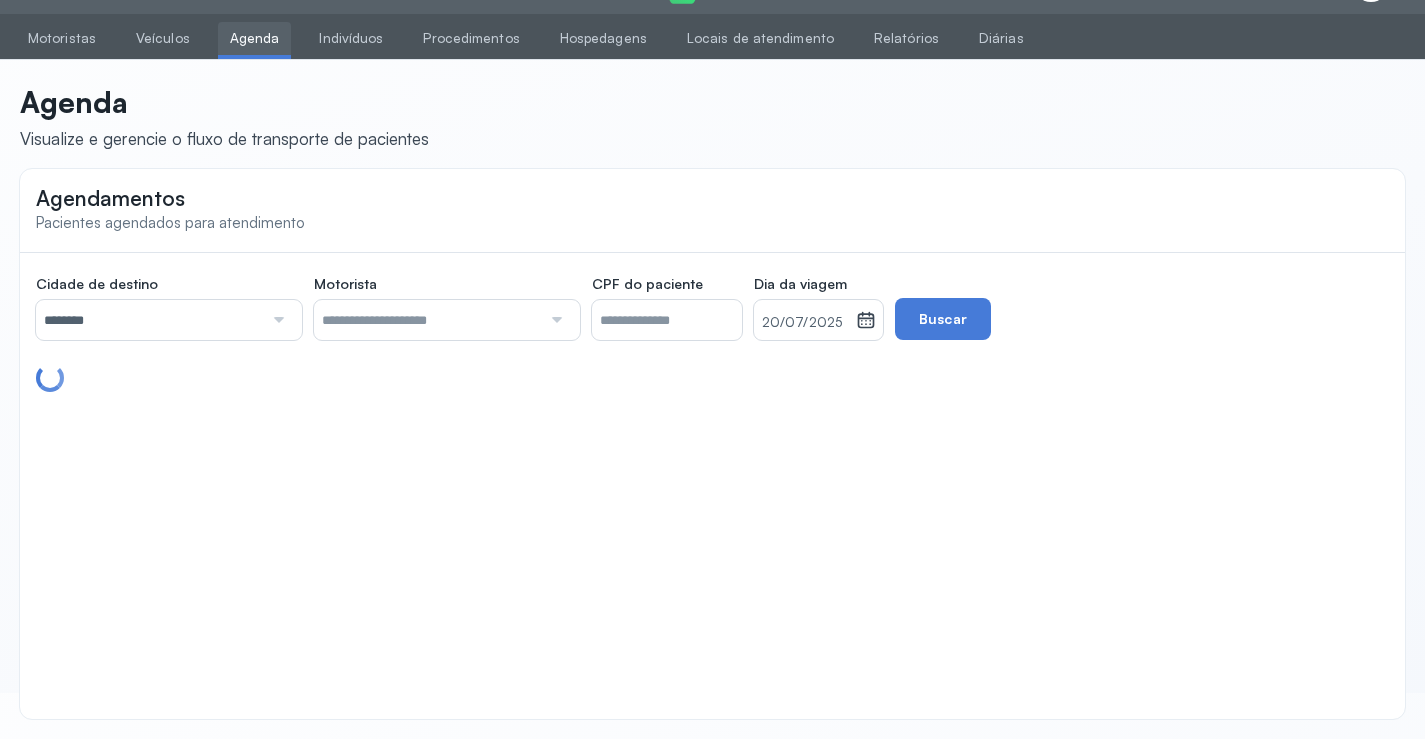 scroll, scrollTop: 179, scrollLeft: 0, axis: vertical 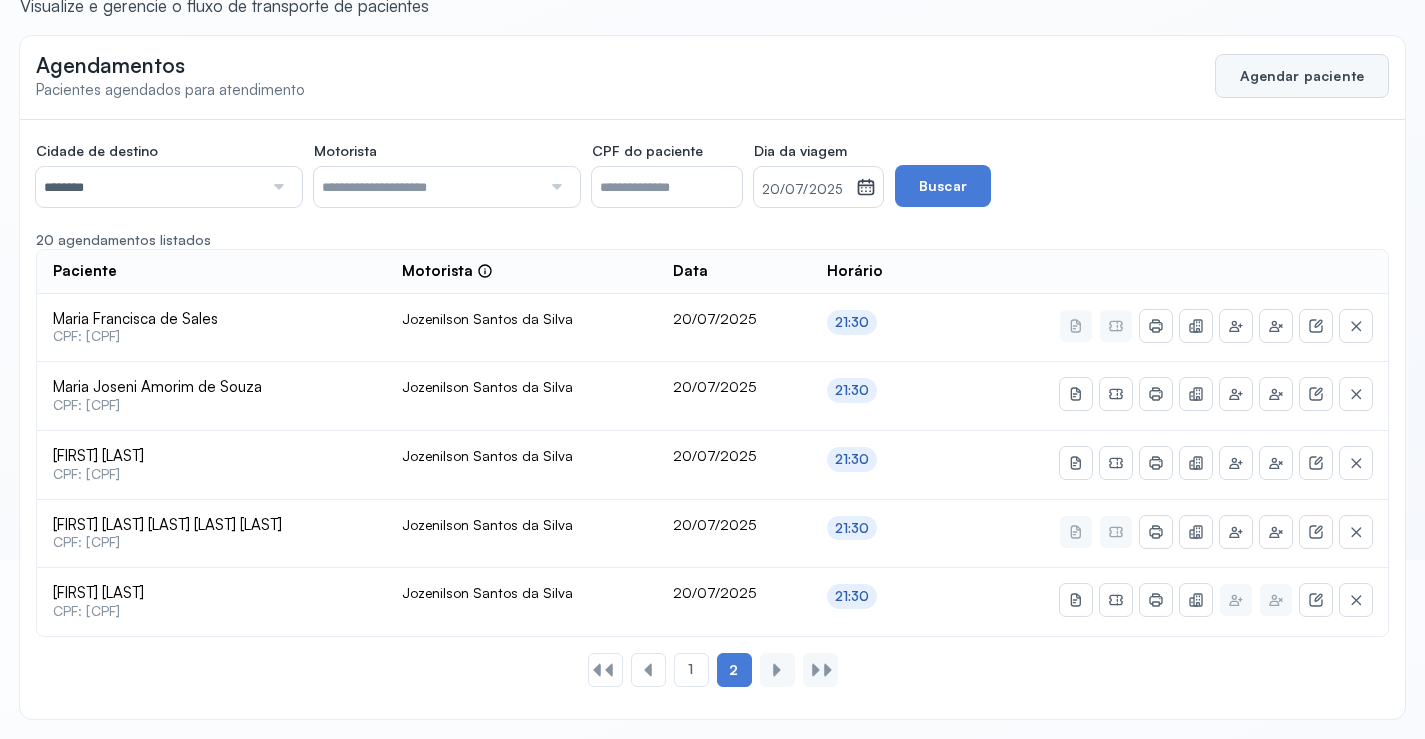 click on "Agendar paciente" 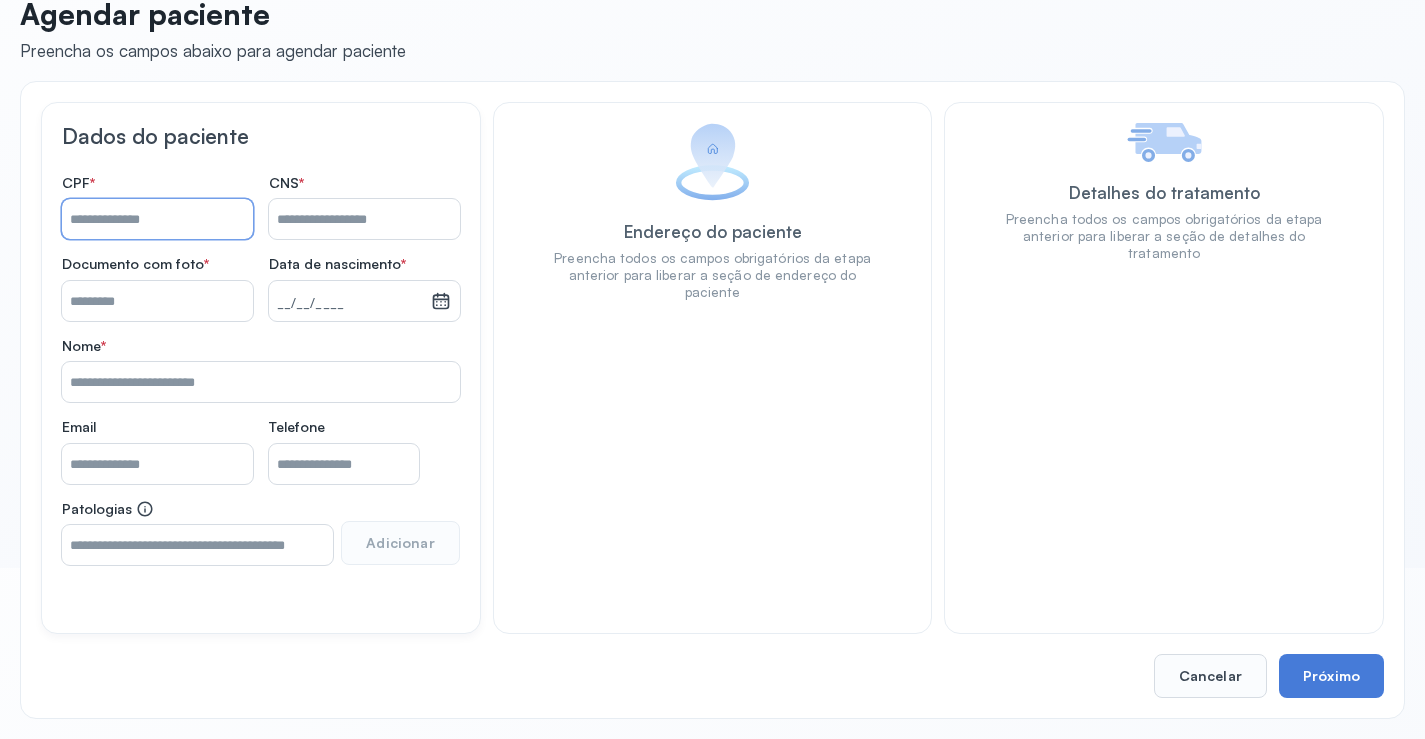 click on "Nome   *" at bounding box center [157, 219] 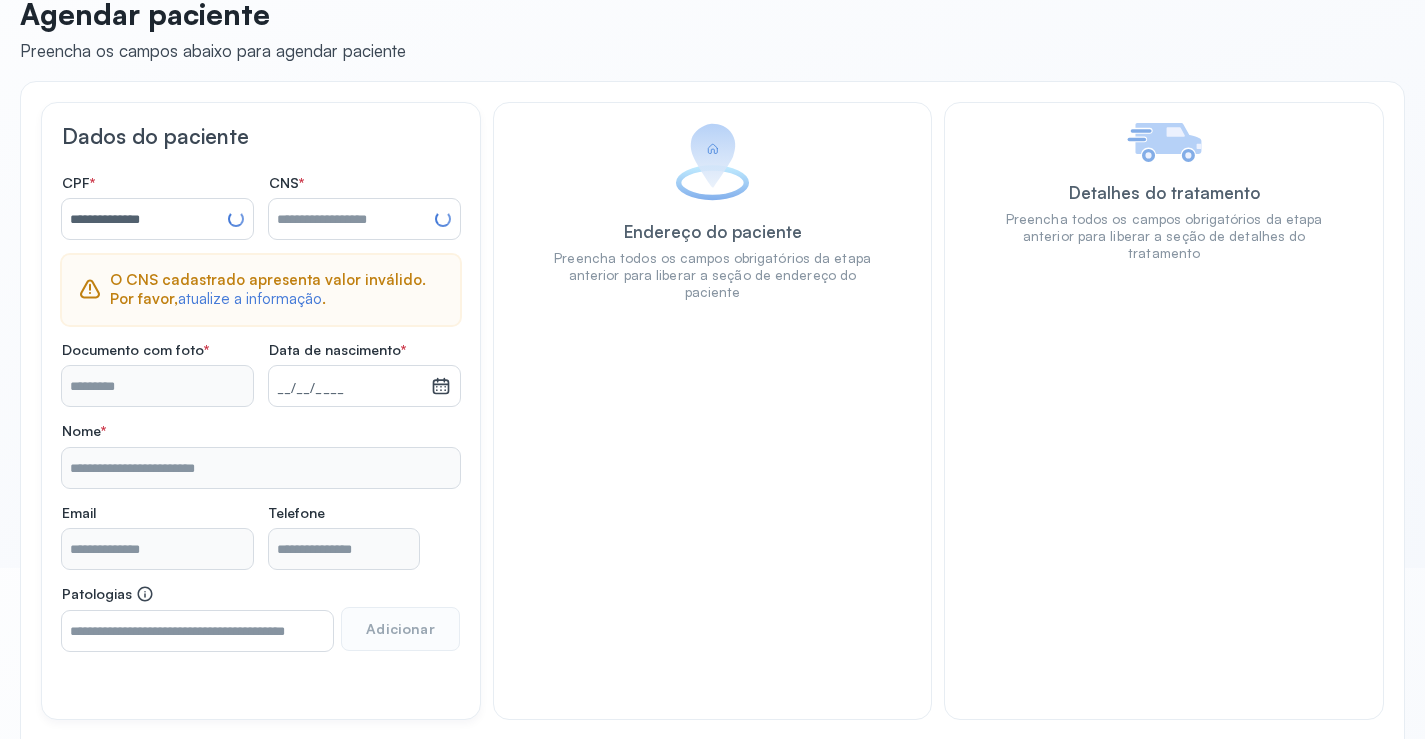 type on "**********" 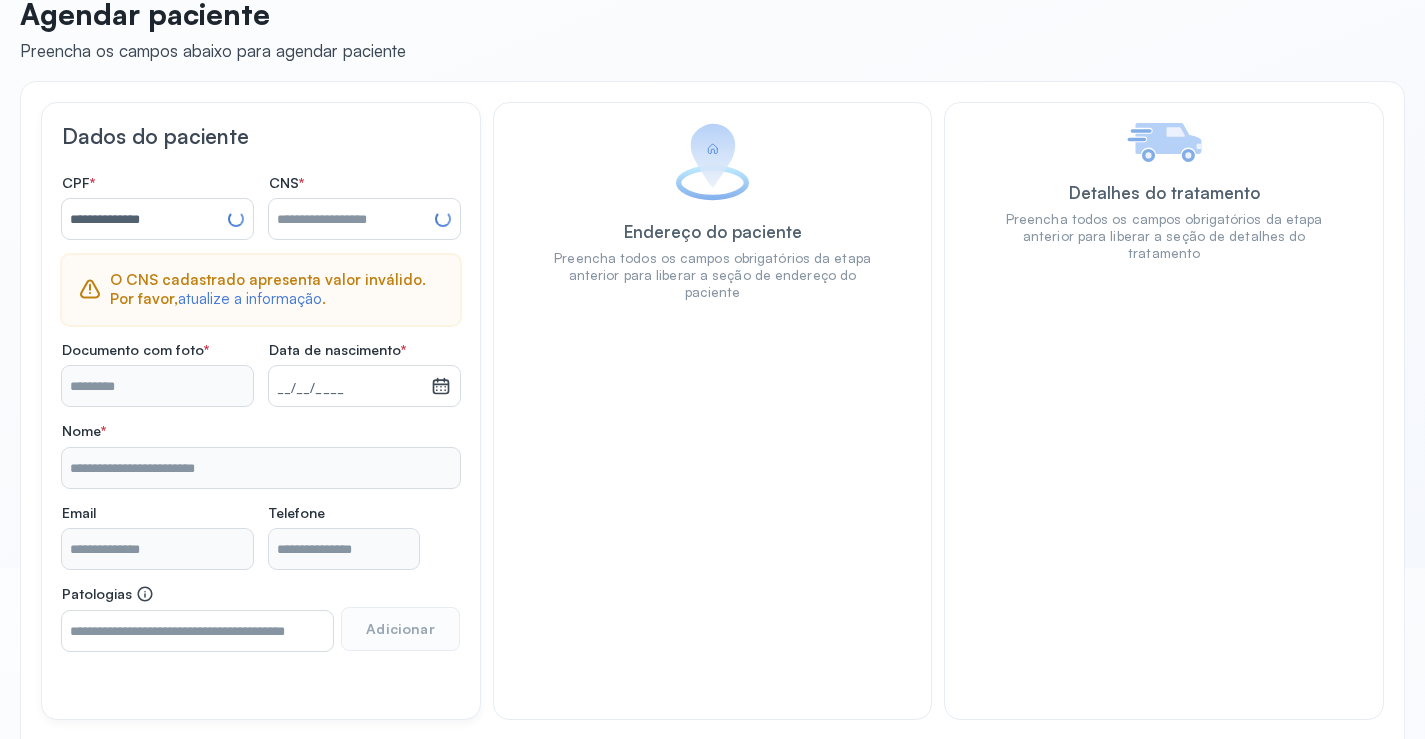 type on "**********" 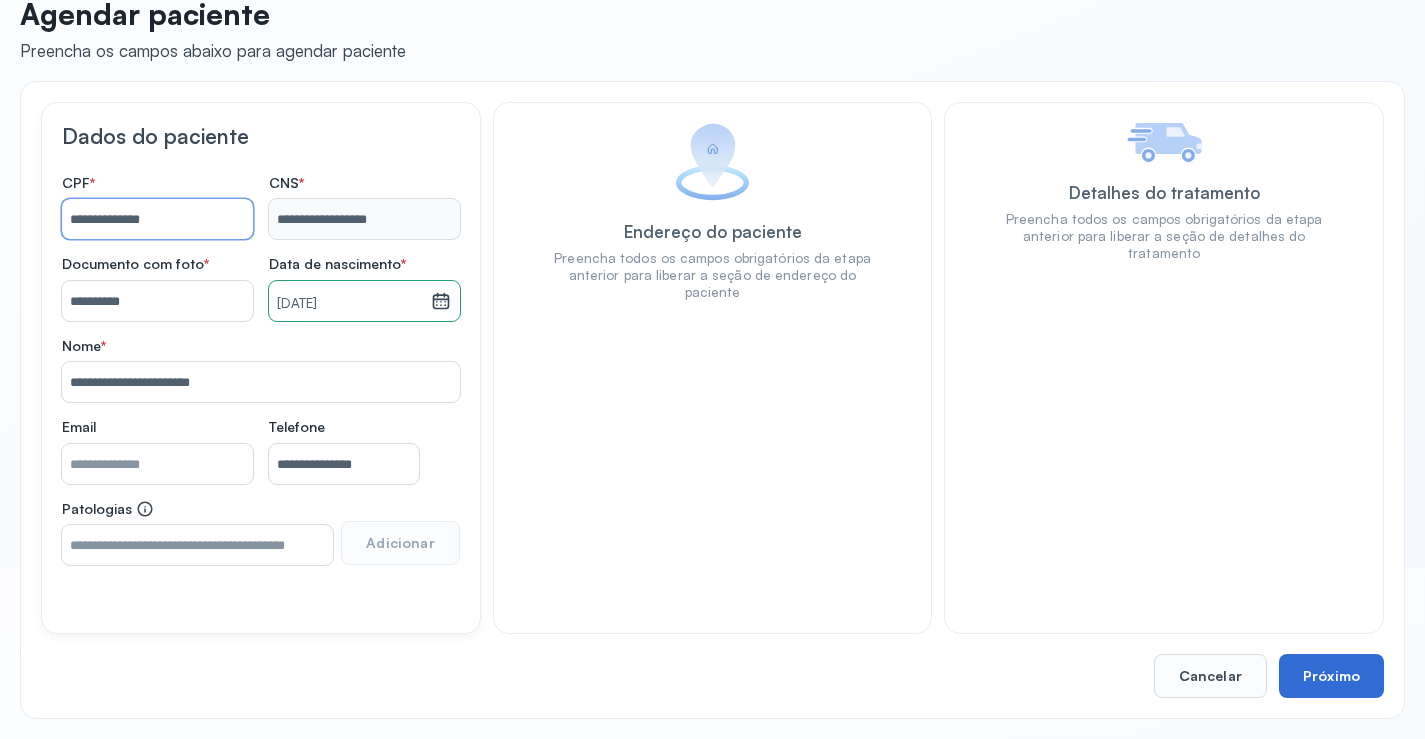type on "**********" 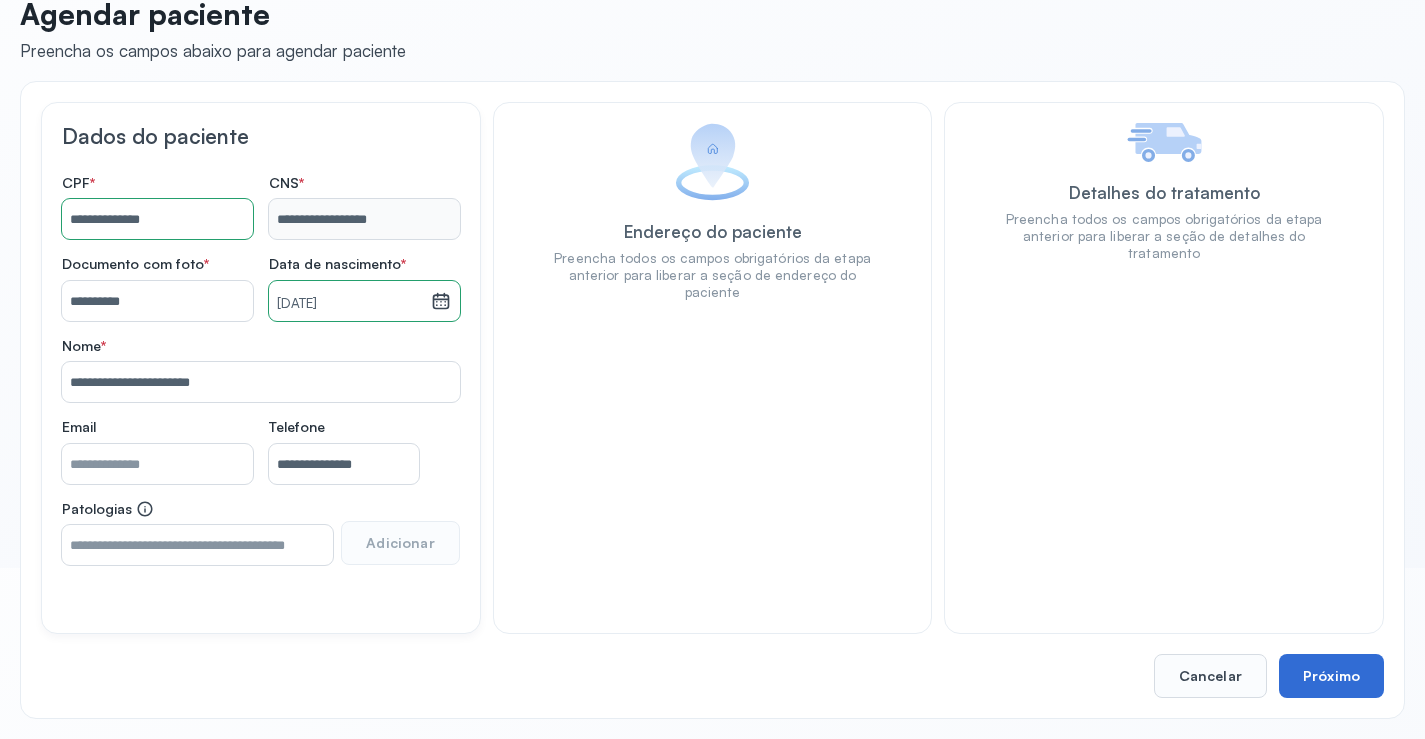 click on "Próximo" at bounding box center (1331, 676) 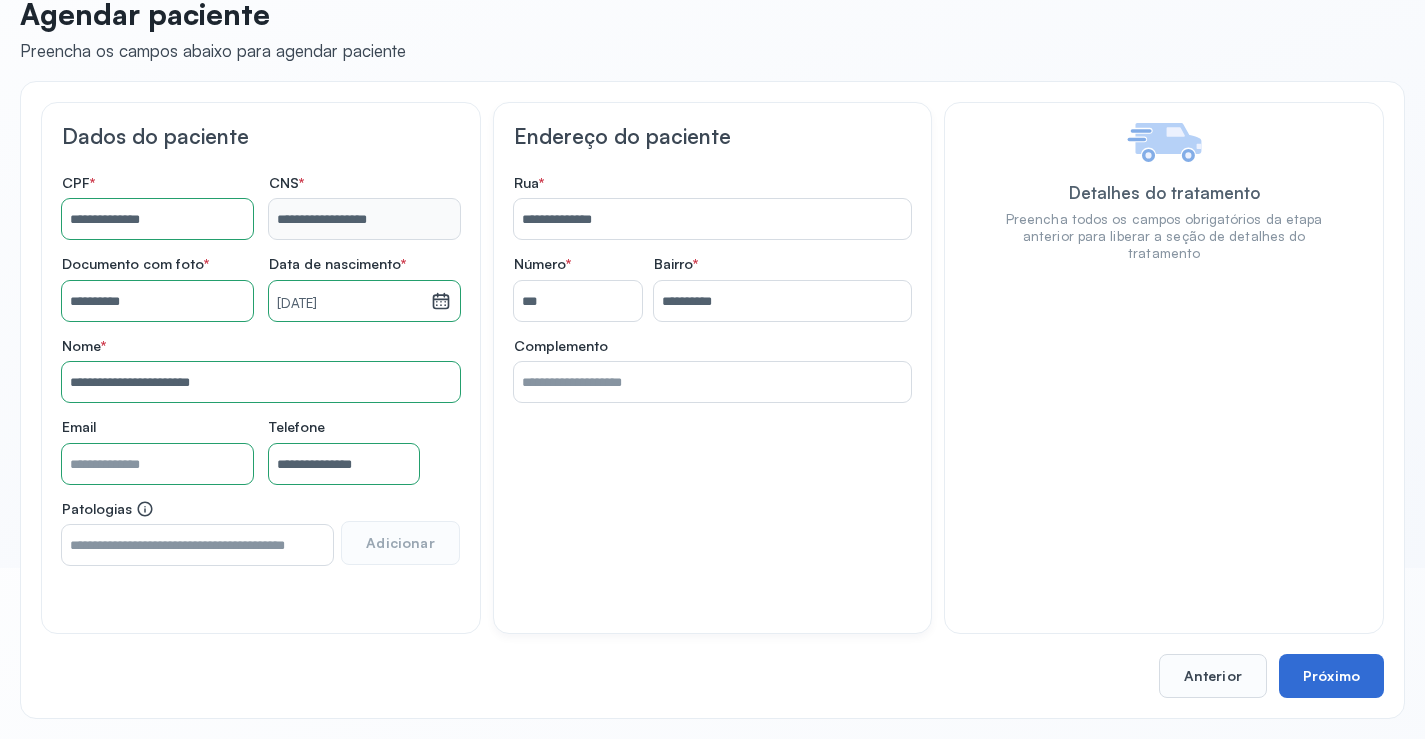 click on "Próximo" at bounding box center (1331, 676) 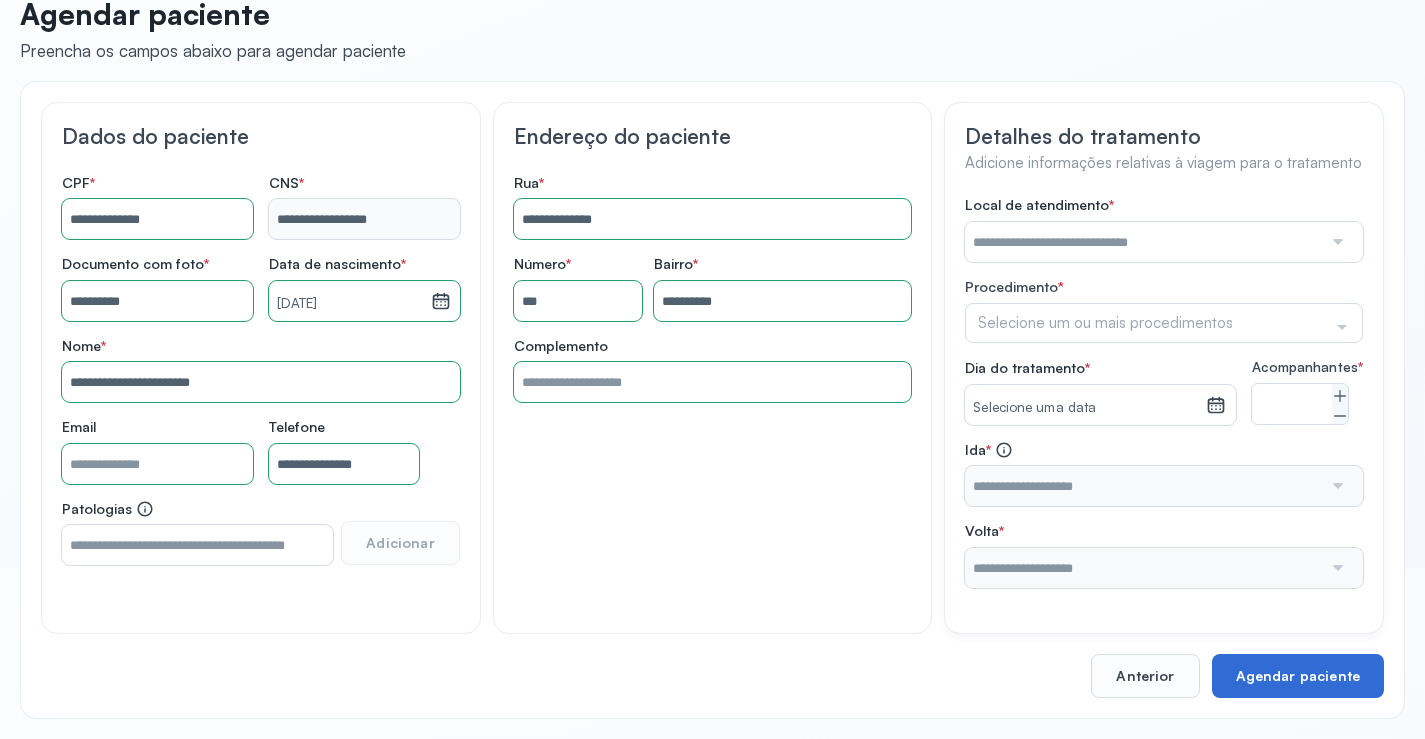 click on "Agendar paciente" at bounding box center (1298, 676) 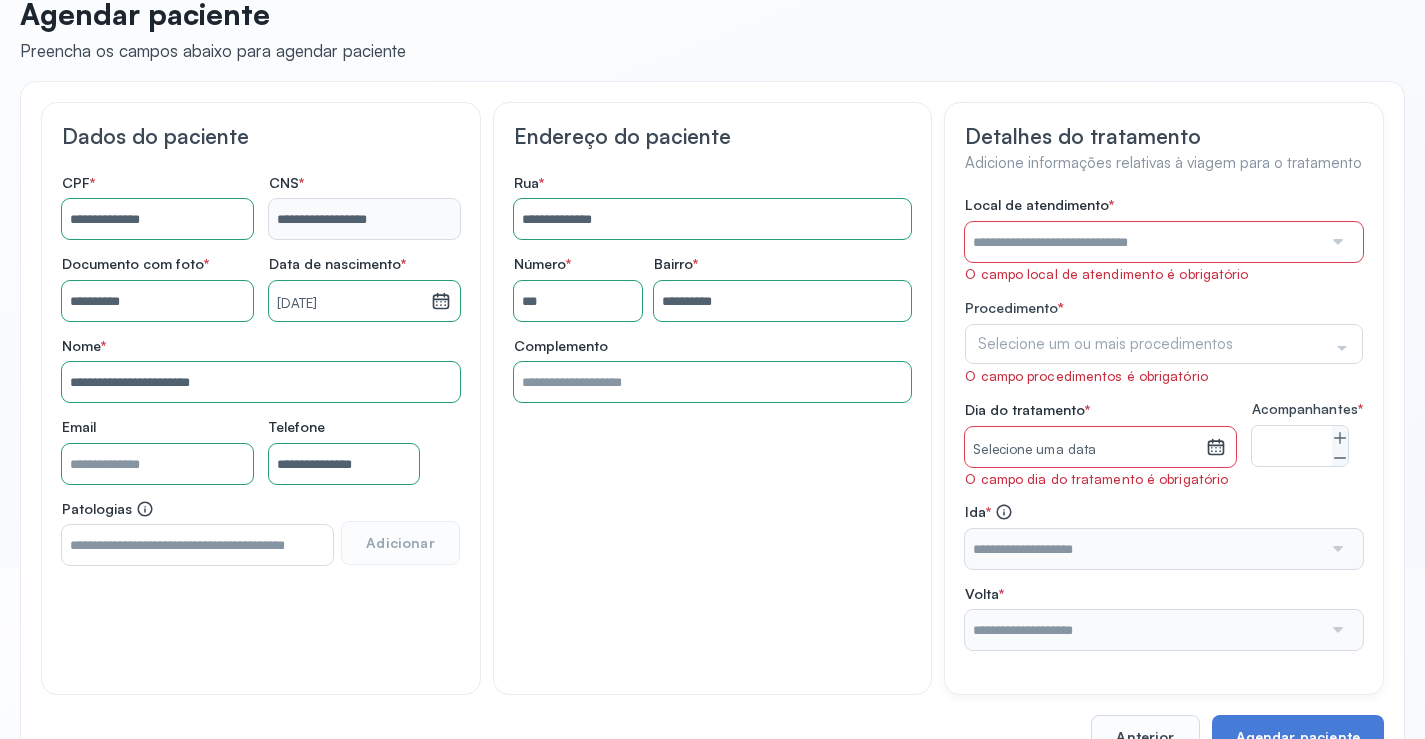 click on "Local de atendimento   *  O campo local de atendimento é obrigatório" at bounding box center [1164, 239] 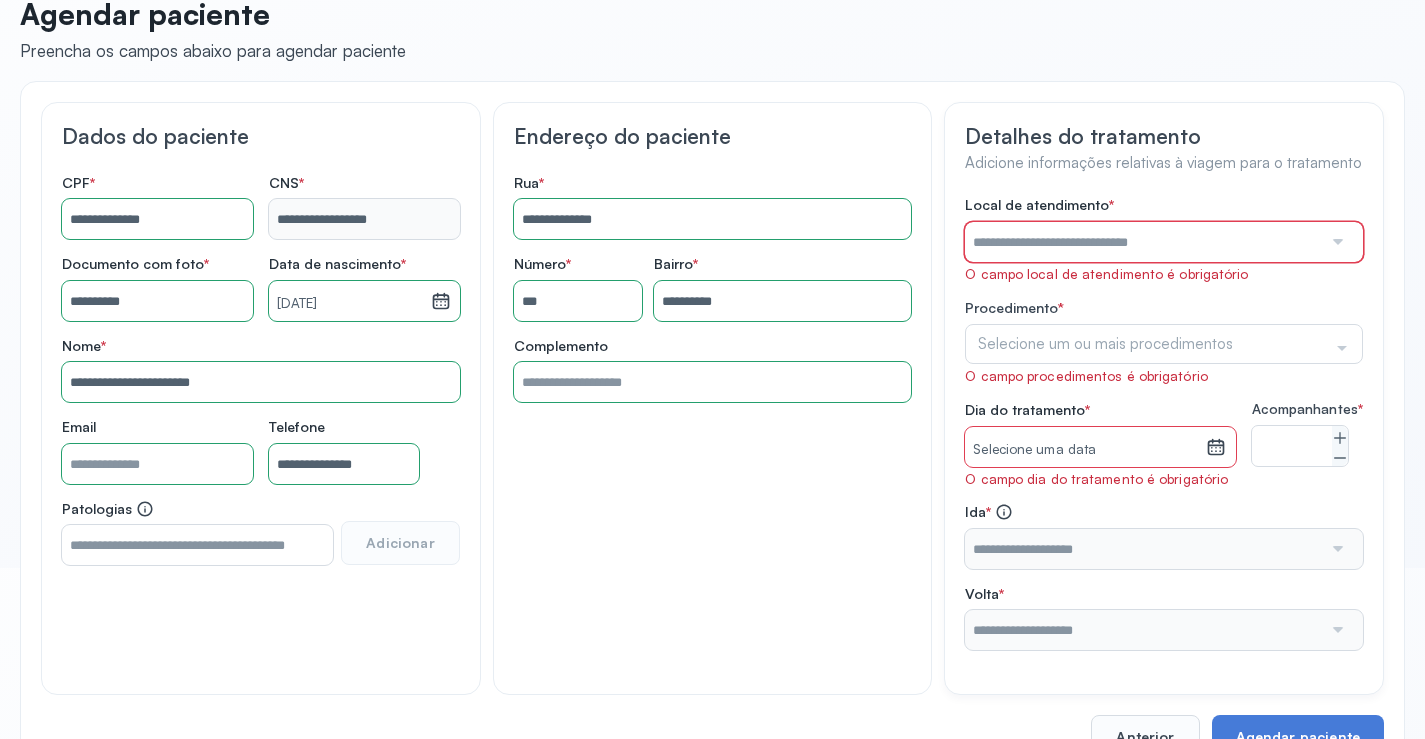 click at bounding box center [1143, 242] 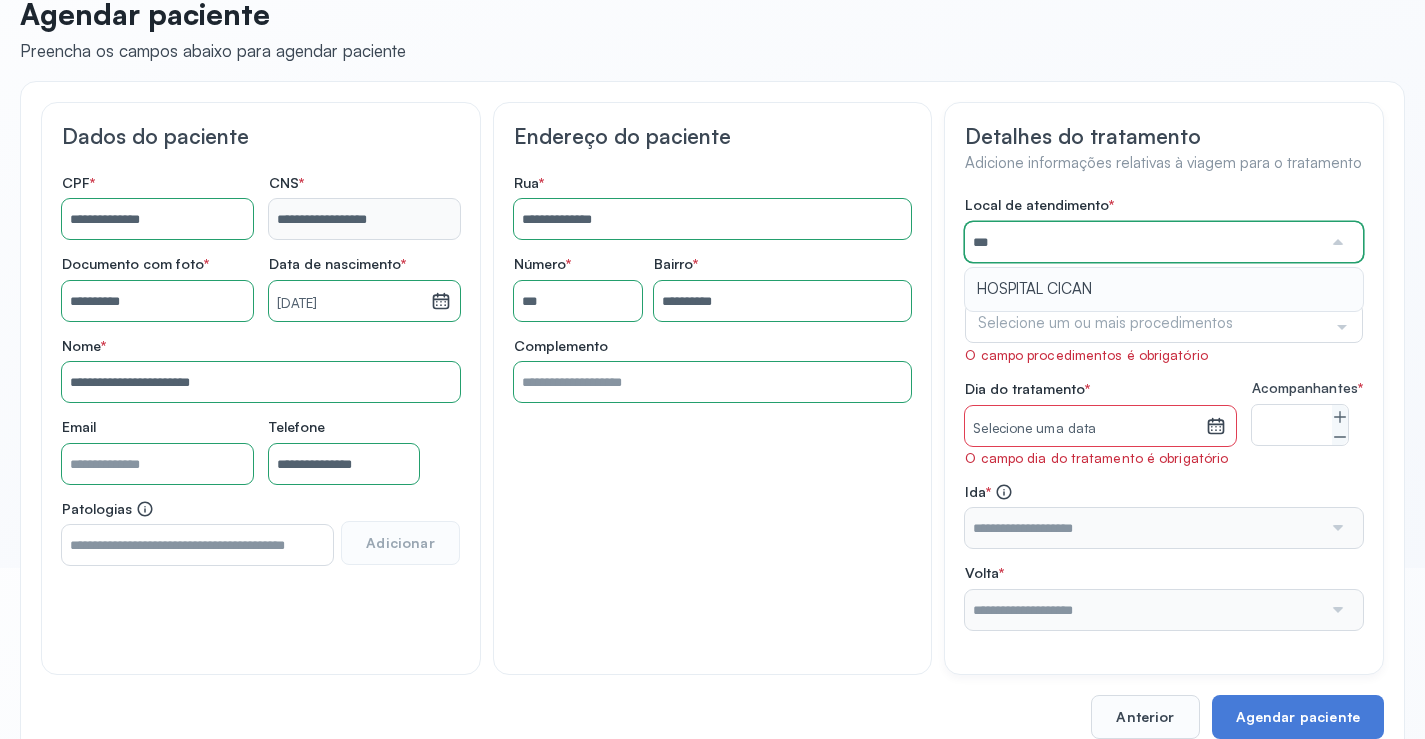 type on "**********" 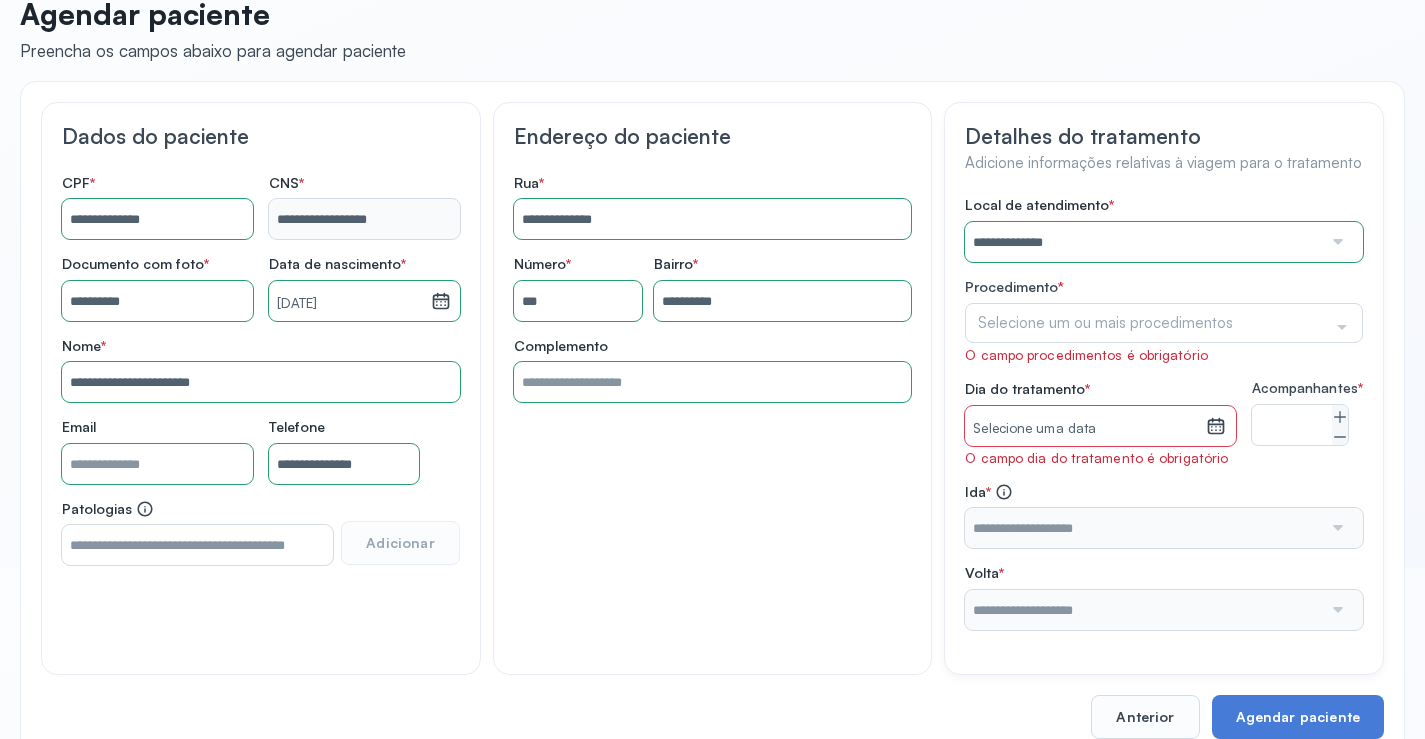click on "**********" at bounding box center (1164, 412) 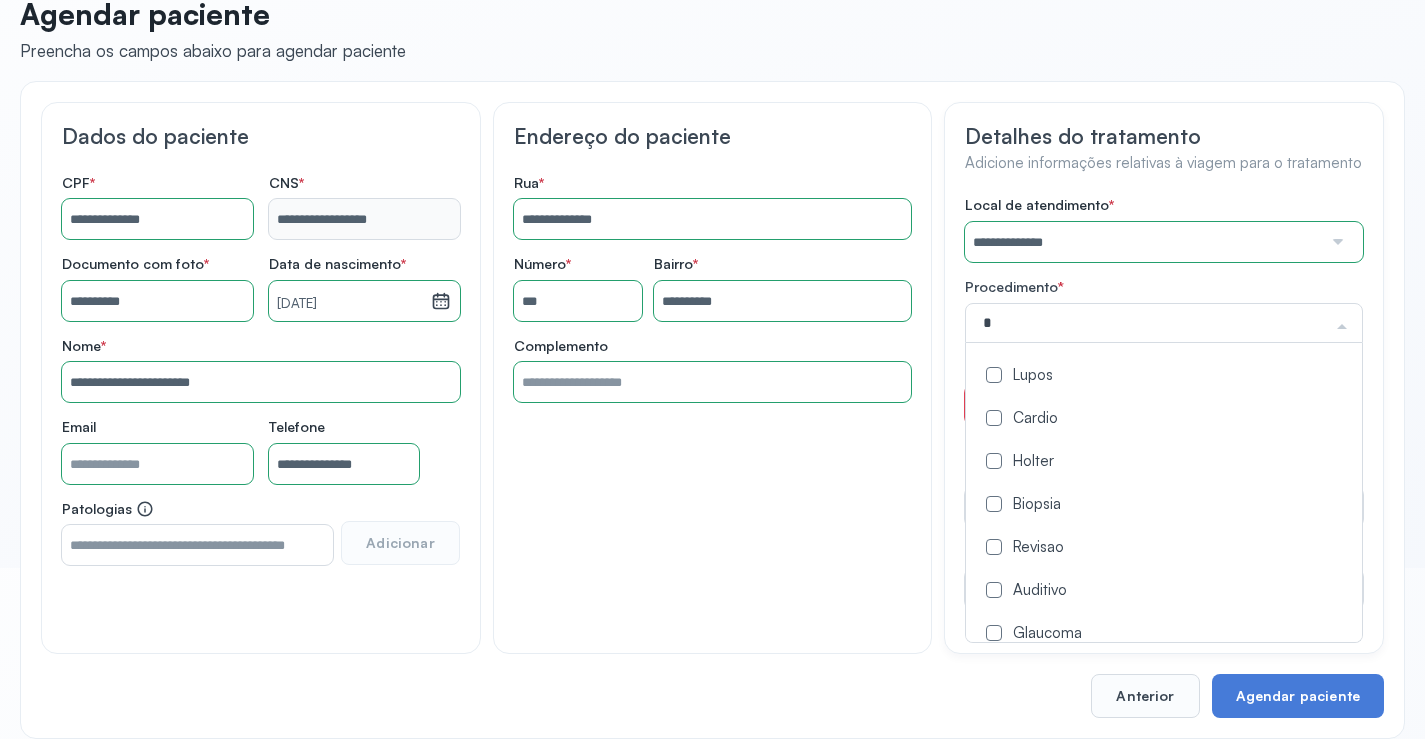 type on "**" 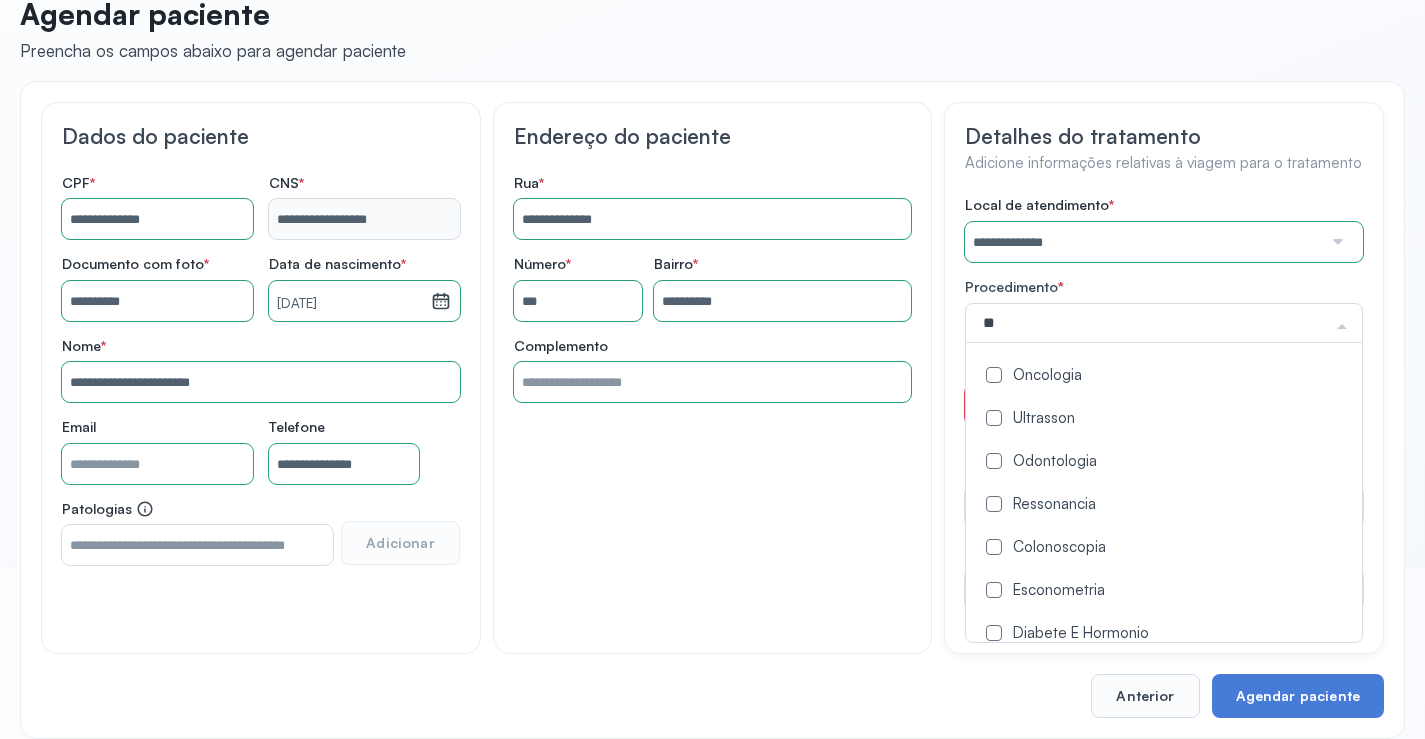 click on "Oncologia" 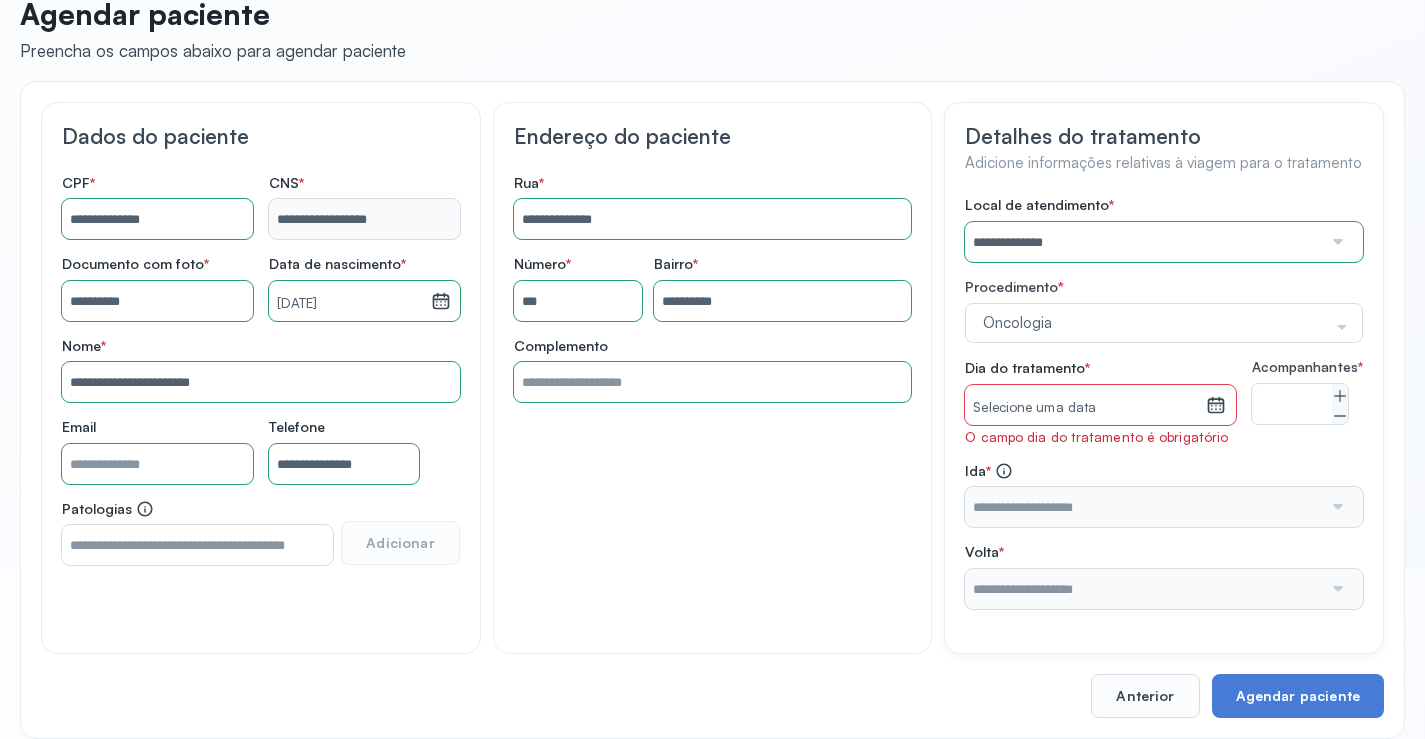 click on "**********" 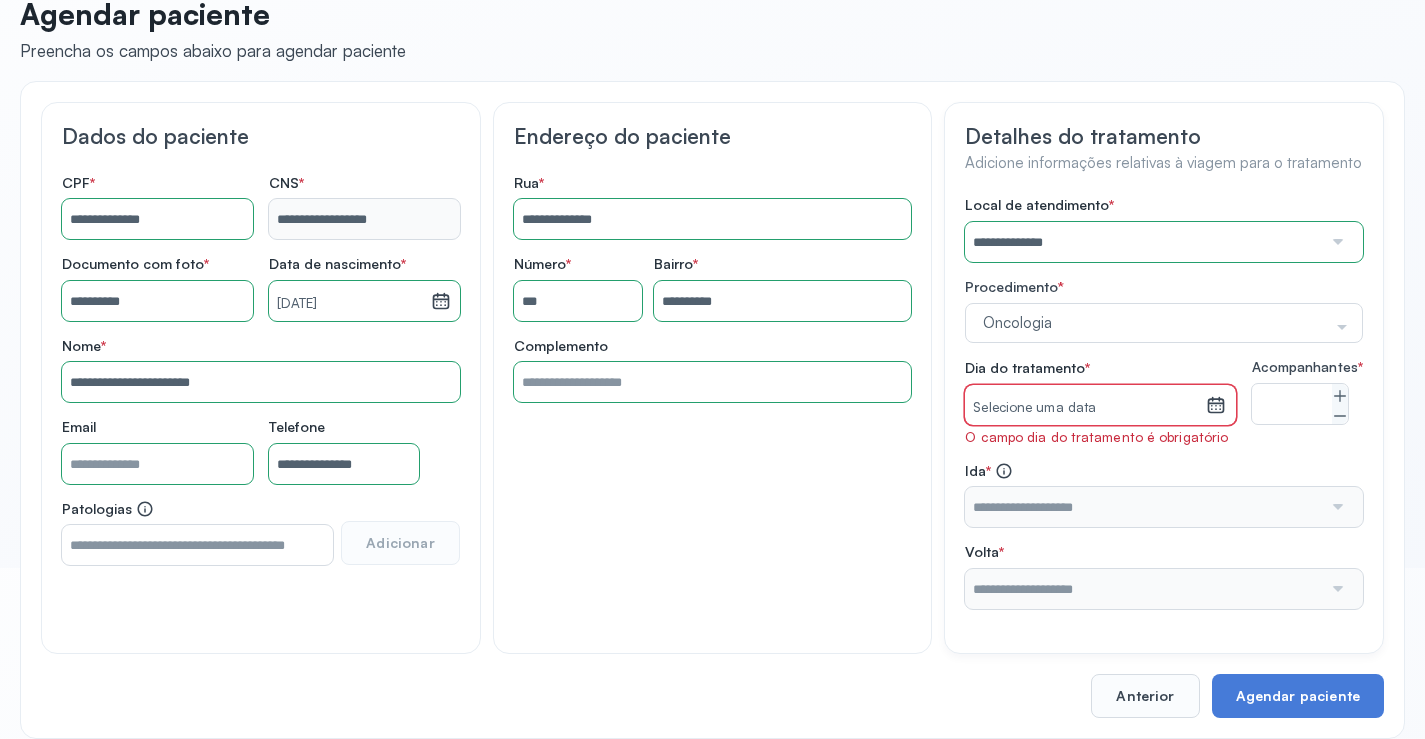 click on "Selecione uma data" at bounding box center (1085, 408) 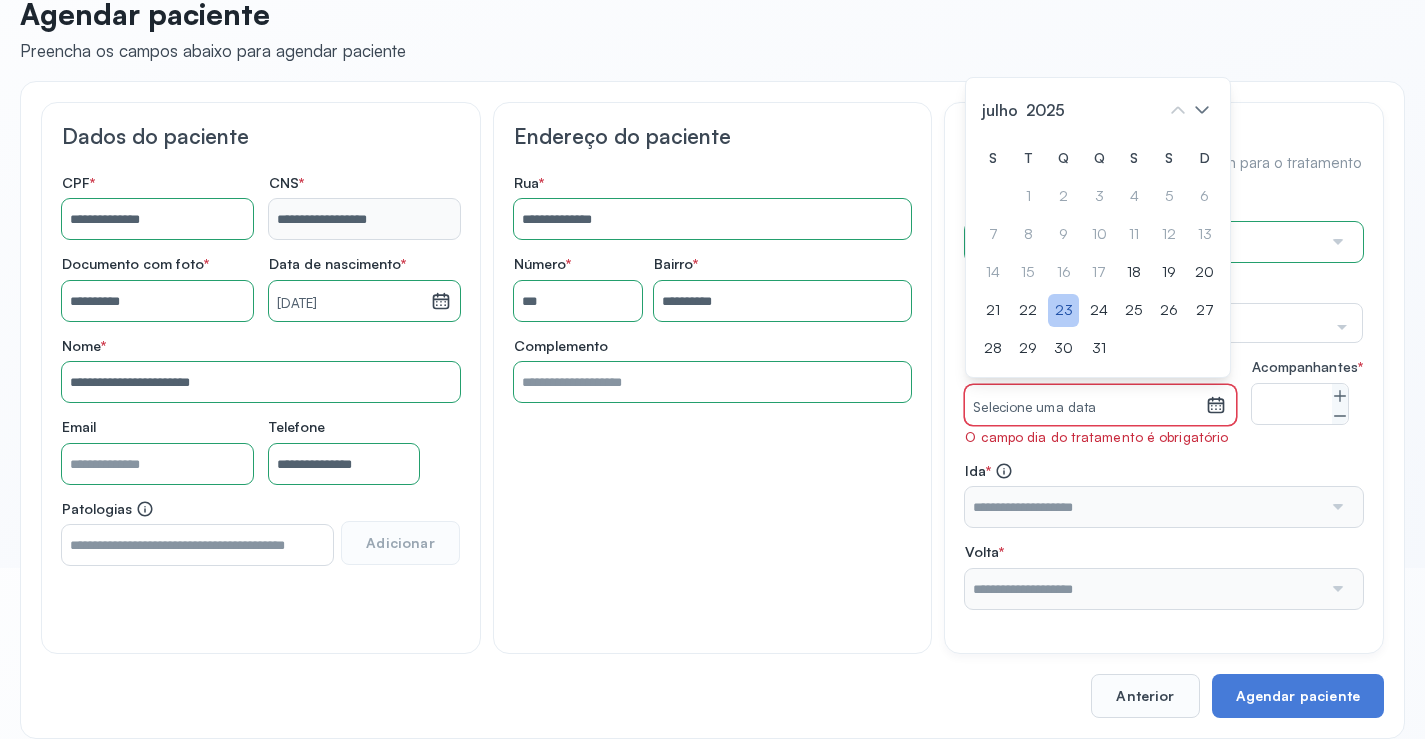 click on "23" 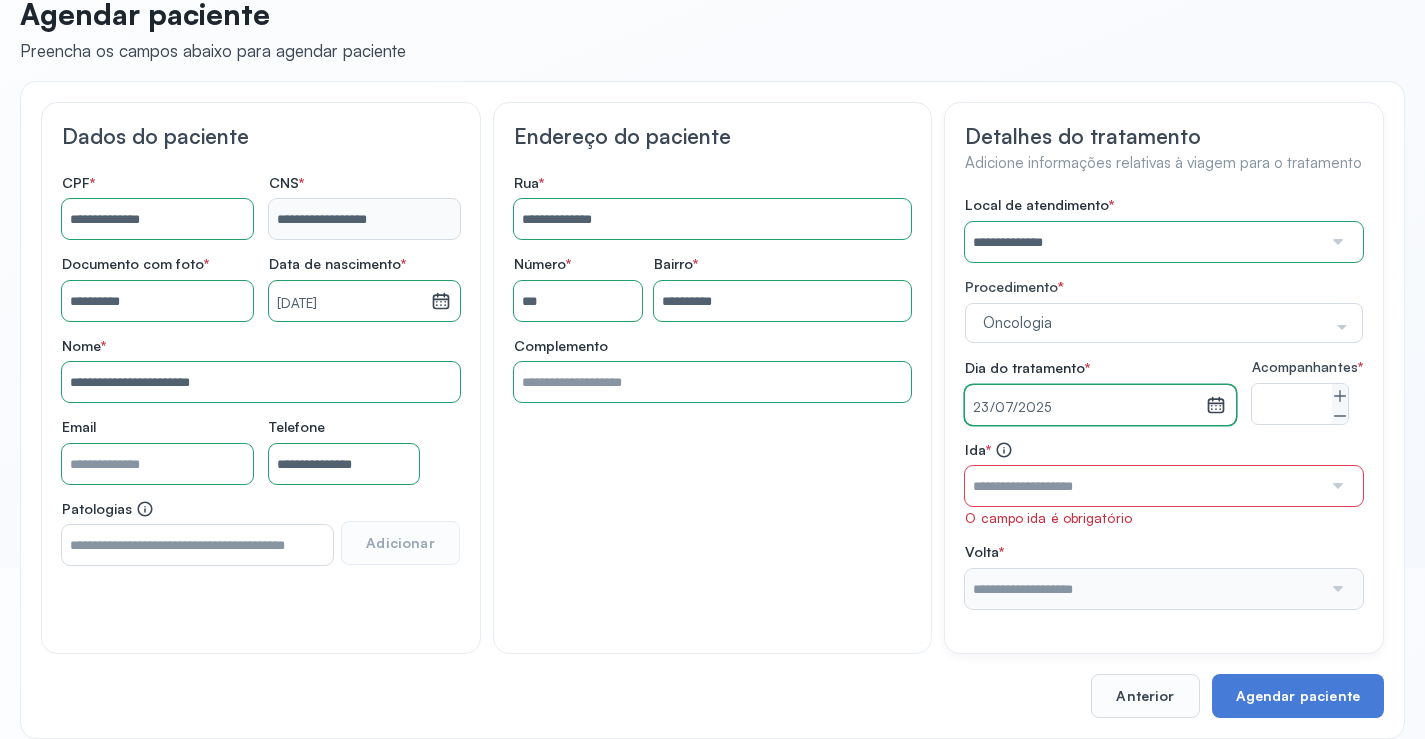 click at bounding box center [1143, 486] 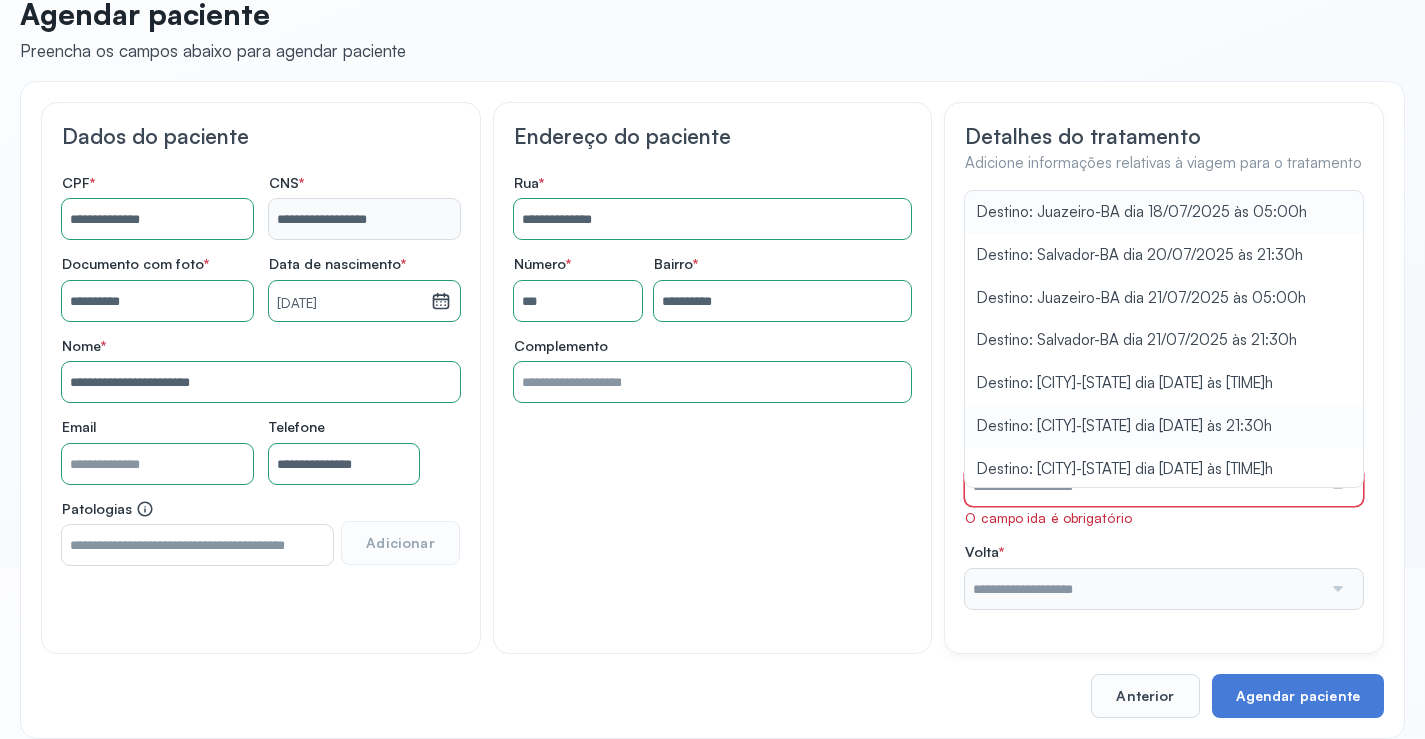 type on "**********" 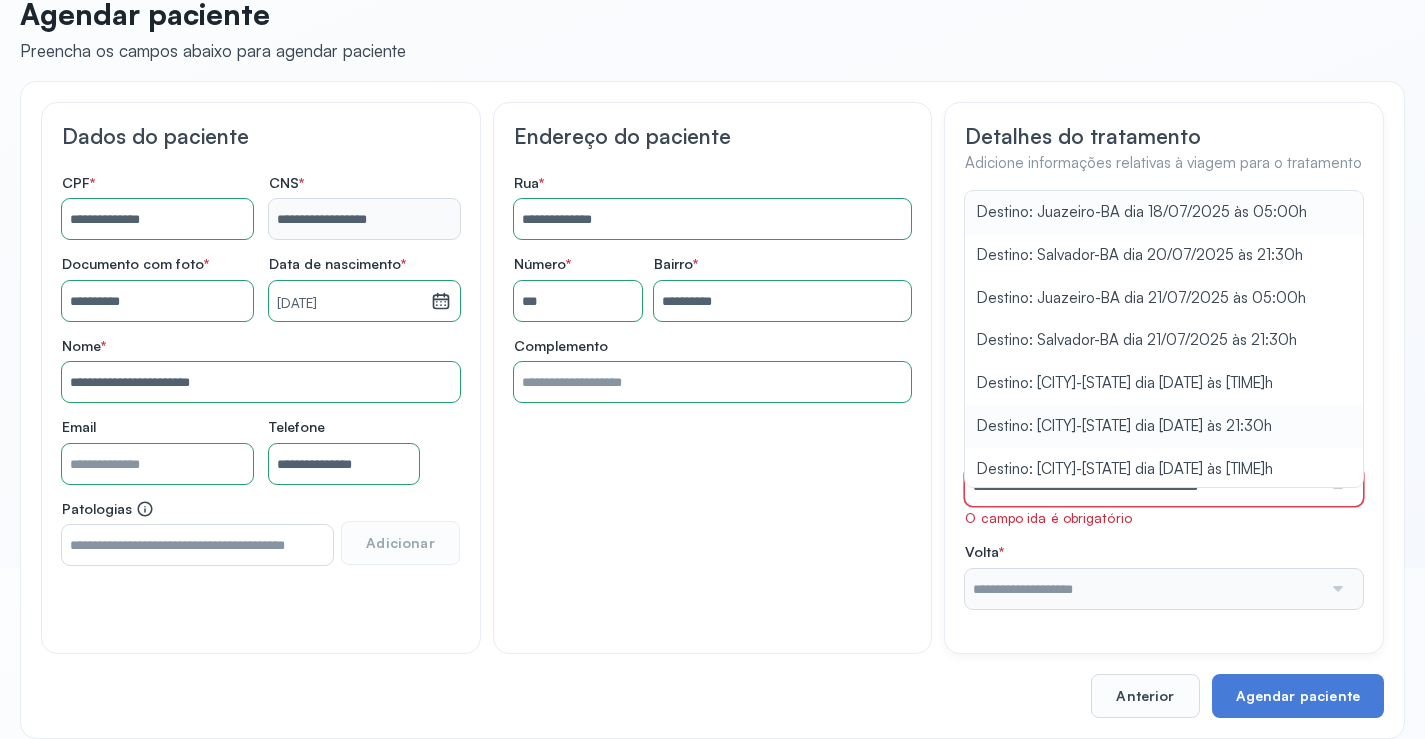 click on "**********" at bounding box center [1164, 402] 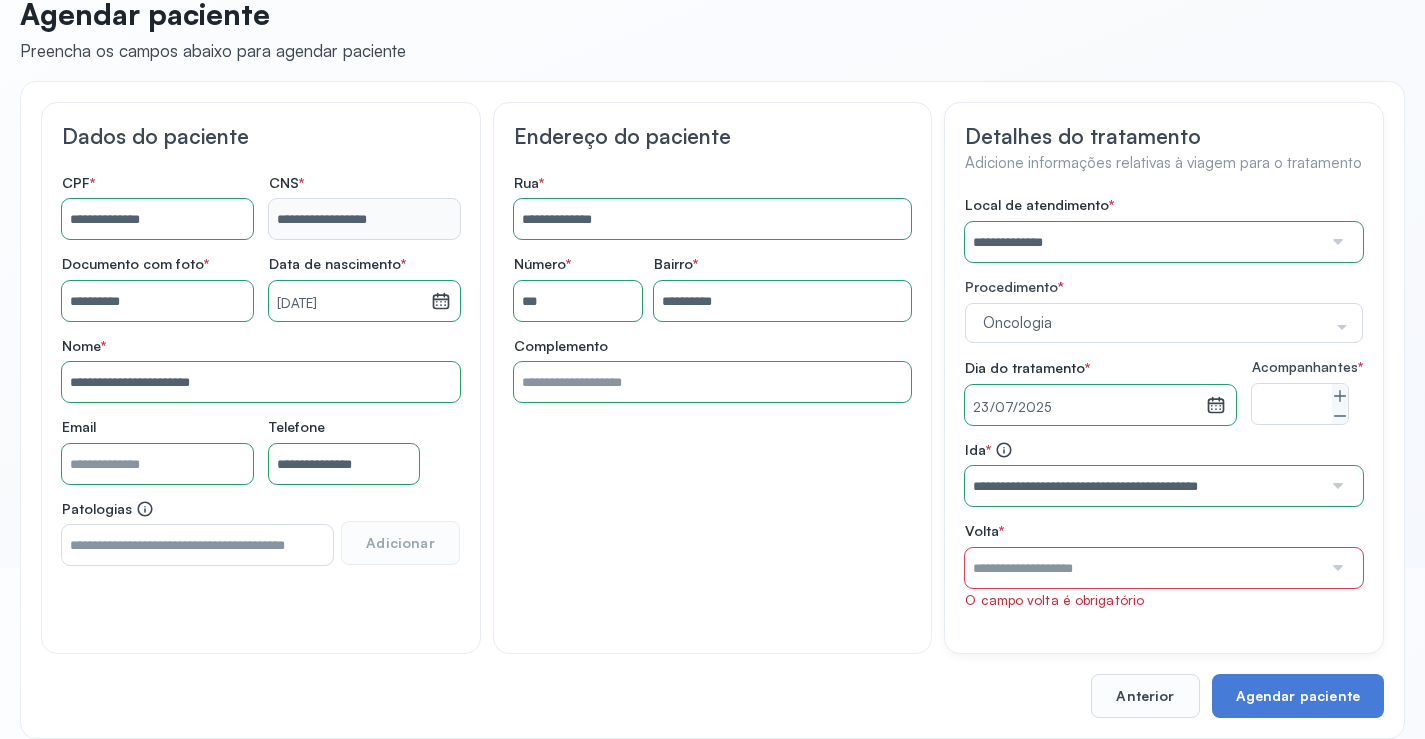 click at bounding box center (1143, 568) 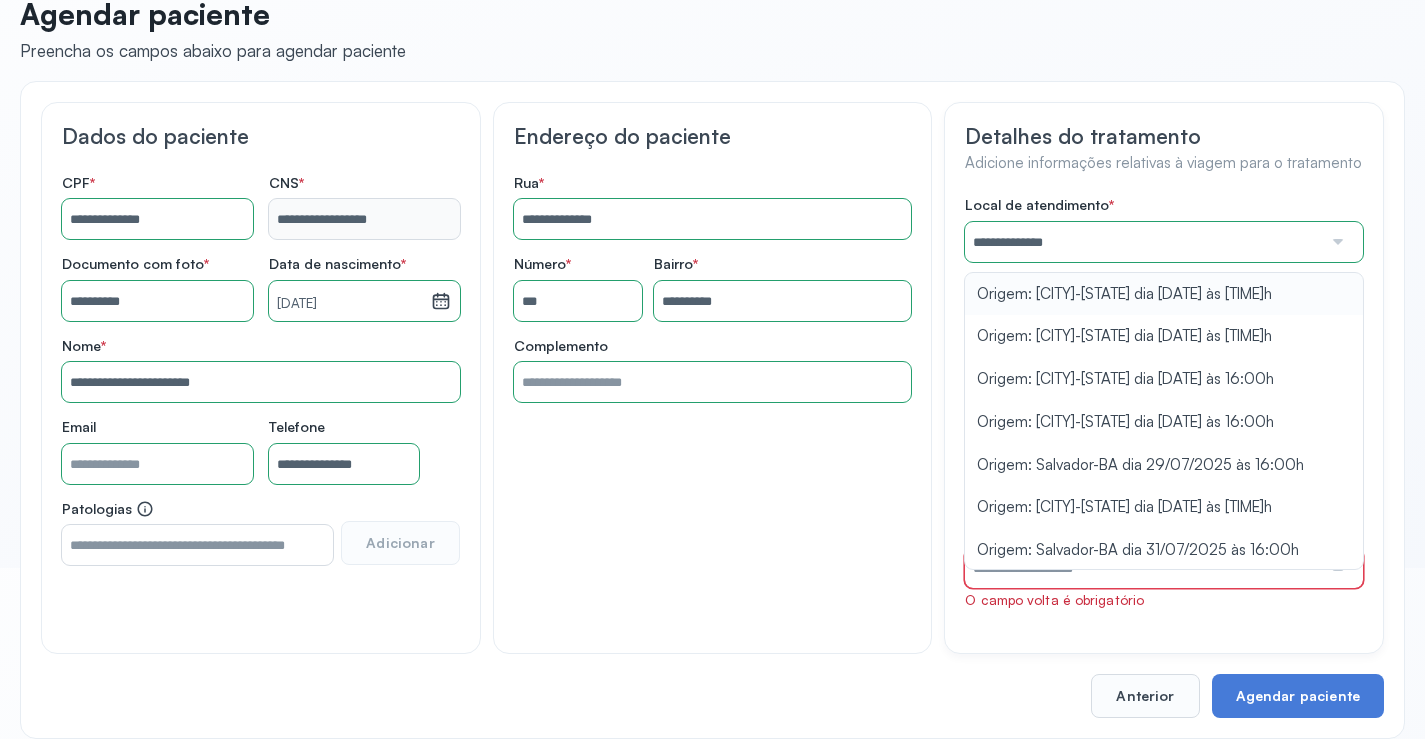 type on "**********" 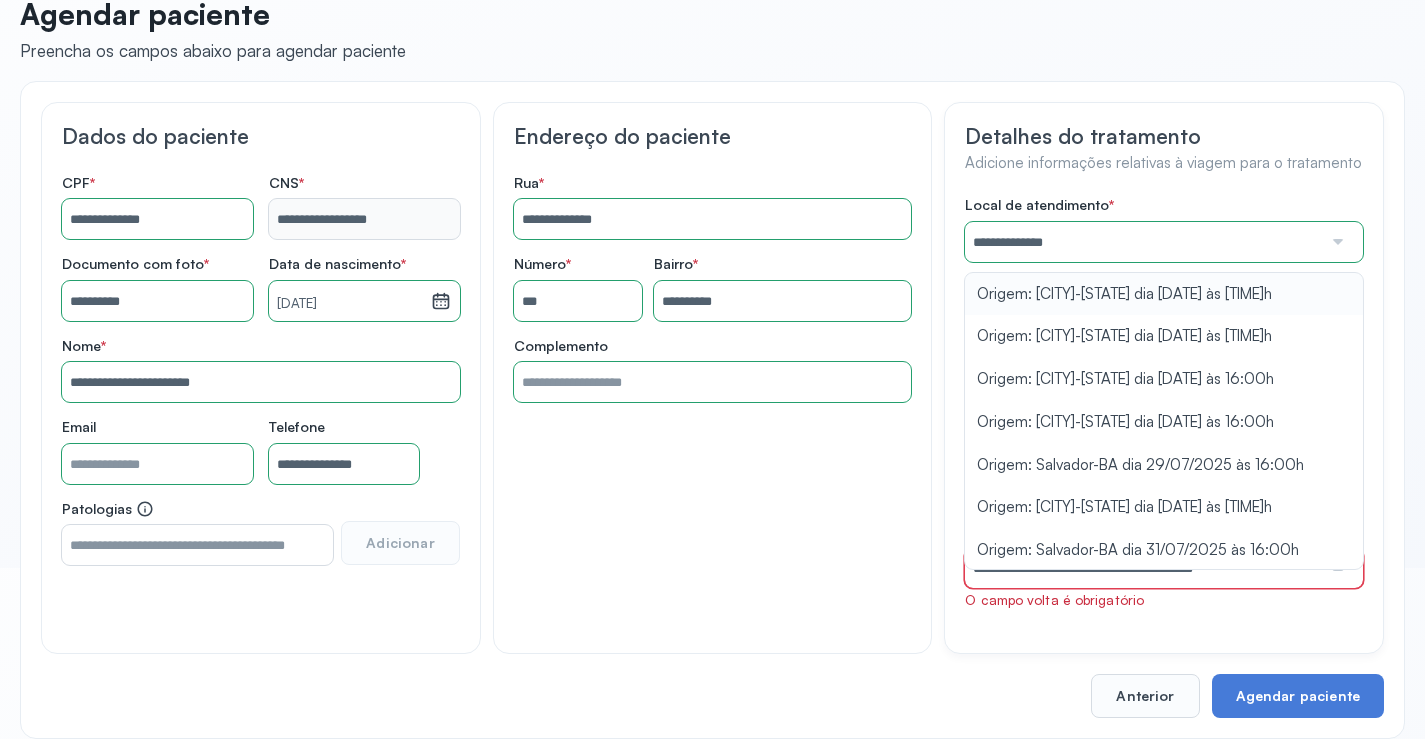 click on "**********" at bounding box center [1164, 402] 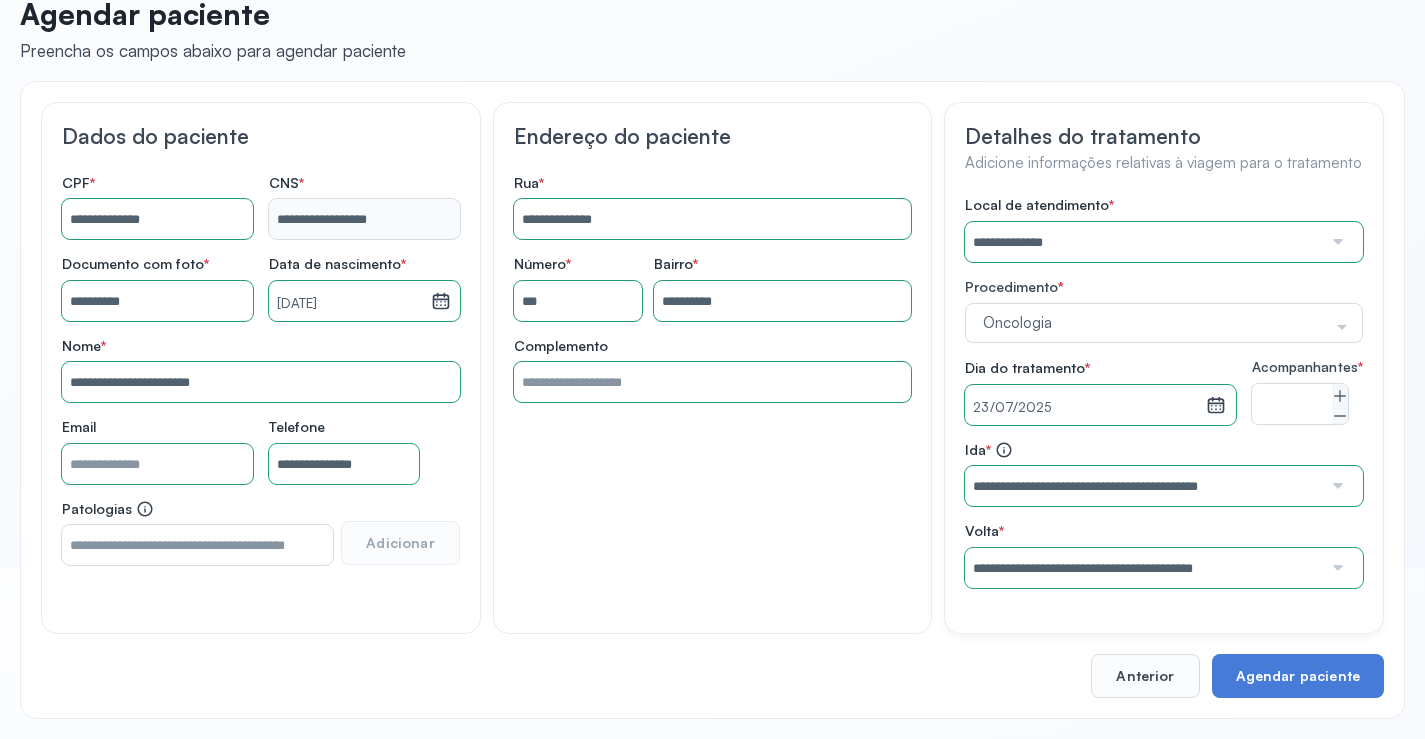 scroll, scrollTop: 186, scrollLeft: 0, axis: vertical 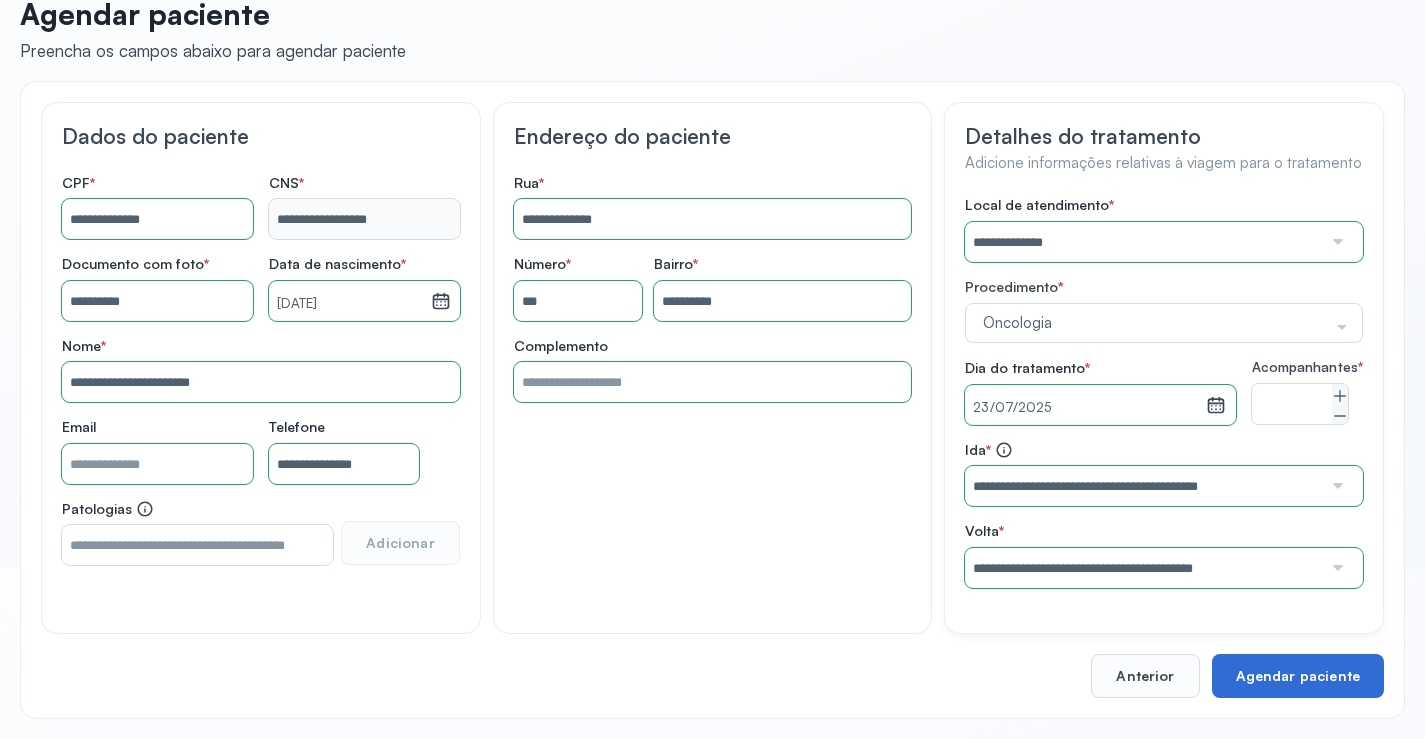 click on "Agendar paciente" at bounding box center (1298, 676) 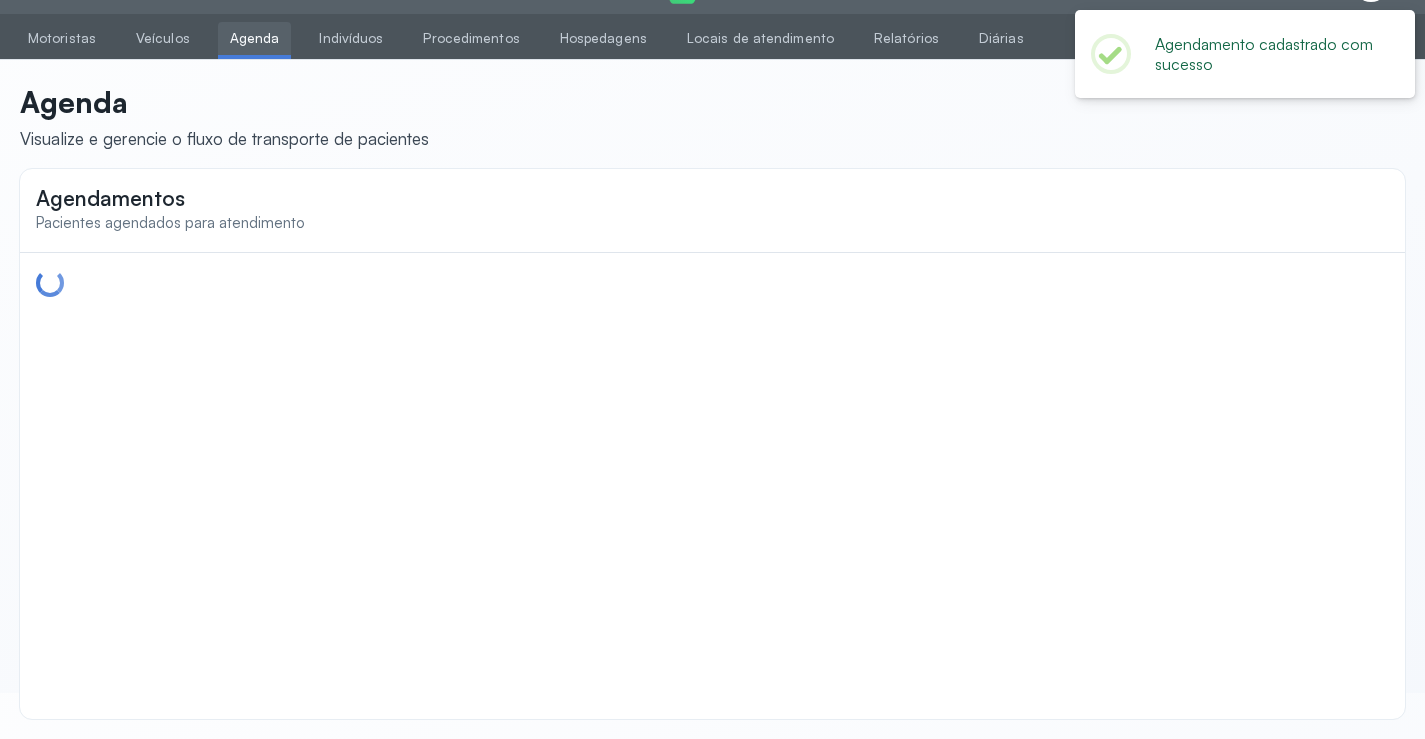 scroll, scrollTop: 186, scrollLeft: 0, axis: vertical 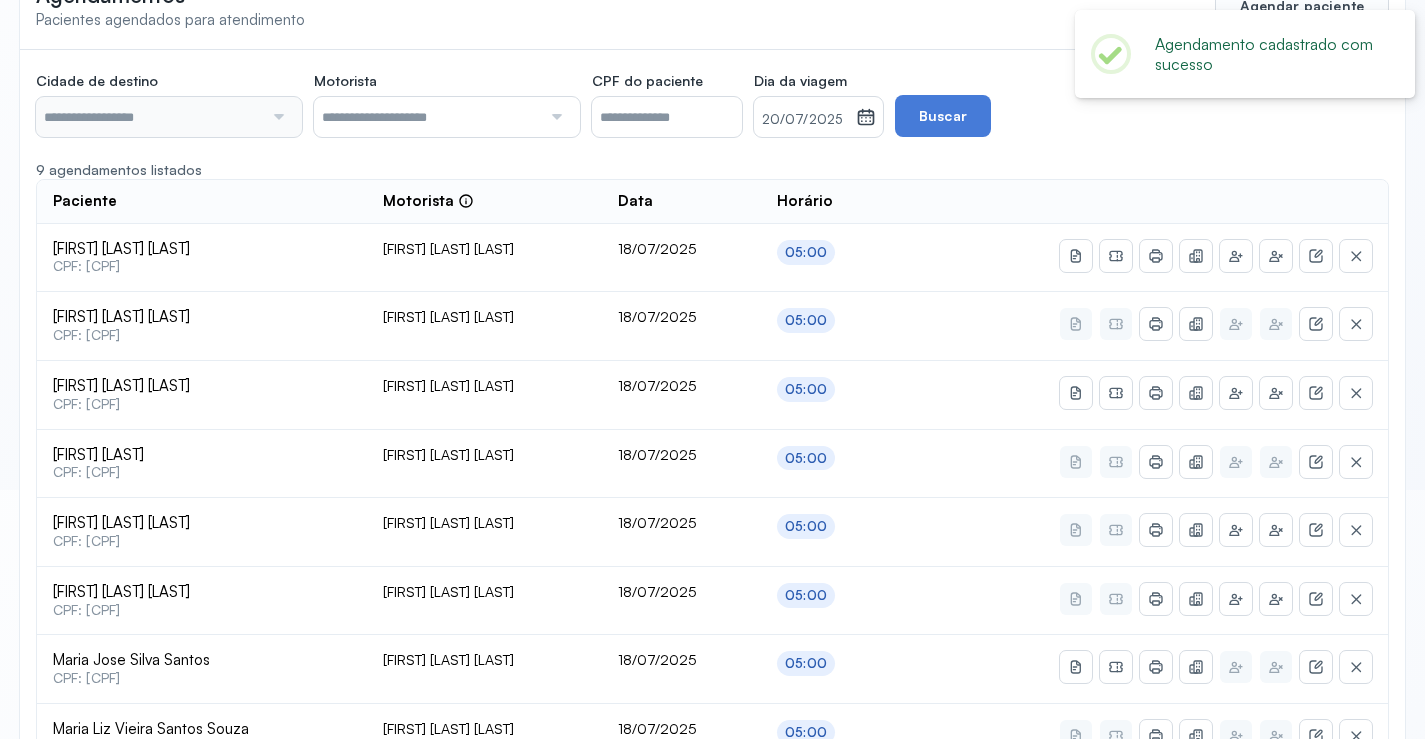 type on "********" 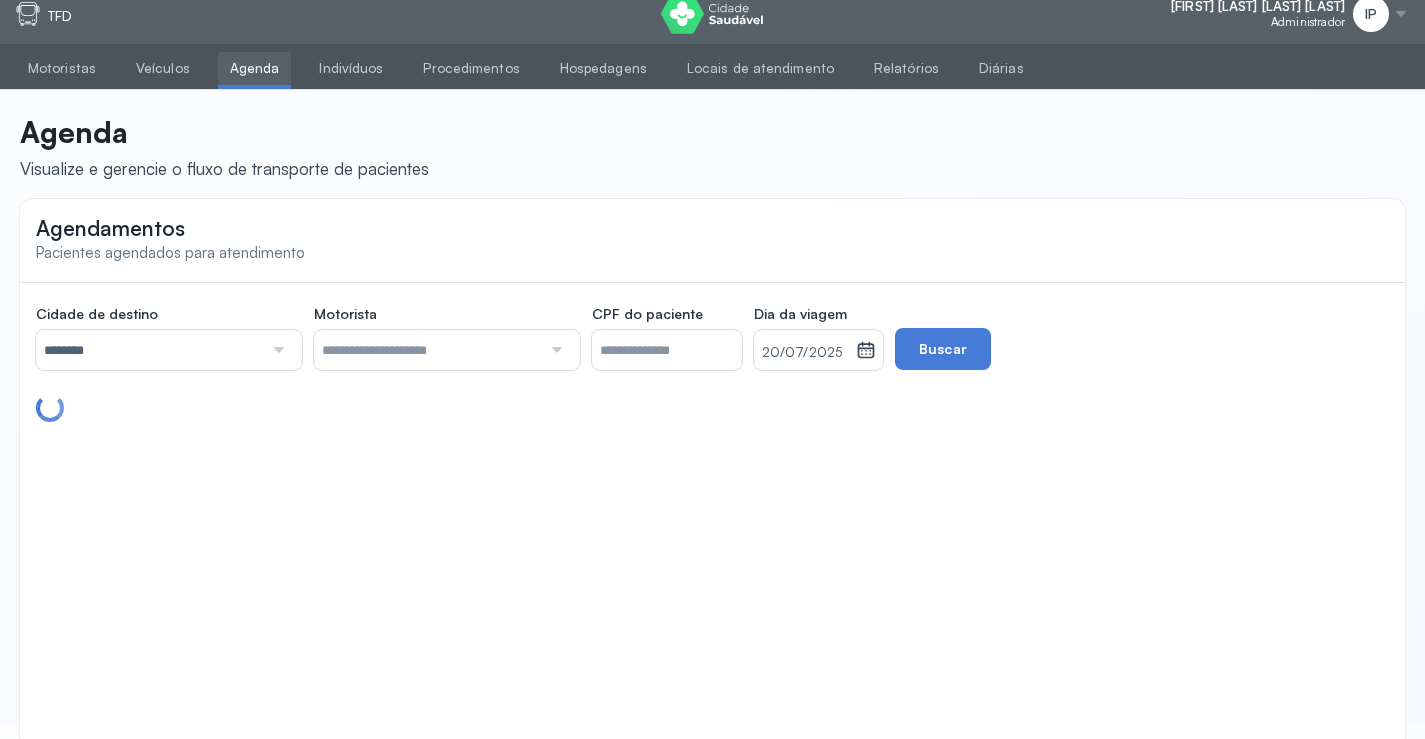 scroll, scrollTop: 0, scrollLeft: 0, axis: both 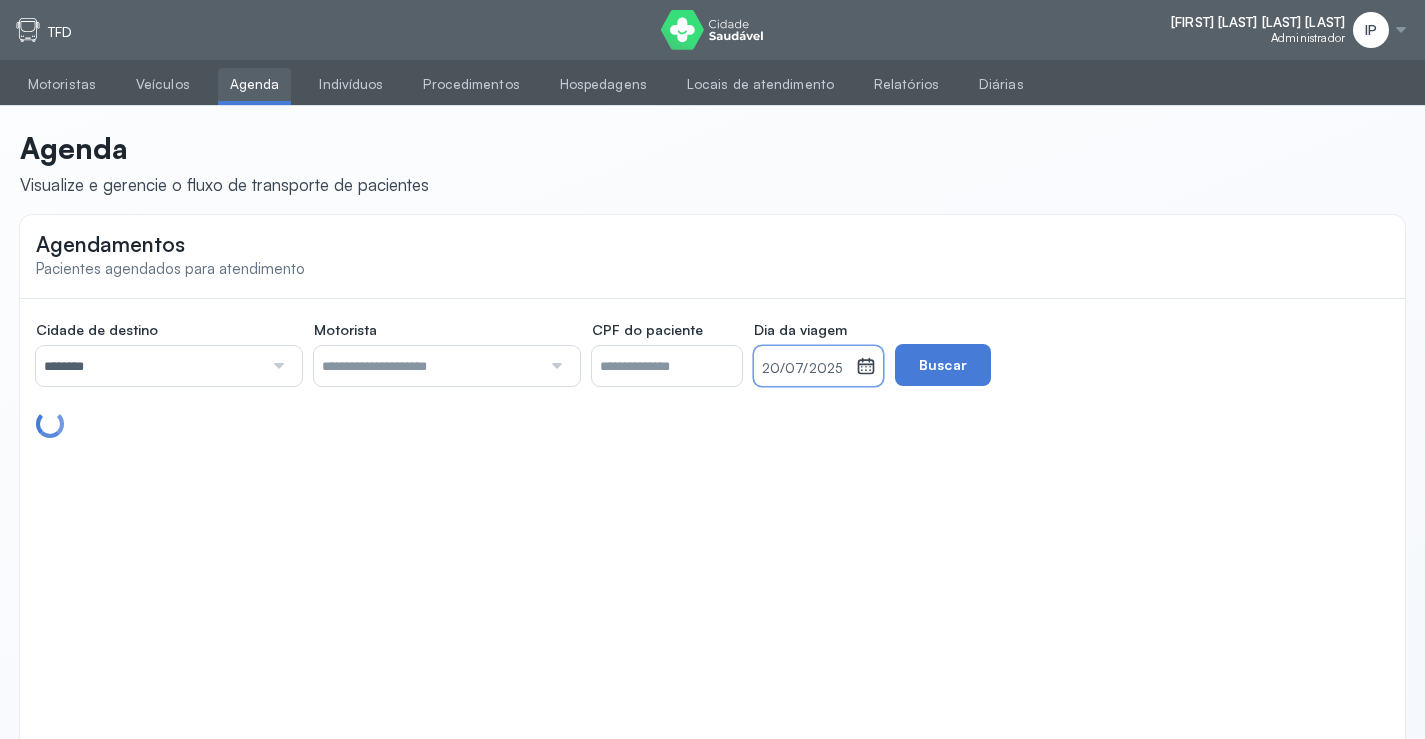 click on "20/07/2025" at bounding box center (805, 369) 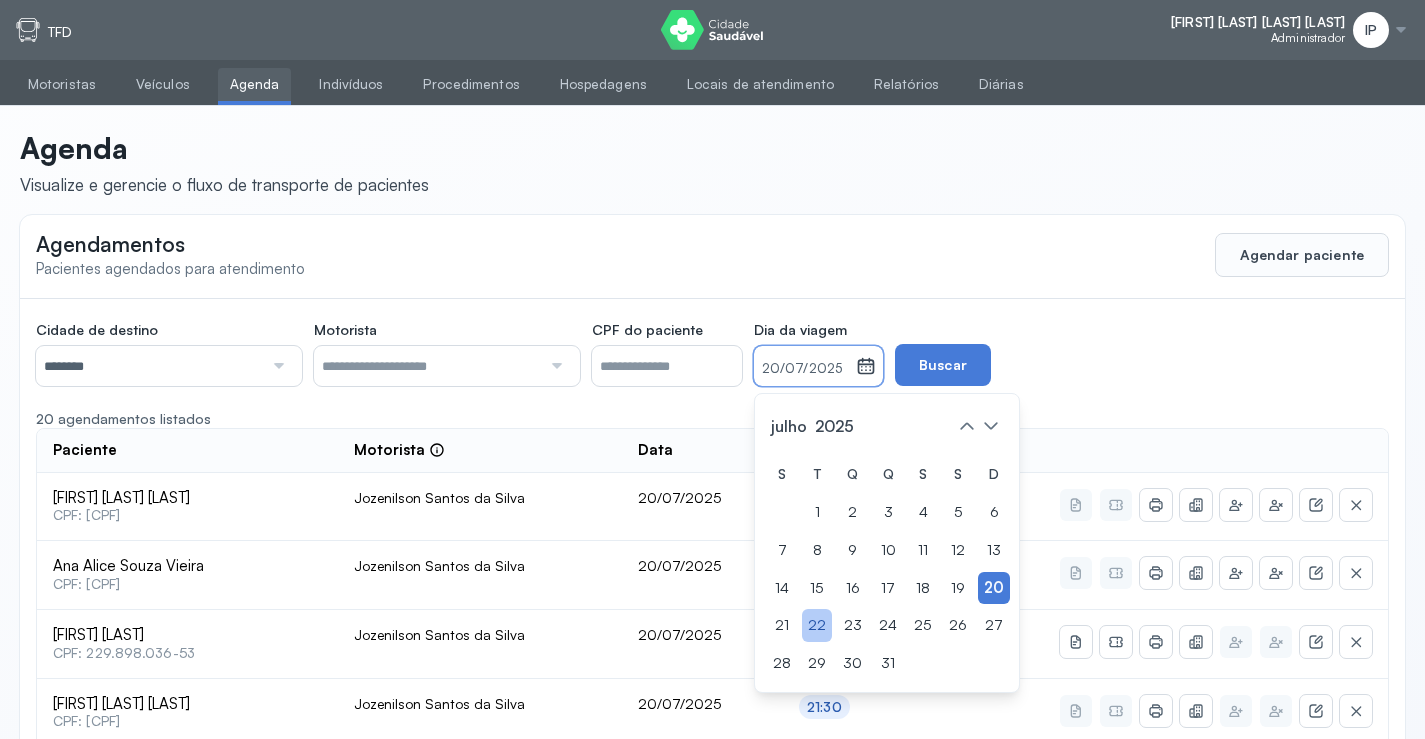 click on "22" 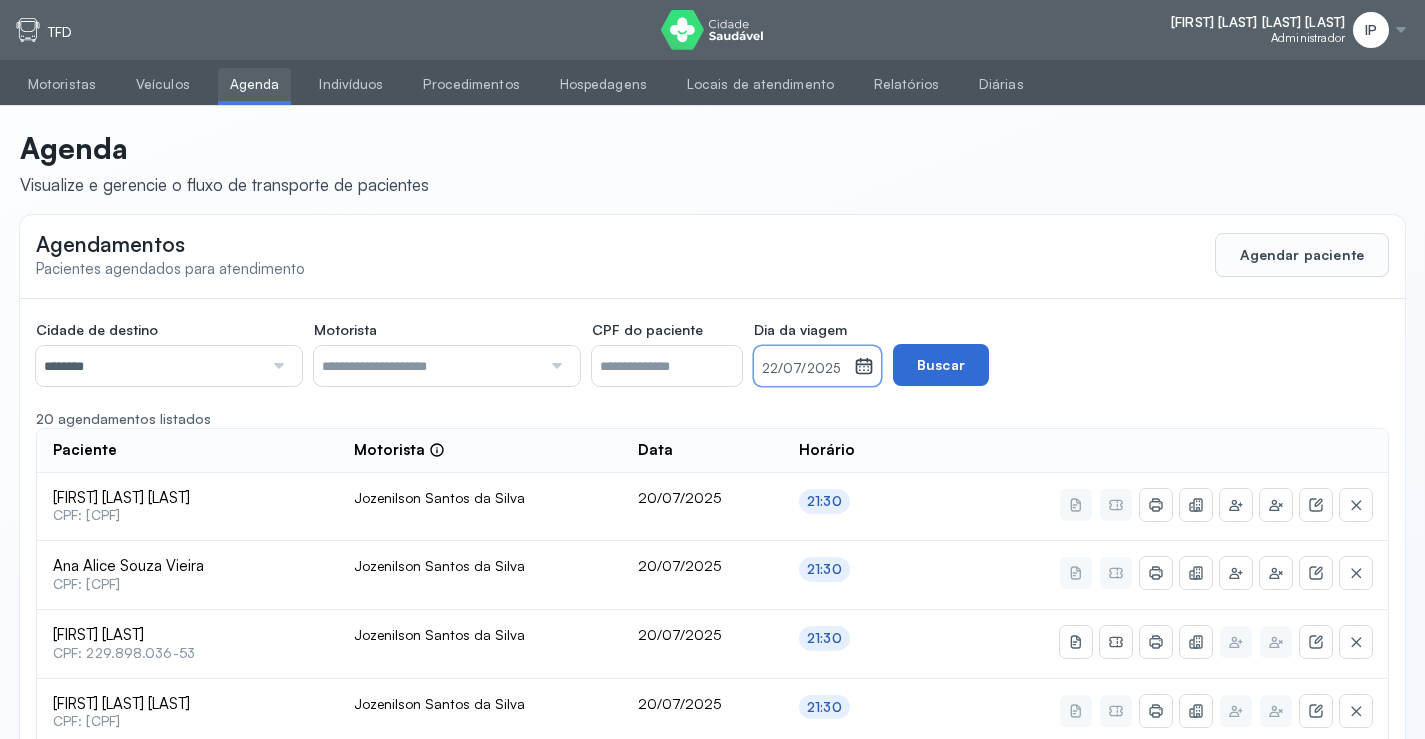 click on "Buscar" at bounding box center [941, 365] 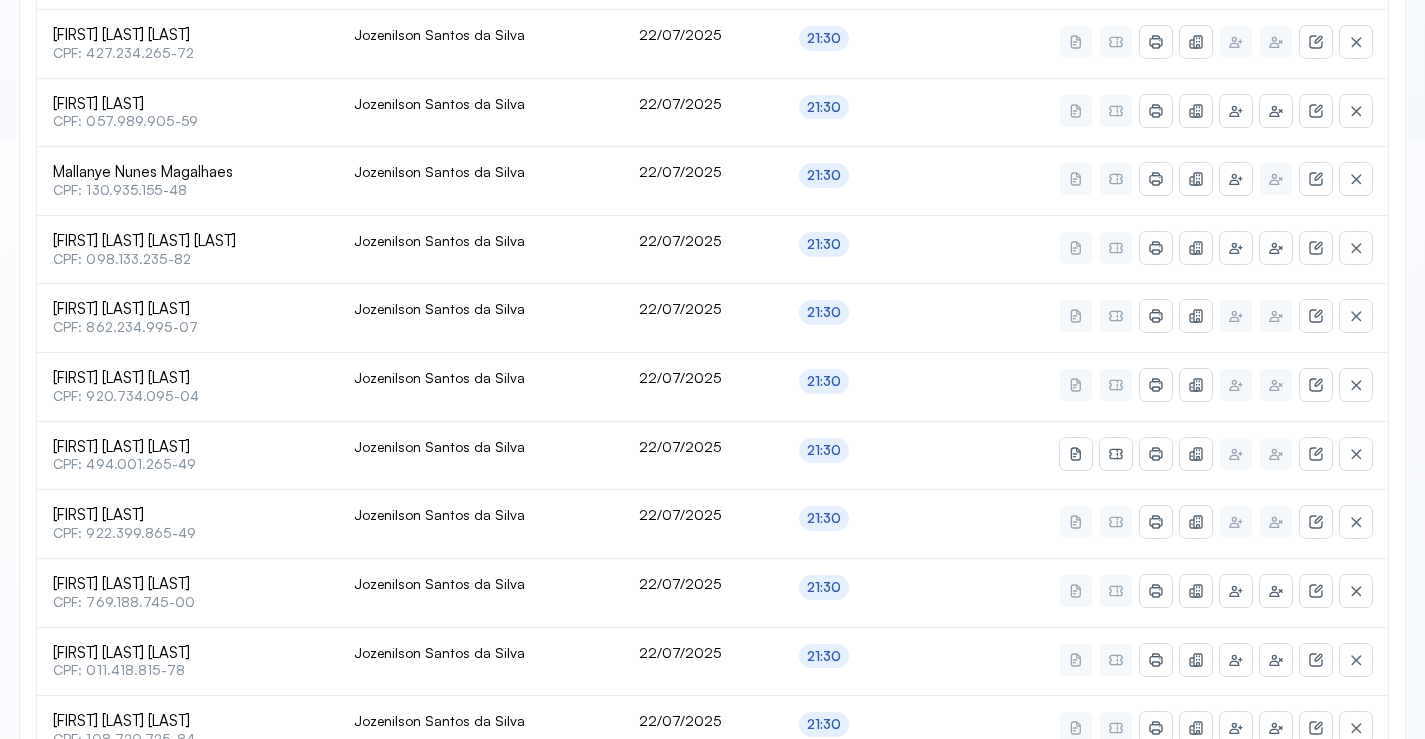 scroll, scrollTop: 865, scrollLeft: 0, axis: vertical 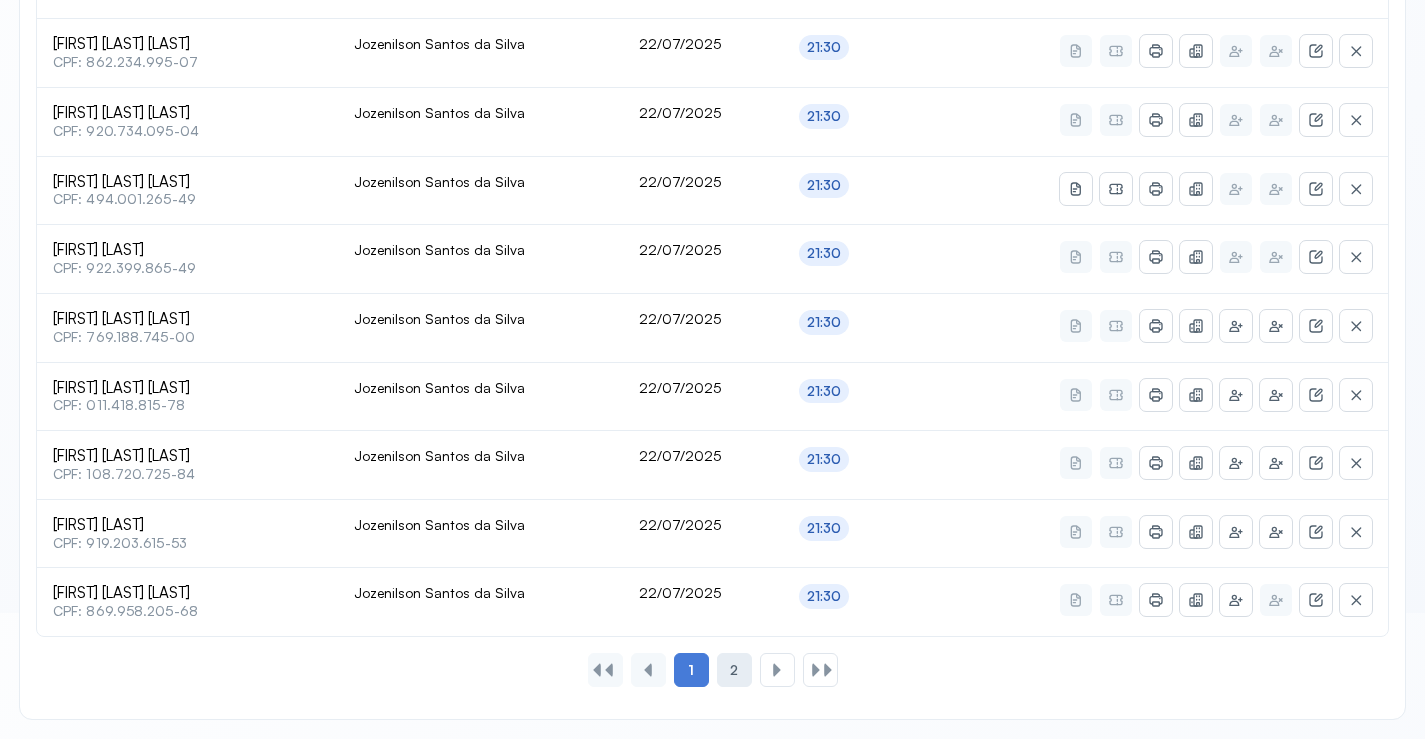 click on "2" at bounding box center [734, 670] 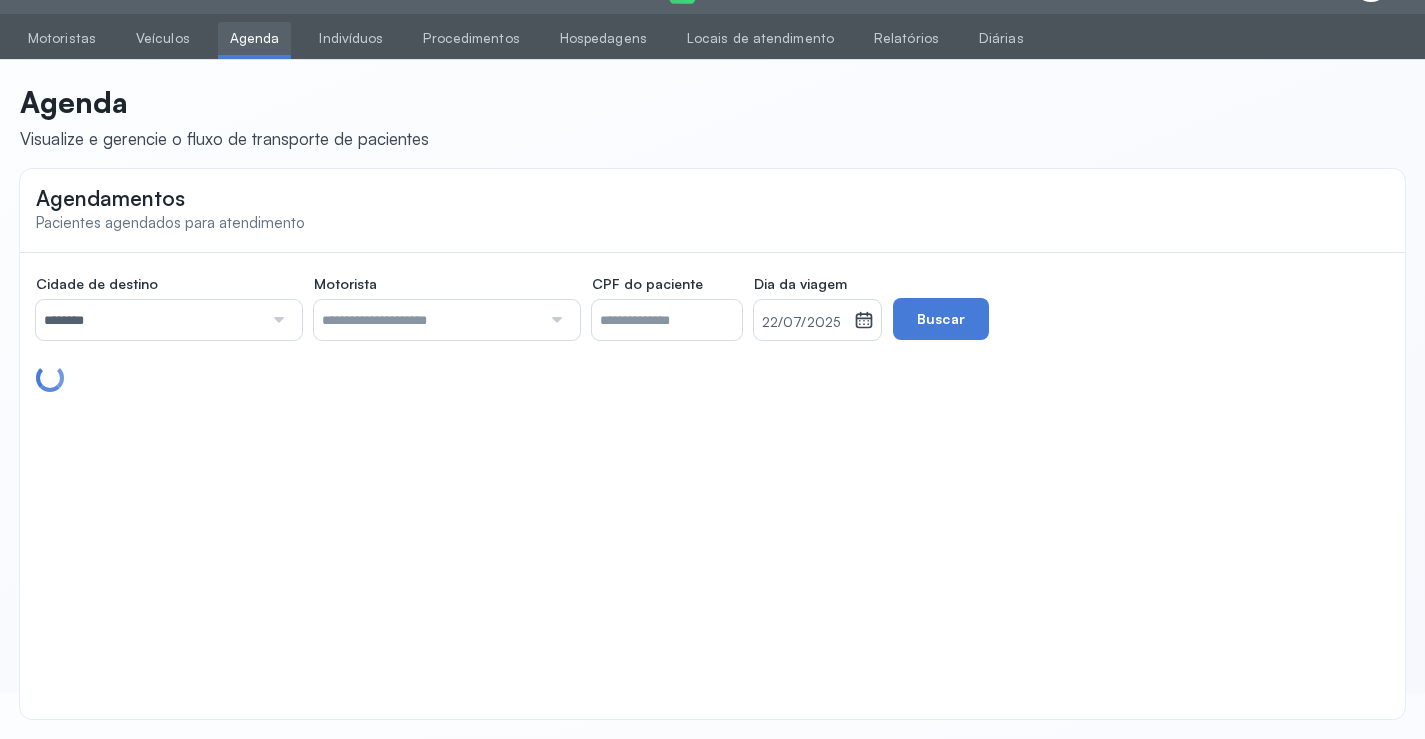 scroll, scrollTop: 110, scrollLeft: 0, axis: vertical 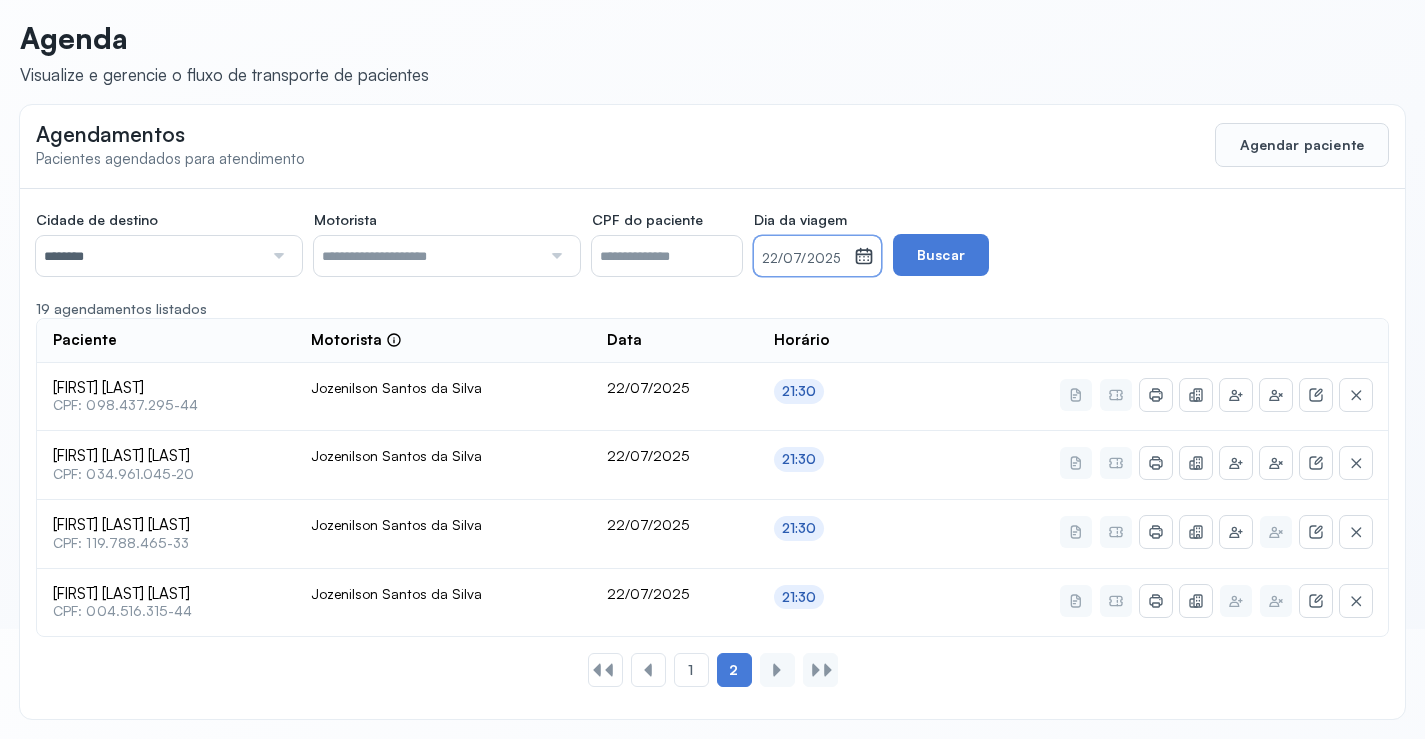 click on "22/07/2025" at bounding box center [804, 259] 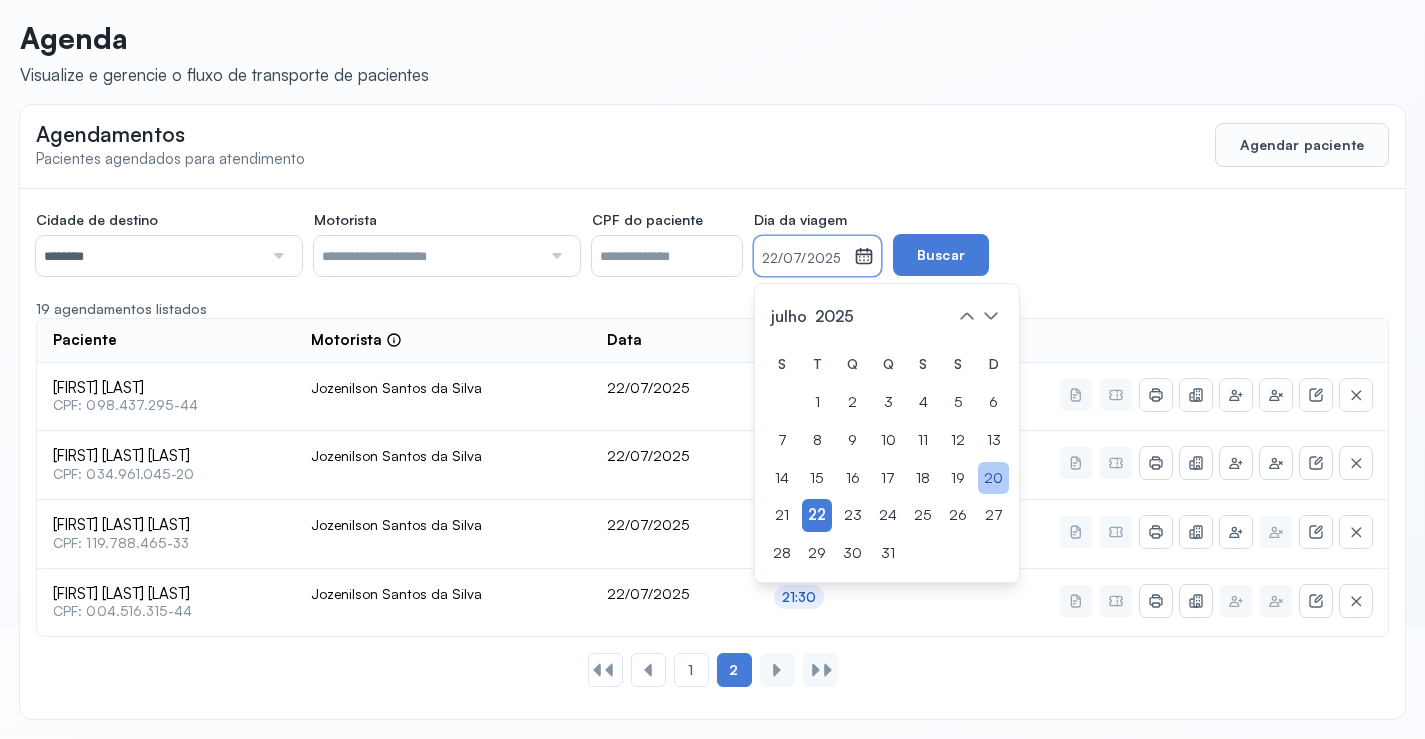click on "20" 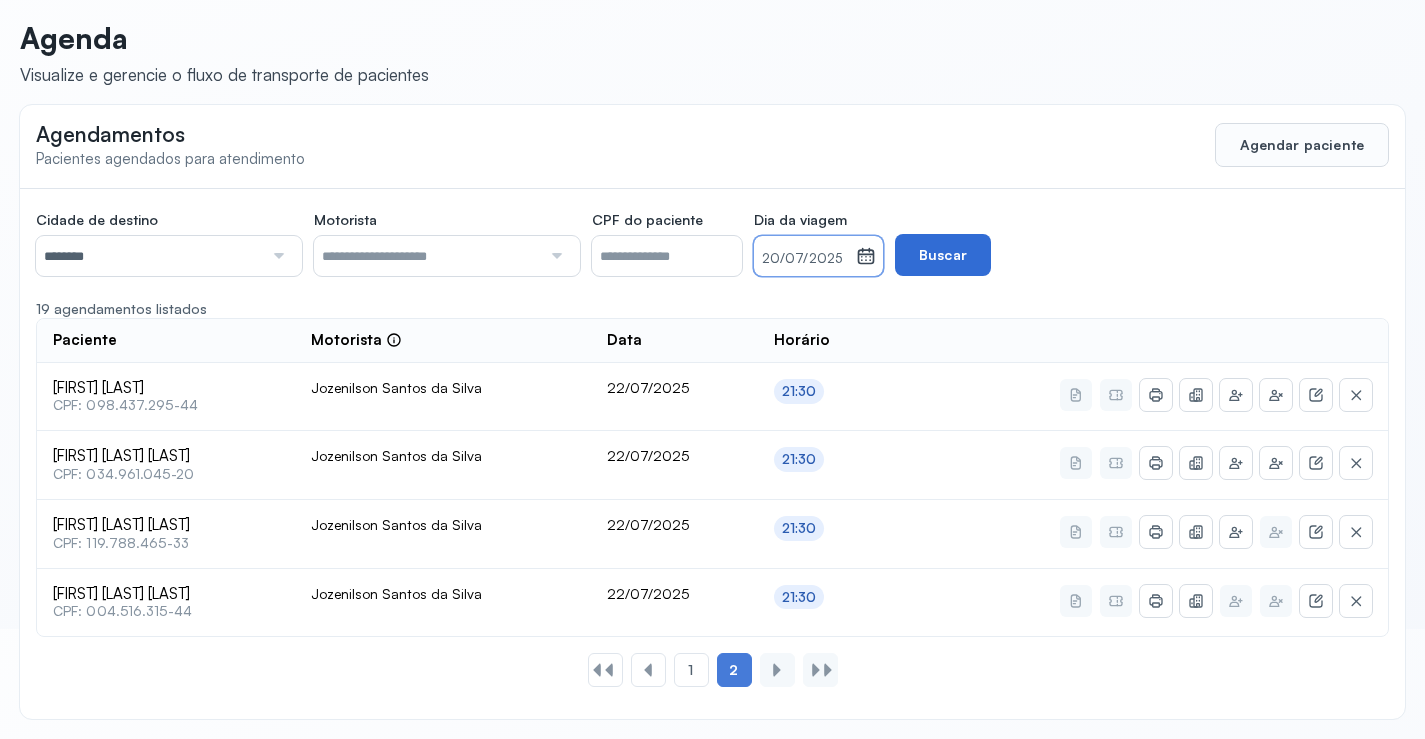 click on "Buscar" at bounding box center (943, 255) 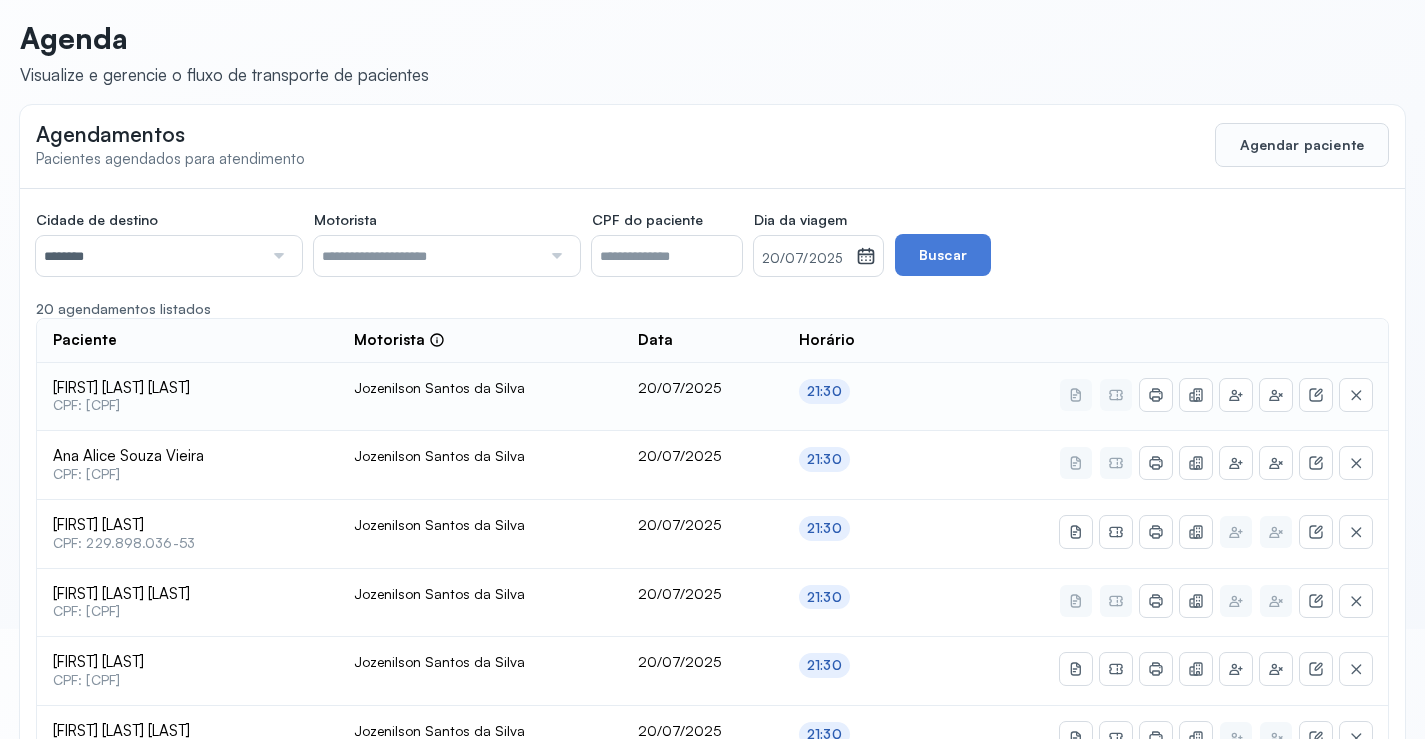 scroll, scrollTop: 210, scrollLeft: 0, axis: vertical 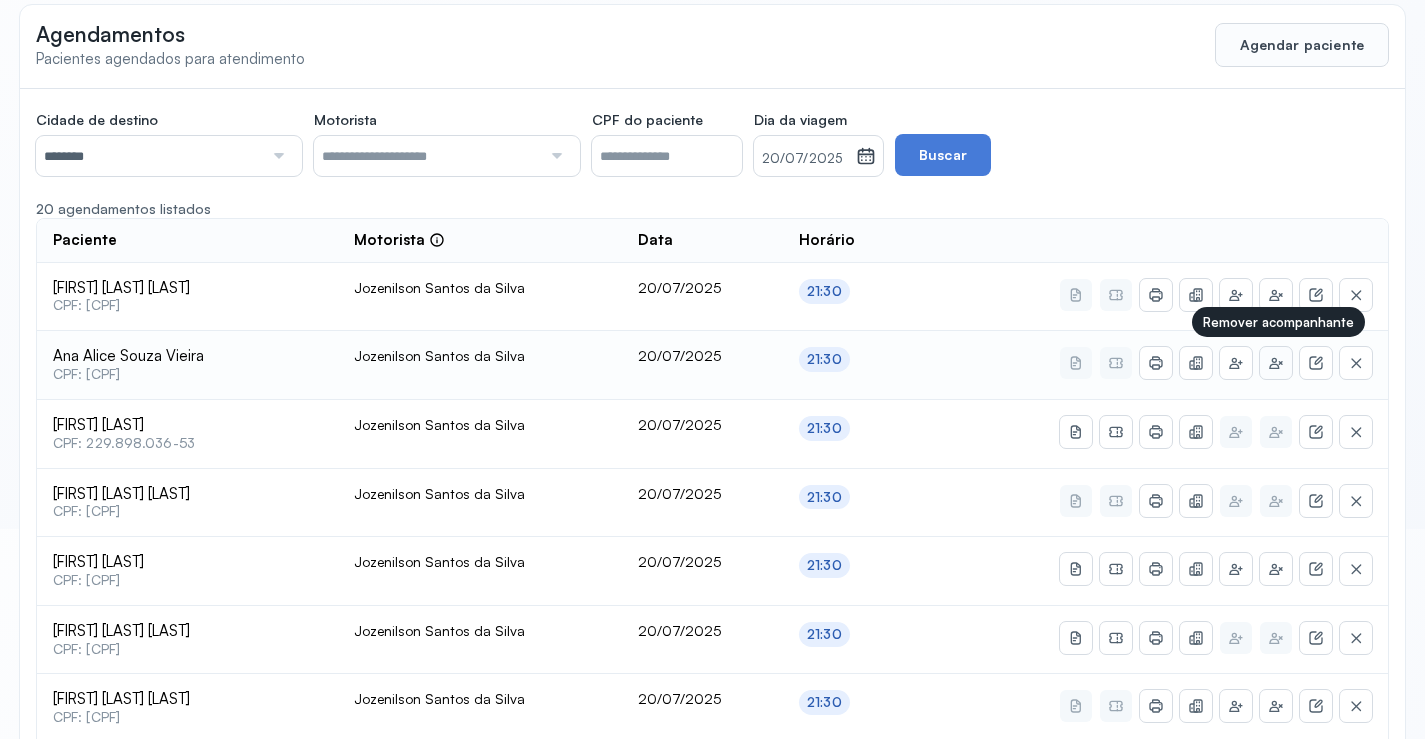 click 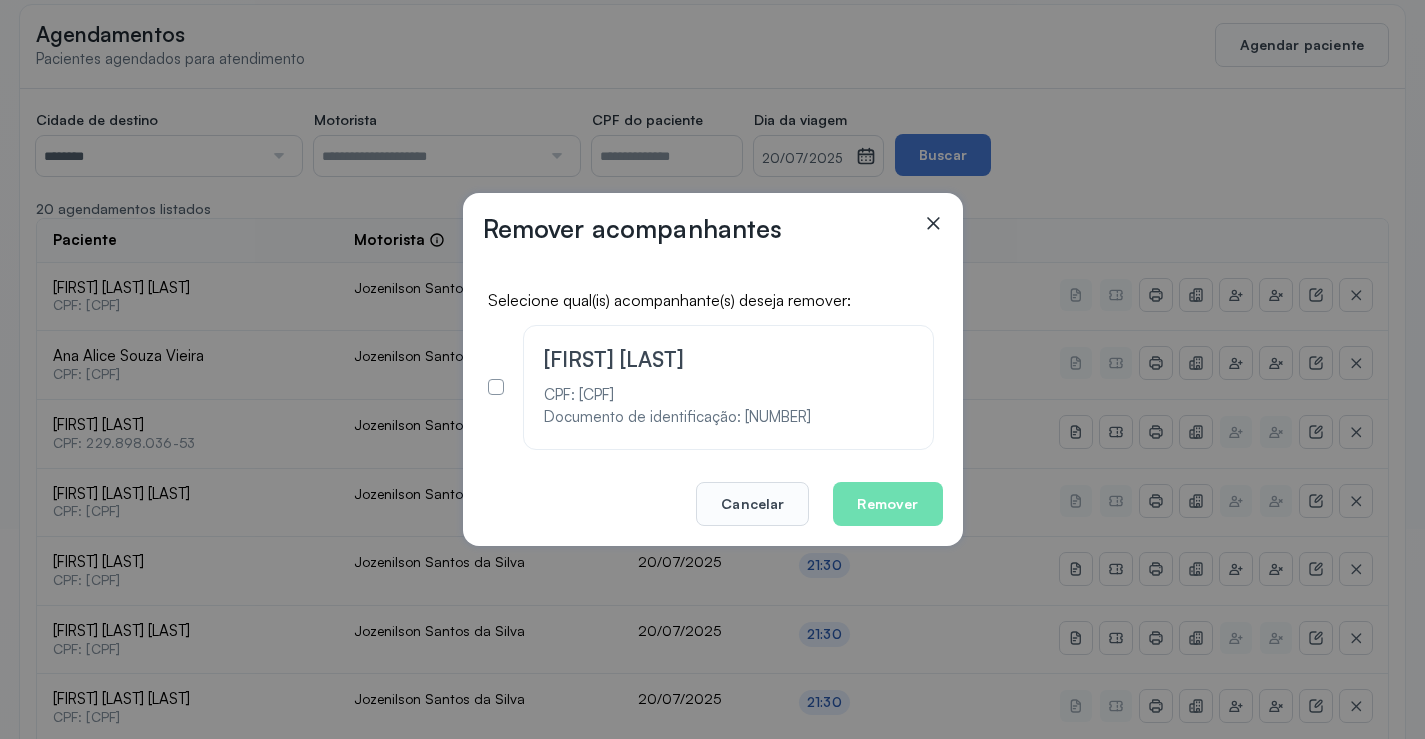 click 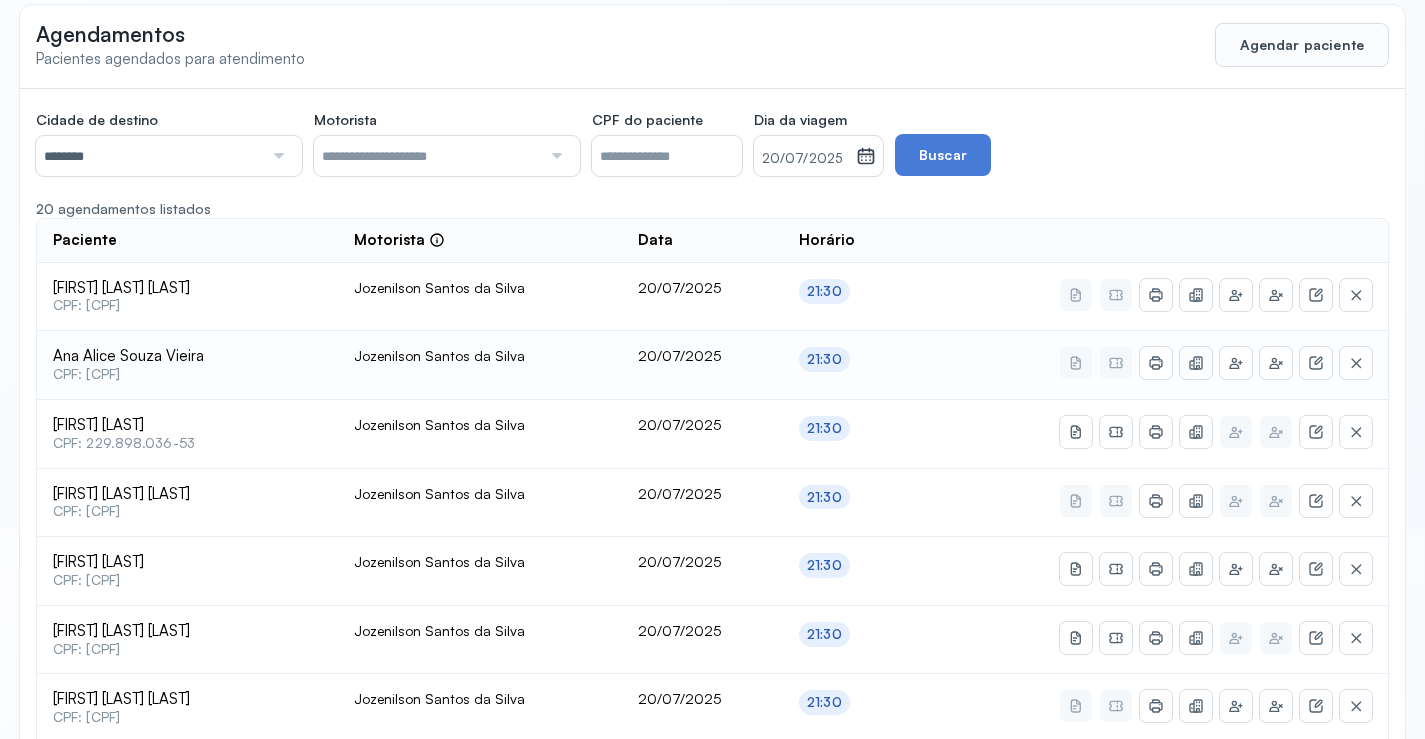 click 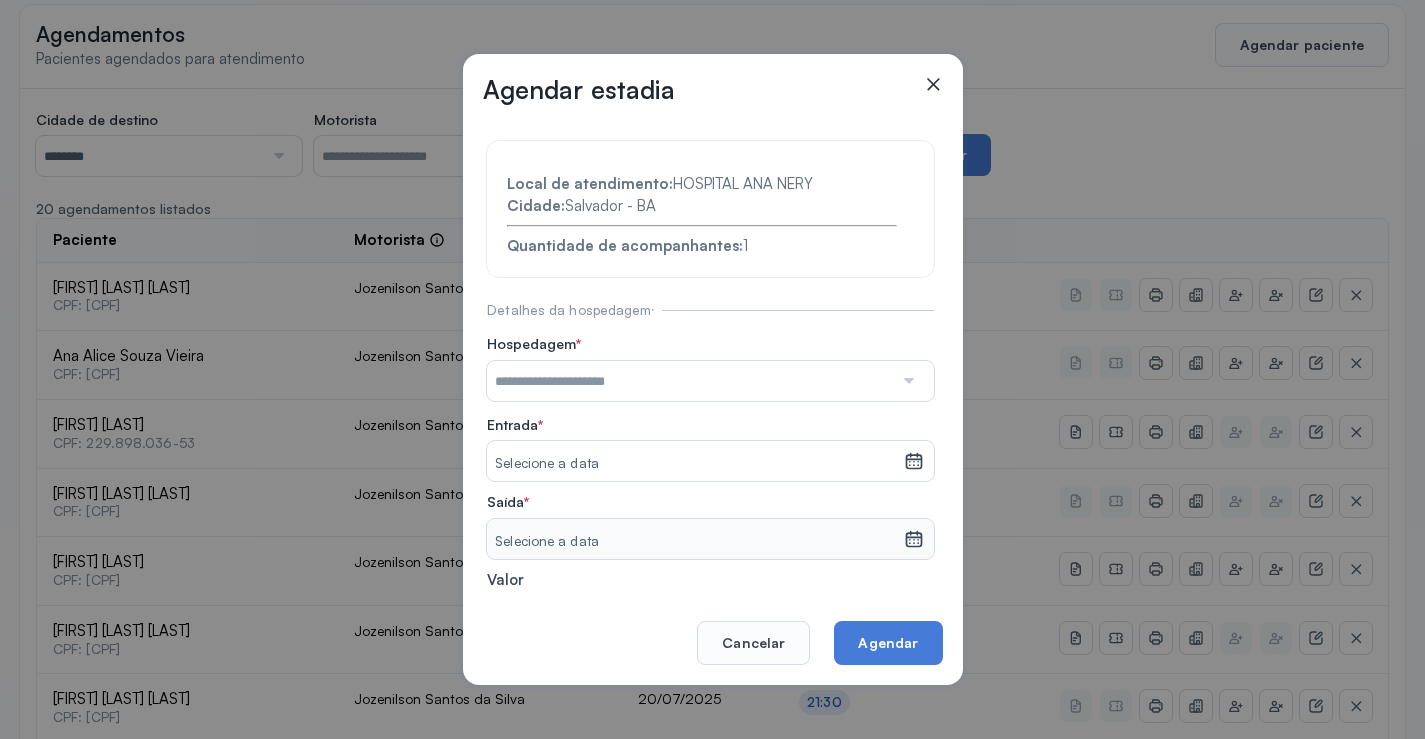 click at bounding box center [690, 381] 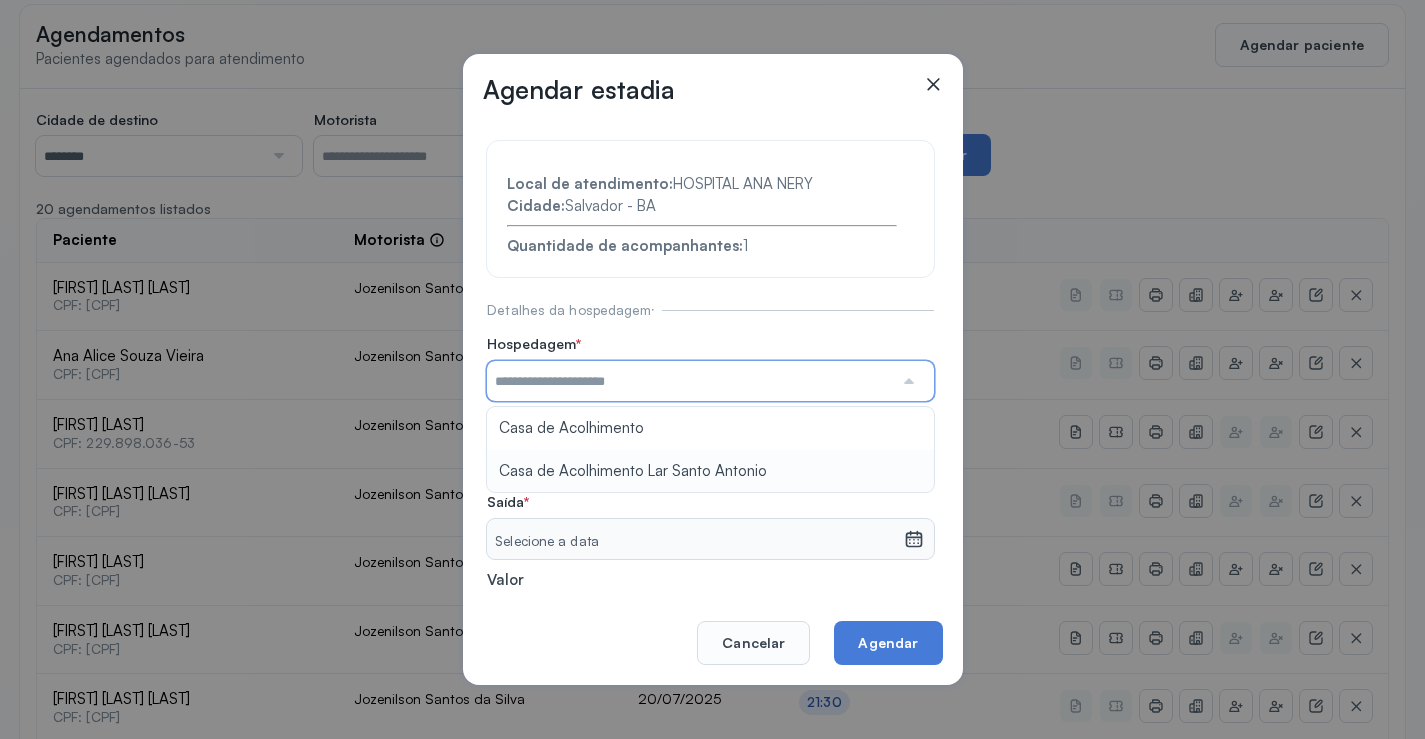 type on "**********" 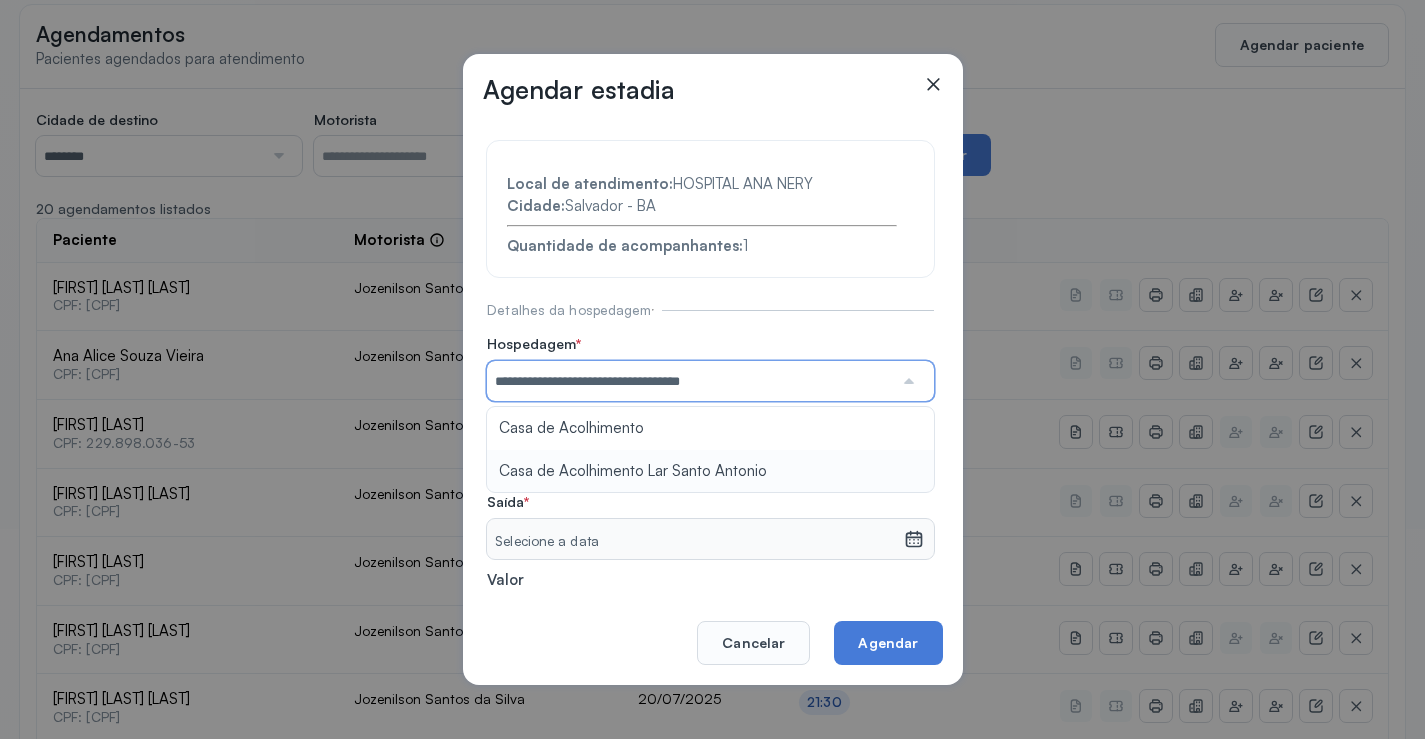 click on "**********" at bounding box center [710, 436] 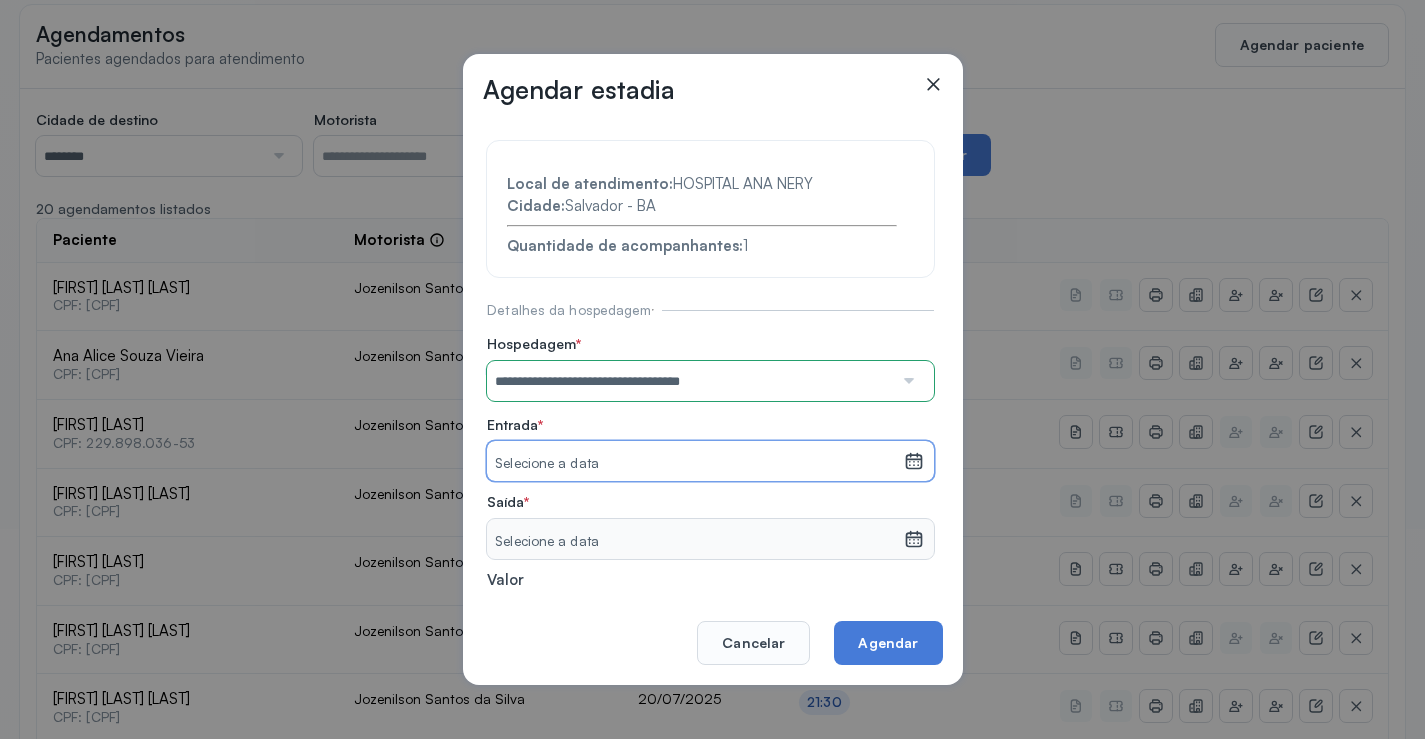 click on "Selecione a data" at bounding box center [695, 464] 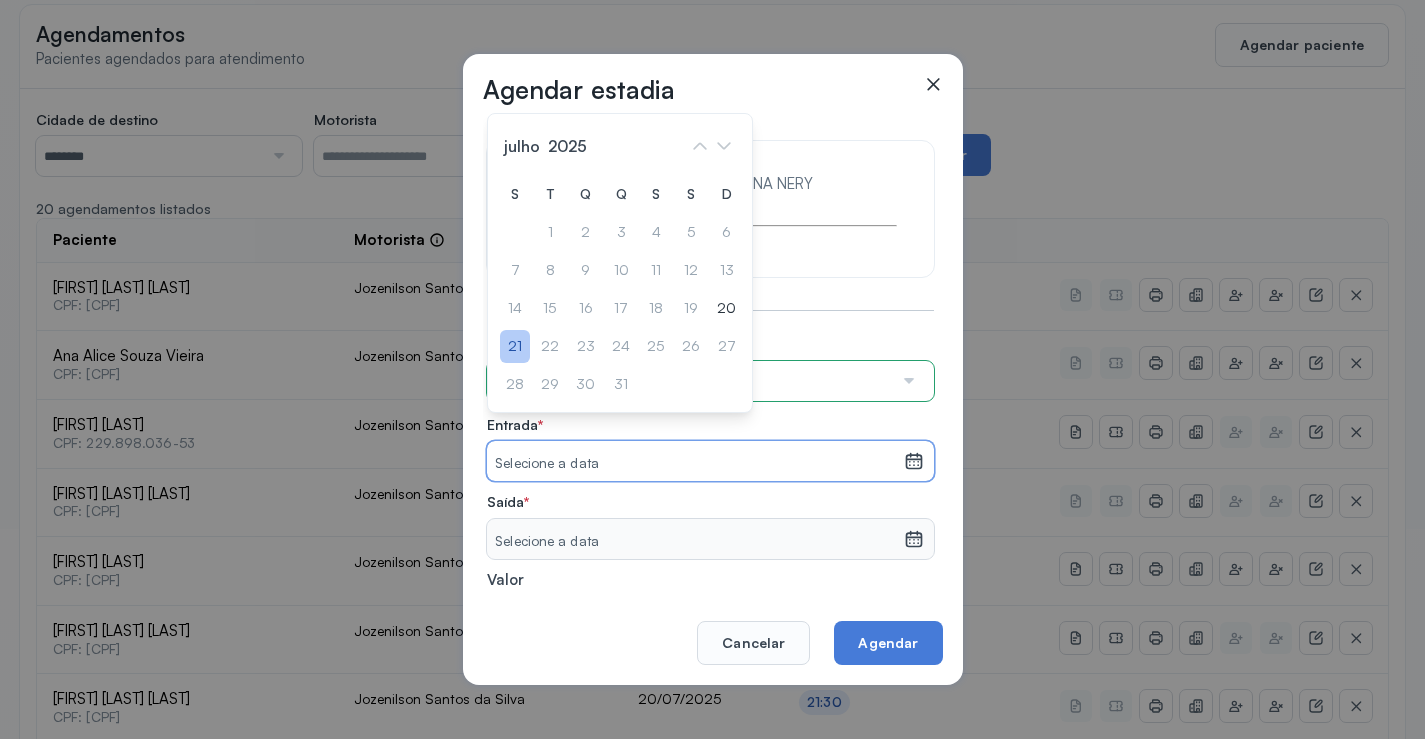 click on "21" 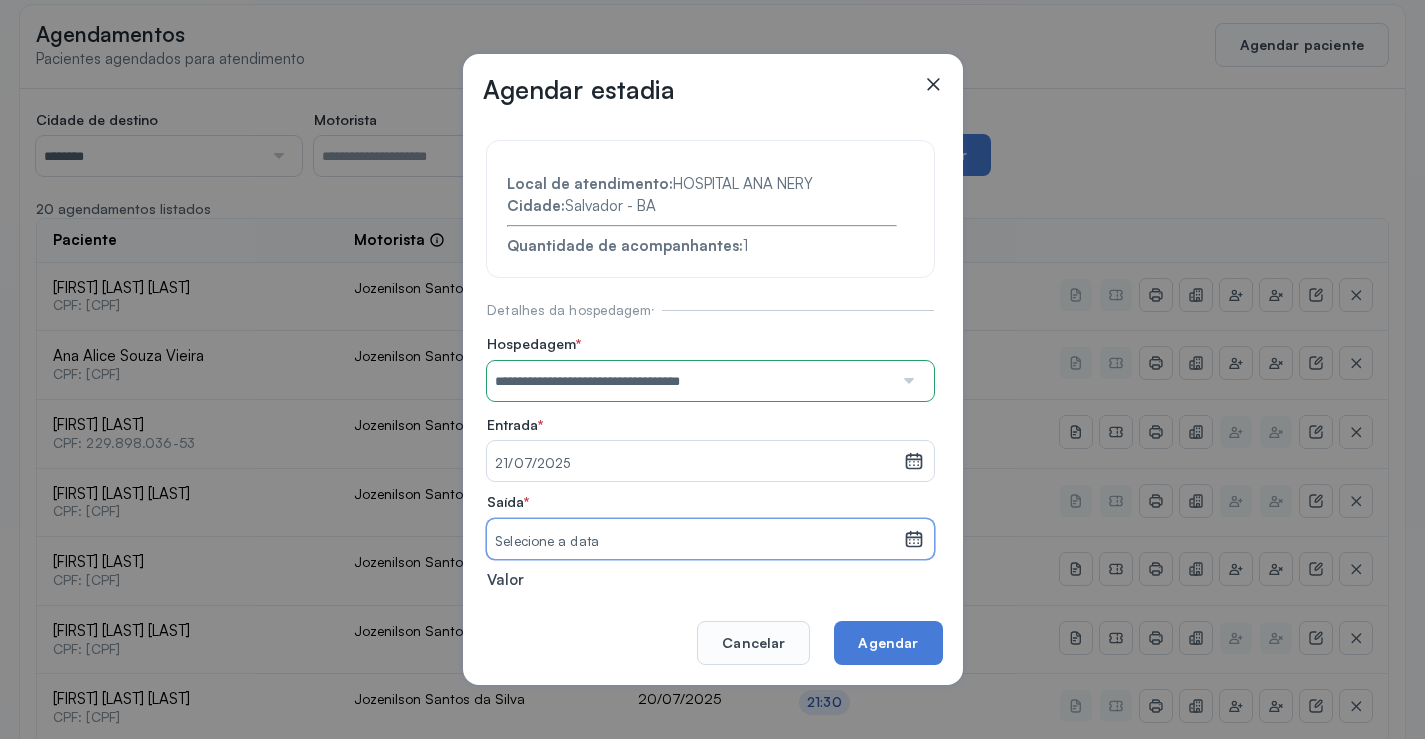 click on "Selecione a data" at bounding box center [695, 542] 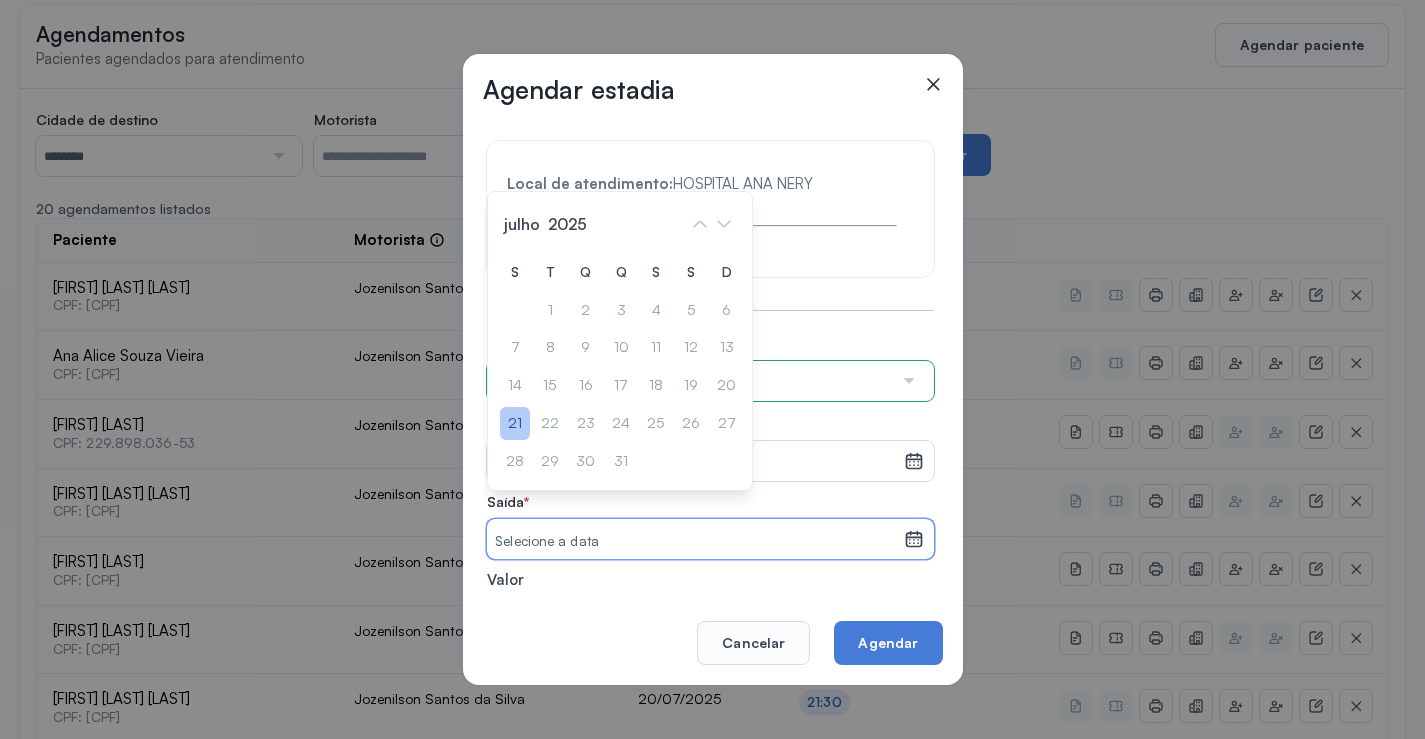 click on "21" 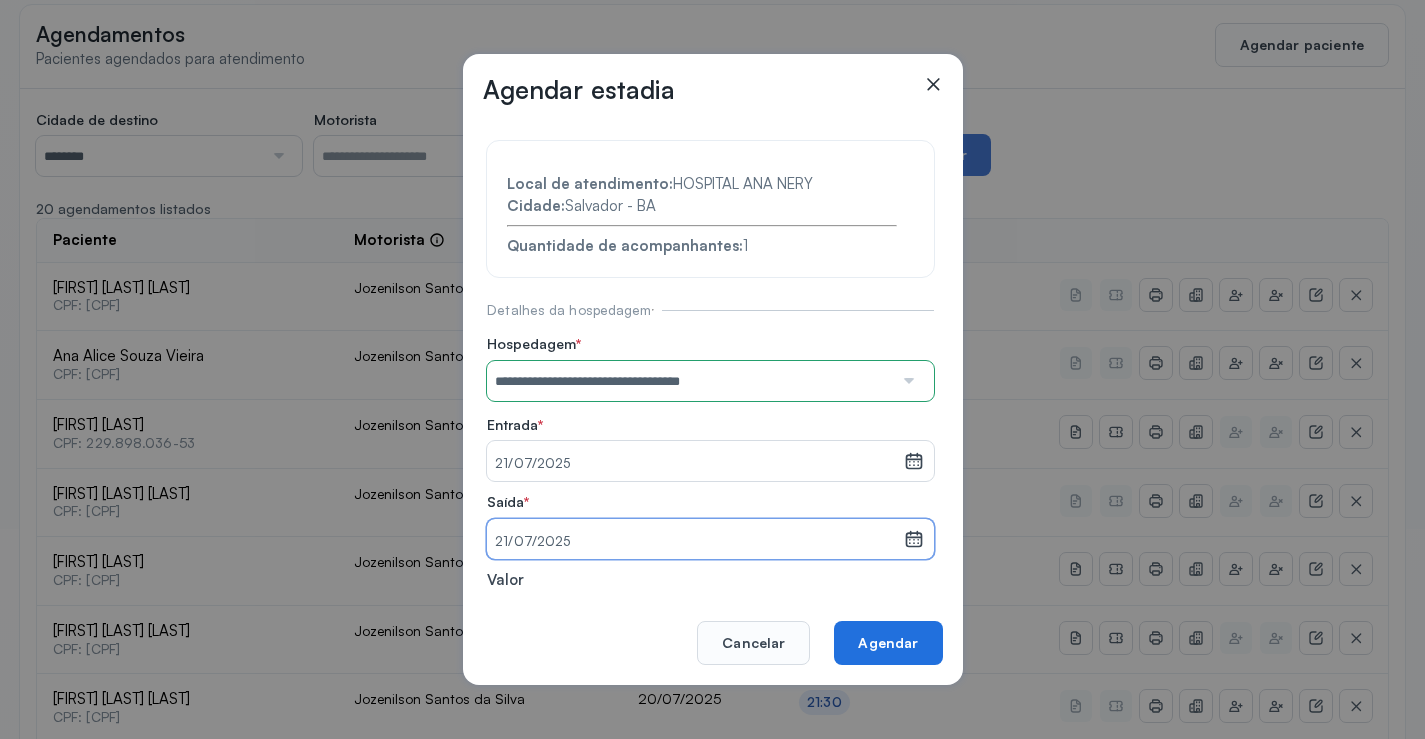 click on "Agendar" 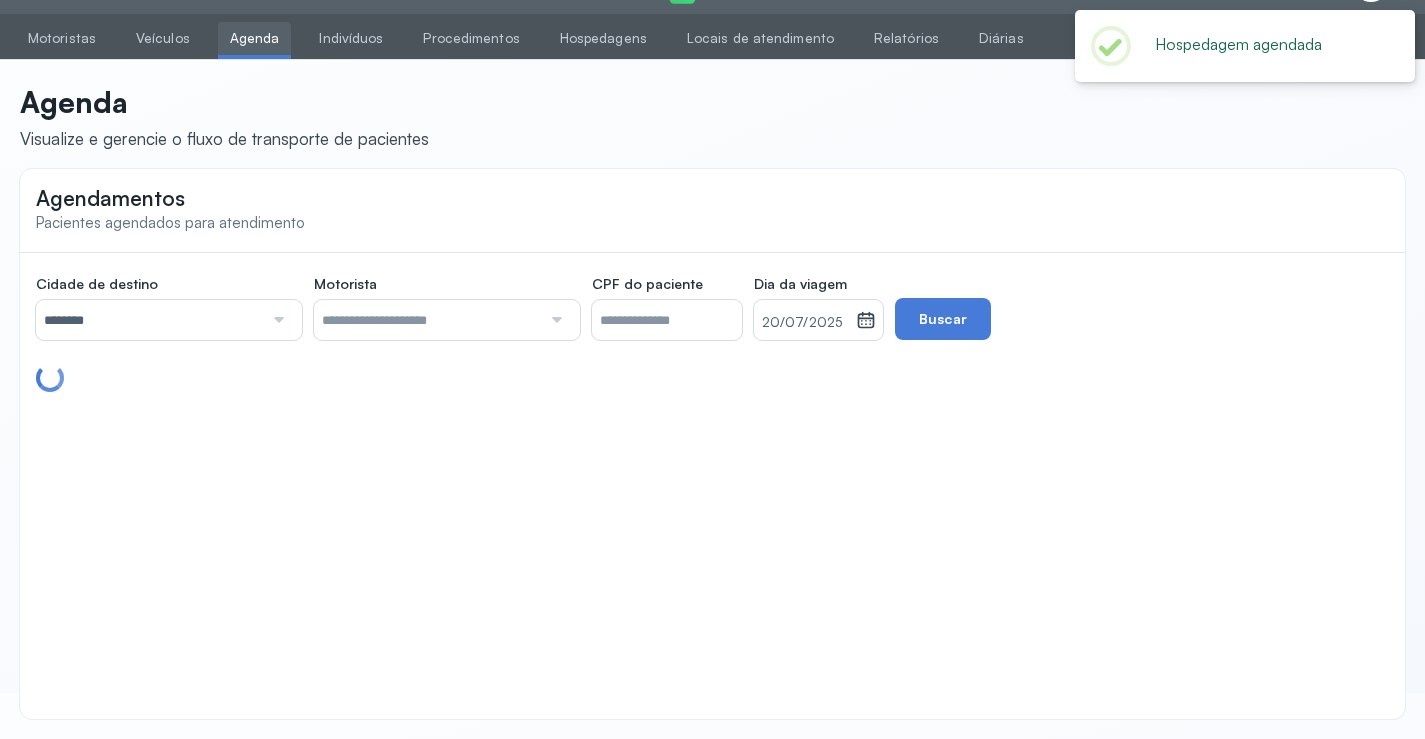 scroll, scrollTop: 210, scrollLeft: 0, axis: vertical 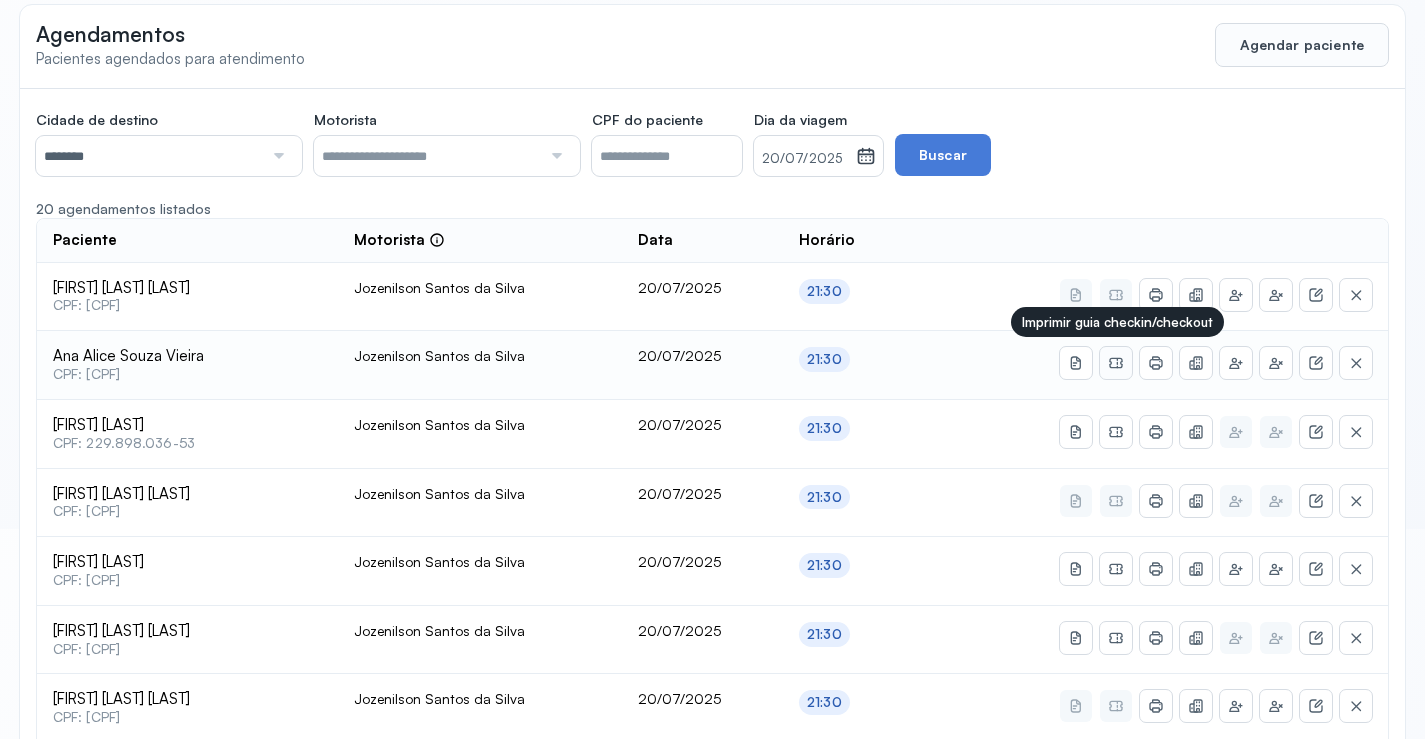 click 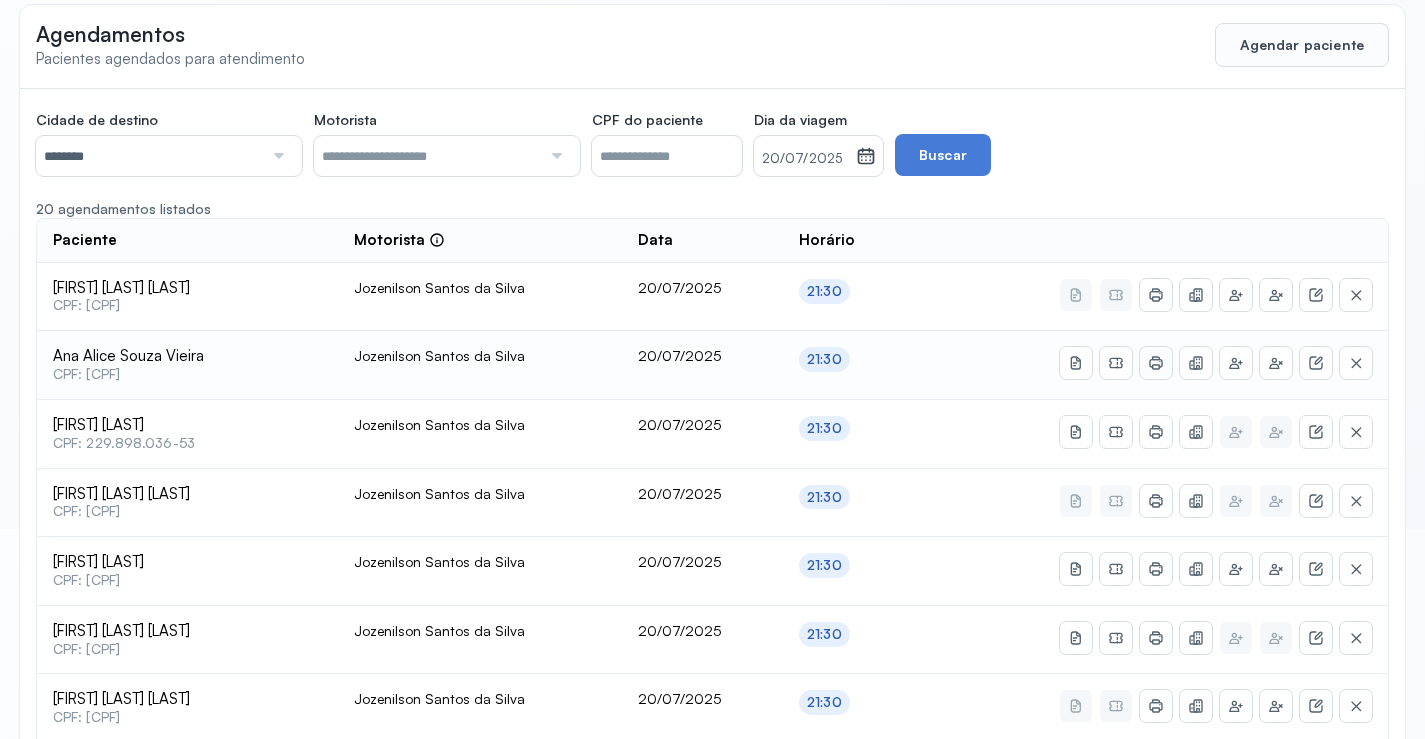 click 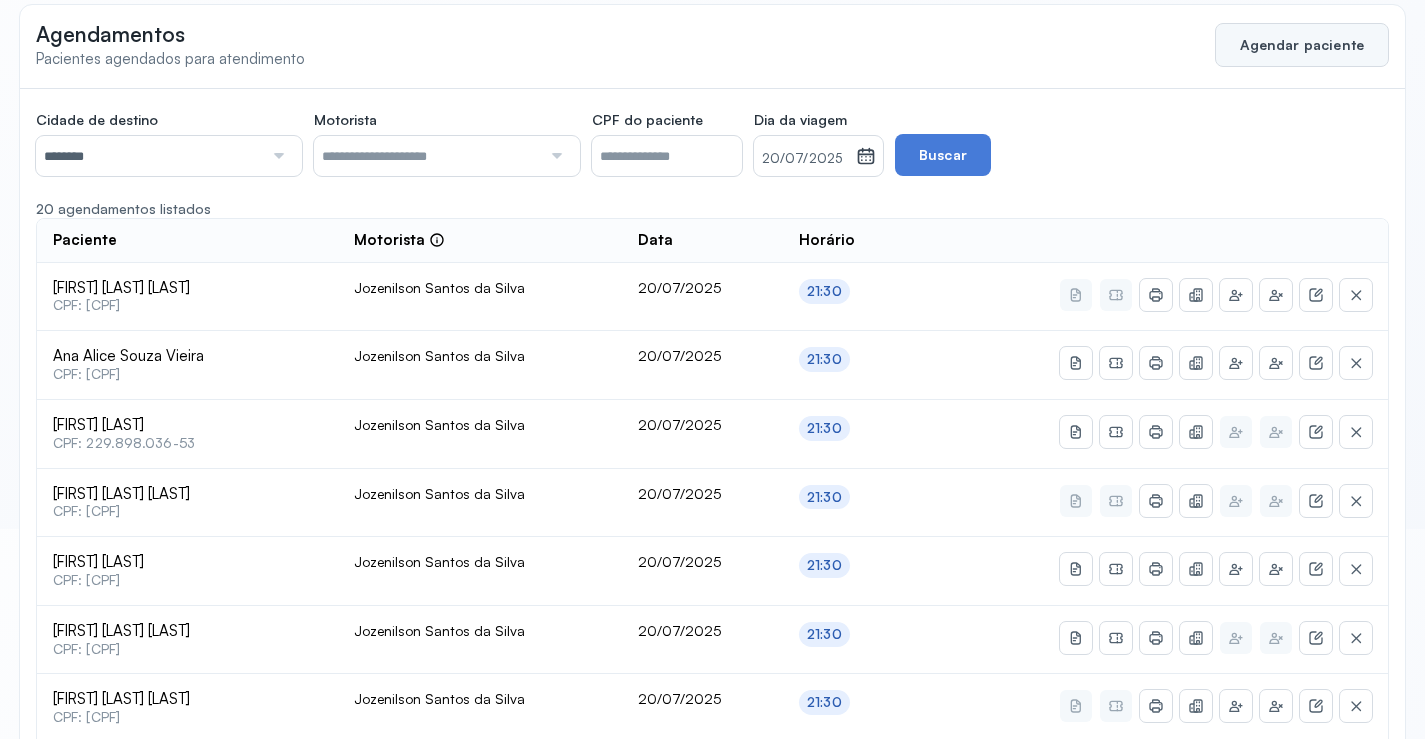 click on "Agendar paciente" 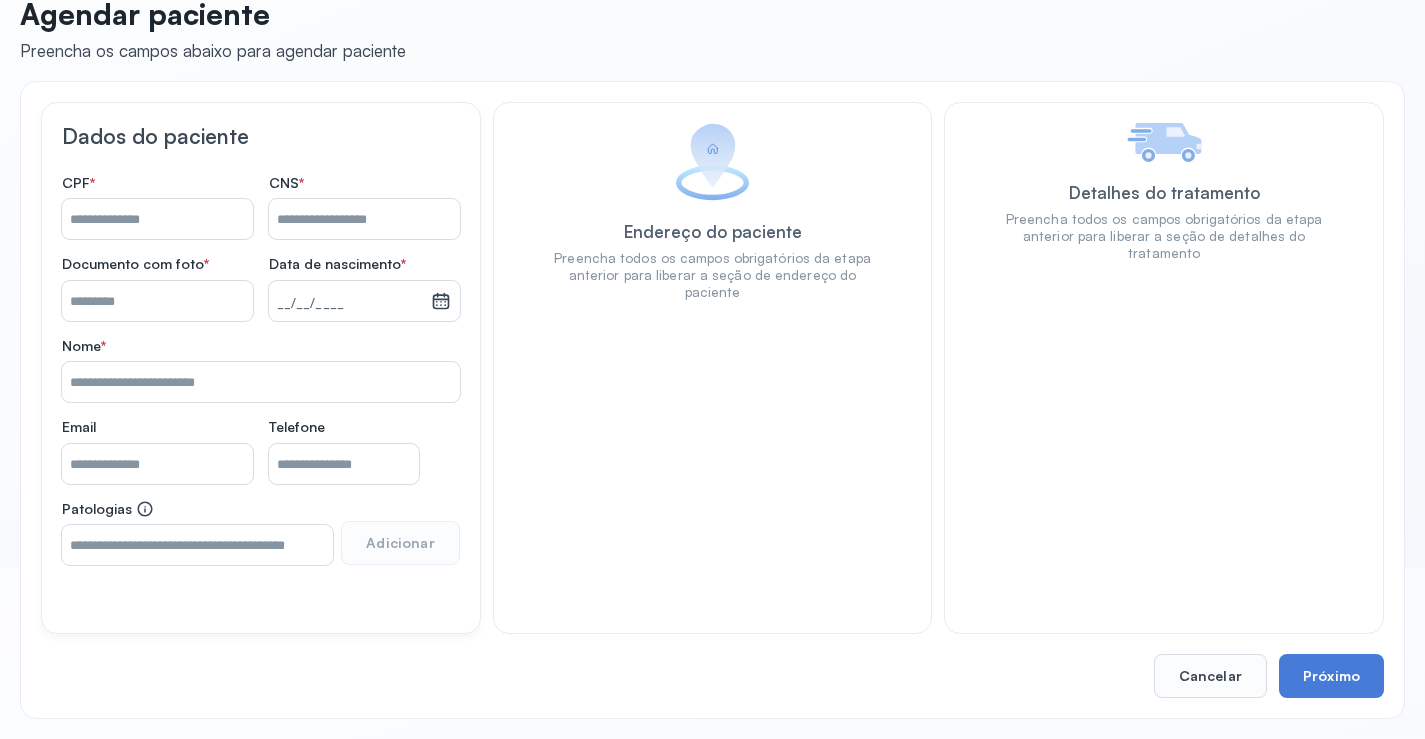click on "Nome   *" at bounding box center (364, 219) 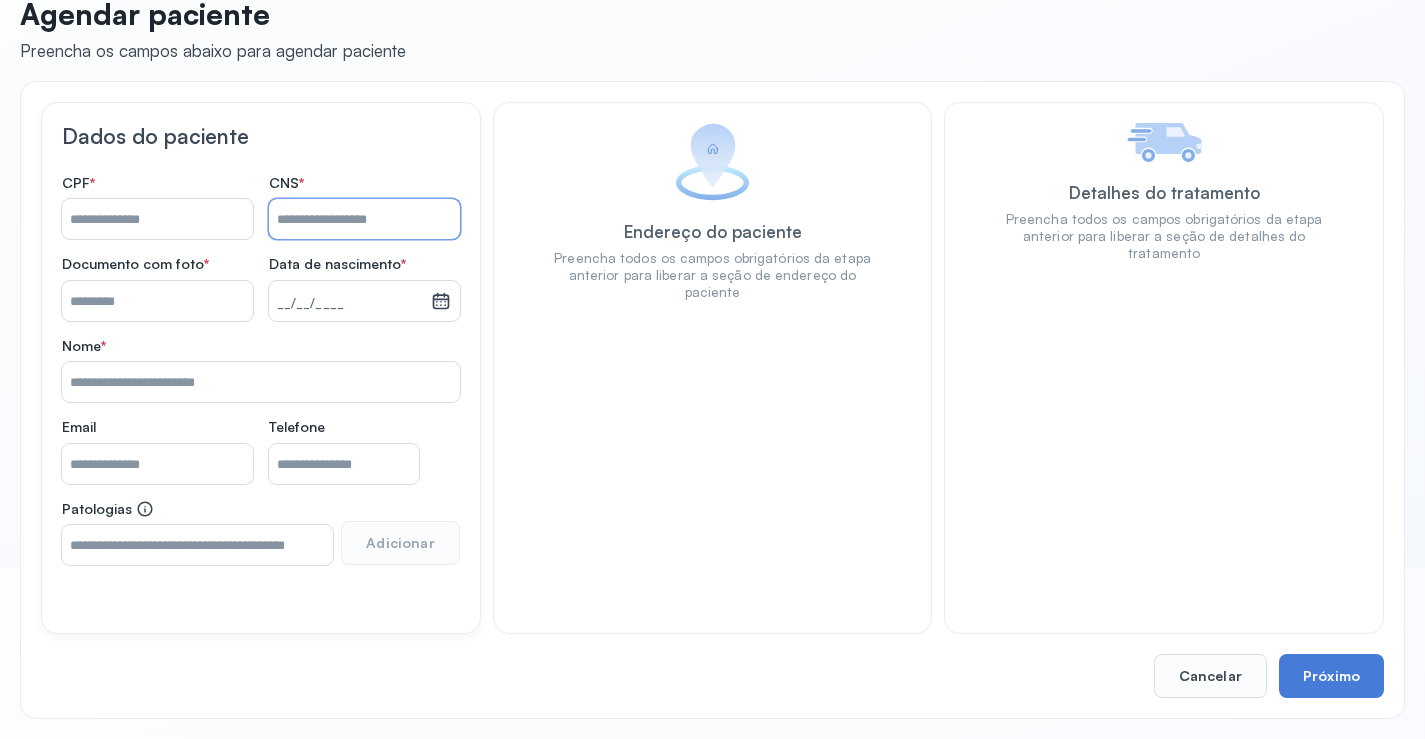 click on "Nome   *" at bounding box center [364, 219] 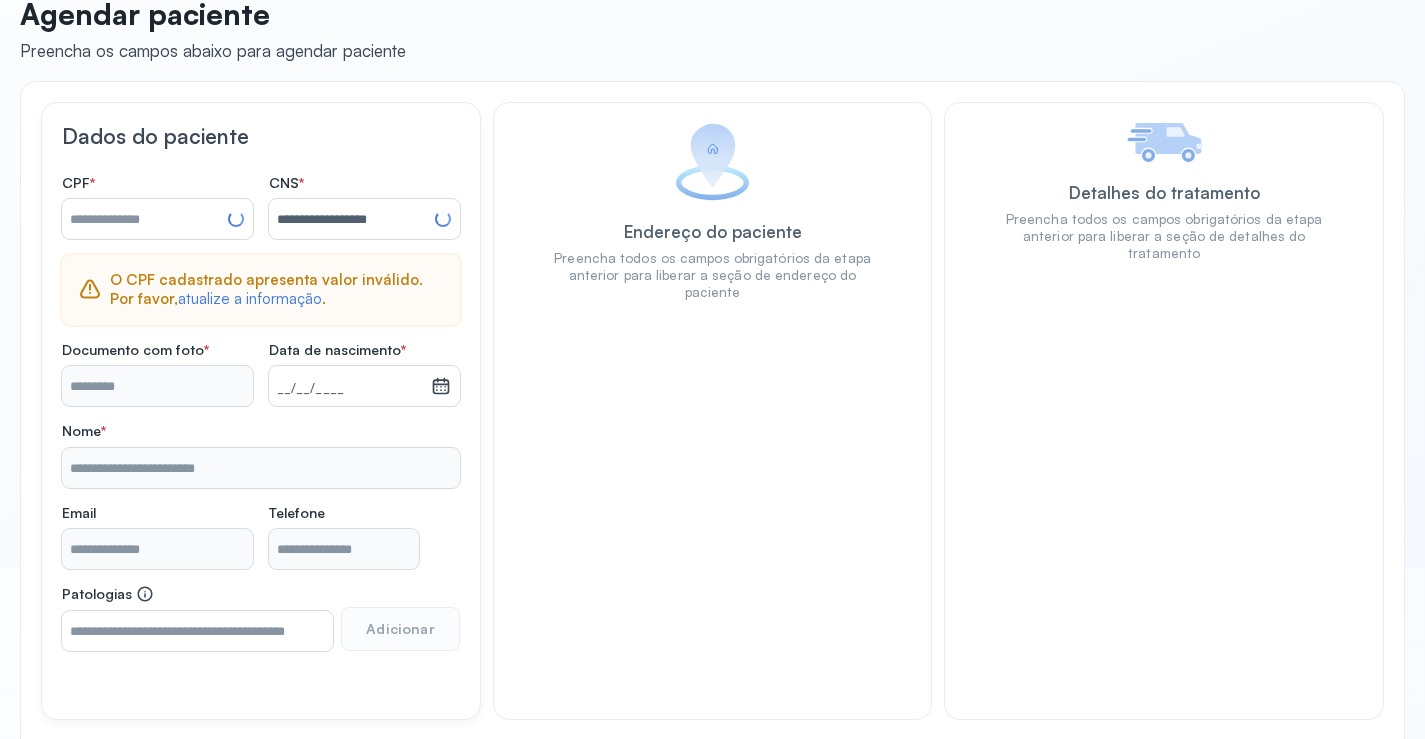 type on "**********" 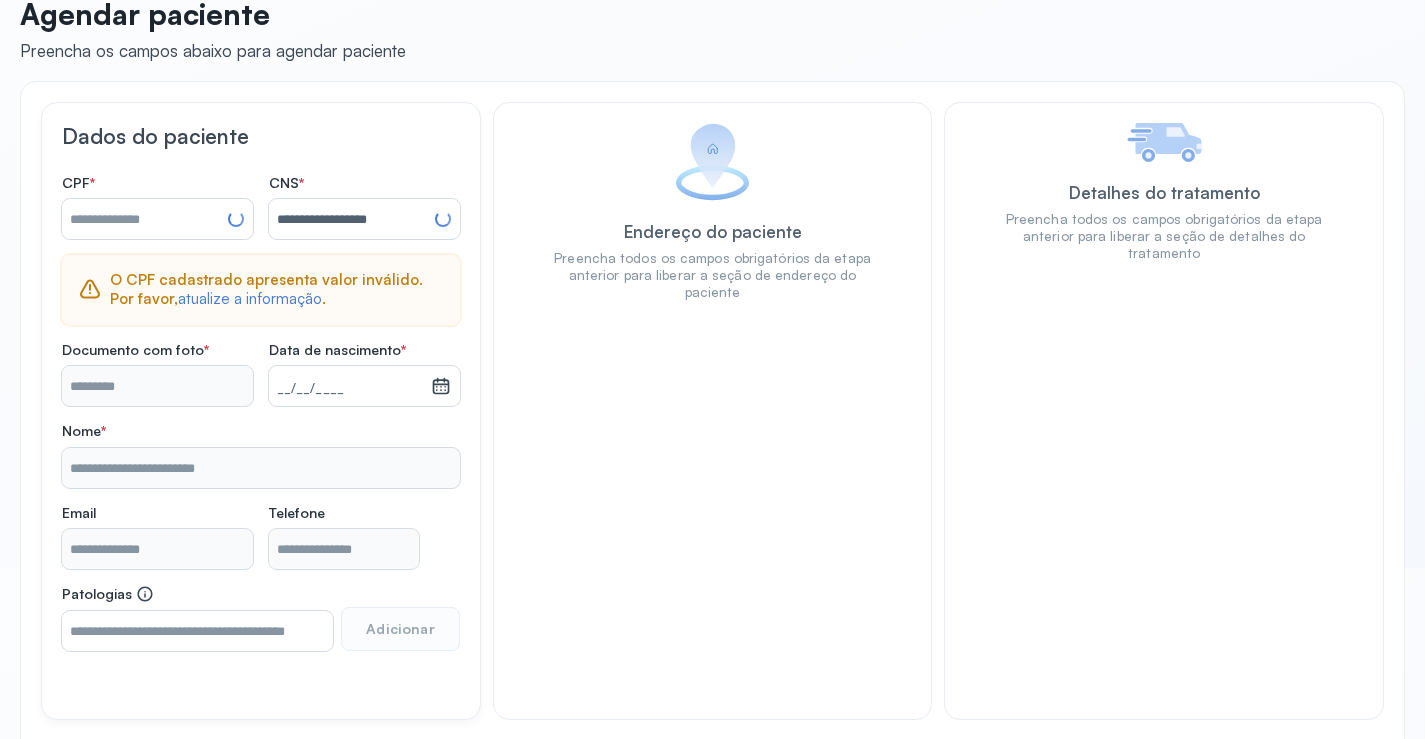 type on "**********" 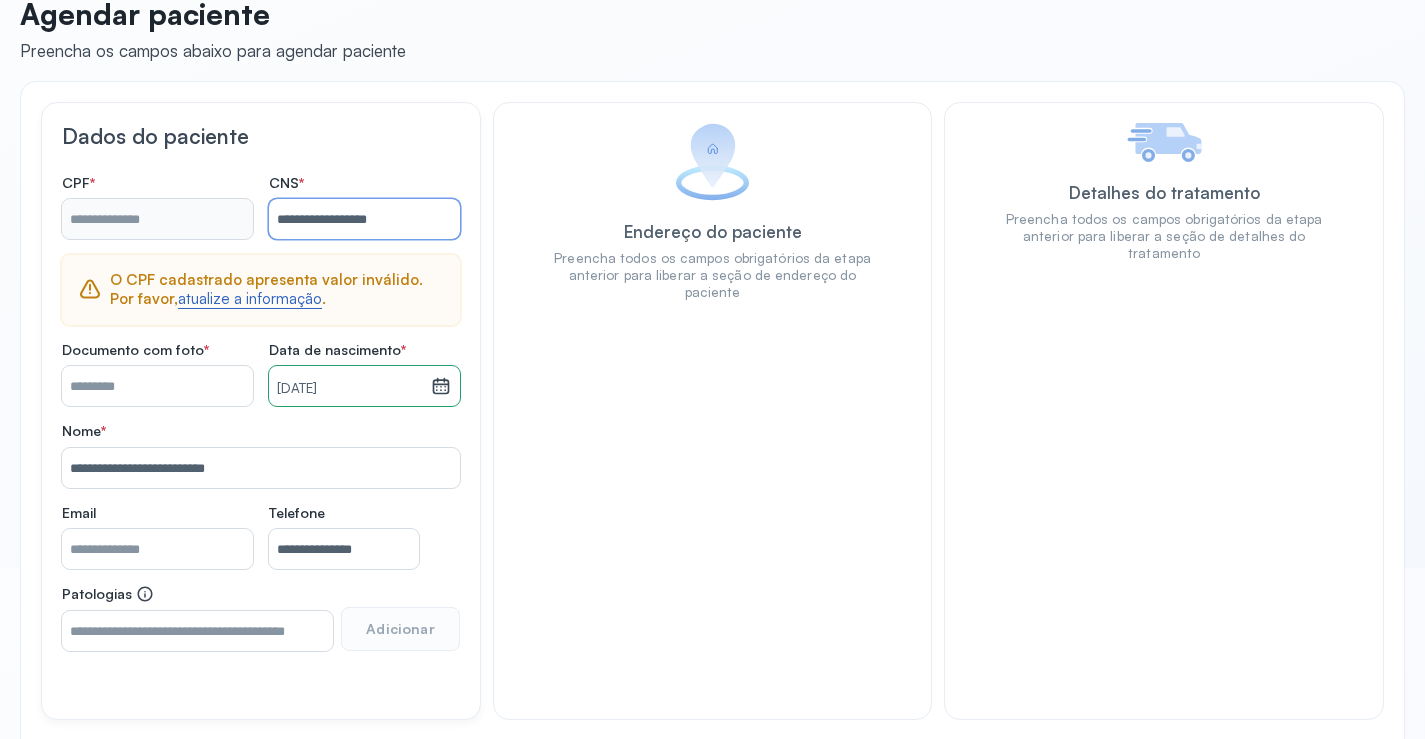 type on "**********" 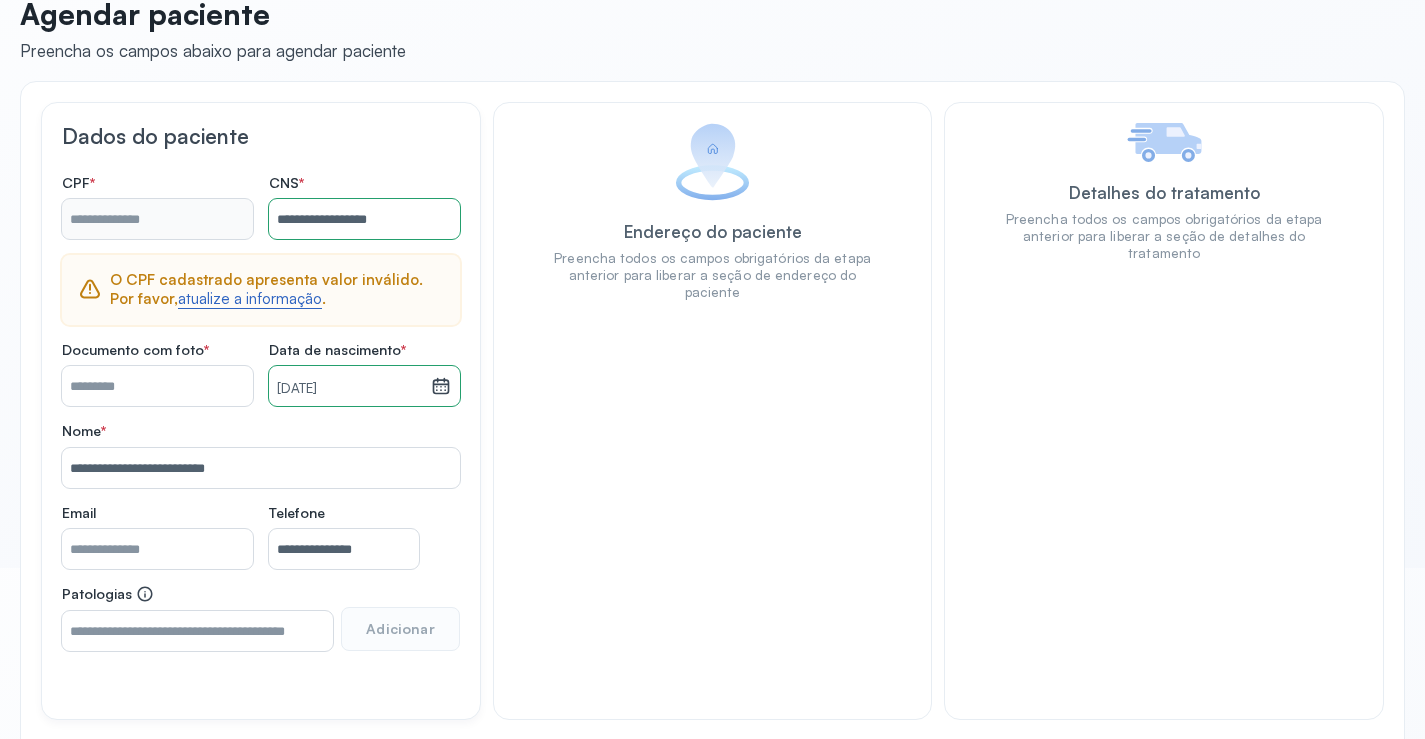 click on "atualize a informação" at bounding box center [250, 299] 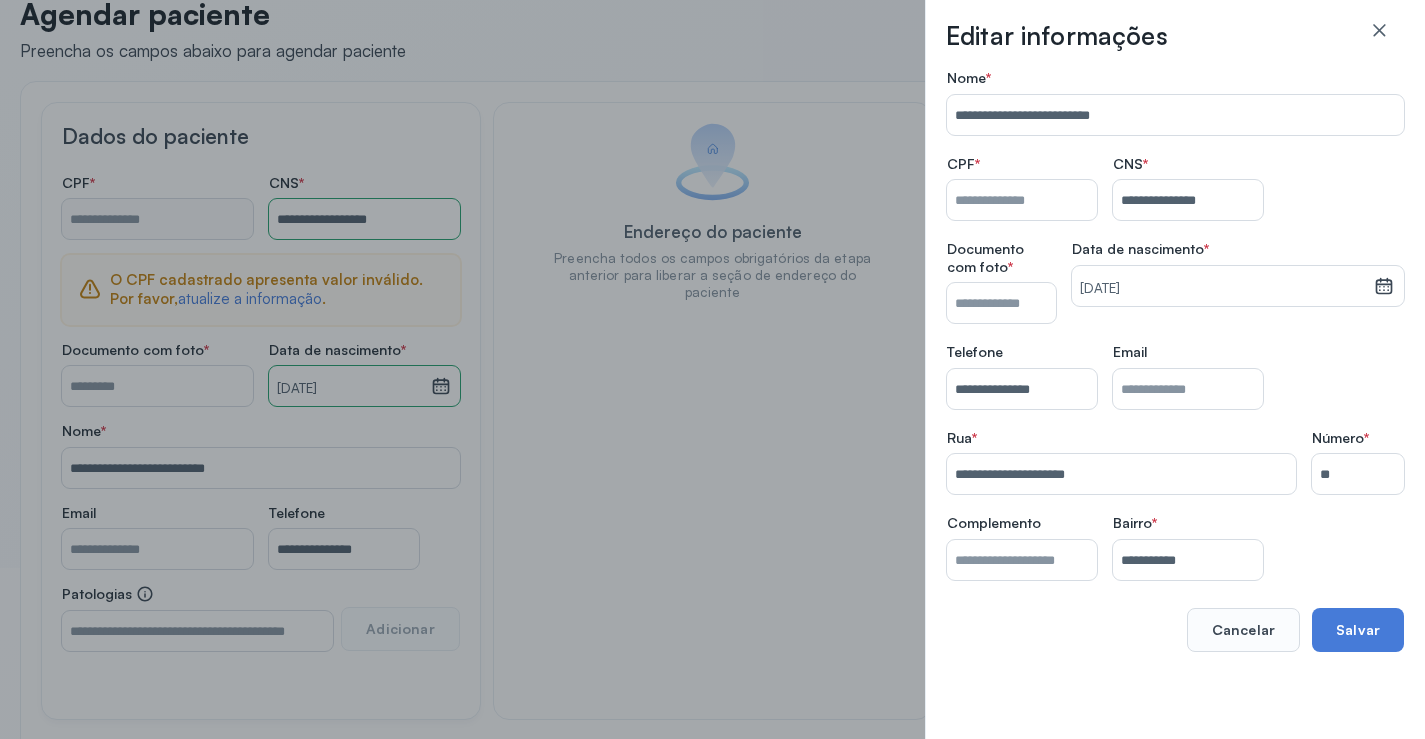 click on "Nome   *" at bounding box center (1022, 200) 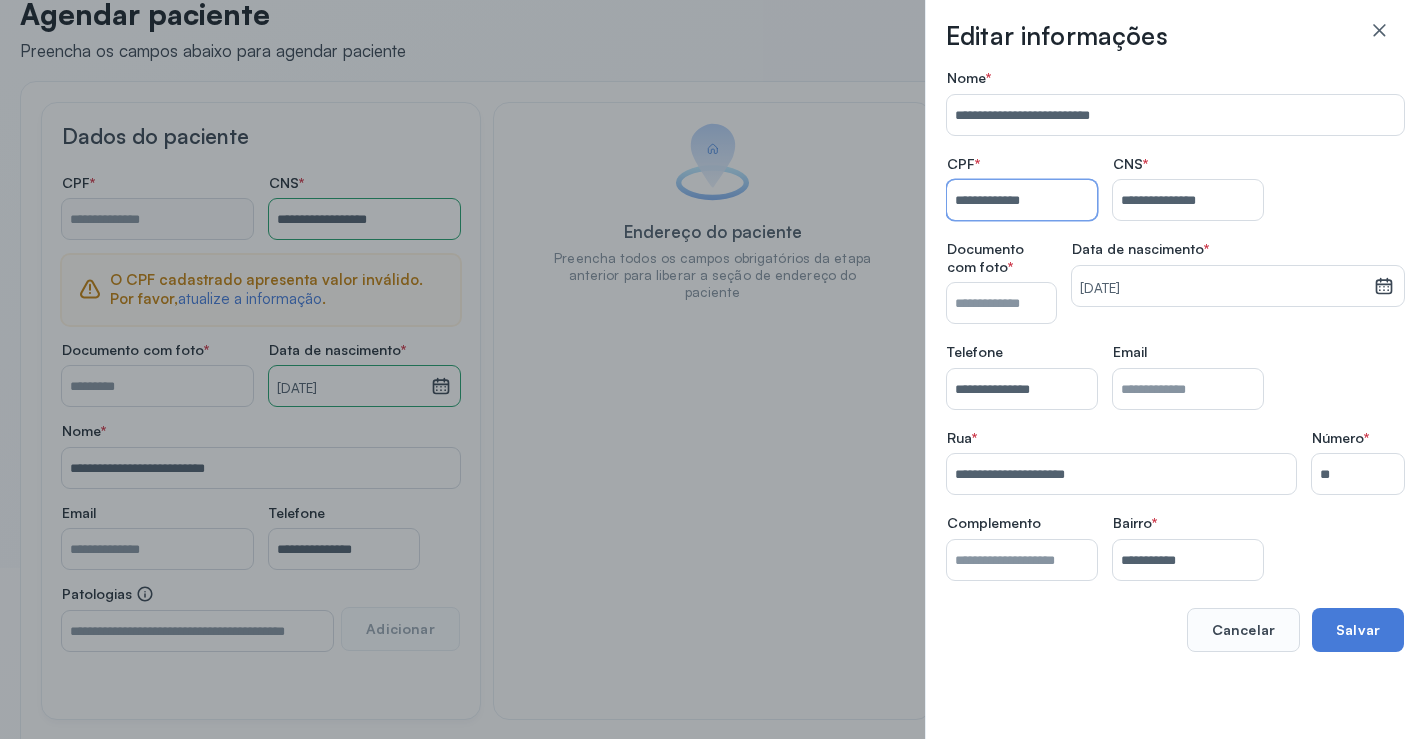 type on "**********" 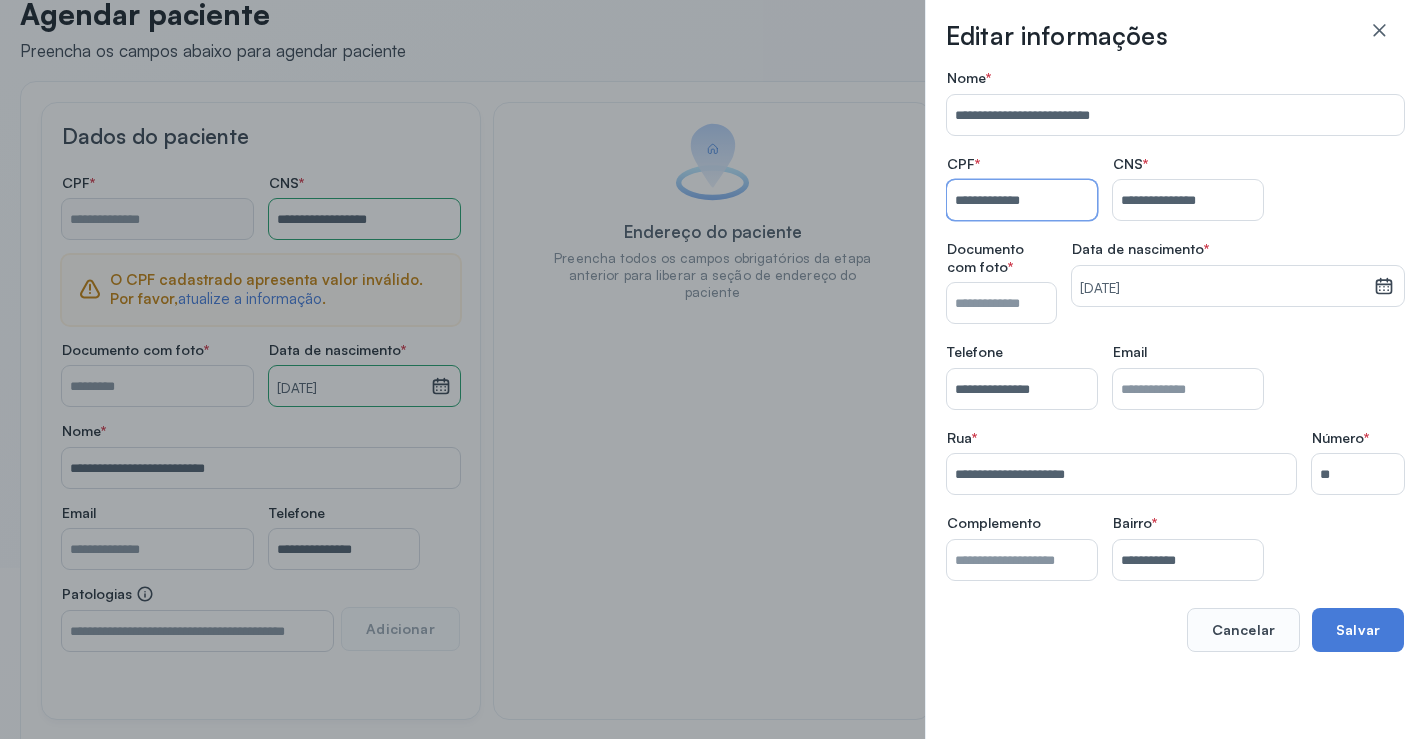 type on "**********" 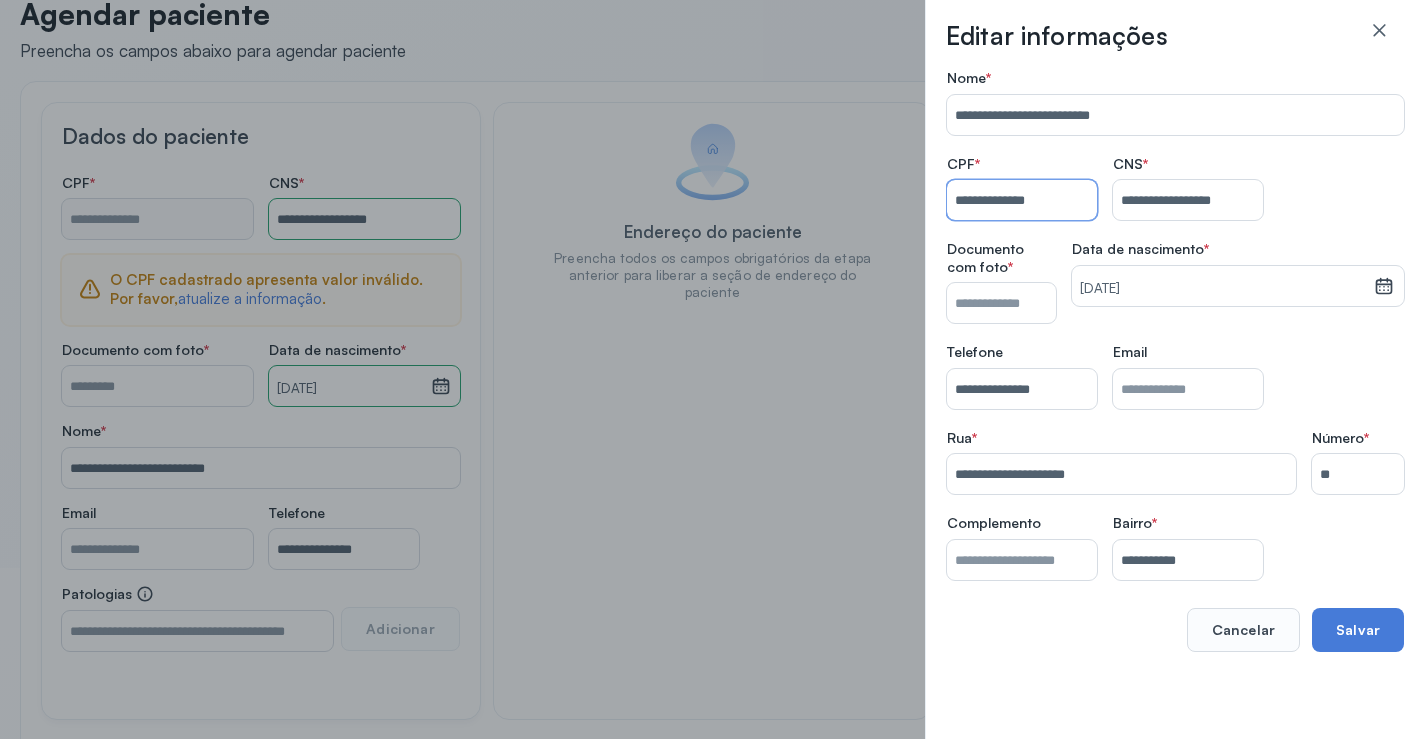 type on "**********" 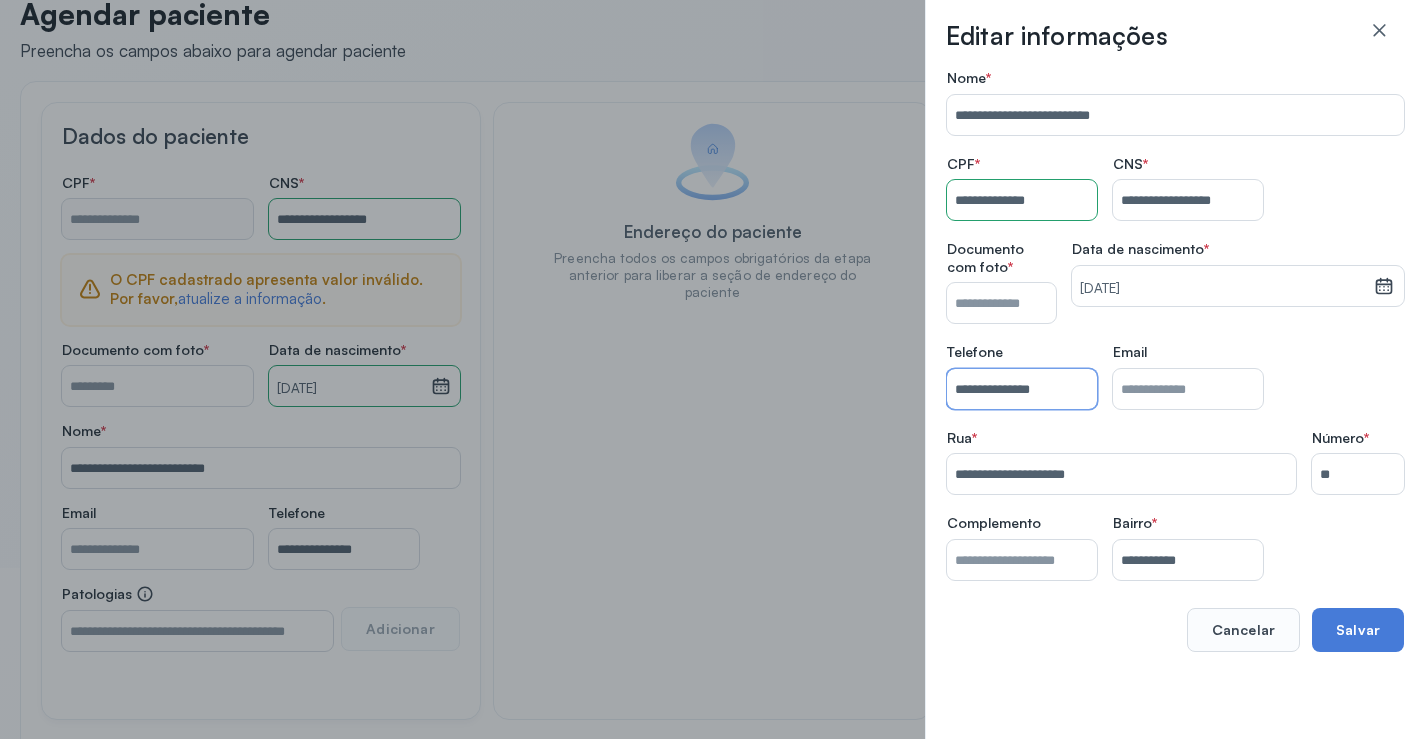 click on "**********" at bounding box center (1022, 389) 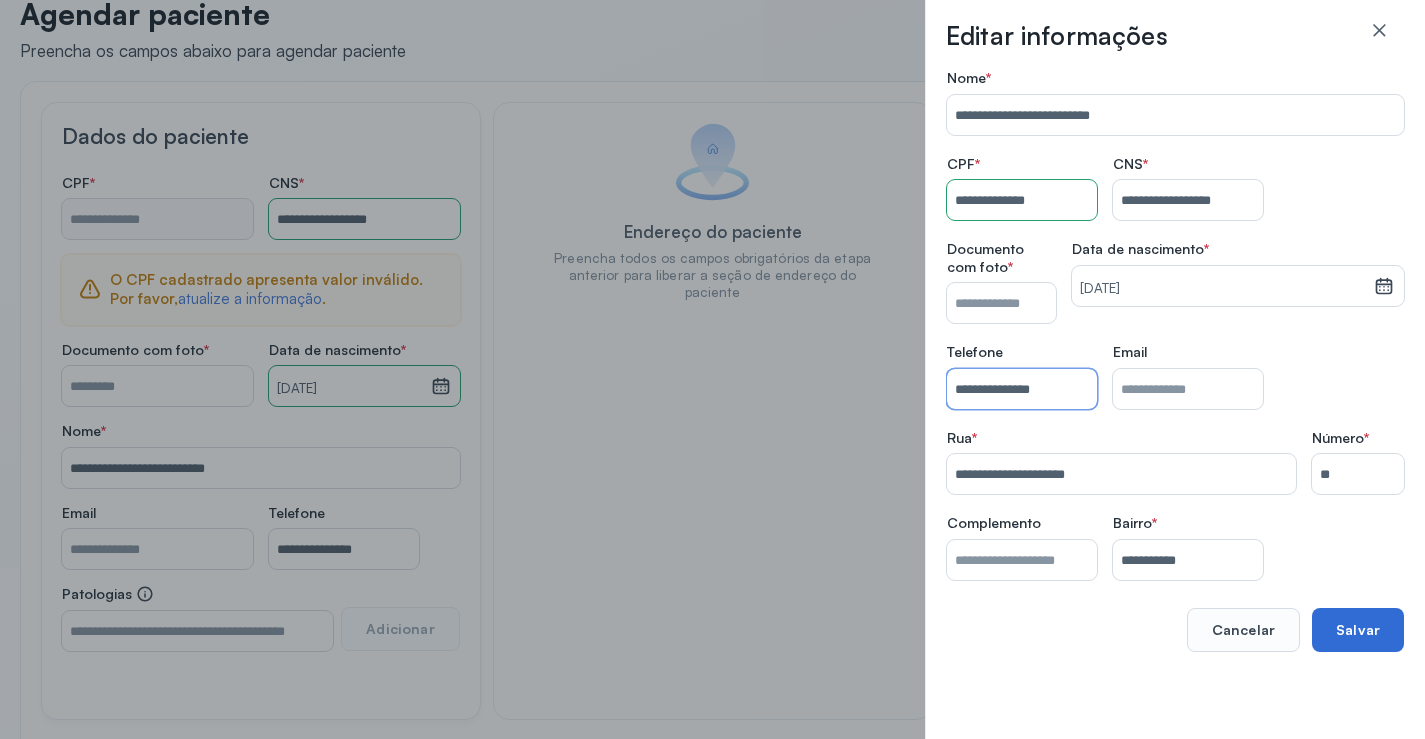 type on "**********" 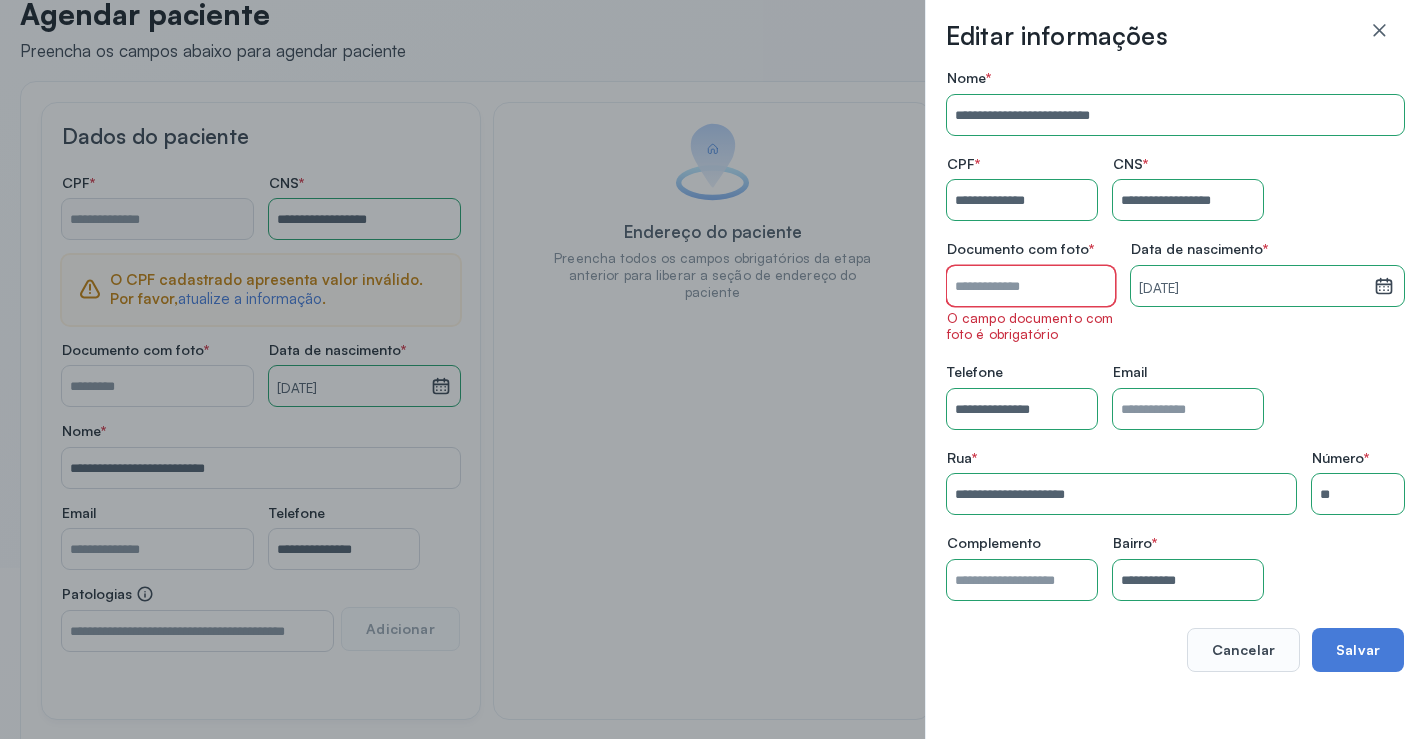 click on "Nome   *" at bounding box center (1031, 286) 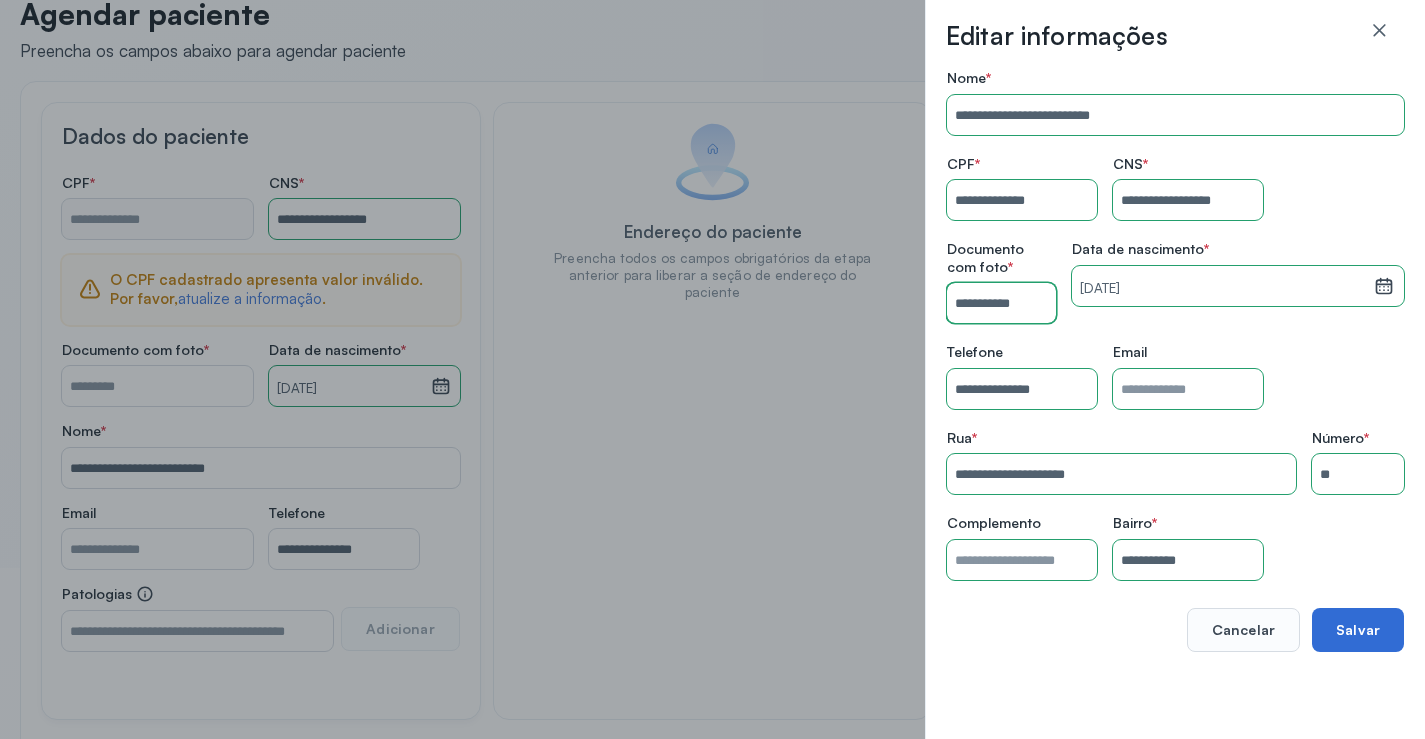 type on "**********" 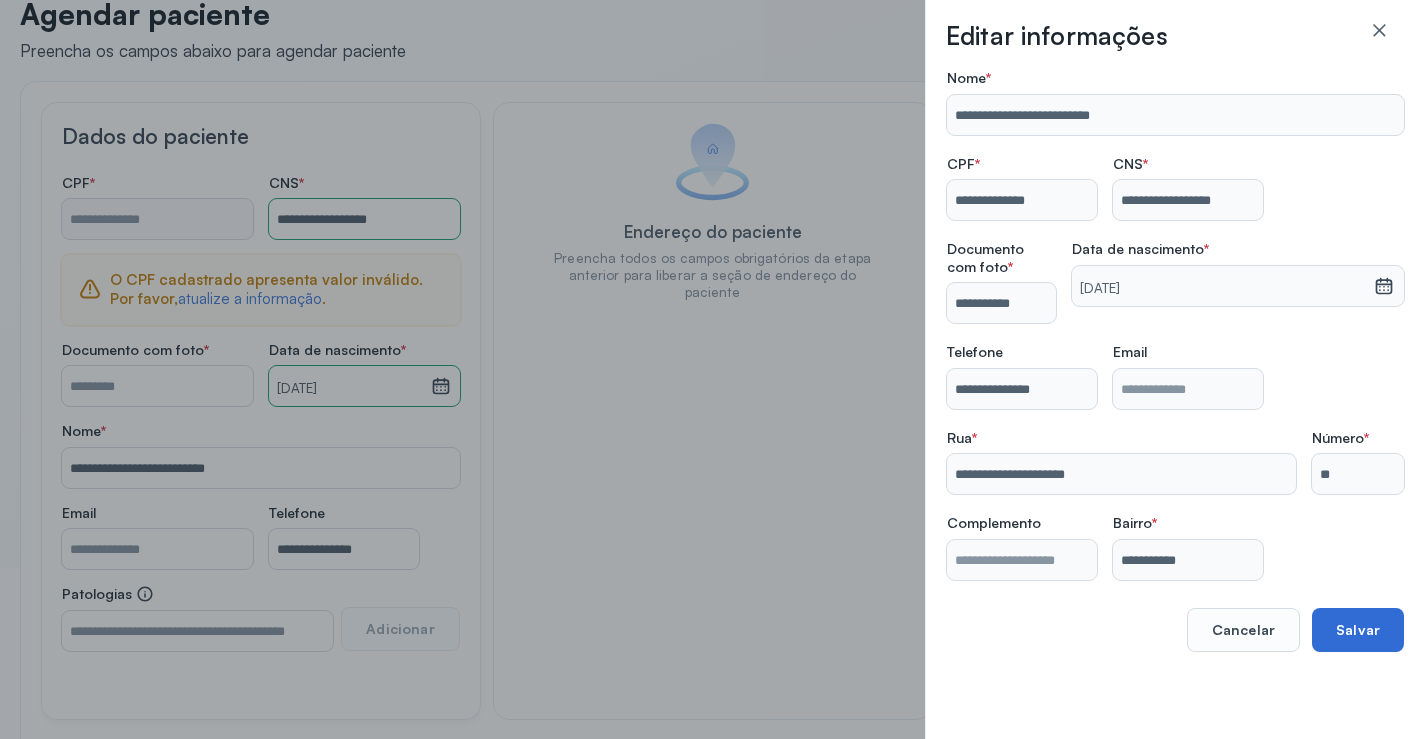 type on "**********" 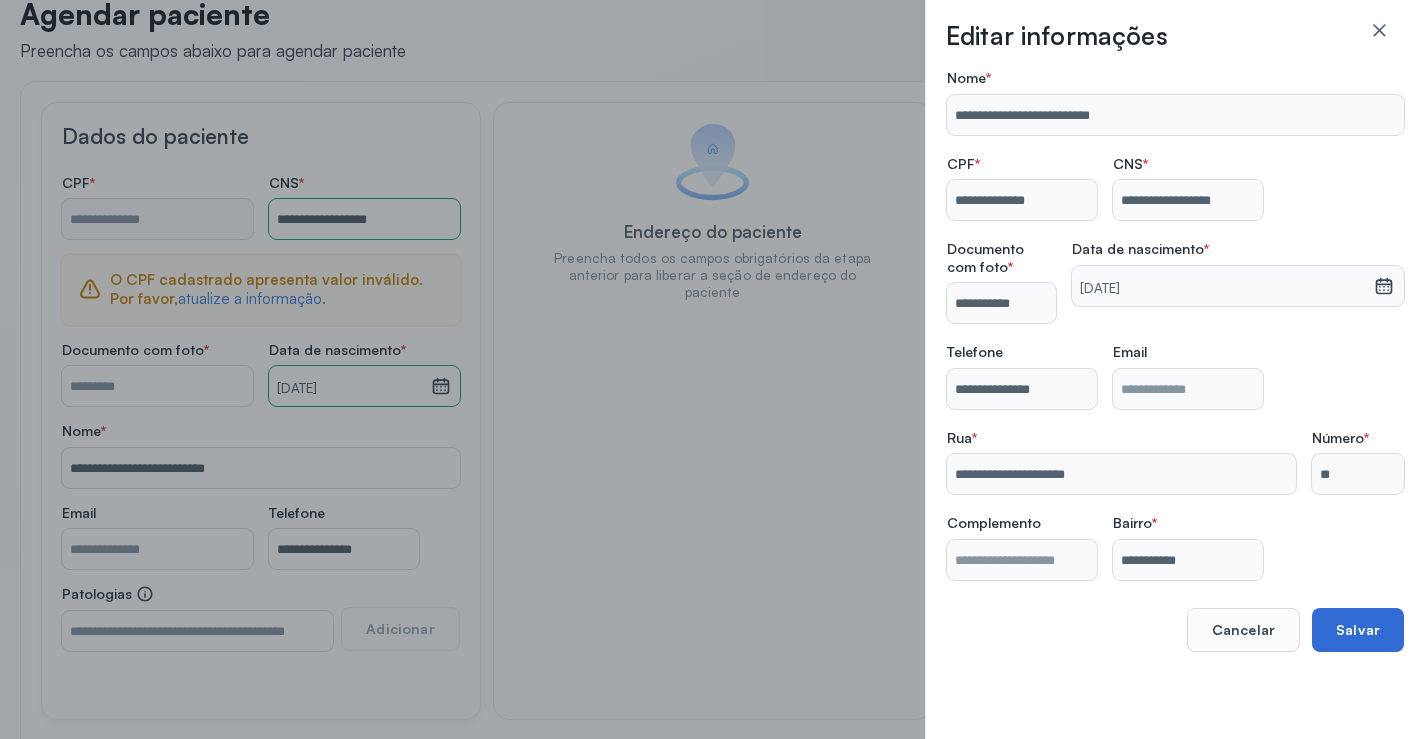type on "**********" 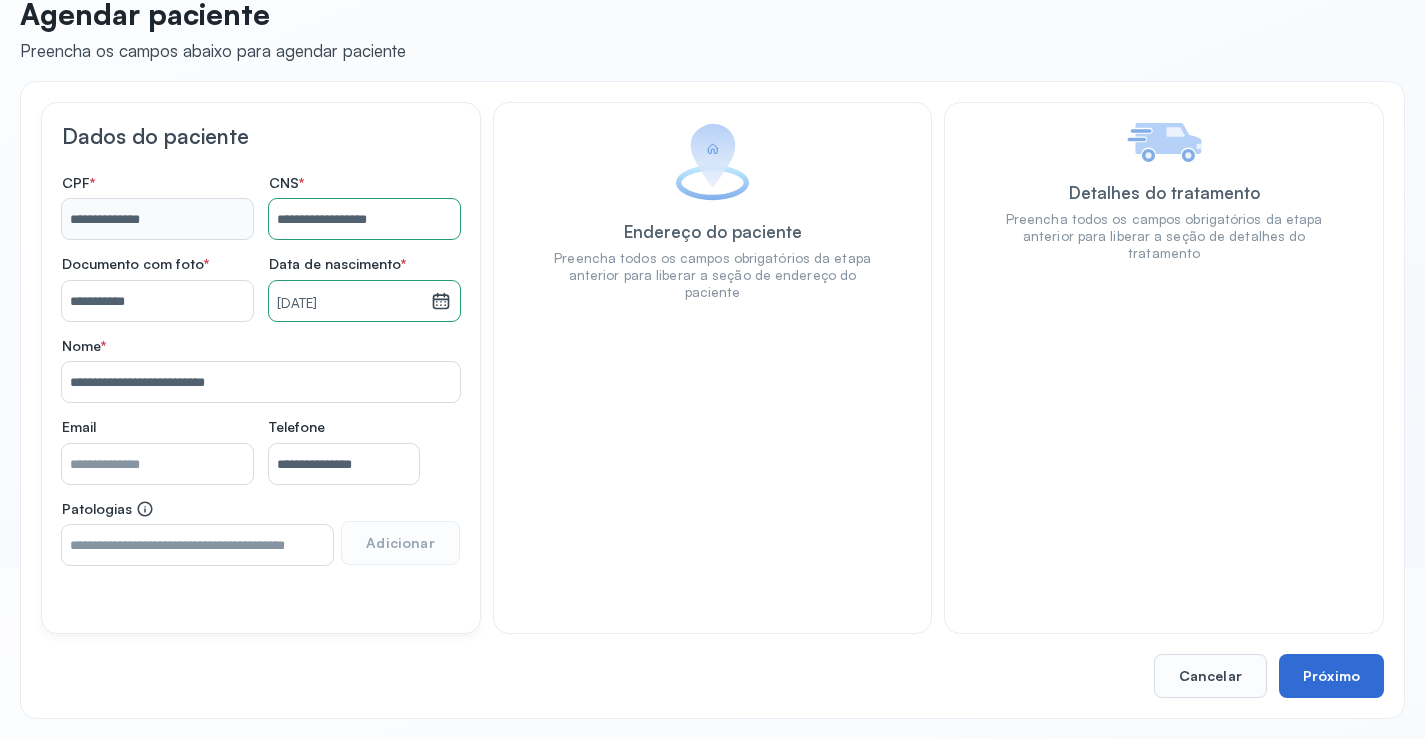 click on "Próximo" at bounding box center [1331, 676] 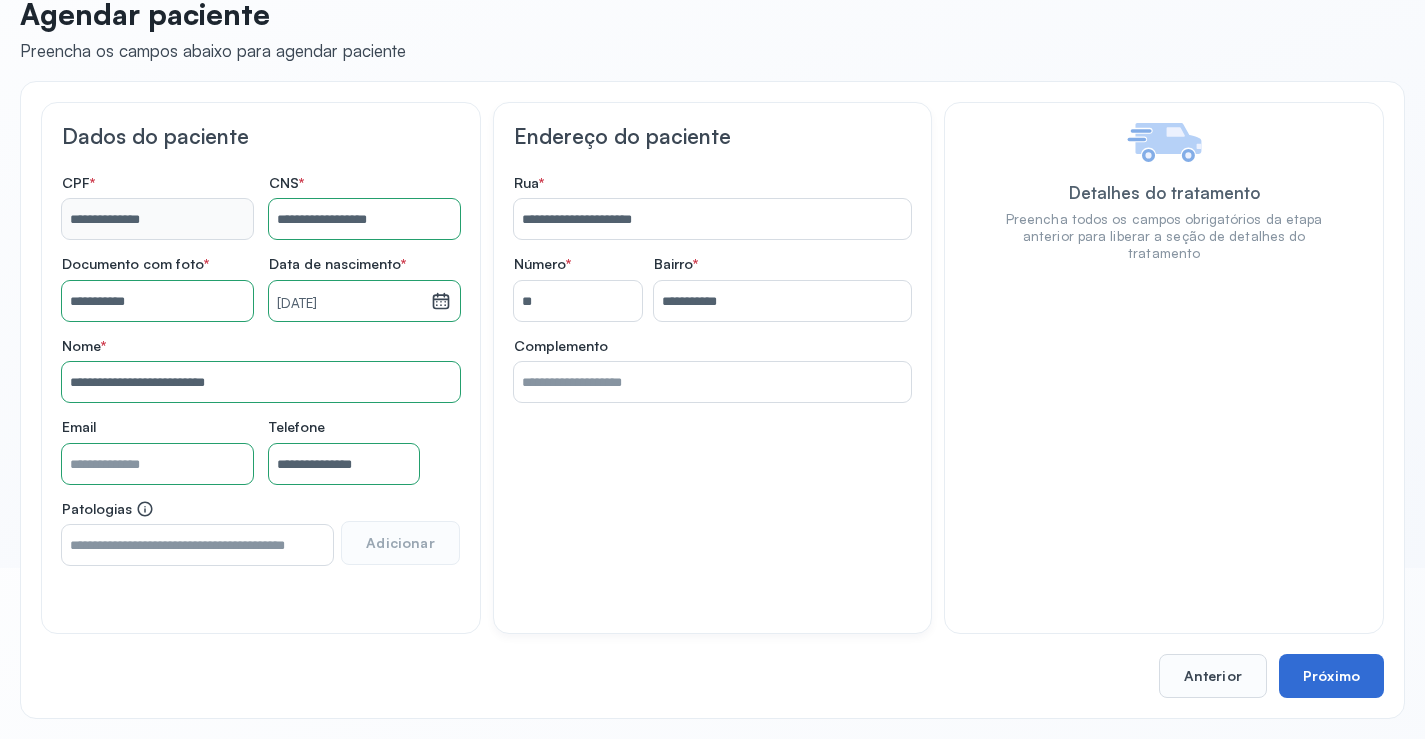 click on "Próximo" at bounding box center (1331, 676) 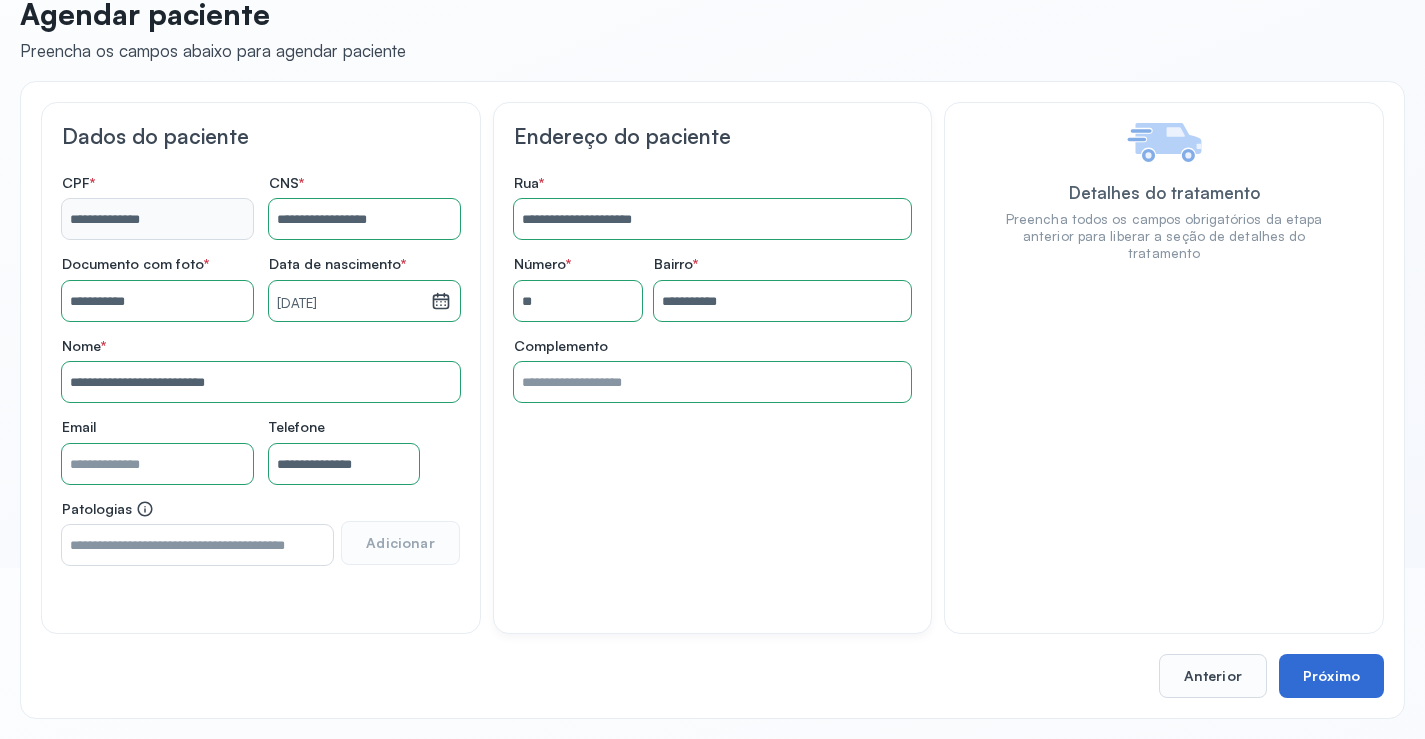 click on "Próximo" at bounding box center (1331, 676) 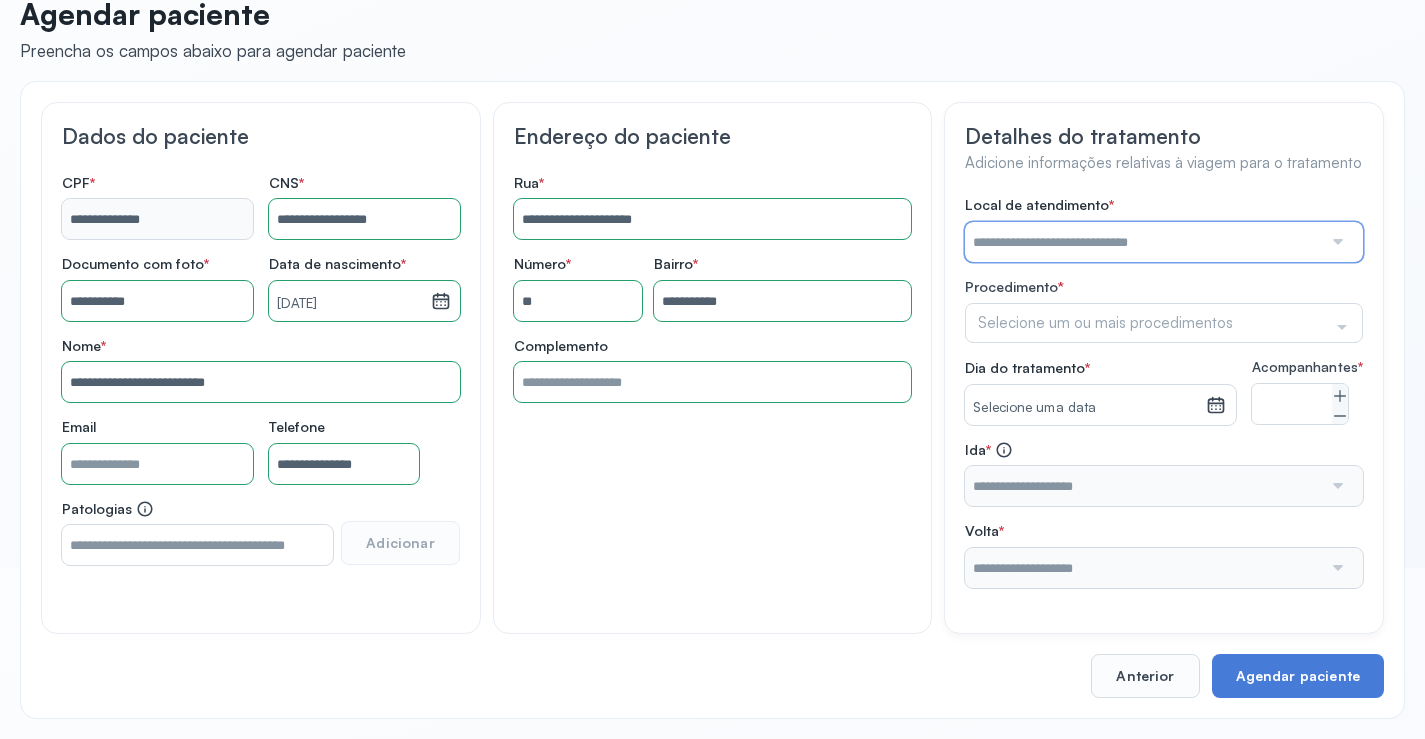 click at bounding box center [1143, 242] 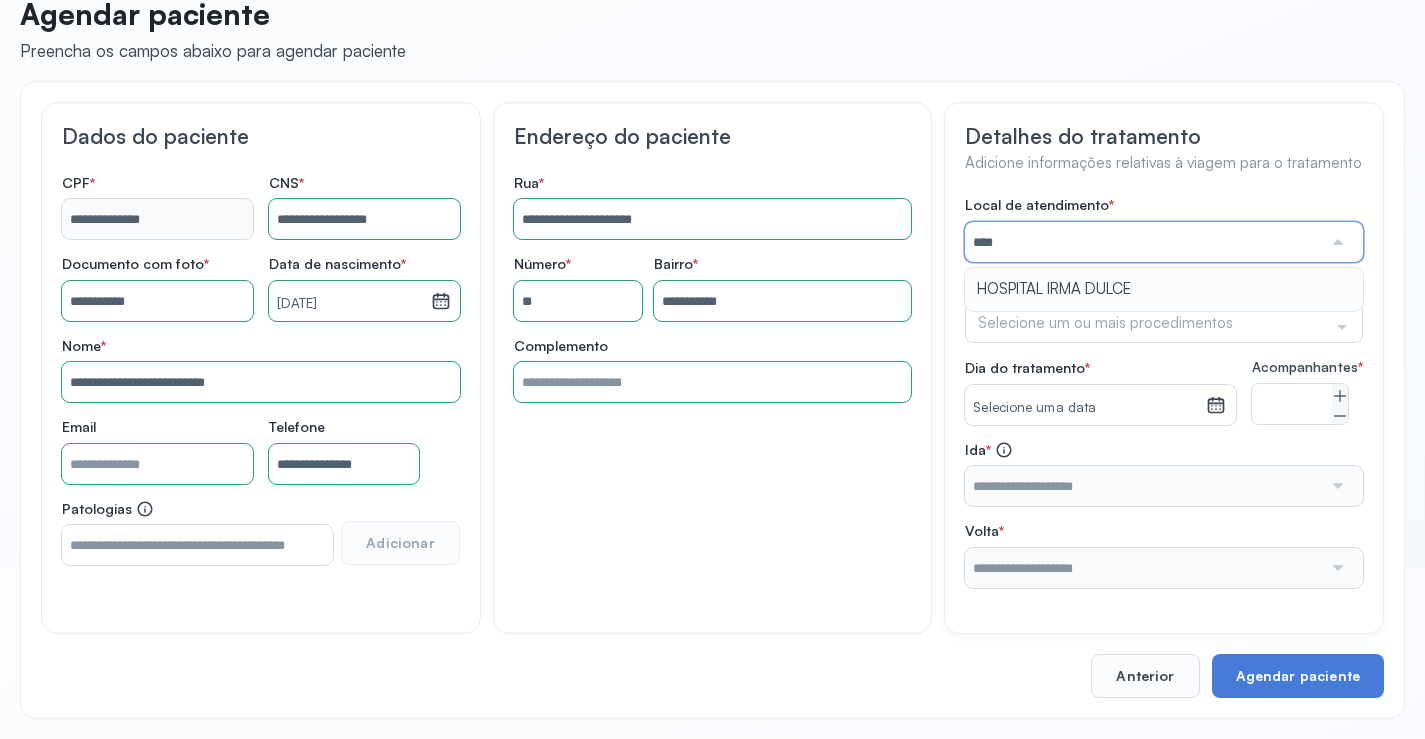type on "**********" 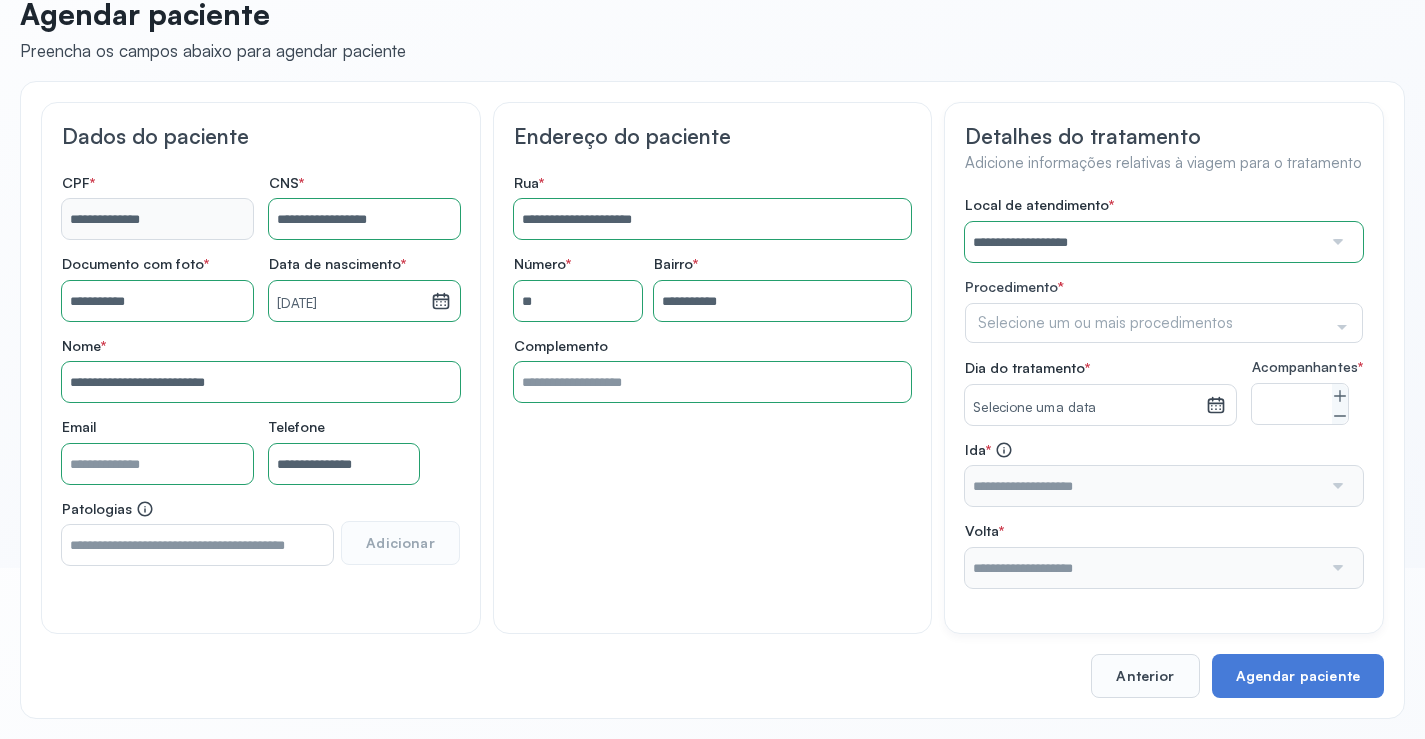 click on "**********" at bounding box center [1164, 392] 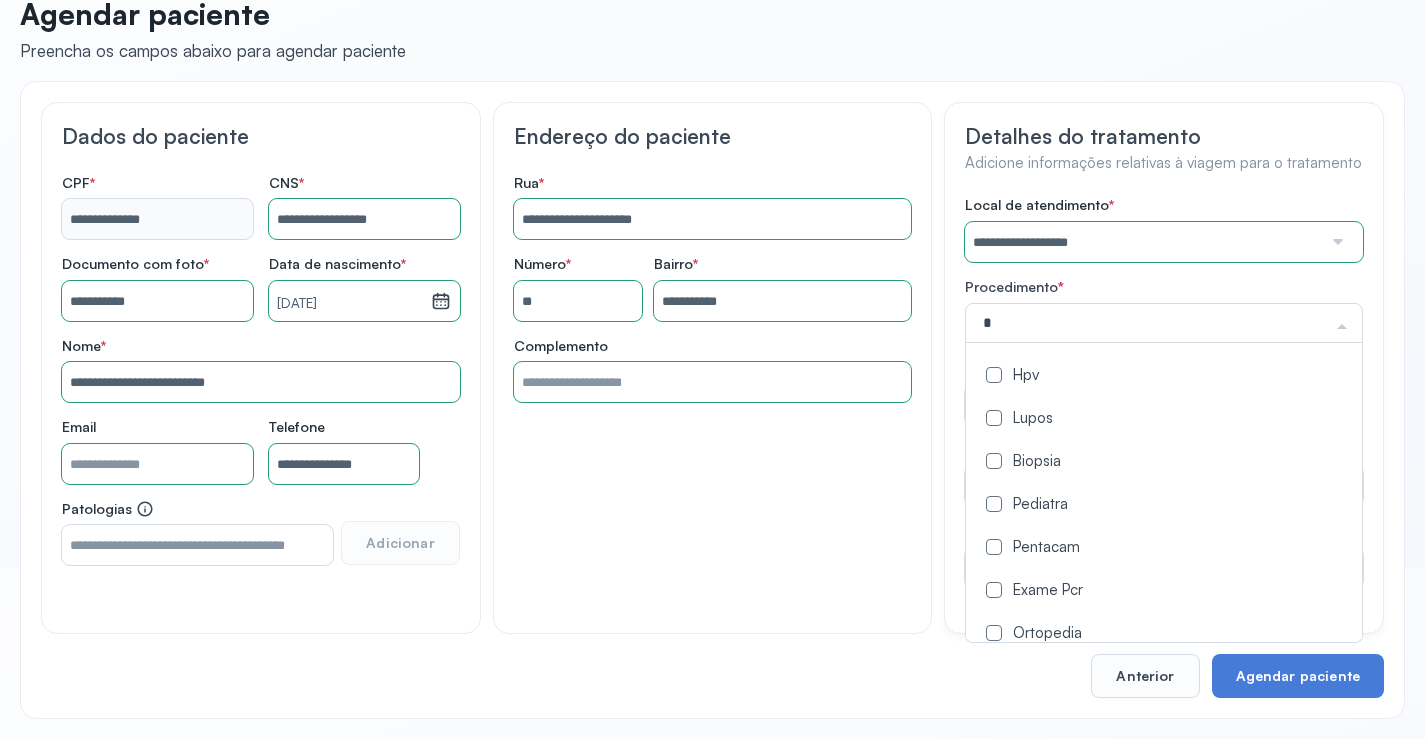 type on "**" 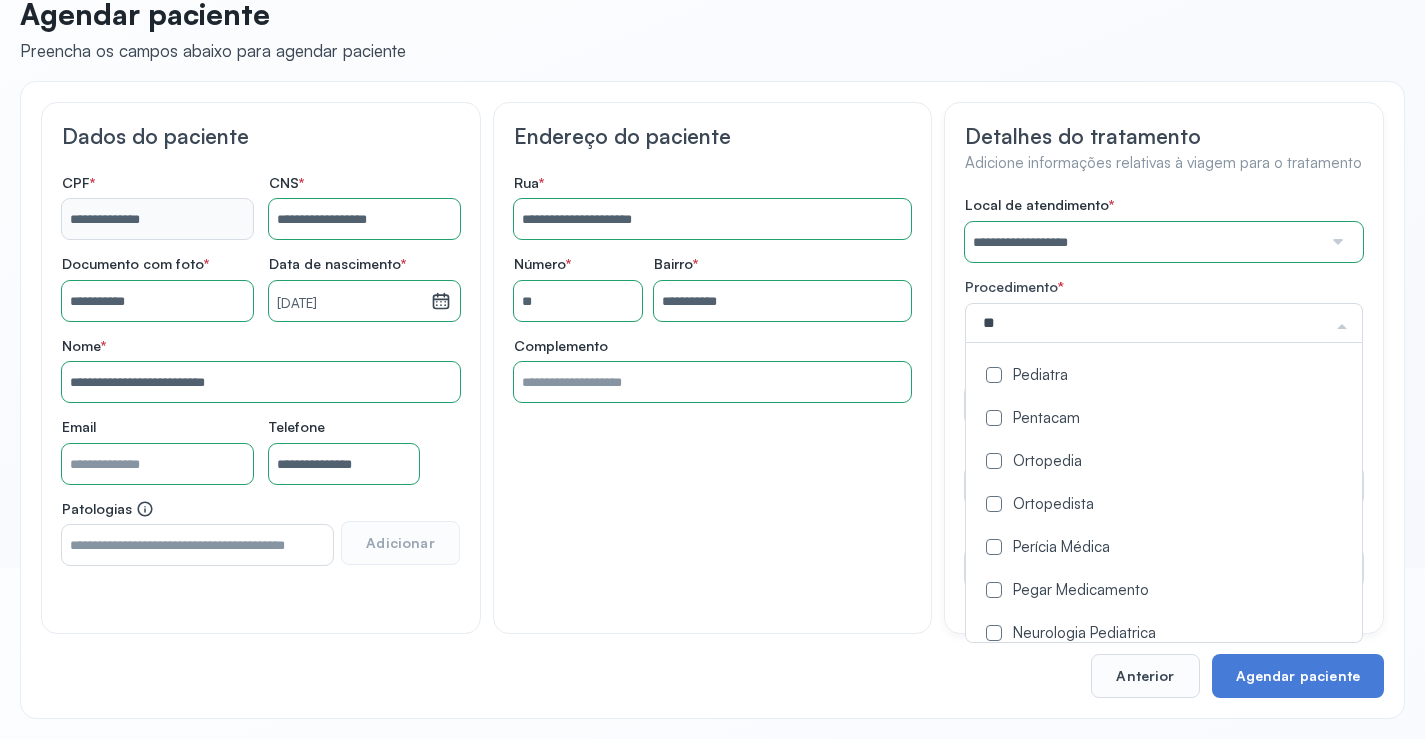 click on "Pediatra" 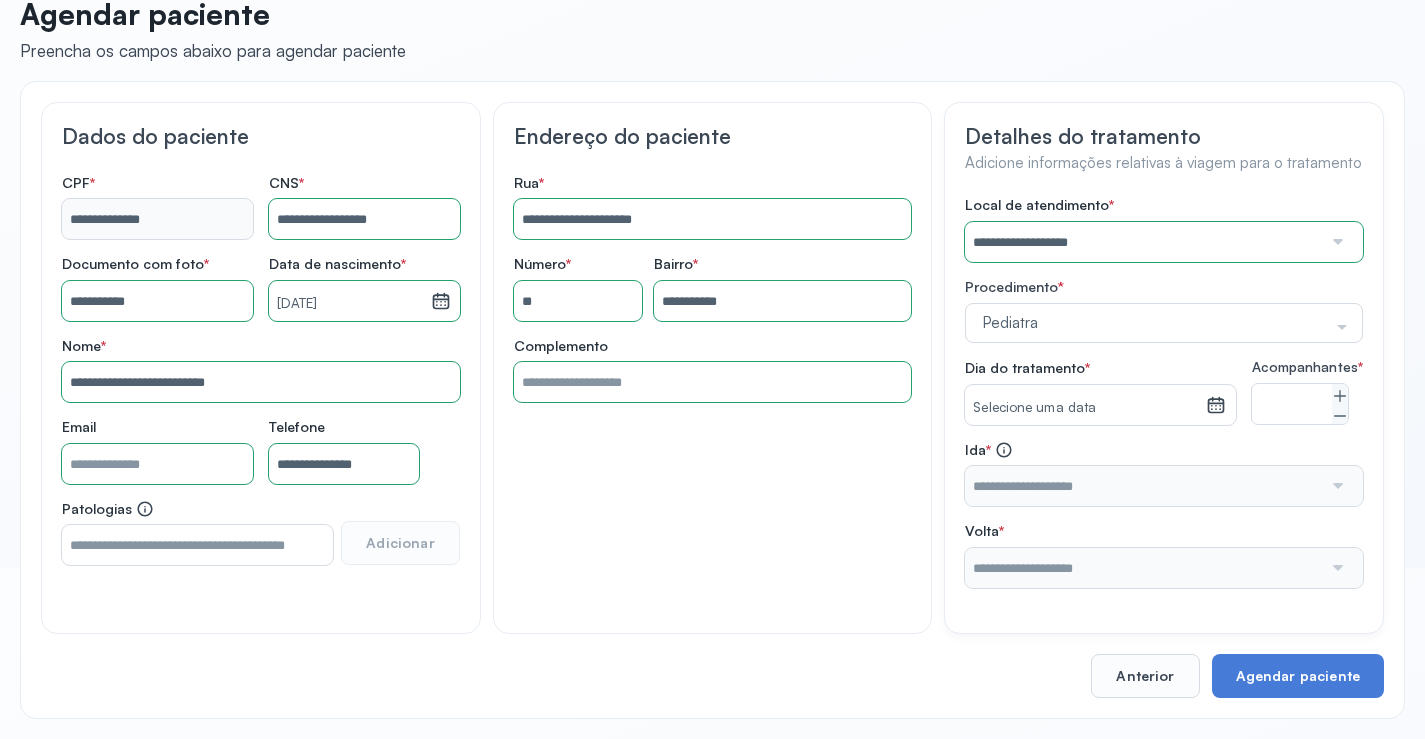 drag, startPoint x: 950, startPoint y: 365, endPoint x: 985, endPoint y: 394, distance: 45.453274 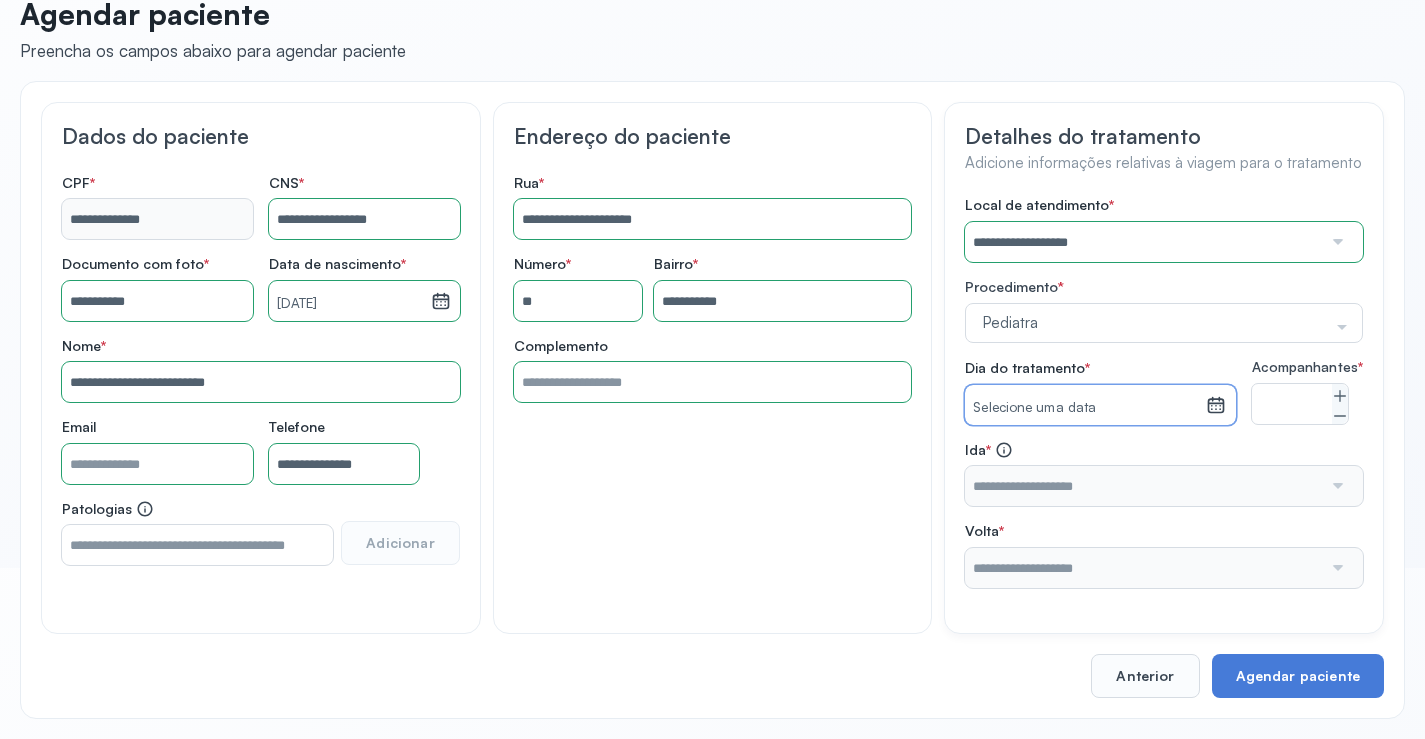 click on "Selecione uma data" at bounding box center [1085, 408] 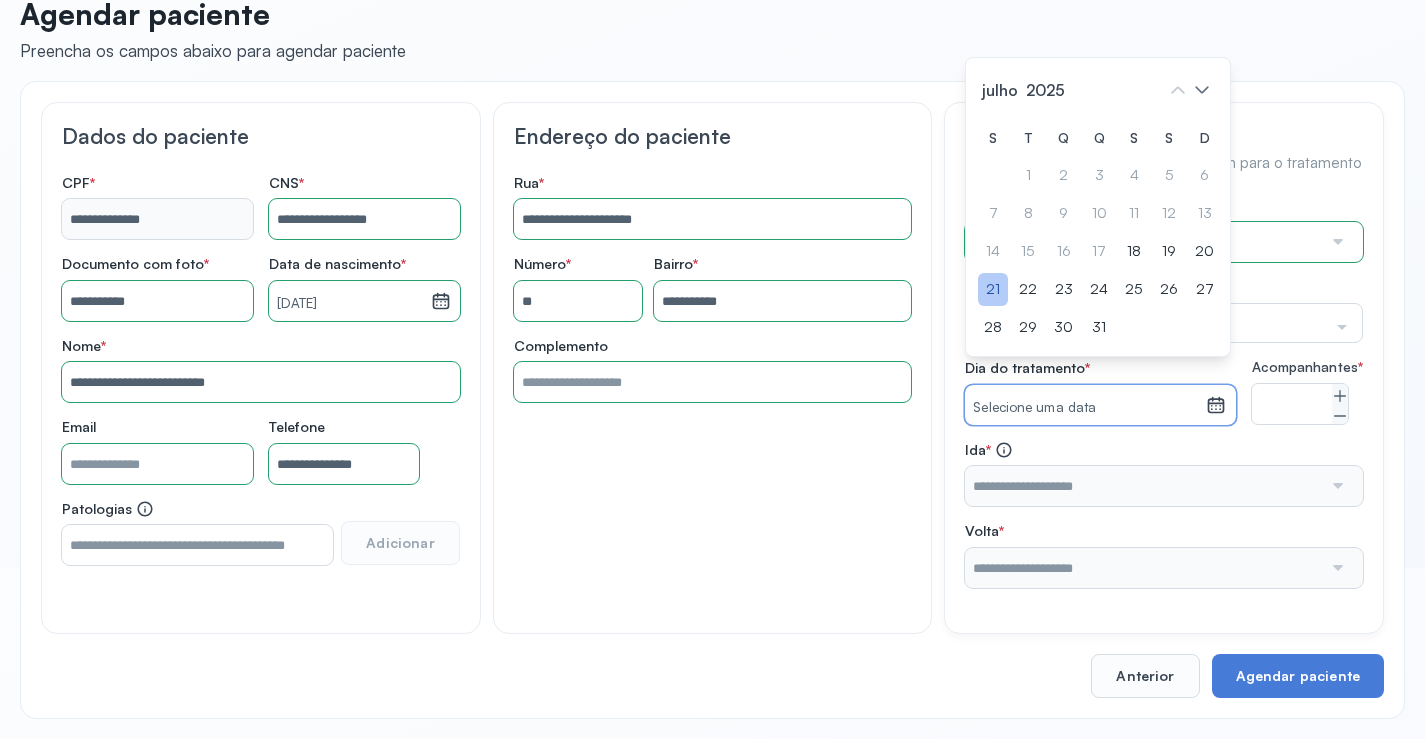 click on "21" 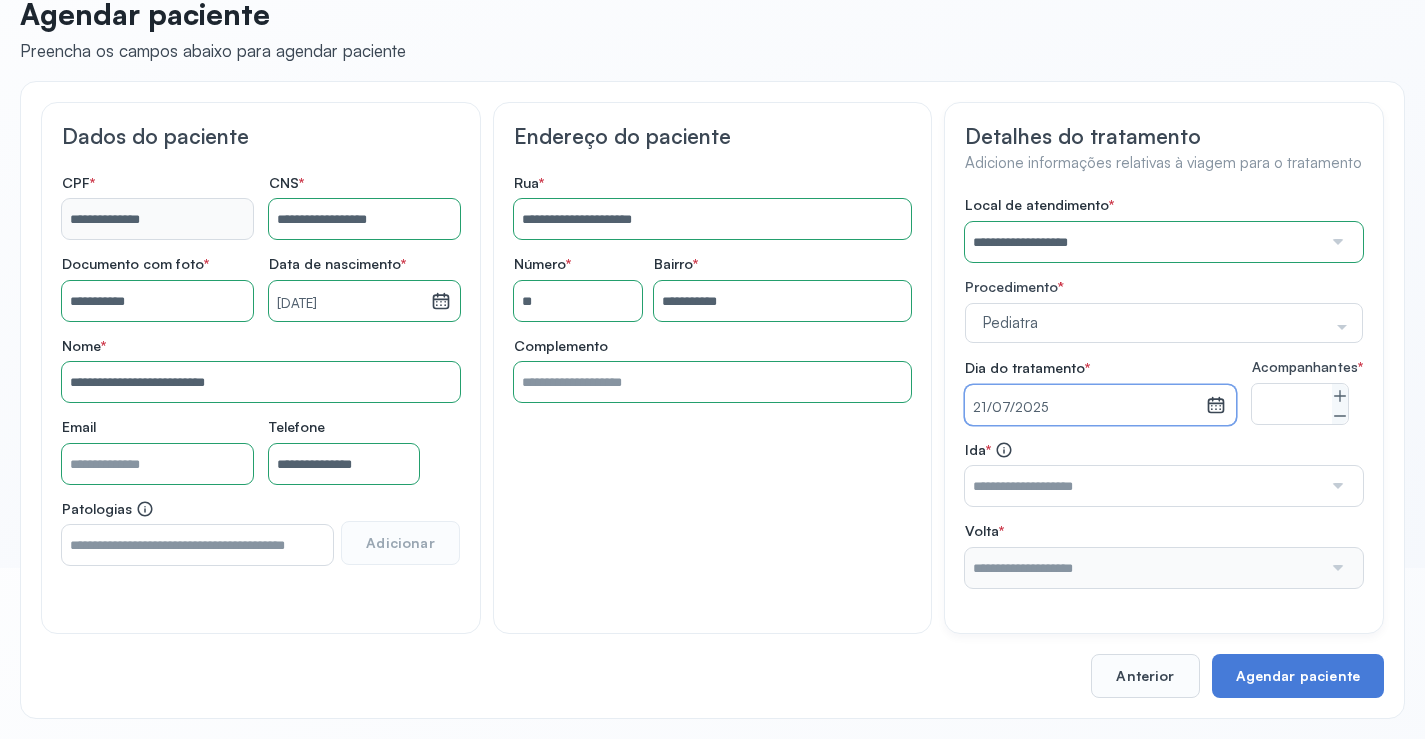 drag, startPoint x: 1193, startPoint y: 484, endPoint x: 1187, endPoint y: 497, distance: 14.3178215 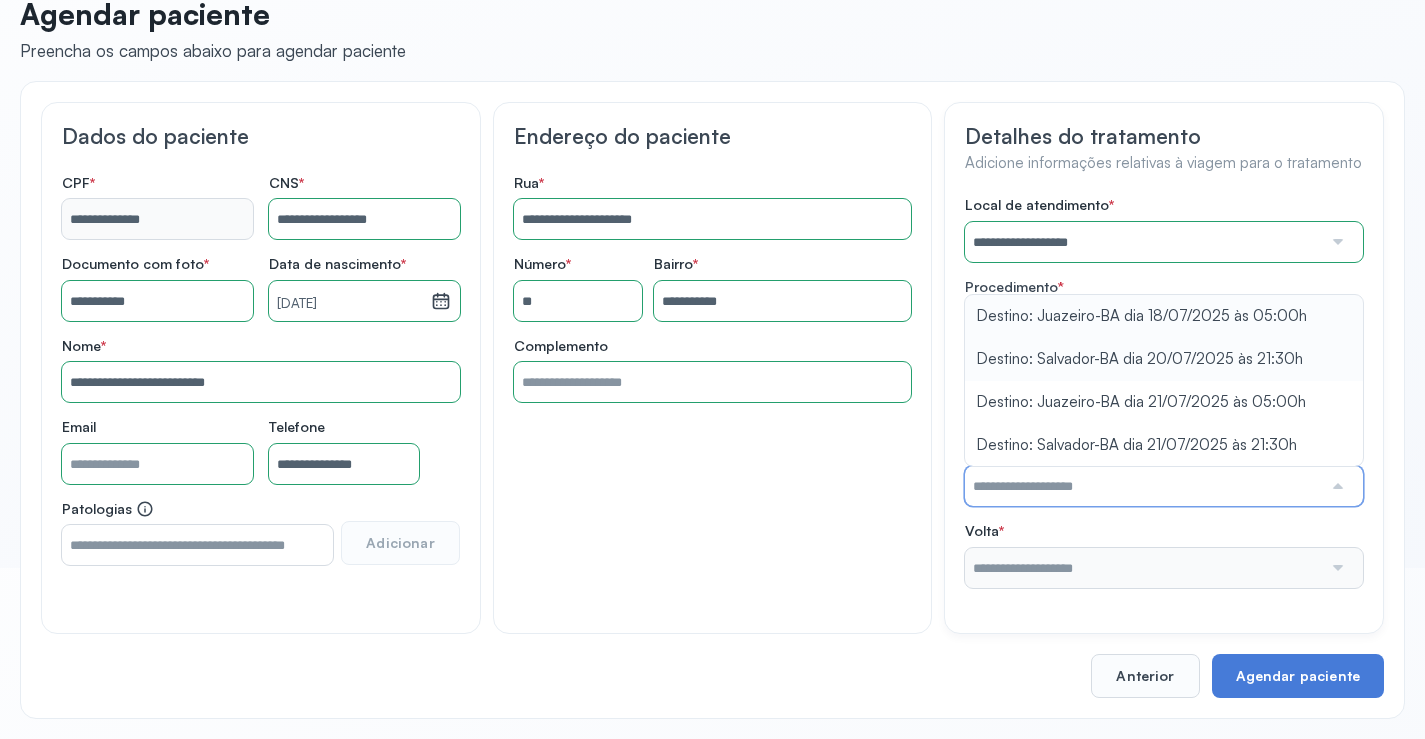 type on "**********" 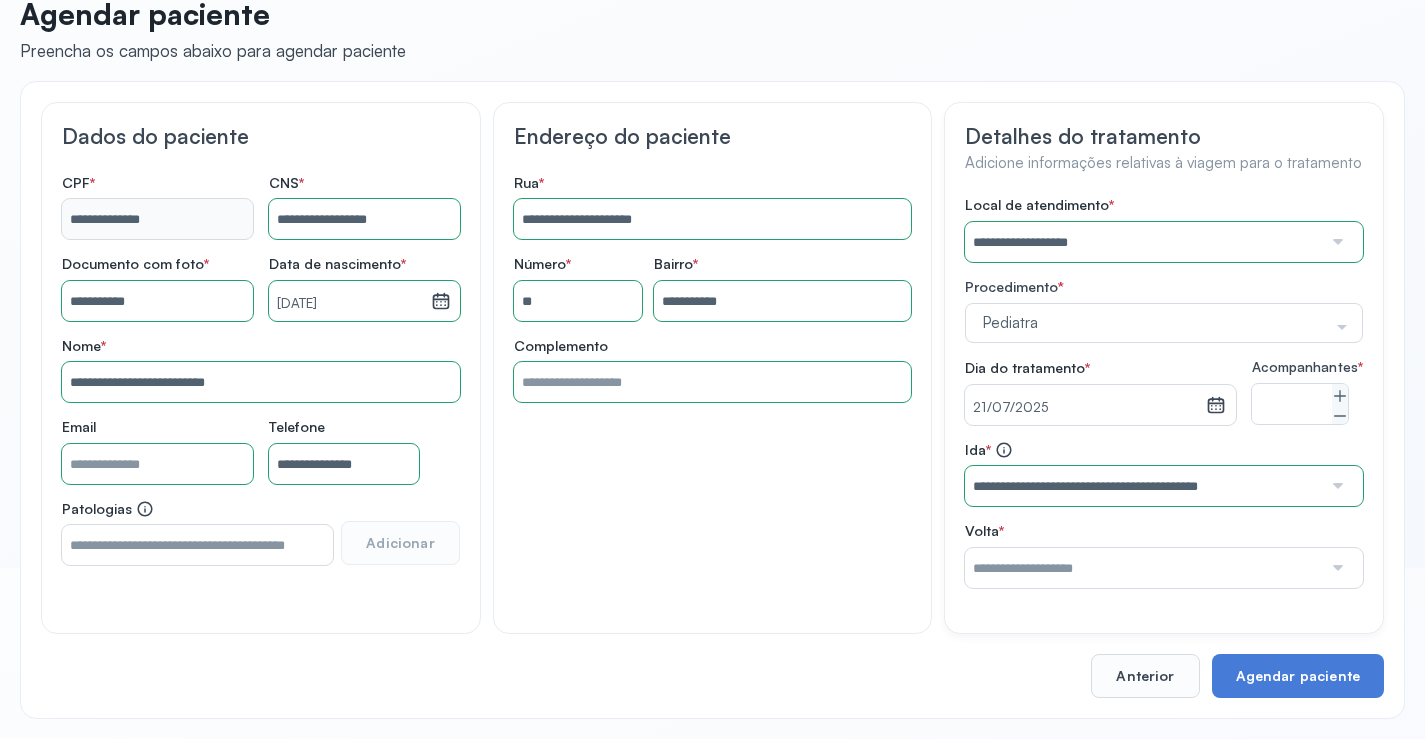 click on "**********" at bounding box center [1164, 392] 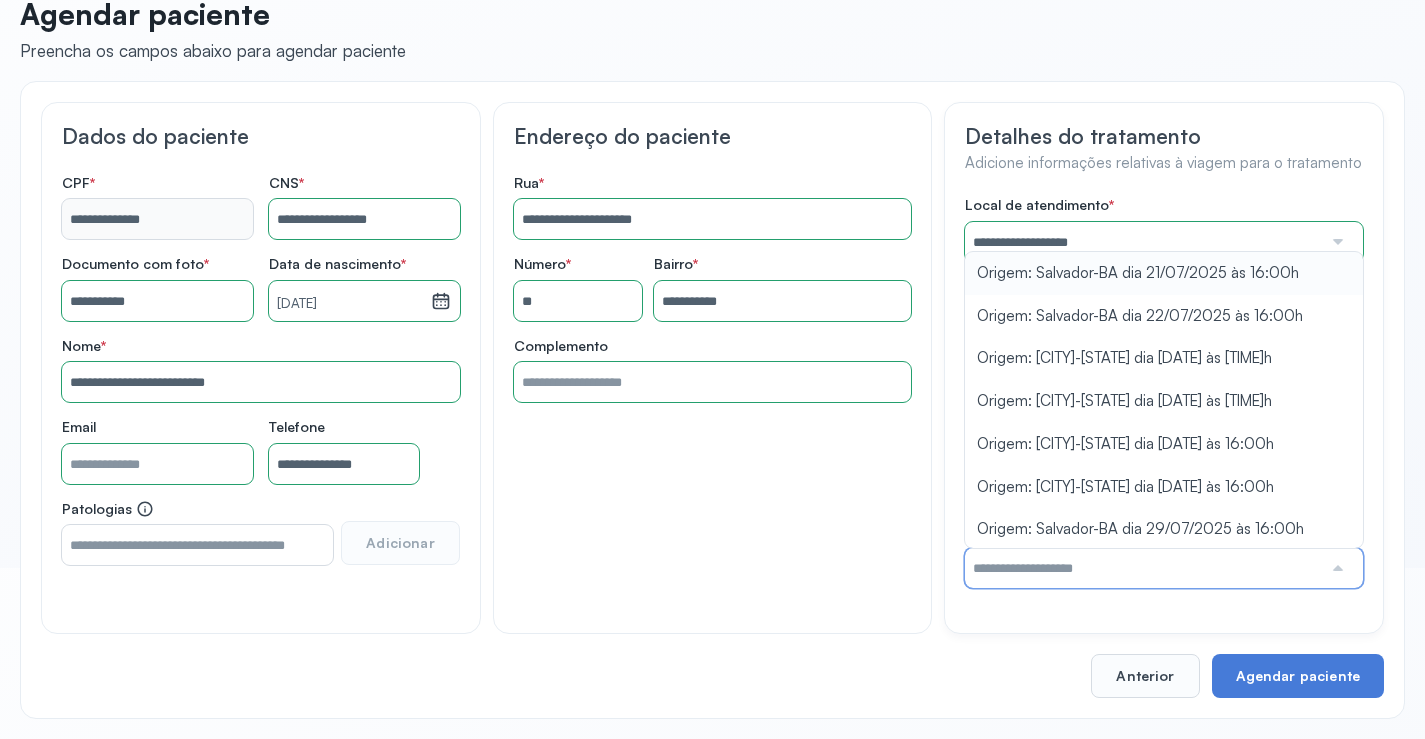 type on "**********" 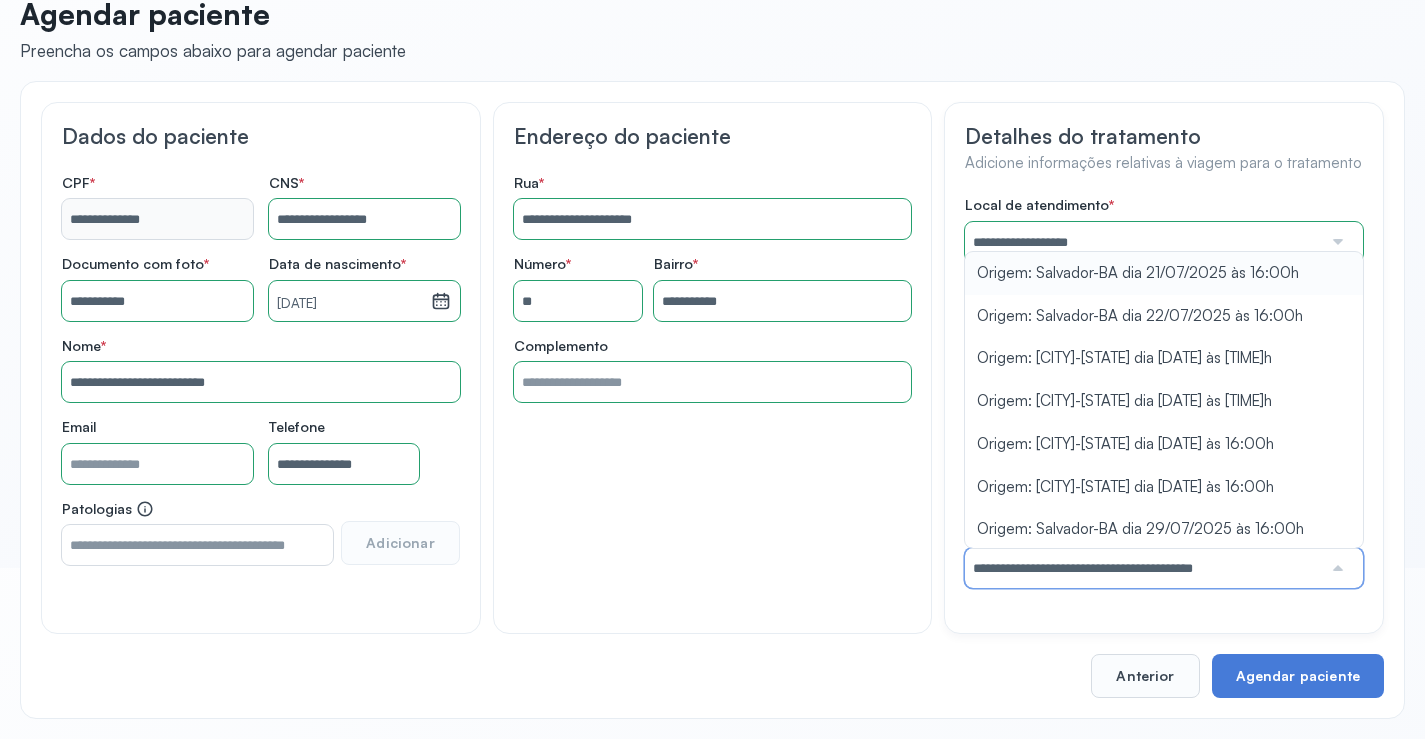 click on "**********" at bounding box center (1164, 392) 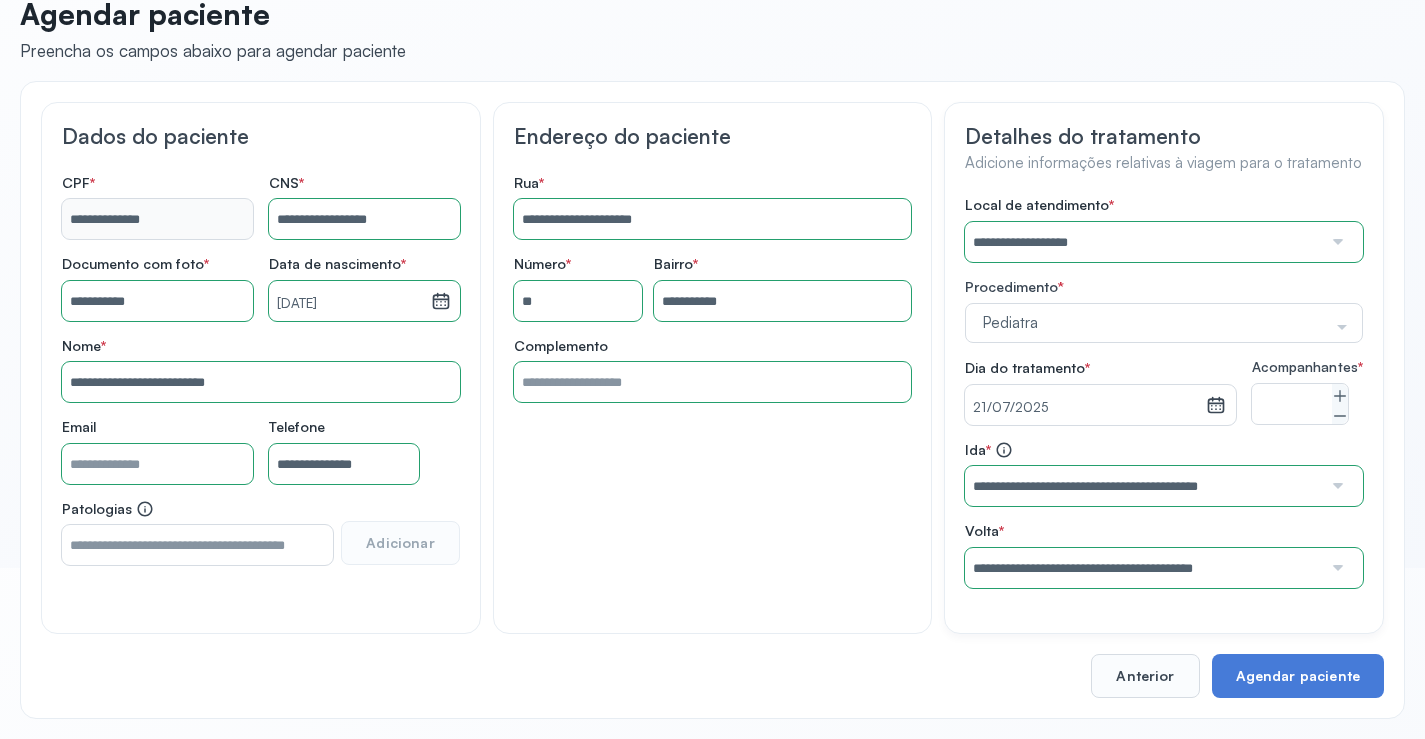 scroll, scrollTop: 186, scrollLeft: 0, axis: vertical 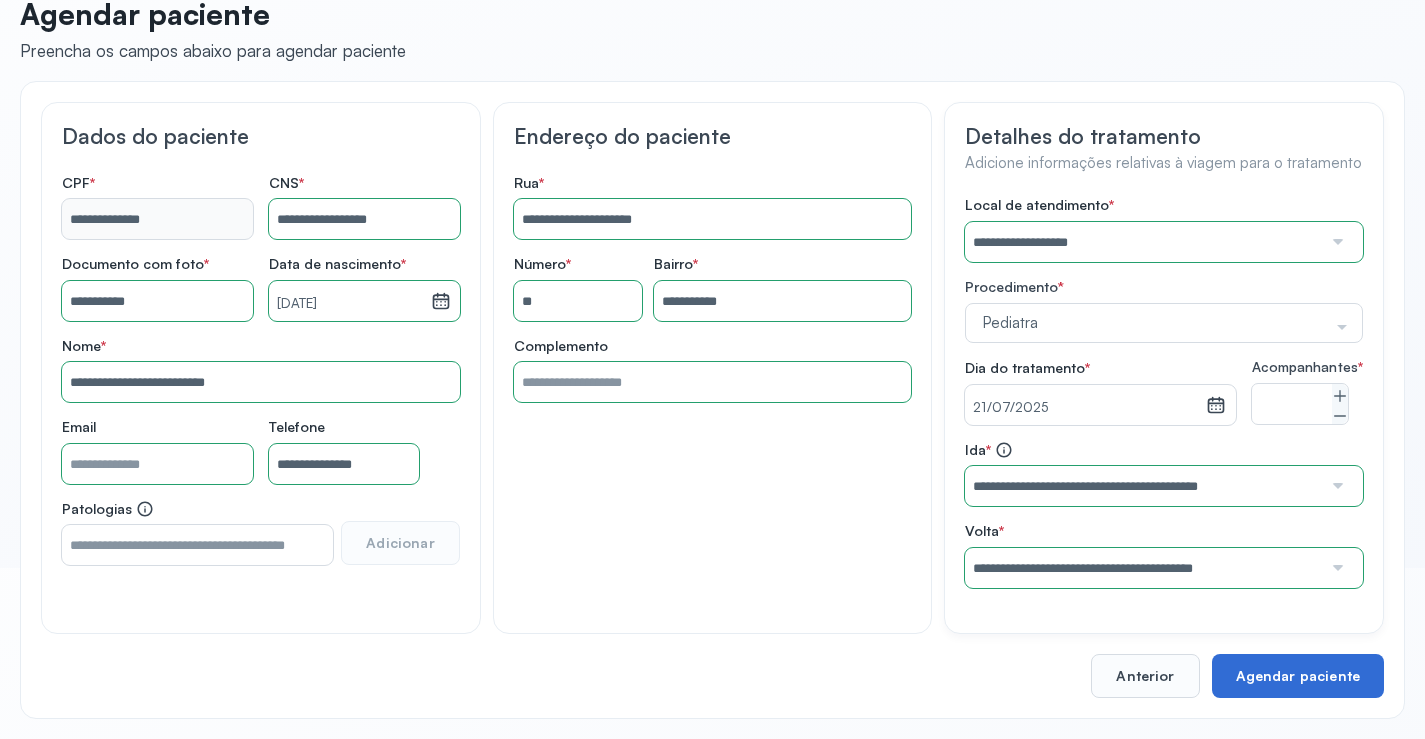 click on "Agendar paciente" at bounding box center [1298, 676] 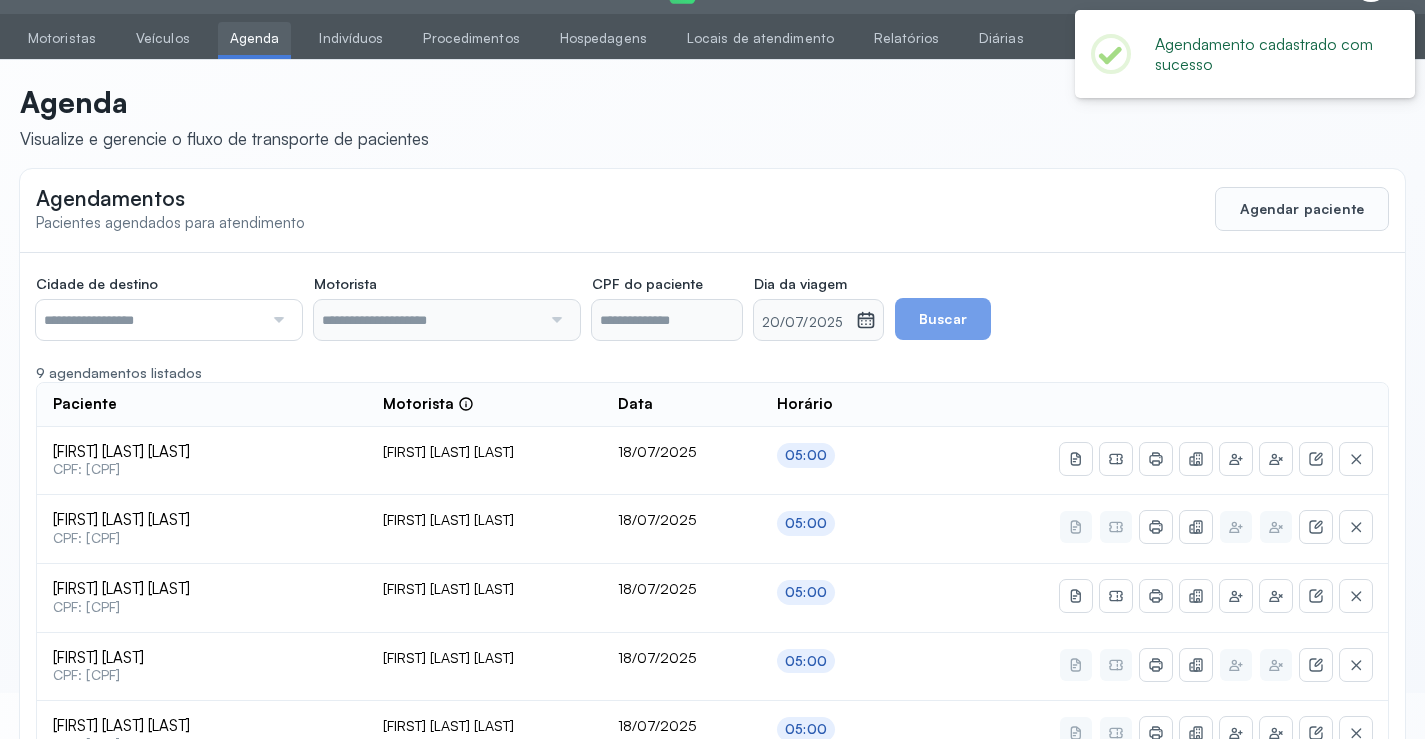 scroll, scrollTop: 186, scrollLeft: 0, axis: vertical 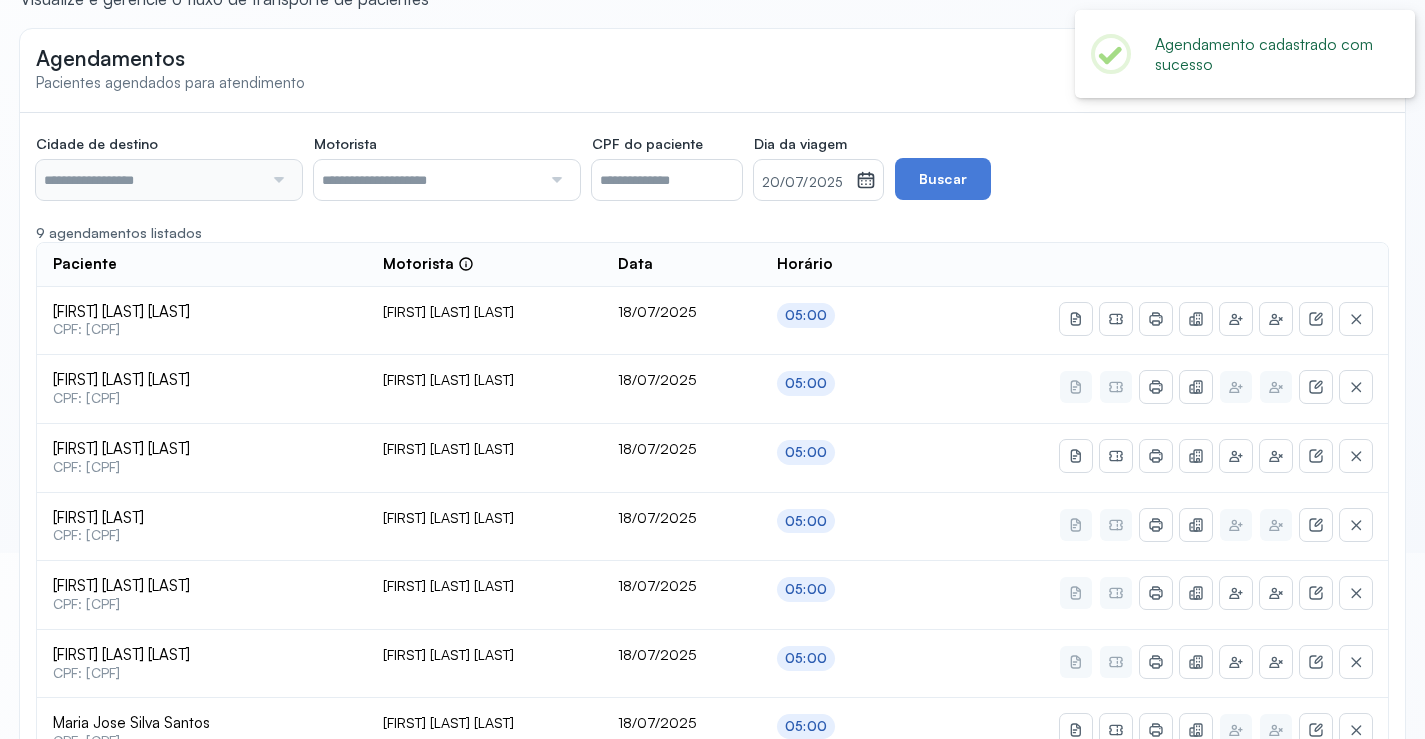 type on "********" 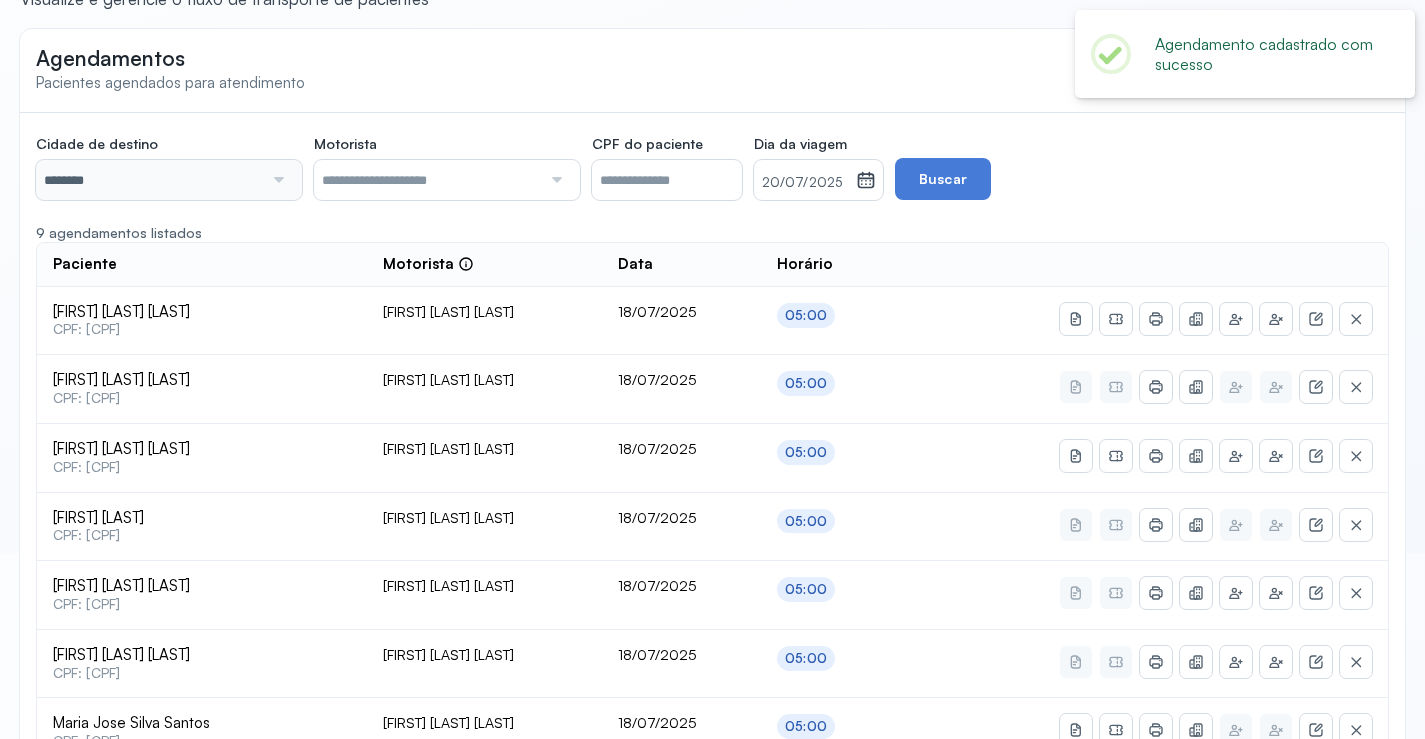 scroll, scrollTop: 46, scrollLeft: 0, axis: vertical 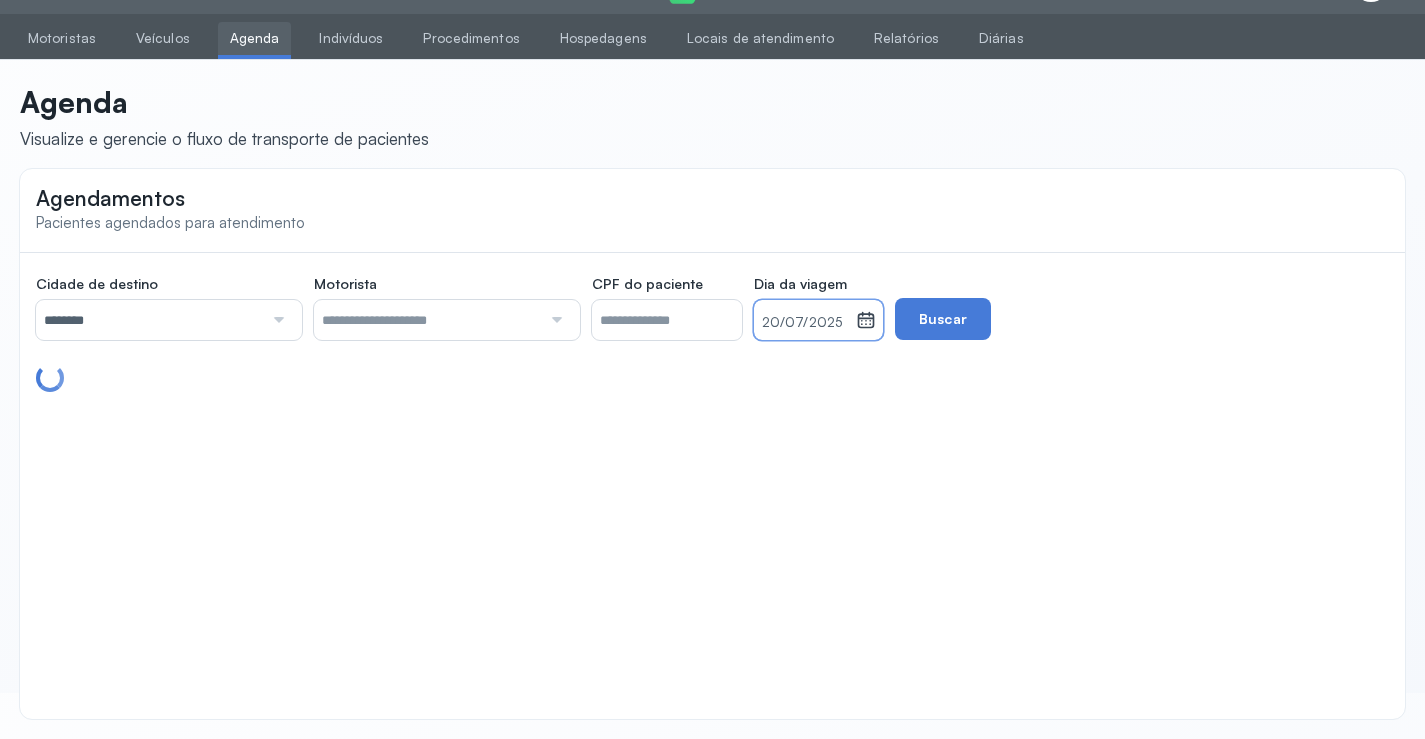 click on "20/07/2025" at bounding box center [805, 323] 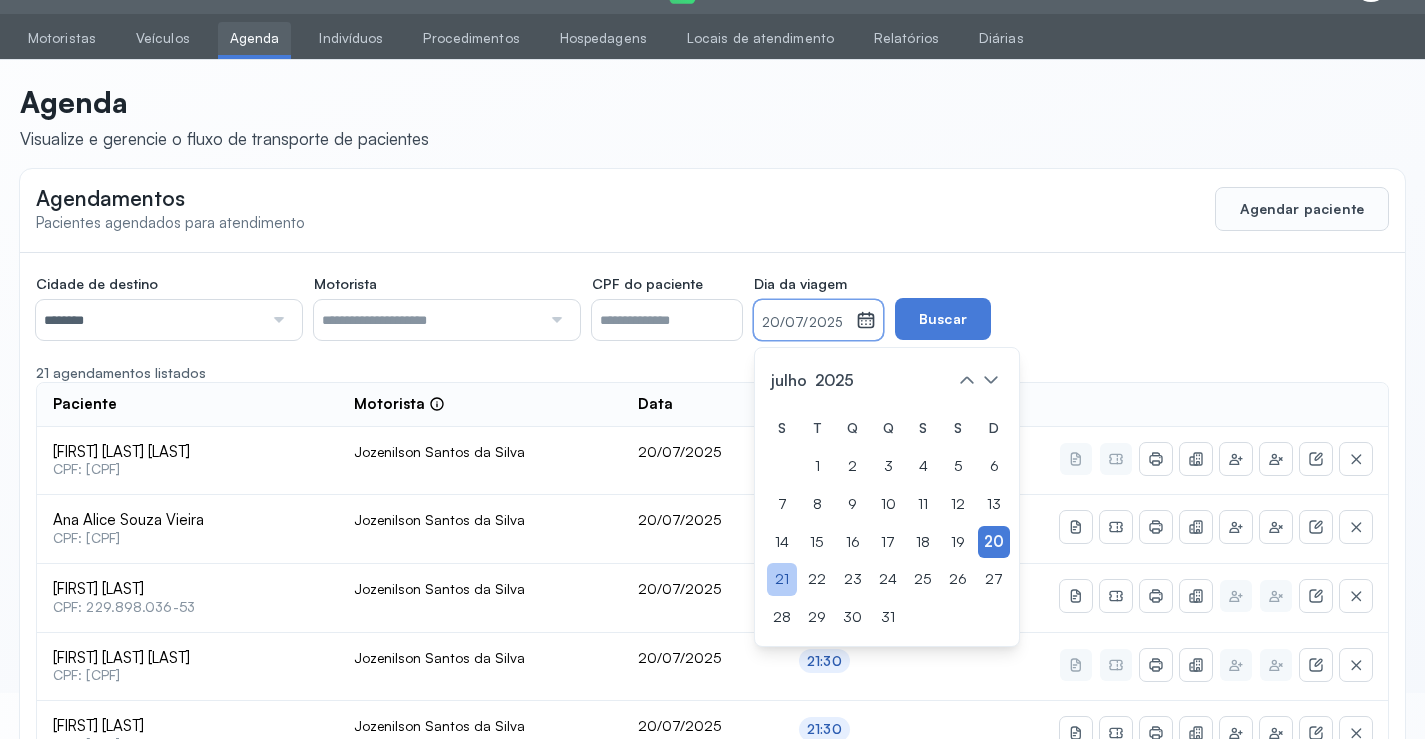 click on "21" 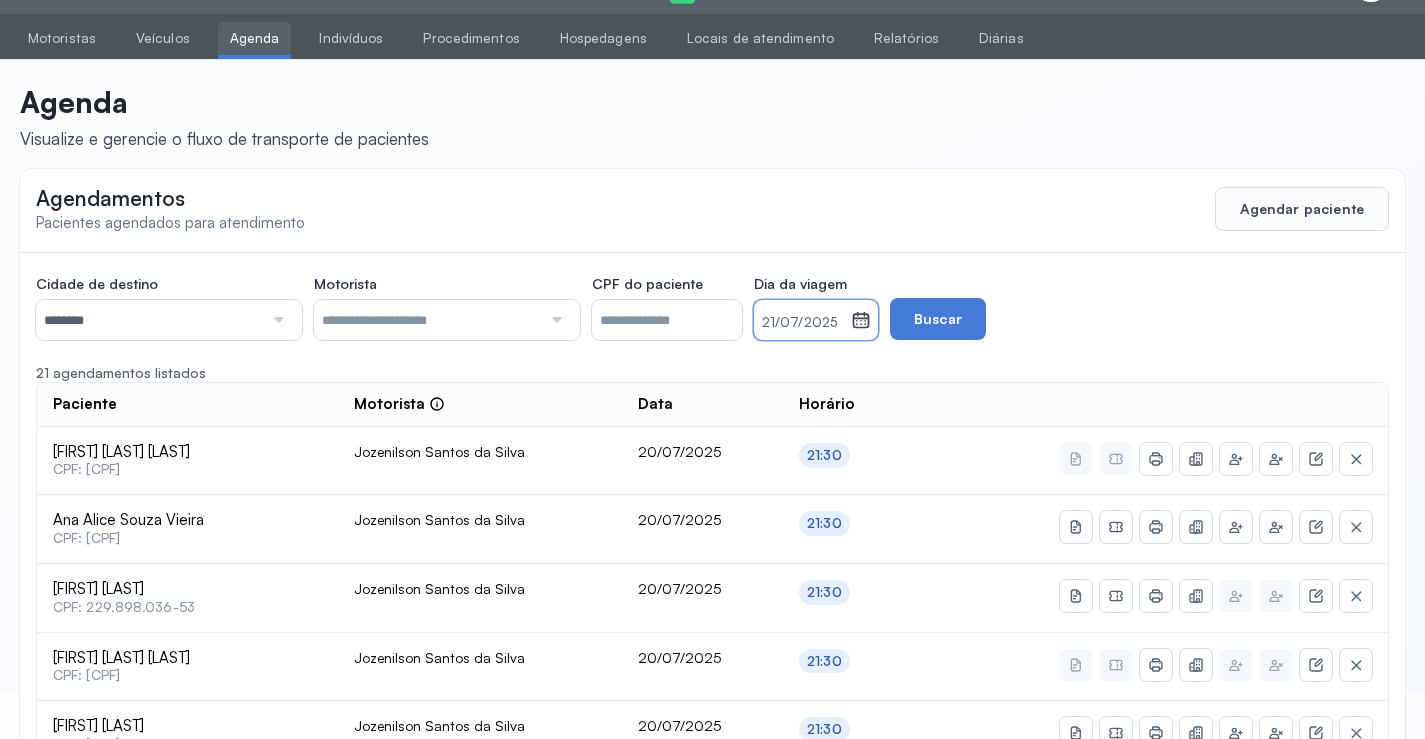 click on "21/07/2025" at bounding box center (802, 323) 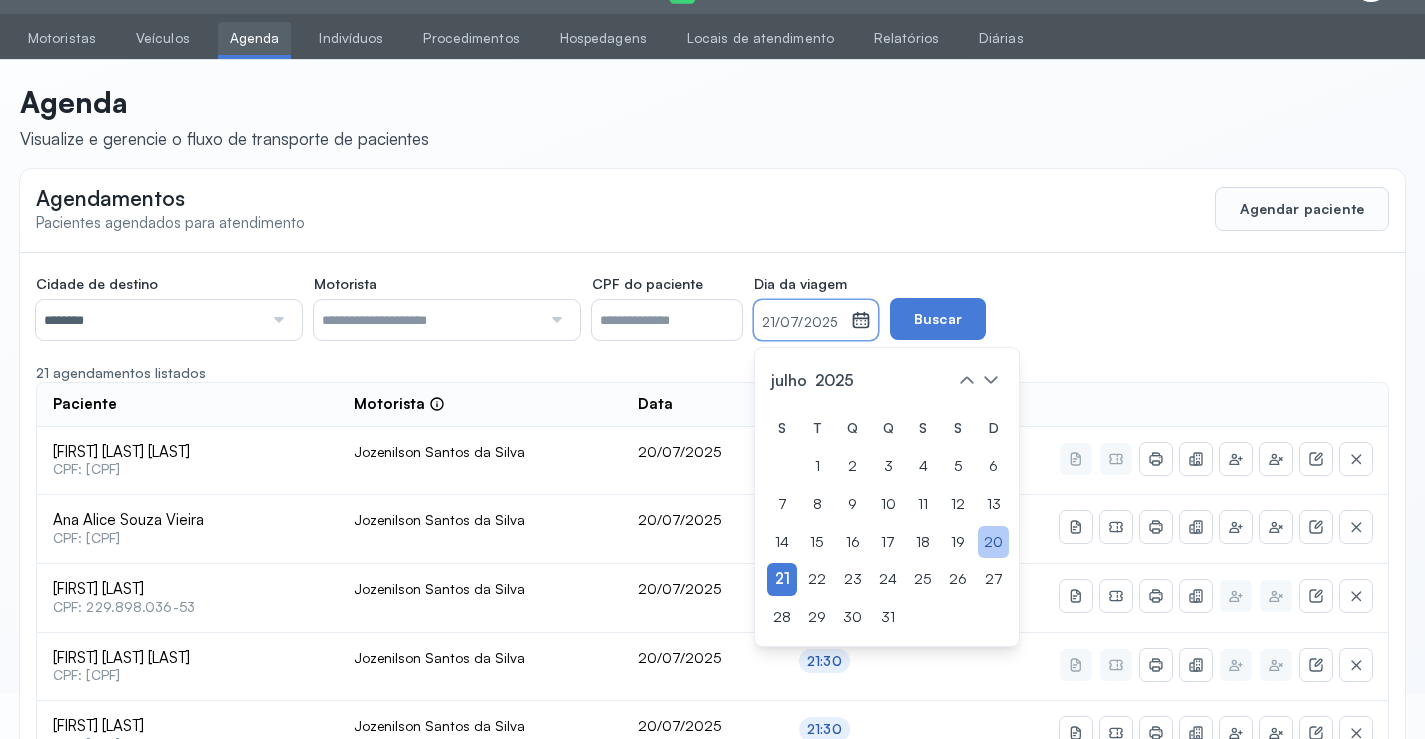 click on "20" 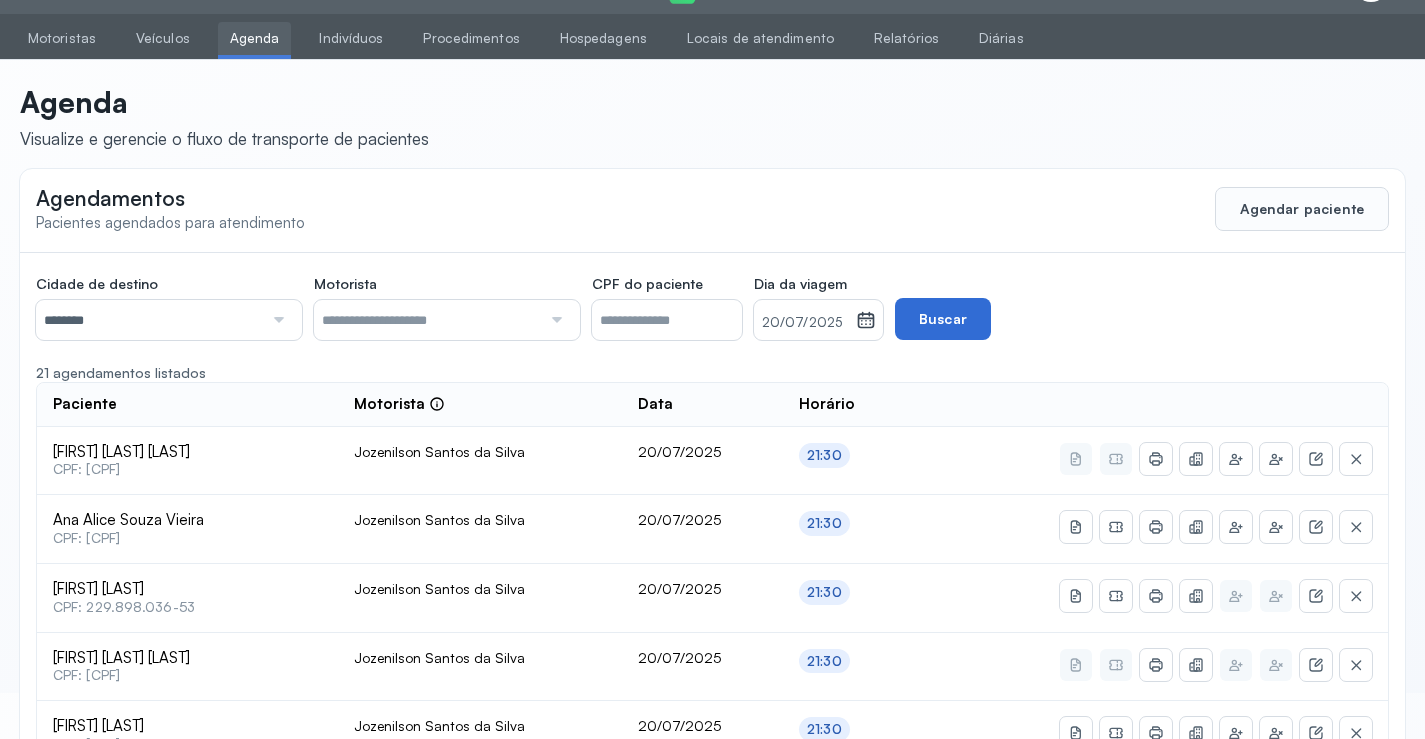 click on "Buscar" at bounding box center [943, 319] 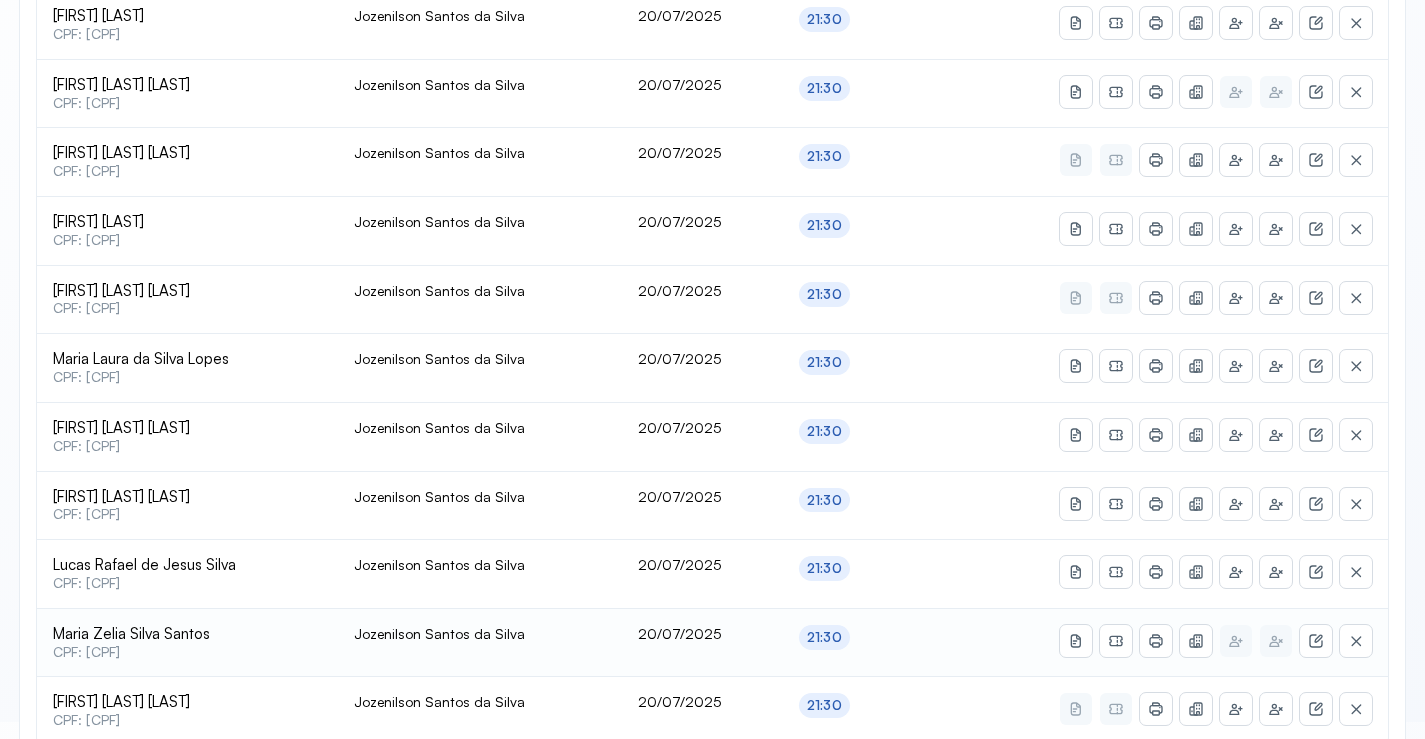 scroll, scrollTop: 865, scrollLeft: 0, axis: vertical 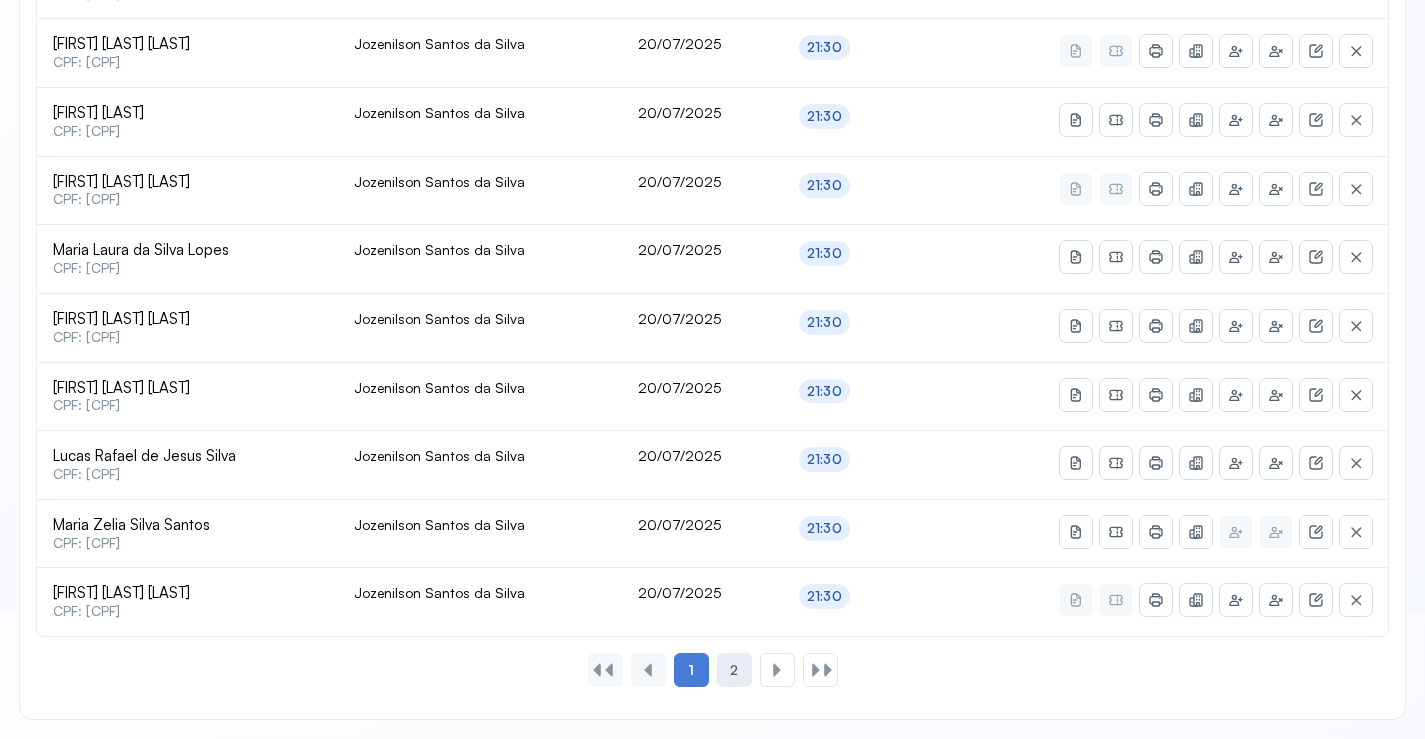 click on "2" at bounding box center (734, 670) 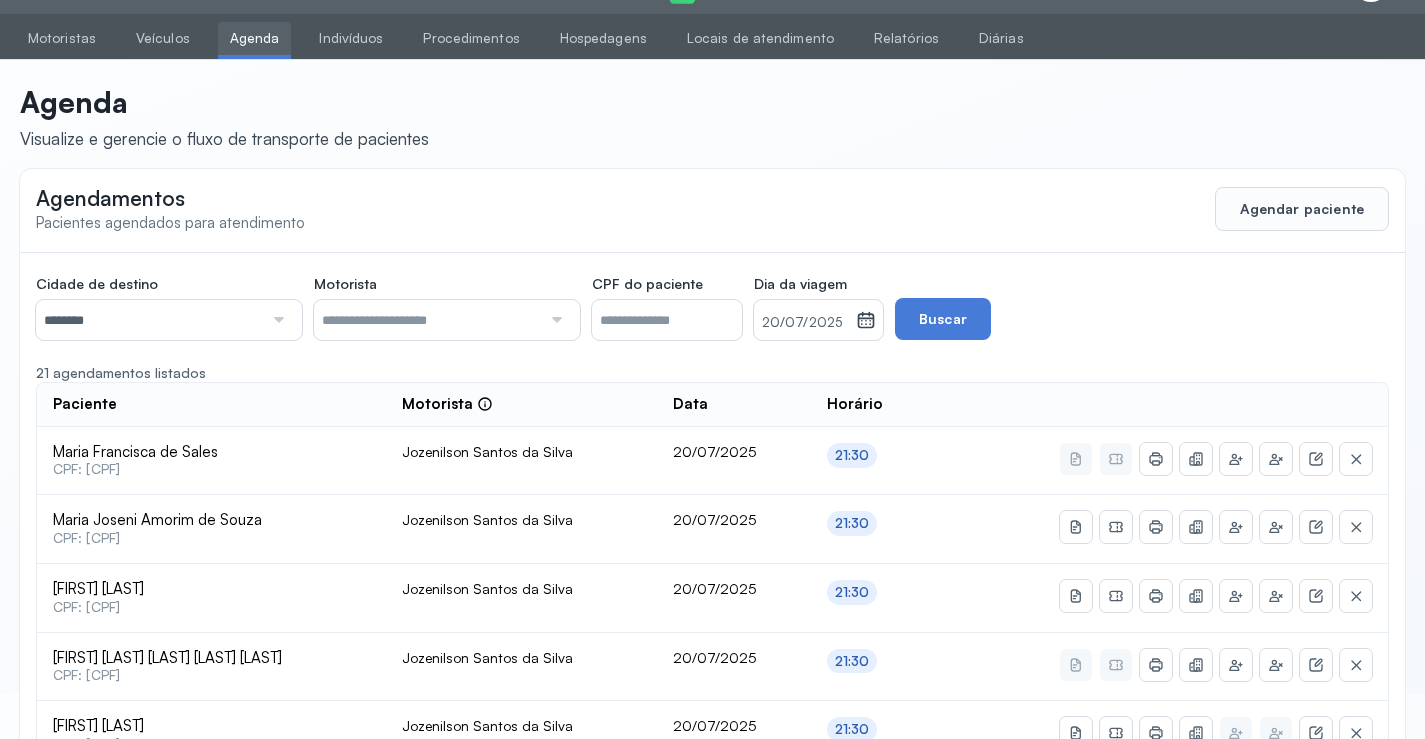scroll, scrollTop: 247, scrollLeft: 0, axis: vertical 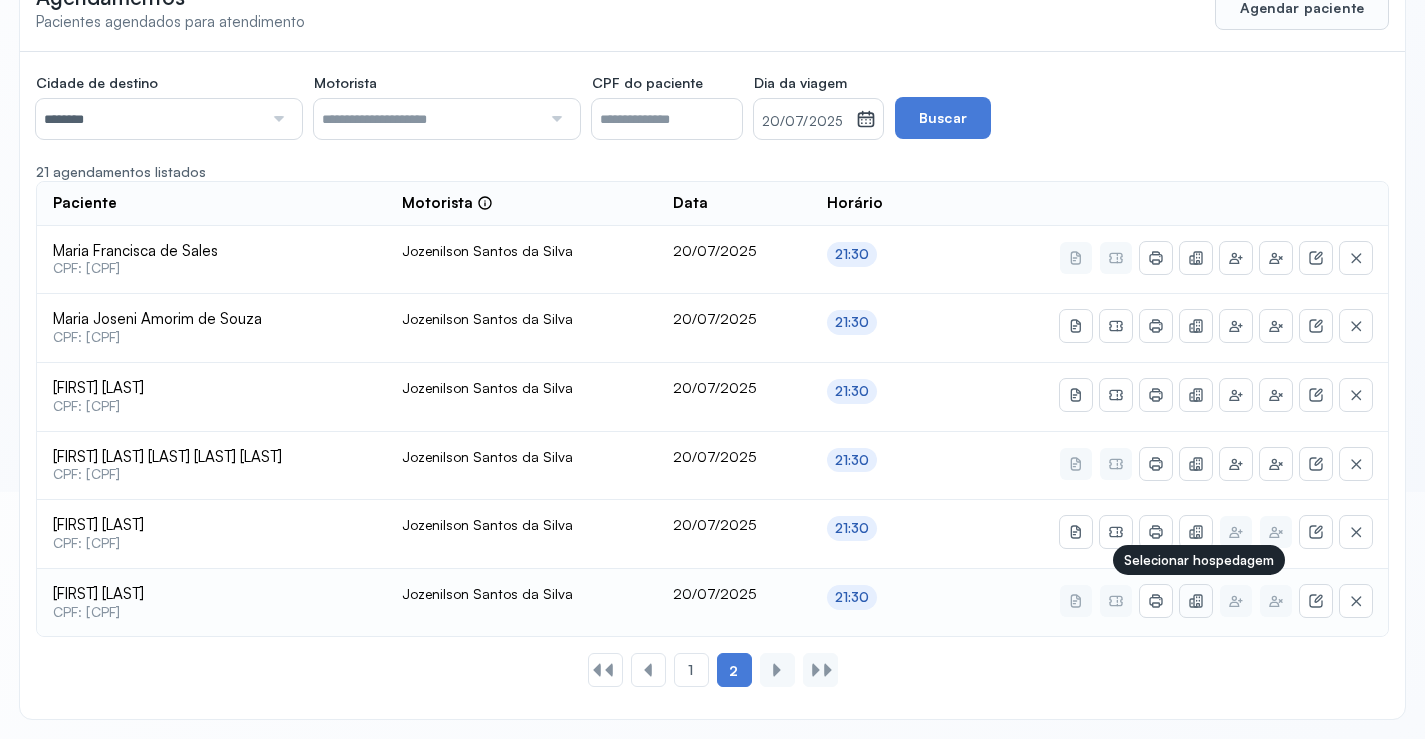 click 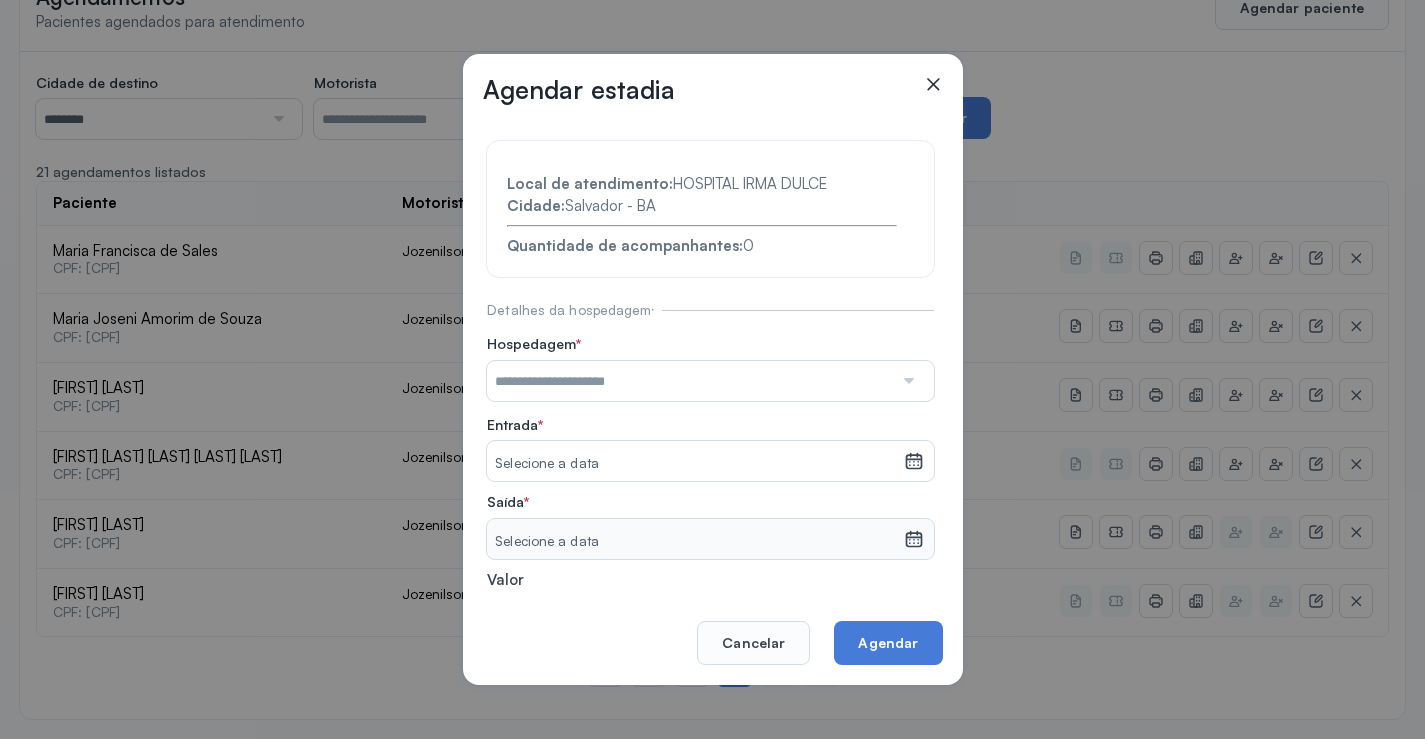 click at bounding box center (690, 381) 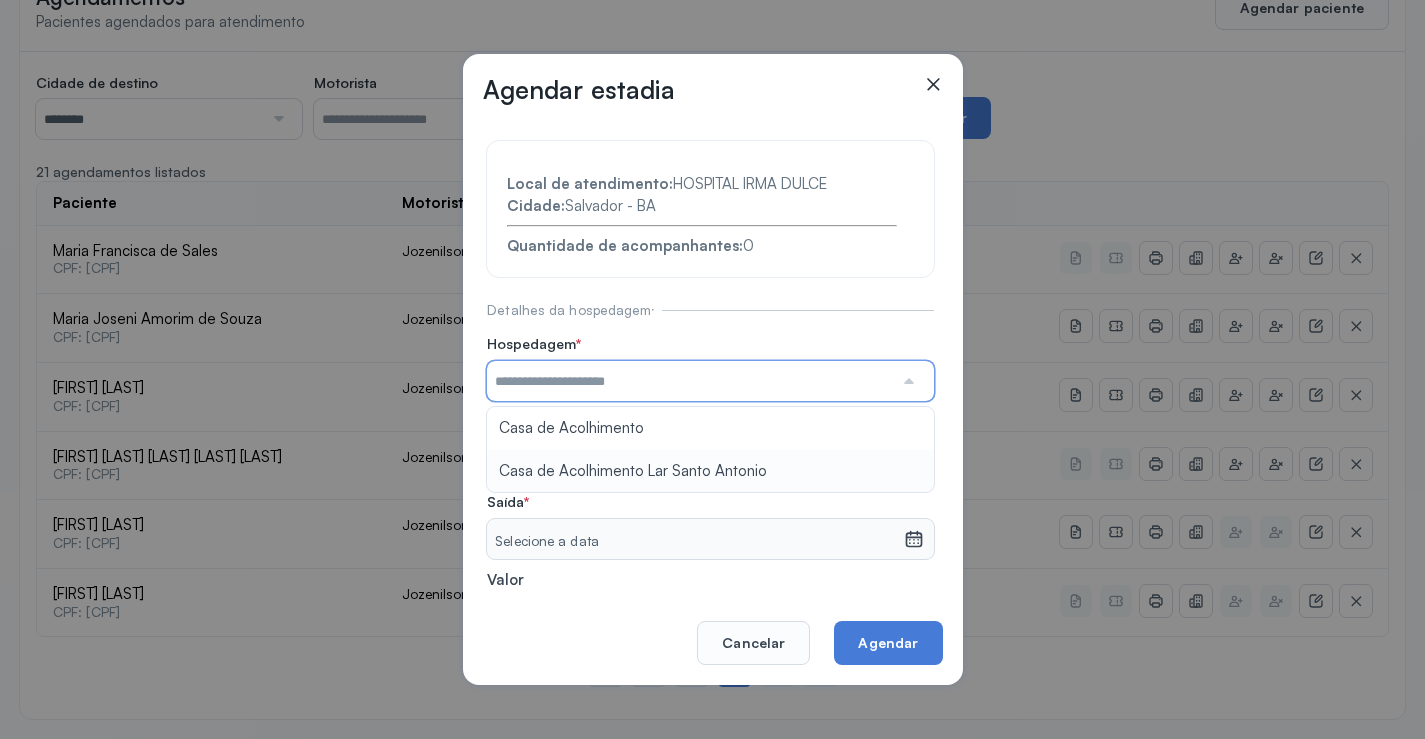 type on "**********" 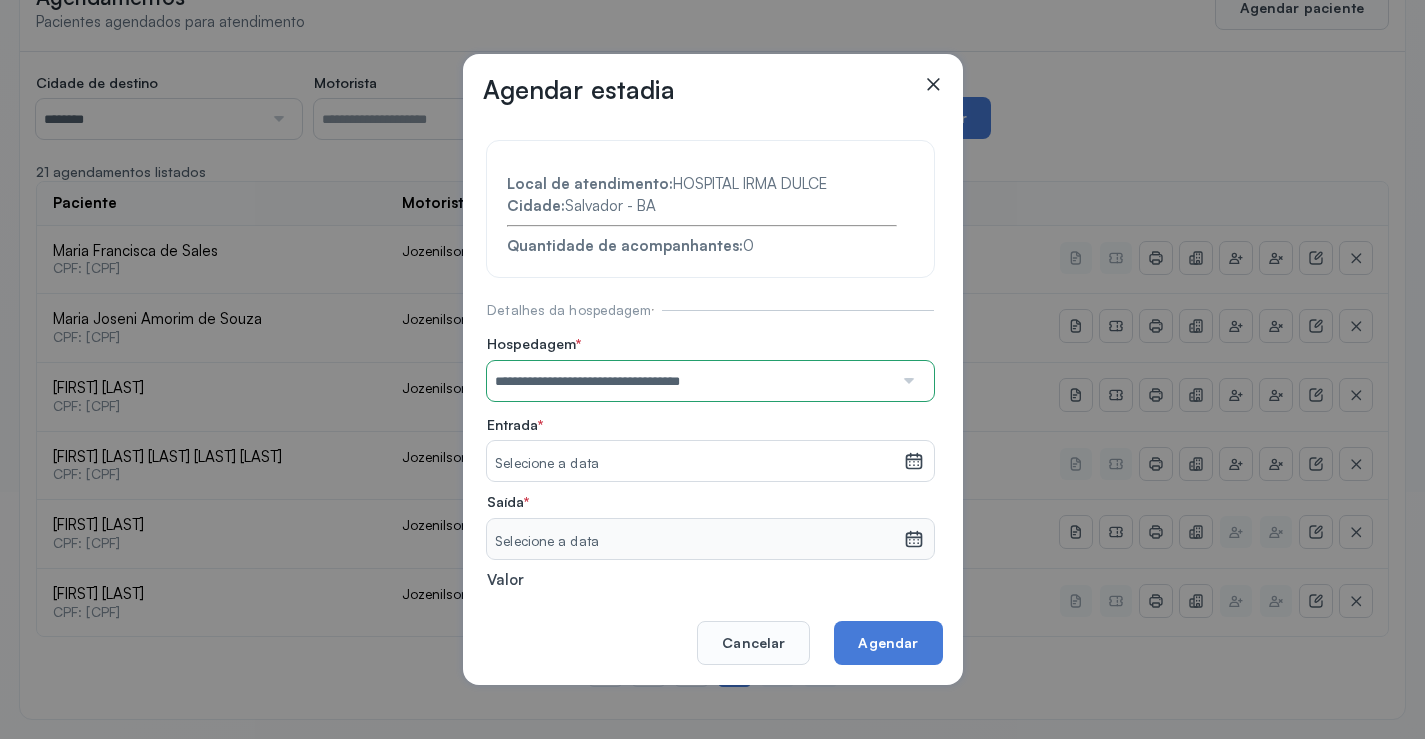 click on "**********" at bounding box center [710, 436] 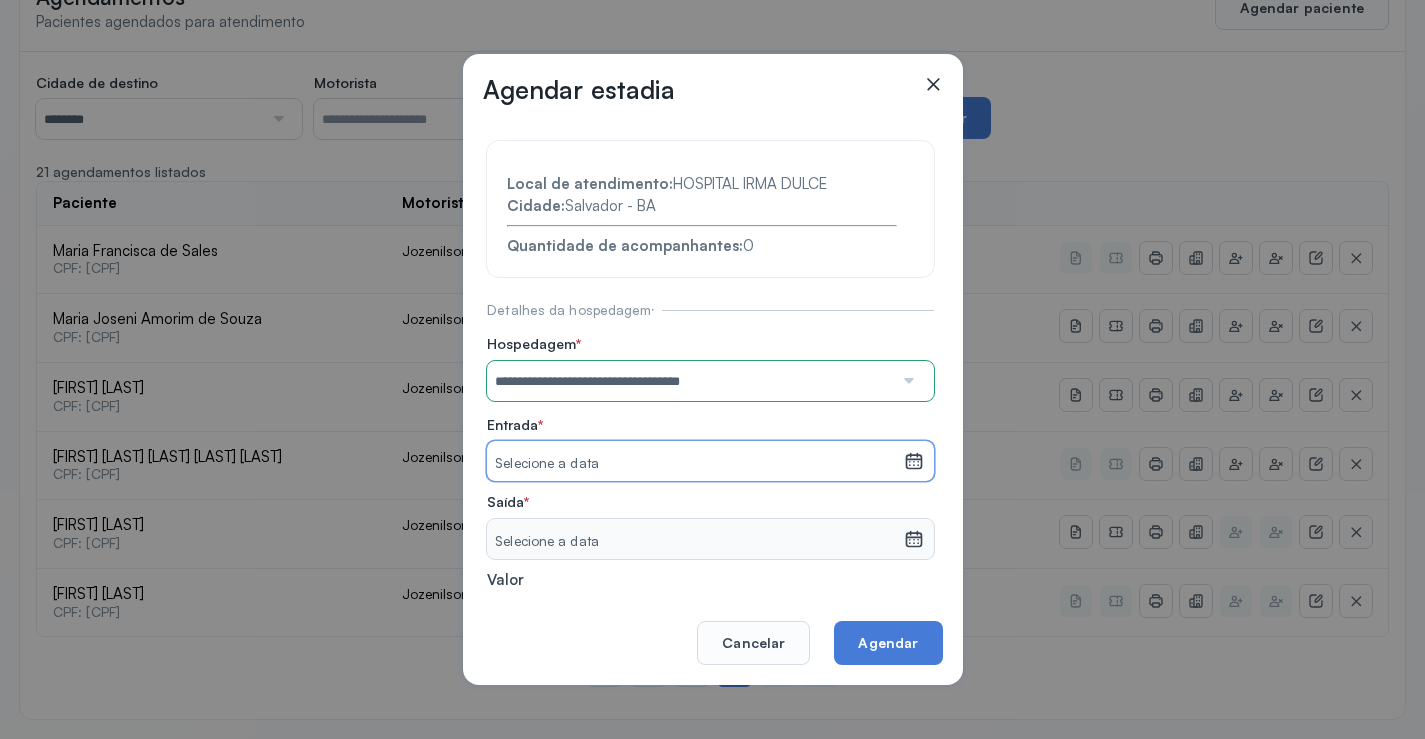 click on "Selecione a data" at bounding box center (695, 464) 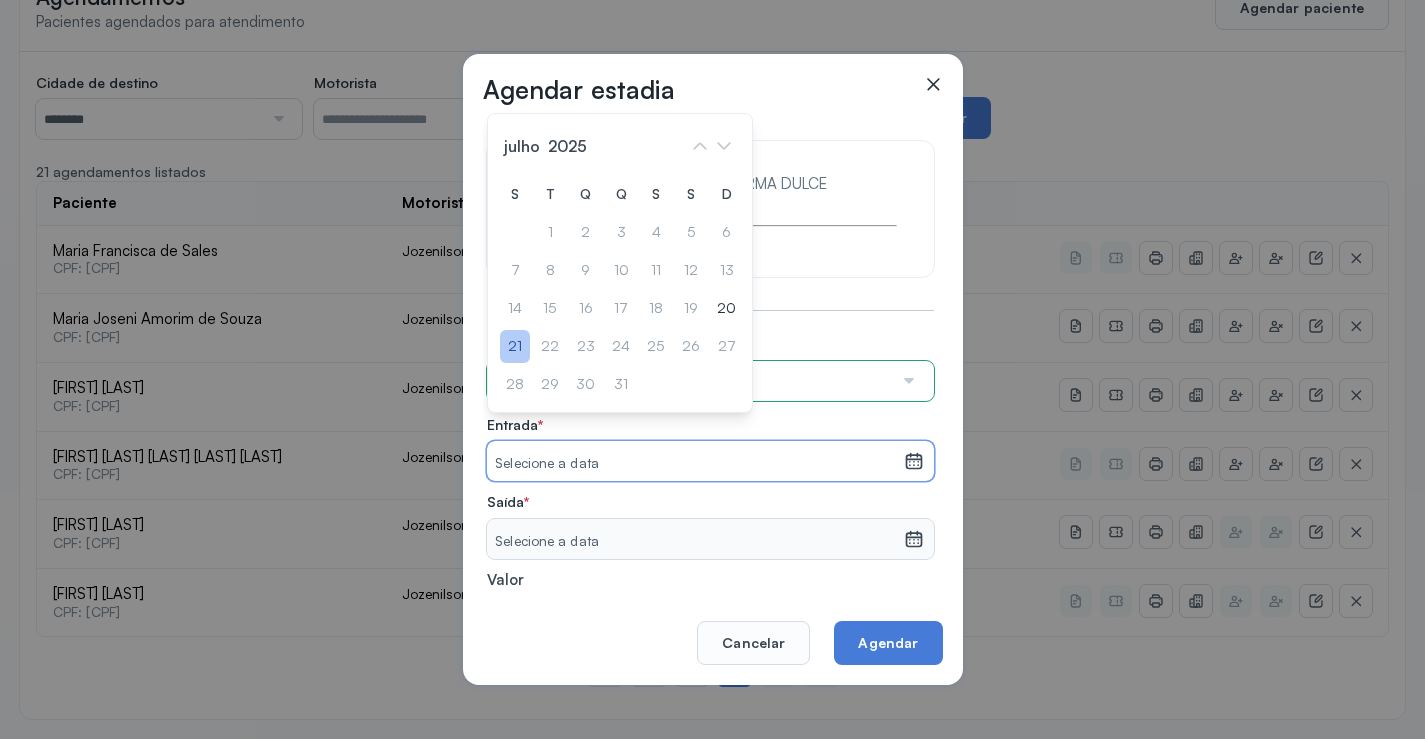 click on "21" 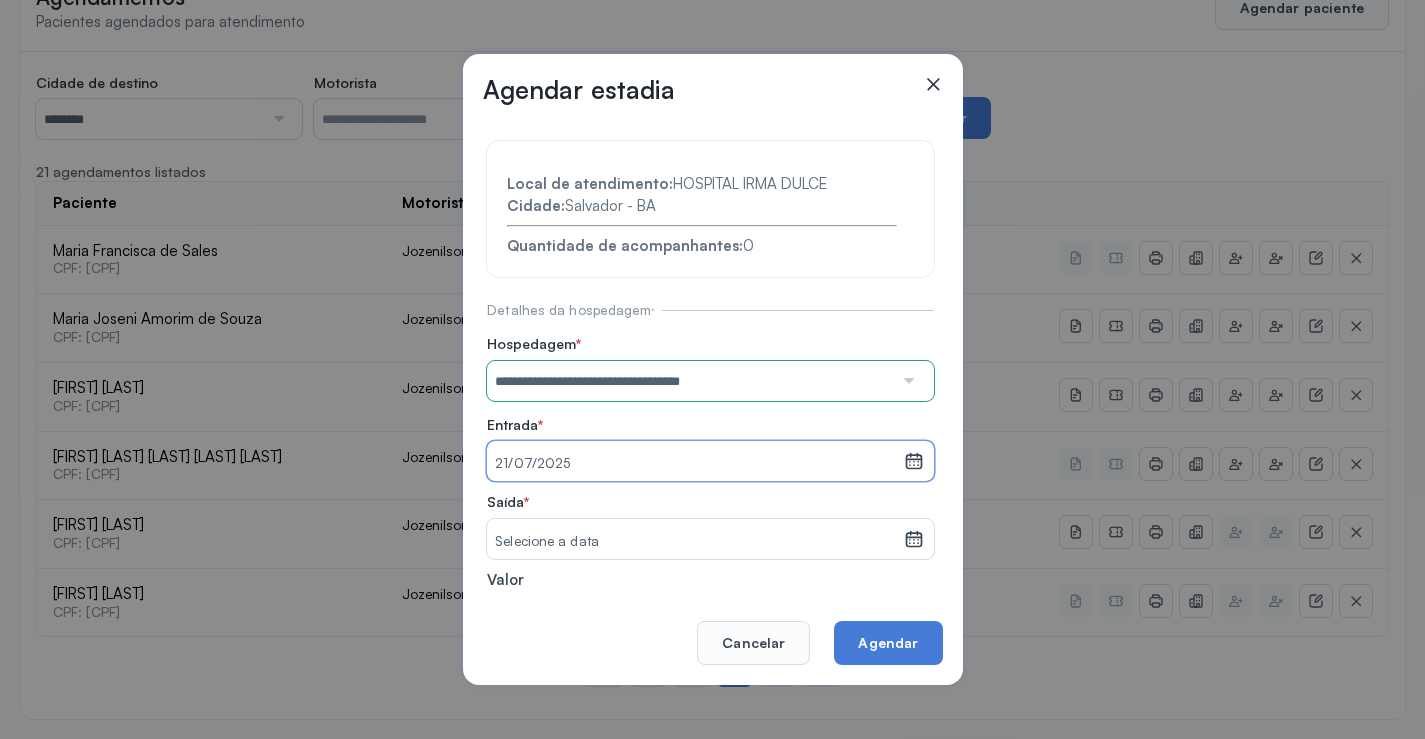 click on "Selecione a data" at bounding box center (695, 539) 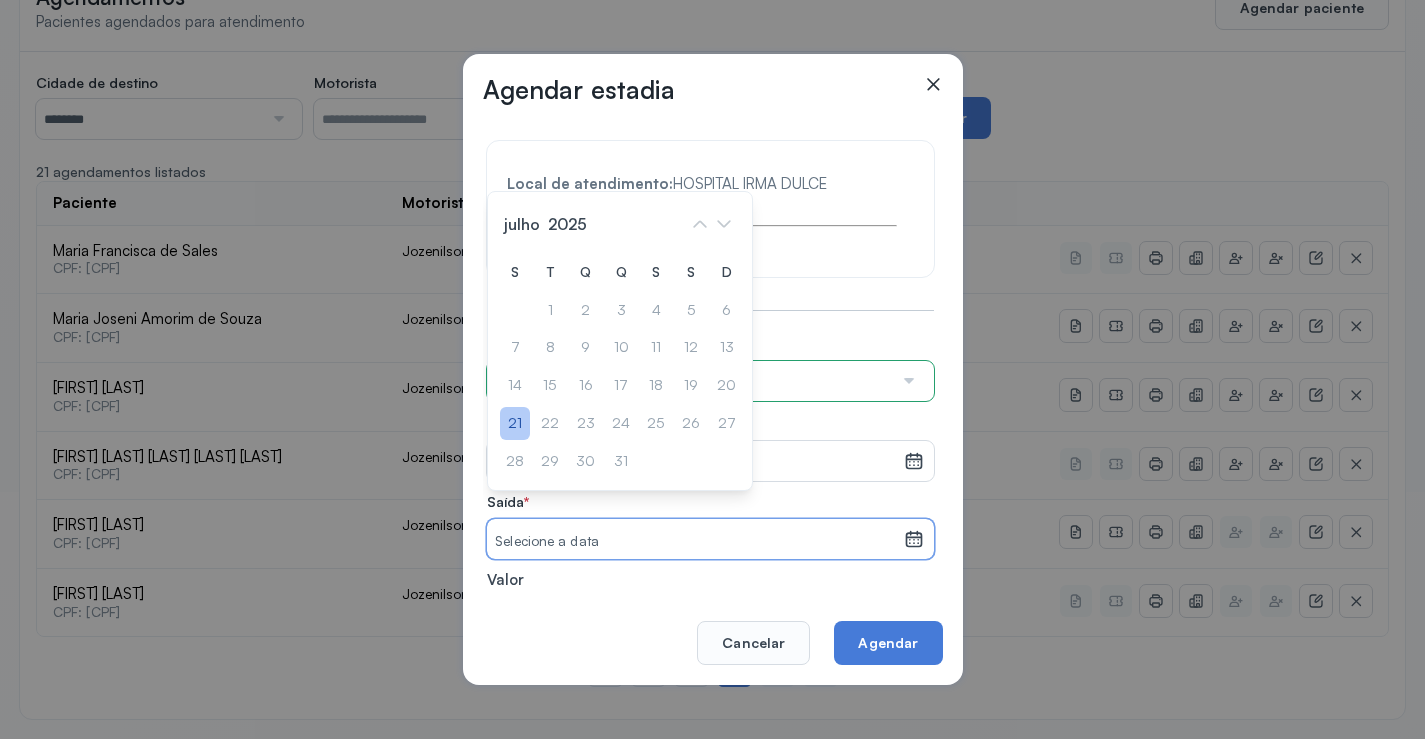 click on "21" 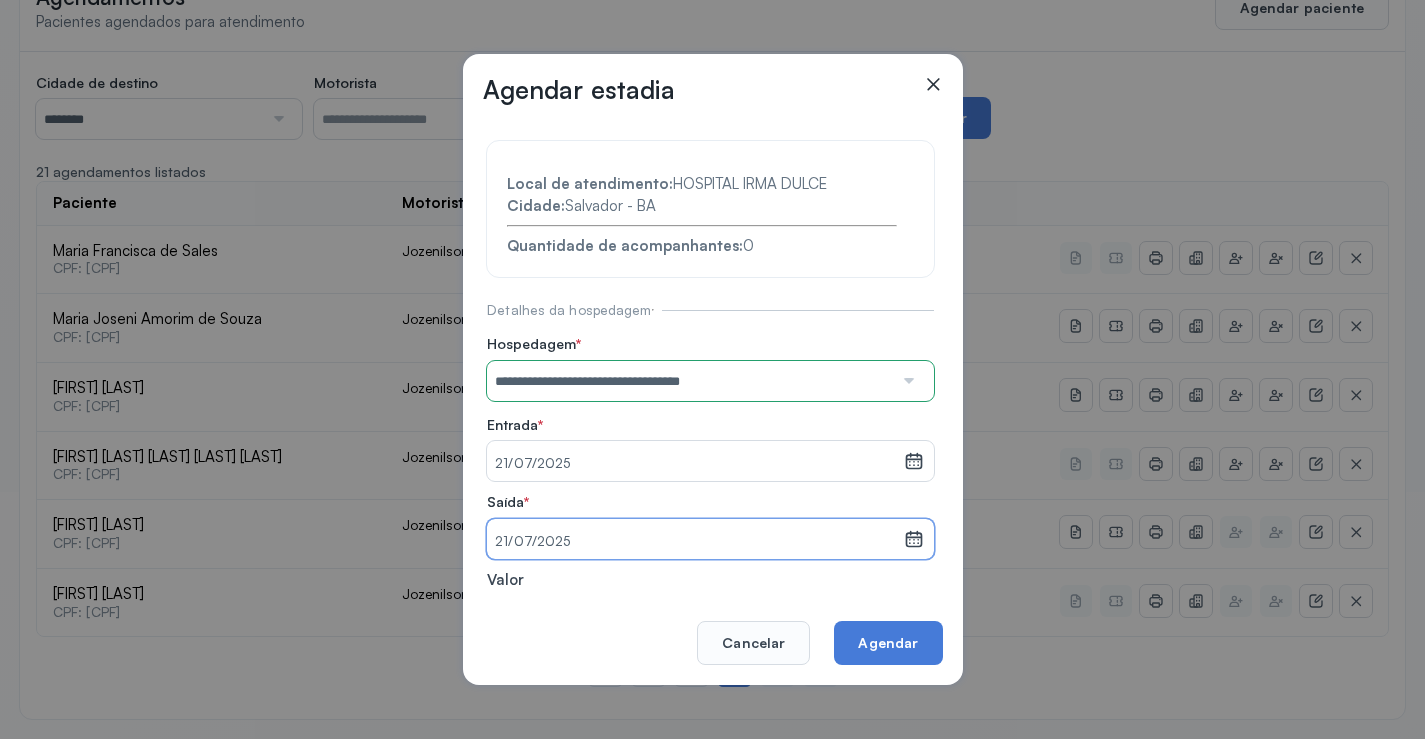 click on "Entrada   *  21/07/2025 julho 2025 S T Q Q S S D 1 2 3 4 5 6 7 8 9 10 11 12 13 14 15 16 17 18 19 20 21 22 23 24 25 26 27 28 29 30 31 jan fev mar abr maio jun jul ago set out nov dez 2018 2019 2020 2021 2022 2023 2024 2025 2026 2027 2028 2029 Saída   *  21/07/2025 julho 2025 S T Q Q S S D 1 2 3 4 5 6 7 8 9 10 11 12 13 14 15 16 17 18 19 20 21 22 23 24 25 26 27 28 29 30 31 jan fev mar abr maio jun jul ago set out nov dez 2018 2019 2020 2021 2022 2023 2024 2025 2026 2027 2028 2029" at bounding box center [710, 487] 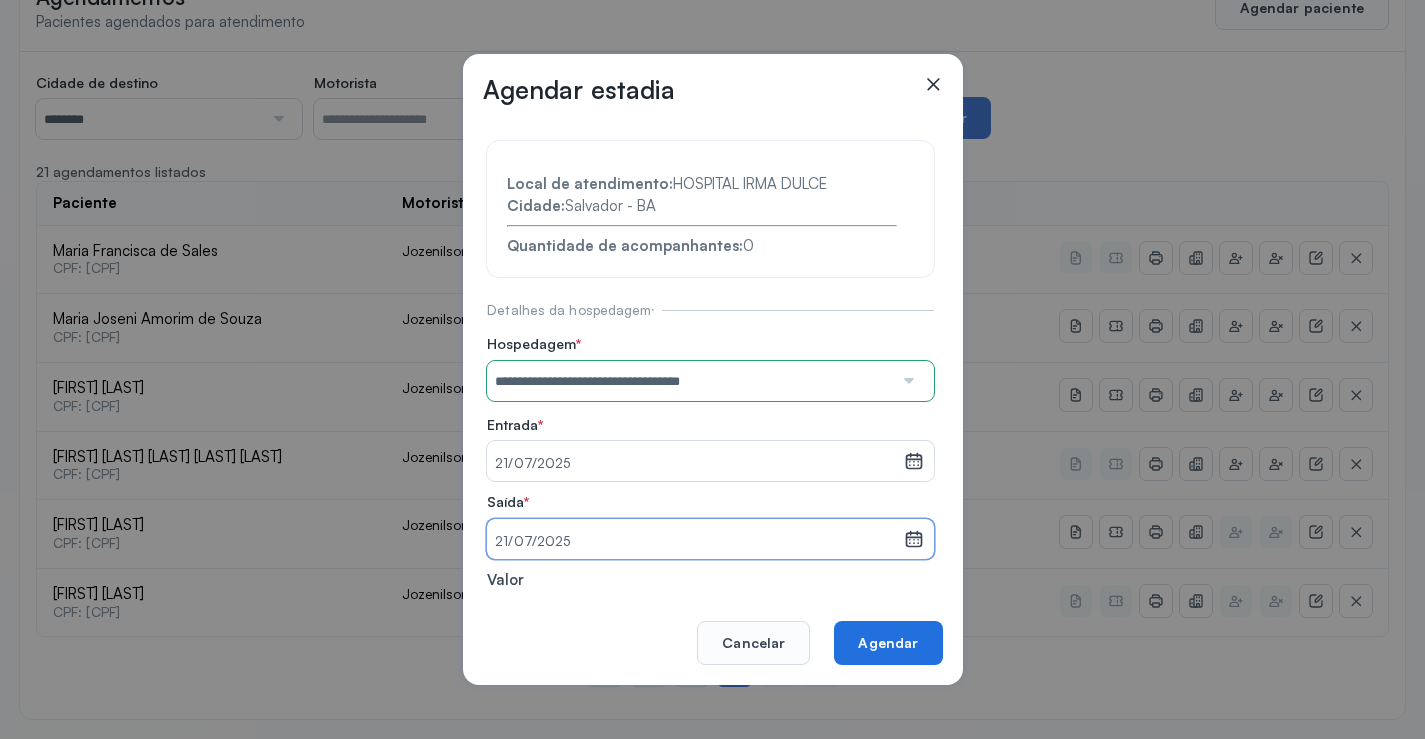 click on "Agendar" 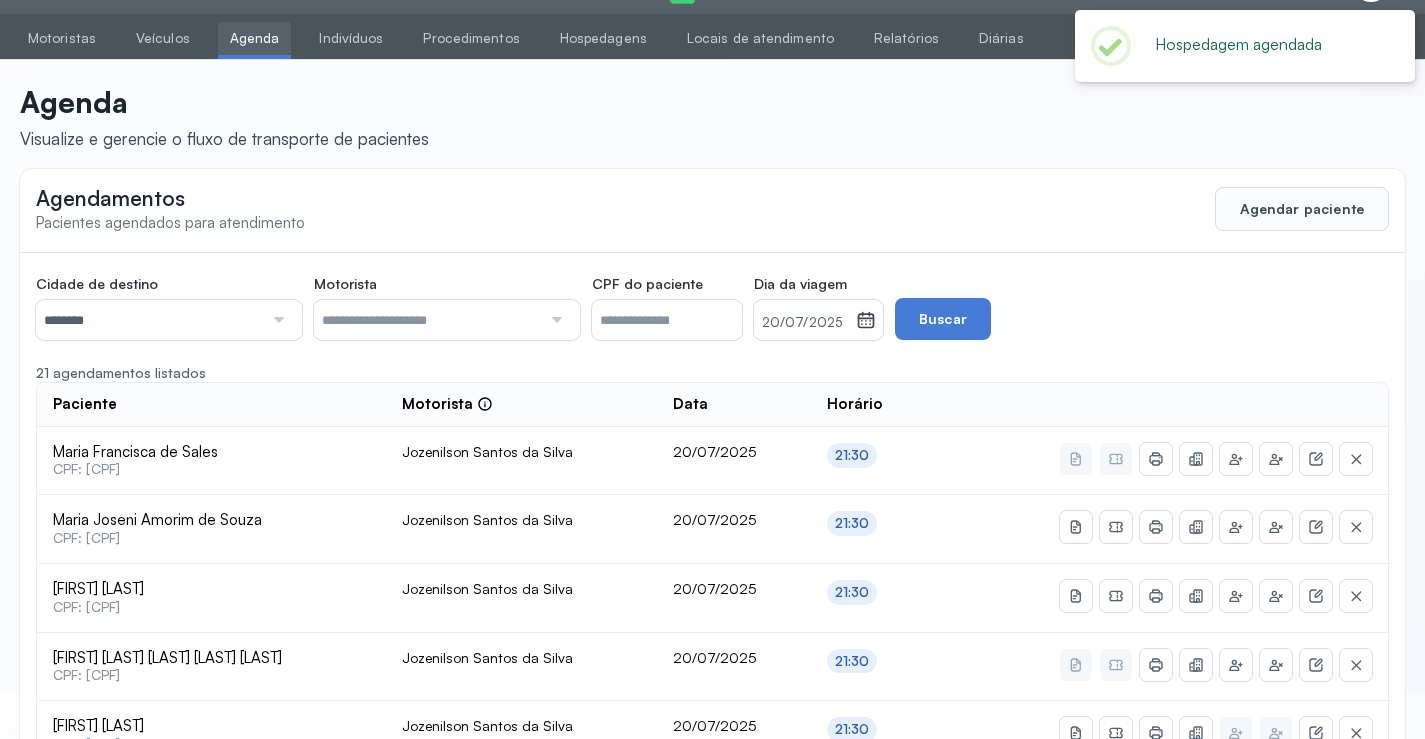 scroll, scrollTop: 247, scrollLeft: 0, axis: vertical 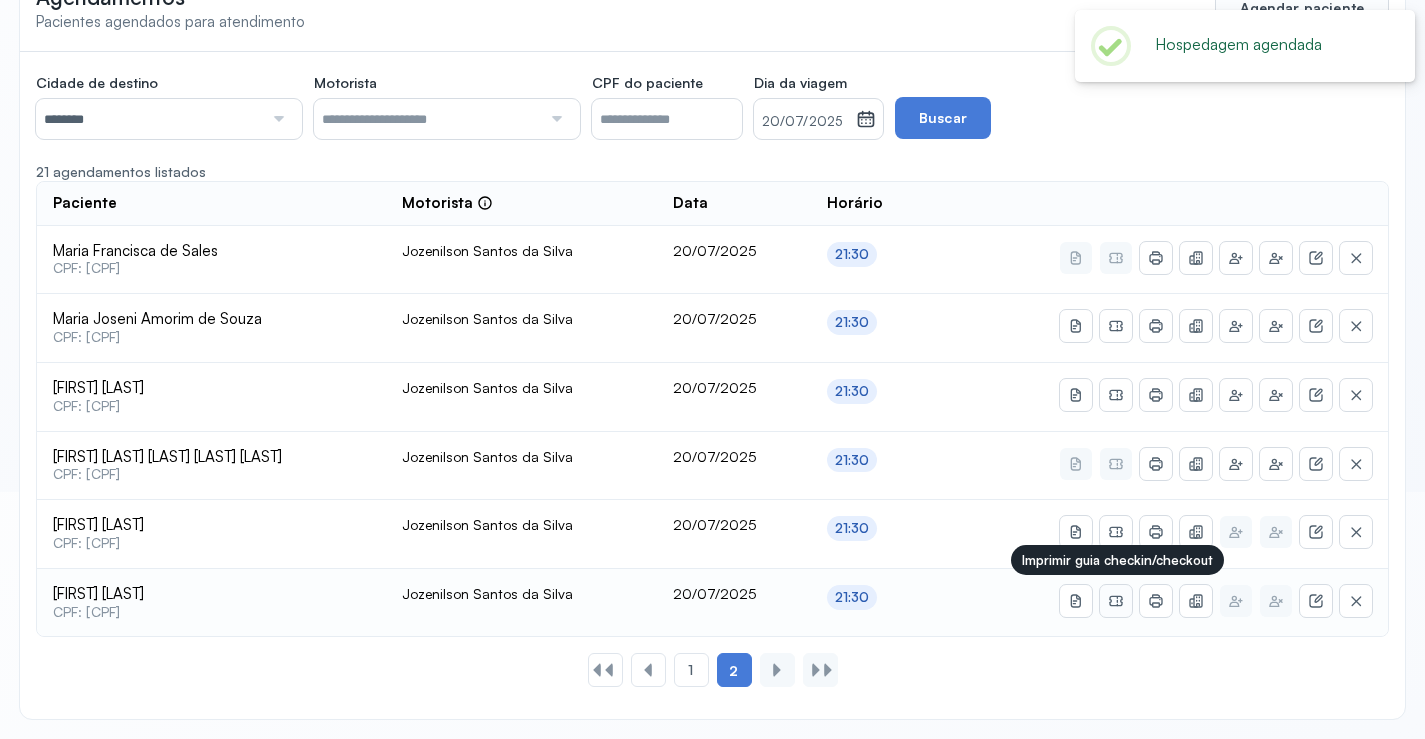 click 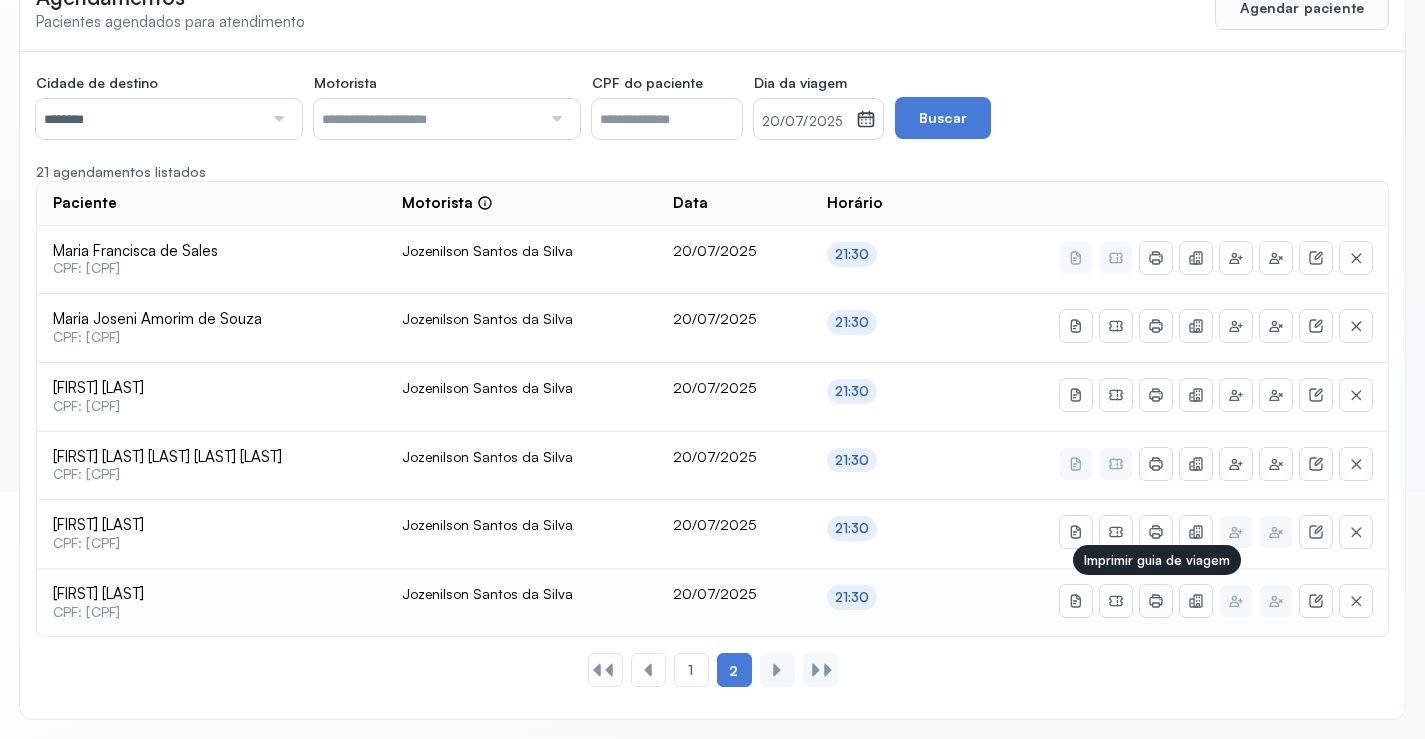 click 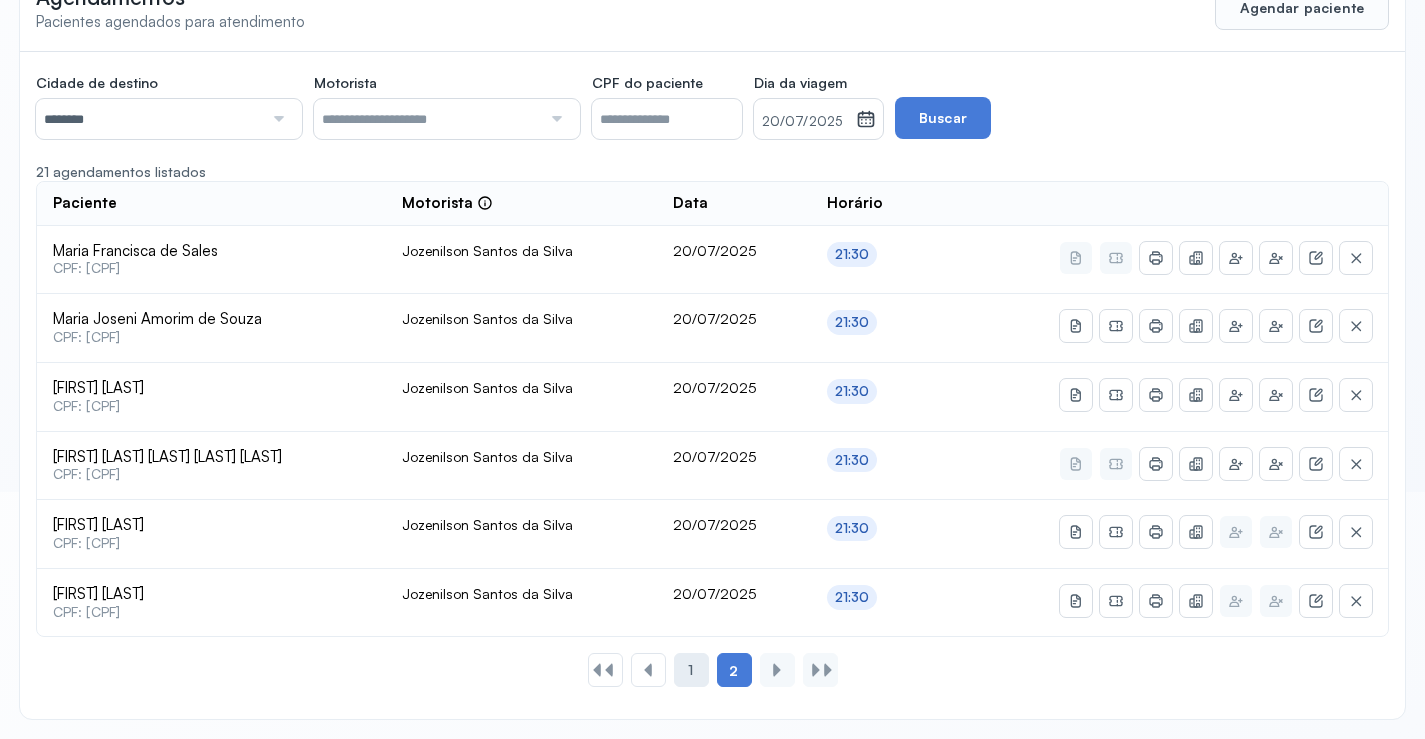 click on "1" 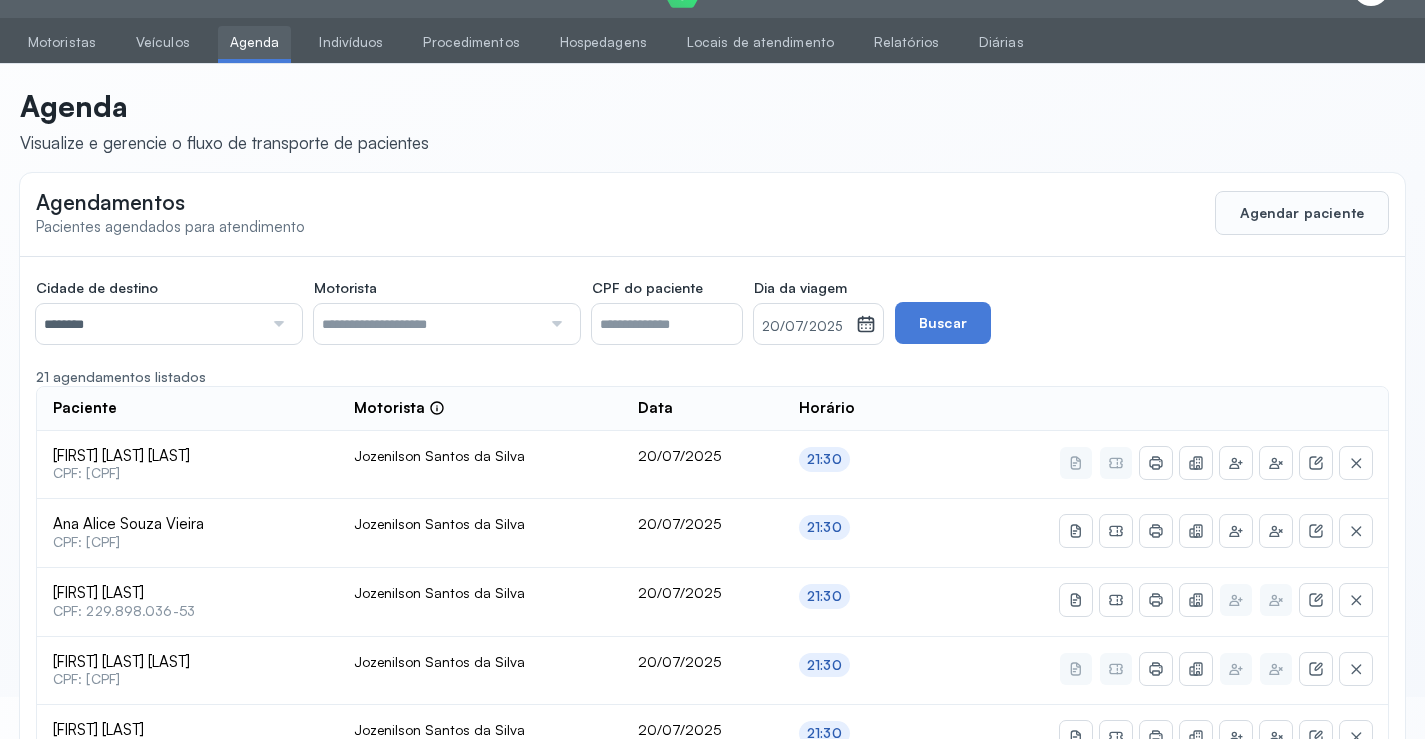 scroll, scrollTop: 0, scrollLeft: 0, axis: both 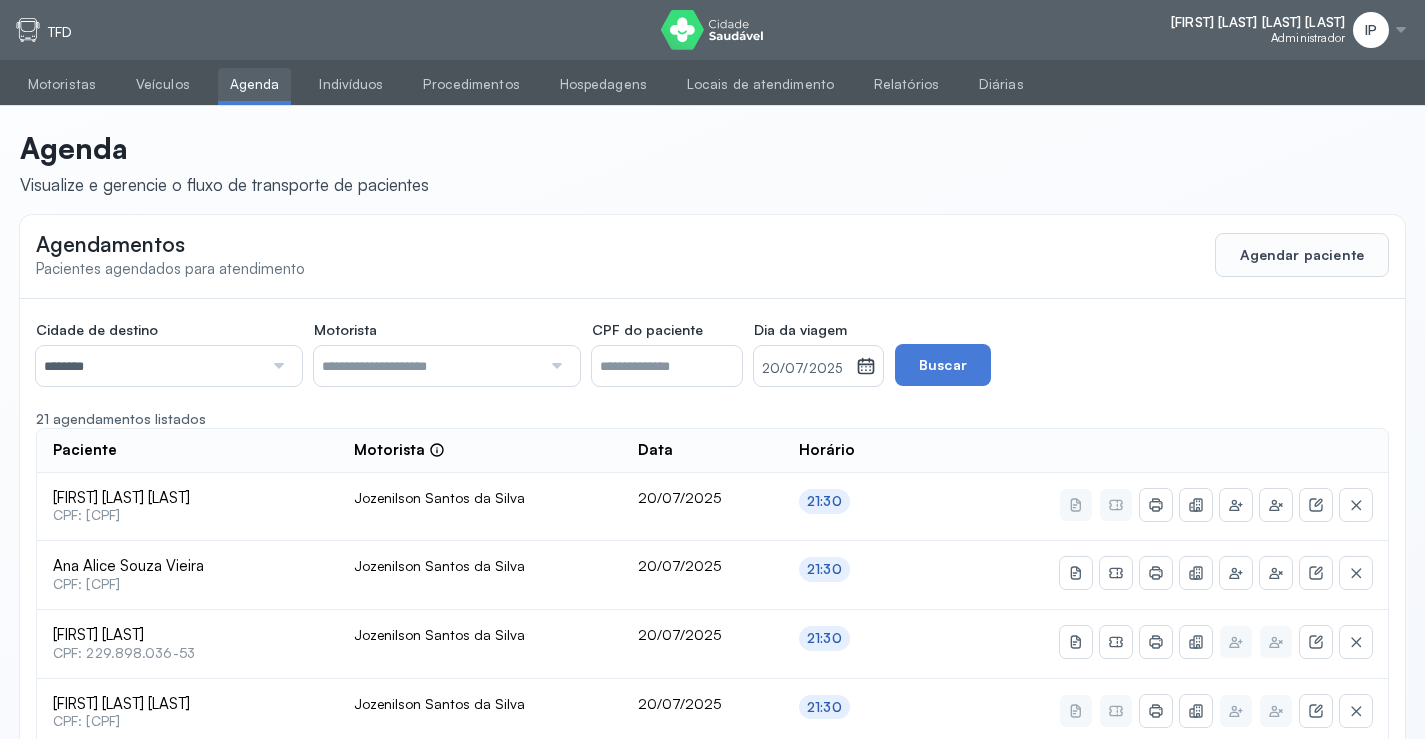 click on "********" at bounding box center [149, 366] 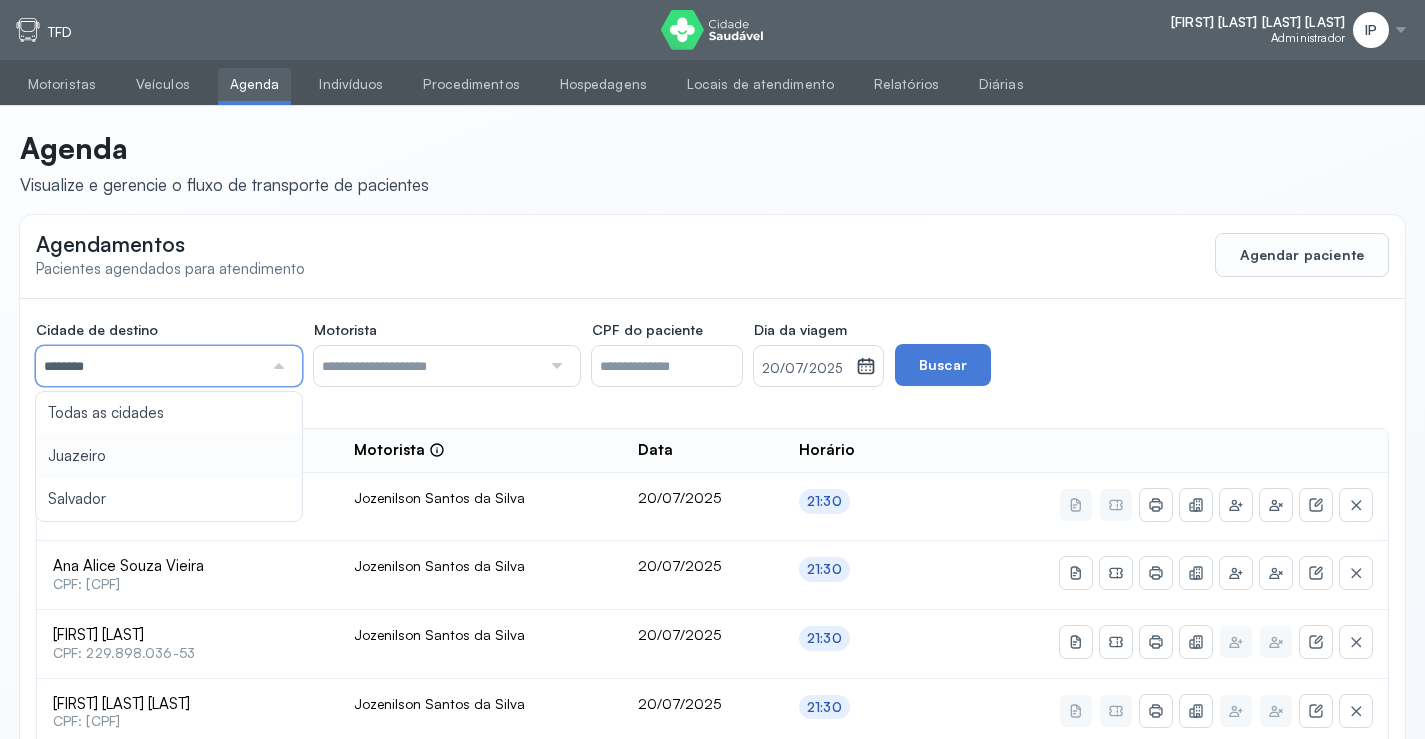 type on "********" 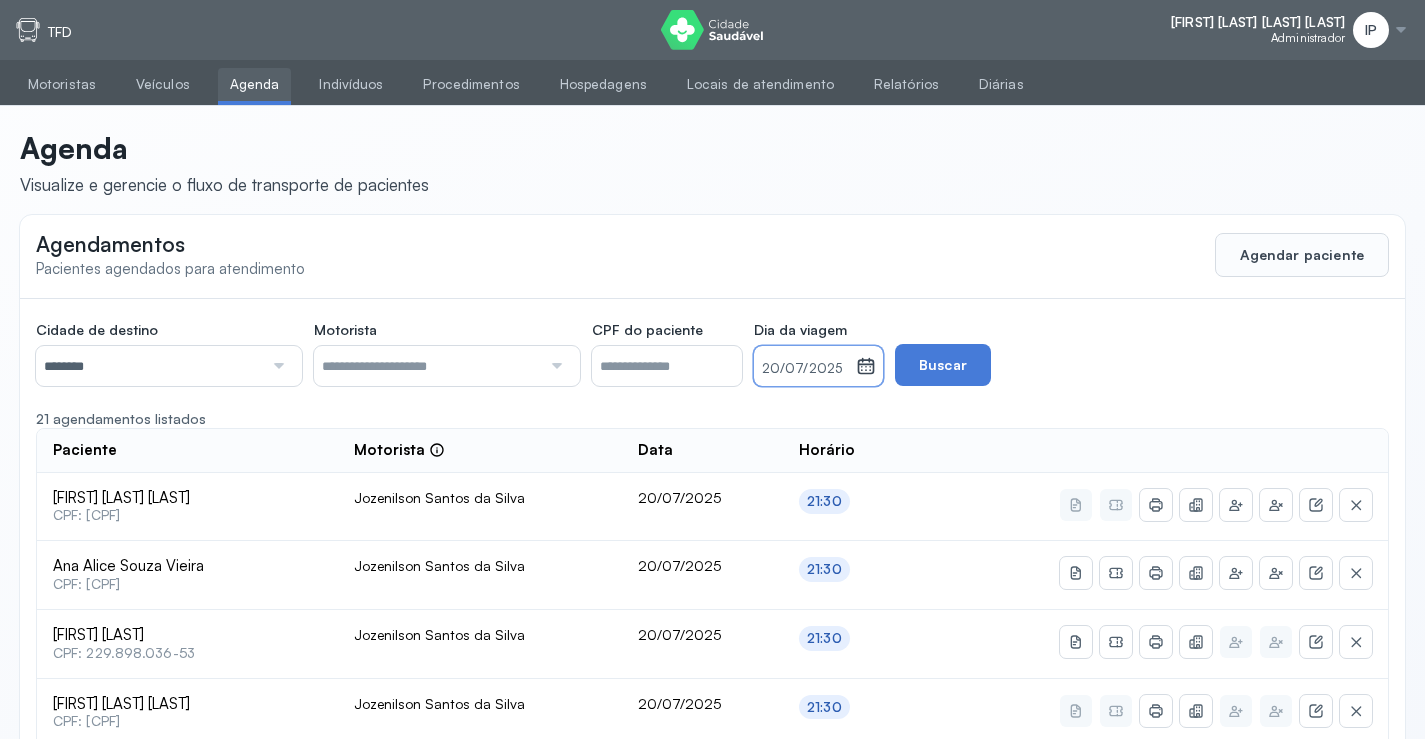 click on "20/07/2025" at bounding box center [805, 369] 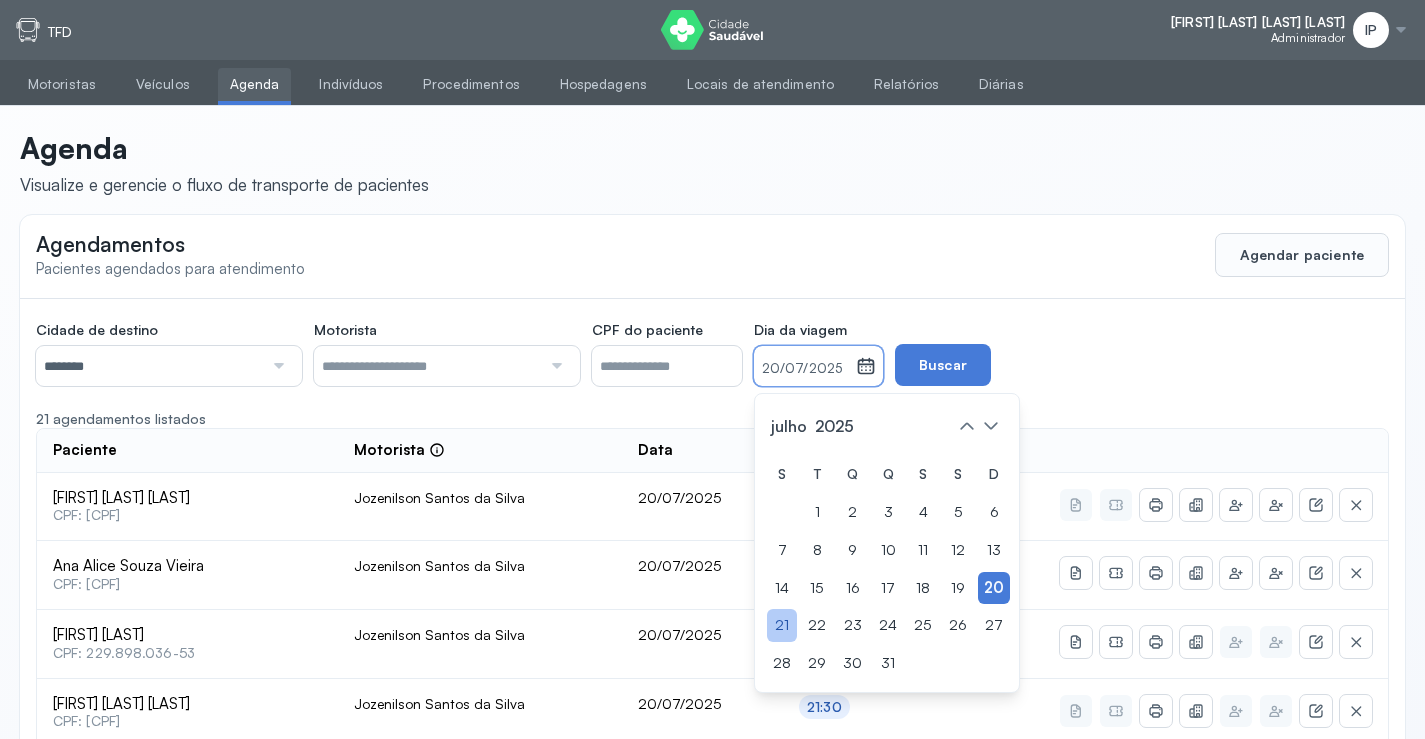 click on "21" 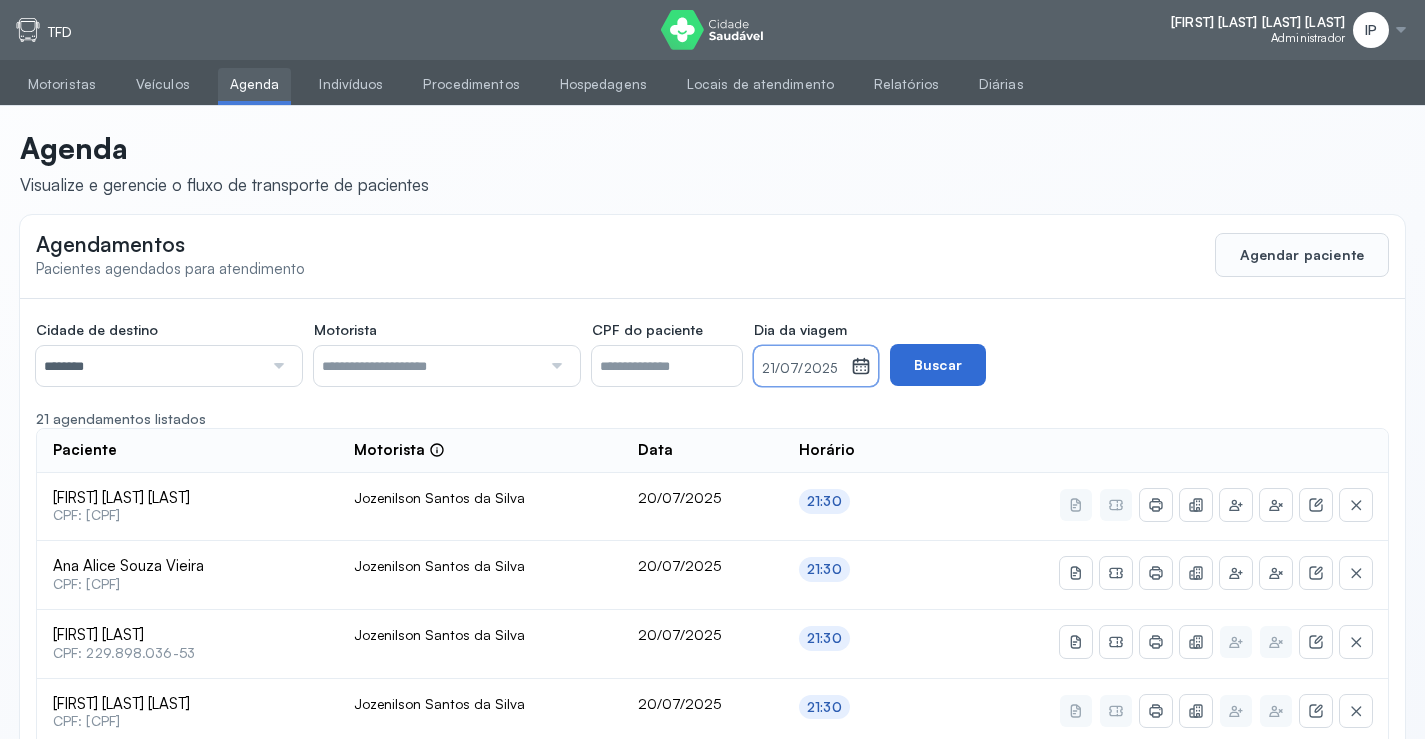 click on "Buscar" at bounding box center [938, 365] 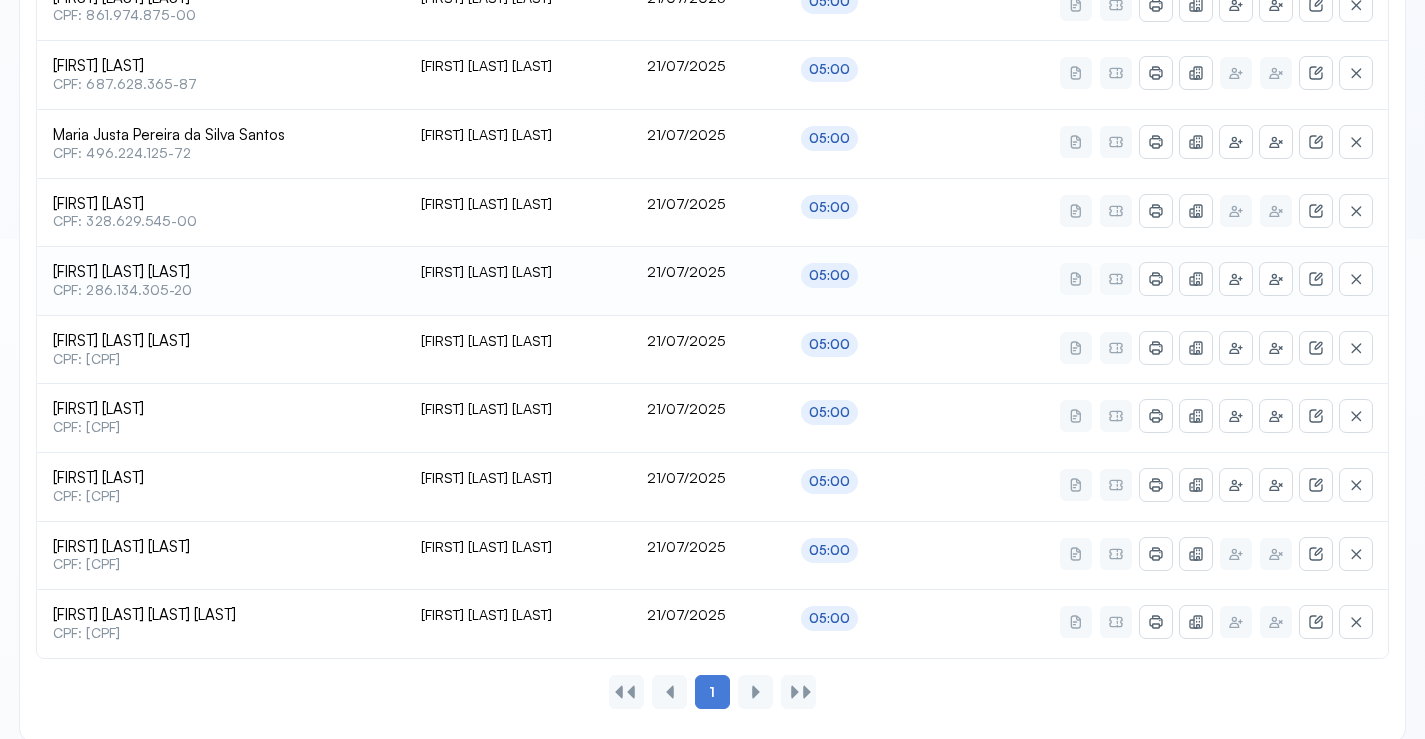 scroll, scrollTop: 522, scrollLeft: 0, axis: vertical 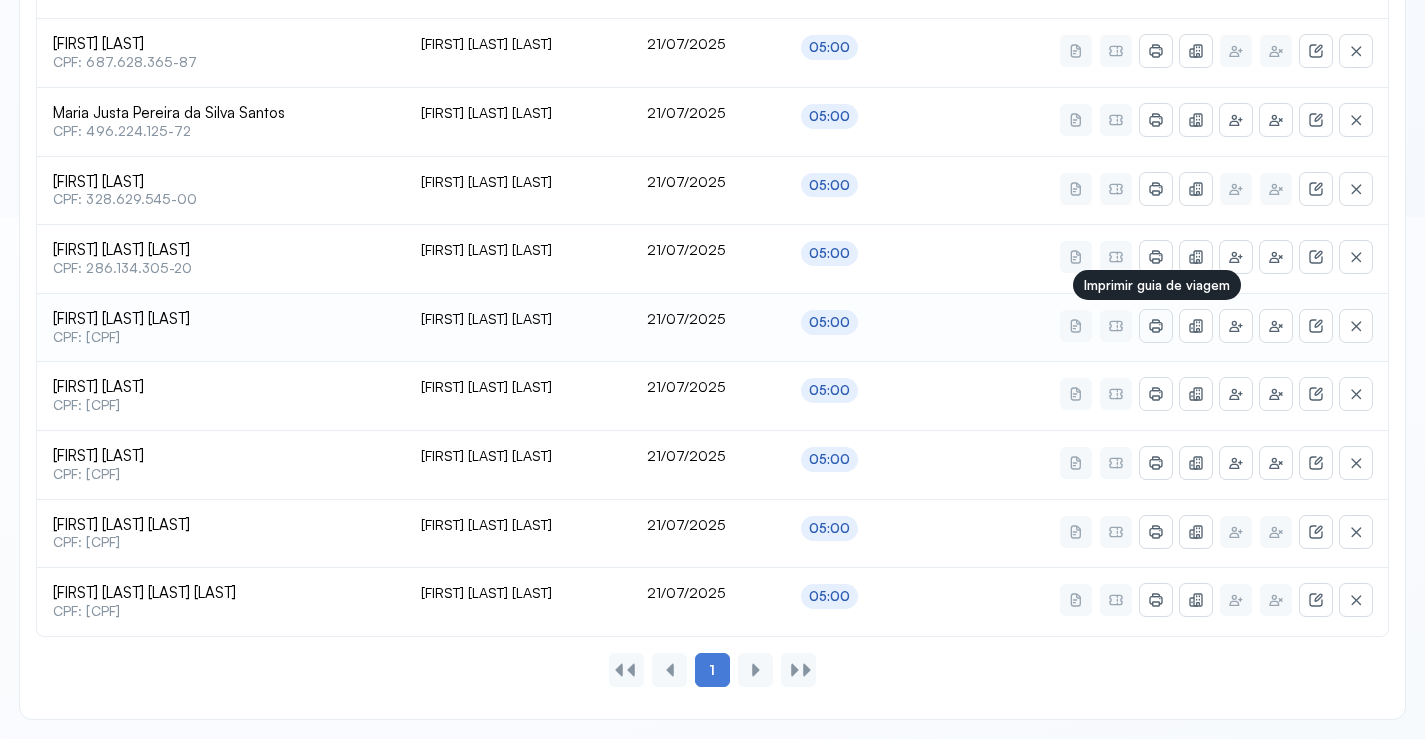 click 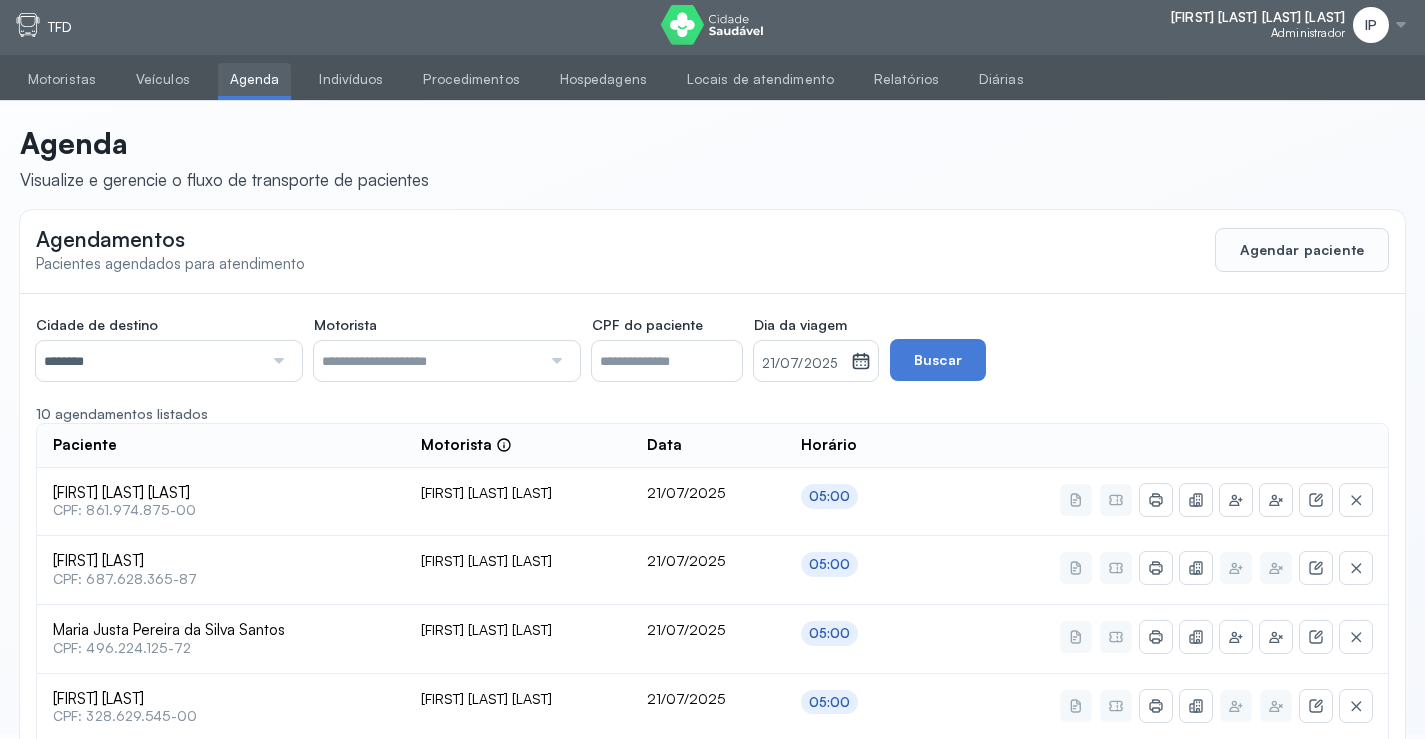 scroll, scrollTop: 0, scrollLeft: 0, axis: both 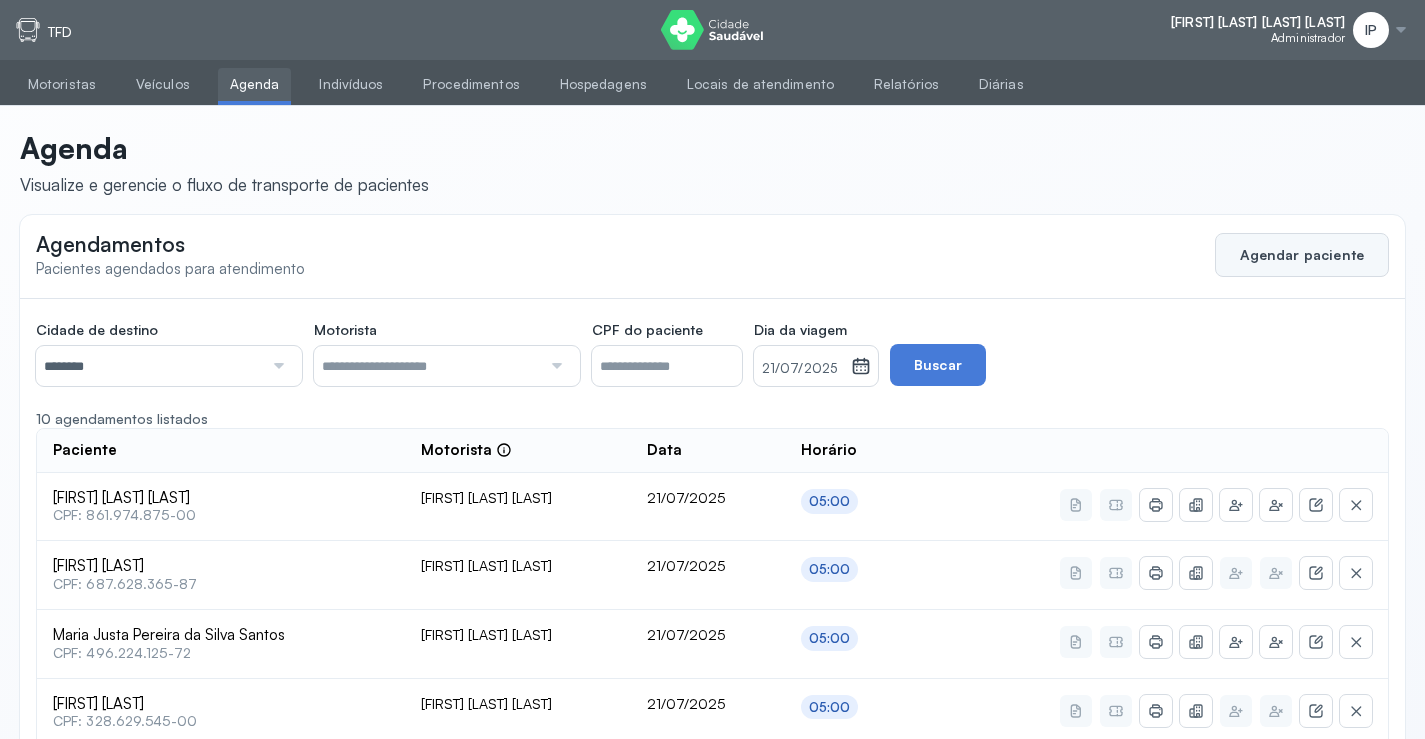 click on "Agendar paciente" 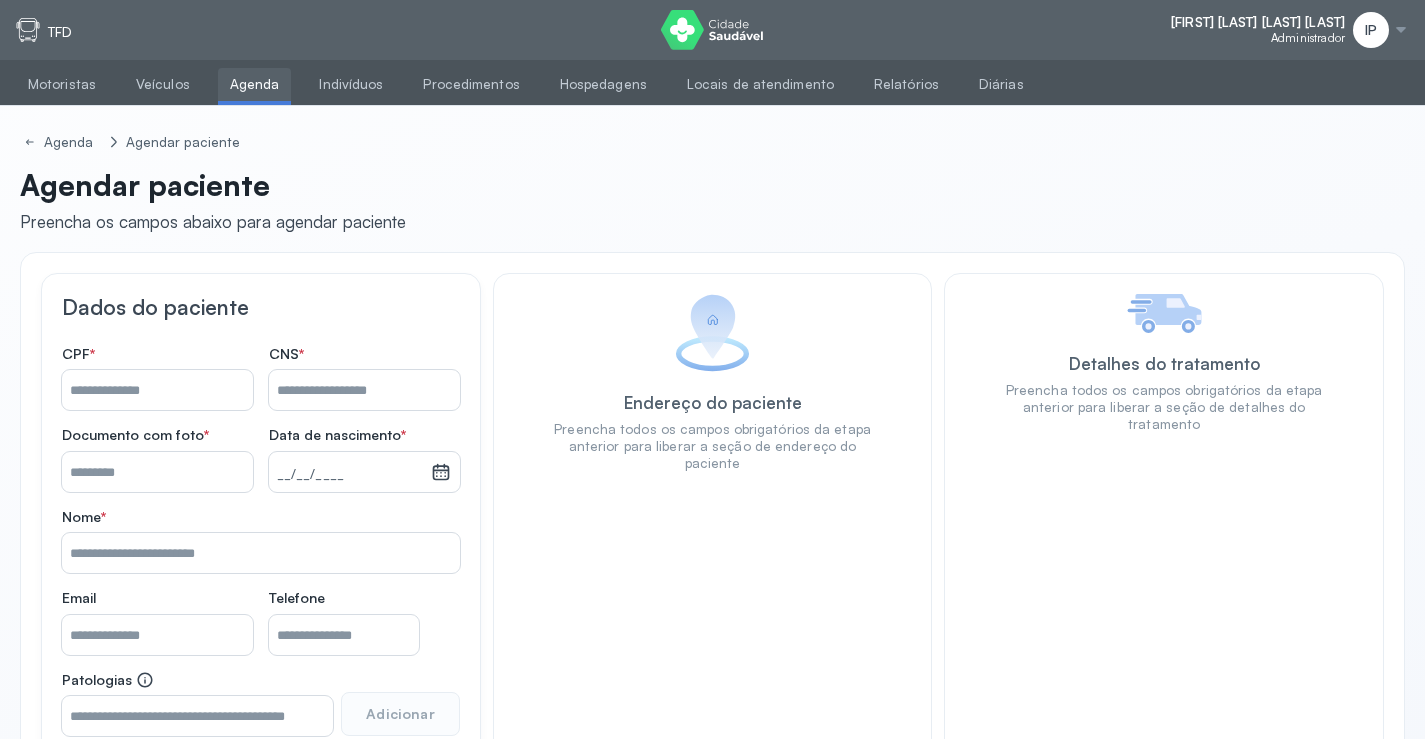 click on "Nome   *" at bounding box center (364, 390) 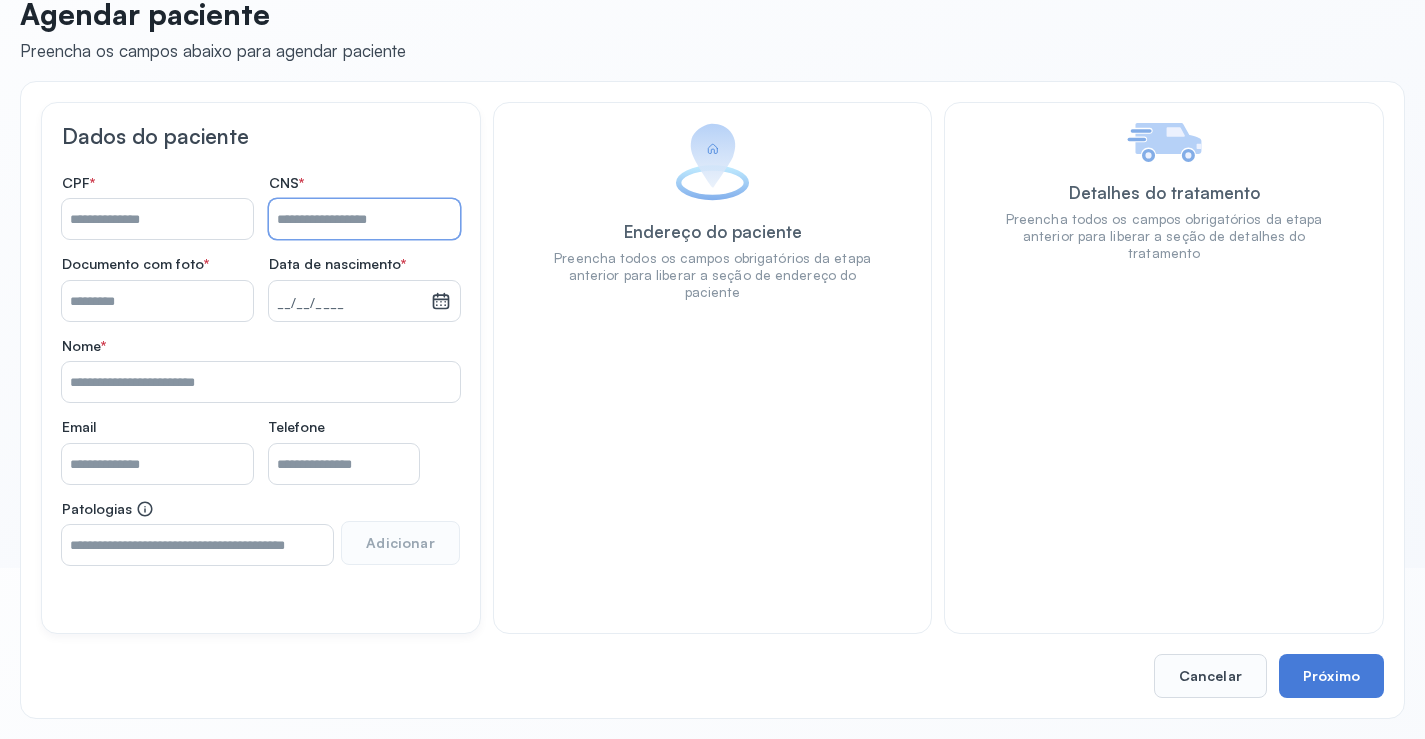 scroll, scrollTop: 0, scrollLeft: 0, axis: both 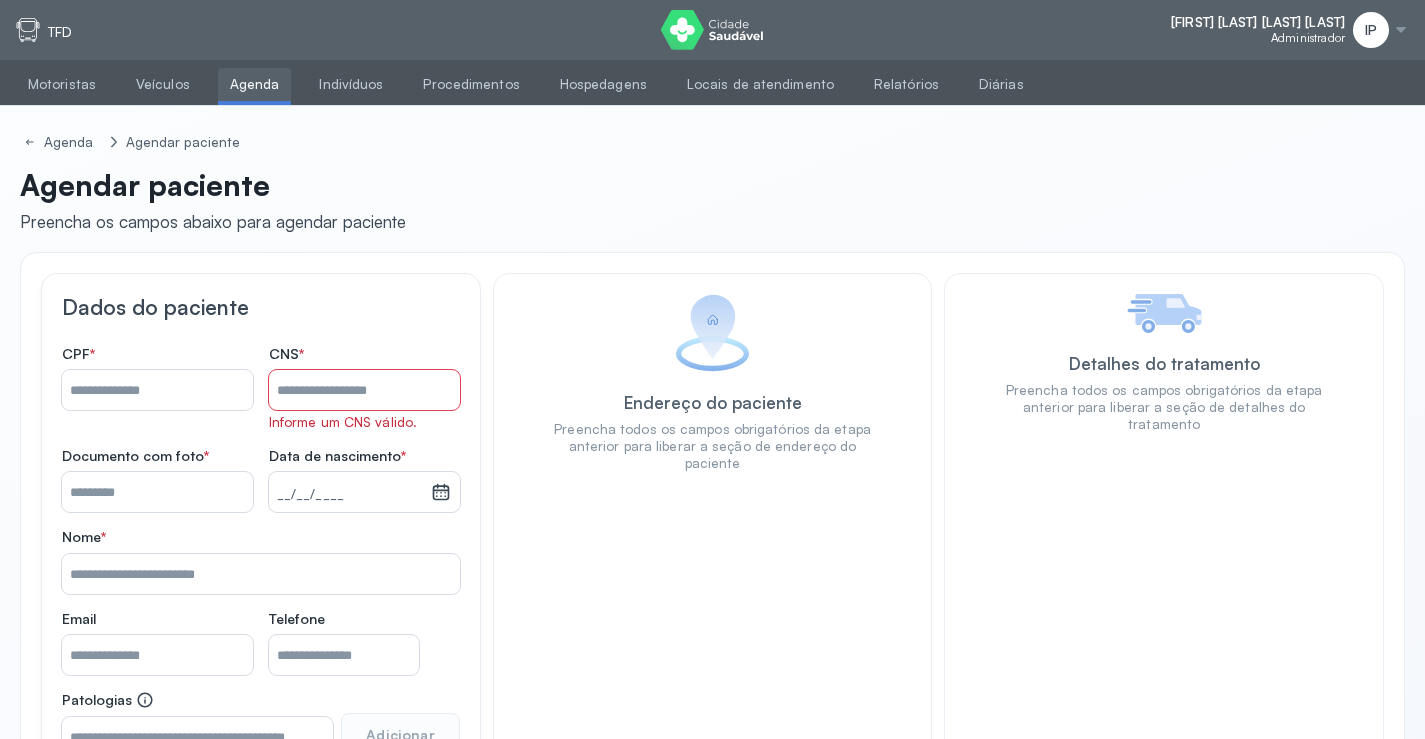 click on "Motoristas Veículos Agenda Indivíduos Procedimentos Hospedagens Locais de atendimento Relatórios Diárias" at bounding box center [712, 83] 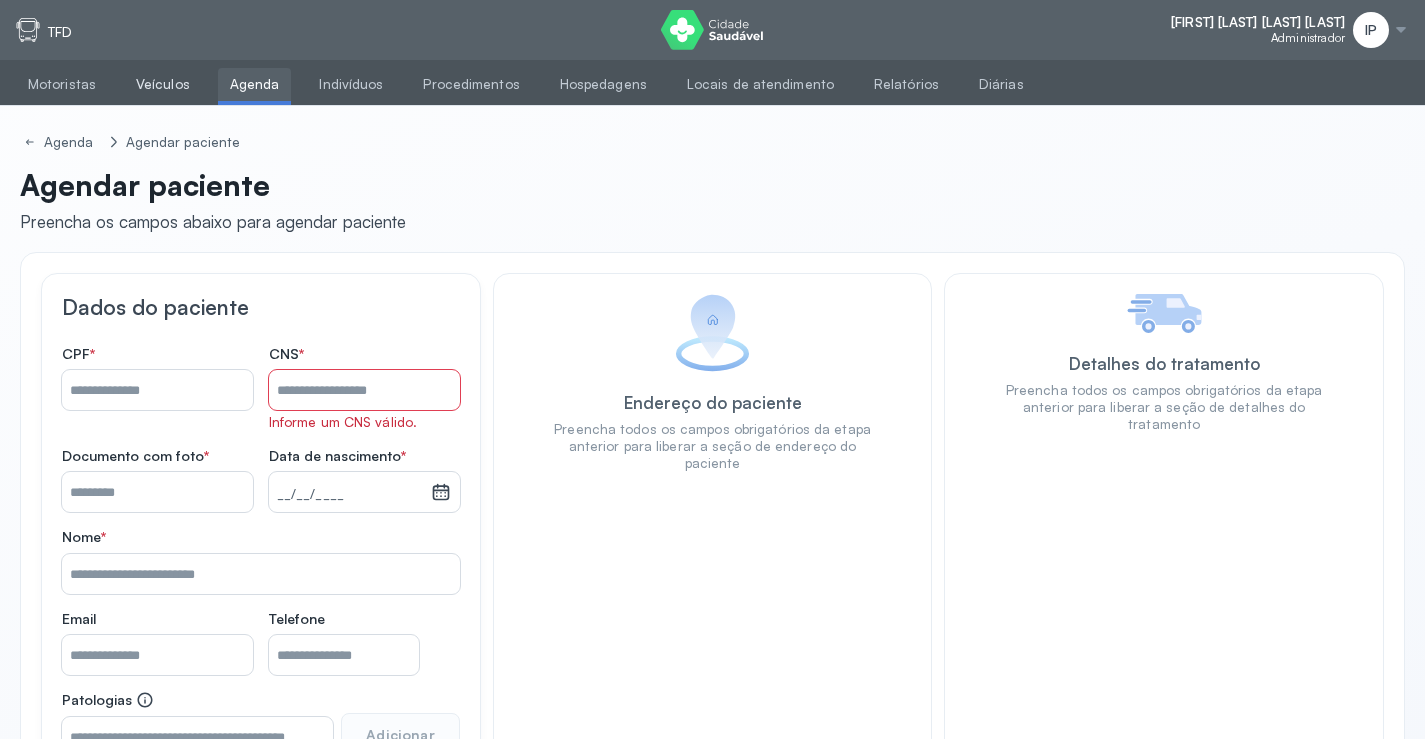 click on "Veículos" at bounding box center (163, 84) 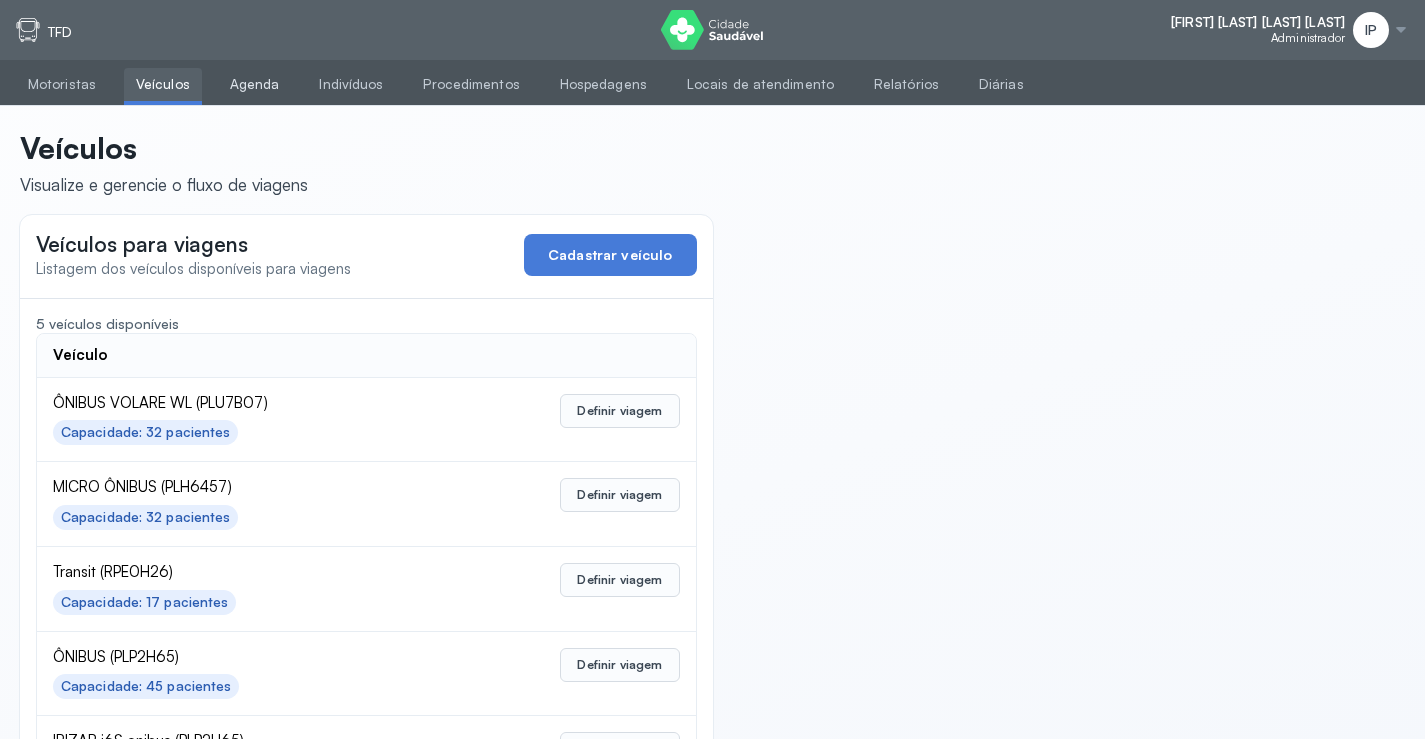 click on "Agenda" at bounding box center (255, 84) 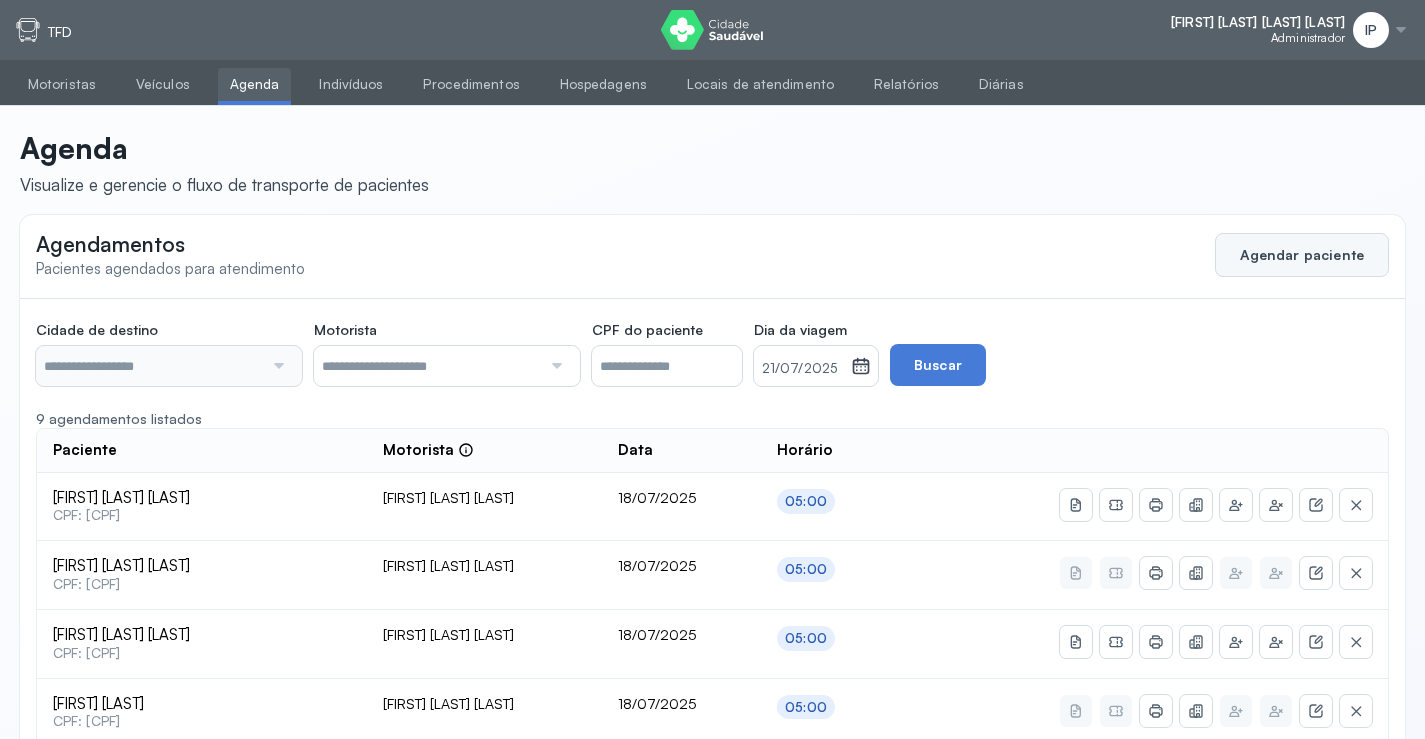 click on "Agendar paciente" 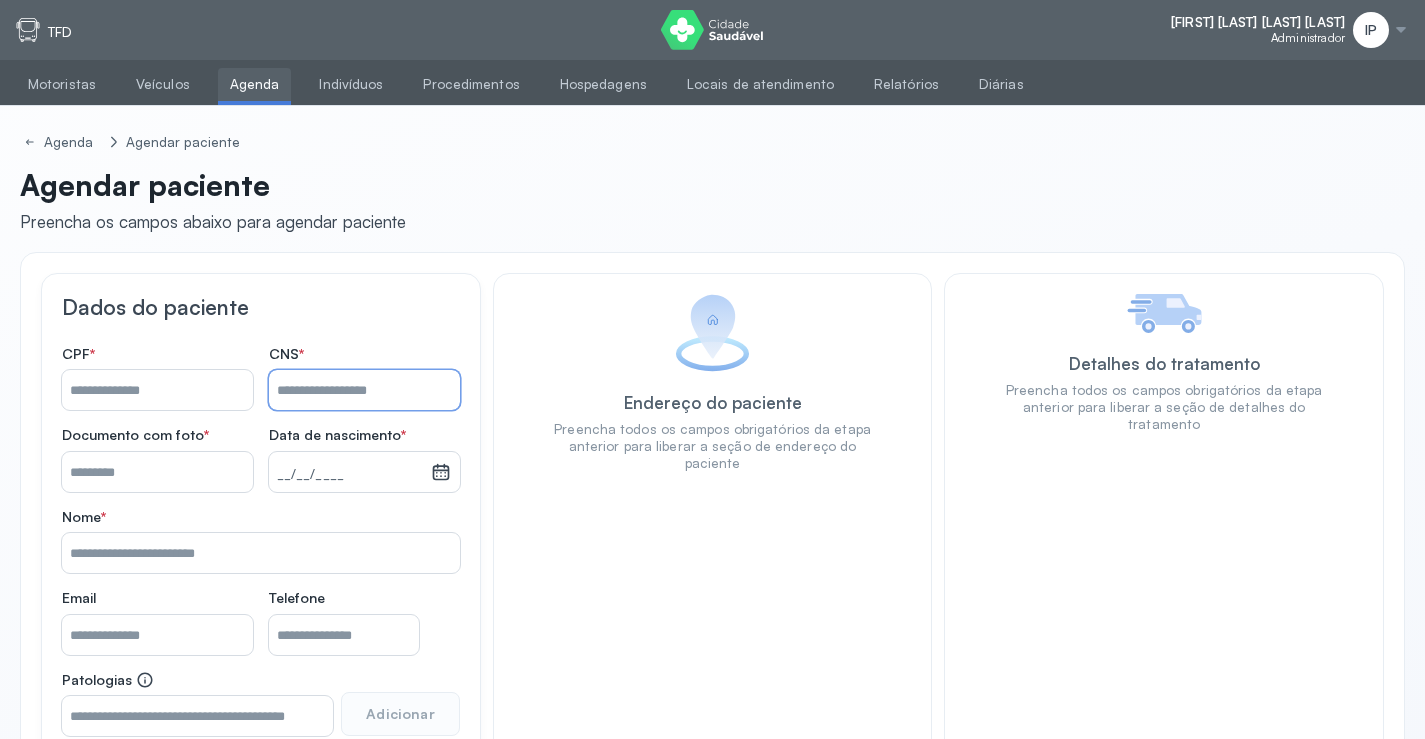 click on "Nome   *" at bounding box center [364, 390] 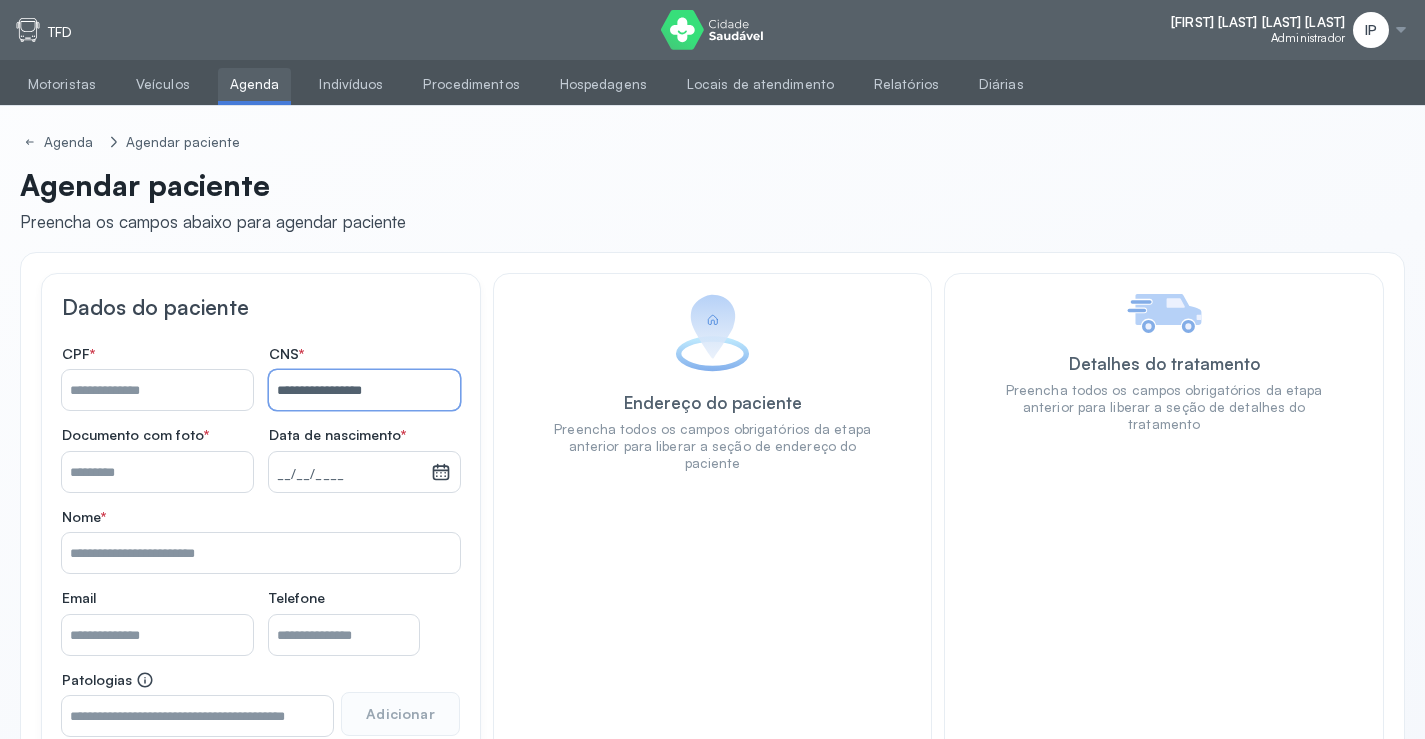 type on "**********" 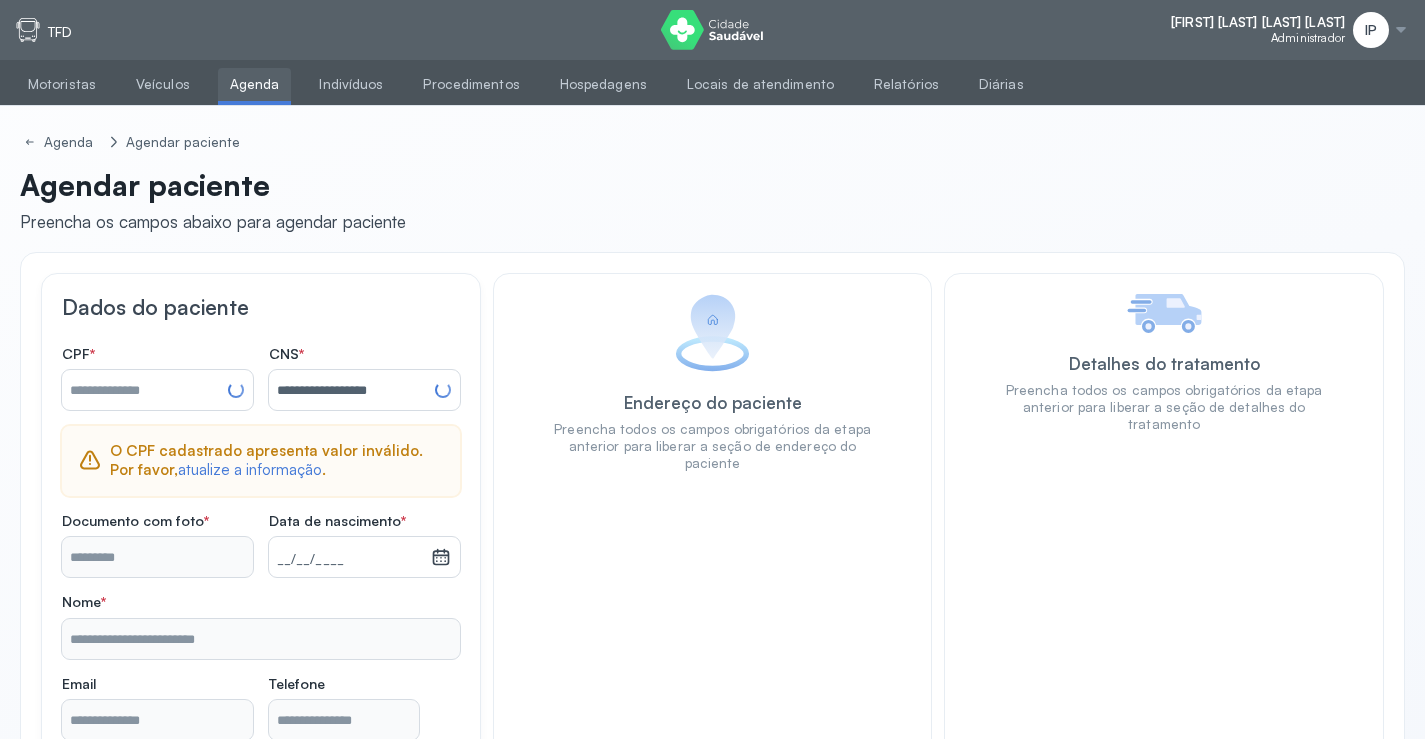type on "**********" 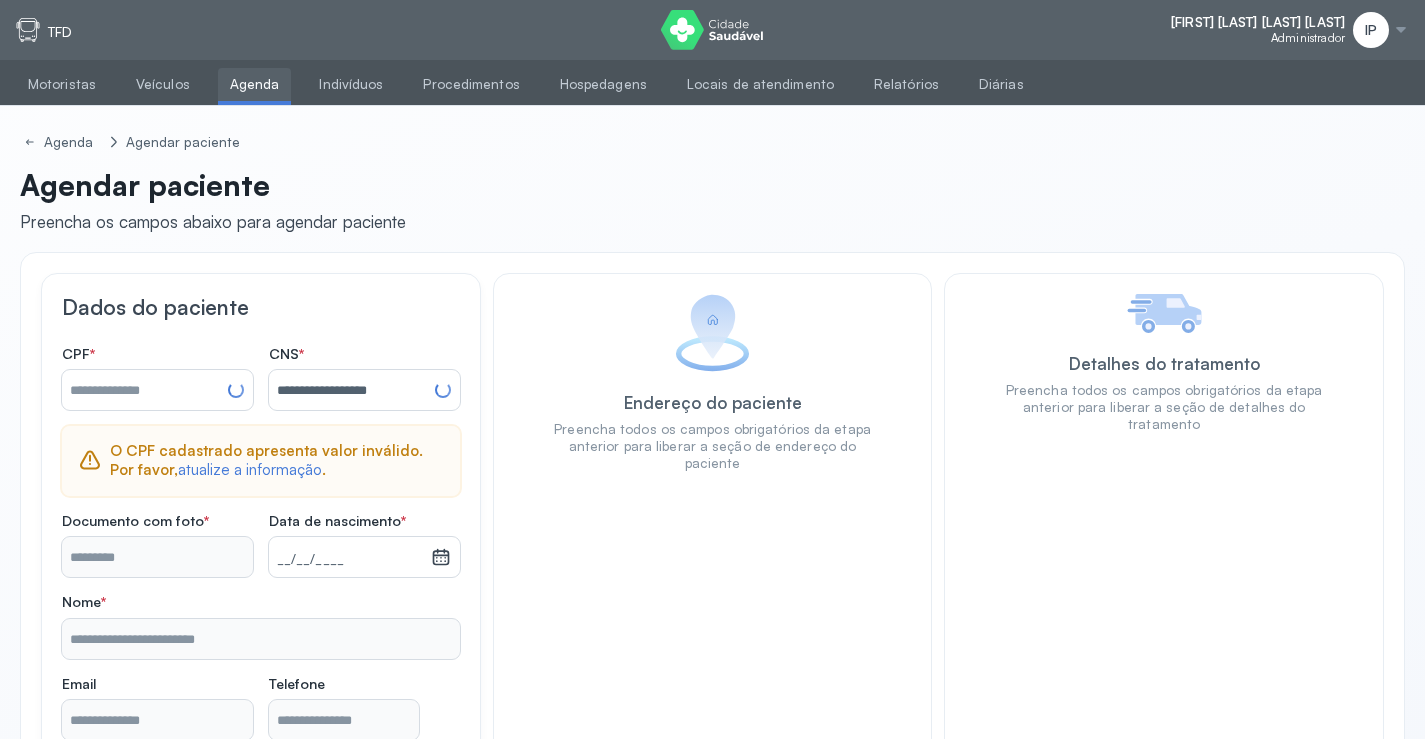 type on "**********" 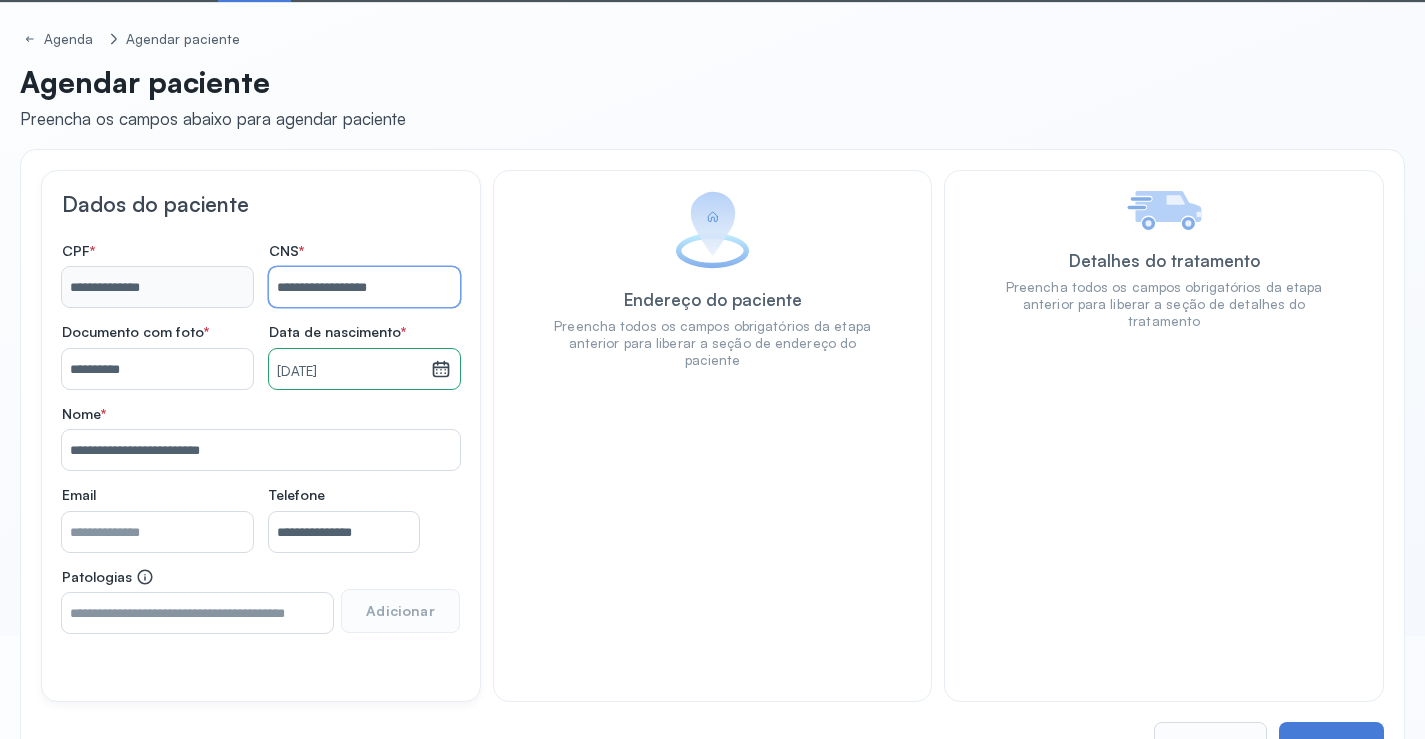 scroll, scrollTop: 171, scrollLeft: 0, axis: vertical 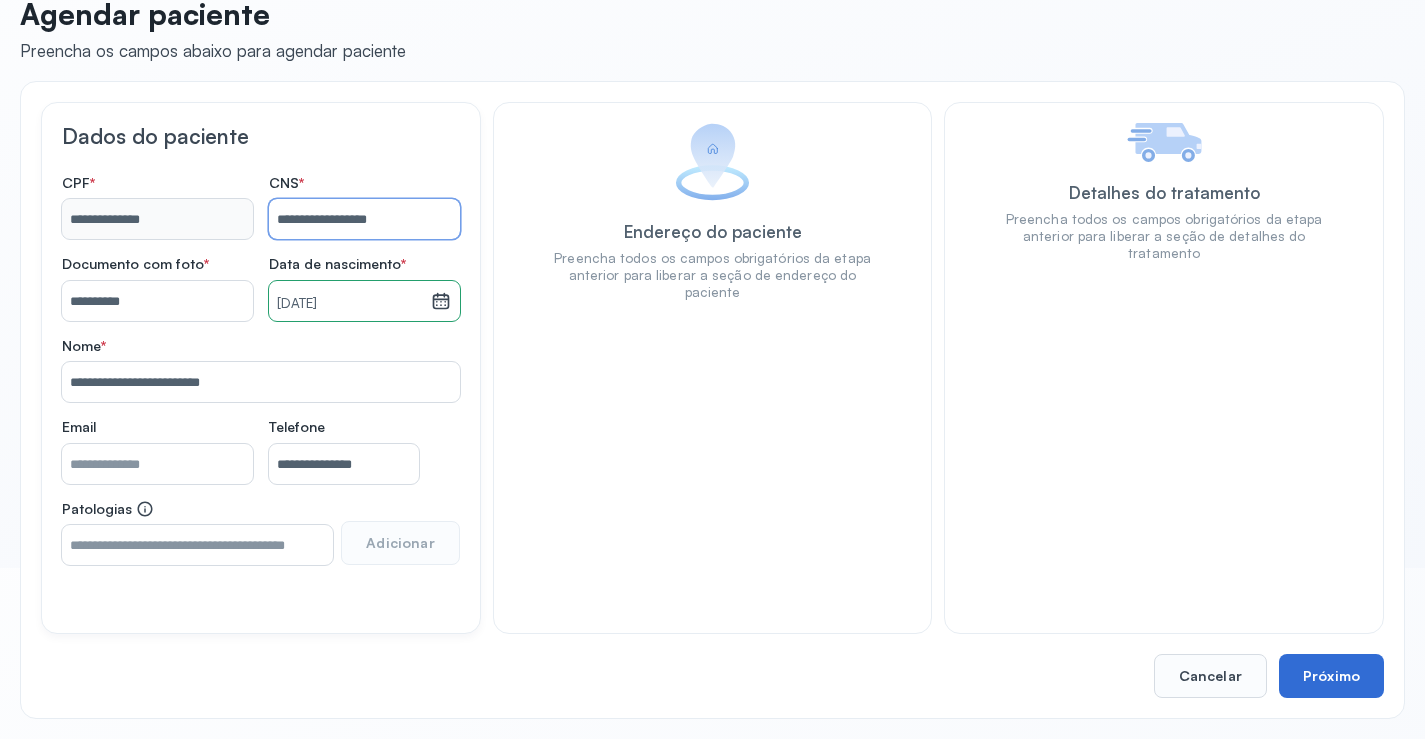 type on "**********" 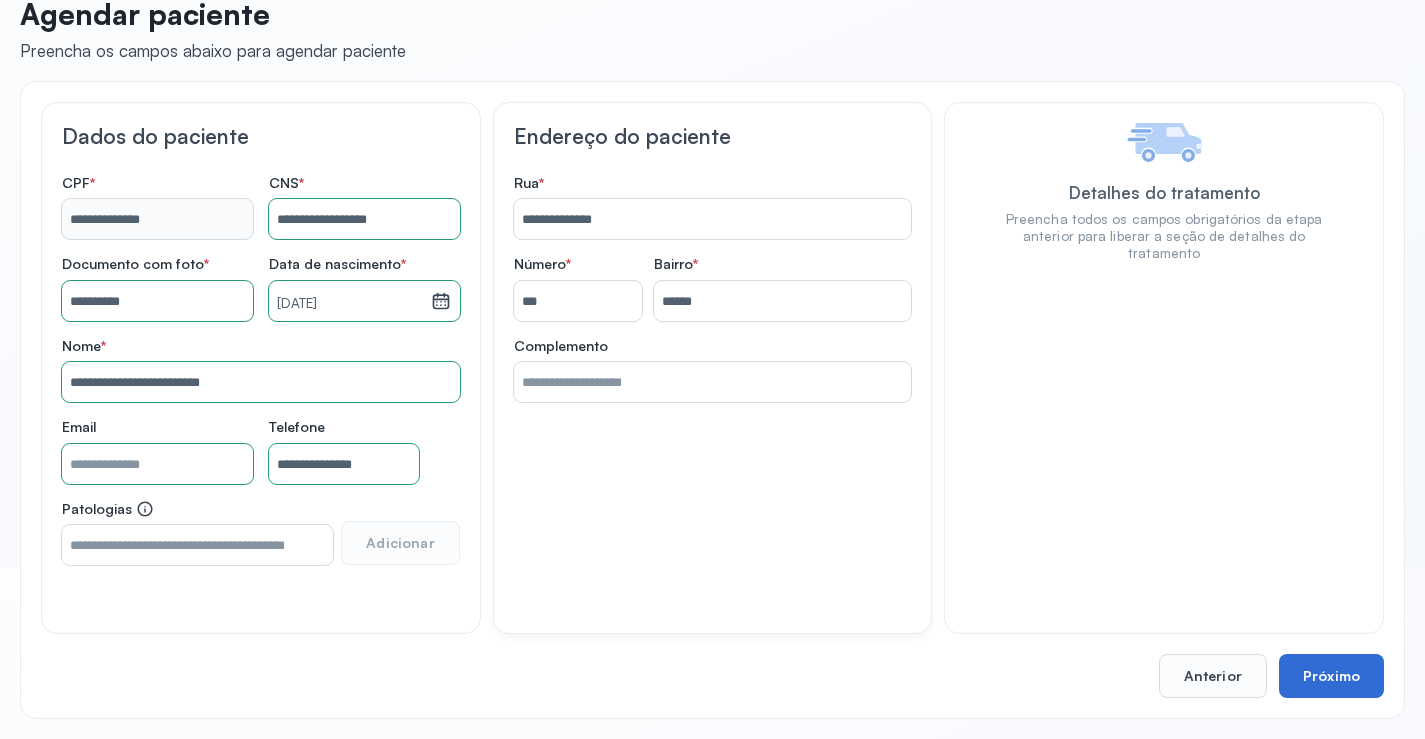 click on "Próximo" at bounding box center [1331, 676] 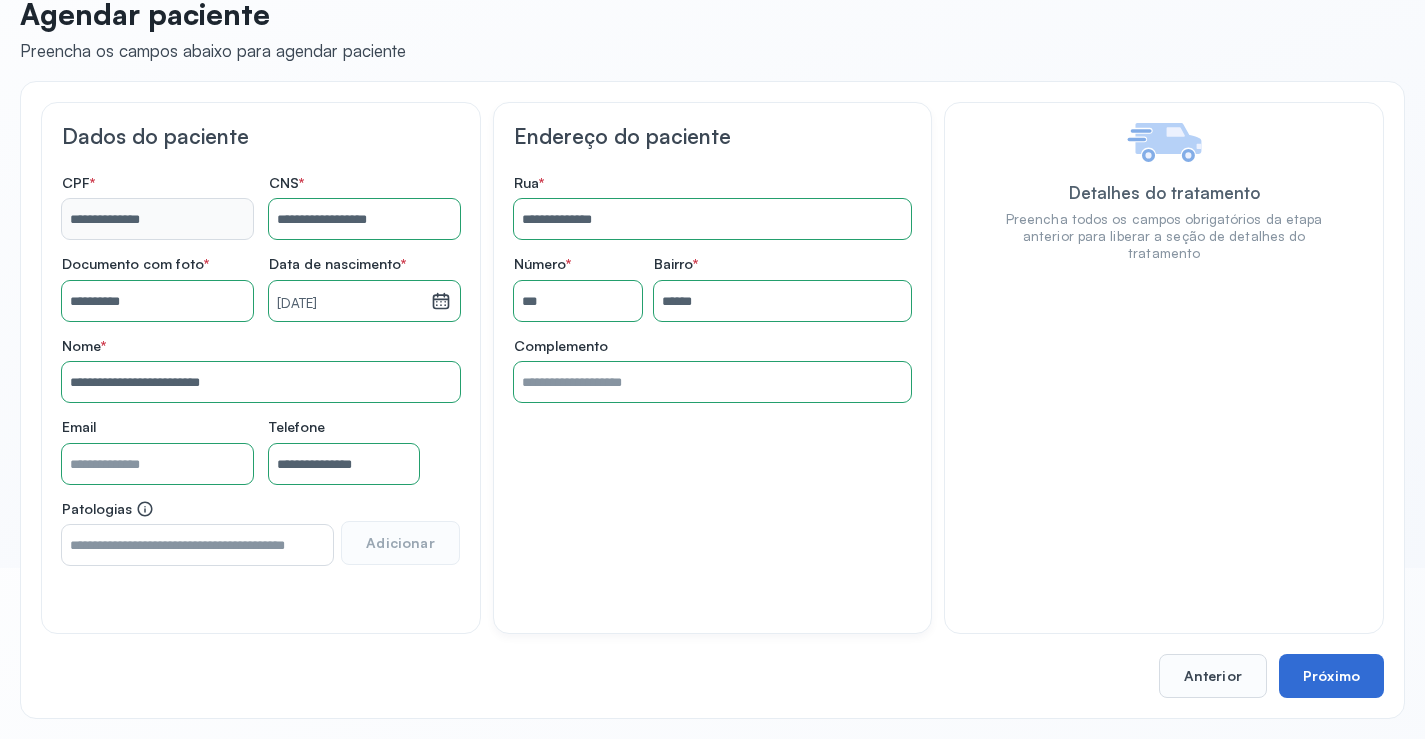 click on "Próximo" at bounding box center (1331, 676) 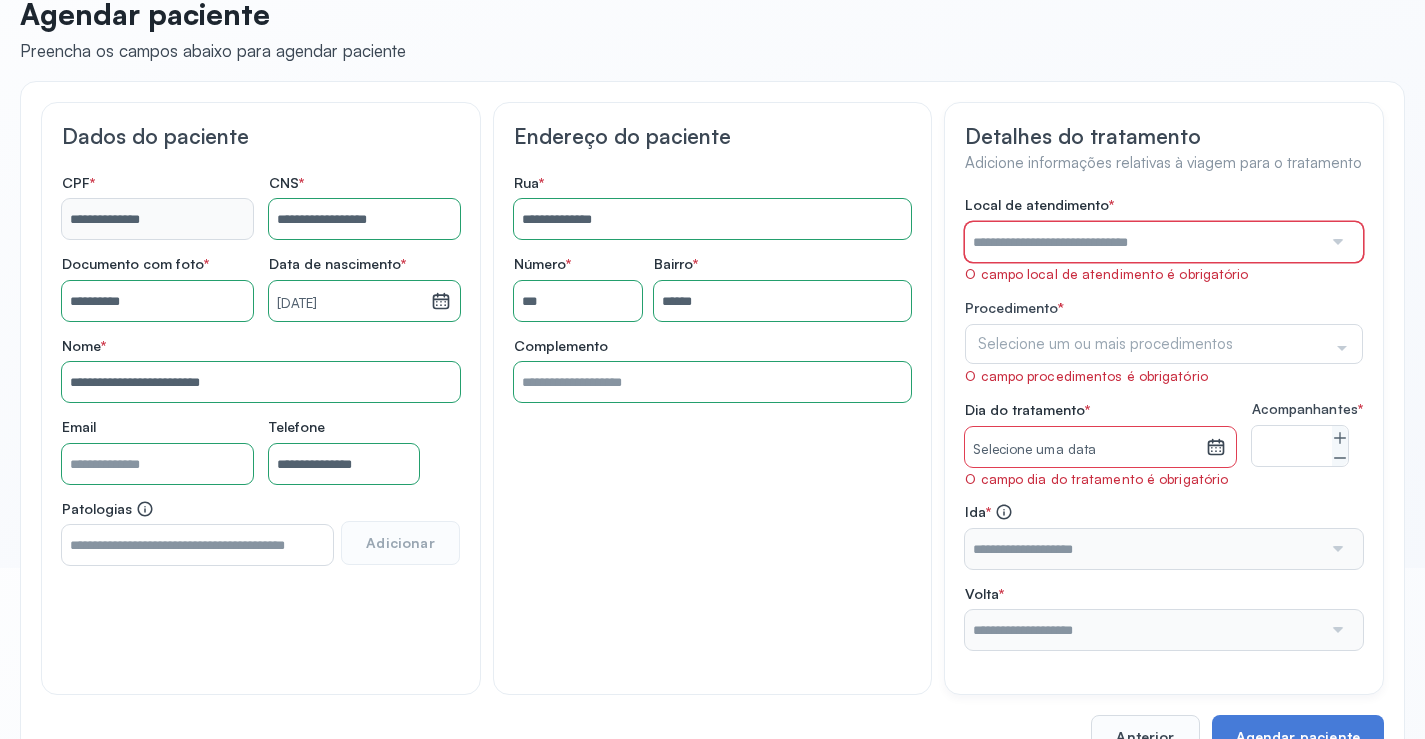 click at bounding box center [1143, 242] 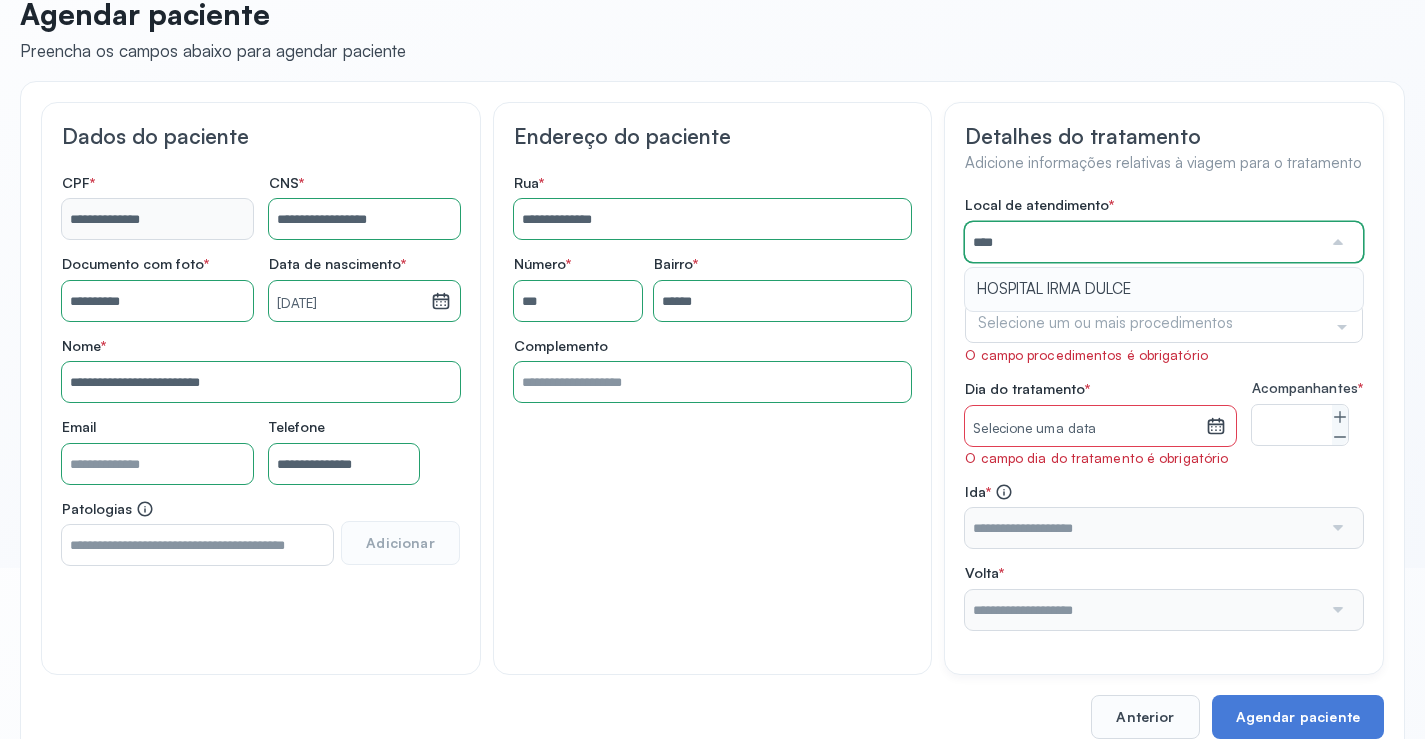 type on "**********" 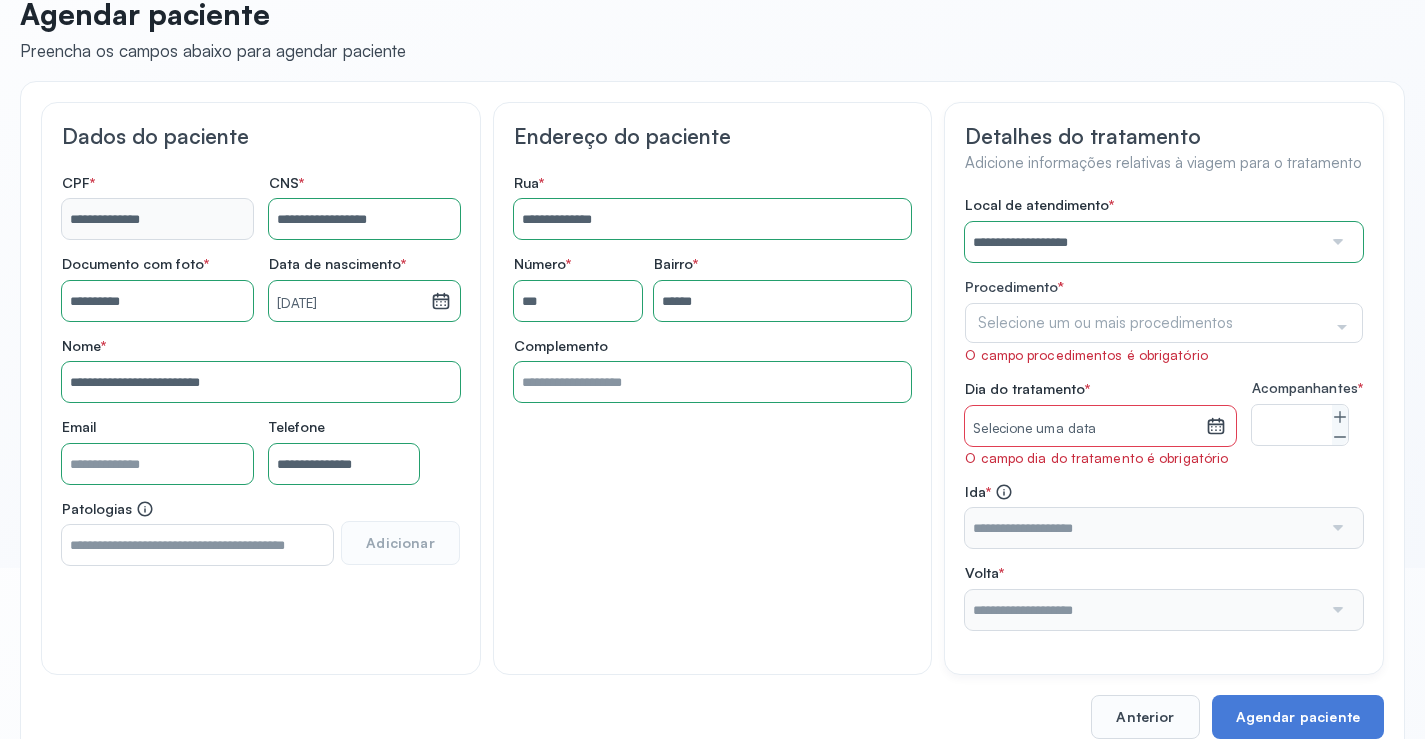 click on "**********" at bounding box center [1164, 412] 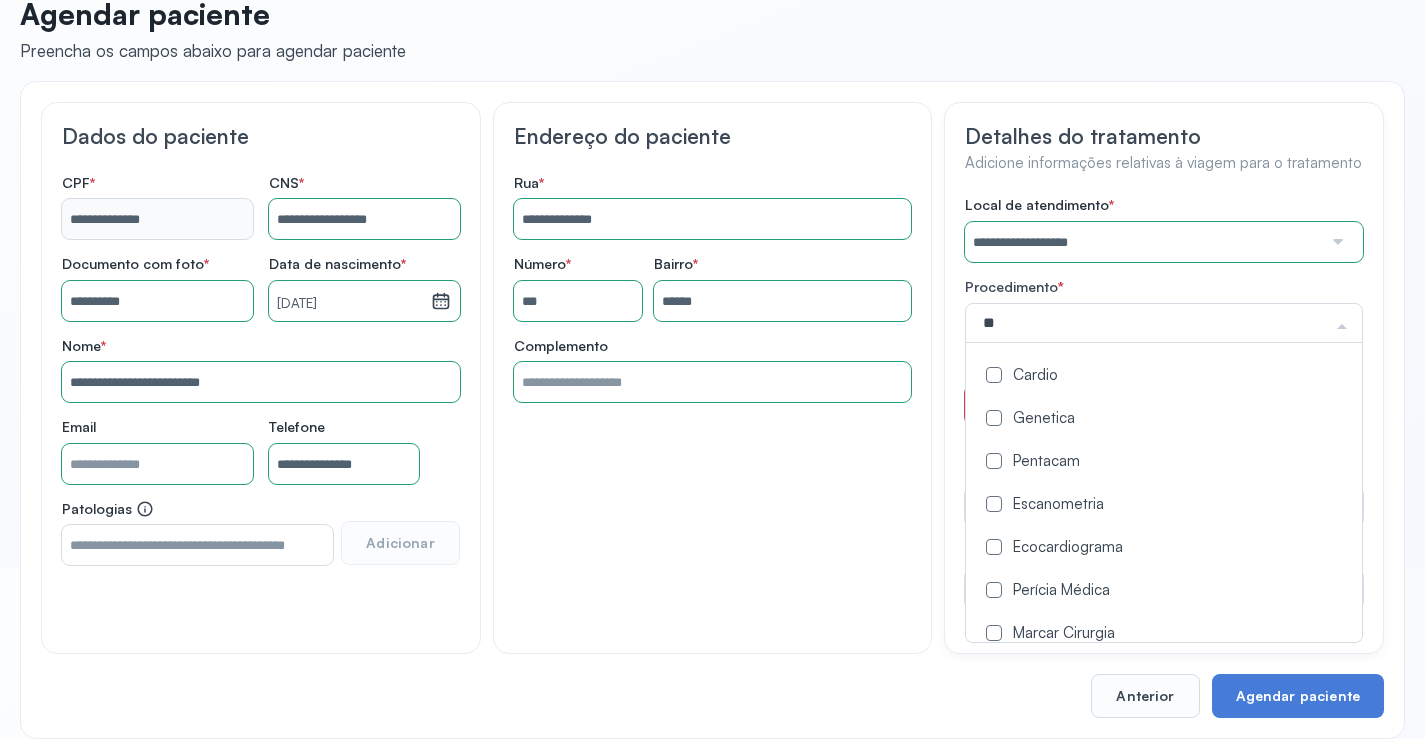 type on "***" 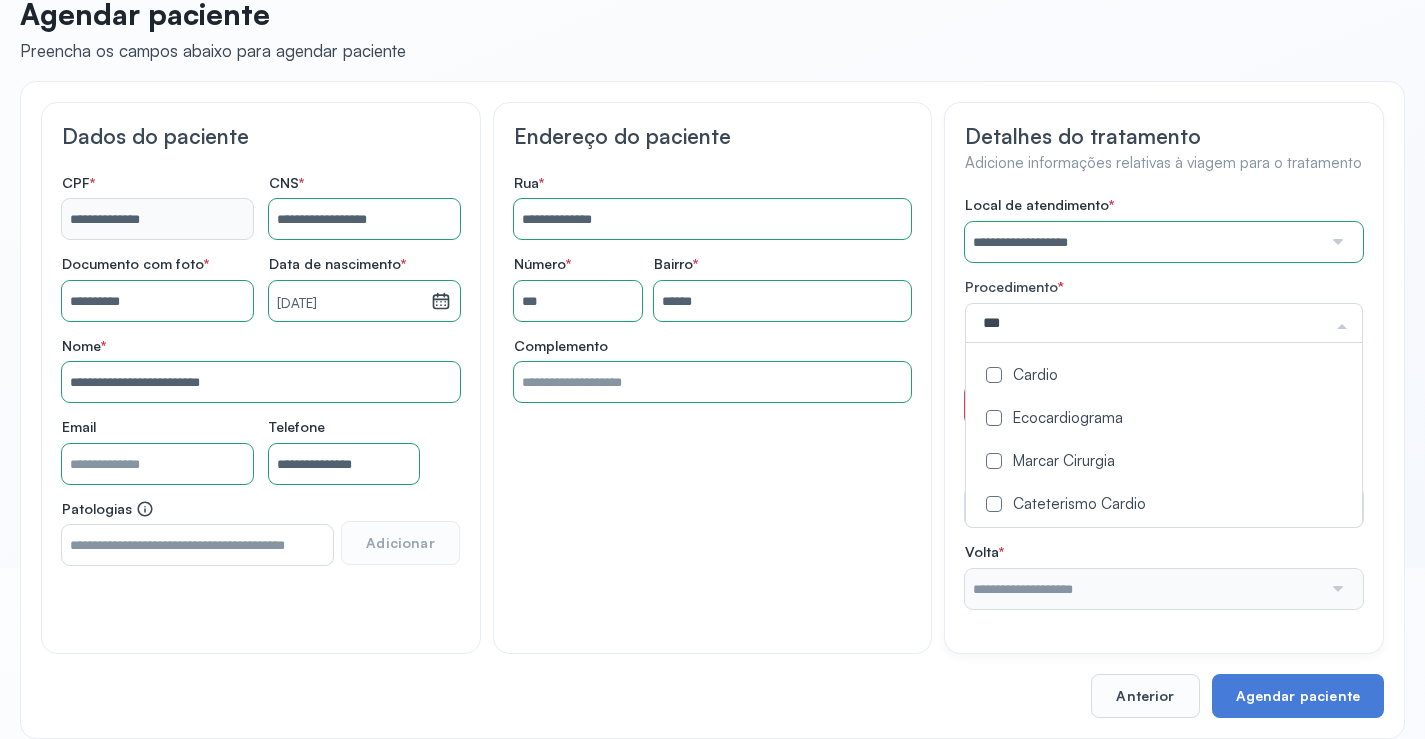 click on "Cardio" 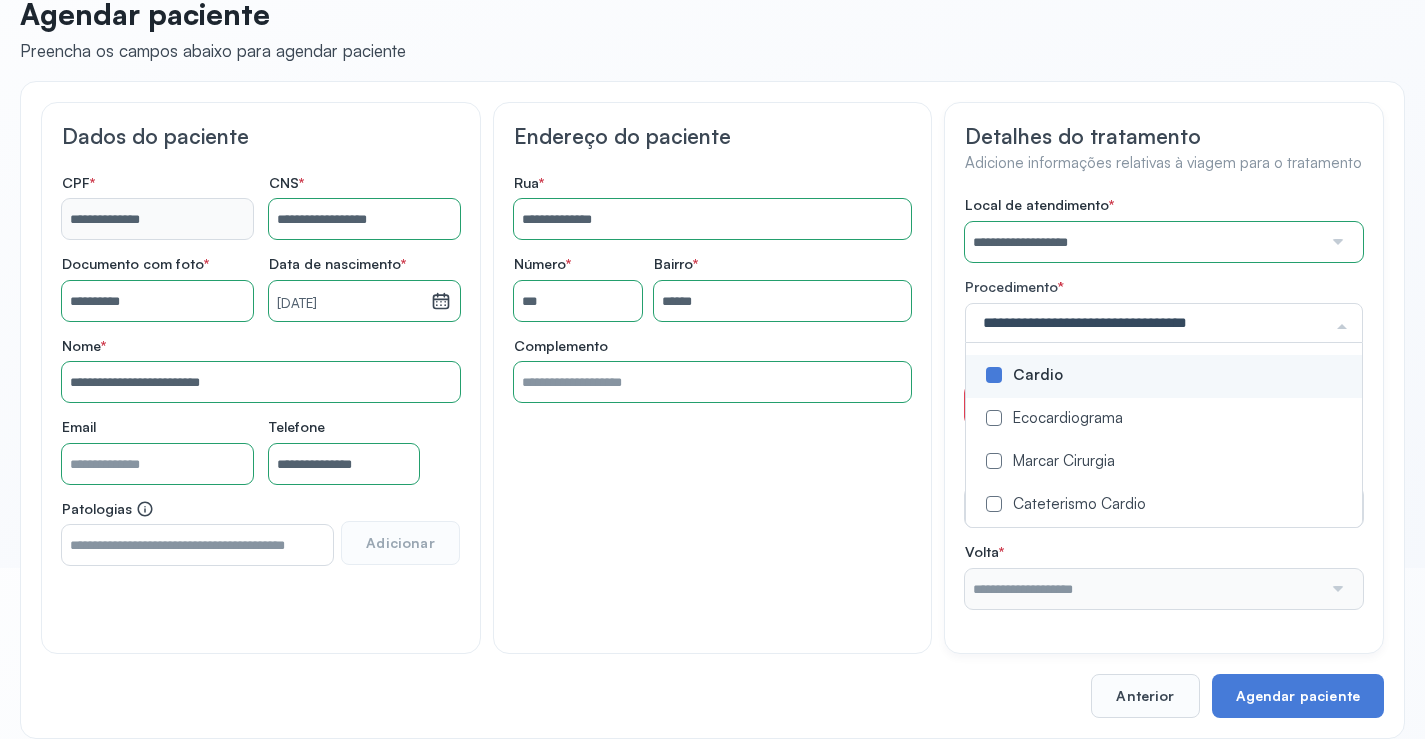 click on "**********" 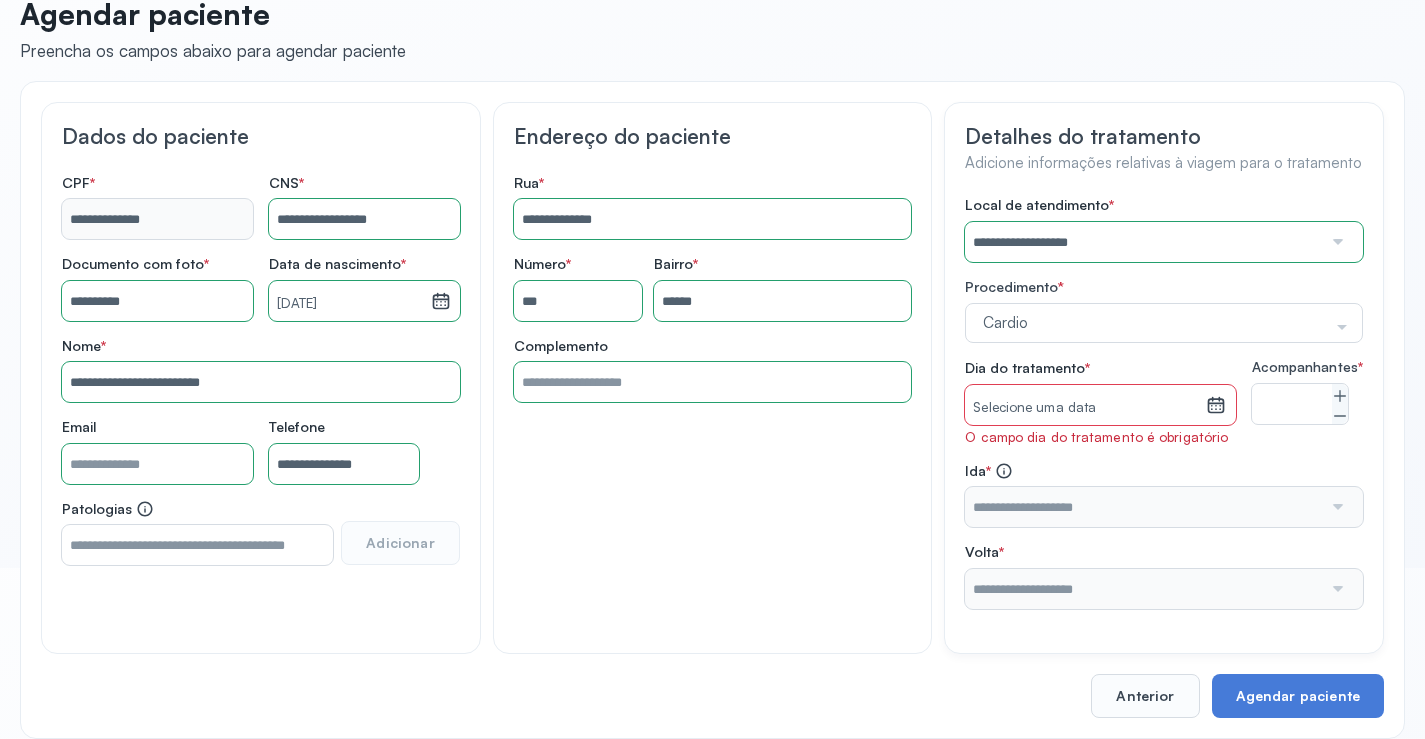 click on "Selecione uma data" at bounding box center [1085, 408] 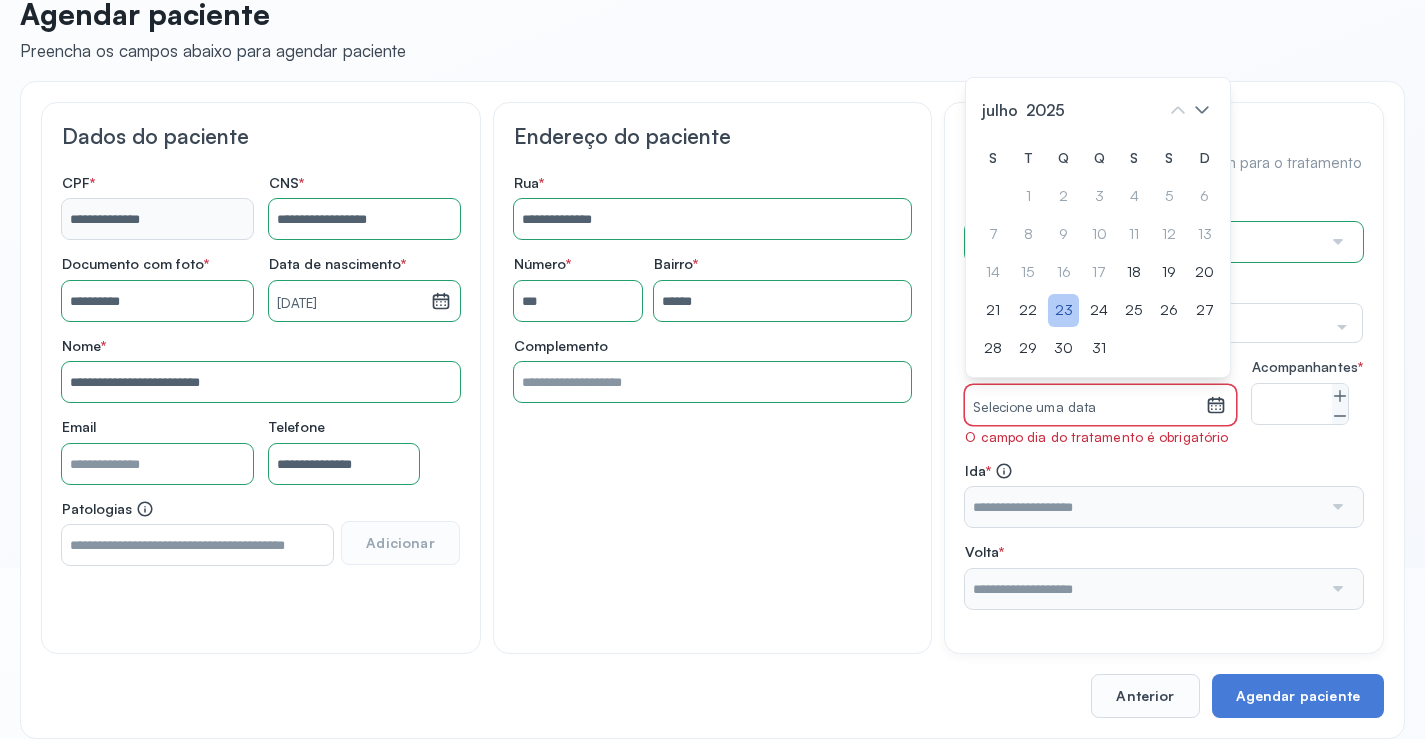 click on "23" 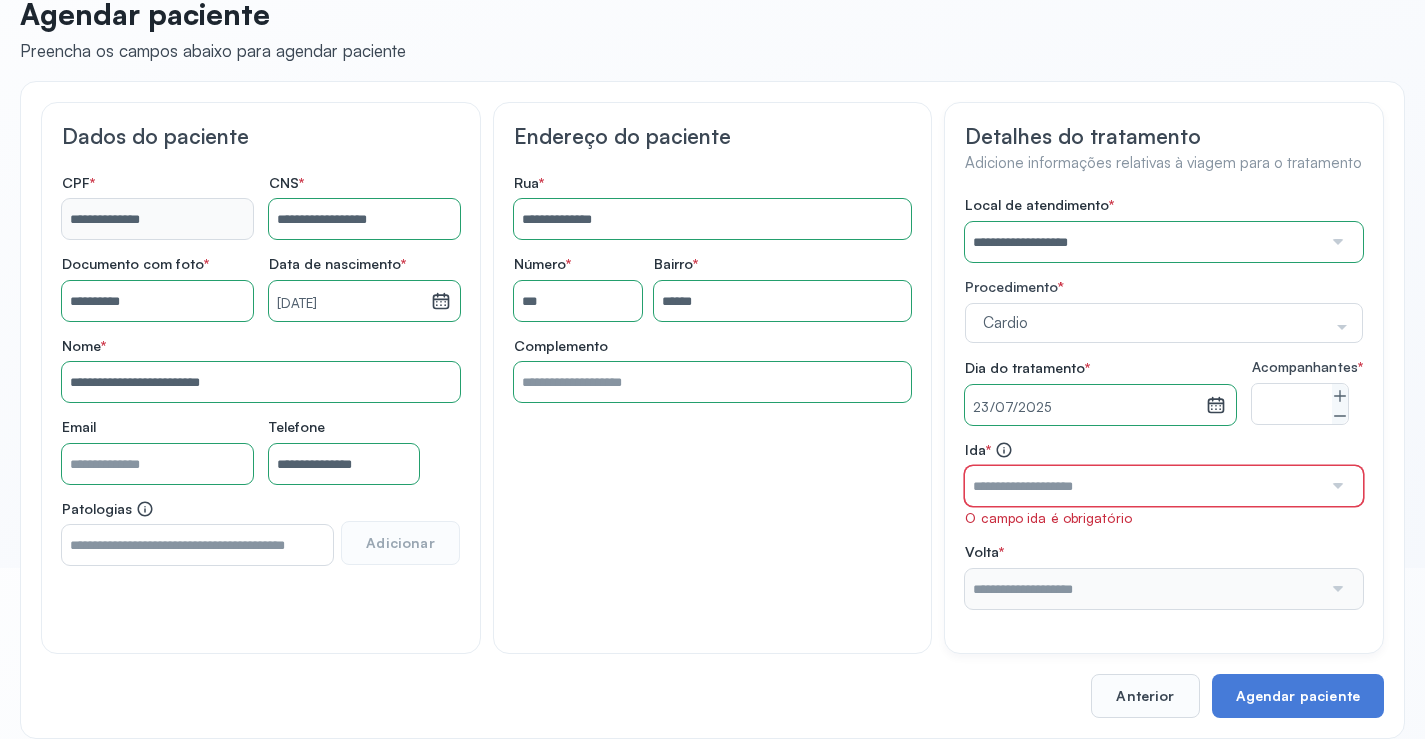 click at bounding box center [1143, 486] 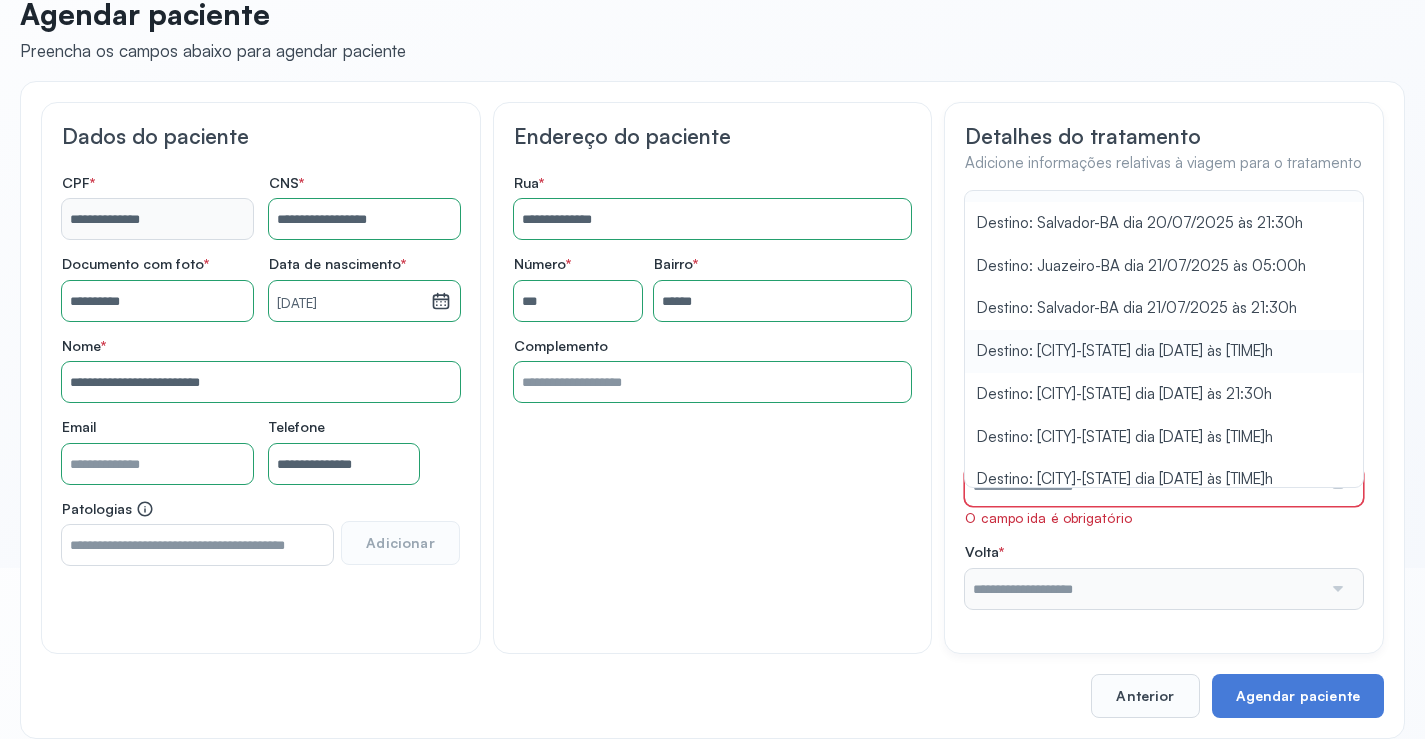 scroll, scrollTop: 46, scrollLeft: 0, axis: vertical 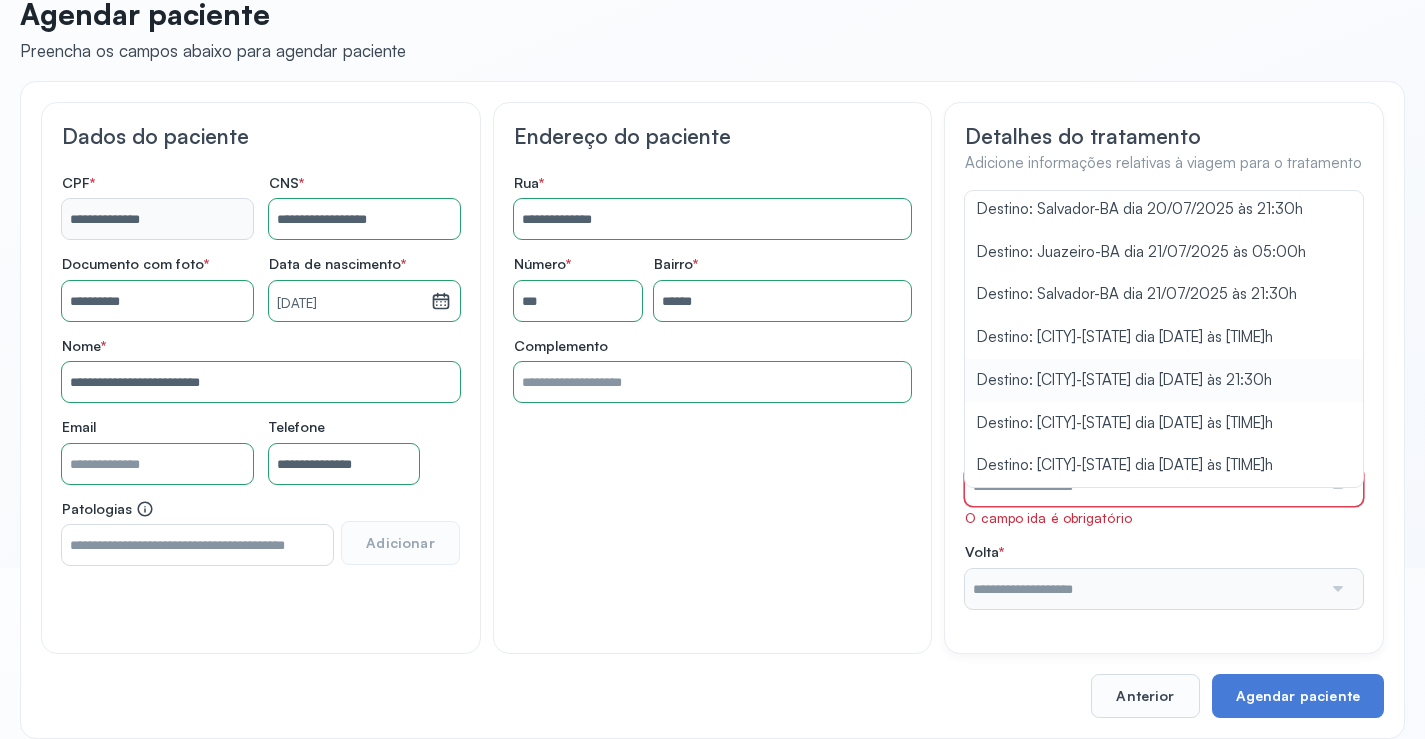type on "**********" 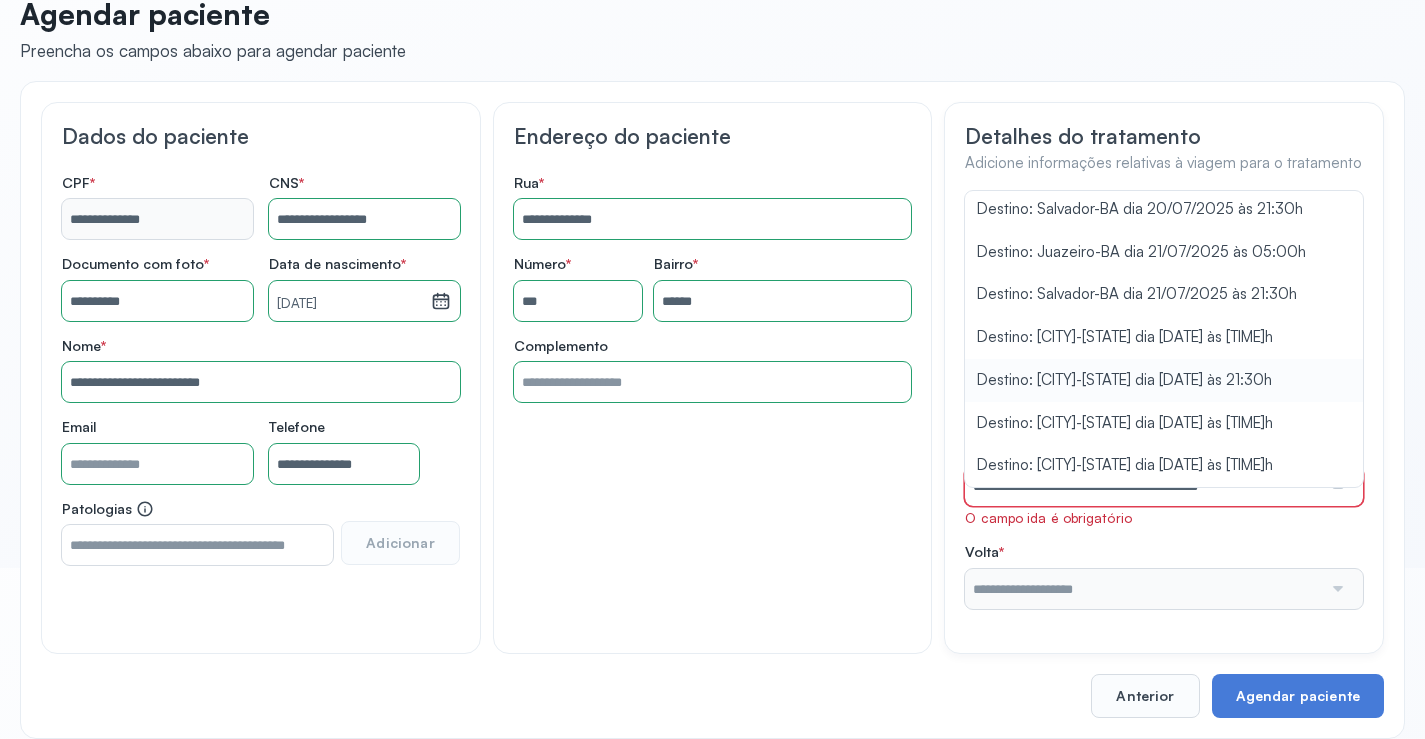 click on "**********" at bounding box center [1164, 402] 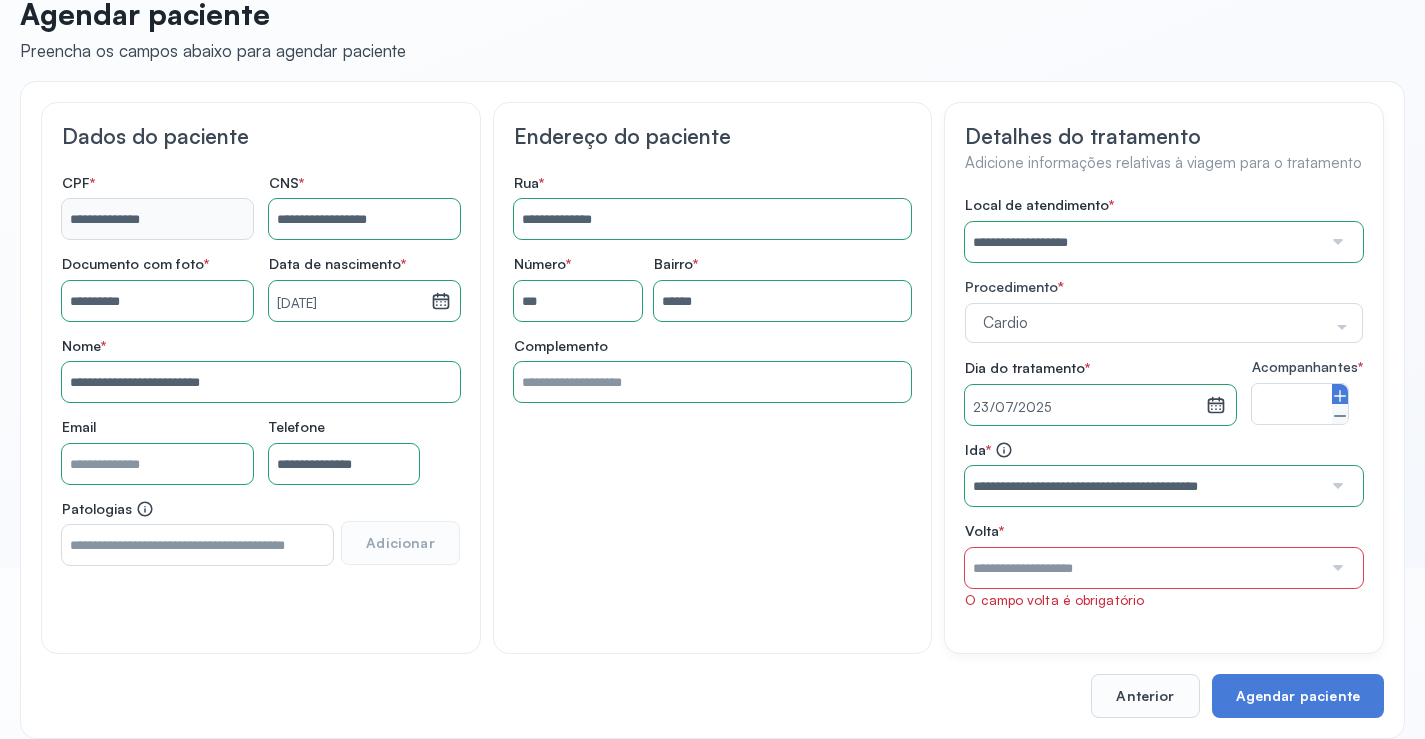 click 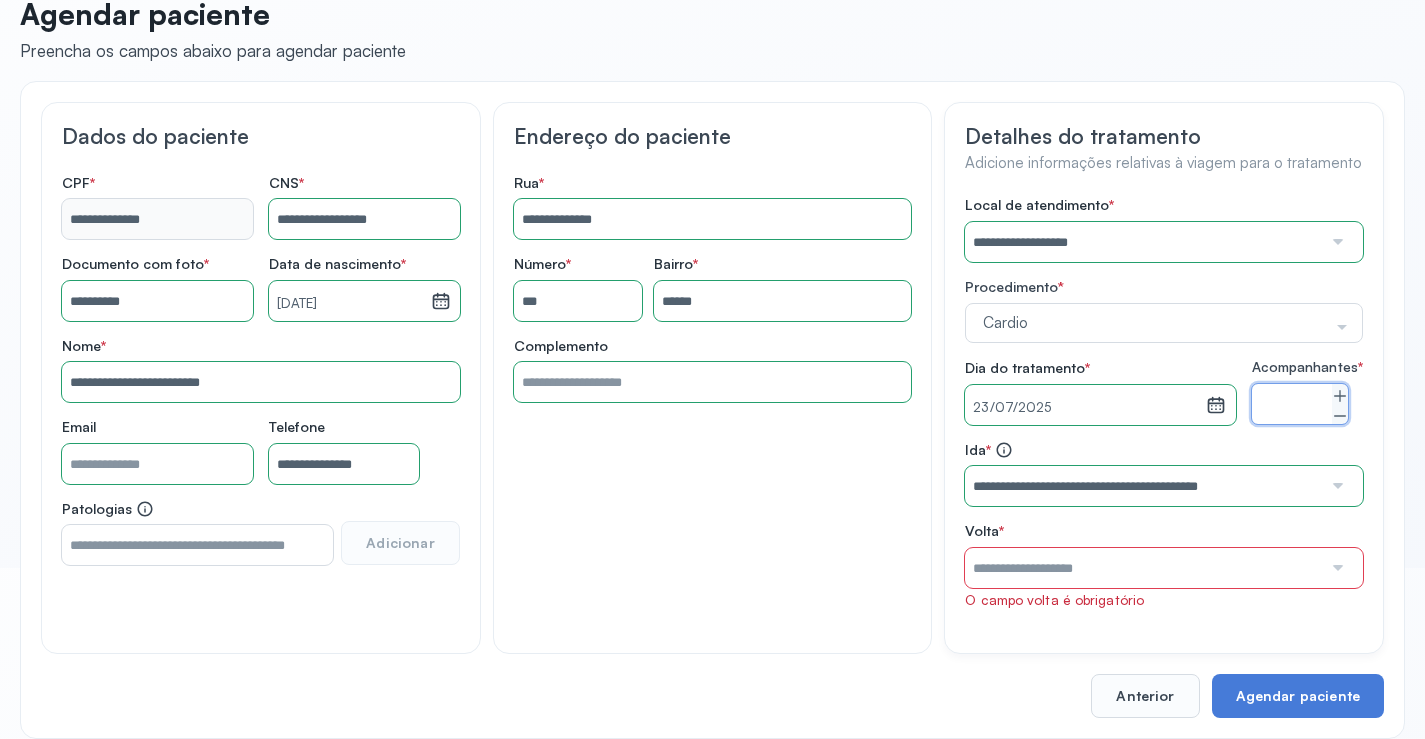 click at bounding box center (1143, 568) 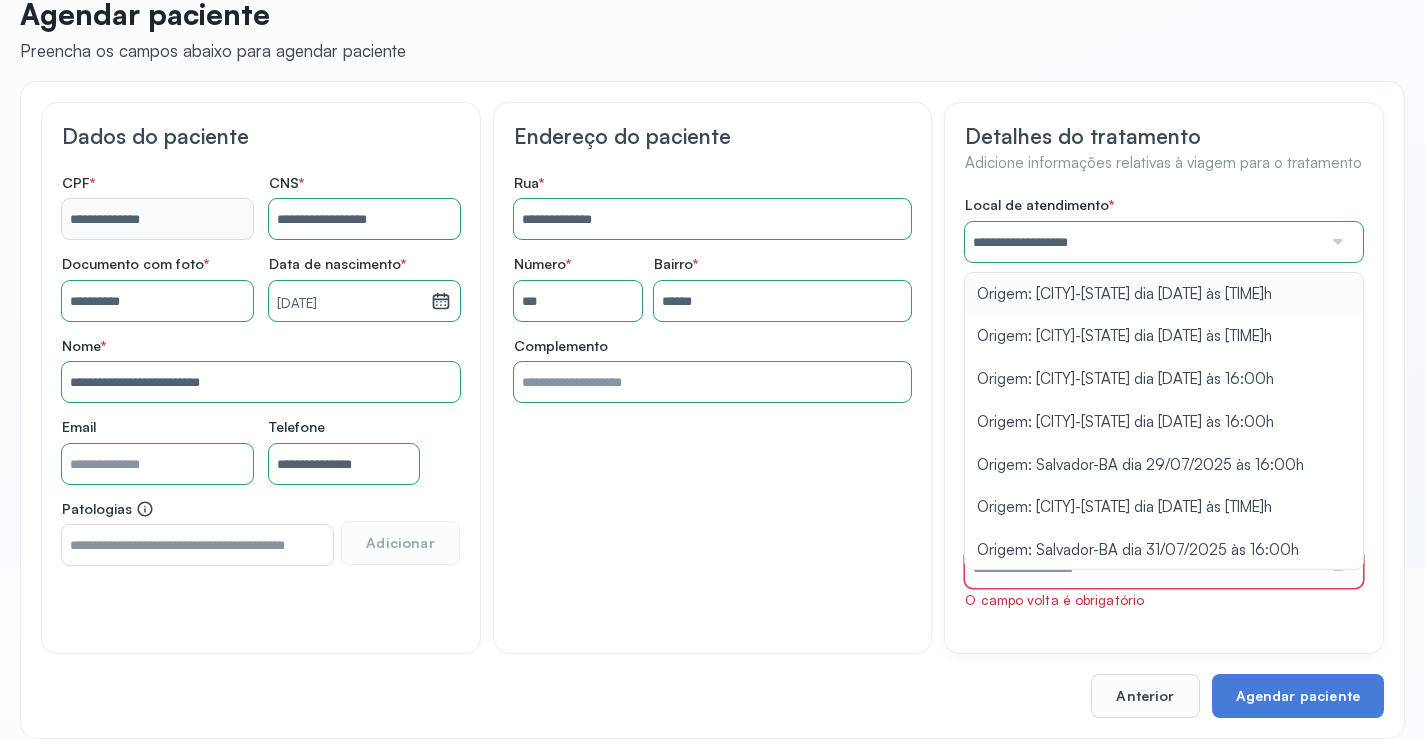 type on "**********" 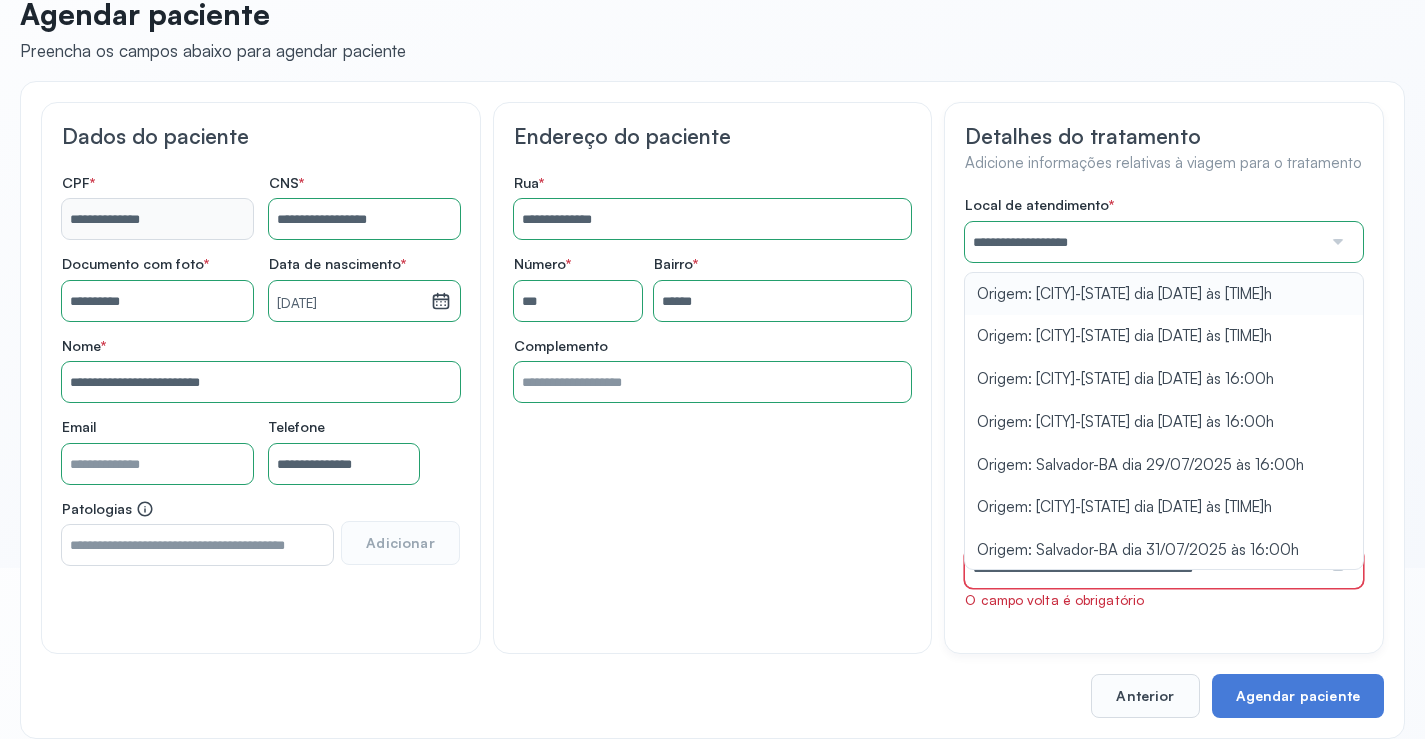 click on "**********" at bounding box center (1164, 402) 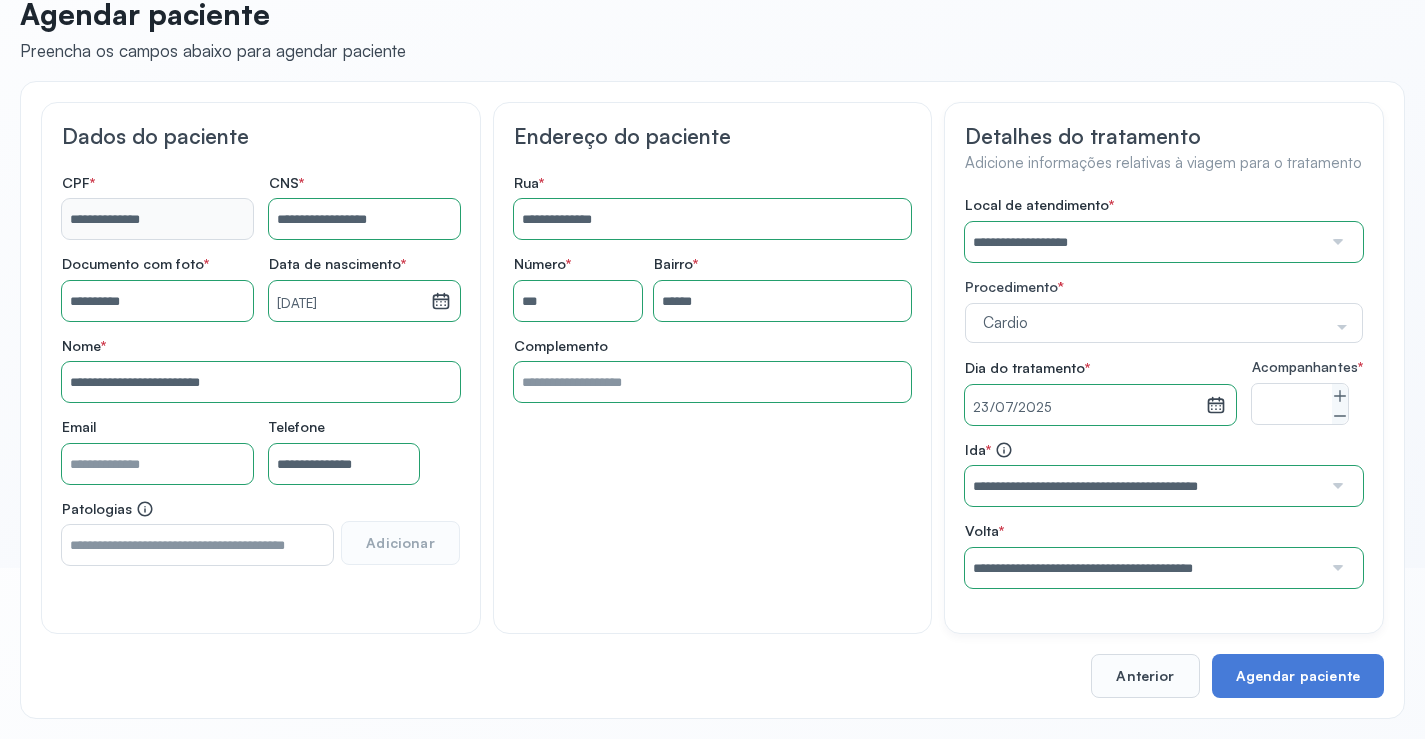scroll, scrollTop: 186, scrollLeft: 0, axis: vertical 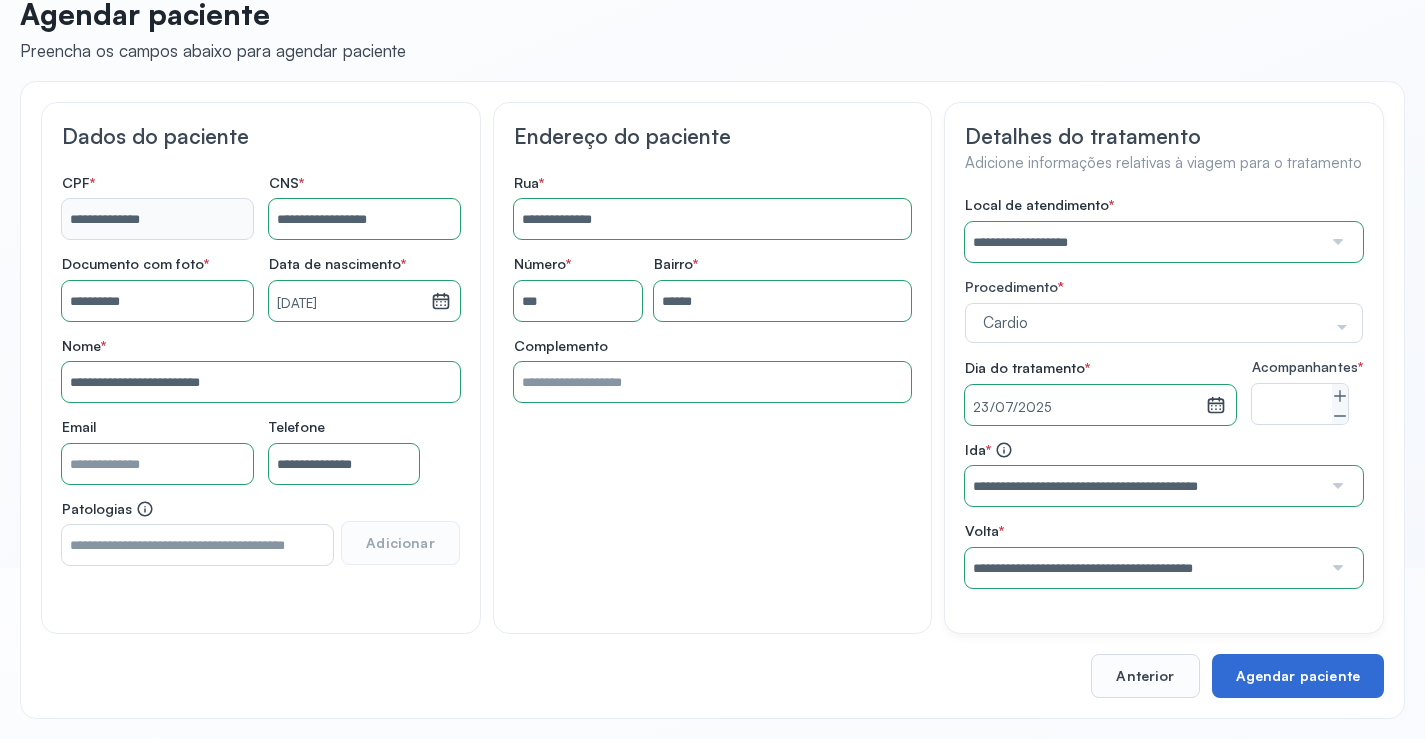click on "Agendar paciente" at bounding box center (1298, 676) 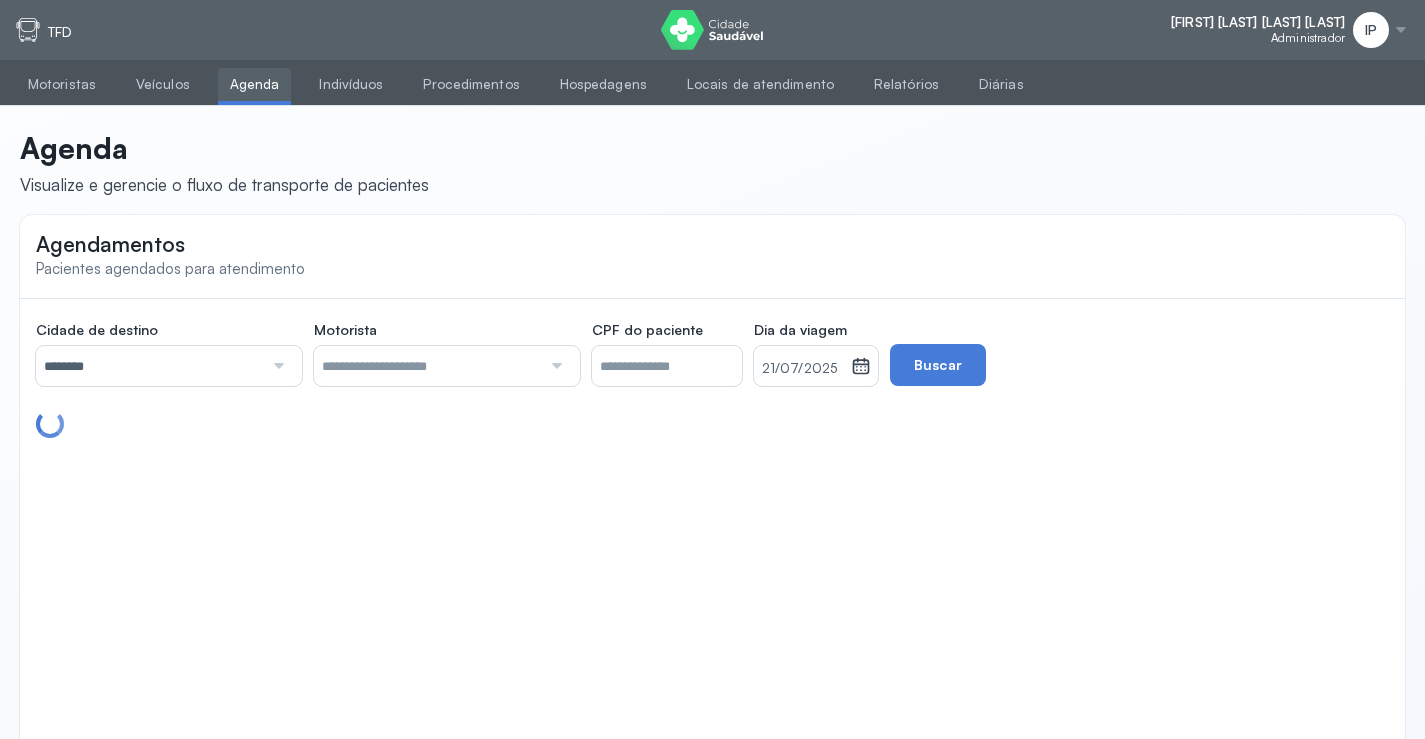 click on "********" at bounding box center [149, 366] 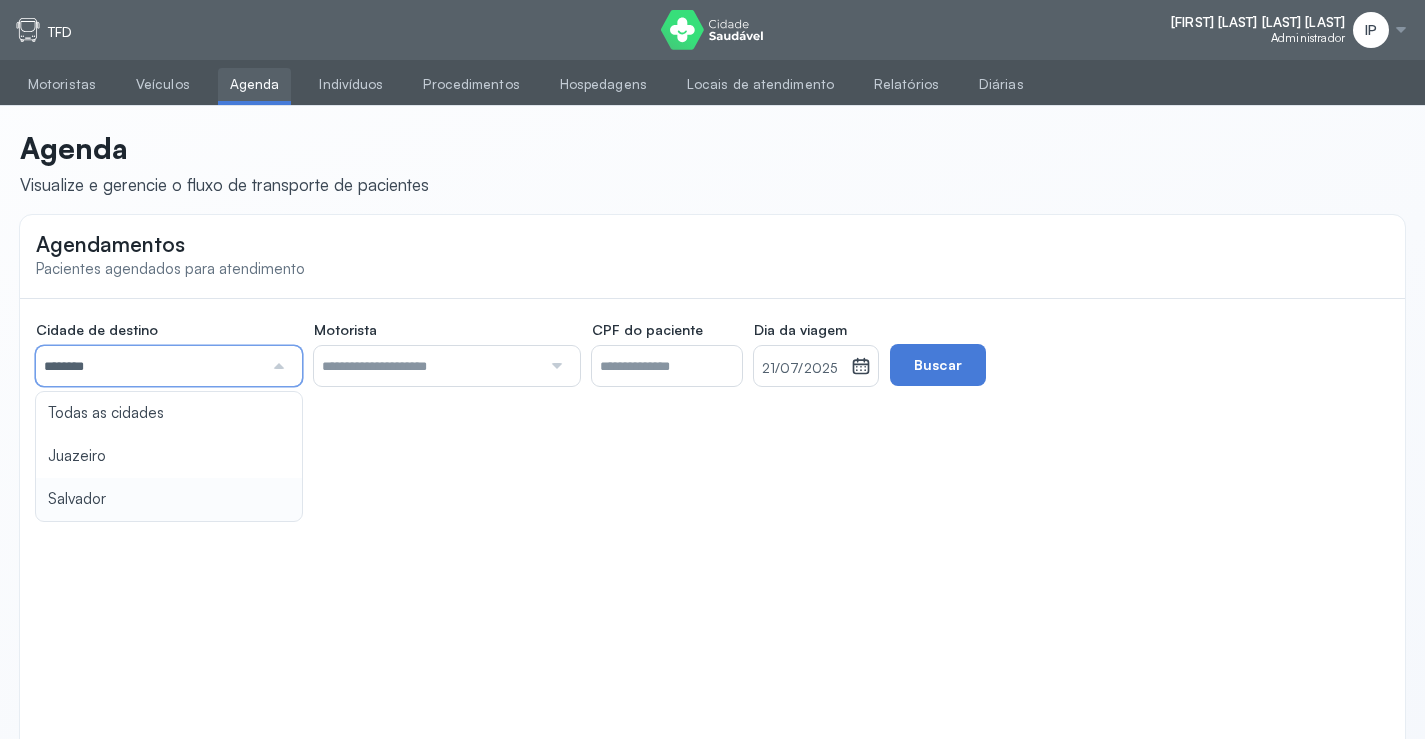 type on "********" 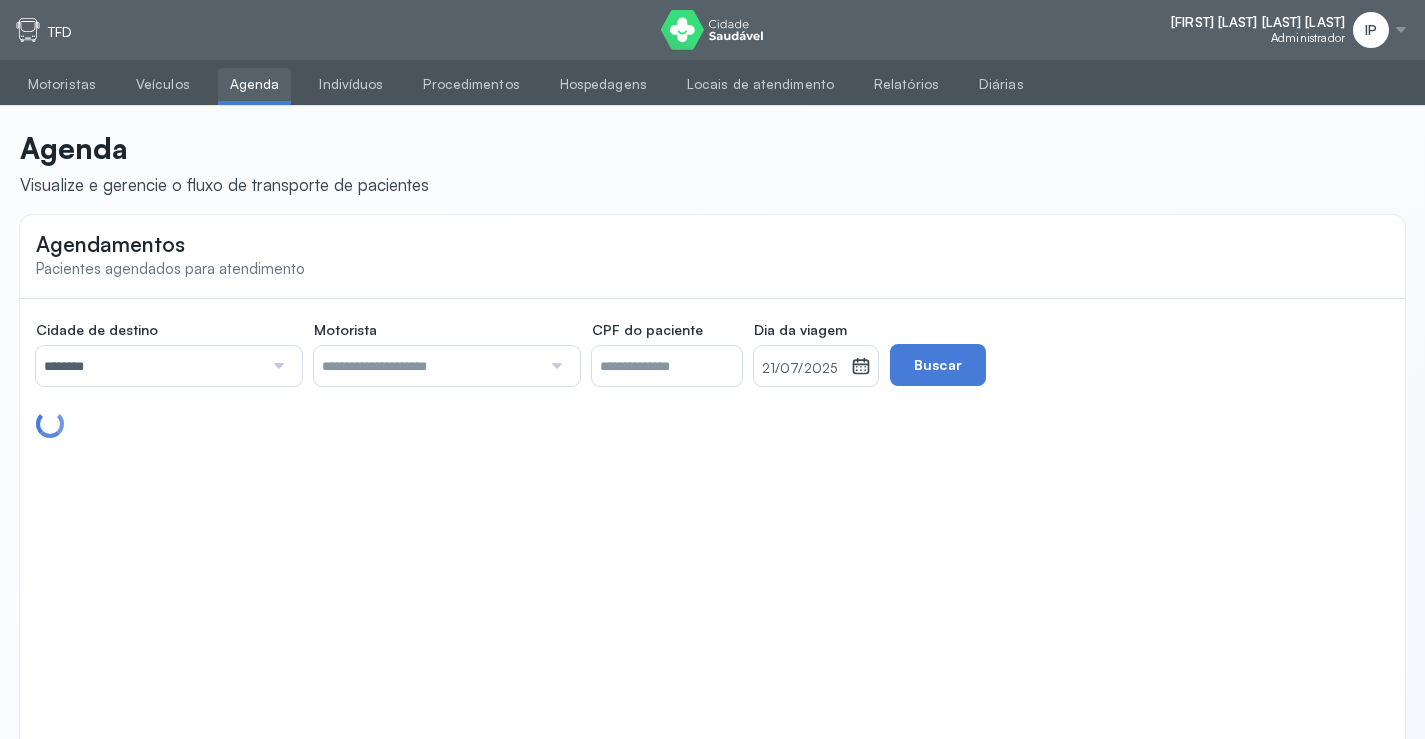 click on "Agendamentos Pacientes agendados para atendimento Cidade de destino  ******** Todas as cidades Juazeiro Salvador Motorista  Todos os motoristas Diego dos Santos Edevon dos Santos Souza Edevon dos Santos Souza Elto Lima de Almeida Genivaldo Rodrigues da Silva Jozenilson Santos da Silva CPF do paciente  Dia da viagem  21/07/2025 julho 2025 S T Q Q S S D 1 2 3 4 5 6 7 8 9 10 11 12 13 14 15 16 17 18 19 20 21 22 23 24 25 26 27 28 29 30 31 jan fev mar abr maio jun jul ago set out nov dez 2018 2019 2020 2021 2022 2023 2024 2025 2026 2027 2028 2029  Buscar" at bounding box center [712, 490] 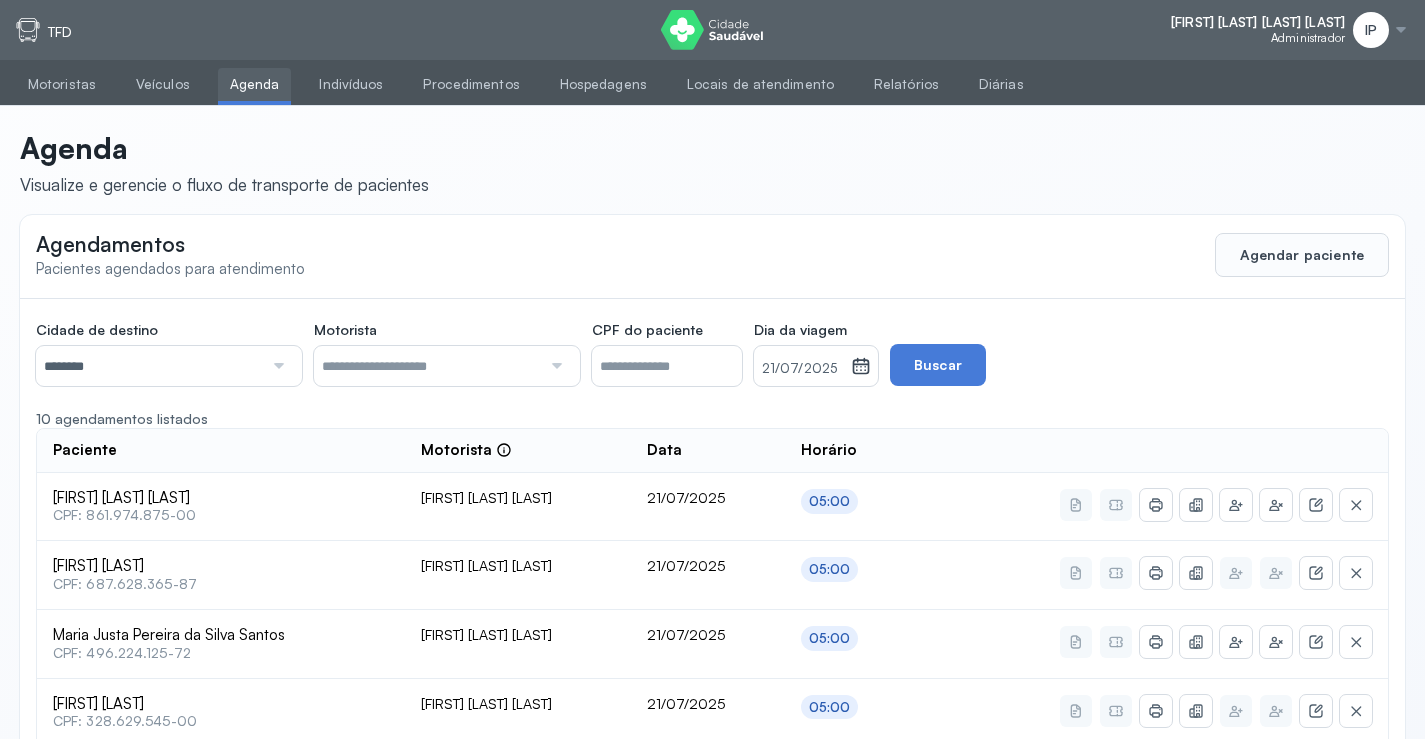 click on "21/07/2025" at bounding box center (802, 369) 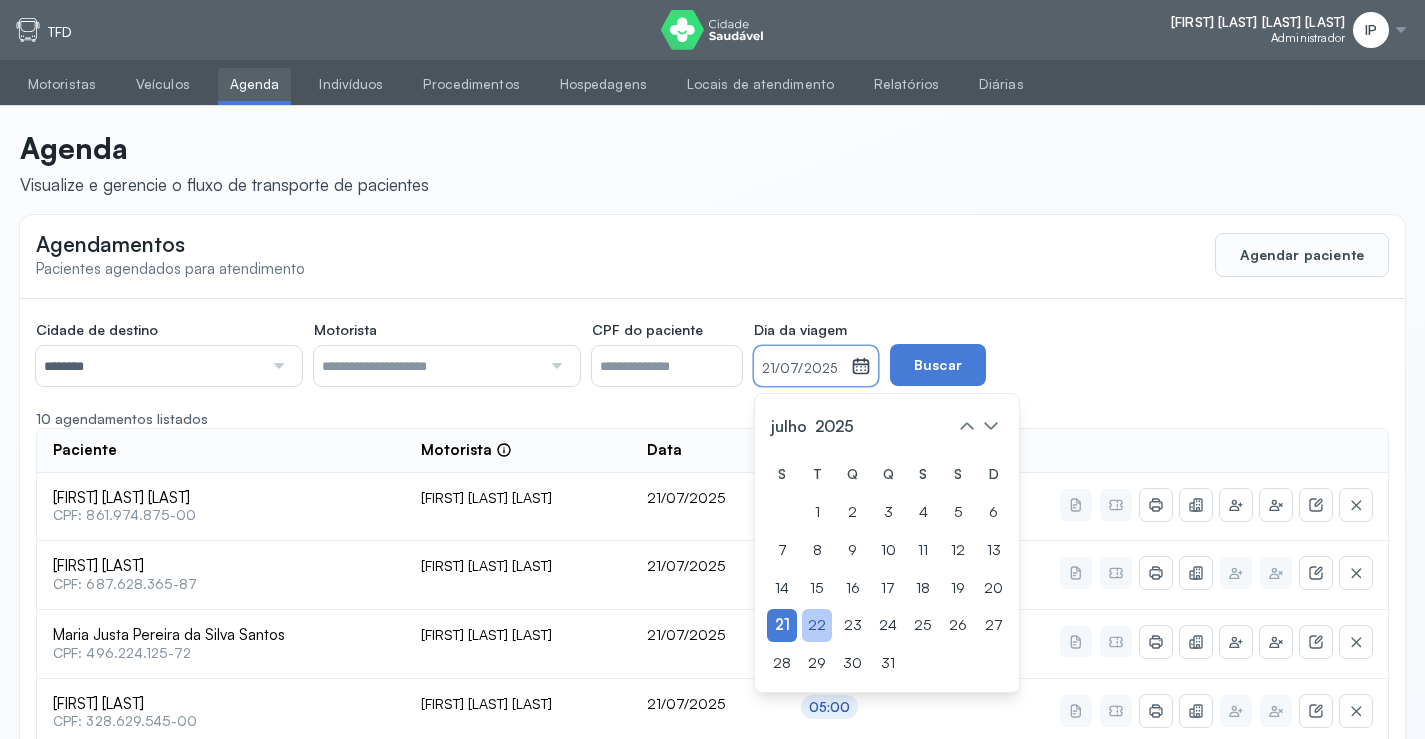 click on "22" 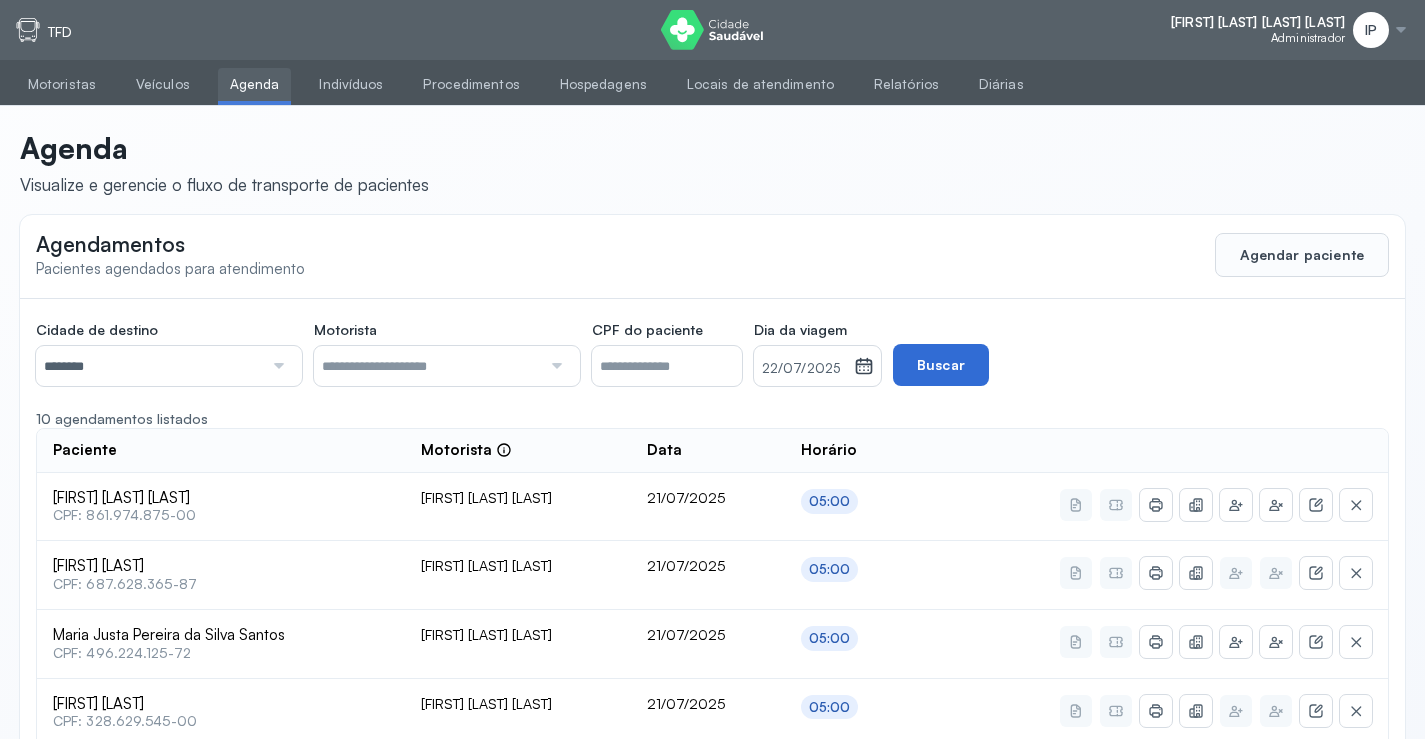 click on "Buscar" at bounding box center [941, 365] 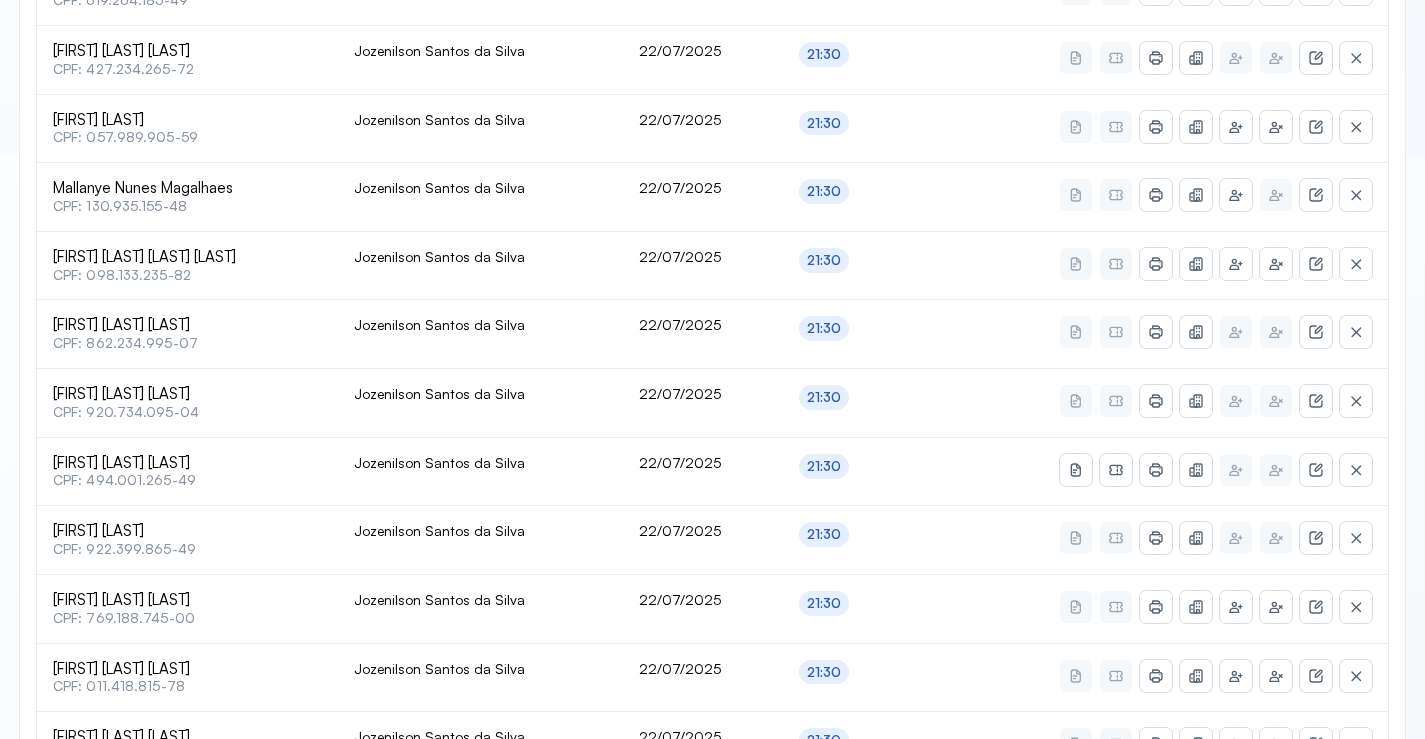 scroll, scrollTop: 865, scrollLeft: 0, axis: vertical 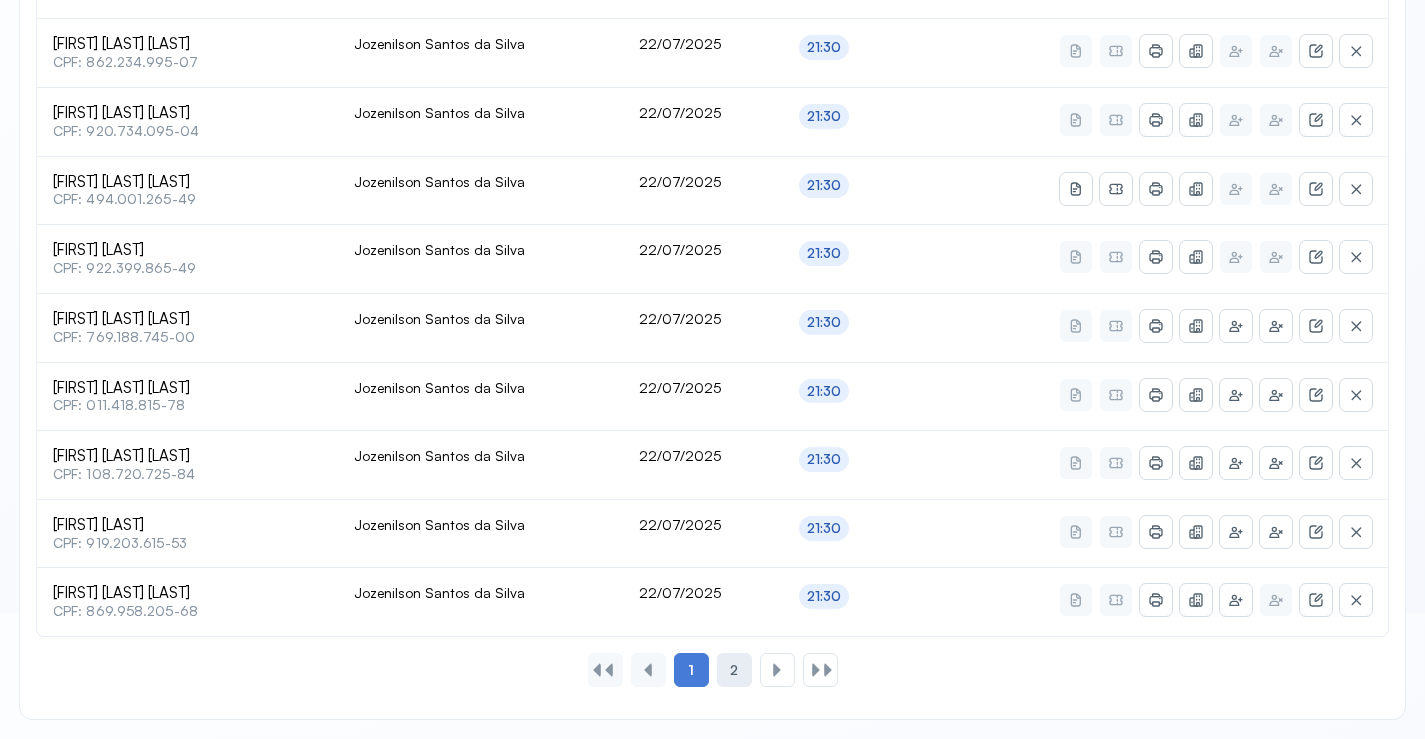 click on "2" 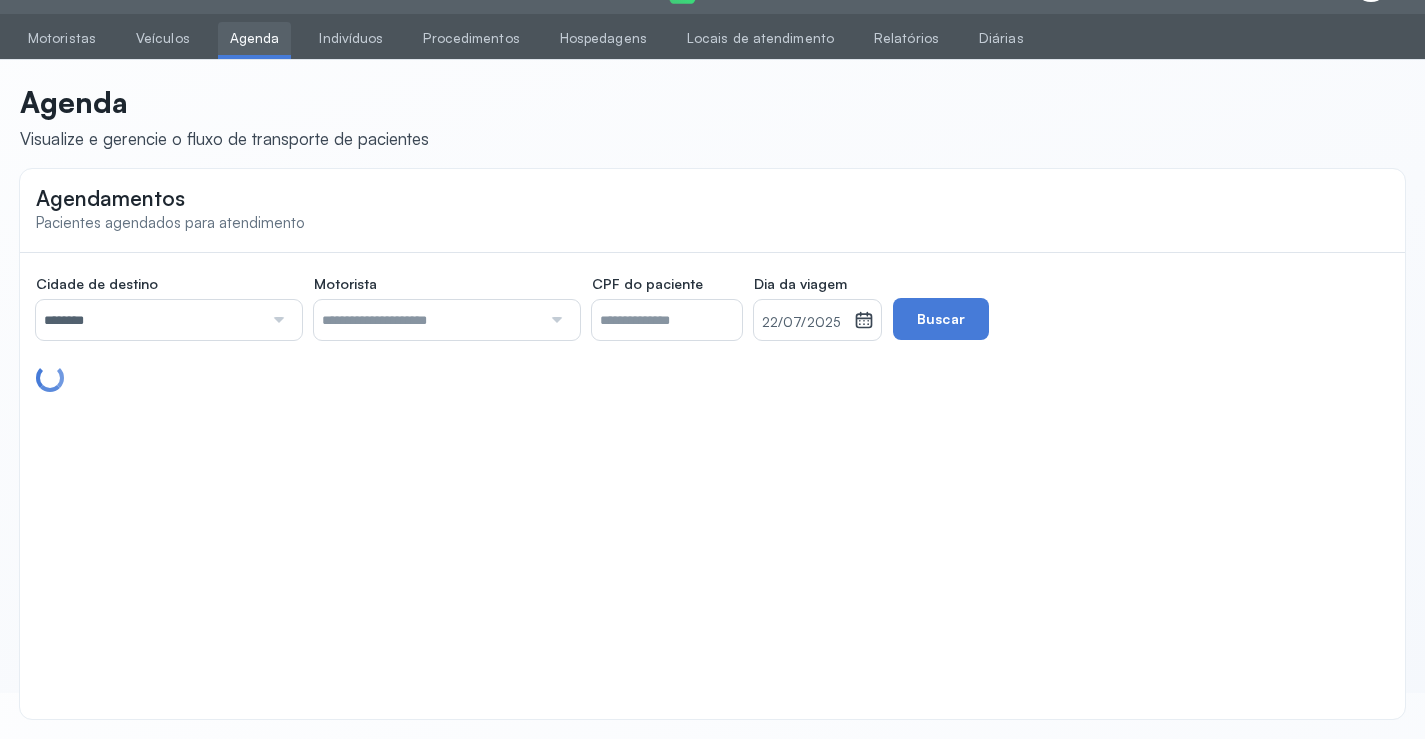 scroll, scrollTop: 179, scrollLeft: 0, axis: vertical 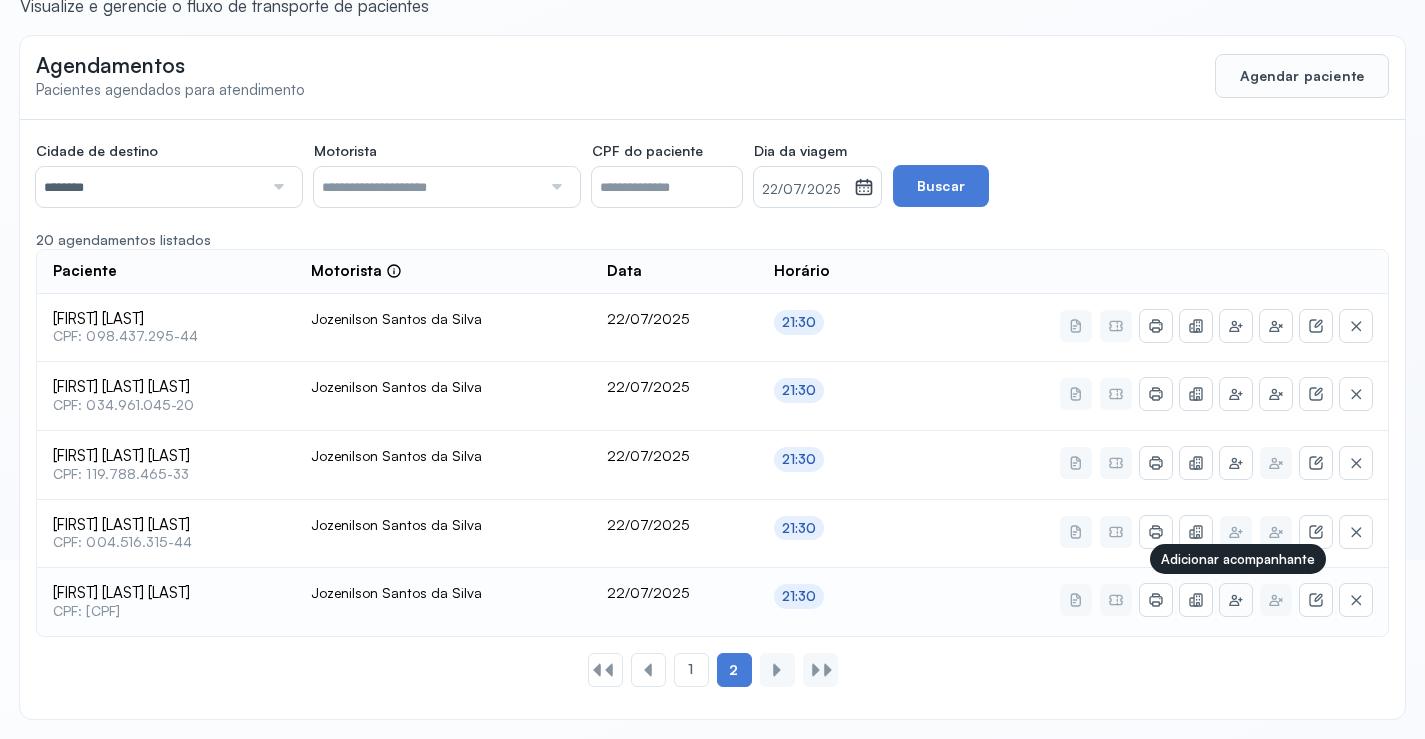 click 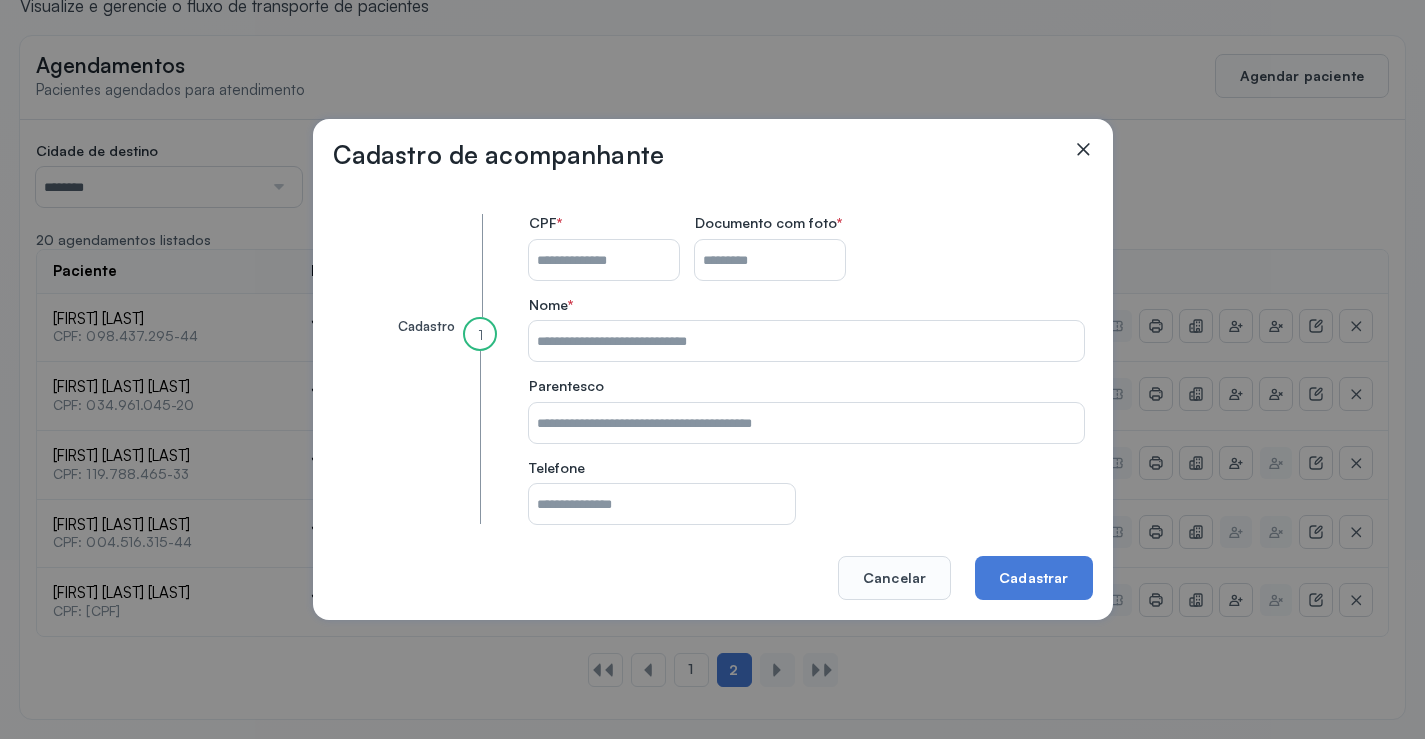 click on "CPF do paciente" at bounding box center (604, 260) 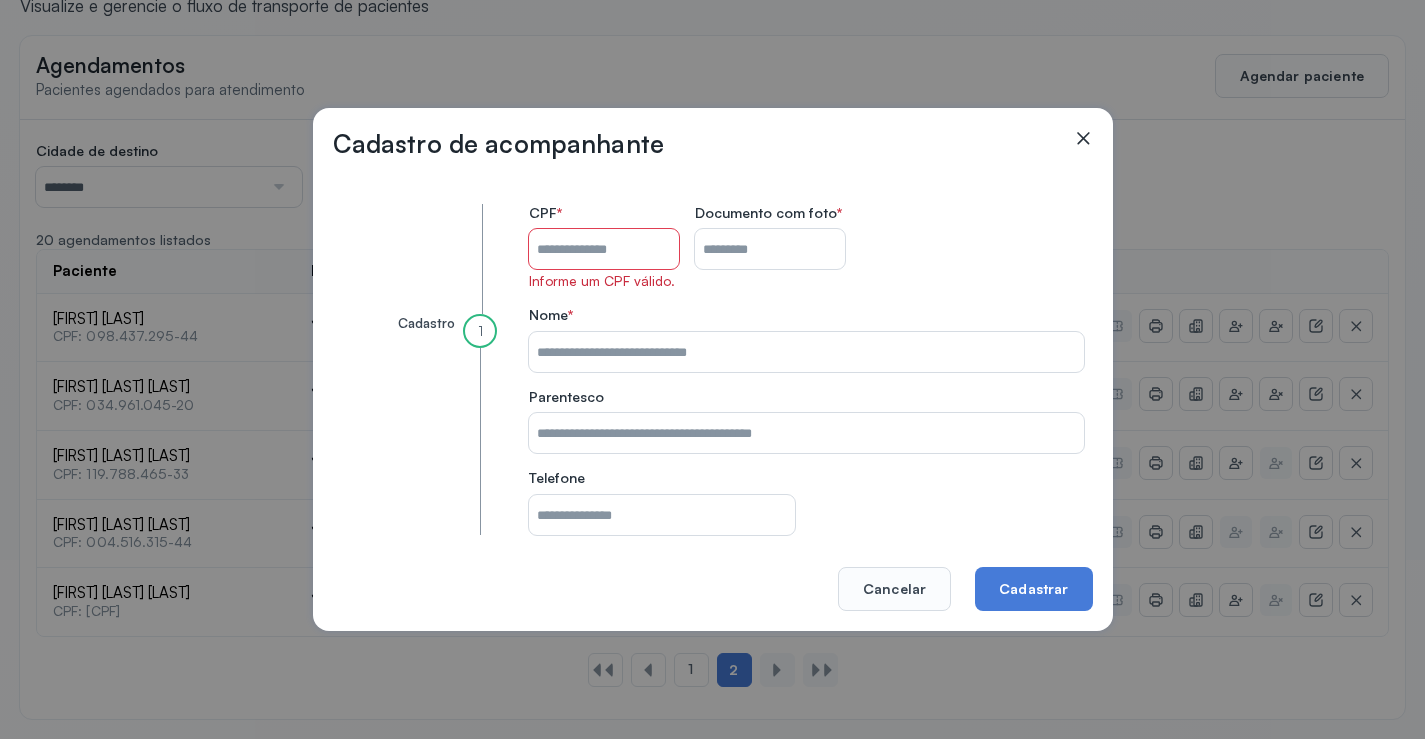 click 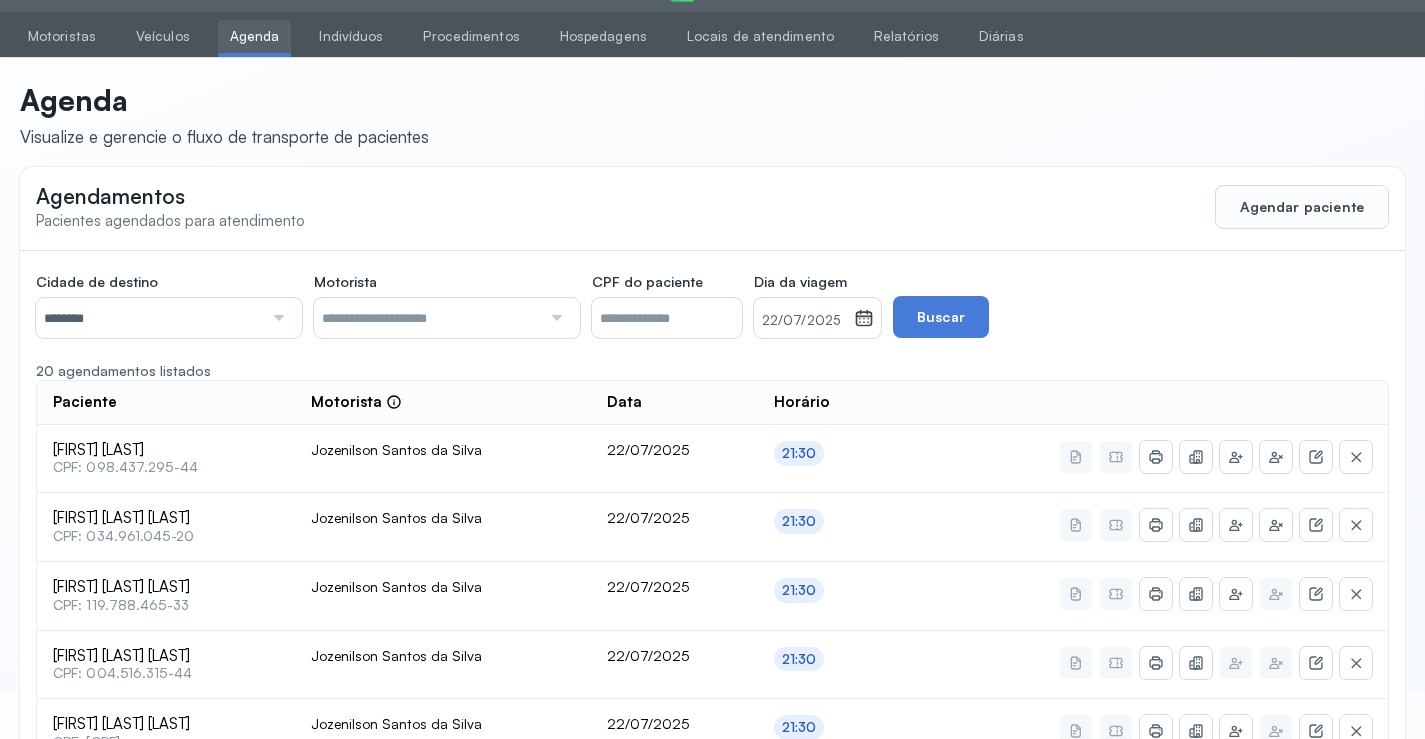 scroll, scrollTop: 0, scrollLeft: 0, axis: both 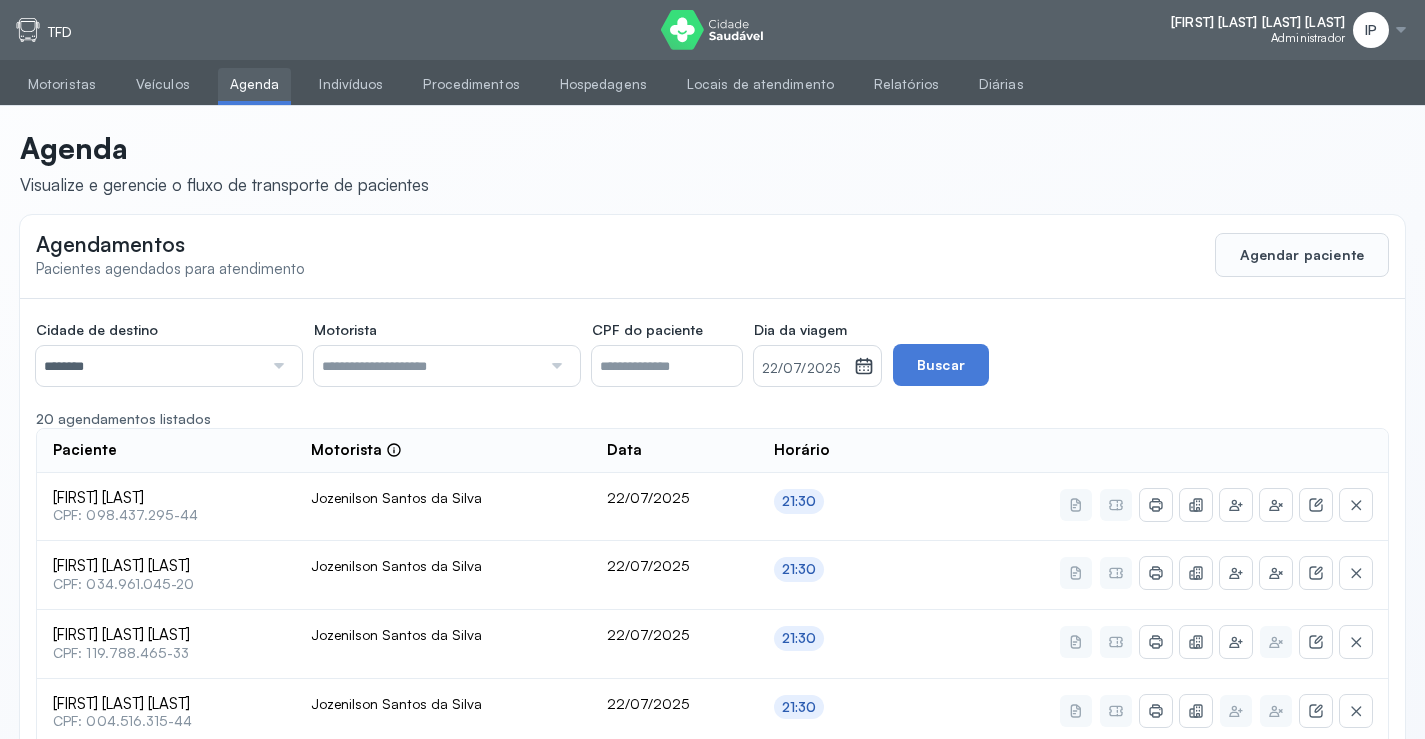 click on "Israel Pedro de Araújo Campos Silva Administrador IP Configurações Suporte Sair" 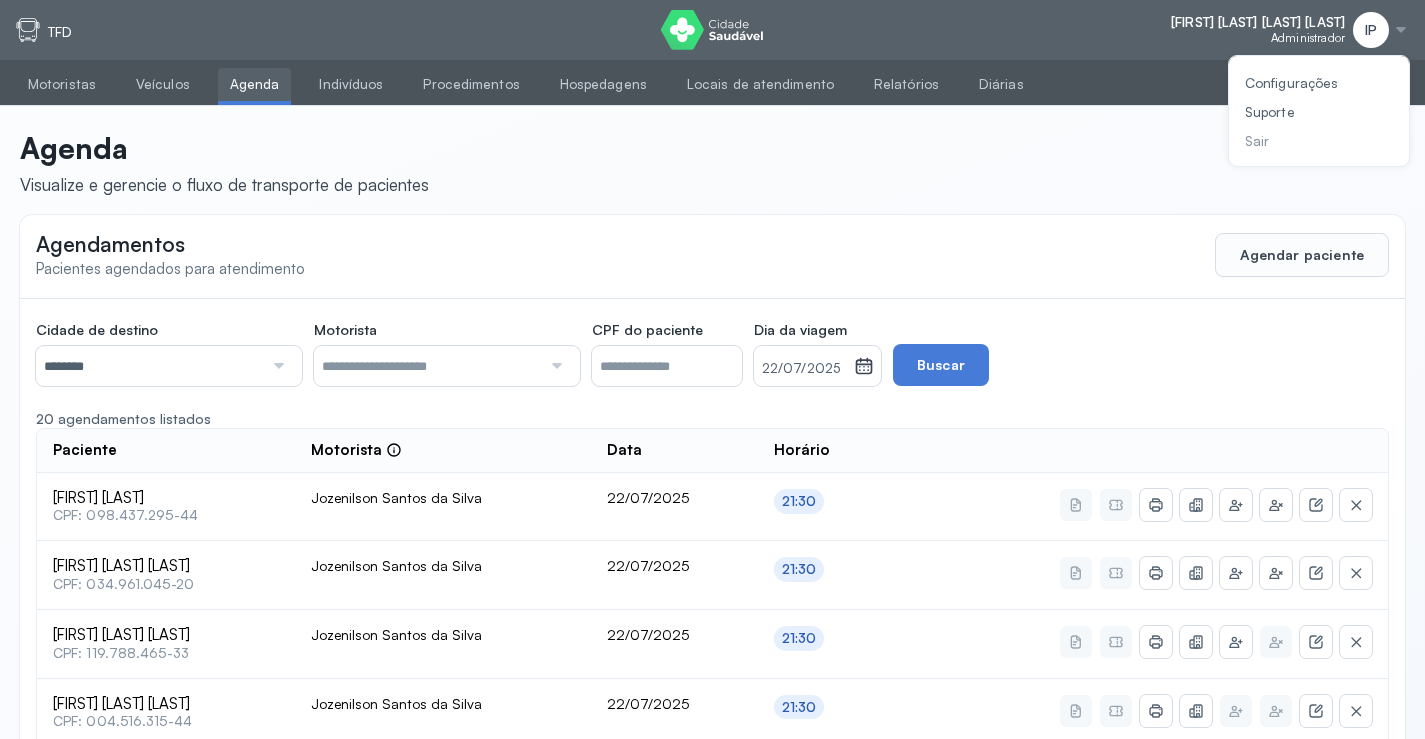 click on "Sair" 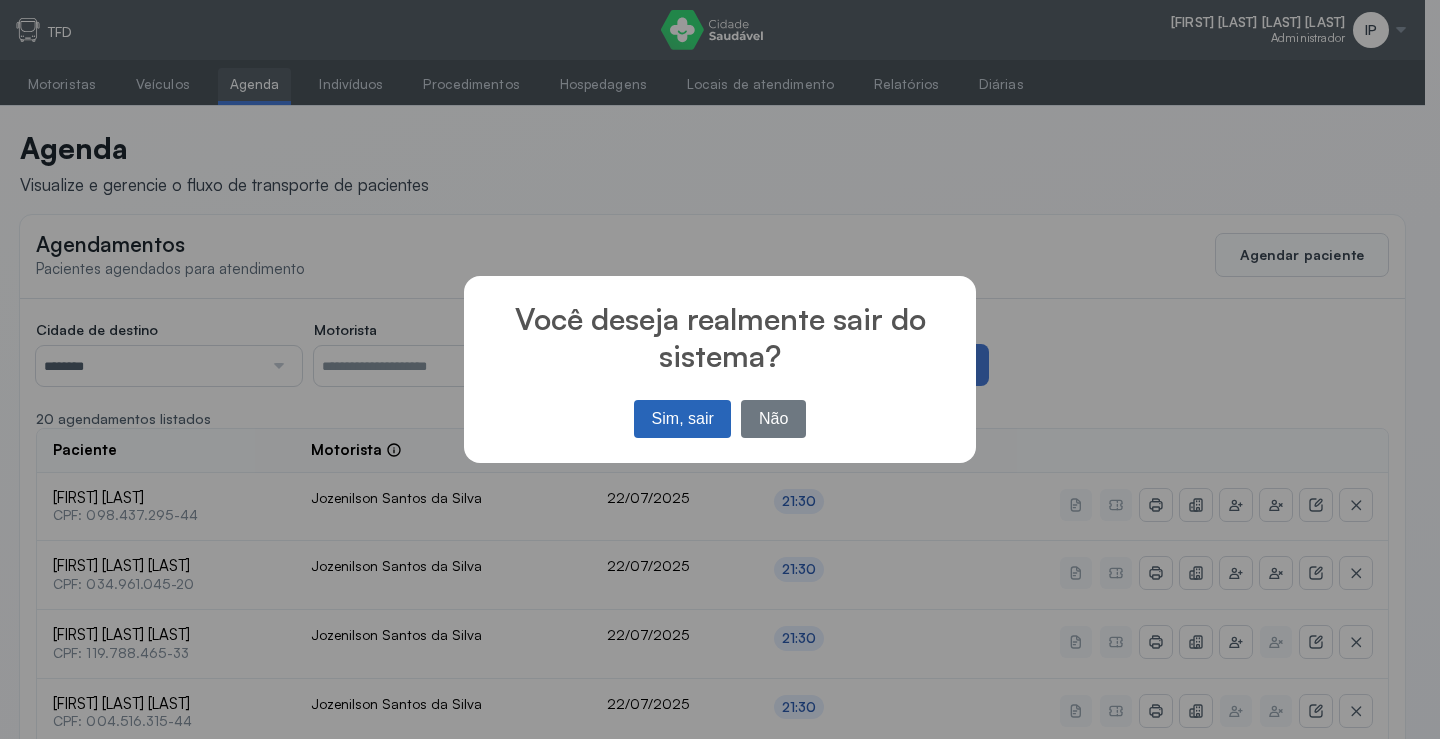 click on "Sim, sair" at bounding box center (682, 419) 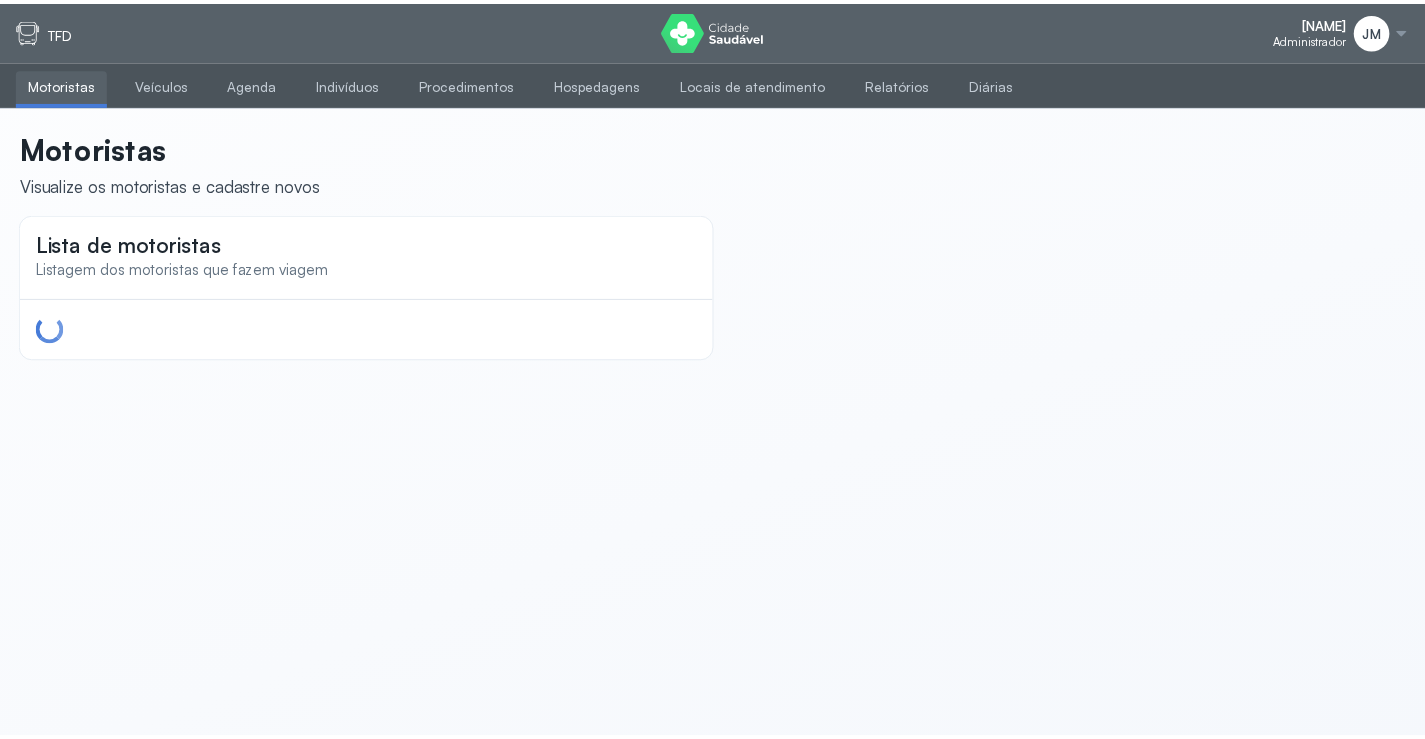 scroll, scrollTop: 0, scrollLeft: 0, axis: both 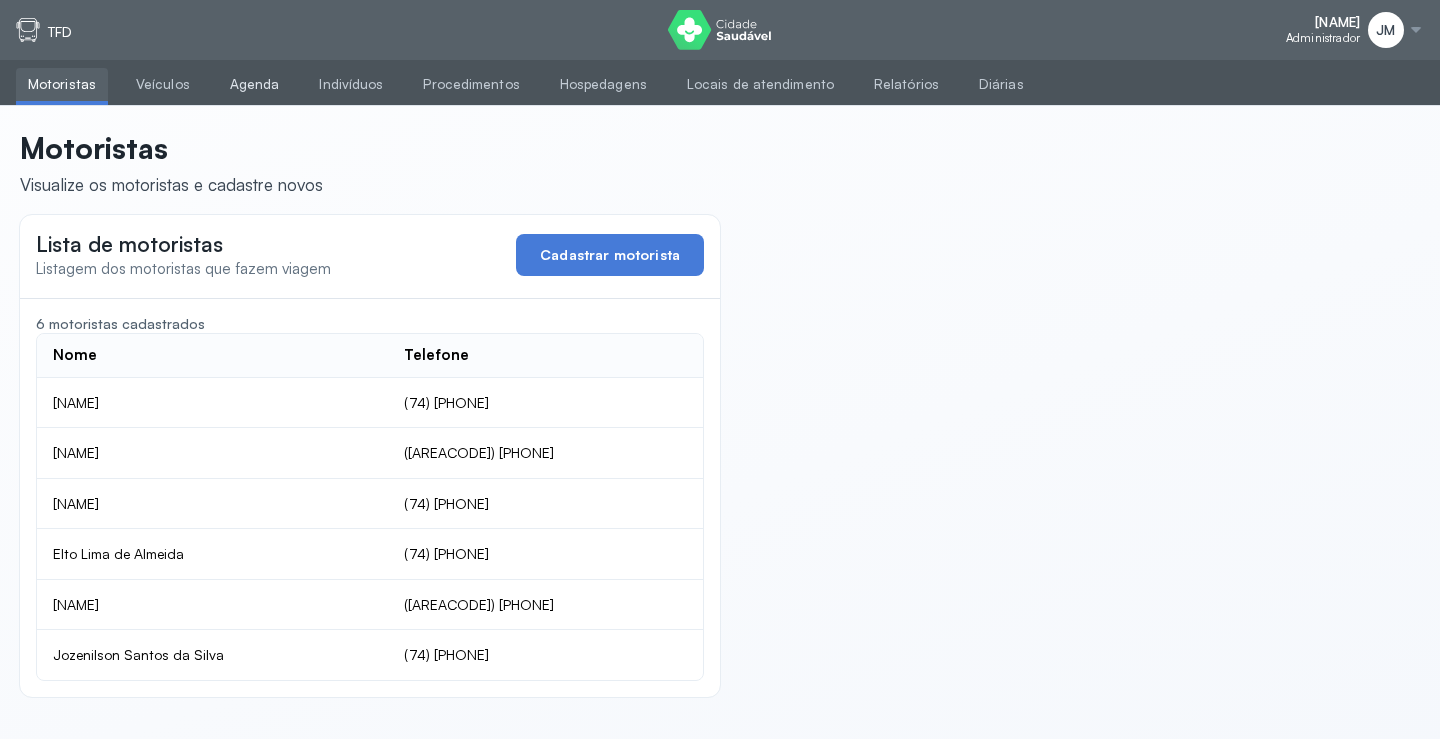 click on "Agenda" at bounding box center [255, 84] 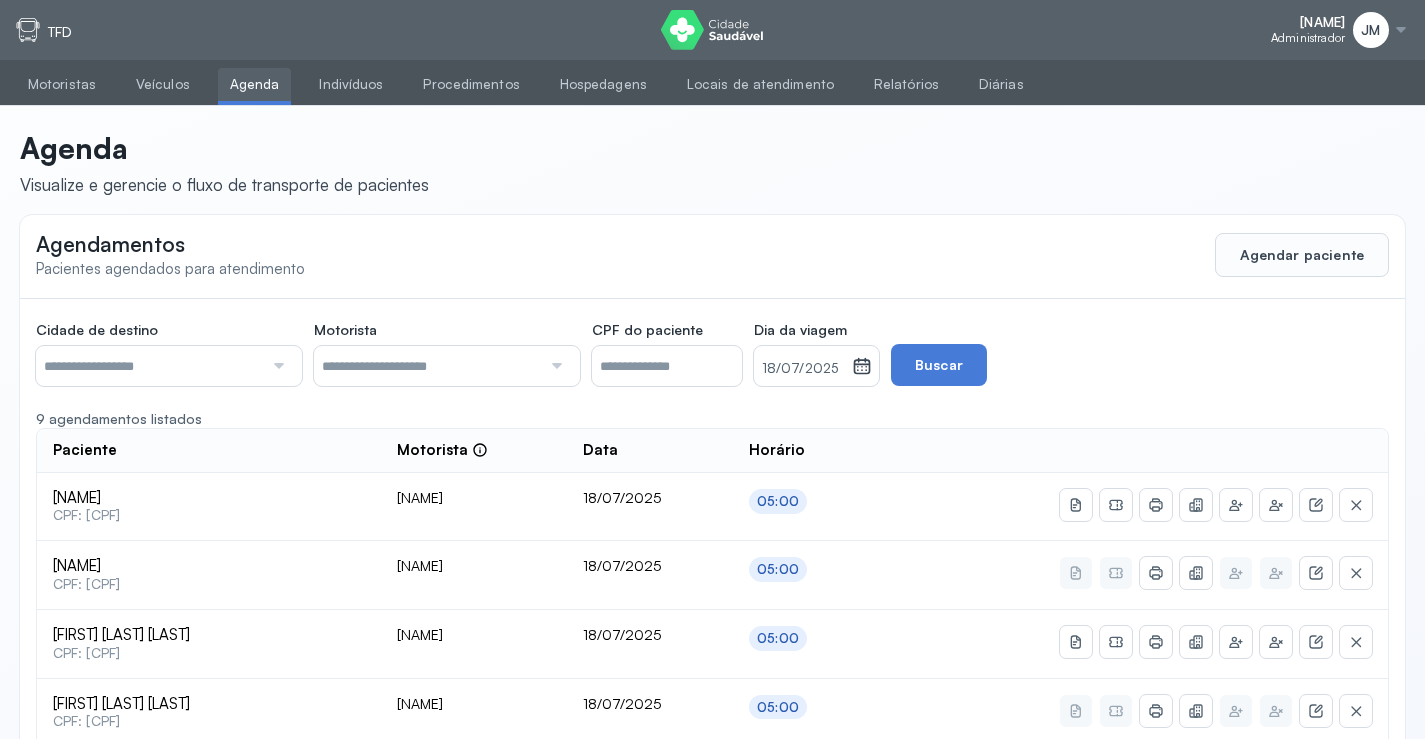 drag, startPoint x: 286, startPoint y: 375, endPoint x: 252, endPoint y: 388, distance: 36.40055 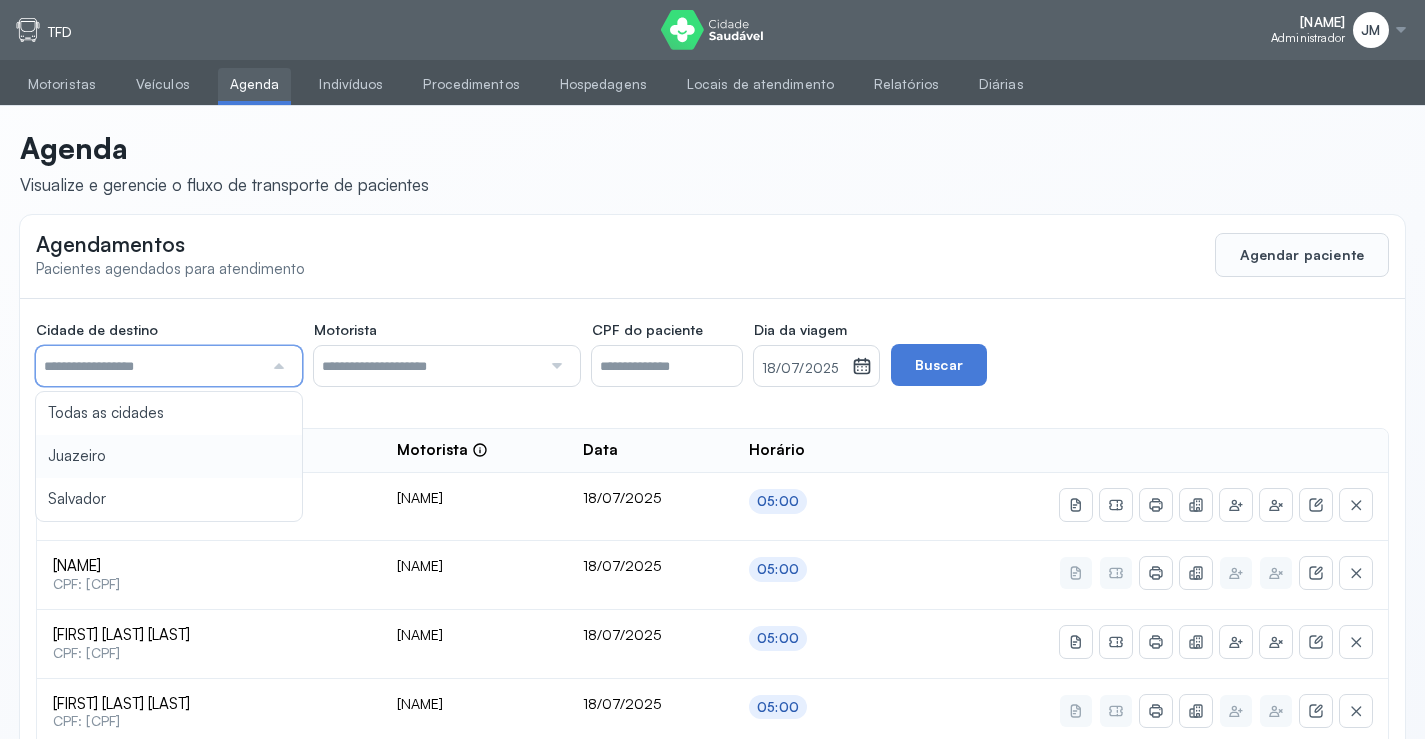 type on "********" 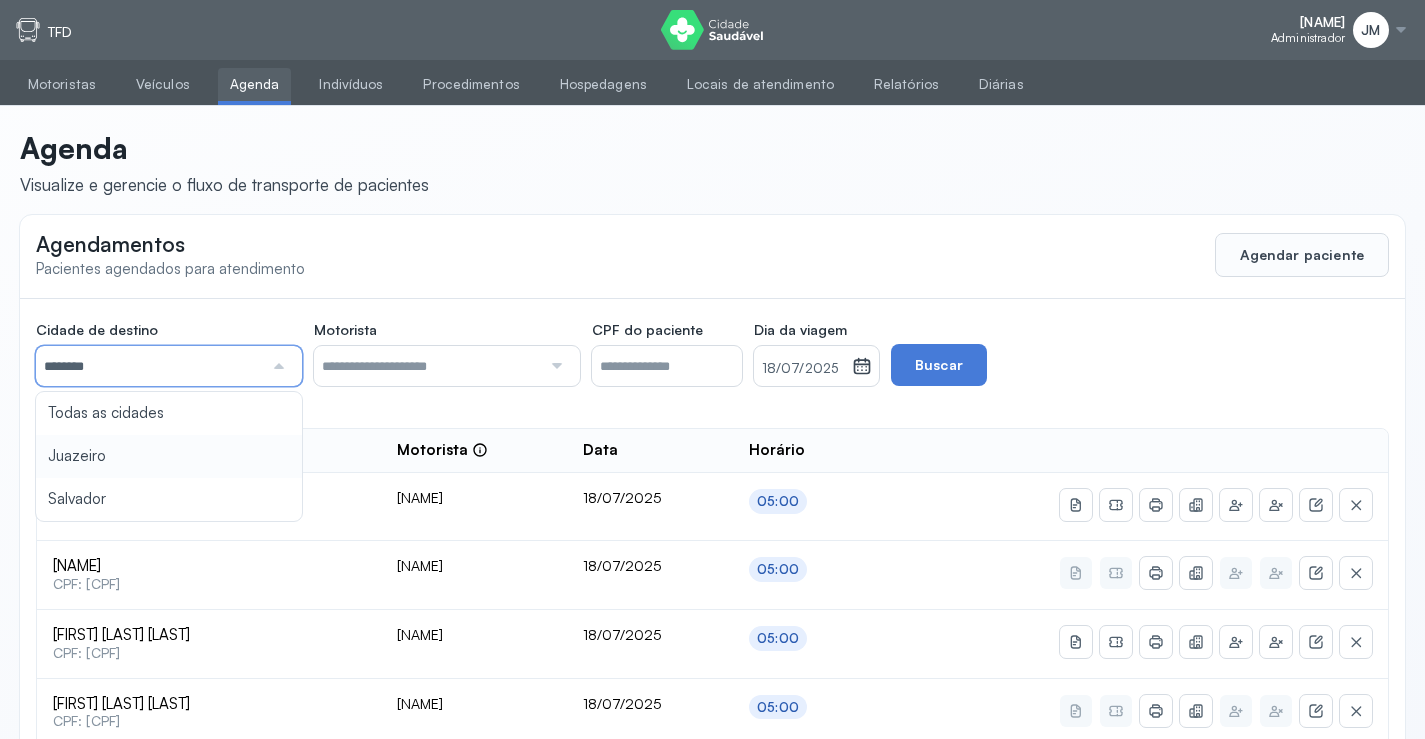 click on "Cidade de destino  ******** Todas as cidades Juazeiro Salvador Motorista  Todos os motoristas Diego dos Santos Edevon dos Santos Souza Edevon dos Santos Souza Elto Lima de Almeida Genivaldo Rodrigues da Silva Jozenilson Santos da Silva CPF do paciente  Dia da viagem  18/07/2025 julho 2025 S T Q Q S S D 1 2 3 4 5 6 7 8 9 10 11 12 13 14 15 16 17 18 19 20 21 22 23 24 25 26 27 28 29 30 31 jan fev mar abr maio jun jul ago set out nov dez 2018 2019 2020 2021 2022 2023 2024 2025 2026 2027 2028 2029  Buscar  9 agendamentos listados Paciente  Motorista  Data Horário Jose Dias de Paula  CPF: [CPF] Genivaldo Rodrigues da Silva 18/07/2025 05:00 Joao Freitas Bizzerra  CPF: [CPF] Genivaldo Rodrigues da Silva 18/07/2025 05:00 Deusdete Manoel Nascimento  CPF: [CPF] Genivaldo Rodrigues da Silva 18/07/2025 05:00 Lucilia Almeida Jatoba  CPF: [CPF] Genivaldo Rodrigues da Silva 18/07/2025 05:00 Fernando José dos Santos  CPF: [CPF] Genivaldo Rodrigues da Silva 18/07/2025 05:00 05:00 1" 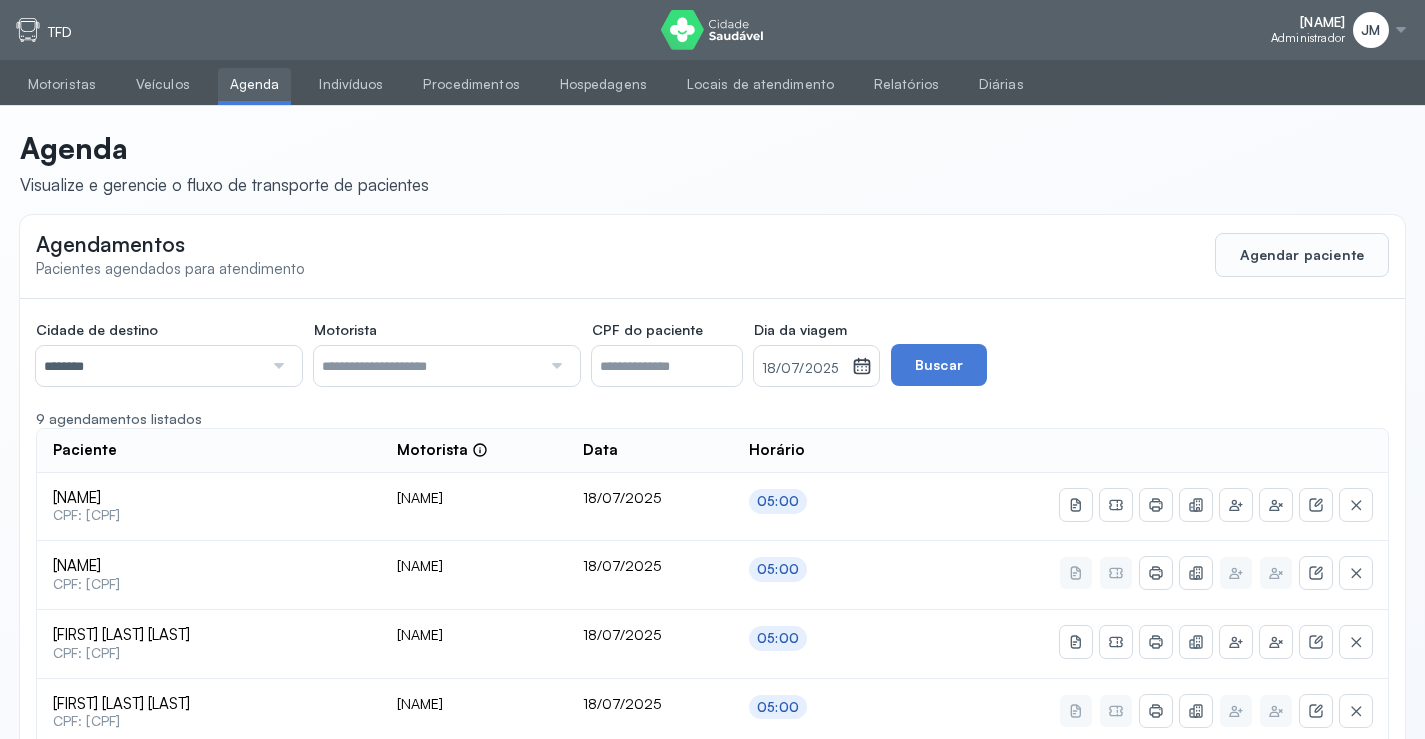 click 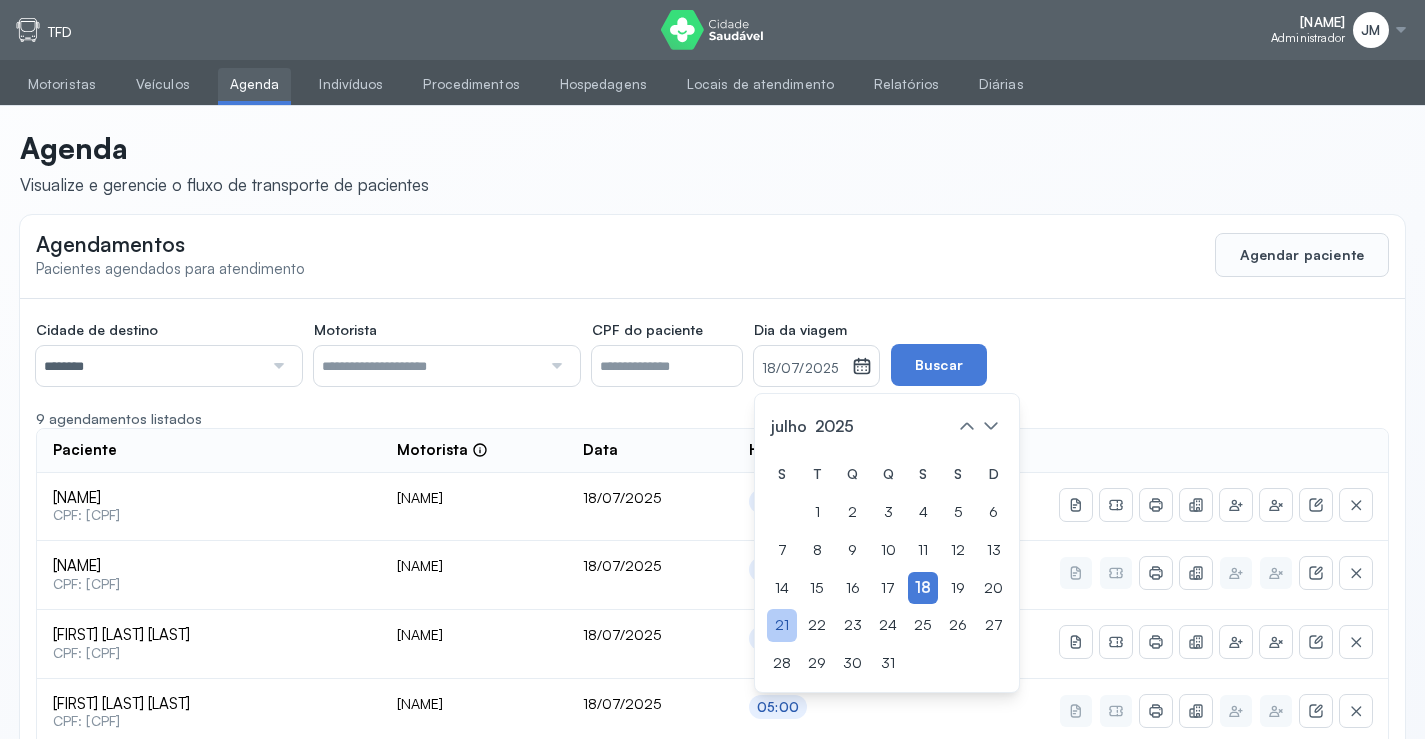 click on "21" 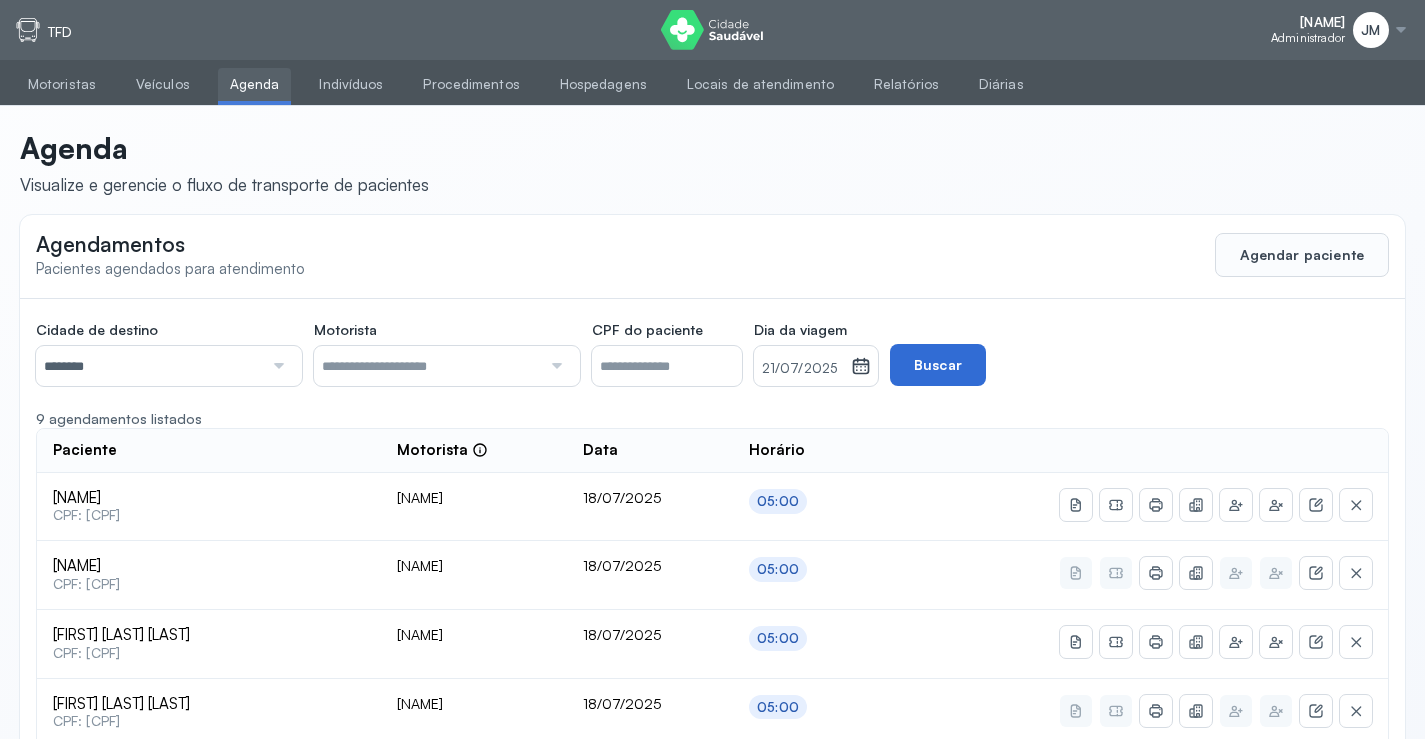 click on "Buscar" at bounding box center (938, 365) 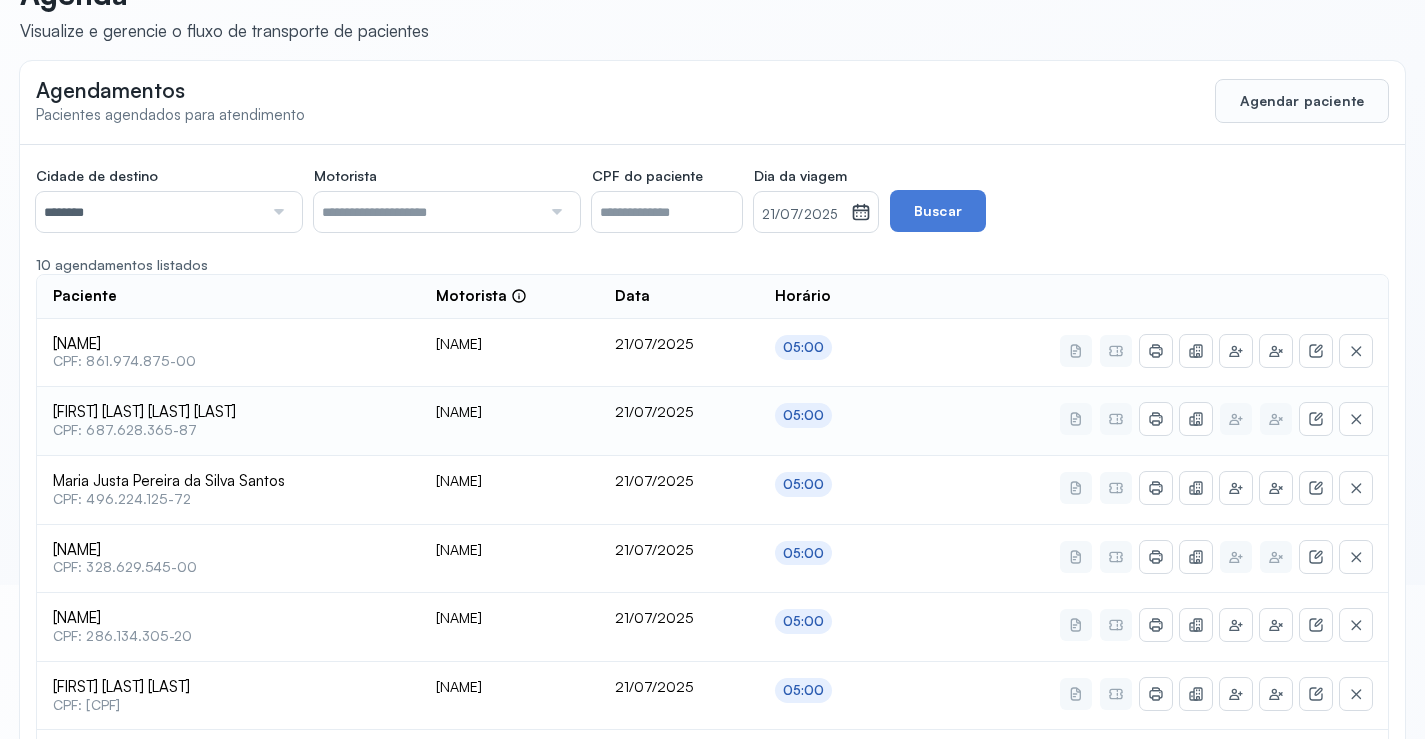 scroll, scrollTop: 200, scrollLeft: 0, axis: vertical 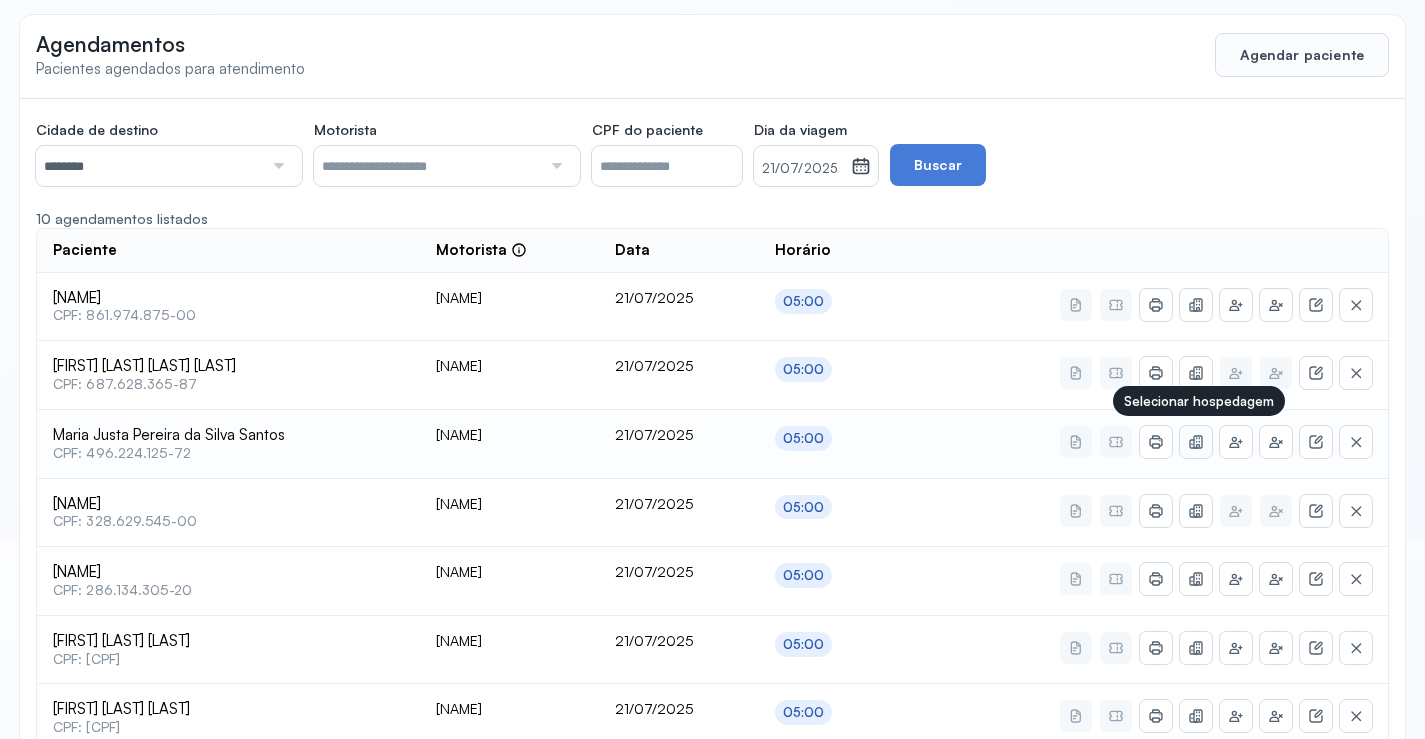 click 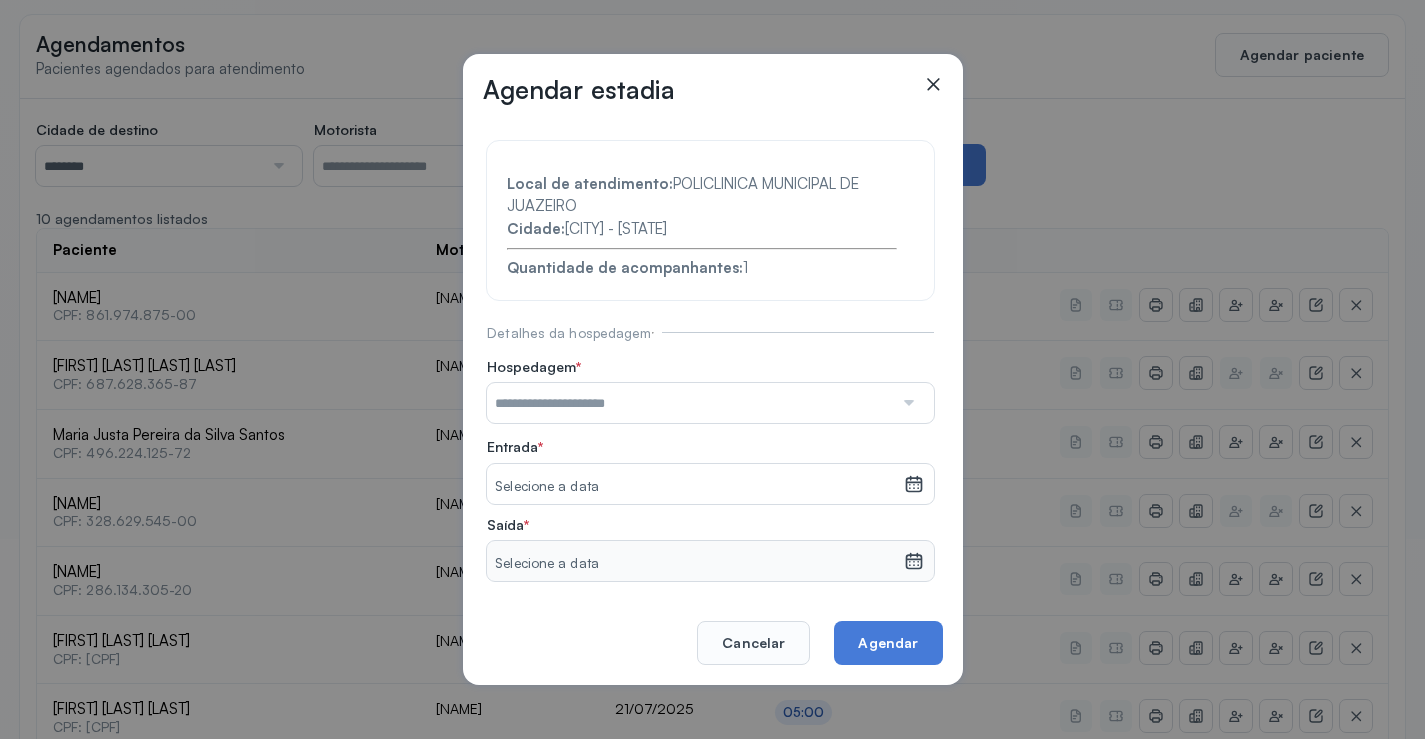 click at bounding box center (690, 403) 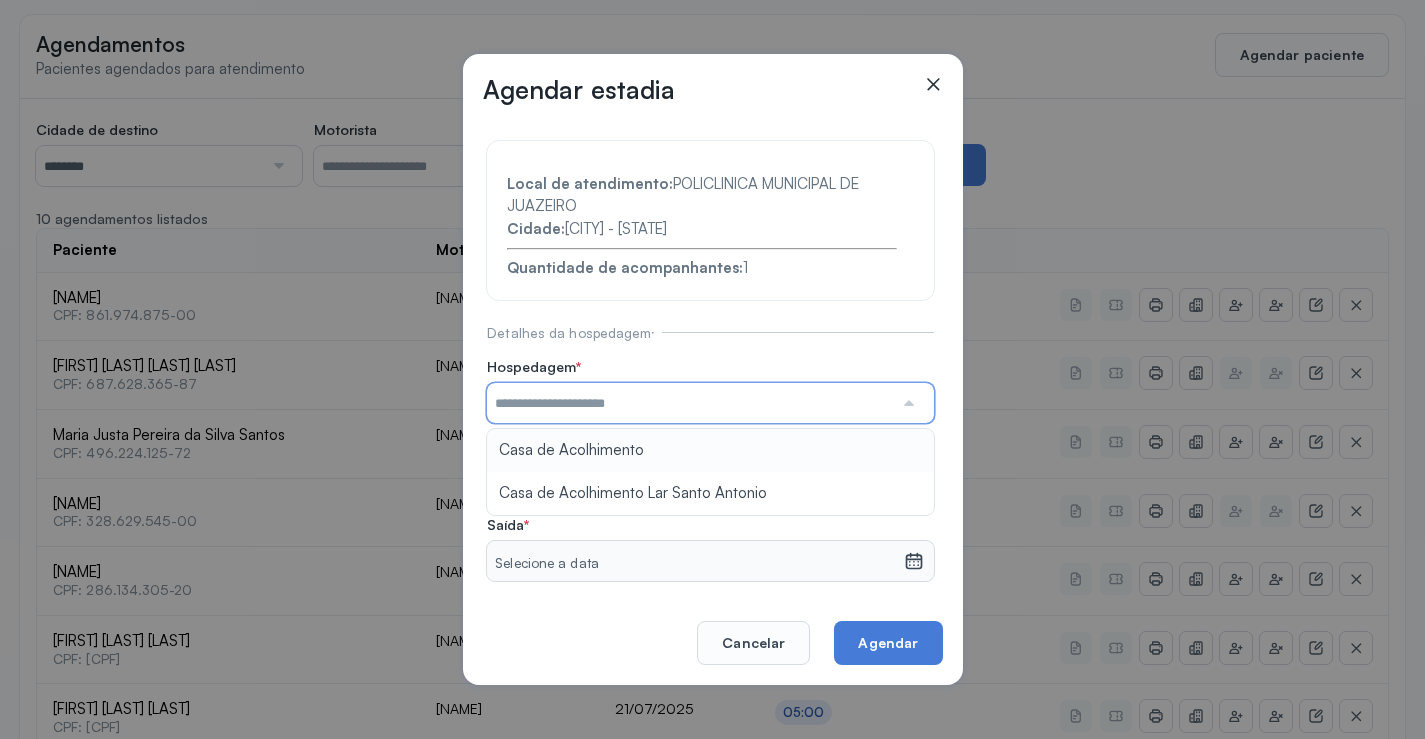 type on "**********" 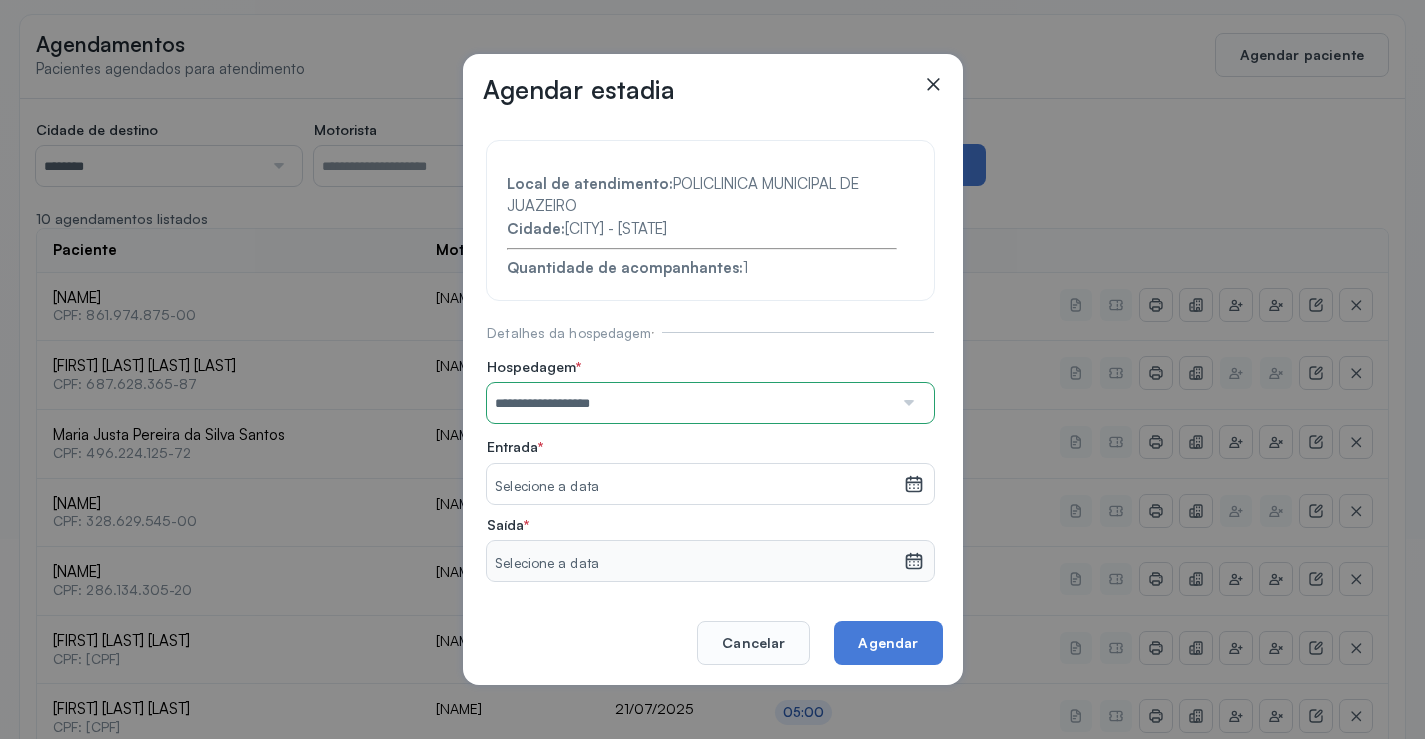 click on "**********" at bounding box center [710, 447] 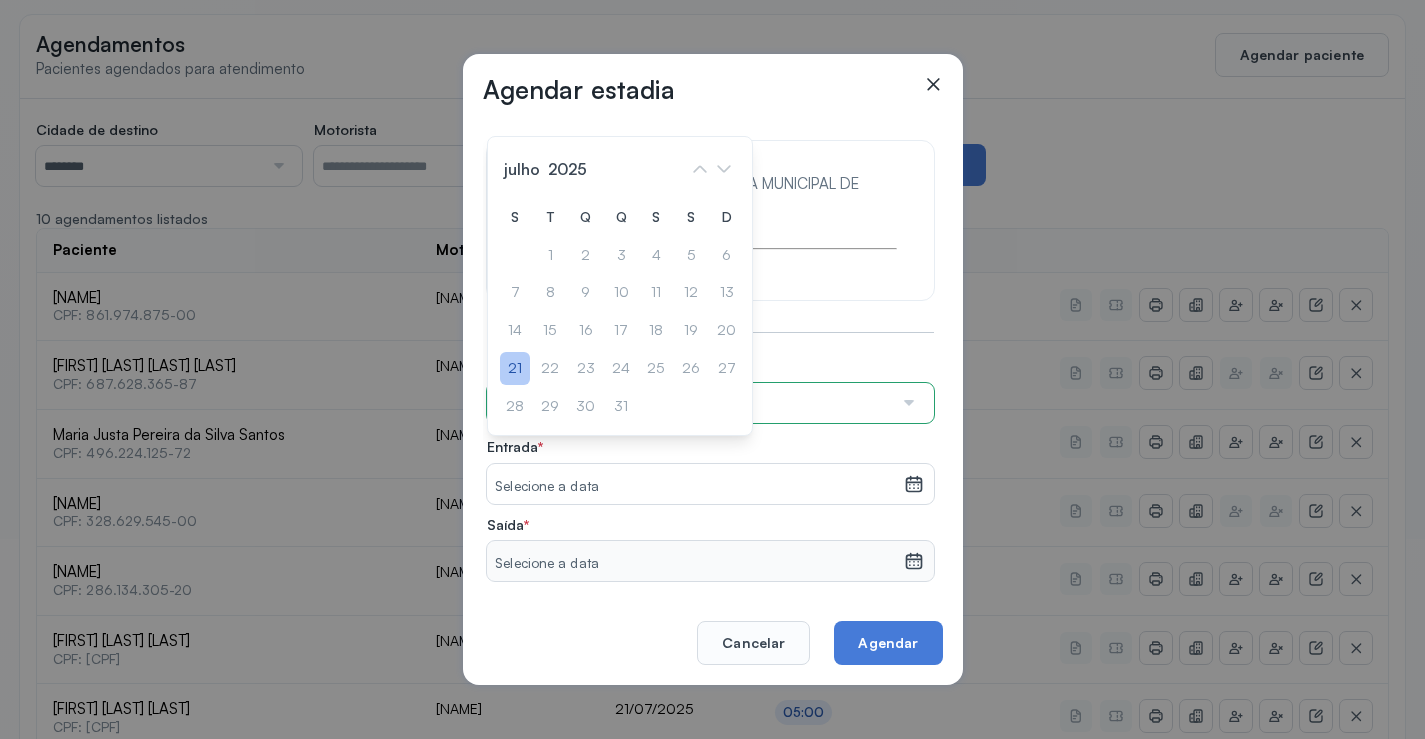 click on "21" 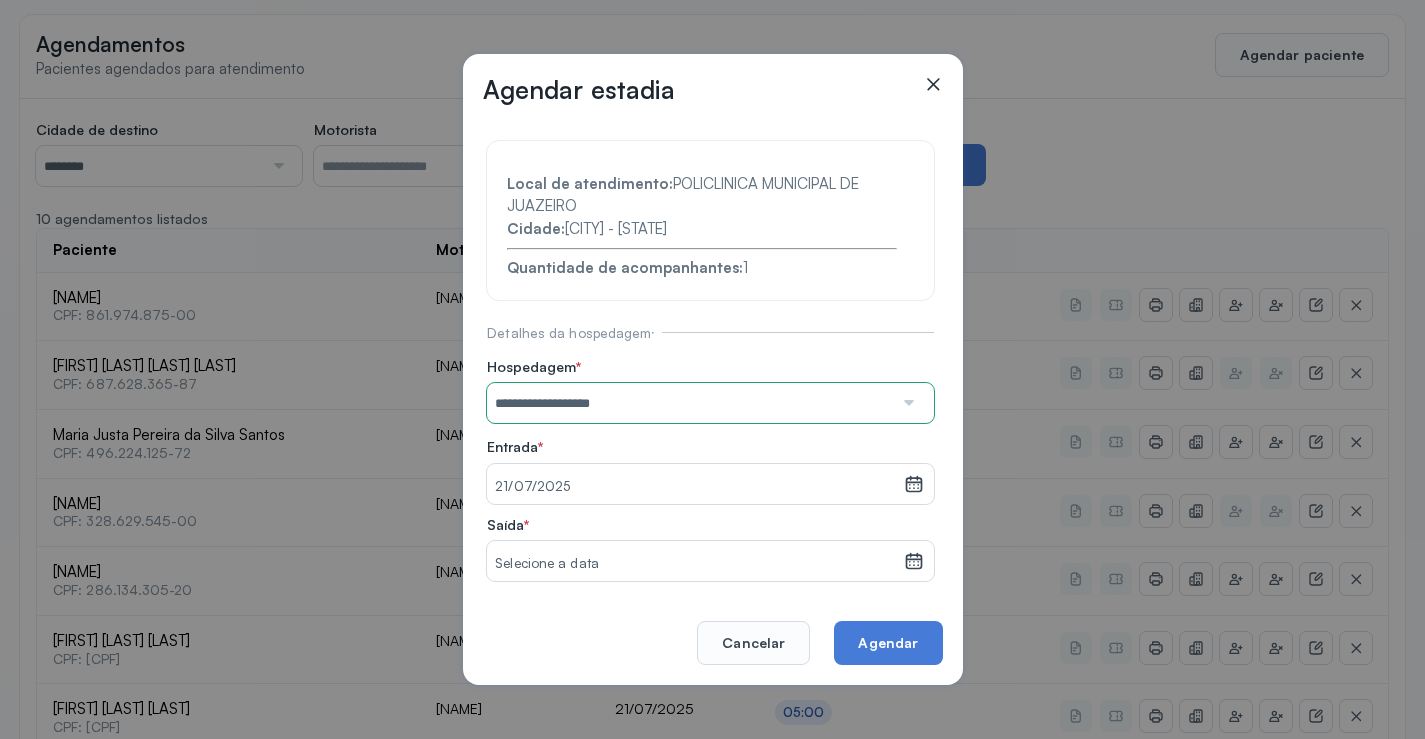 click 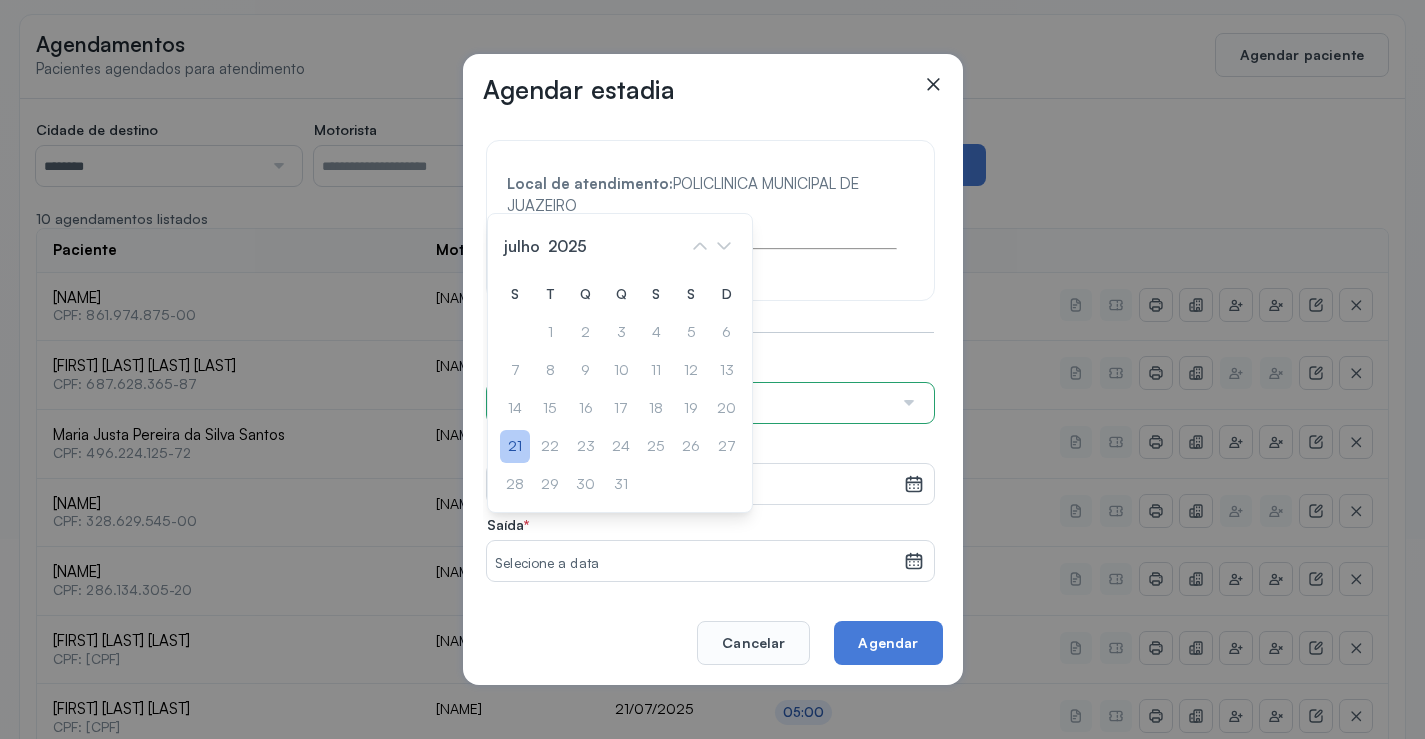 click on "21" 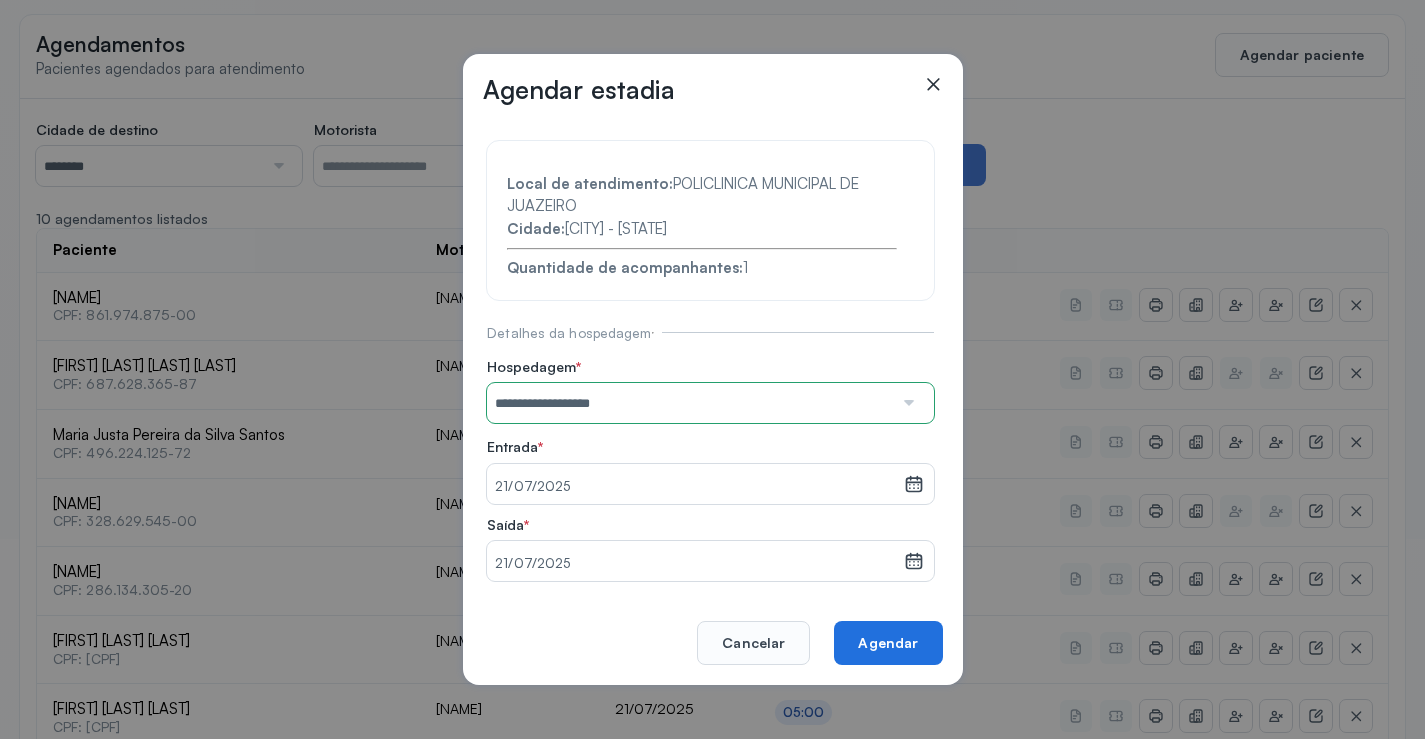 click on "Agendar" 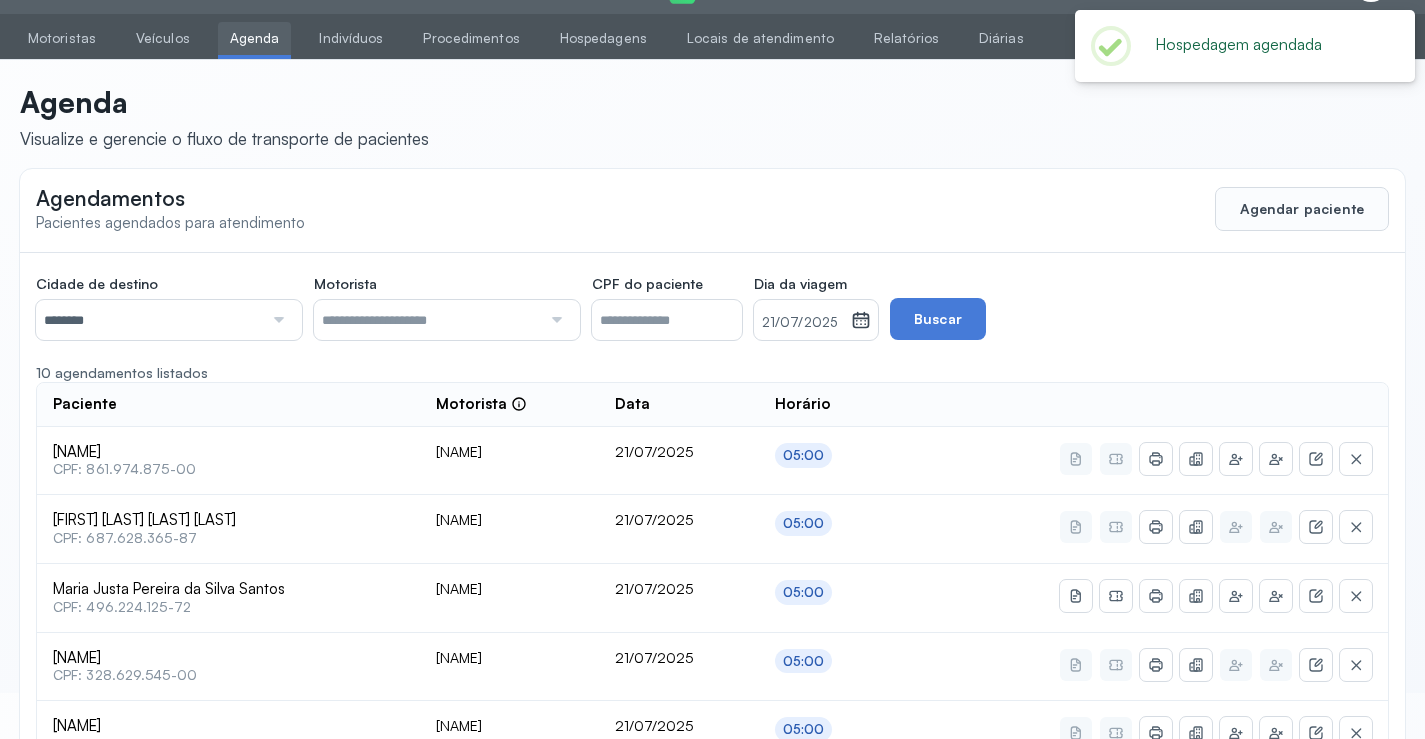 scroll, scrollTop: 200, scrollLeft: 0, axis: vertical 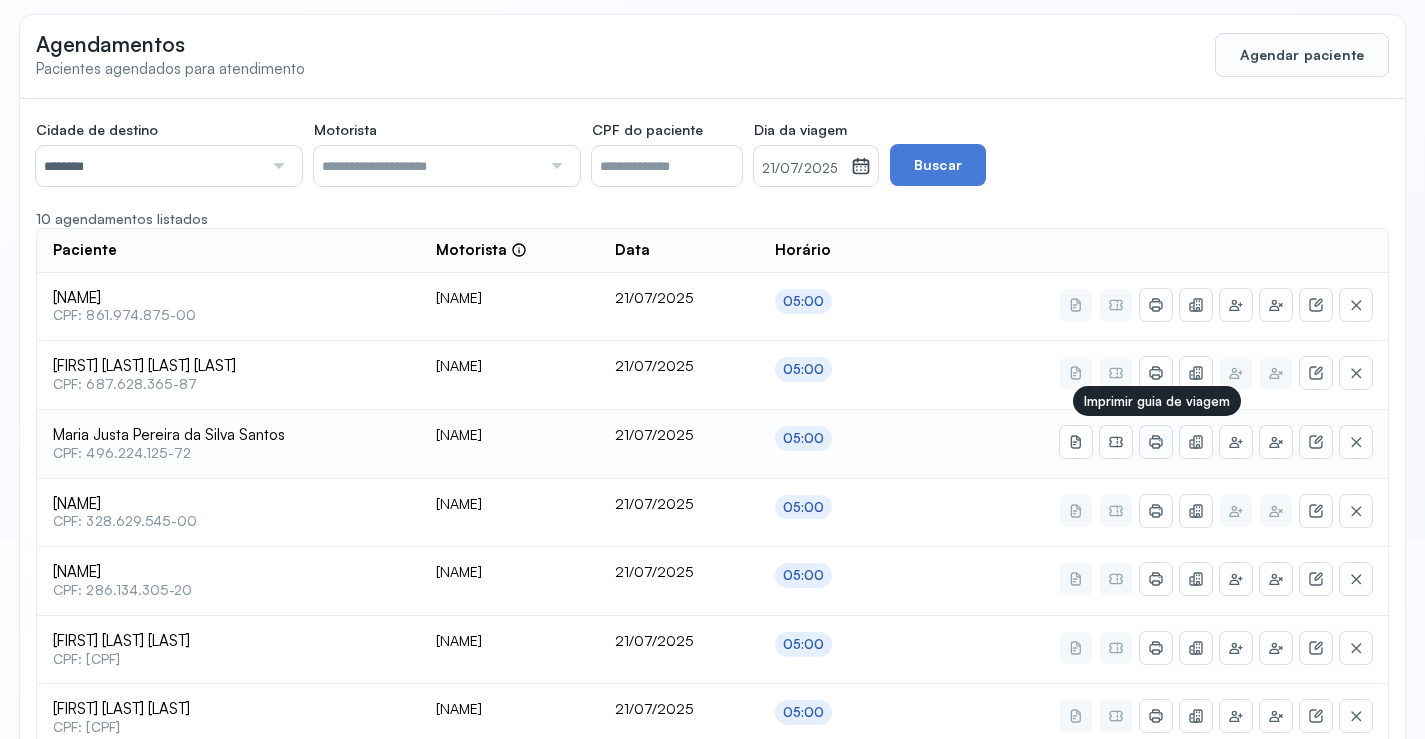 click 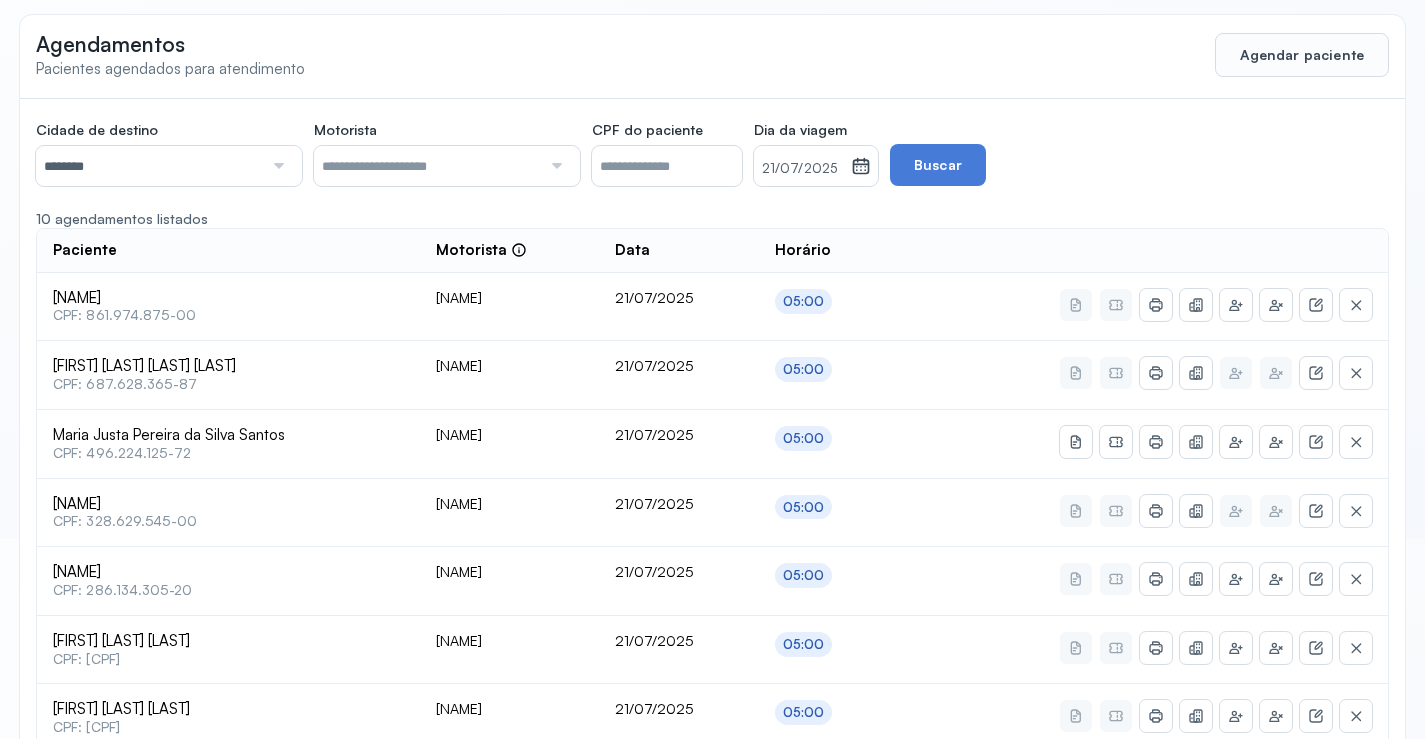 click at bounding box center (276, 166) 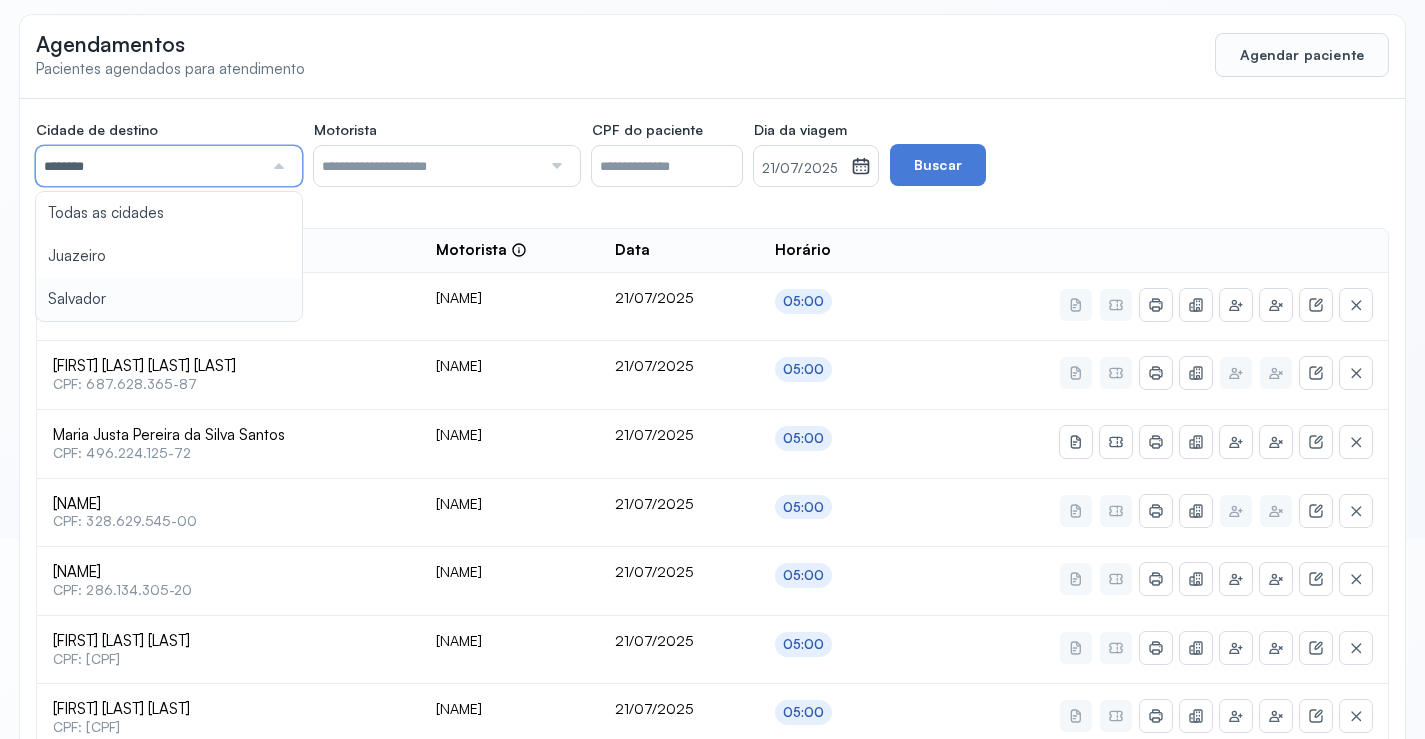 type on "********" 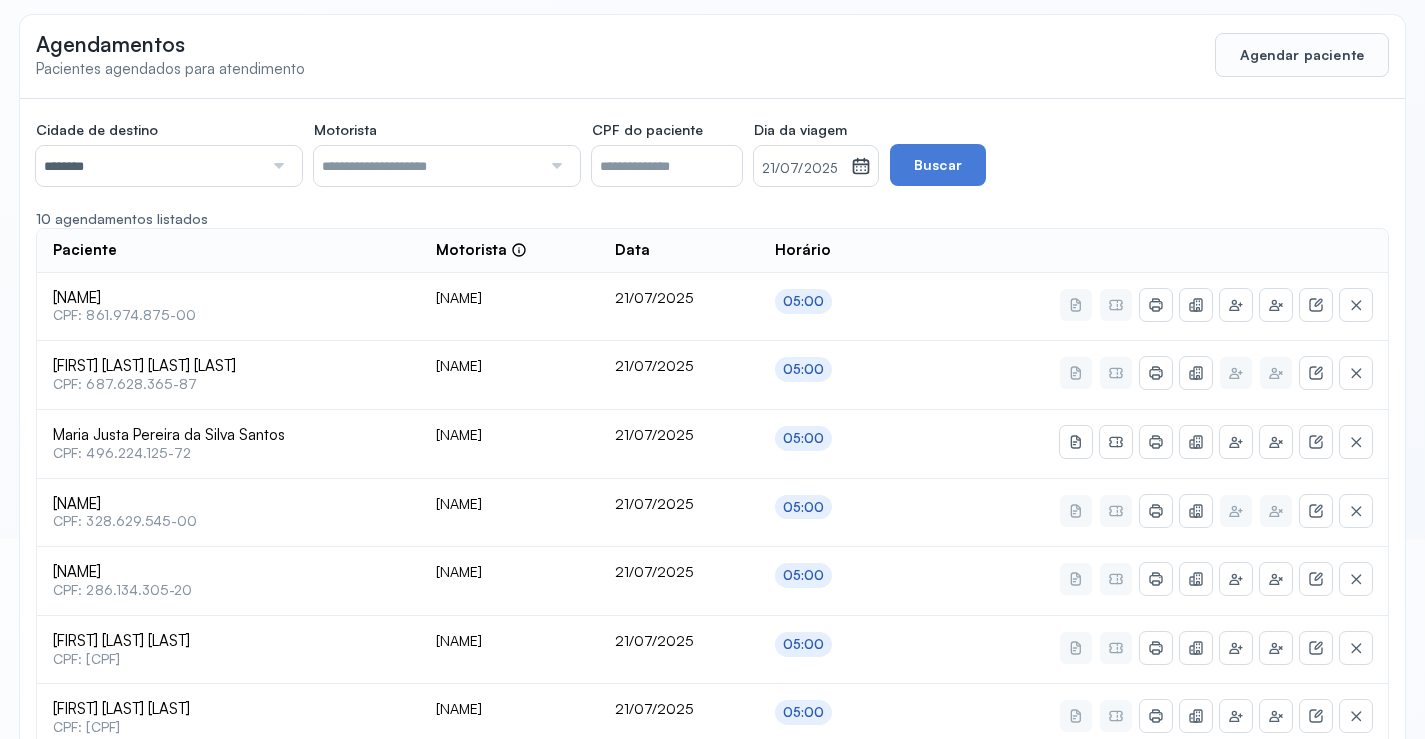 drag, startPoint x: 110, startPoint y: 299, endPoint x: 336, endPoint y: 254, distance: 230.43654 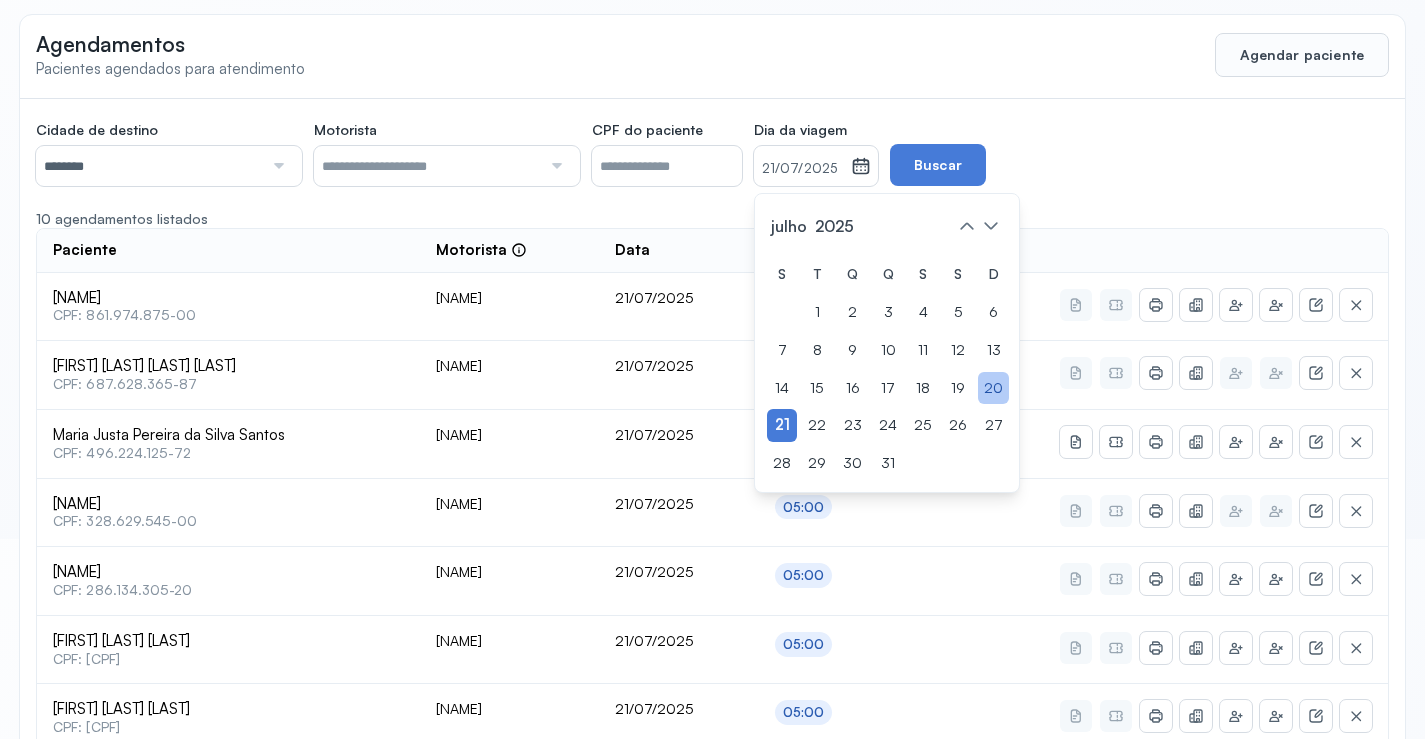 drag, startPoint x: 1023, startPoint y: 390, endPoint x: 1024, endPoint y: 380, distance: 10.049875 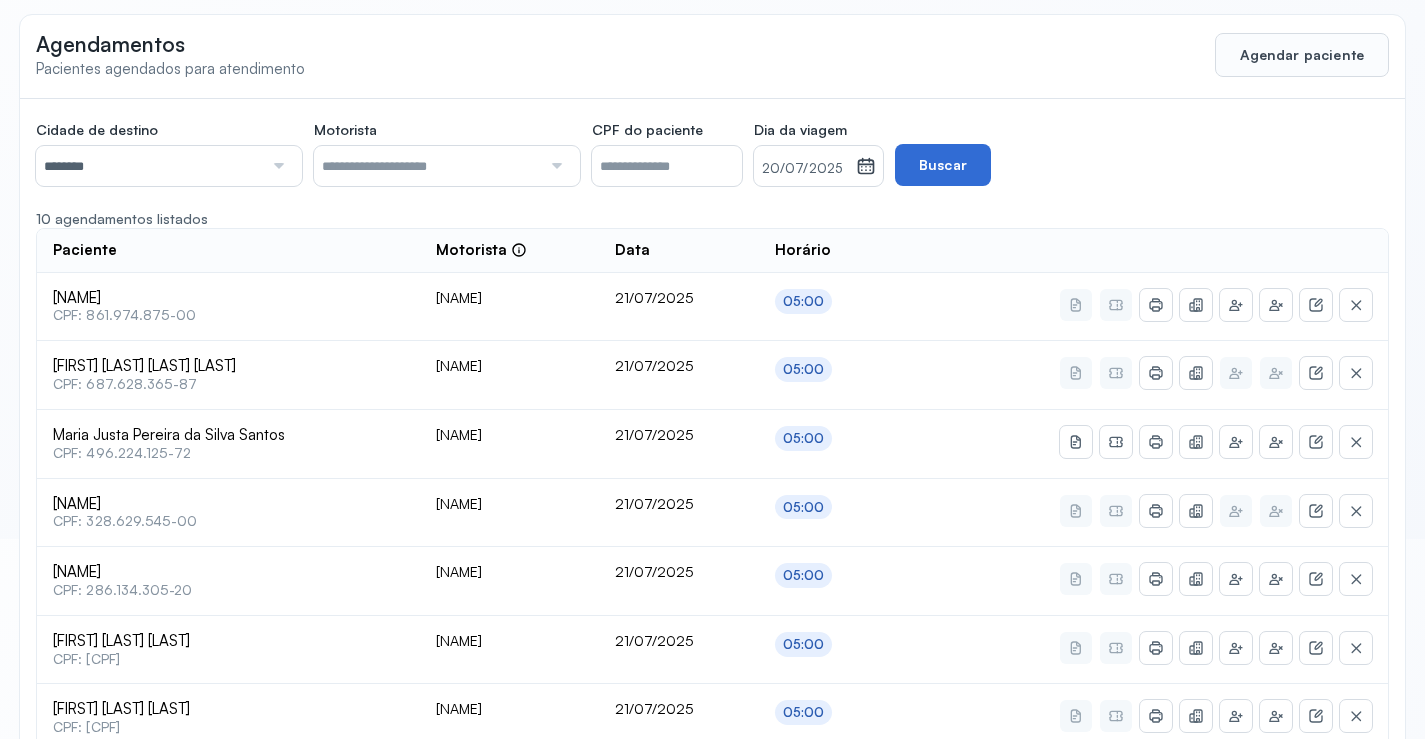 click on "Buscar" at bounding box center (943, 165) 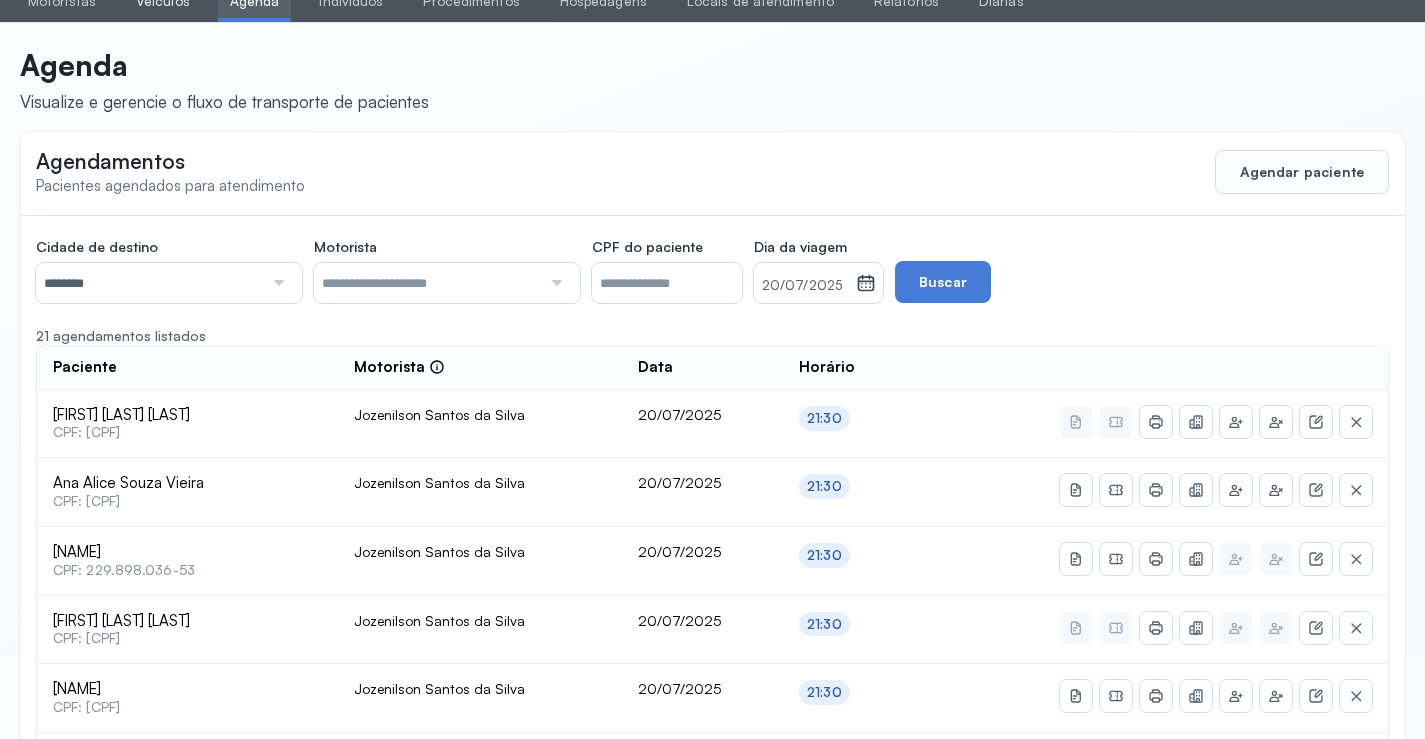 scroll, scrollTop: 0, scrollLeft: 0, axis: both 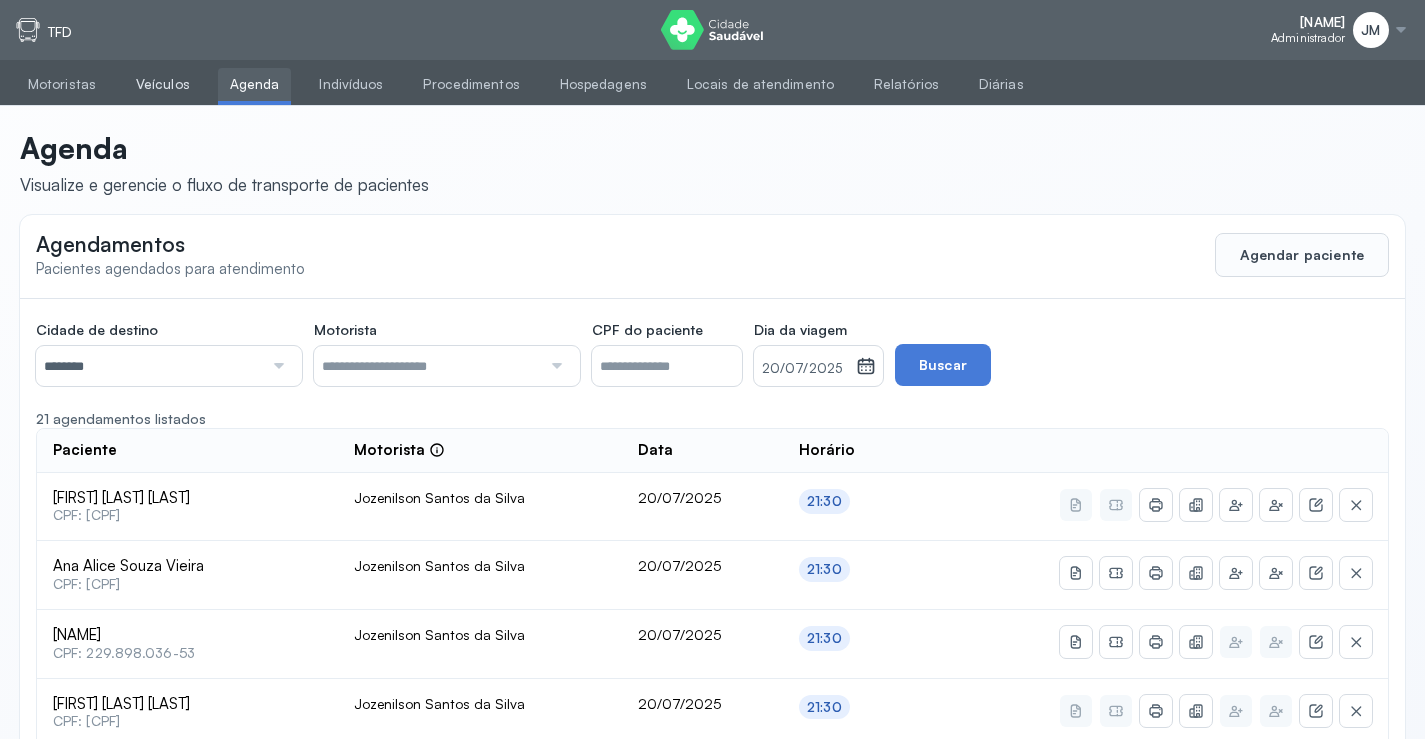 click on "Veículos" at bounding box center [163, 84] 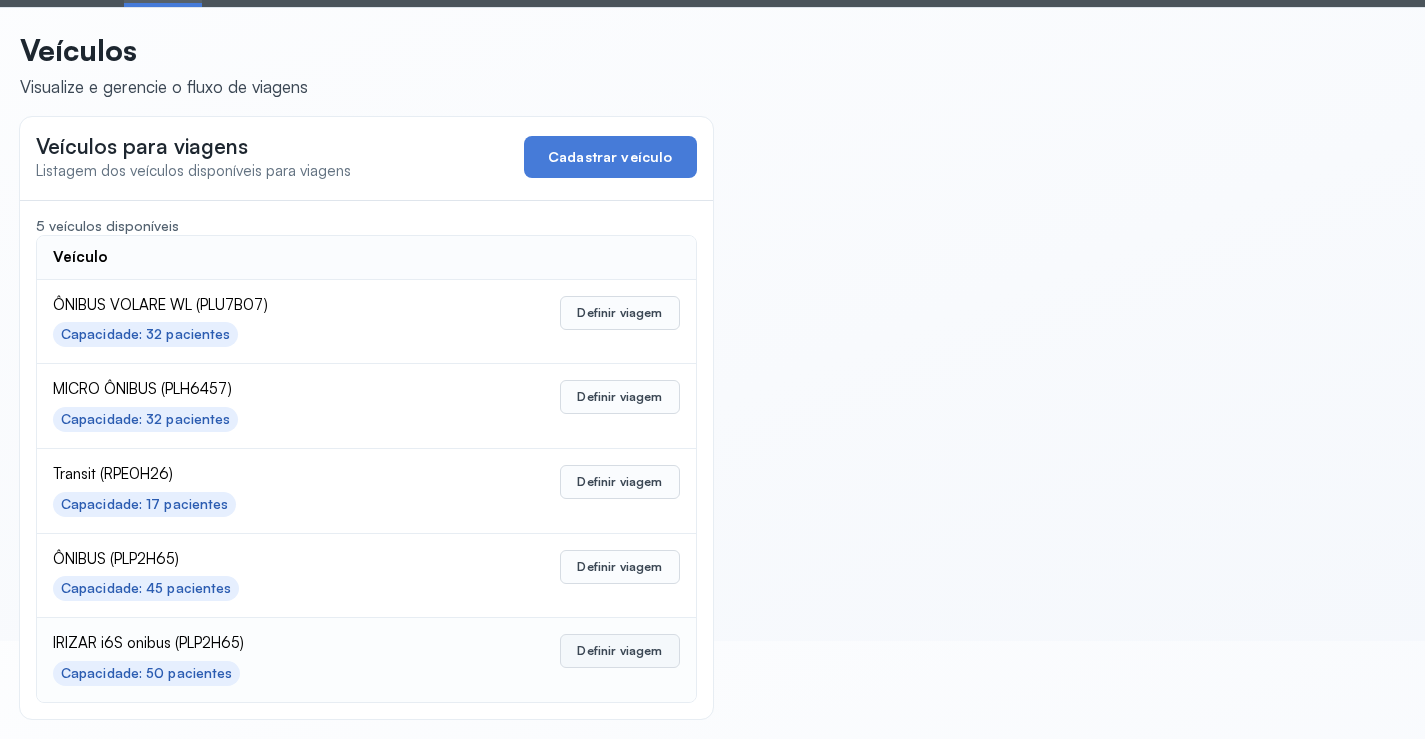 click on "Definir viagem" at bounding box center [619, 651] 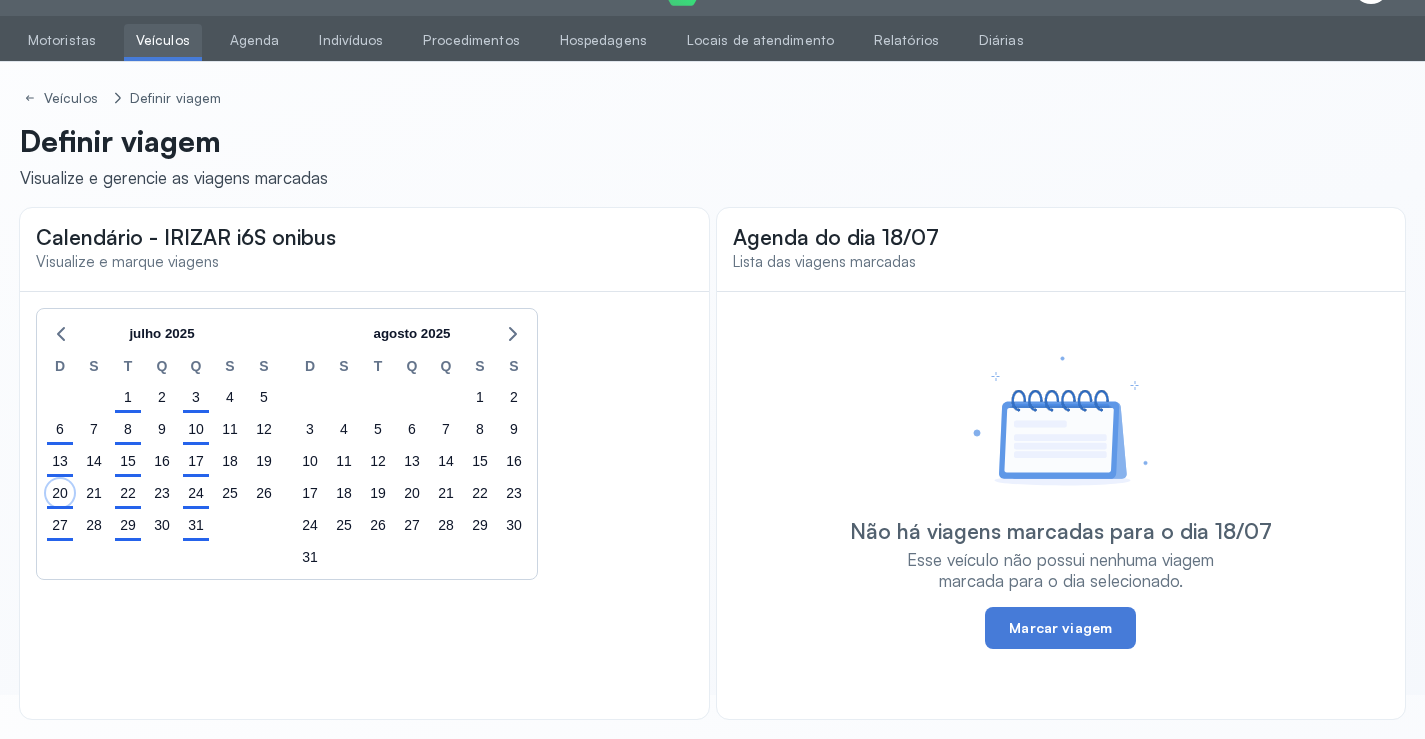 drag, startPoint x: 66, startPoint y: 490, endPoint x: 205, endPoint y: 478, distance: 139.51703 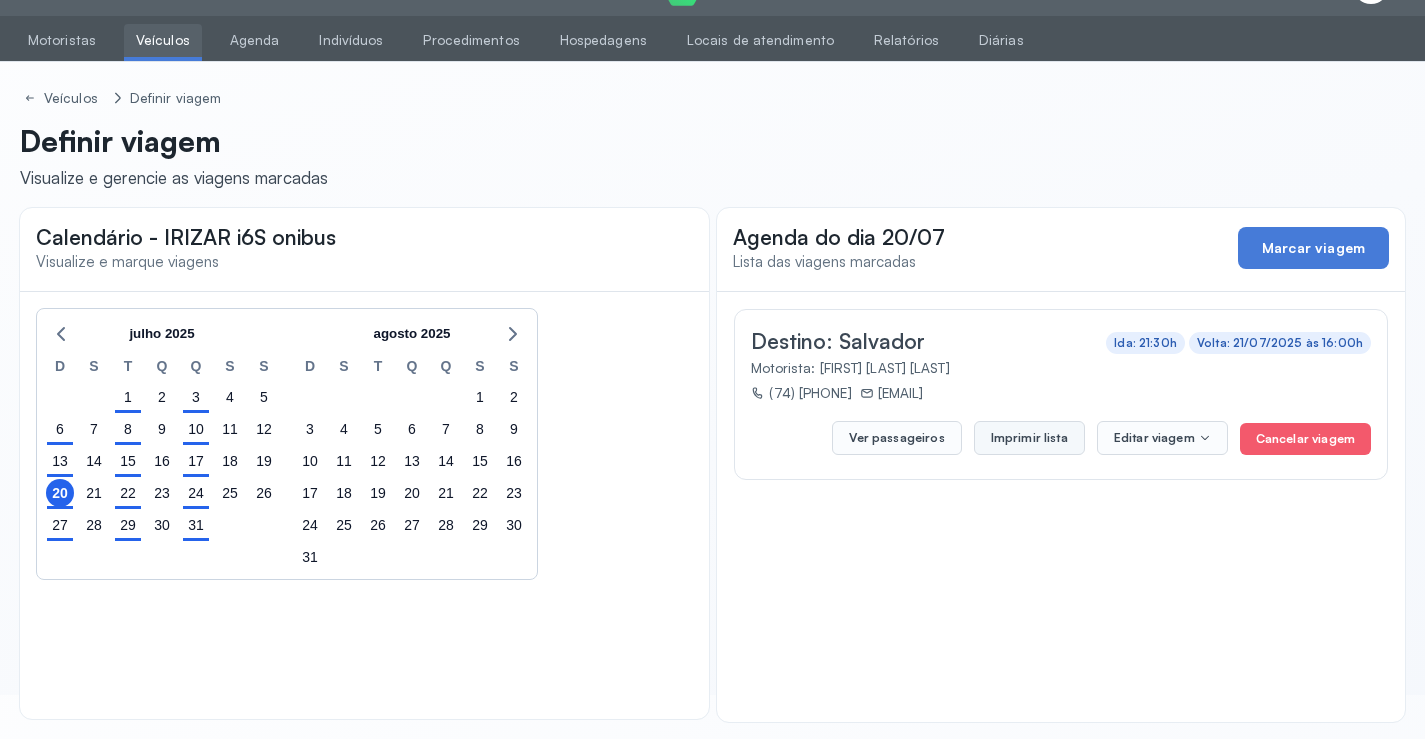 click on "Imprimir lista" at bounding box center (1029, 438) 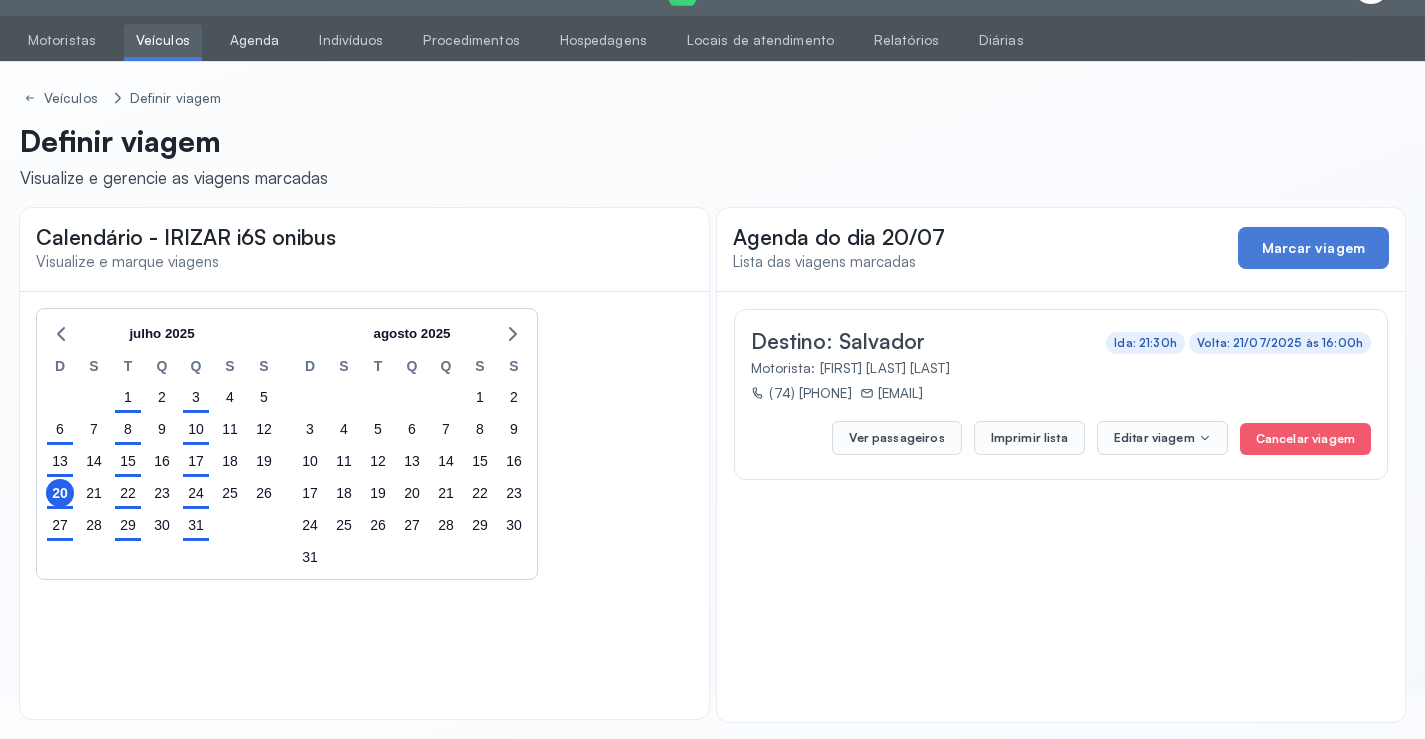 click on "Agenda" at bounding box center [255, 40] 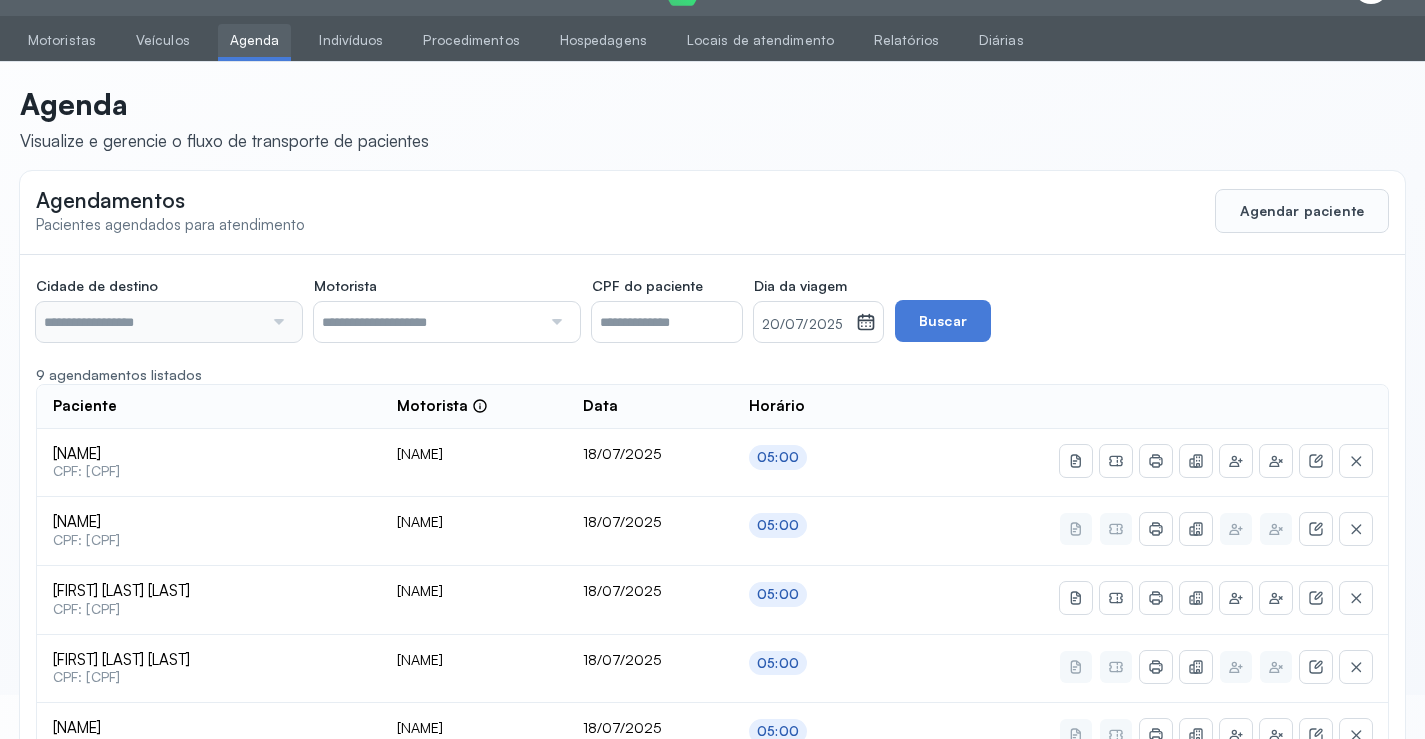 type on "********" 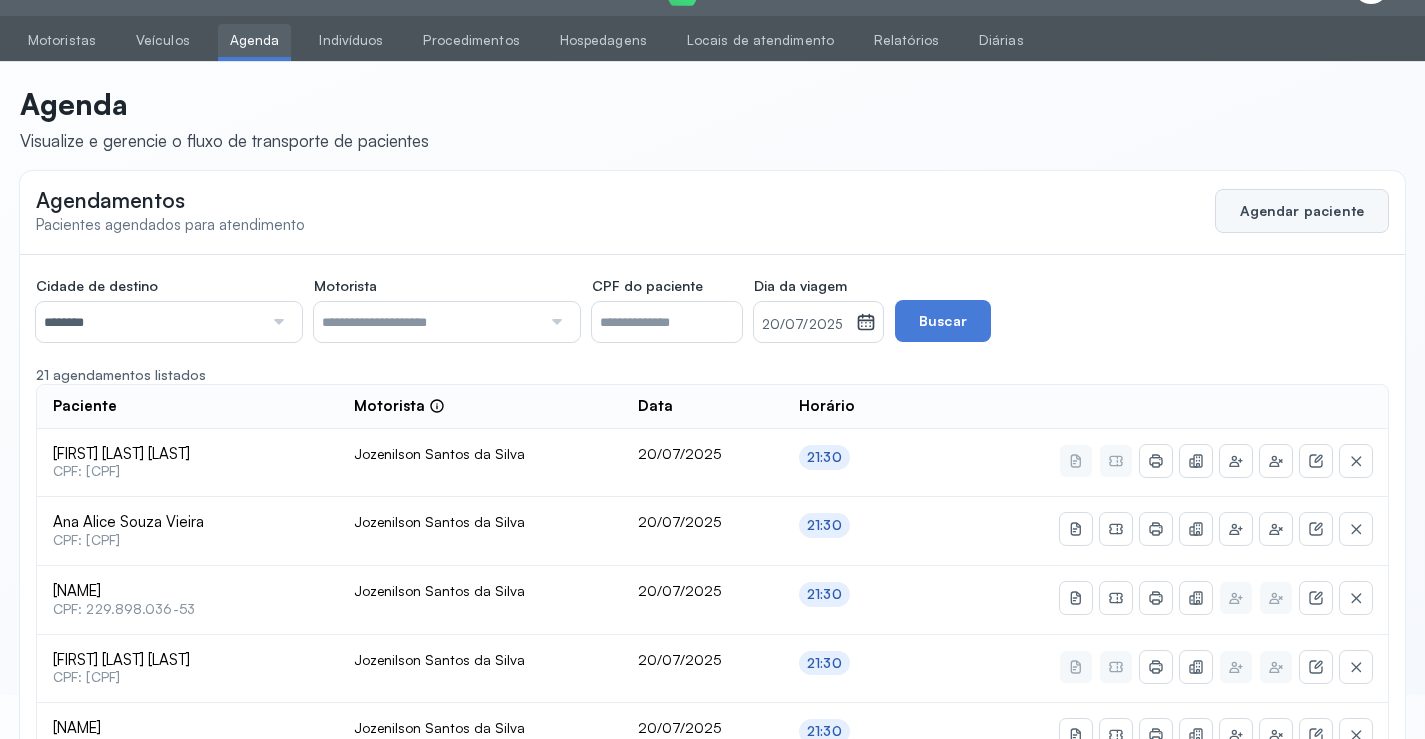click on "Agendar paciente" 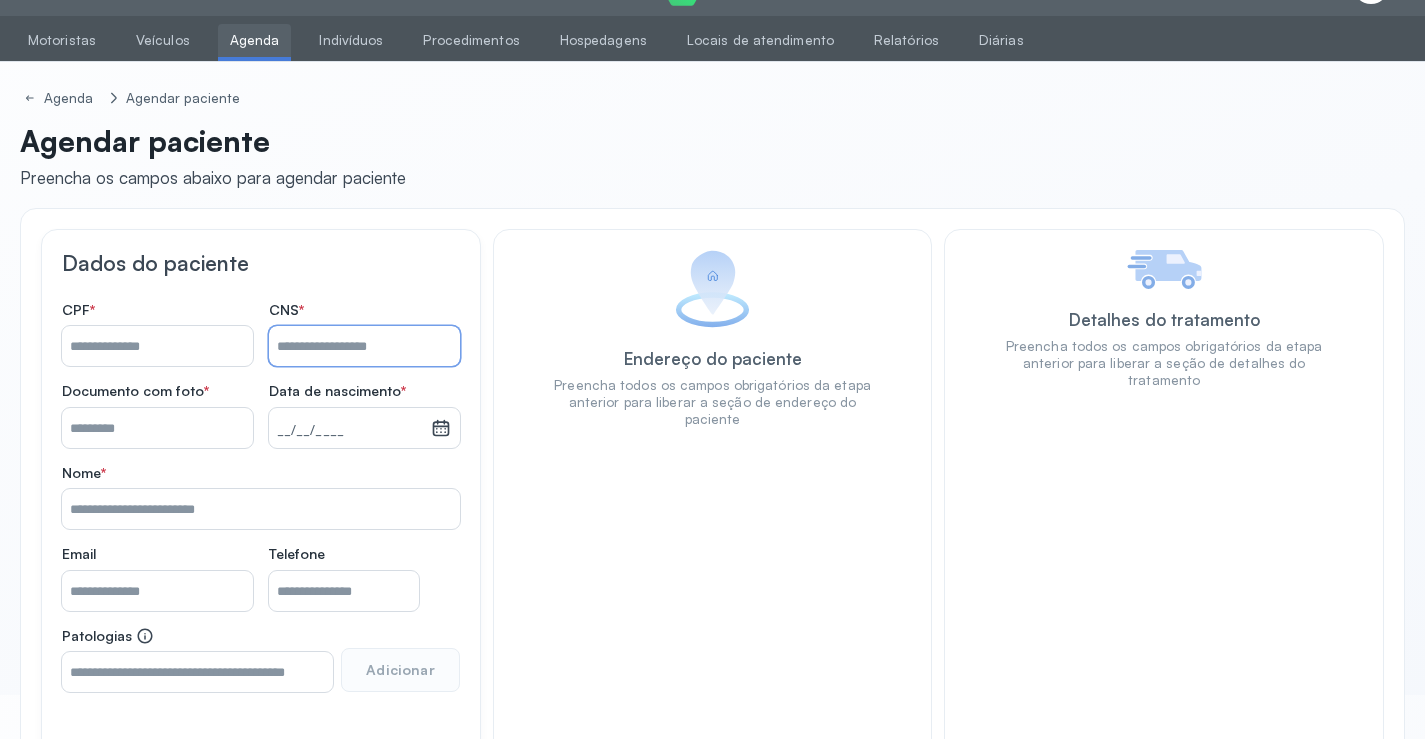 click on "Nome   *" at bounding box center (364, 346) 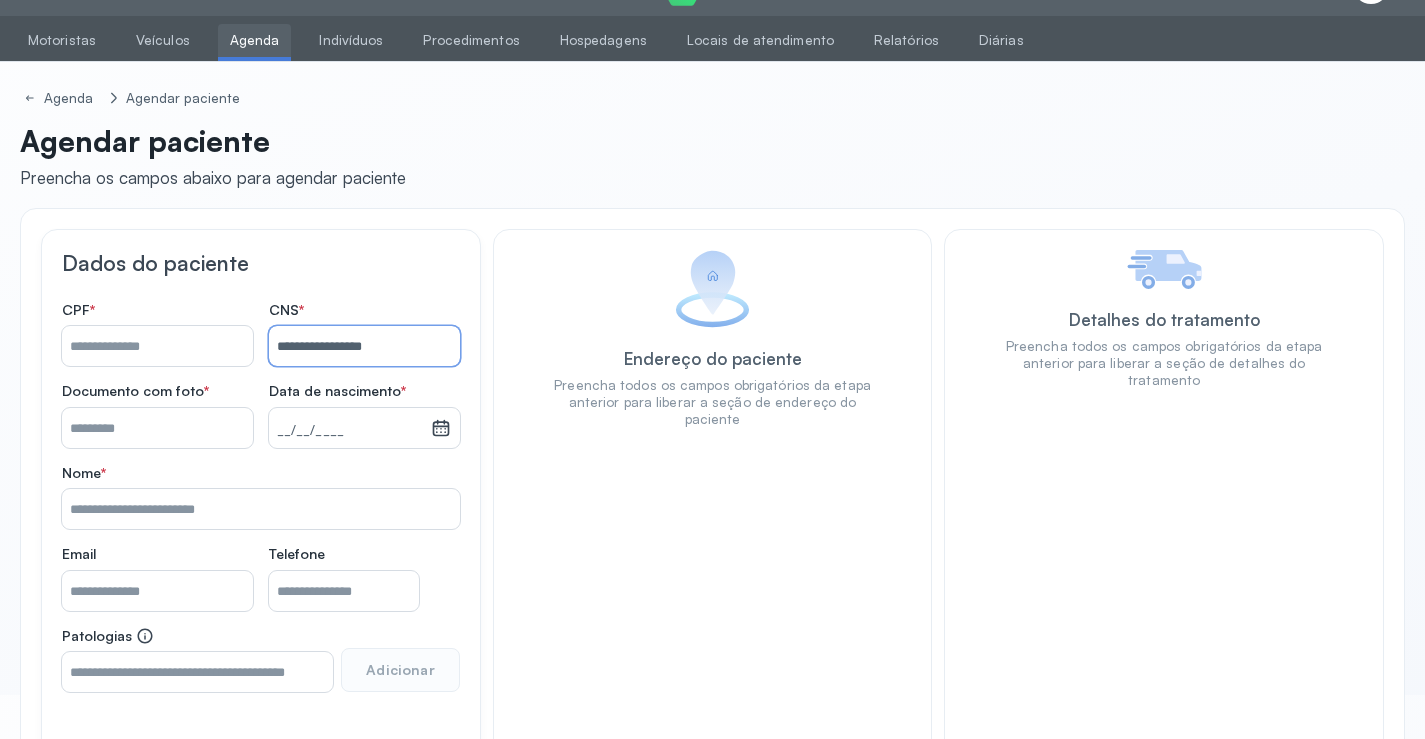 type on "**********" 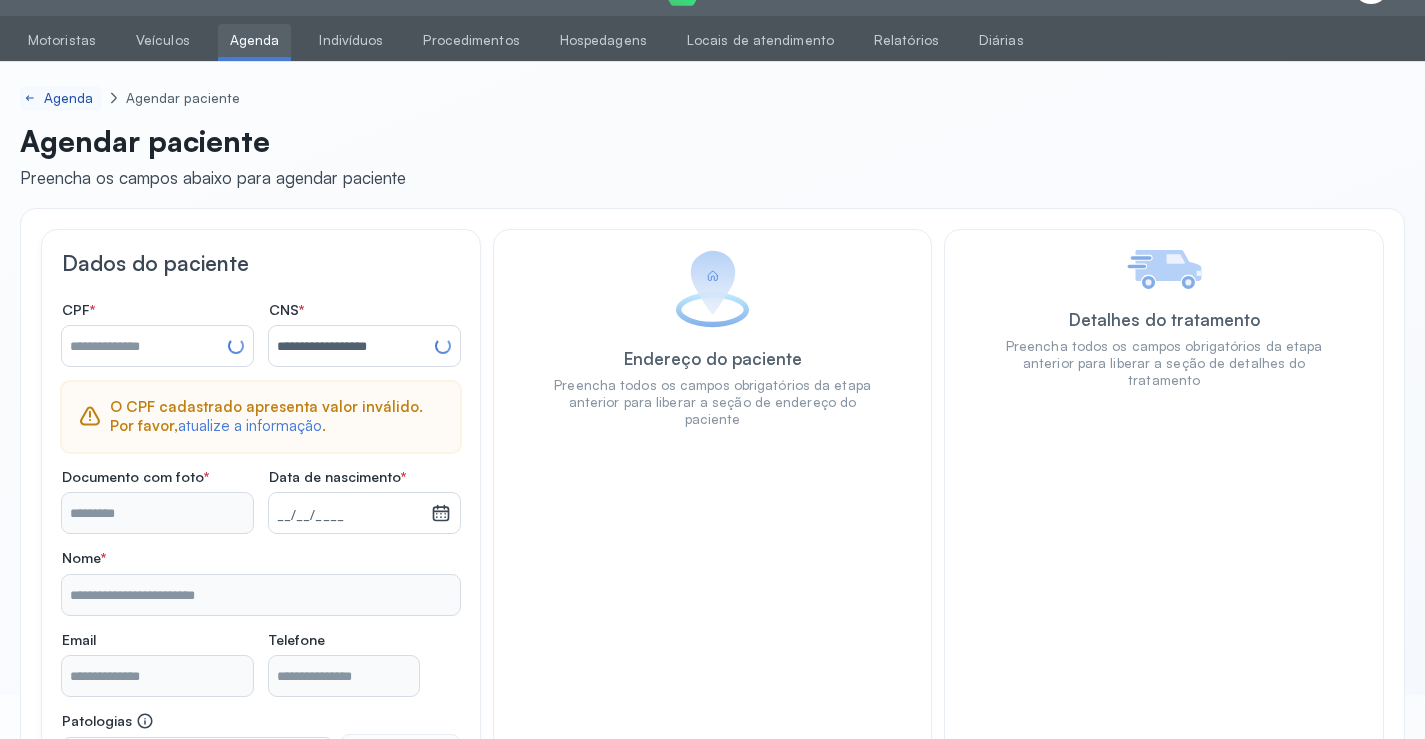 type on "**********" 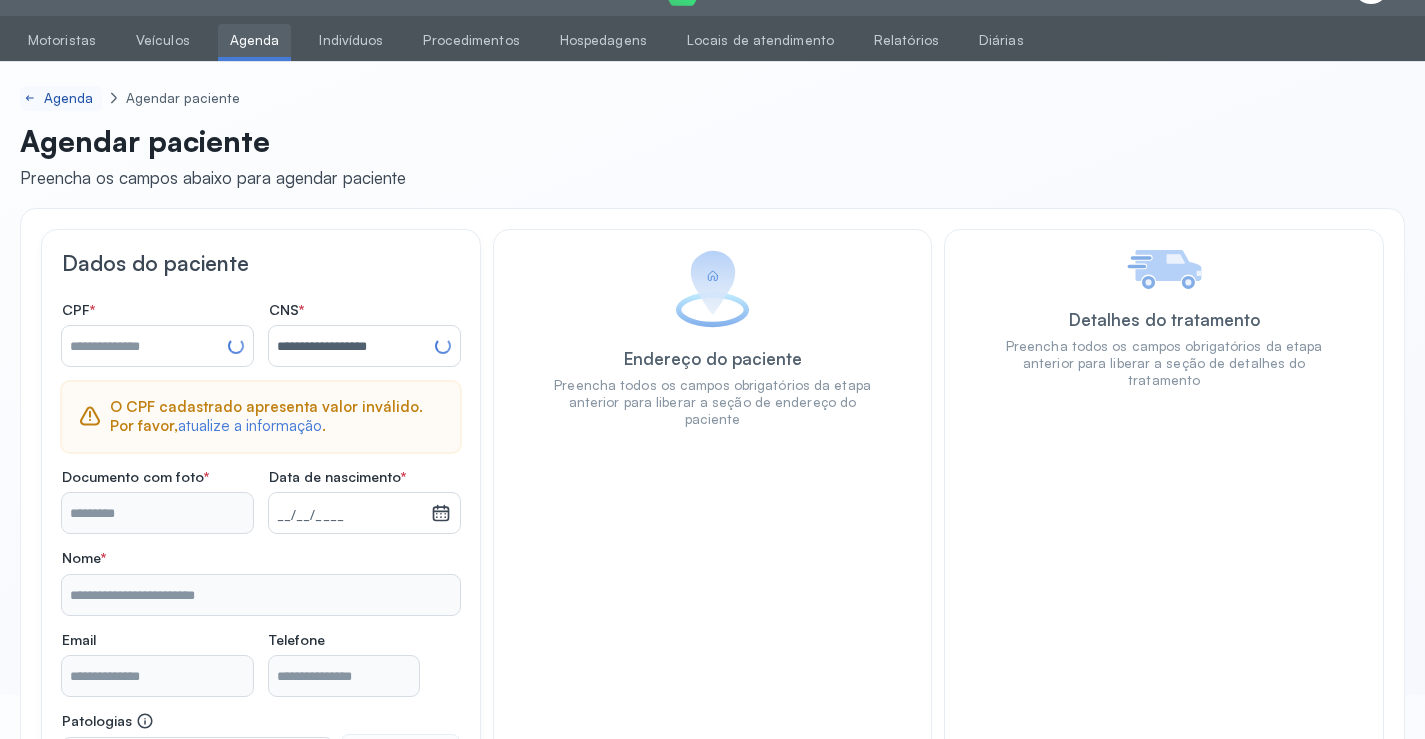 type on "**********" 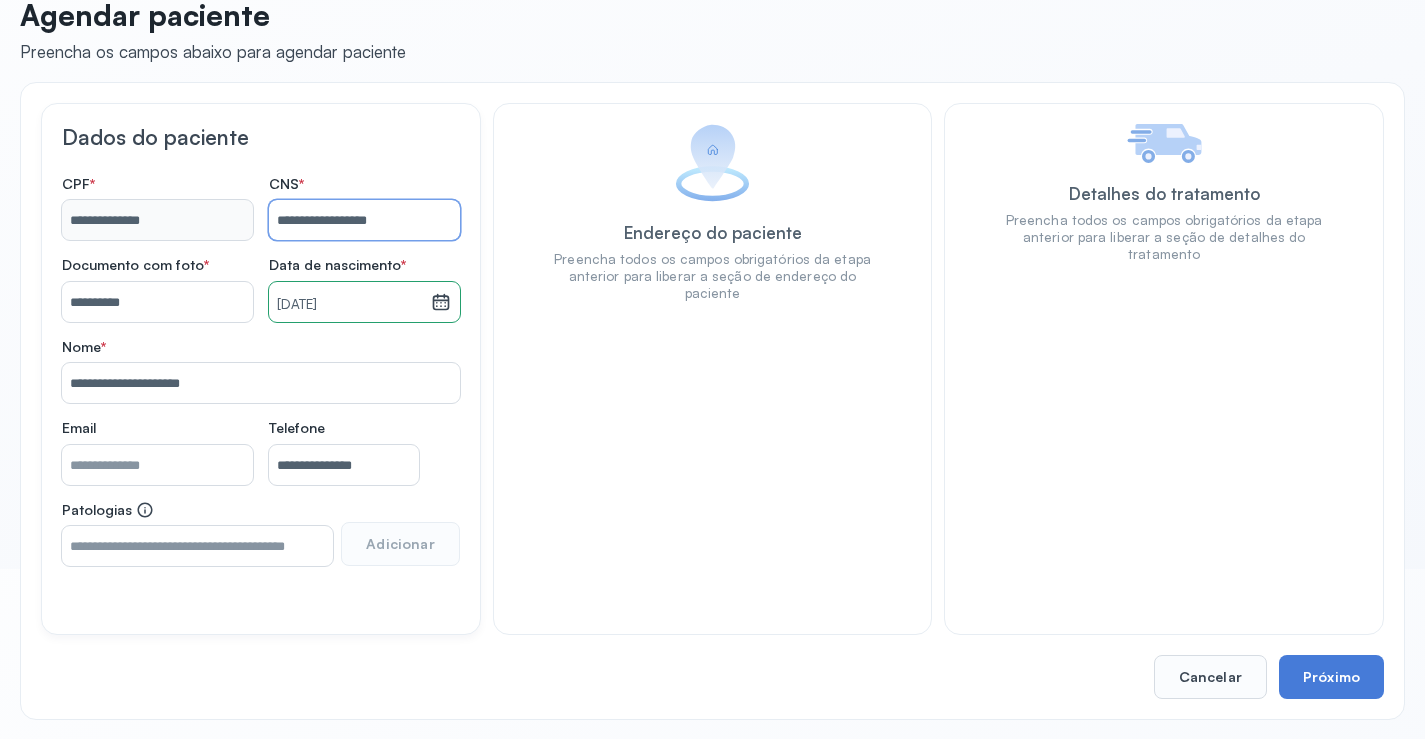 scroll, scrollTop: 171, scrollLeft: 0, axis: vertical 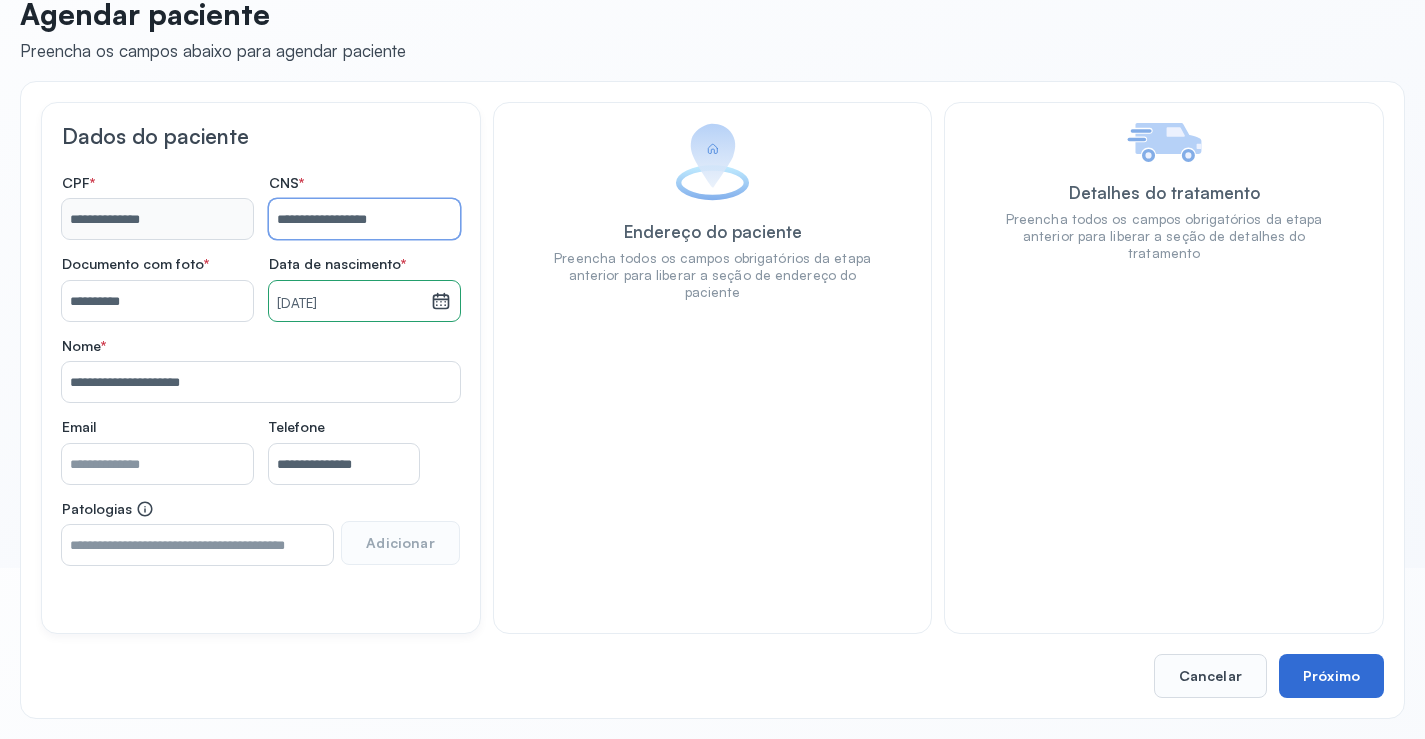 type on "**********" 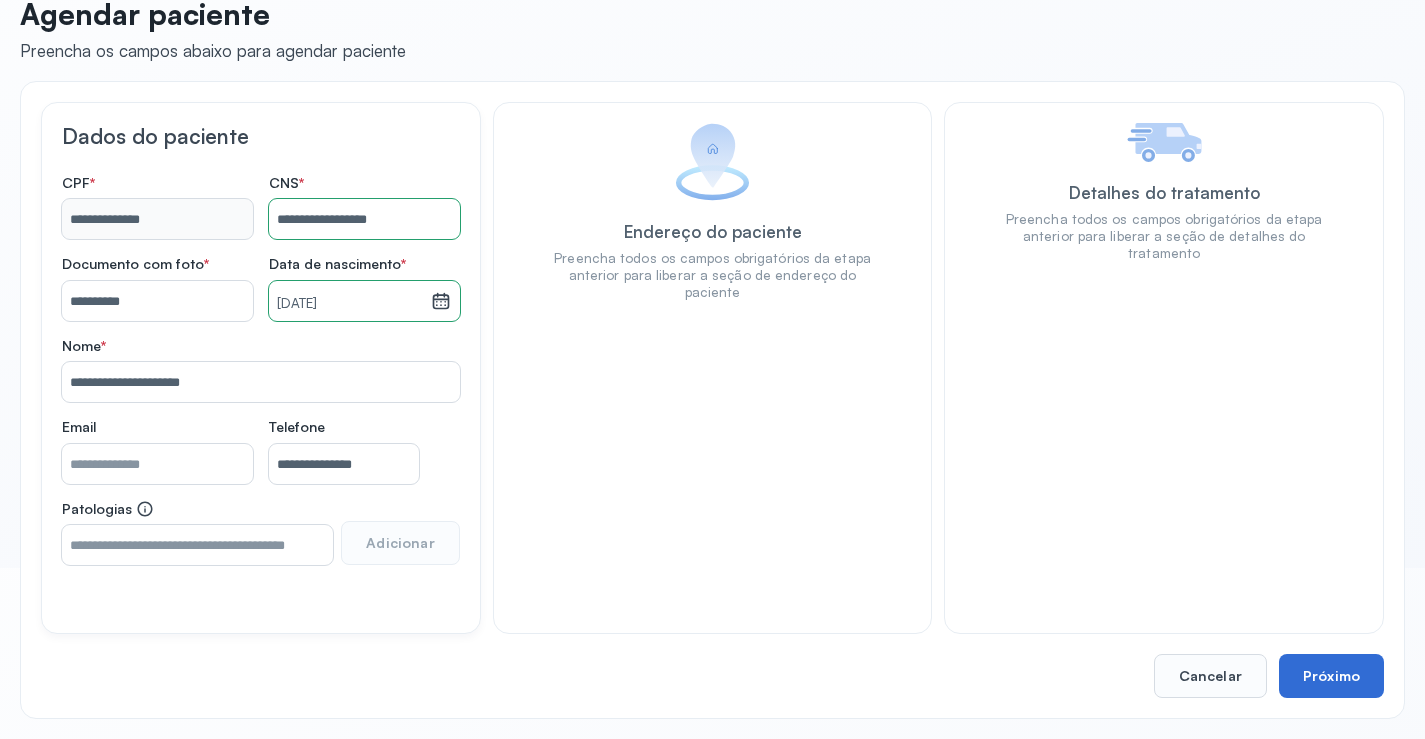 click on "Próximo" at bounding box center (1331, 676) 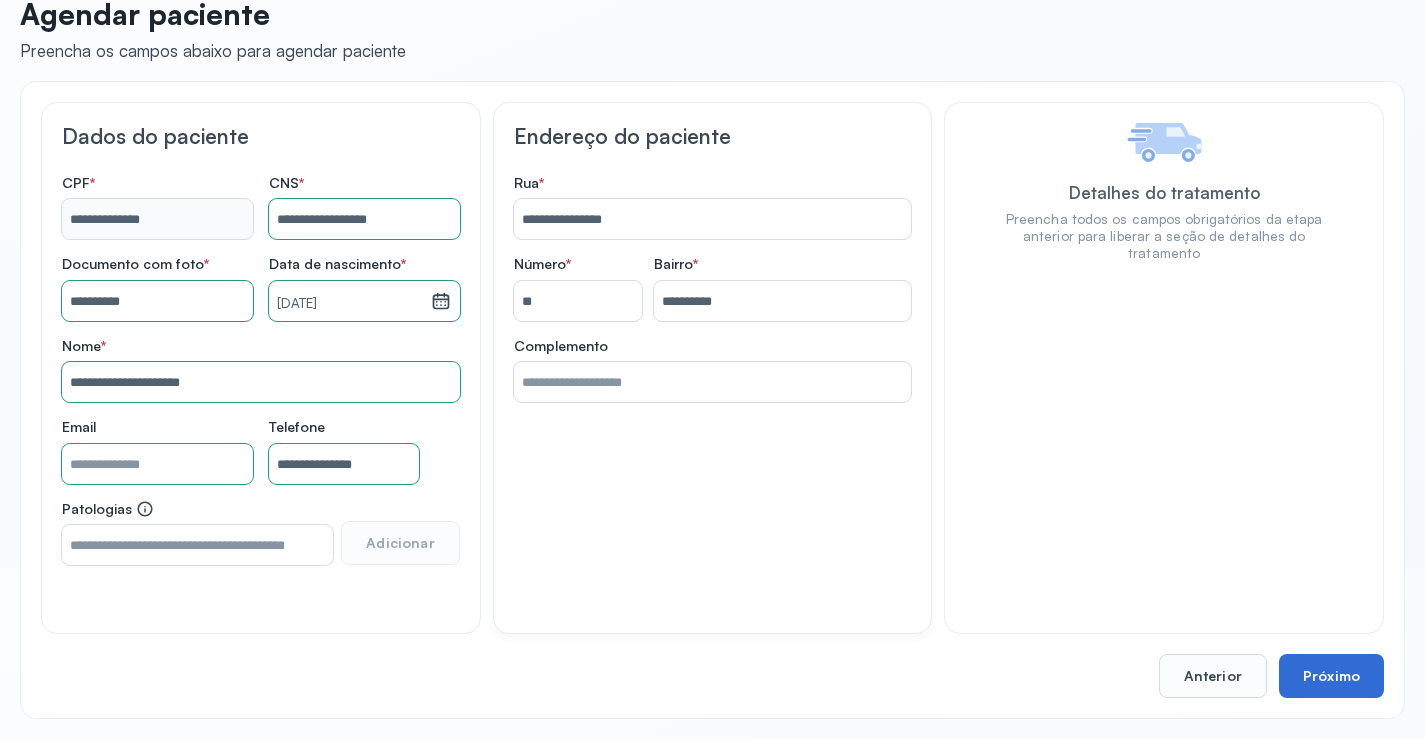 click on "Próximo" at bounding box center (1331, 676) 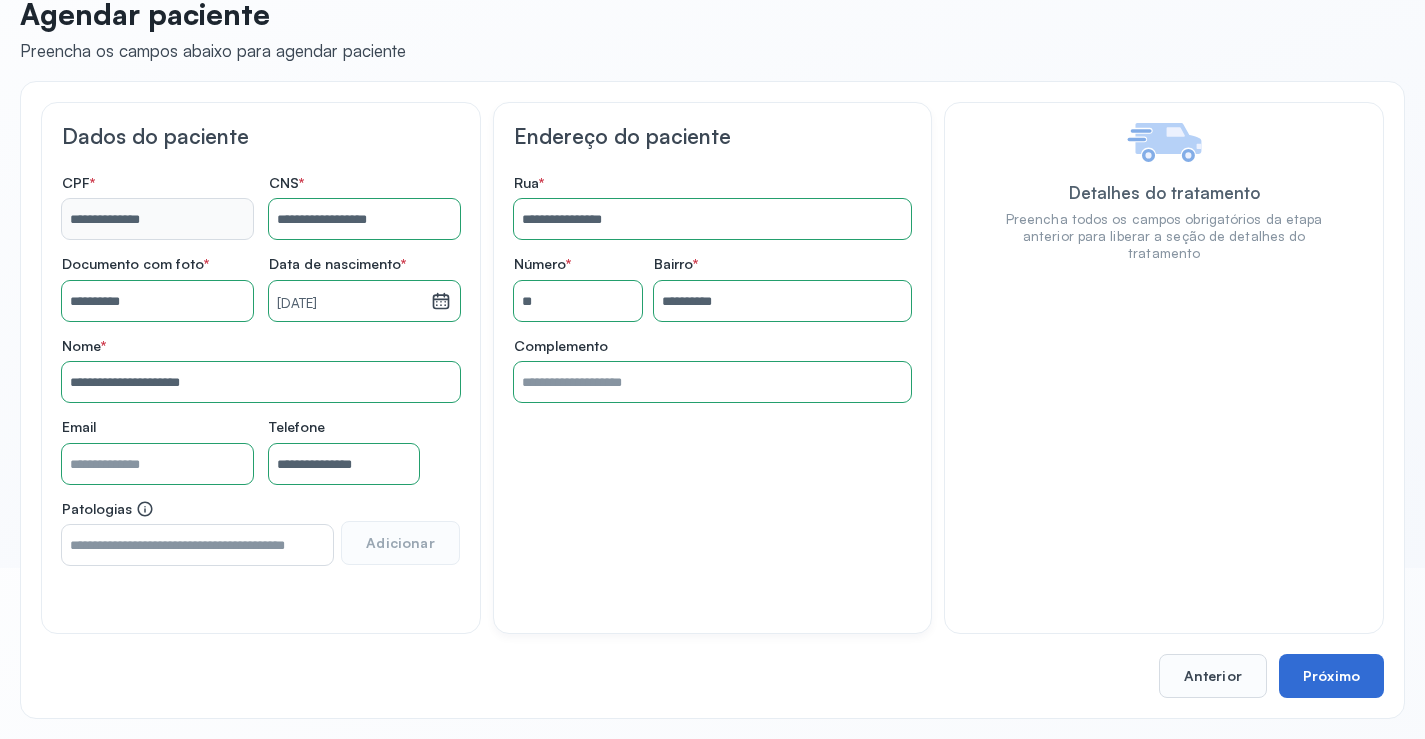 click on "Próximo" at bounding box center [1331, 676] 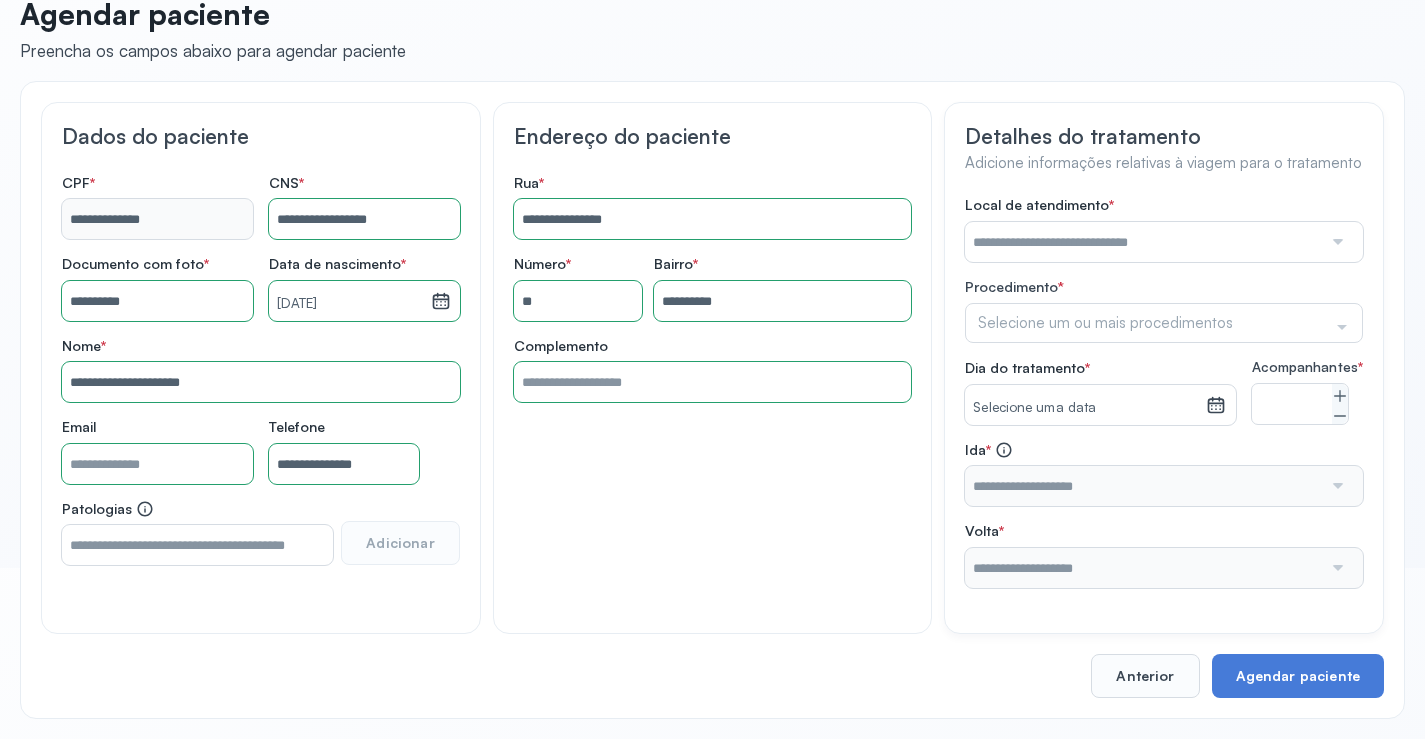 click at bounding box center [1143, 242] 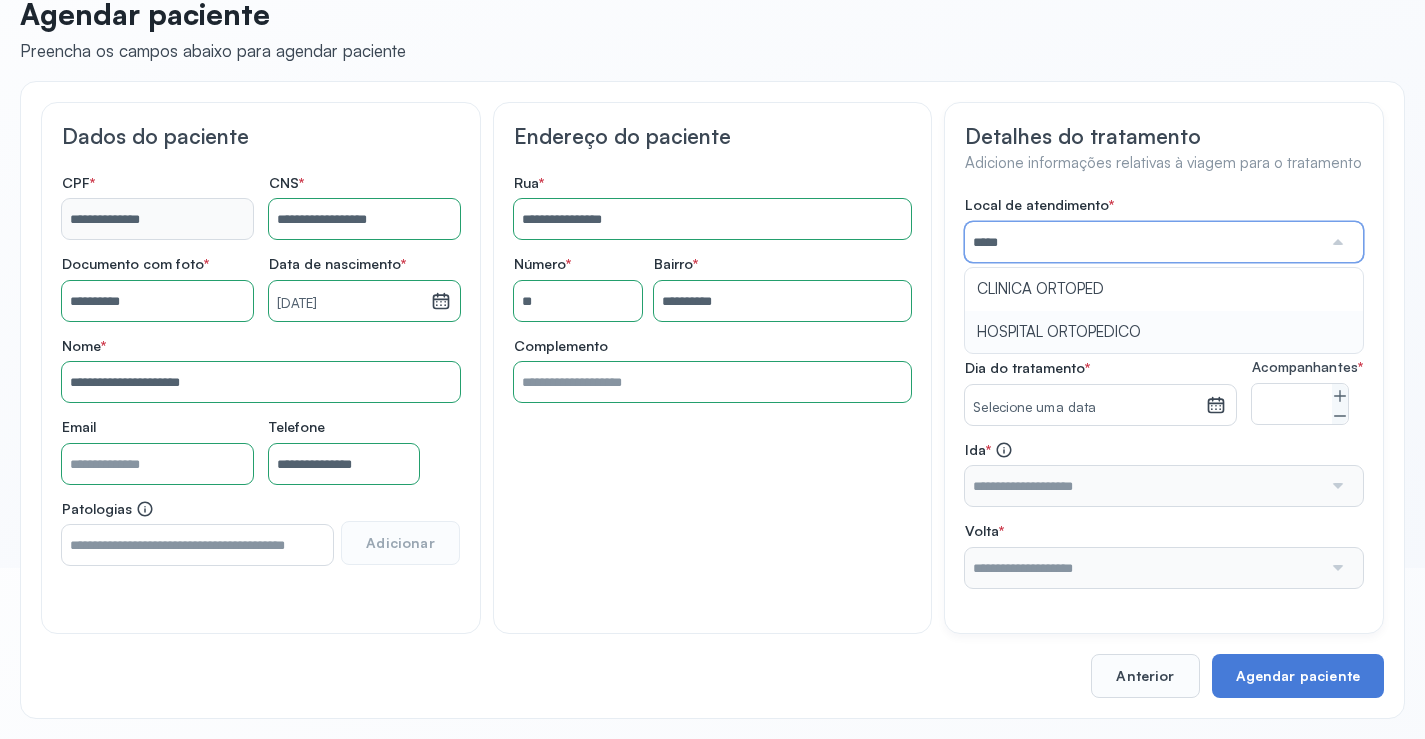 type on "**********" 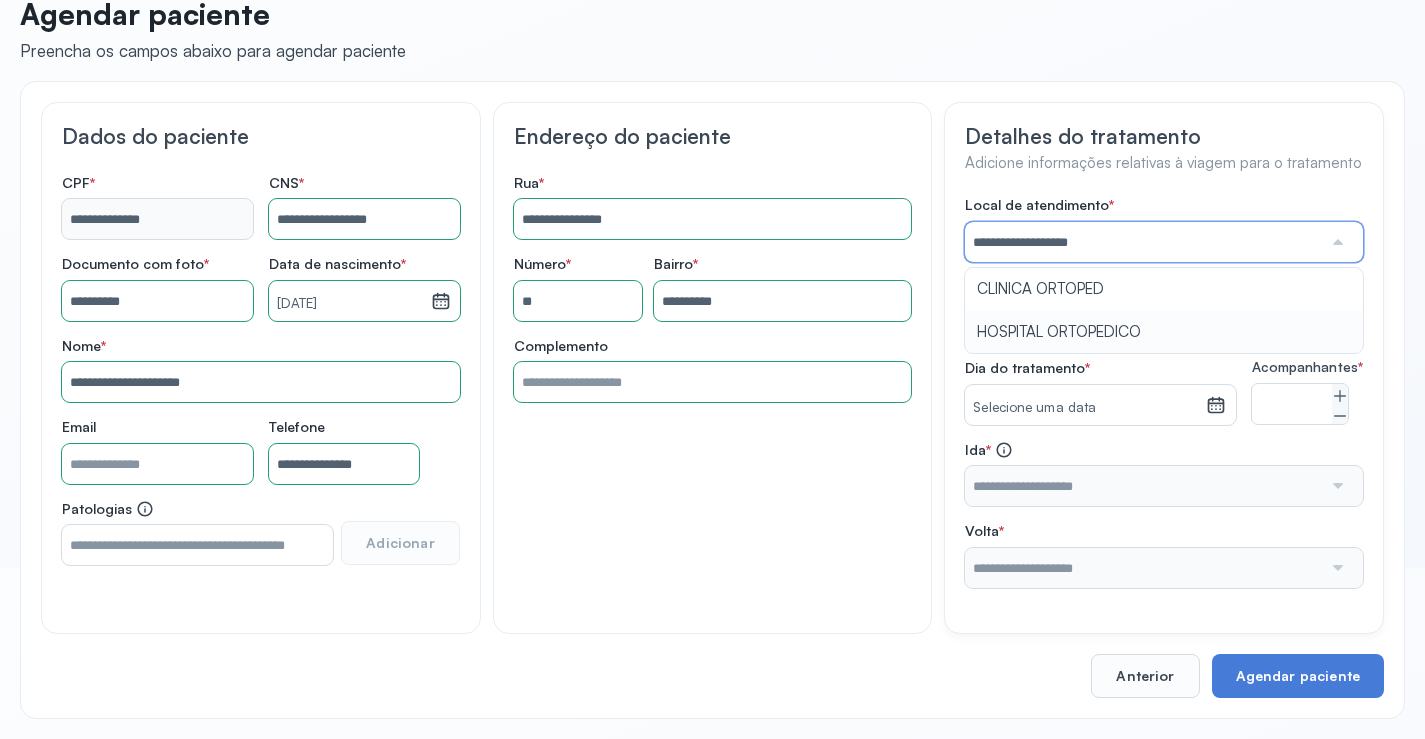 click on "**********" at bounding box center [1164, 392] 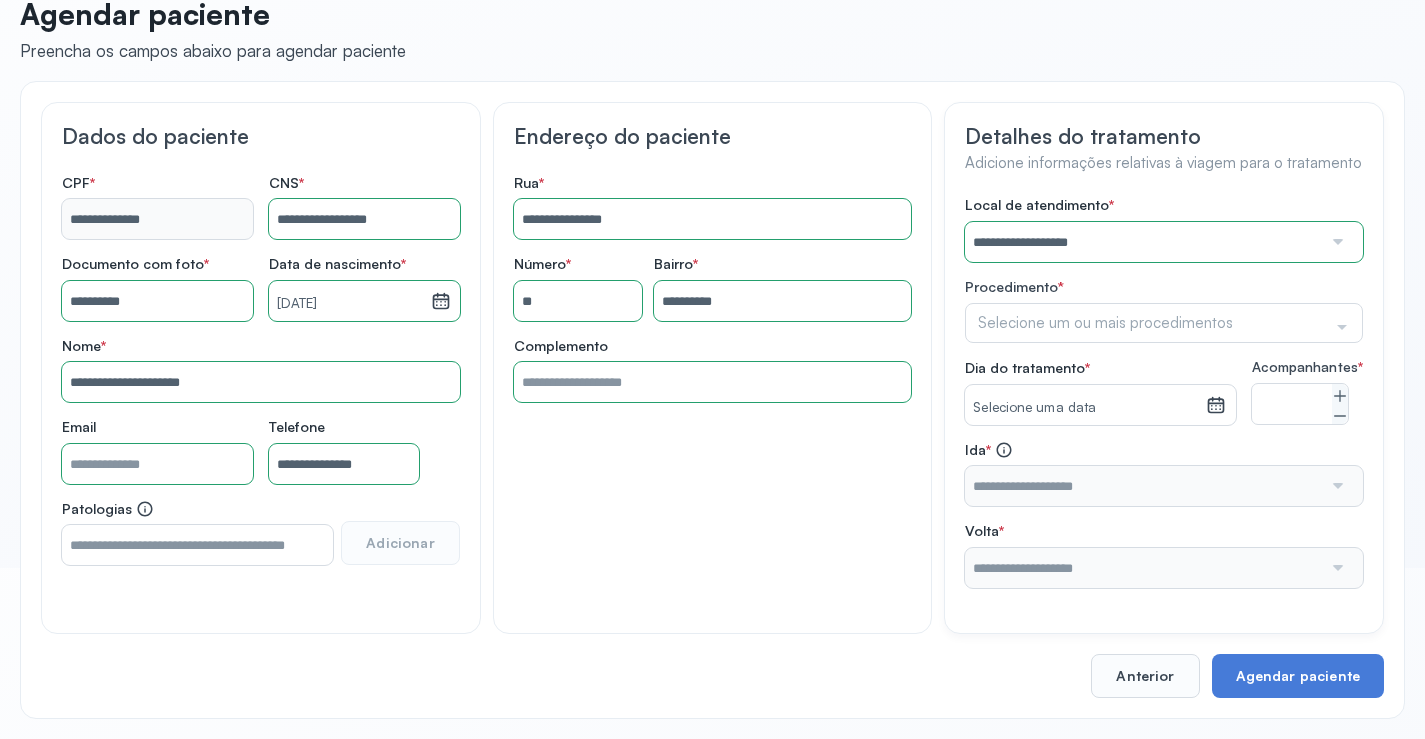 click on "Selecione um ou mais procedimentos Selecionar todos Acompanhante Alergologista Anemia Falciforme Anestesista Angiologista Angiotomografia Auditivo Biopsia Bucomaxilo Cardio Cateterismo Cardio Cintilografia Ossea Cirurgia Cirurgia De Catarata Cirurgia Ernia Ignal Cirurgiao Cabeça Pescoço Colonoscopia Coloproctologista Dermatologista Diabete E Hormonio Ecocardiograma Eletroneuromiografia Endocrinilogista Endoscopia Escanometria Esclerose Esconometria Estudo Urodinamico Exame Pcr Exames Fisioterapia Gastroentereologista Genetica Ginecologista Glaucoma Hematologista Hepatologista Hiv Holter Hpv Labiolamporine Litotripsia Lupos Marcar Cirurgia Mastologista Nefrologista Neurologia Pediatrica Neurologista Odontologia Oftalmologista Oncologia Ortopedia Ortopedista Oscilometria Otorrino Pediatra Pegar Medicamento Pentacam Perícia Médica Pneumologista Pneumologista Pré Cirurgico Psiquiatra Queimaduras Ressonancia Resultado De Biopsia Retorno Cirurgia Reumatologista Revisao Soro Positivo Tomografia Triagem Vacina" at bounding box center [1164, 323] 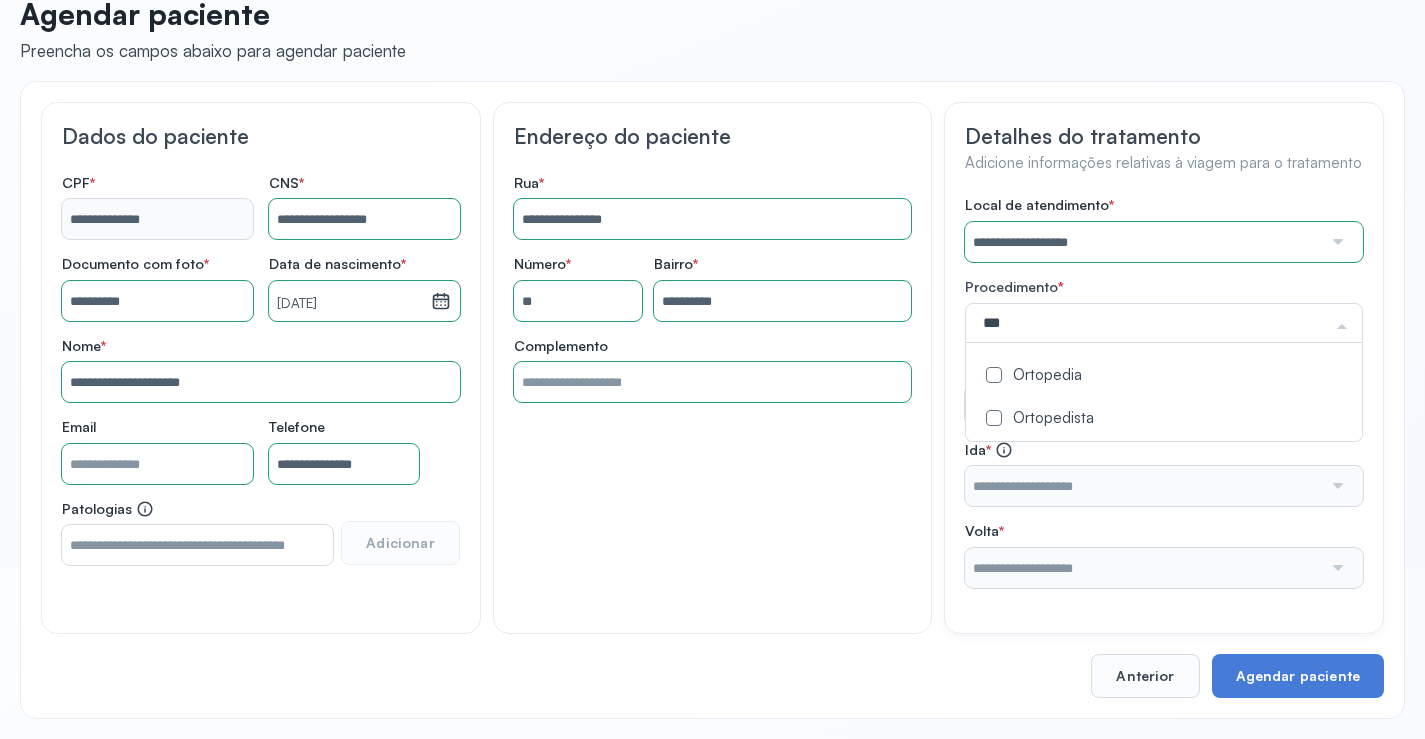 type on "****" 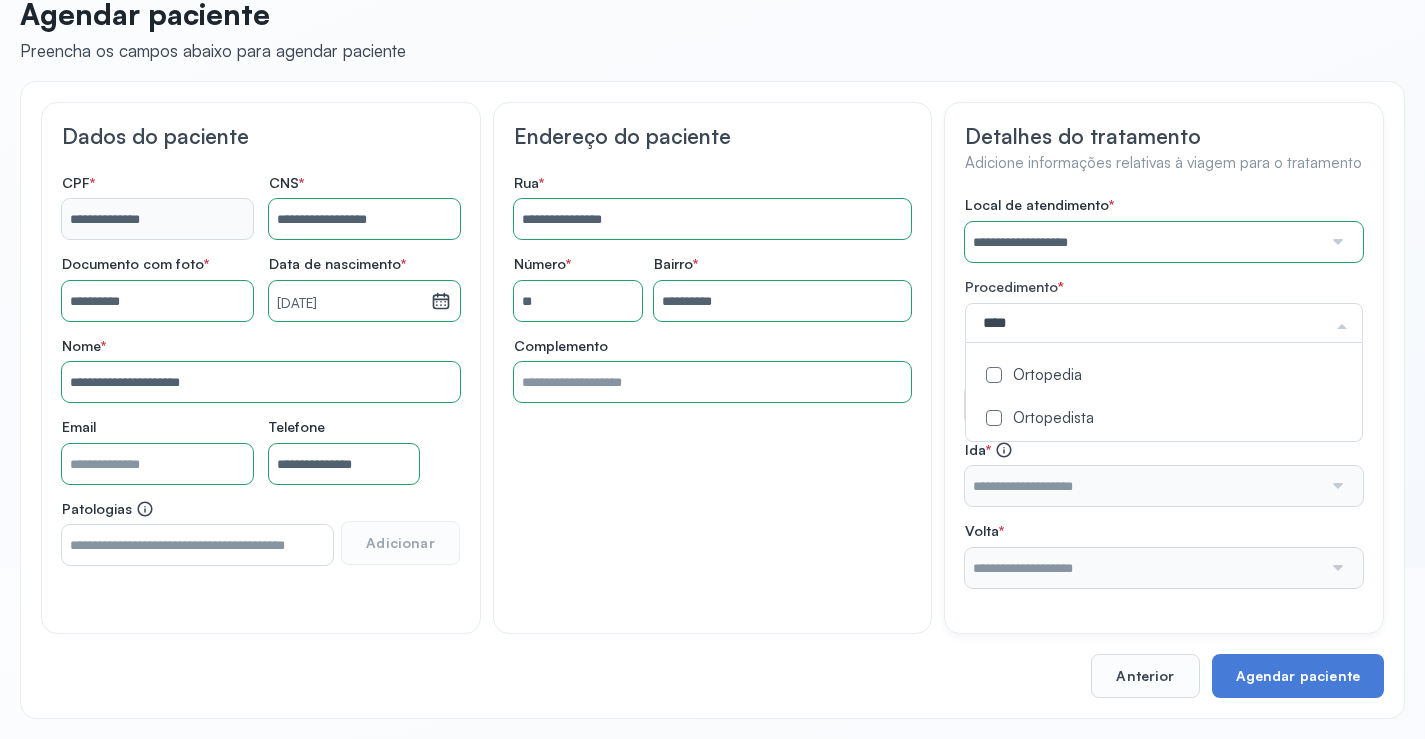 click on "Ortopedia" 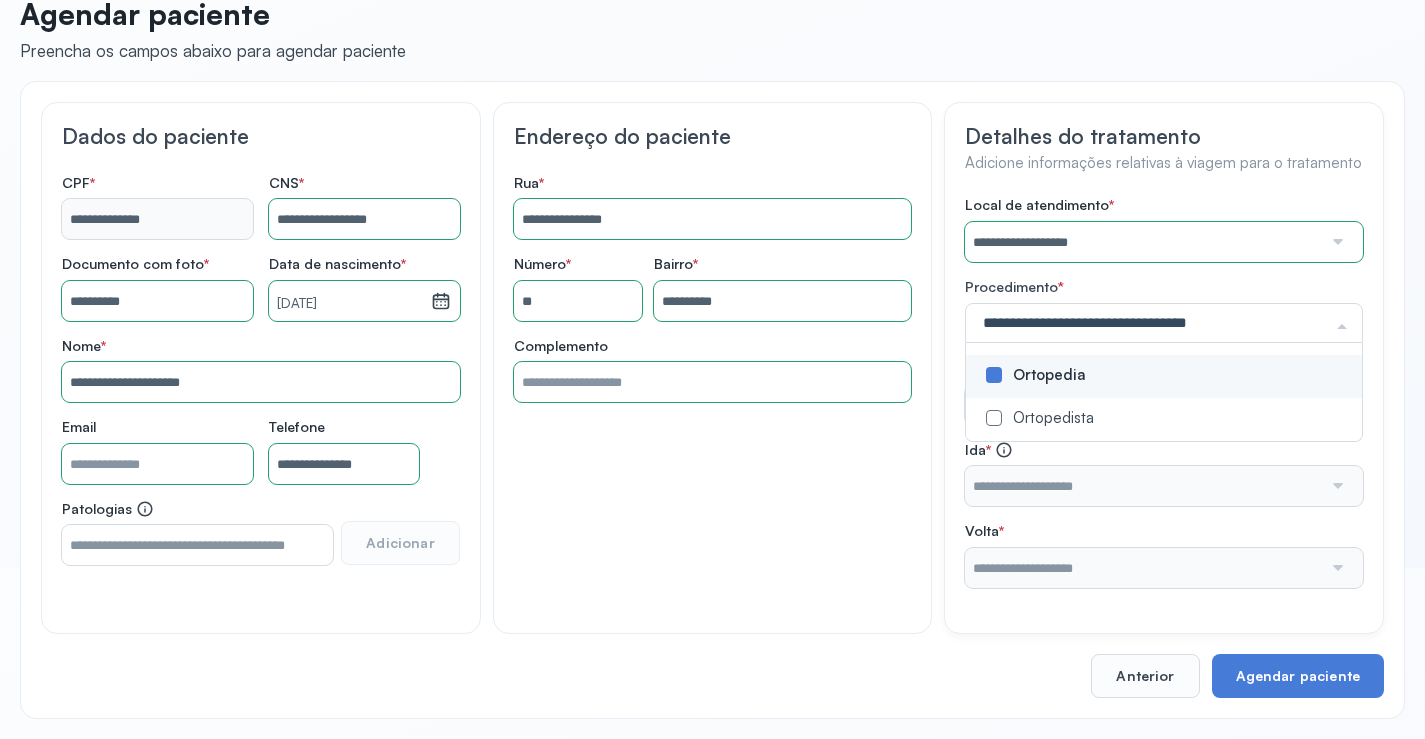 click on "**********" 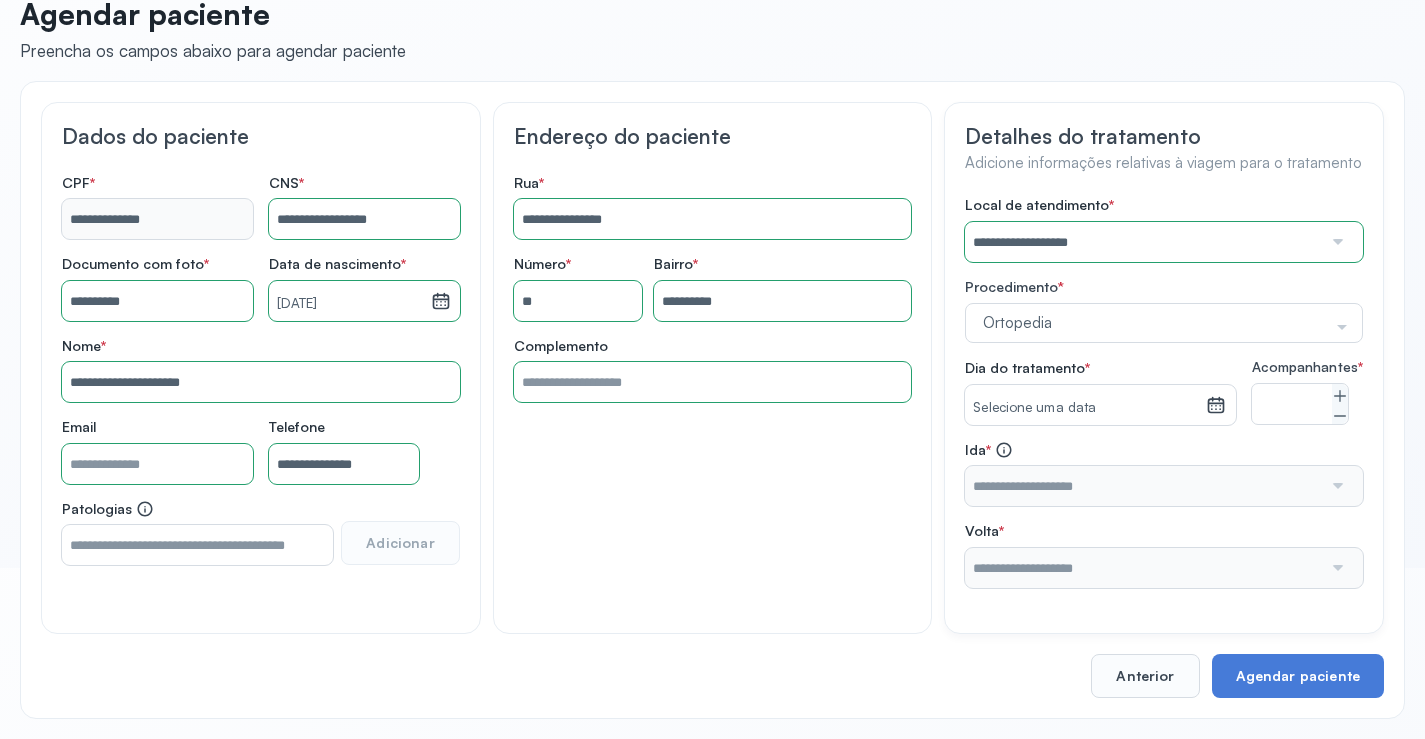 click on "Selecione uma data" 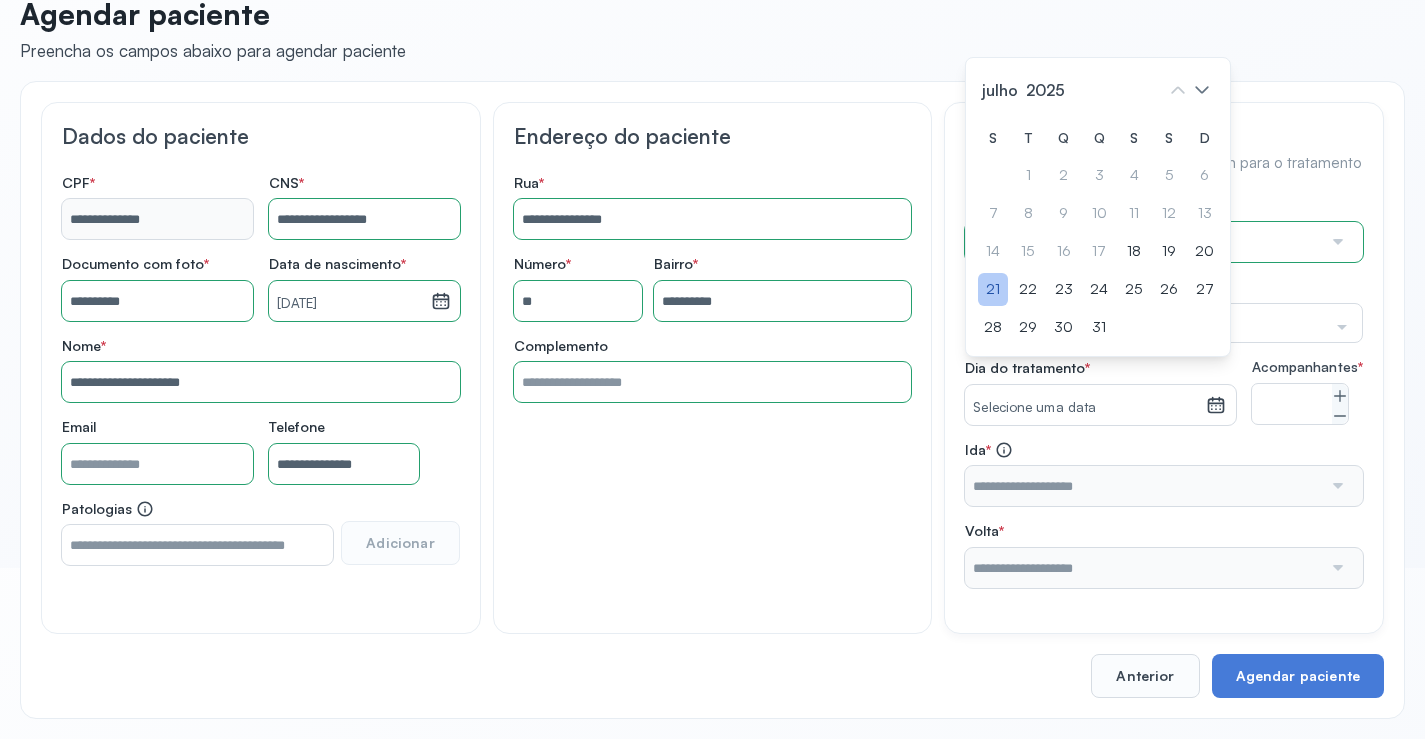 drag, startPoint x: 1002, startPoint y: 303, endPoint x: 1074, endPoint y: 300, distance: 72.06247 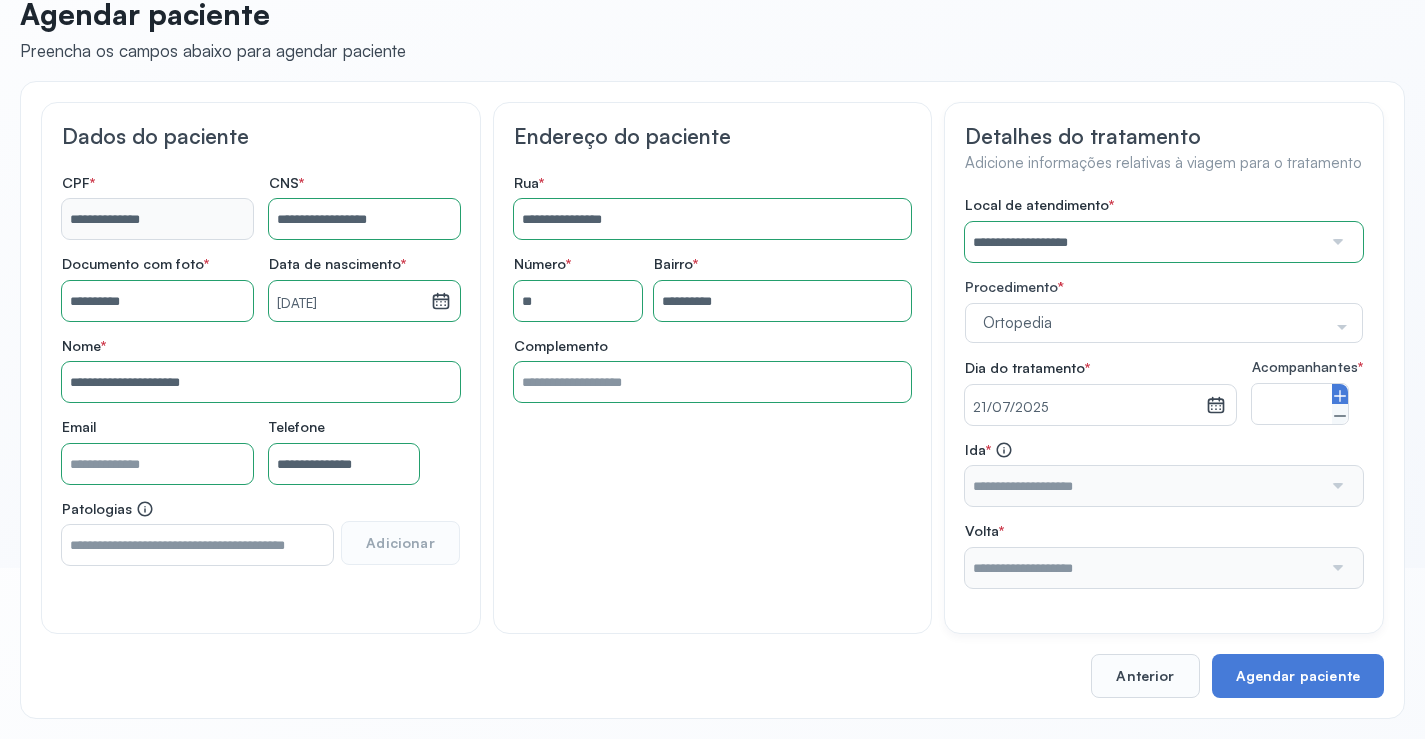 click 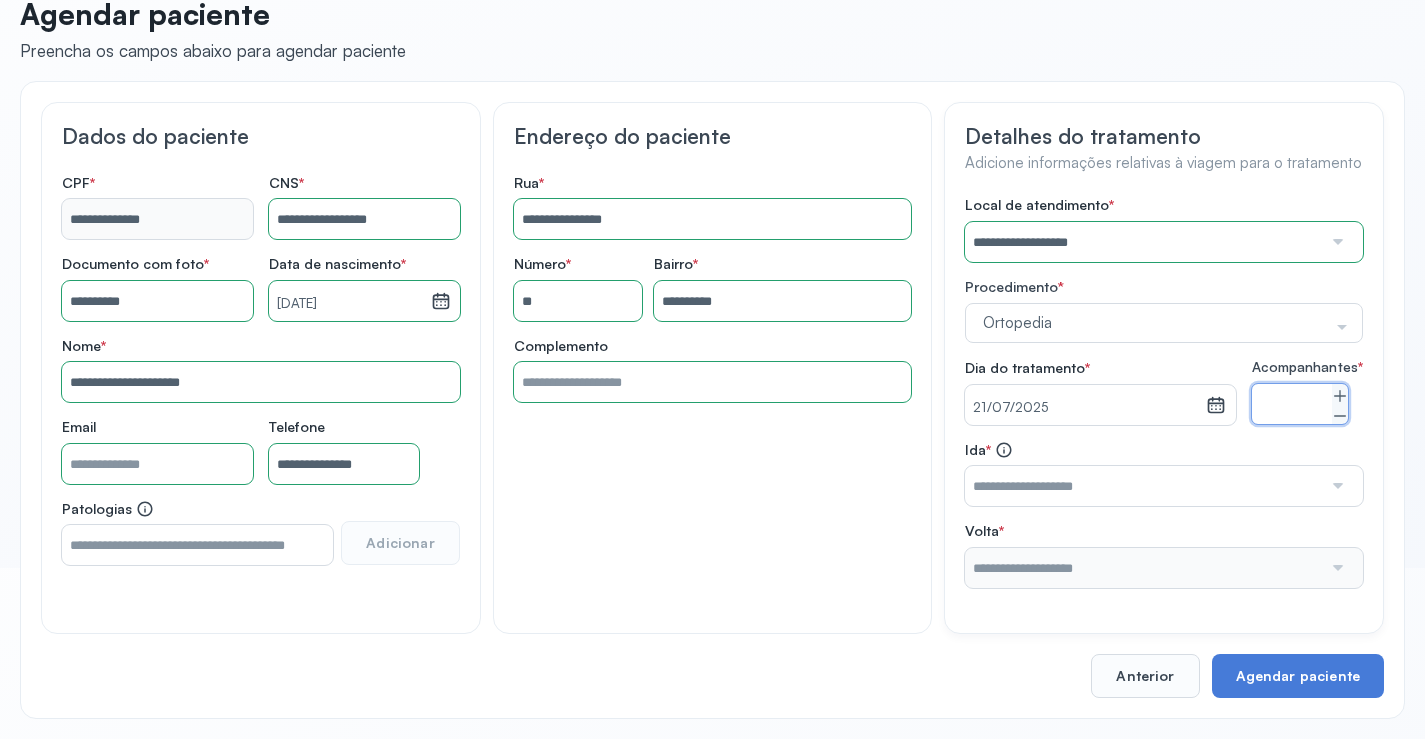 click at bounding box center (1336, 486) 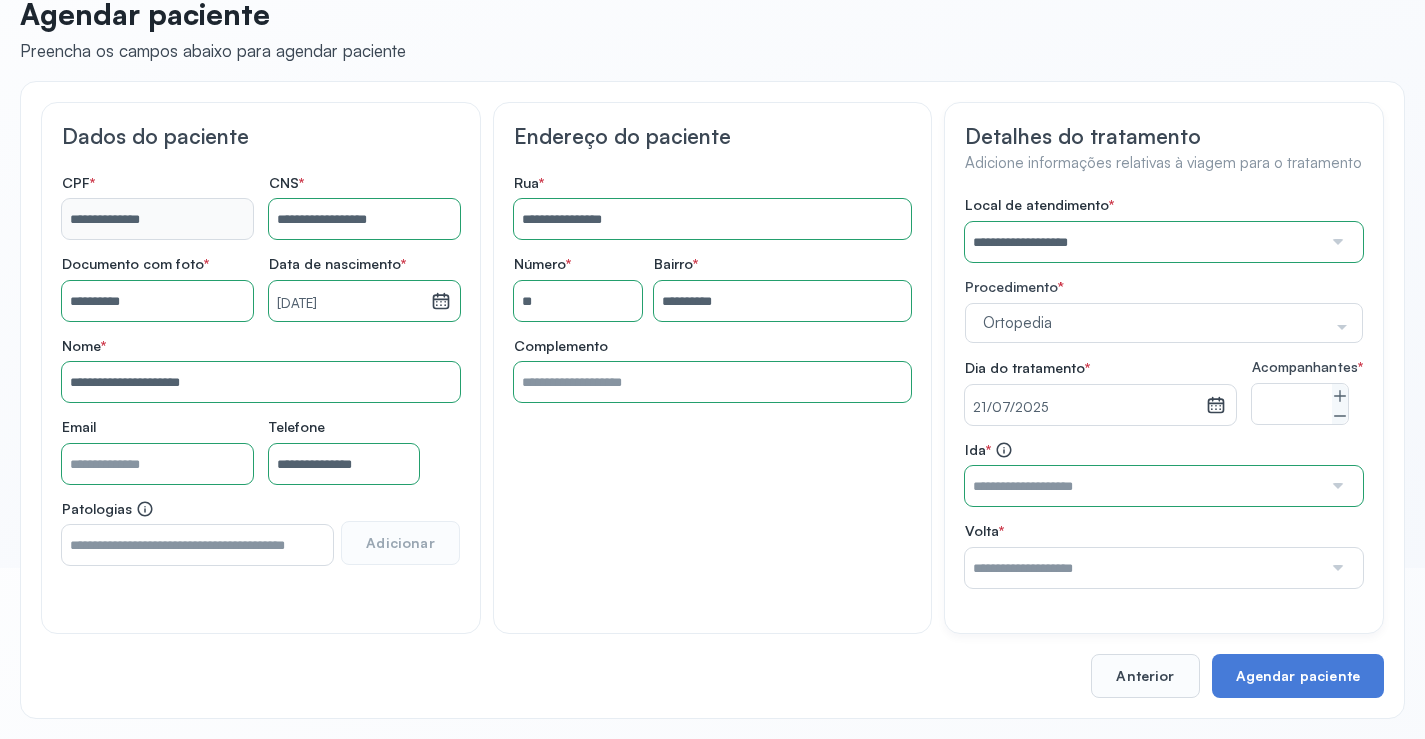 type on "**********" 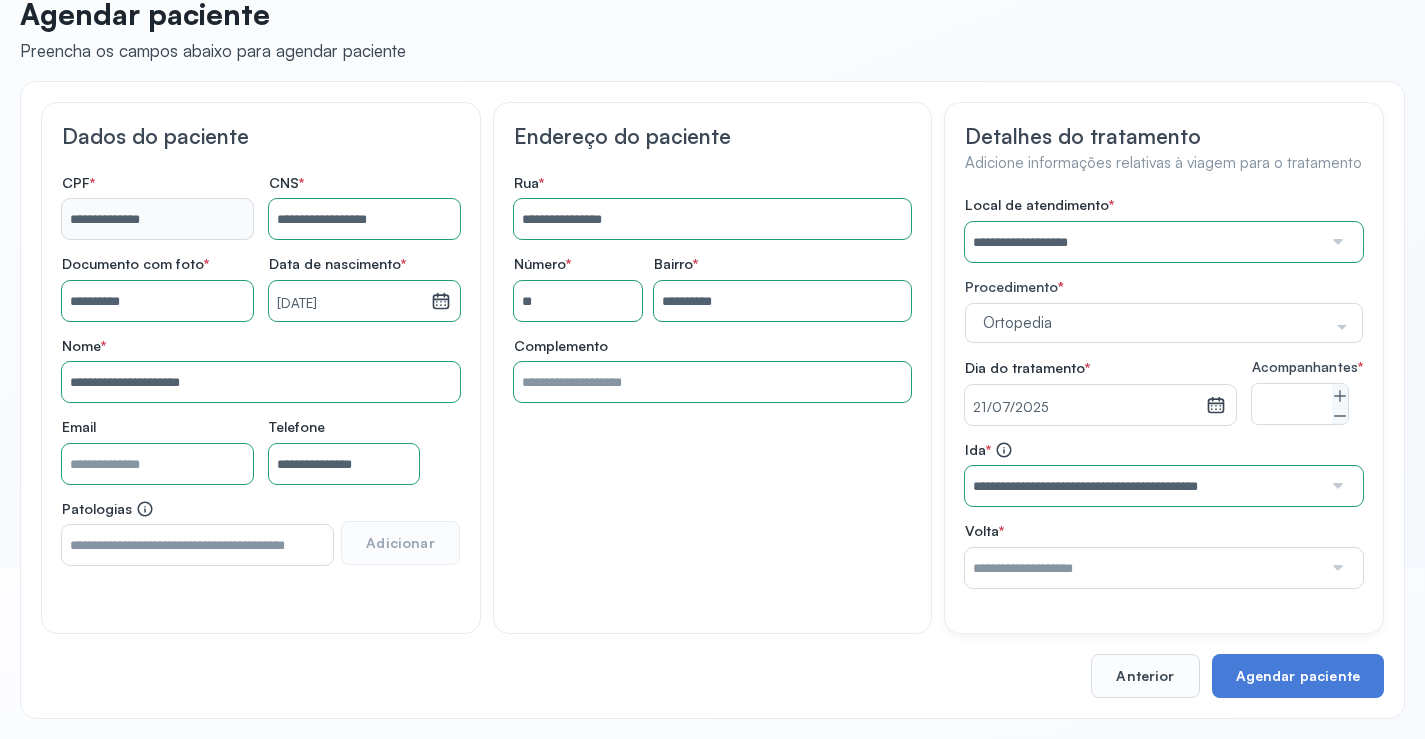 click on "**********" at bounding box center [1164, 392] 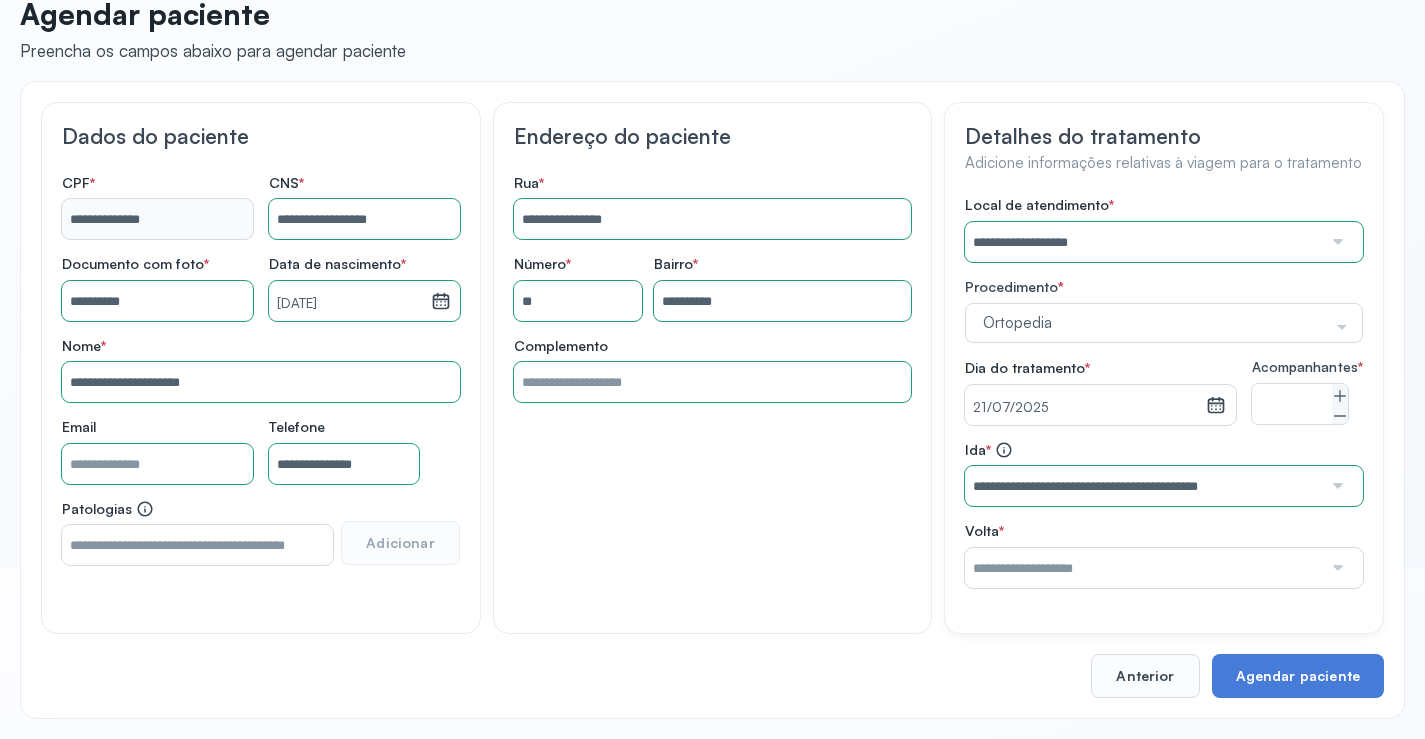 click at bounding box center (1336, 568) 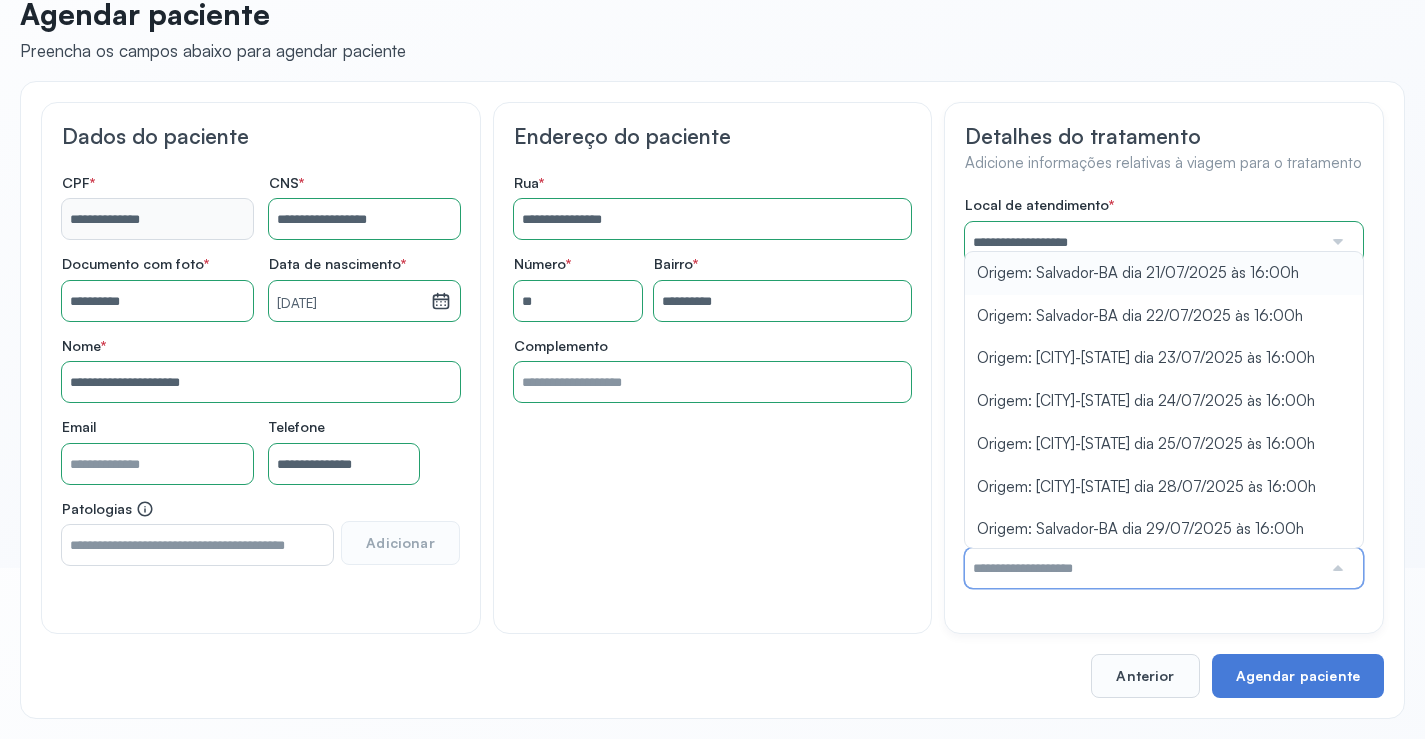 type on "**********" 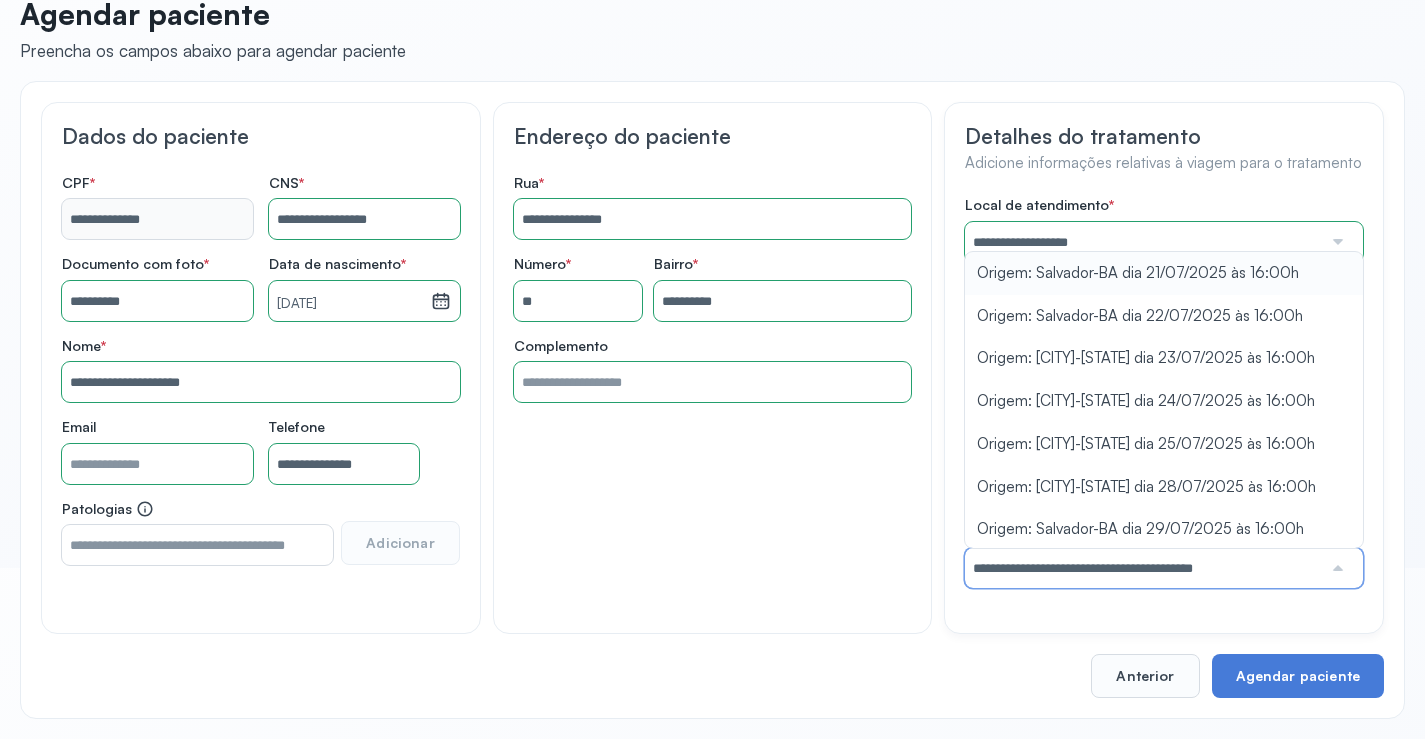 click on "**********" at bounding box center [1164, 392] 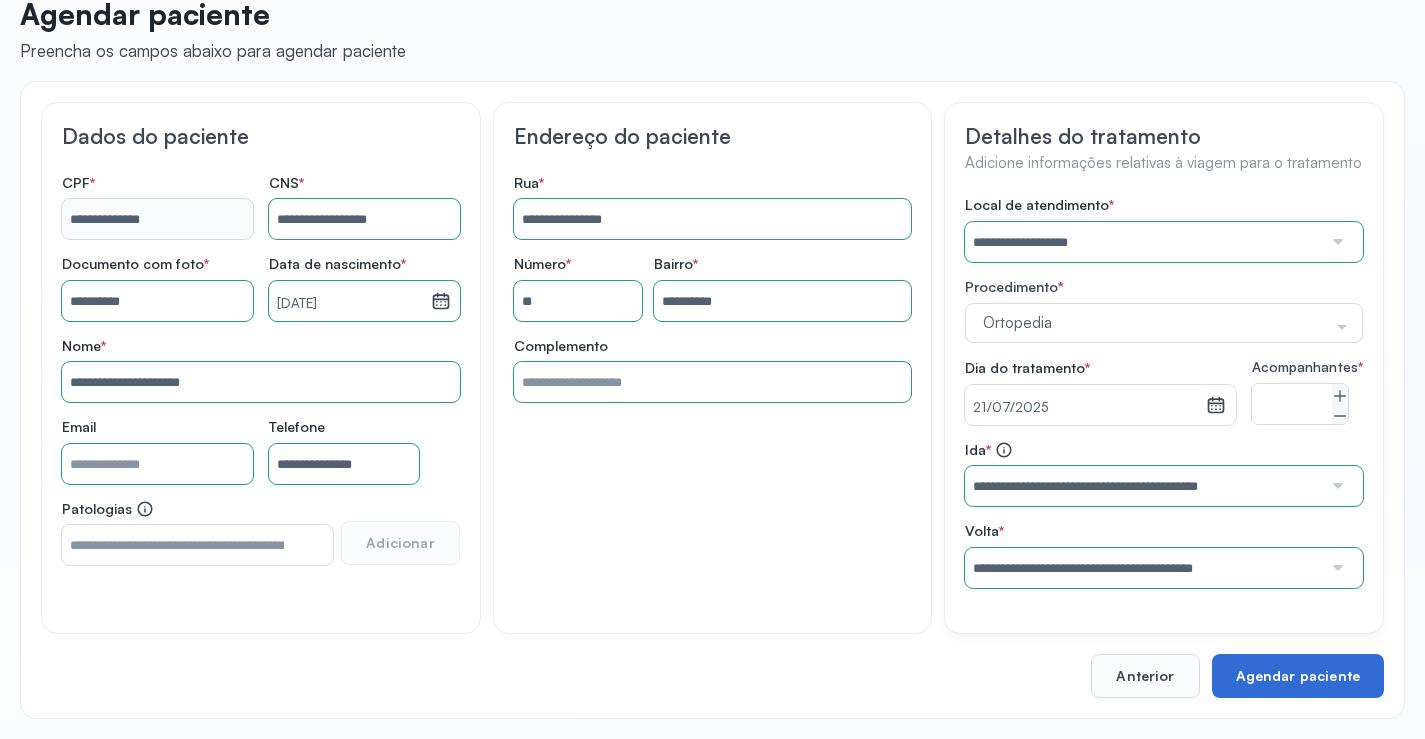 click on "Agendar paciente" at bounding box center (1298, 676) 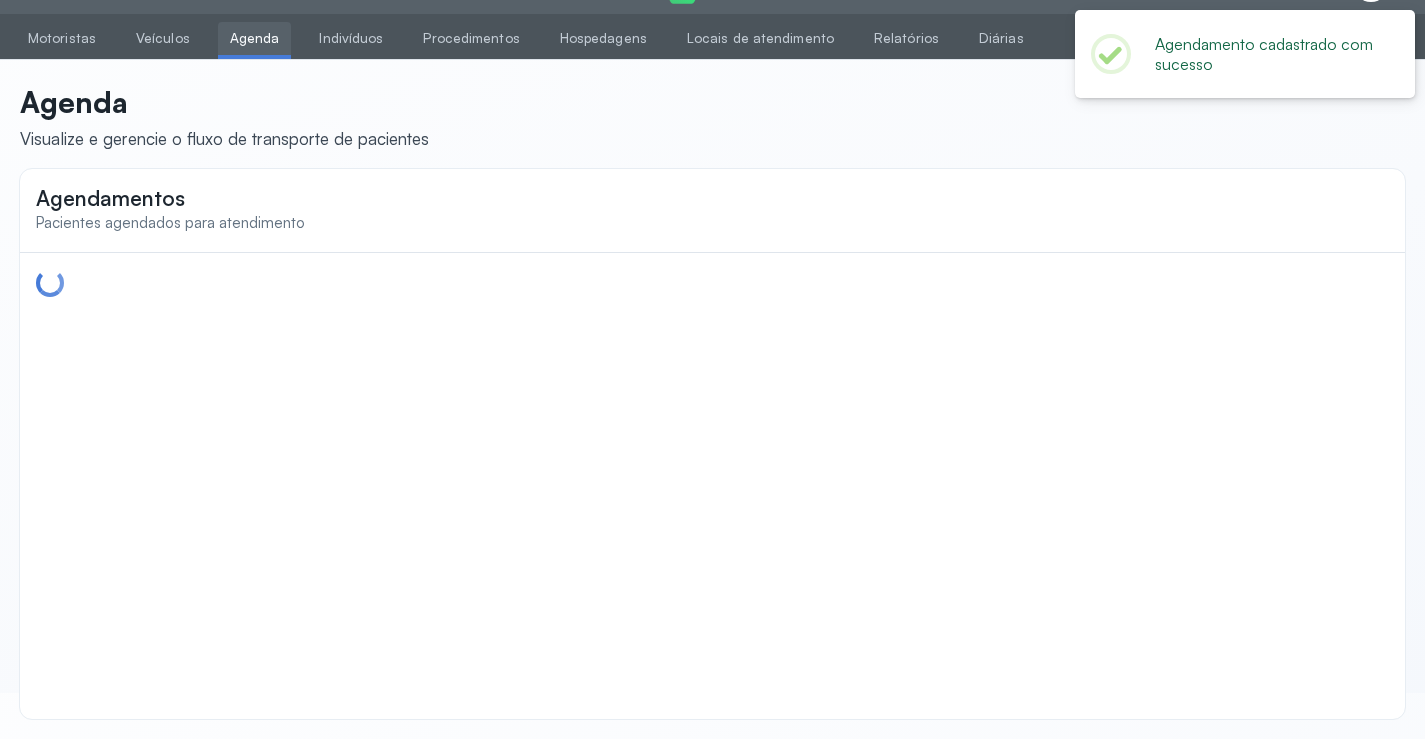 scroll, scrollTop: 44, scrollLeft: 0, axis: vertical 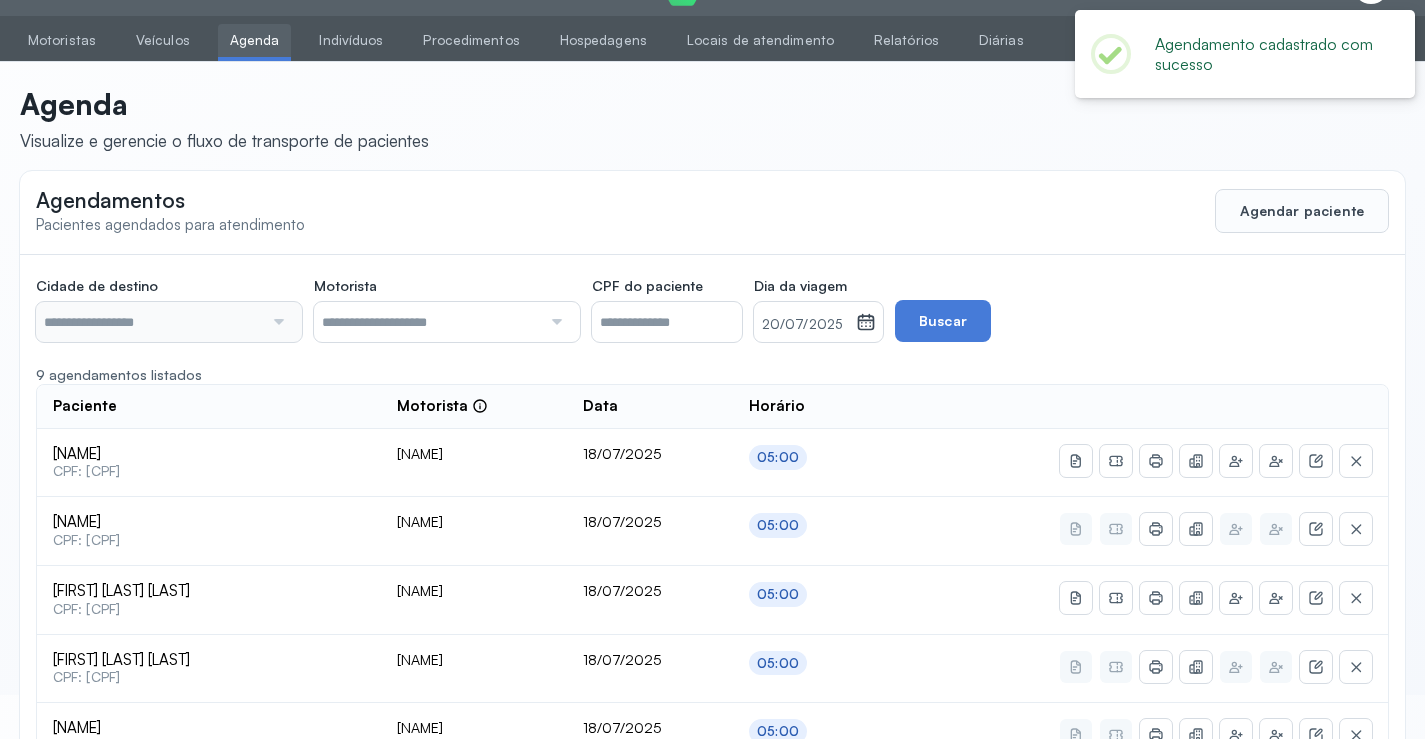type on "********" 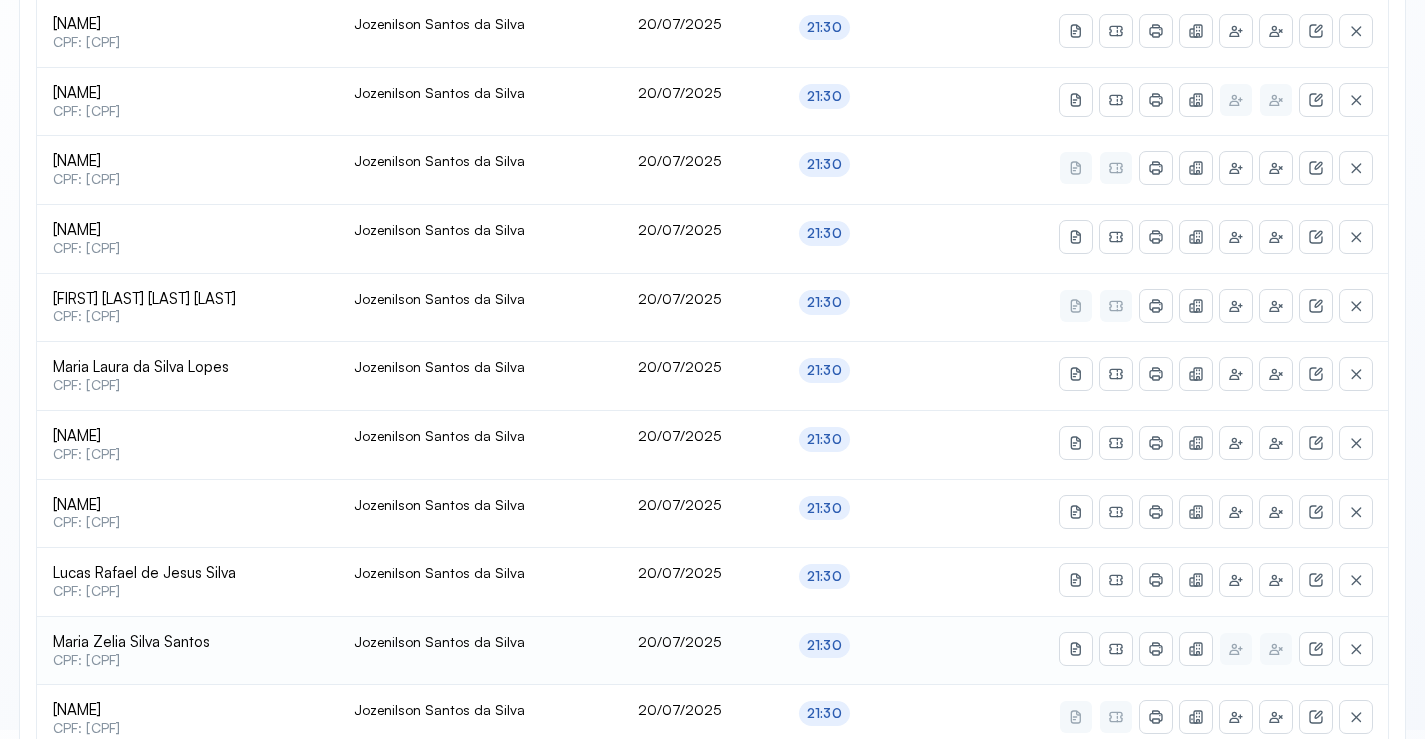 scroll, scrollTop: 865, scrollLeft: 0, axis: vertical 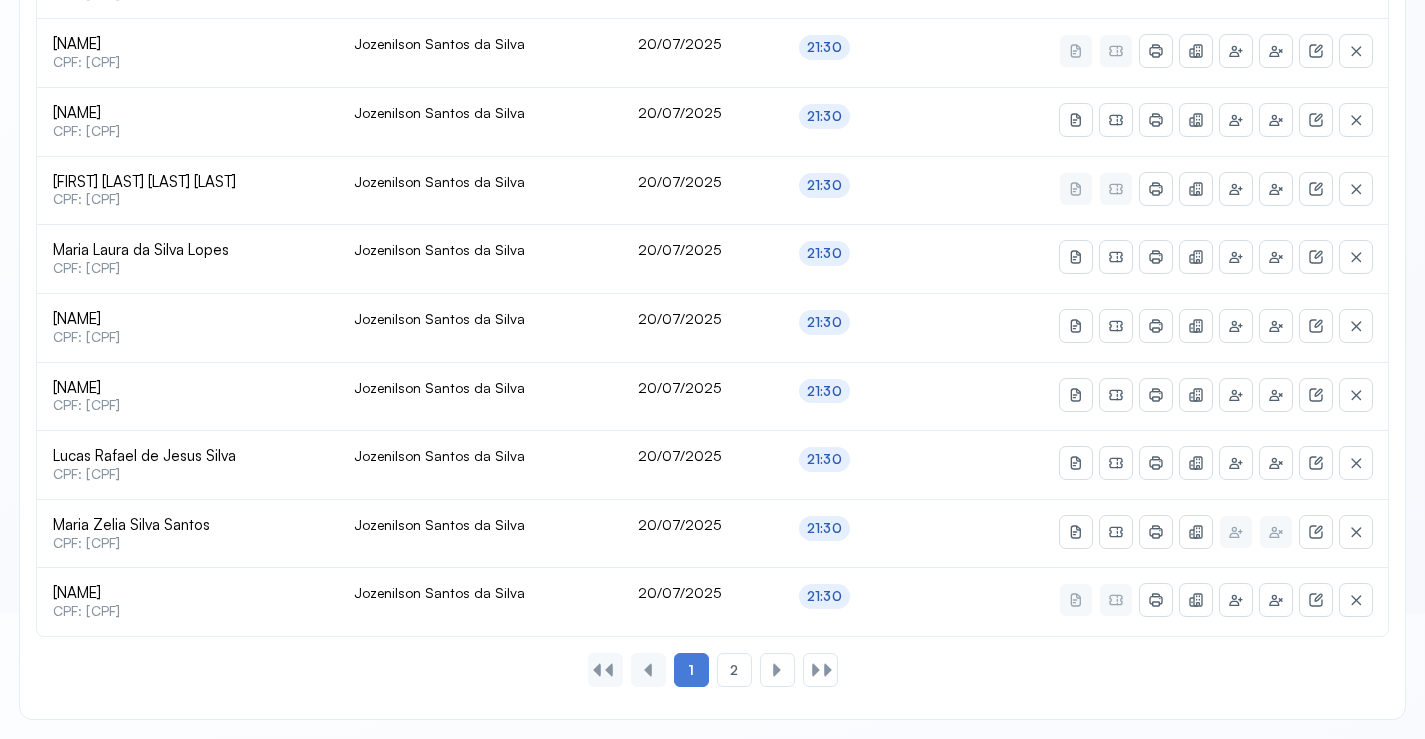 click on "2" 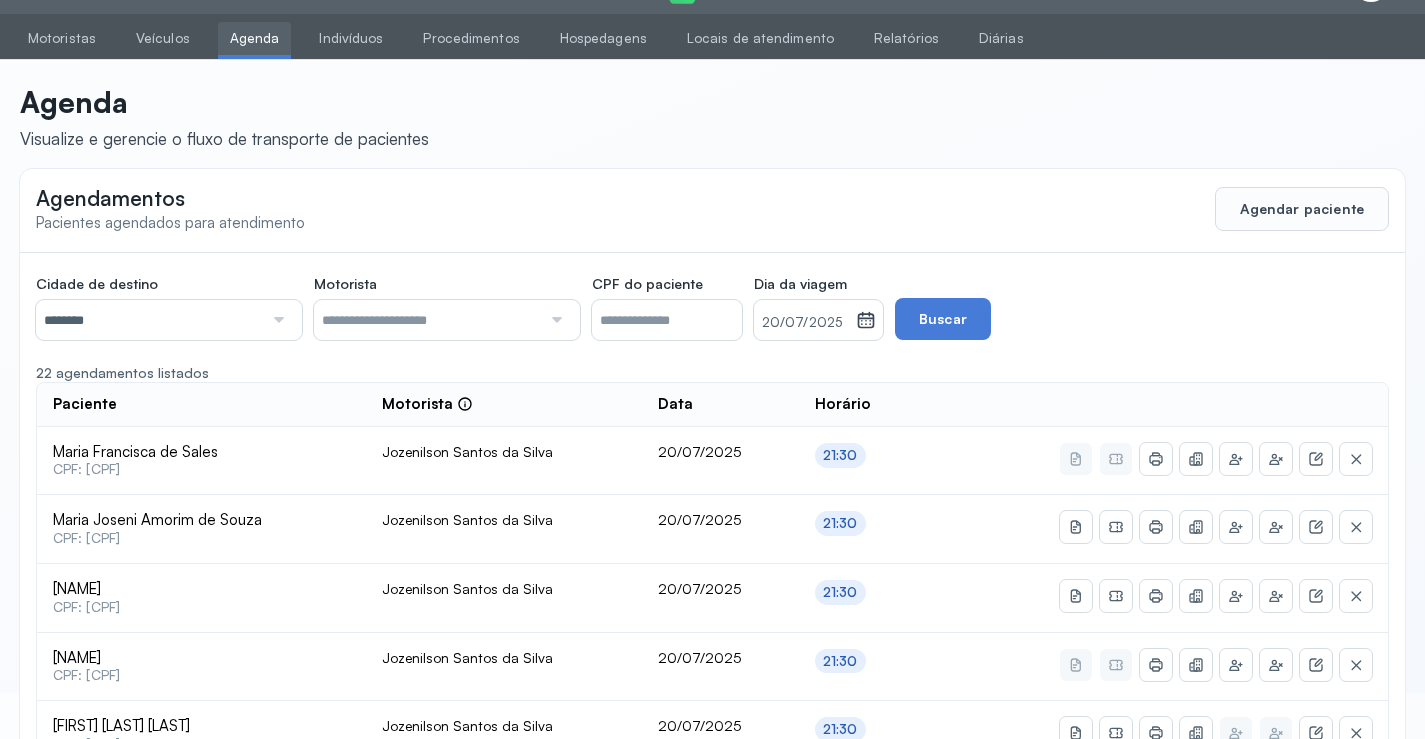 scroll, scrollTop: 316, scrollLeft: 0, axis: vertical 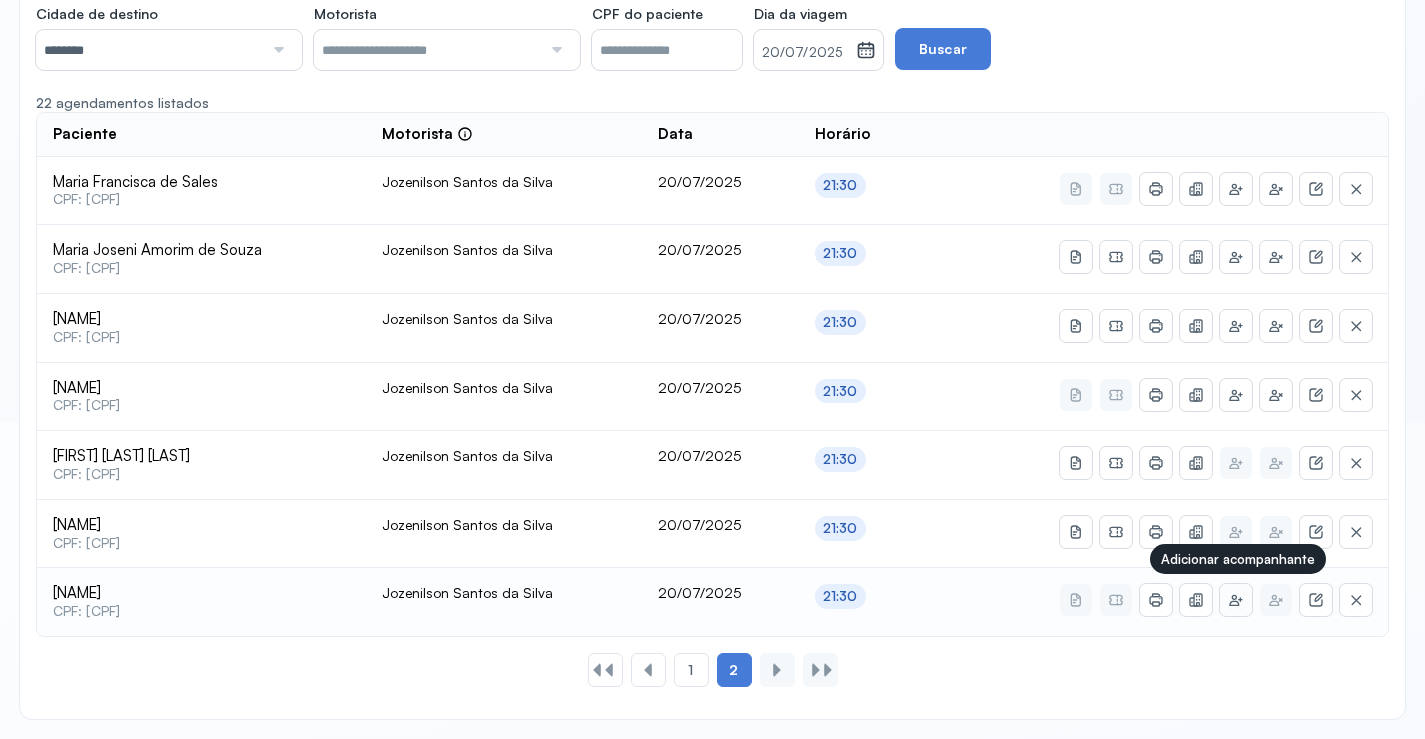 click 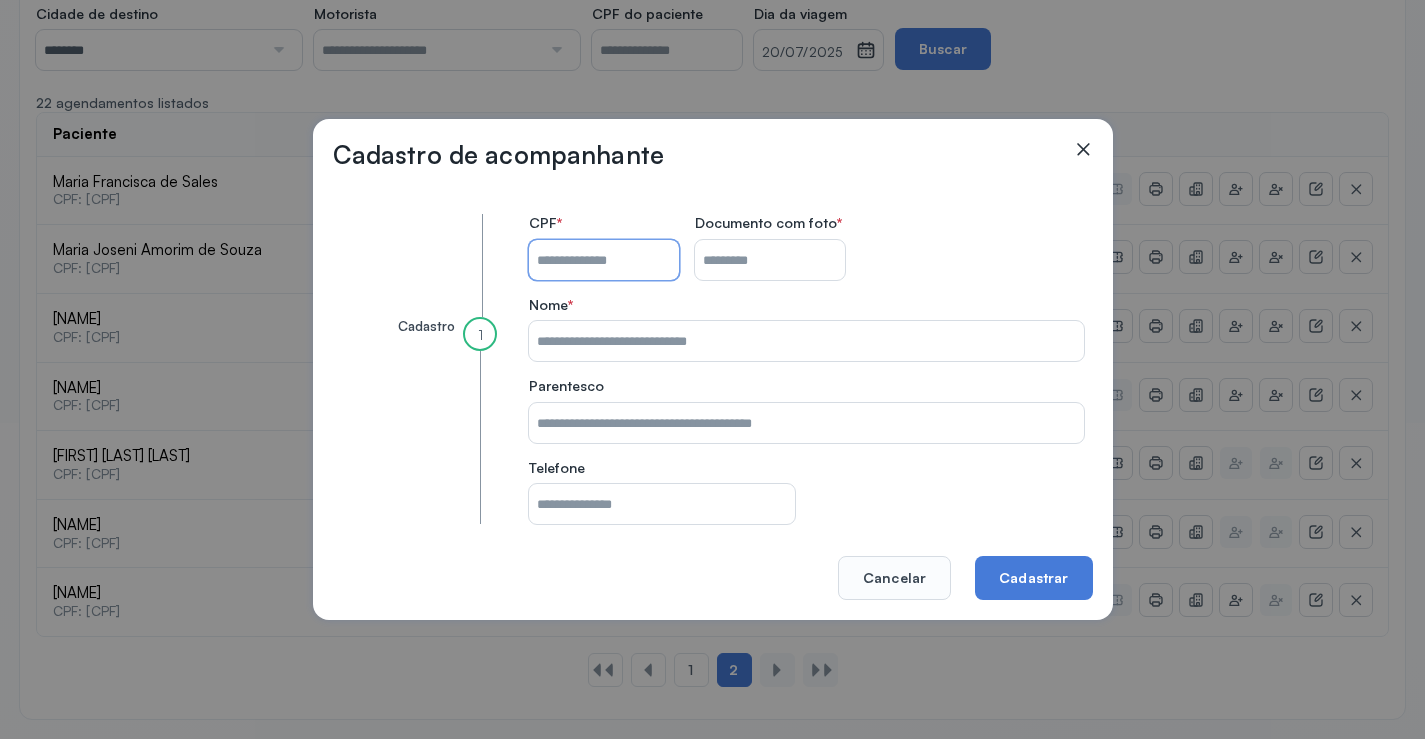 drag, startPoint x: 601, startPoint y: 268, endPoint x: 701, endPoint y: 247, distance: 102.18121 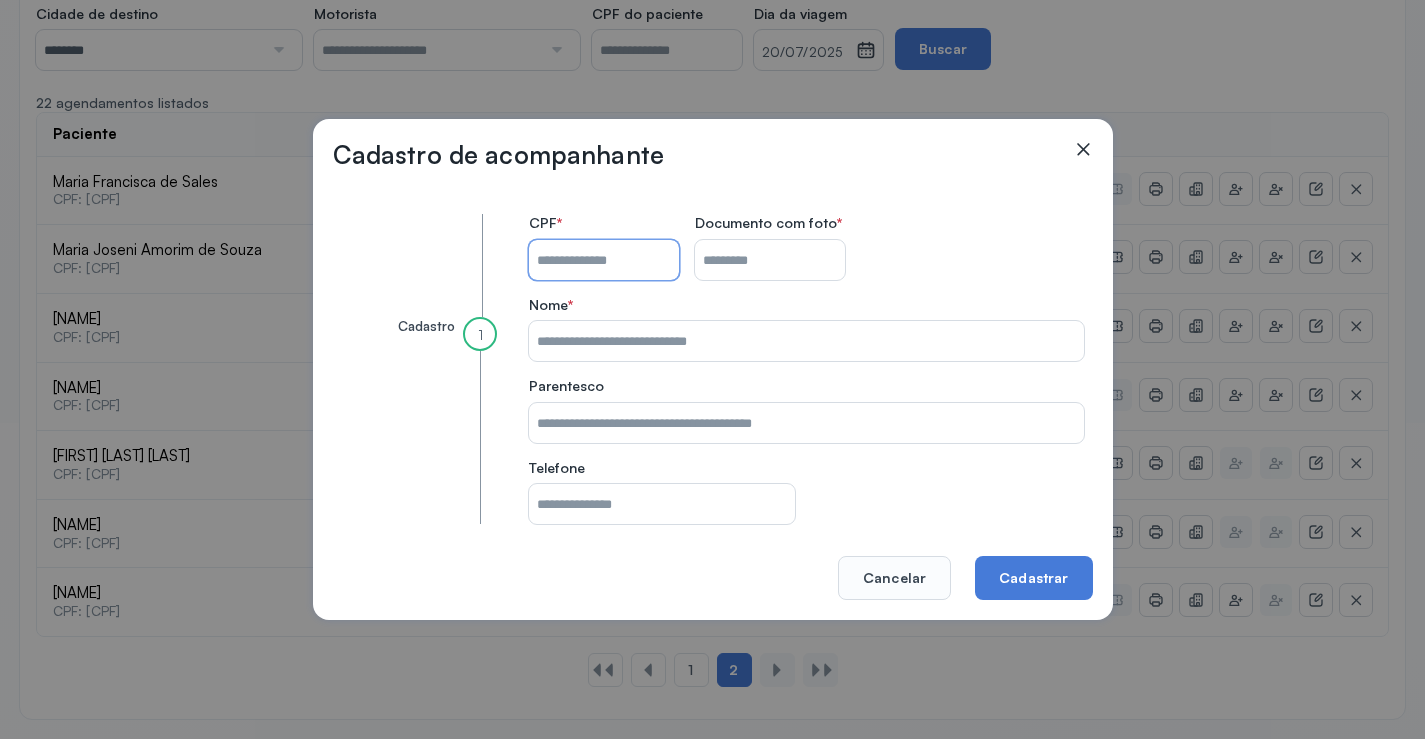 click on "CPF do paciente" at bounding box center [604, 260] 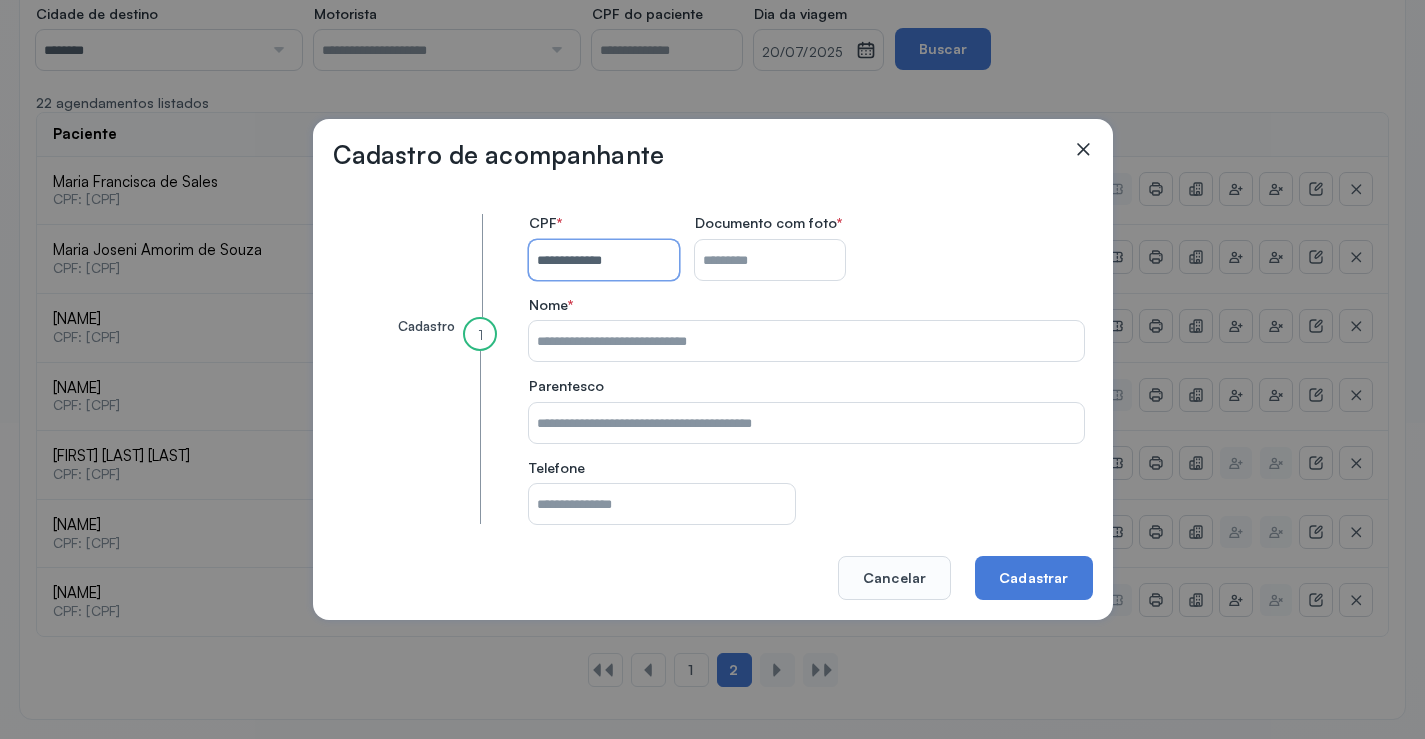 type on "**********" 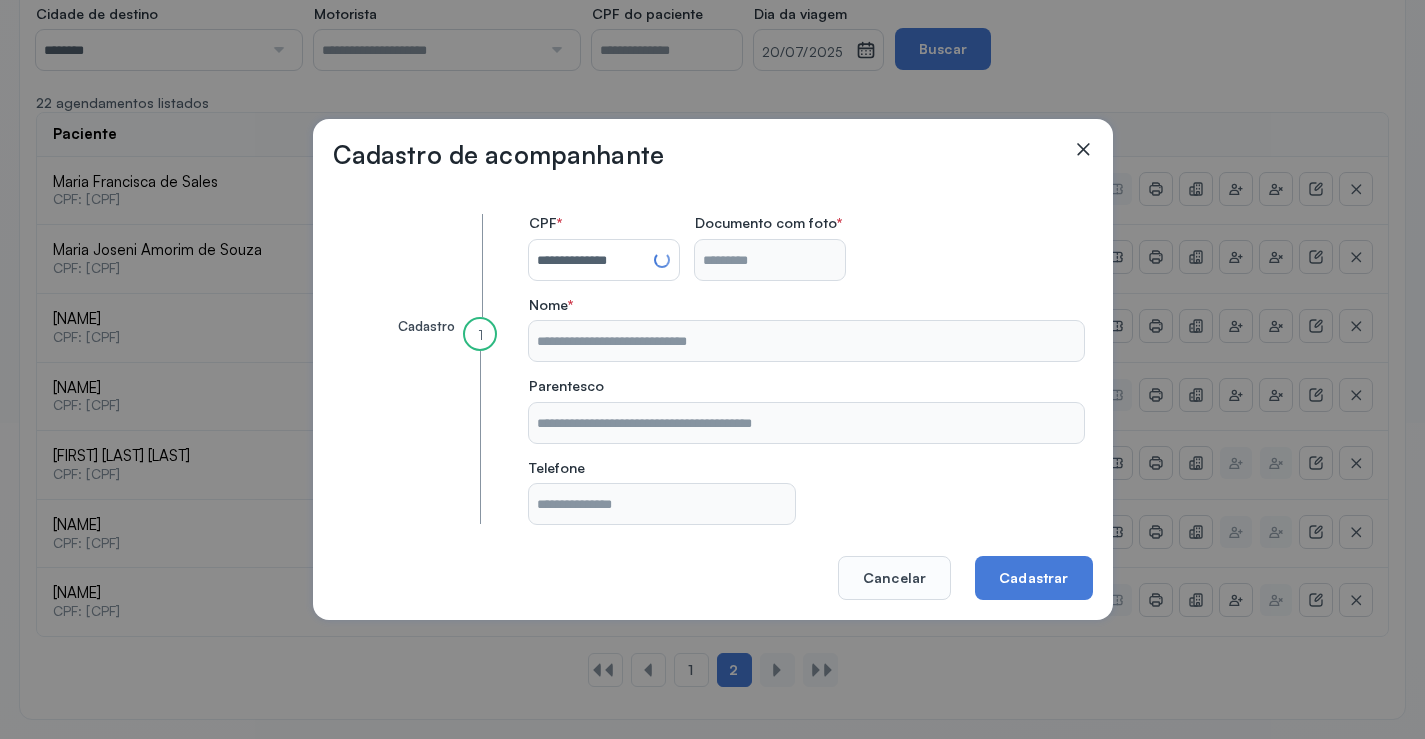 type on "**********" 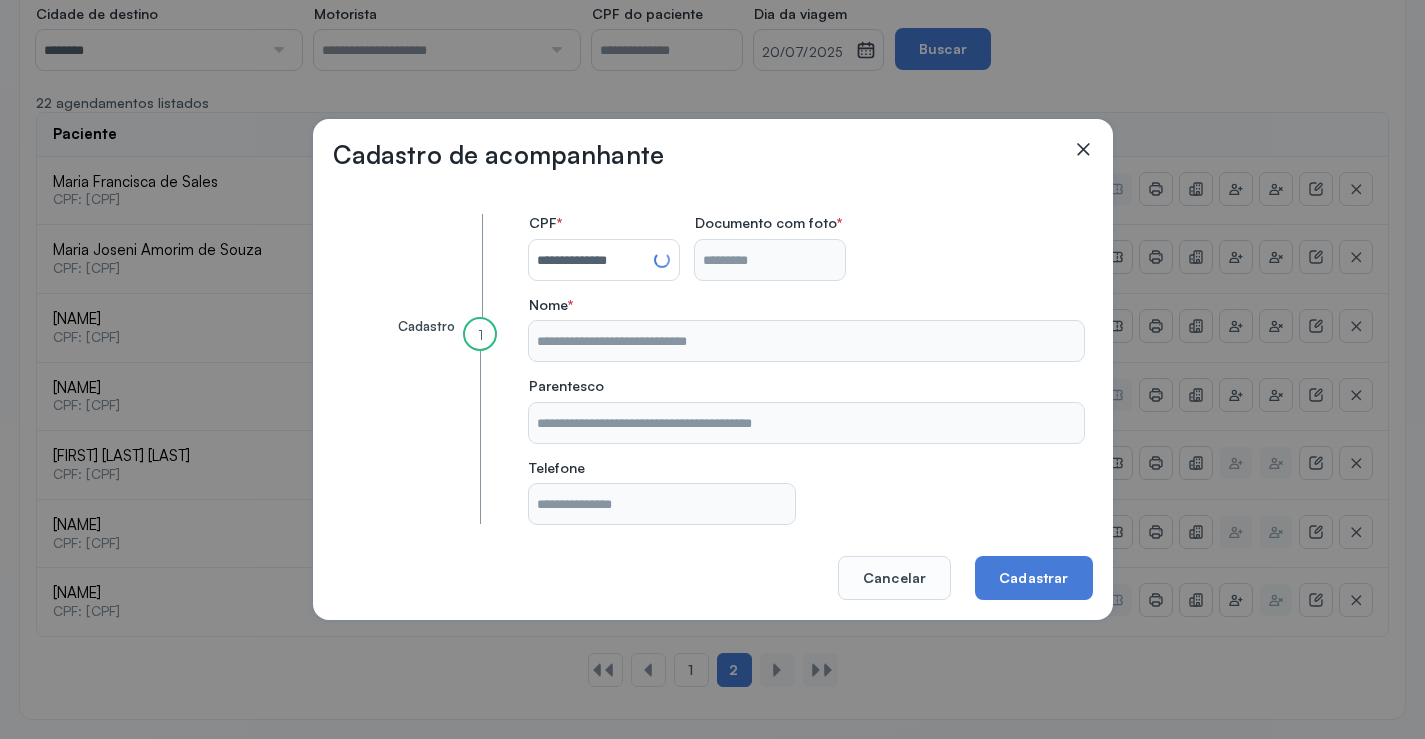 type on "**********" 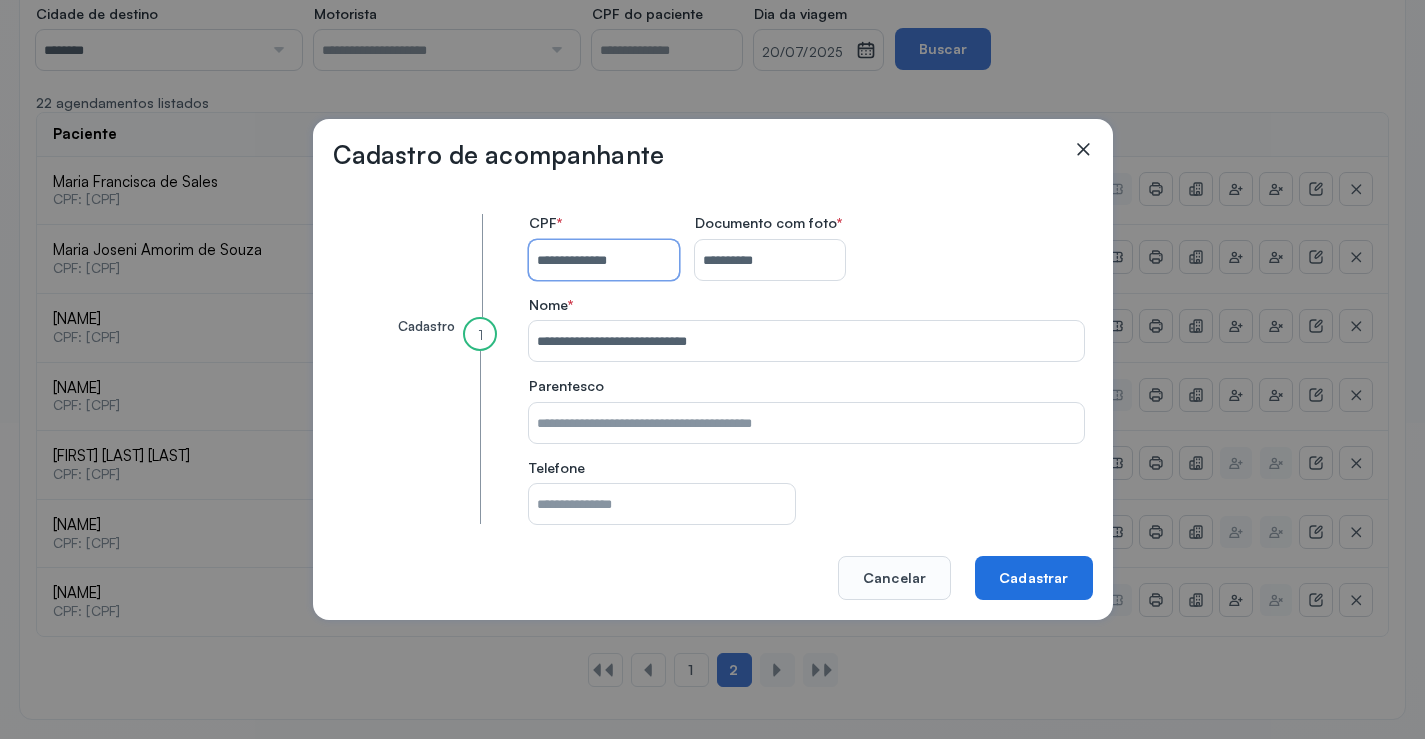 type 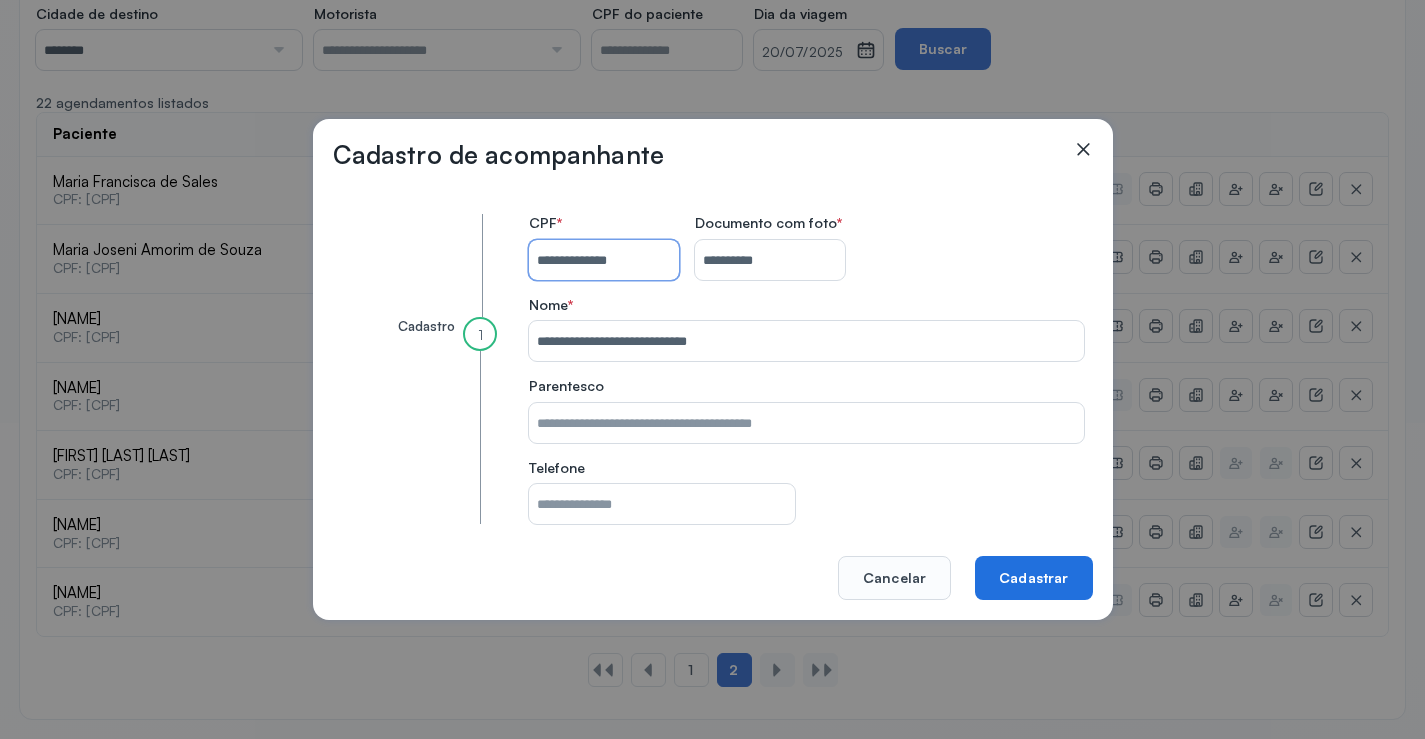 type on "**********" 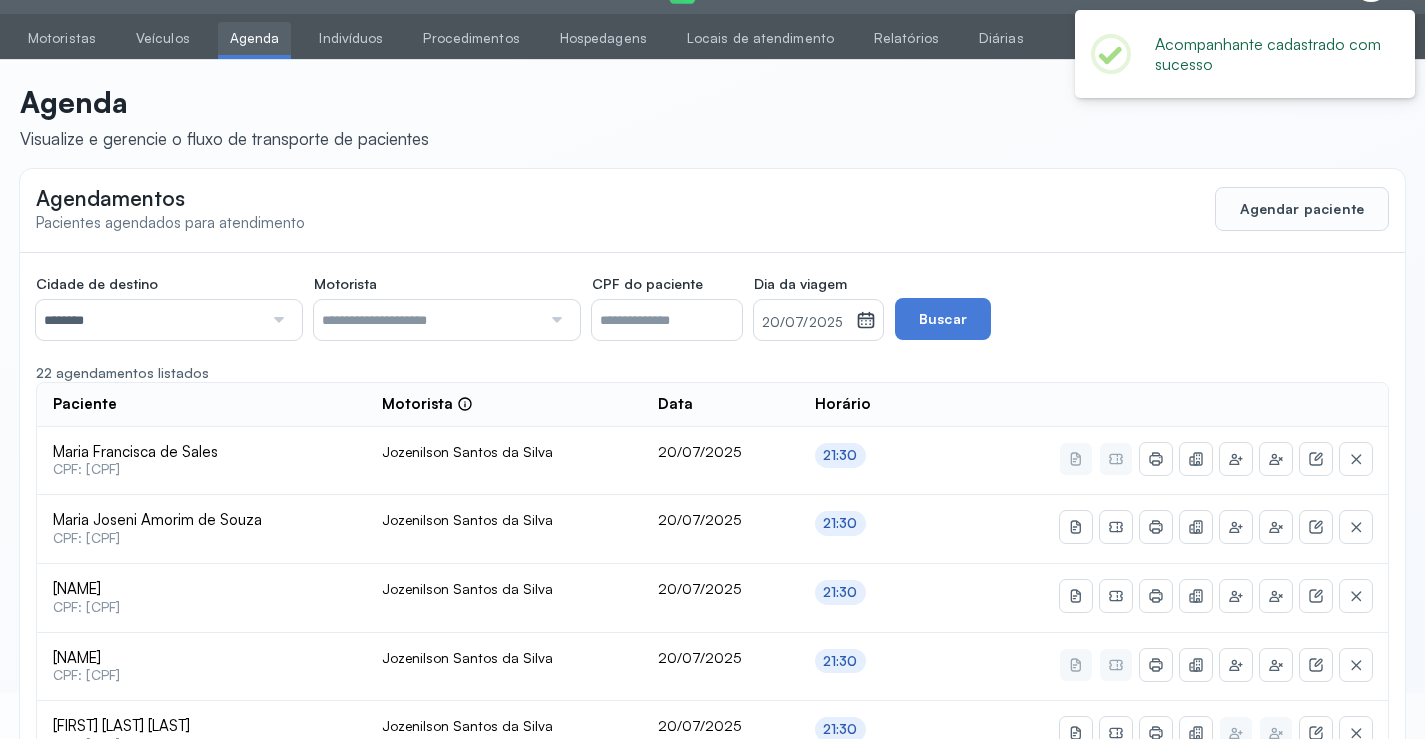 scroll, scrollTop: 316, scrollLeft: 0, axis: vertical 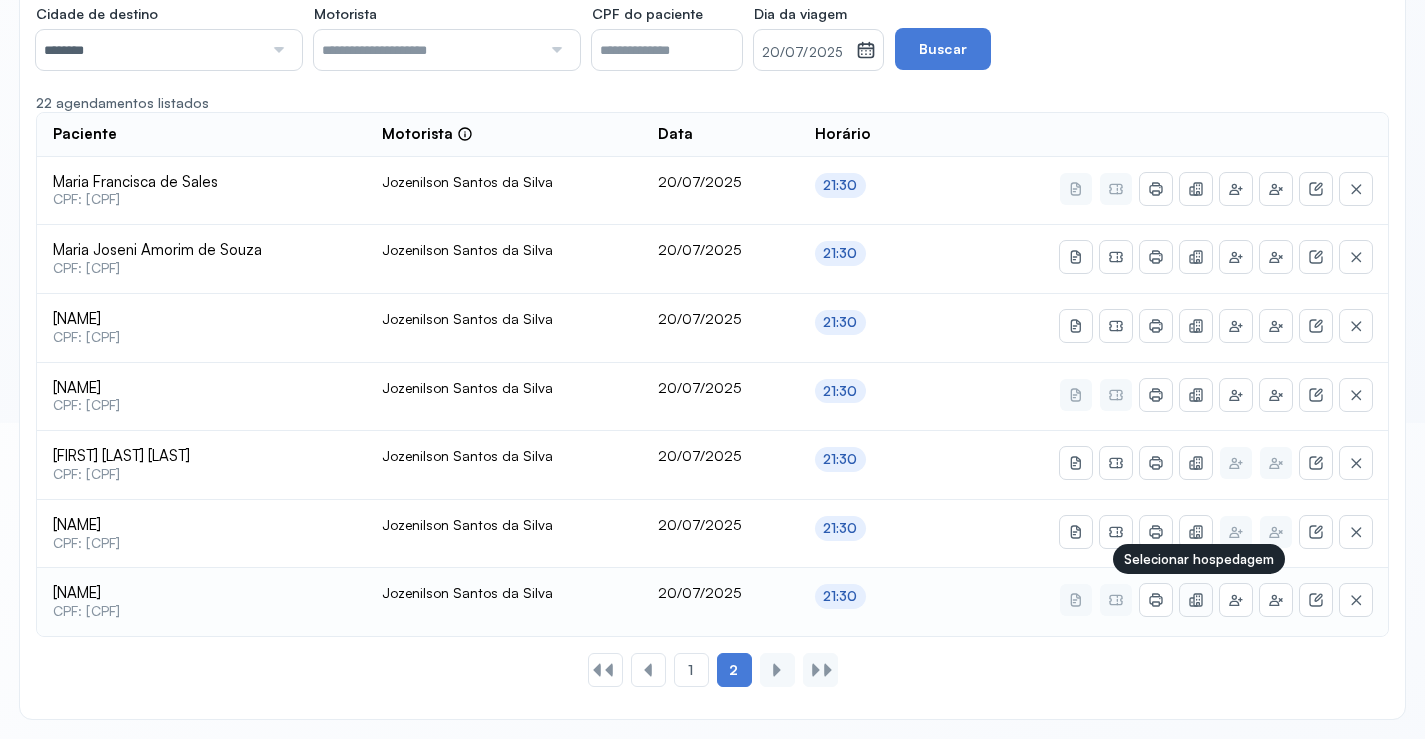 click 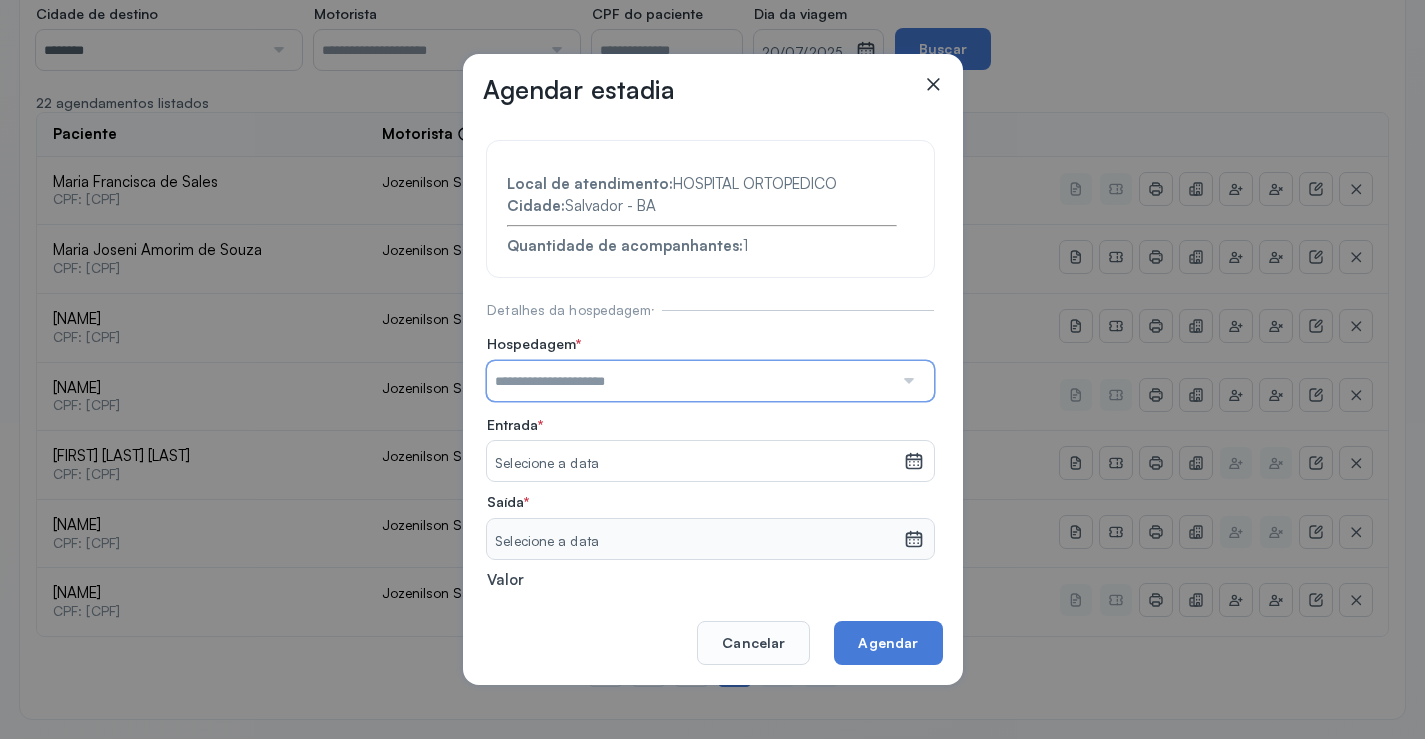 click at bounding box center (690, 381) 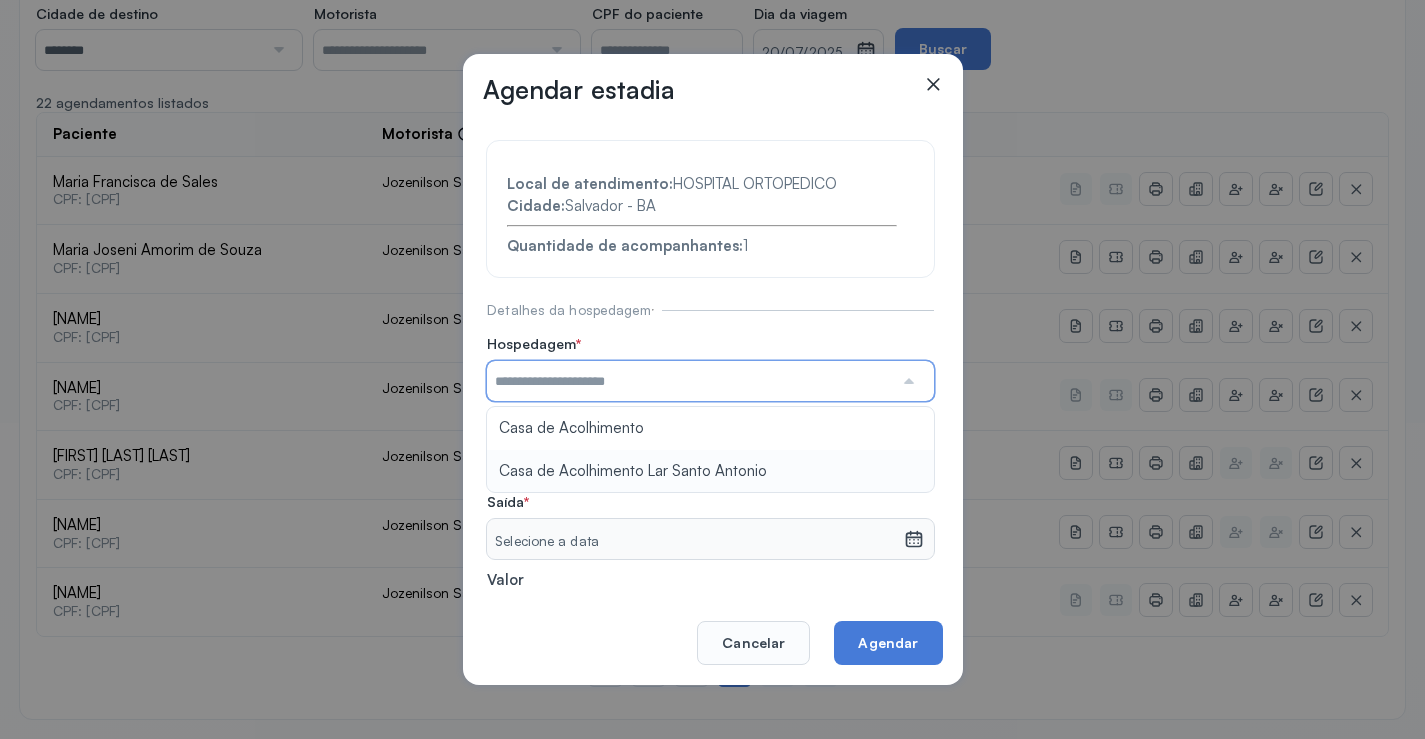 type on "**********" 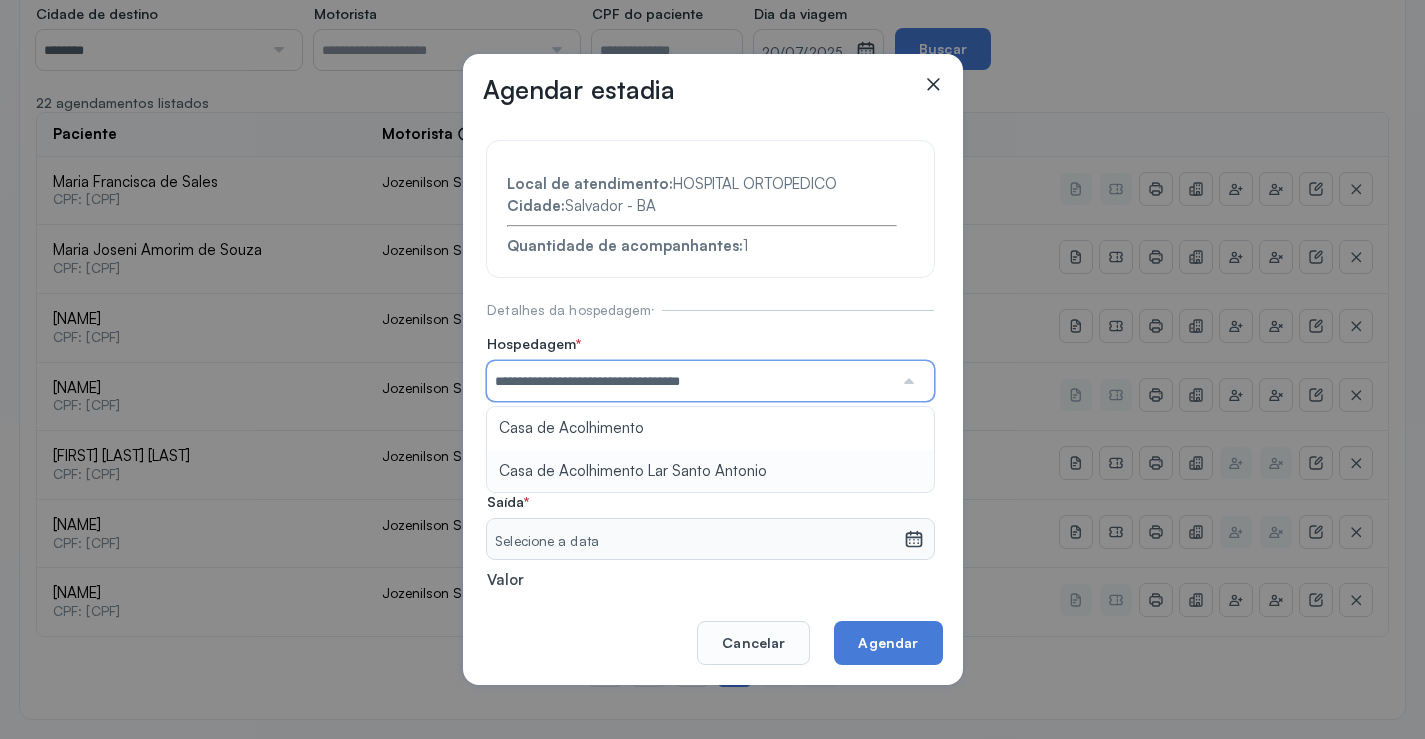 click on "**********" at bounding box center [710, 436] 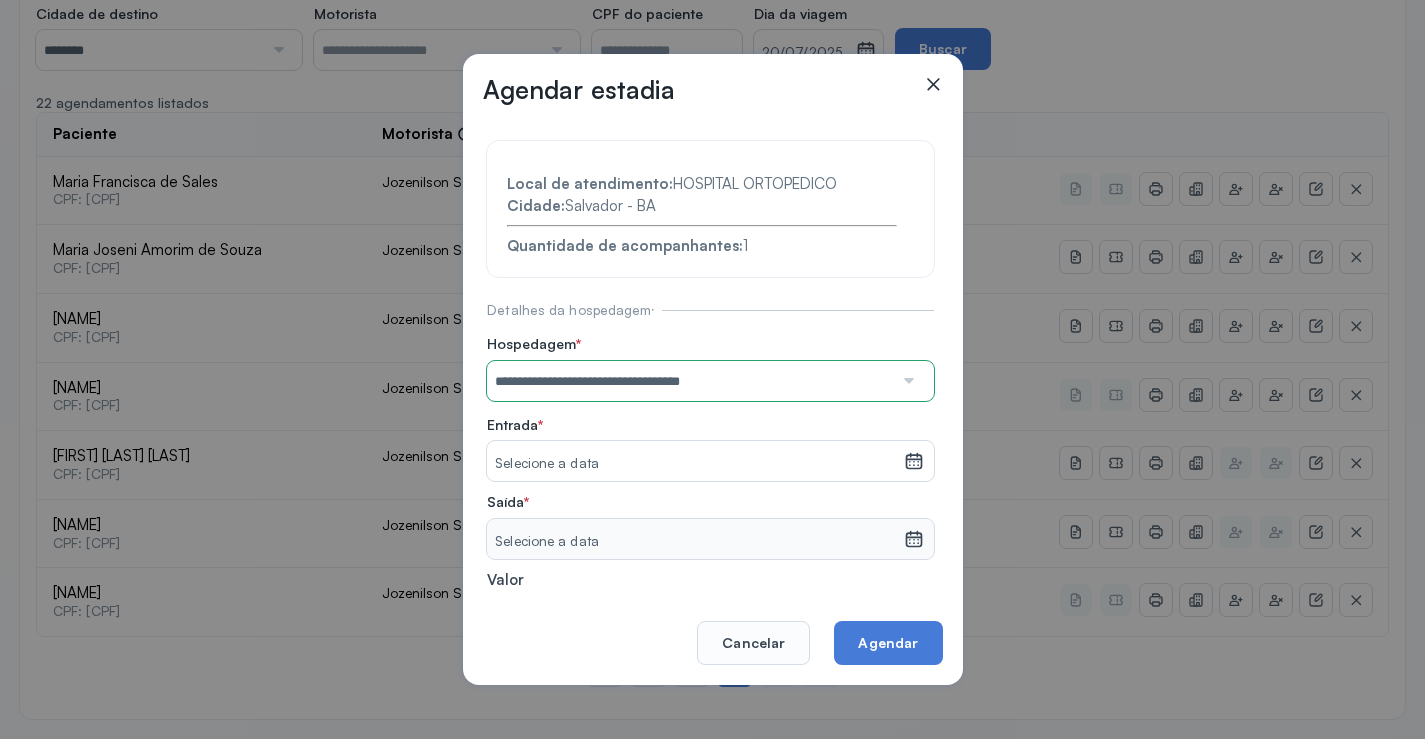 click 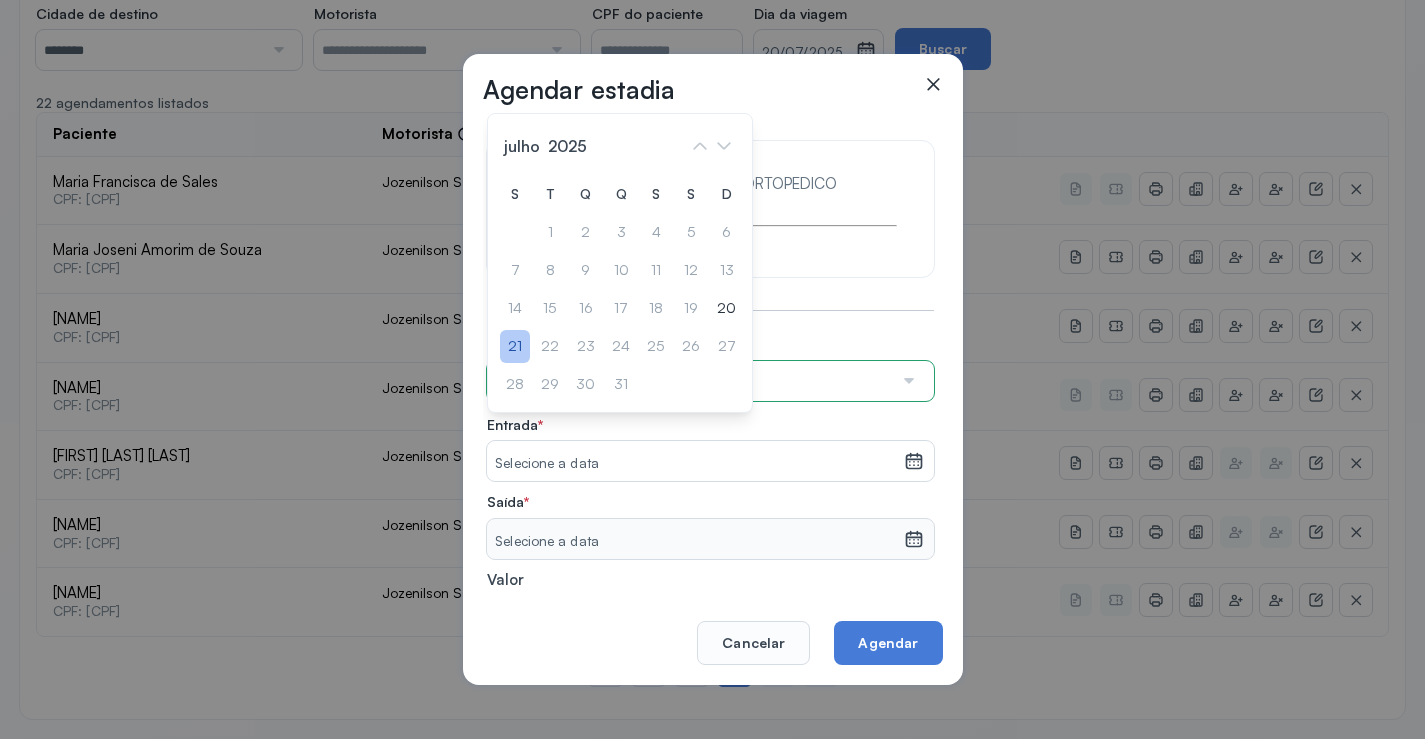 click on "21" 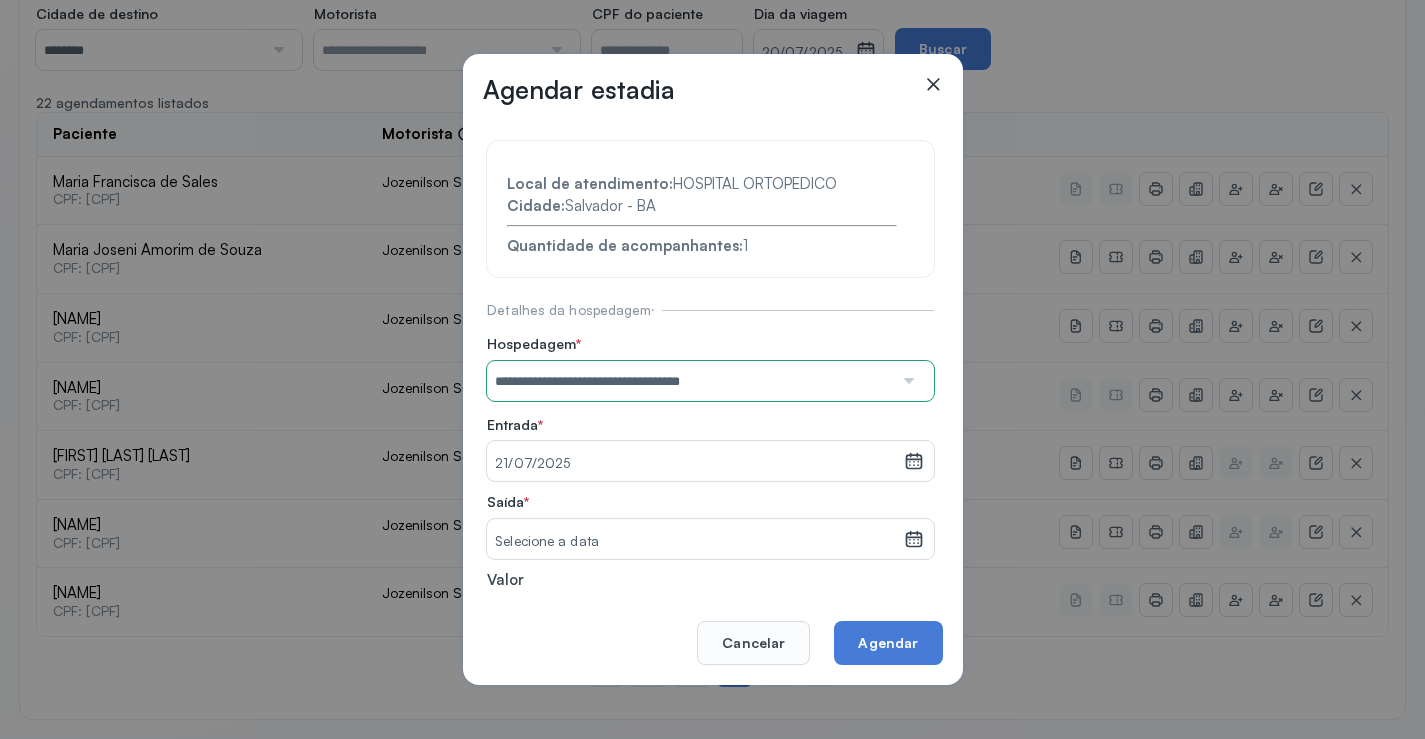 click 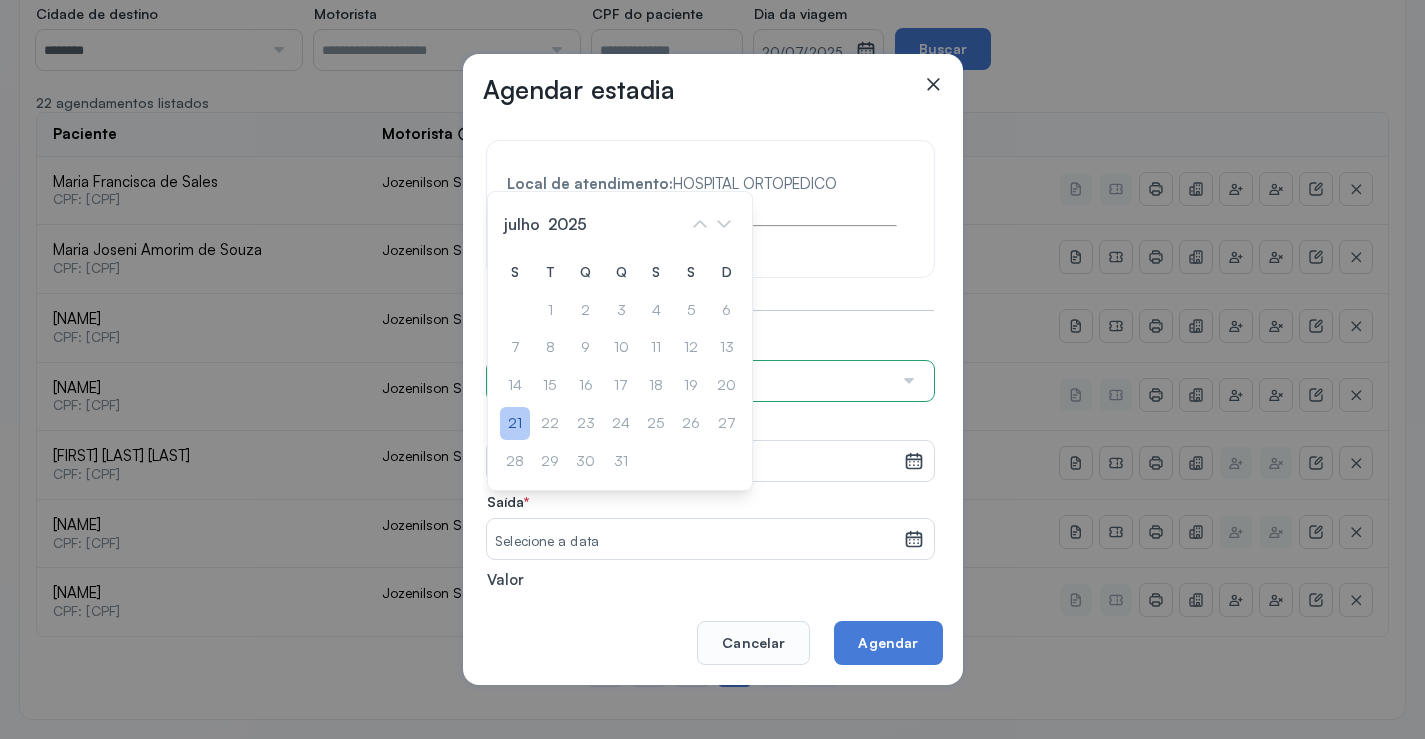 click on "21" 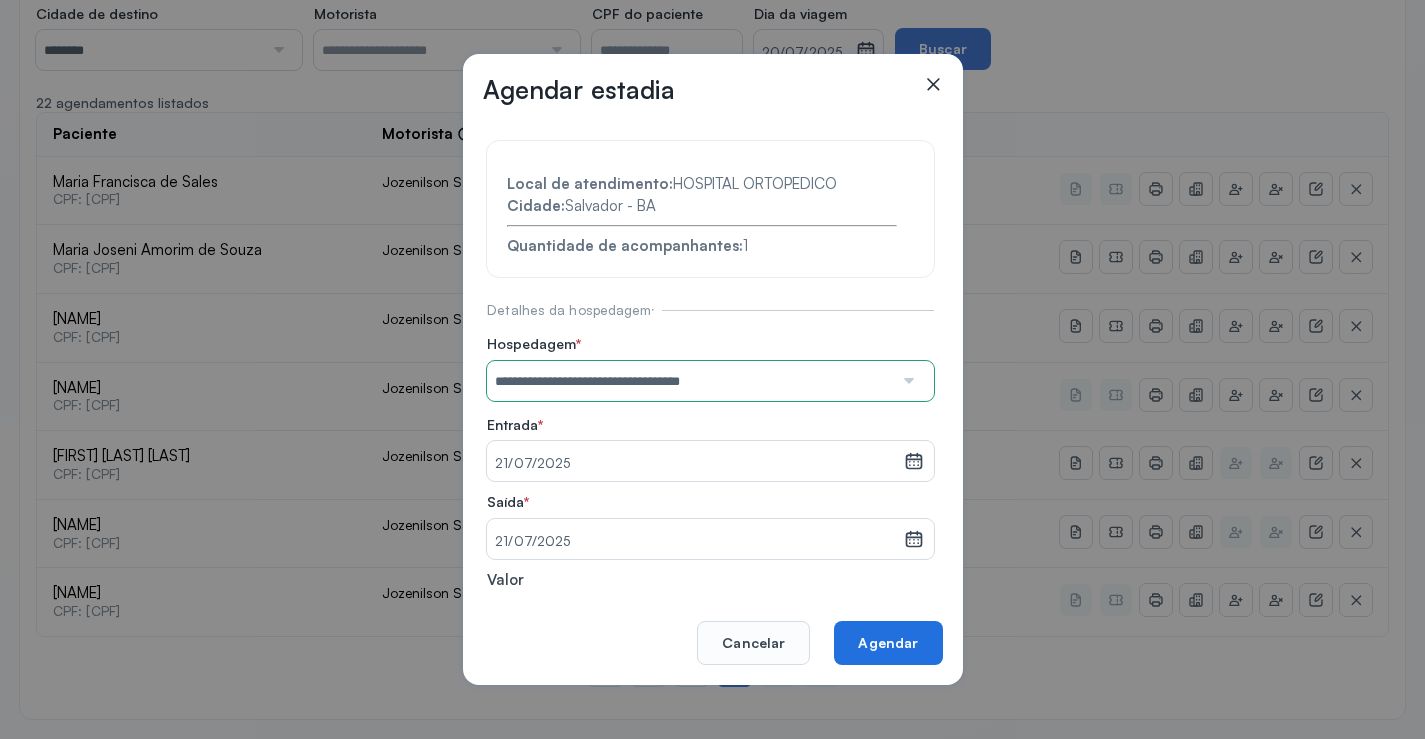 click on "Agendar" 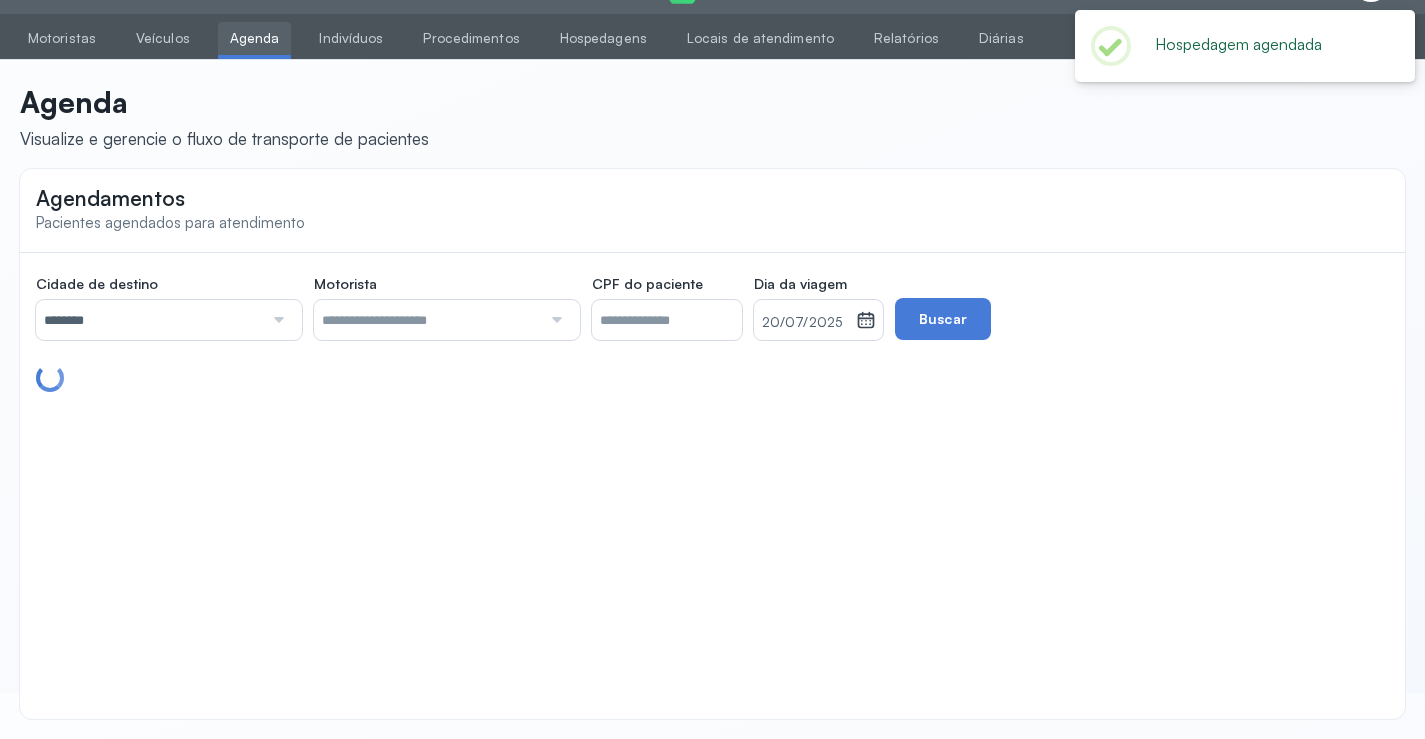 scroll, scrollTop: 316, scrollLeft: 0, axis: vertical 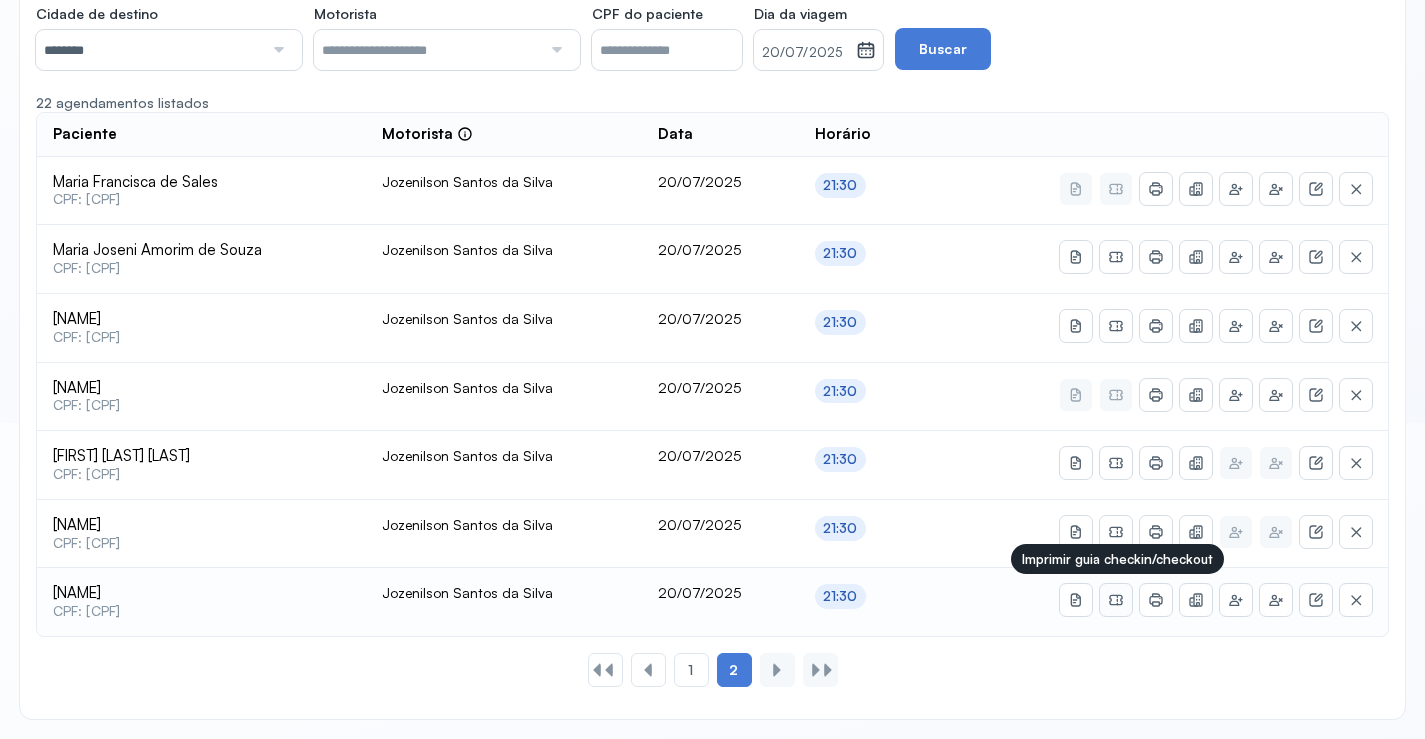 click 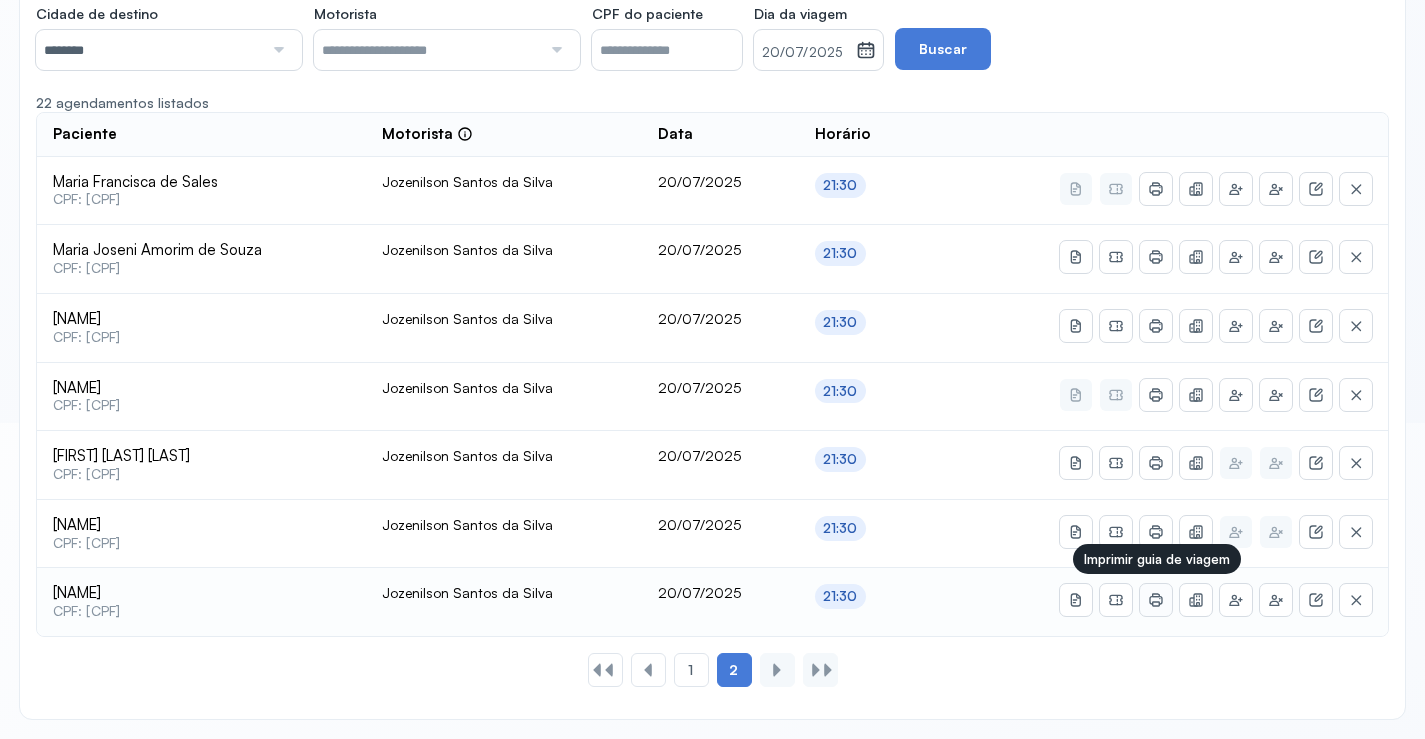 click 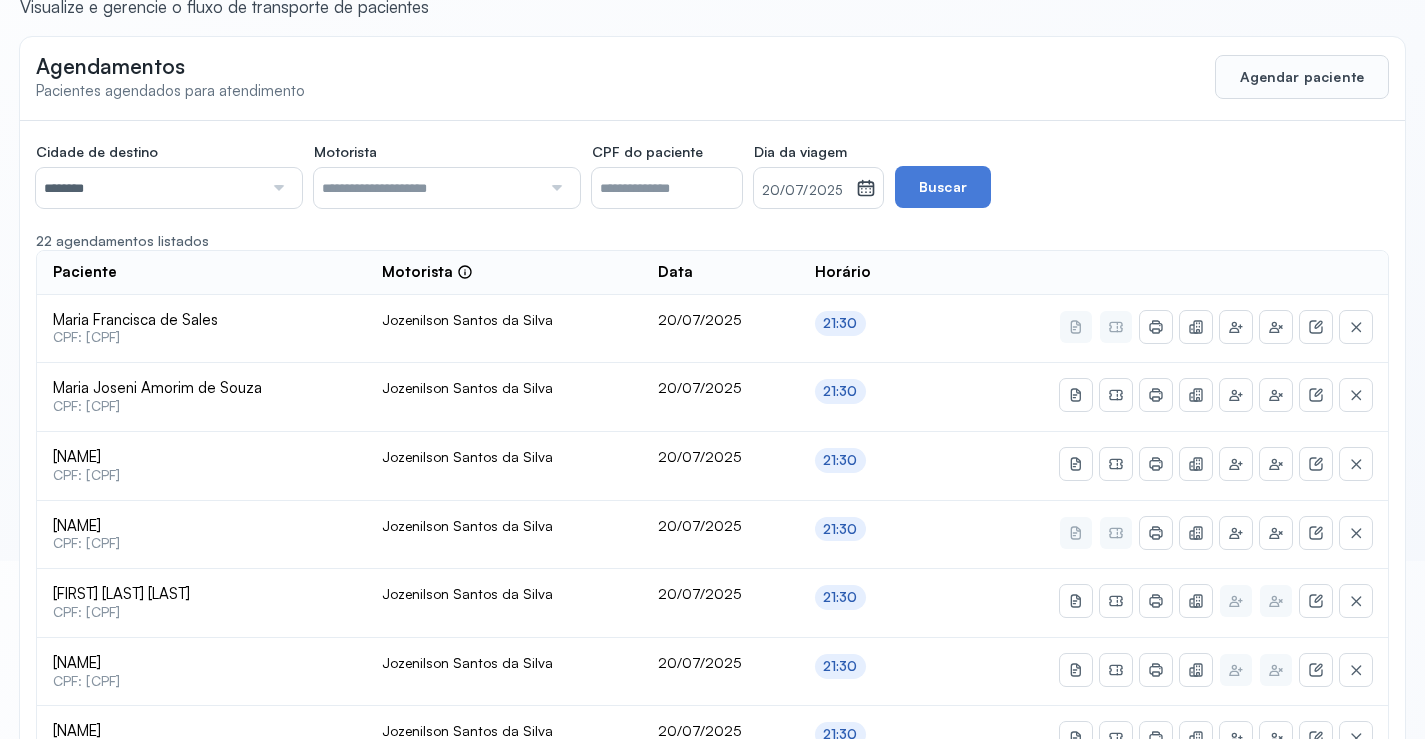 scroll, scrollTop: 0, scrollLeft: 0, axis: both 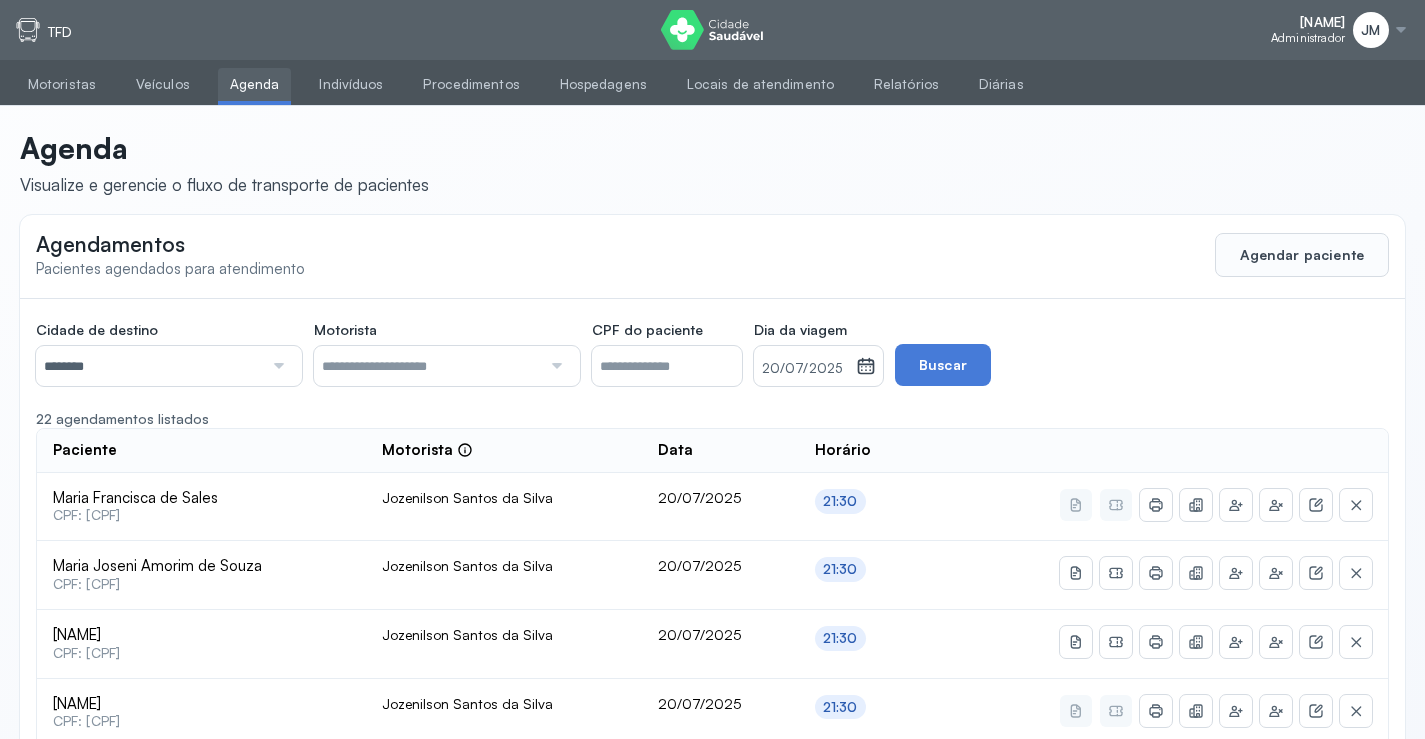 click 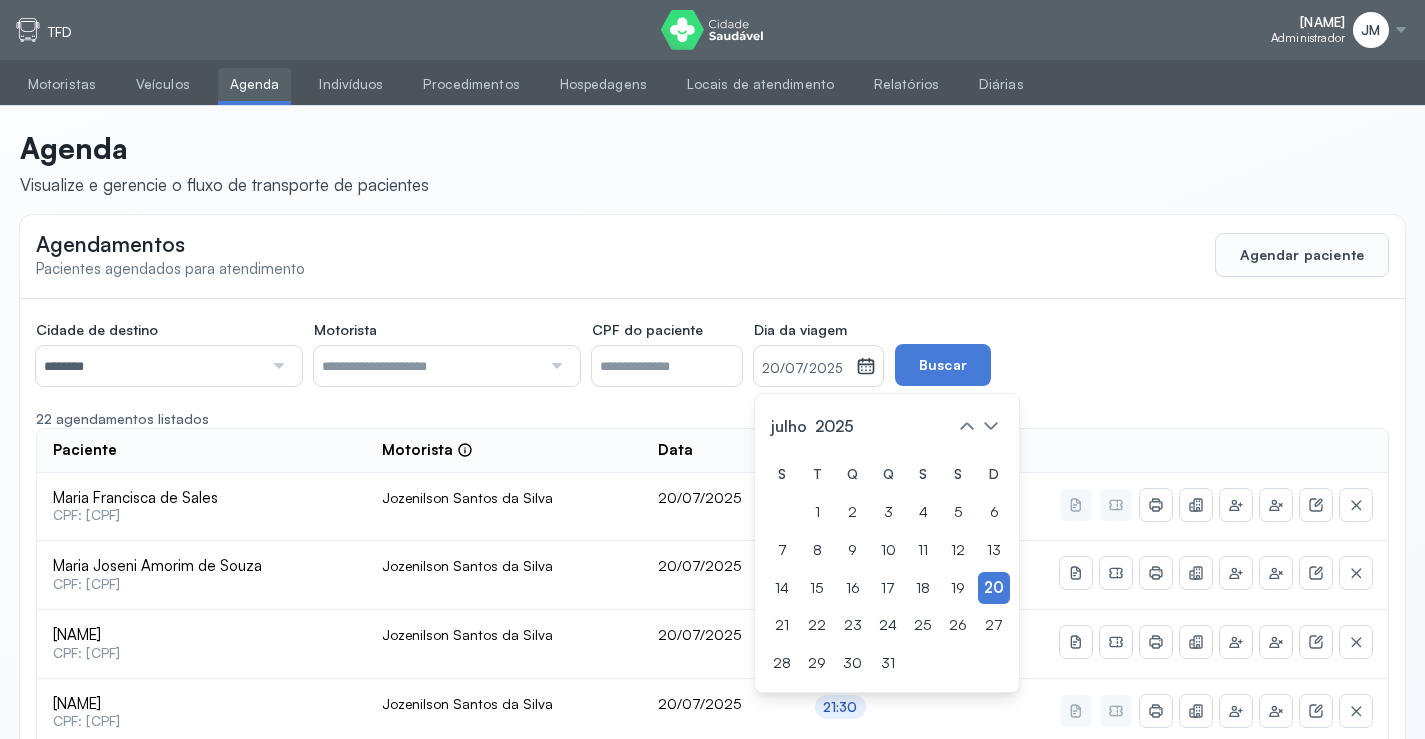 drag, startPoint x: 857, startPoint y: 628, endPoint x: 867, endPoint y: 579, distance: 50.01 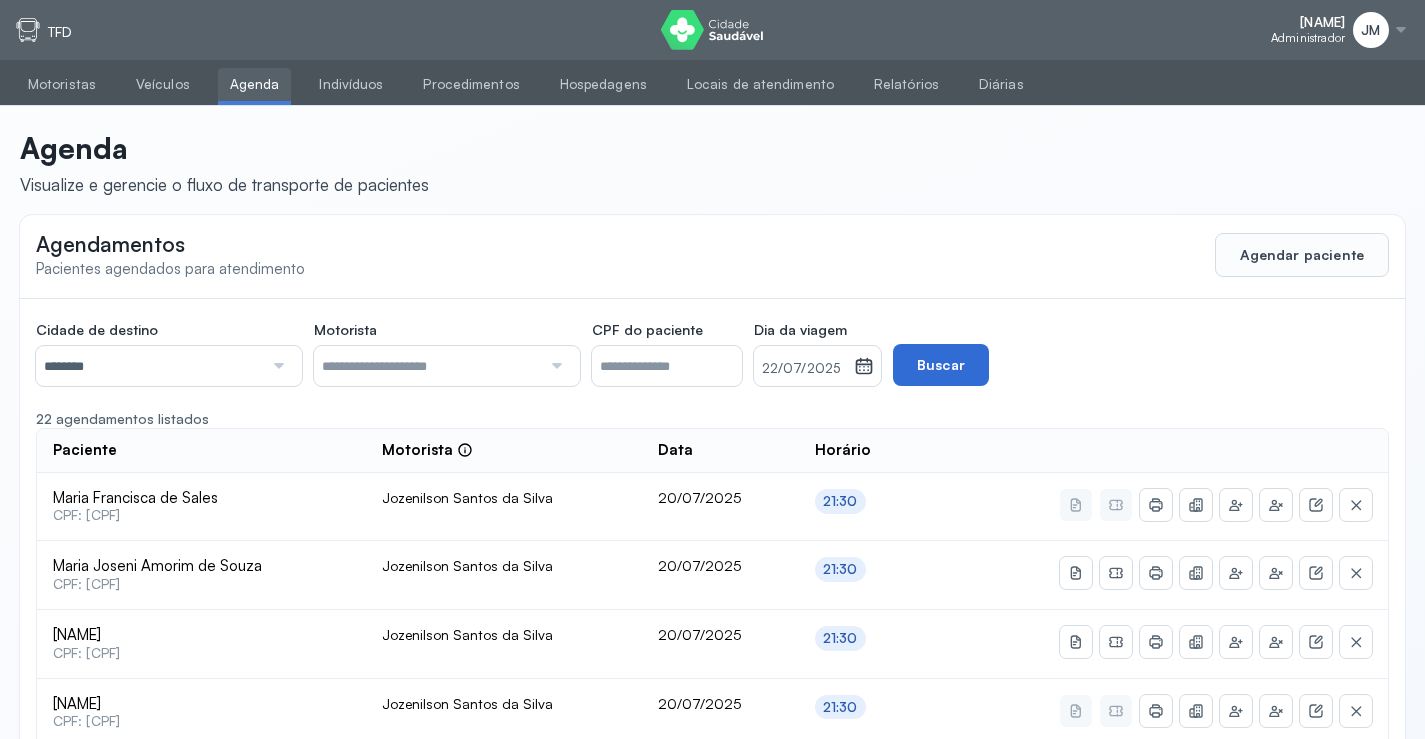 click on "Buscar" at bounding box center (941, 365) 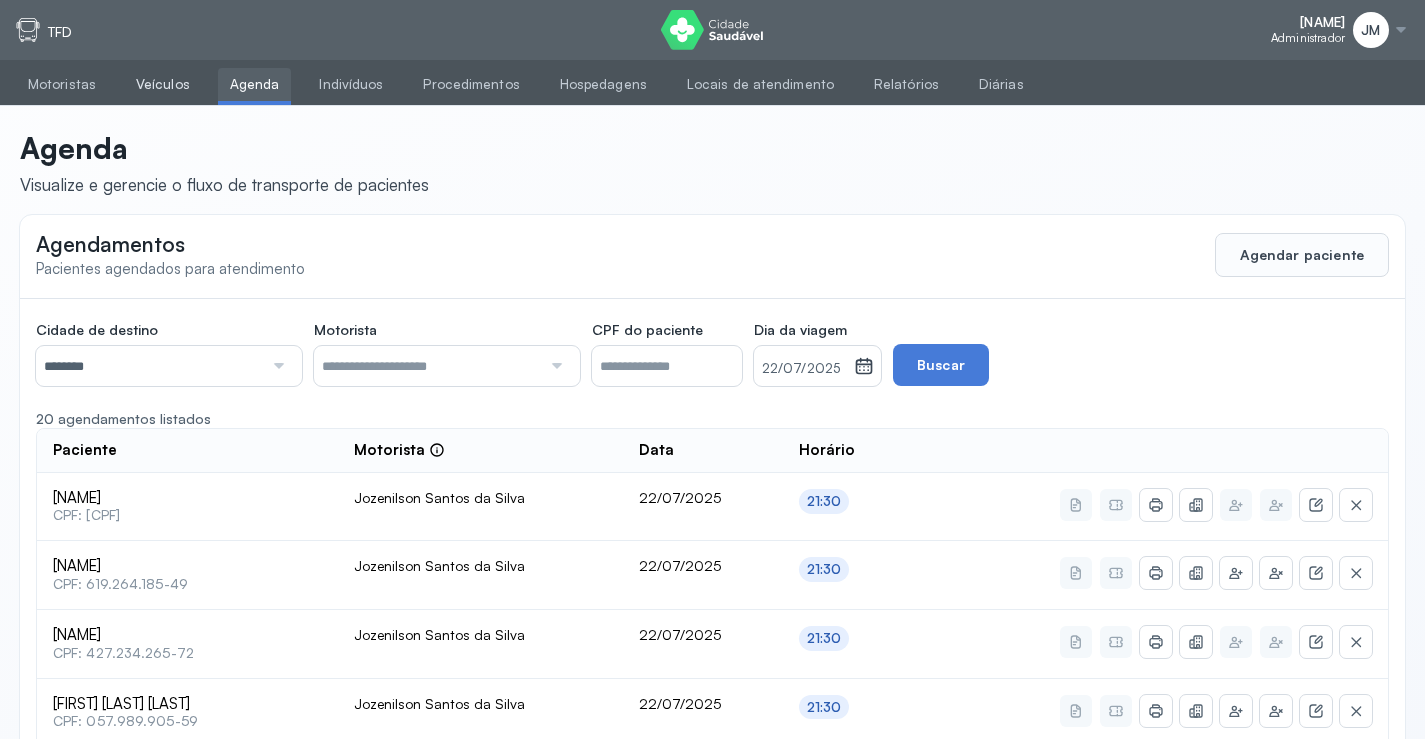 click on "Veículos" at bounding box center [163, 84] 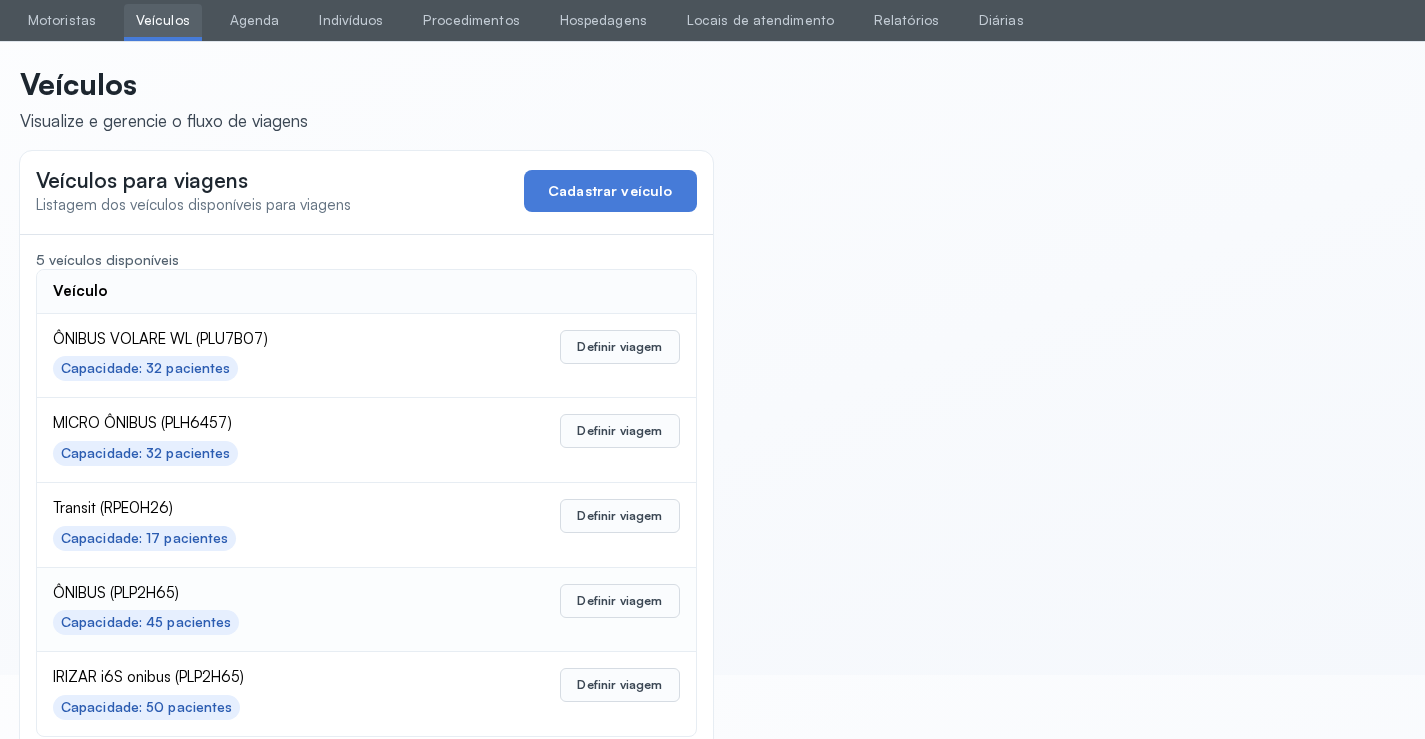 scroll, scrollTop: 98, scrollLeft: 0, axis: vertical 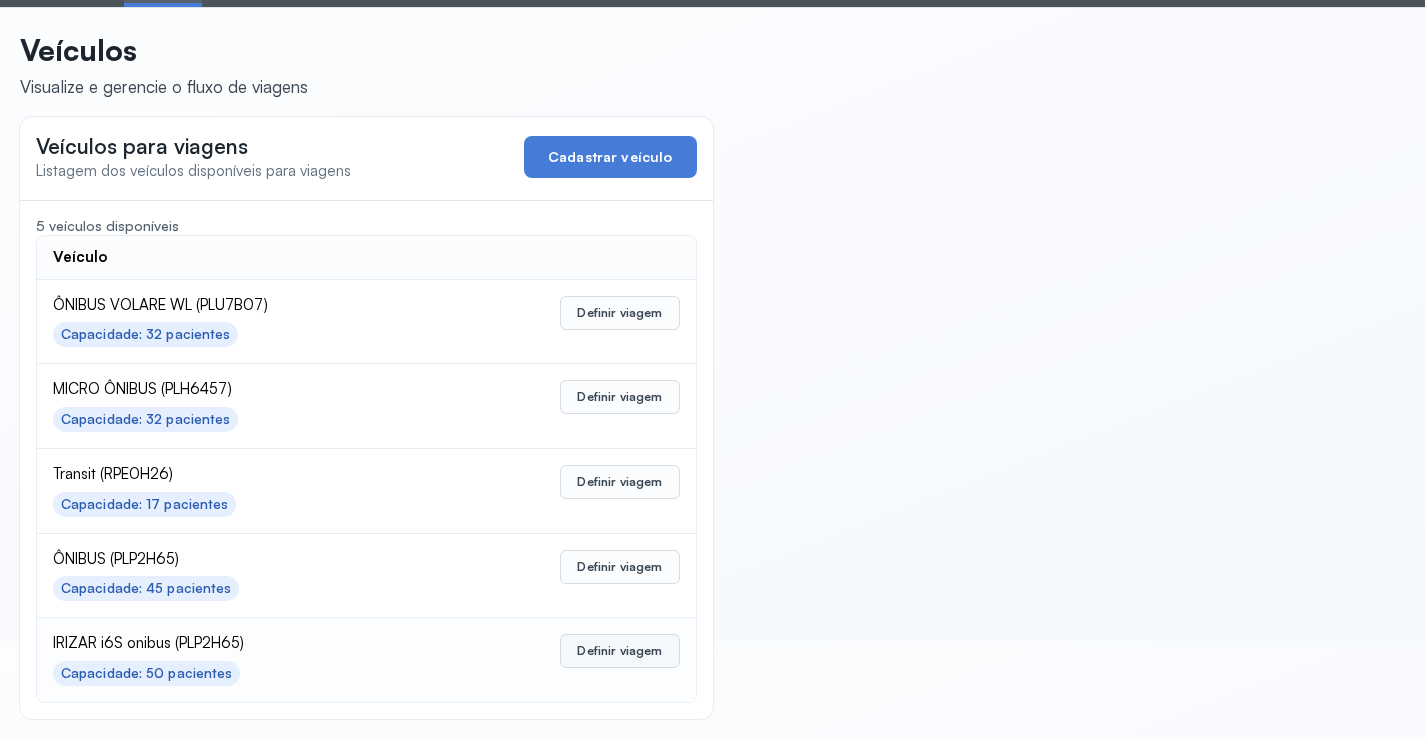 click on "Definir viagem" at bounding box center (619, 651) 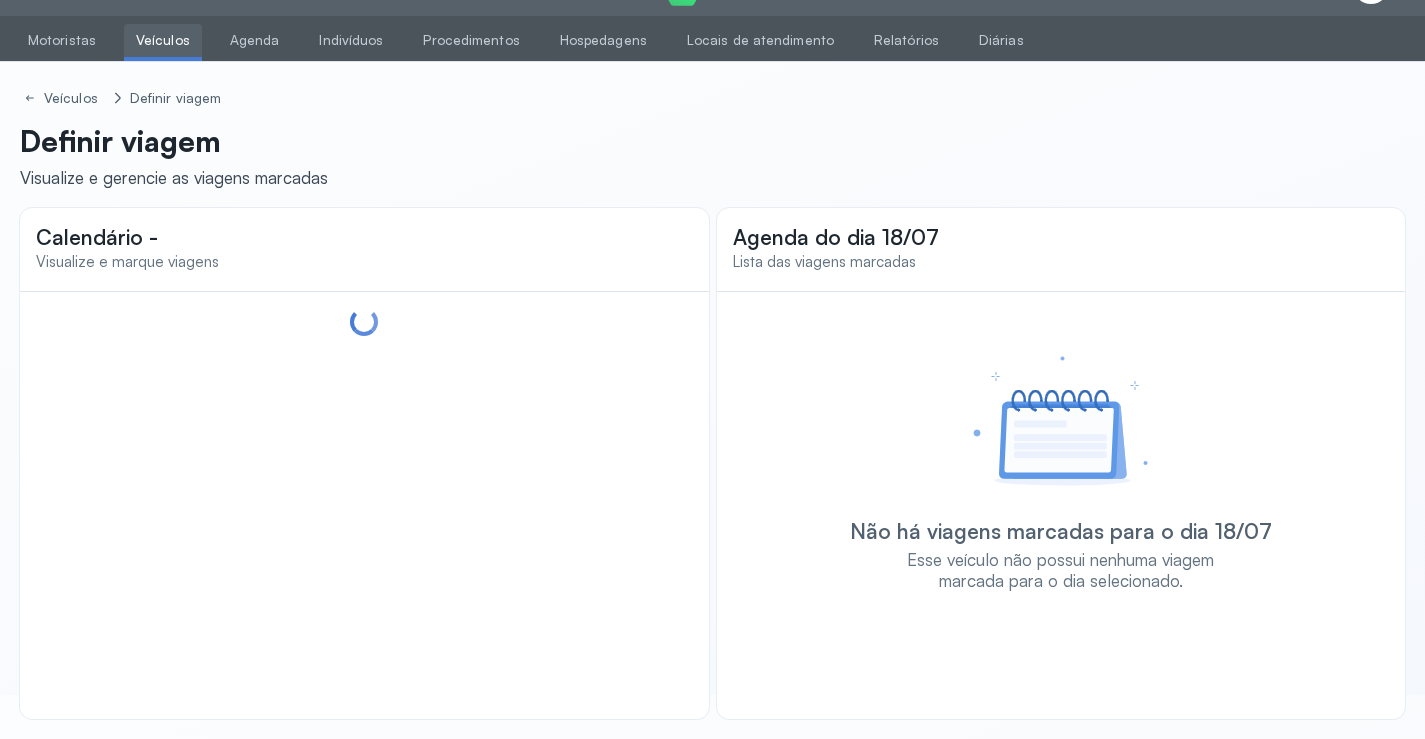 scroll, scrollTop: 44, scrollLeft: 0, axis: vertical 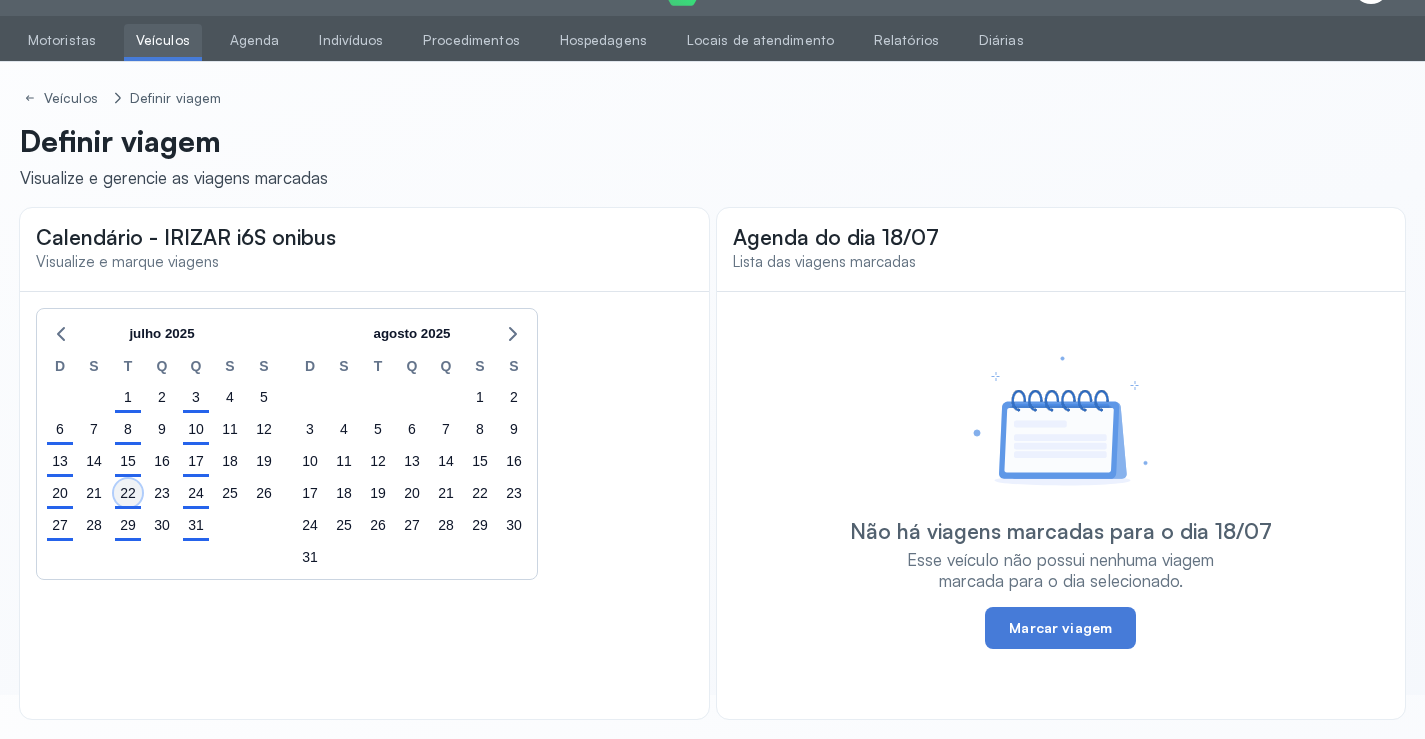 click on "22" 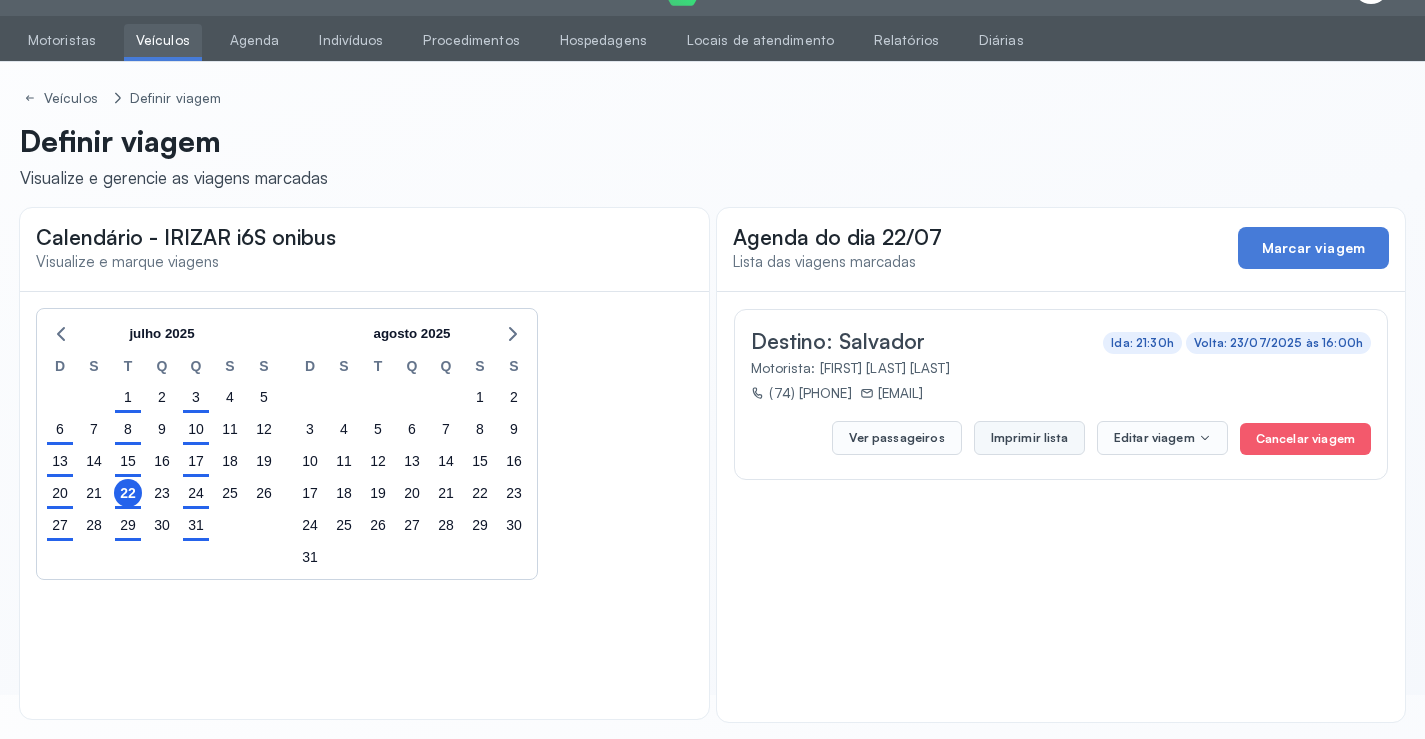 click on "Imprimir lista" at bounding box center [1029, 438] 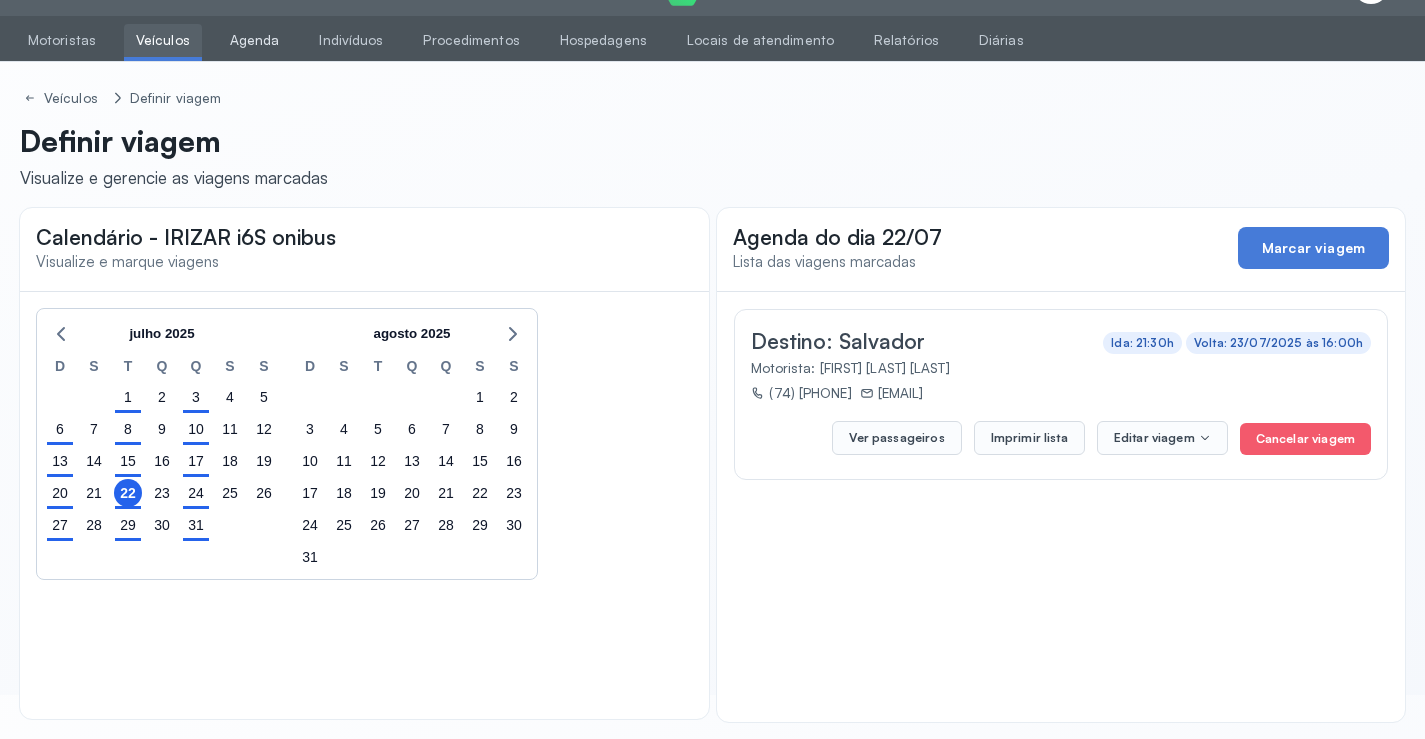 click on "Agenda" at bounding box center [255, 40] 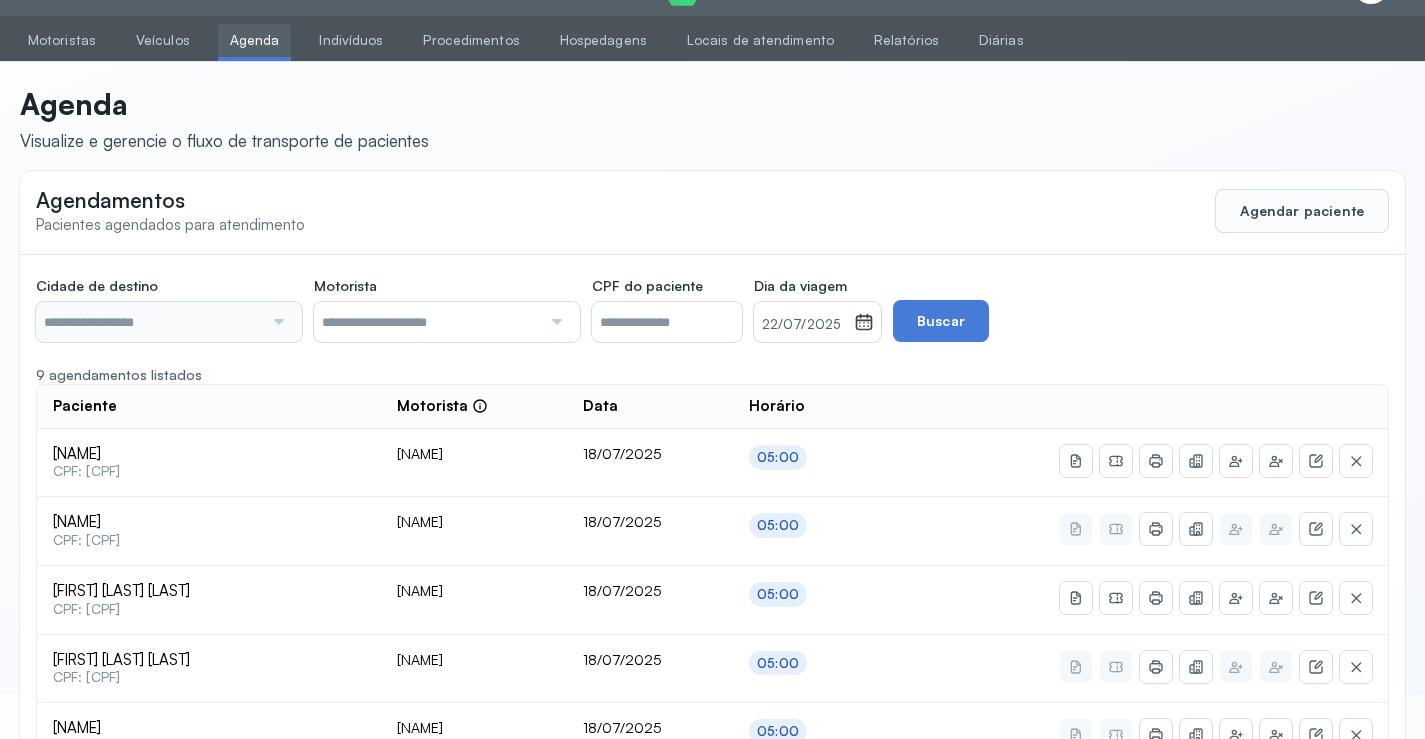 type on "********" 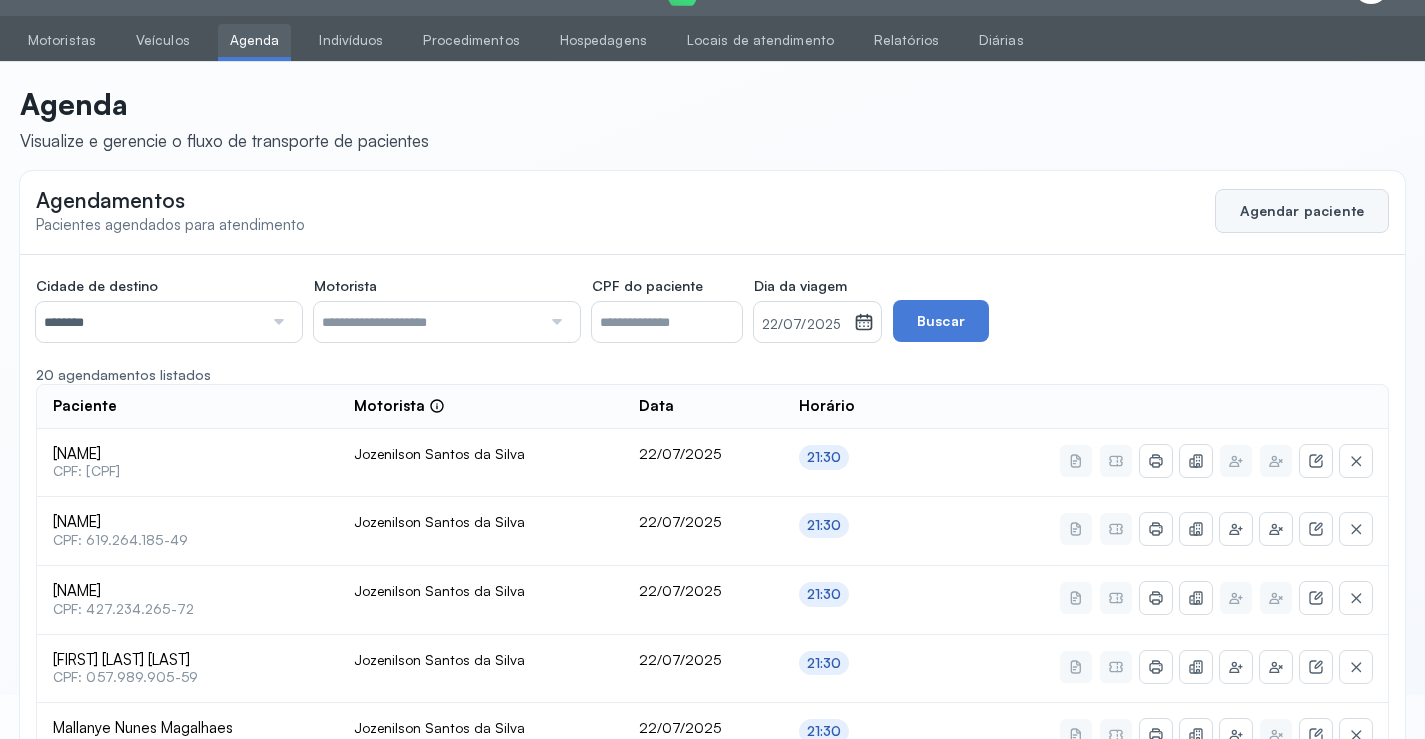 click on "Agendar paciente" 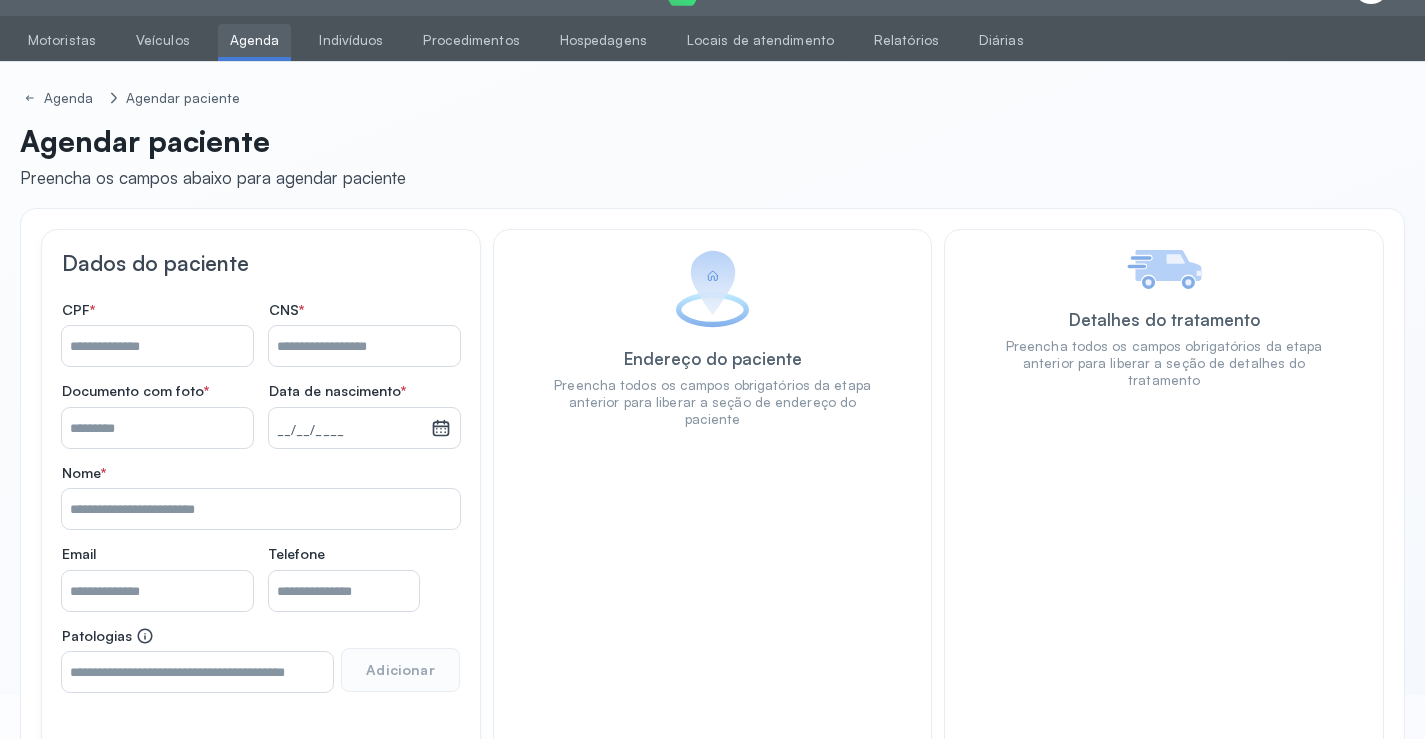 click on "Nome   *" at bounding box center (364, 346) 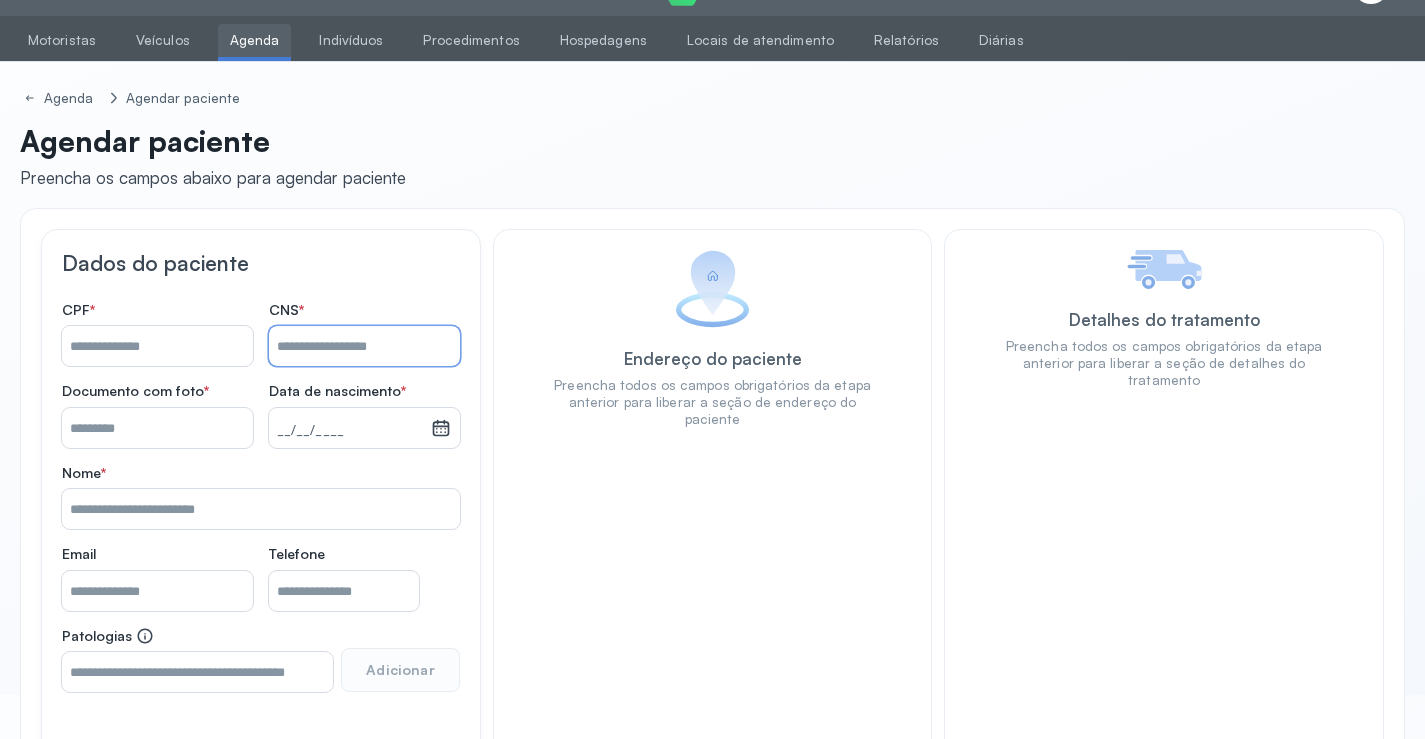 click on "Nome   *" at bounding box center [364, 346] 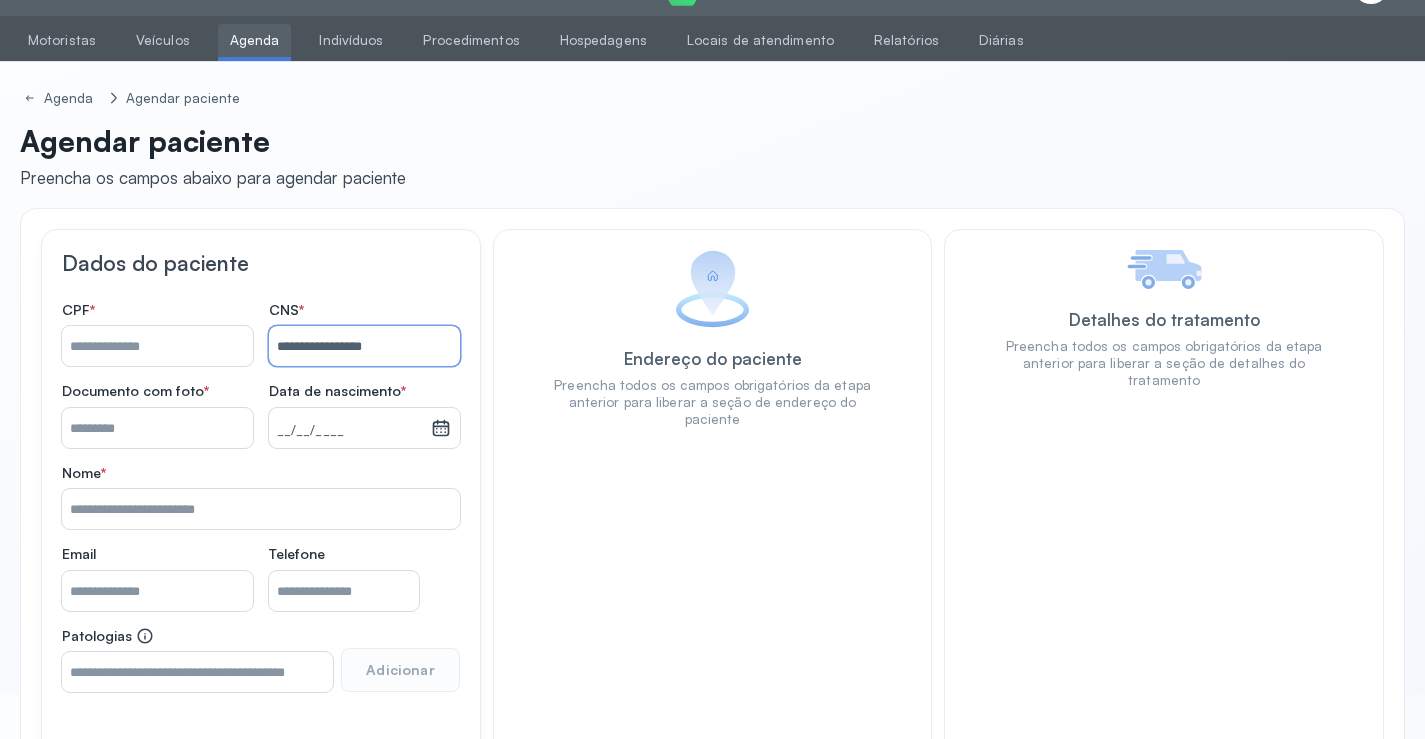 type on "**********" 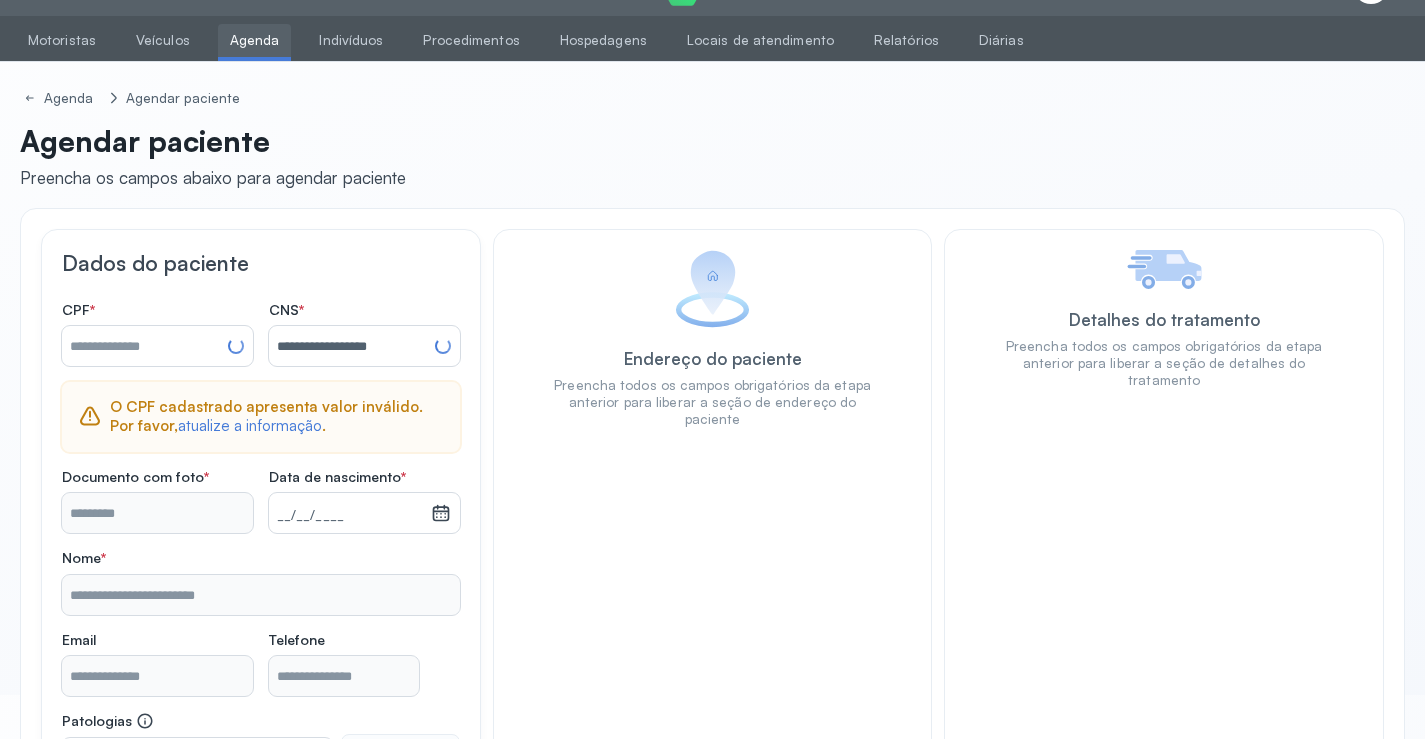 type on "**********" 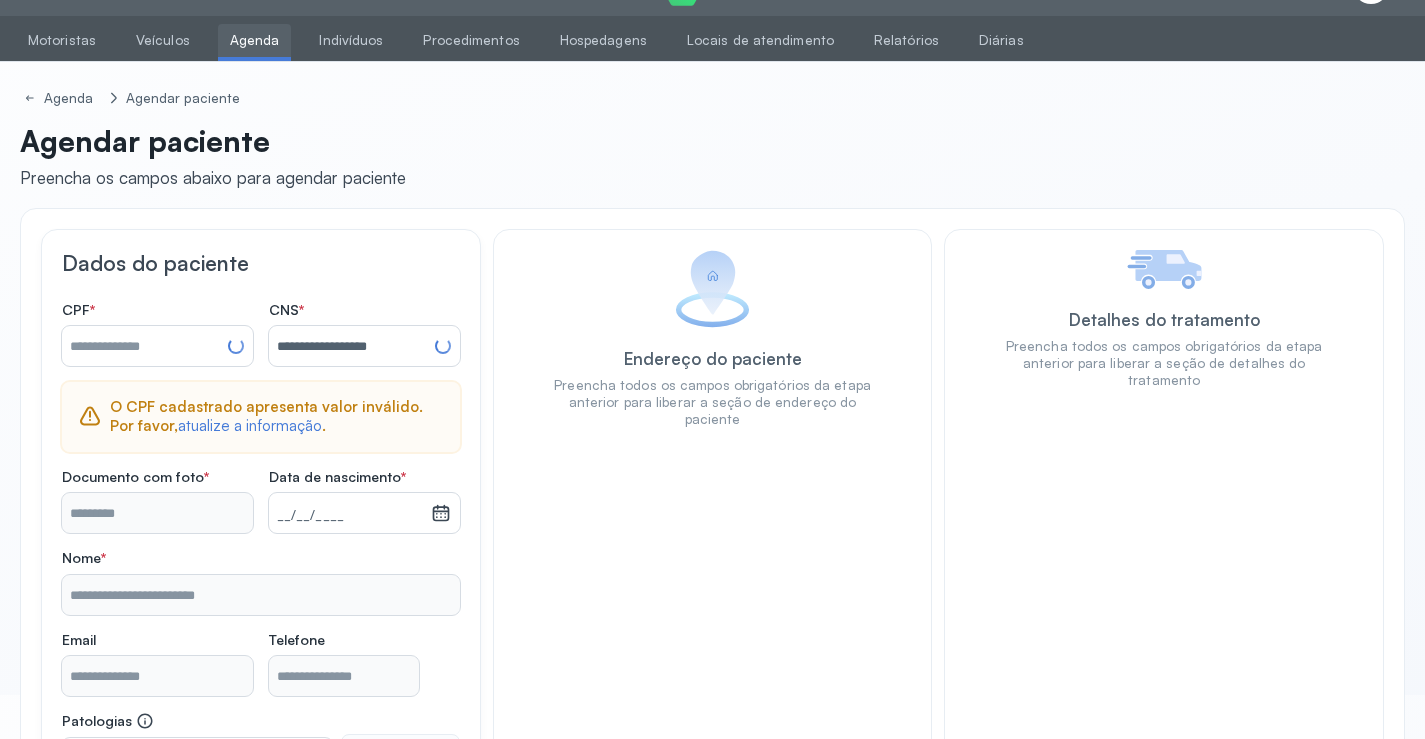 type on "**********" 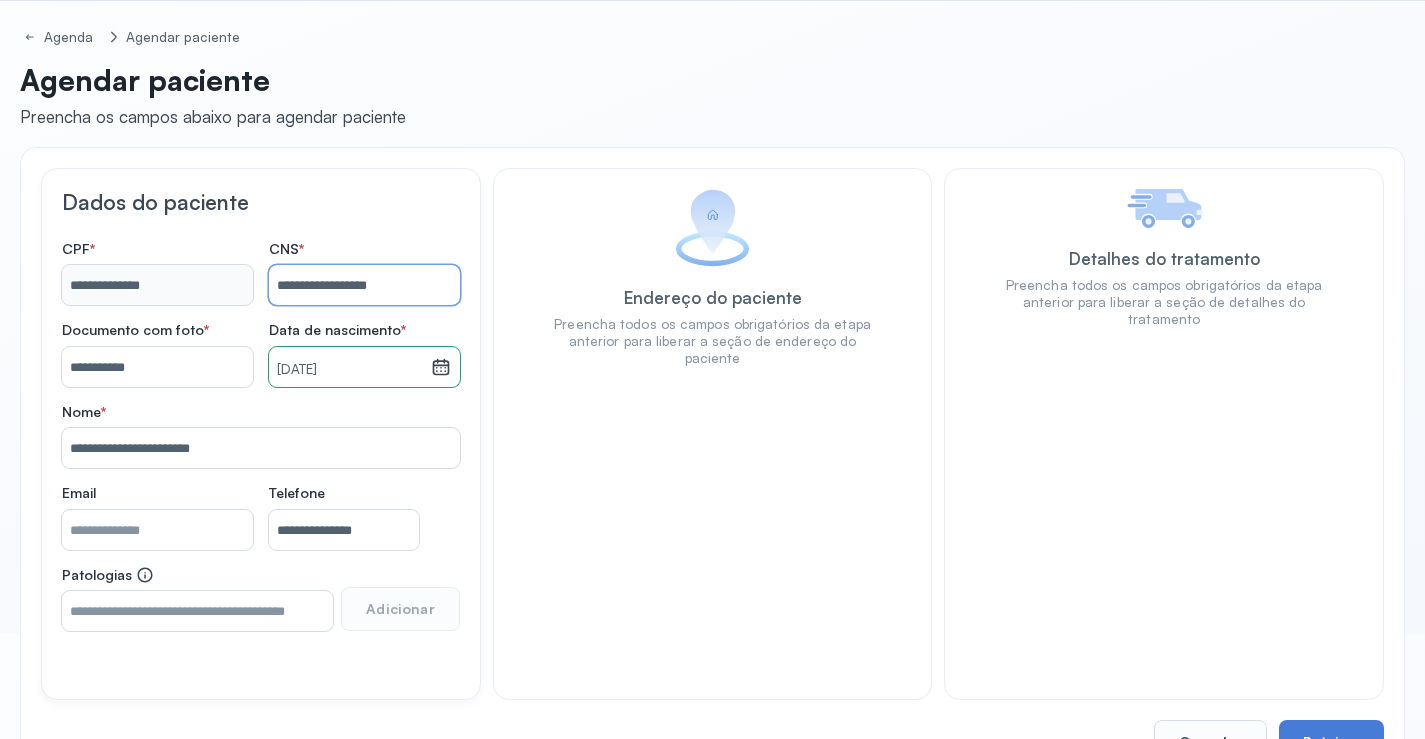 scroll, scrollTop: 171, scrollLeft: 0, axis: vertical 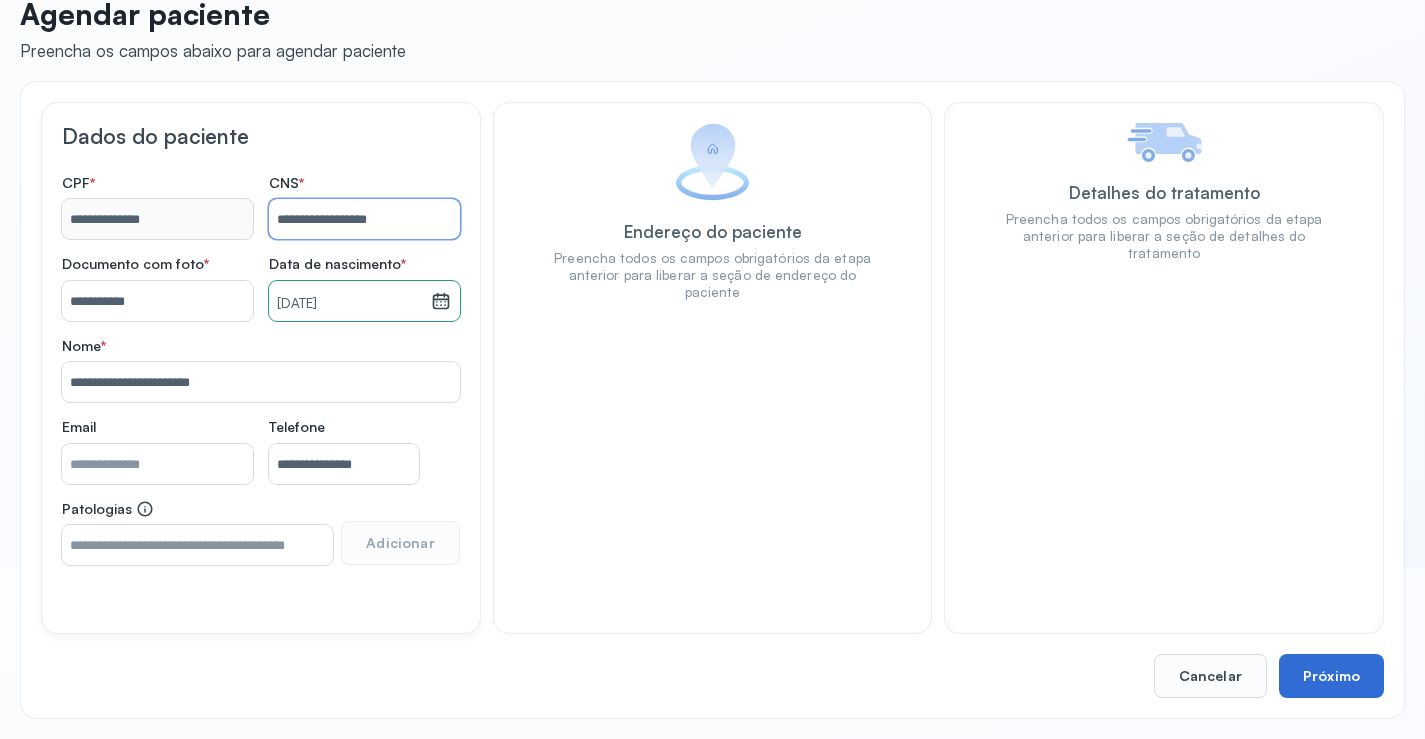 type on "**********" 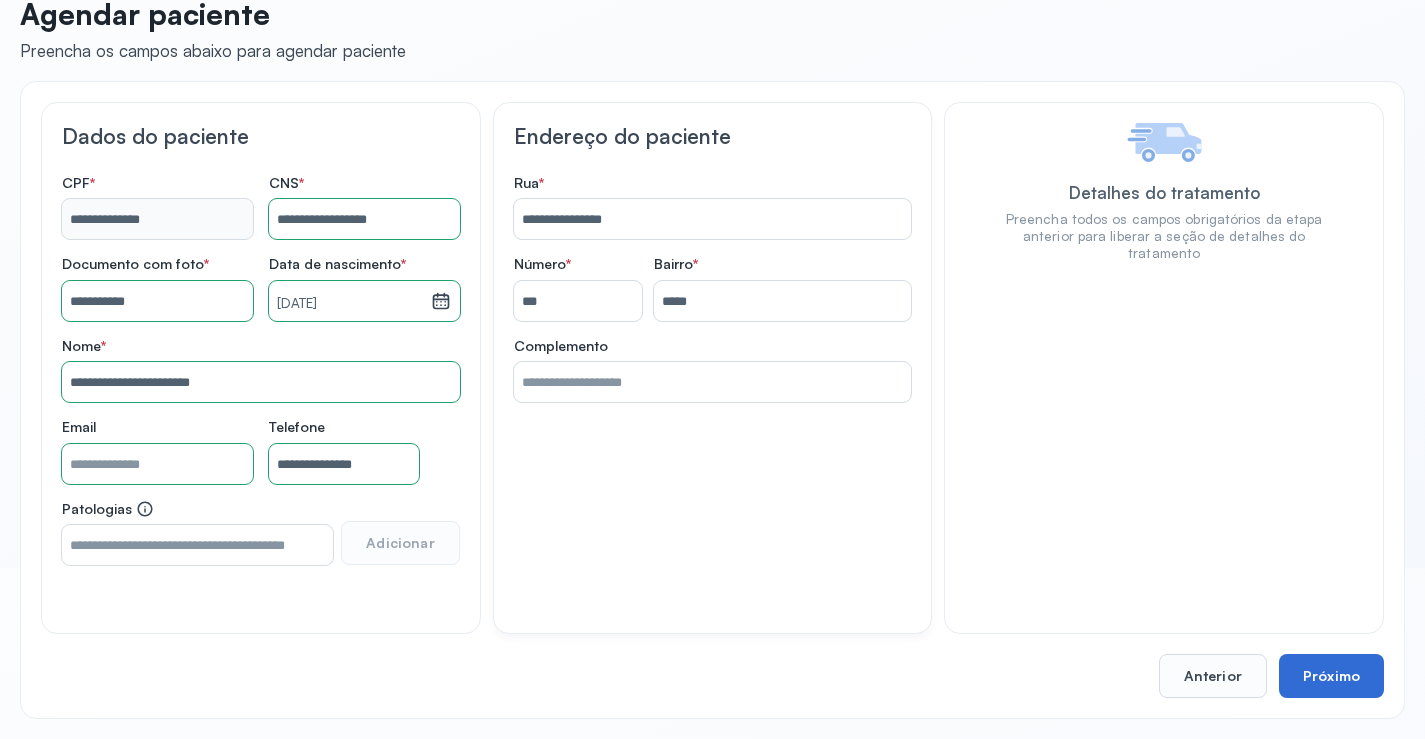 click on "Próximo" at bounding box center [1331, 676] 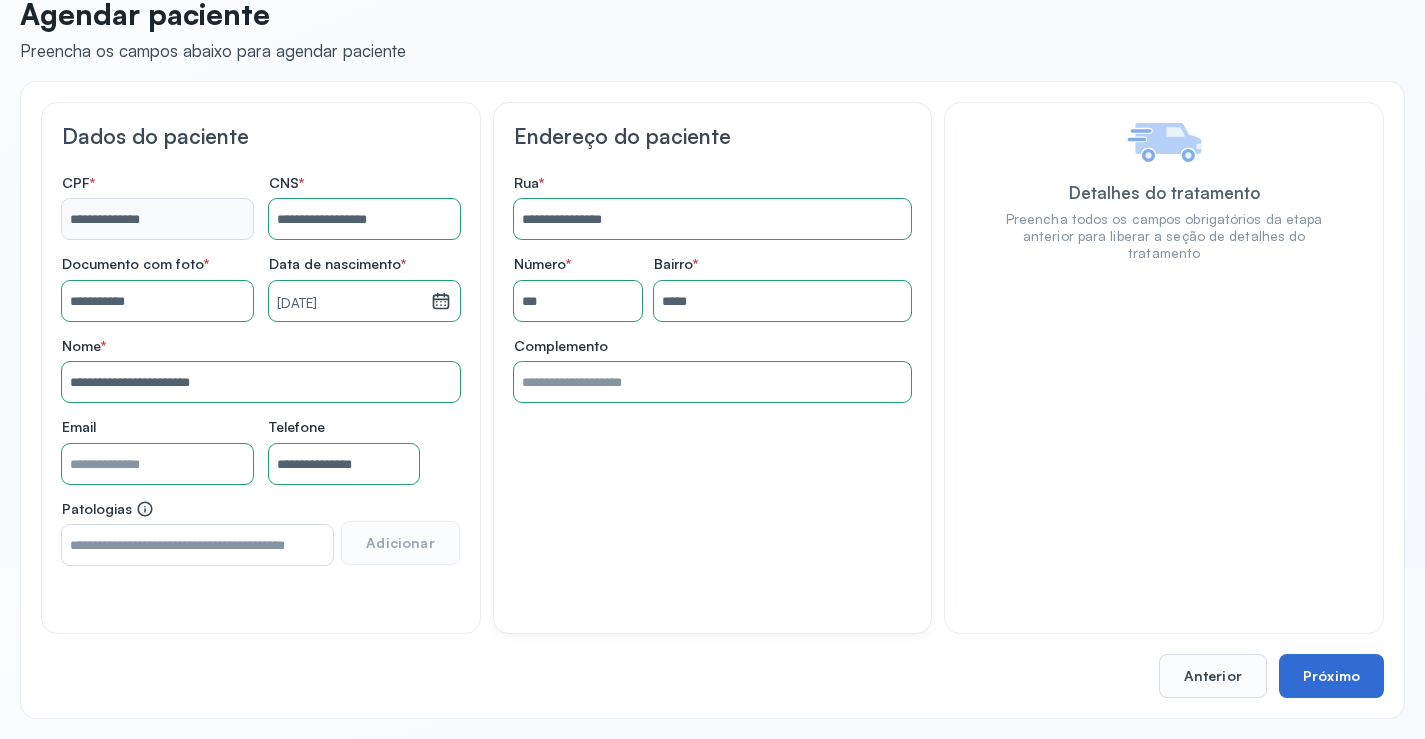 click on "Próximo" at bounding box center [1331, 676] 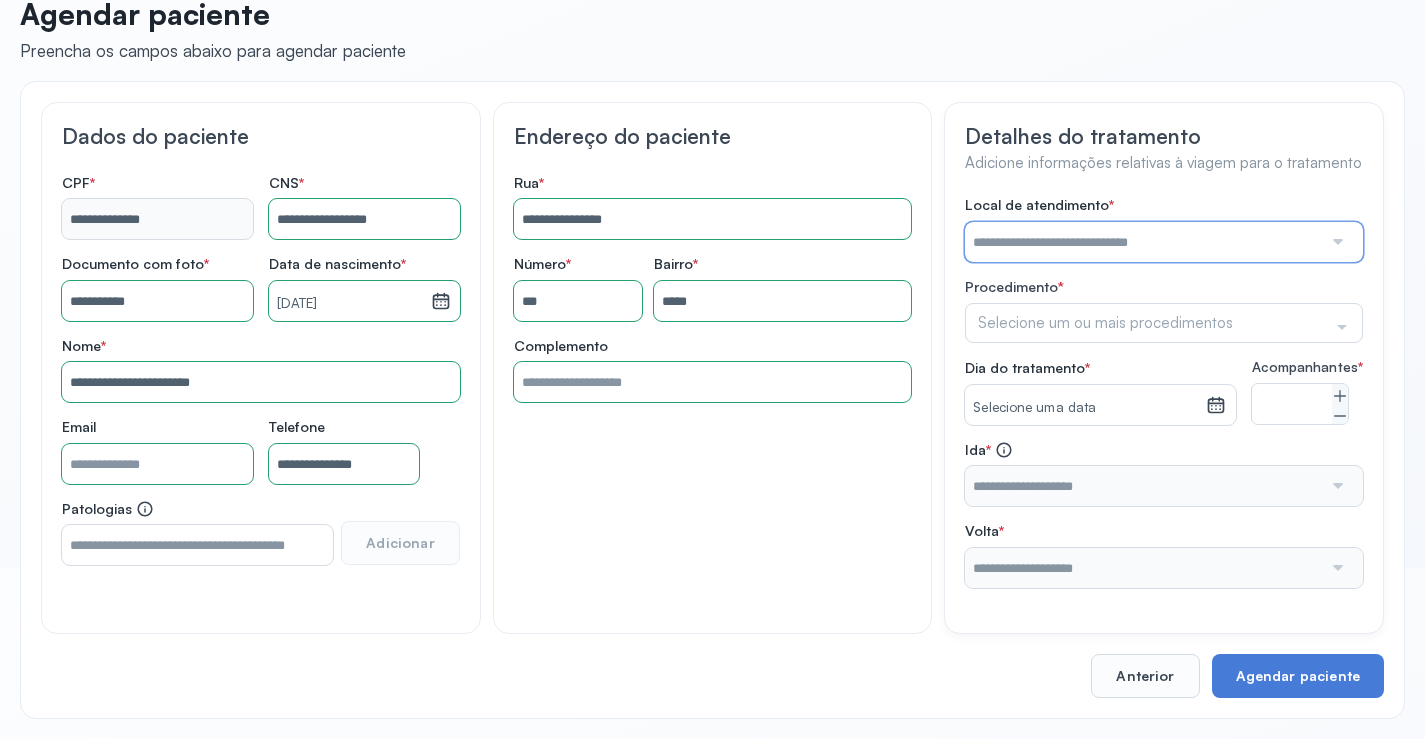 click at bounding box center (1143, 242) 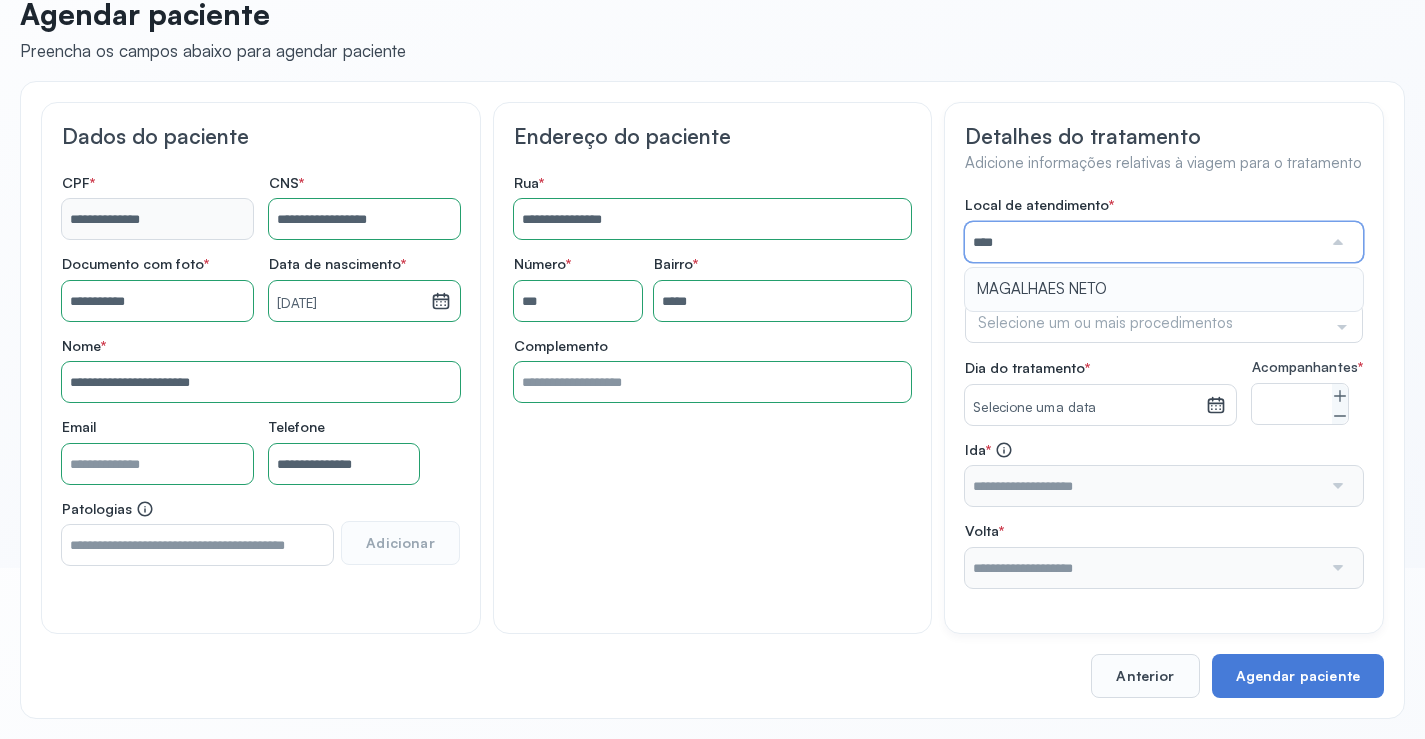type on "**********" 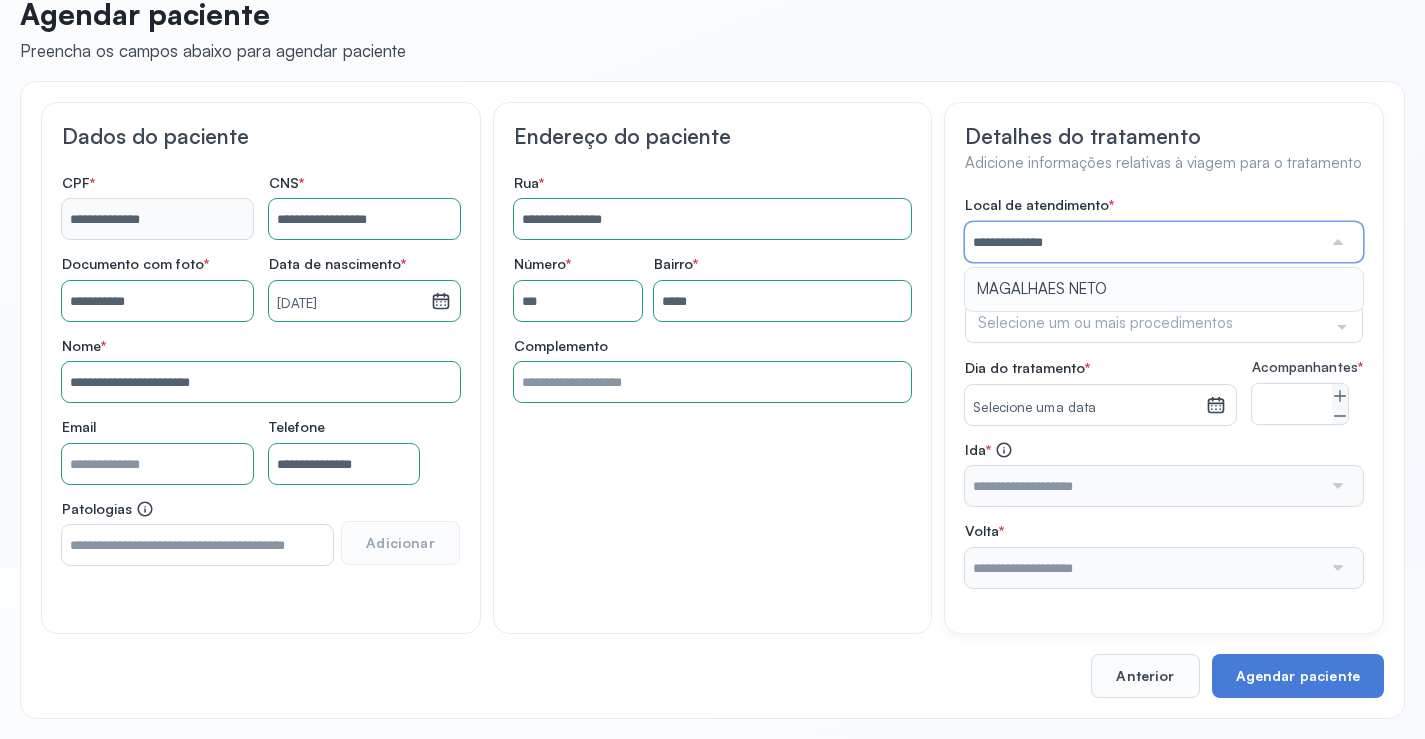 click on "**********" at bounding box center [1164, 392] 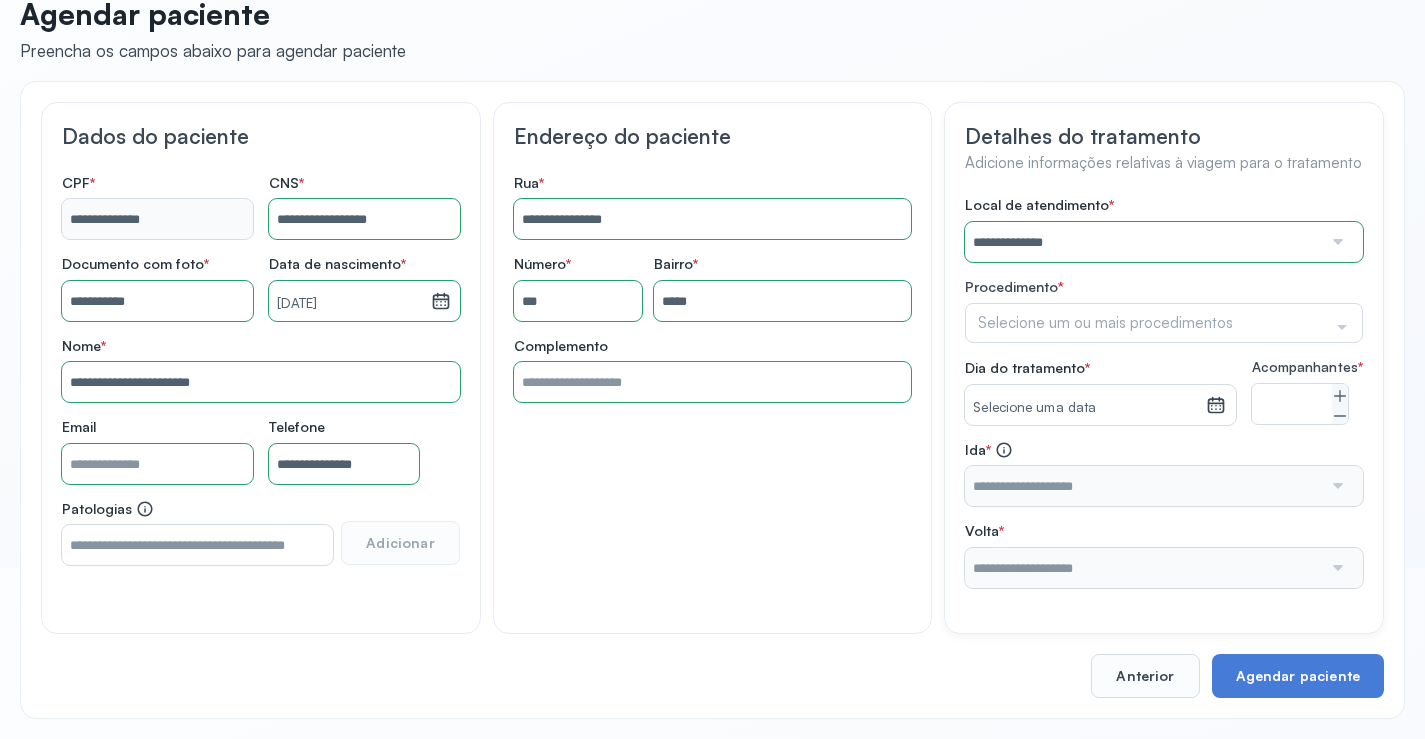 click on "Selecione um ou mais procedimentos" 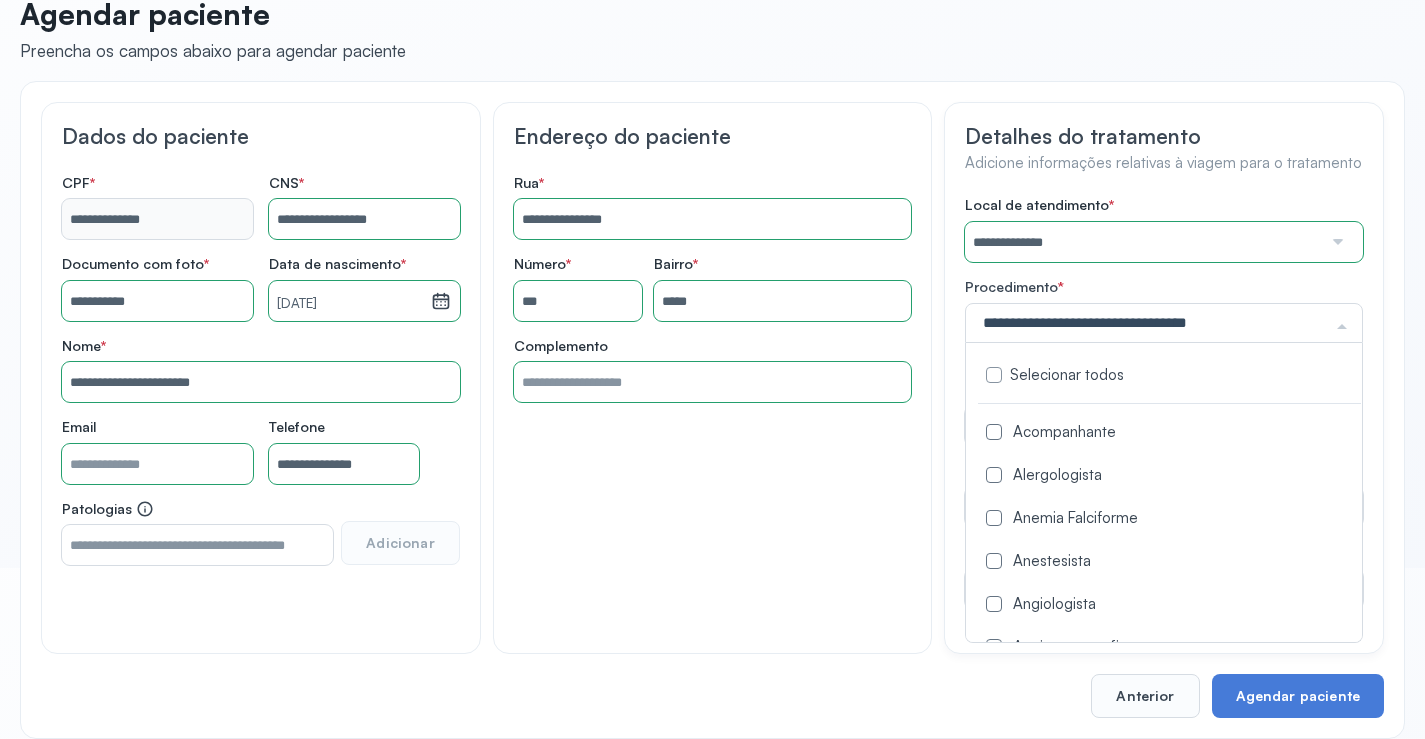 type on "*" 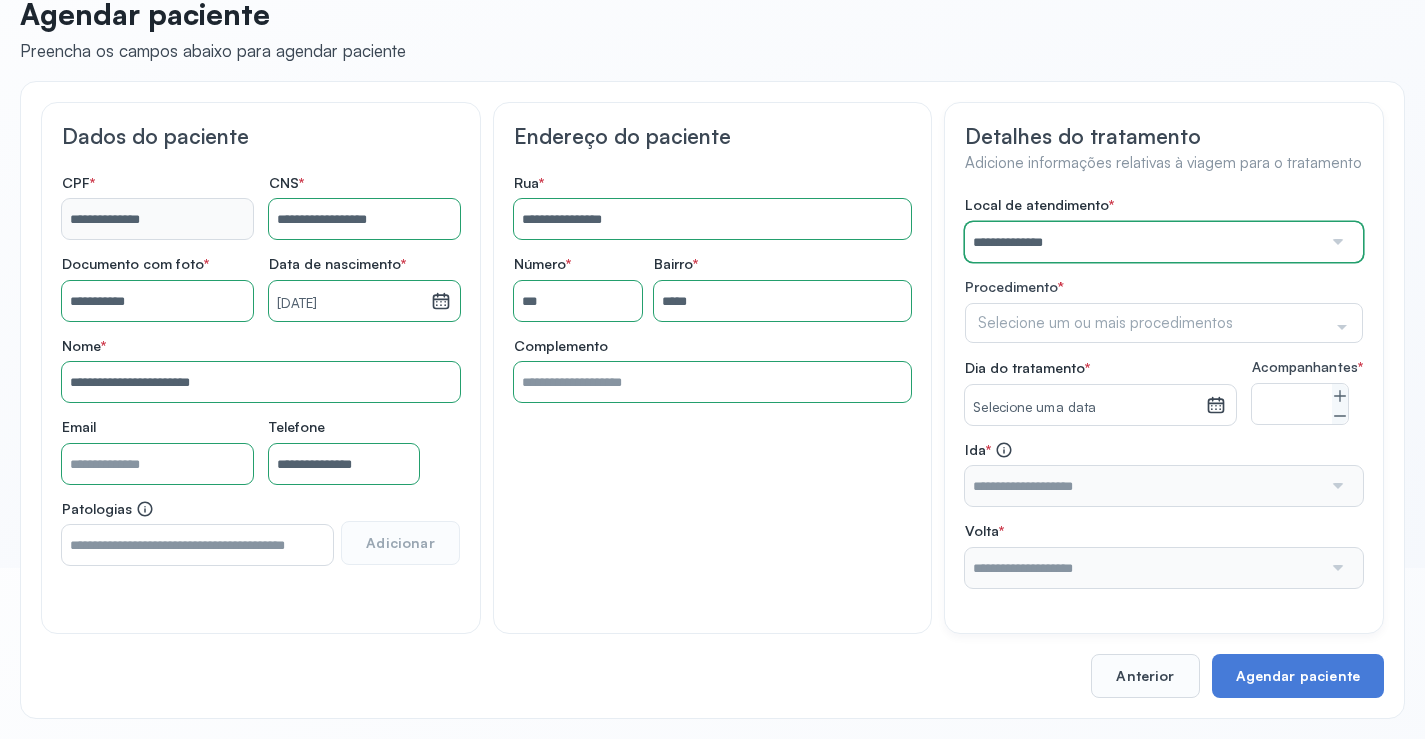 click on "**********" at bounding box center [1143, 242] 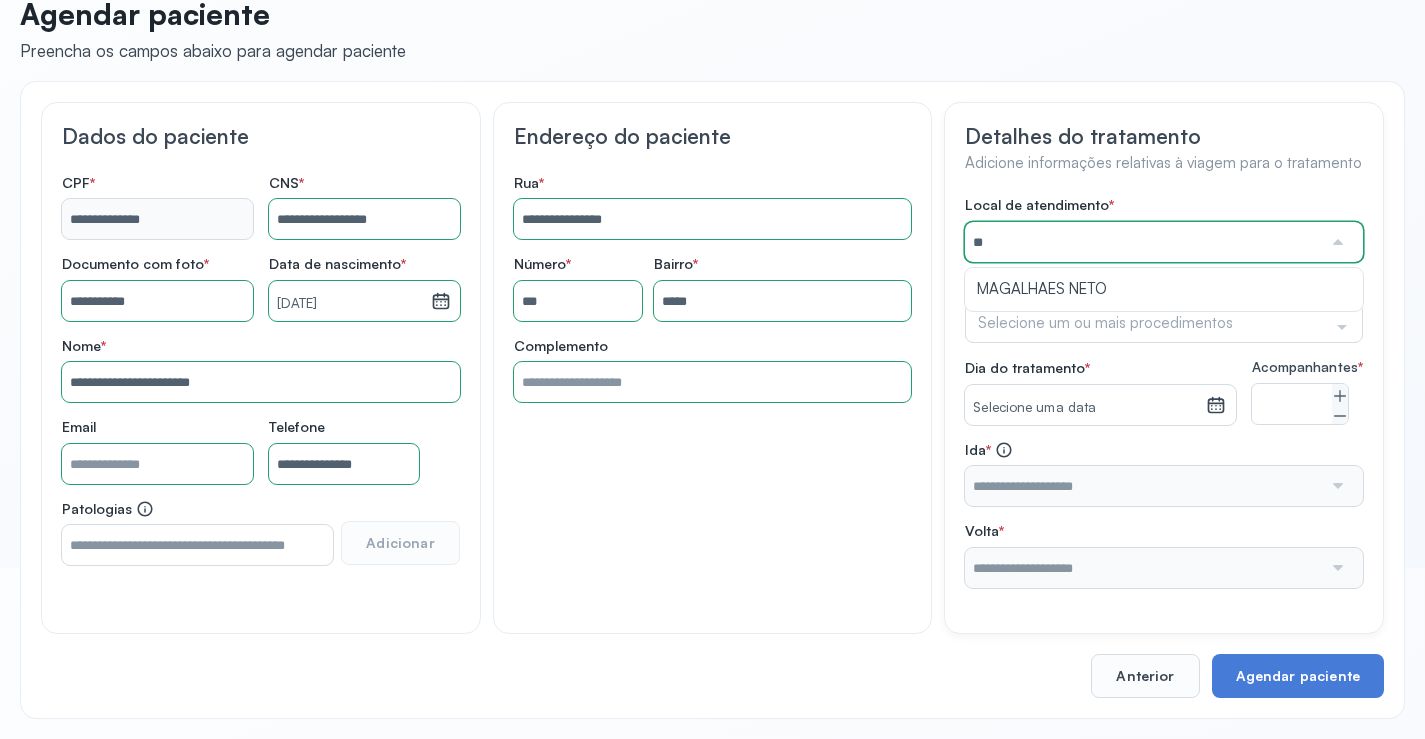 type on "*" 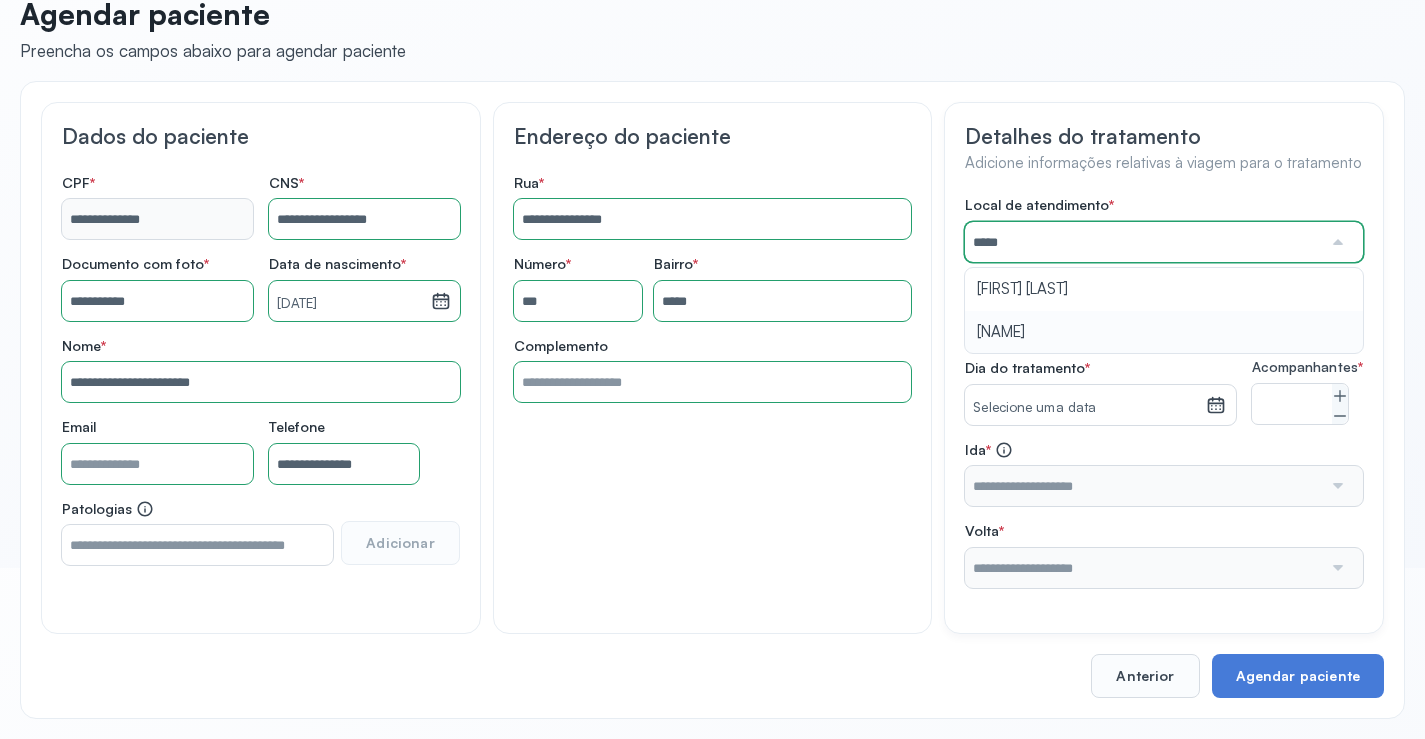 type on "**********" 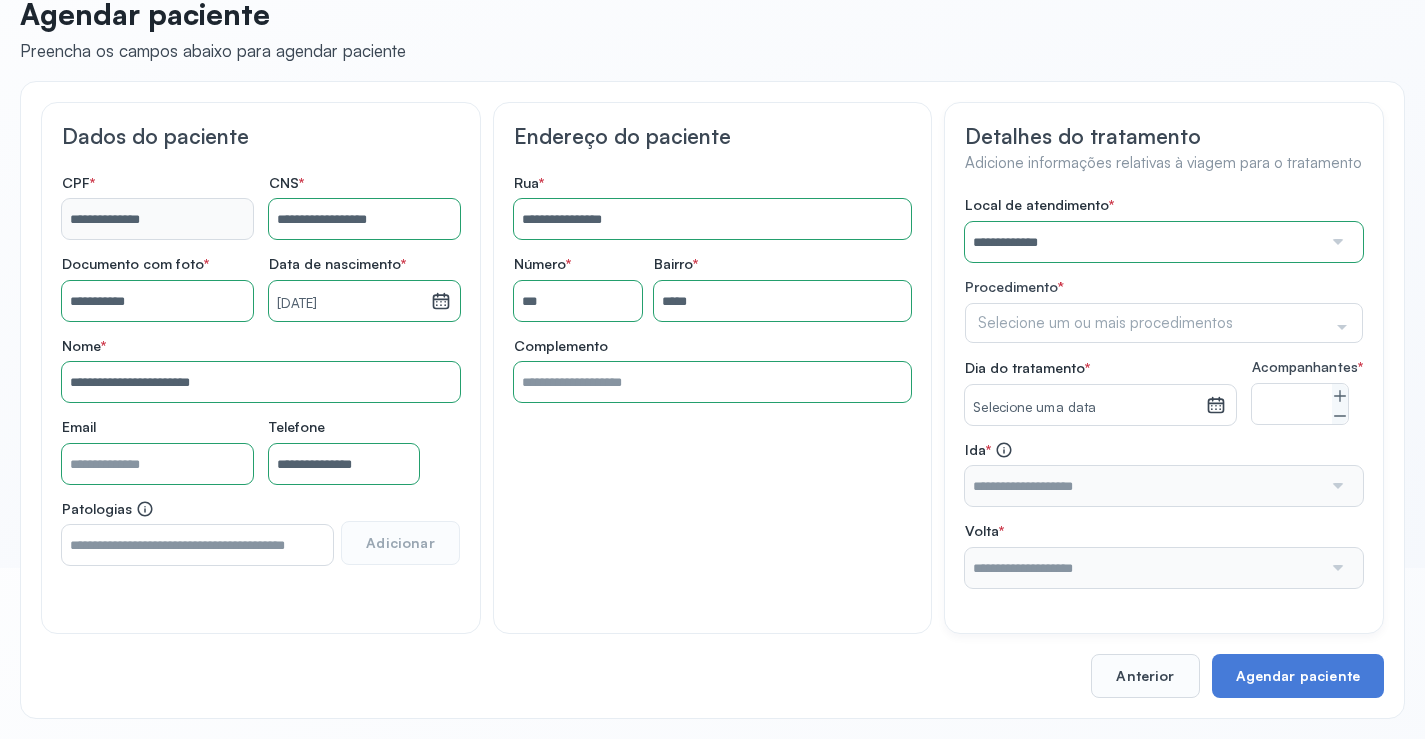 drag, startPoint x: 1037, startPoint y: 332, endPoint x: 1124, endPoint y: 333, distance: 87.005745 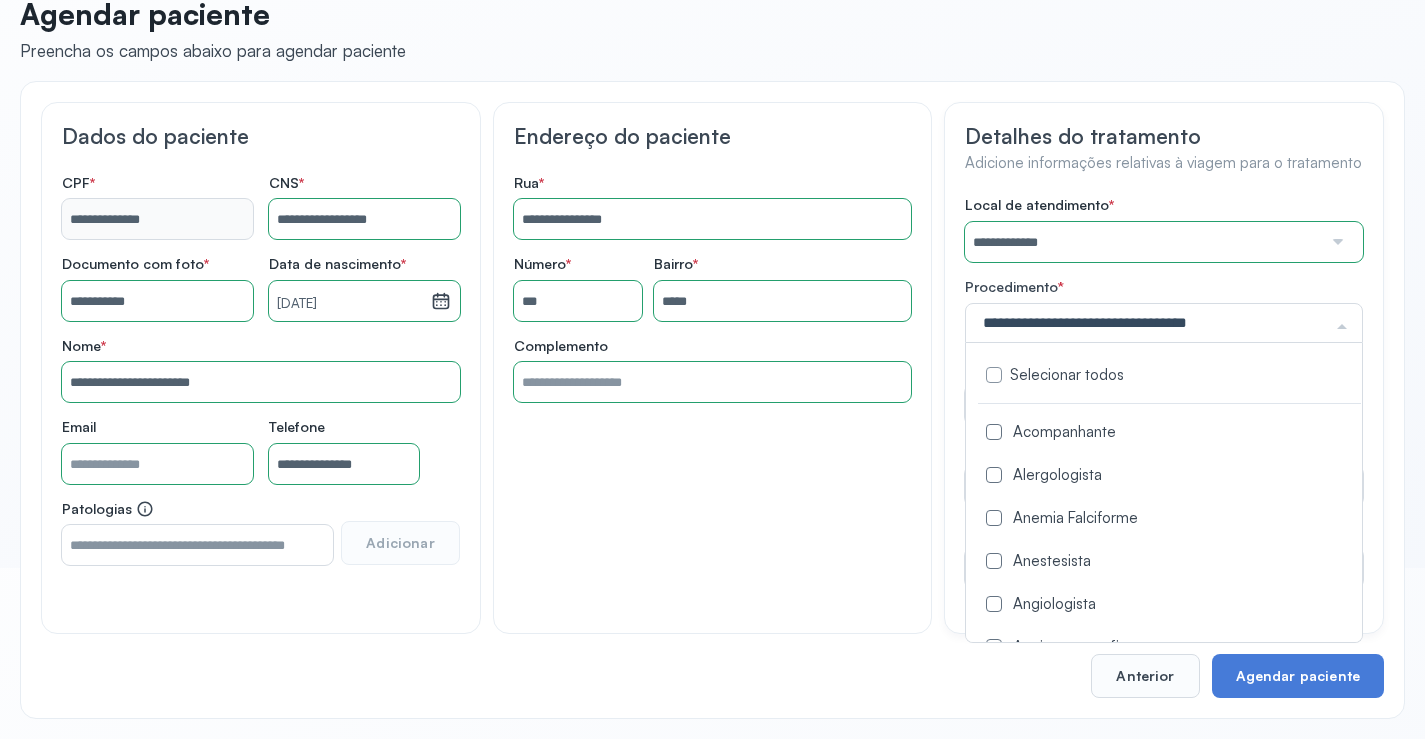 click 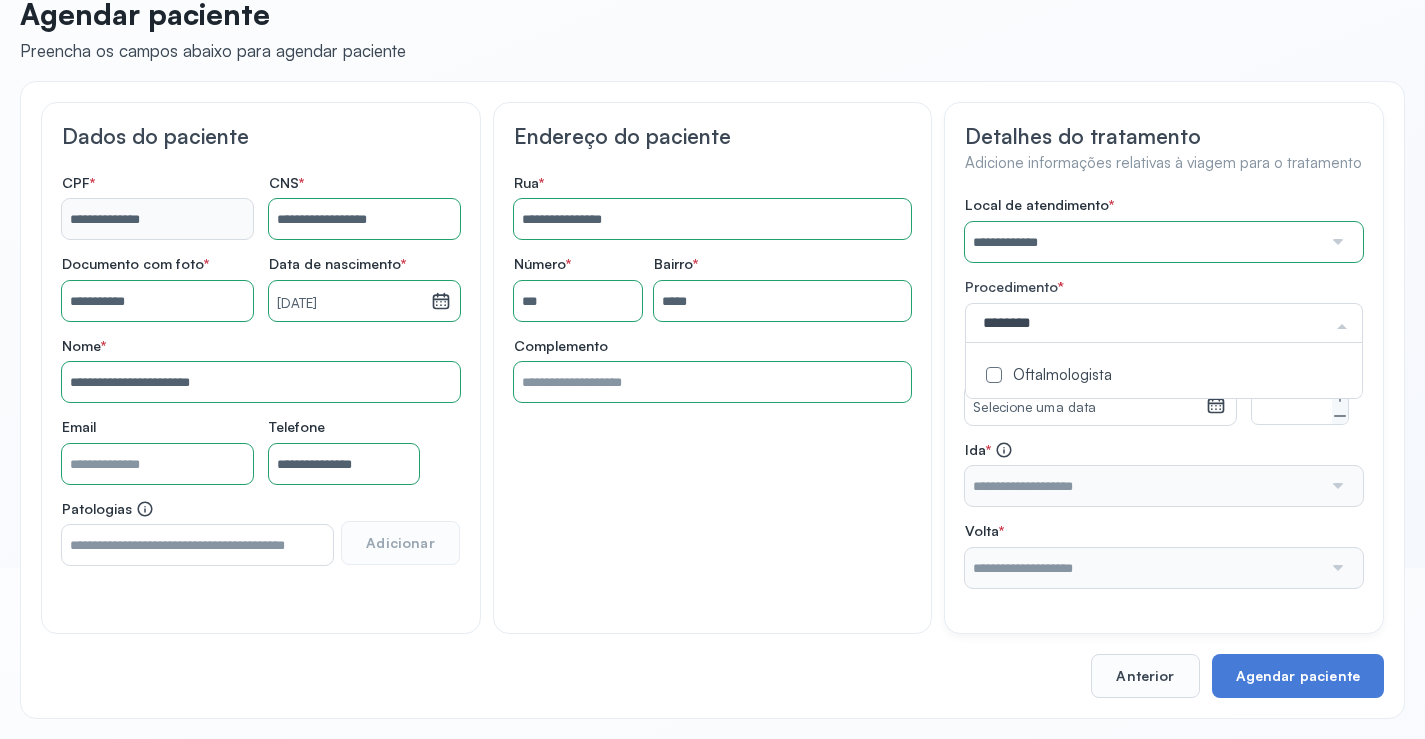 type on "*********" 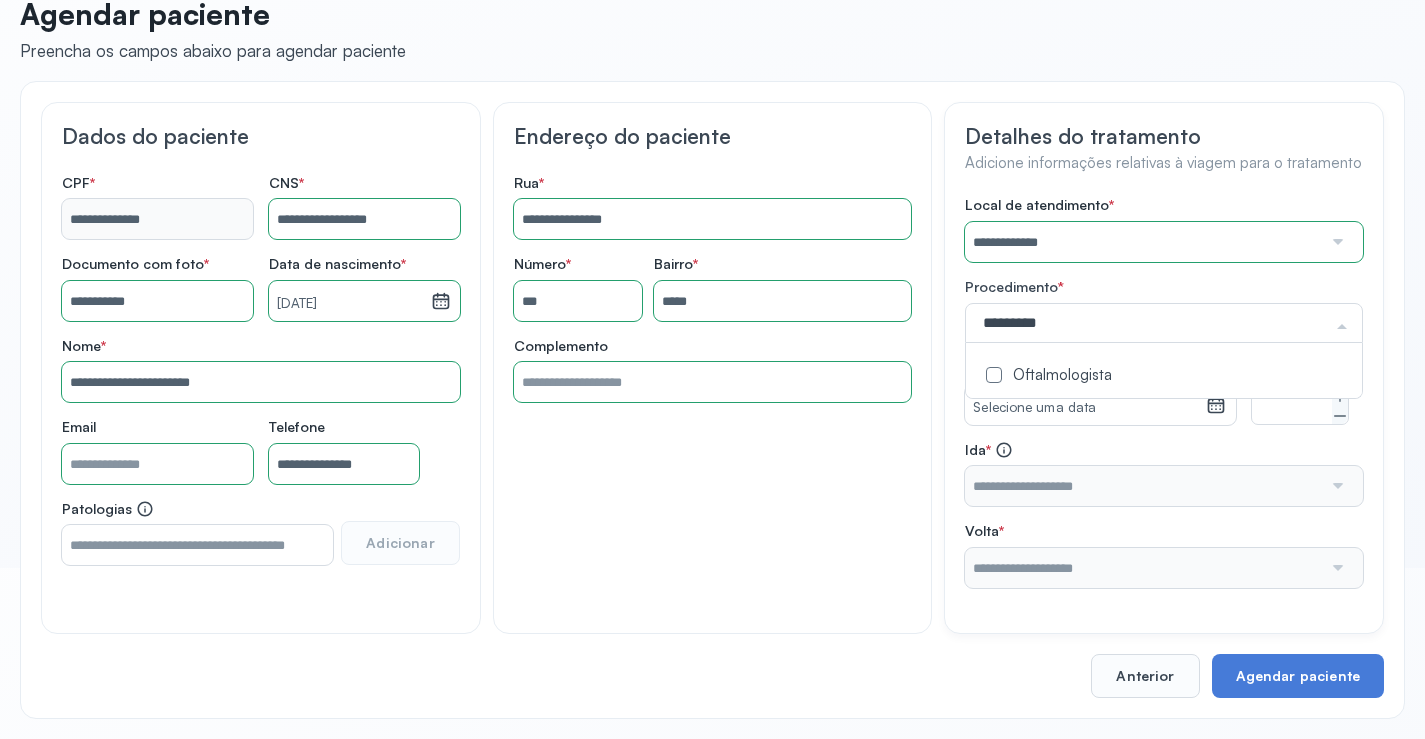 click on "Oftalmologista" 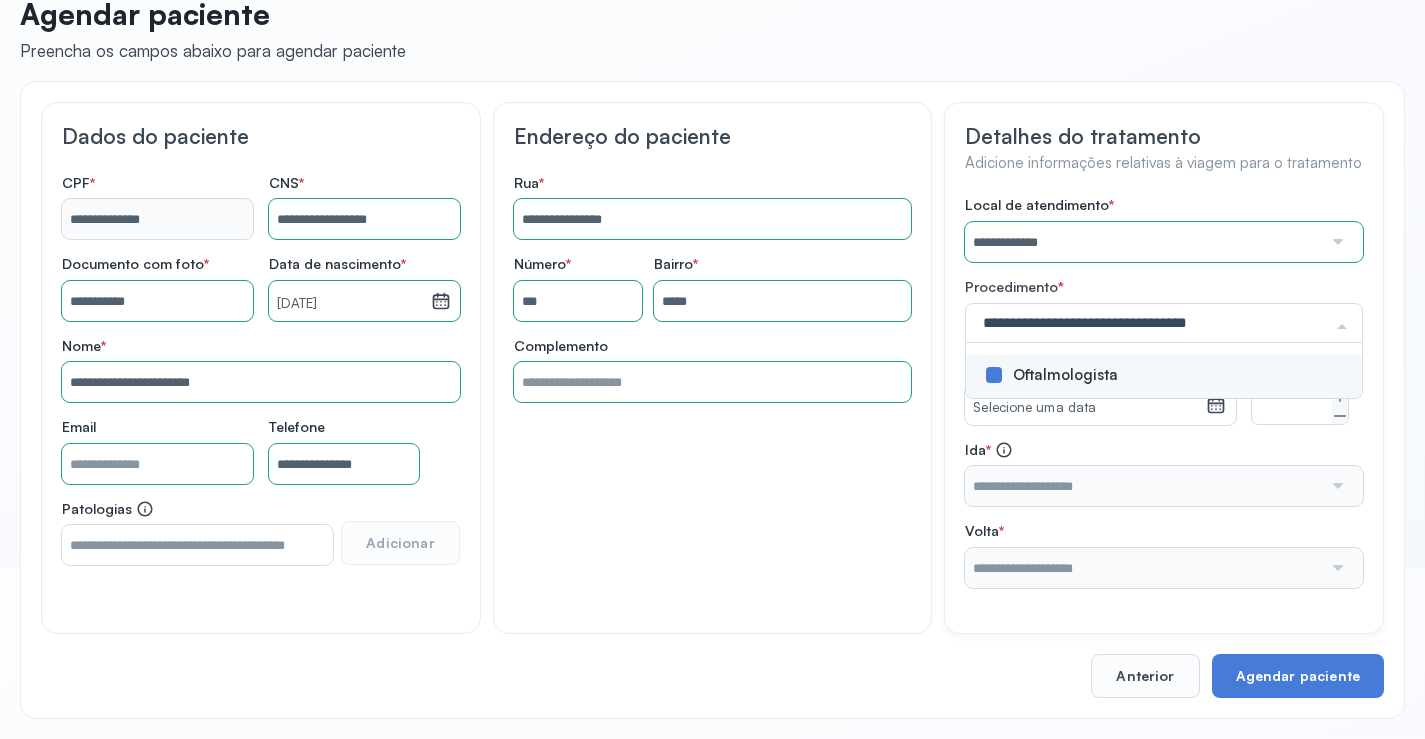 click on "**********" at bounding box center (1164, 392) 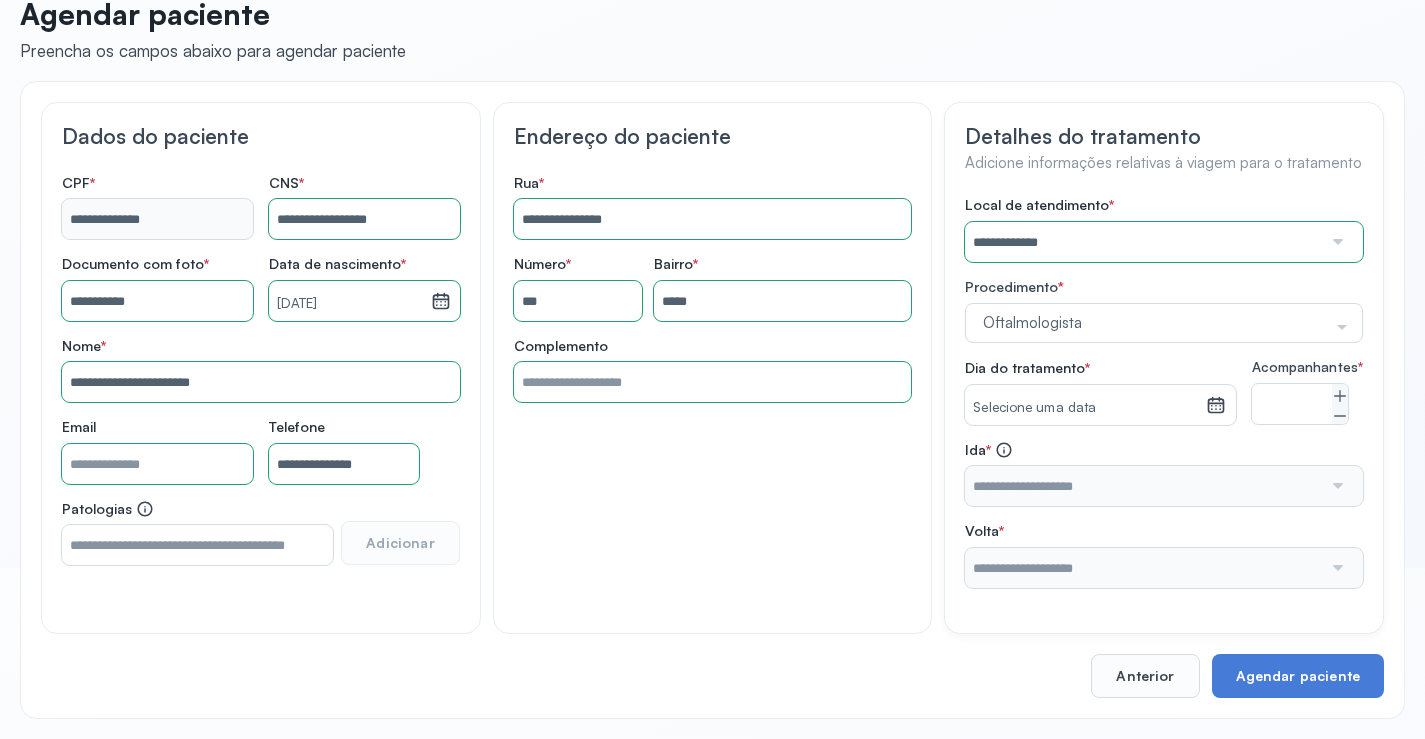 click 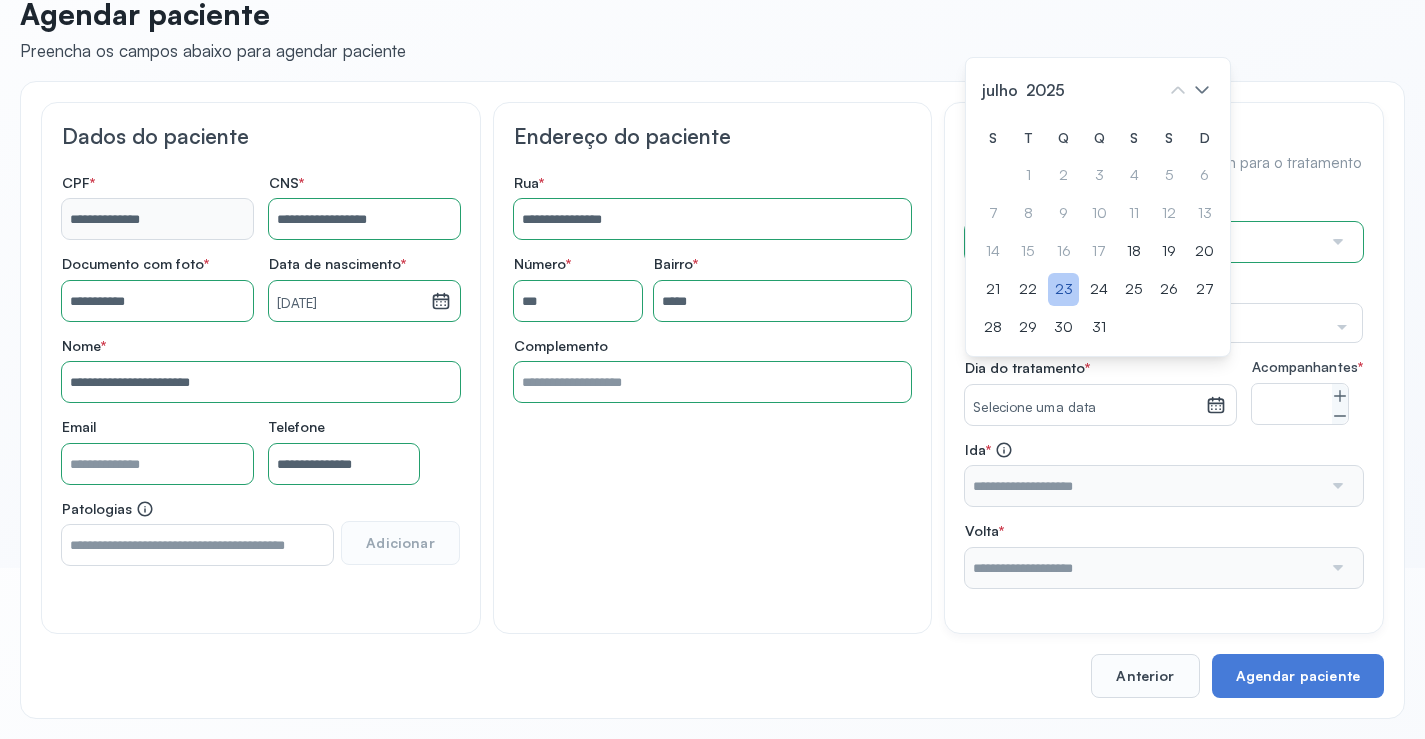 click on "23" 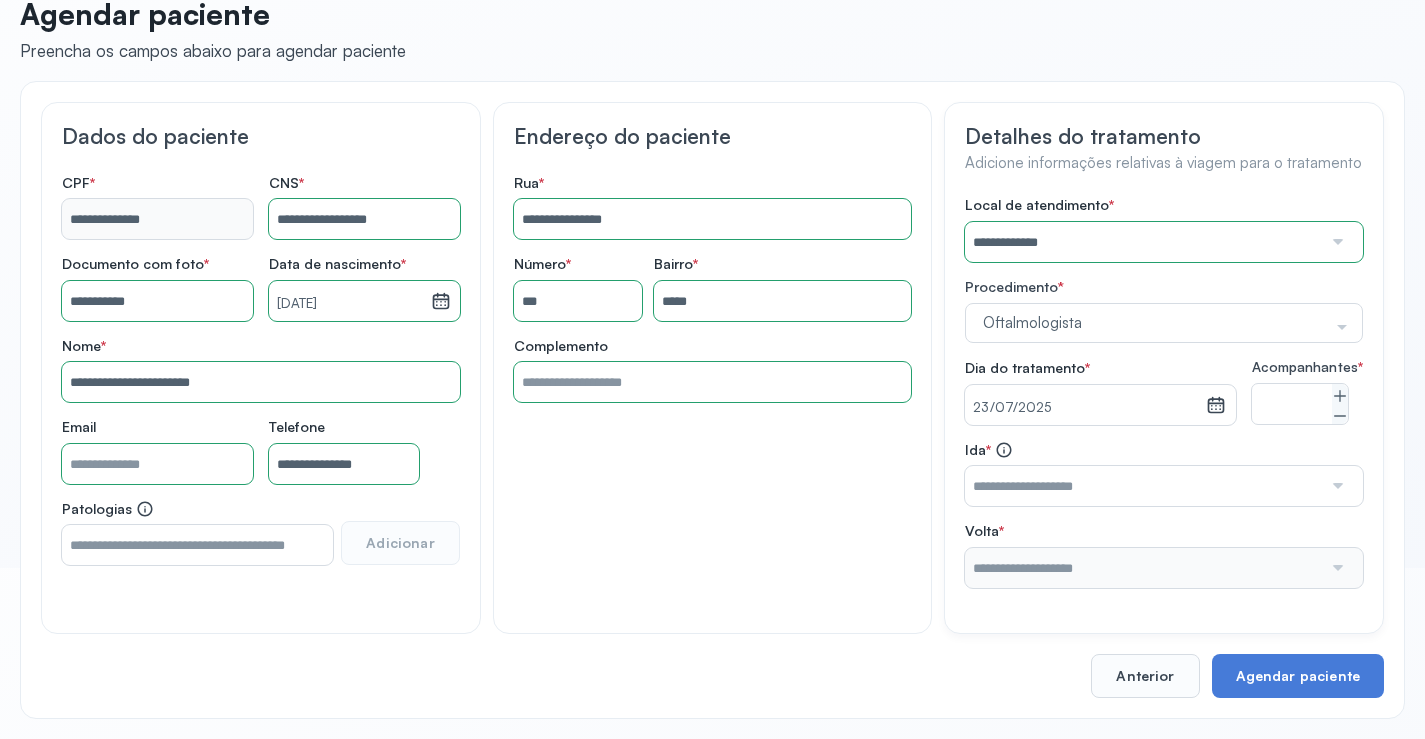 click at bounding box center (1336, 486) 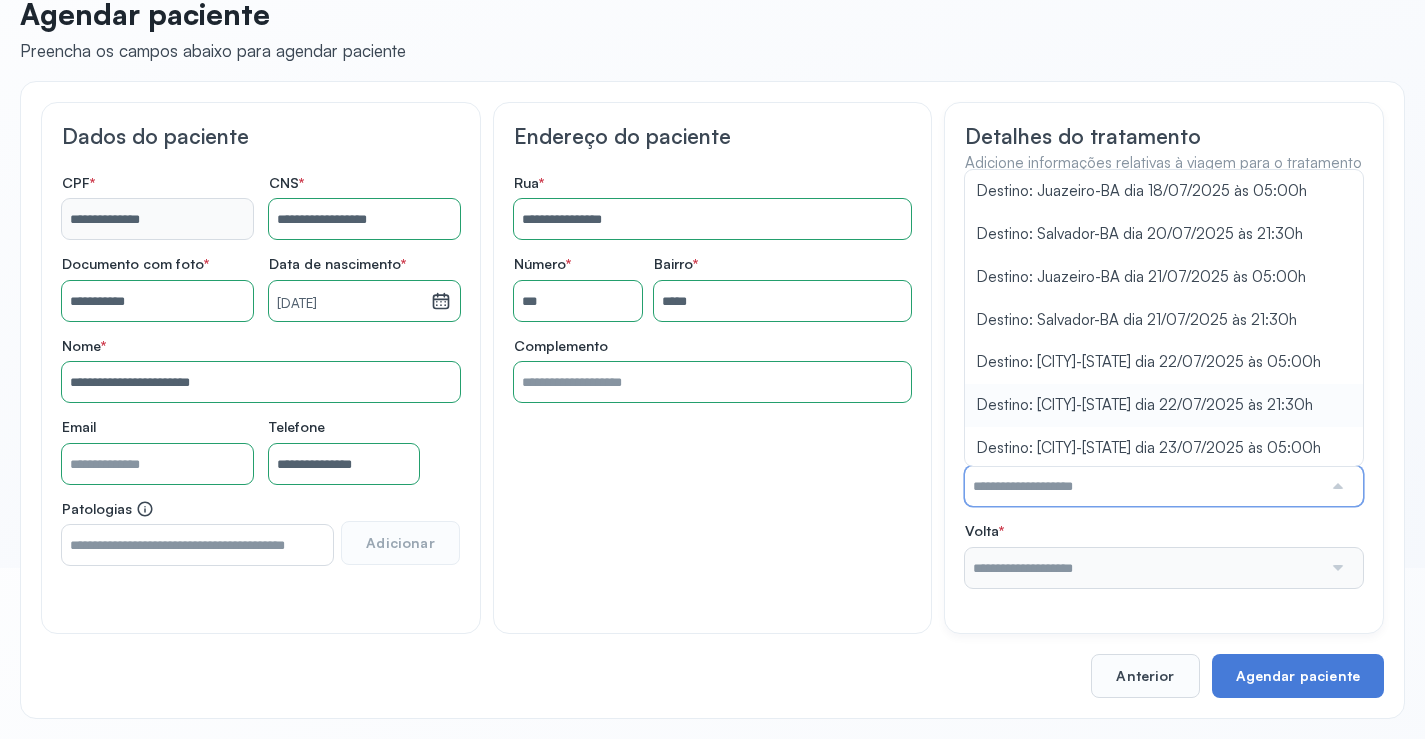 type on "**********" 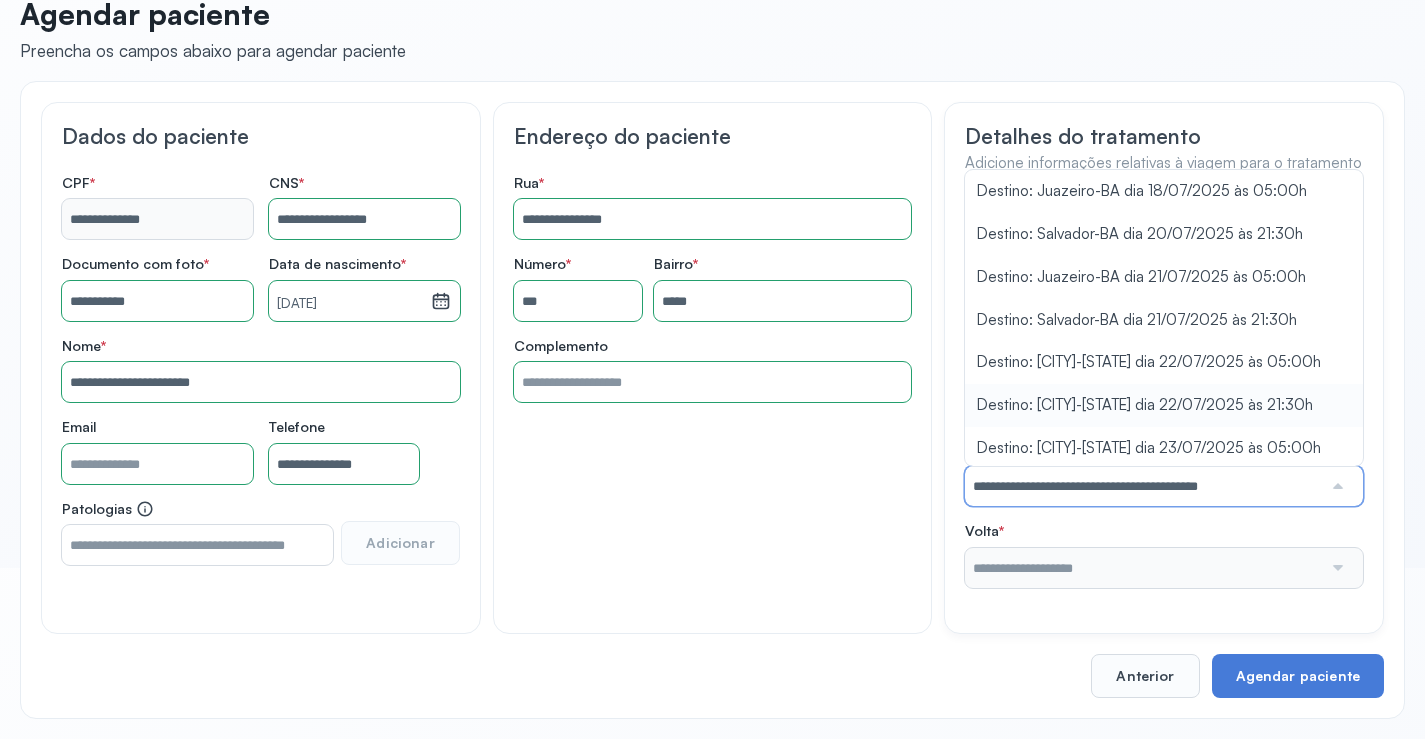 click on "**********" at bounding box center [1164, 392] 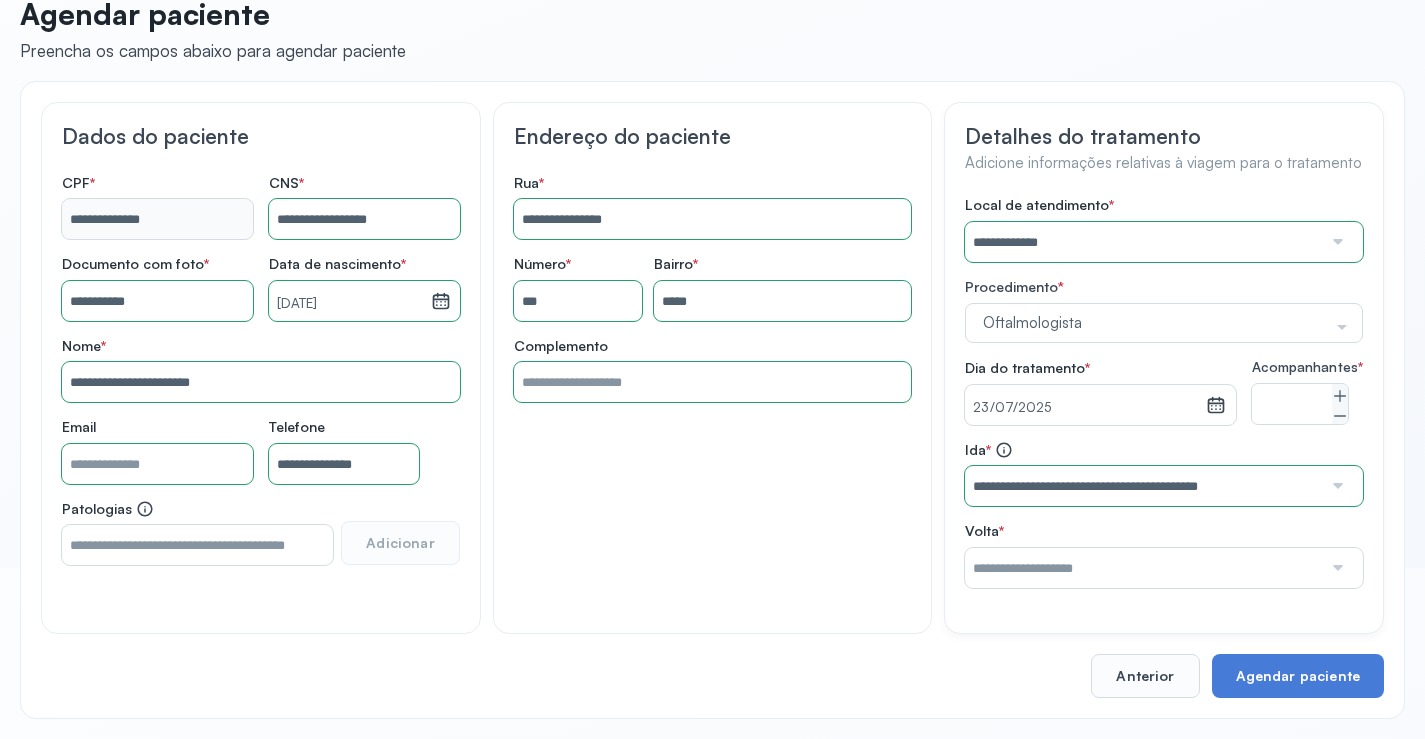 click at bounding box center [1336, 568] 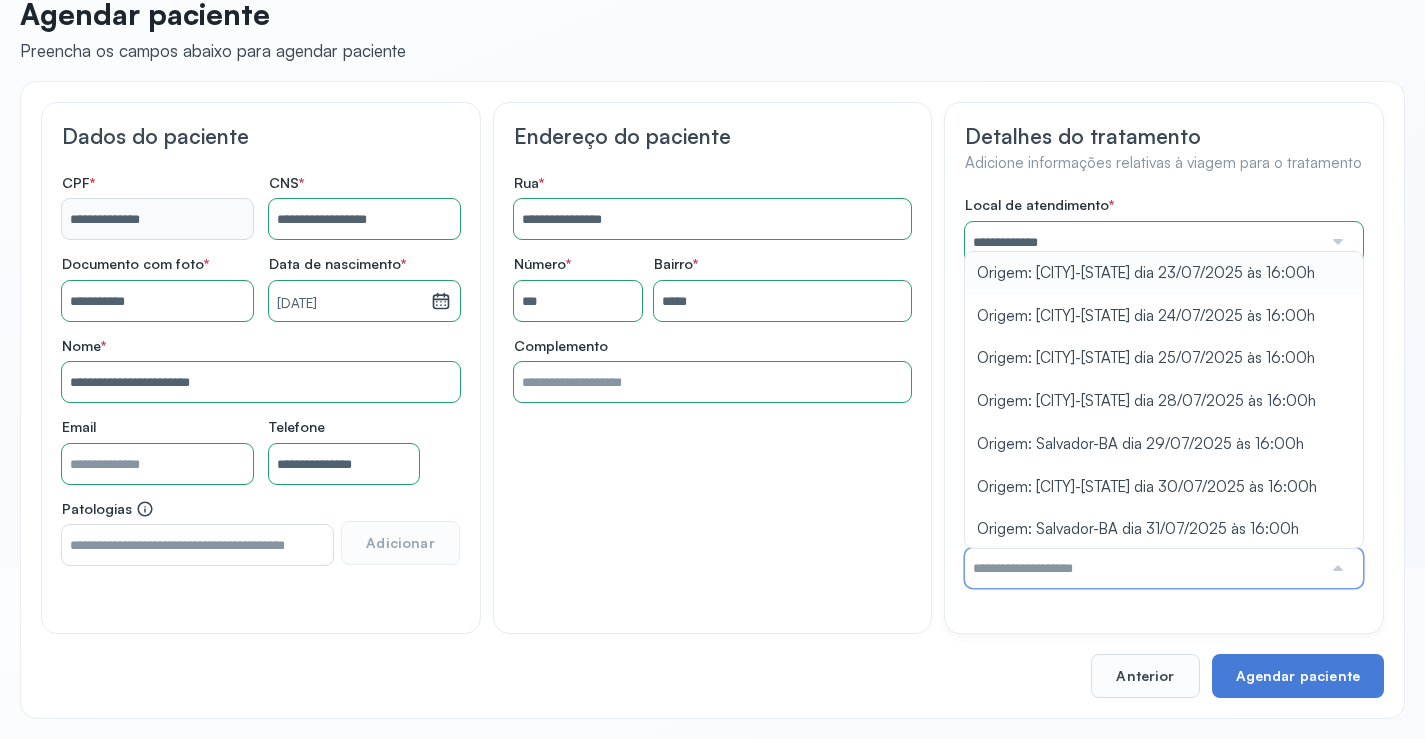 type on "**********" 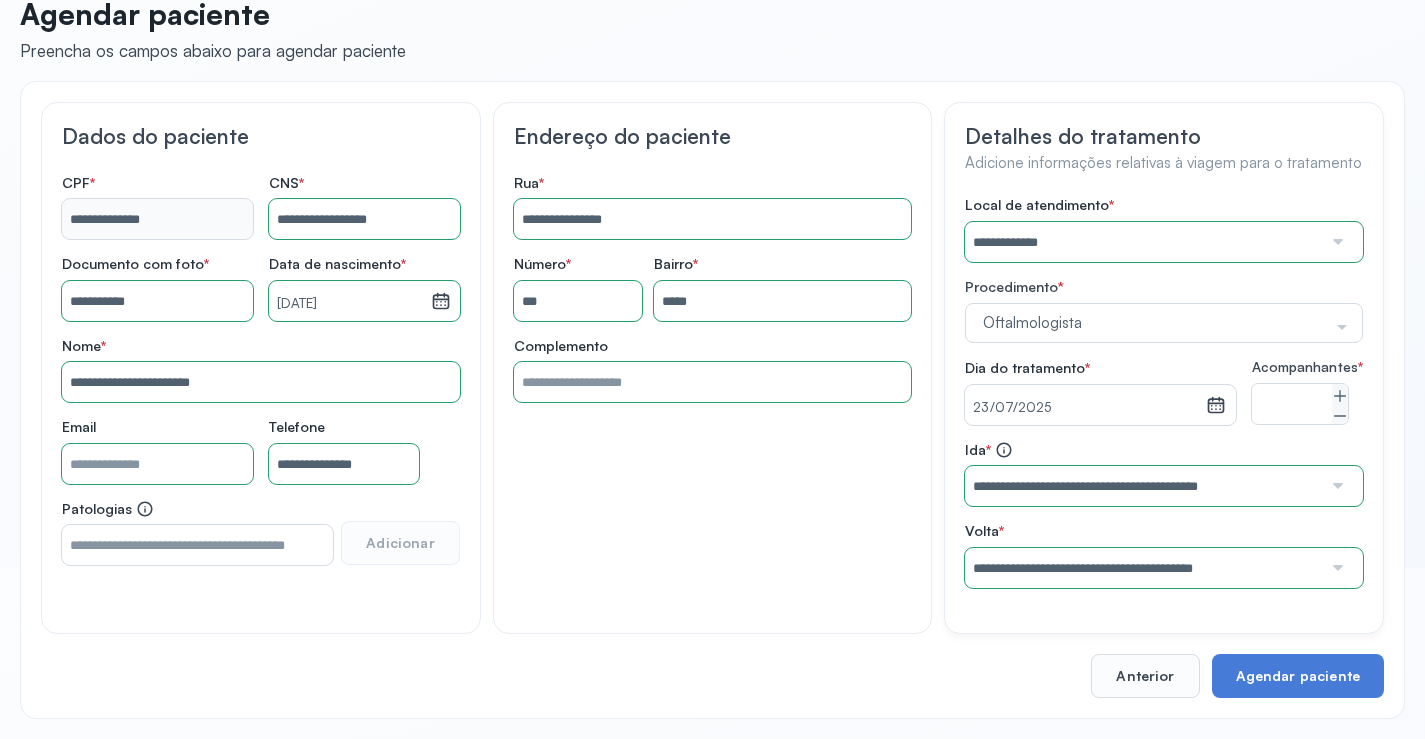 click on "**********" at bounding box center [1164, 392] 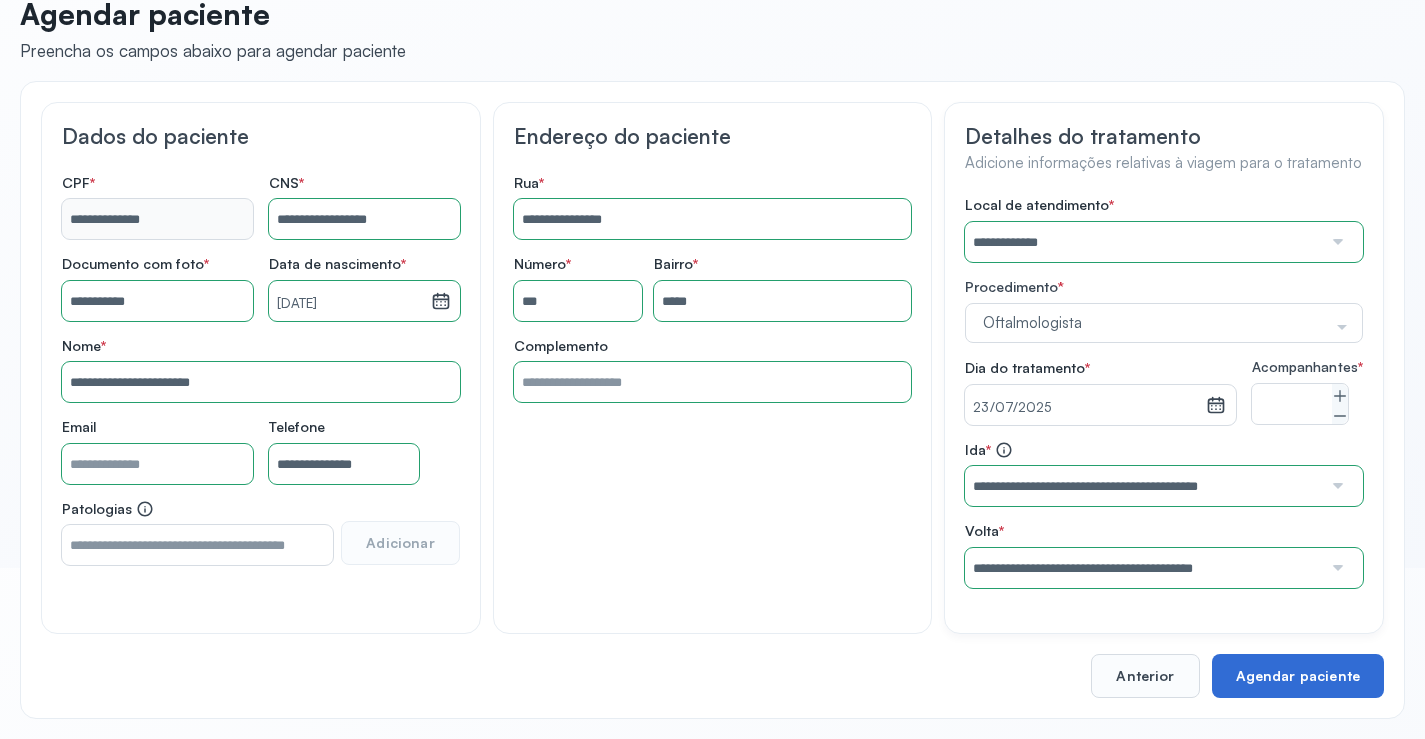 click on "Agendar paciente" at bounding box center (1298, 676) 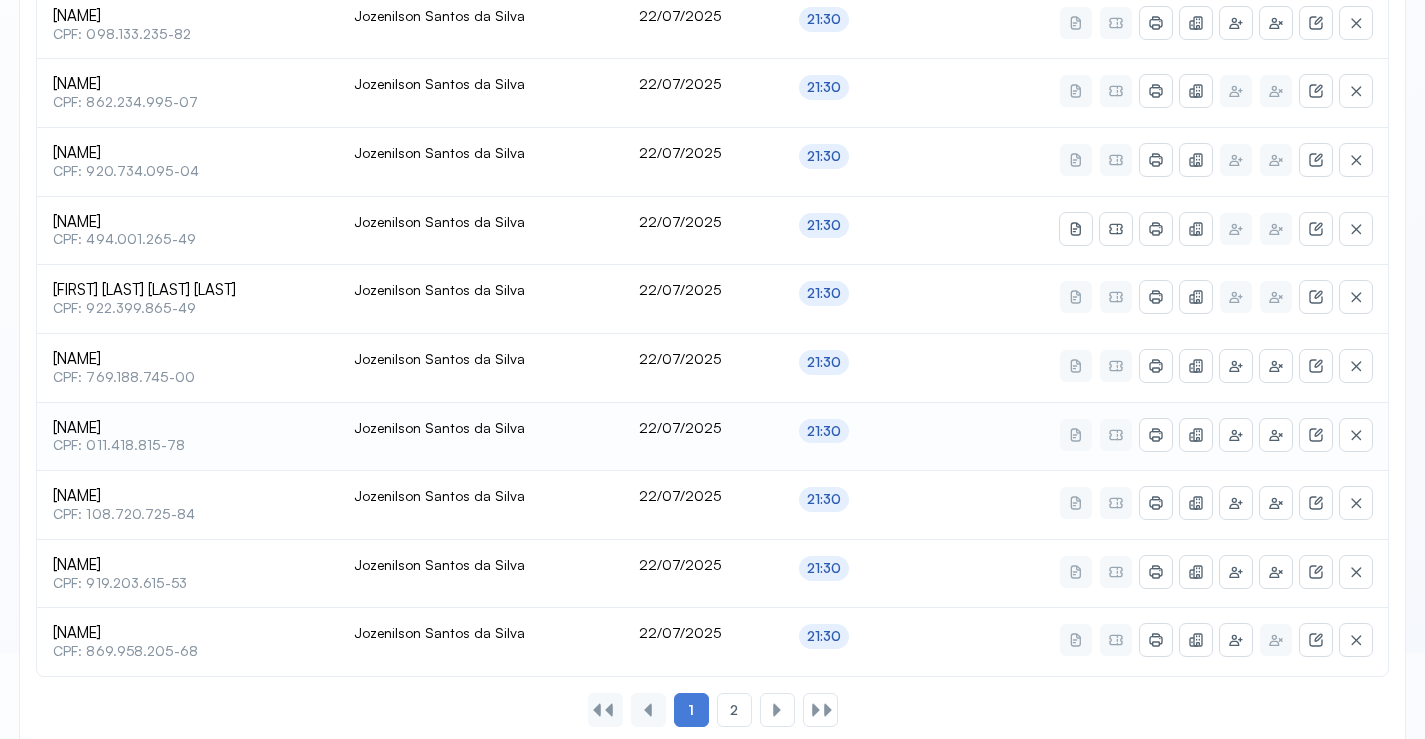 scroll, scrollTop: 865, scrollLeft: 0, axis: vertical 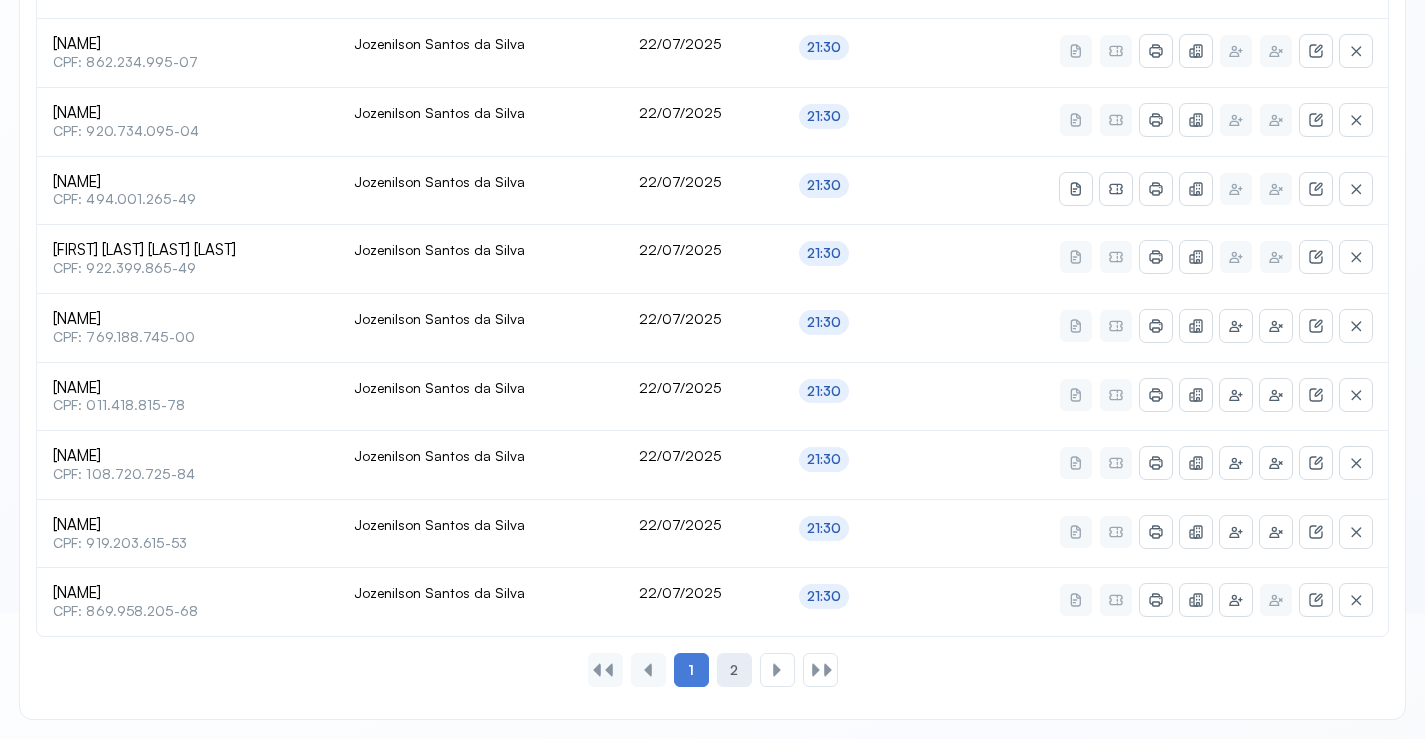 click on "2" 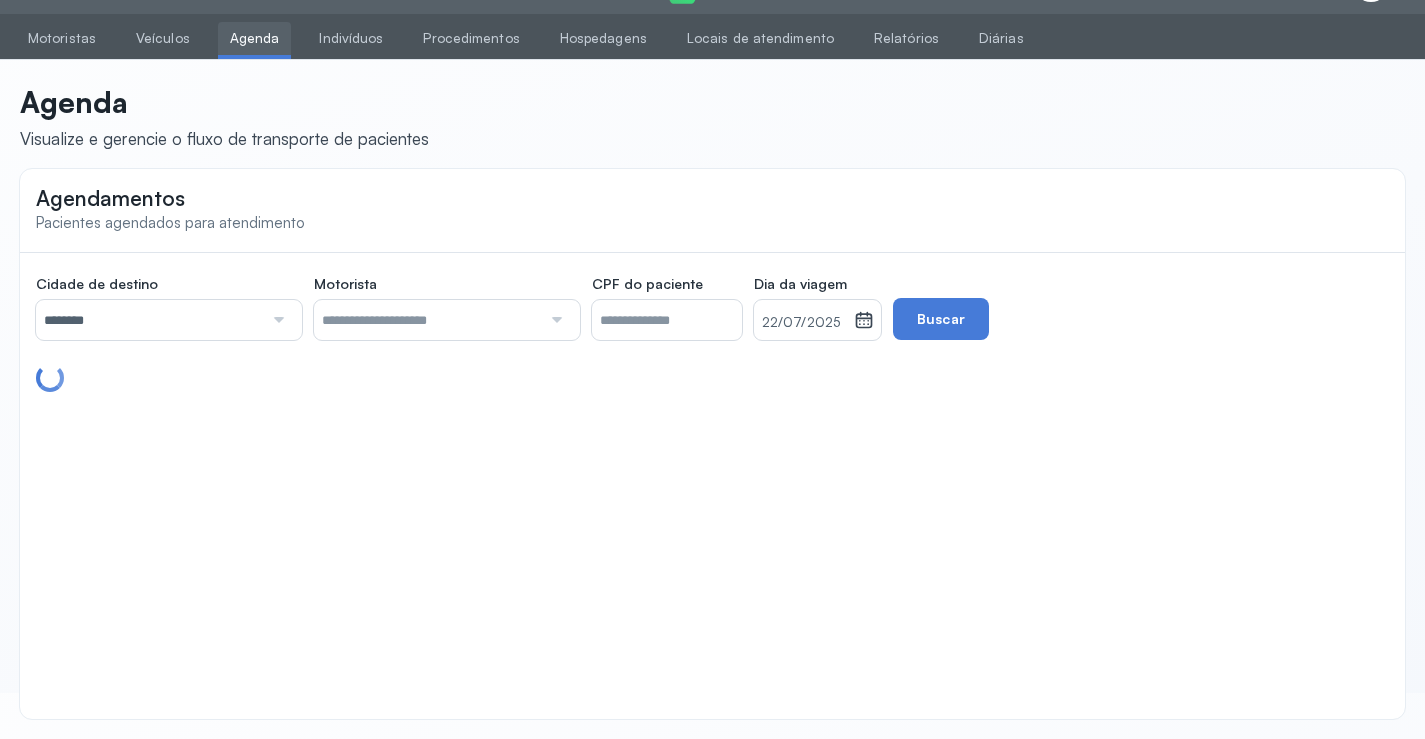 scroll, scrollTop: 247, scrollLeft: 0, axis: vertical 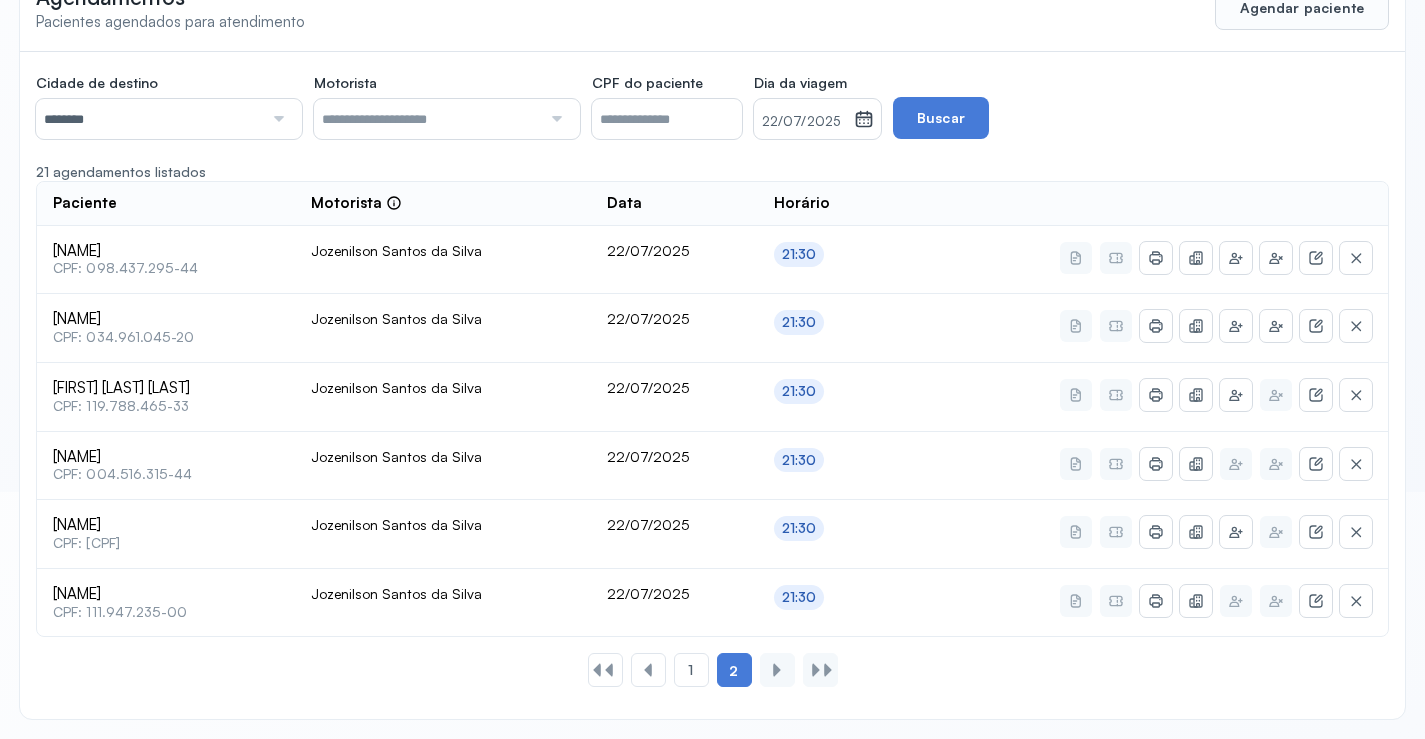 click at bounding box center [276, 119] 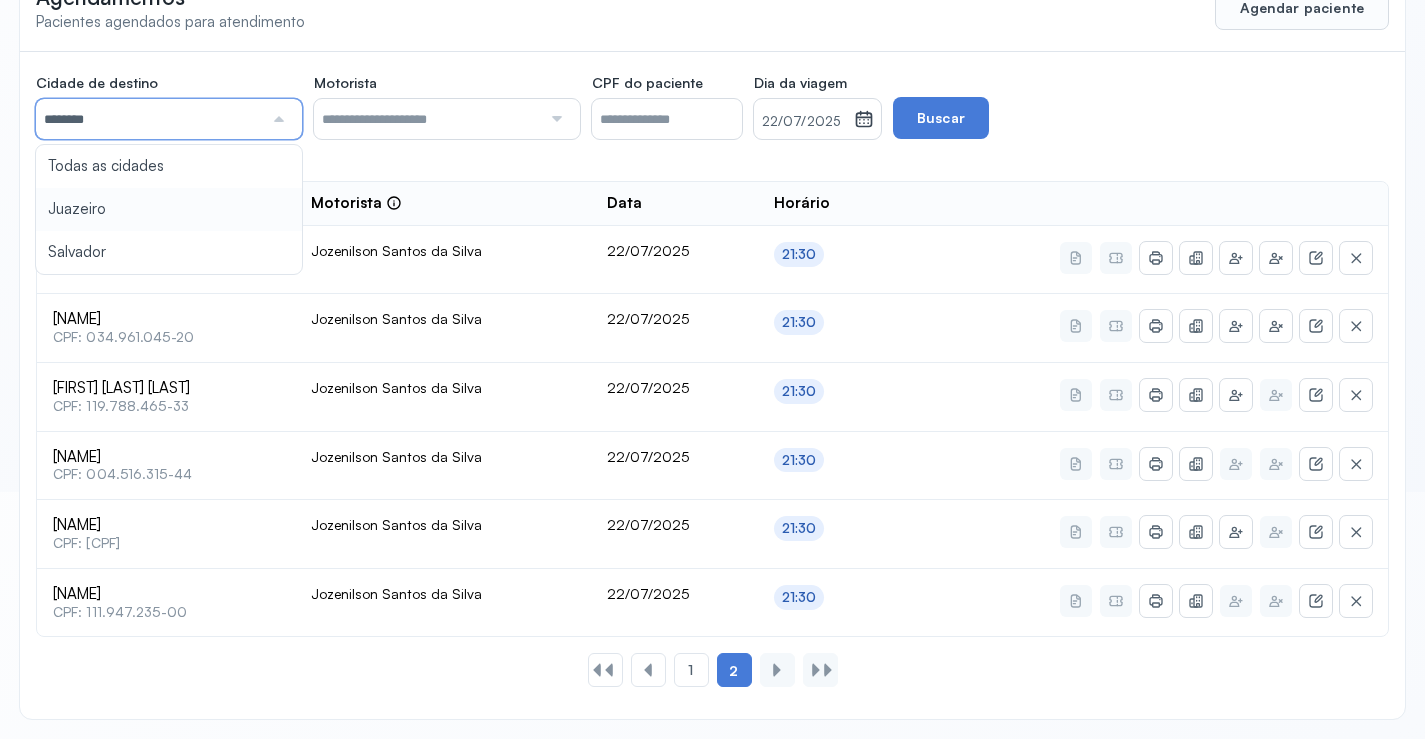 type on "********" 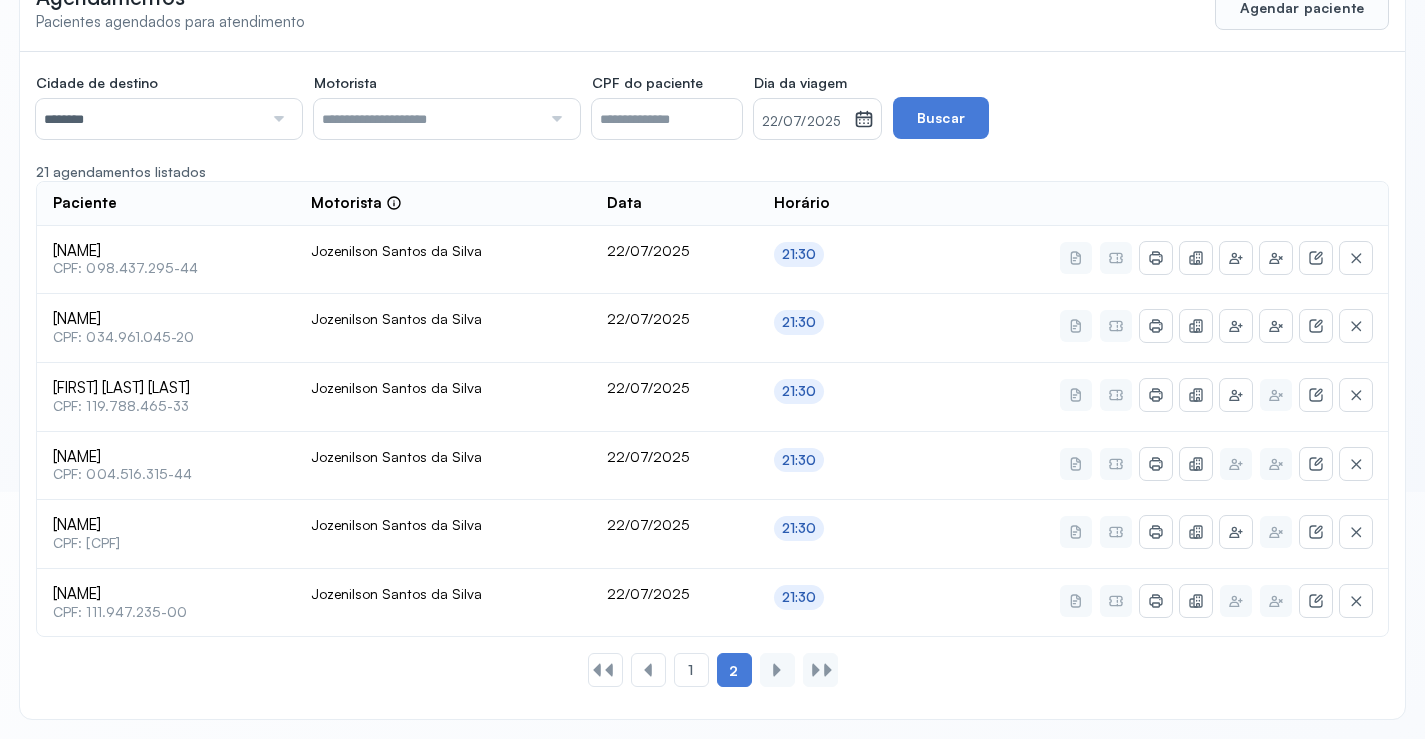 click on "Cidade de destino  ******** Todas as cidades Juazeiro Salvador Motorista  Todos os motoristas Diego dos Santos Edevon dos Santos Souza Edevon dos Santos Souza Elto Lima de Almeida Genivaldo Rodrigues da Silva Jozenilson Santos da Silva CPF do paciente  Dia da viagem  22/07/2025 julho 2025 S T Q Q S S D 1 2 3 4 5 6 7 8 9 10 11 12 13 14 15 16 17 18 19 20 21 22 23 24 25 26 27 28 29 30 31 jan fev mar abr maio jun jul ago set out nov dez 2018 2019 2020 2021 2022 2023 2024 2025 2026 2027 2028 2029  Buscar  21 agendamentos listados Paciente  Motorista  Data Horário Ellen Taiane Vieira da Silva  CPF: 098.437.295-44 Jozenilson Santos da Silva 22/07/2025 21:30 Luiz Felipe Vieira  CPF: 034.961.045-20 Jozenilson Santos da Silva 22/07/2025 21:30 Talyson Santos Cruz  CPF: 119.788.465-33 Jozenilson Santos da Silva 22/07/2025 21:30 Catia Barbosa dos Santos  CPF: 004.516.315-44 Jozenilson Santos da Silva 22/07/2025 21:30 Arismario Andrade Ferreira  CPF: 041.695.188-02 Jozenilson Santos da Silva 22/07/2025 21:30 22/07/2025 1" 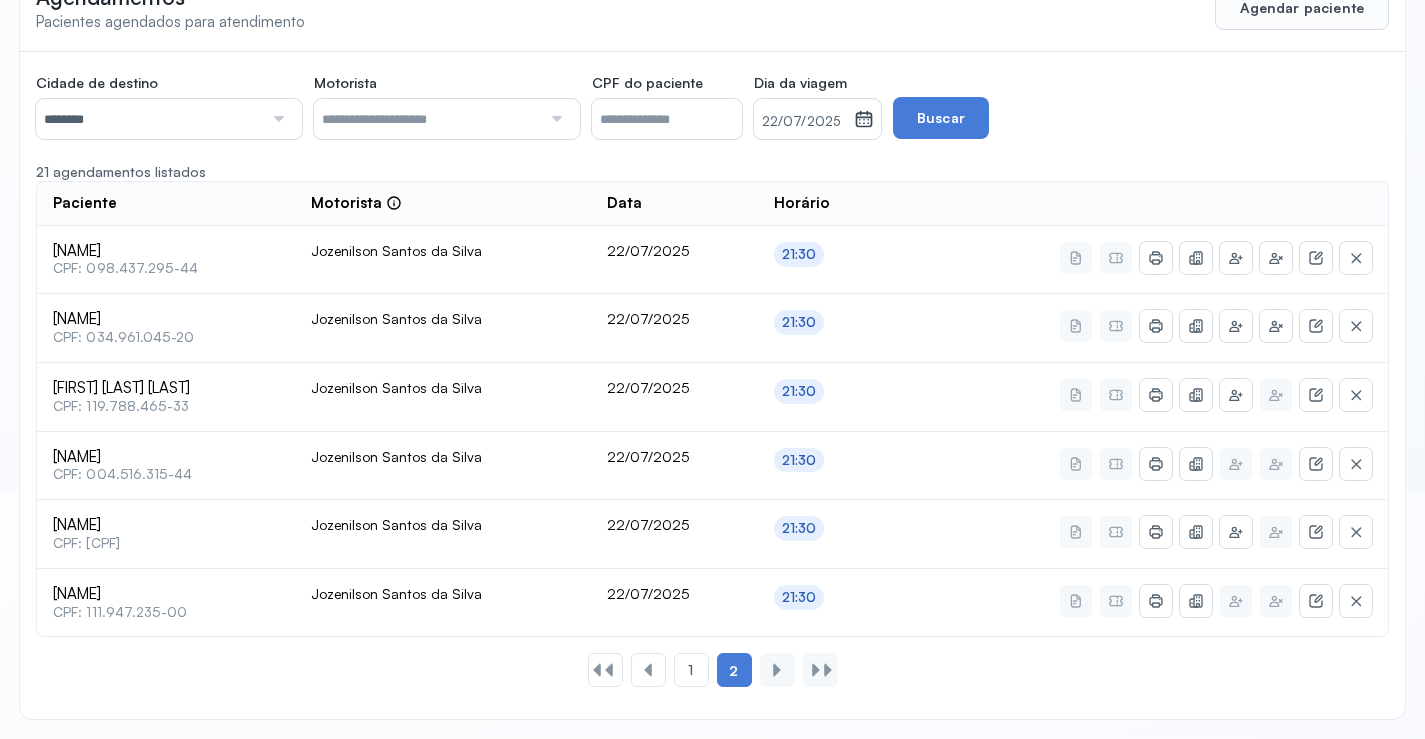 click 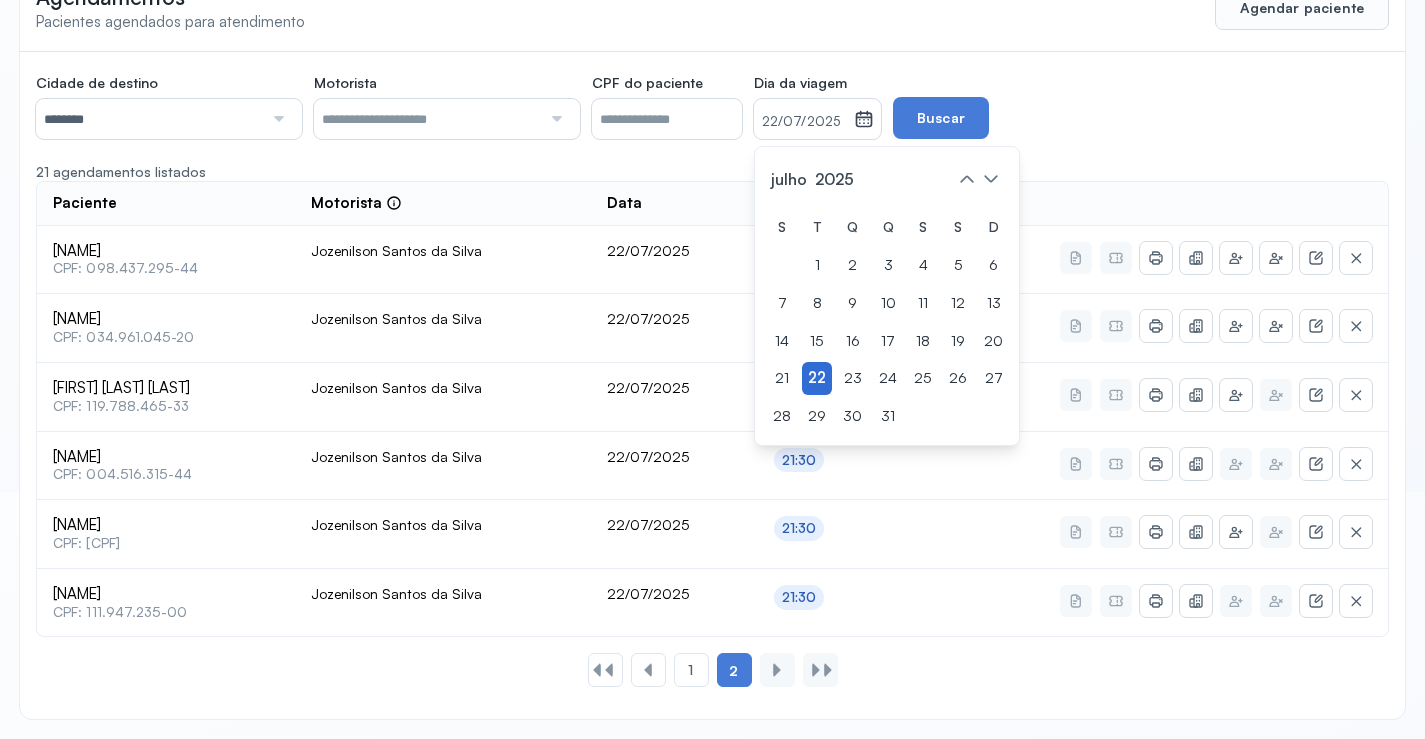 click on "22" 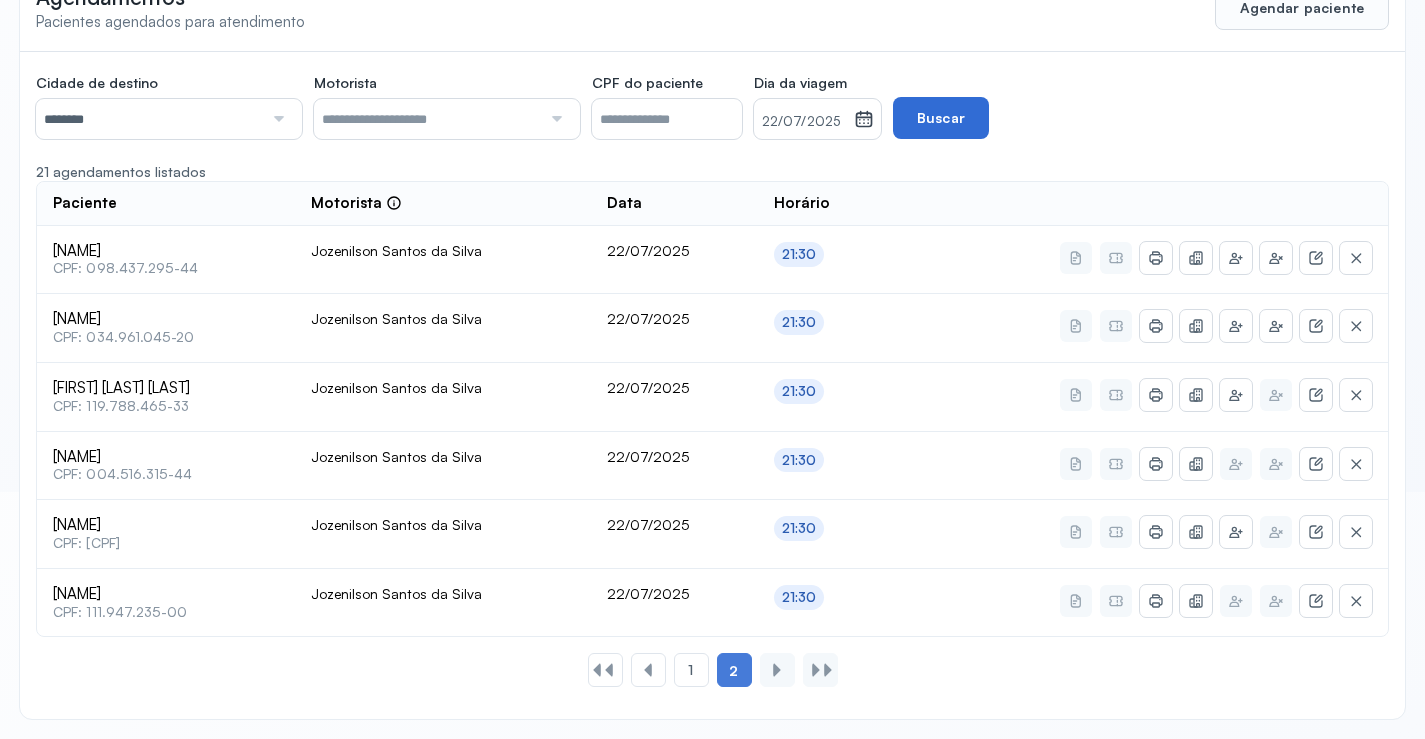 click on "Buscar" at bounding box center (941, 118) 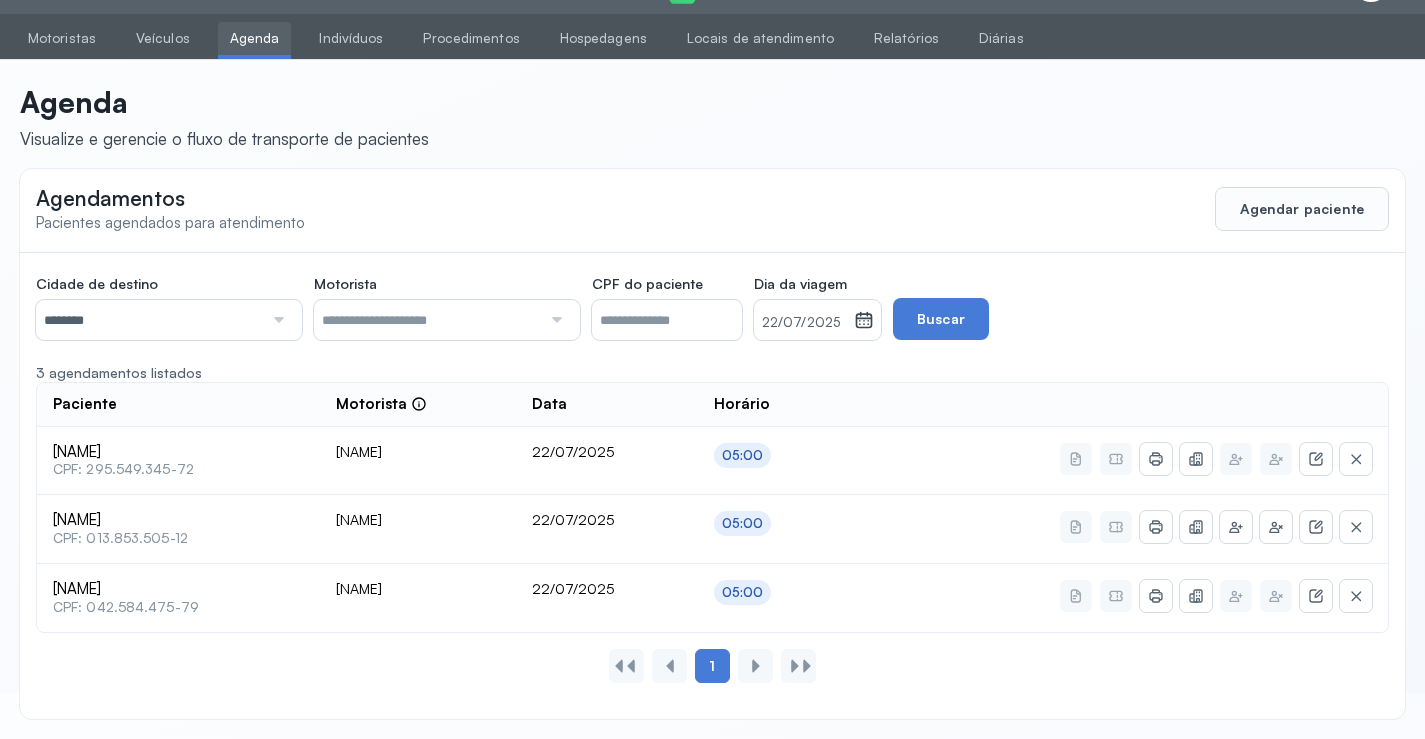 click 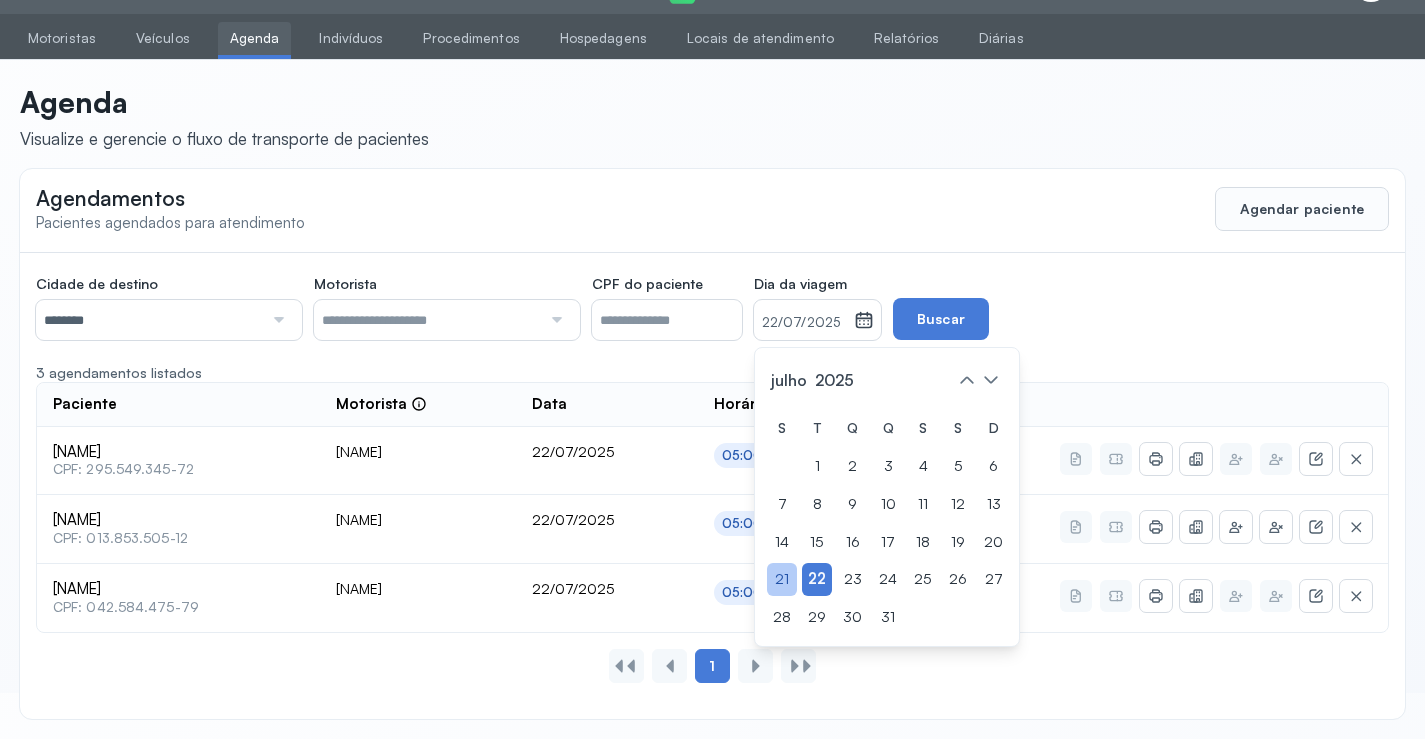 click on "21" 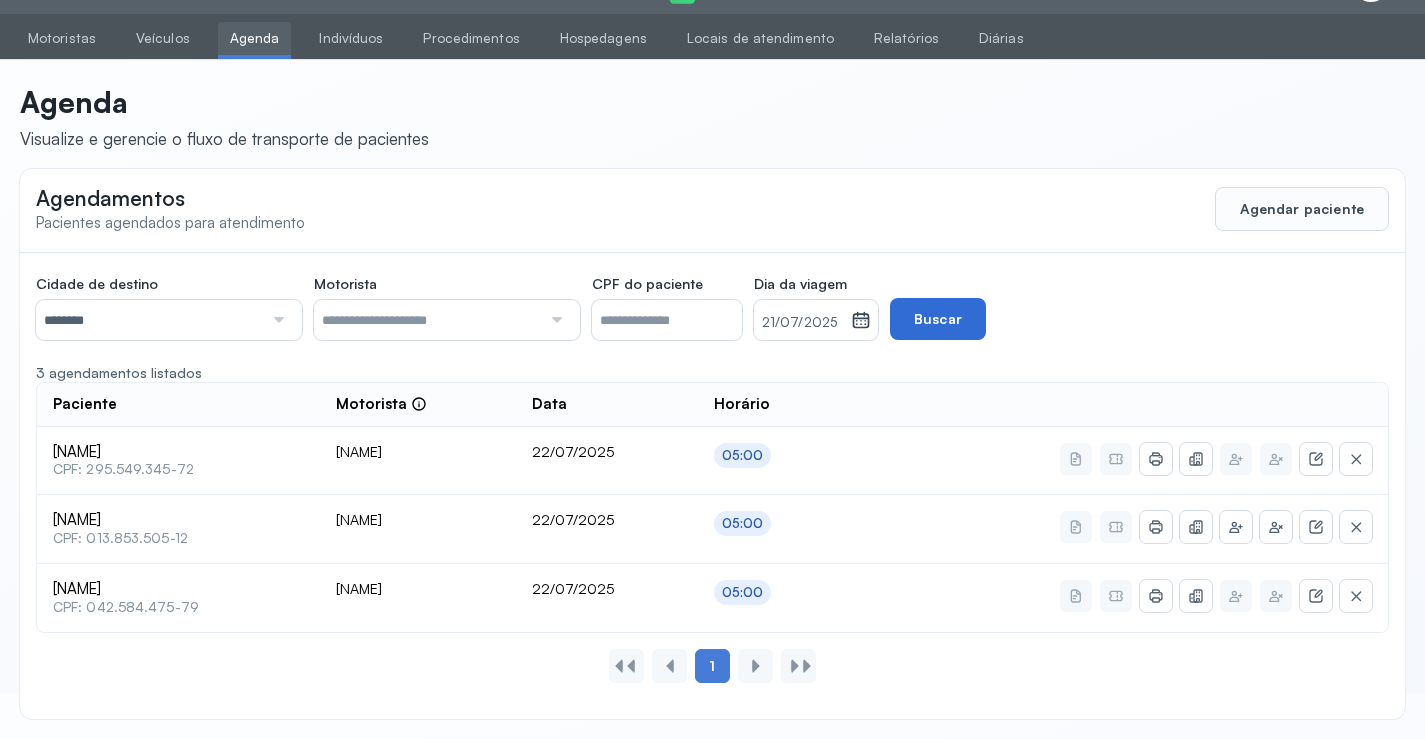 click on "Buscar" at bounding box center (938, 319) 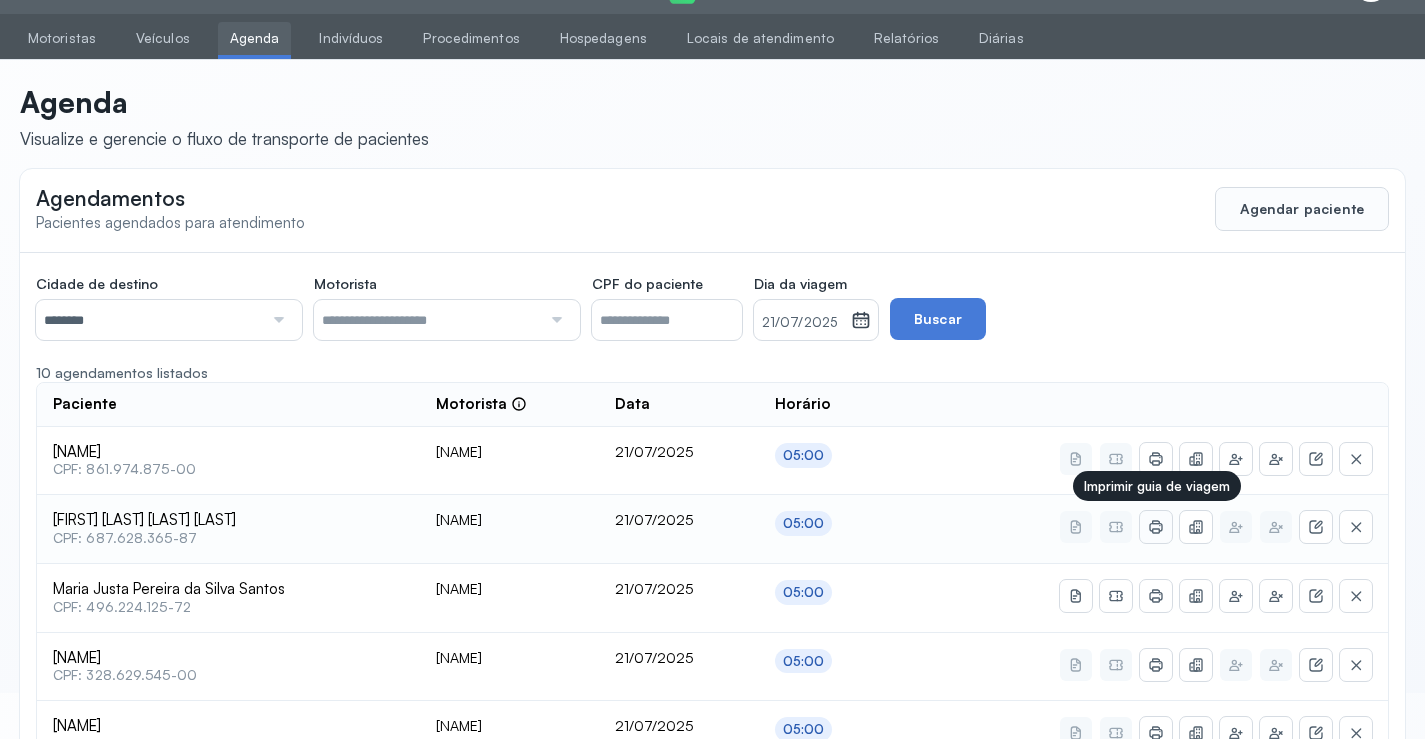 click 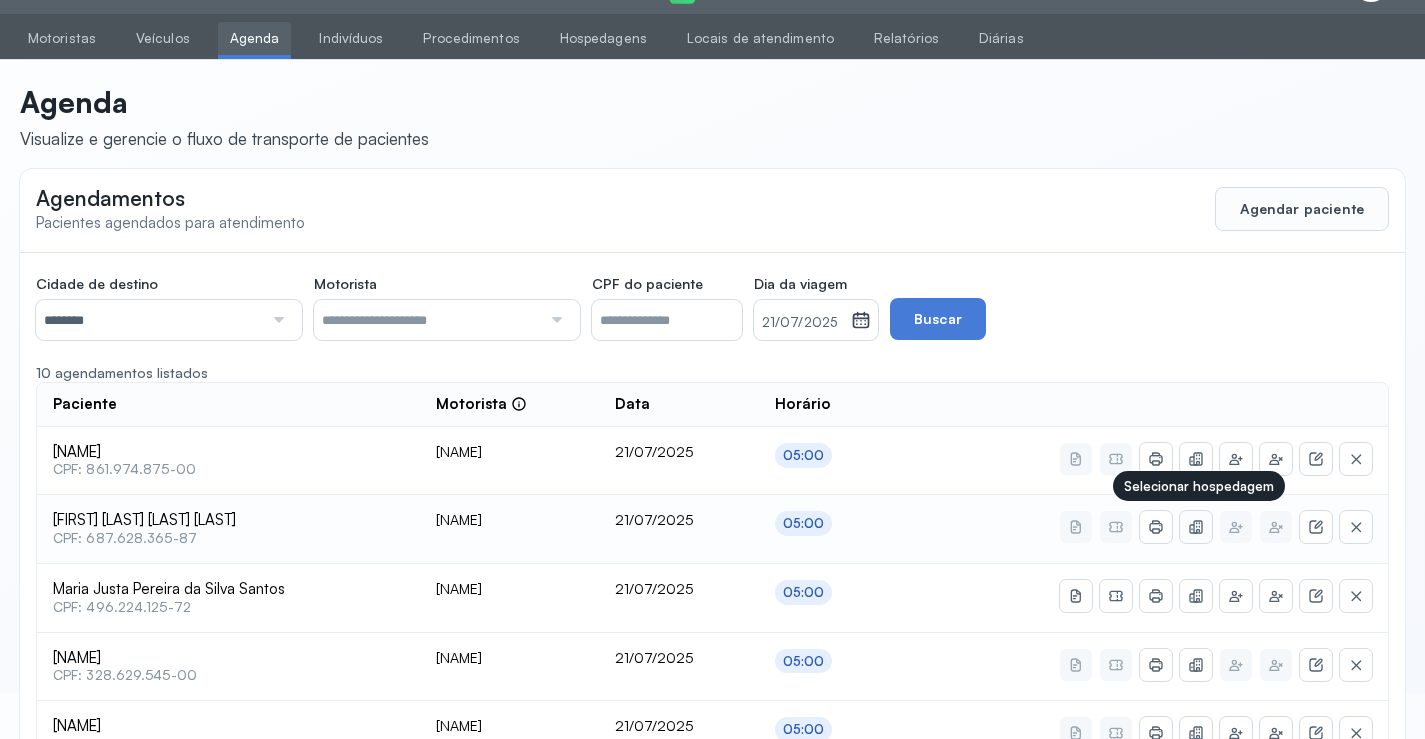click 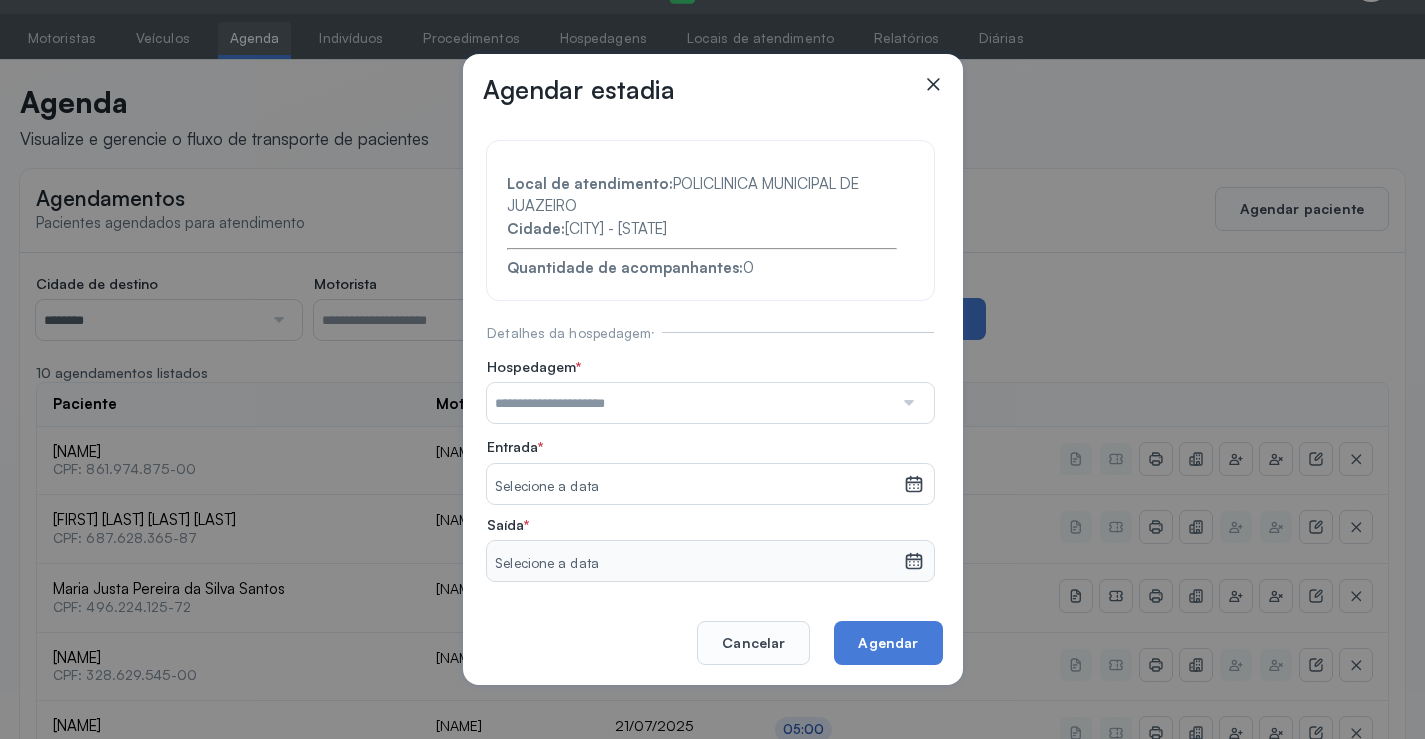 click at bounding box center (907, 403) 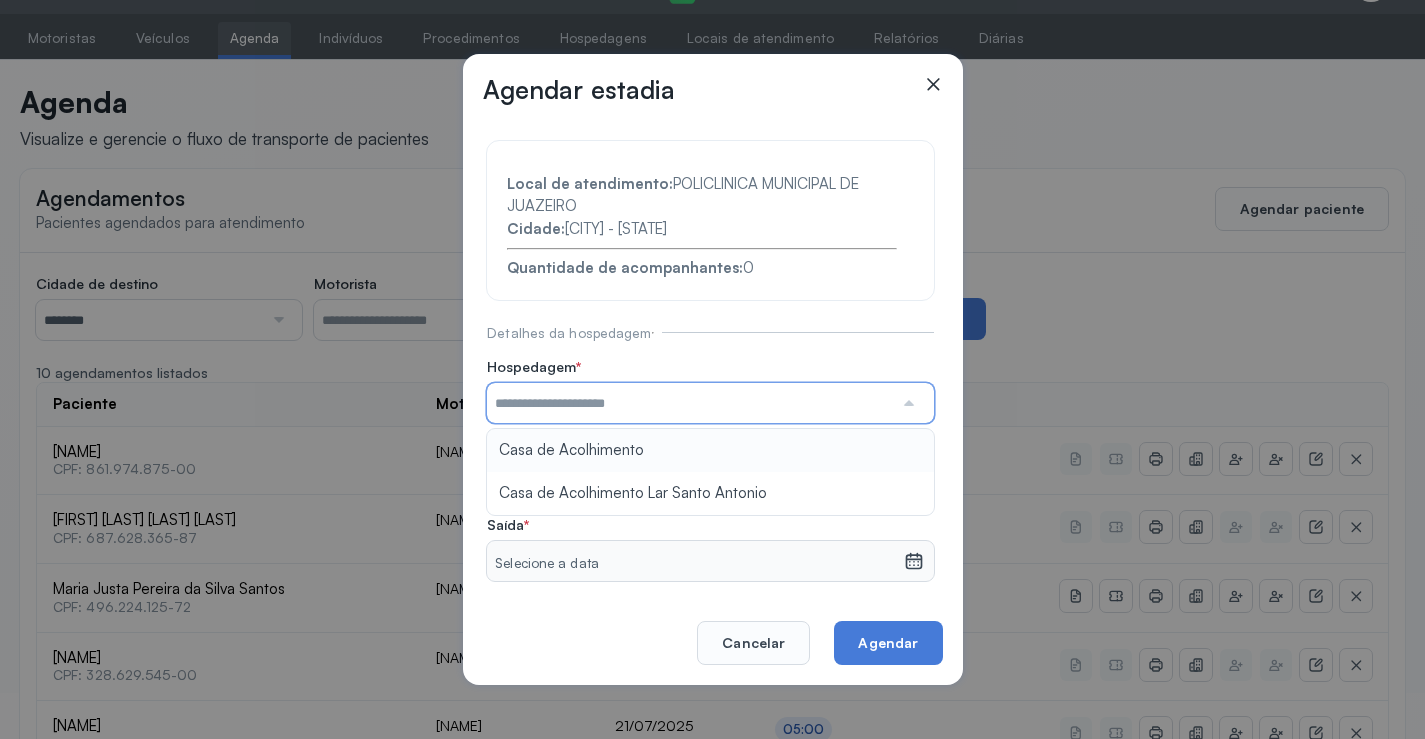 type on "**********" 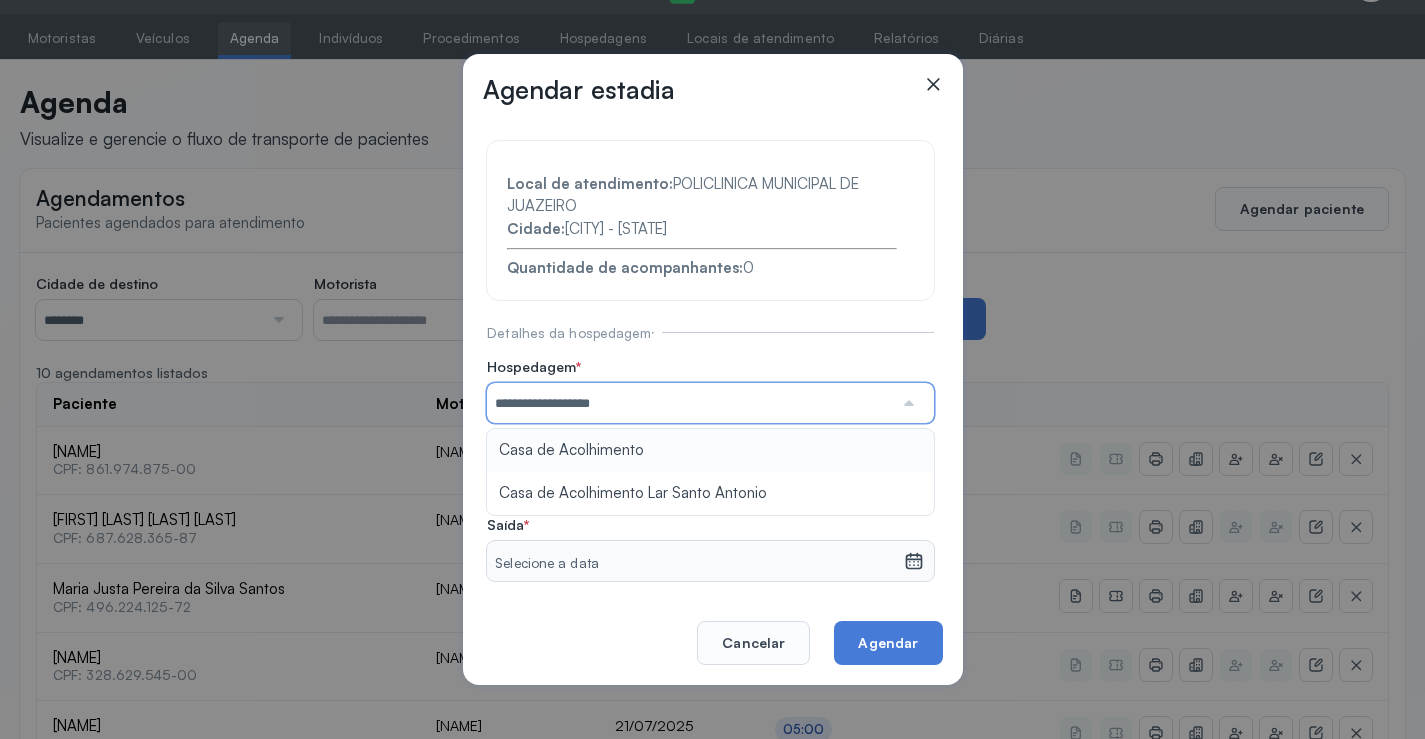drag, startPoint x: 588, startPoint y: 450, endPoint x: 621, endPoint y: 453, distance: 33.13608 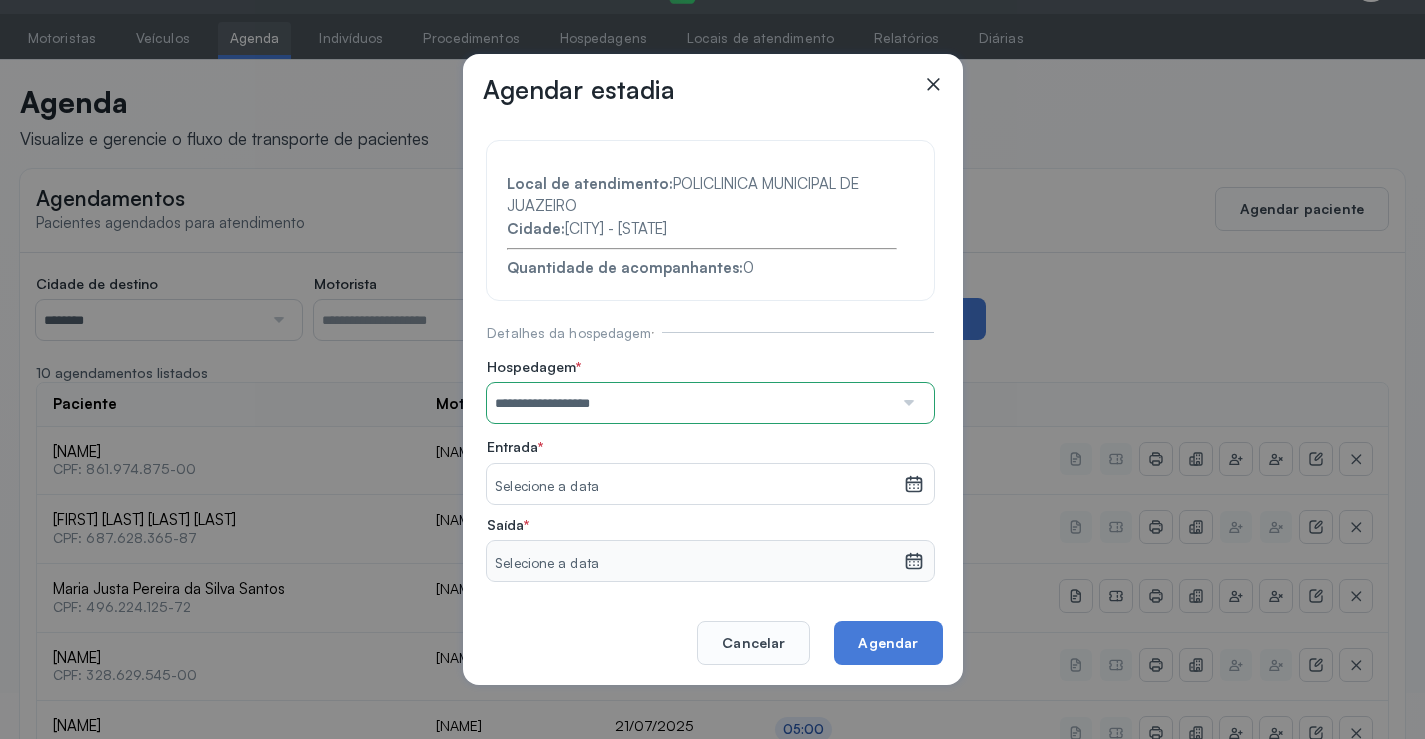 click 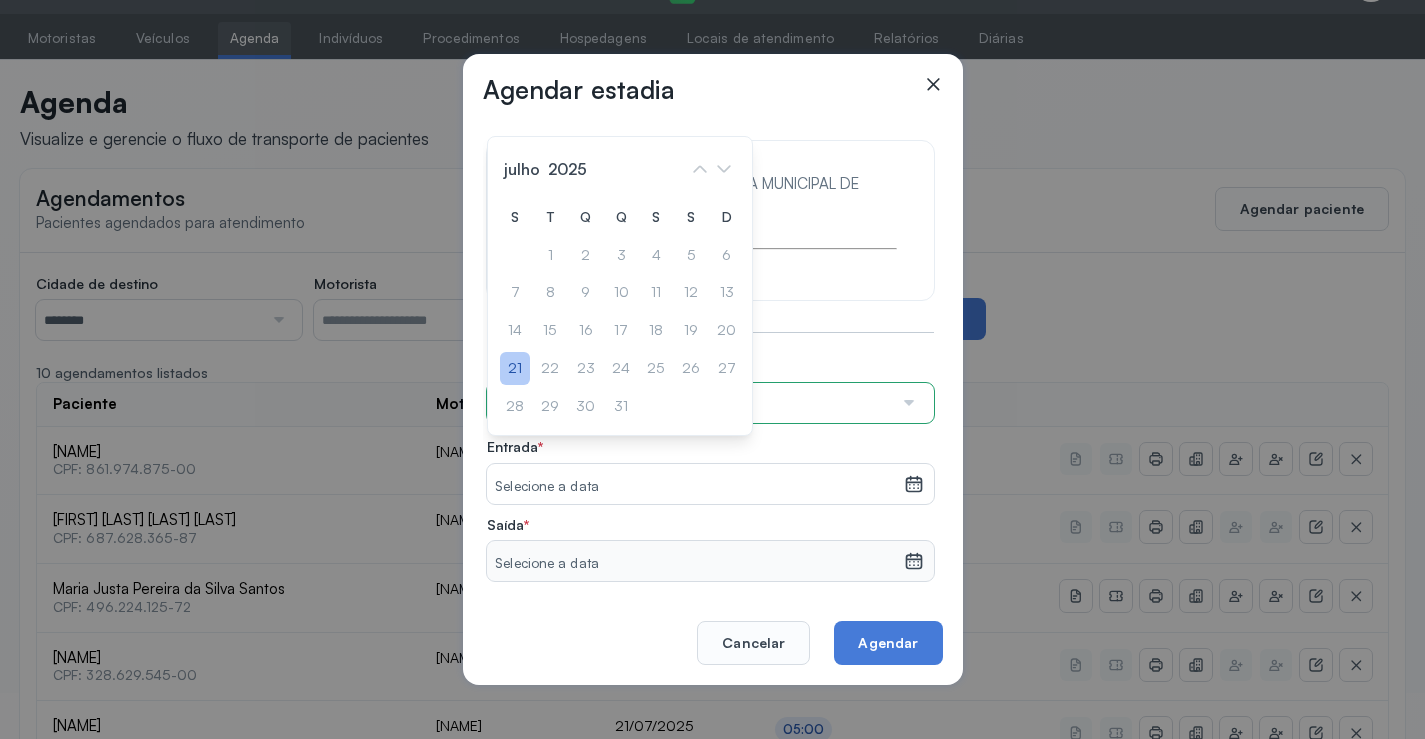 click on "21" 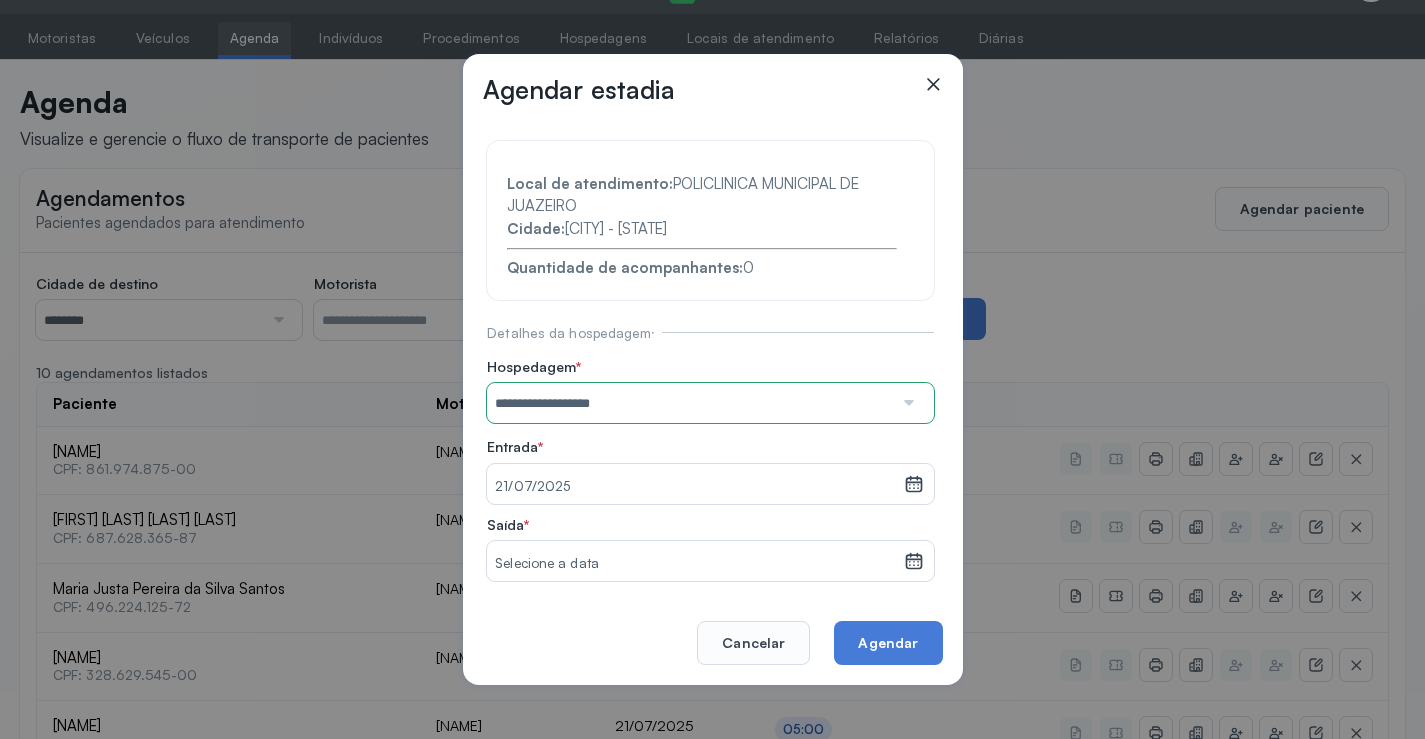 click on "Selecione a data" at bounding box center (695, 561) 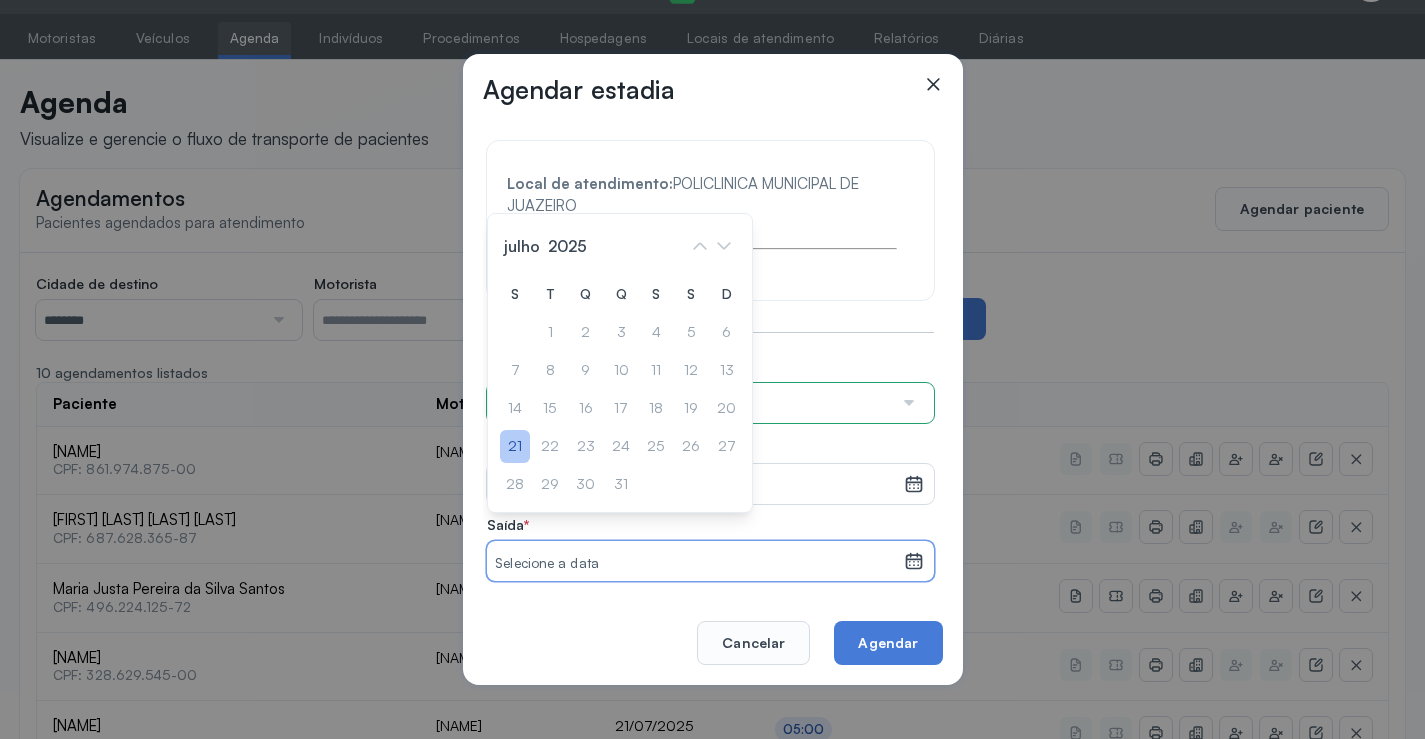 click on "21" 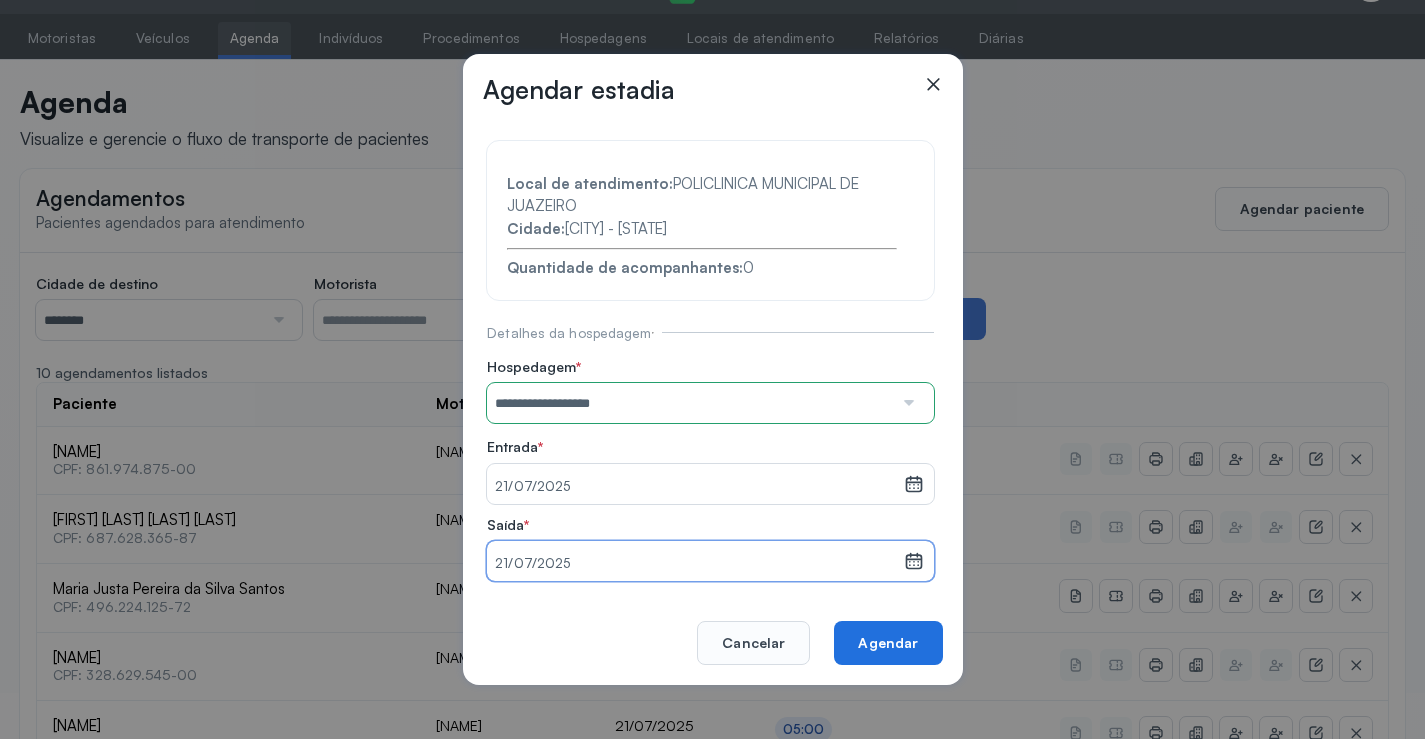 click on "Agendar" 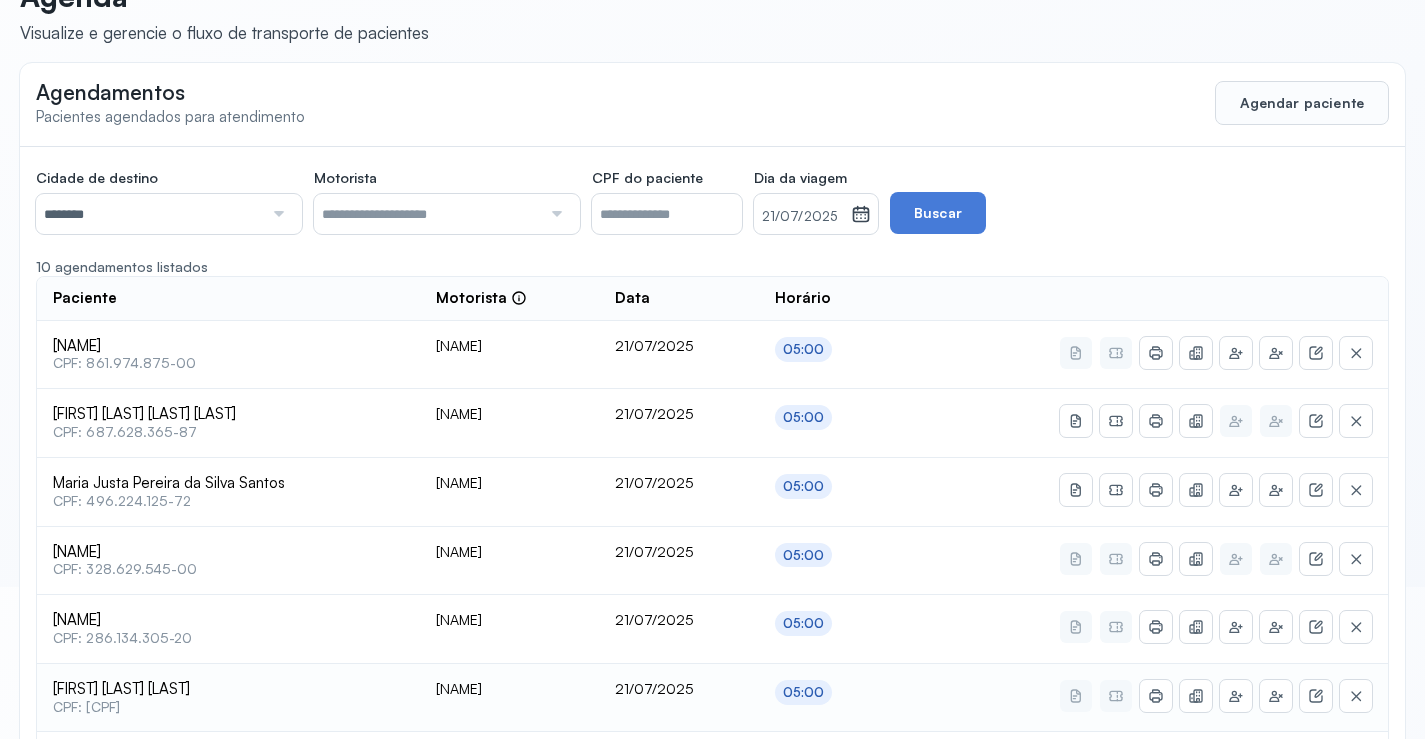 scroll, scrollTop: 146, scrollLeft: 0, axis: vertical 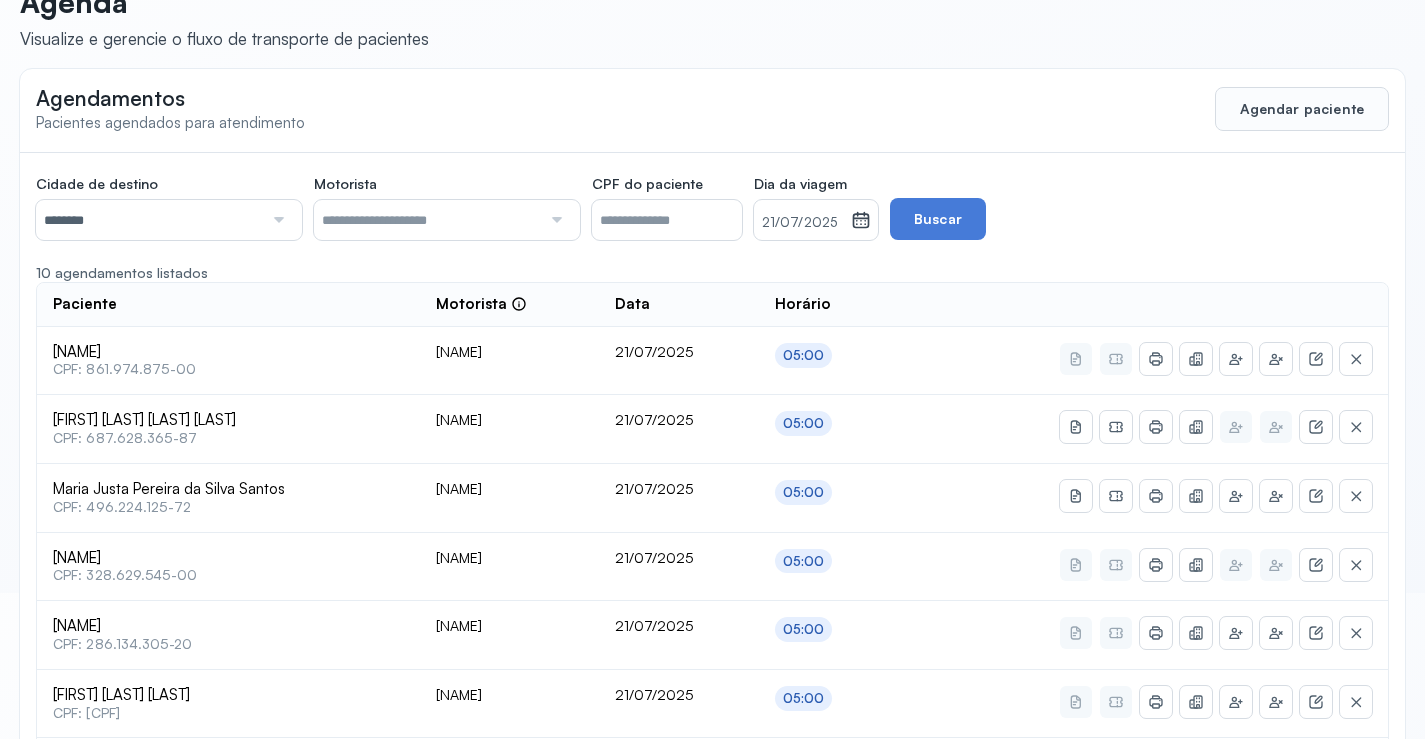 click at bounding box center (276, 220) 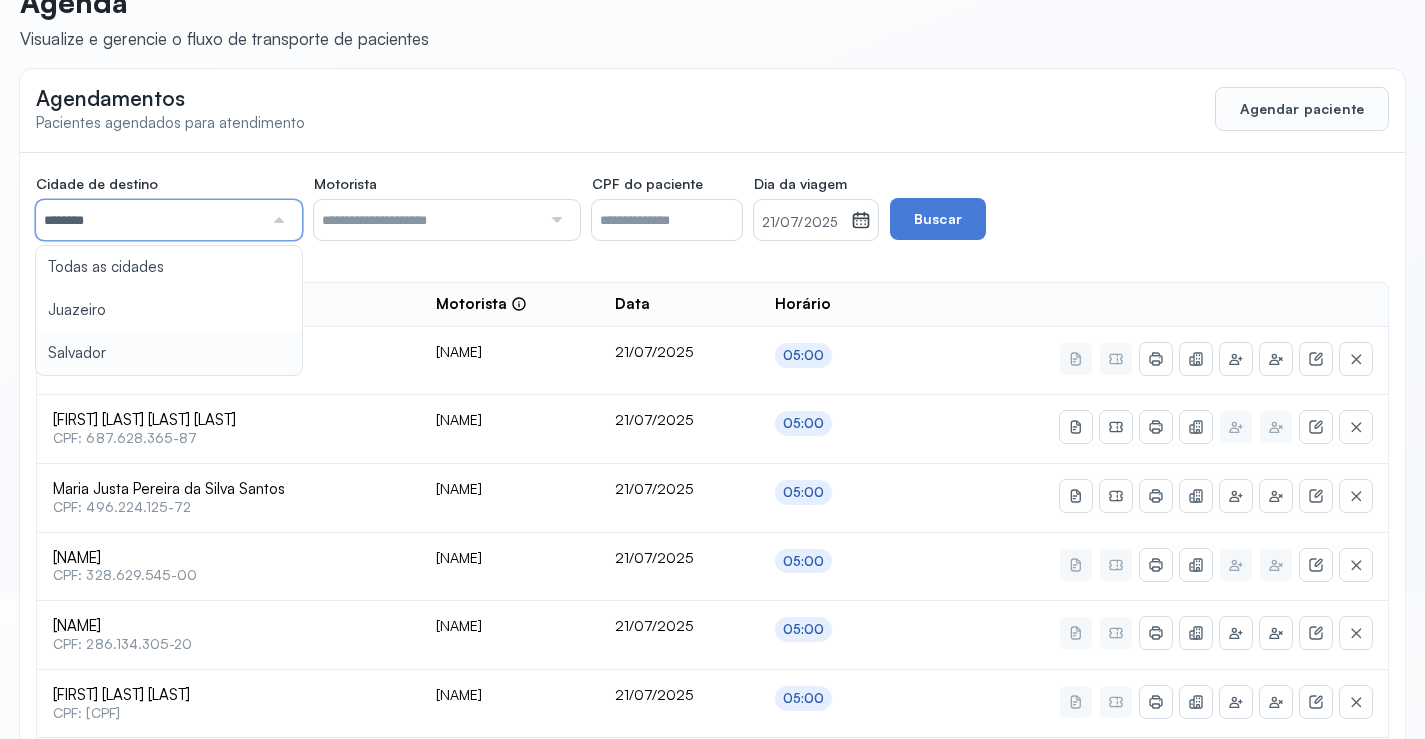 type on "********" 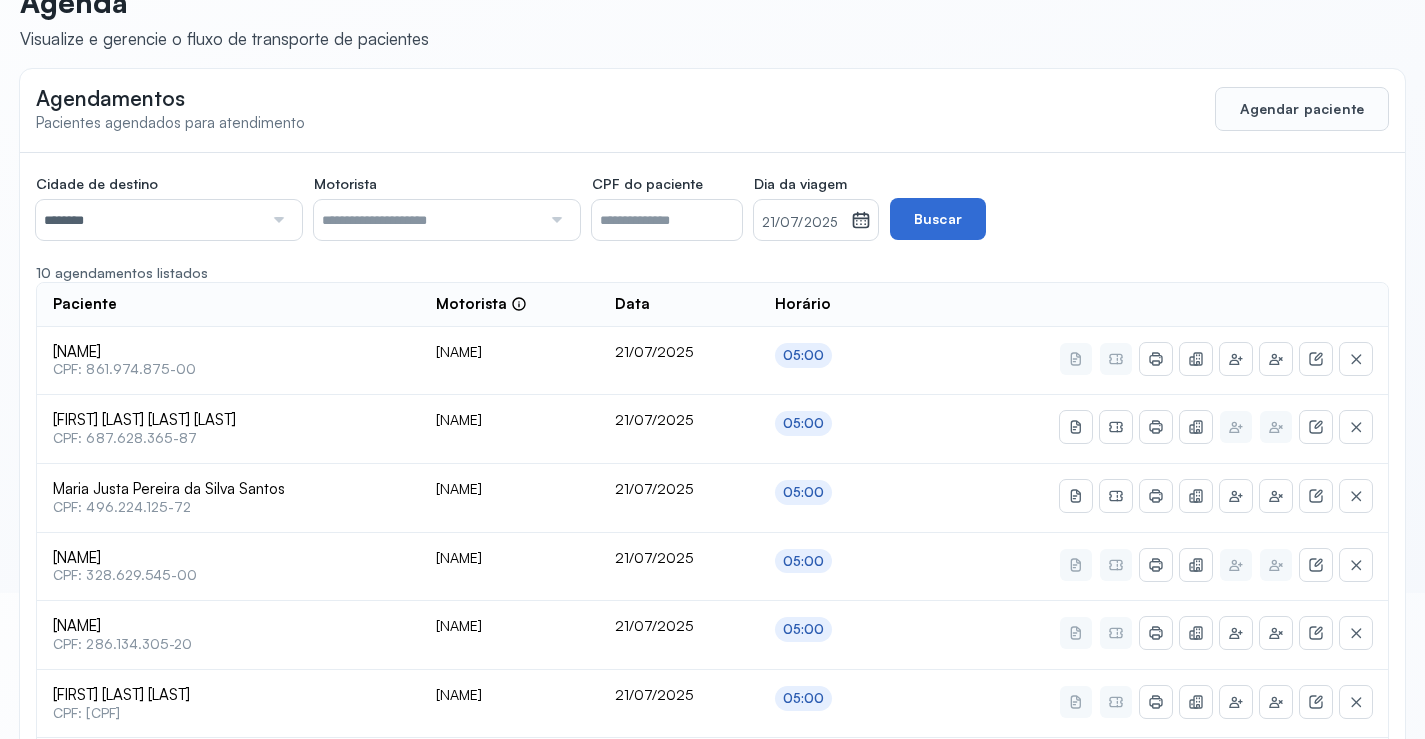 click on "Buscar" at bounding box center (938, 219) 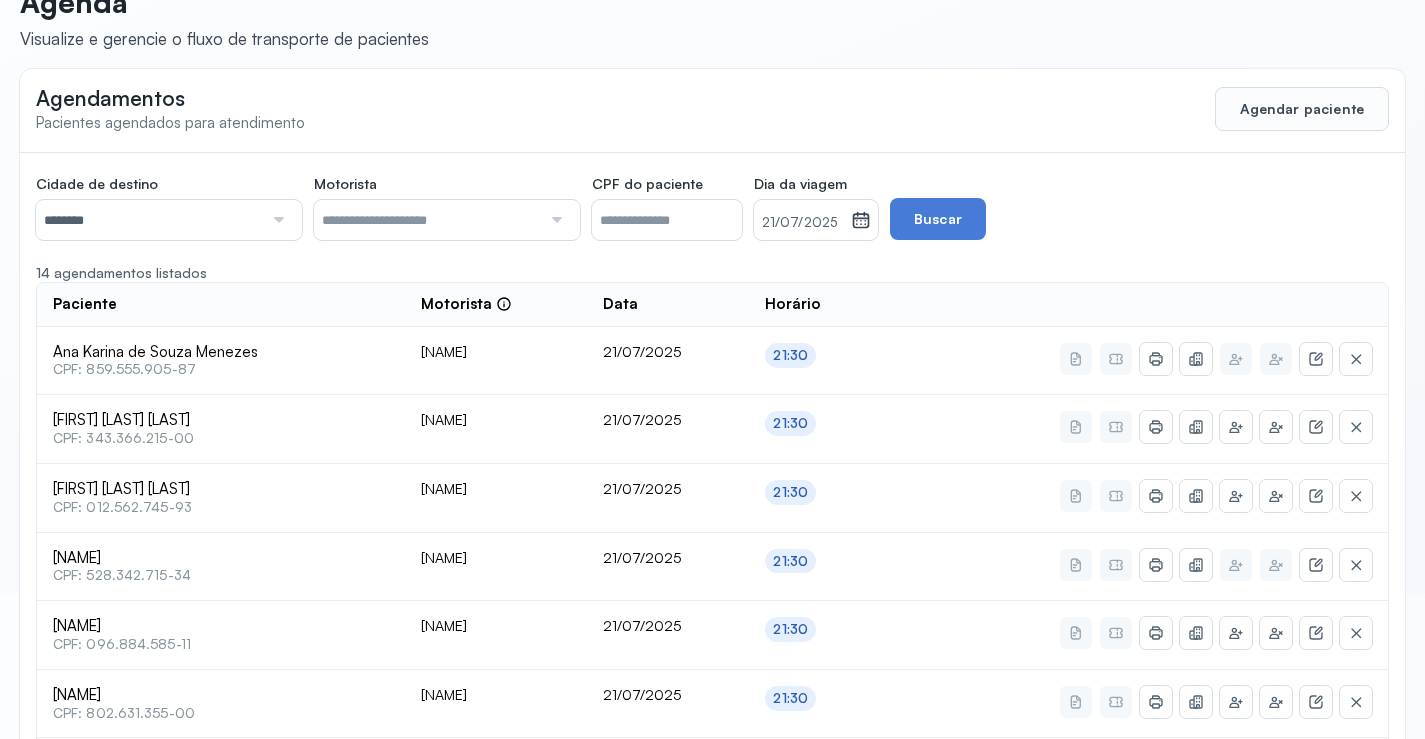 scroll, scrollTop: 0, scrollLeft: 0, axis: both 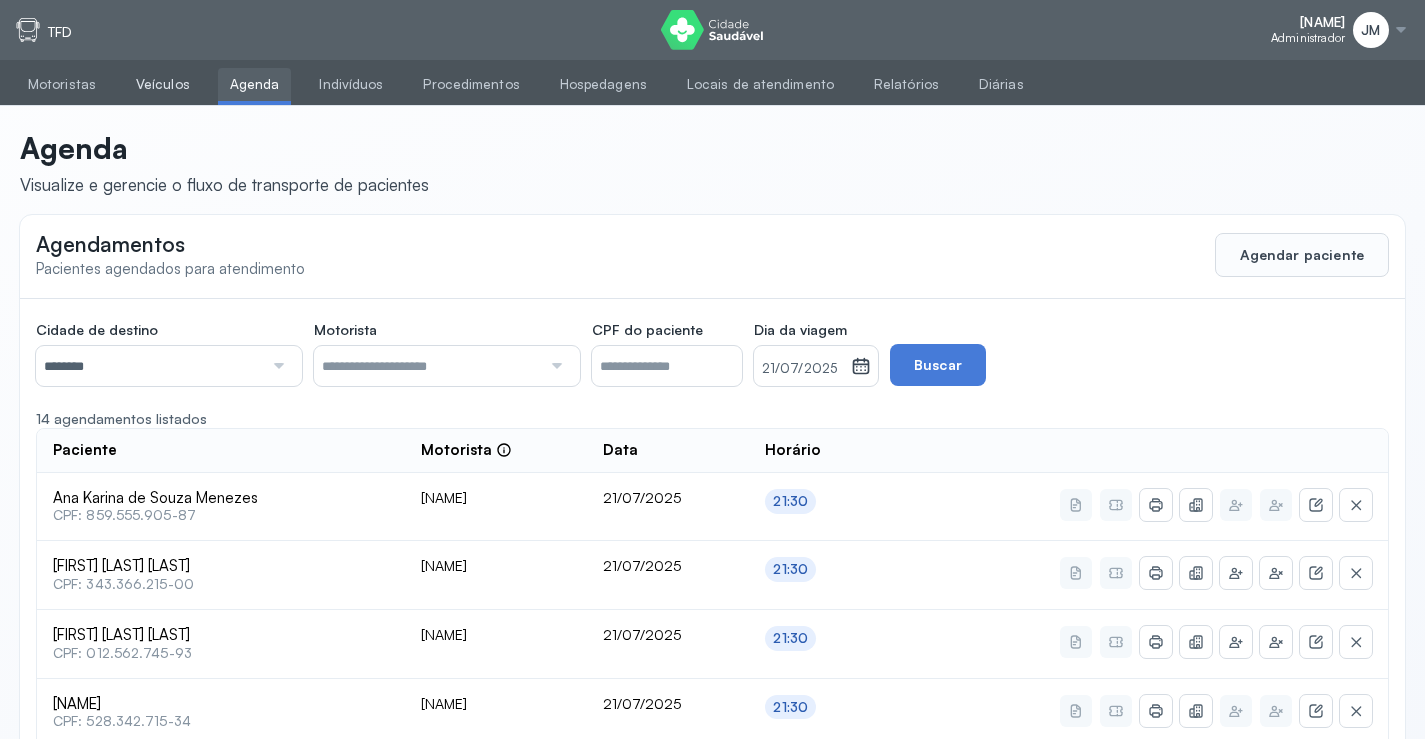 click on "Veículos" at bounding box center (163, 84) 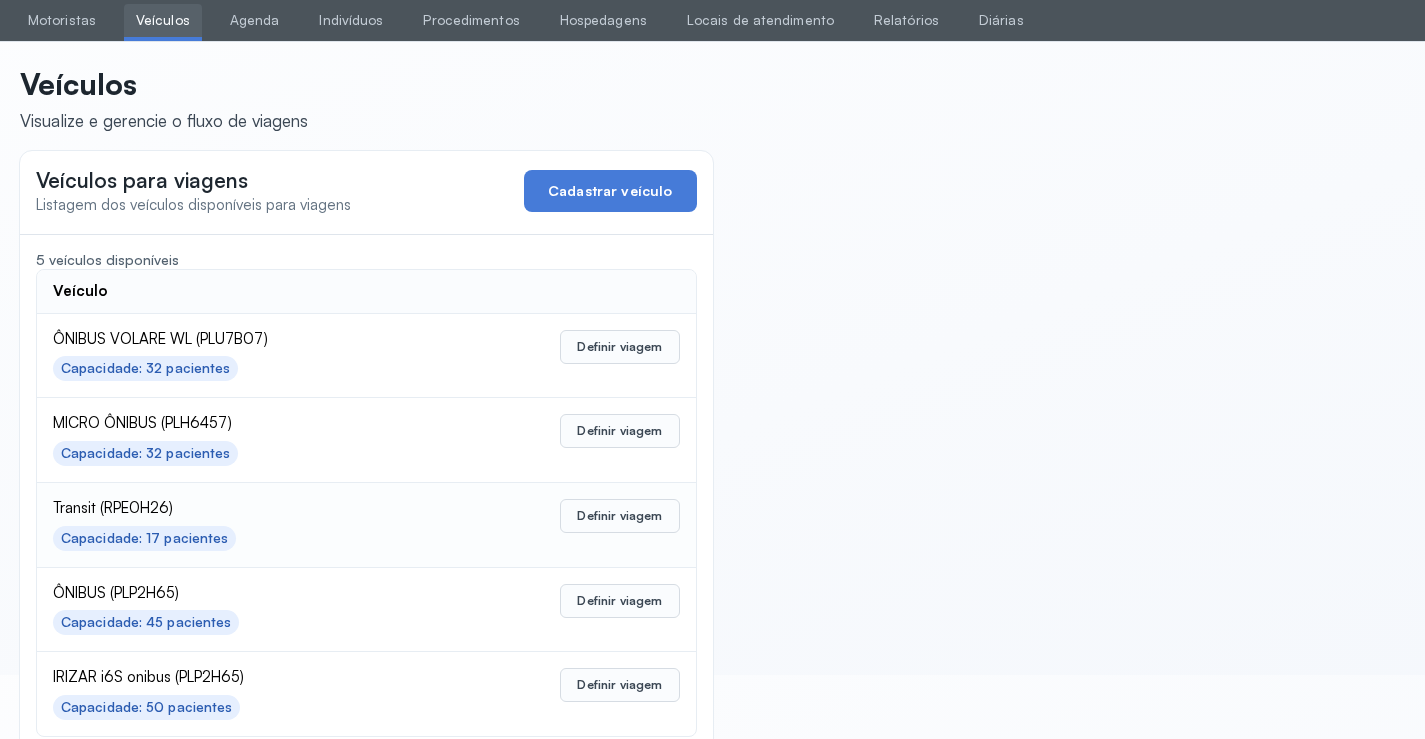 scroll, scrollTop: 98, scrollLeft: 0, axis: vertical 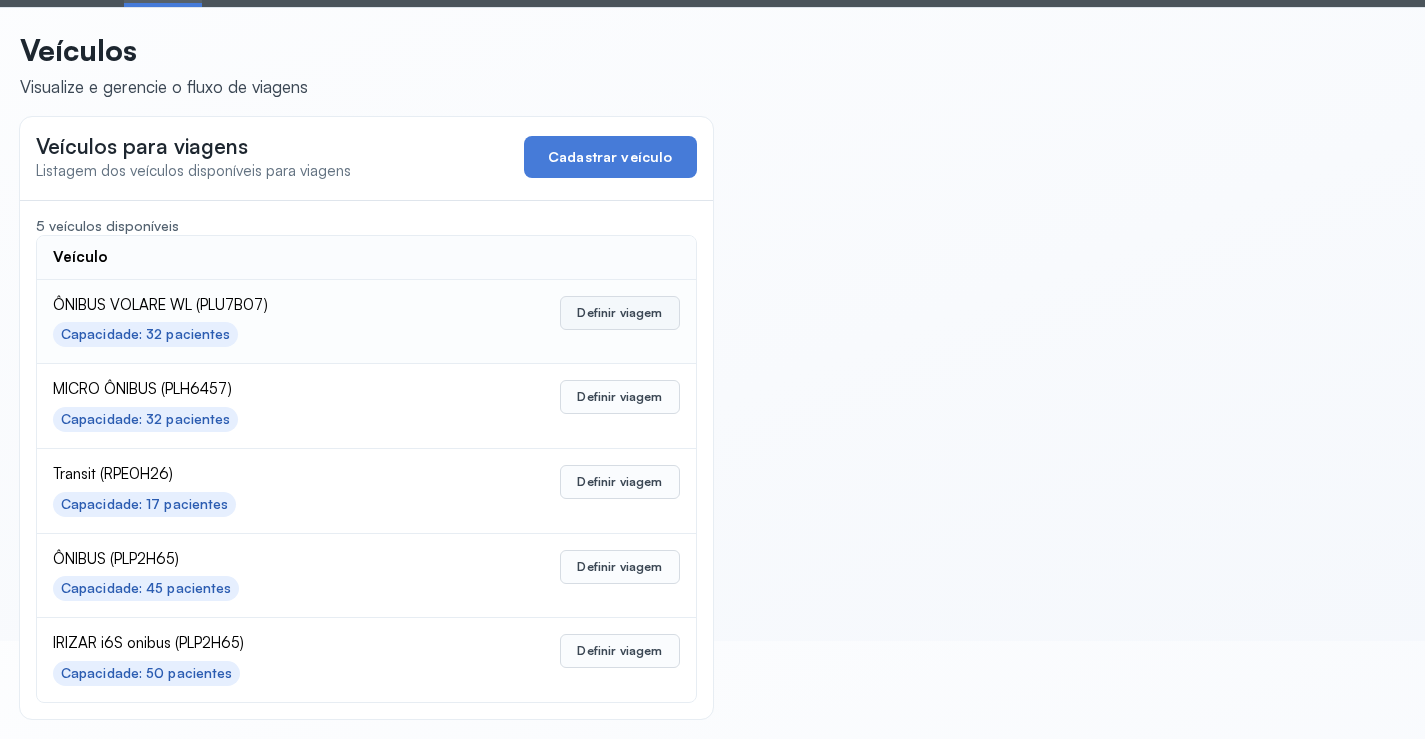 click on "Definir viagem" at bounding box center (619, 313) 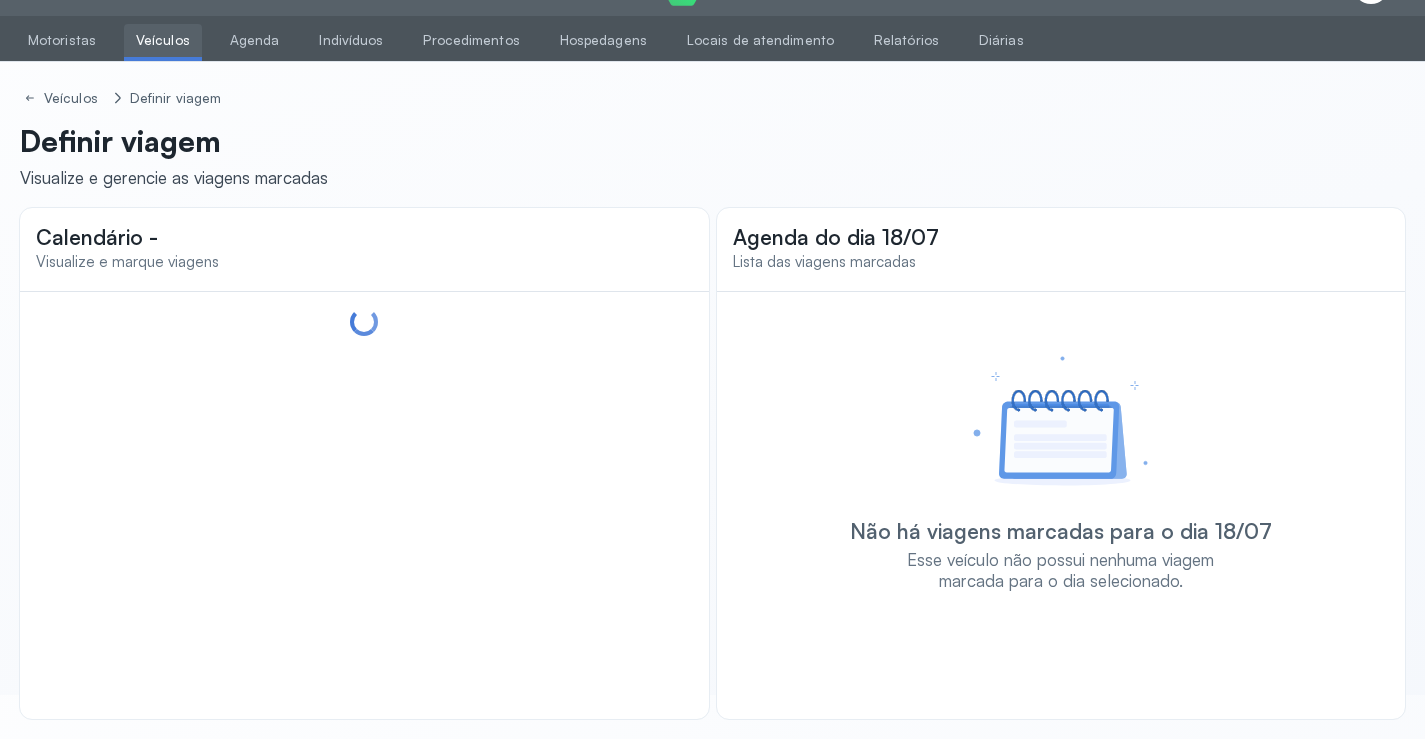 scroll, scrollTop: 44, scrollLeft: 0, axis: vertical 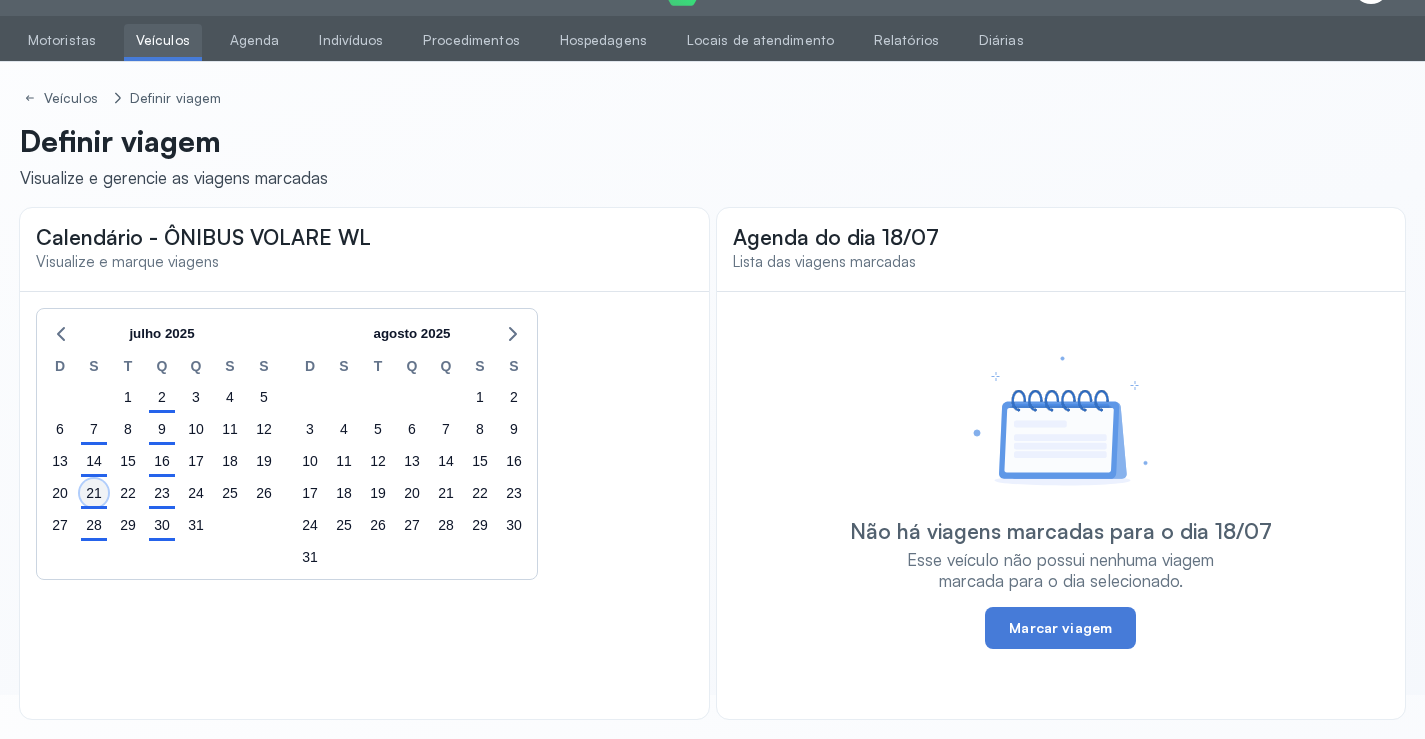 click on "21" 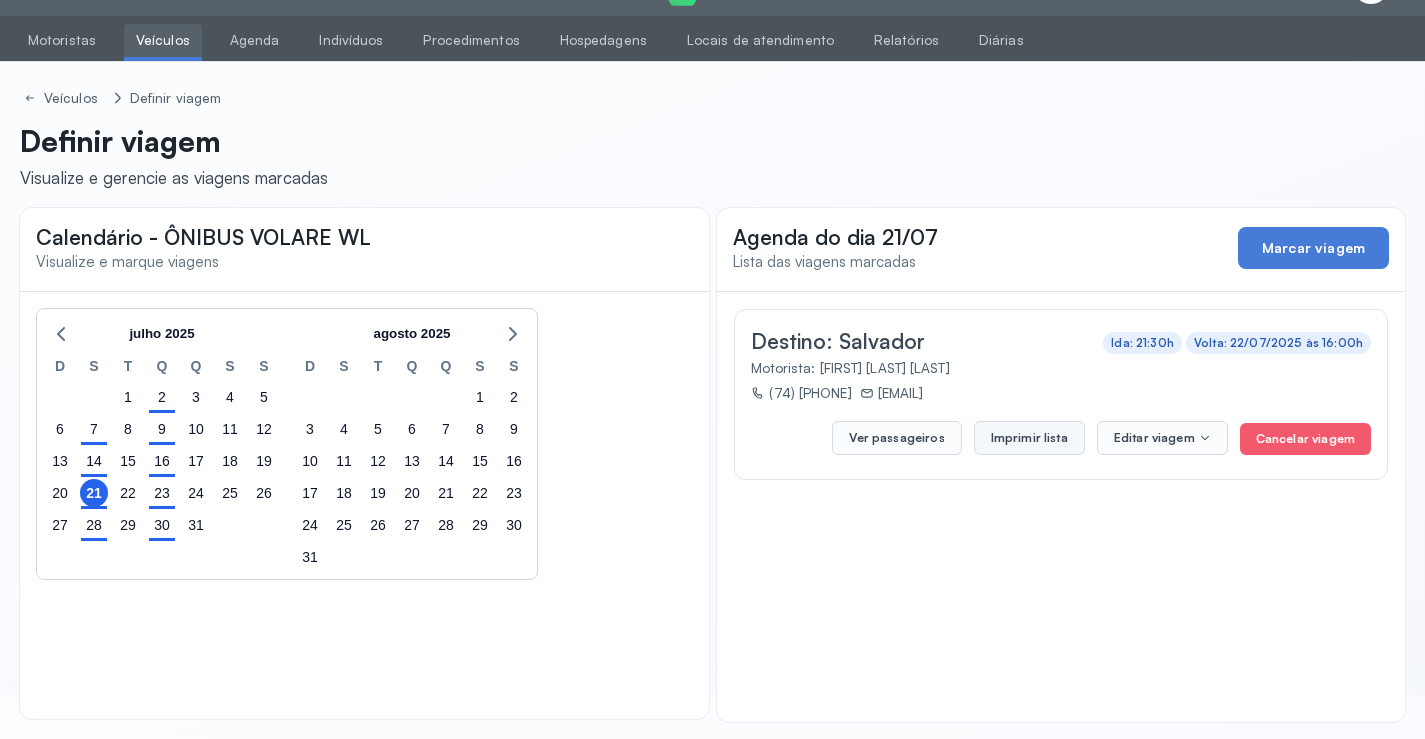 click on "Imprimir lista" at bounding box center (1029, 438) 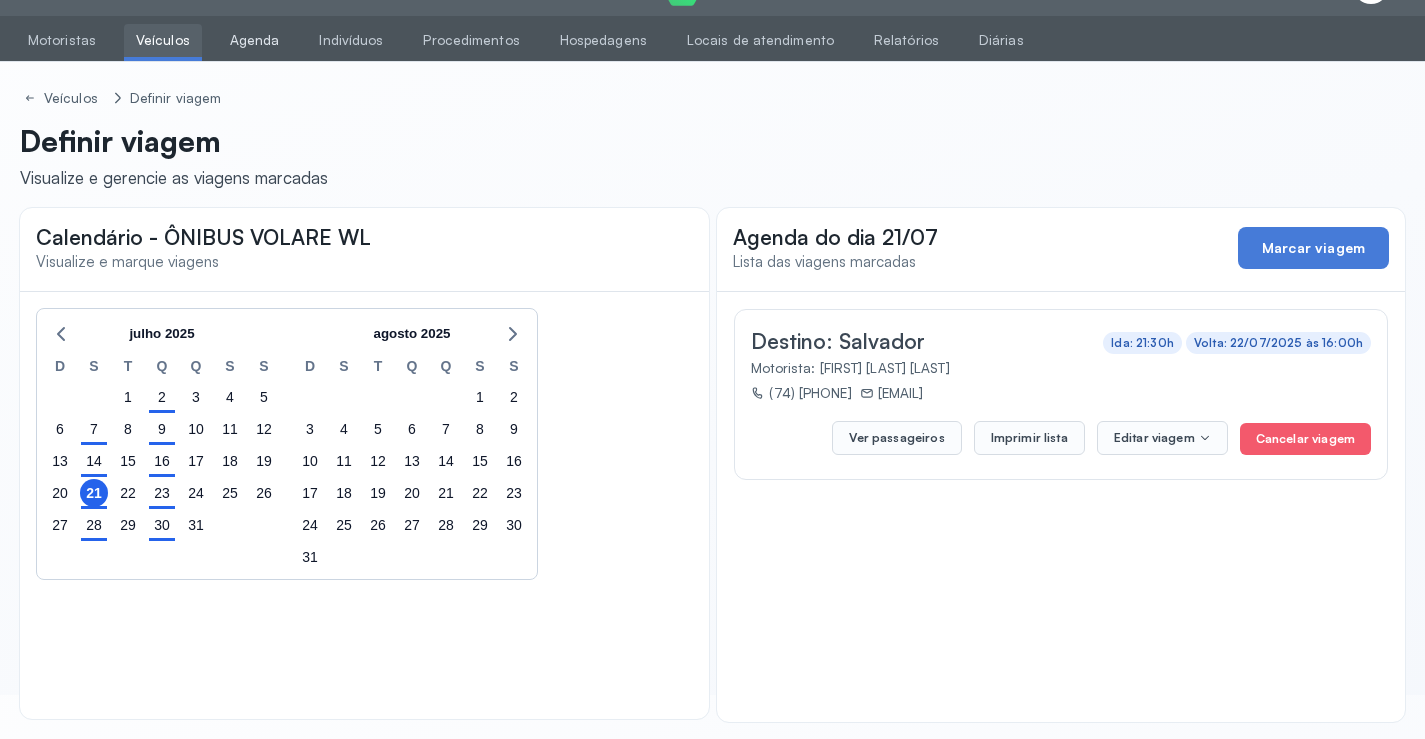 click on "Agenda" at bounding box center [255, 40] 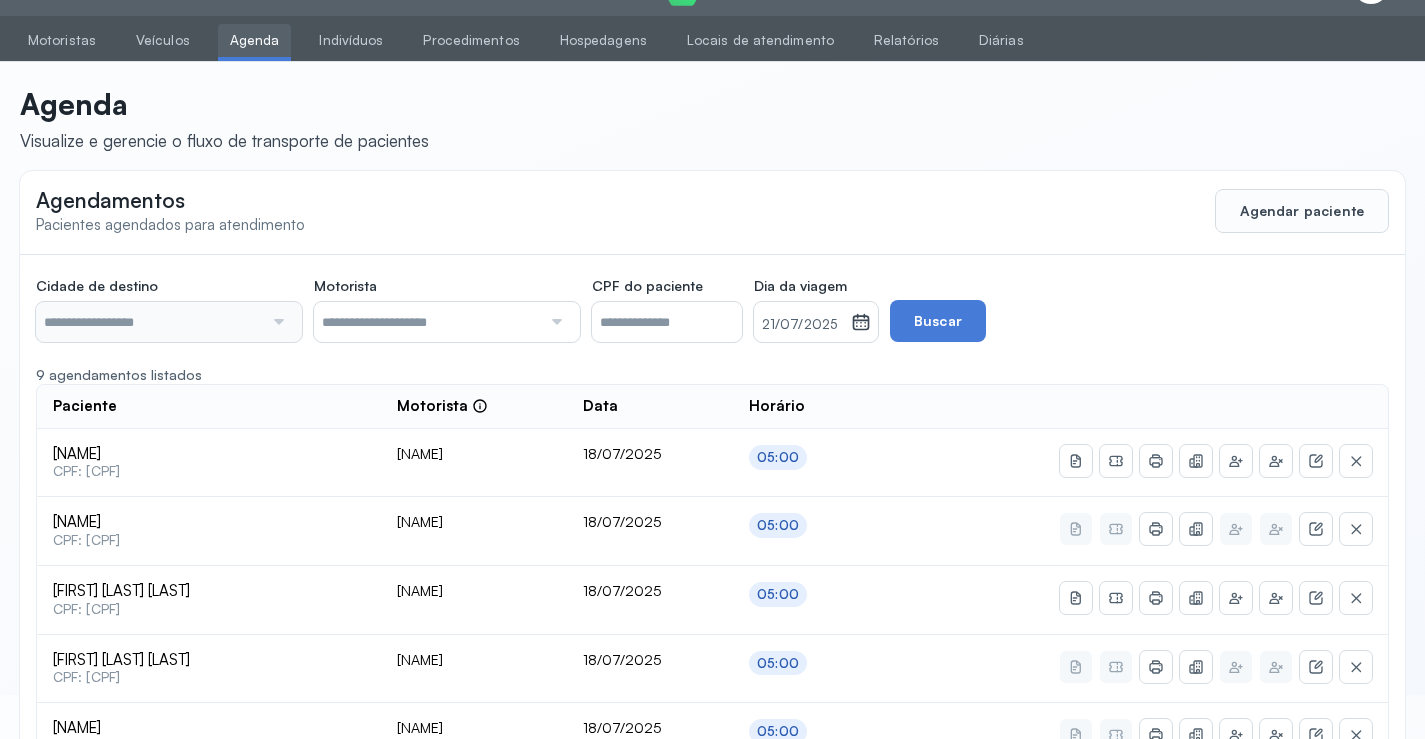 type on "********" 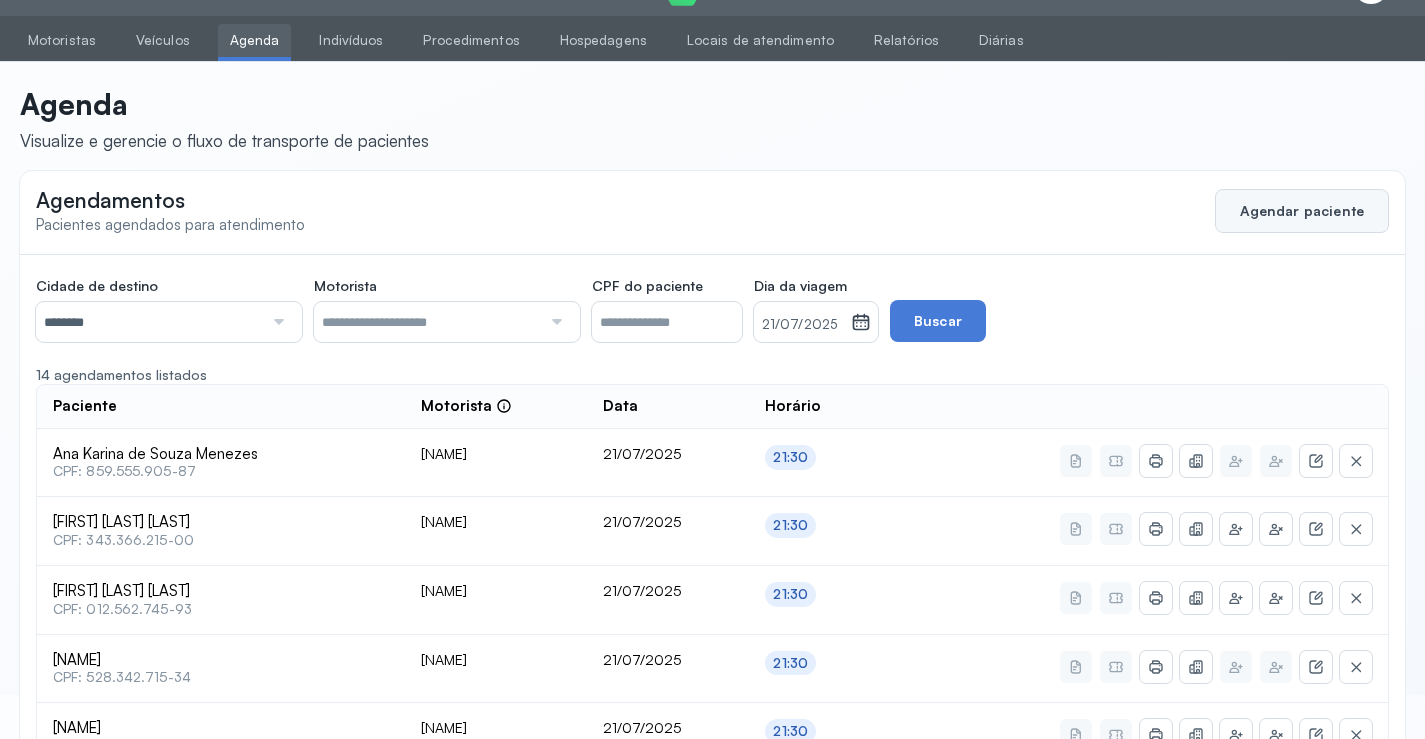 click on "Agendar paciente" 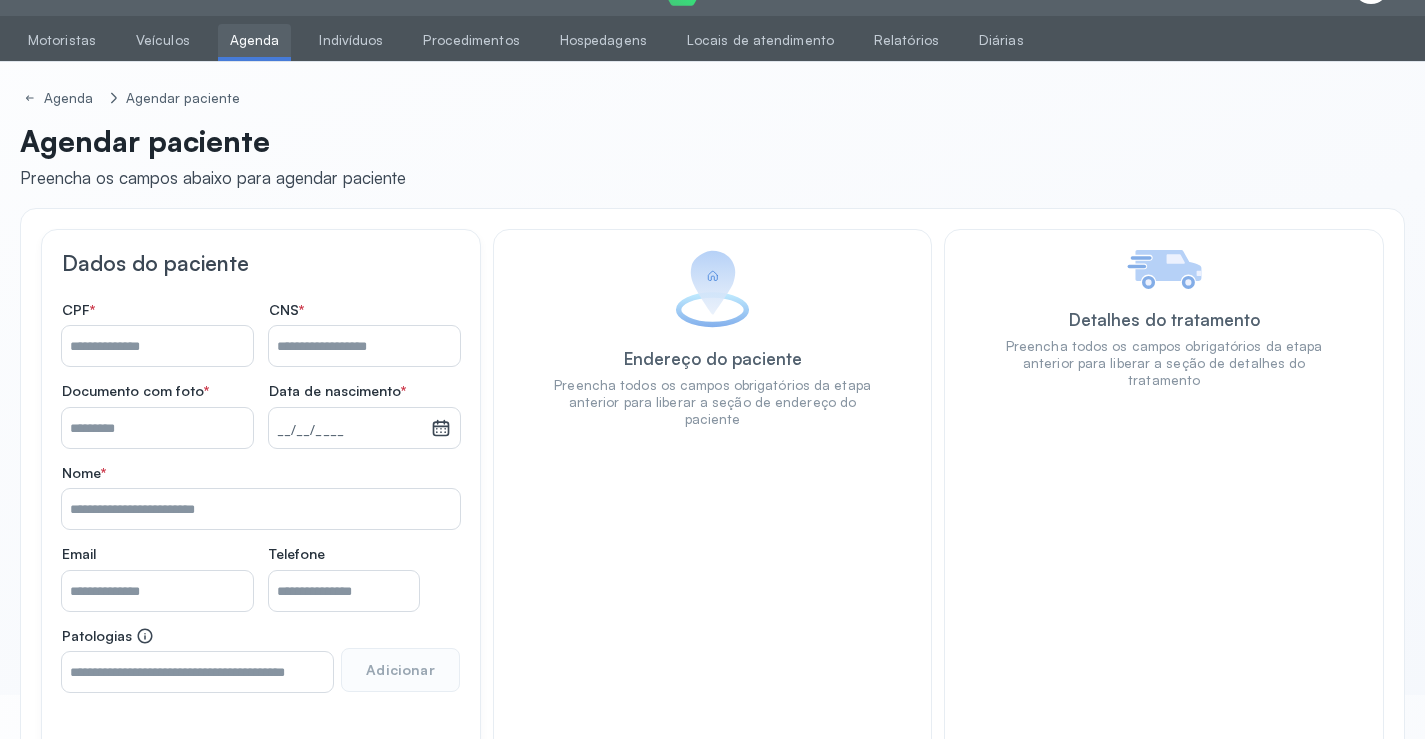 click on "Nome   *" at bounding box center [364, 346] 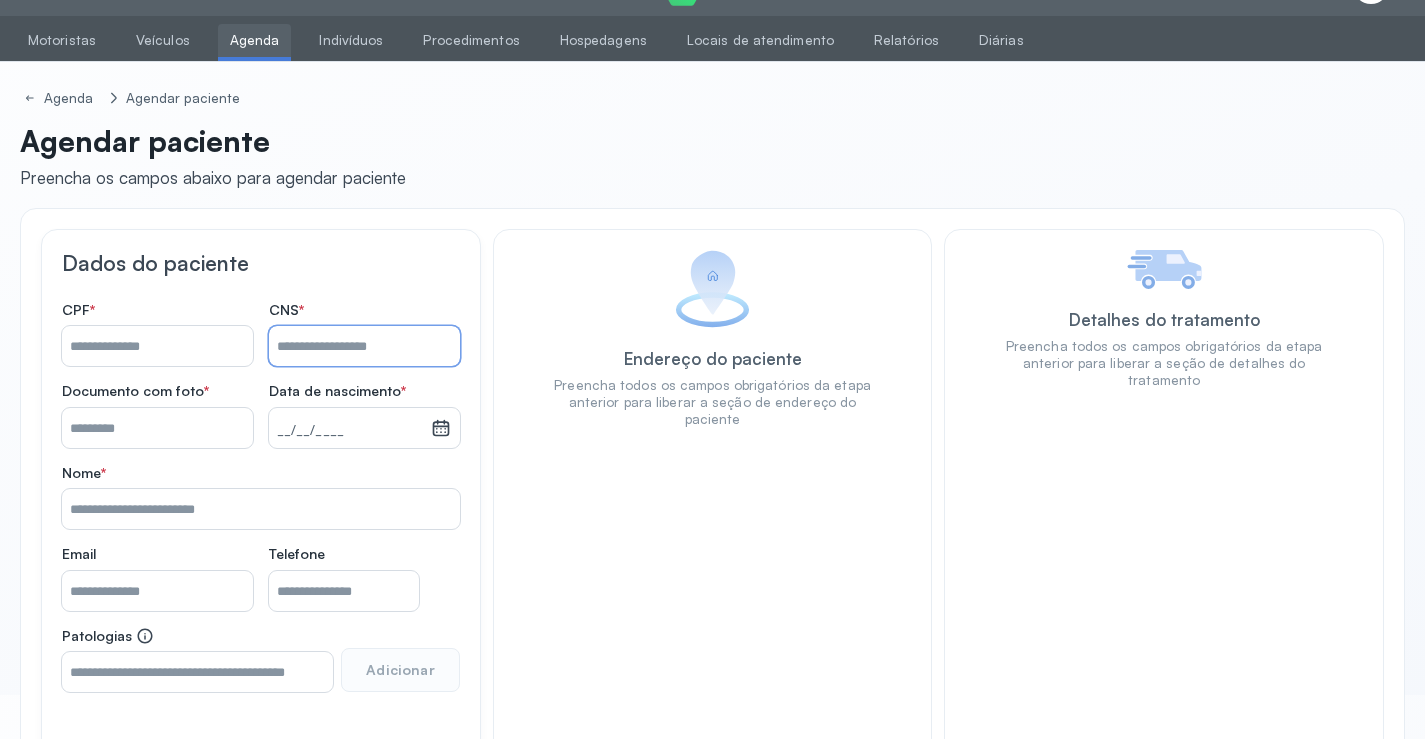 click on "Nome   *" at bounding box center (364, 346) 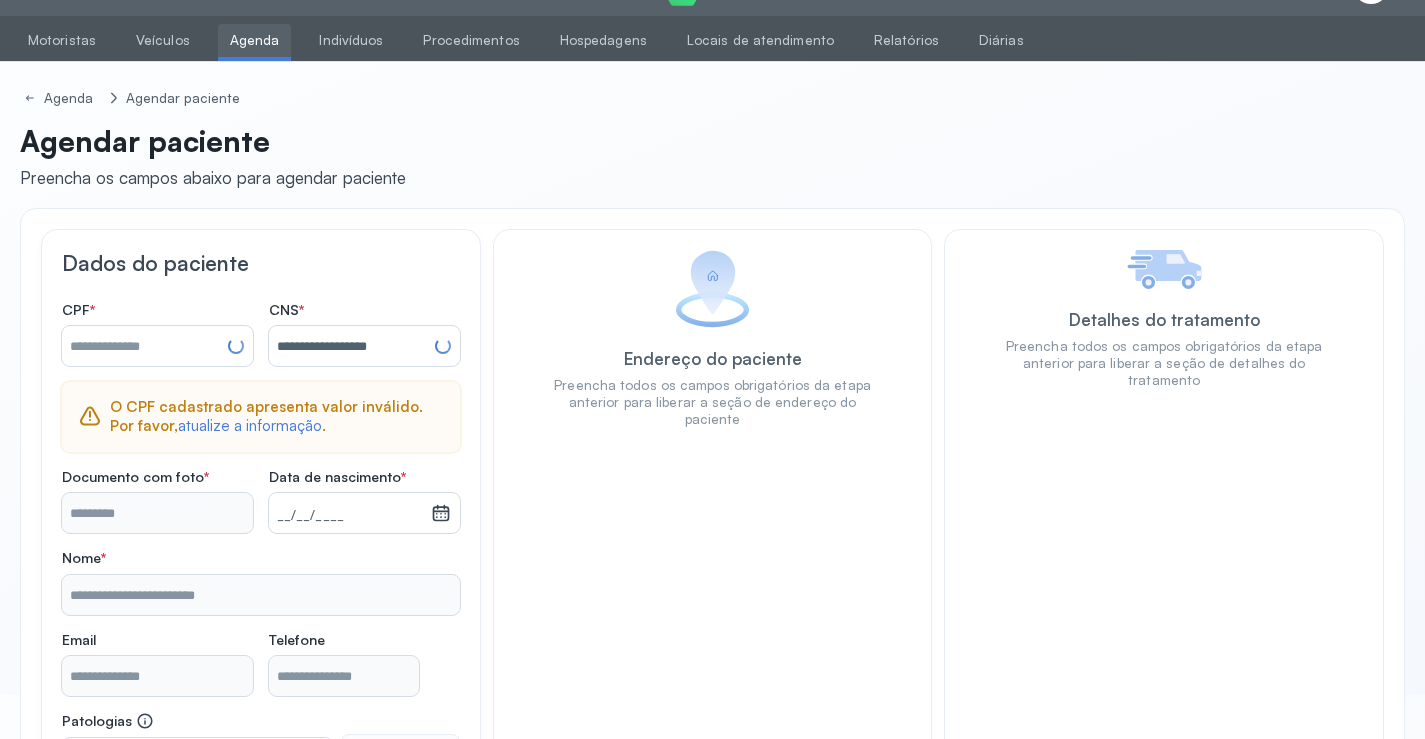 type on "**********" 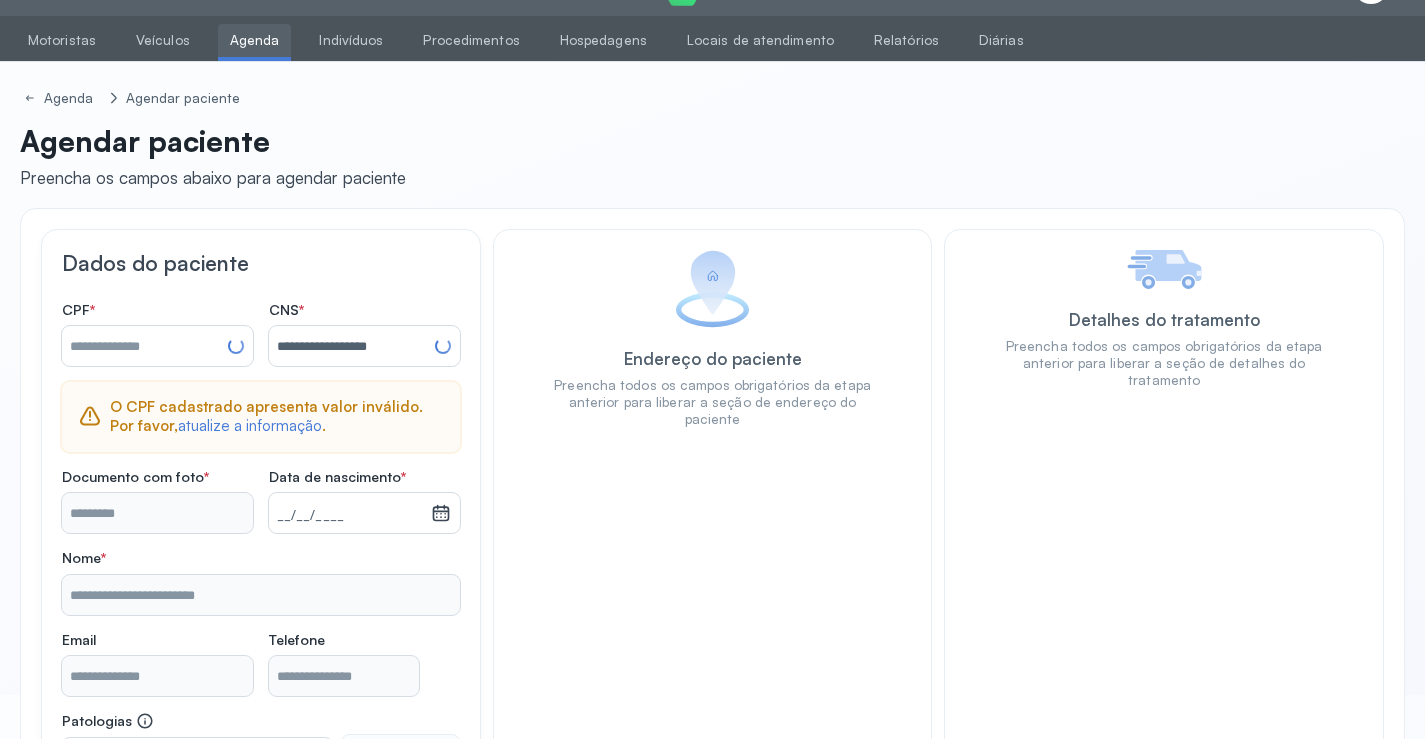 type on "**********" 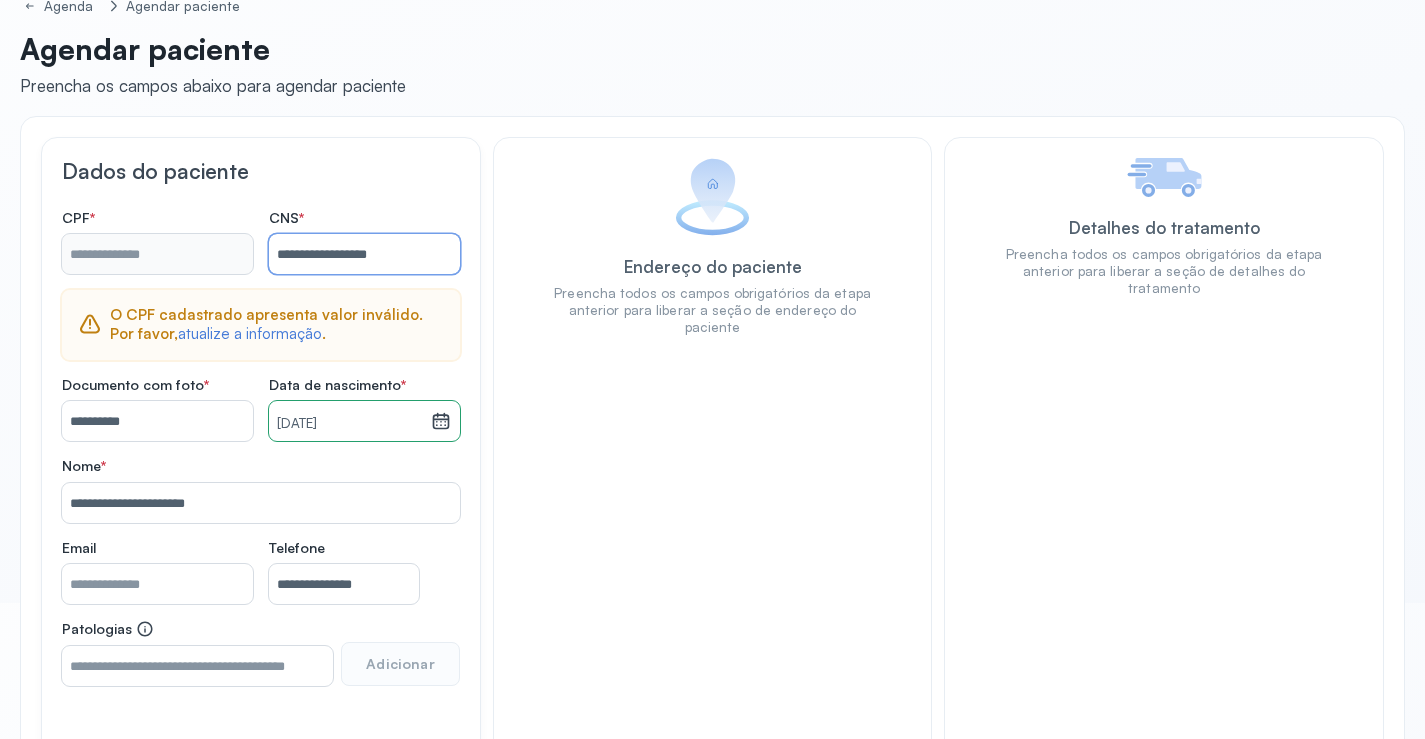 scroll, scrollTop: 244, scrollLeft: 0, axis: vertical 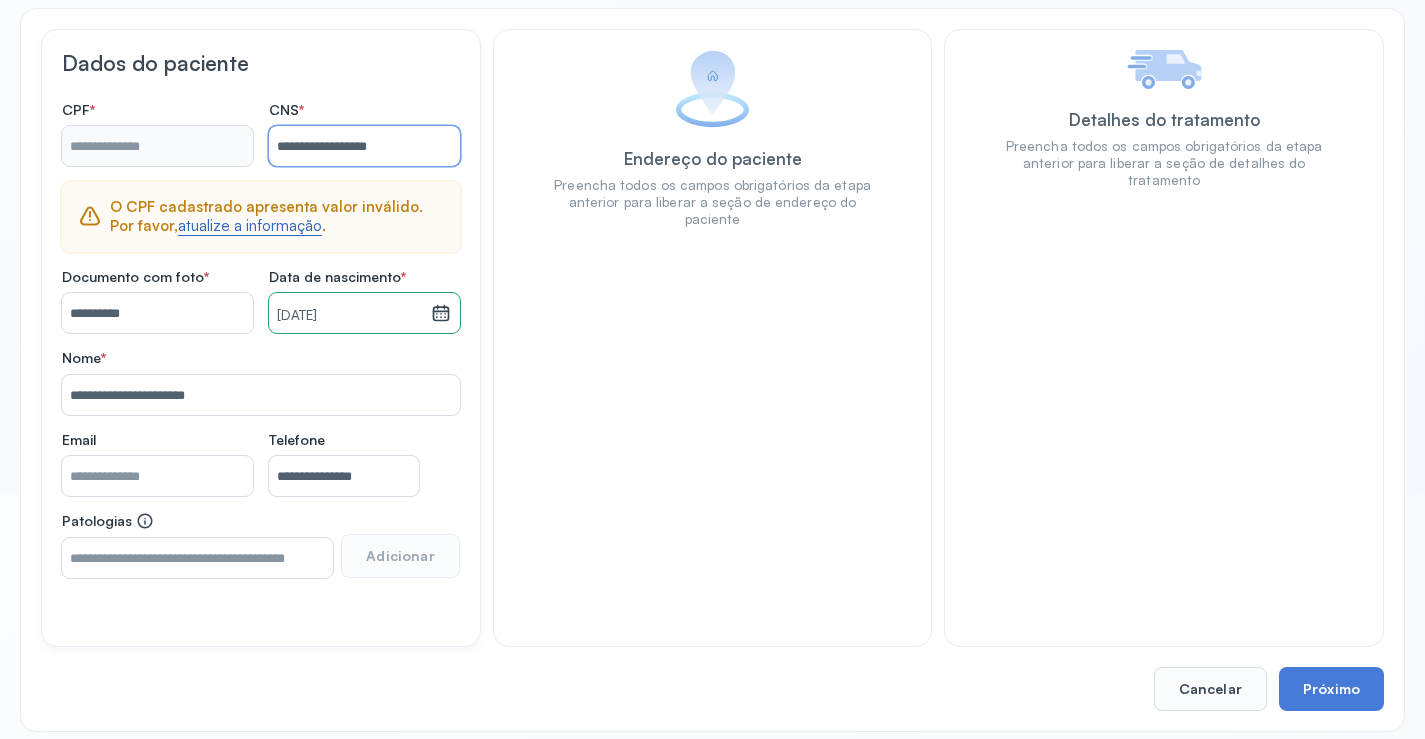 type on "**********" 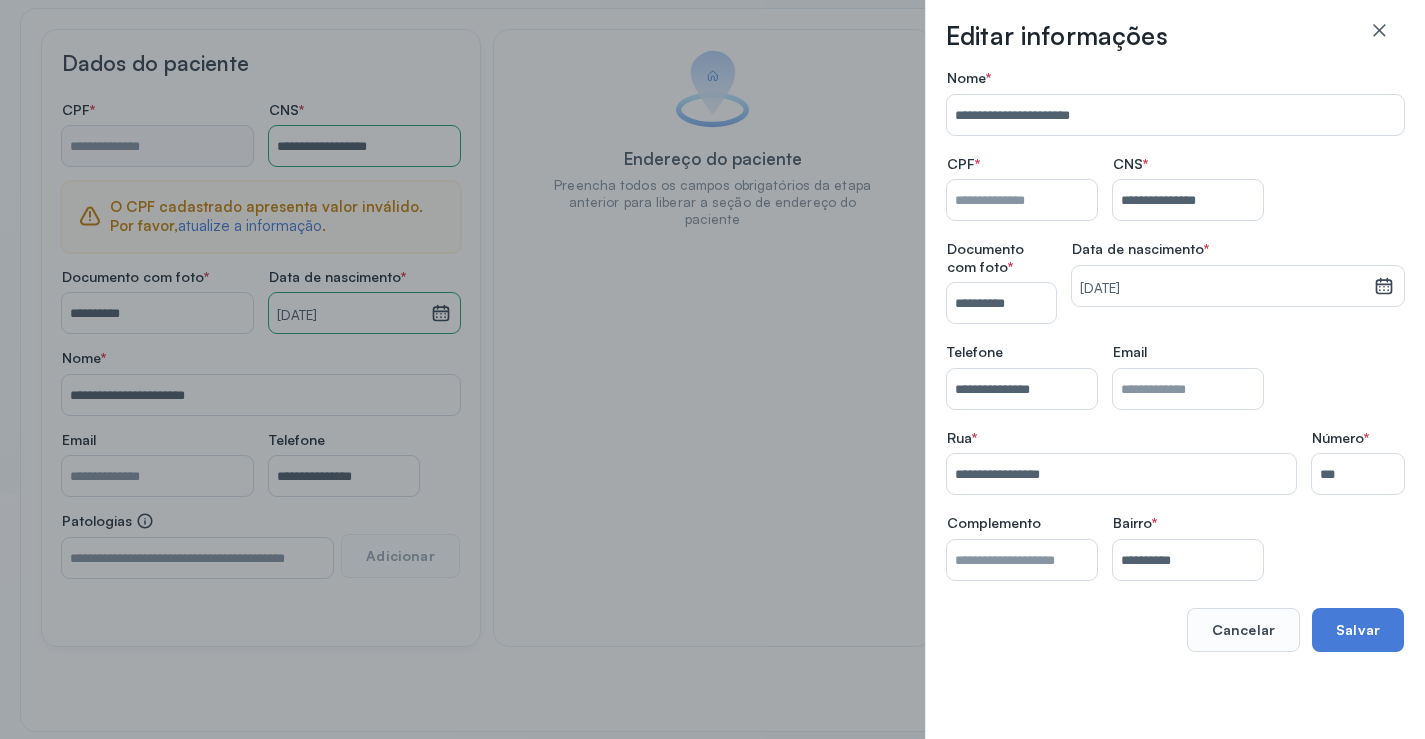 click on "Nome   *" at bounding box center [1022, 200] 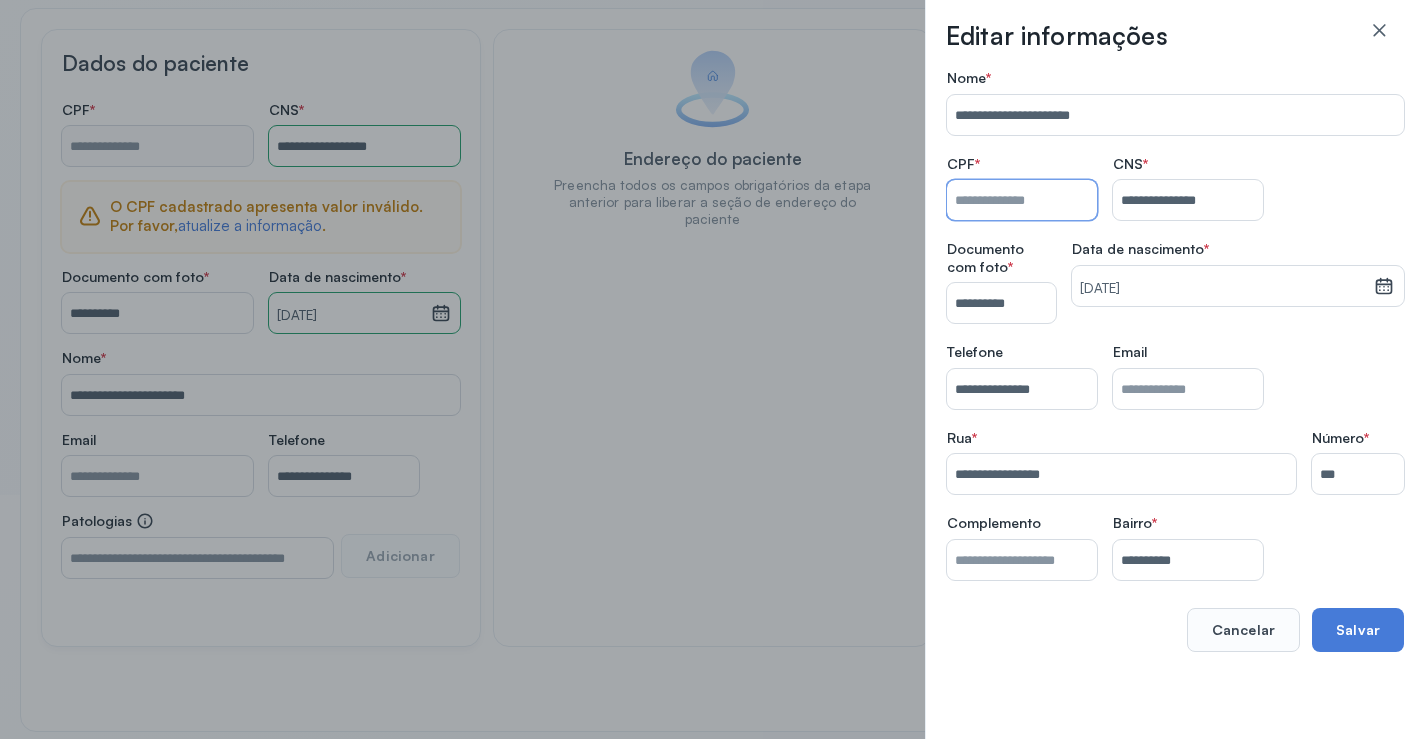 click on "Nome   *" at bounding box center [1022, 200] 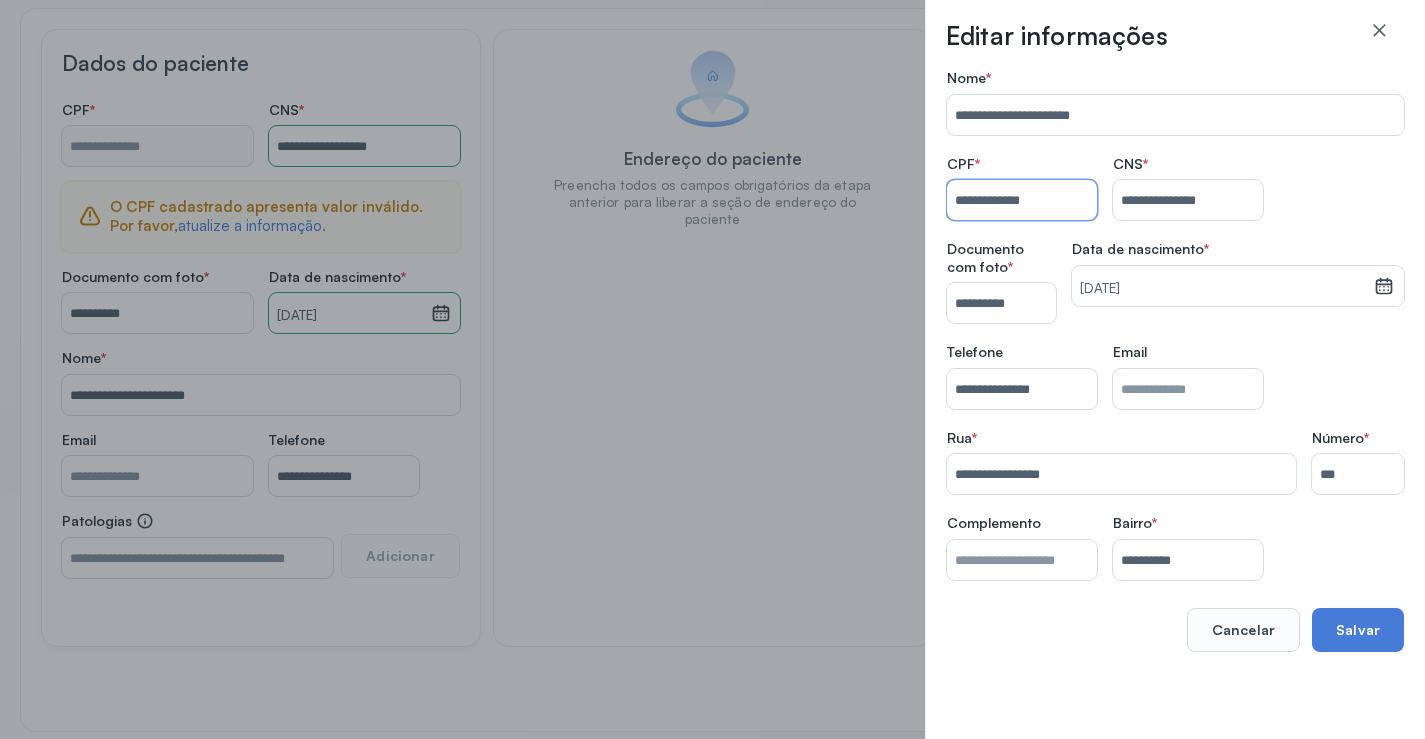type on "**********" 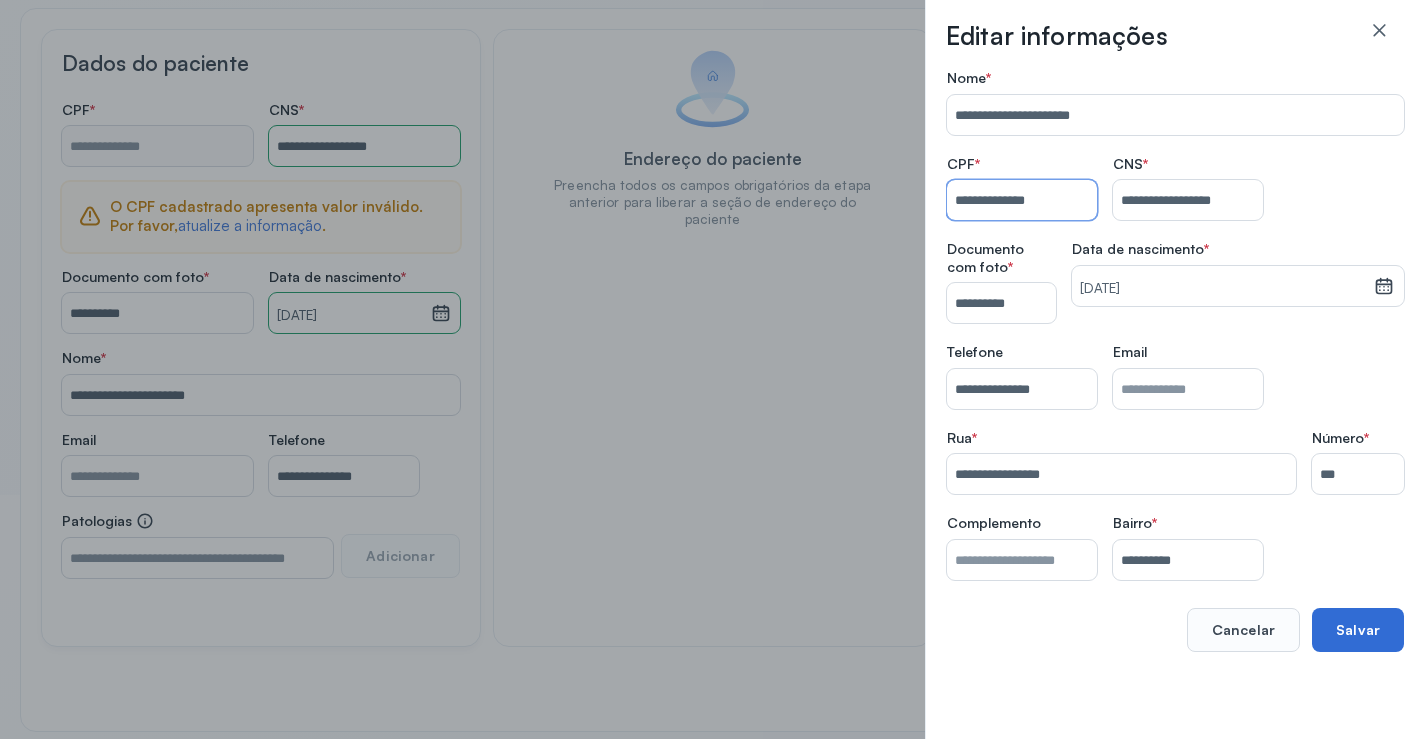 click on "Salvar" at bounding box center [1358, 630] 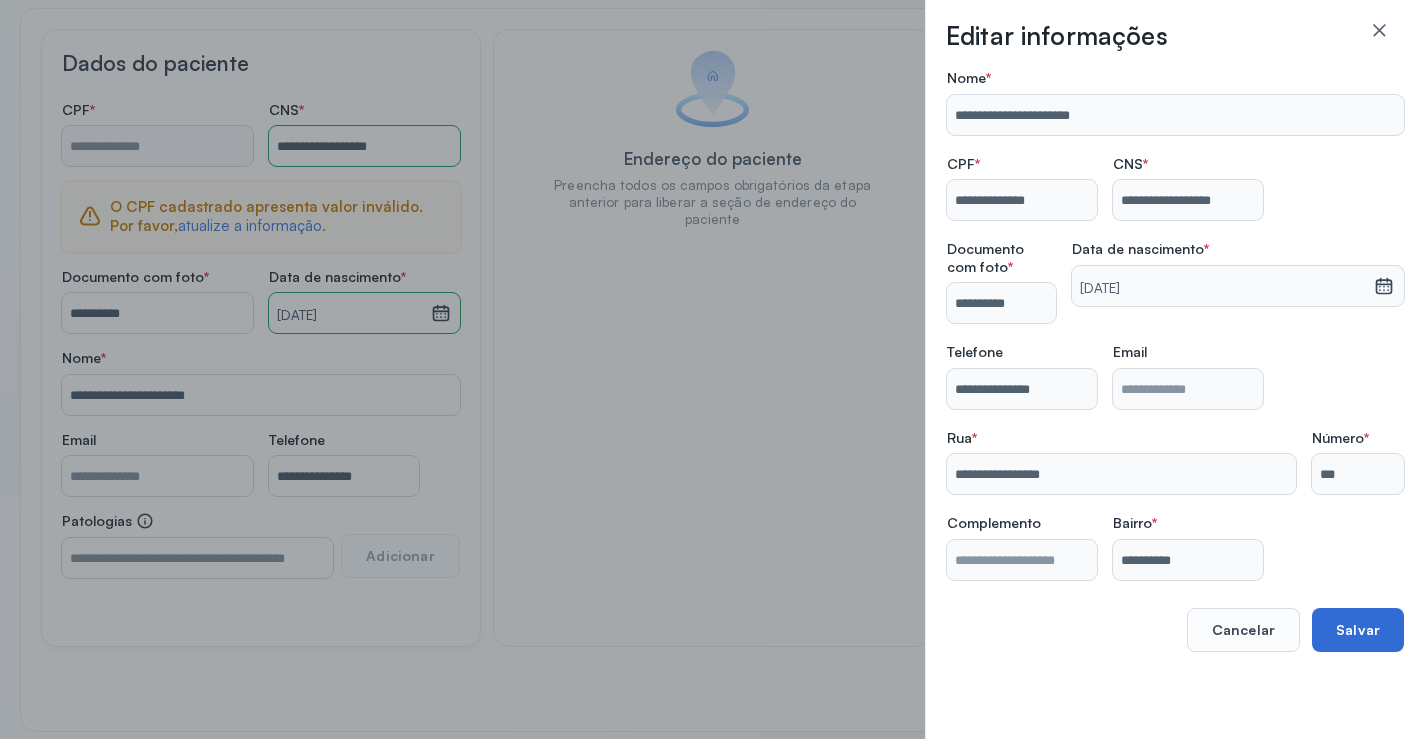 click on "Salvar" at bounding box center [1358, 630] 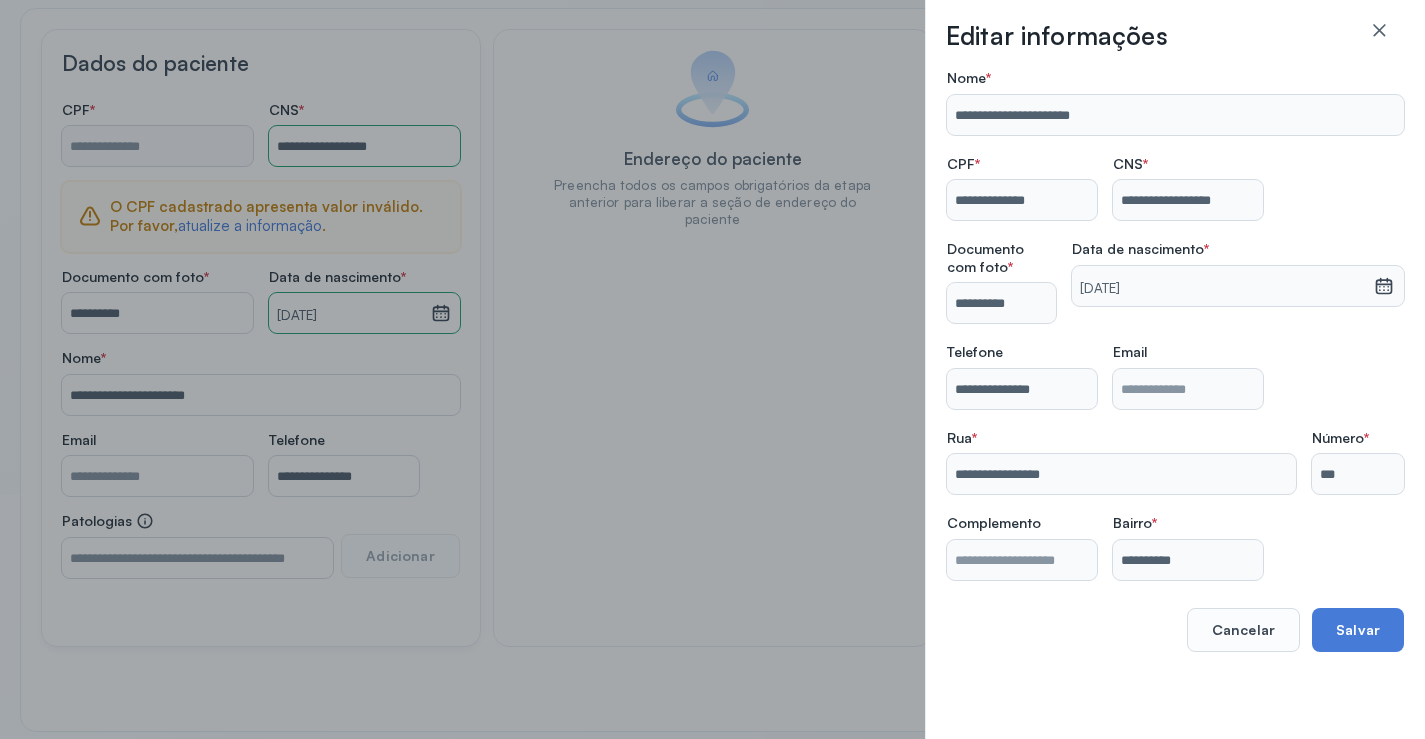 type on "**********" 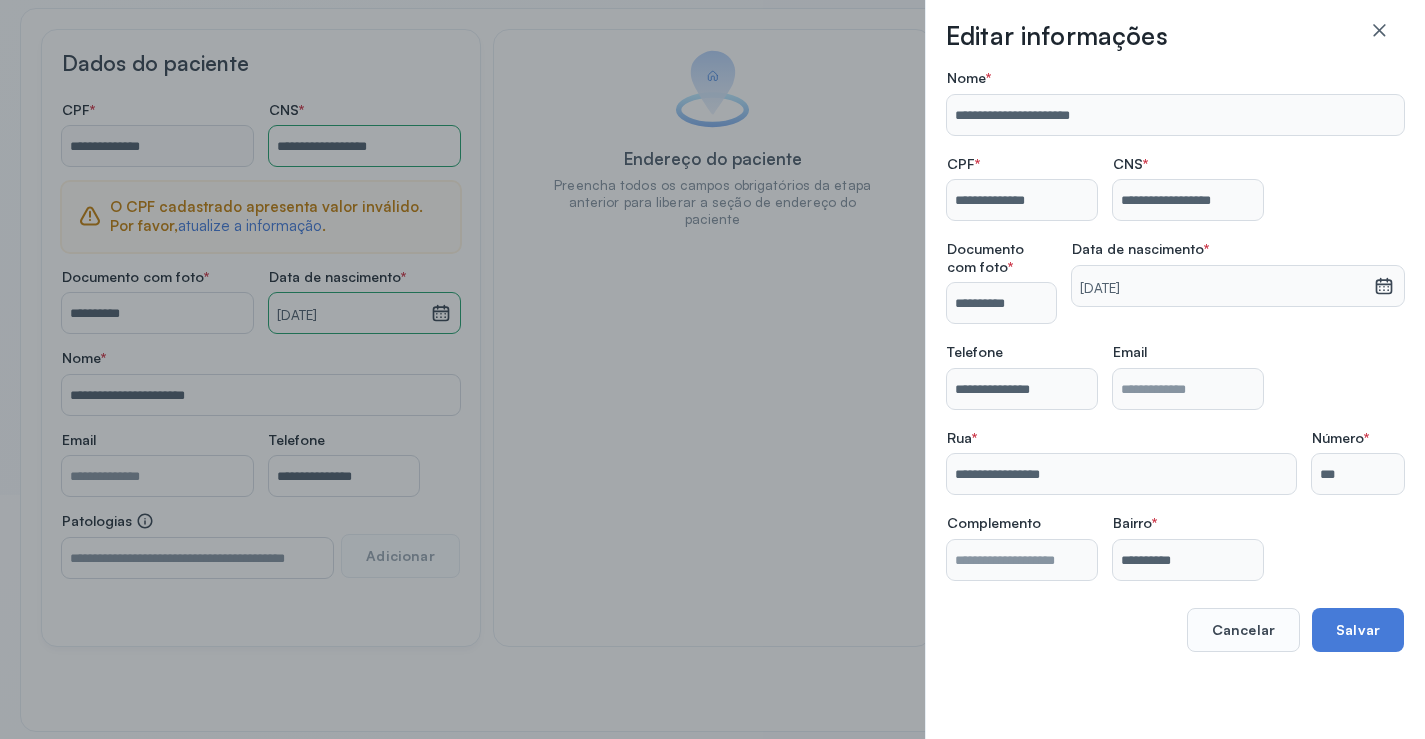 scroll, scrollTop: 171, scrollLeft: 0, axis: vertical 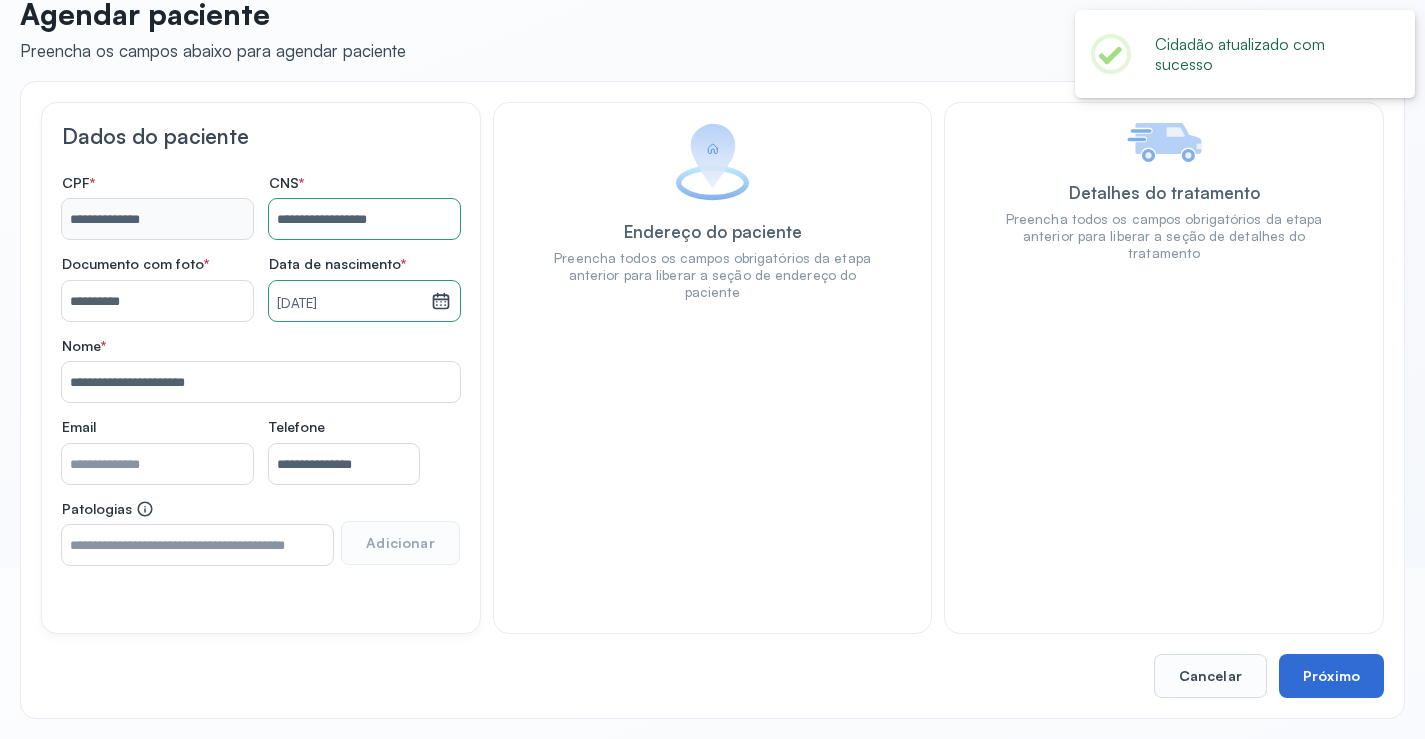 click on "Próximo" at bounding box center (1331, 676) 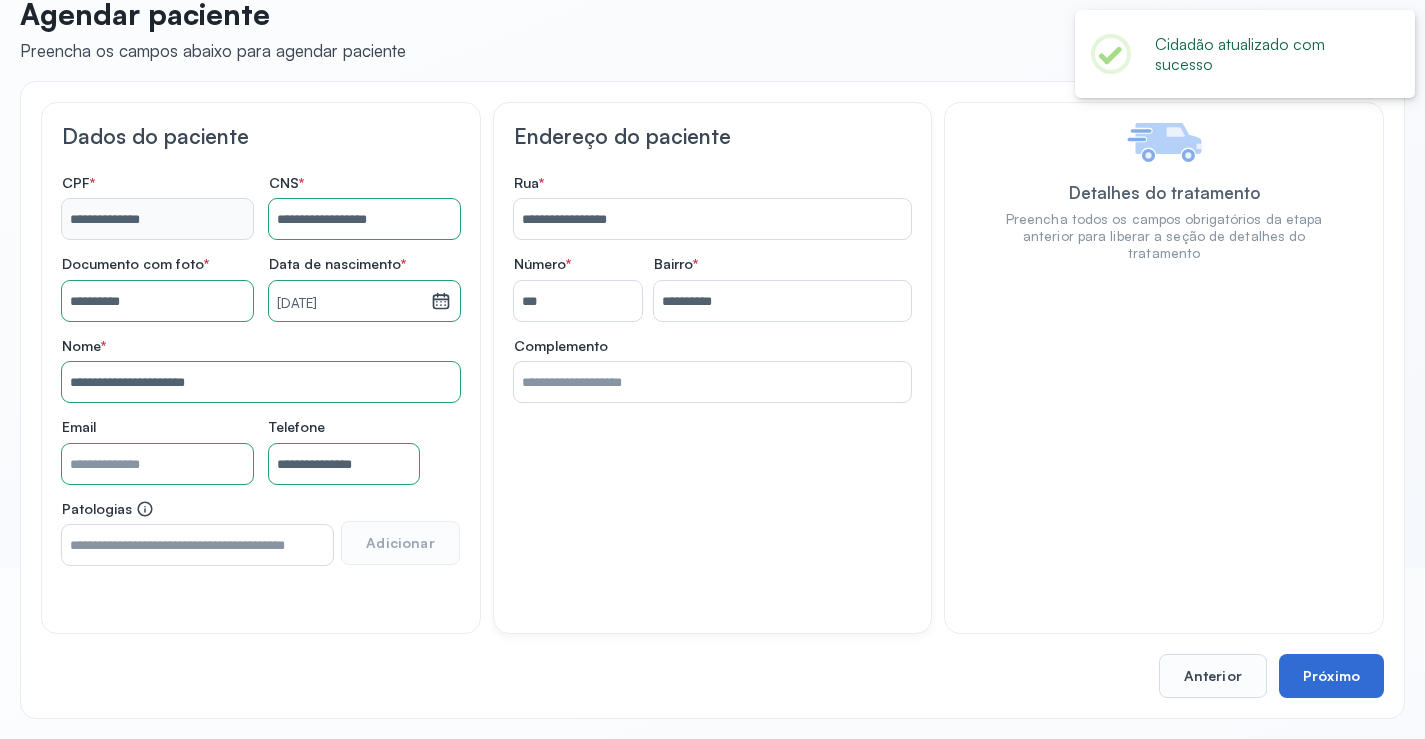click on "Próximo" at bounding box center (1331, 676) 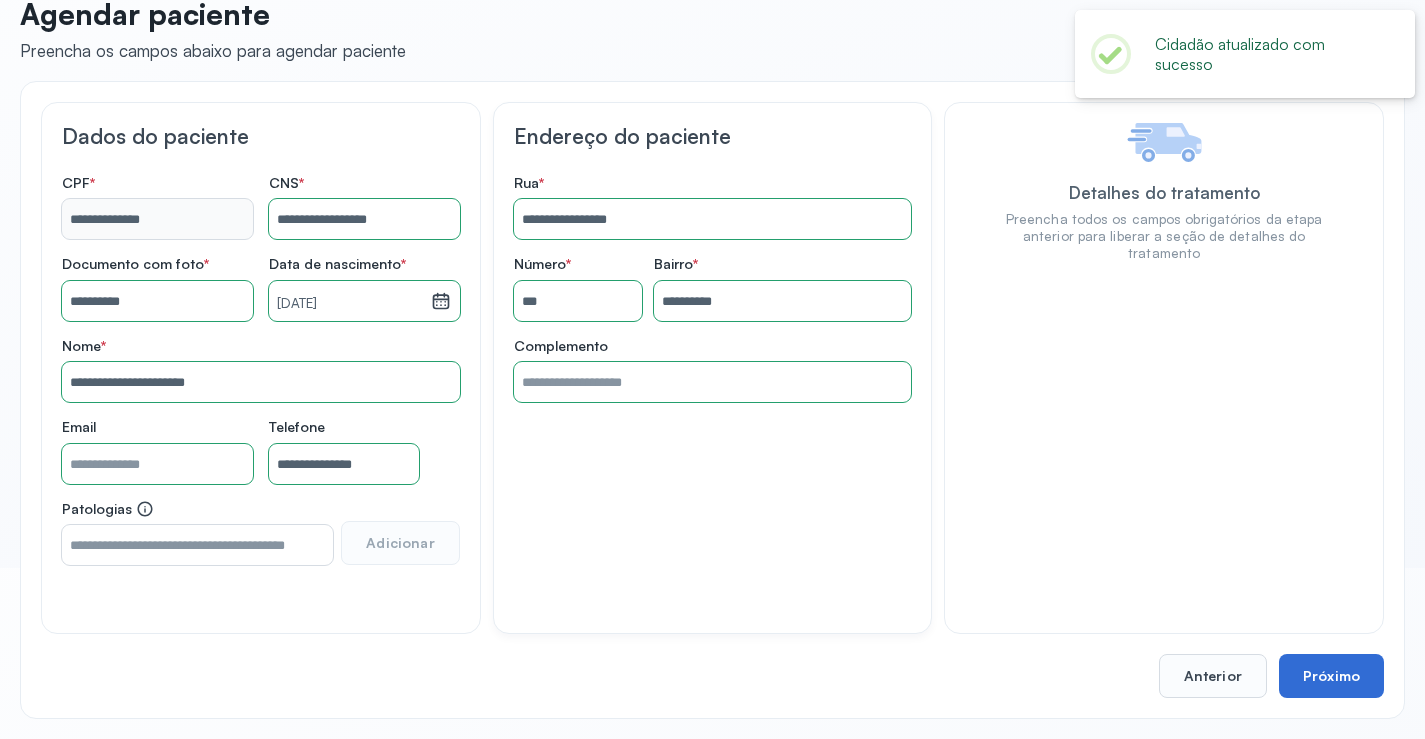 click on "Próximo" at bounding box center [1331, 676] 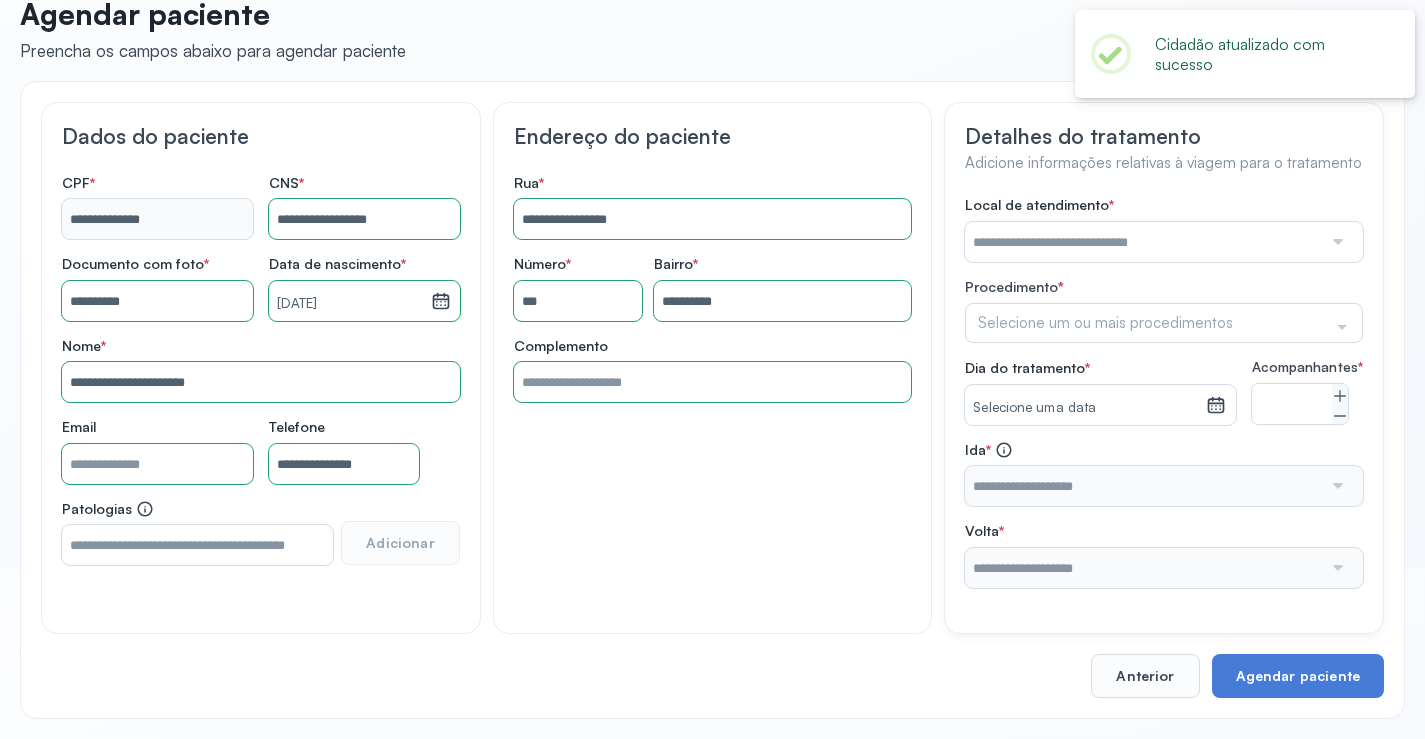 click at bounding box center [1336, 242] 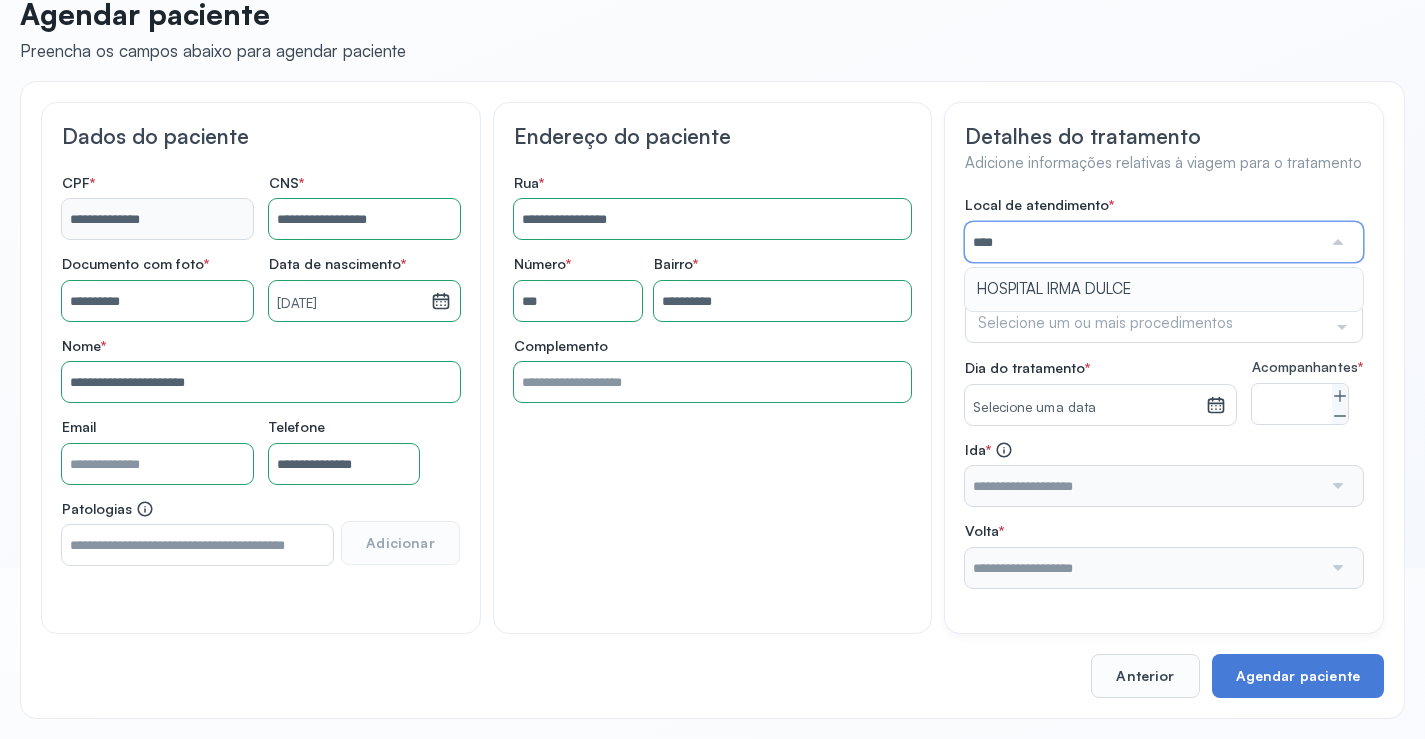 type on "**********" 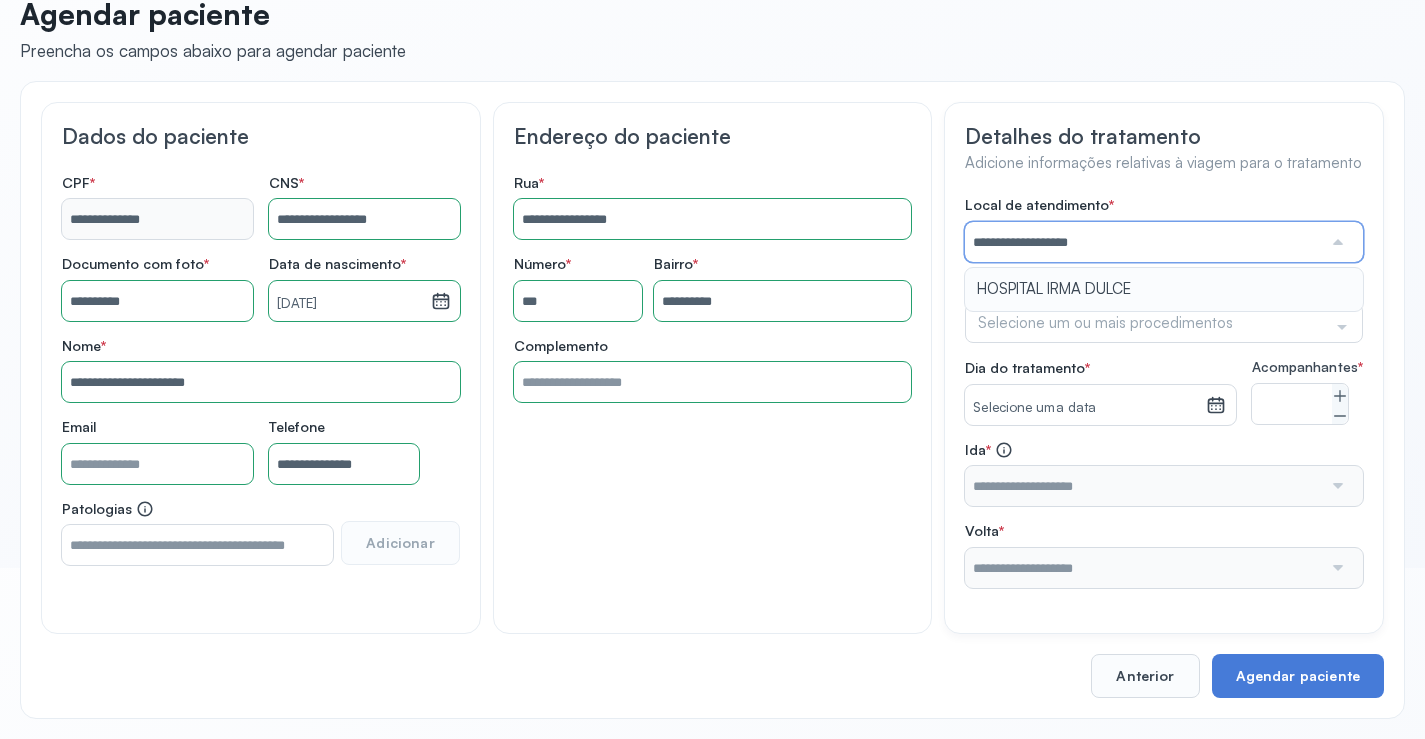 click on "**********" at bounding box center [1164, 392] 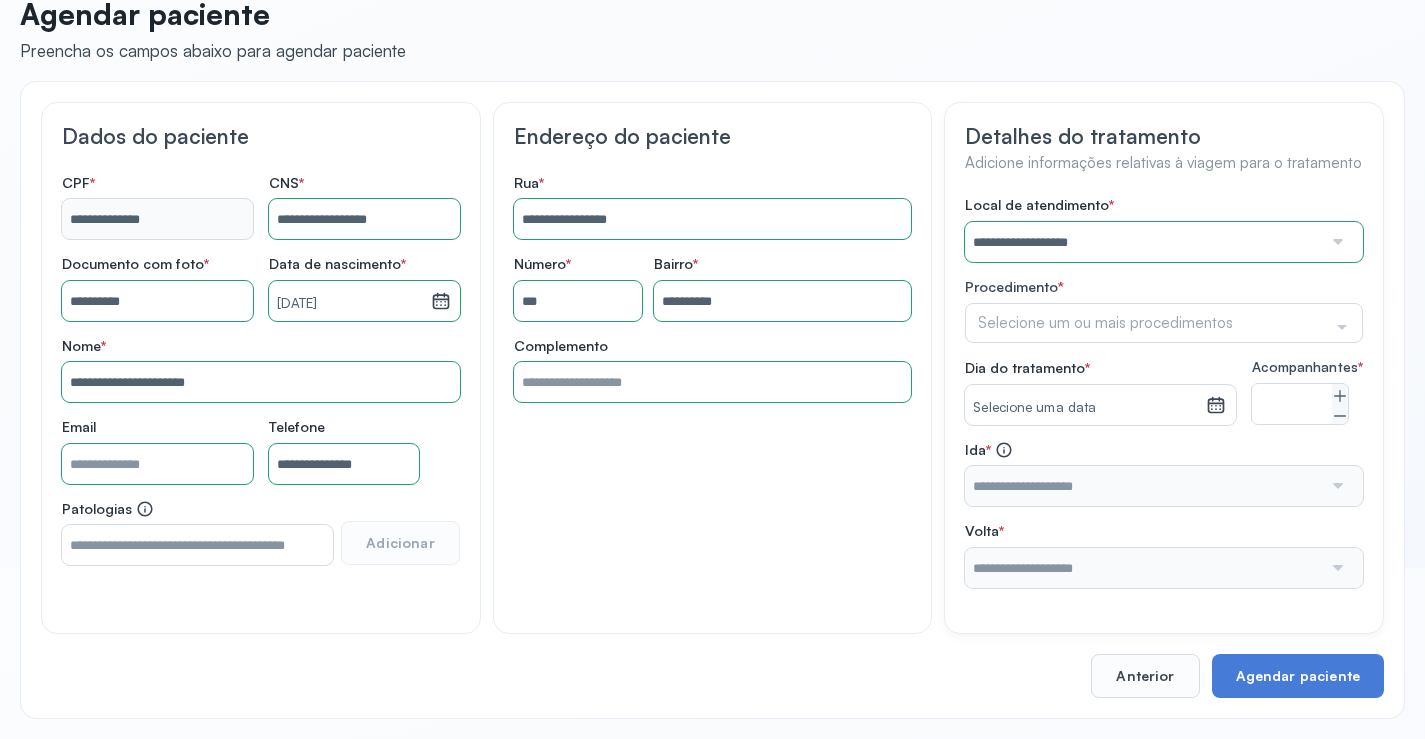 click on "Selecione um ou mais procedimentos Selecionar todos Acompanhante Alergologista Anemia Falciforme Anestesista Angiologista Angiotomografia Auditivo Biopsia Bucomaxilo Cardio Cateterismo Cardio Cintilografia Ossea Cirurgia Cirurgia De Catarata Cirurgia Ernia Ignal Cirurgiao Cabeça Pescoço Colonoscopia Coloproctologista Dermatologista Diabete E Hormonio Ecocardiograma Eletroneuromiografia Endocrinilogista Endoscopia Escanometria Esclerose Esconometria Estudo Urodinamico Exame Pcr Exames Fisioterapia Gastroentereologista Genetica Ginecologista Glaucoma Hematologista Hepatologista Hiv Holter Hpv Labiolamporine Litotripsia Lupos Marcar Cirurgia Mastologista Nefrologista Neurologia Pediatrica Neurologista Odontologia Oftalmologista Oncologia Ortopedia Ortopedista Oscilometria Otorrino Pediatra Pegar Medicamento Pentacam Perícia Médica Pneumologista Pneumologista Pré Cirurgico Psiquiatra Queimaduras Ressonancia Resultado De Biopsia Retorno Cirurgia Reumatologista Revisao Soro Positivo Tomografia Triagem Vacina" at bounding box center (1164, 323) 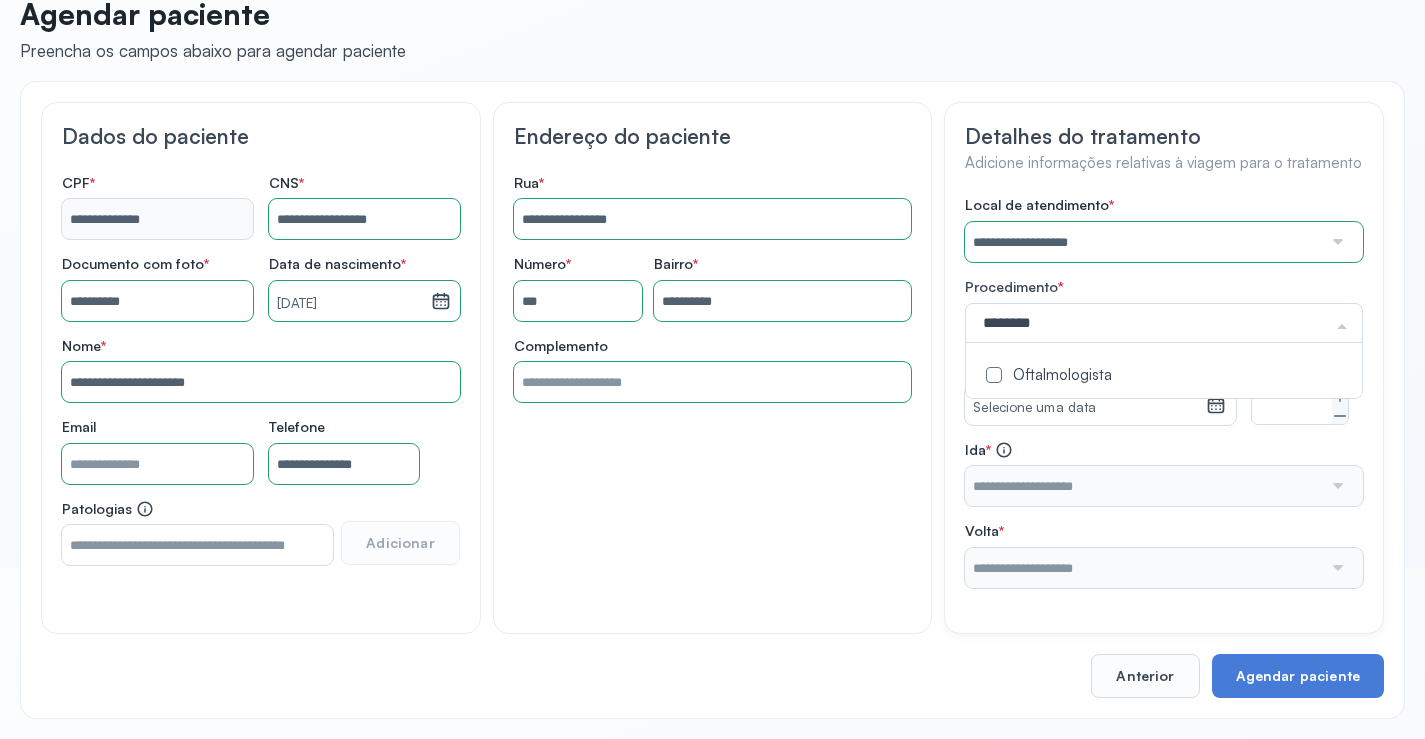 type on "*********" 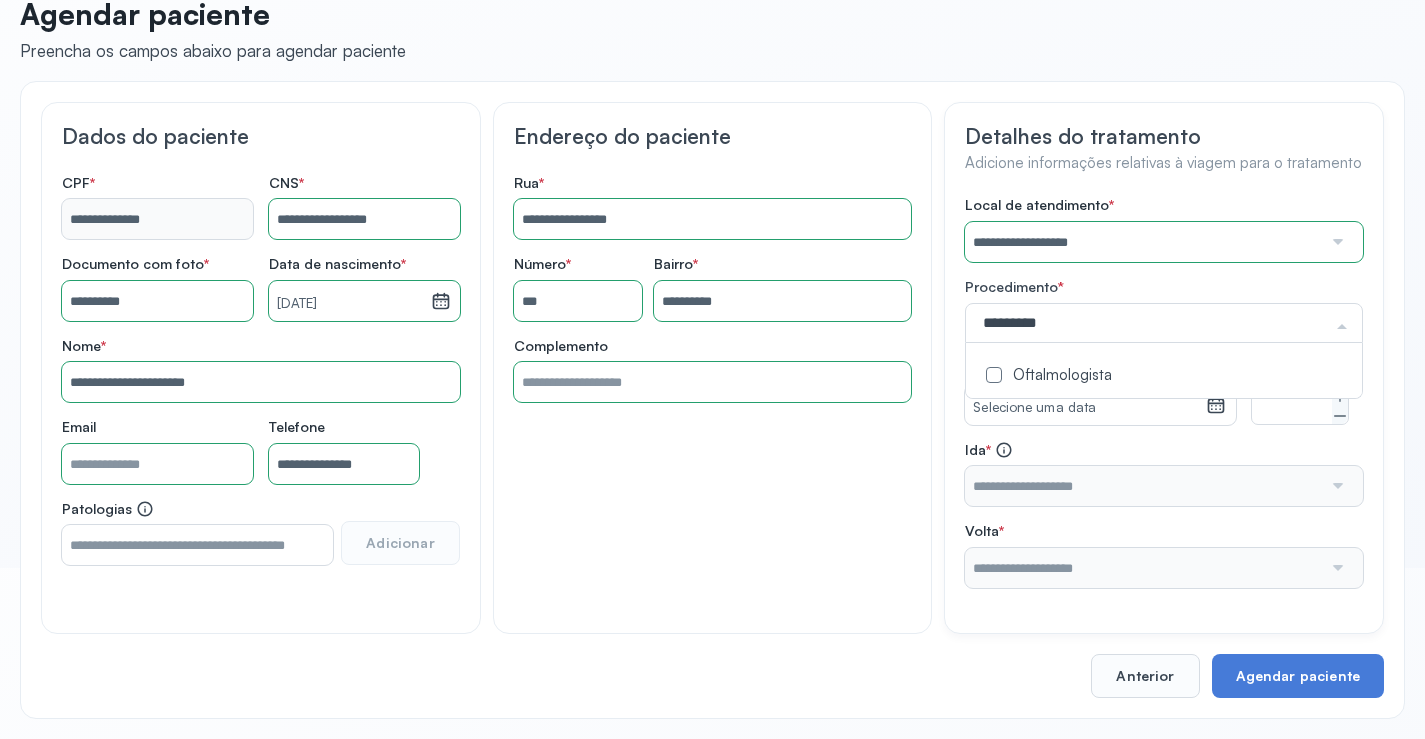 click on "Oftalmologista" 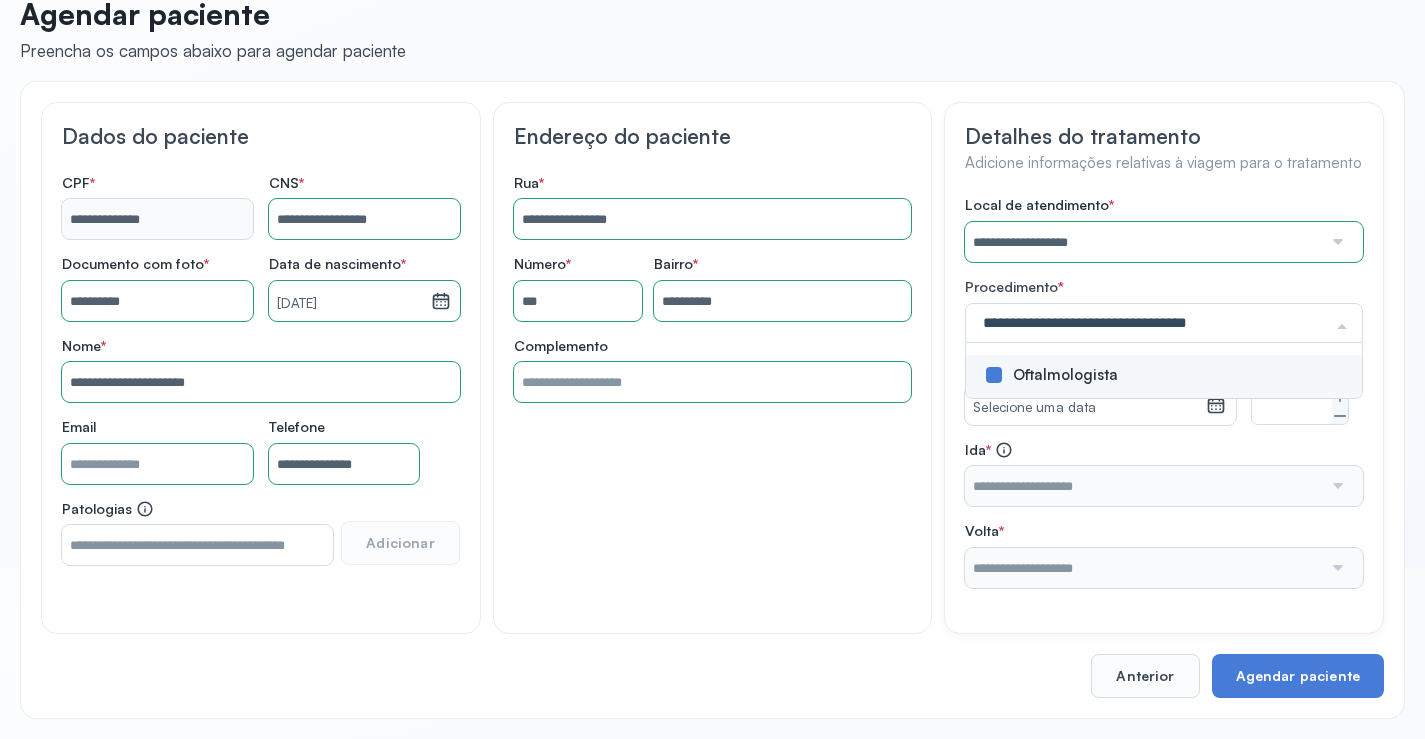click on "**********" at bounding box center [1164, 392] 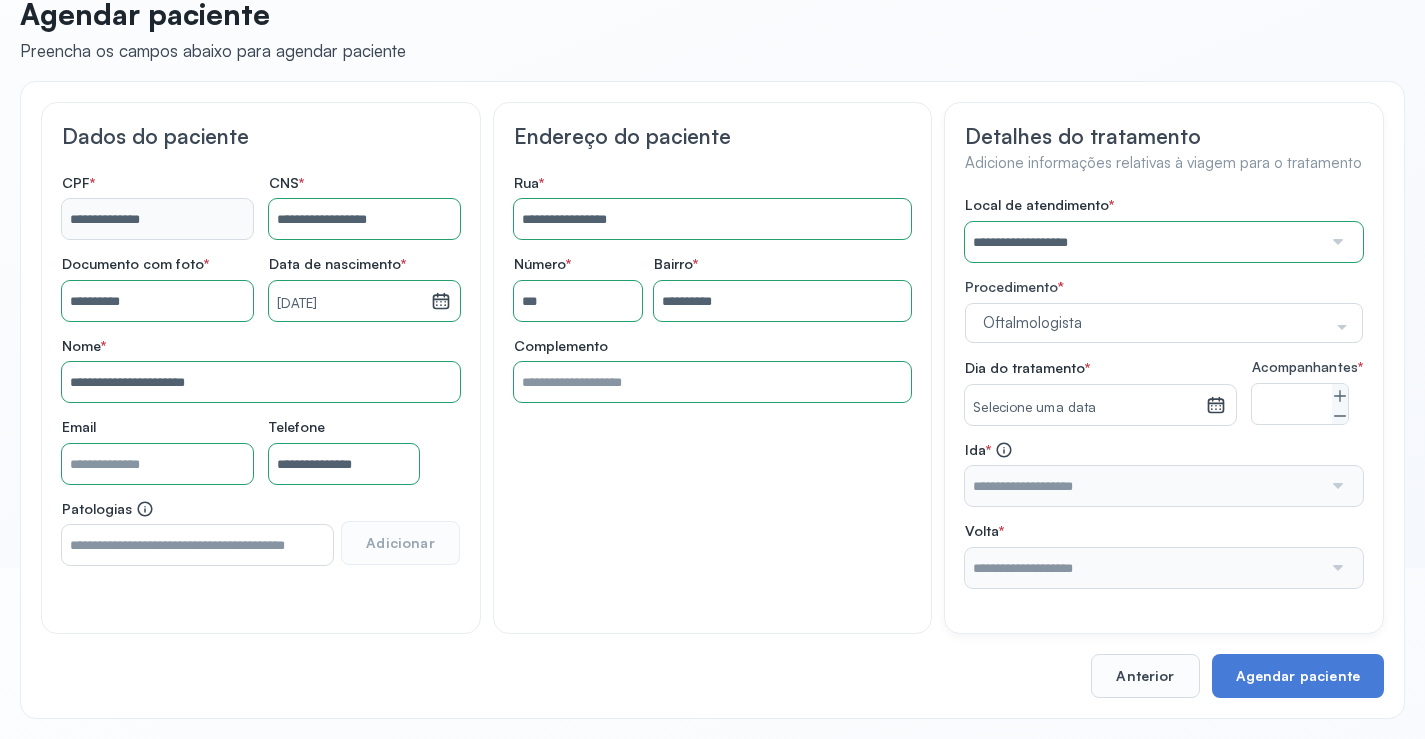 click 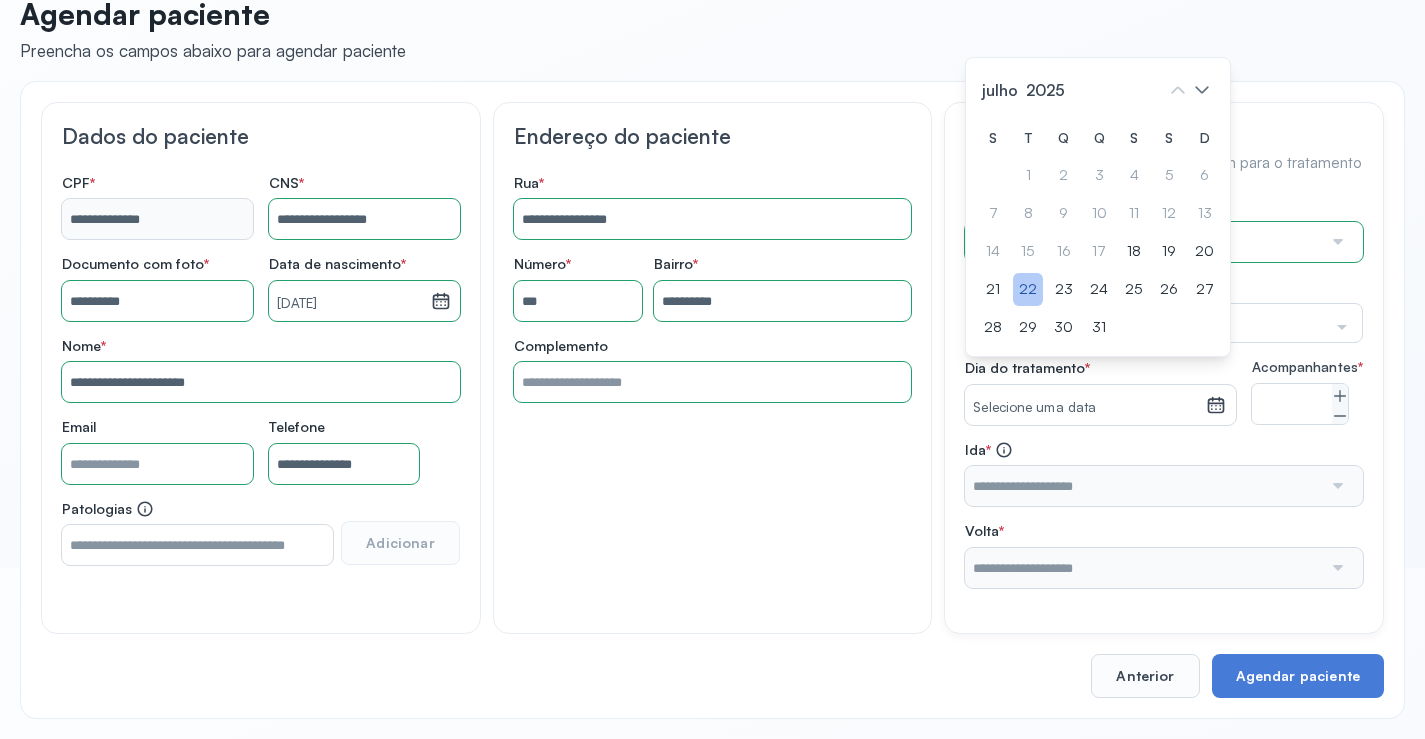 click on "22" 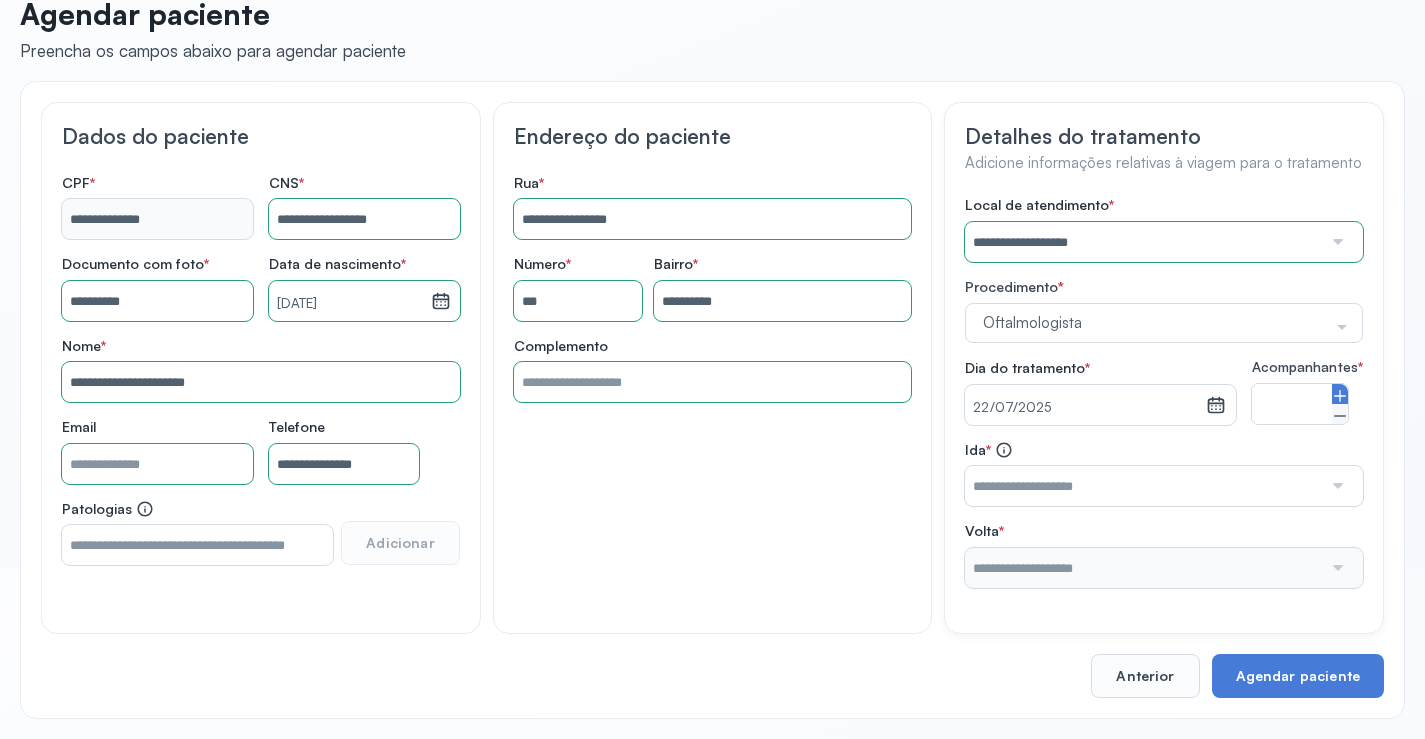 click 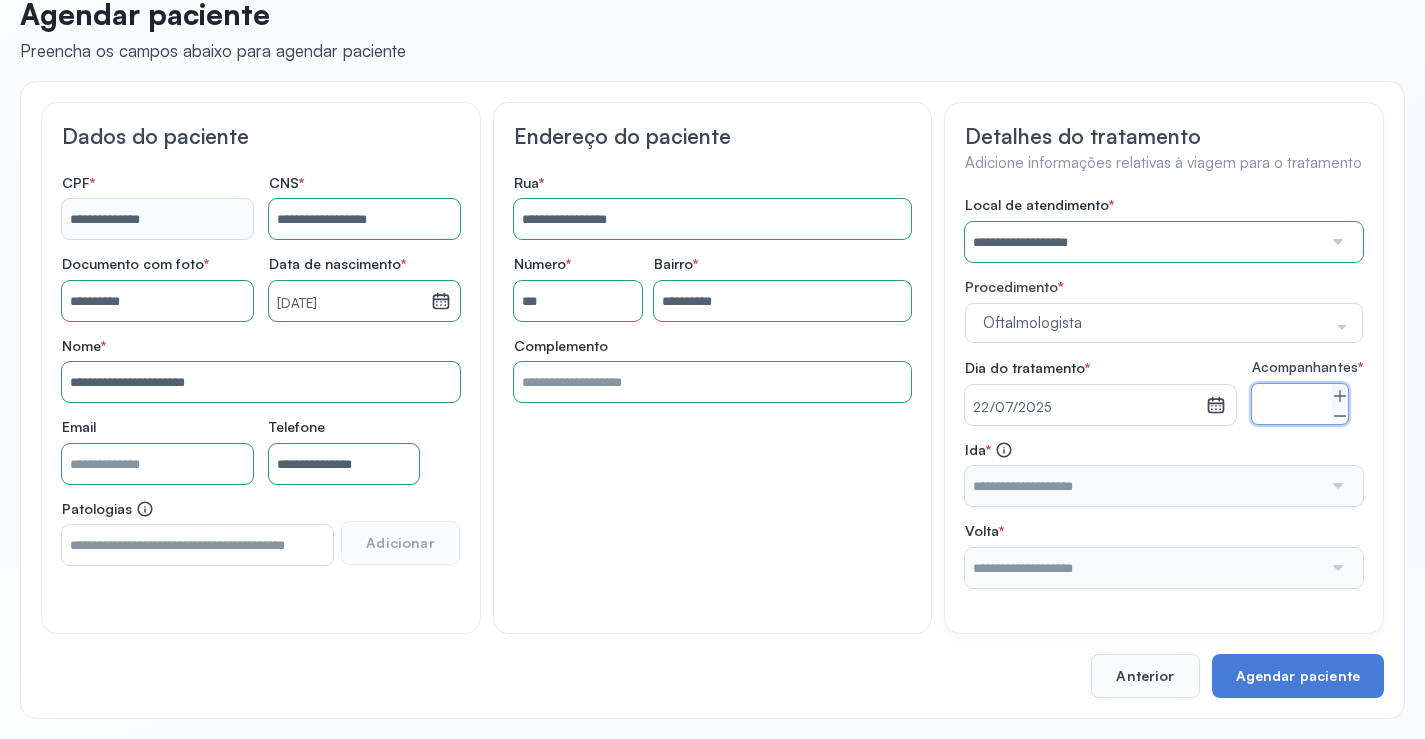 click at bounding box center (1336, 486) 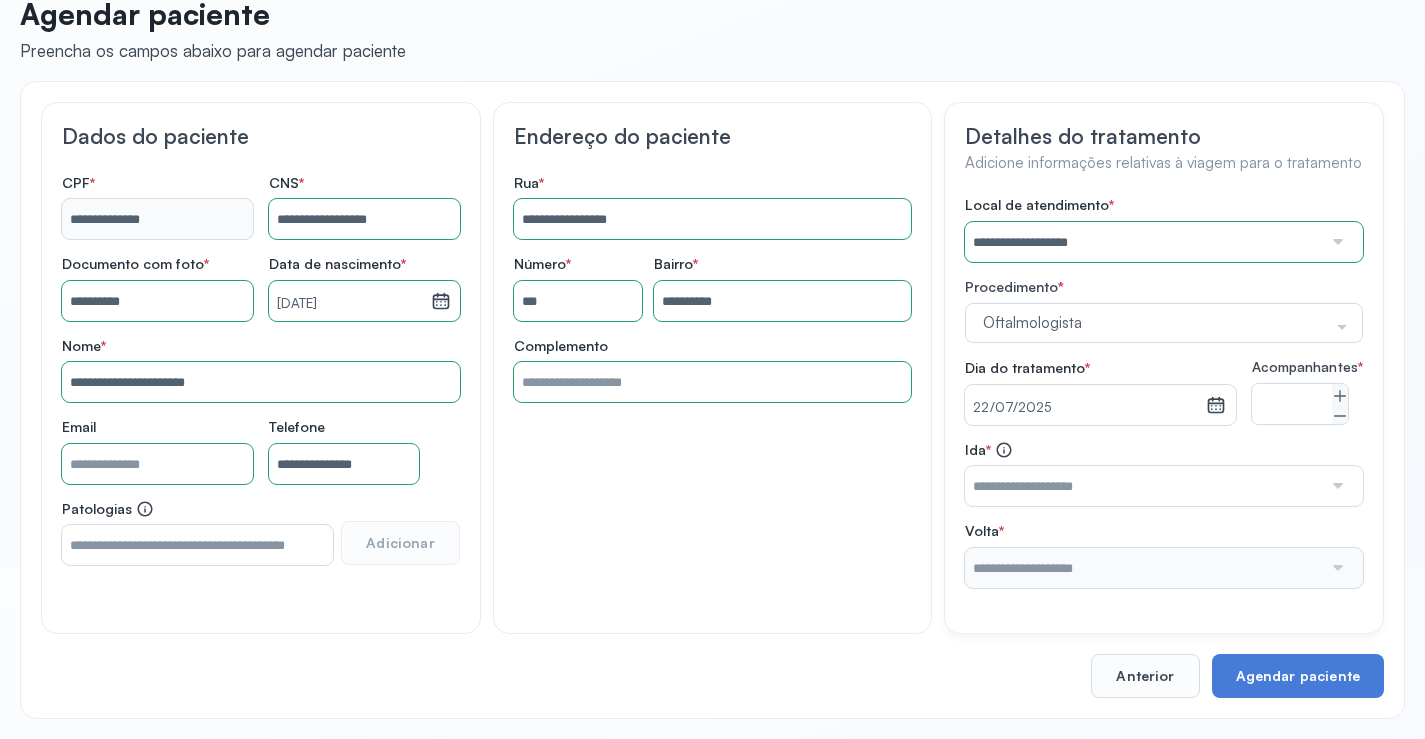 click at bounding box center [1336, 486] 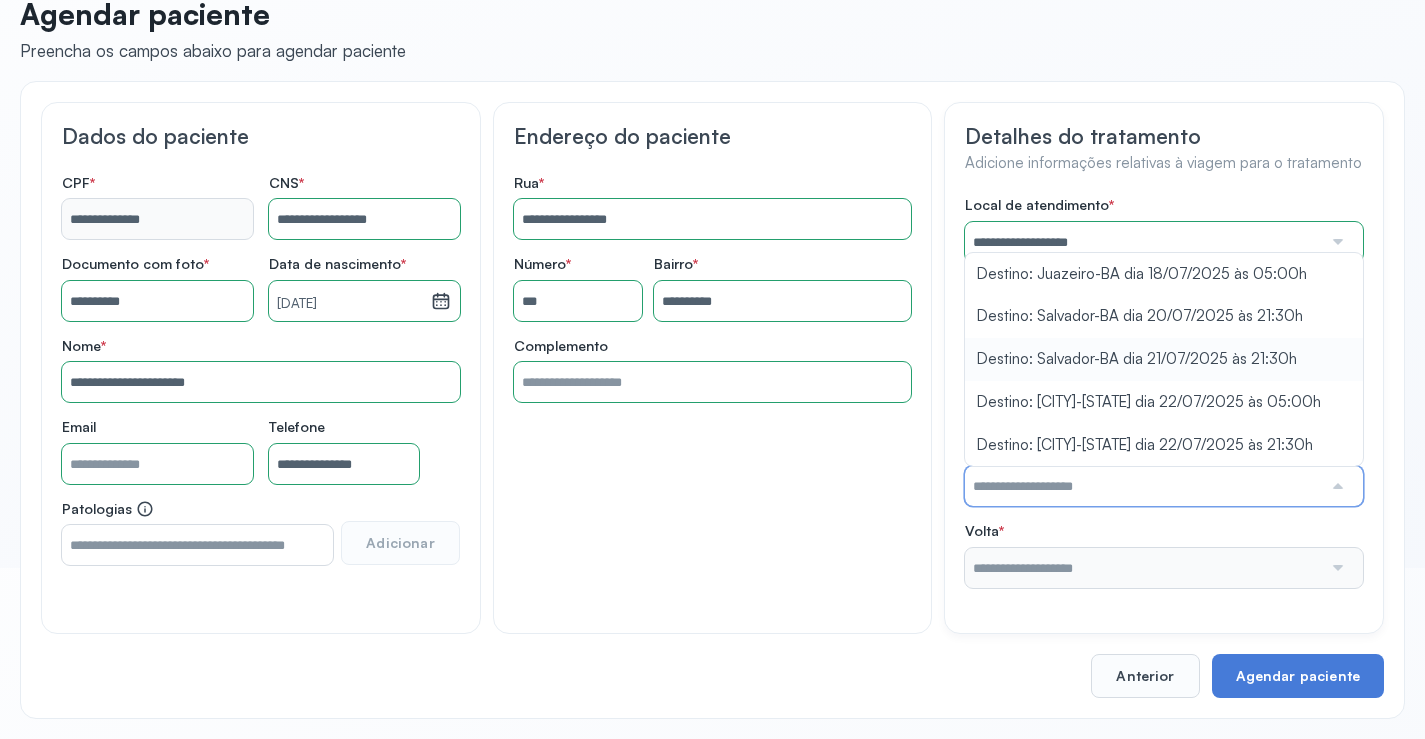 type on "**********" 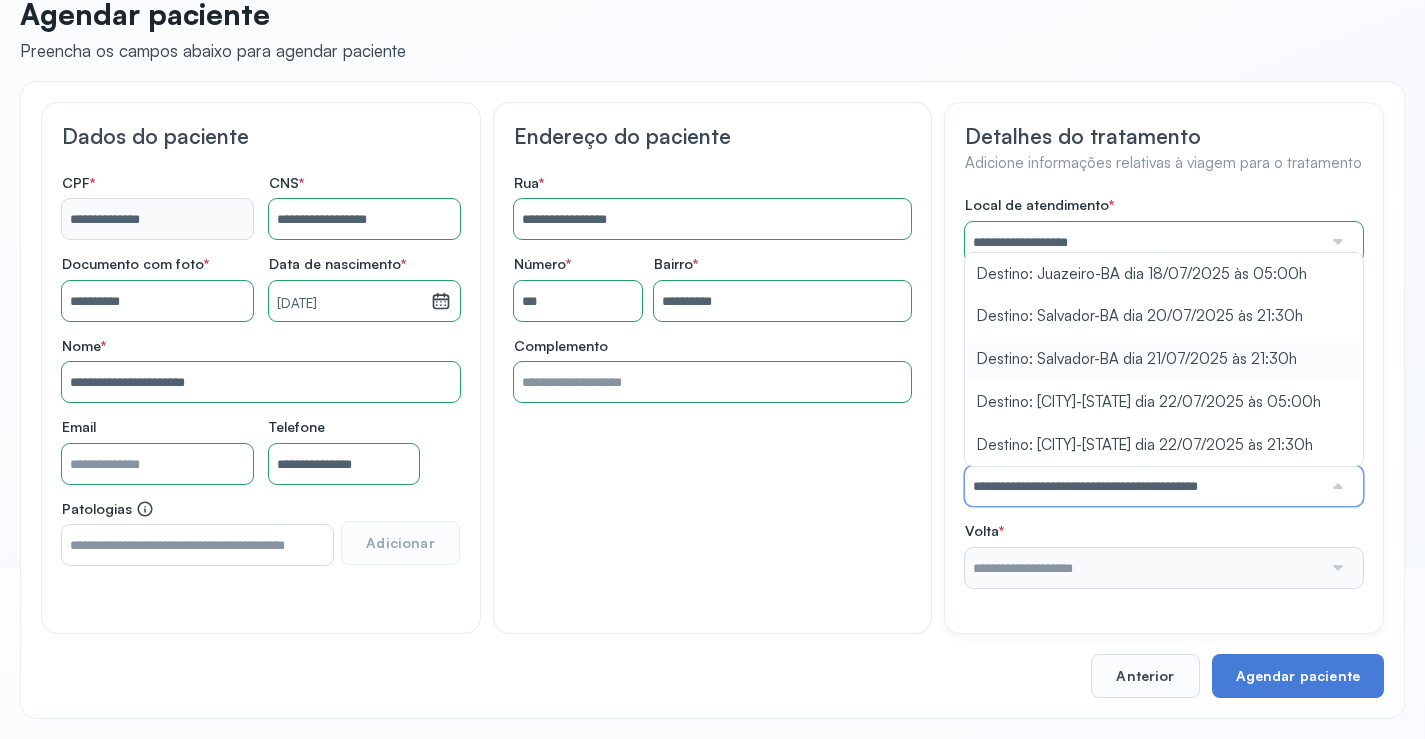 click on "**********" at bounding box center (1164, 392) 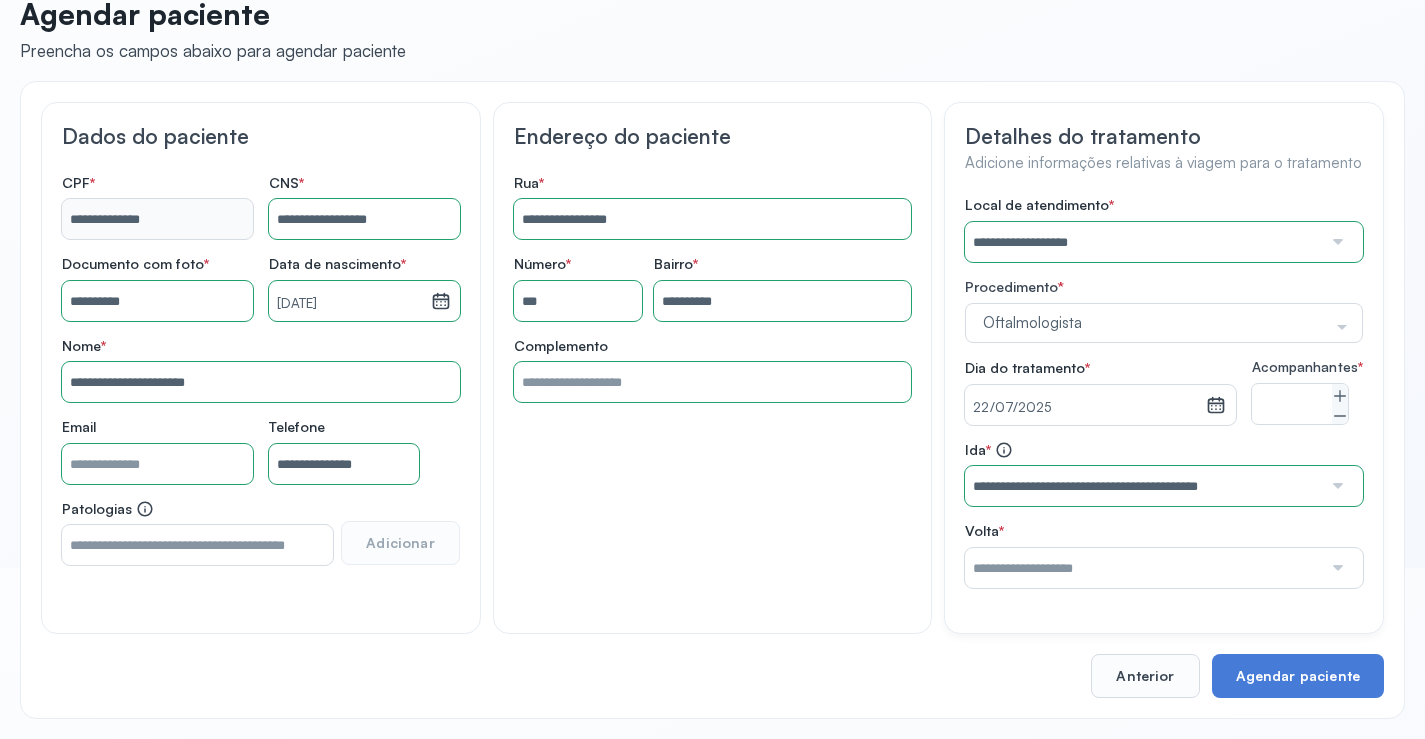 click at bounding box center (1336, 568) 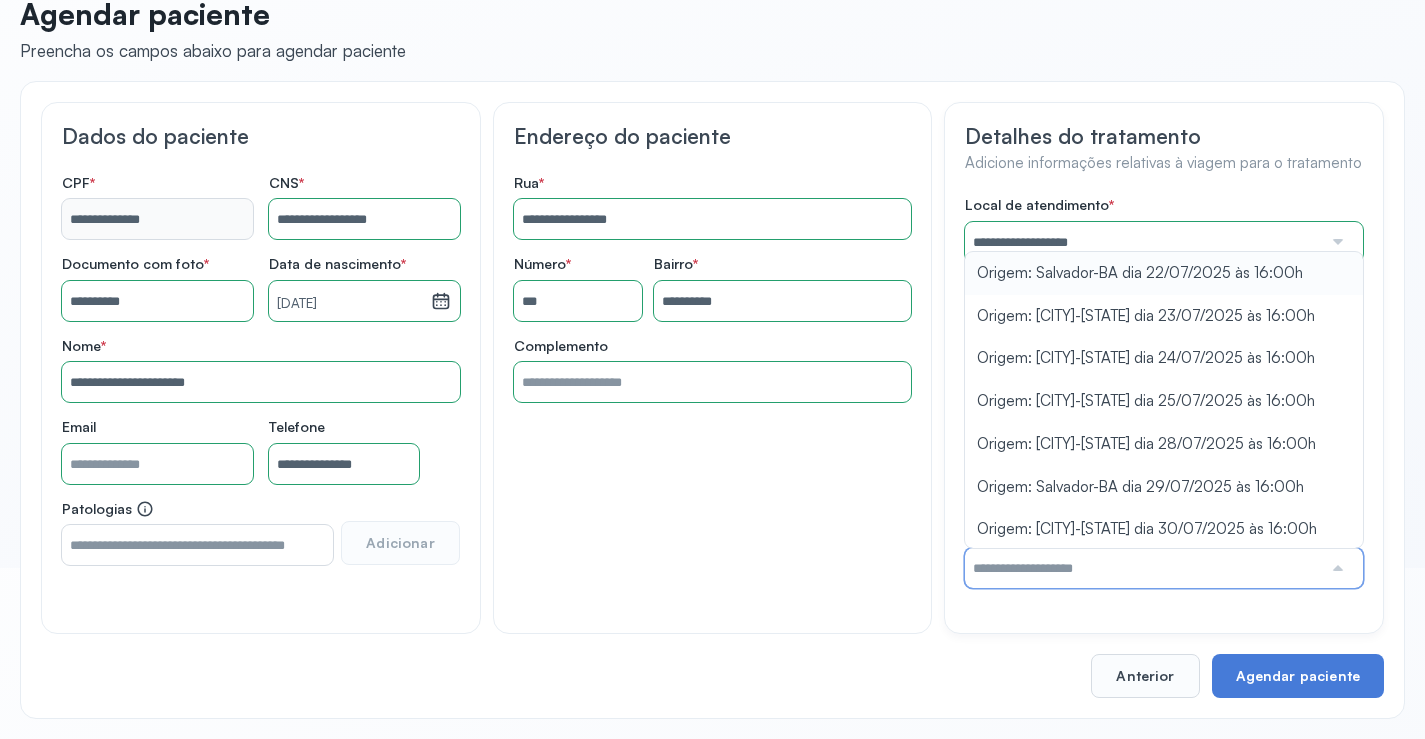 type on "**********" 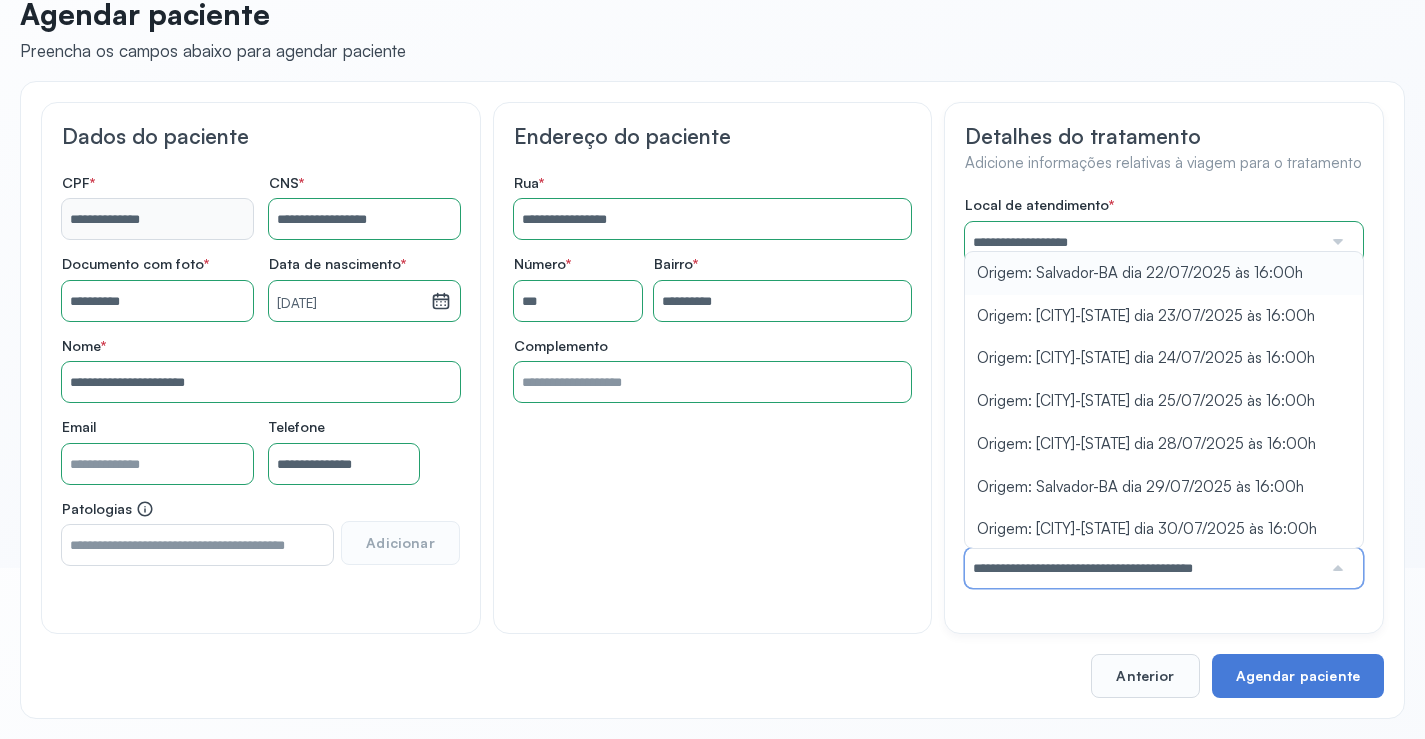 drag, startPoint x: 1146, startPoint y: 283, endPoint x: 1234, endPoint y: 325, distance: 97.50897 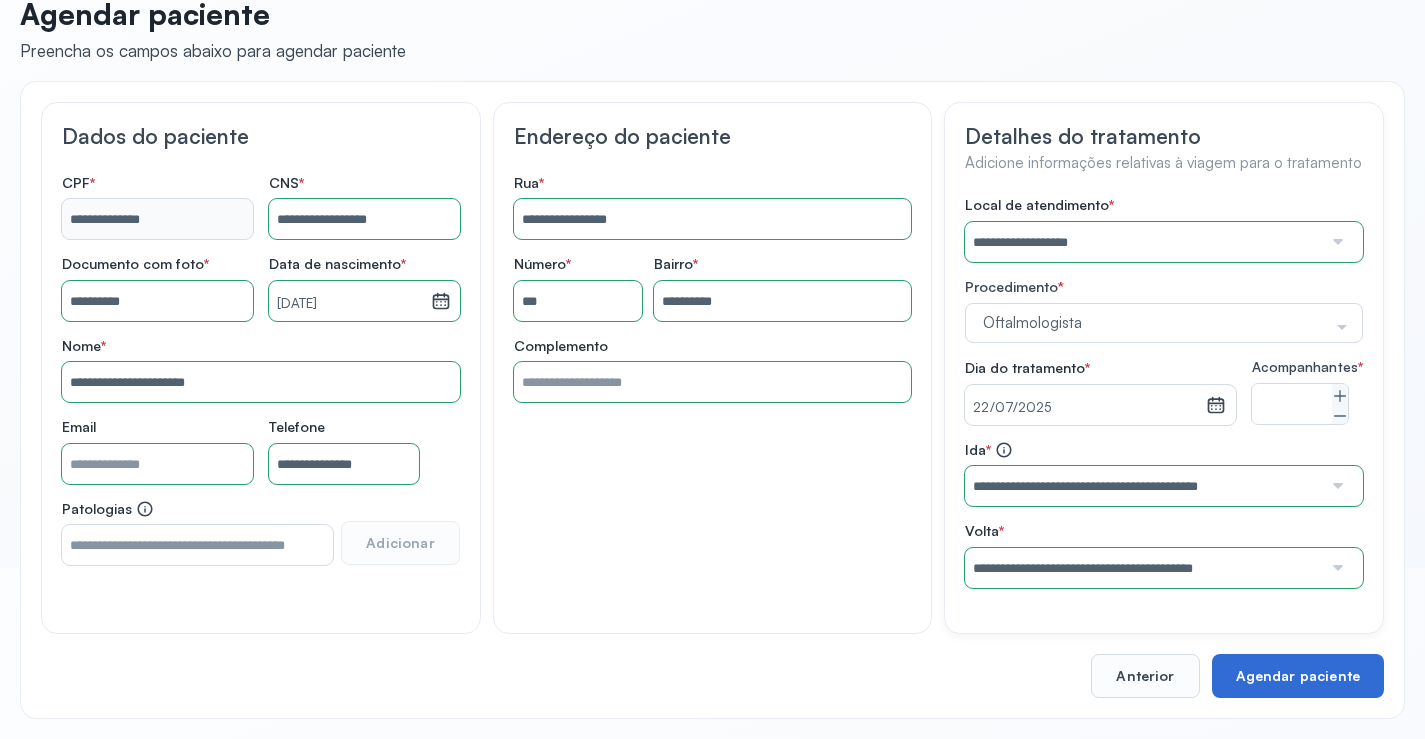 click on "Agendar paciente" at bounding box center (1298, 676) 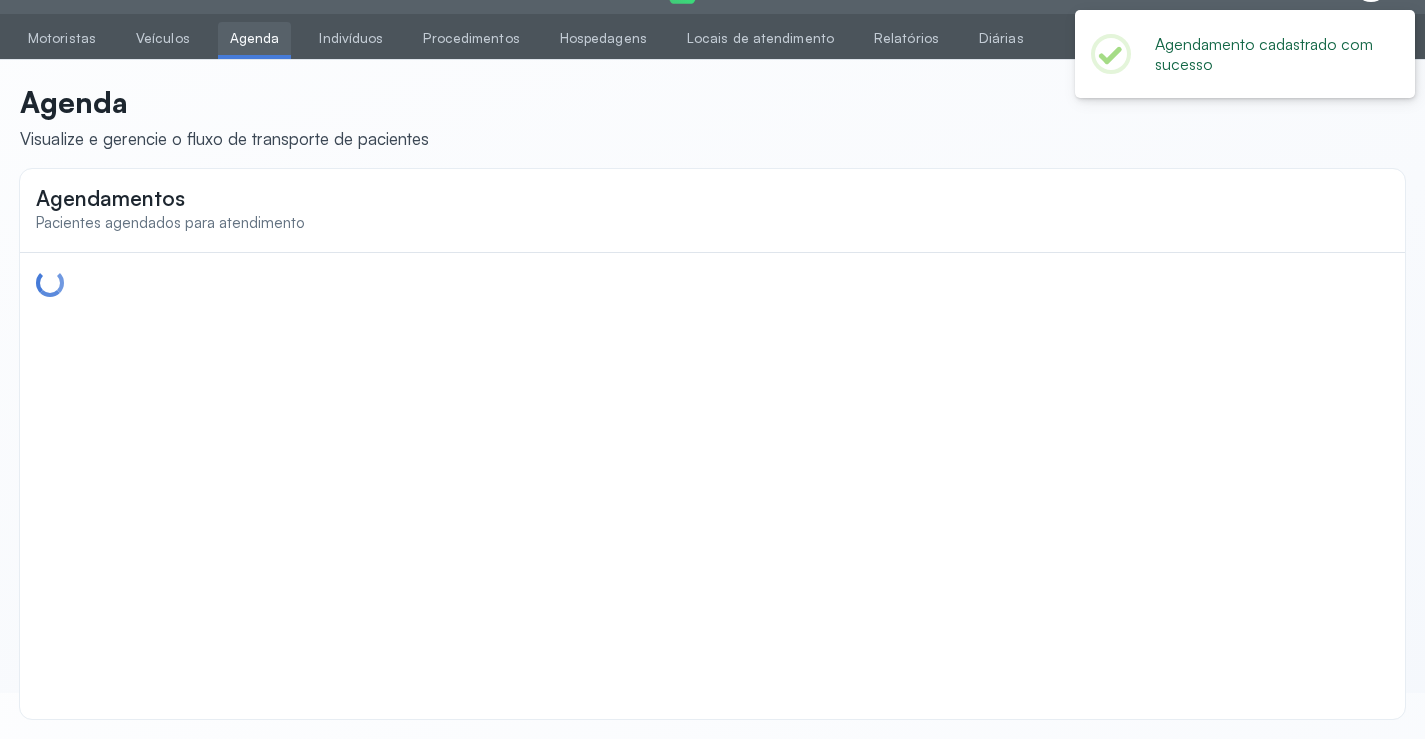 scroll, scrollTop: 44, scrollLeft: 0, axis: vertical 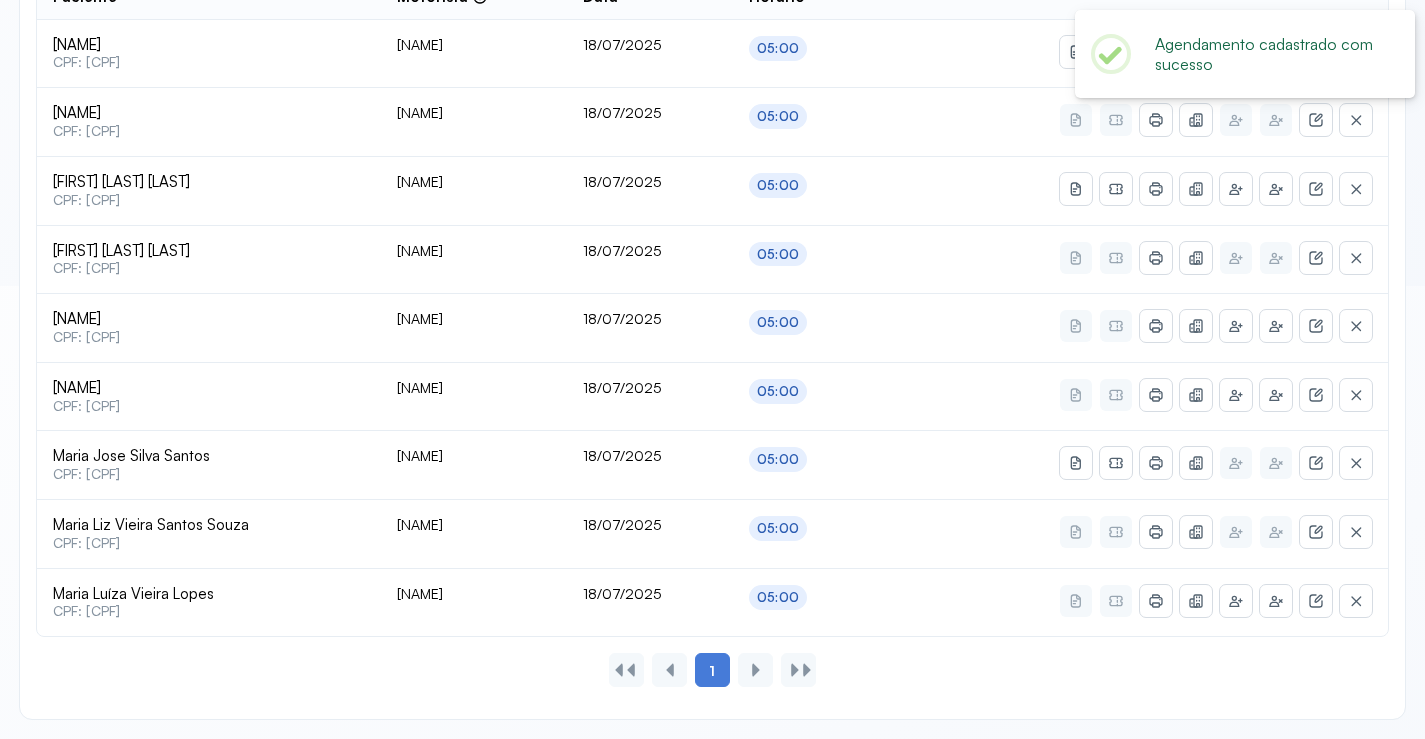 type on "********" 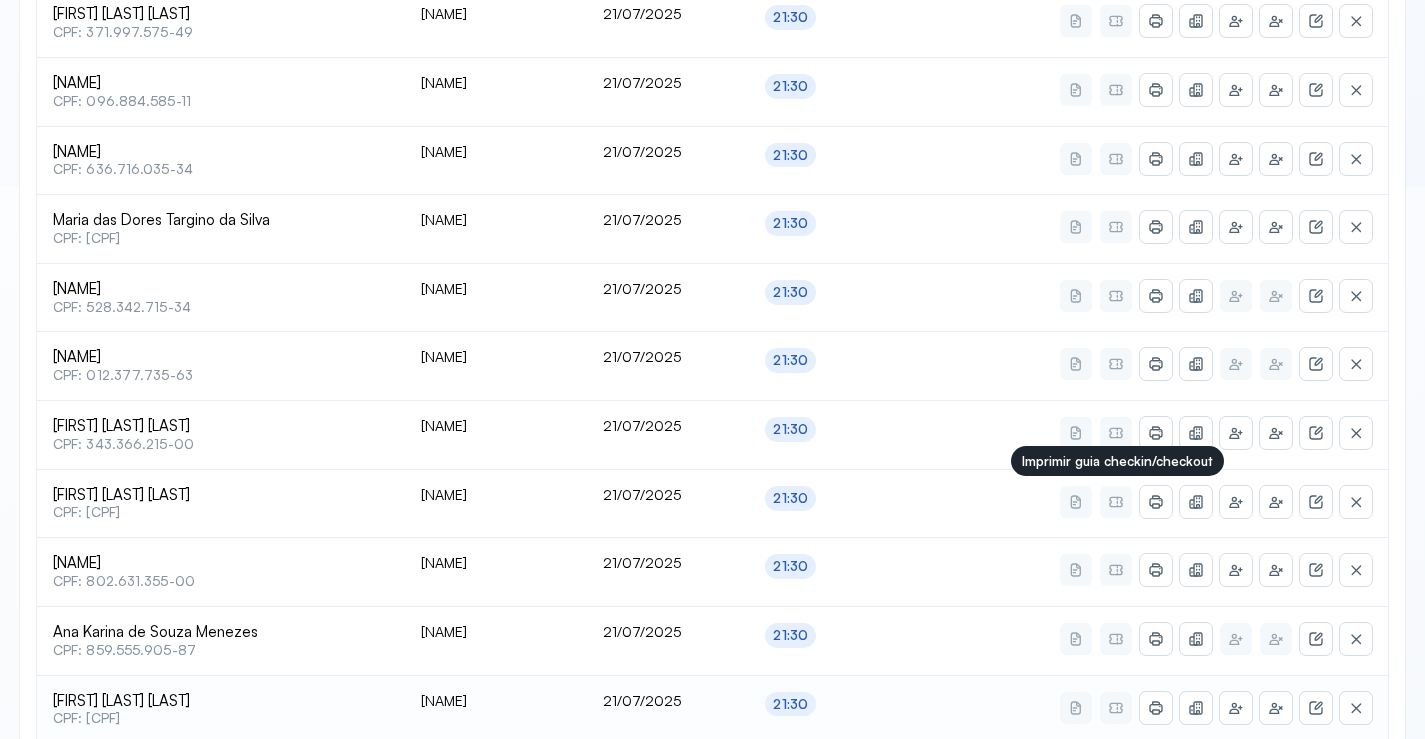 scroll, scrollTop: 865, scrollLeft: 0, axis: vertical 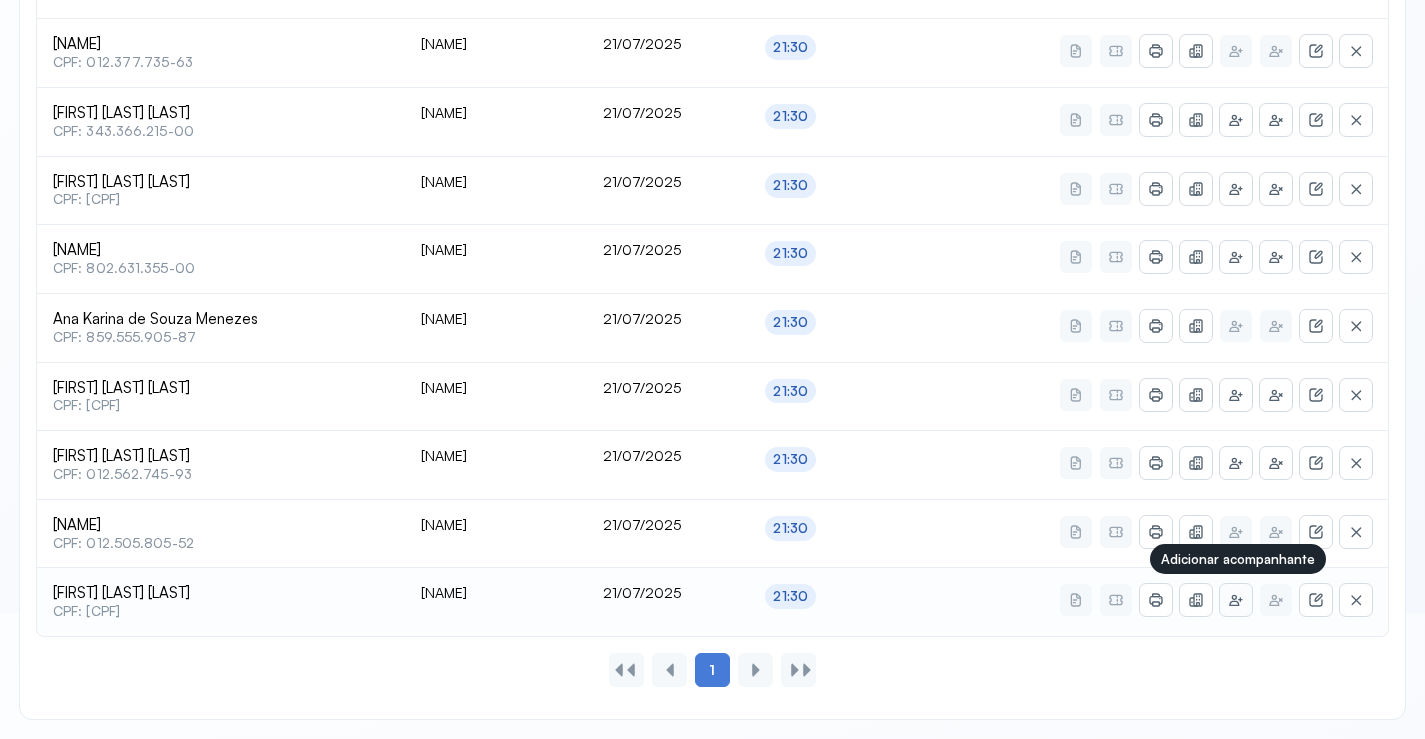 click 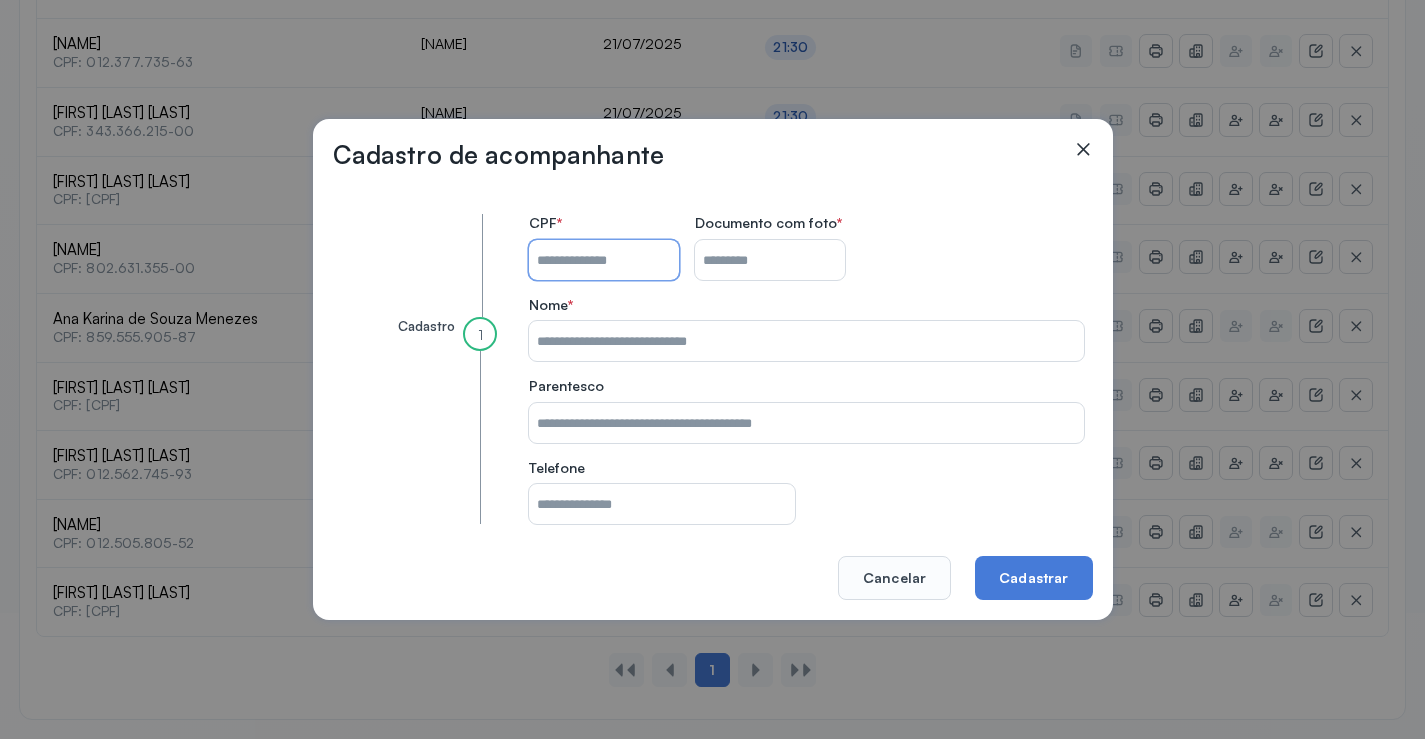 drag, startPoint x: 575, startPoint y: 251, endPoint x: 599, endPoint y: 256, distance: 24.5153 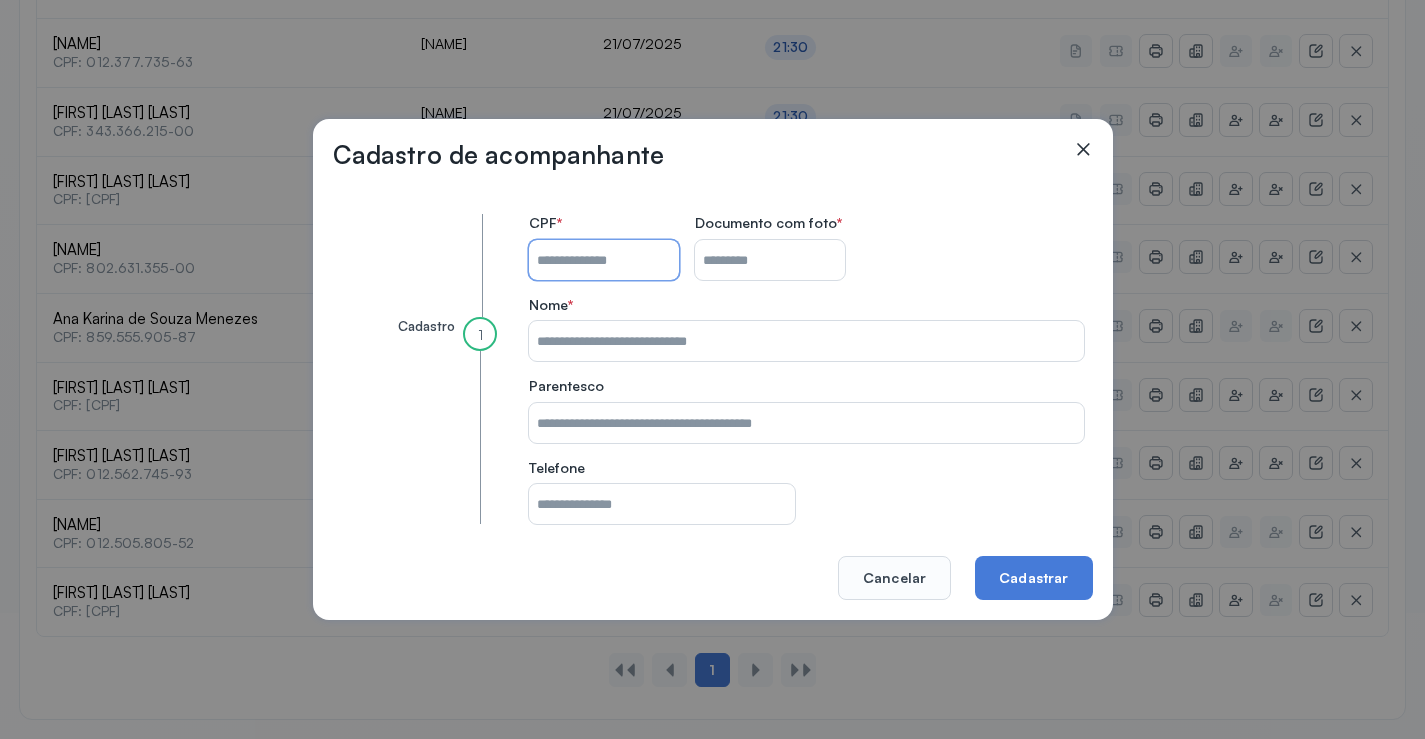 click on "CPF do paciente" at bounding box center [604, 260] 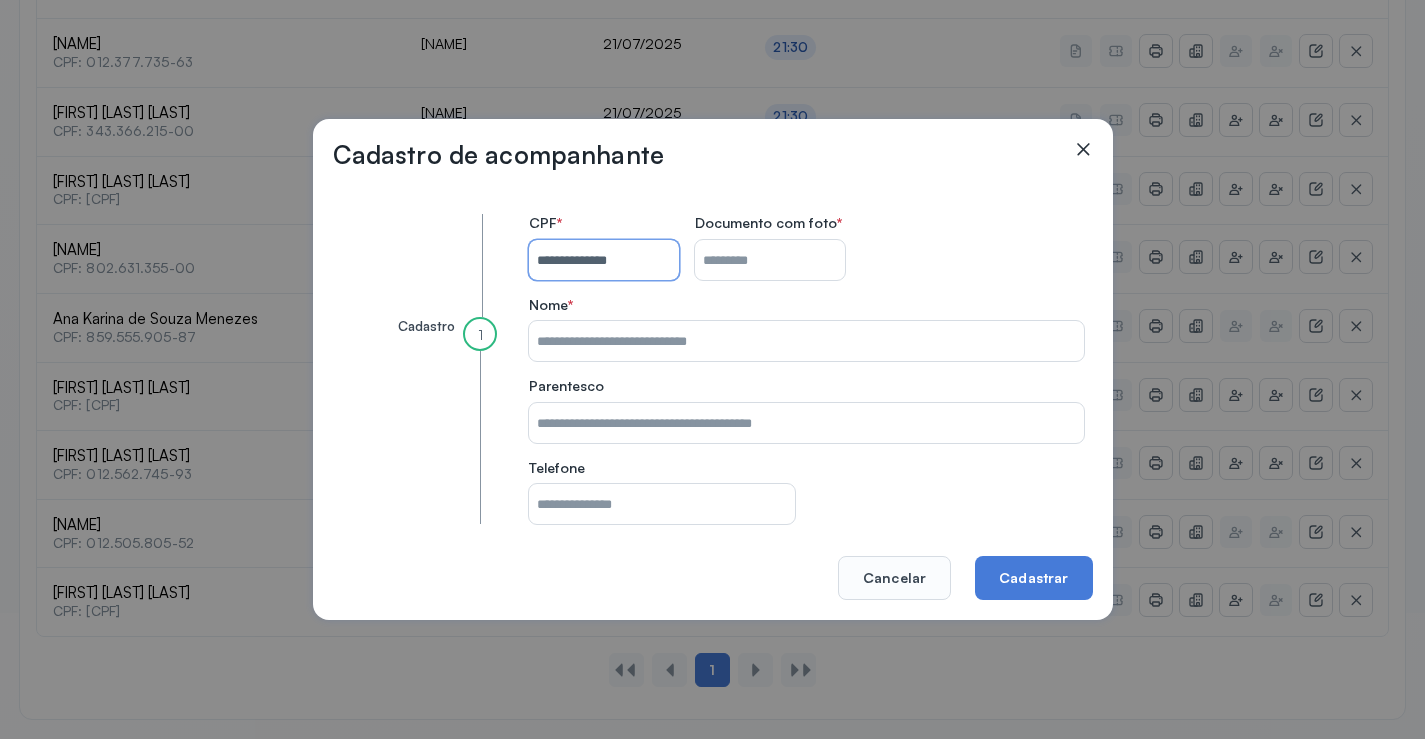 type on "**********" 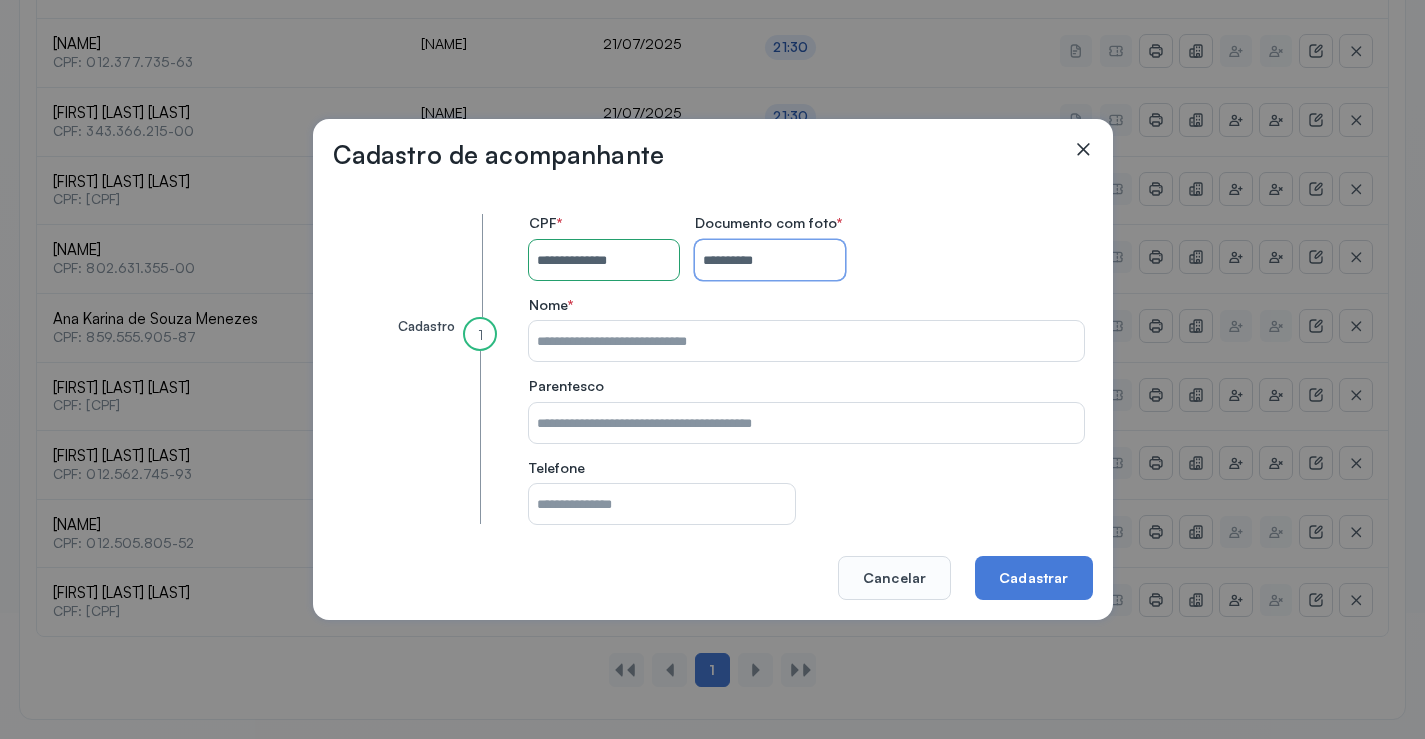 type on "**********" 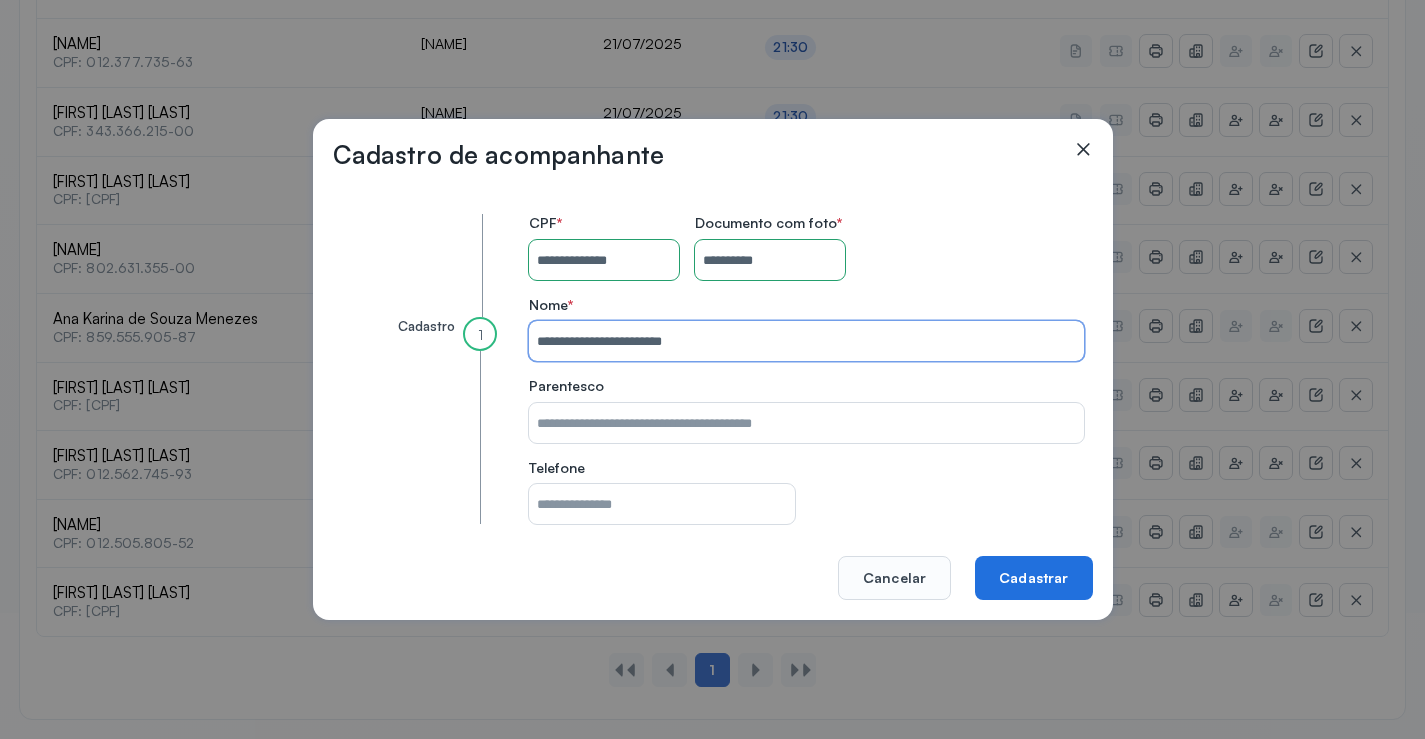 type on "**********" 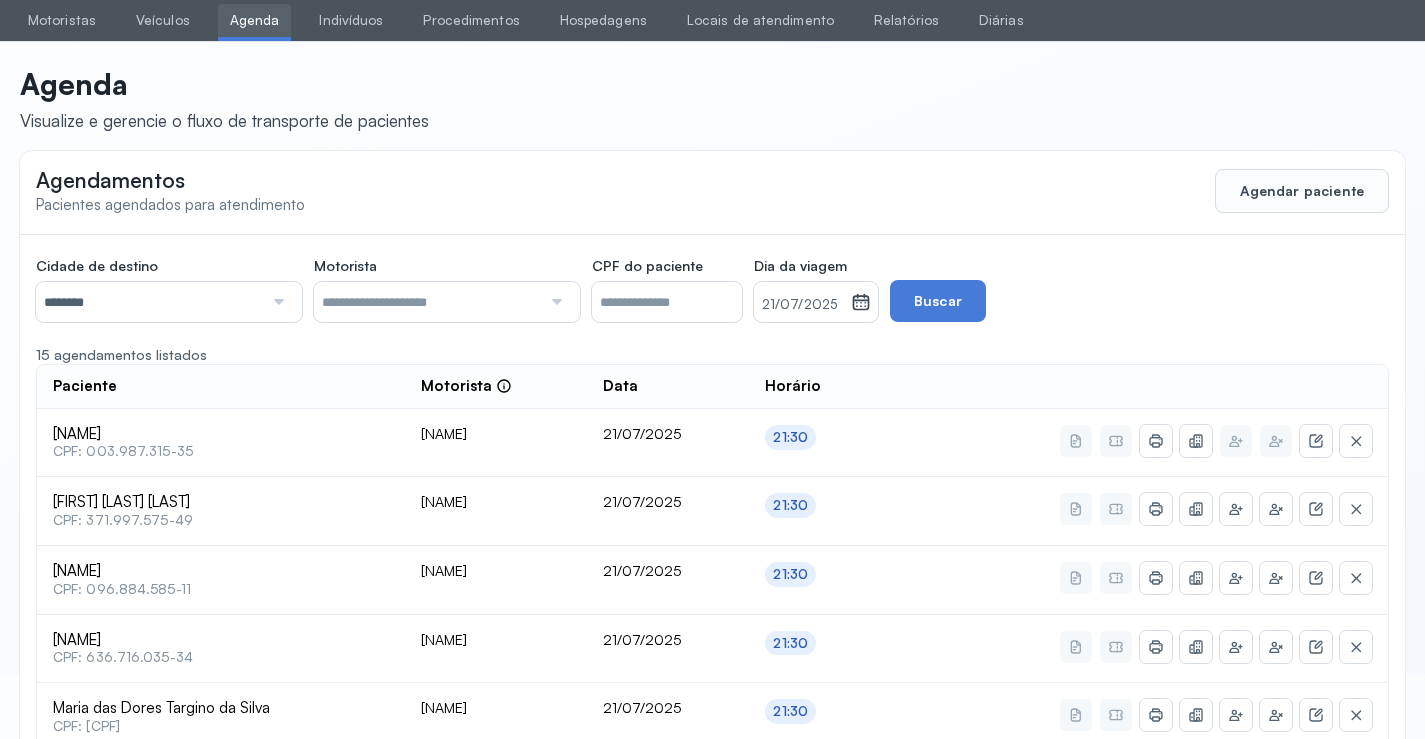 scroll, scrollTop: 0, scrollLeft: 0, axis: both 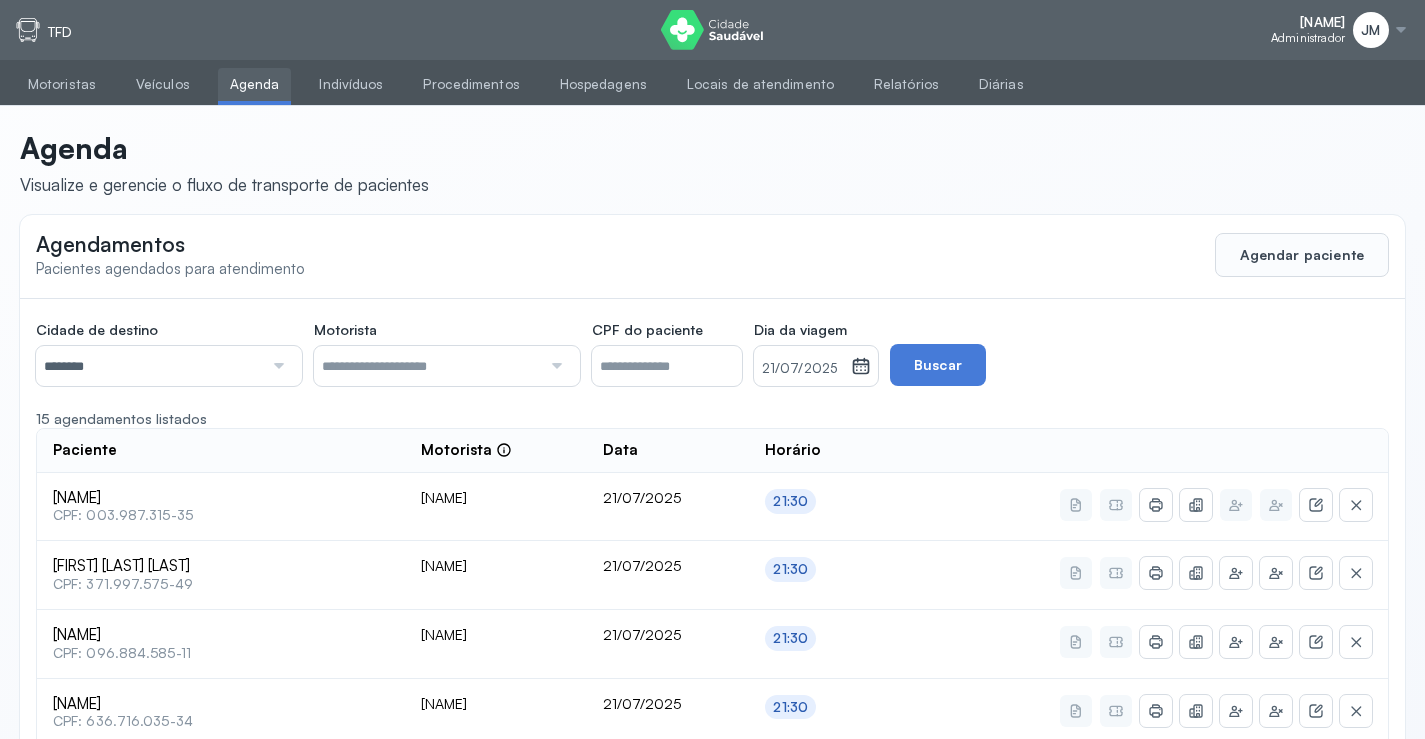 click 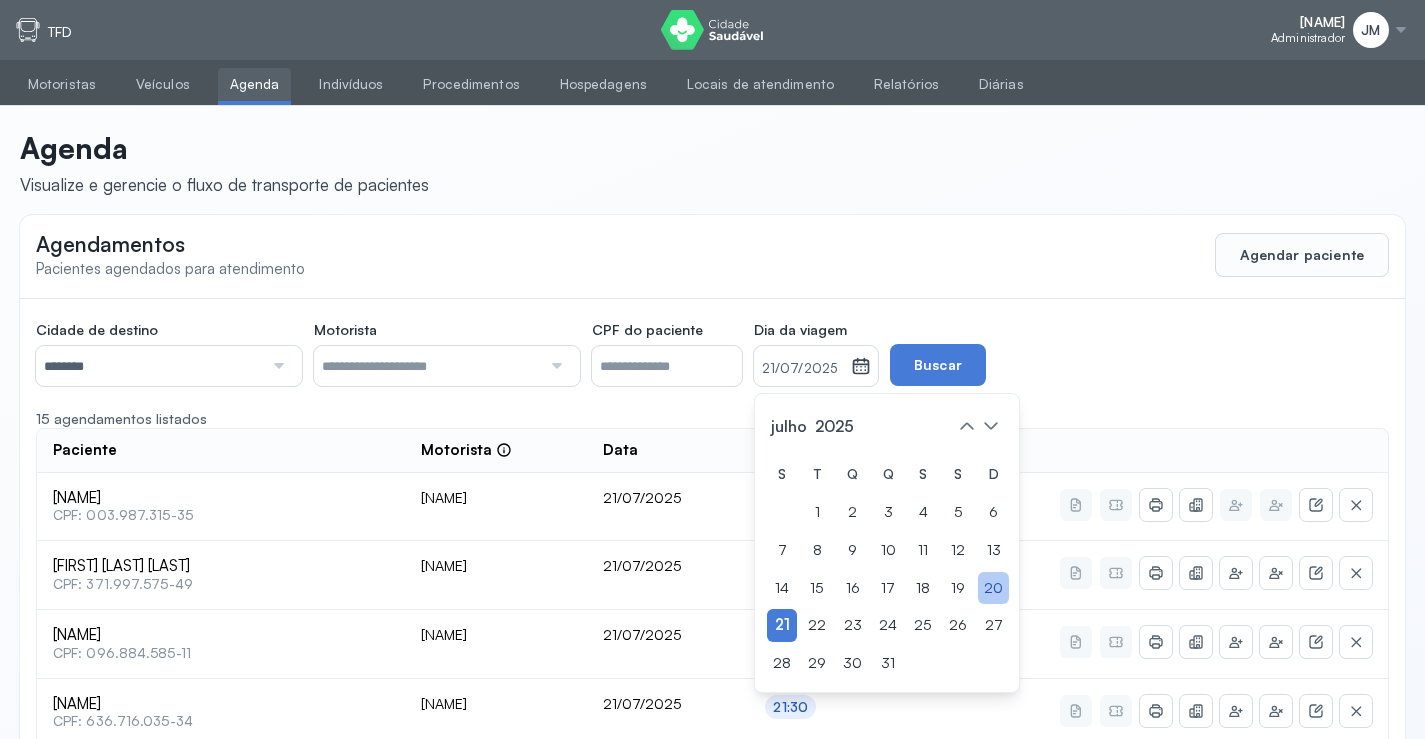 click on "20" 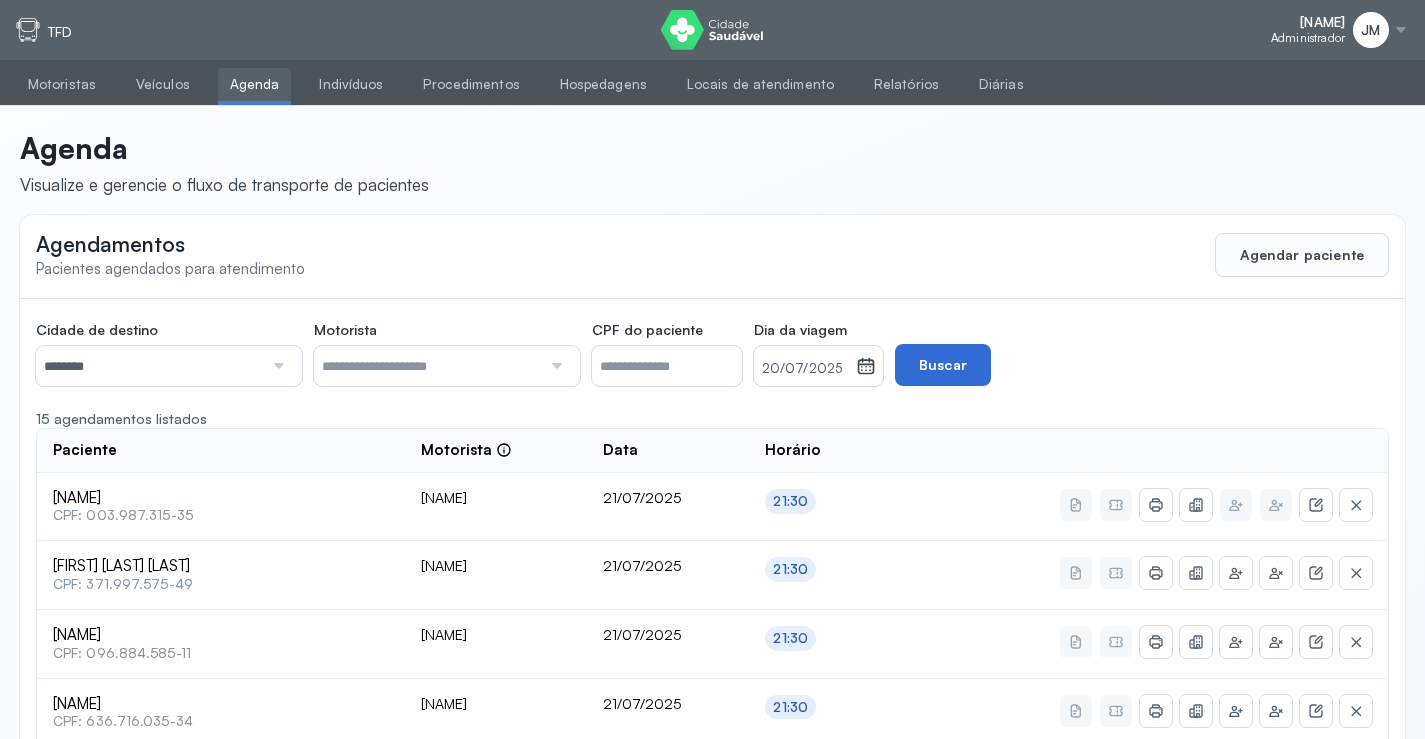 click on "Buscar" at bounding box center (943, 365) 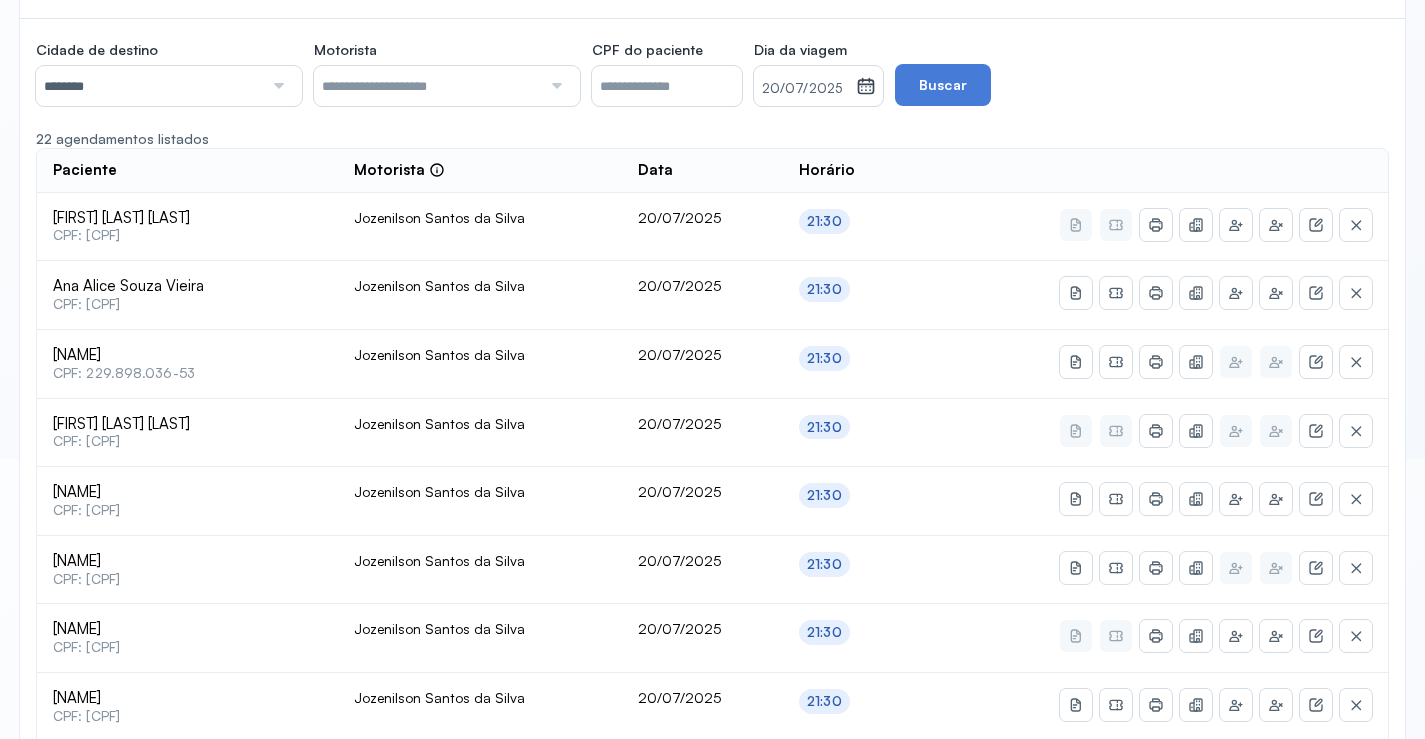 scroll, scrollTop: 265, scrollLeft: 0, axis: vertical 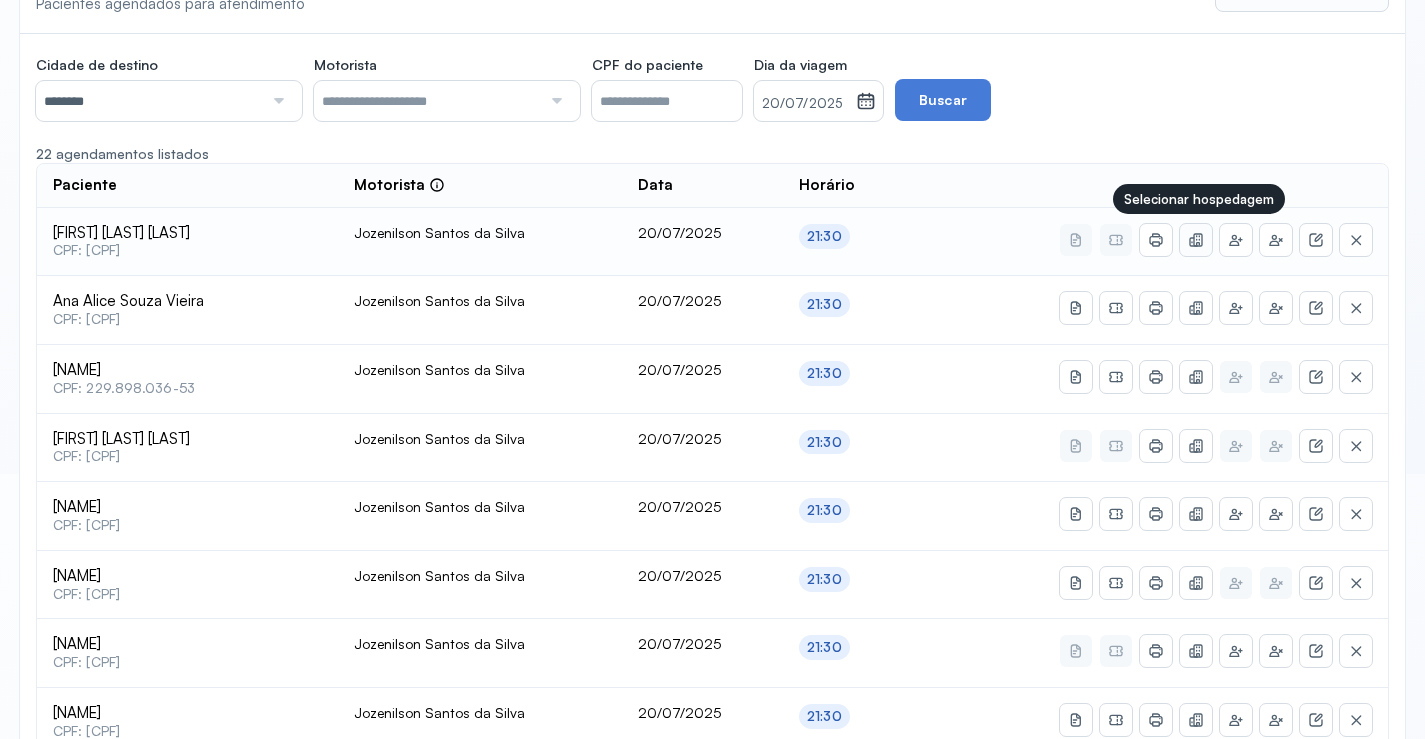 click 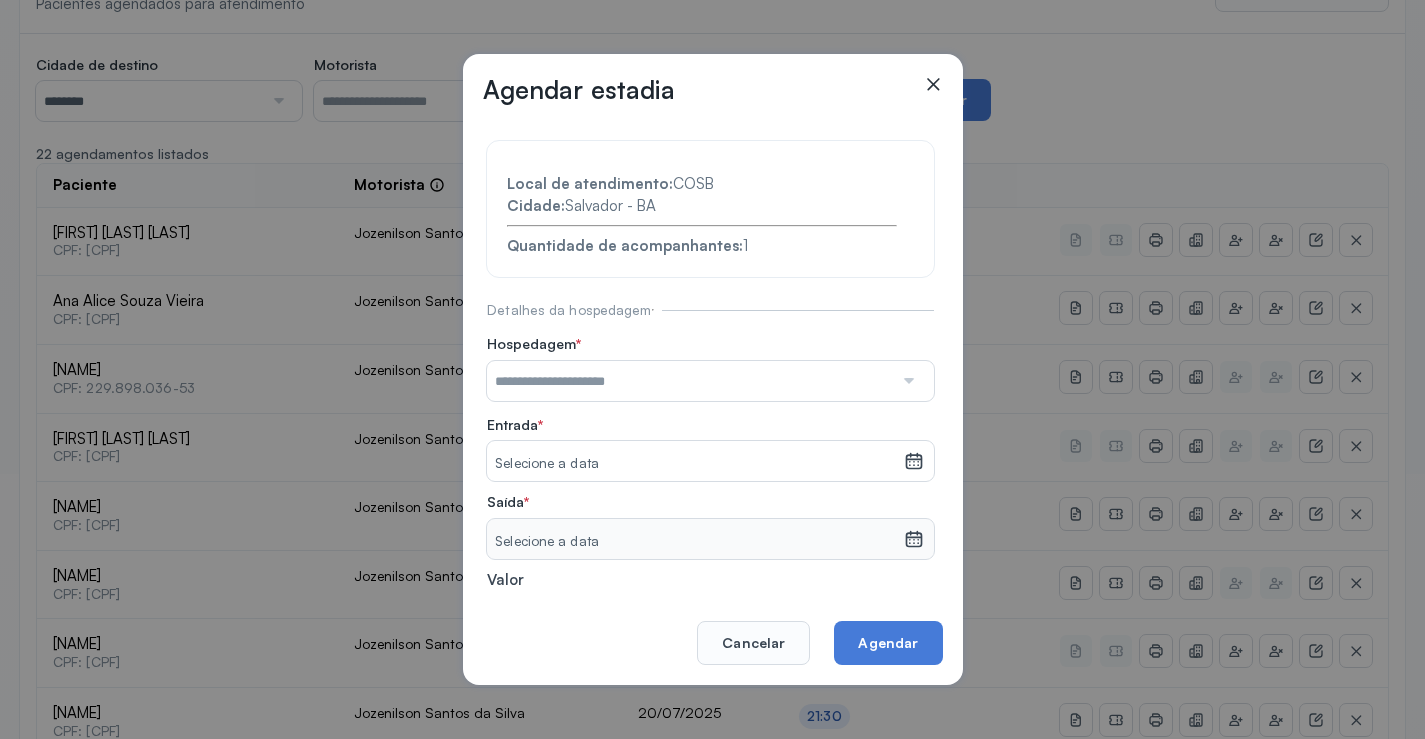 click at bounding box center [907, 381] 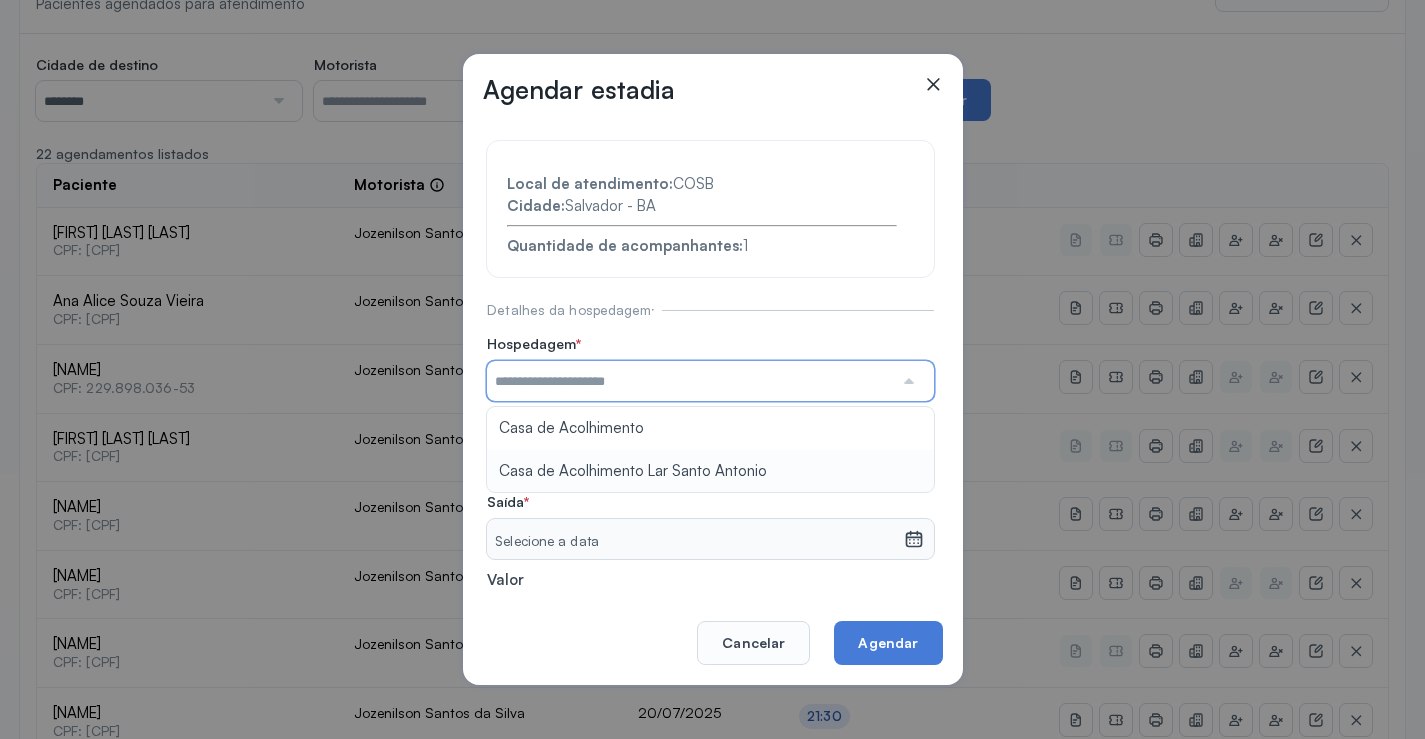 type on "**********" 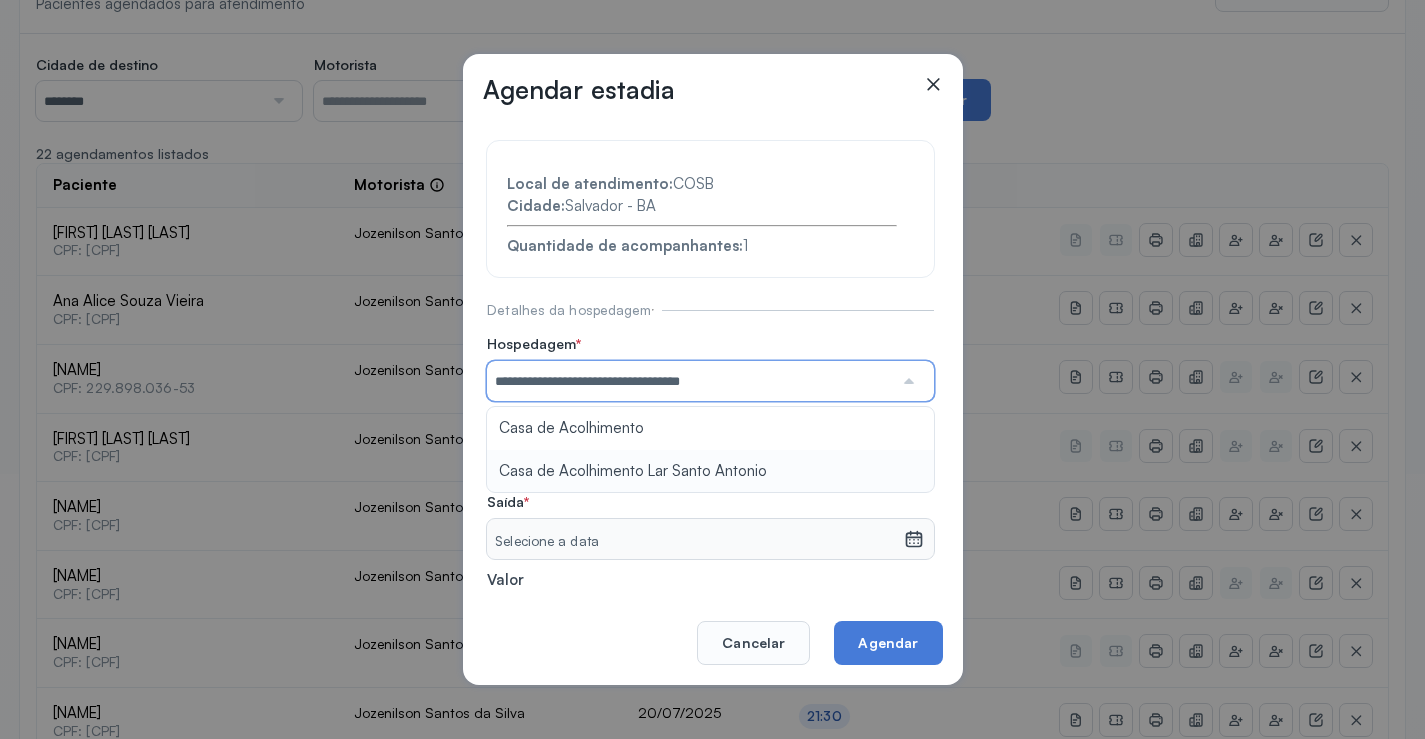 click on "**********" at bounding box center (710, 436) 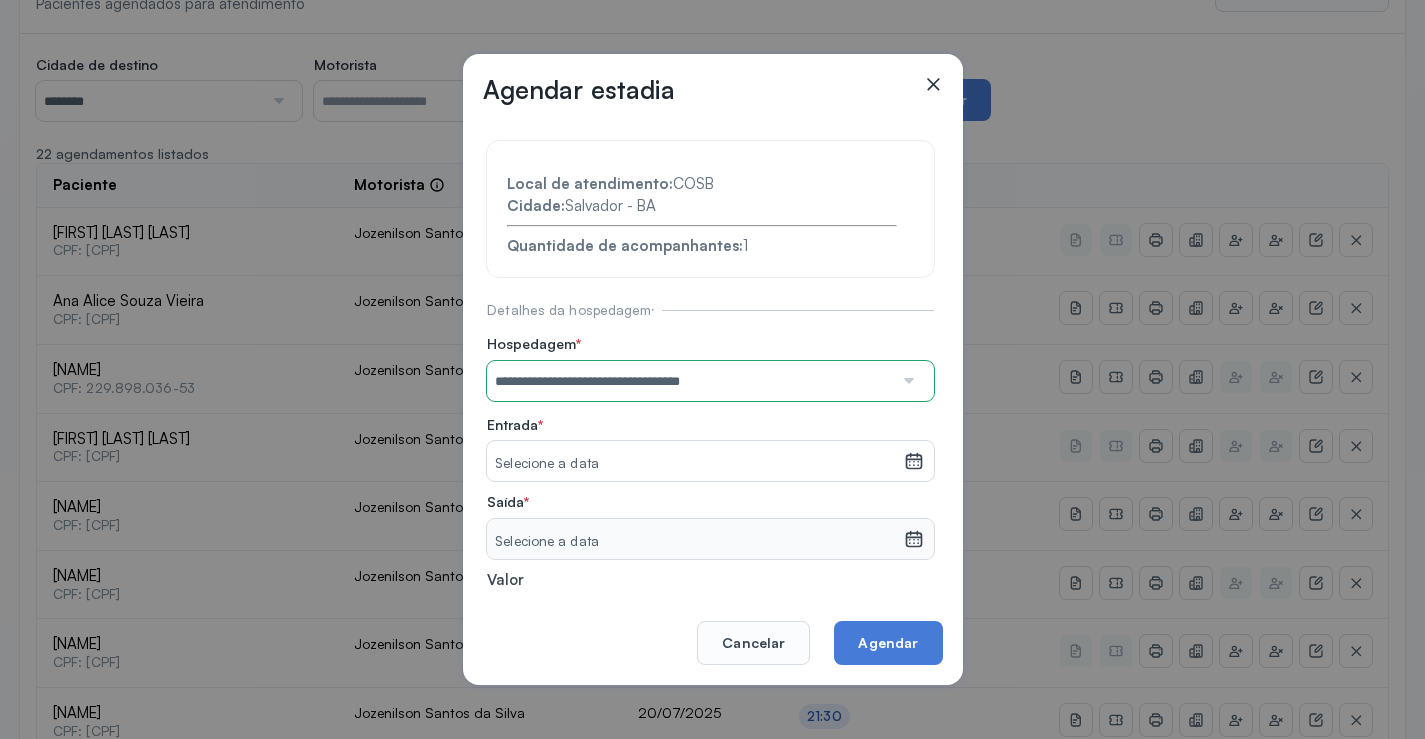 click on "Selecione a data" at bounding box center [695, 464] 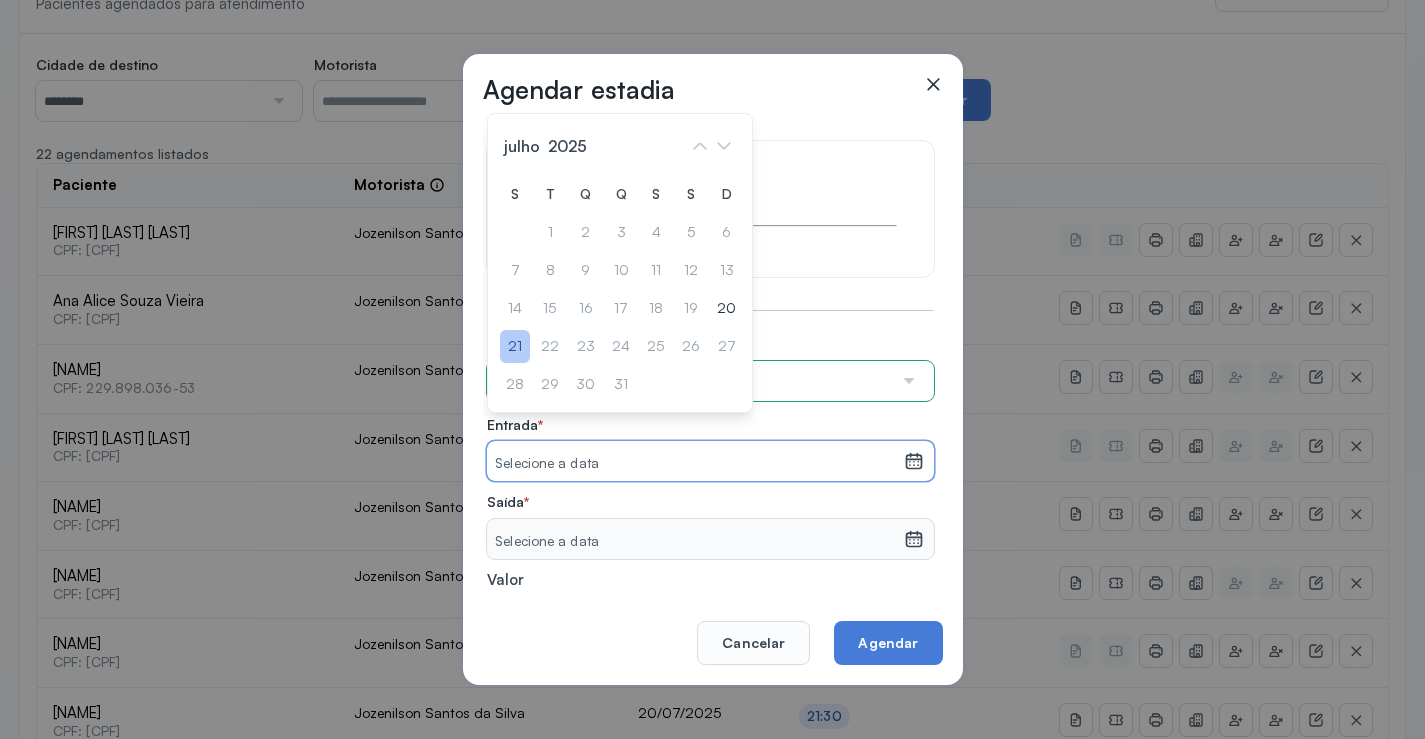 click on "21" 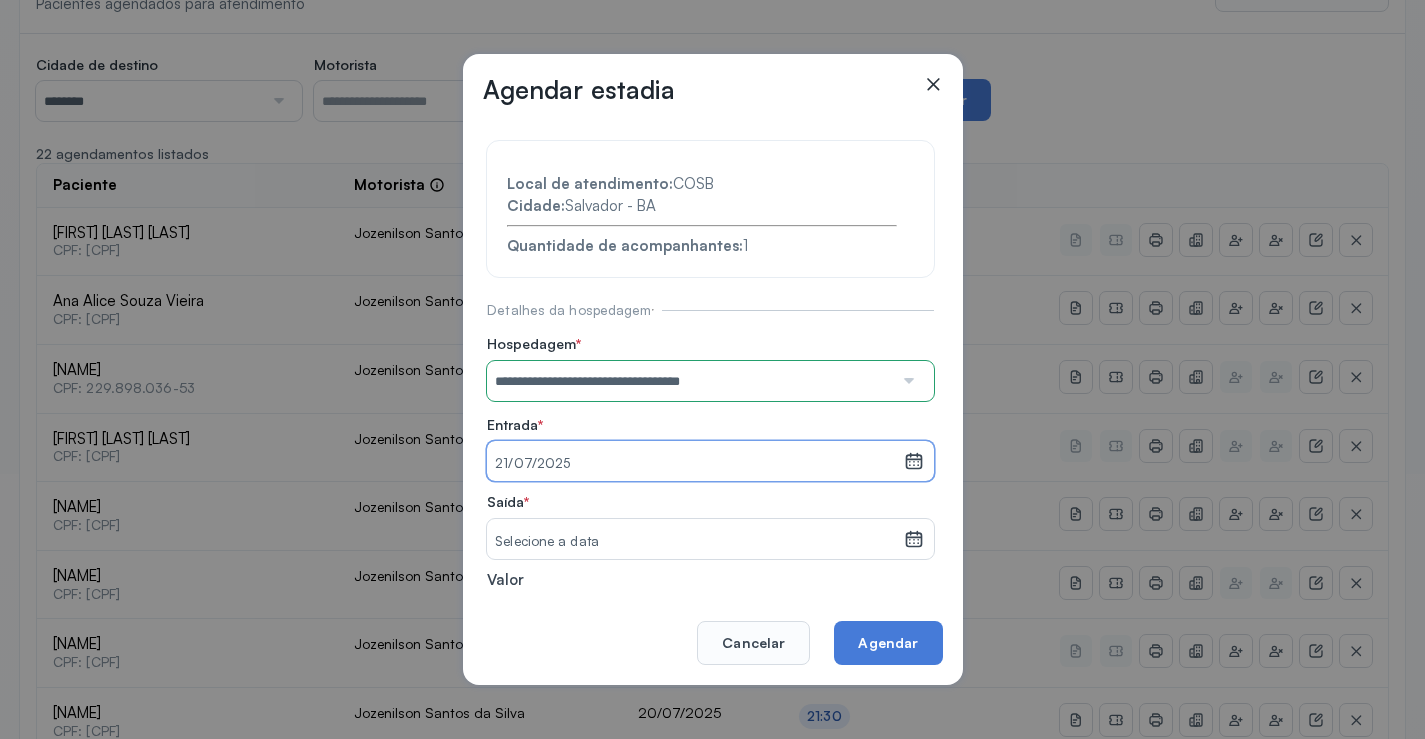 click 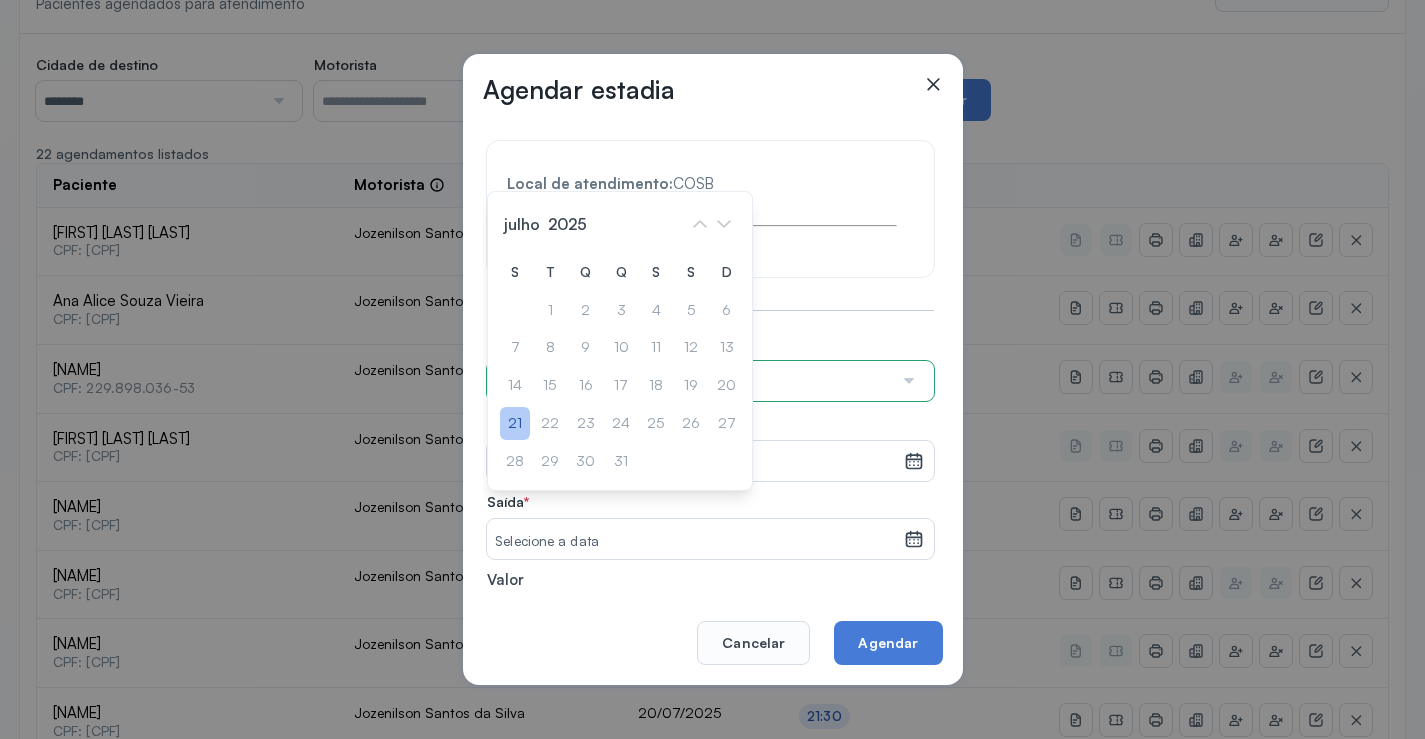 click on "21" 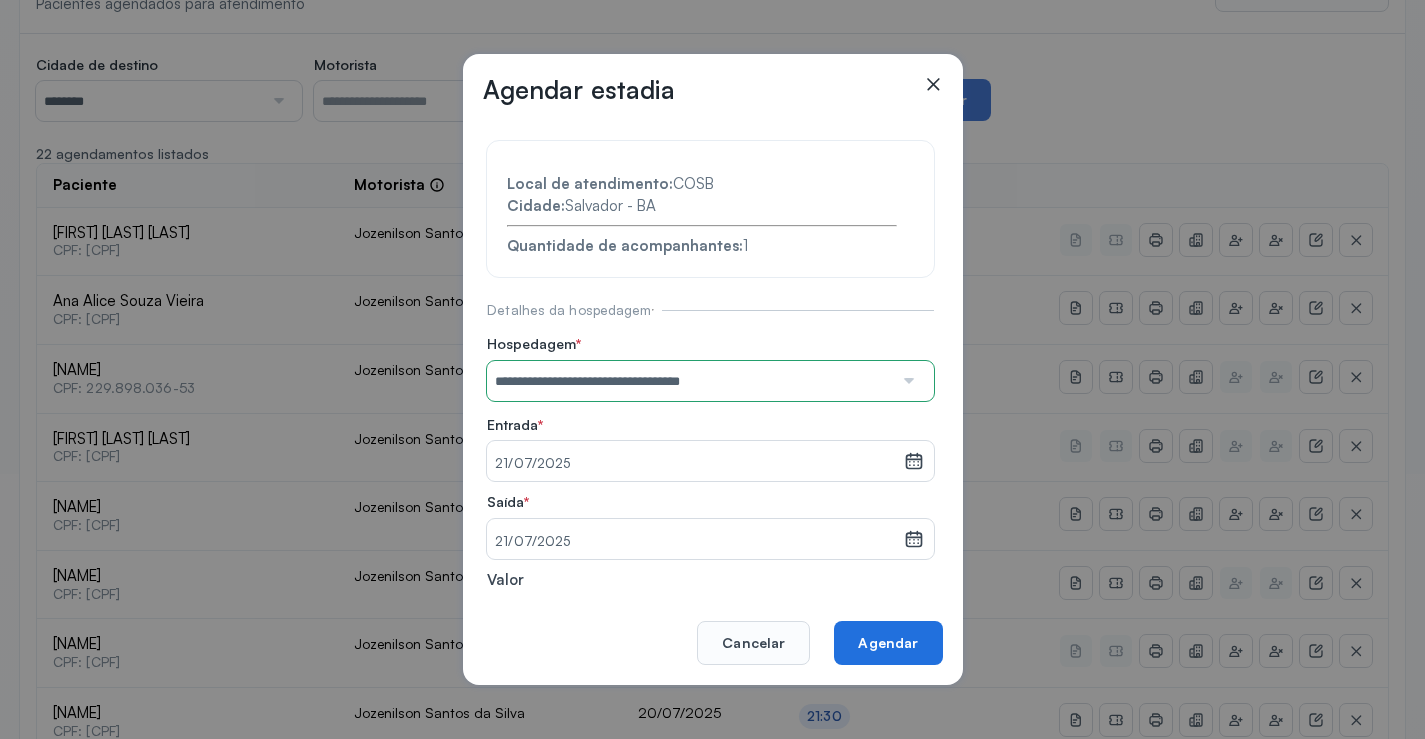 click on "Agendar" 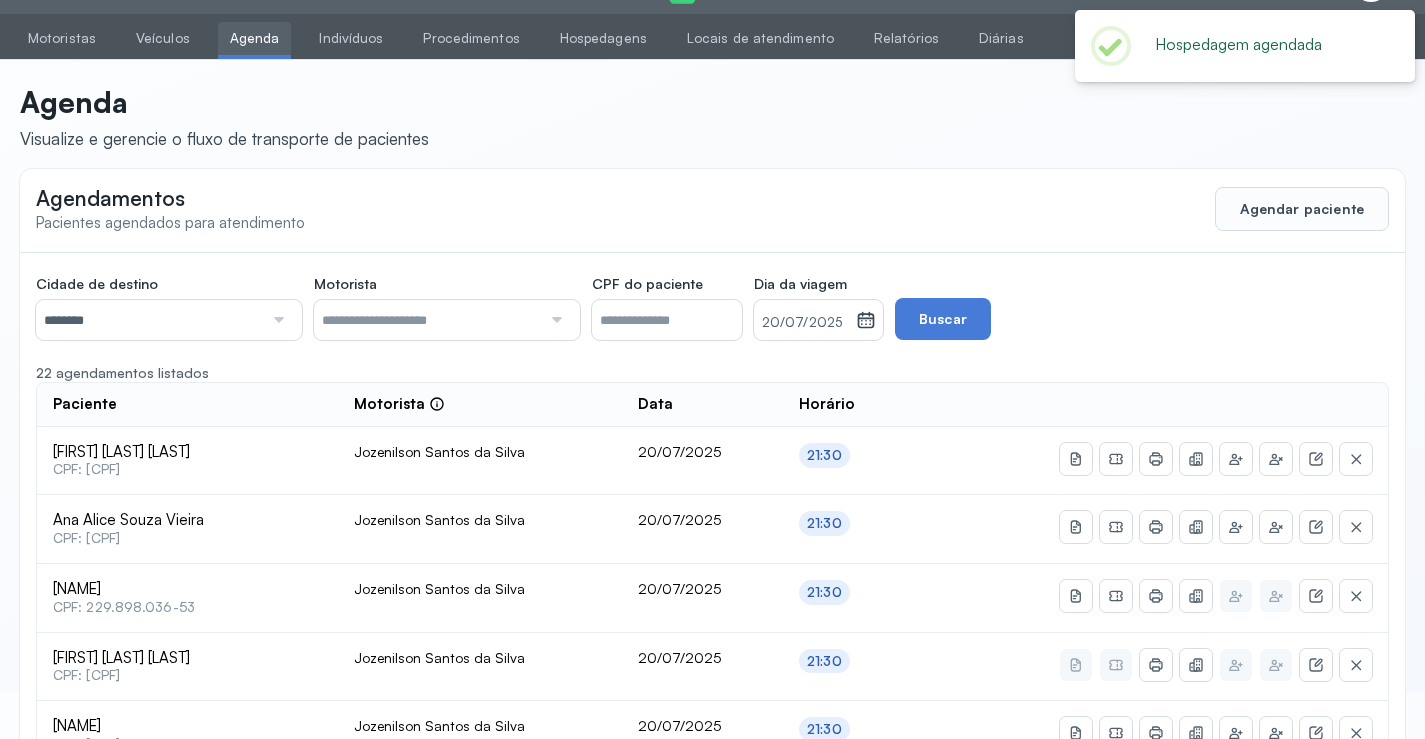 scroll, scrollTop: 265, scrollLeft: 0, axis: vertical 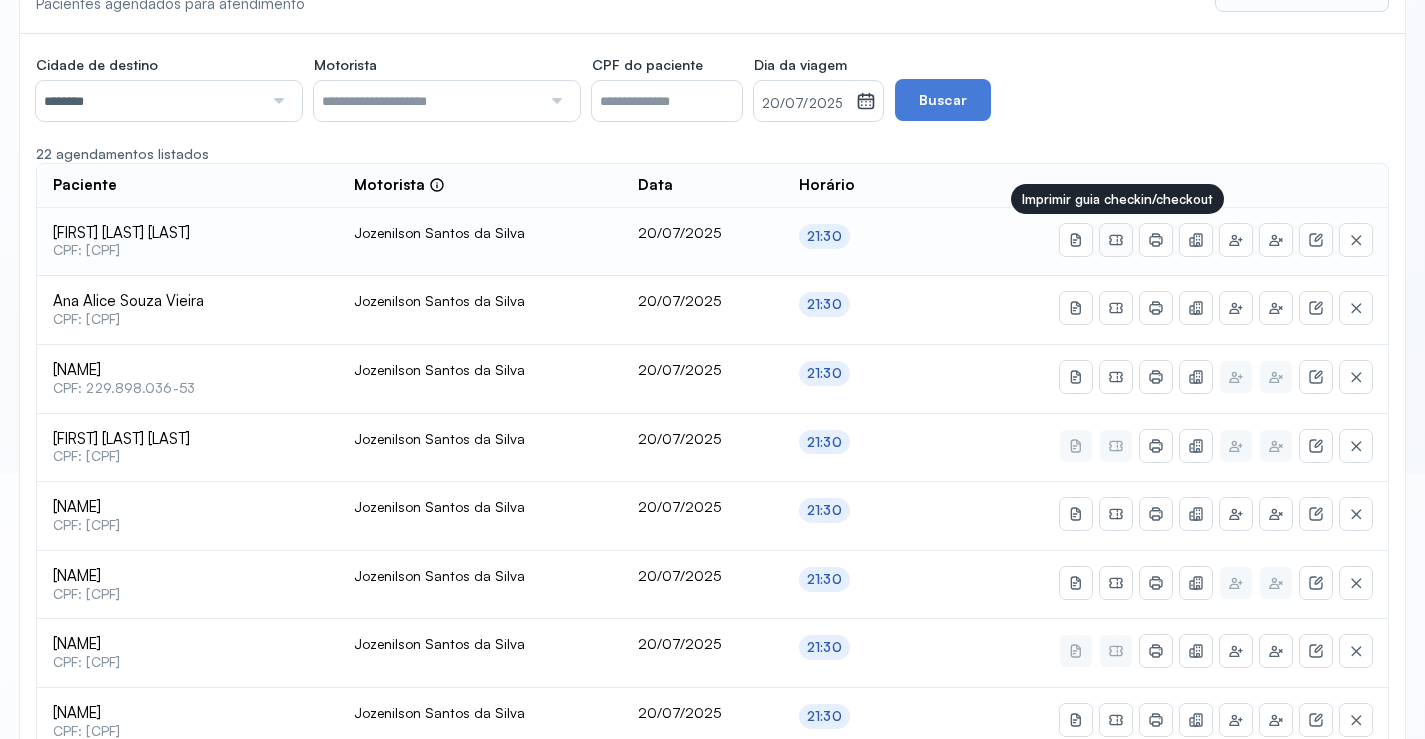 click 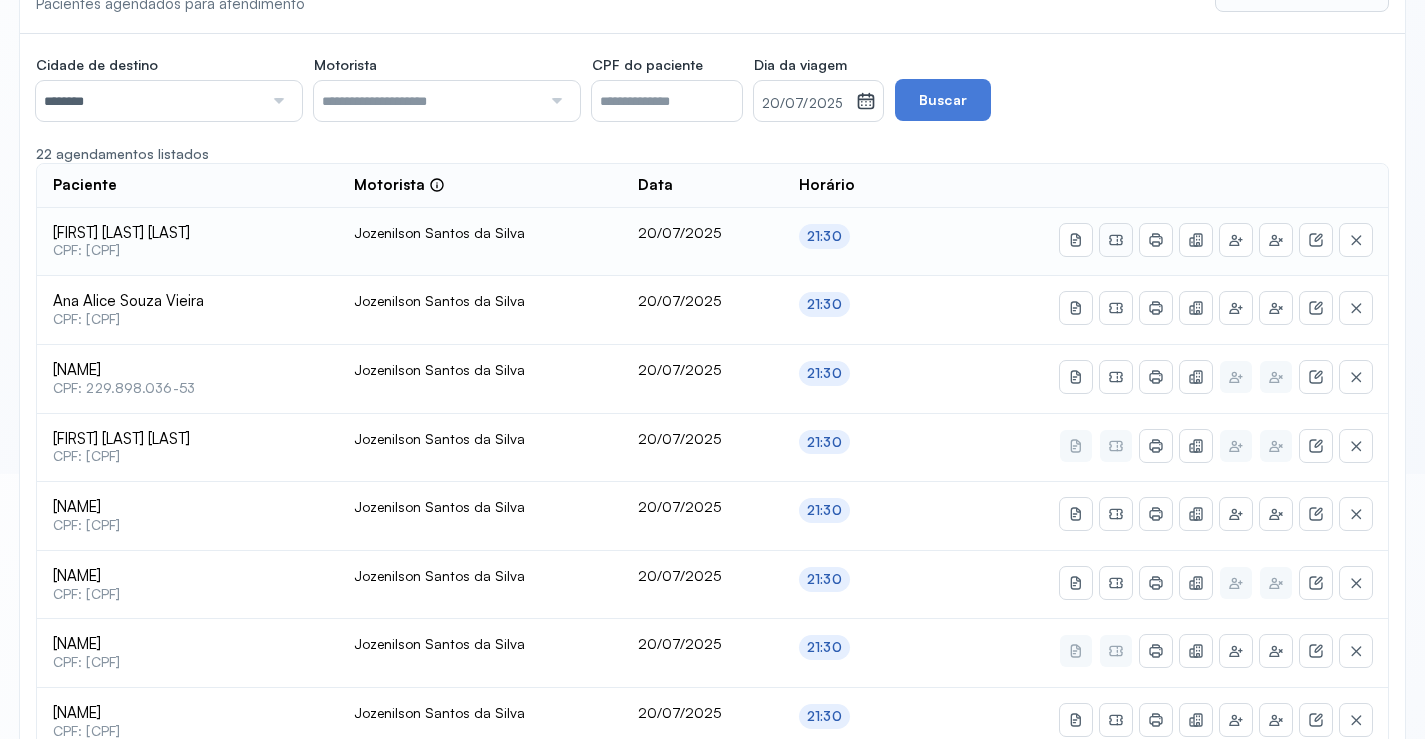 click 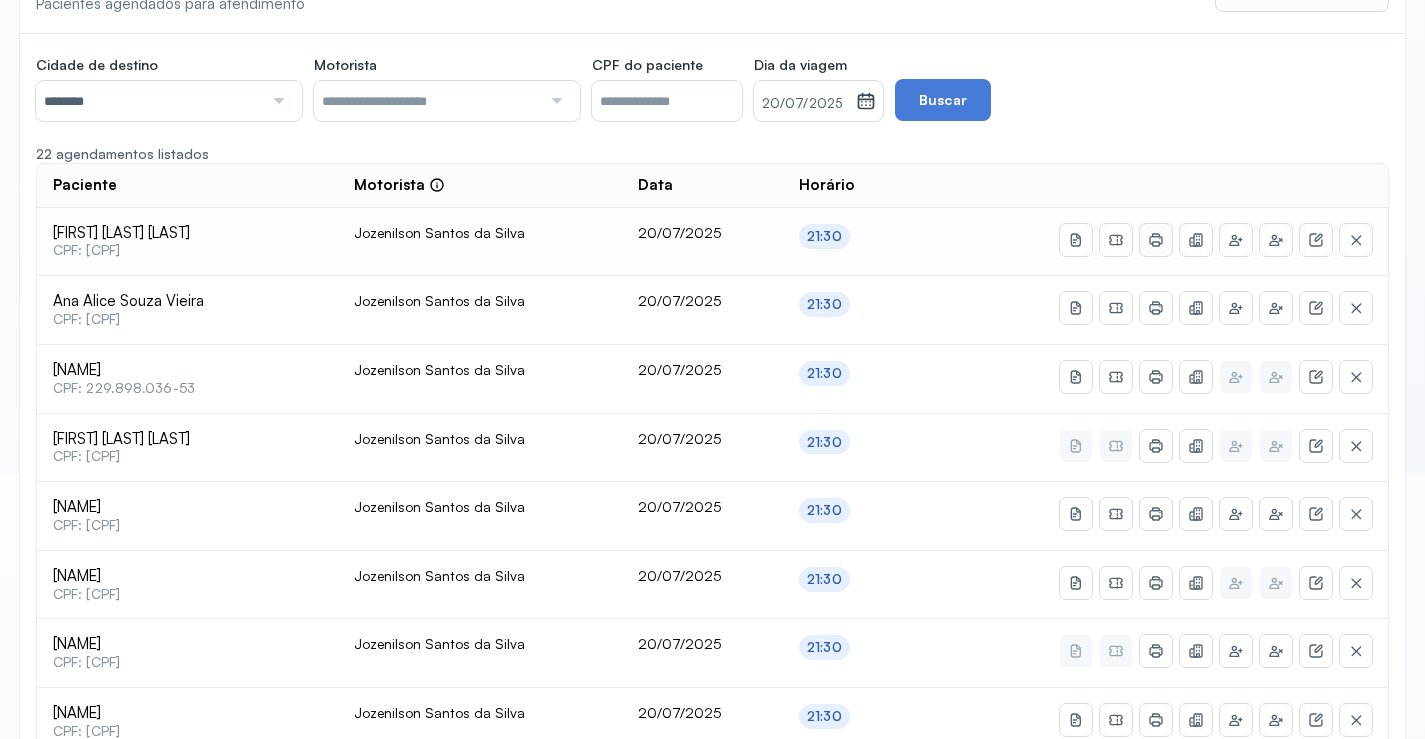 click 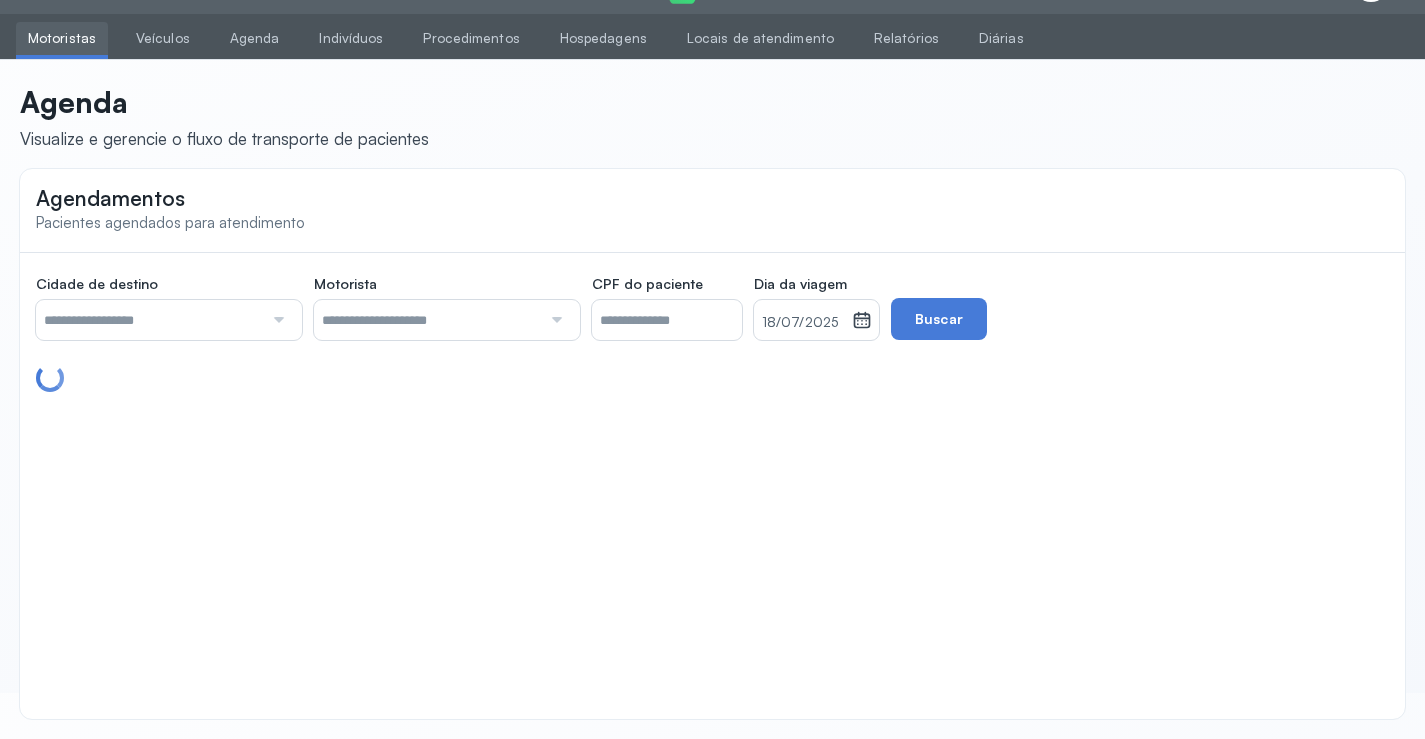 scroll, scrollTop: 46, scrollLeft: 0, axis: vertical 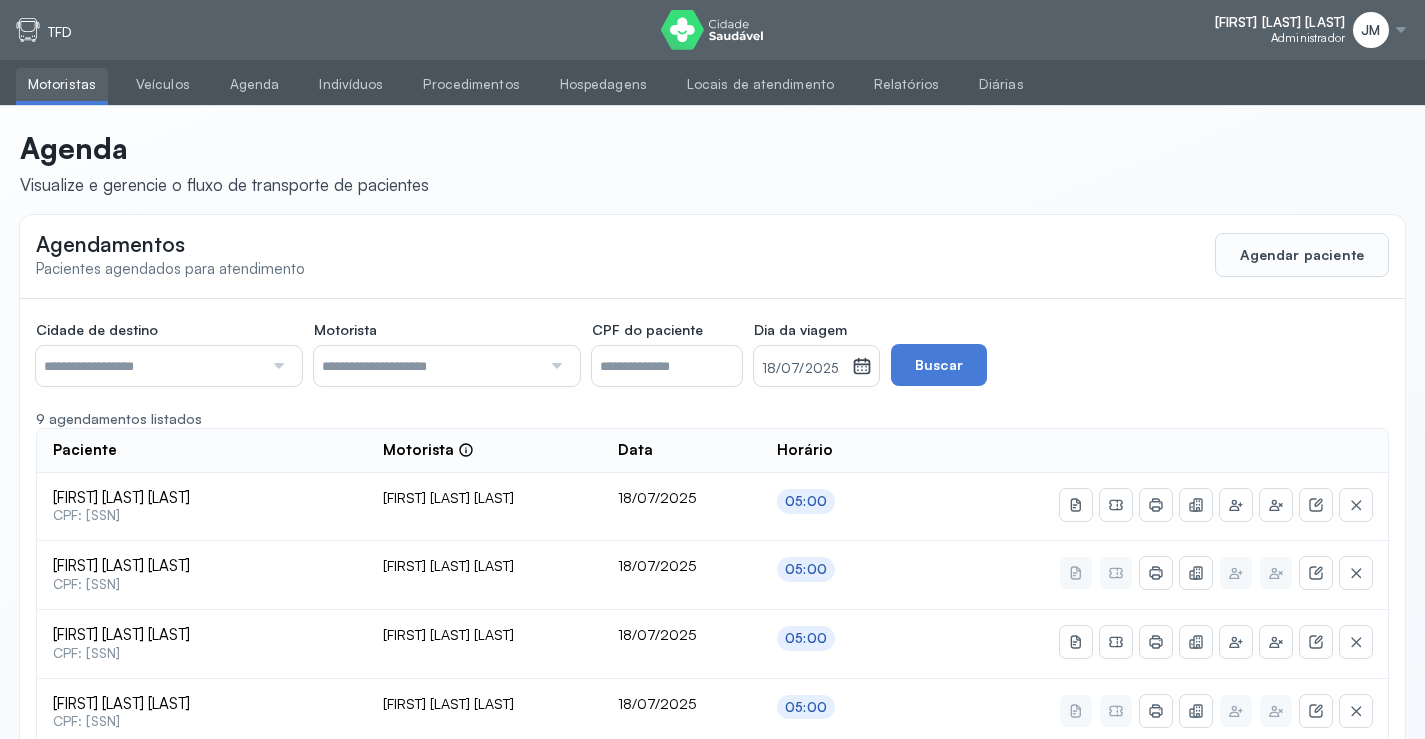 click at bounding box center [1401, 30] 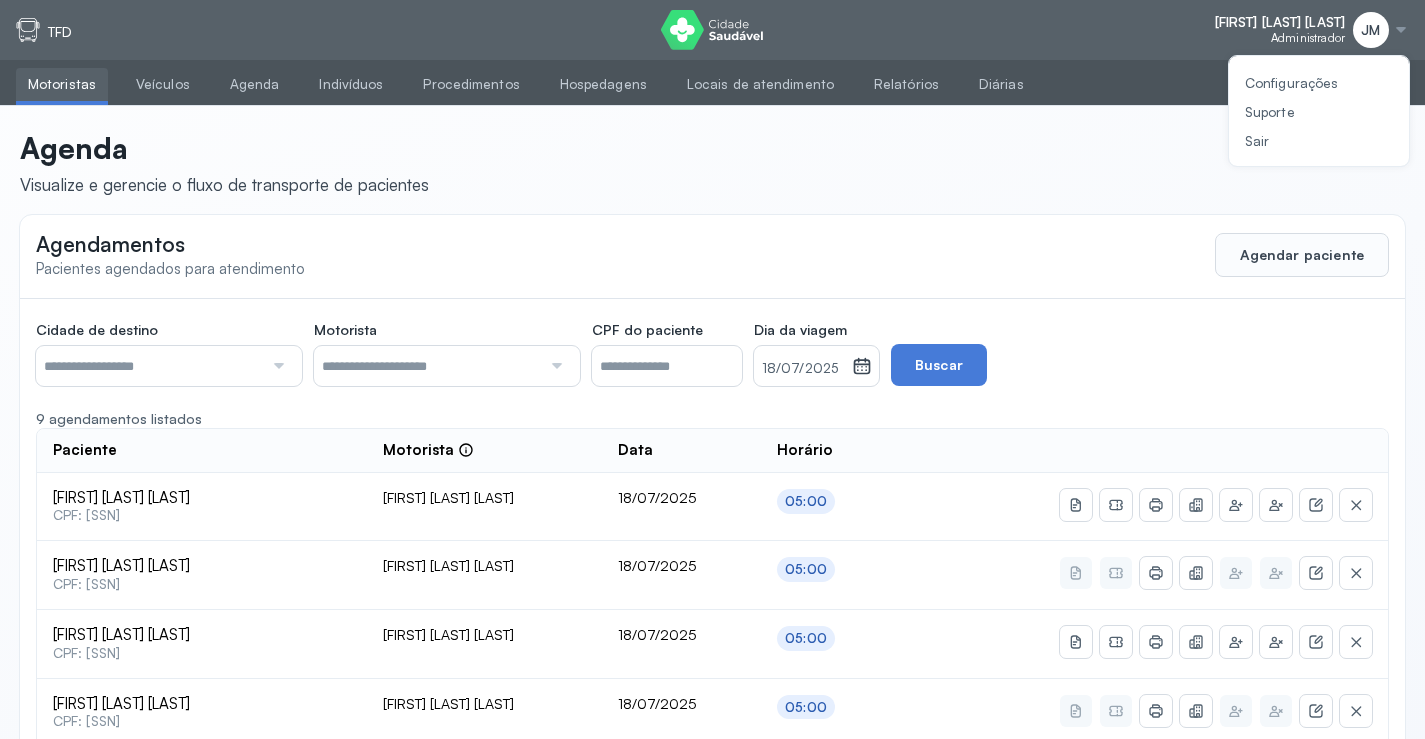 click on "Configurações Suporte Sair" 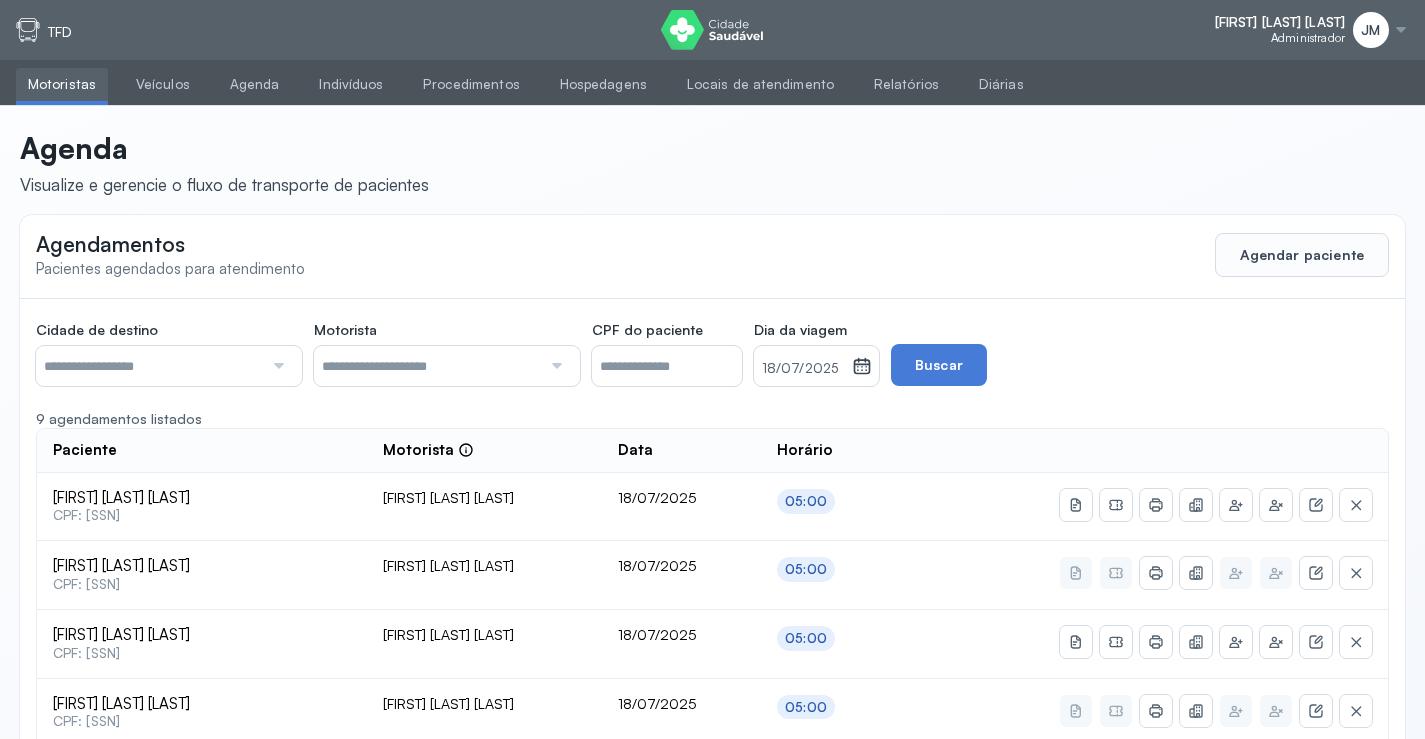 click at bounding box center (1401, 30) 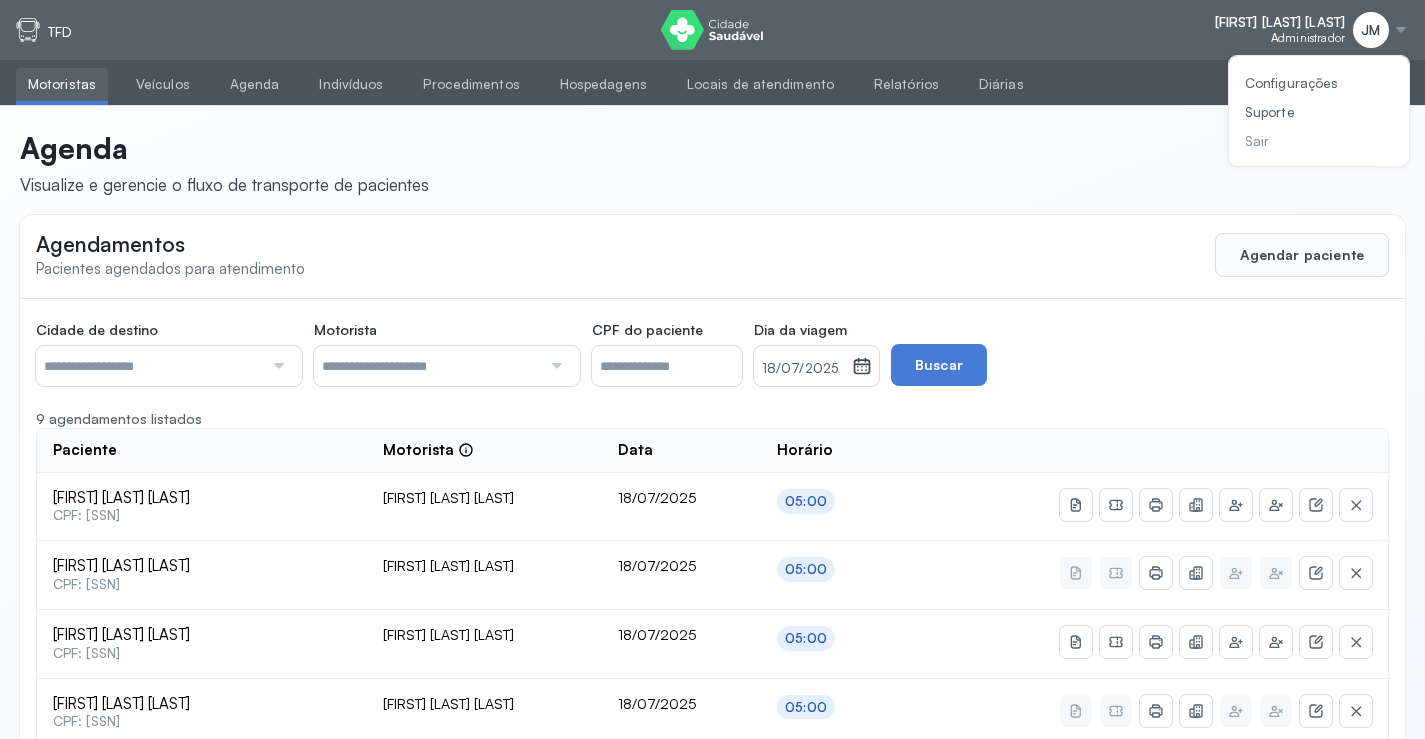 click on "Sair" 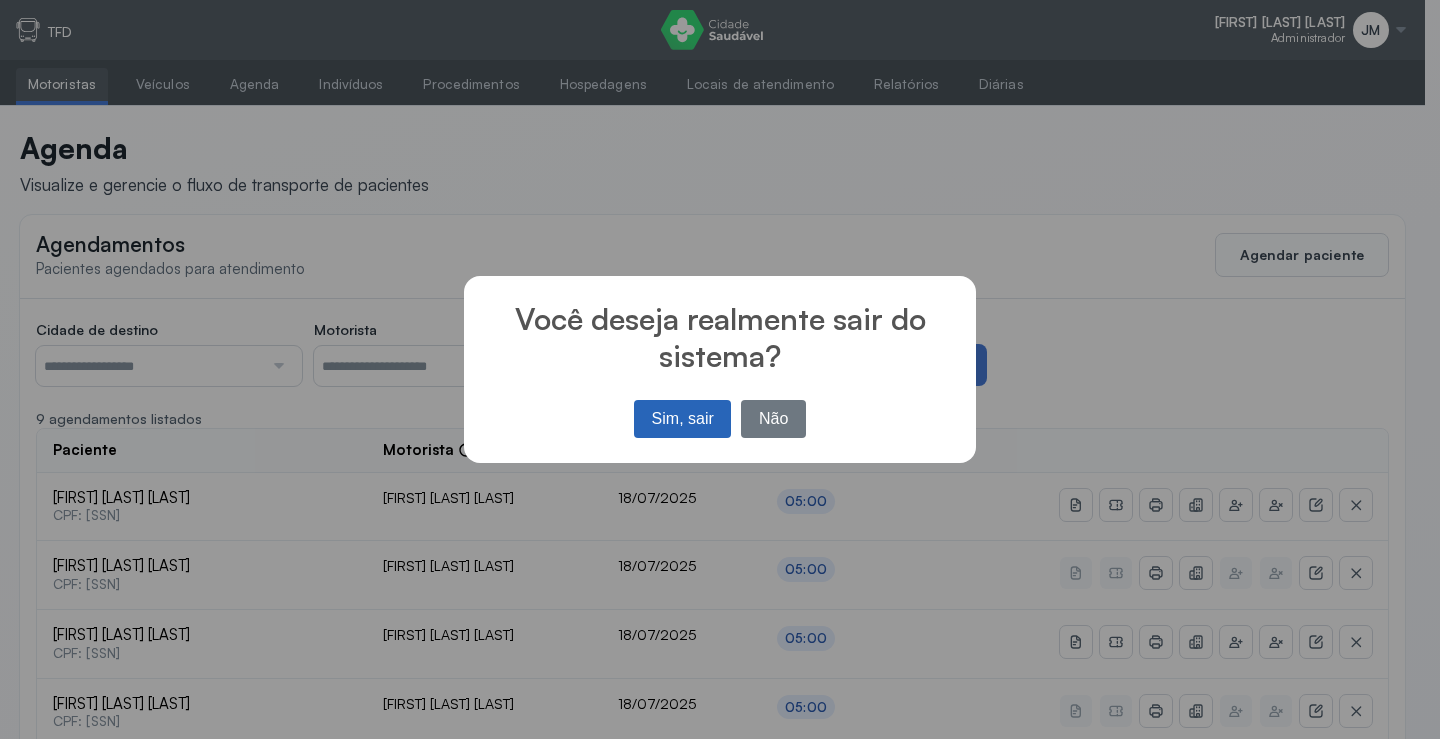 click on "Sim, sair" at bounding box center [682, 419] 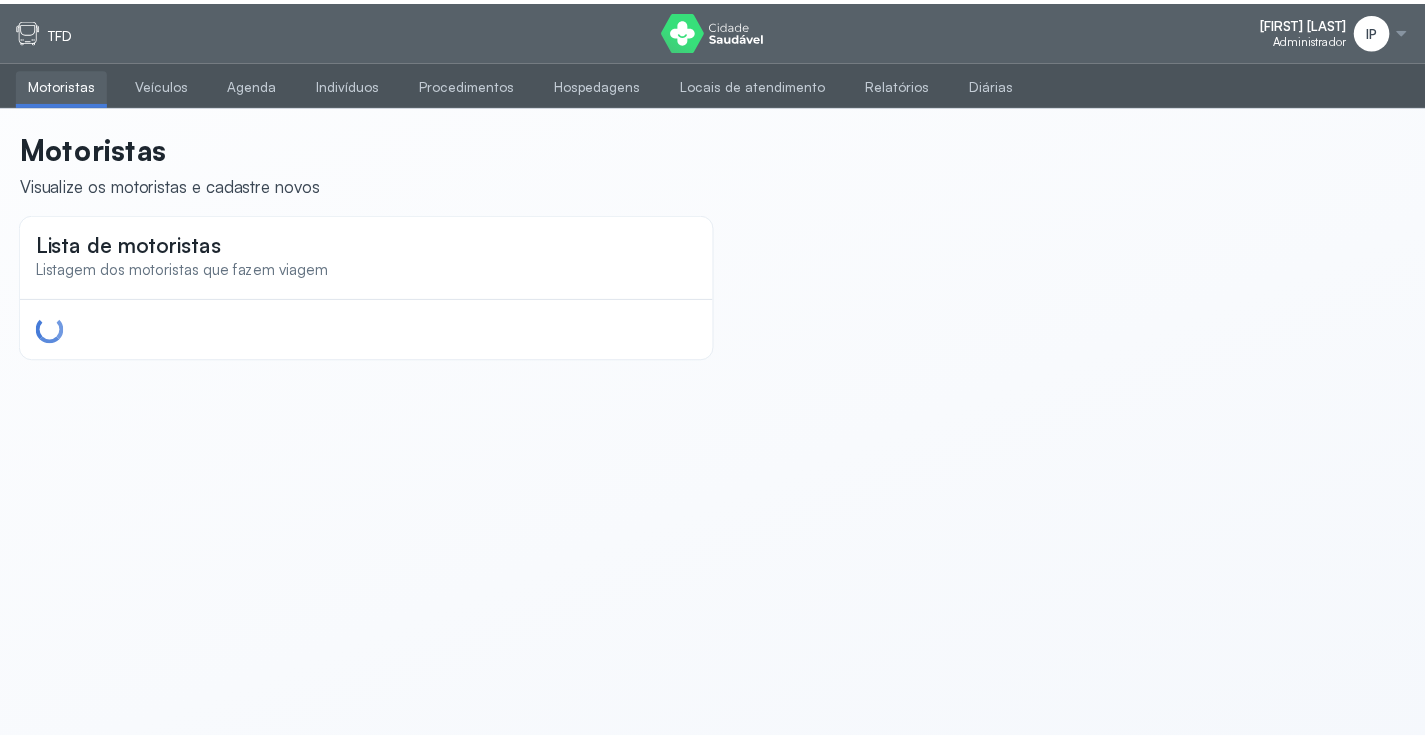 scroll, scrollTop: 0, scrollLeft: 0, axis: both 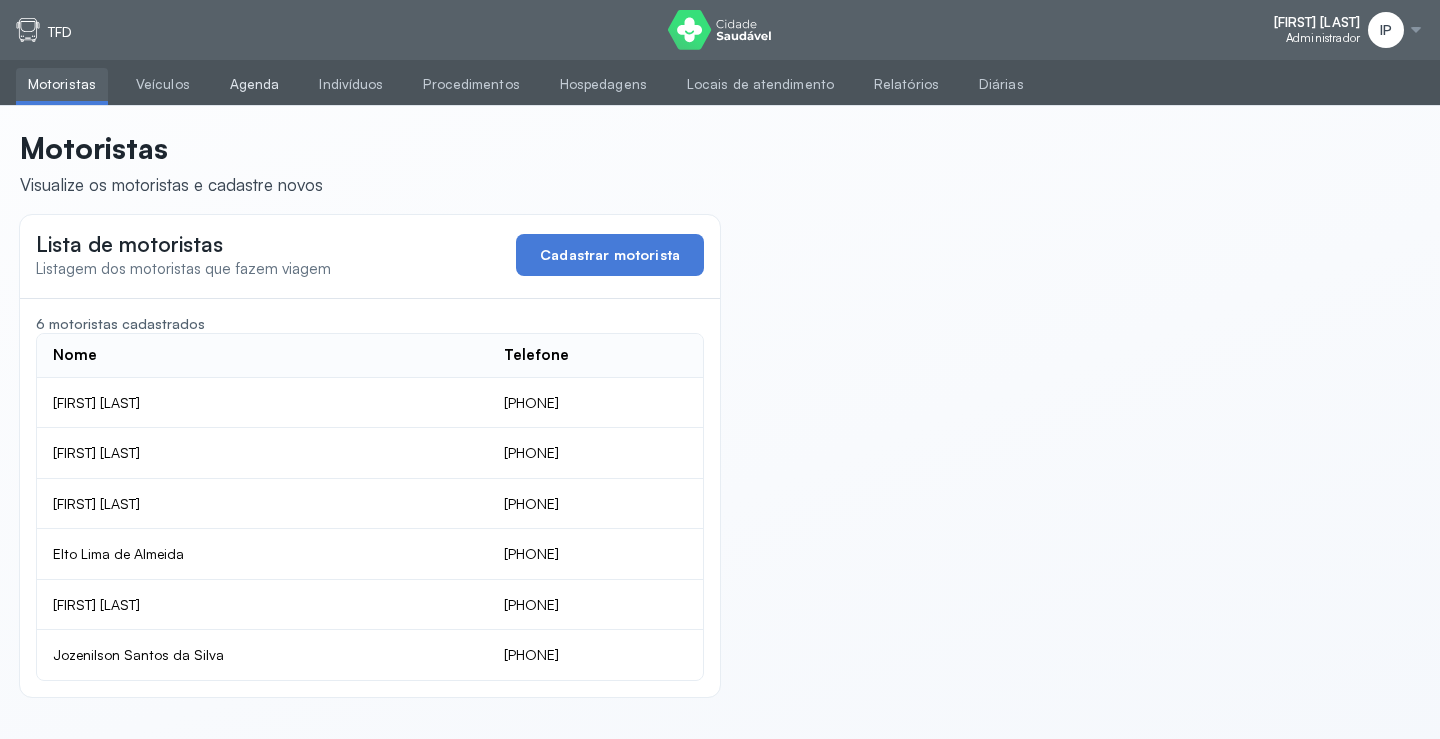 click on "Agenda" at bounding box center [255, 84] 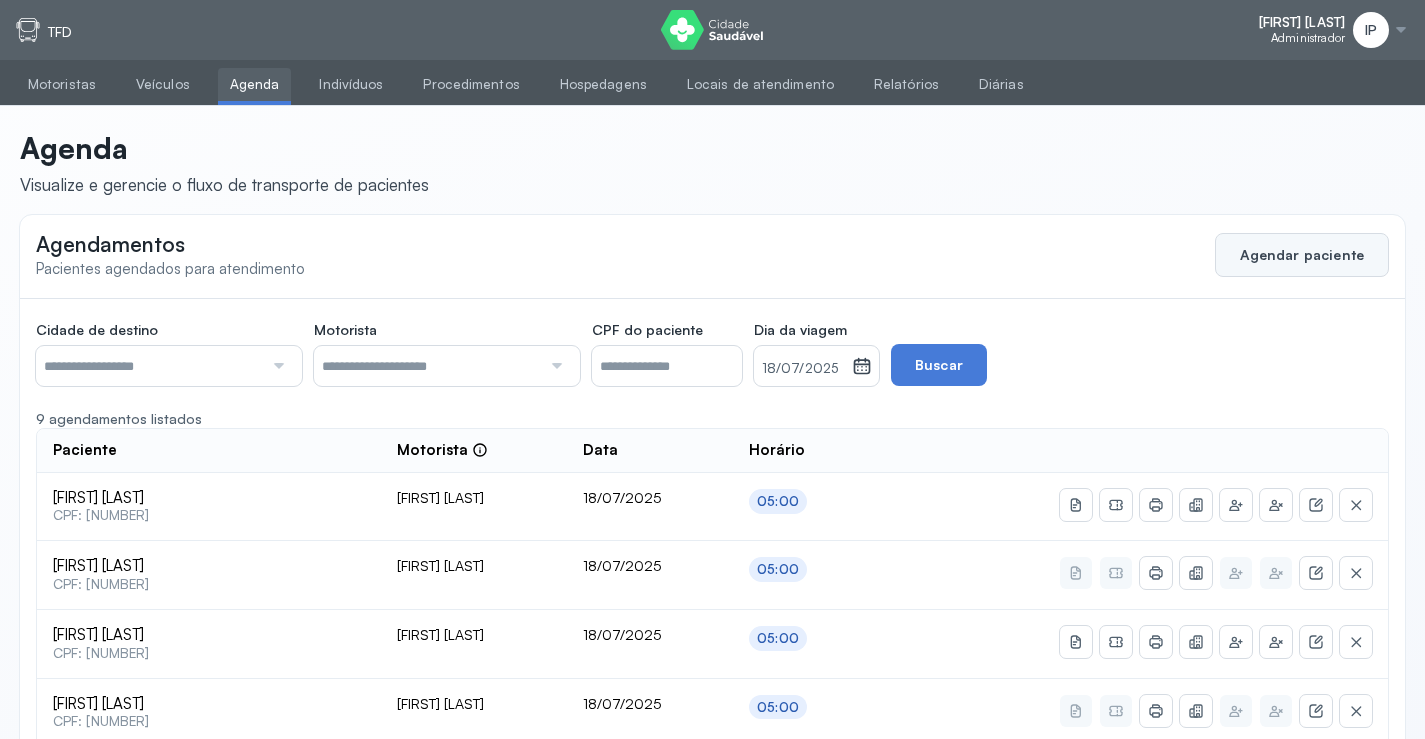 click on "Agendar paciente" 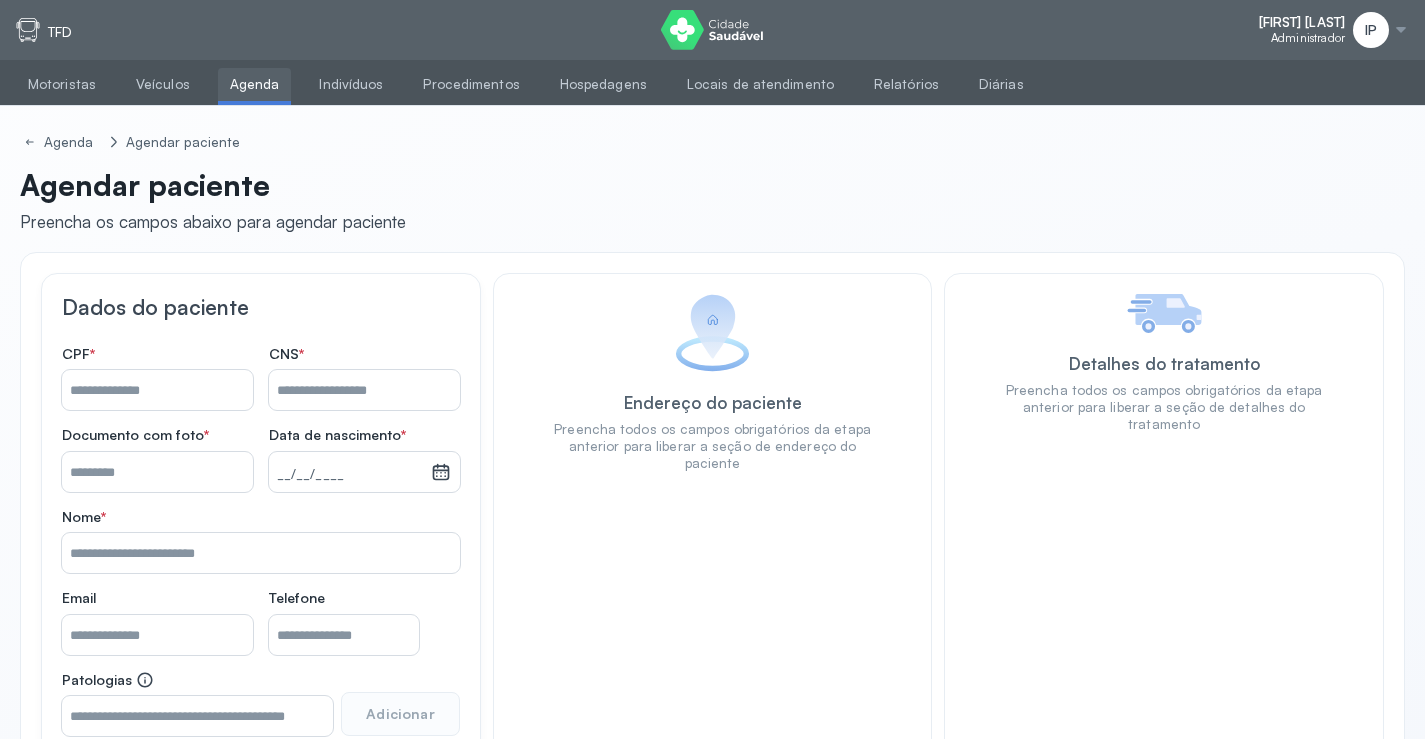 click on "Nome   *" at bounding box center (364, 390) 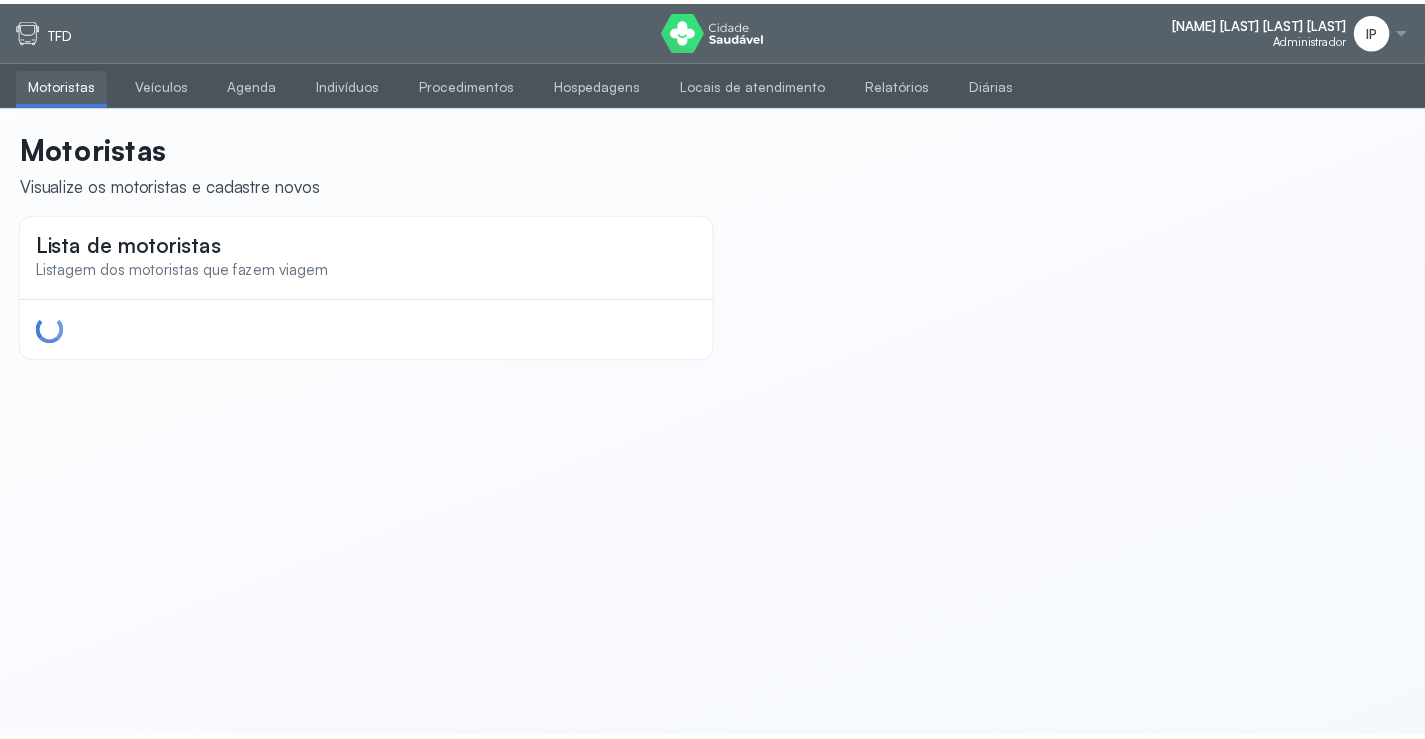 scroll, scrollTop: 0, scrollLeft: 0, axis: both 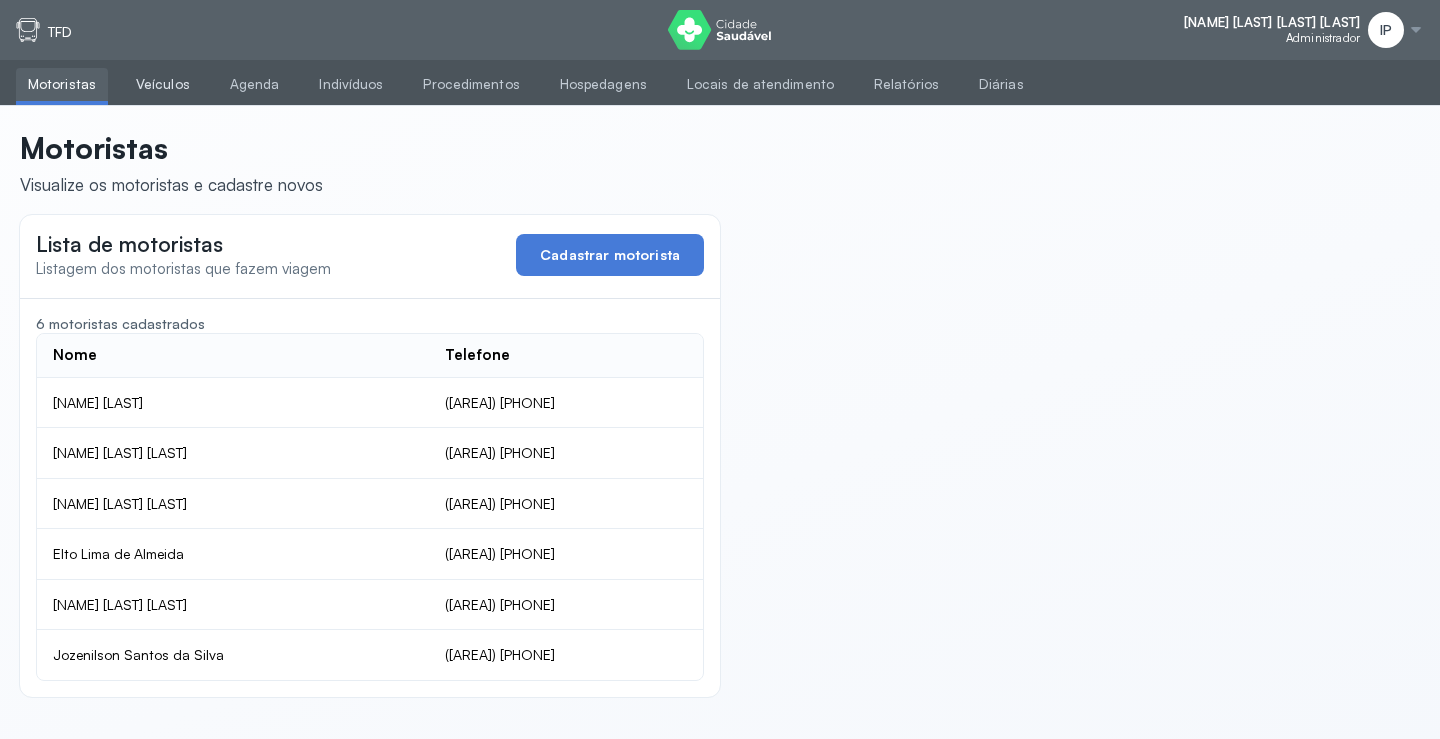 click on "Veículos" at bounding box center [163, 84] 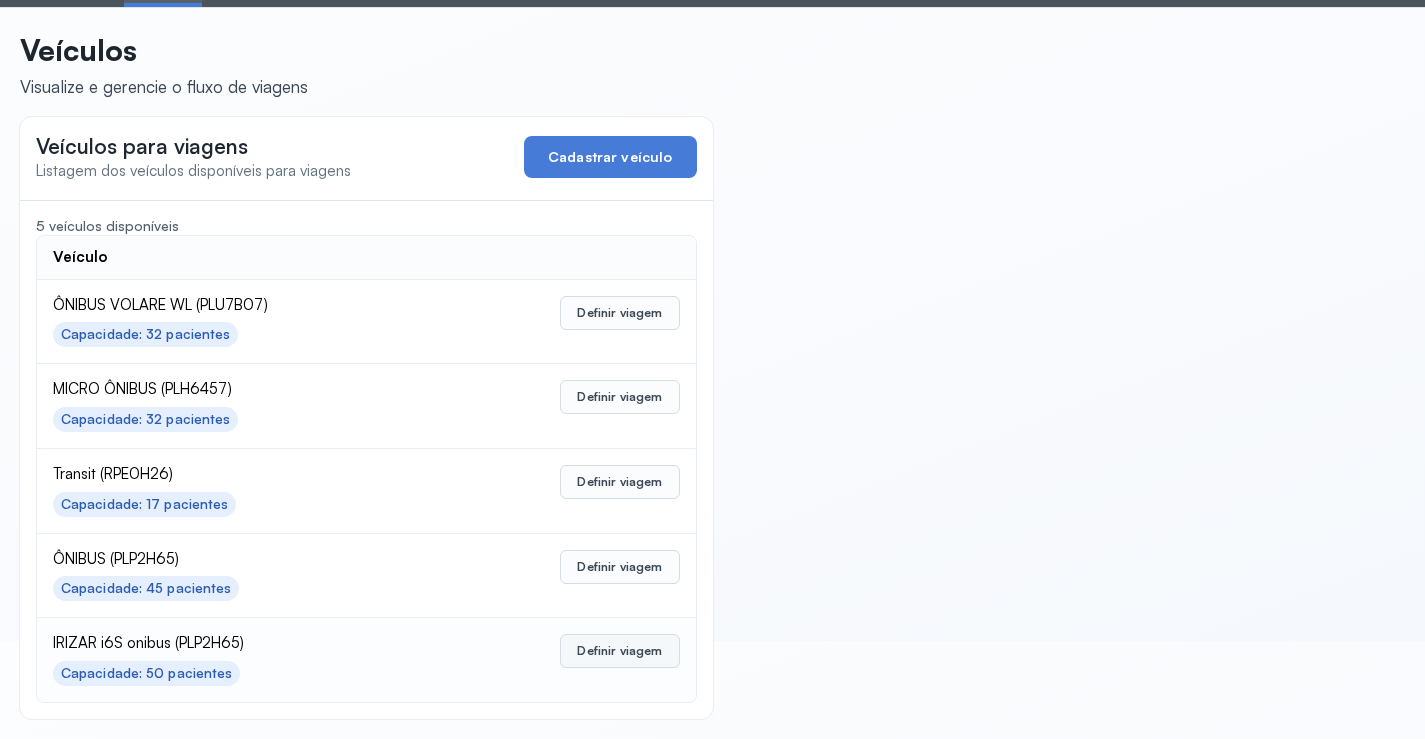 click on "Definir viagem" at bounding box center (619, 651) 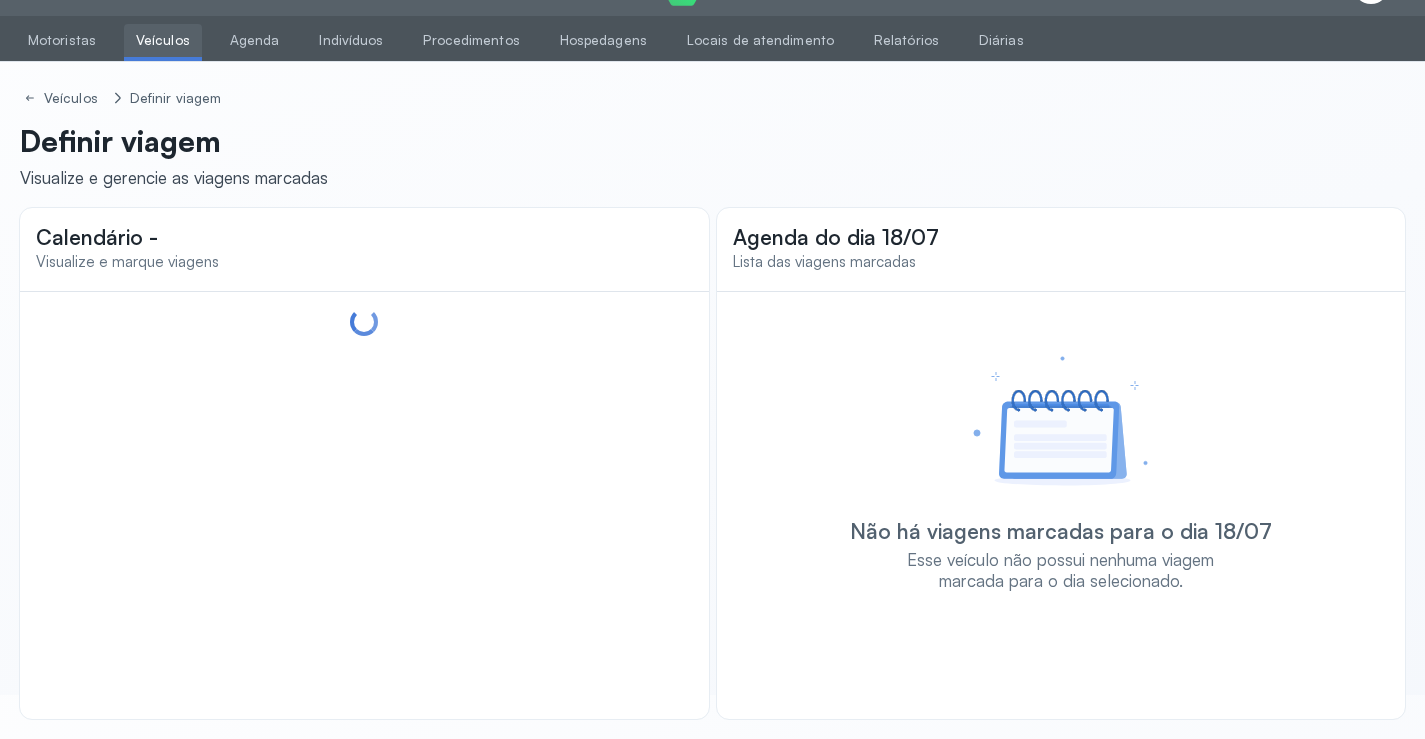 scroll, scrollTop: 44, scrollLeft: 0, axis: vertical 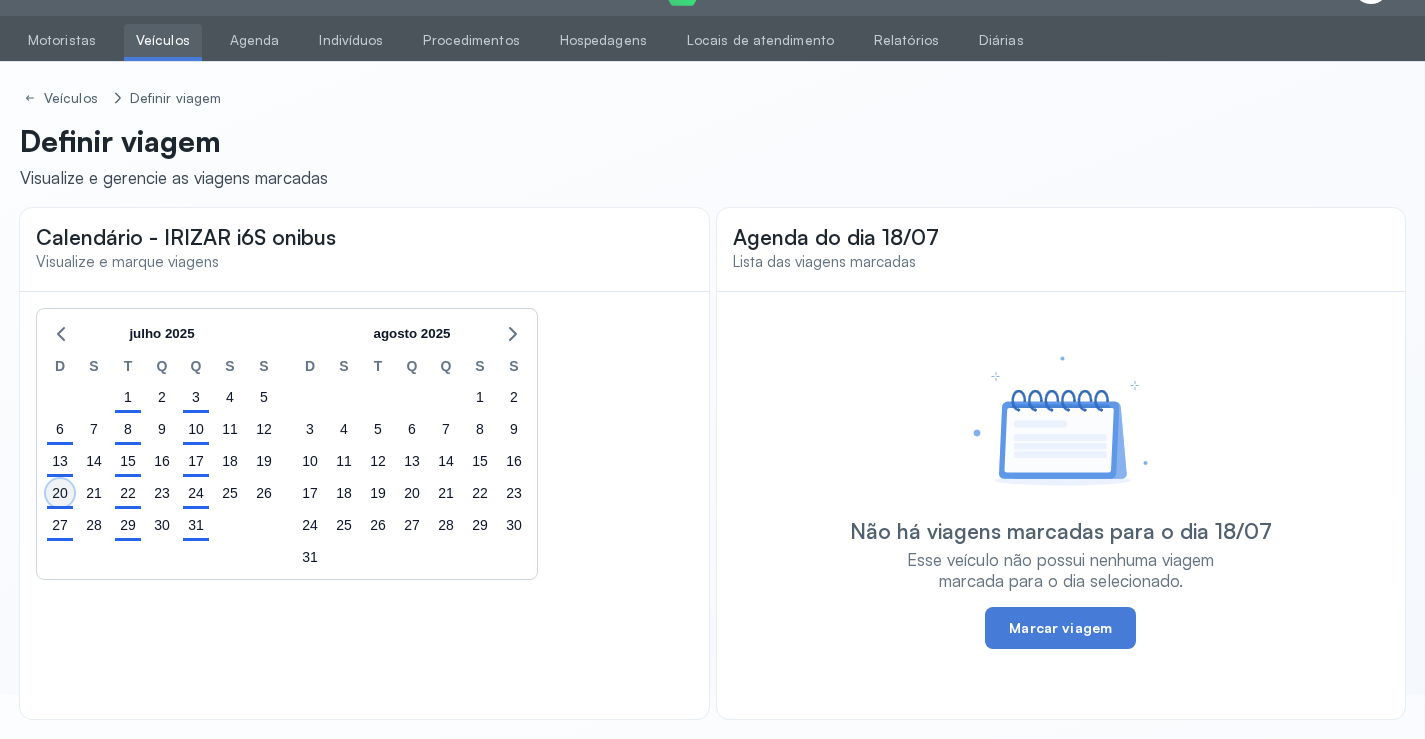 click on "20" 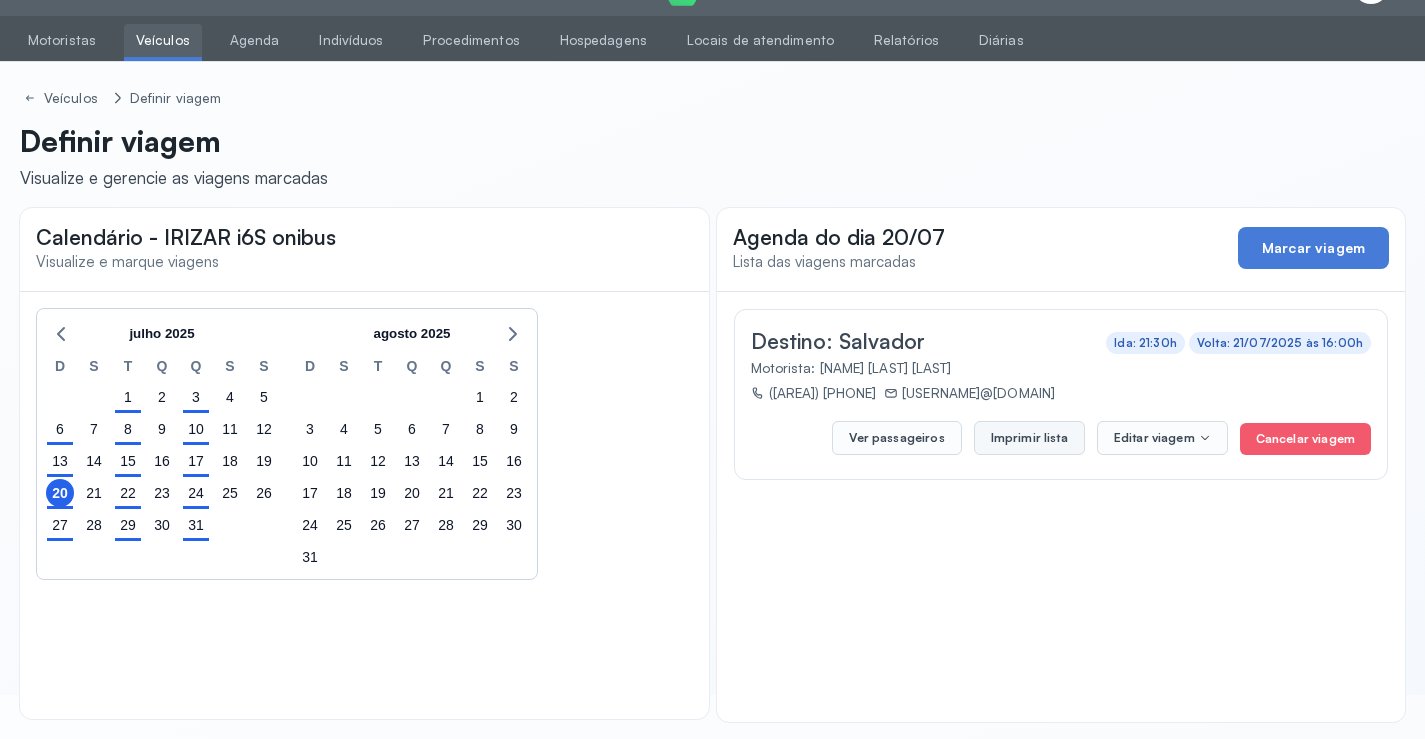 click on "Imprimir lista" at bounding box center [1029, 438] 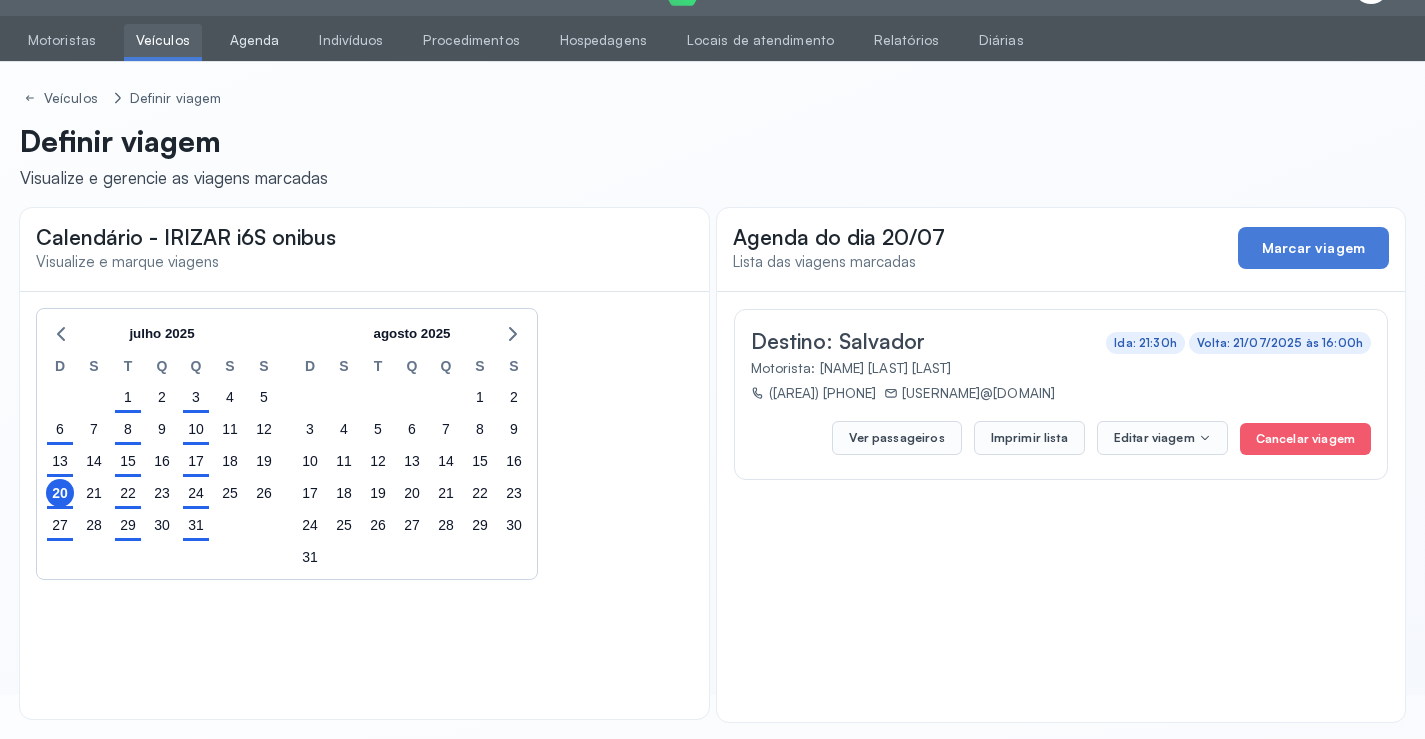 click on "Agenda" at bounding box center [255, 40] 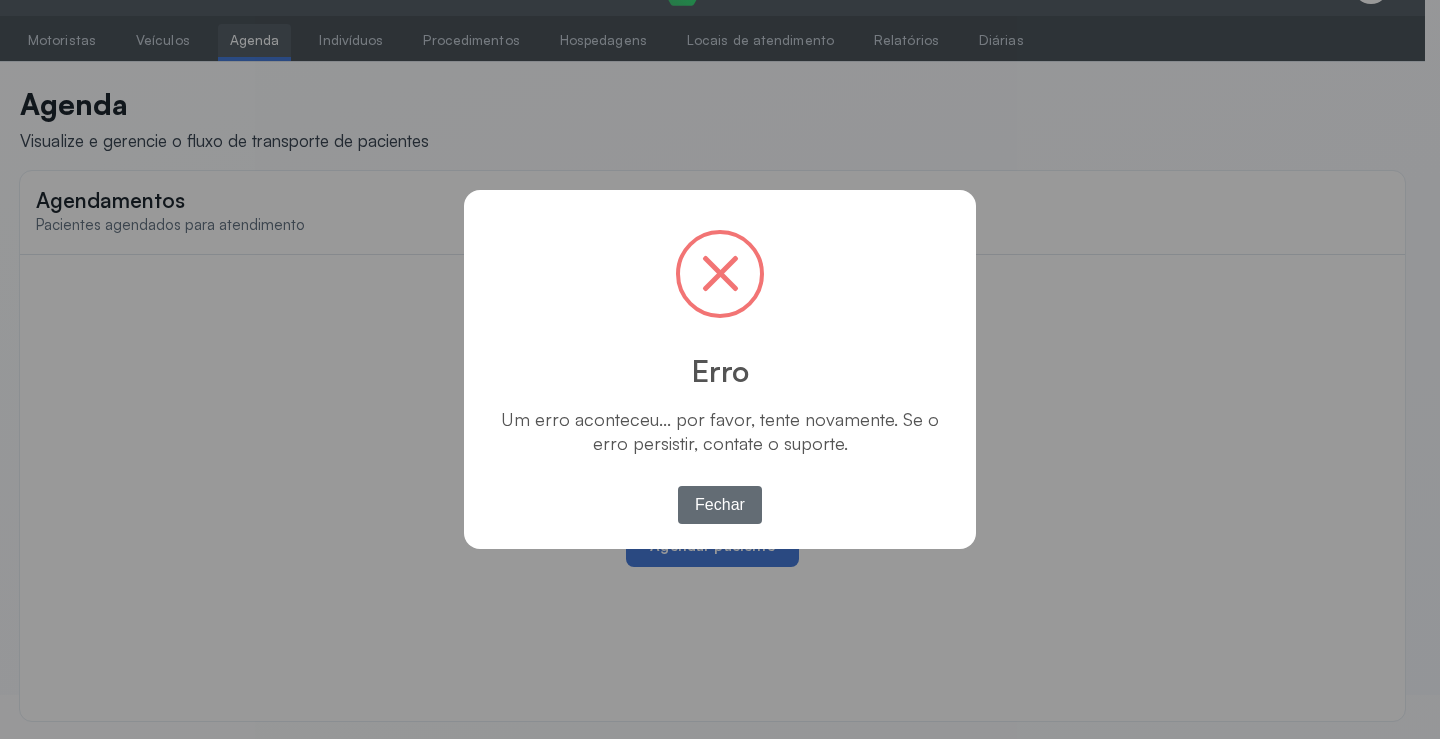 click on "Fechar" at bounding box center [720, 505] 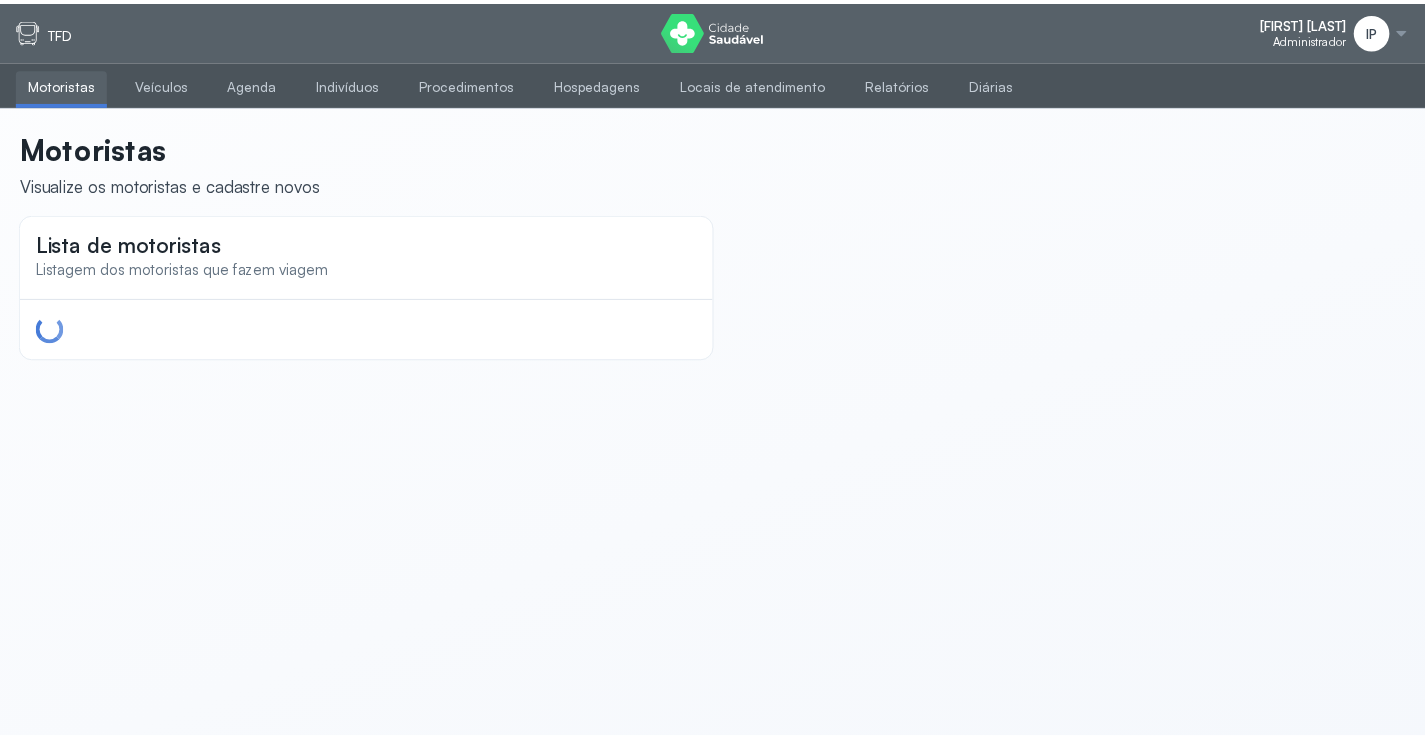 scroll, scrollTop: 0, scrollLeft: 0, axis: both 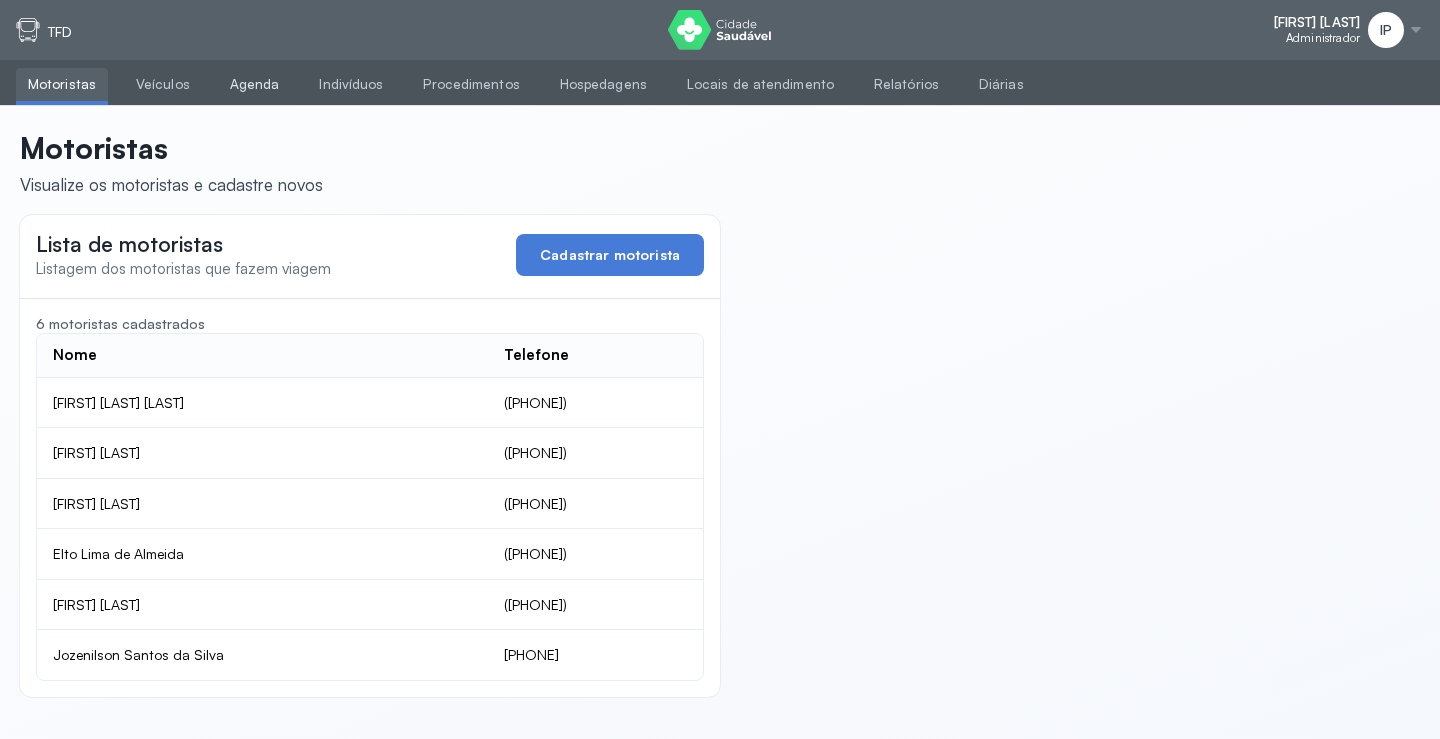 click on "Agenda" at bounding box center (255, 84) 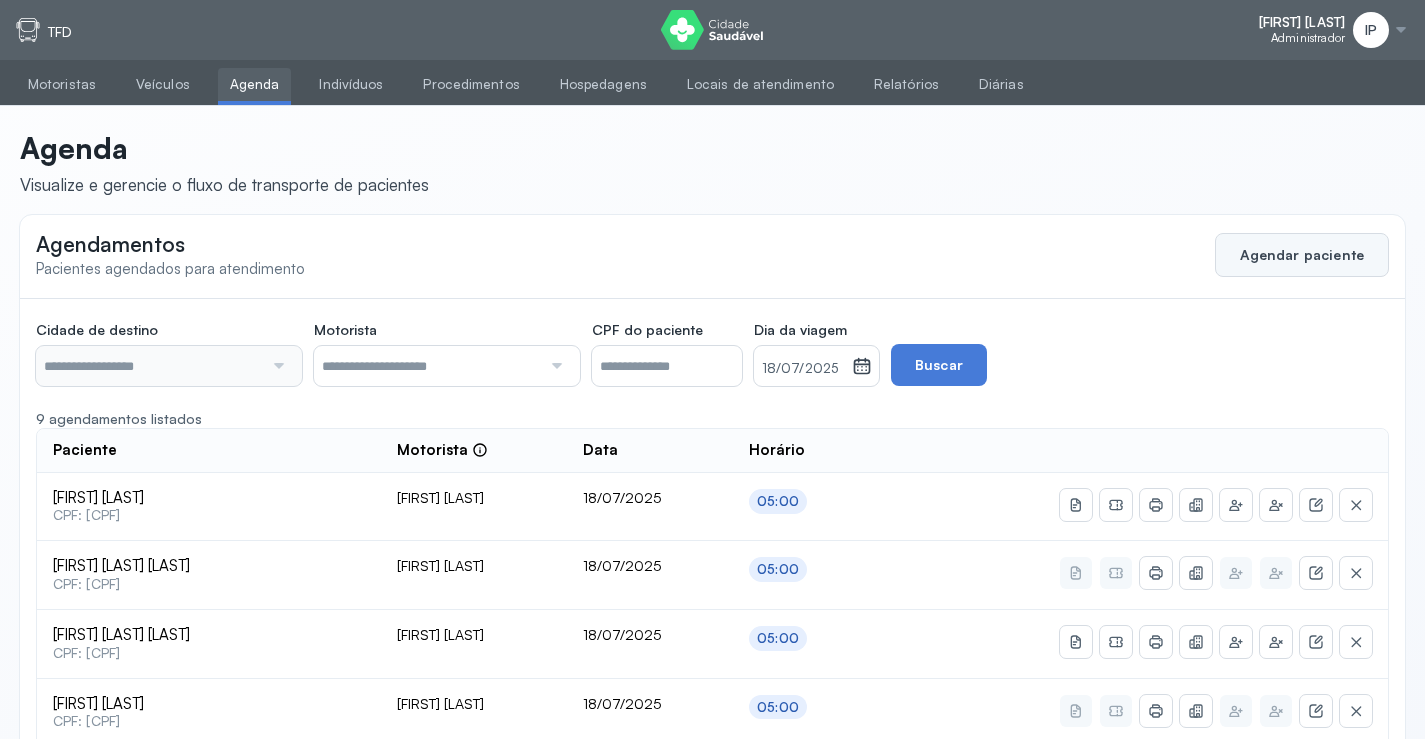 click on "Agendar paciente" 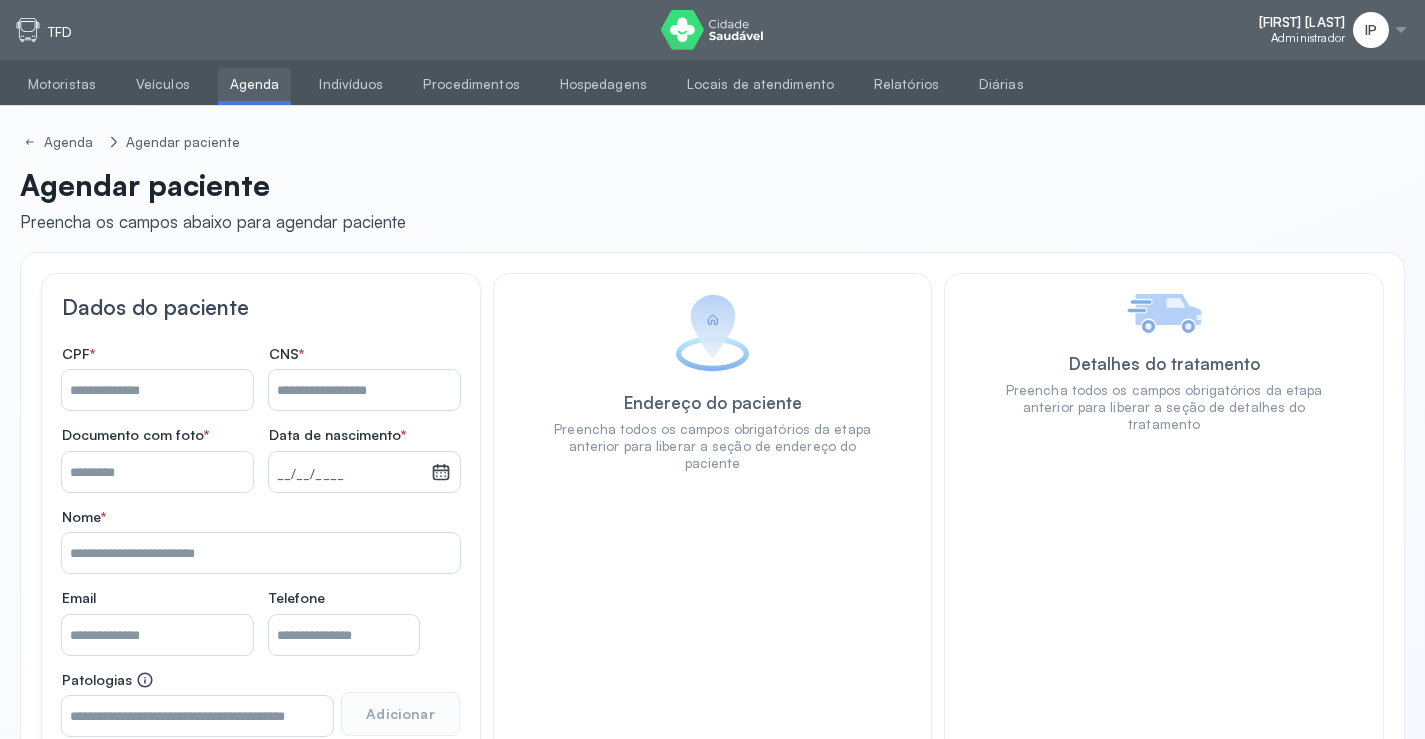 click on "Nome   *" at bounding box center (364, 390) 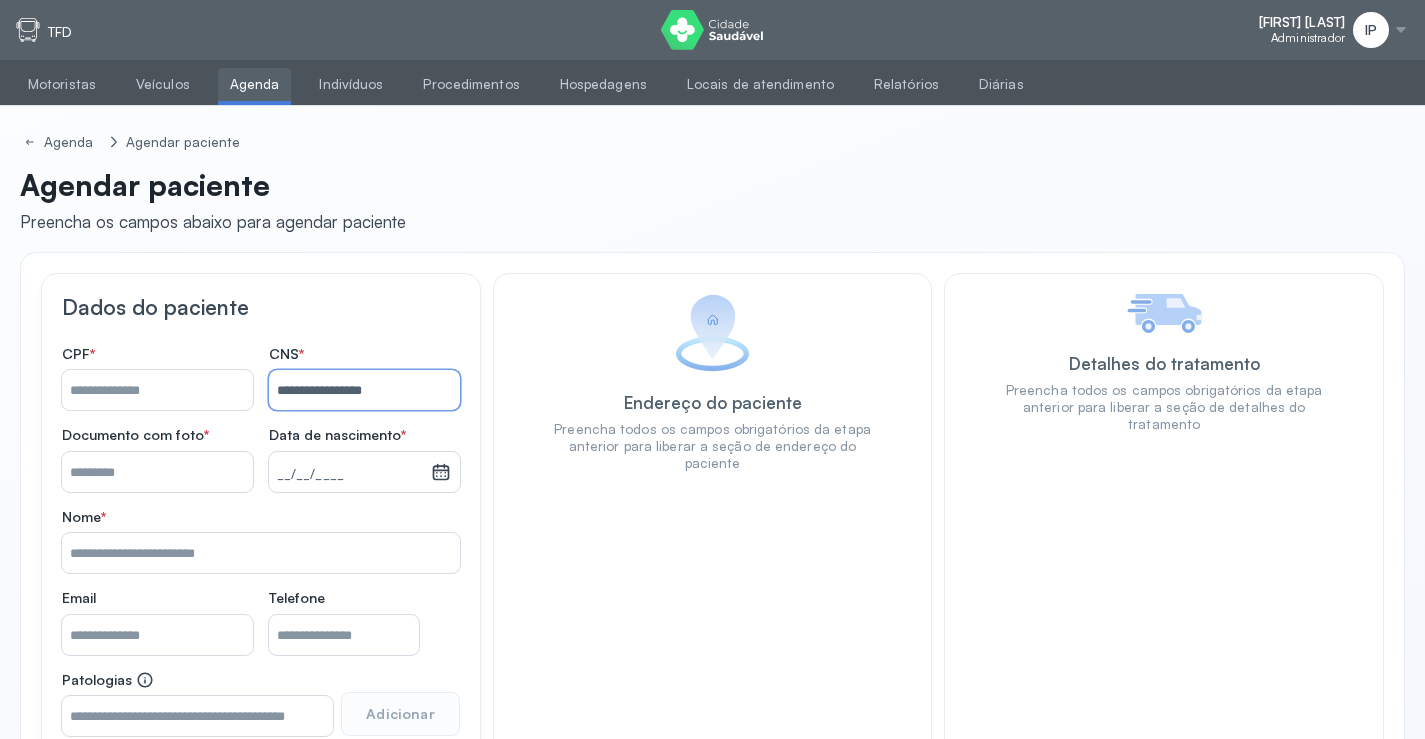 type on "**********" 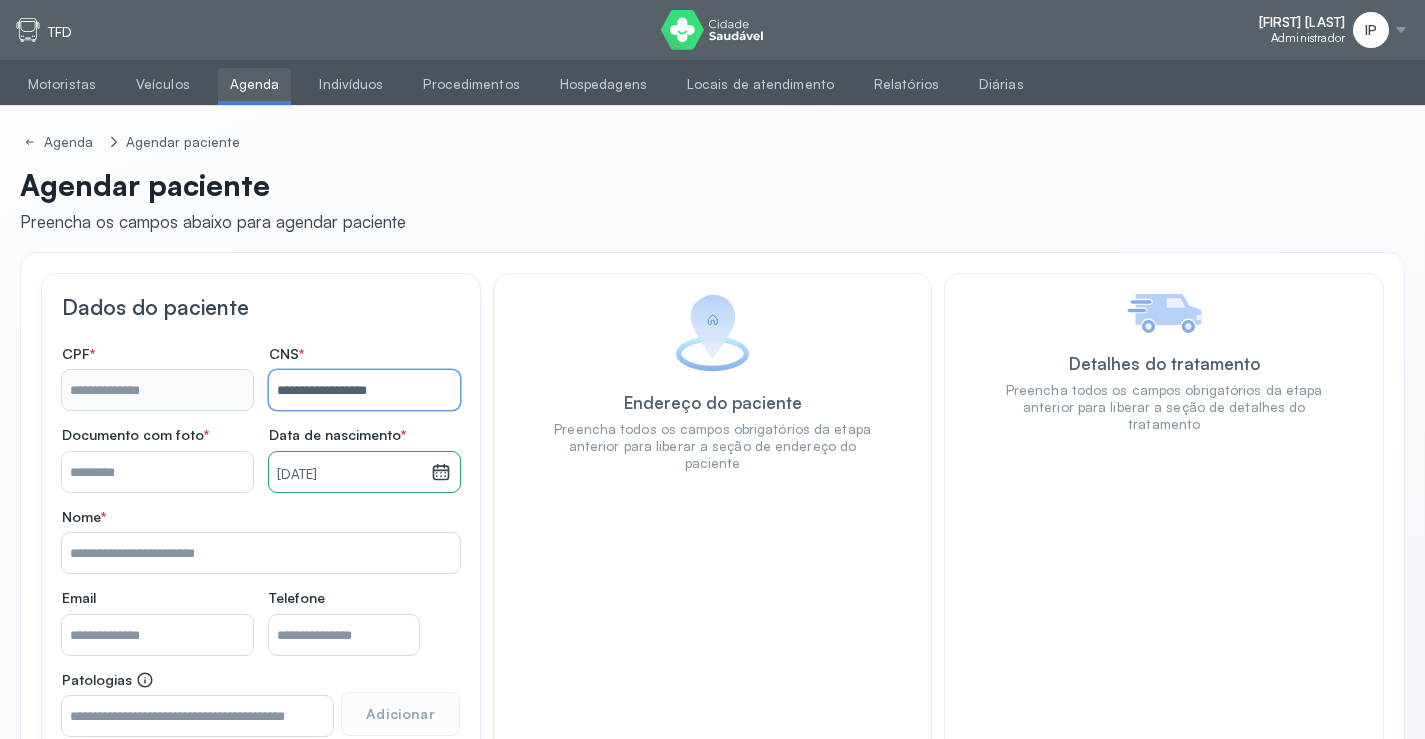 type on "**********" 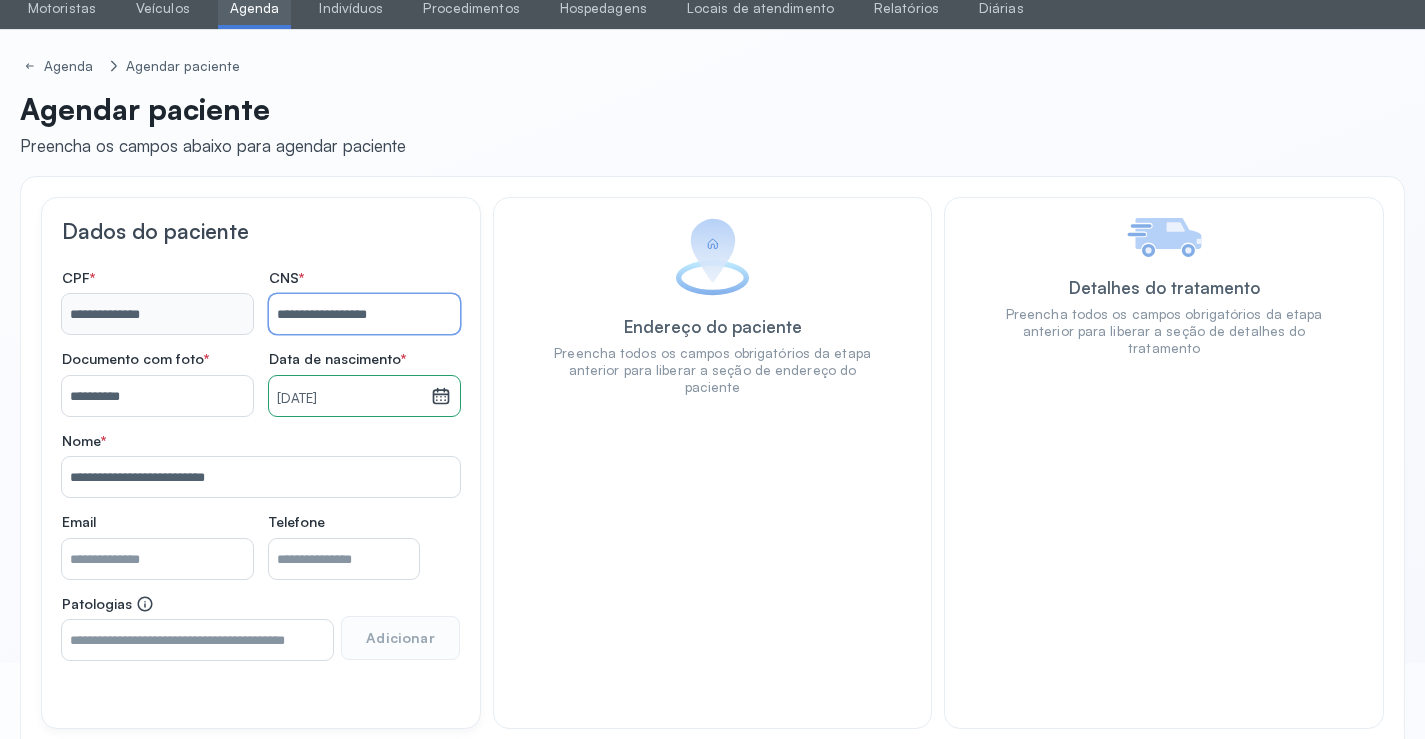 scroll, scrollTop: 171, scrollLeft: 0, axis: vertical 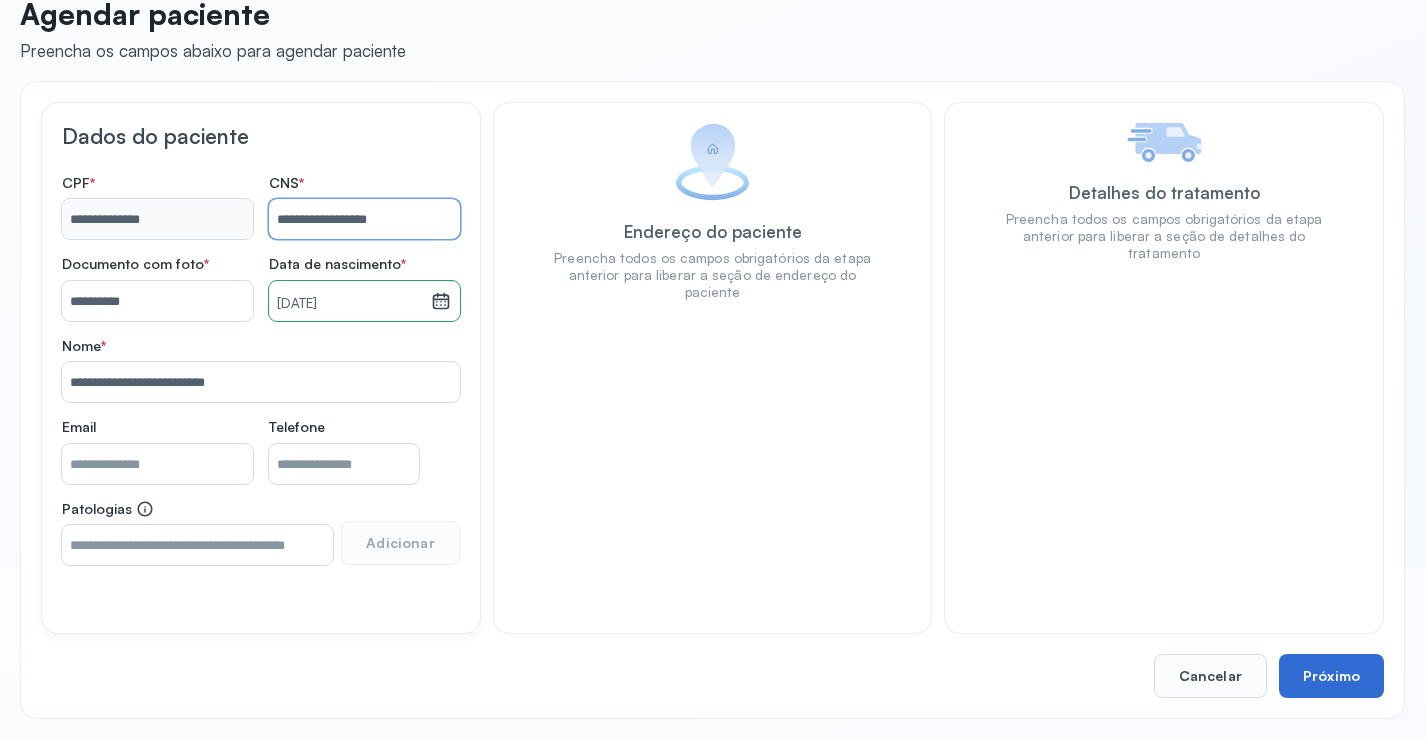 type on "**********" 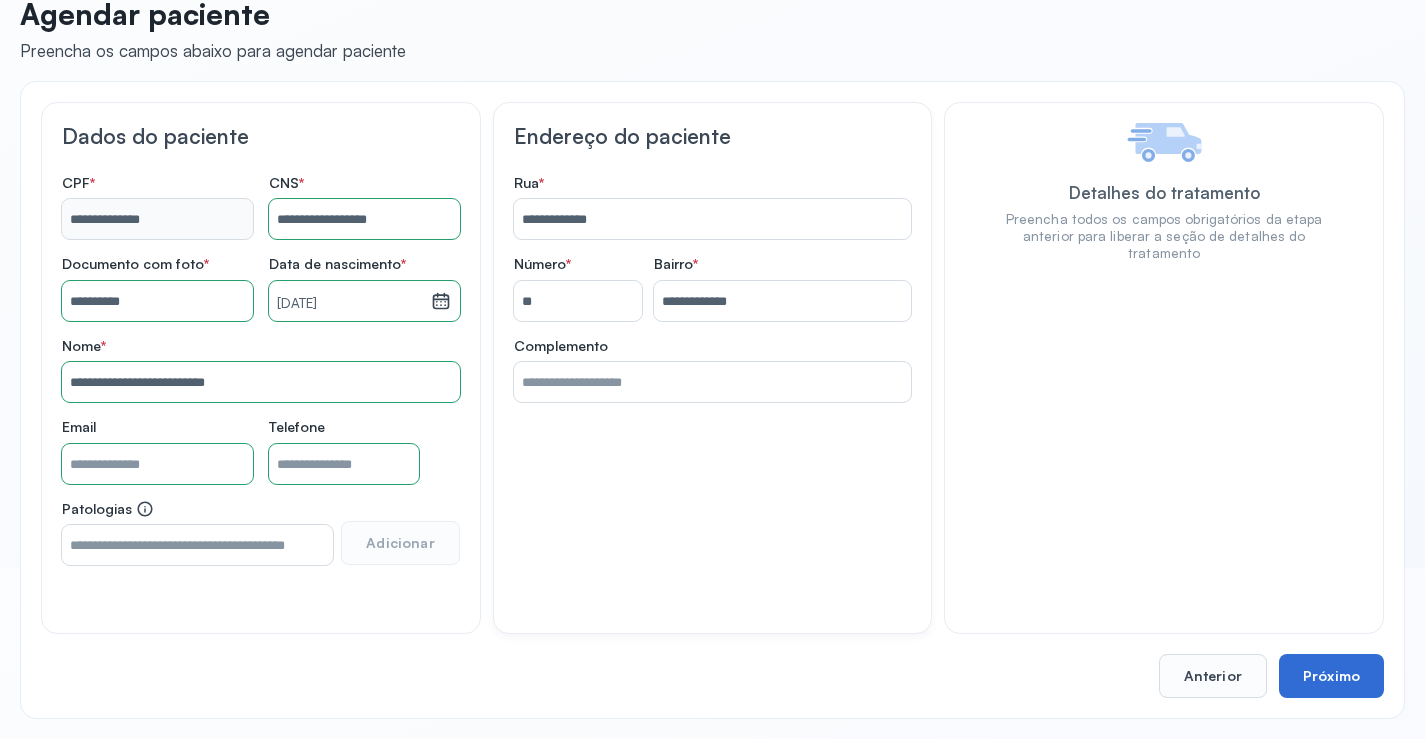 click on "Próximo" at bounding box center [1331, 676] 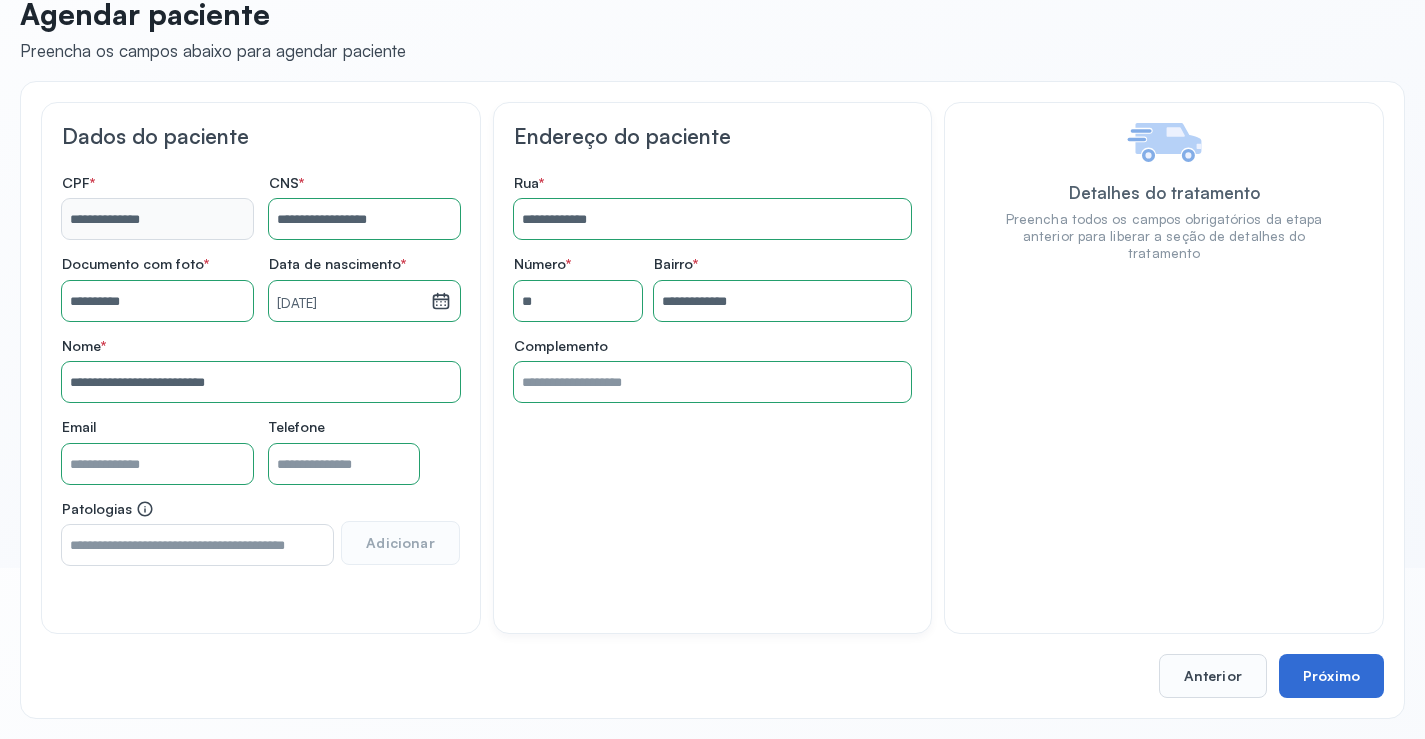 click on "Próximo" at bounding box center [1331, 676] 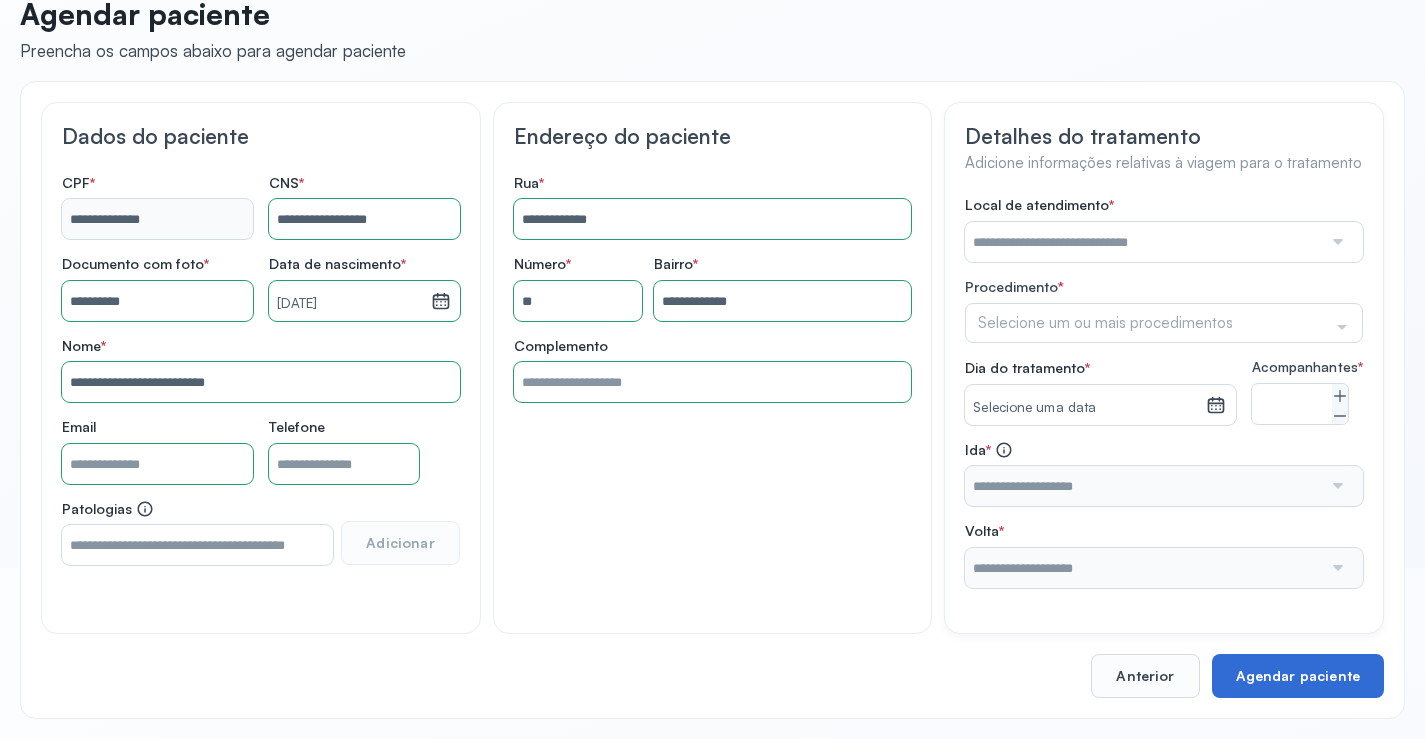 click on "Agendar paciente" at bounding box center [1298, 676] 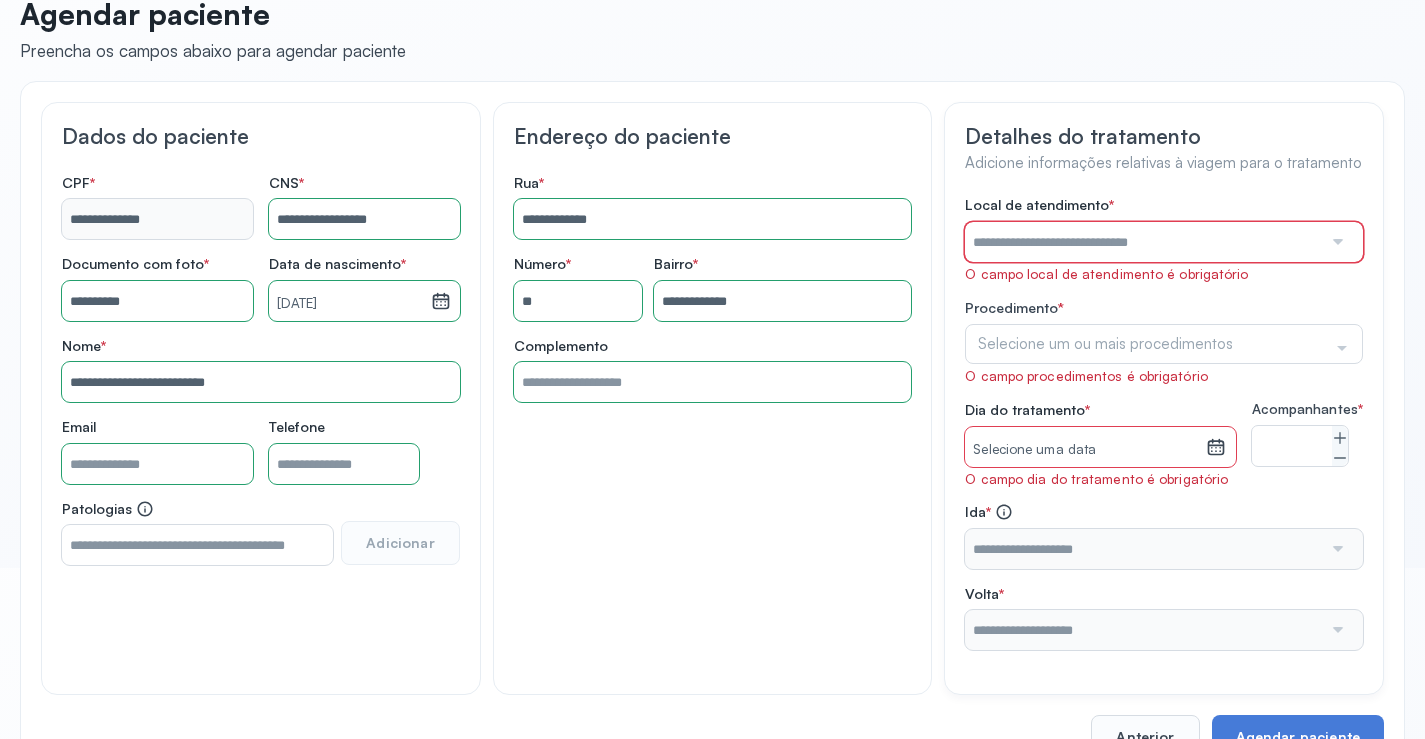 click at bounding box center [1143, 242] 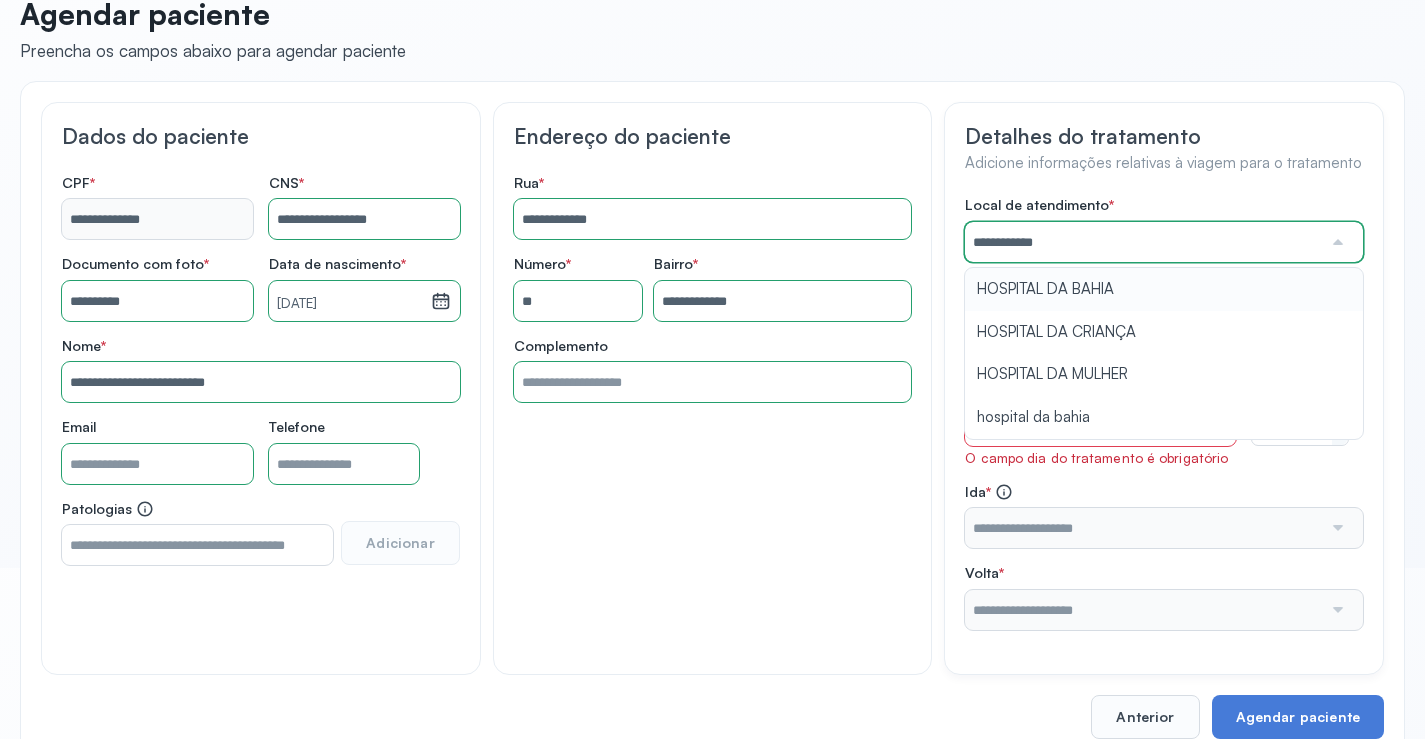 type on "**********" 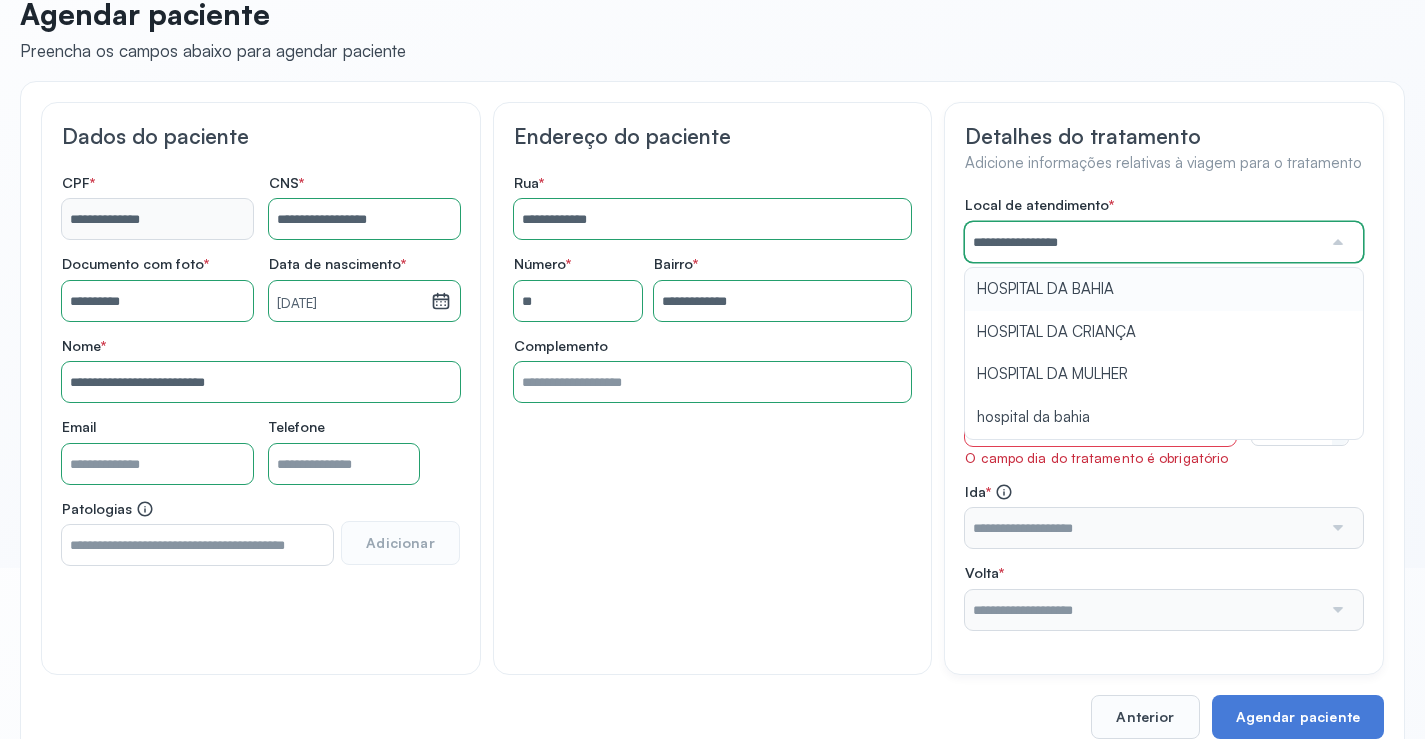 click on "**********" at bounding box center (1164, 412) 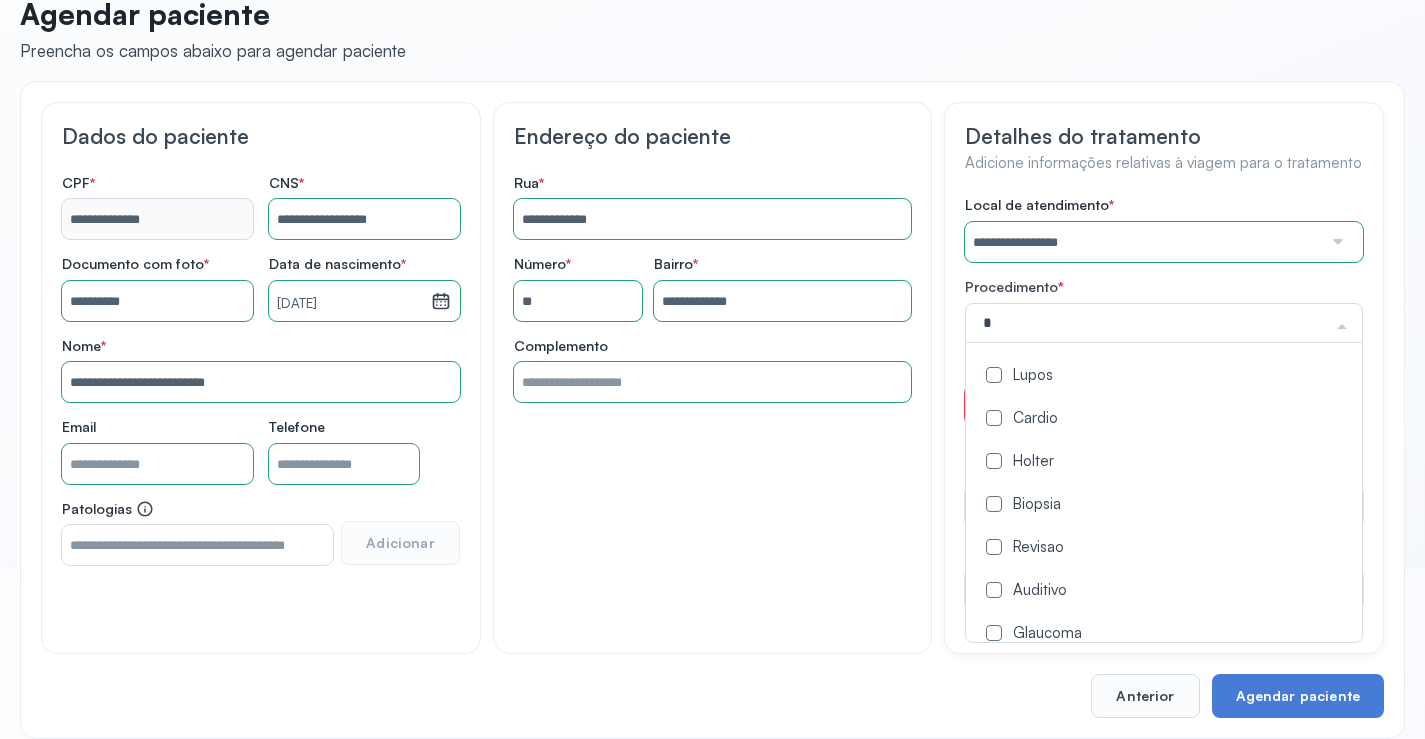 type on "**" 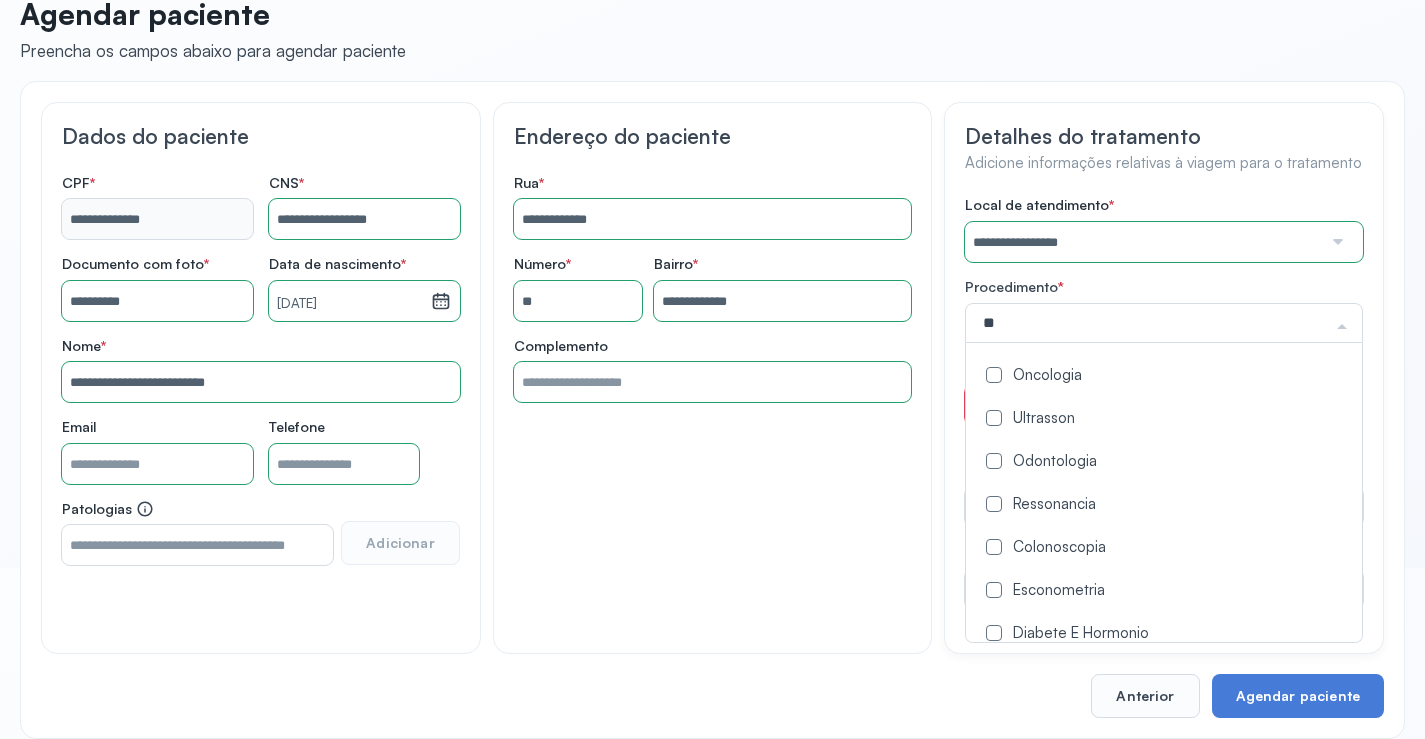 click on "Oncologia" 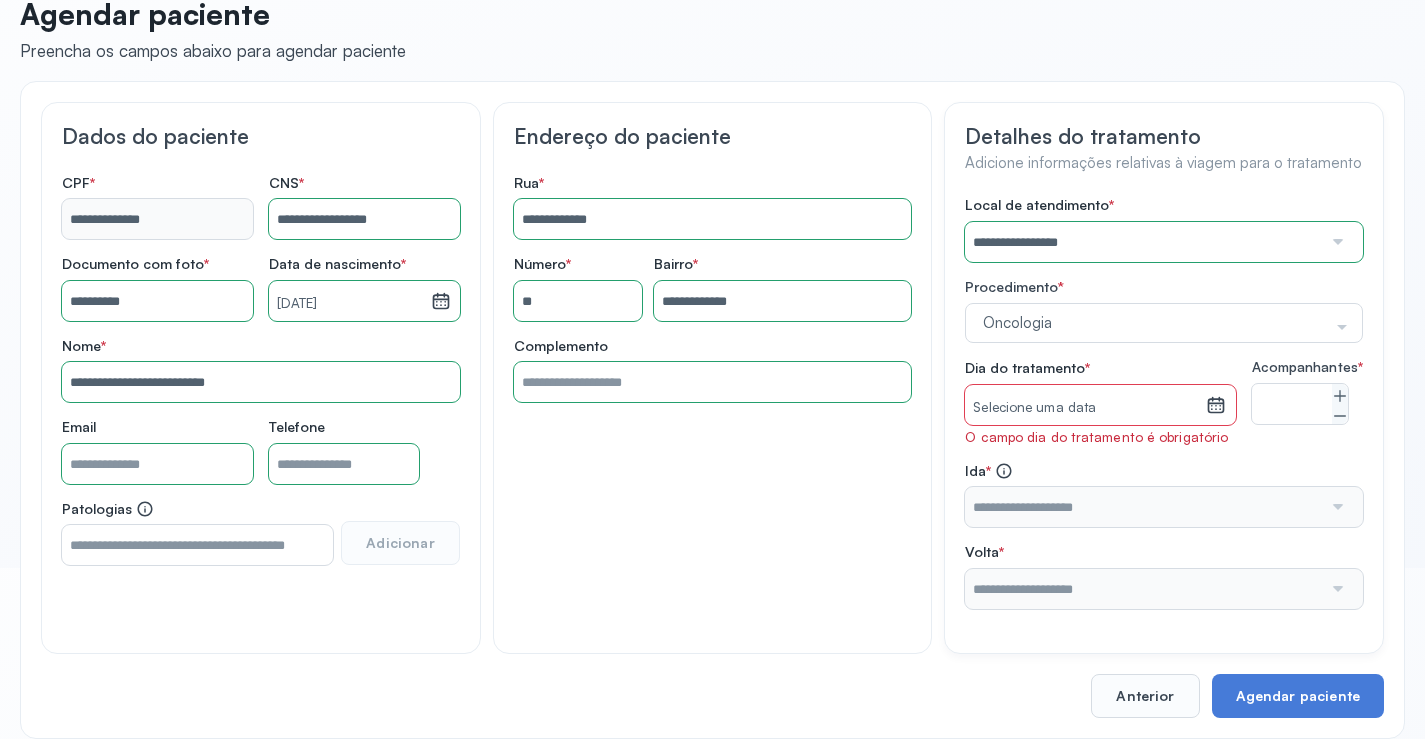 click on "**********" 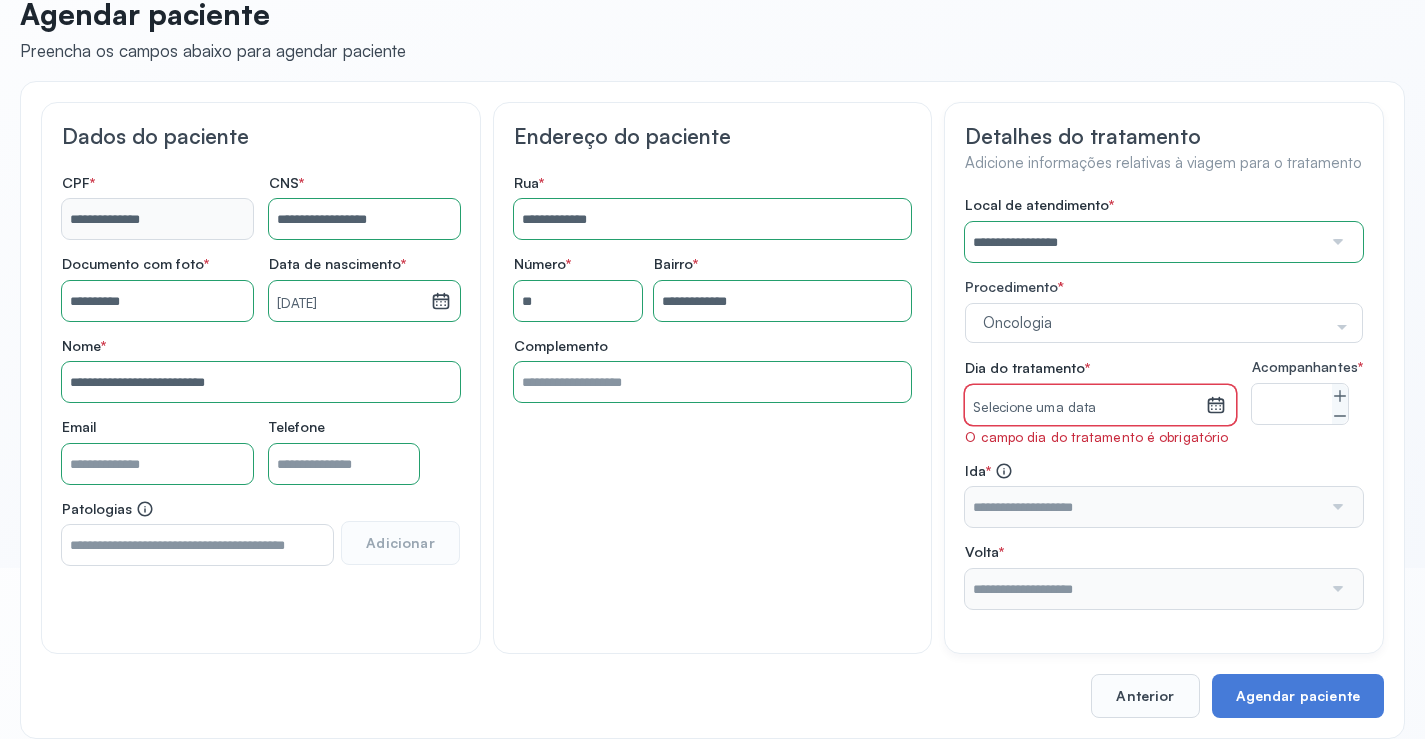 click on "Selecione uma data" at bounding box center [1085, 408] 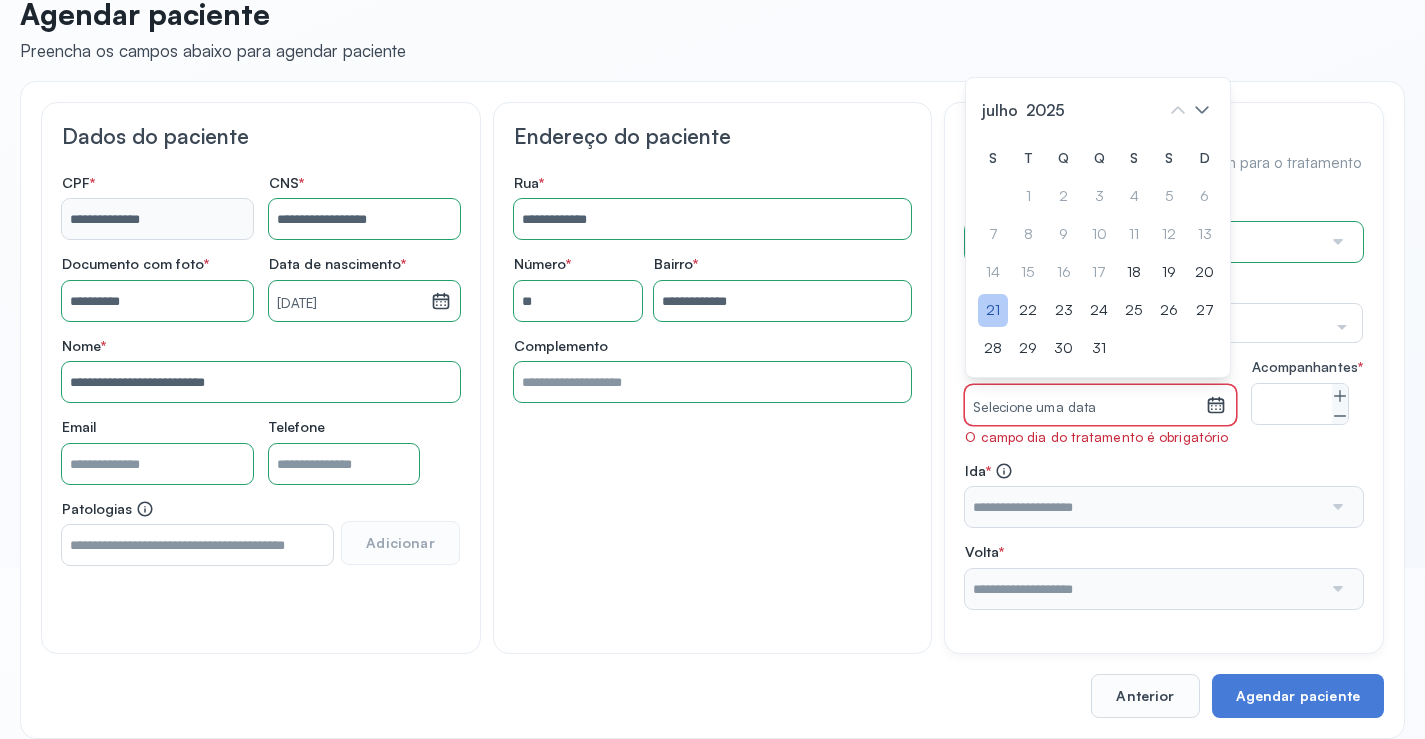 click on "21" 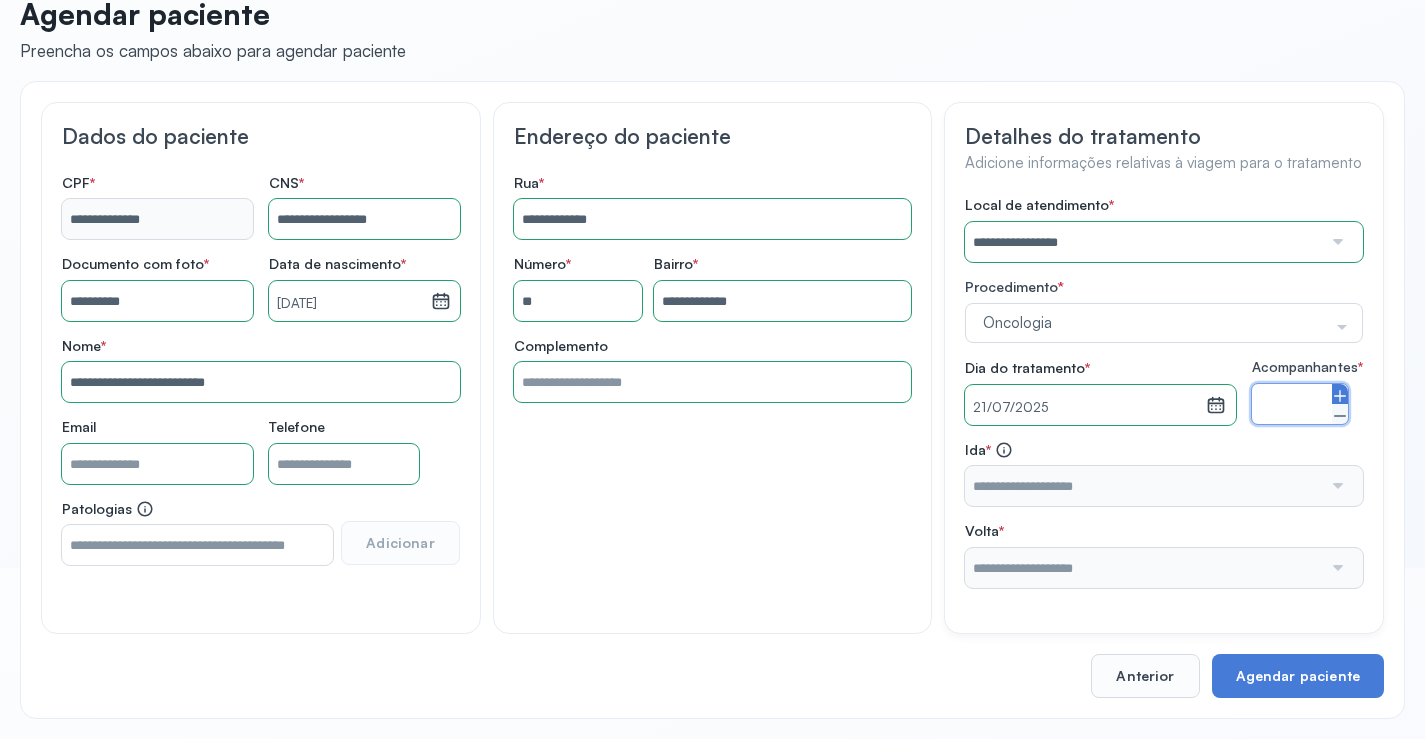 click 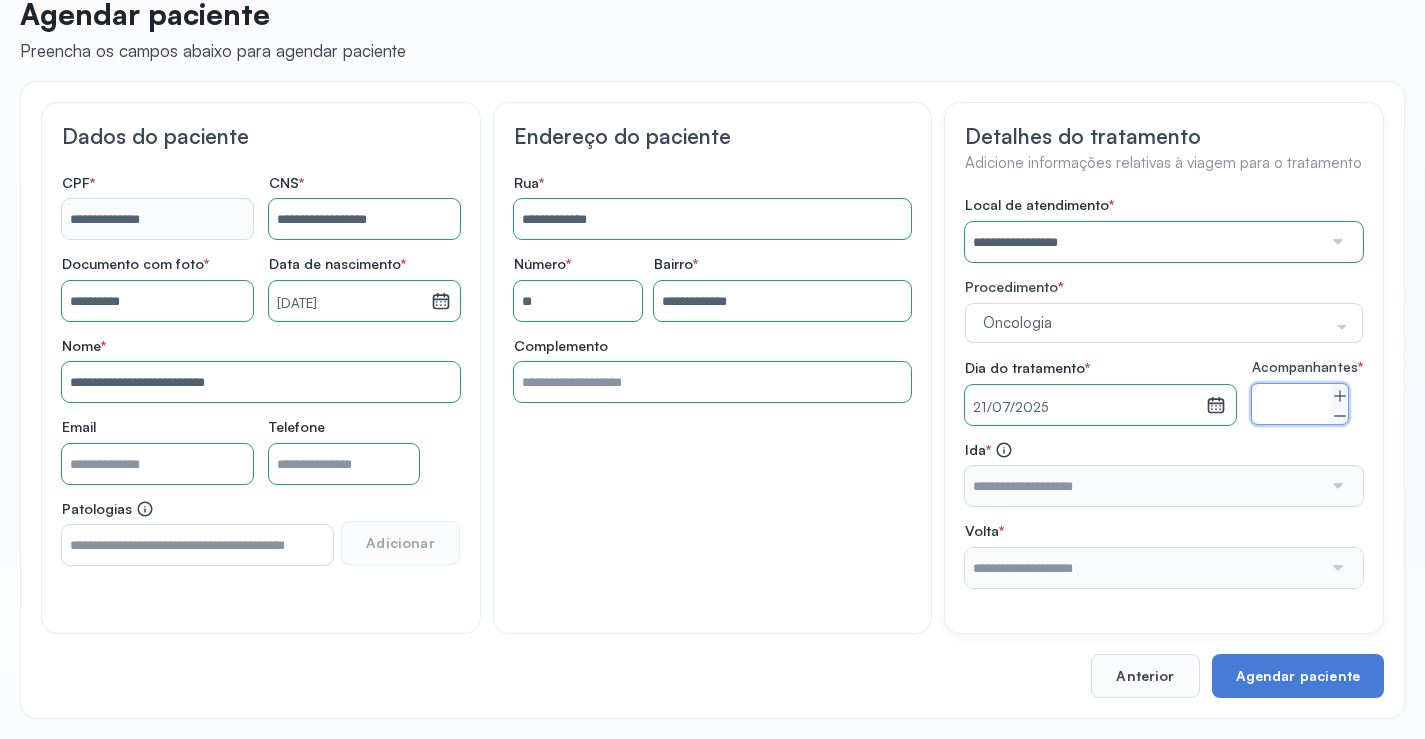 type on "*" 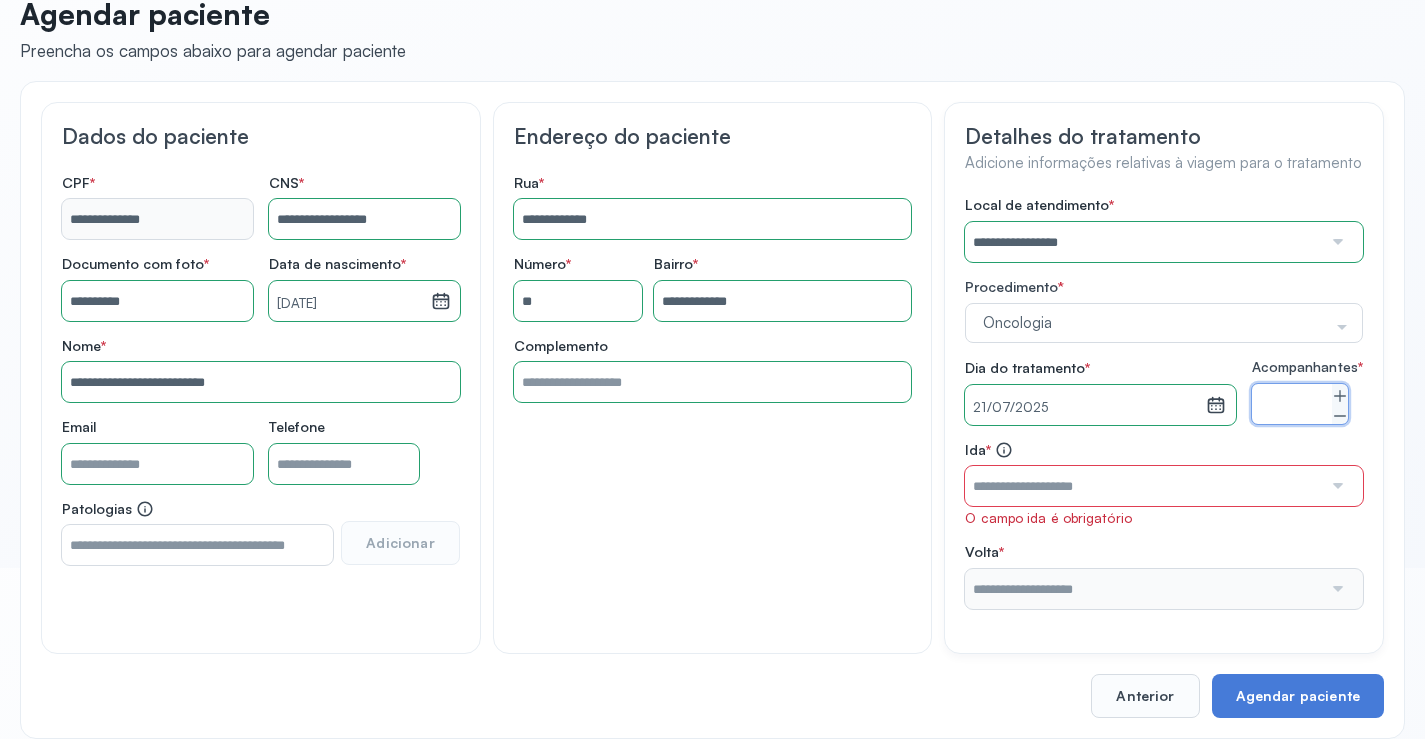 click at bounding box center [1143, 486] 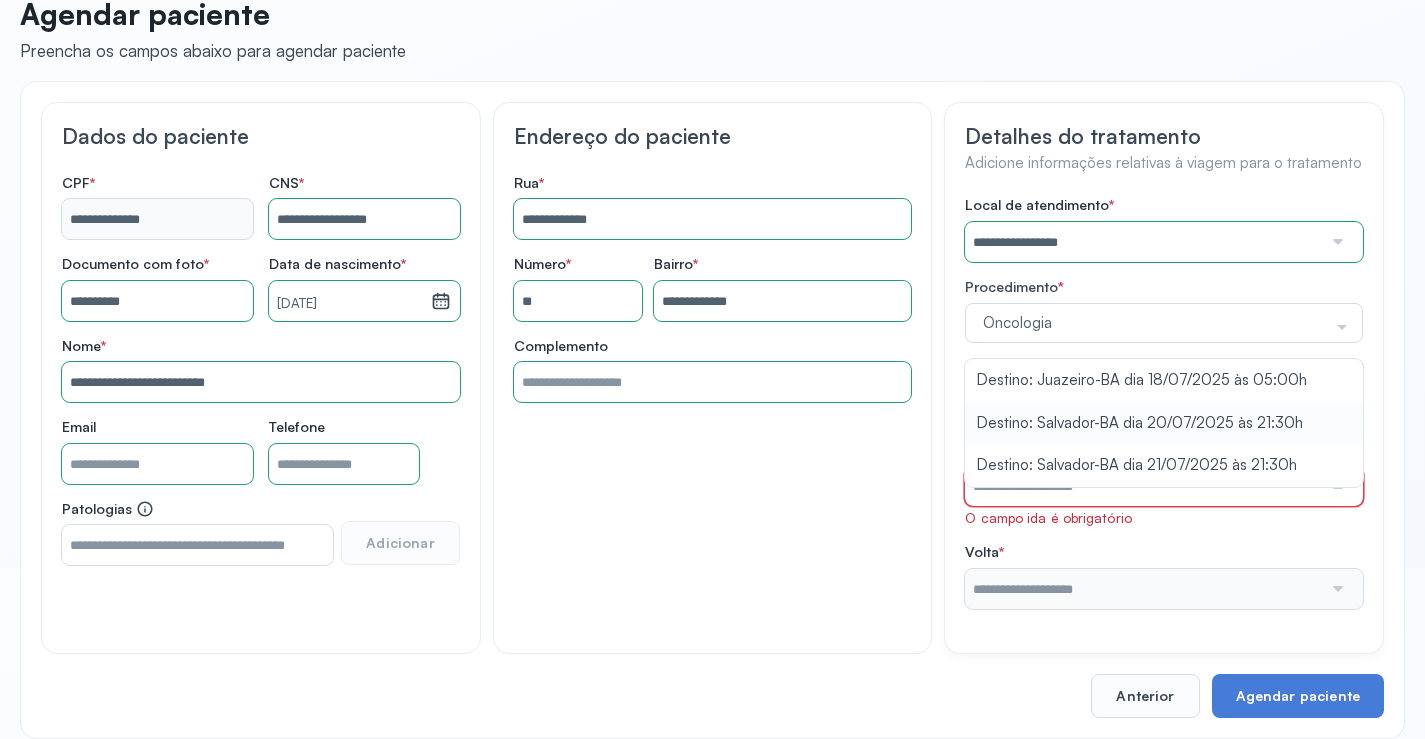 type on "**********" 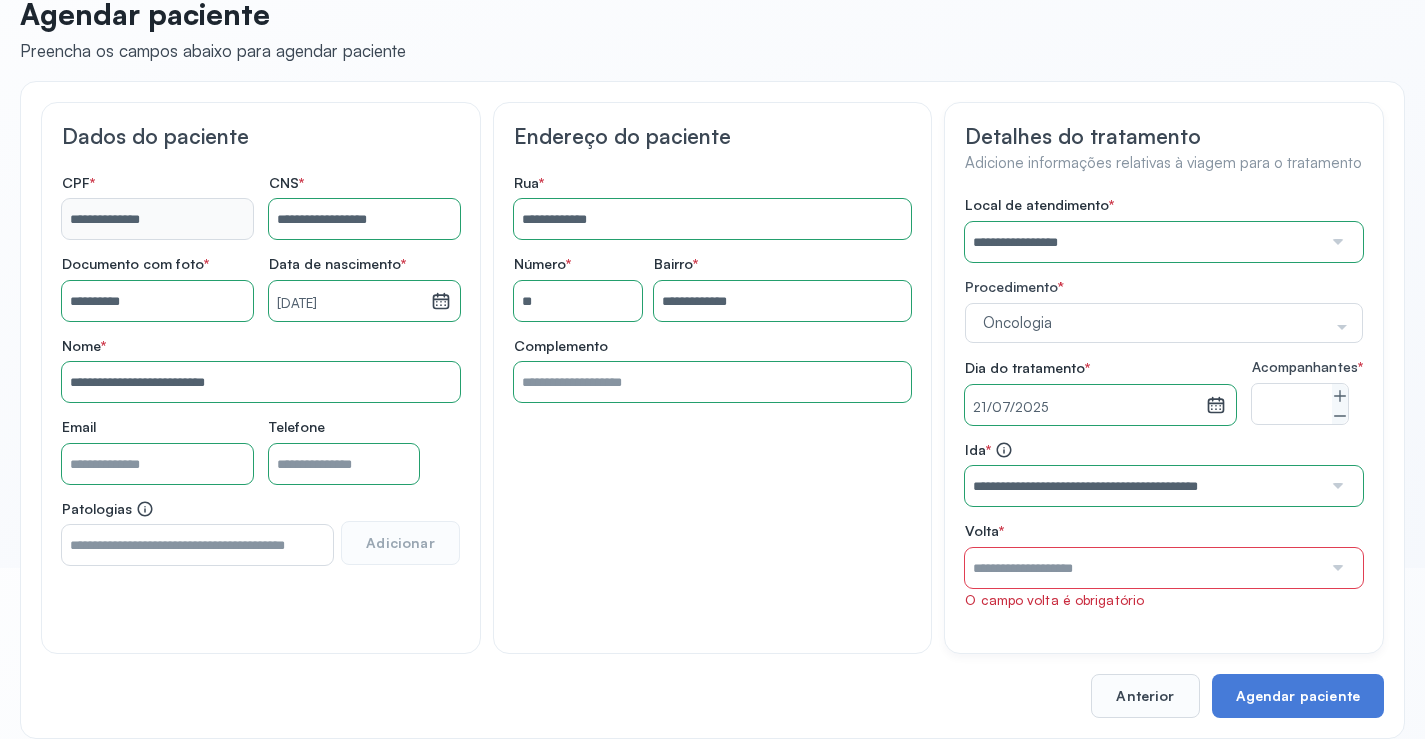 click on "**********" at bounding box center [1164, 402] 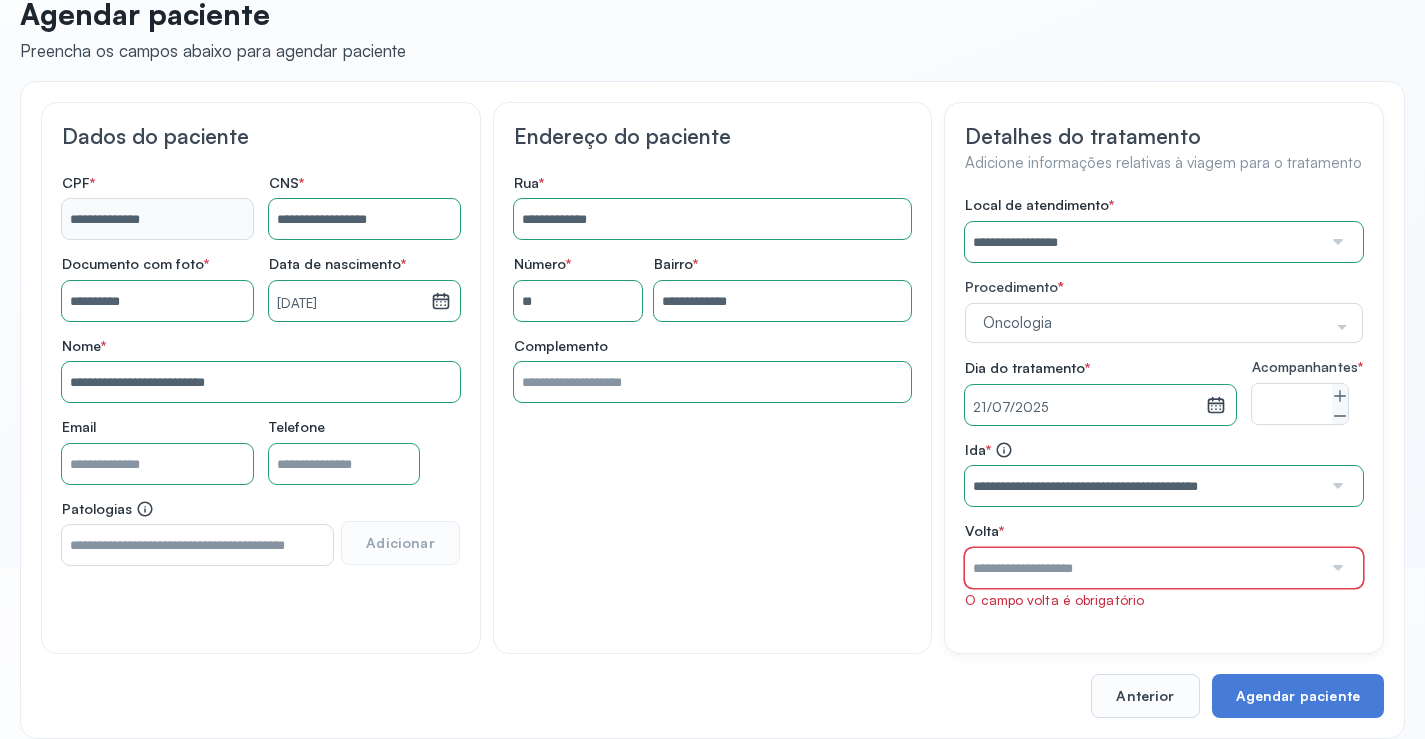 click at bounding box center (1143, 568) 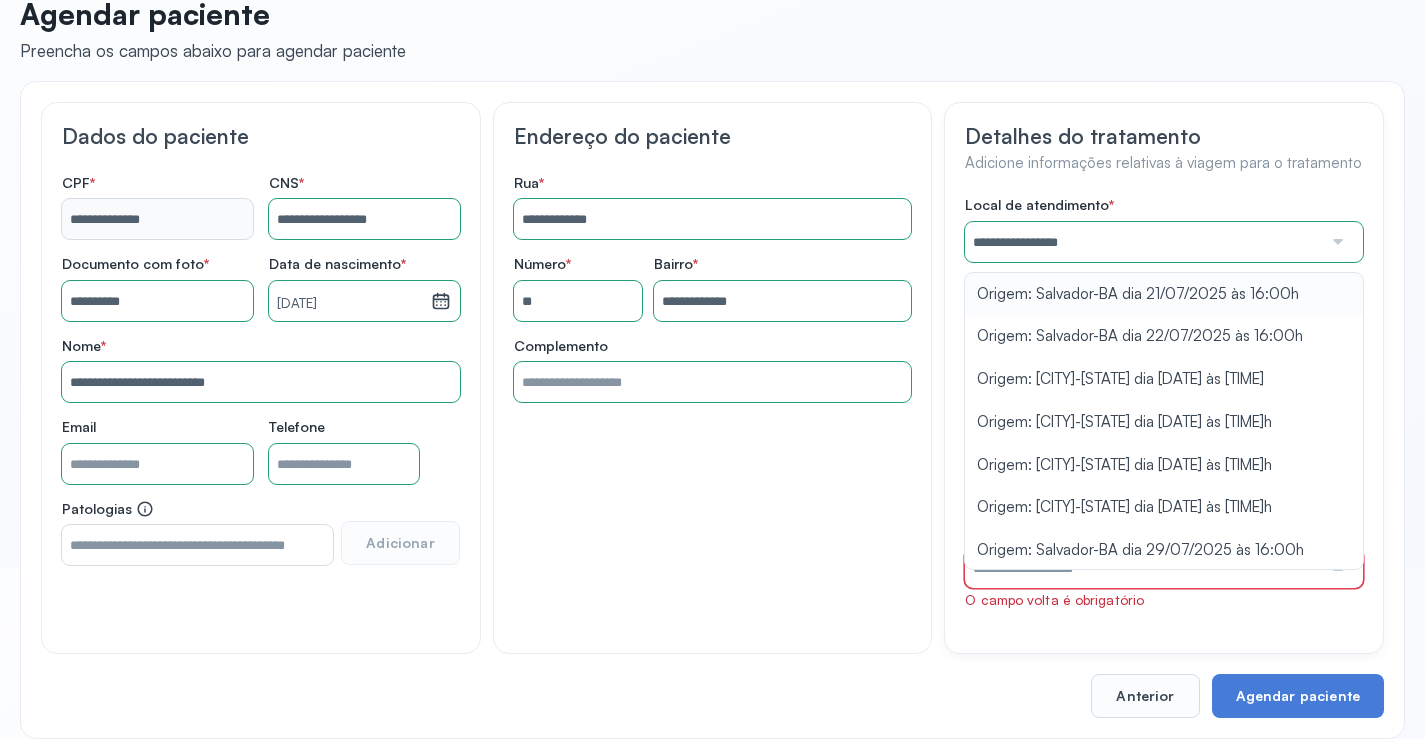 type on "**********" 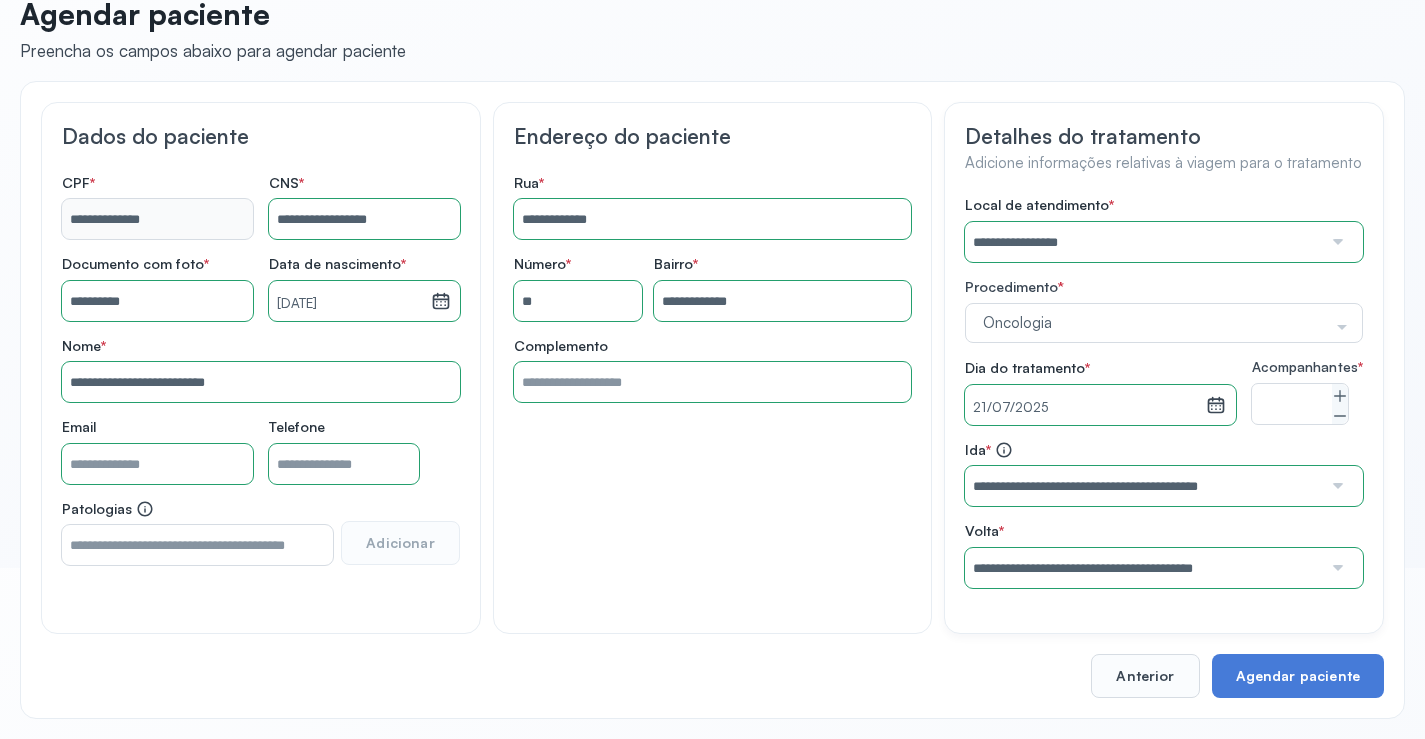 click on "**********" at bounding box center [1164, 392] 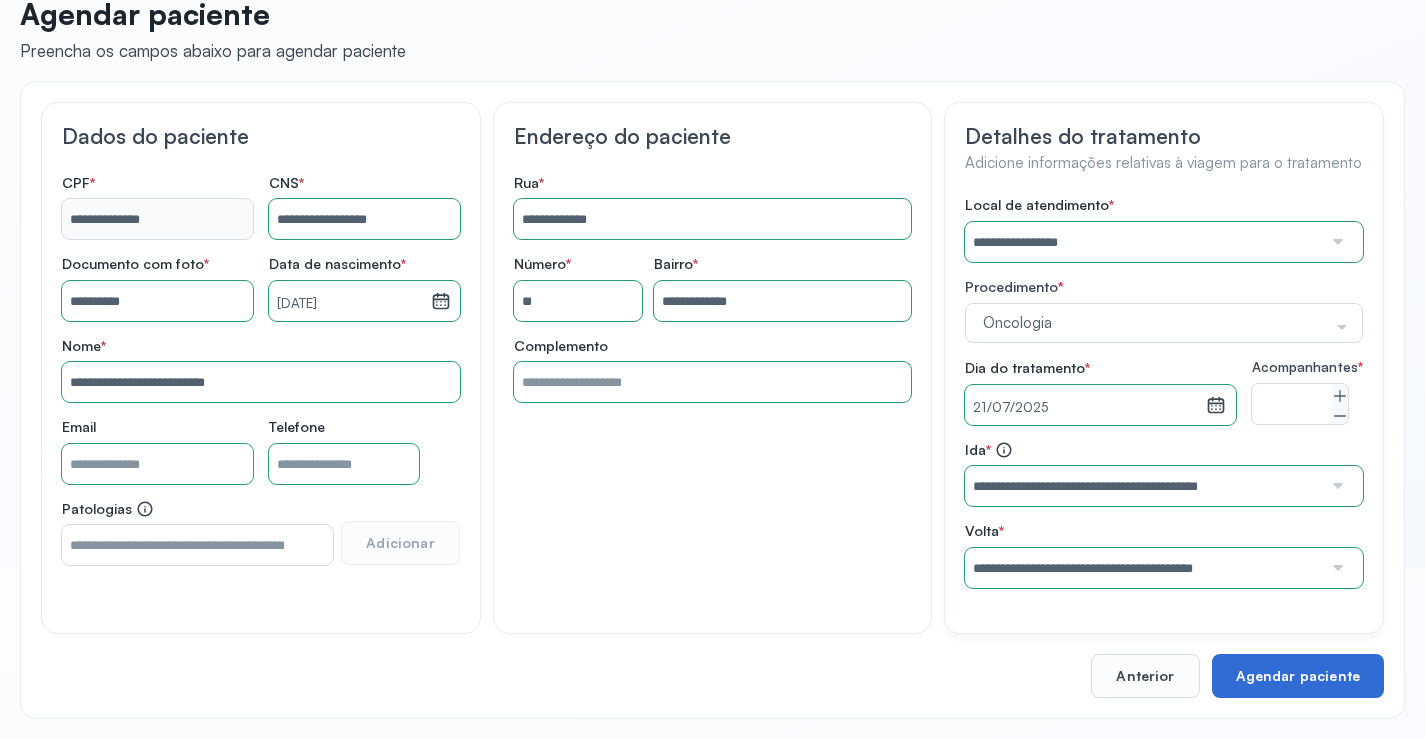 click on "Agendar paciente" at bounding box center (1298, 676) 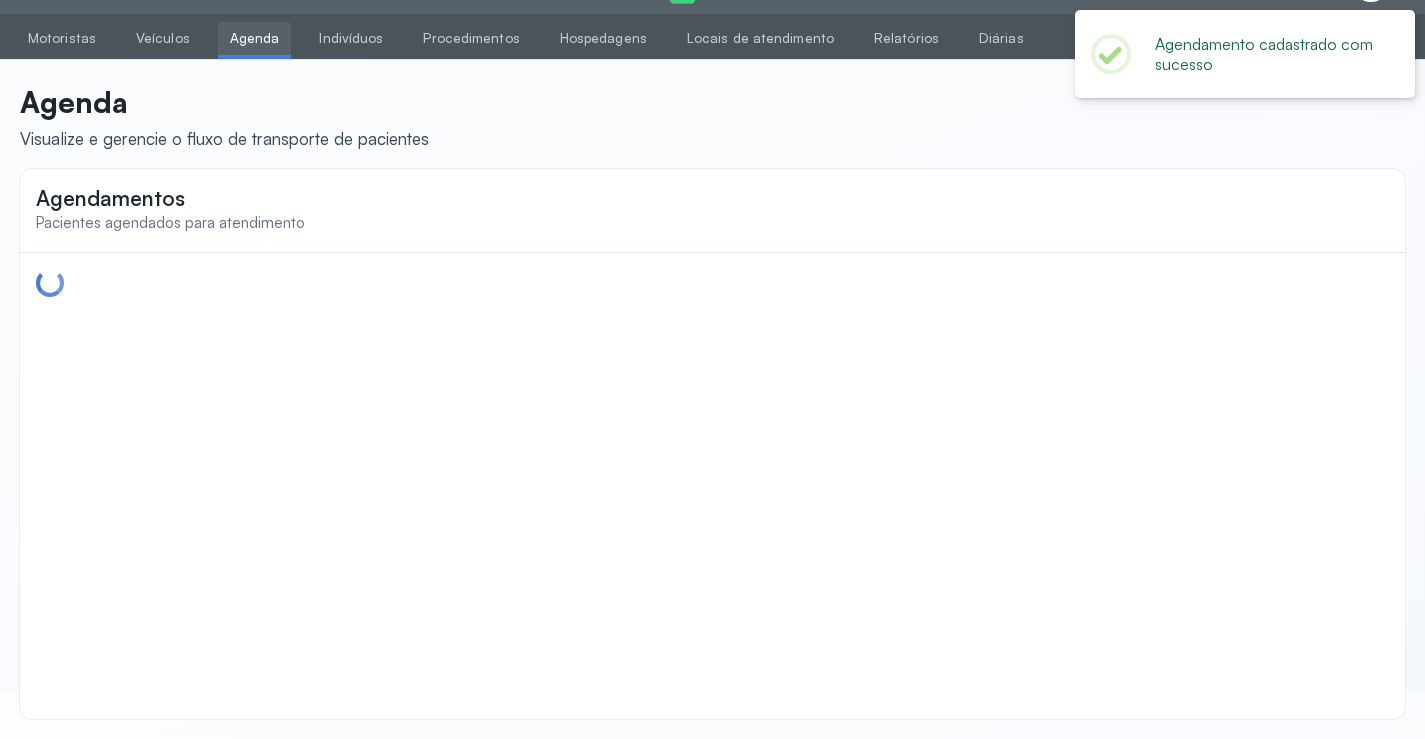 scroll, scrollTop: 0, scrollLeft: 0, axis: both 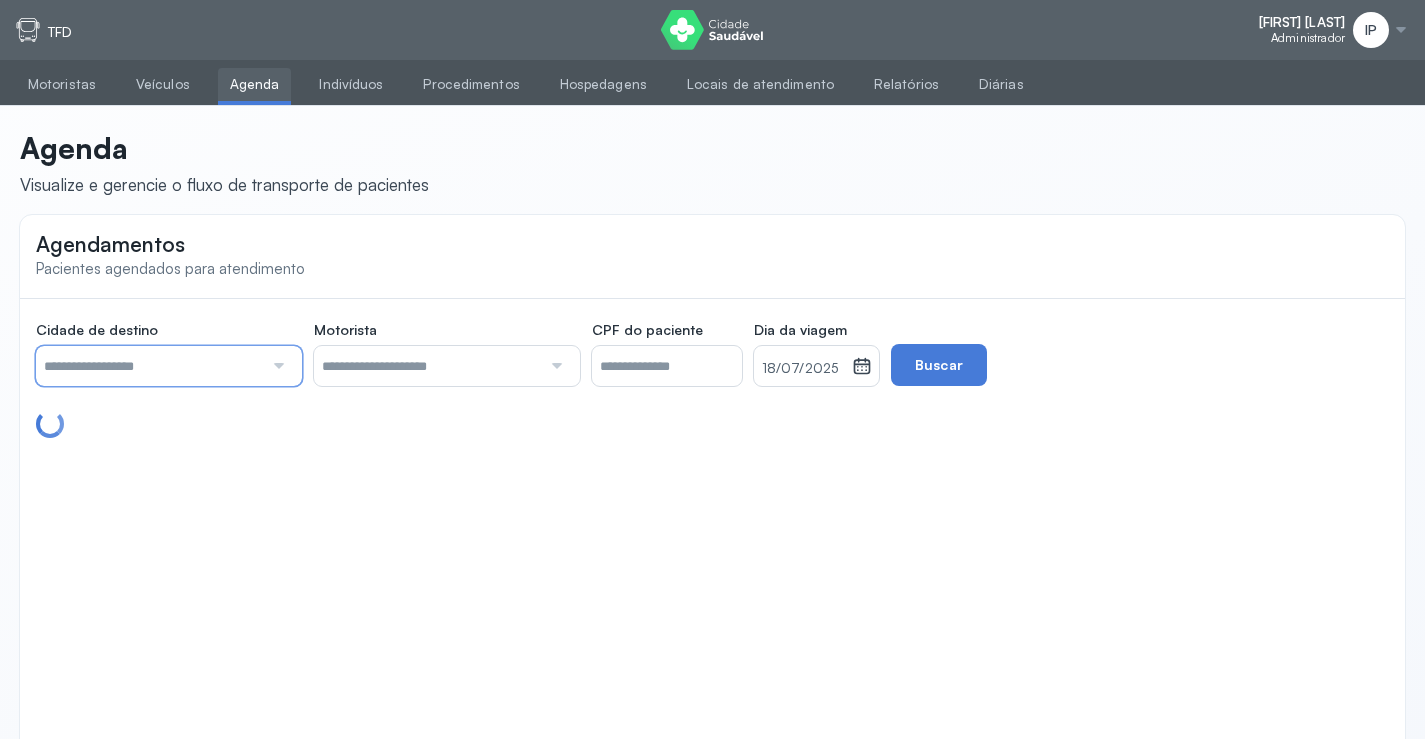 click at bounding box center [149, 366] 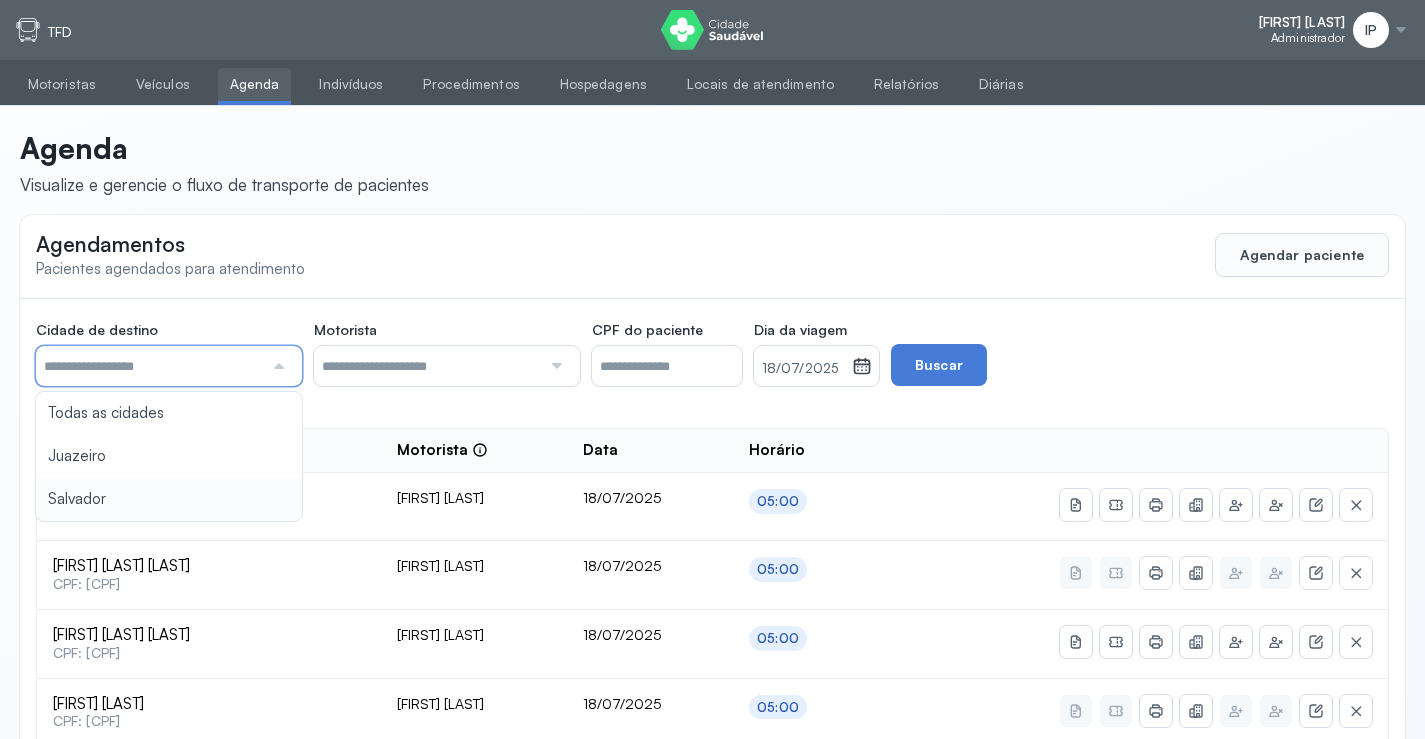 type on "********" 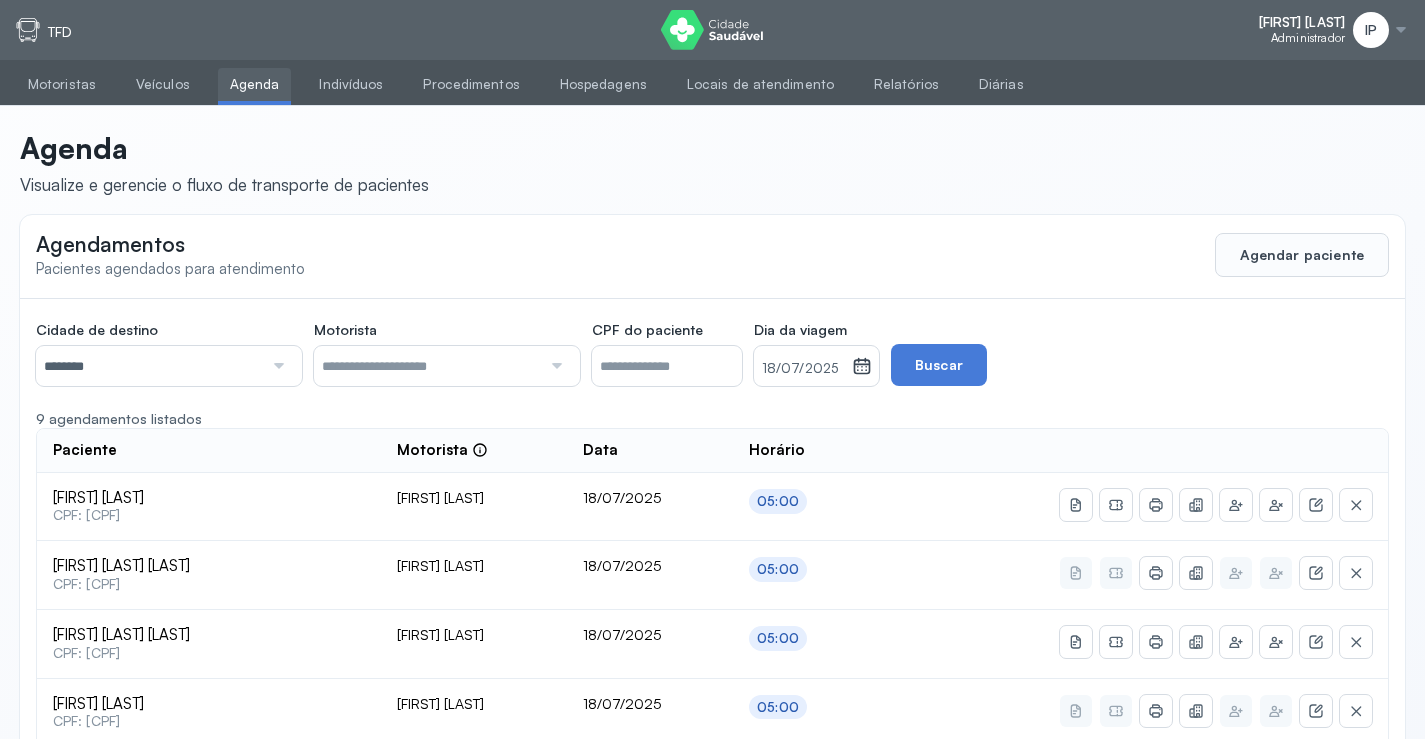 click on "Cidade de destino ******** Todas as cidades Juazeiro Salvador Motorista Todos os motoristas Diego dos Santos Edevon dos Santos Souza Edevon dos Santos Souza Elto Lima de Almeida Genivaldo Rodrigues da Silva Jozenilson Santos da Silva CPF do paciente Dia da viagem 18/07/2025 julho 2025 S T Q Q S S D 1 2 3 4 5 6 7 8 9 10 11 12 13 14 15 16 17 18 19 20 21 22 23 24 25 26 27 28 29 30 31 jan fev mar abr maio jun jul ago set out nov dez 2018 2019 2020 2021 2022 2023 2024 2025 2026 2027 2028 2029 Buscar 9 agendamentos listados Paciente Motorista Data Horário Jose Dias de Paula CPF: [CPF] Genivaldo Rodrigues da Silva 18/07/2025 05:00 Joao Freitas Bizzerra CPF: [CPF] Genivaldo Rodrigues da Silva 18/07/2025 05:00 Deusdete Manoel Nascimento CPF: [CPF] Genivaldo Rodrigues da Silva 18/07/2025 05:00 Lucilia Almeida Jatoba CPF: [CPF] Genivaldo Rodrigues da Silva 18/07/2025 05:00 Fernando José dos Santos CPF: [CPF] Genivaldo Rodrigues da Silva 18/07/2025 05:00 05:00 1" 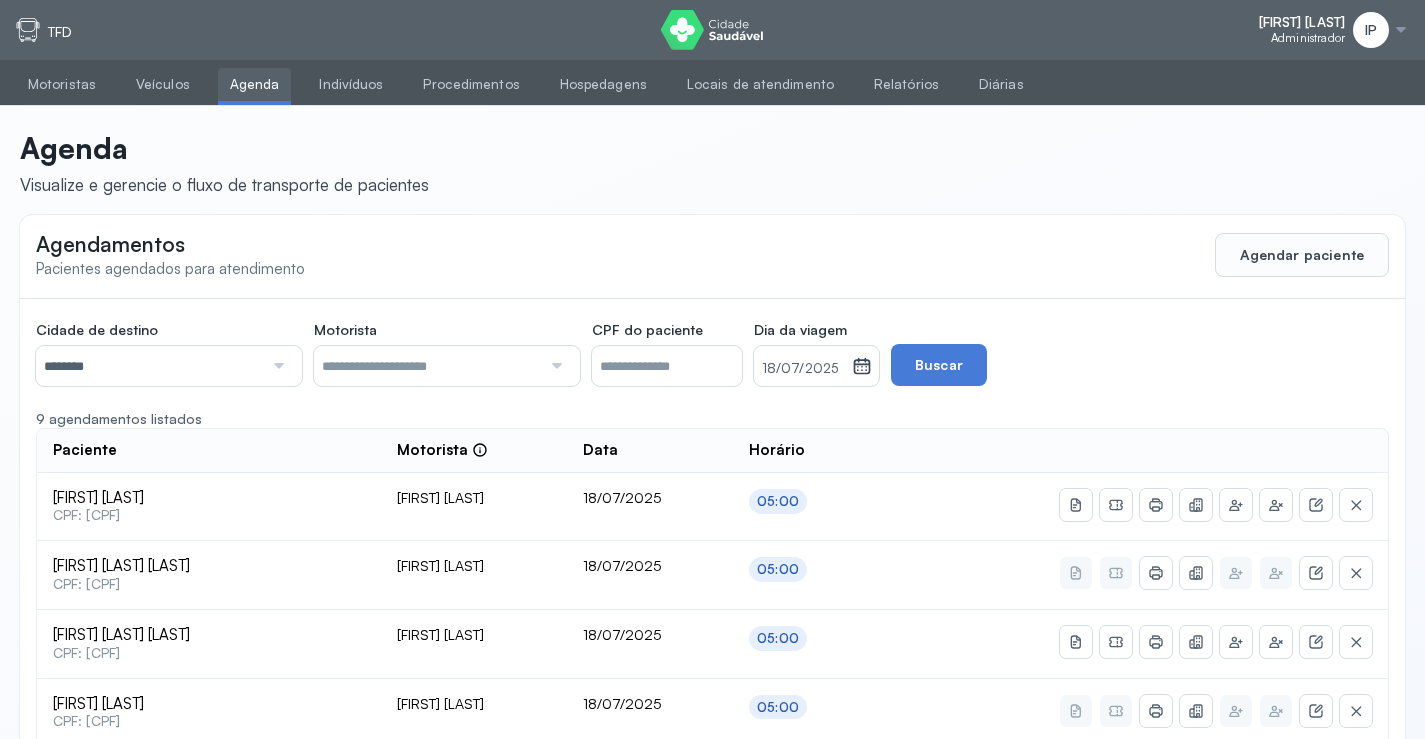 click on "Cidade de destino ******** Todas as cidades Juazeiro Salvador Motorista Todos os motoristas Diego dos Santos Edevon dos Santos Souza Edevon dos Santos Souza Elto Lima de Almeida Genivaldo Rodrigues da Silva Jozenilson Santos da Silva CPF do paciente Dia da viagem 18/07/2025 julho 2025 S T Q Q S S D 1 2 3 4 5 6 7 8 9 10 11 12 13 14 15 16 17 18 19 20 21 22 23 24 25 26 27 28 29 30 31 jan fev mar abr maio jun jul ago set out nov dez 2018 2019 2020 2021 2022 2023 2024 2025 2026 2027 2028 2029 Buscar 9 agendamentos listados Paciente Motorista Data Horário Jose Dias de Paula CPF: [CPF] Genivaldo Rodrigues da Silva 18/07/2025 05:00 Joao Freitas Bizzerra CPF: [CPF] Genivaldo Rodrigues da Silva 18/07/2025 05:00 Deusdete Manoel Nascimento CPF: [CPF] Genivaldo Rodrigues da Silva 18/07/2025 05:00 Lucilia Almeida Jatoba CPF: [CPF] Genivaldo Rodrigues da Silva 18/07/2025 05:00 Fernando José dos Santos CPF: [CPF] Genivaldo Rodrigues da Silva 18/07/2025 05:00 05:00 1" 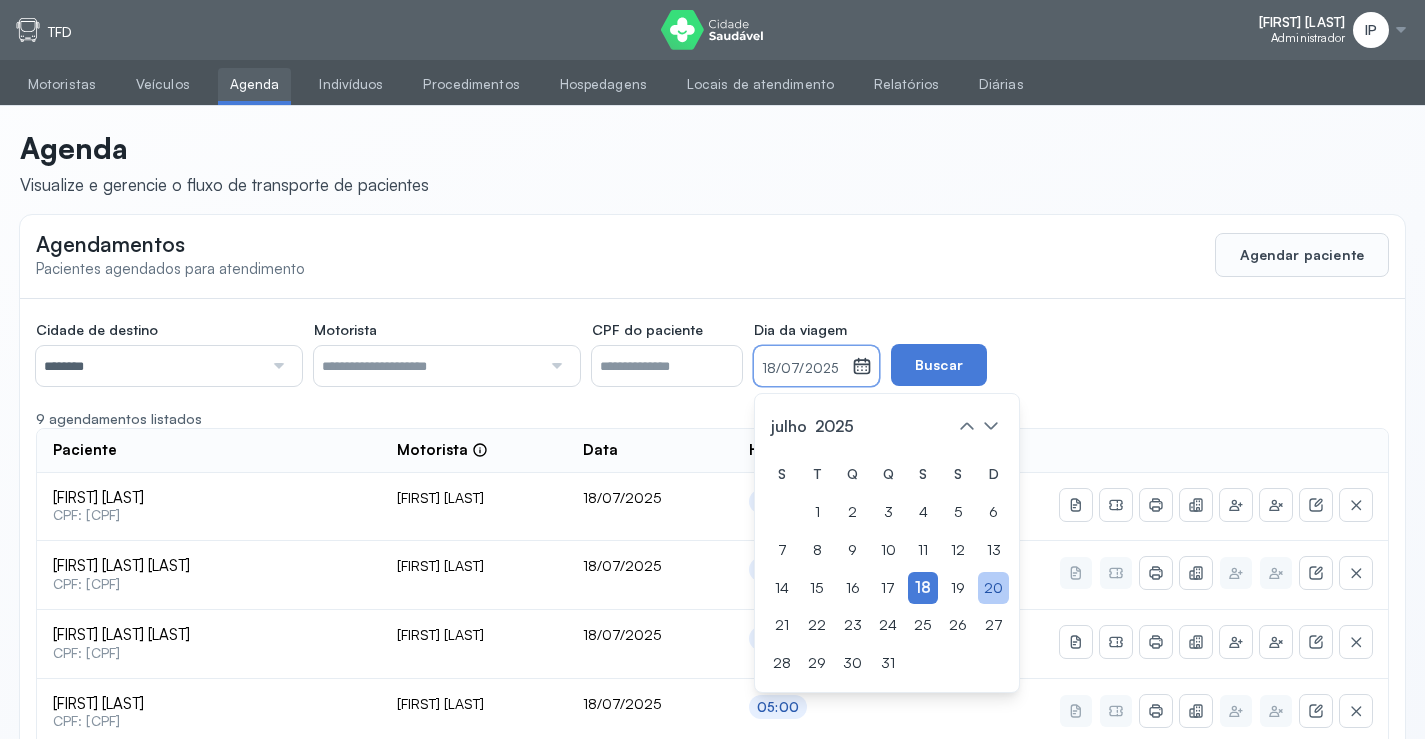 click on "20" 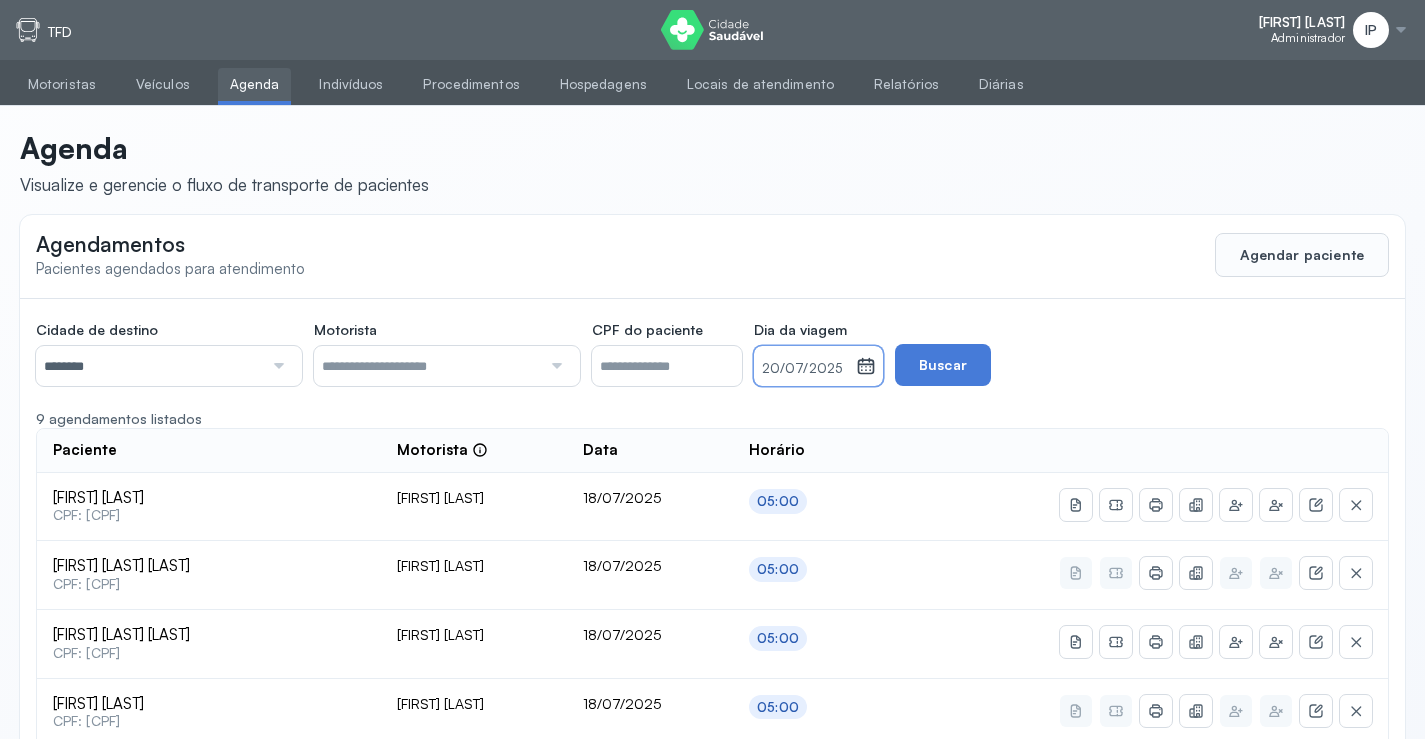click on "Cidade de destino  ******** Todas as cidades Juazeiro Salvador Motorista  Todos os motoristas Diego dos Santos Edevon dos Santos Souza Edevon dos Santos Souza Elto Lima de Almeida Genivaldo Rodrigues da Silva Jozenilson Santos da Silva CPF do paciente  Dia da viagem  20/07/2025 julho 2025 S T Q Q S S D 1 2 3 4 5 6 7 8 9 10 11 12 13 14 15 16 17 18 19 20 21 22 23 24 25 26 27 28 29 30 31 jan fev mar abr maio jun jul ago set out nov dez 2018 2019 2020 2021 2022 2023 2024 2025 2026 2027 2028 2029  Buscar  9 agendamentos listados Paciente  Motorista  Data Horário Jose Dias de Paula  CPF: [CPF] Genivaldo Rodrigues da Silva [DATE] [TIME] Joao Freitas Bizzerra  CPF: [CPF] Genivaldo Rodrigues da Silva [DATE] [TIME] Deusdete Manoel Nascimento  CPF: [CPF] Genivaldo Rodrigues da Silva [DATE] [TIME] Lucilia Almeida Jatoba  CPF: [CPF] Genivaldo Rodrigues da Silva [DATE] [TIME] Fernando José dos Santos  CPF: [CPF] Genivaldo Rodrigues da Silva [DATE] [TIME] 05:00 1" 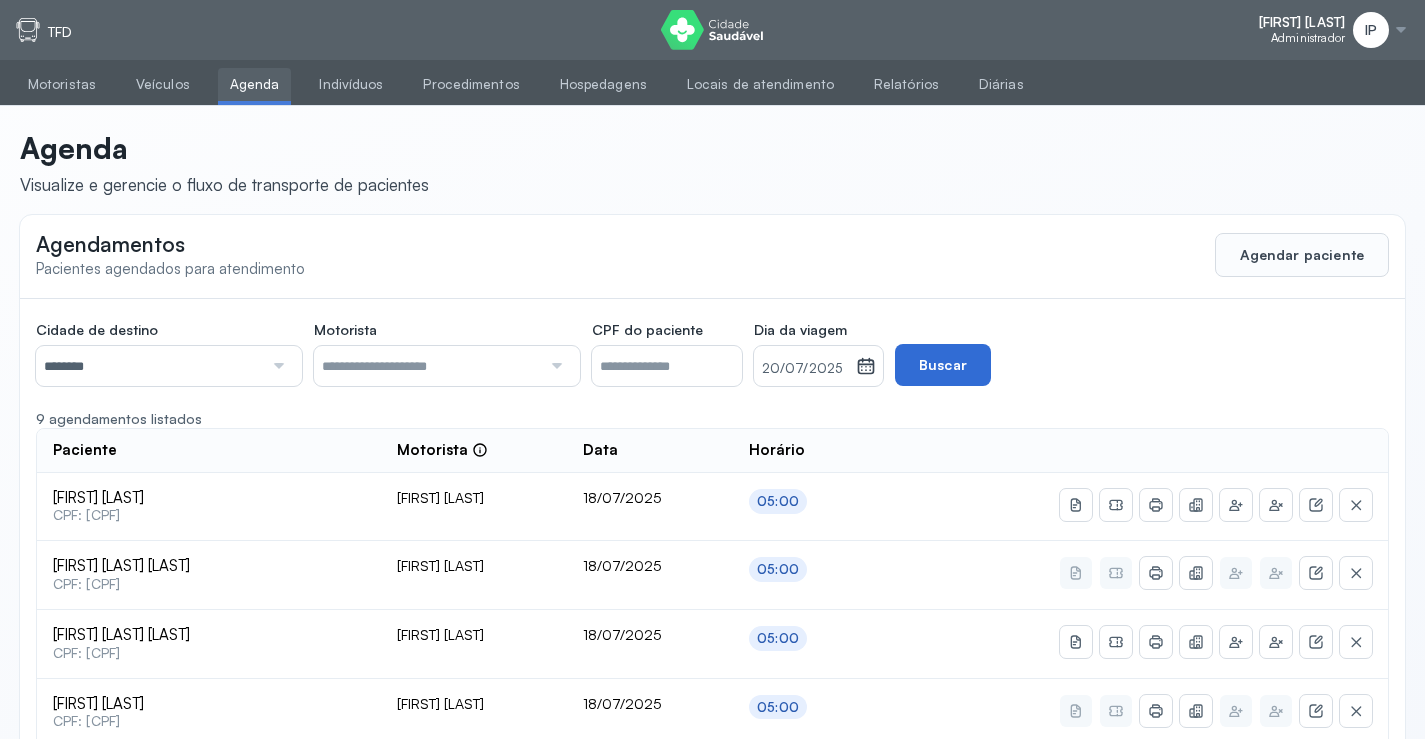 click on "Buscar" at bounding box center [943, 365] 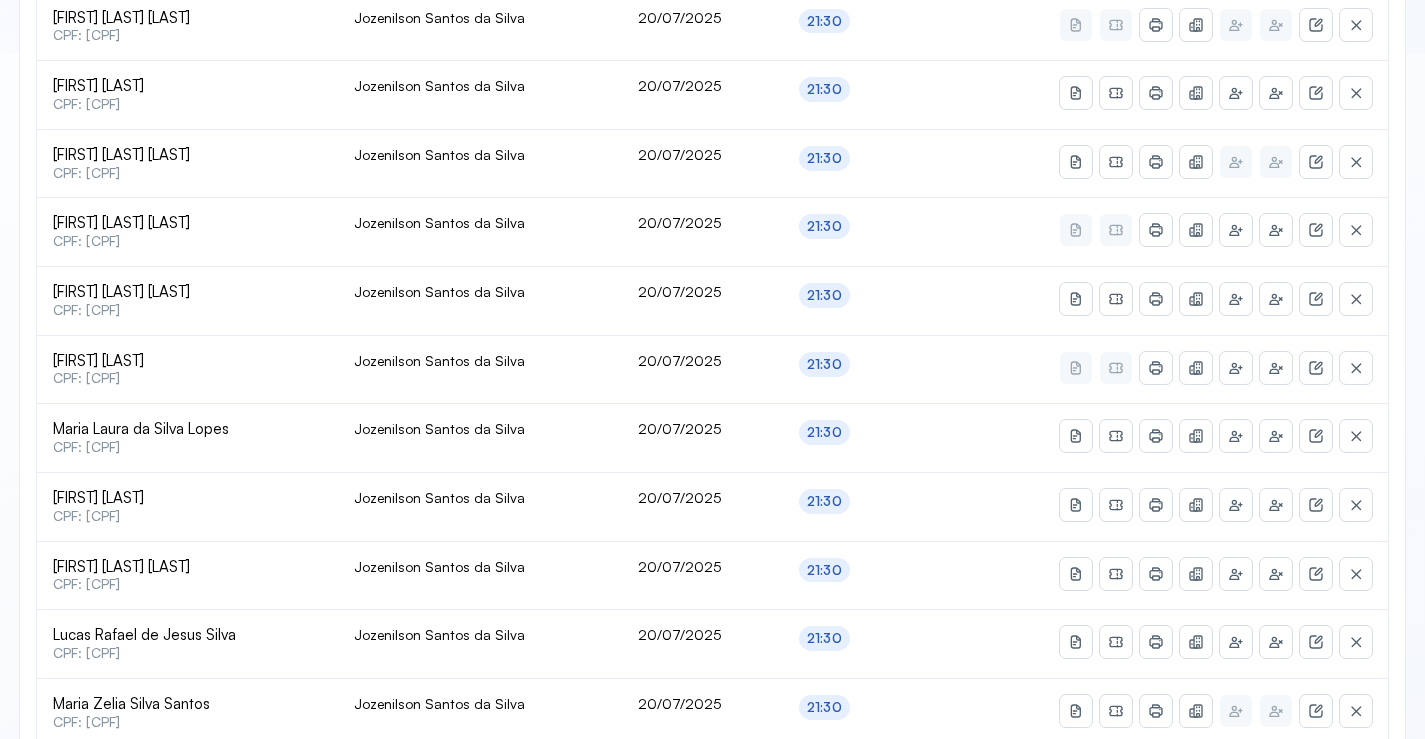 scroll, scrollTop: 865, scrollLeft: 0, axis: vertical 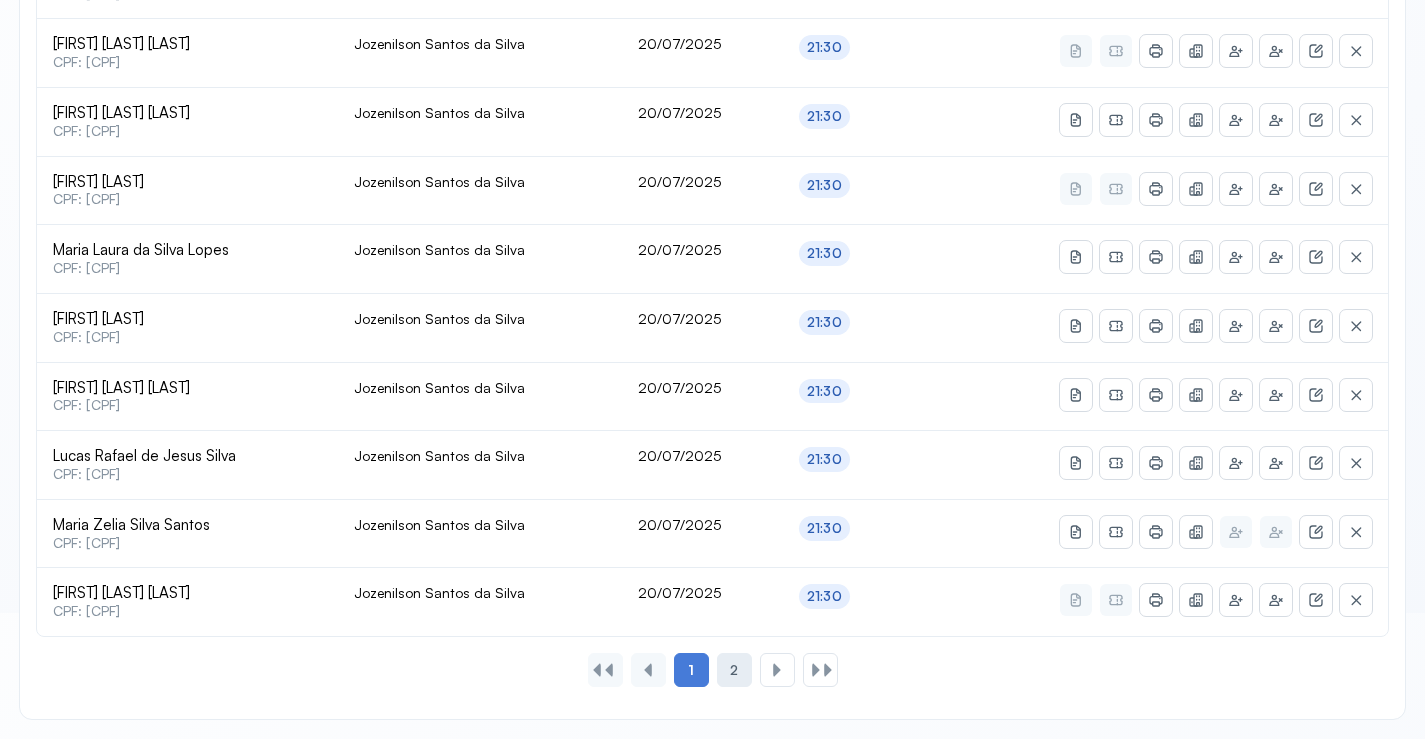 click on "2" at bounding box center (734, 670) 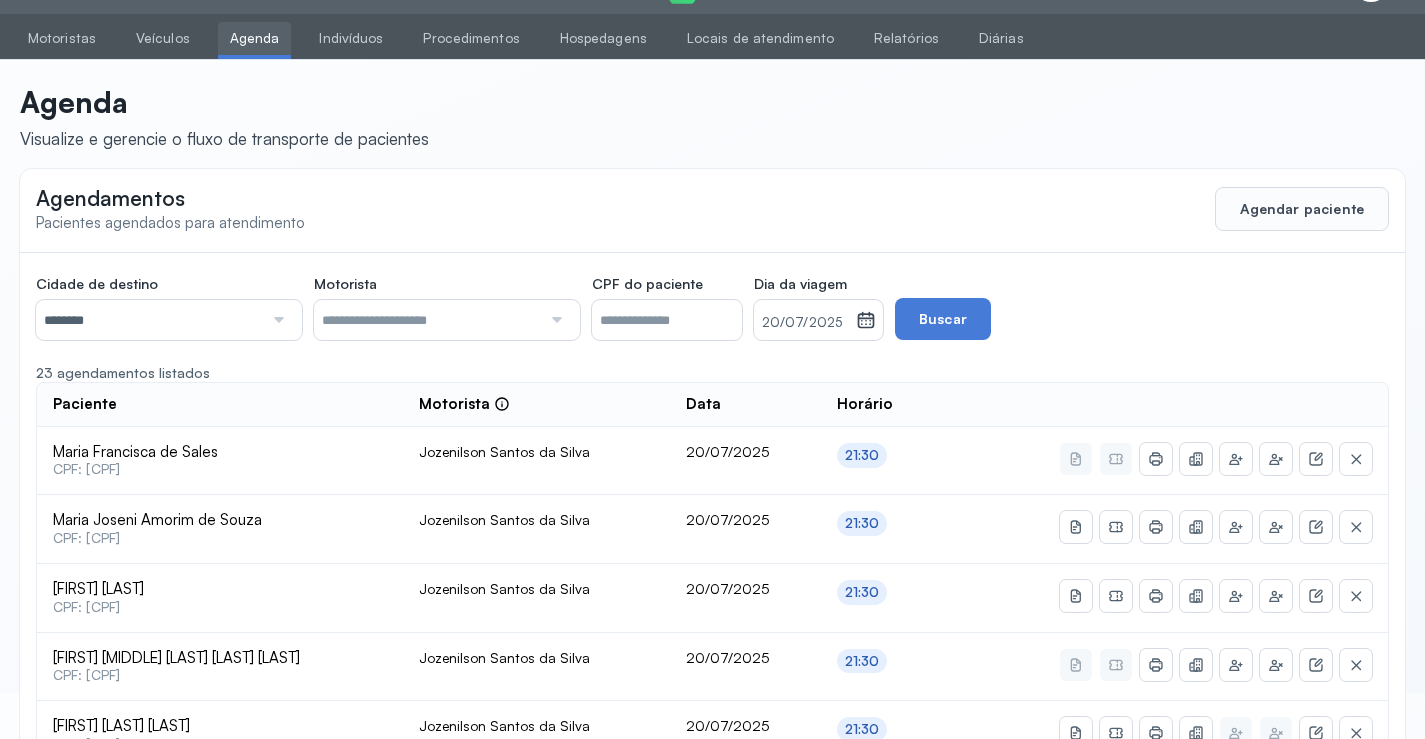 scroll, scrollTop: 385, scrollLeft: 0, axis: vertical 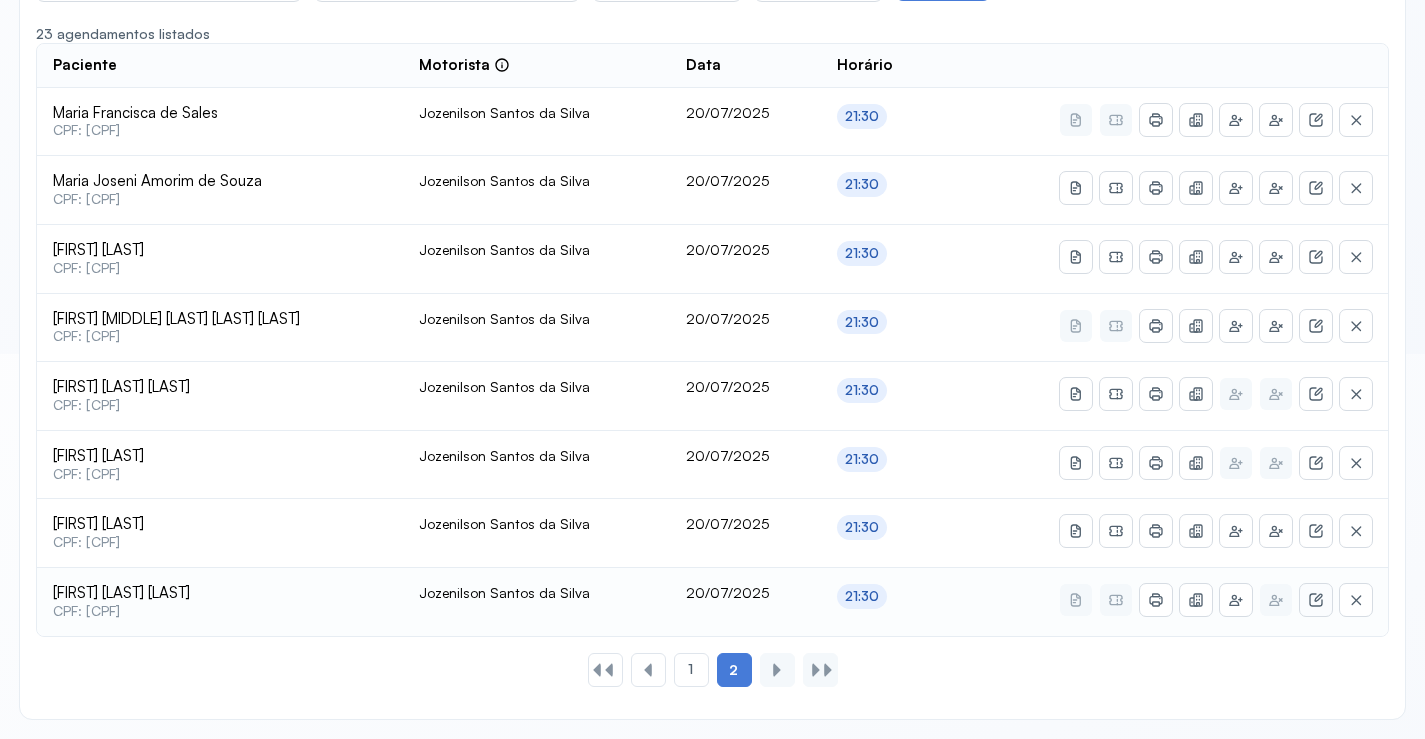 click 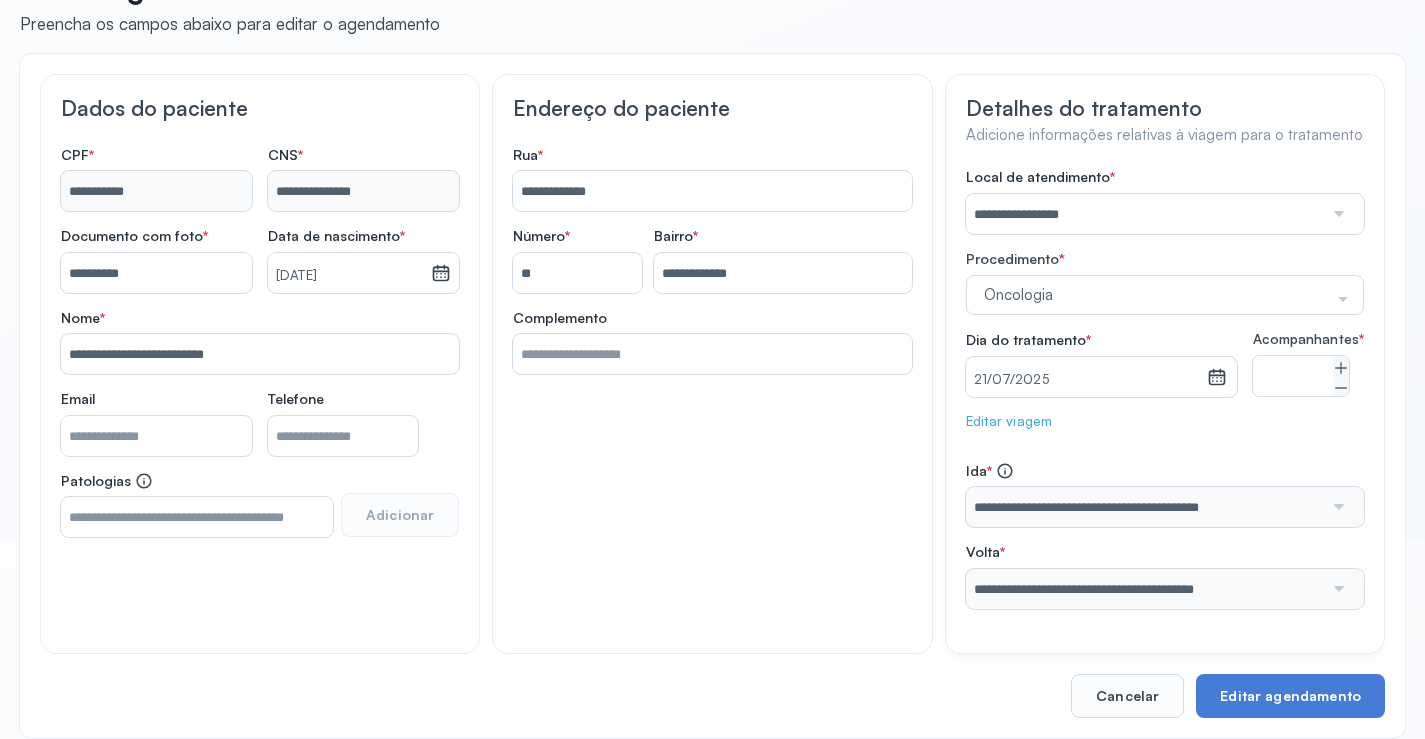 scroll, scrollTop: 233, scrollLeft: 0, axis: vertical 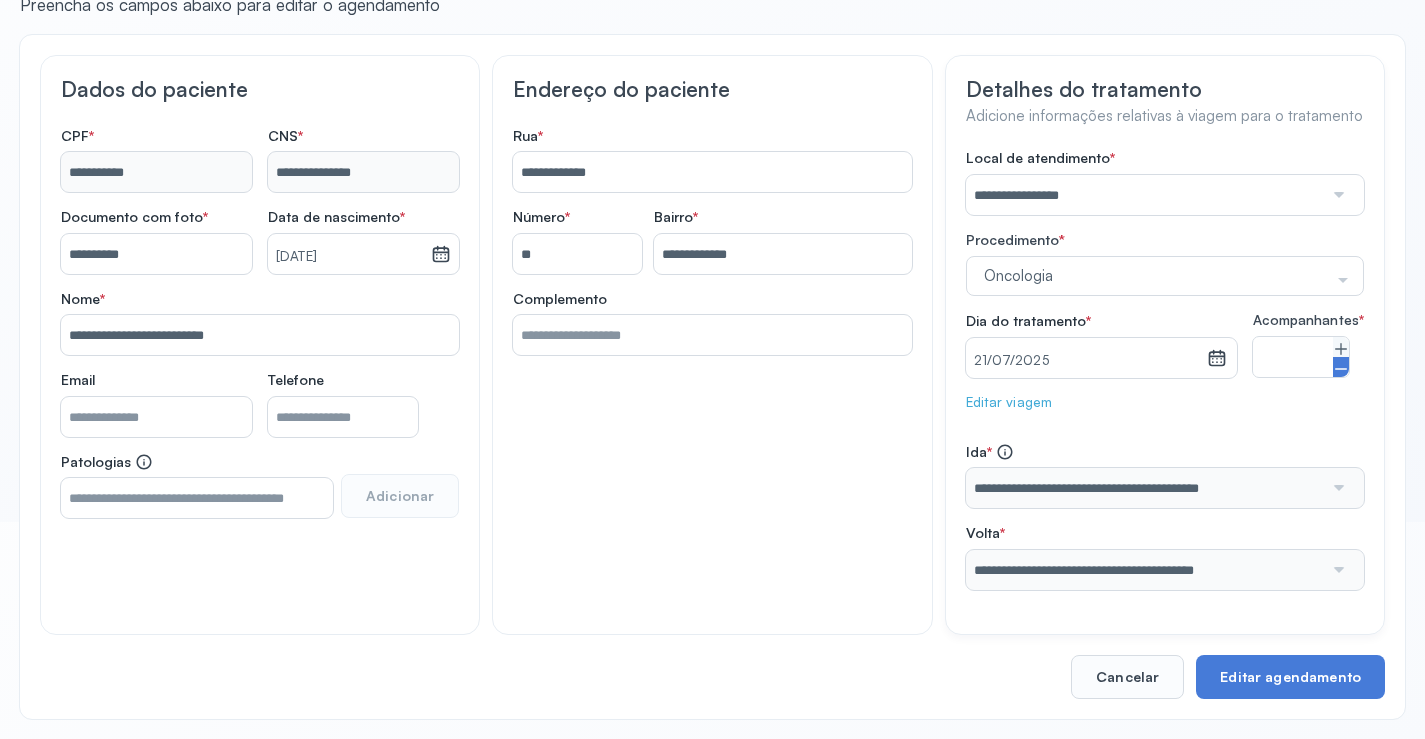 click 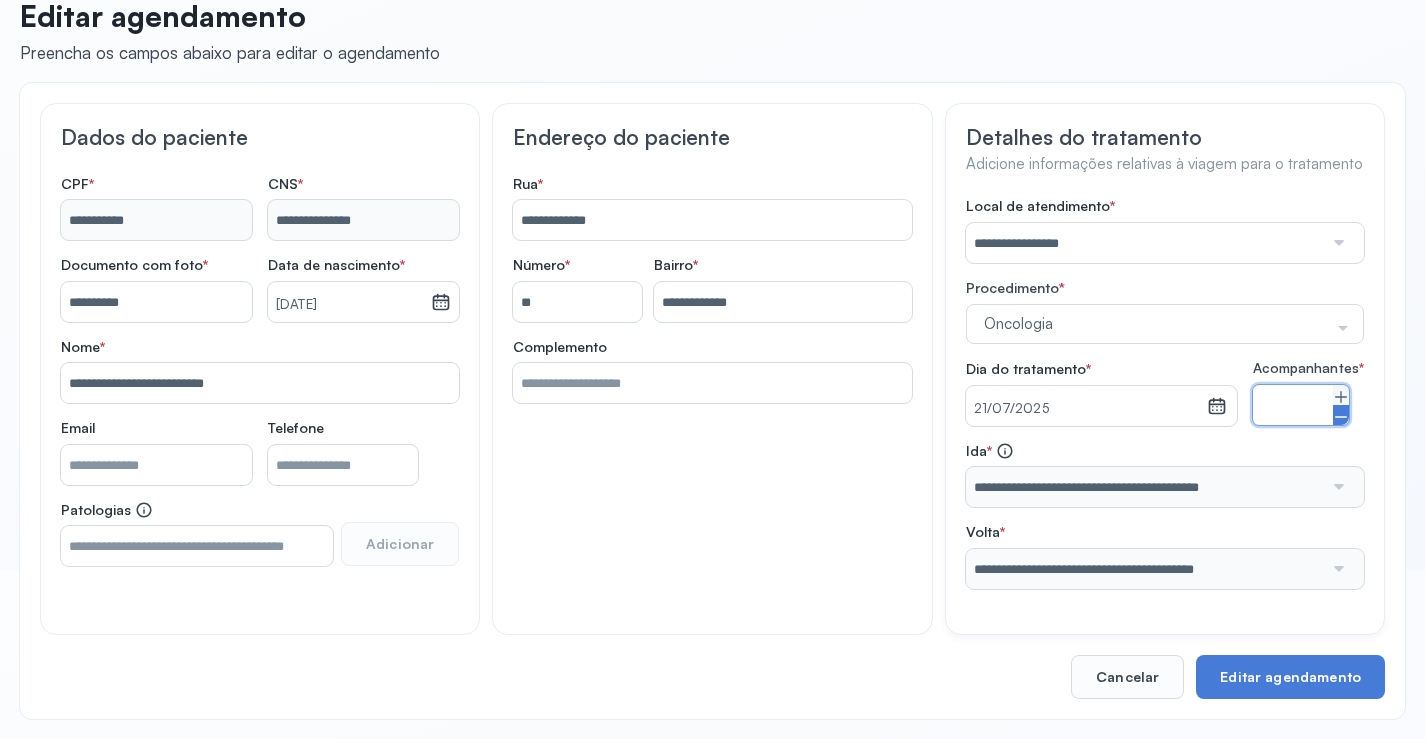 scroll, scrollTop: 184, scrollLeft: 0, axis: vertical 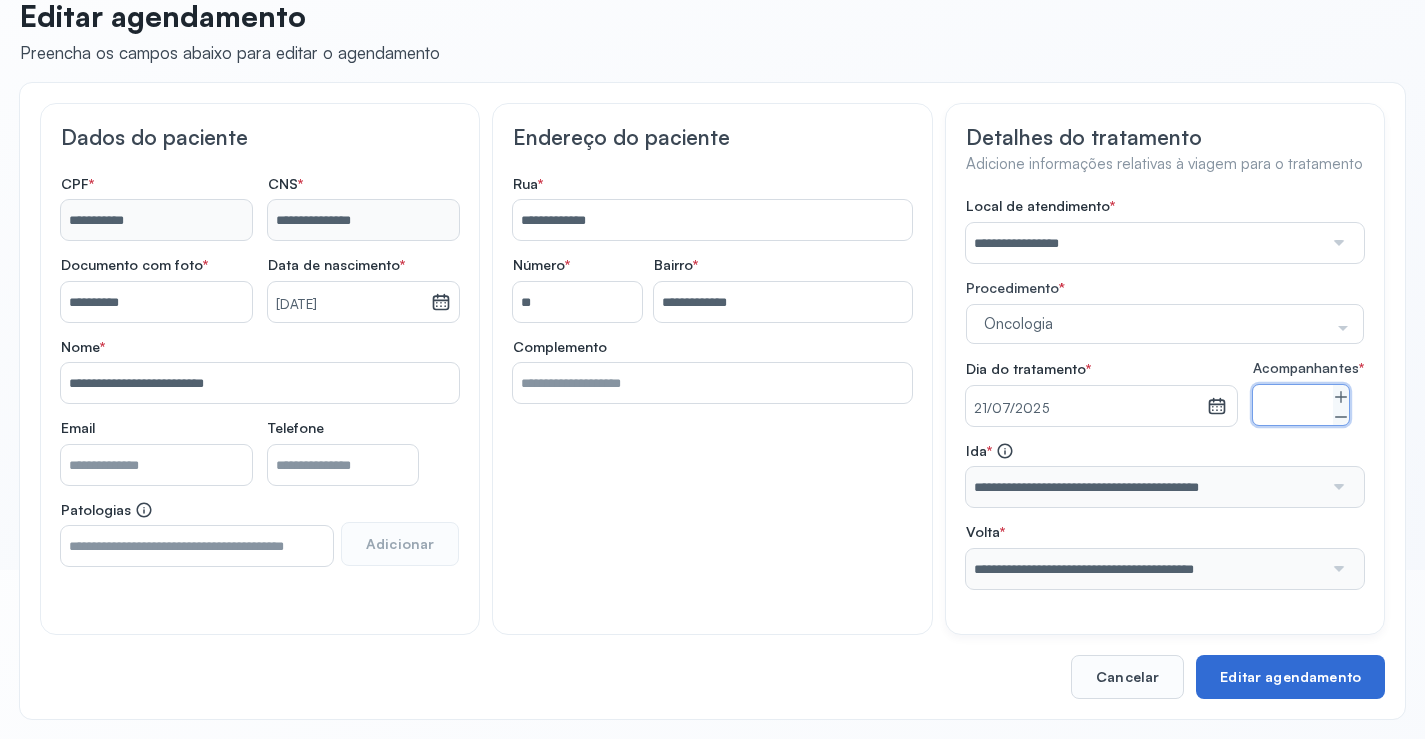 click on "Editar agendamento" at bounding box center (1290, 677) 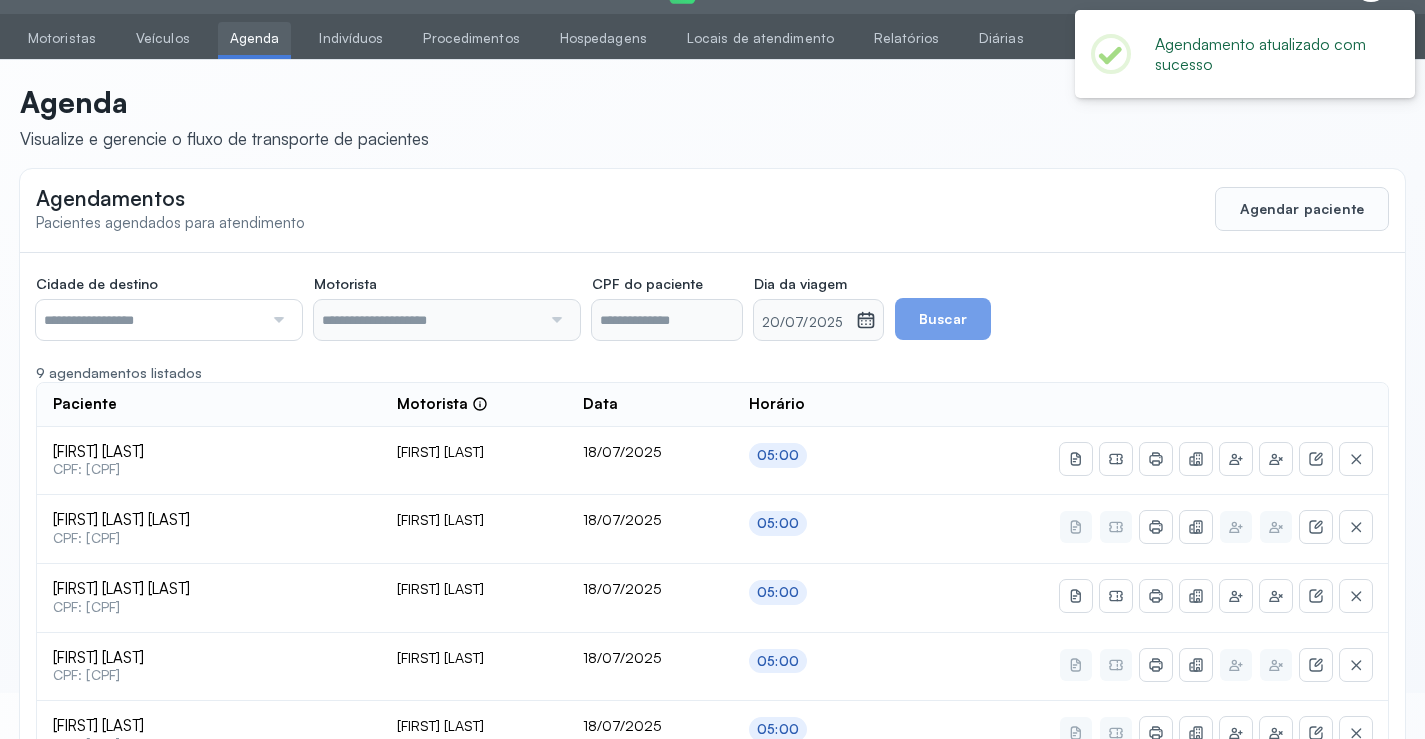 scroll, scrollTop: 184, scrollLeft: 0, axis: vertical 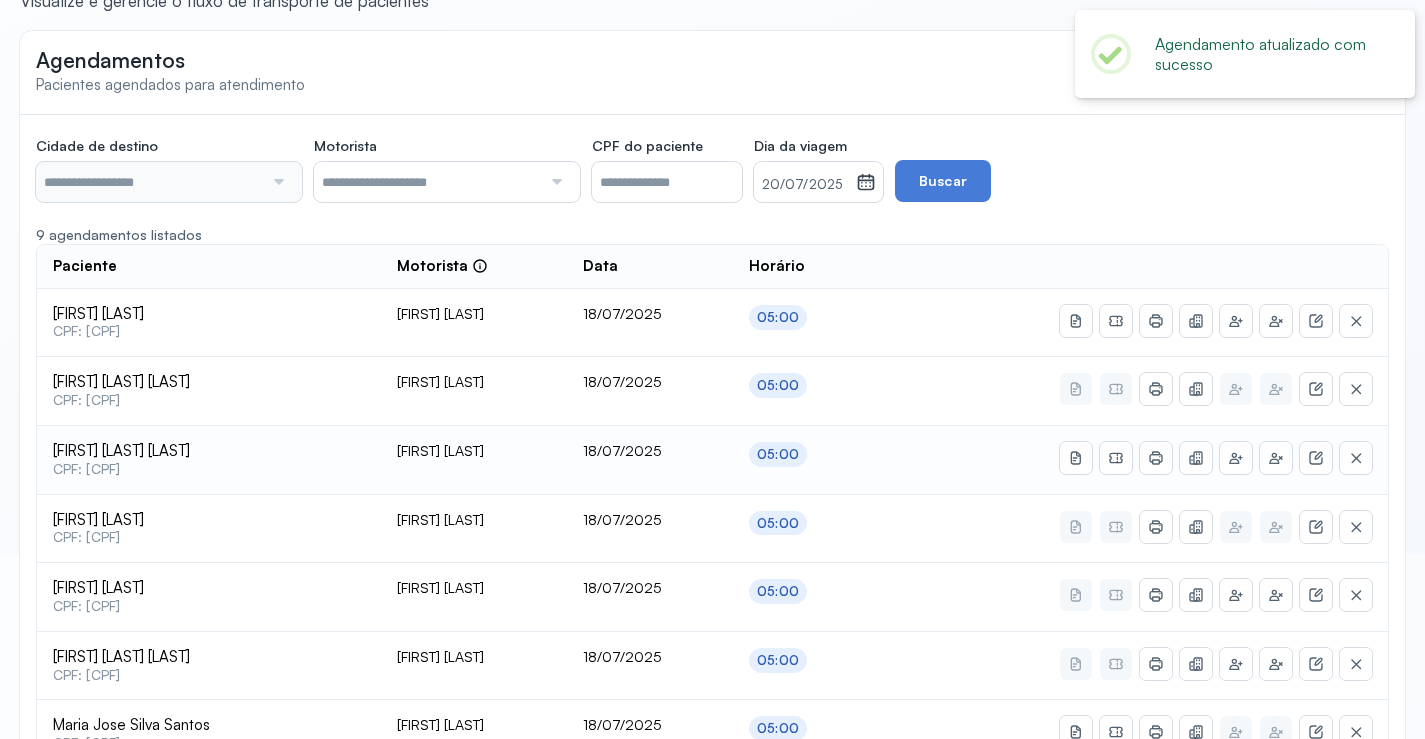 type on "********" 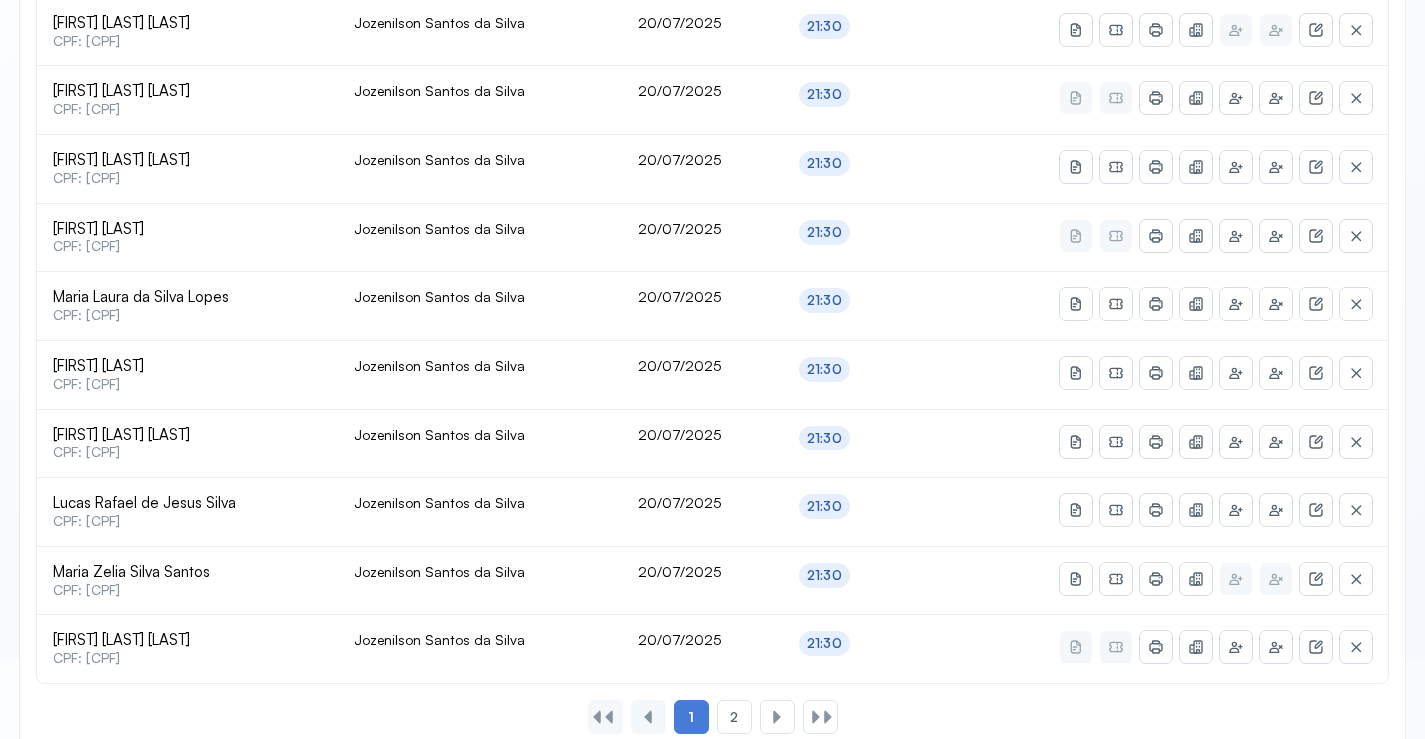 scroll, scrollTop: 865, scrollLeft: 0, axis: vertical 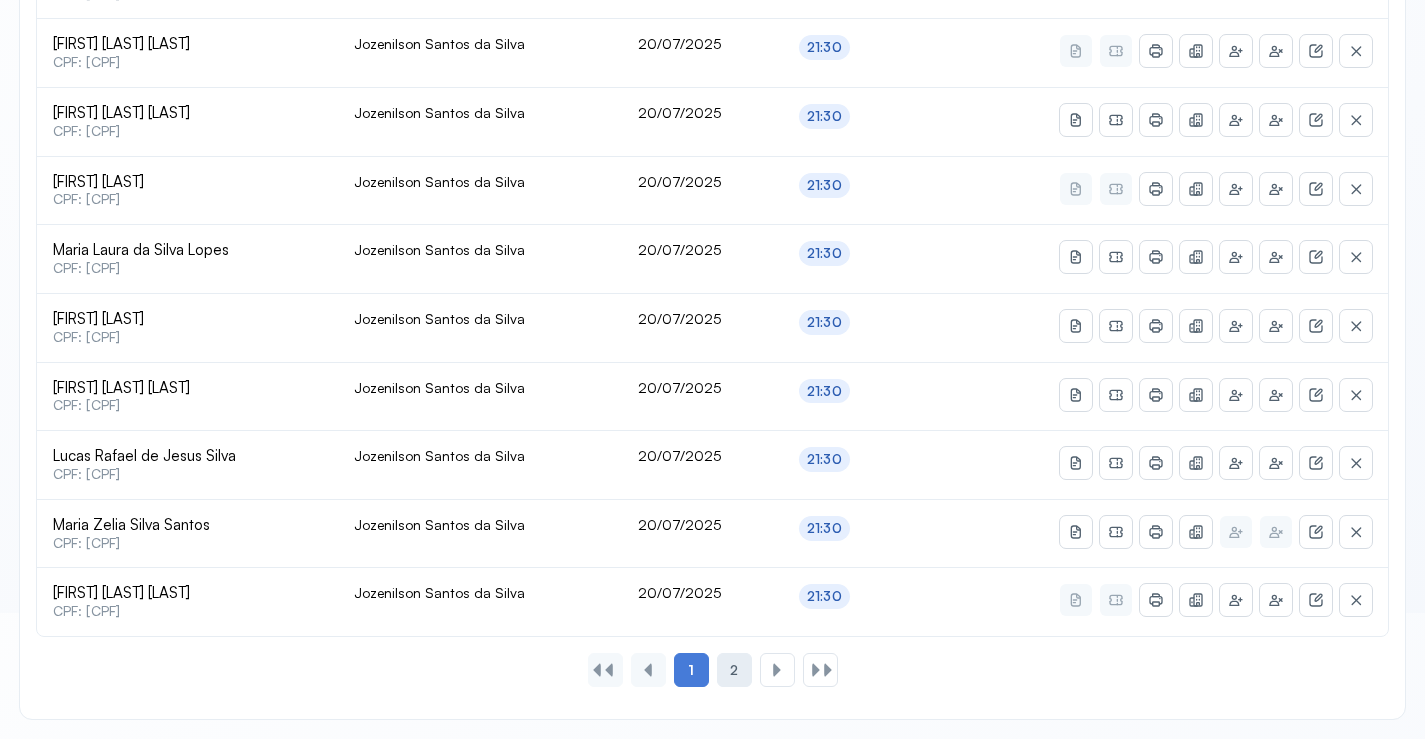 click on "2" 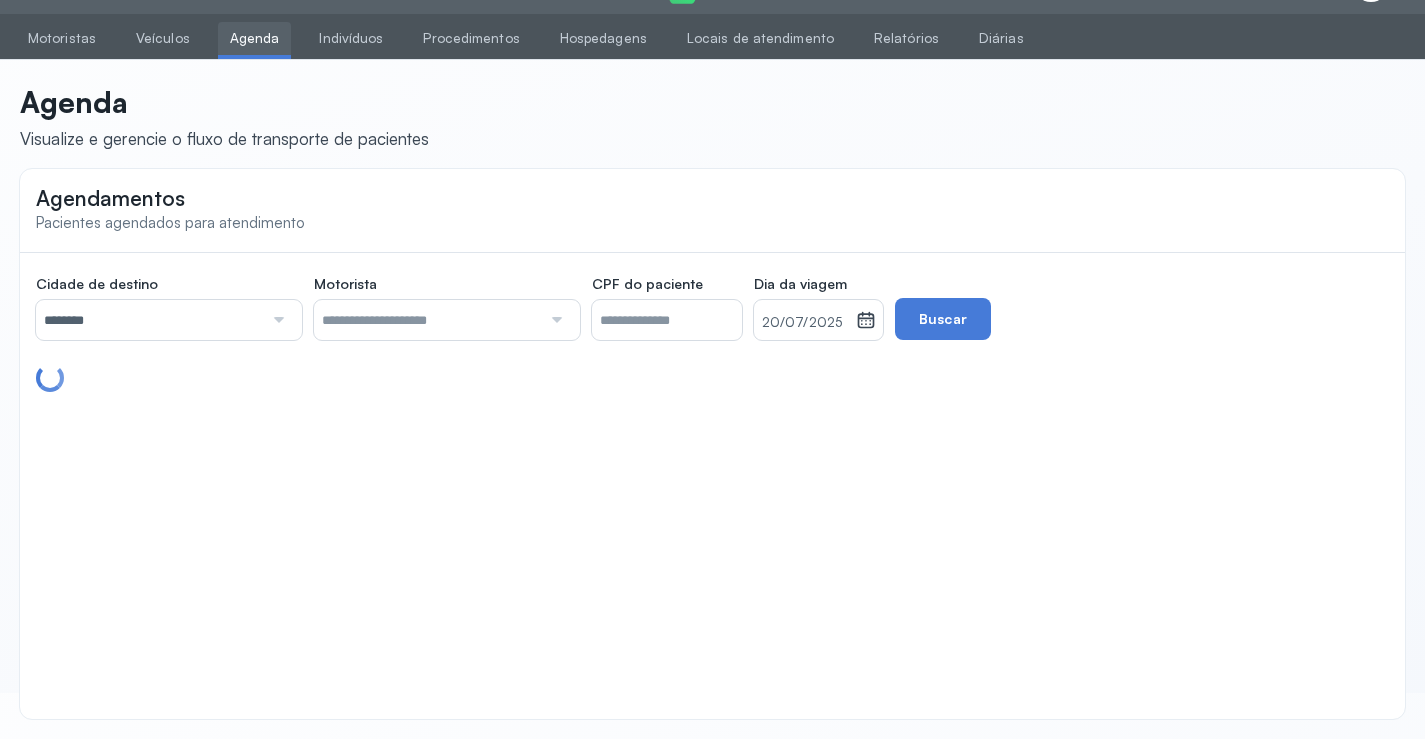 scroll, scrollTop: 385, scrollLeft: 0, axis: vertical 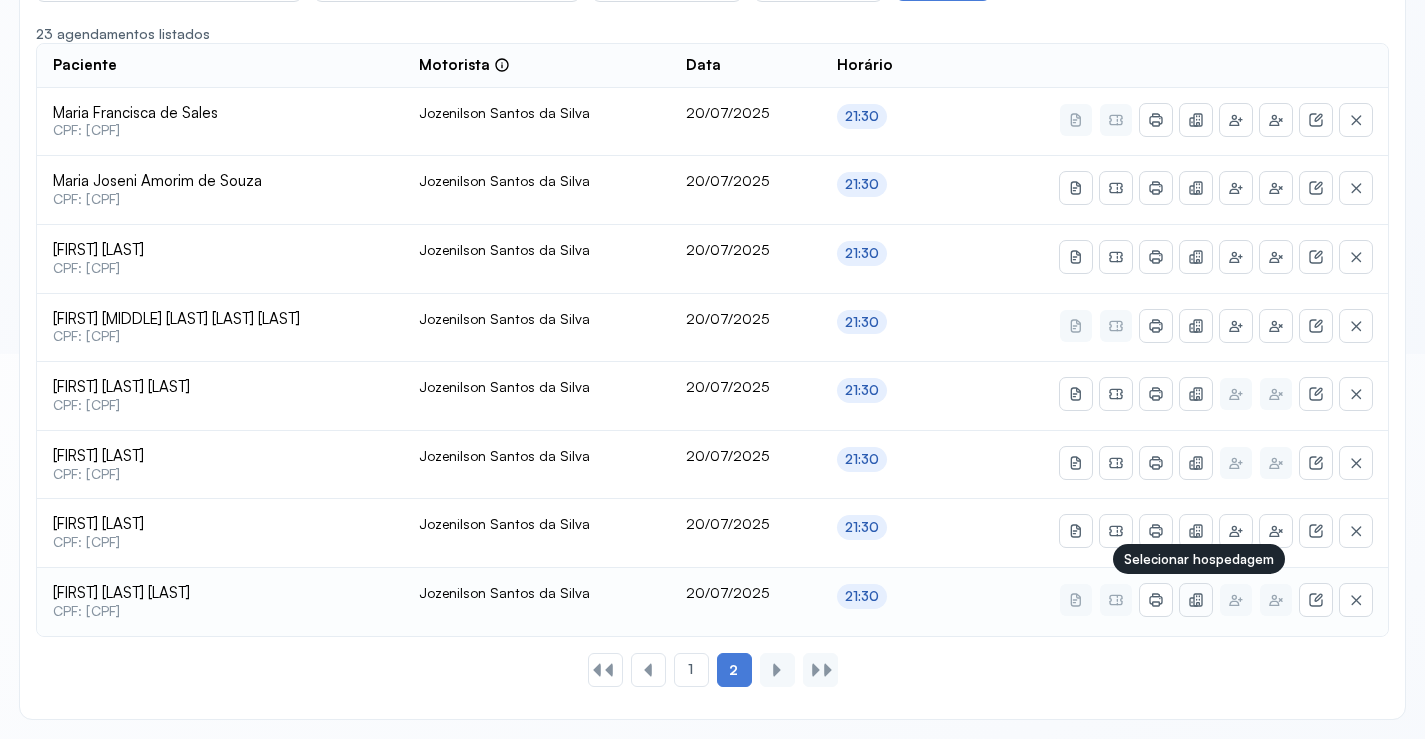 click 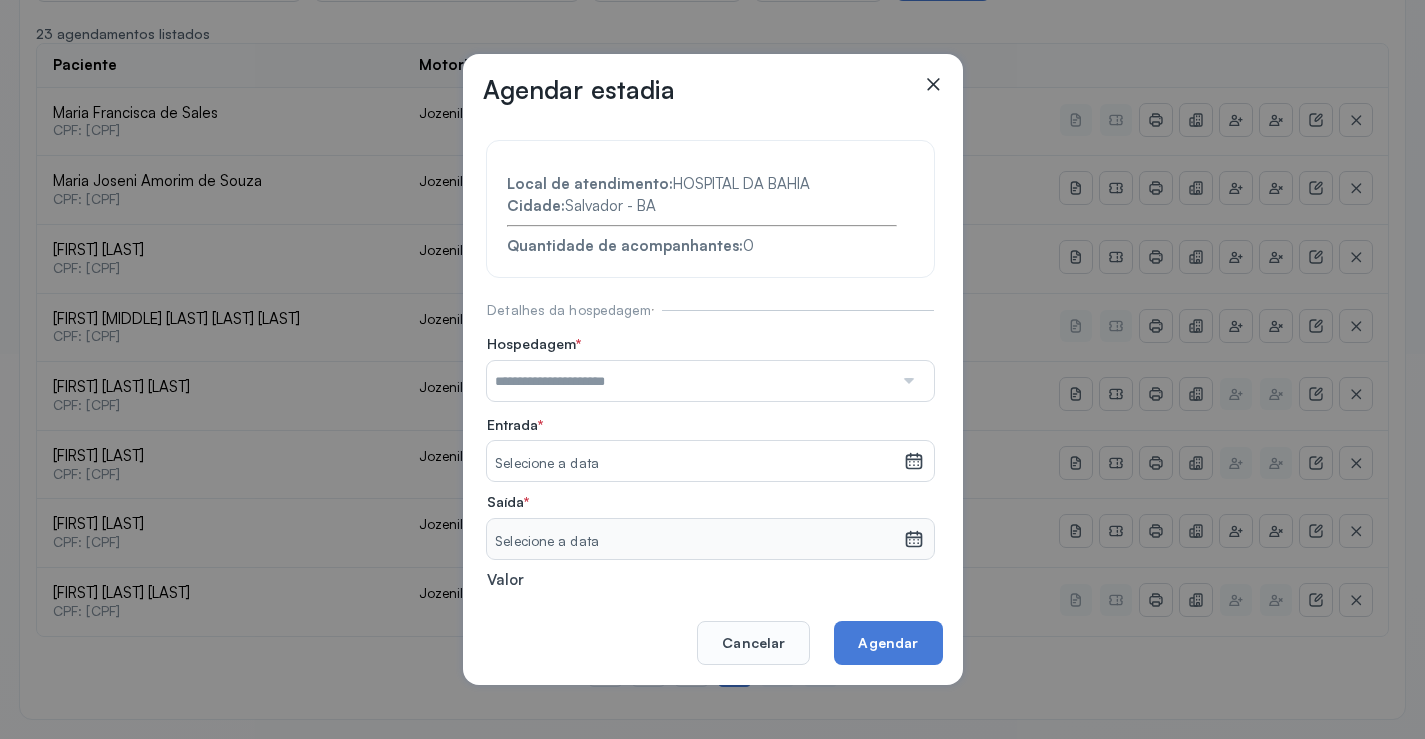 click at bounding box center (690, 381) 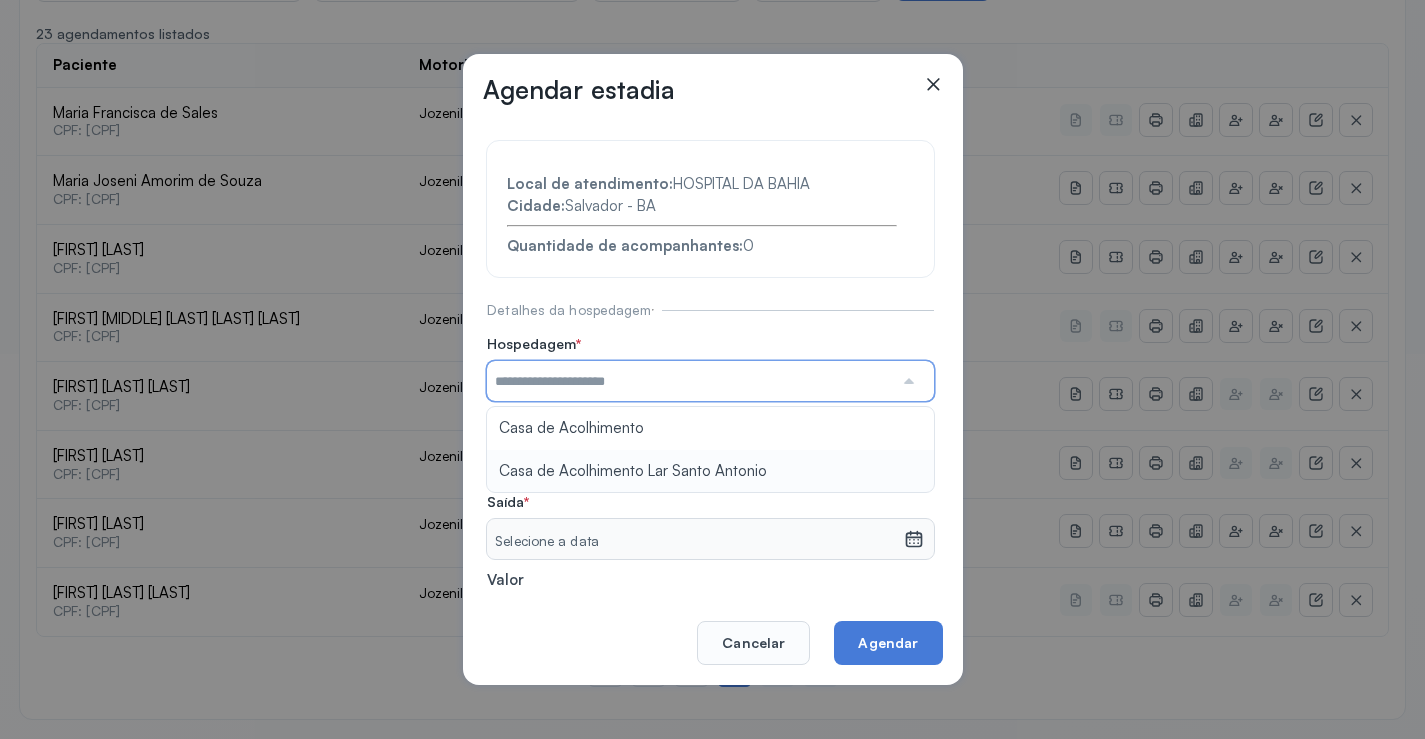 type on "**********" 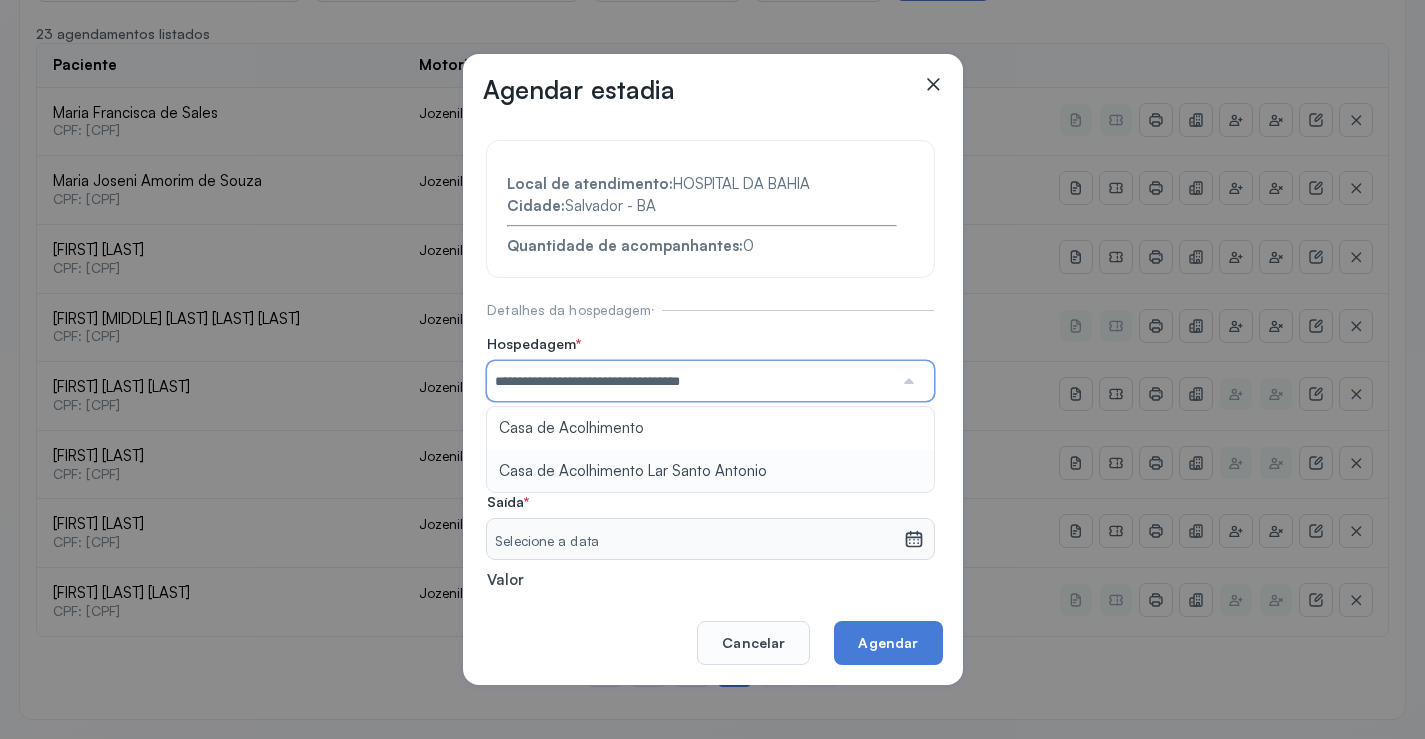 click on "**********" at bounding box center (710, 436) 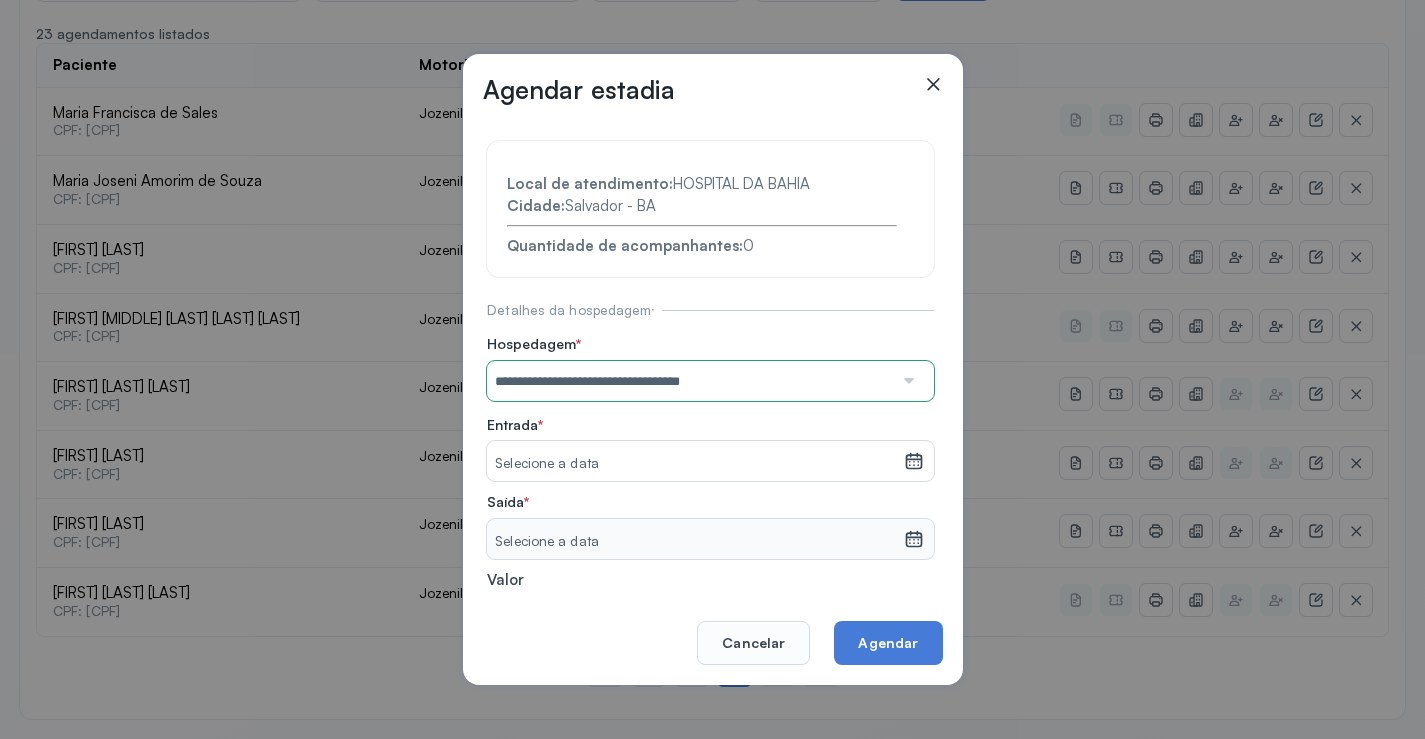 click on "Selecione a data" at bounding box center (695, 464) 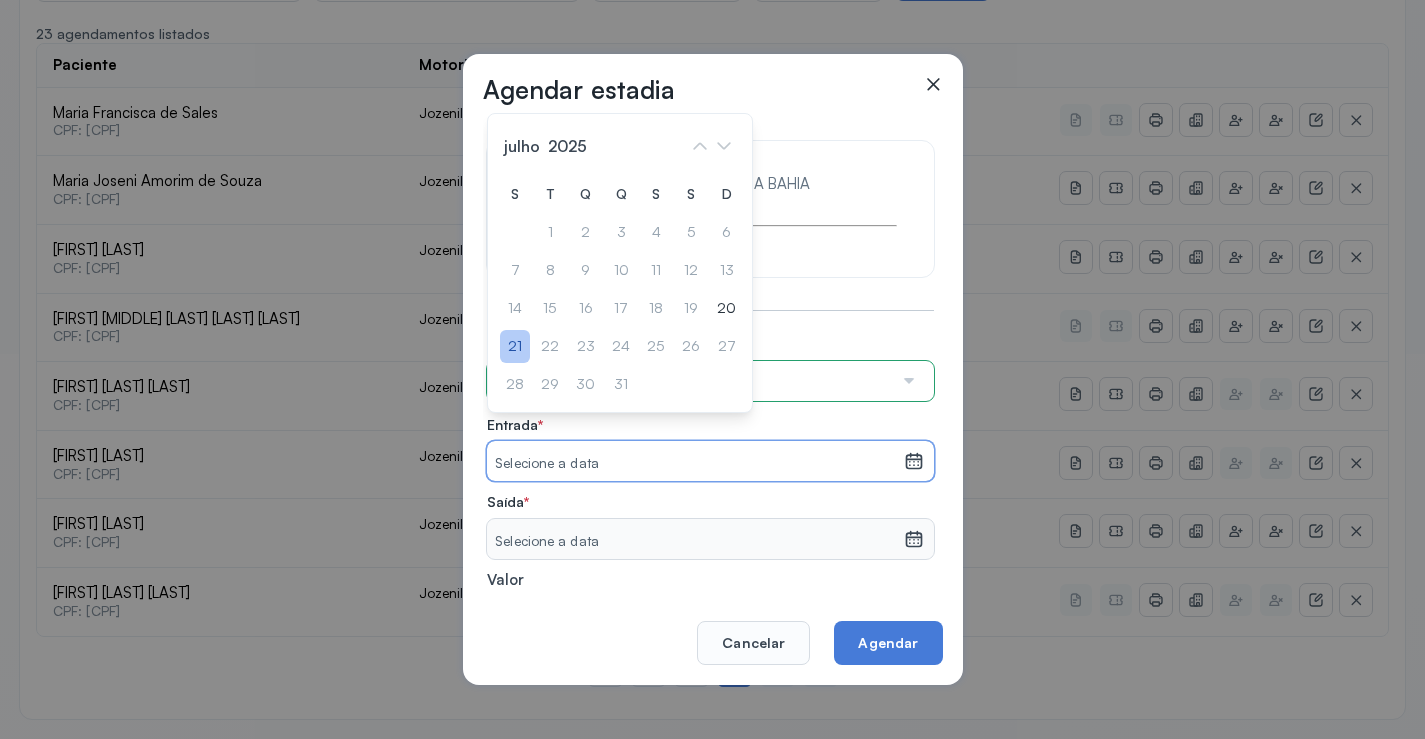 click on "21" 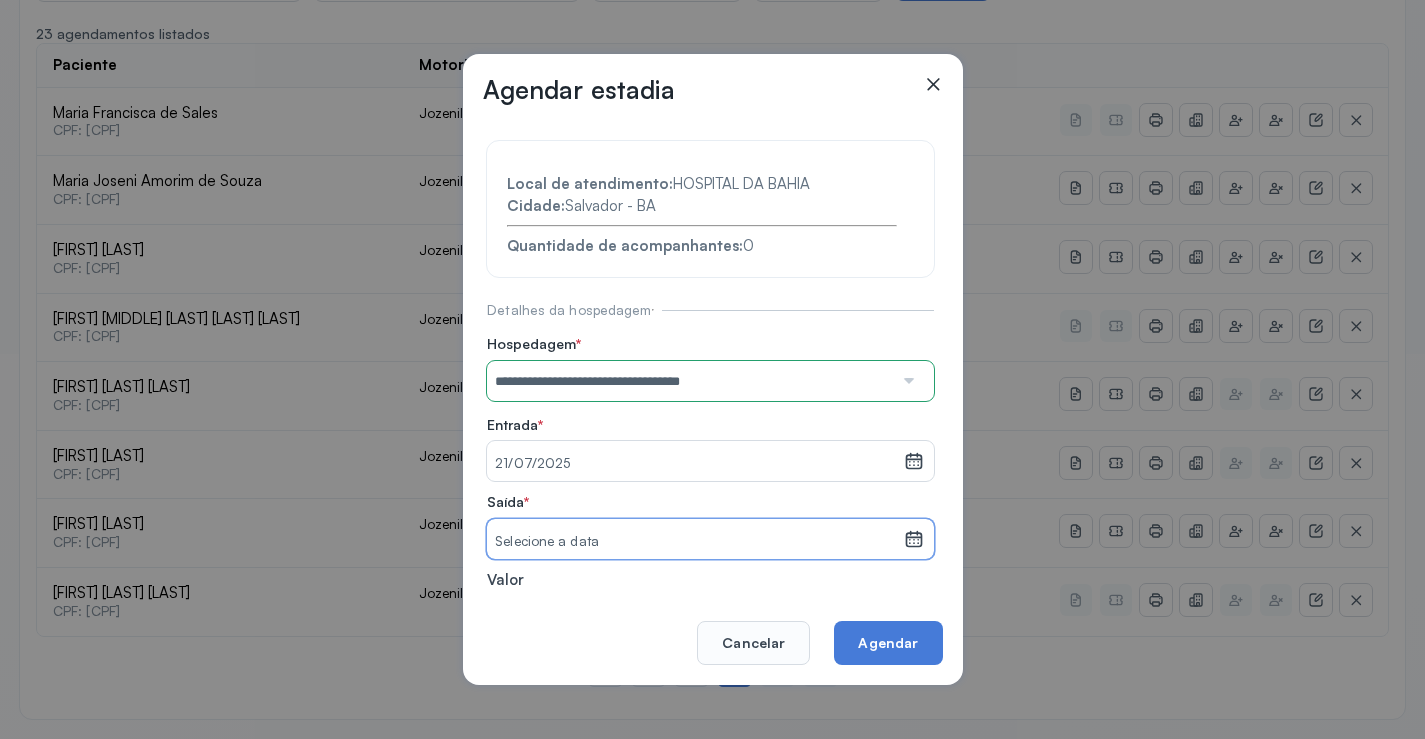 click on "Selecione a data" at bounding box center (695, 542) 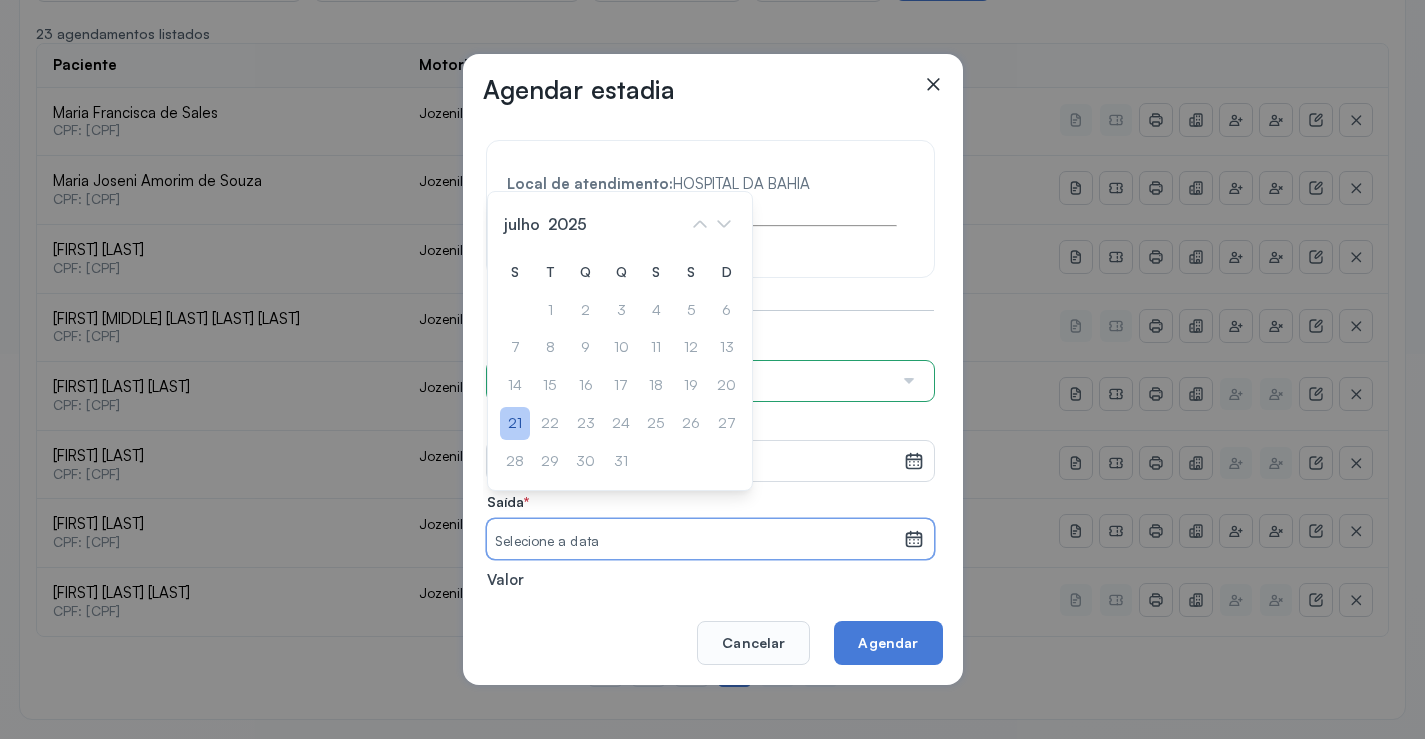 click on "21" 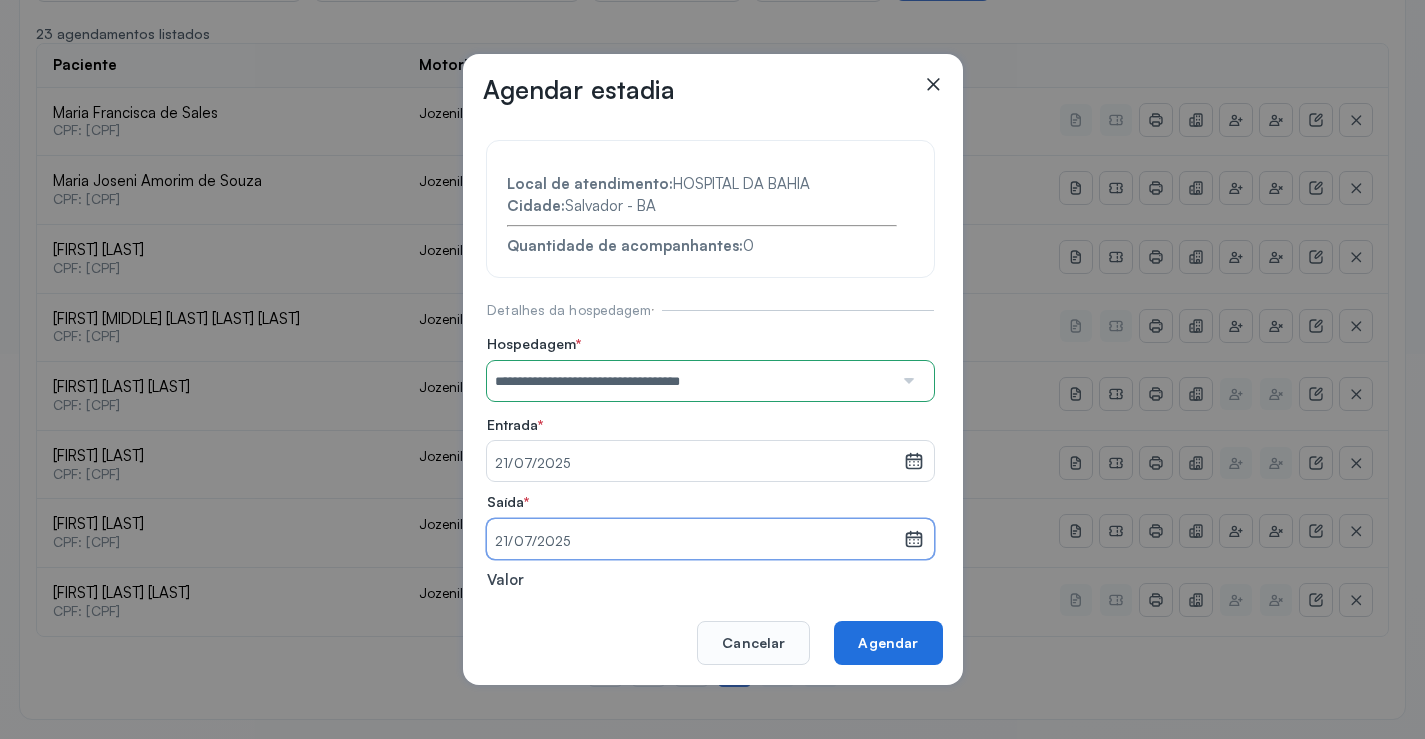 click on "Agendar" 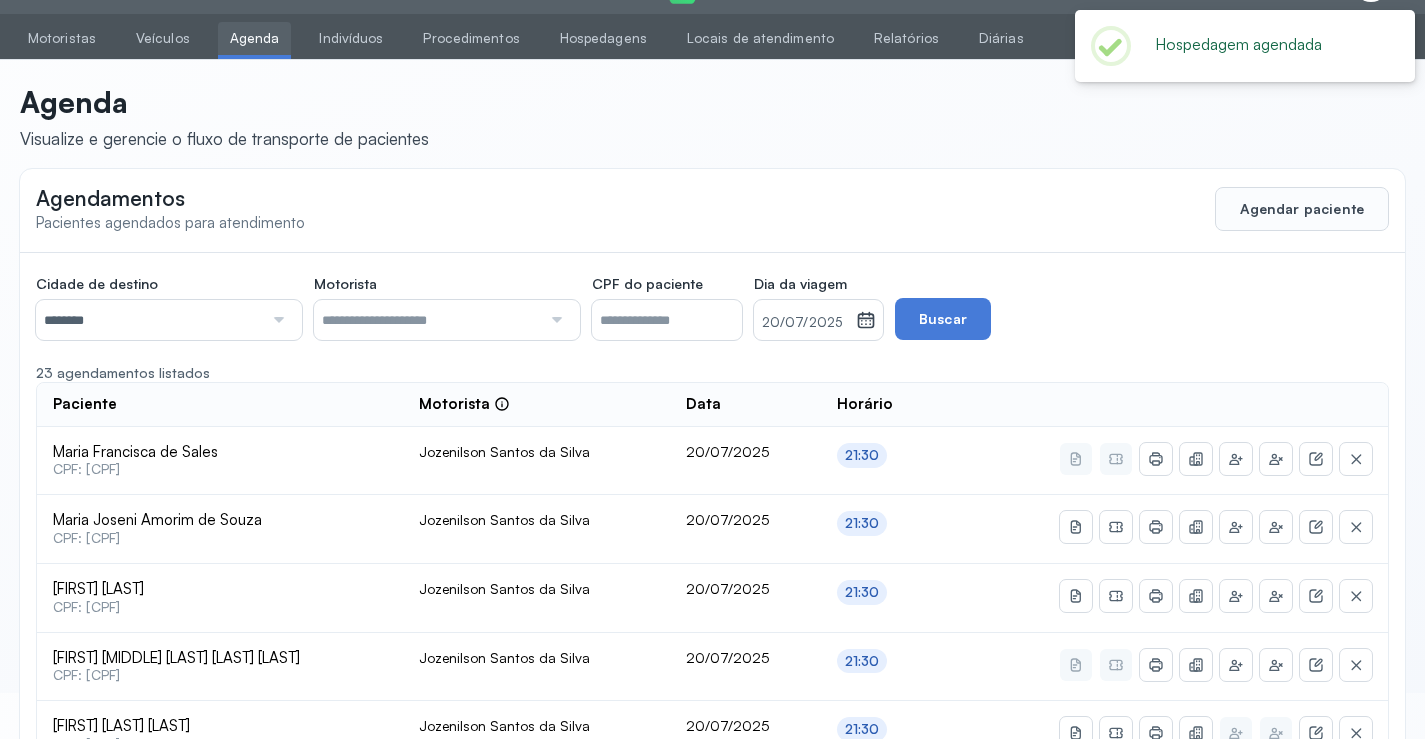 scroll, scrollTop: 385, scrollLeft: 0, axis: vertical 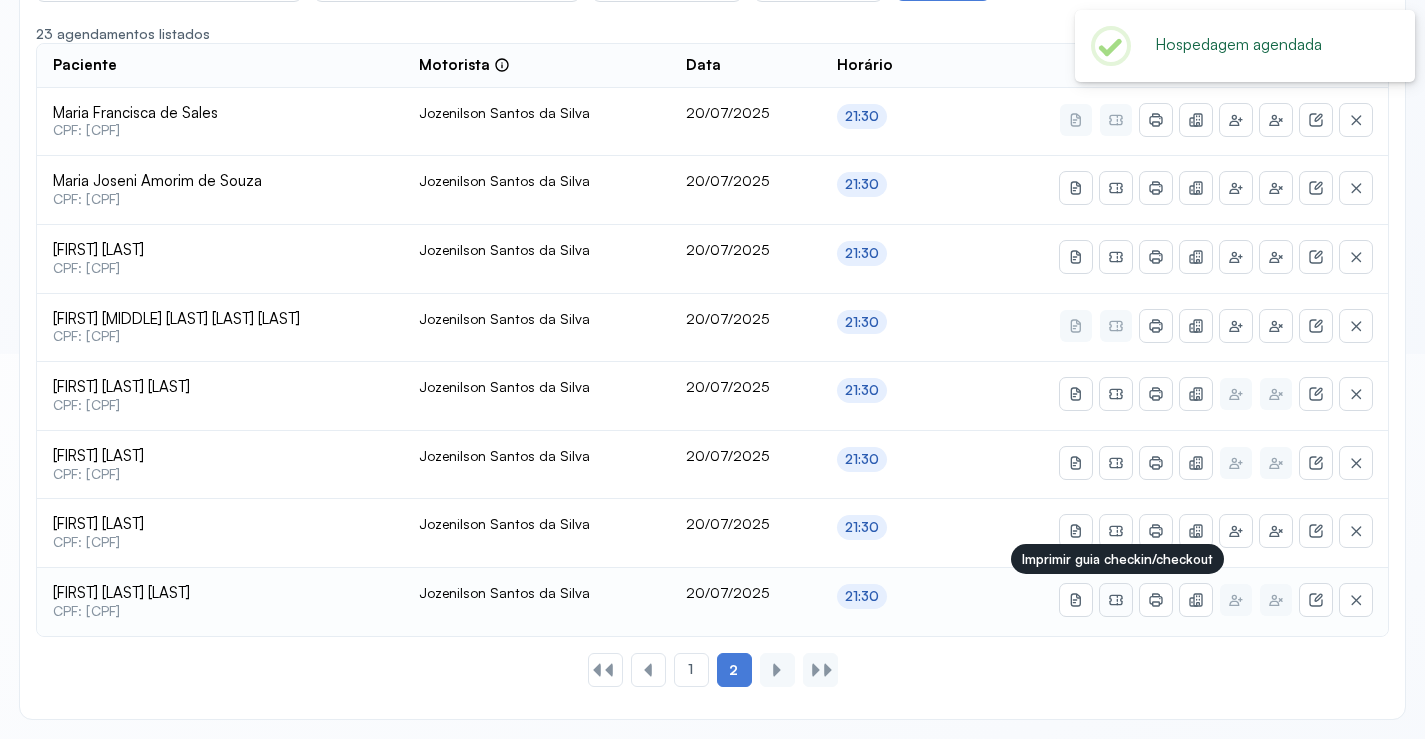 click 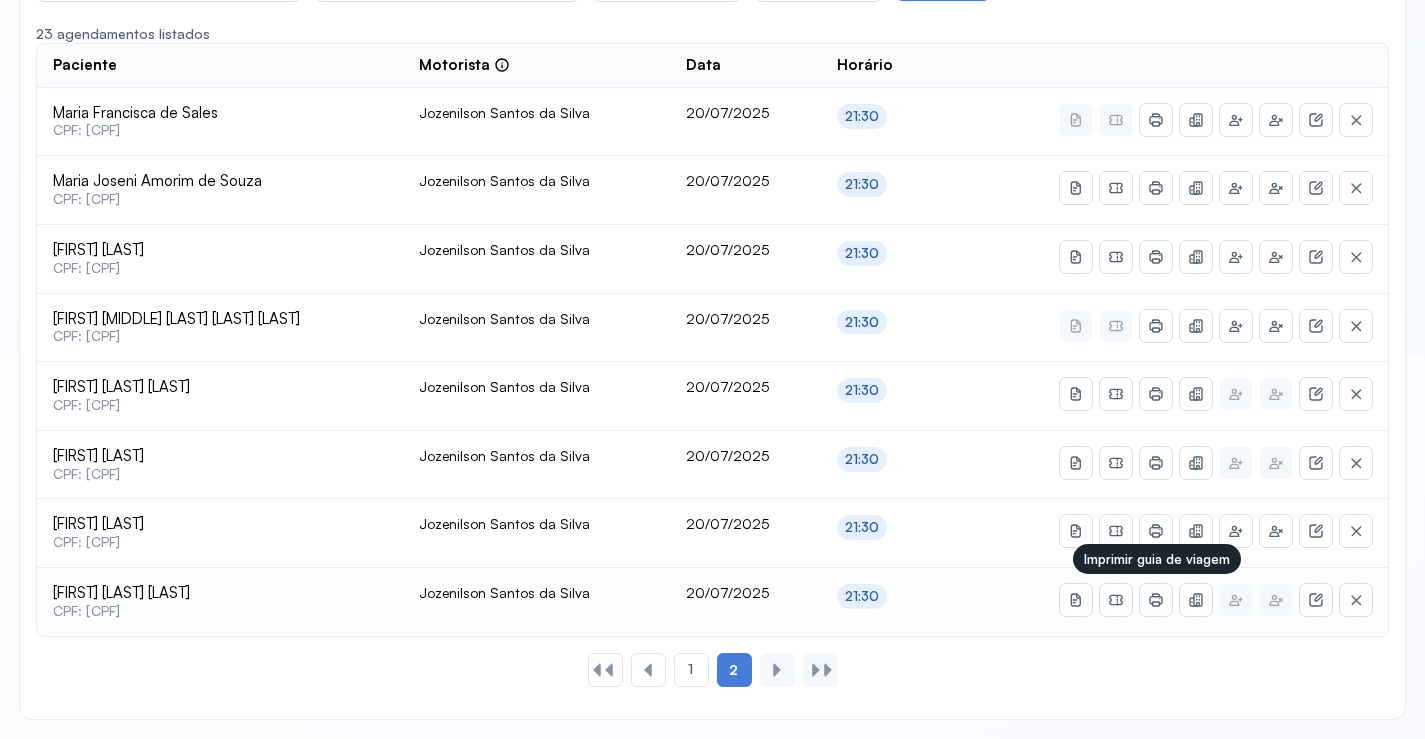 click 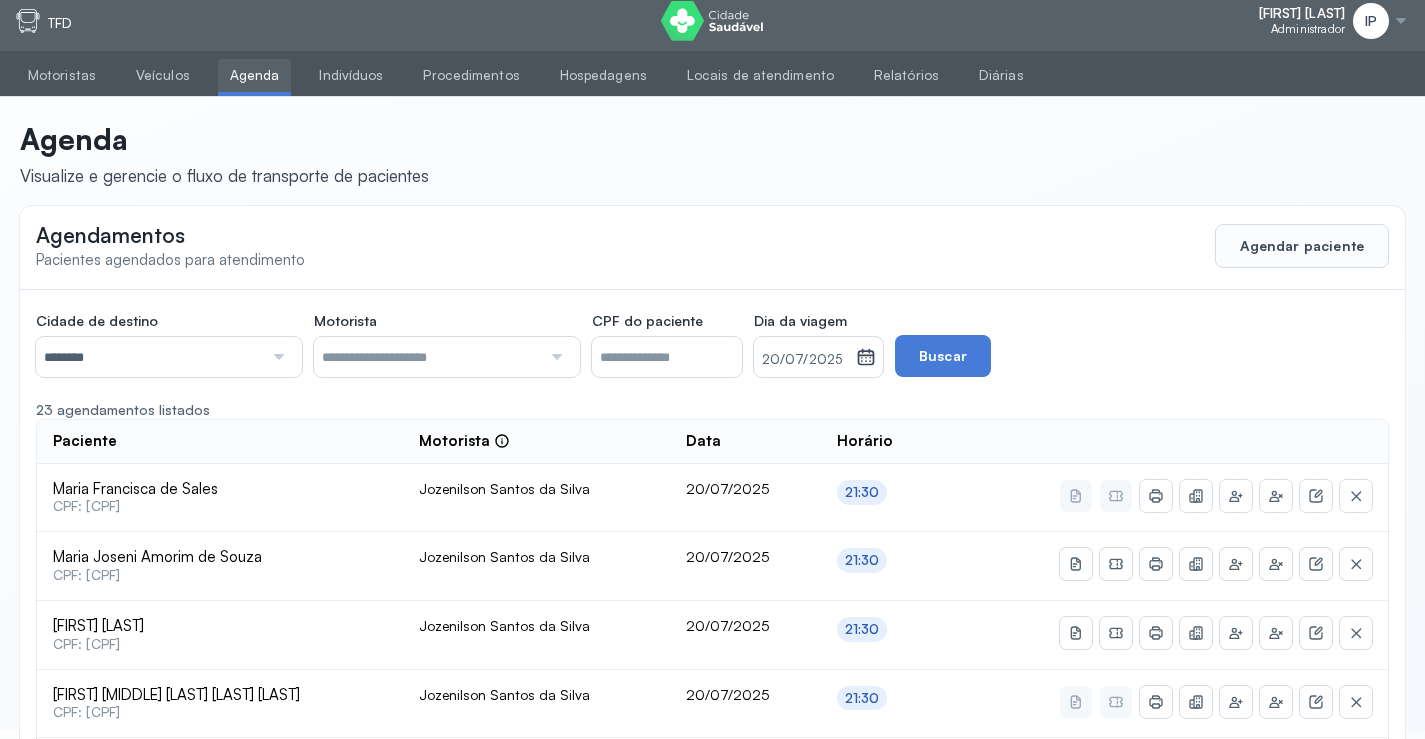 scroll, scrollTop: 0, scrollLeft: 0, axis: both 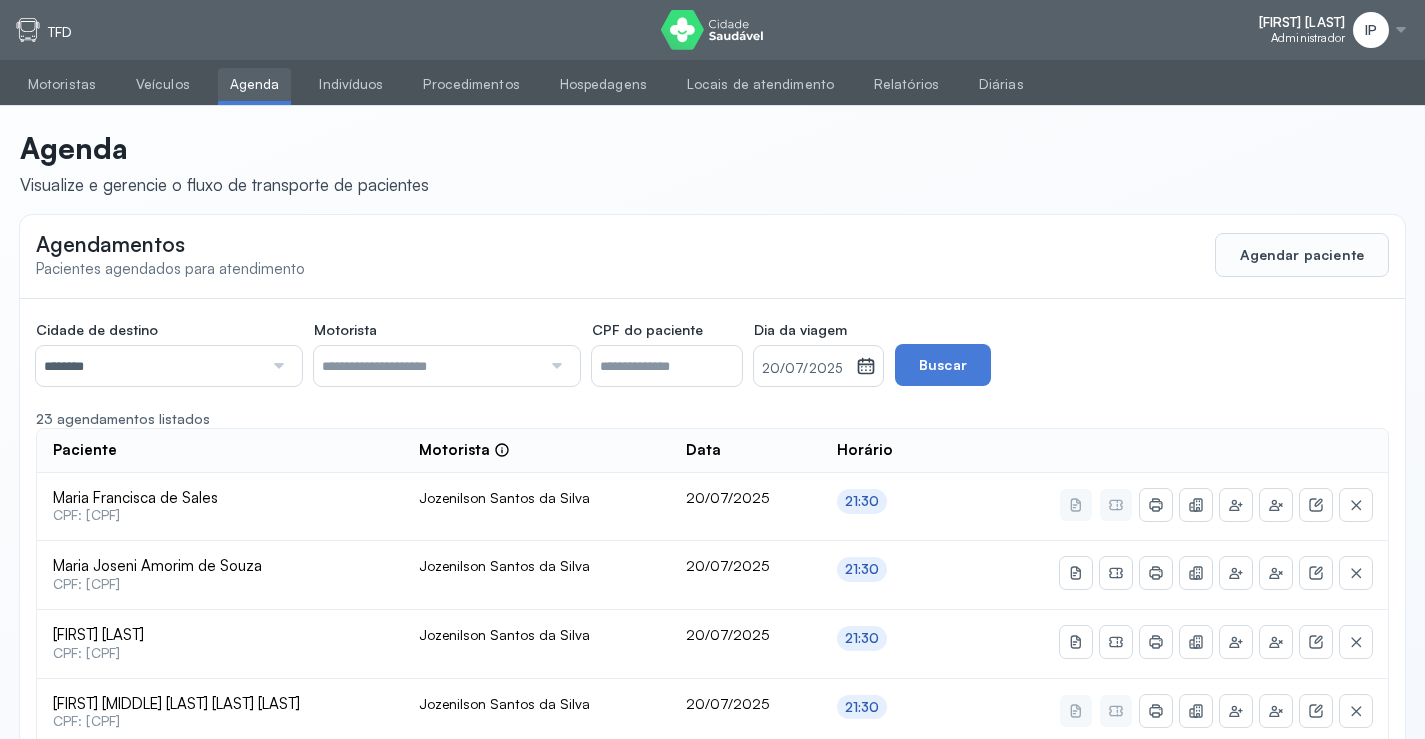 click on "20/07/2025" at bounding box center (805, 369) 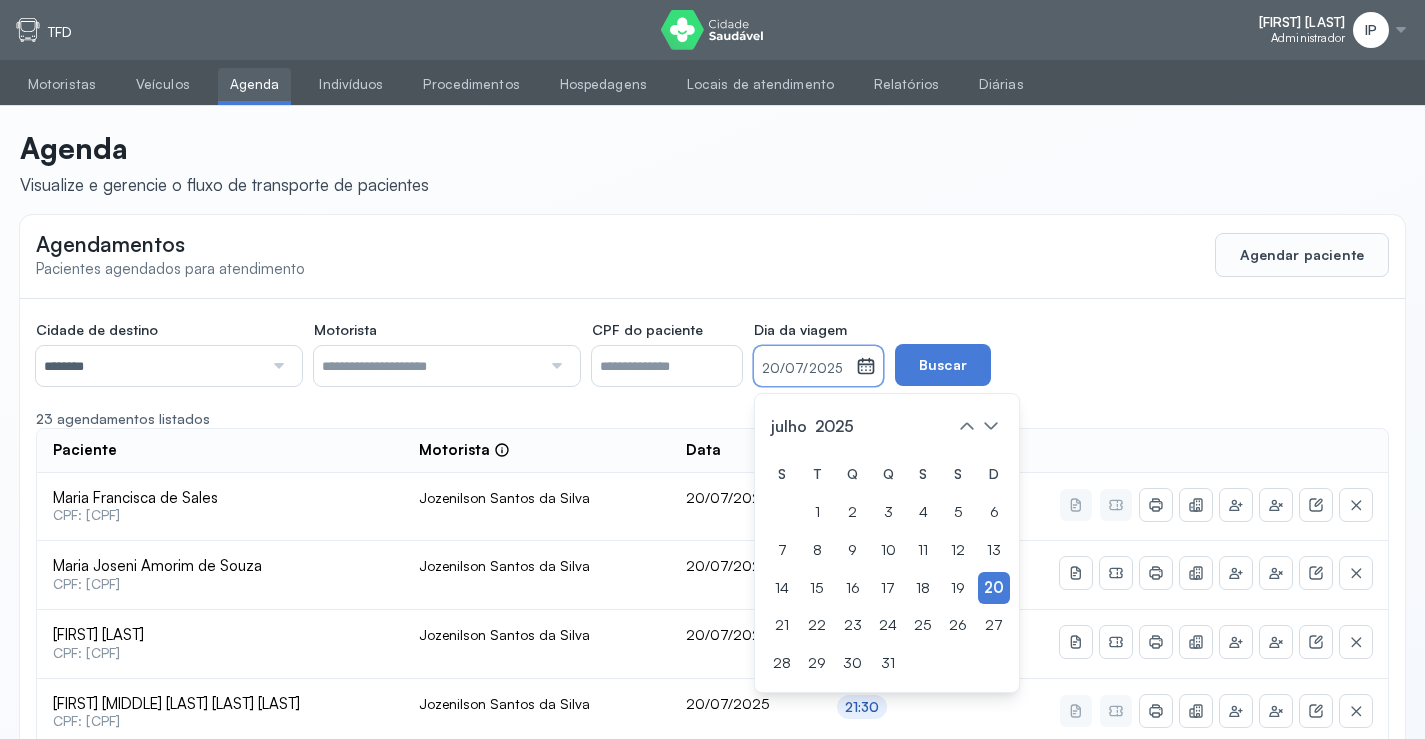 click on "********" at bounding box center (149, 366) 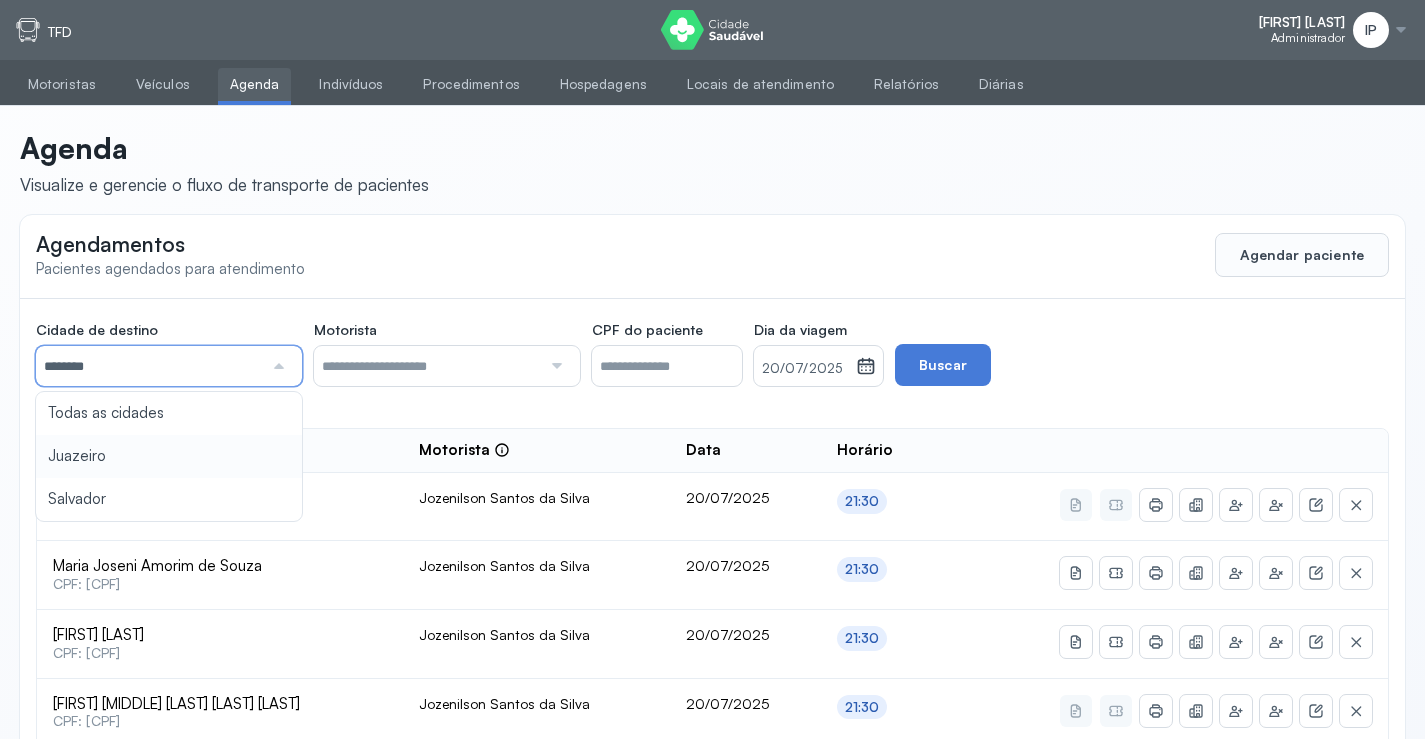 type on "********" 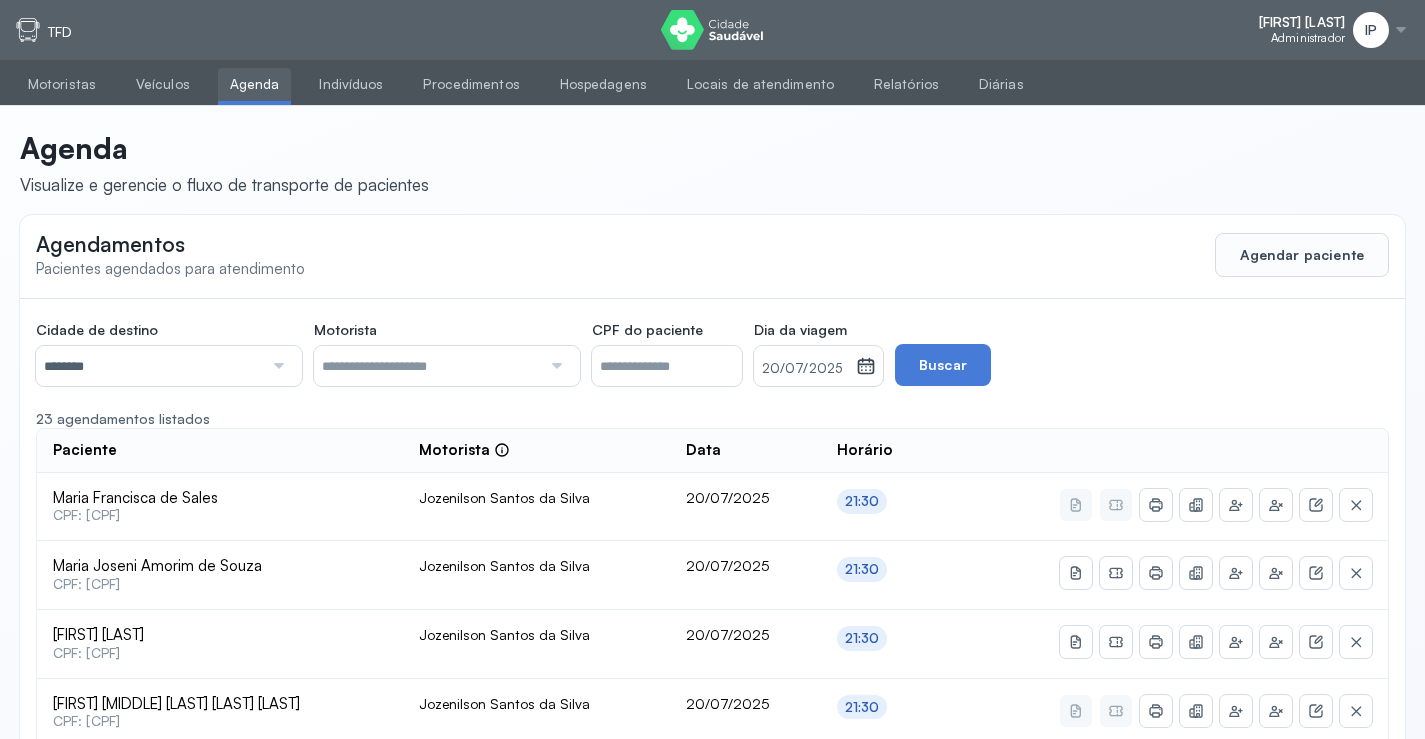 click on "Cidade de destino  ******** Todas as cidades Juazeiro Salvador Motorista  Todos os motoristas [FIRST] [LAST] [FIRST] [LAST] [FIRST] [LAST] [FIRST] [LAST] [FIRST] [LAST] [FIRST] [LAST] CPF do paciente  Dia da viagem  [DATE] [MONTH] [YEAR] S T Q Q S S D 1 2 3 4 5 6 7 8 9 10 11 12 13 14 15 16 17 18 19 20 21 22 23 24 25 26 27 28 29 30 31 jan fev mar abr maio jun jul ago set out nov dez 2018 2019 2020 2021 2022 2023 2024 2025 2026 2027 2028 2029  Buscar  23 agendamentos listados Paciente  Motorista  Data Horário [FIRST] [LAST] [LAST]  CPF: [CPF] [FIRST] [LAST] [LAST] [DATE] [TIME] [FIRST] [LAST] [LAST]  CPF: [CPF] [FIRST] [LAST] [LAST] [DATE] [TIME] [FIRST] [LAST] [LAST]  CPF: [CPF] [FIRST] [LAST] [LAST] [DATE] [TIME] [FIRST] [LAST] [LAST]  CPF: [CPF] [FIRST] [LAST] [LAST] [DATE] [TIME] [FIRST] [LAST] [LAST]  CPF: [CPF] [DATE] [TIME] [TIME]" 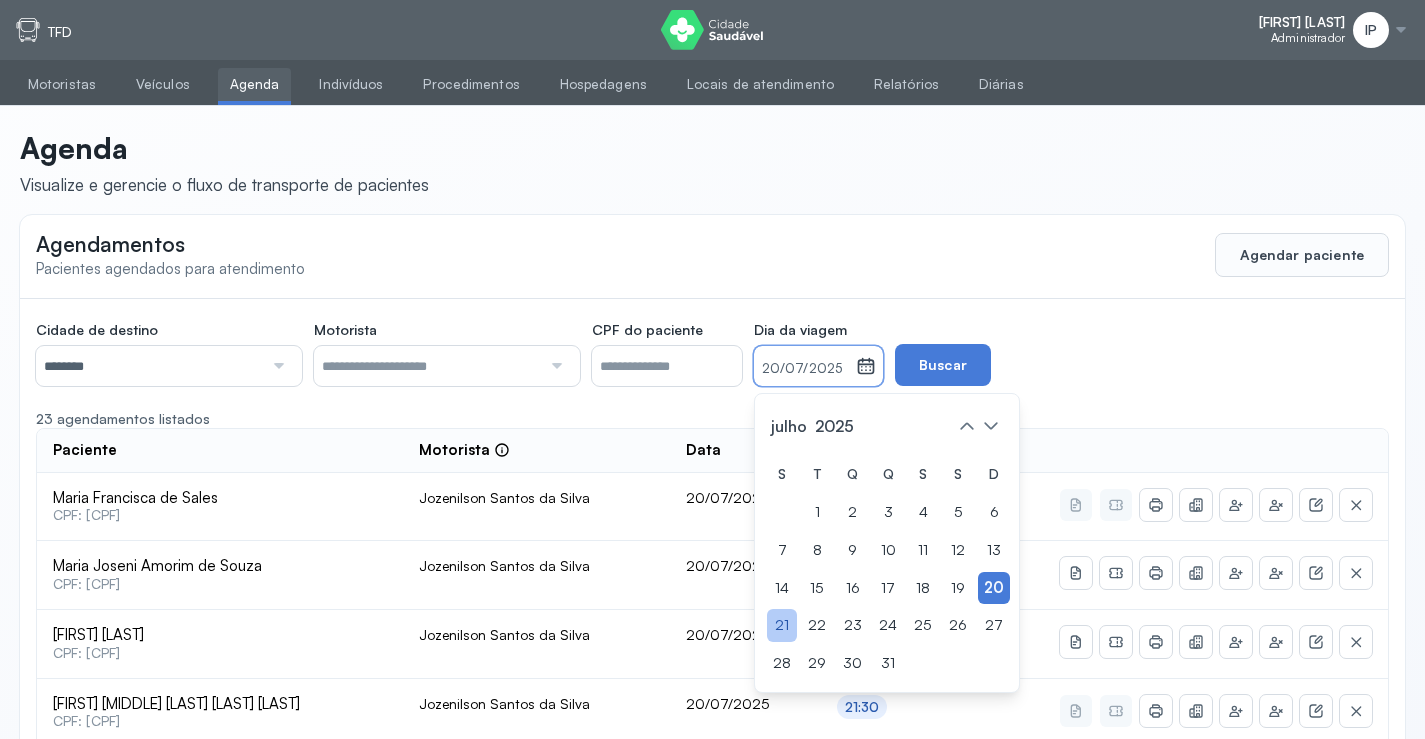 click on "21" 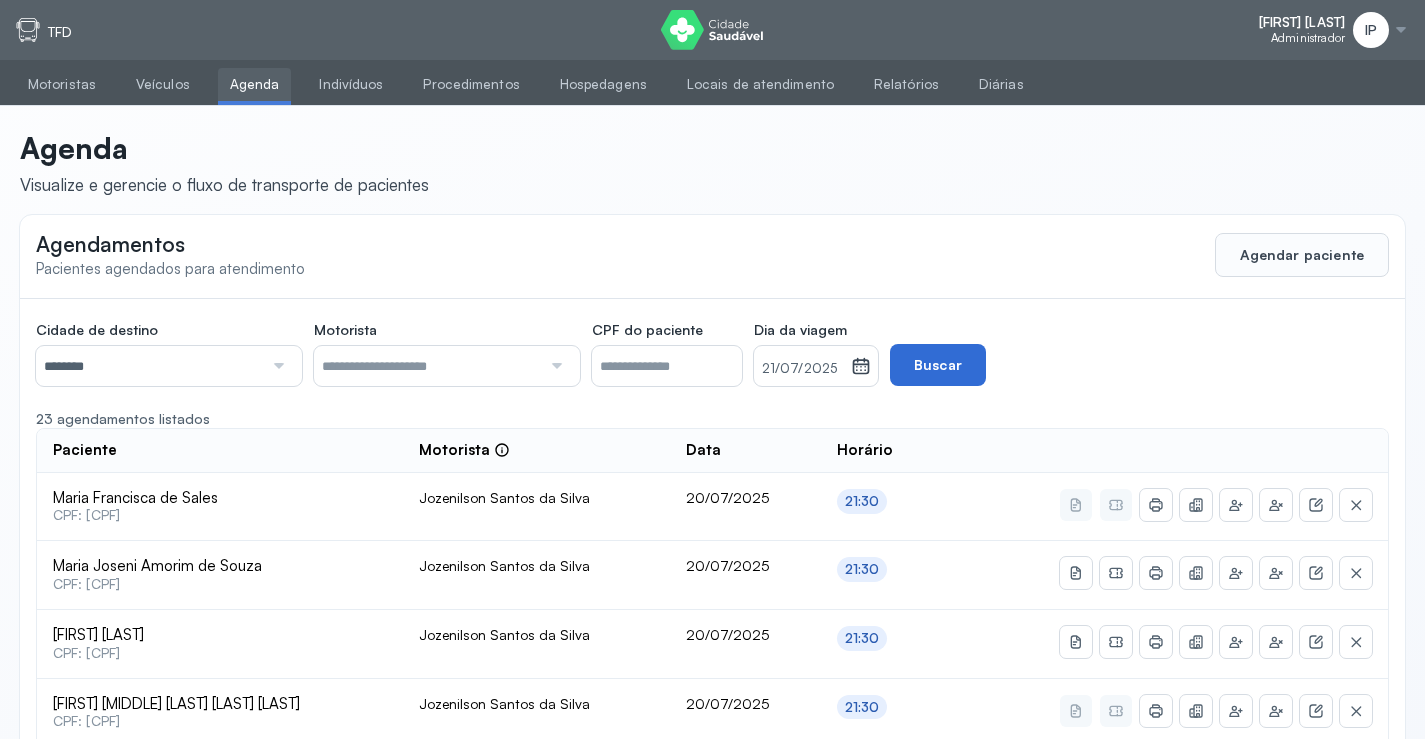 click on "Buscar" at bounding box center [938, 365] 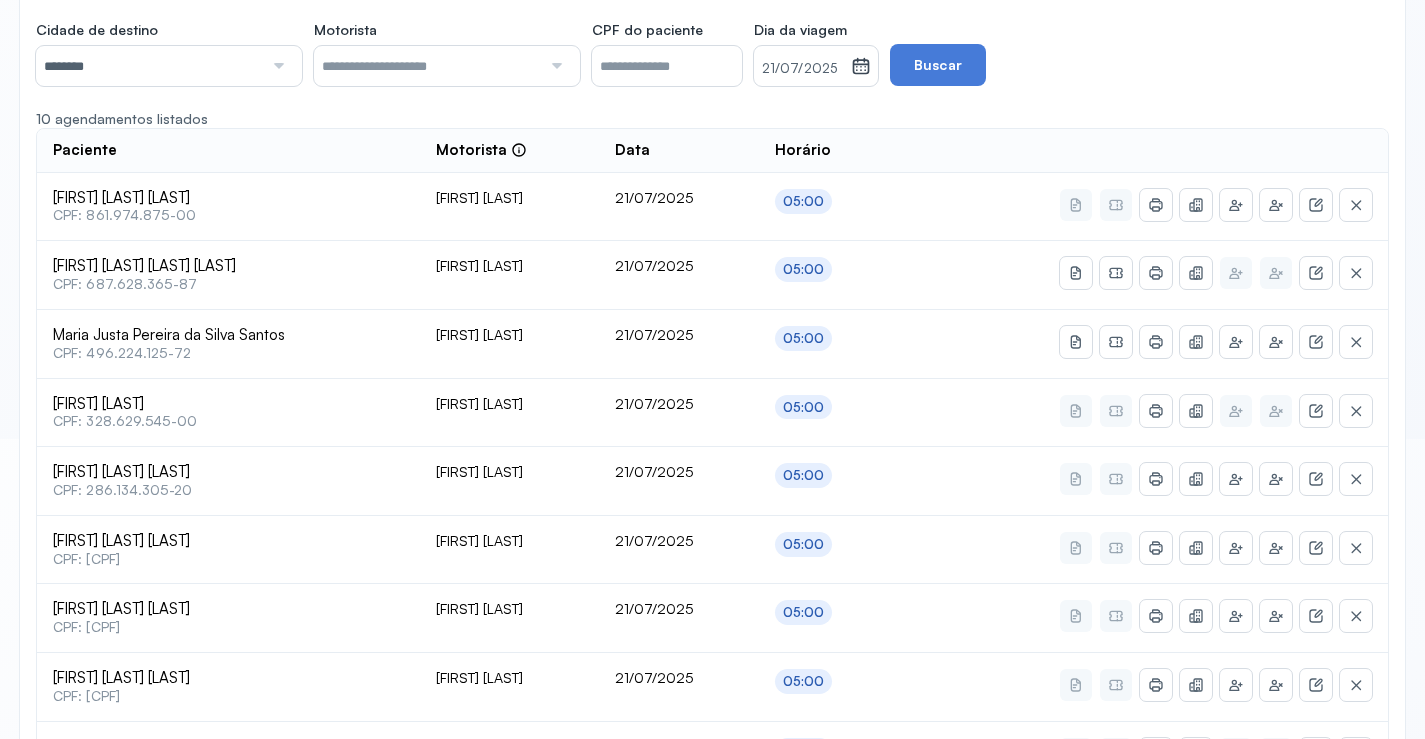 scroll, scrollTop: 522, scrollLeft: 0, axis: vertical 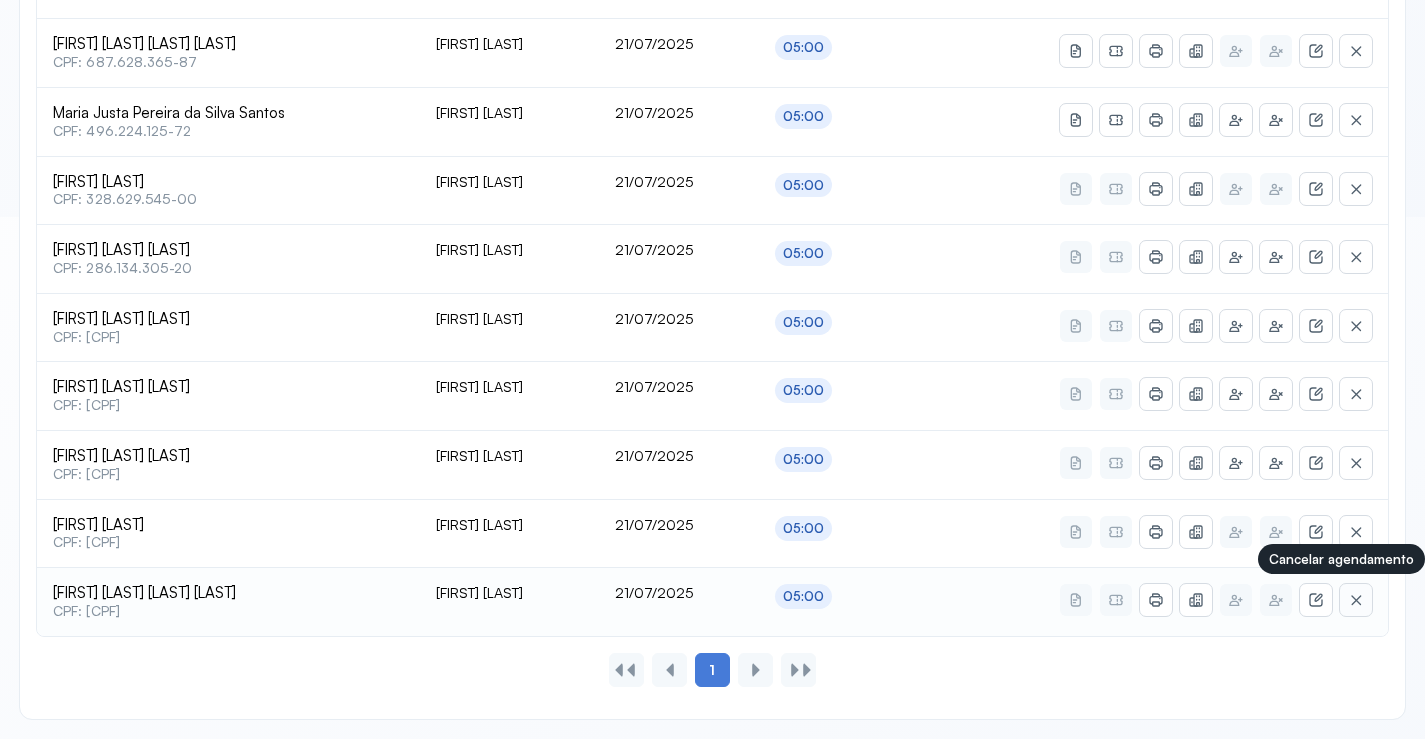 click 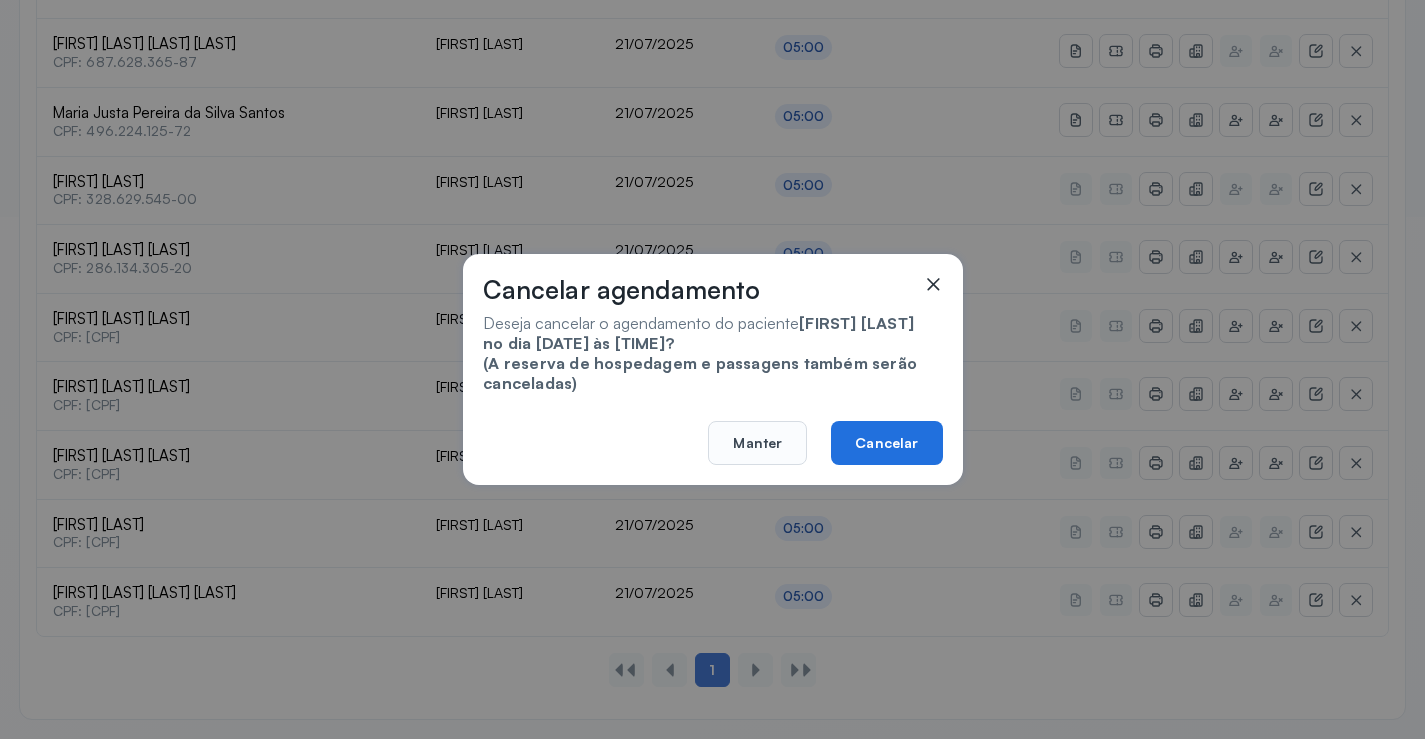 click on "Cancelar" 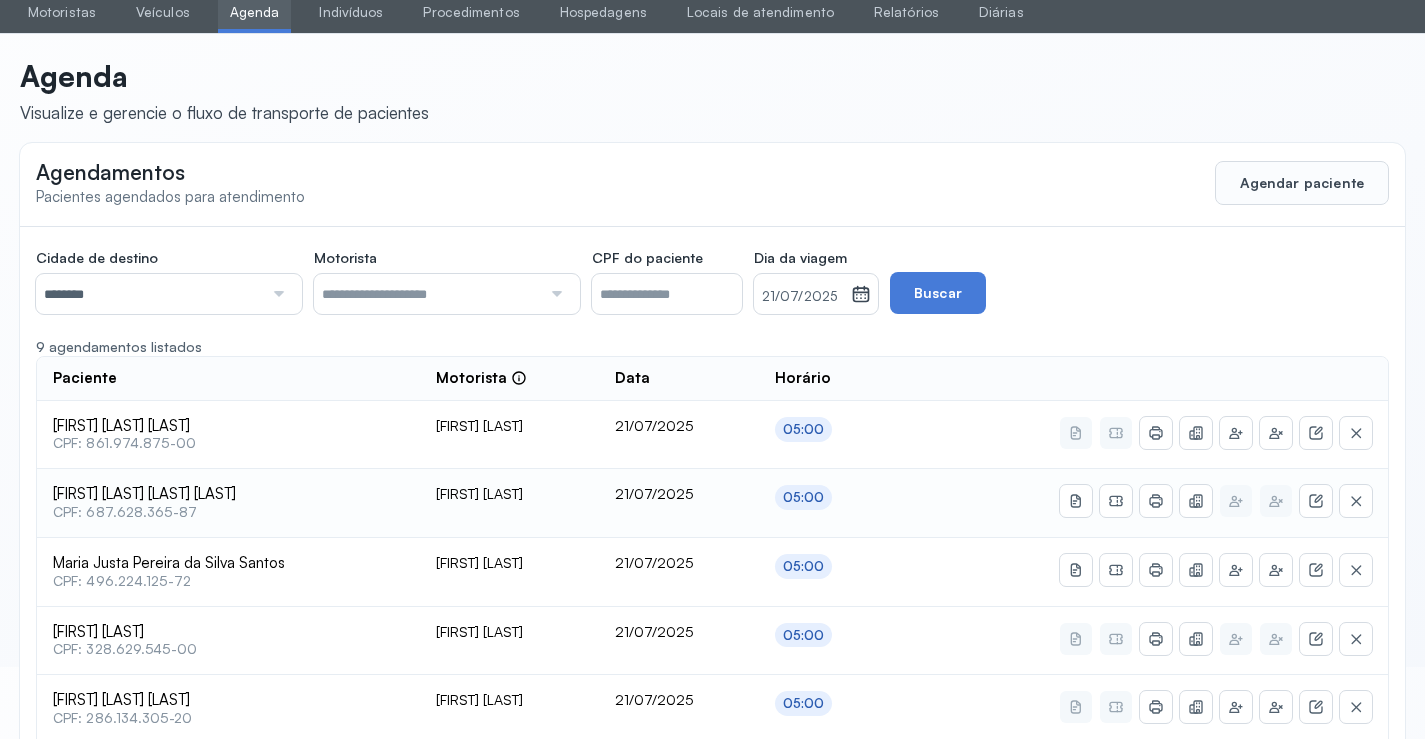scroll, scrollTop: 0, scrollLeft: 0, axis: both 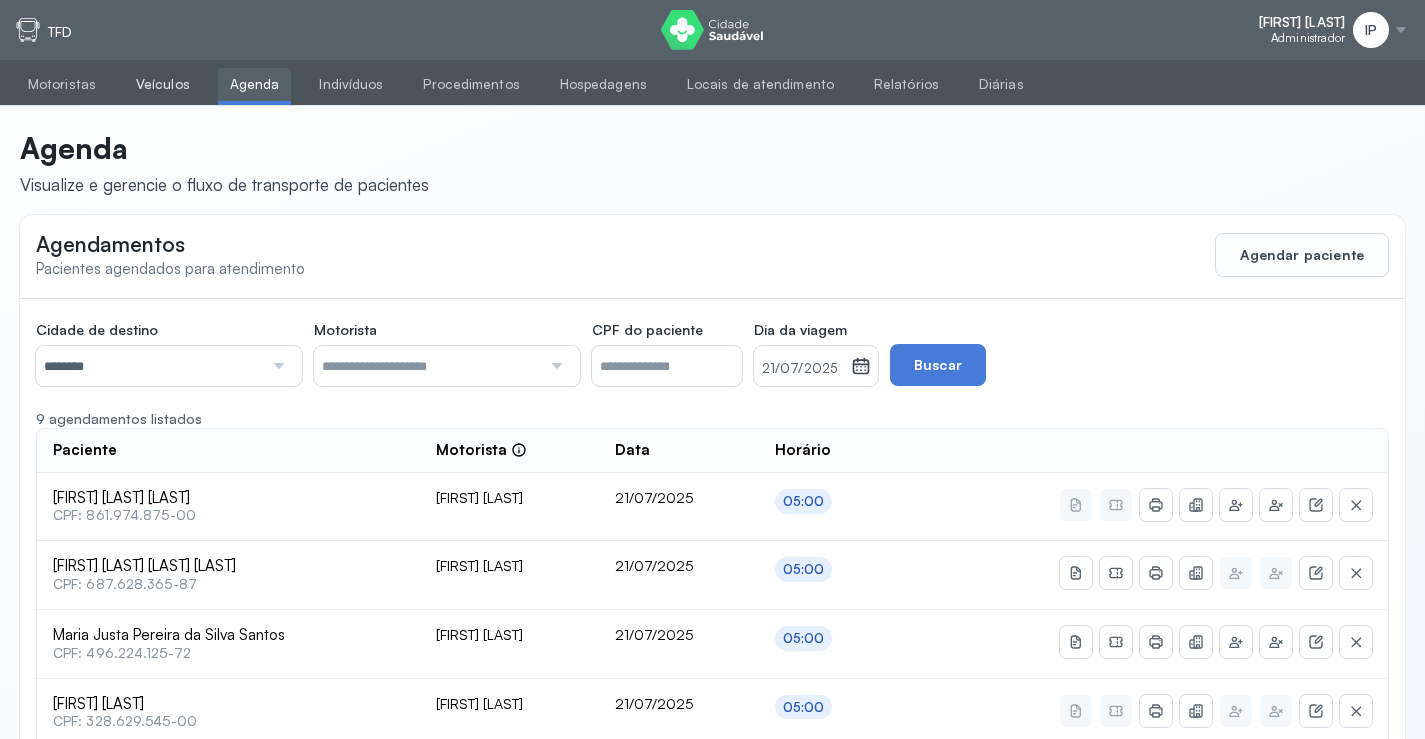 click on "Veículos" at bounding box center [163, 84] 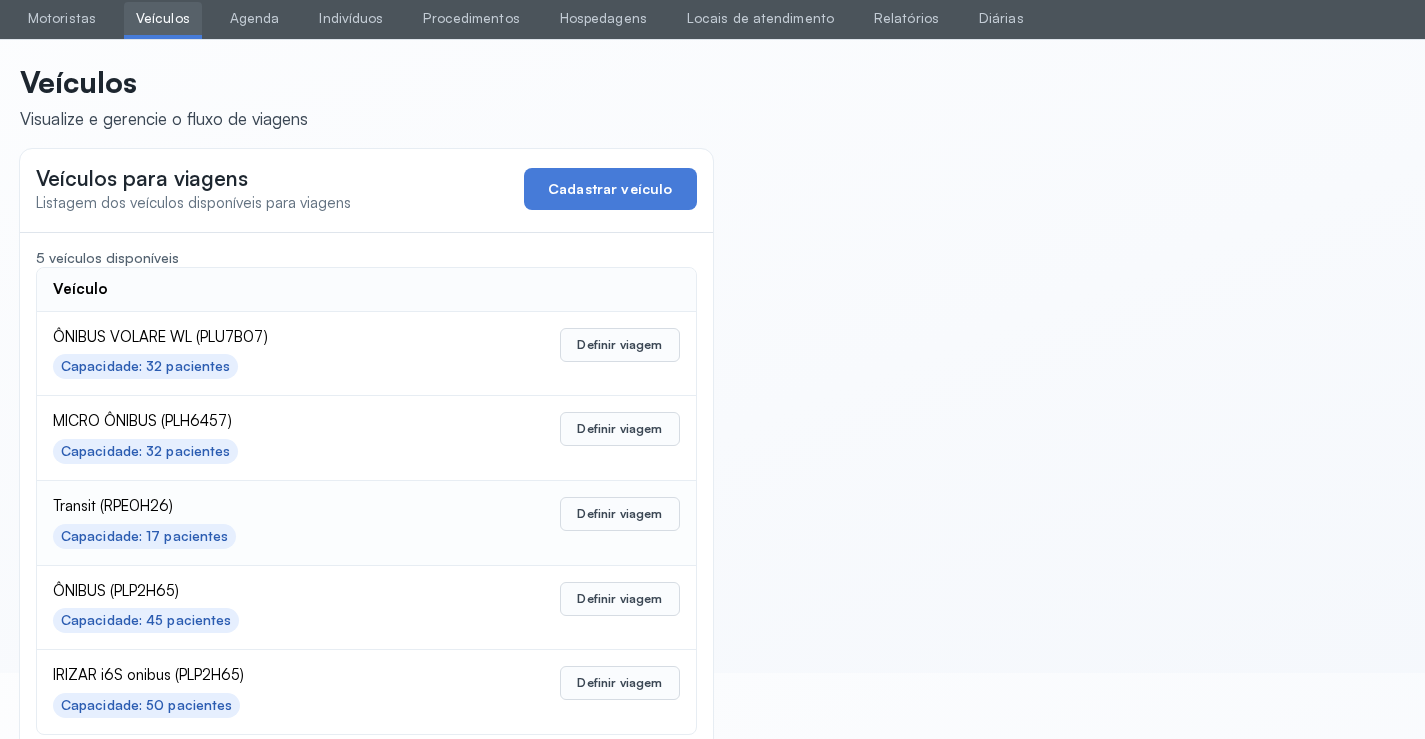 scroll, scrollTop: 98, scrollLeft: 0, axis: vertical 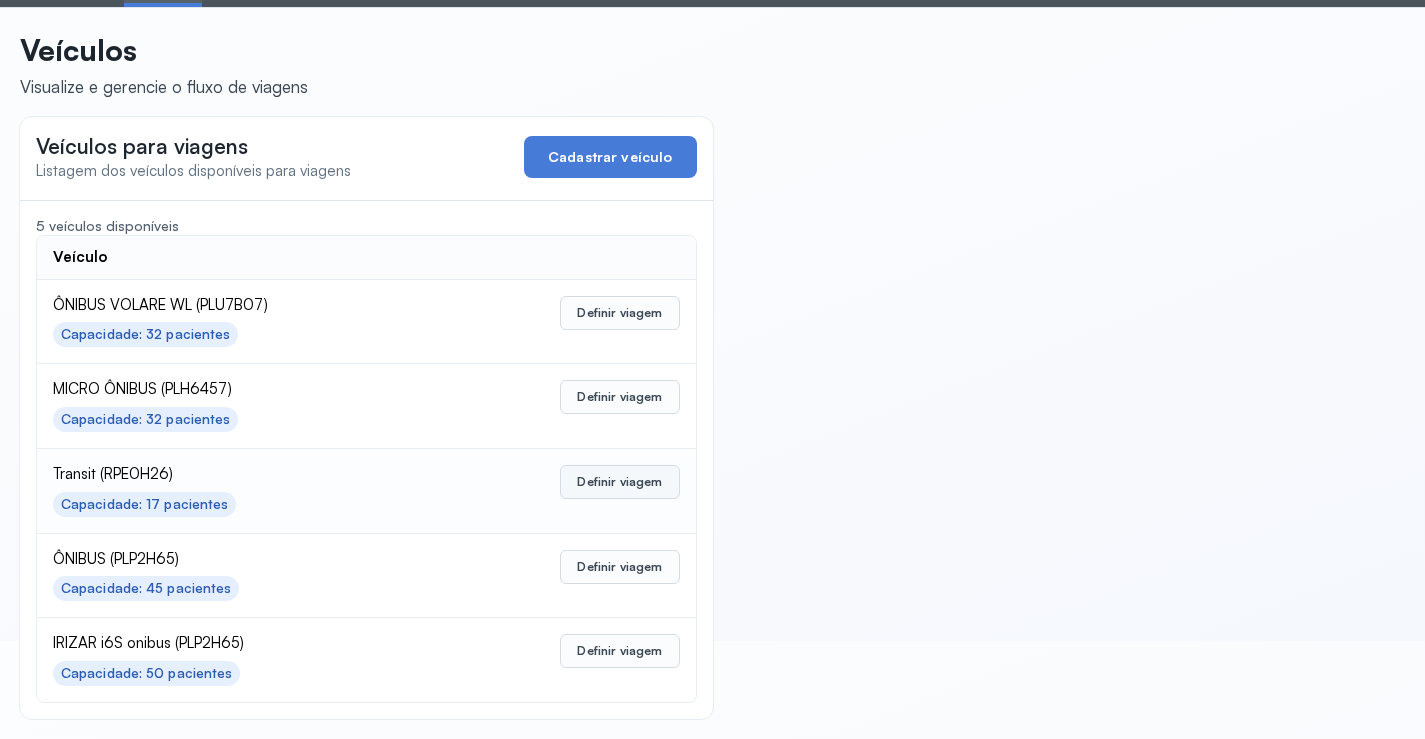 click on "Definir viagem" at bounding box center [619, 482] 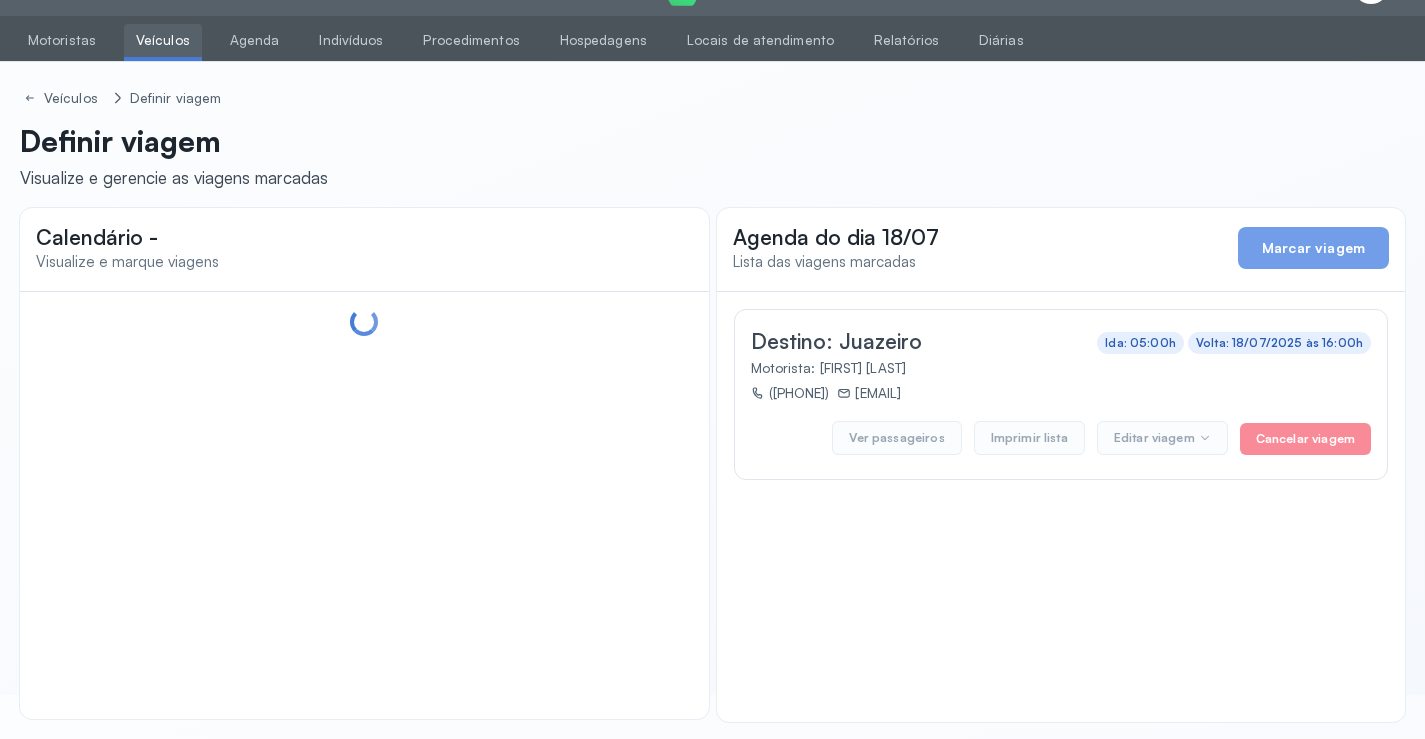 scroll, scrollTop: 47, scrollLeft: 0, axis: vertical 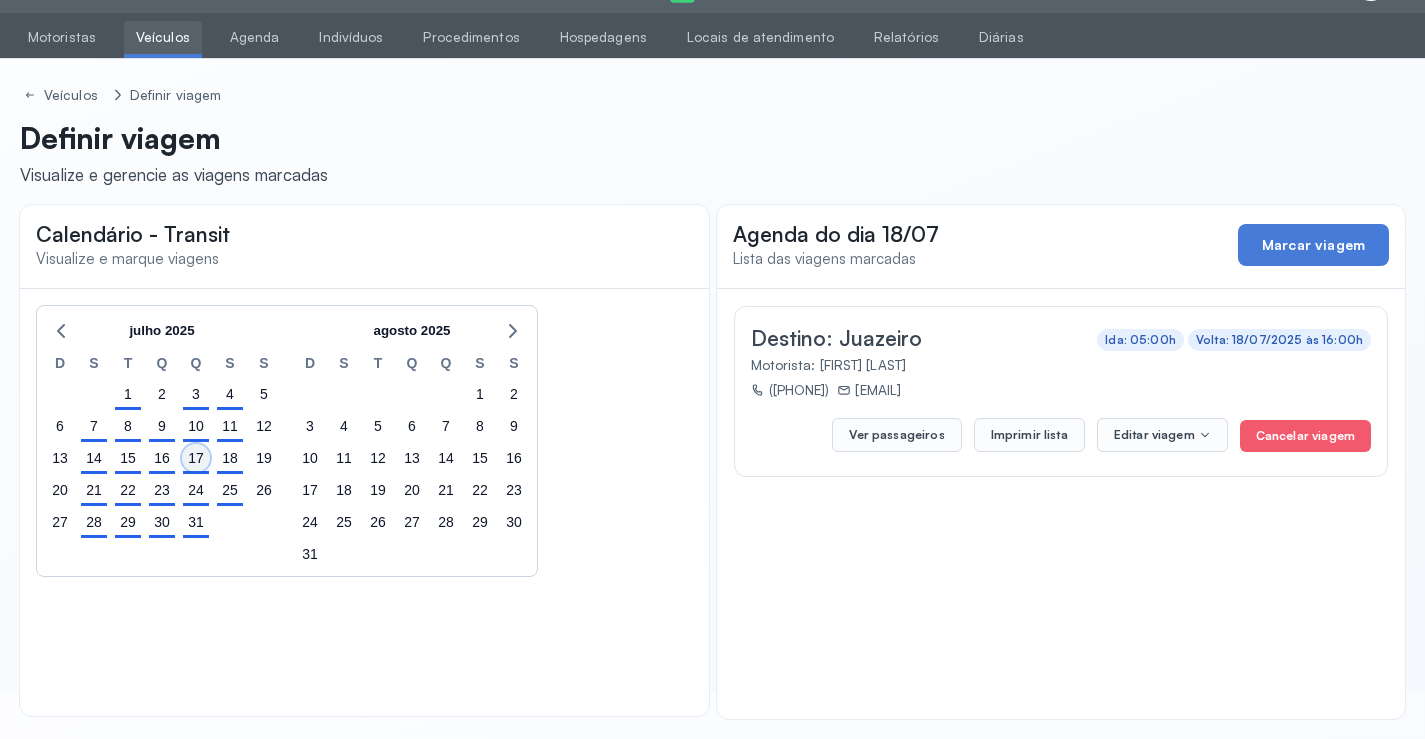 click on "17" 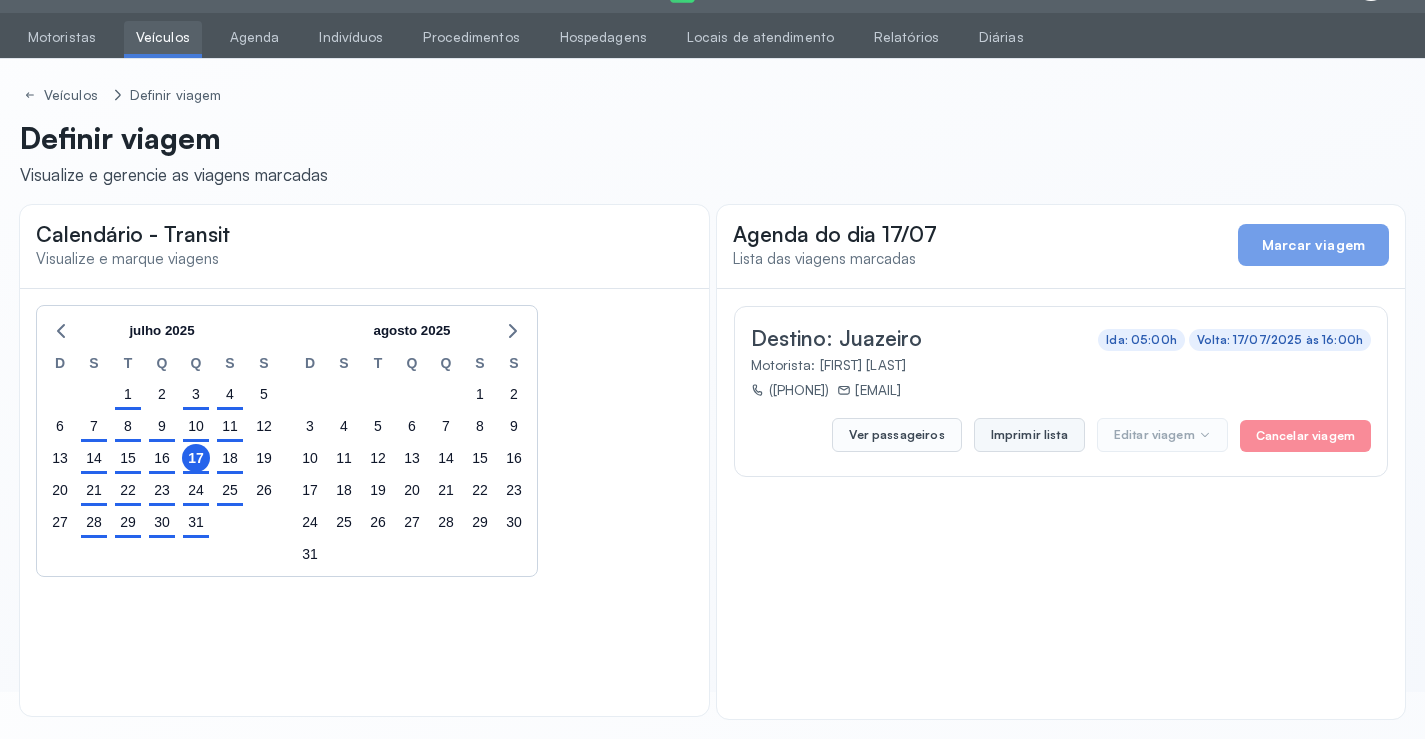 click on "Imprimir lista" at bounding box center [1029, 435] 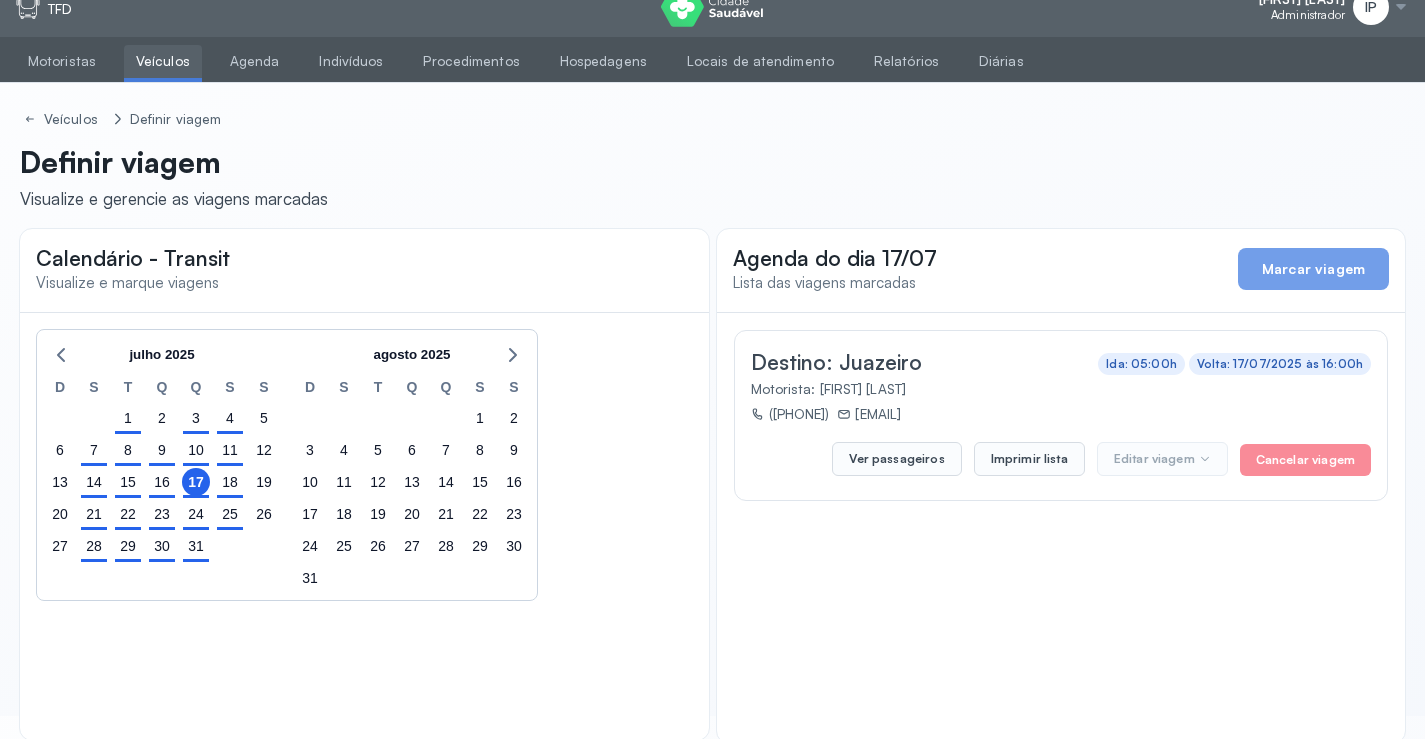 scroll, scrollTop: 0, scrollLeft: 0, axis: both 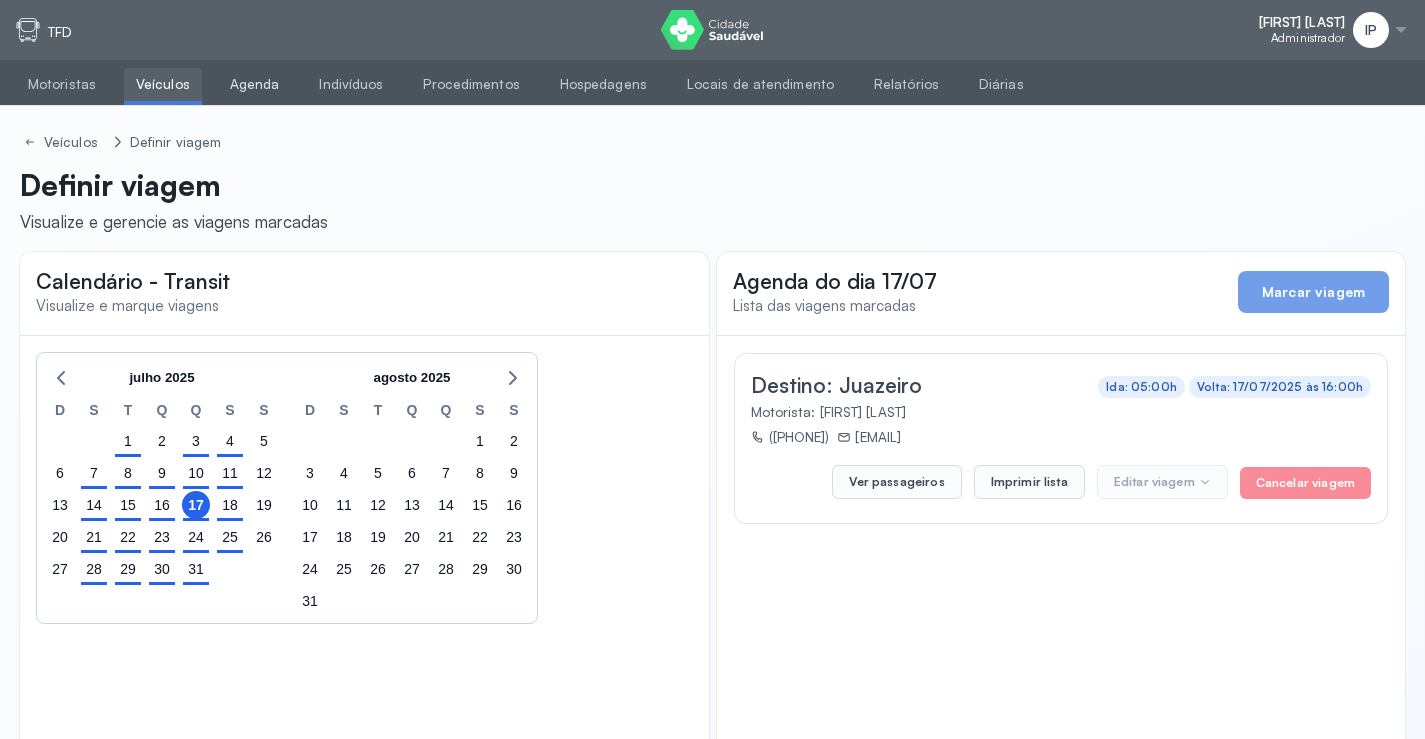 click on "Agenda" at bounding box center (255, 84) 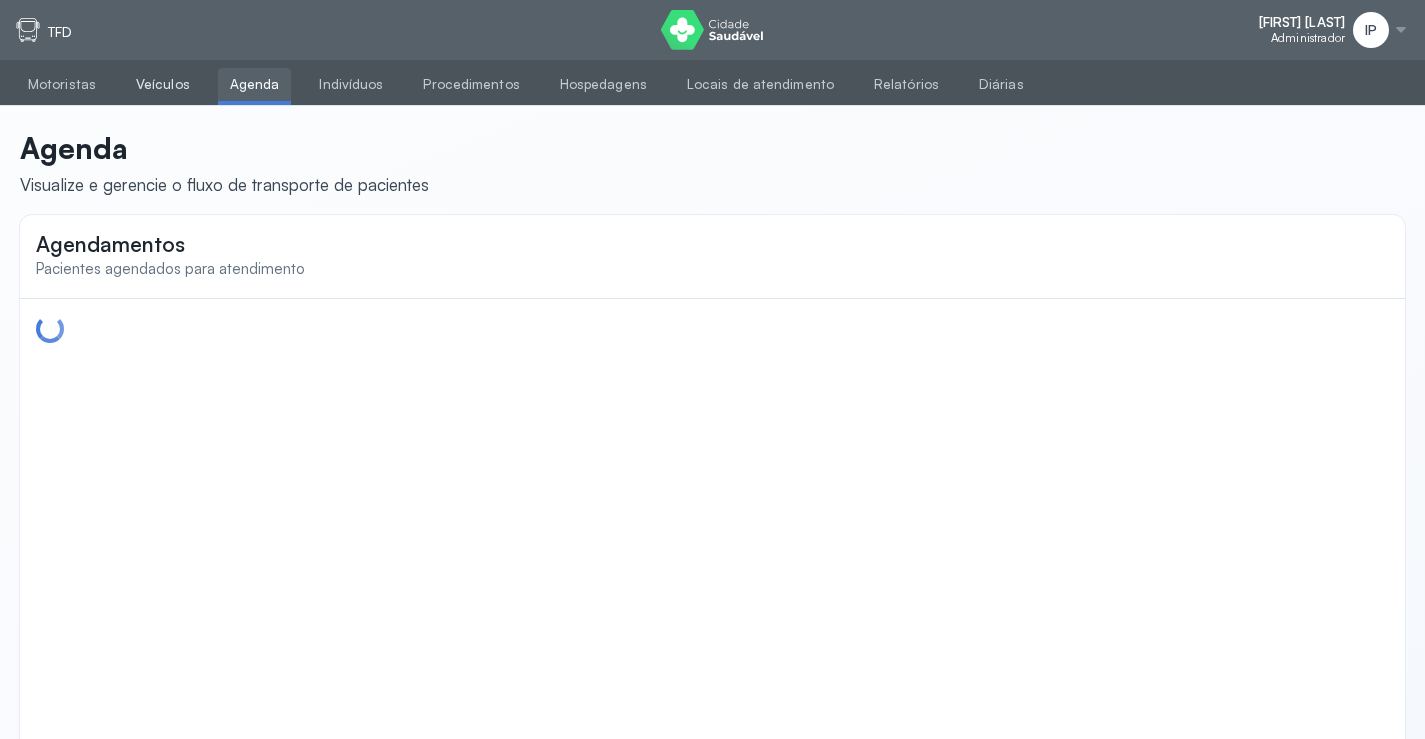 click on "Veículos" at bounding box center [163, 84] 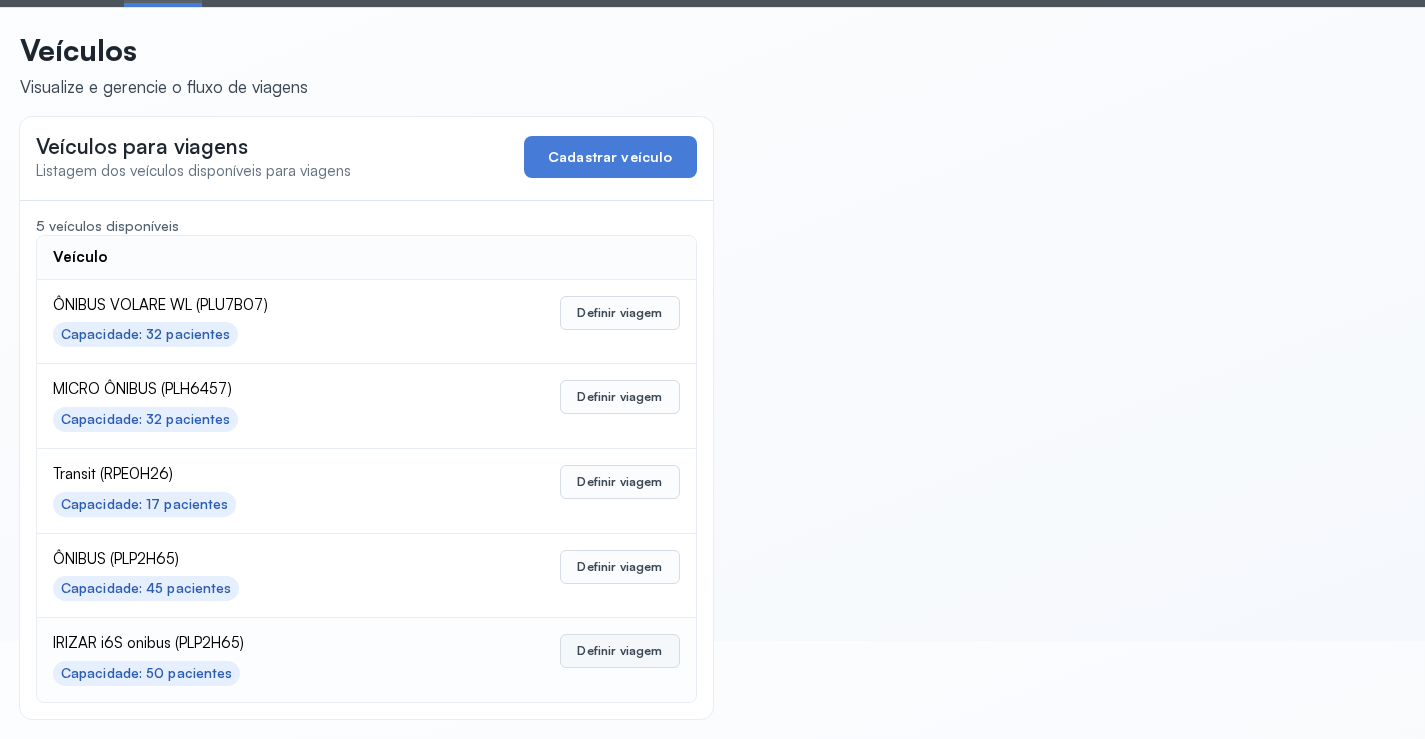 click on "Definir viagem" at bounding box center [619, 651] 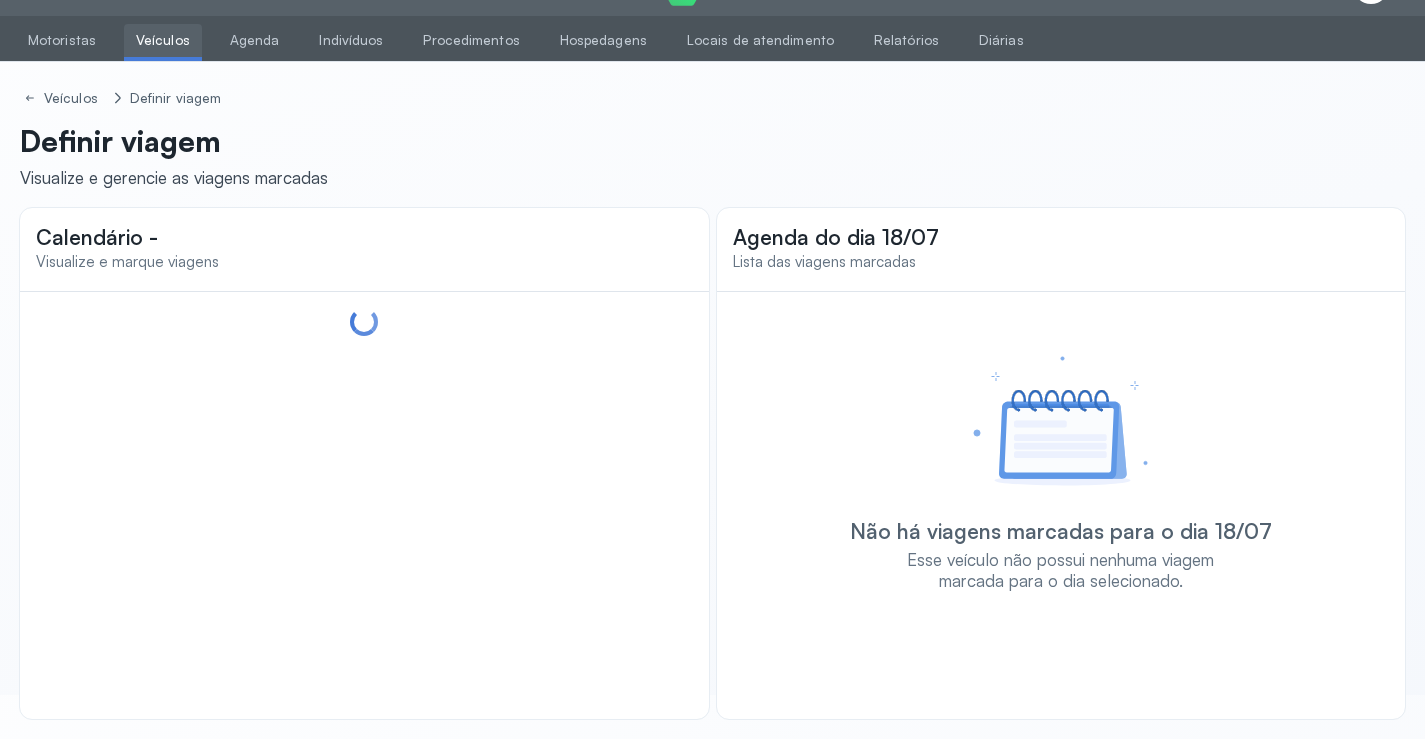 scroll, scrollTop: 44, scrollLeft: 0, axis: vertical 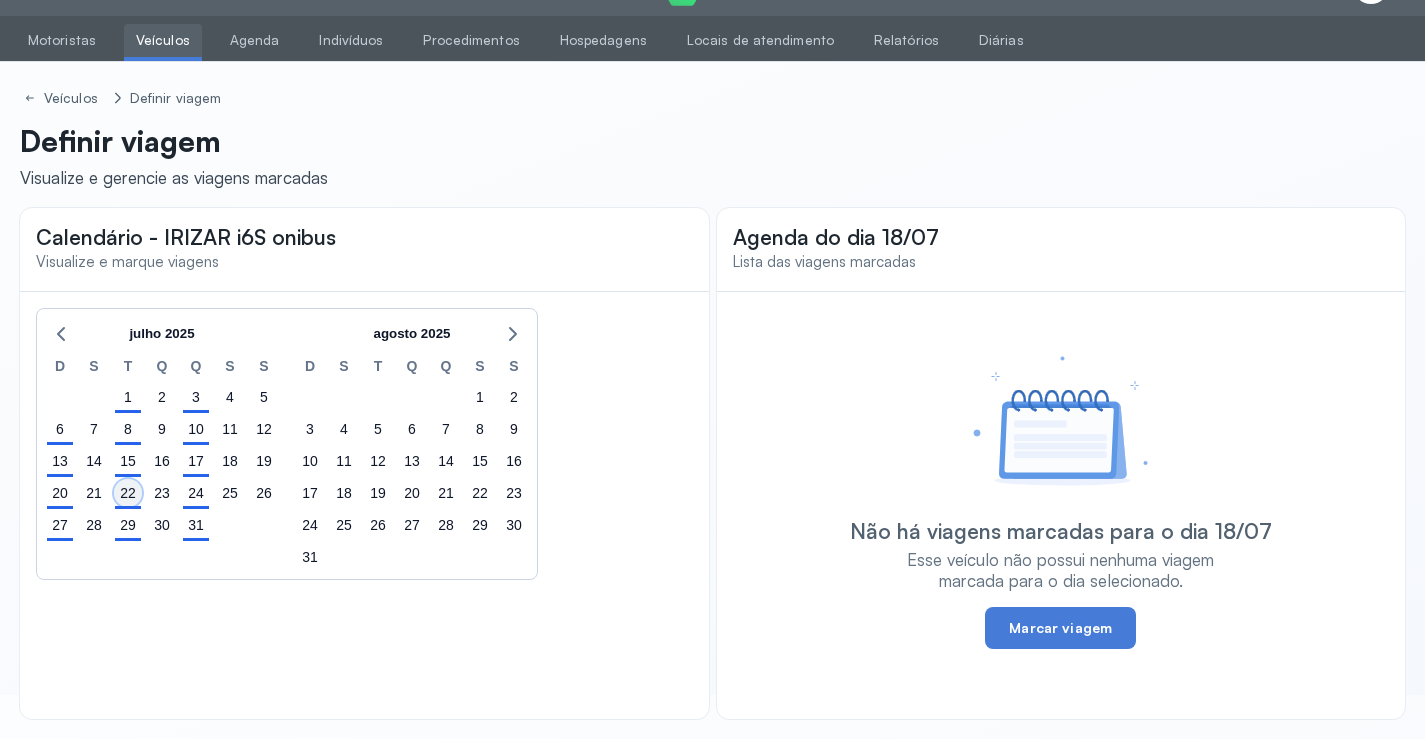 click on "22" 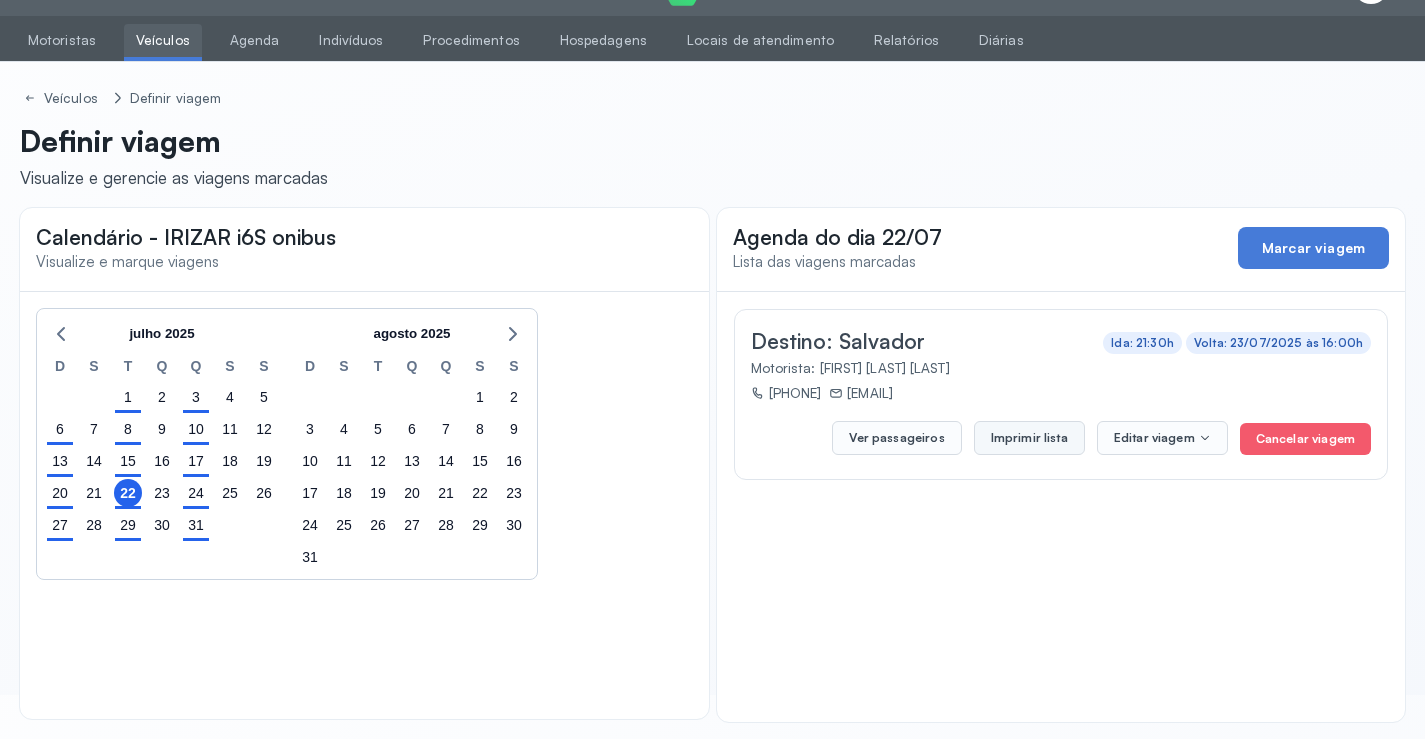 click on "Imprimir lista" at bounding box center (1029, 438) 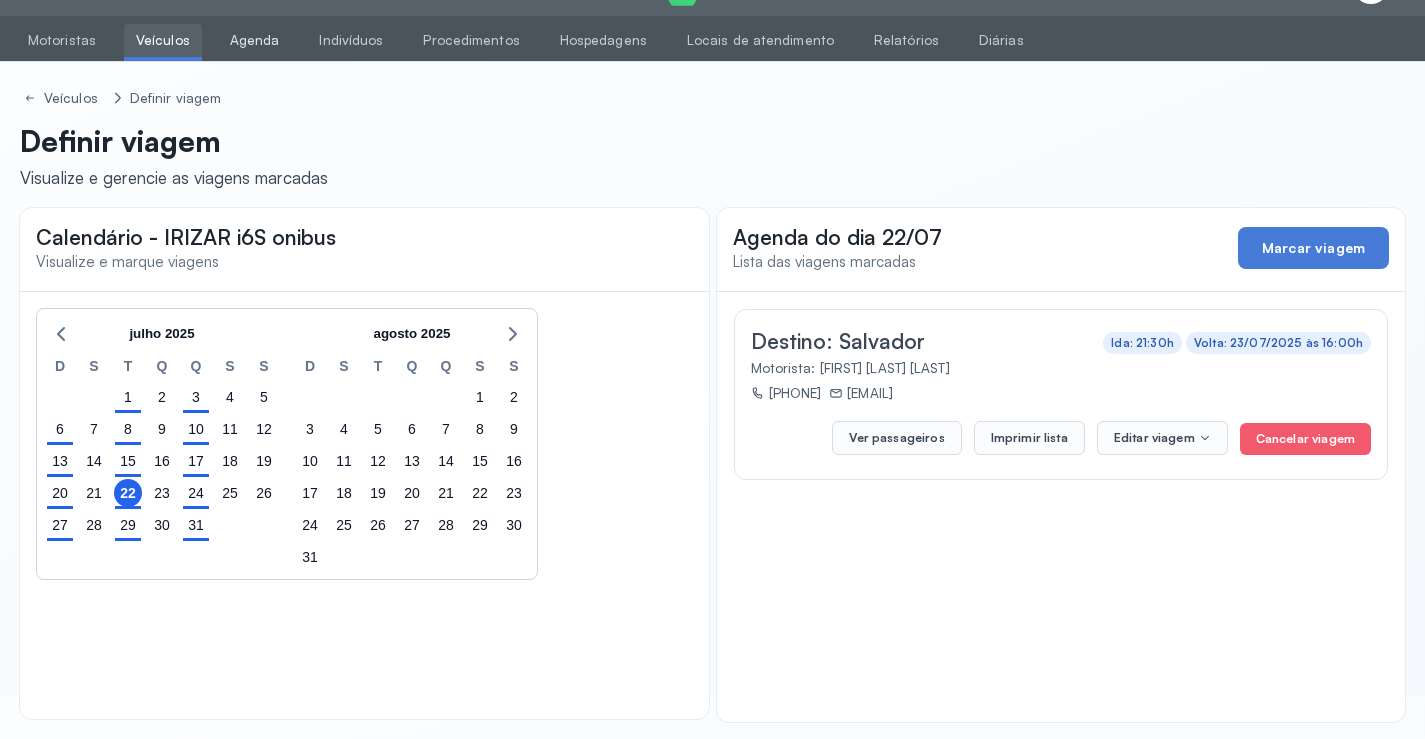 click on "Agenda" at bounding box center (255, 40) 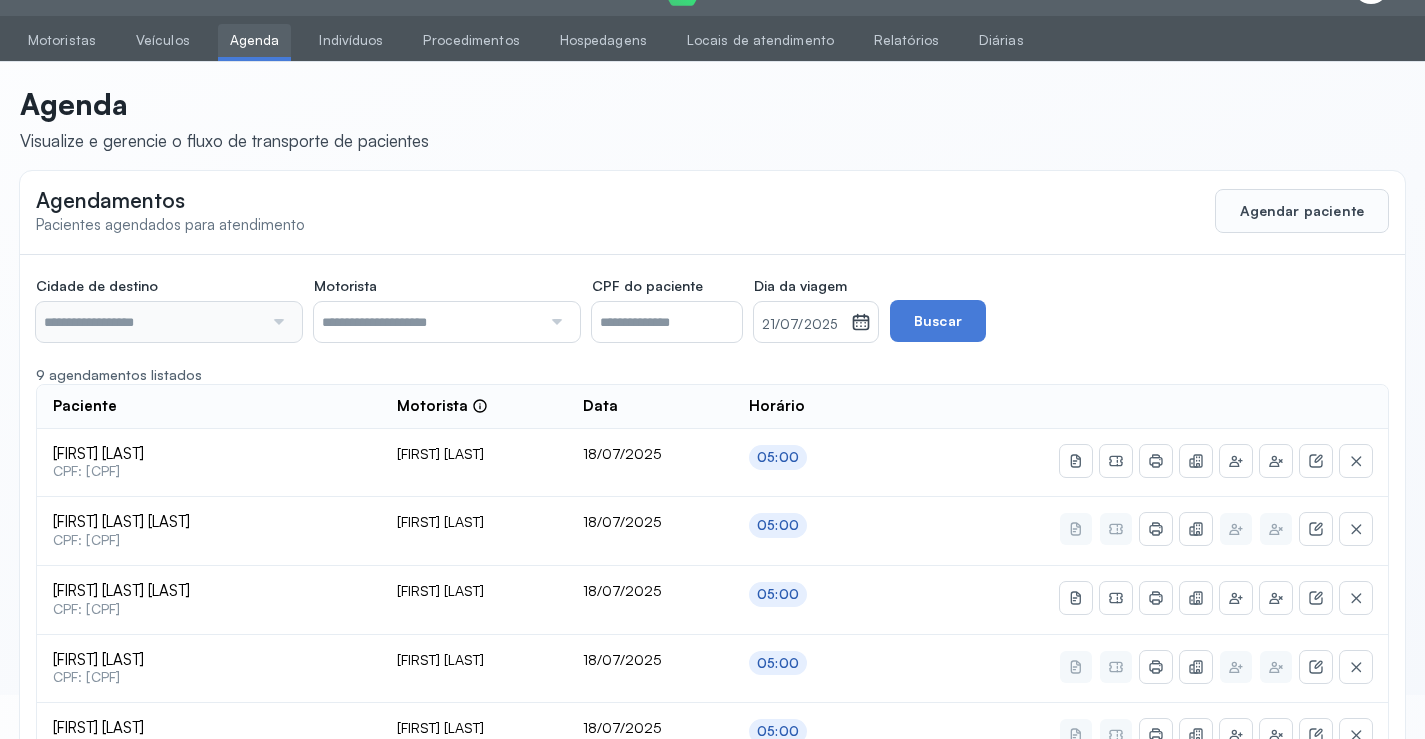 type on "********" 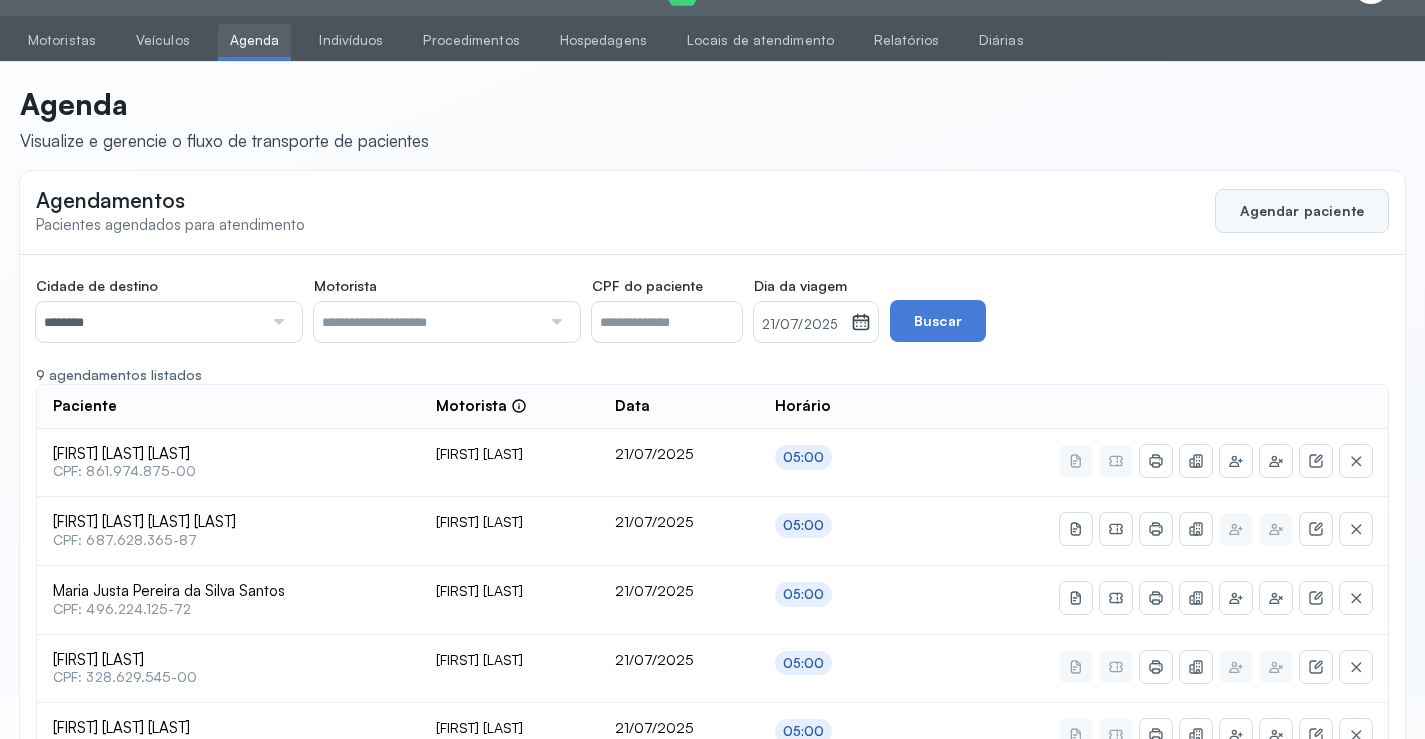 click on "Agendar paciente" 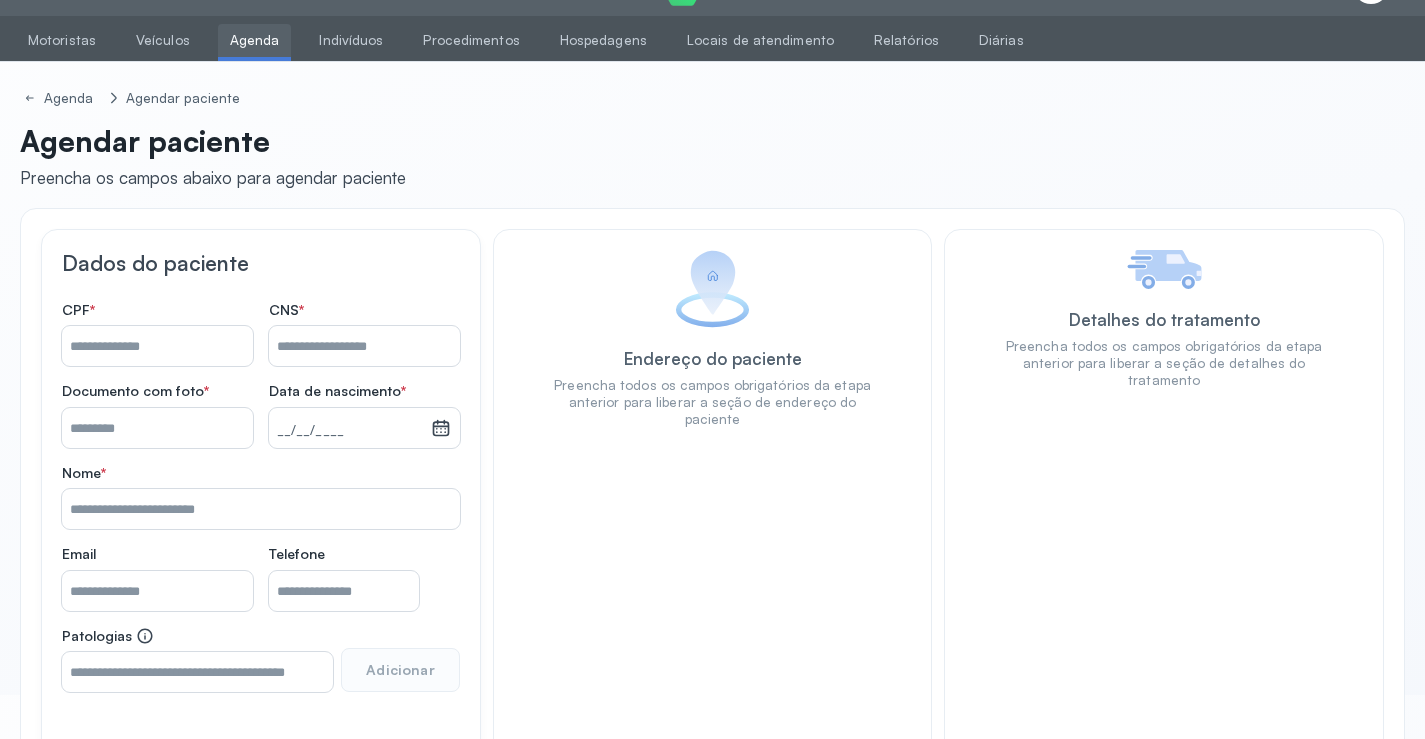 click on "Nome   *" at bounding box center (364, 346) 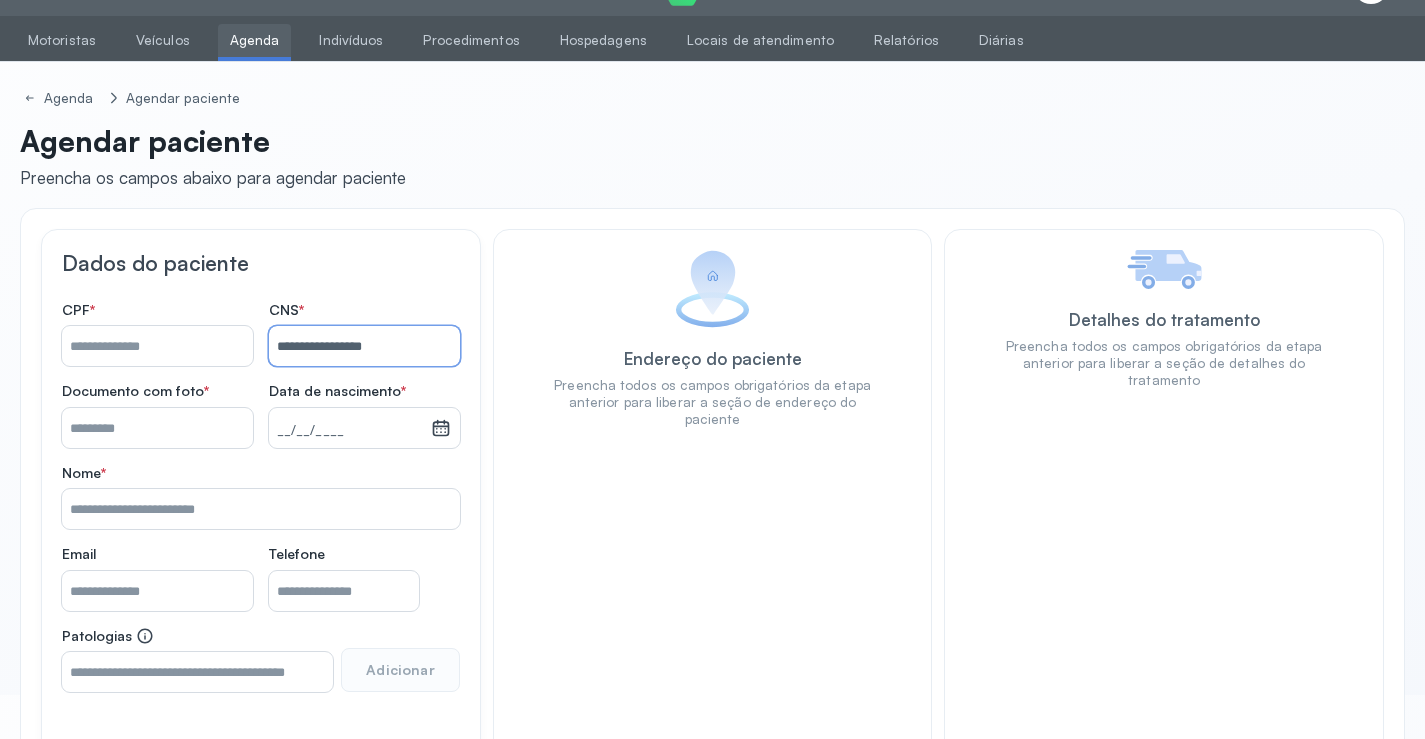 type on "**********" 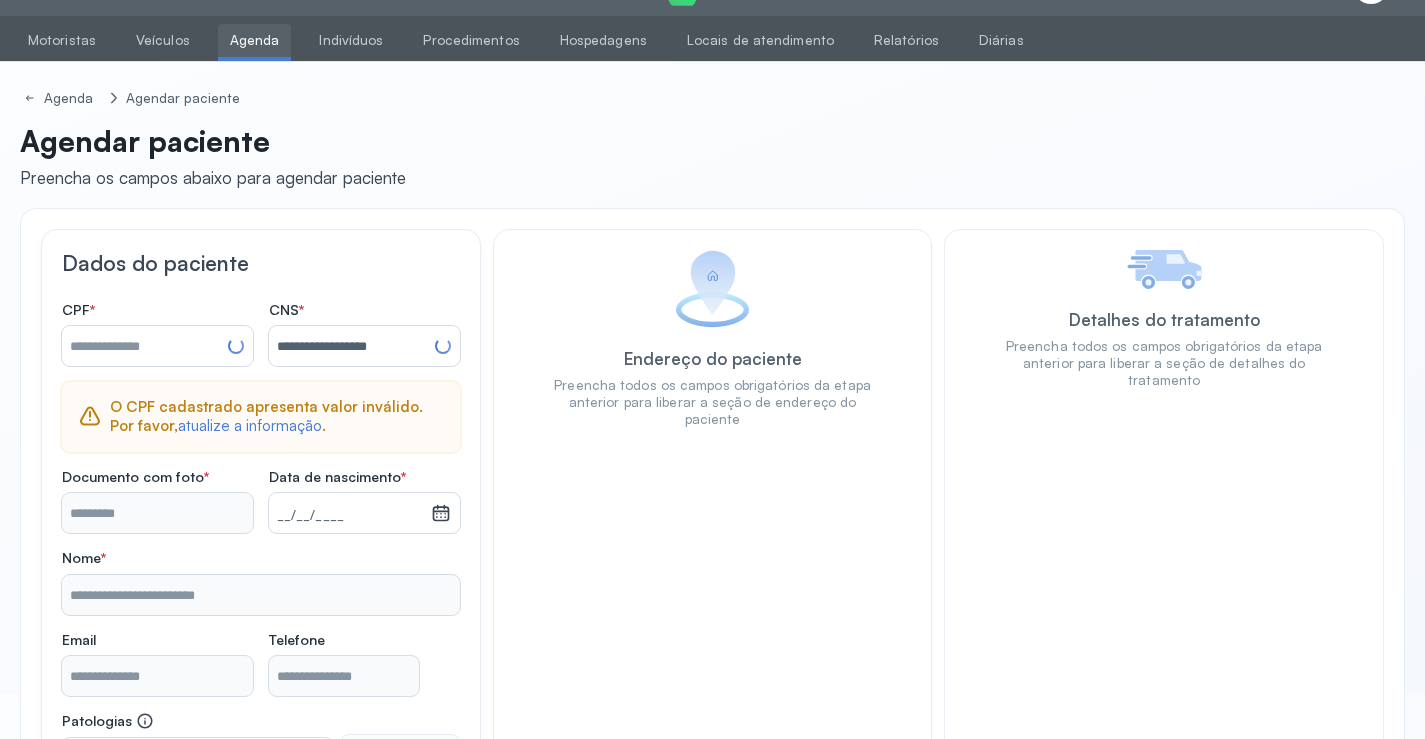 type on "**********" 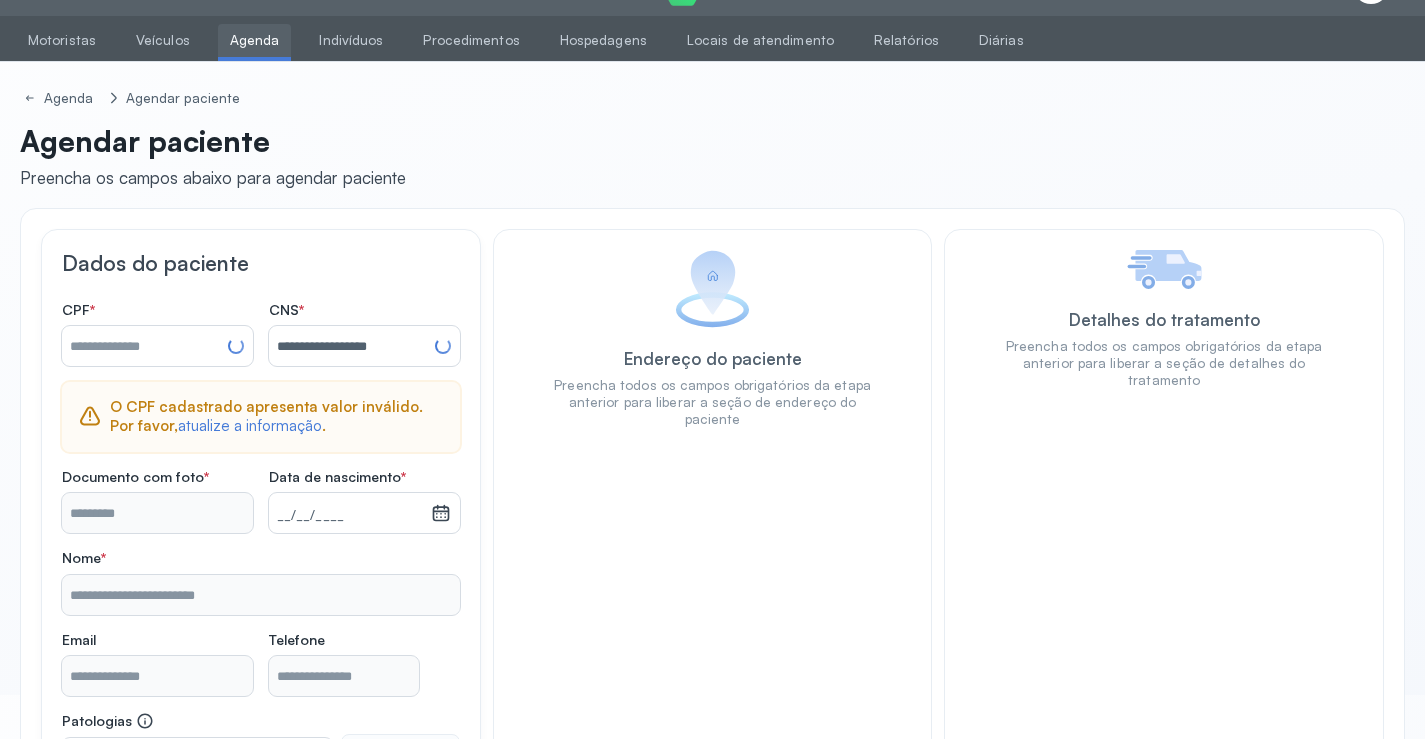 type on "**********" 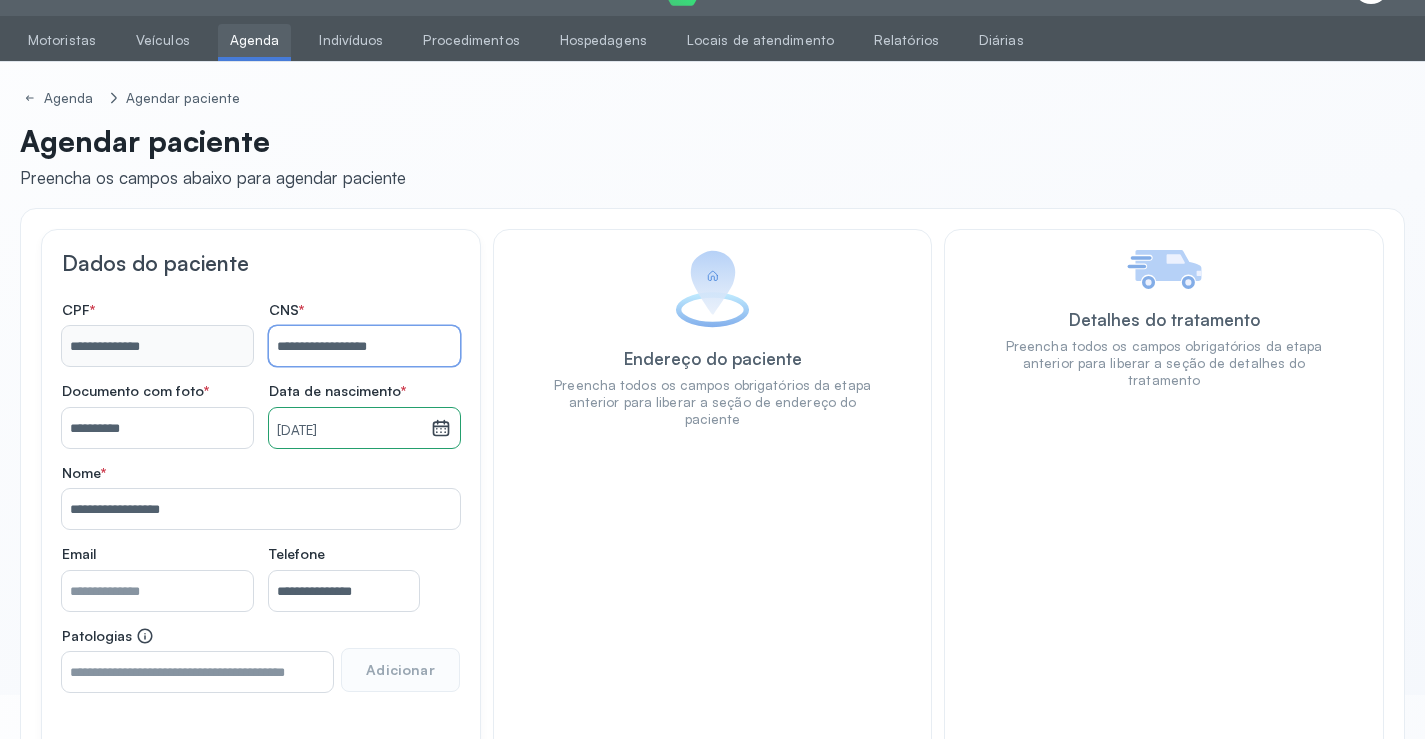 scroll, scrollTop: 171, scrollLeft: 0, axis: vertical 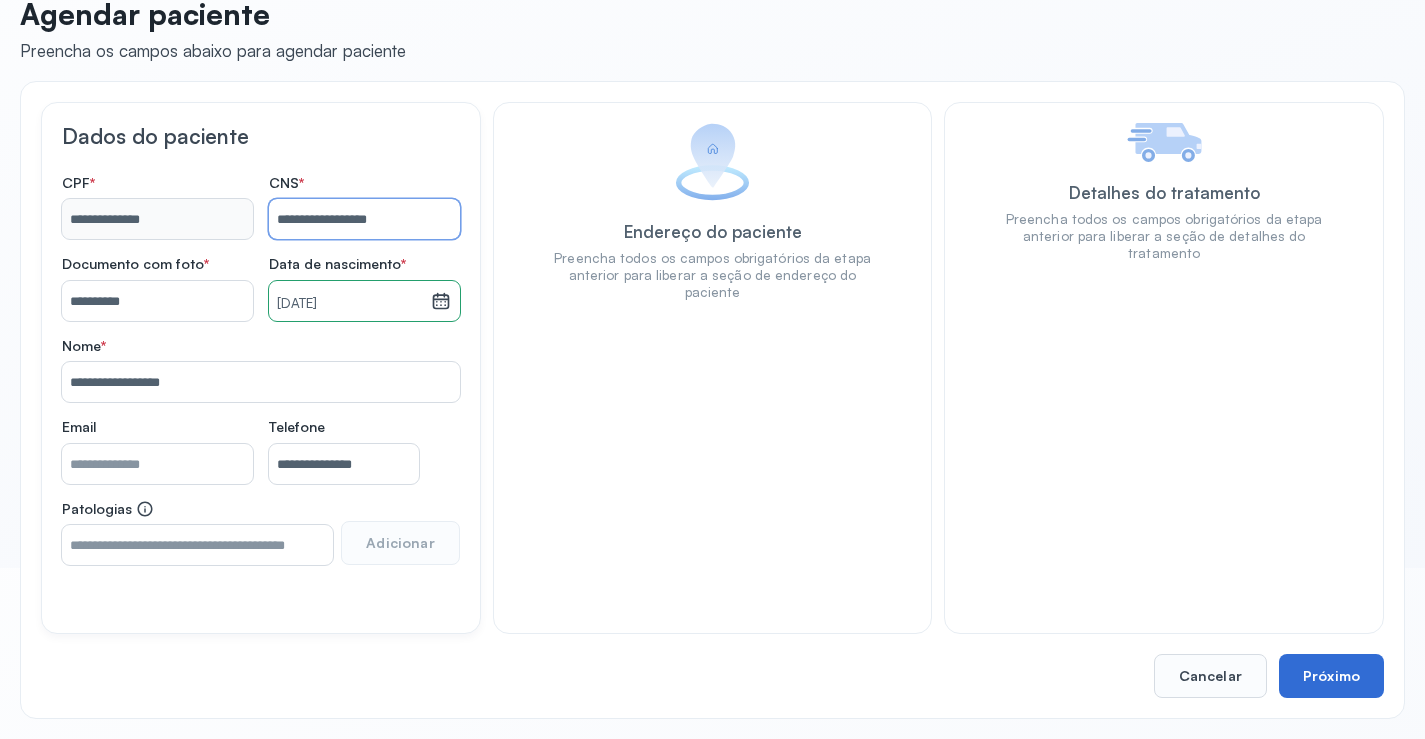 type on "**********" 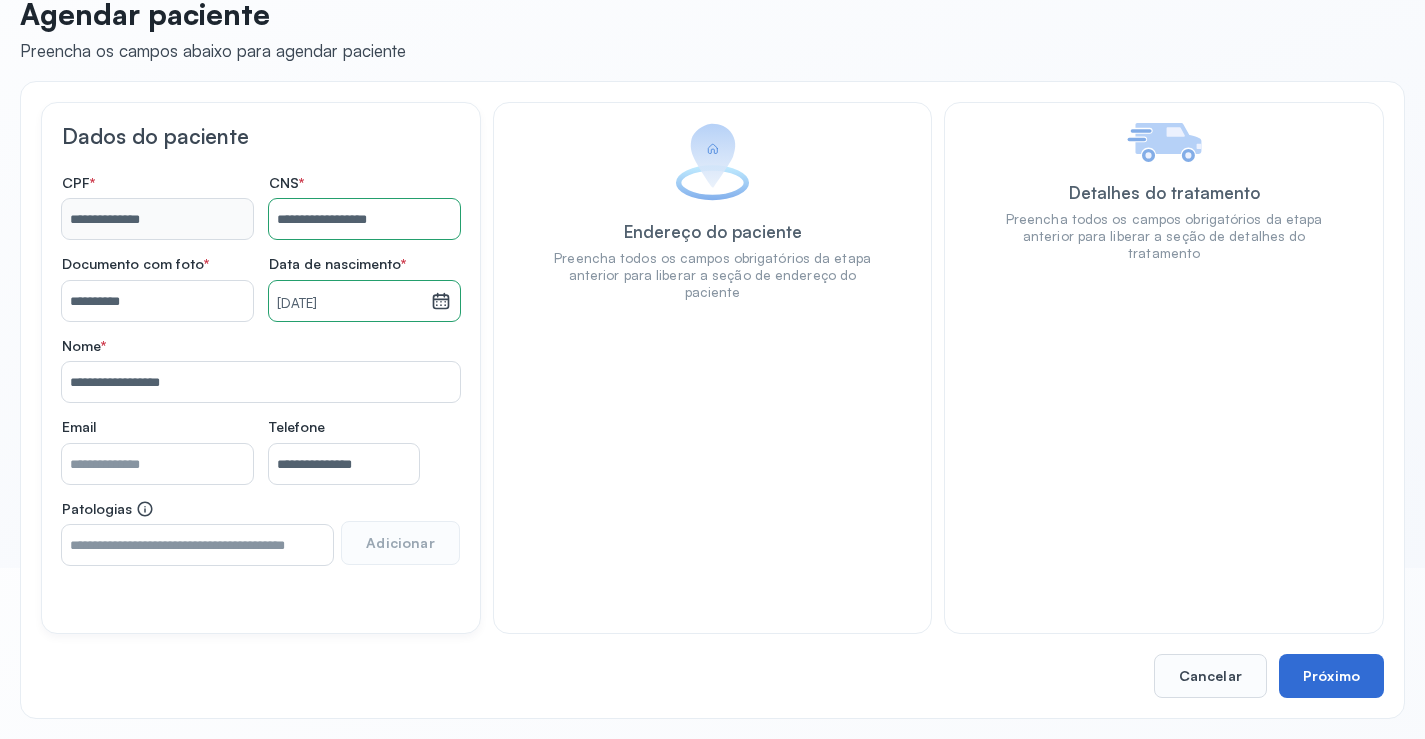 click on "Próximo" at bounding box center (1331, 676) 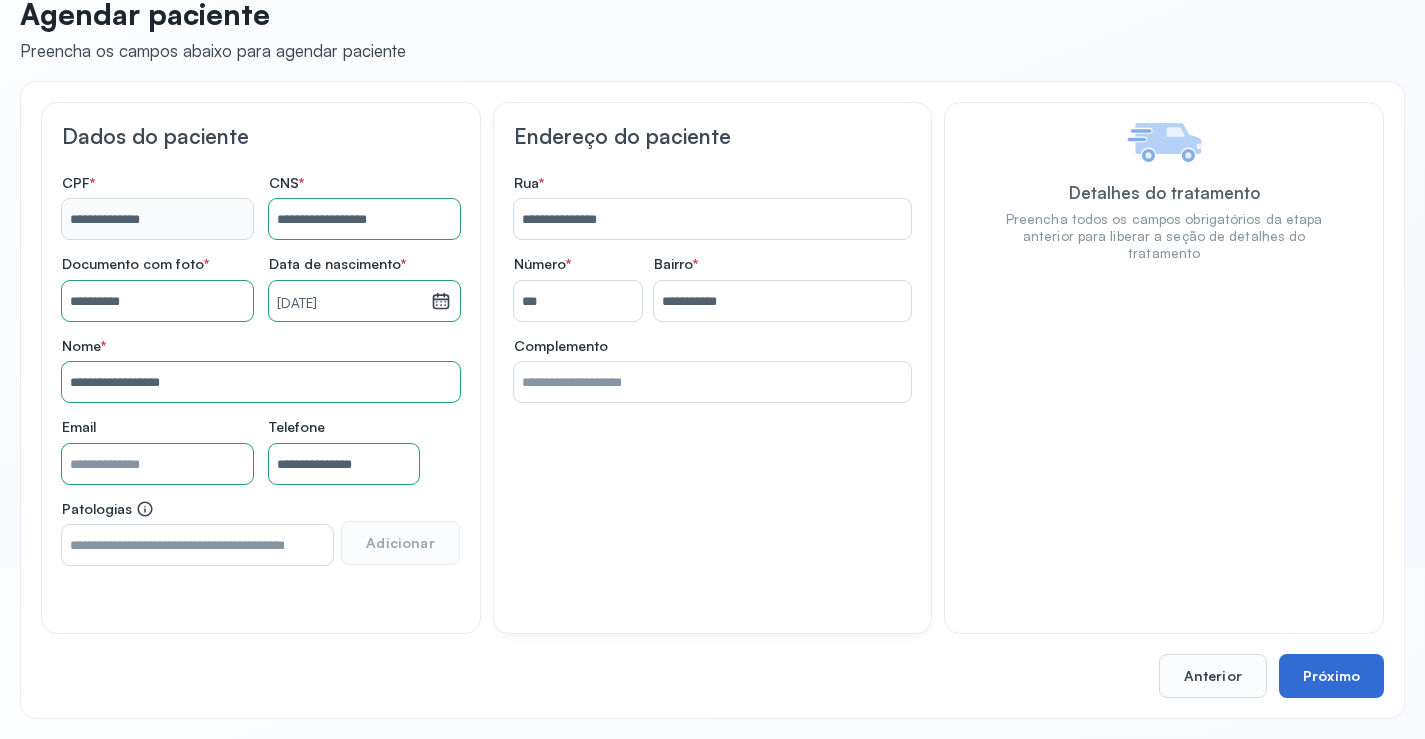 click on "Próximo" at bounding box center (1331, 676) 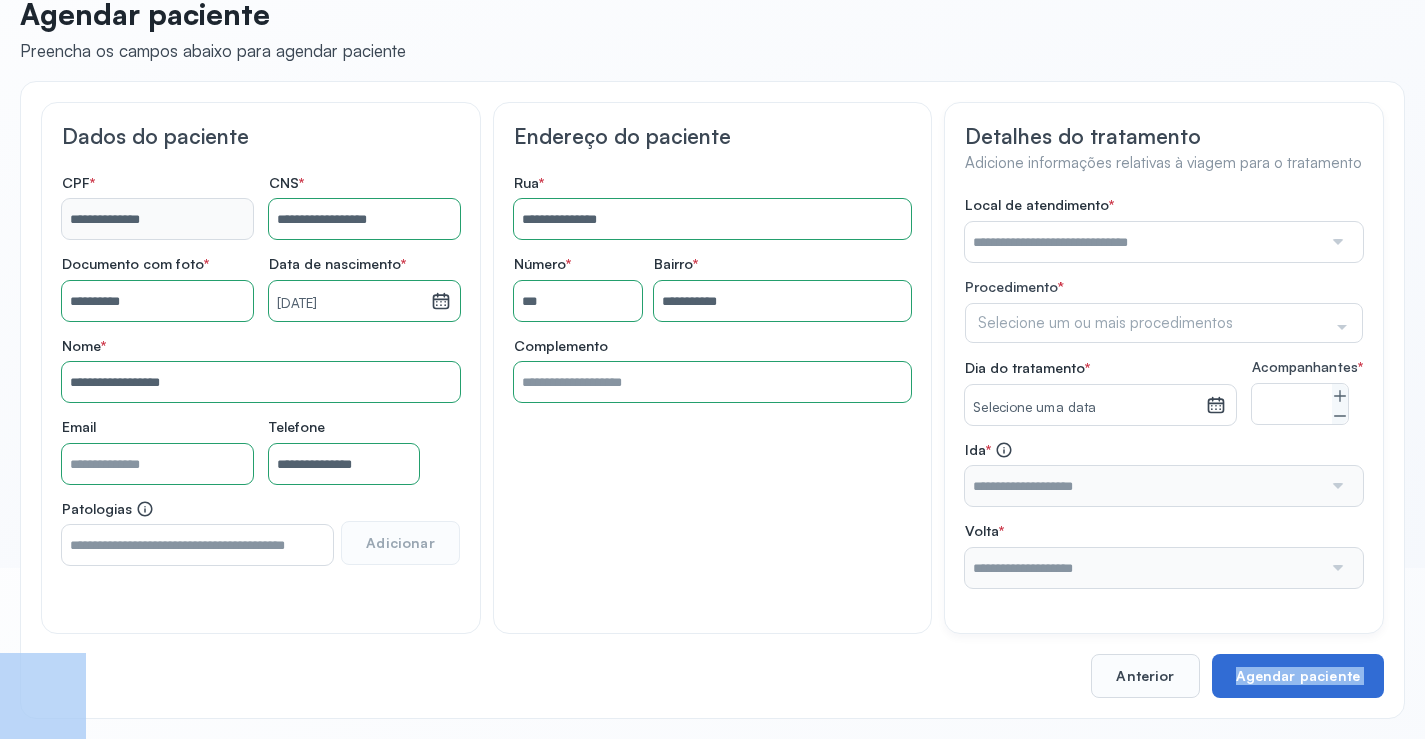 click on "**********" at bounding box center [712, 400] 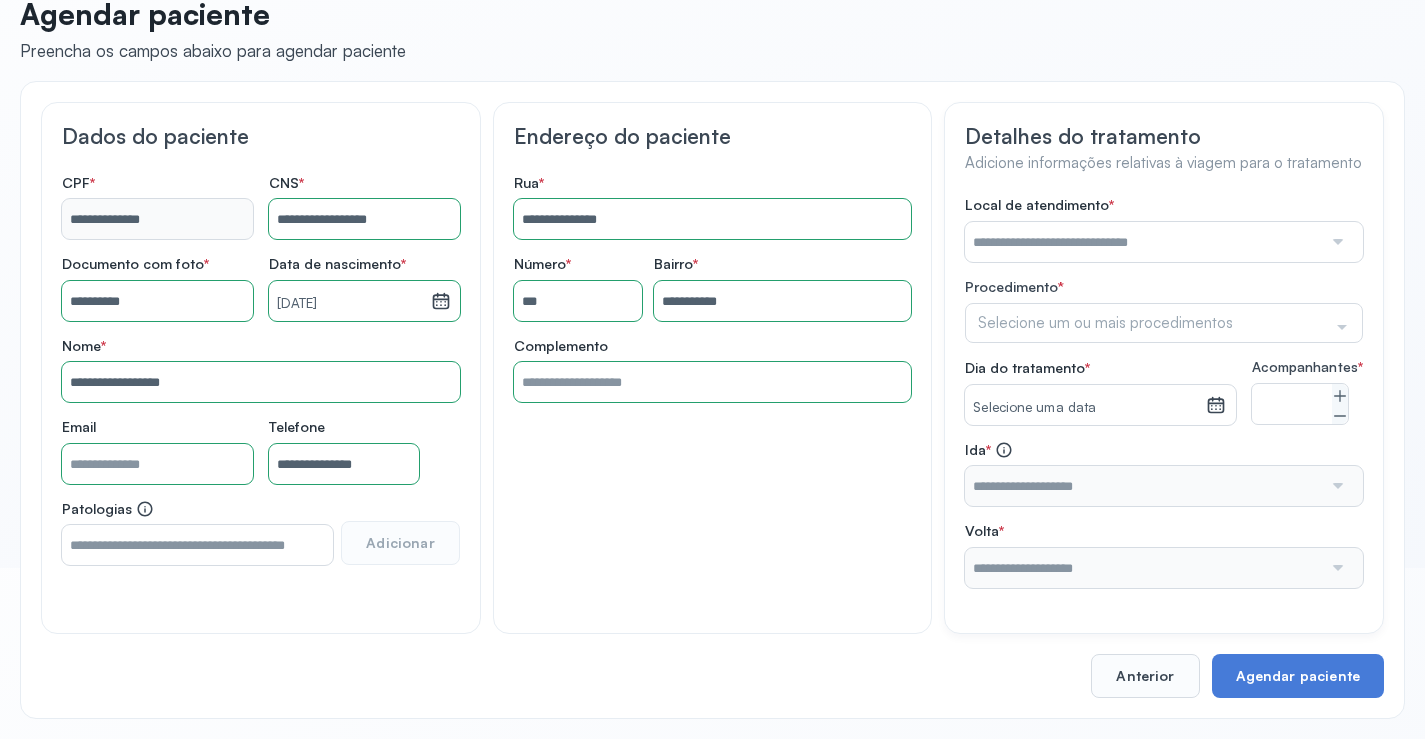 click at bounding box center [1143, 242] 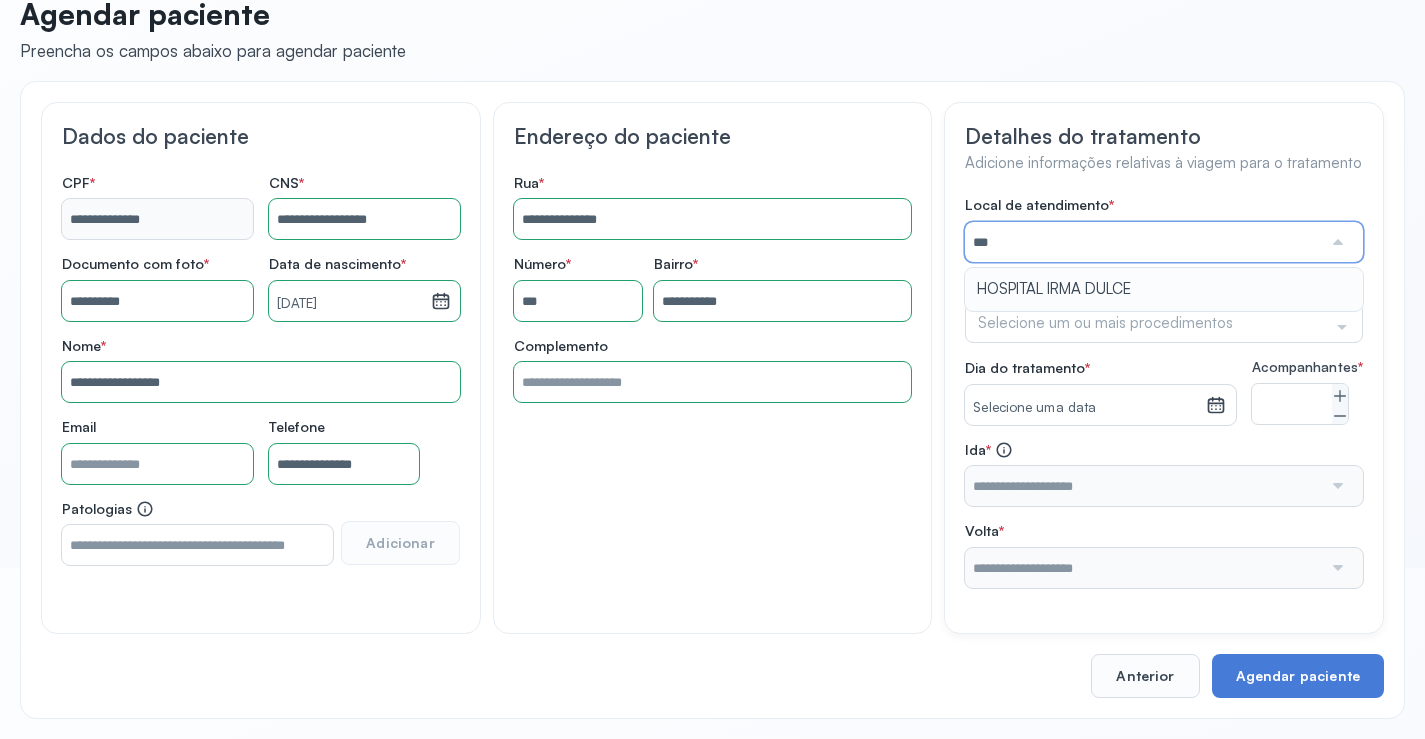 type on "**********" 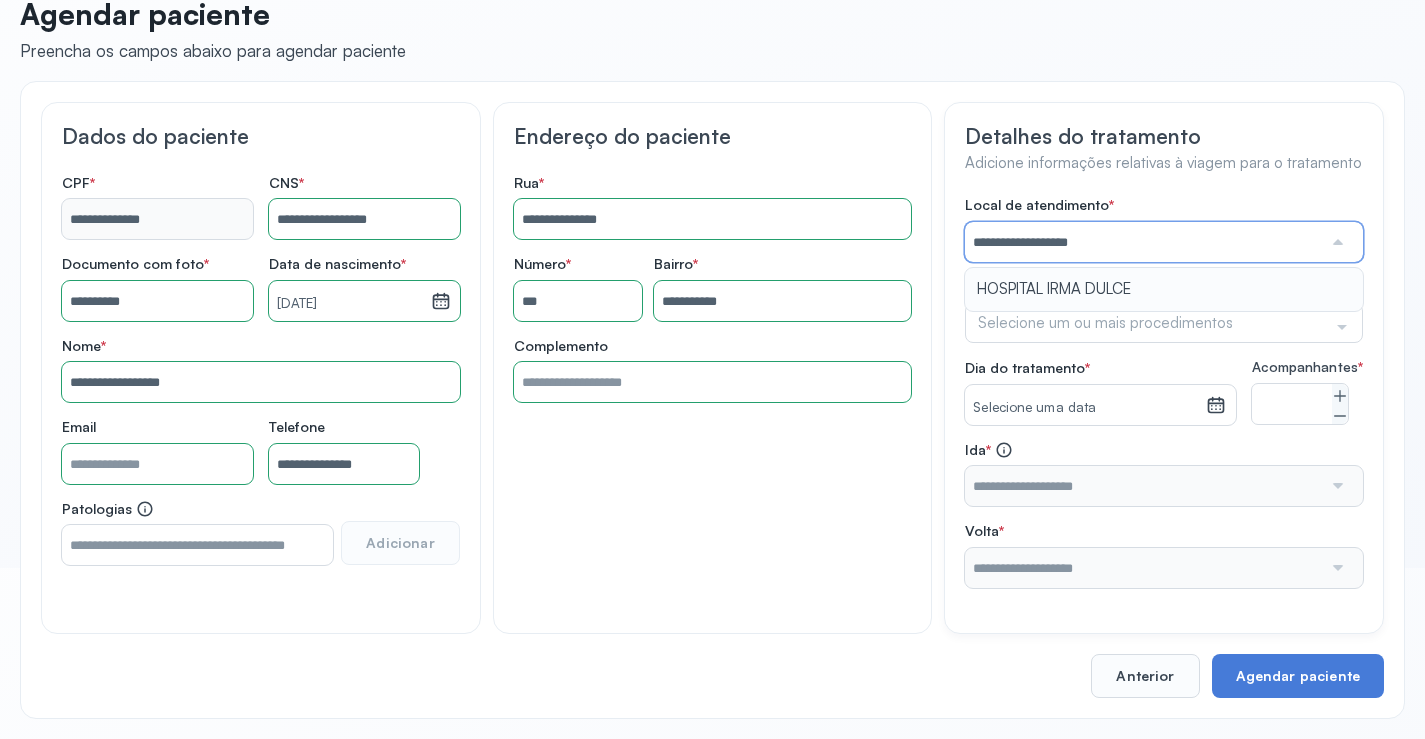 click on "**********" at bounding box center (1164, 392) 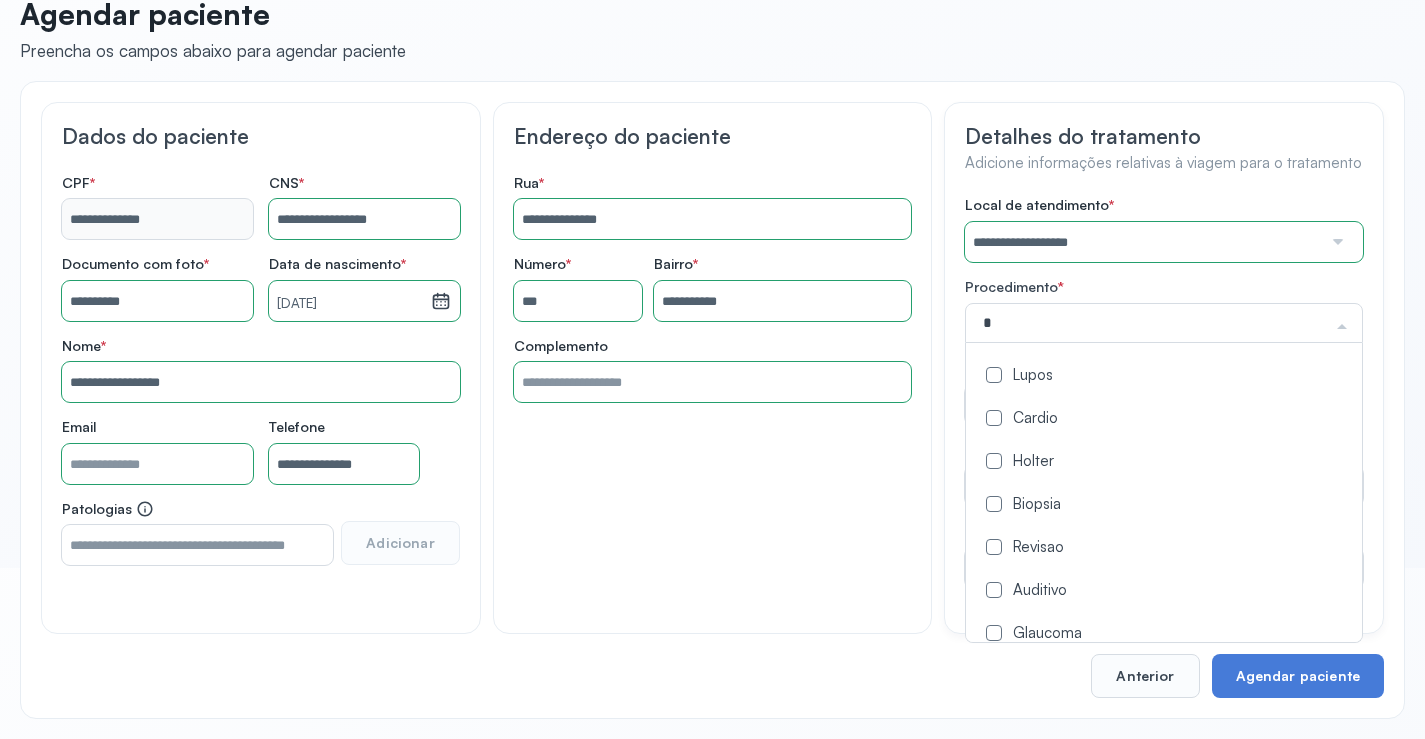 type on "**" 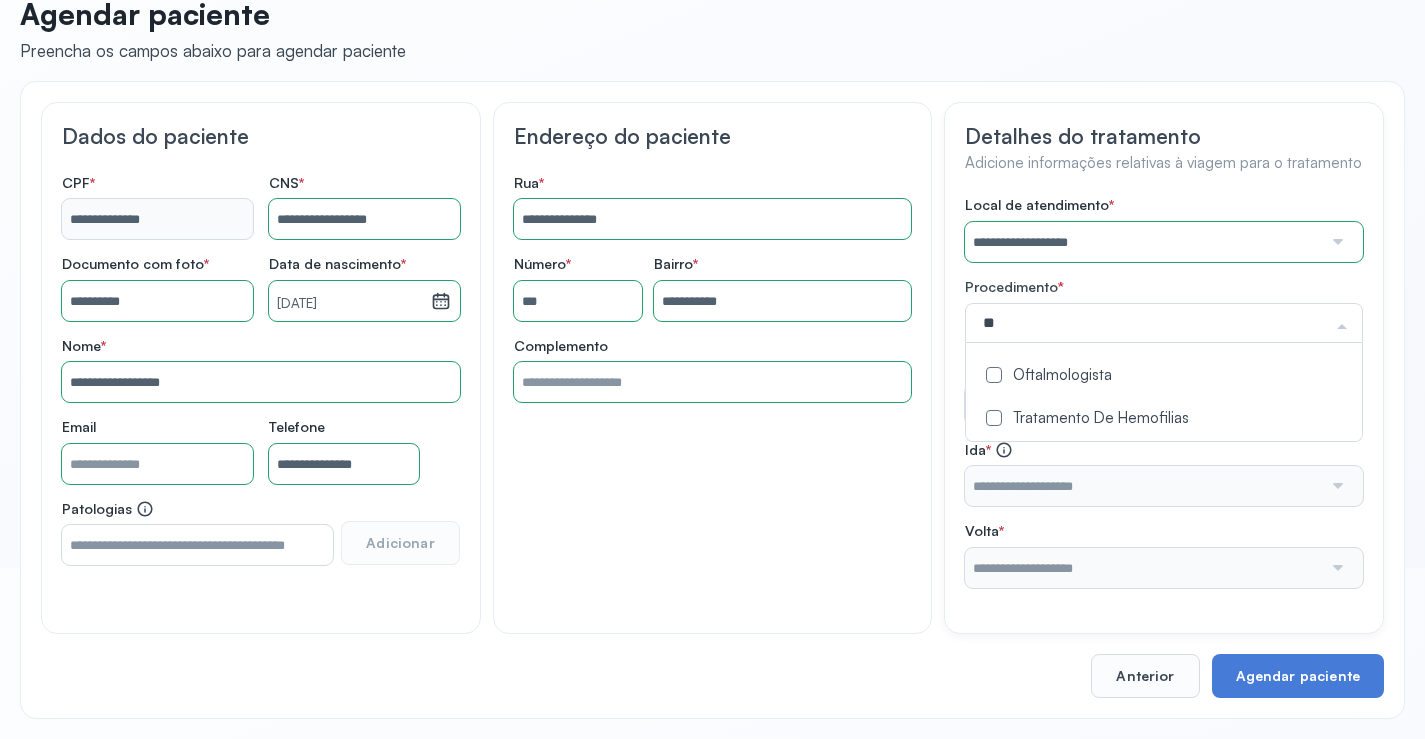 click on "Oftalmologista" 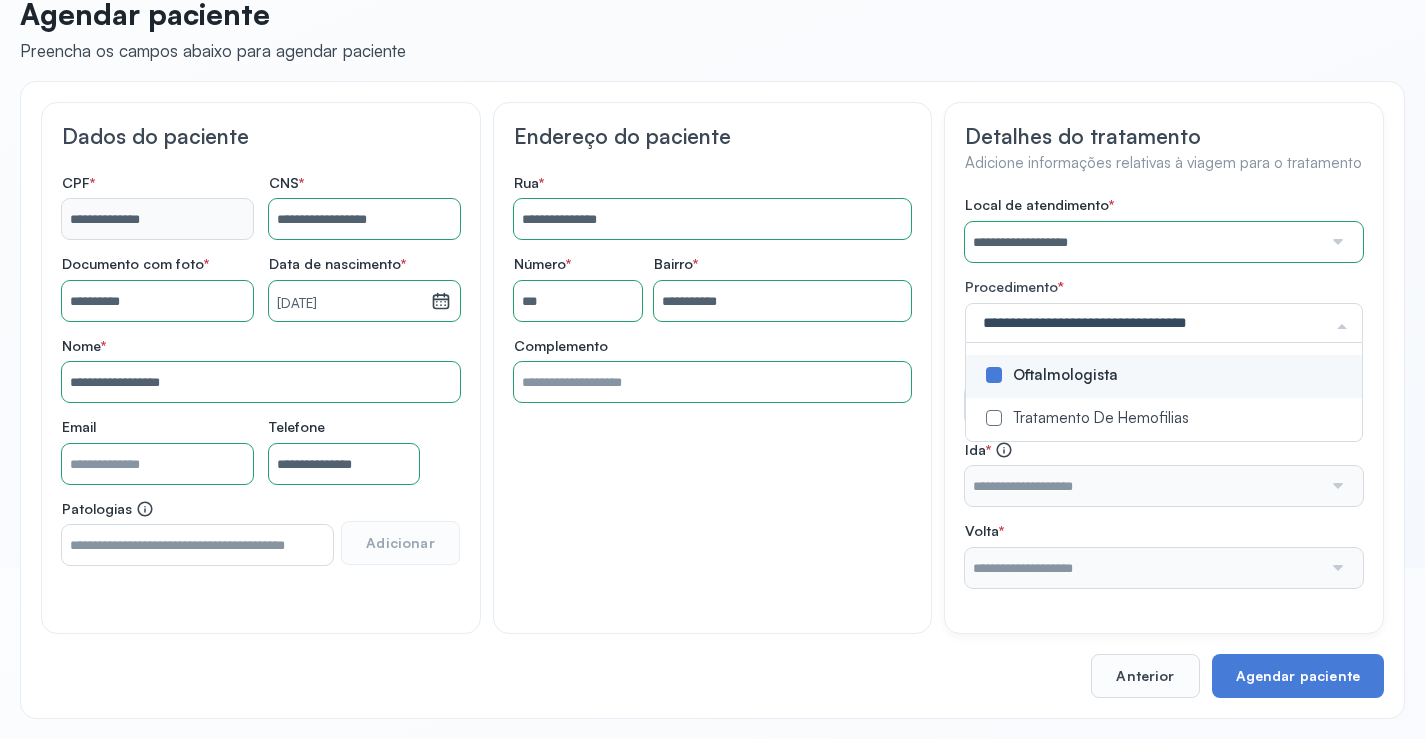 click on "**********" 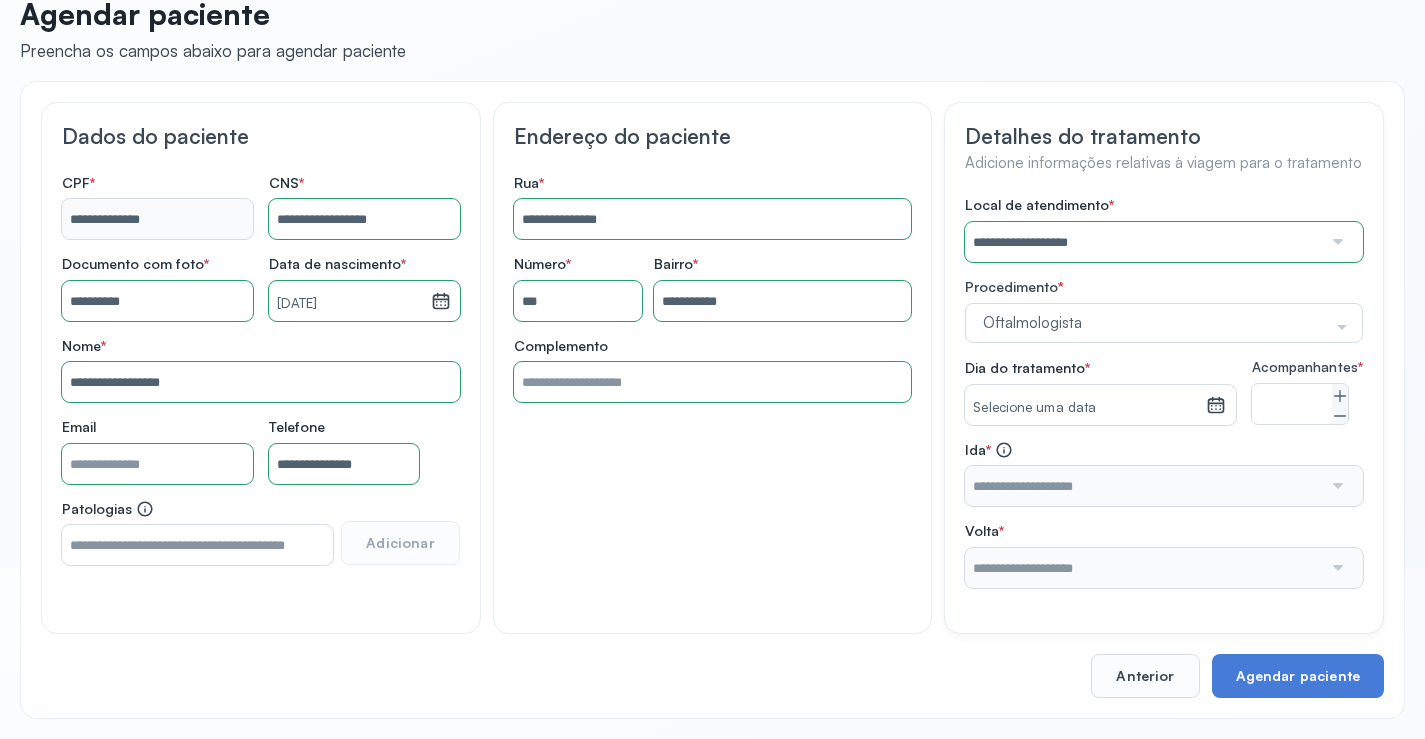 click on "Selecione uma data" at bounding box center [1085, 408] 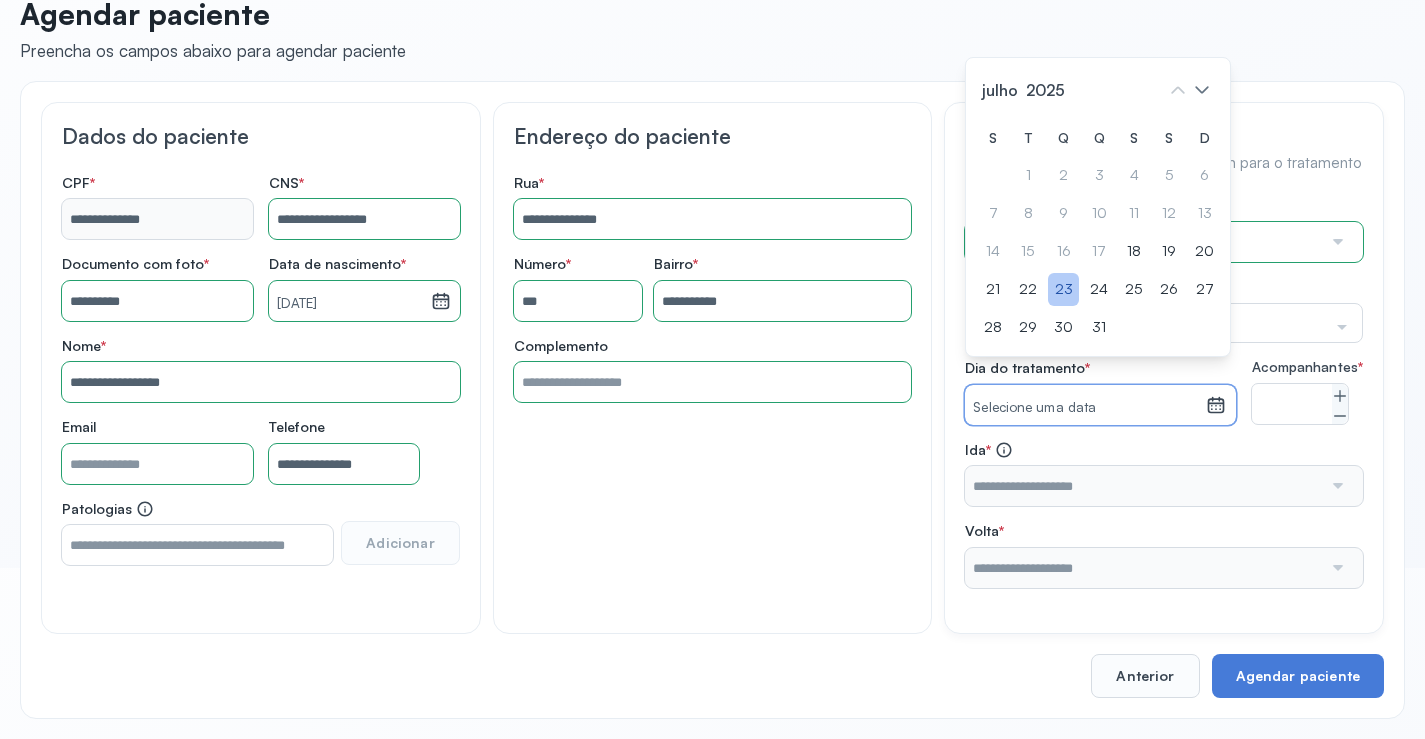 click on "23" 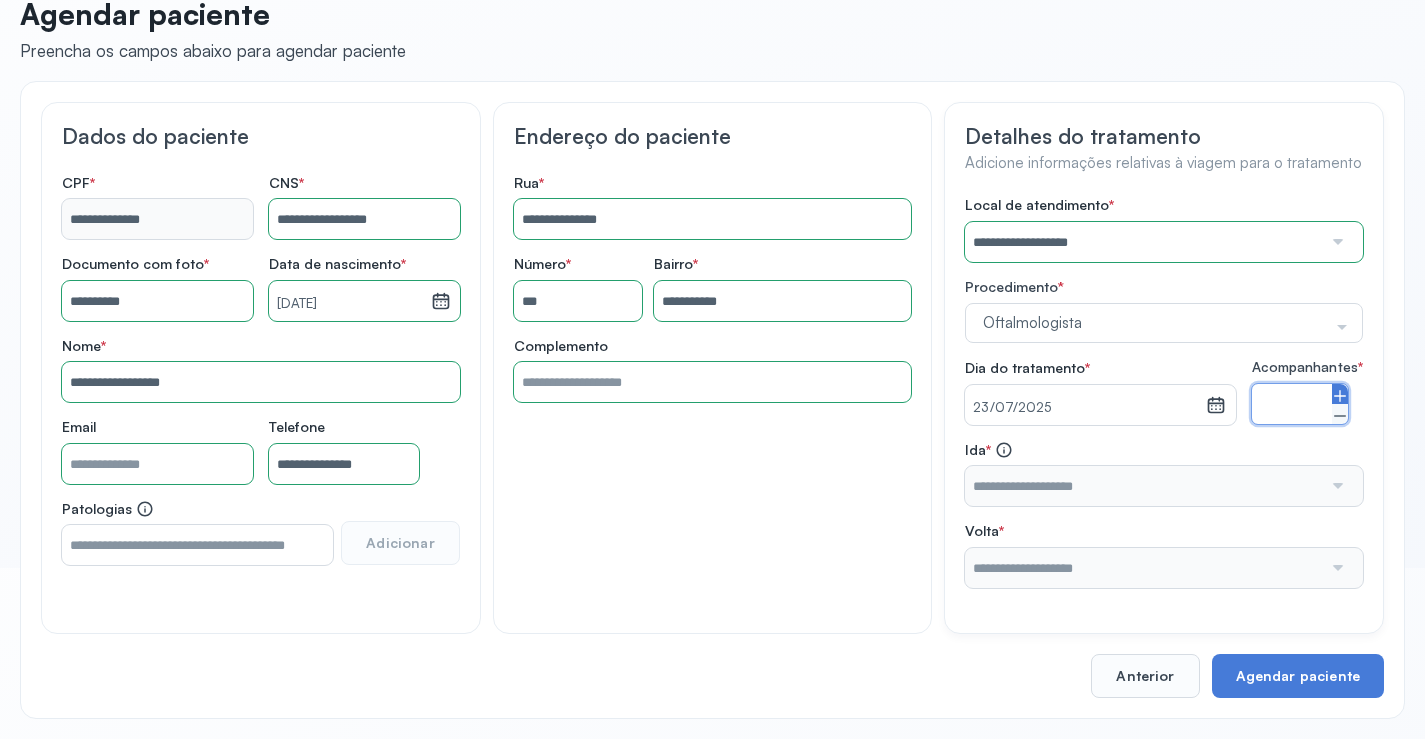 click 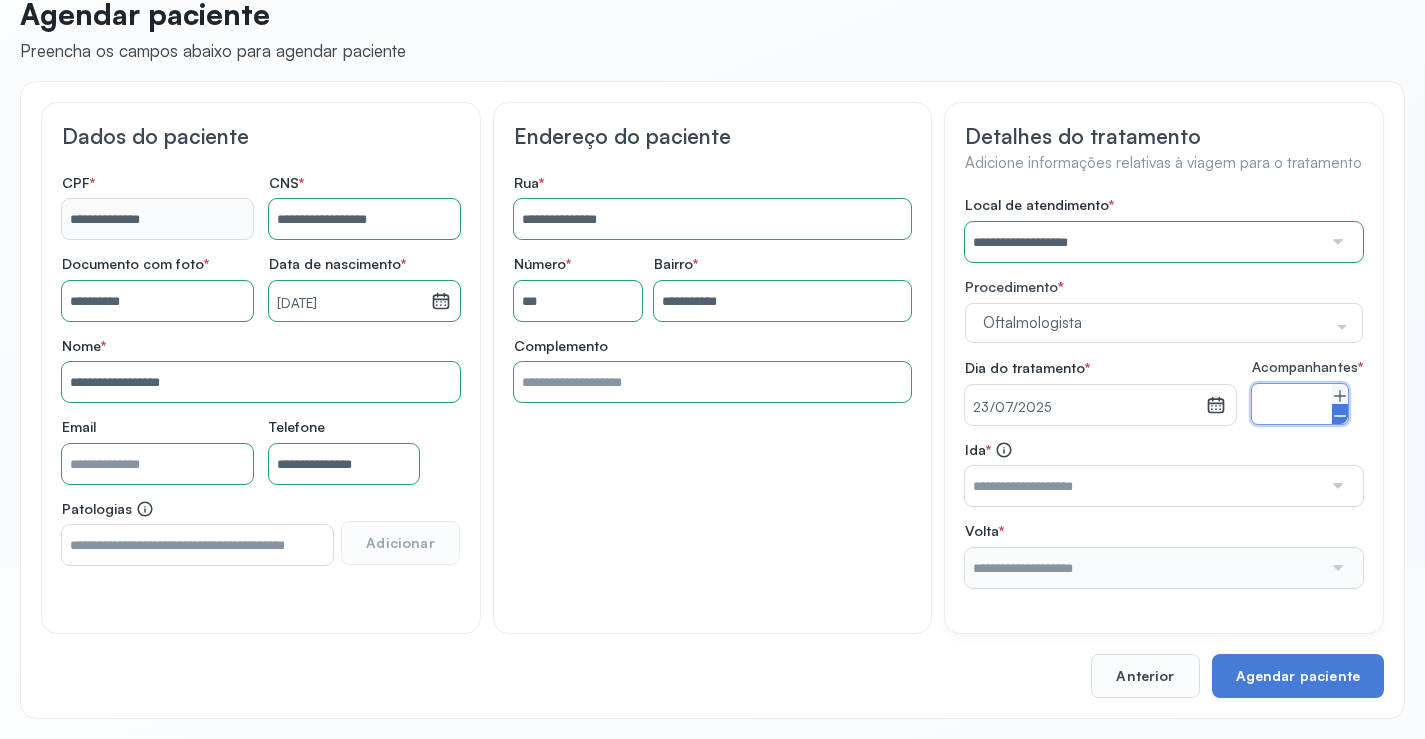 click 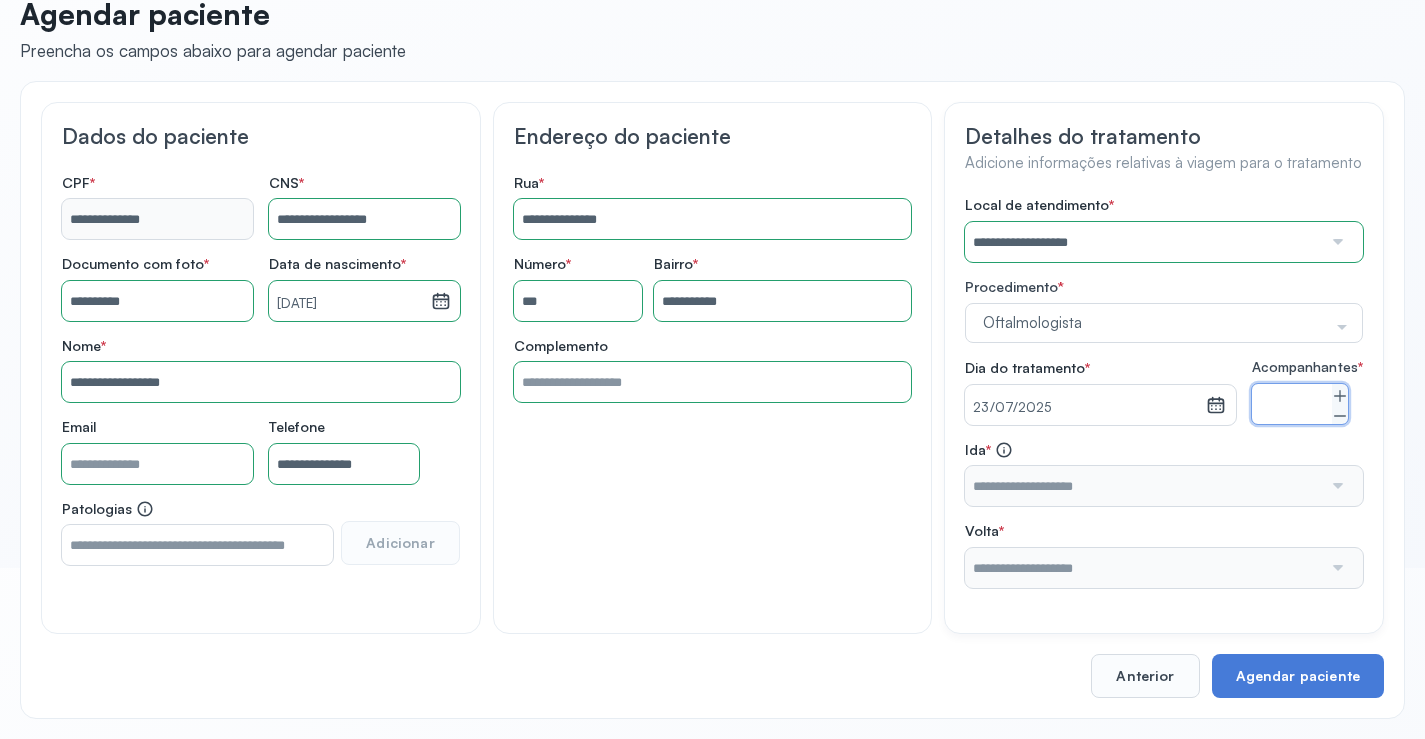 click at bounding box center (1143, 486) 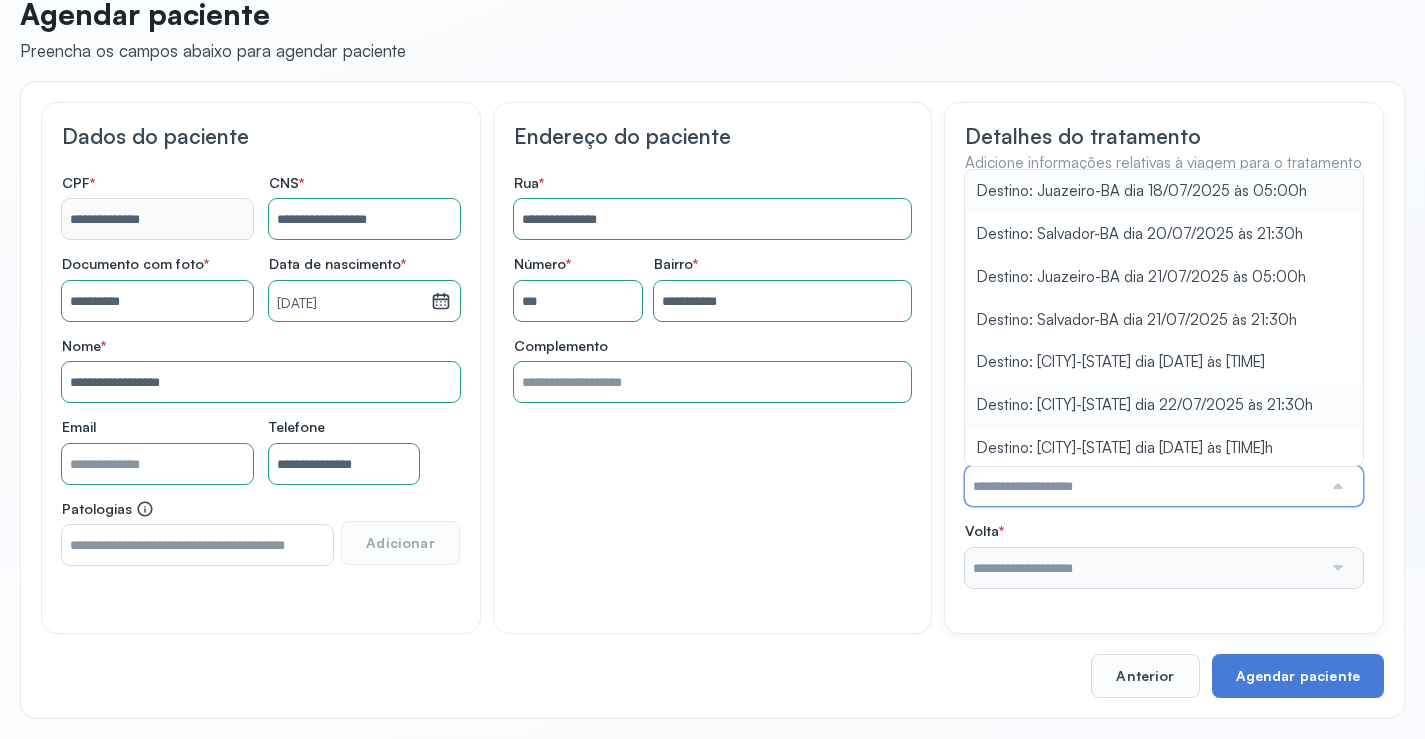 type on "**********" 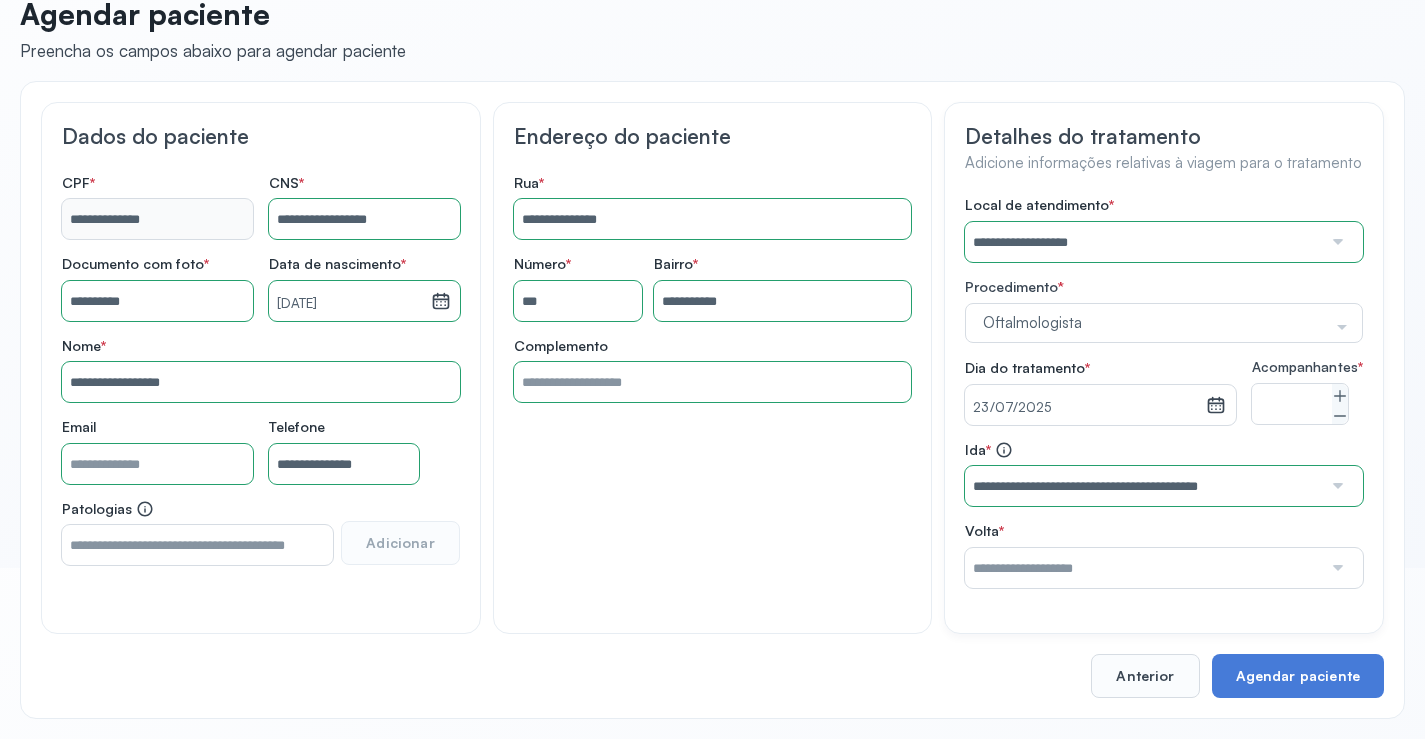 click on "**********" at bounding box center [1164, 392] 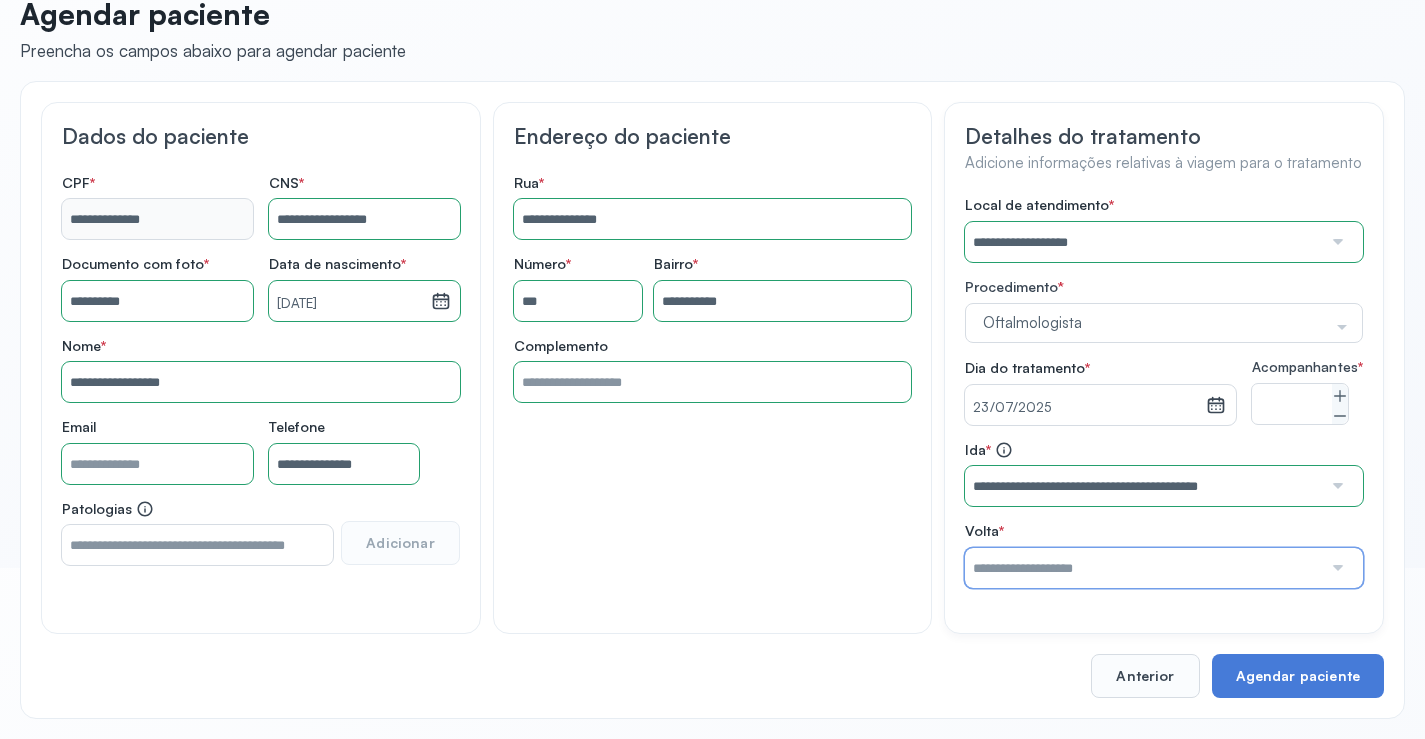 click at bounding box center (1143, 568) 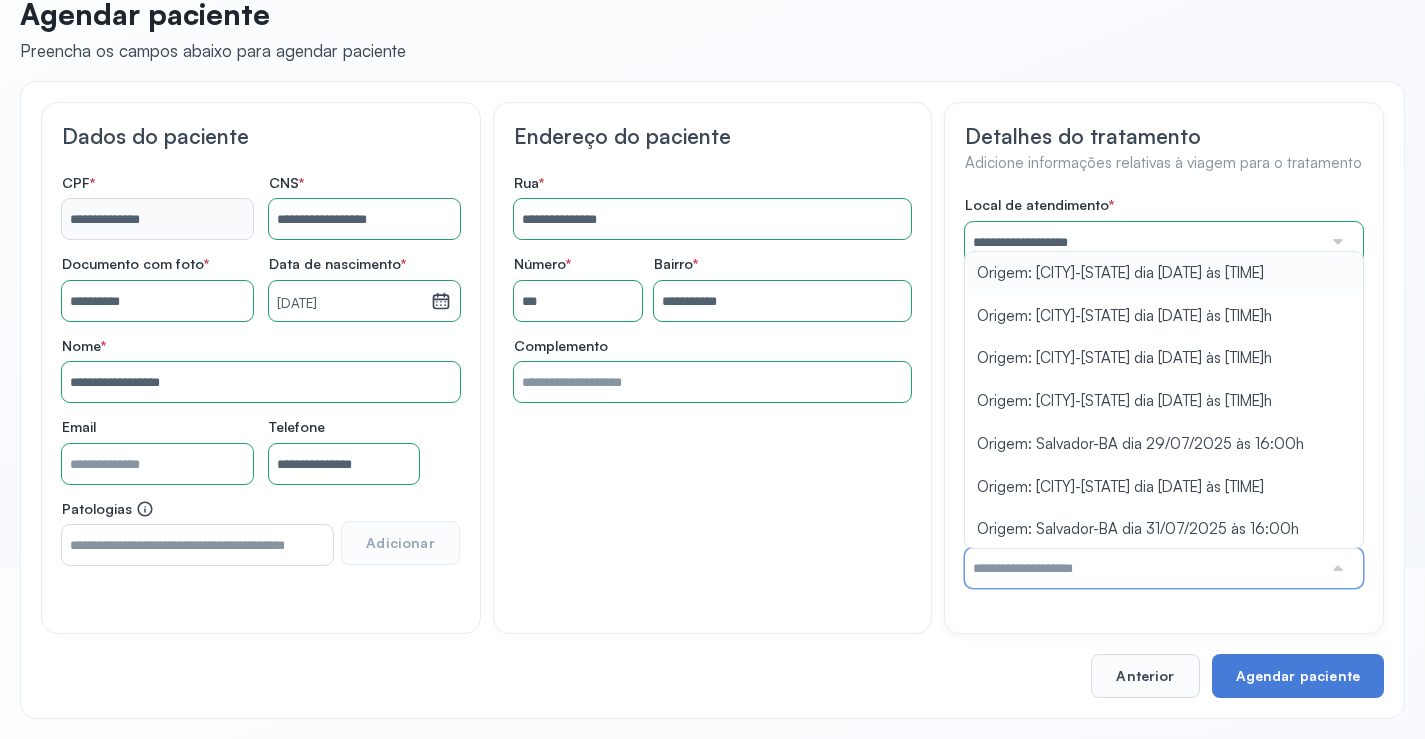 type on "**********" 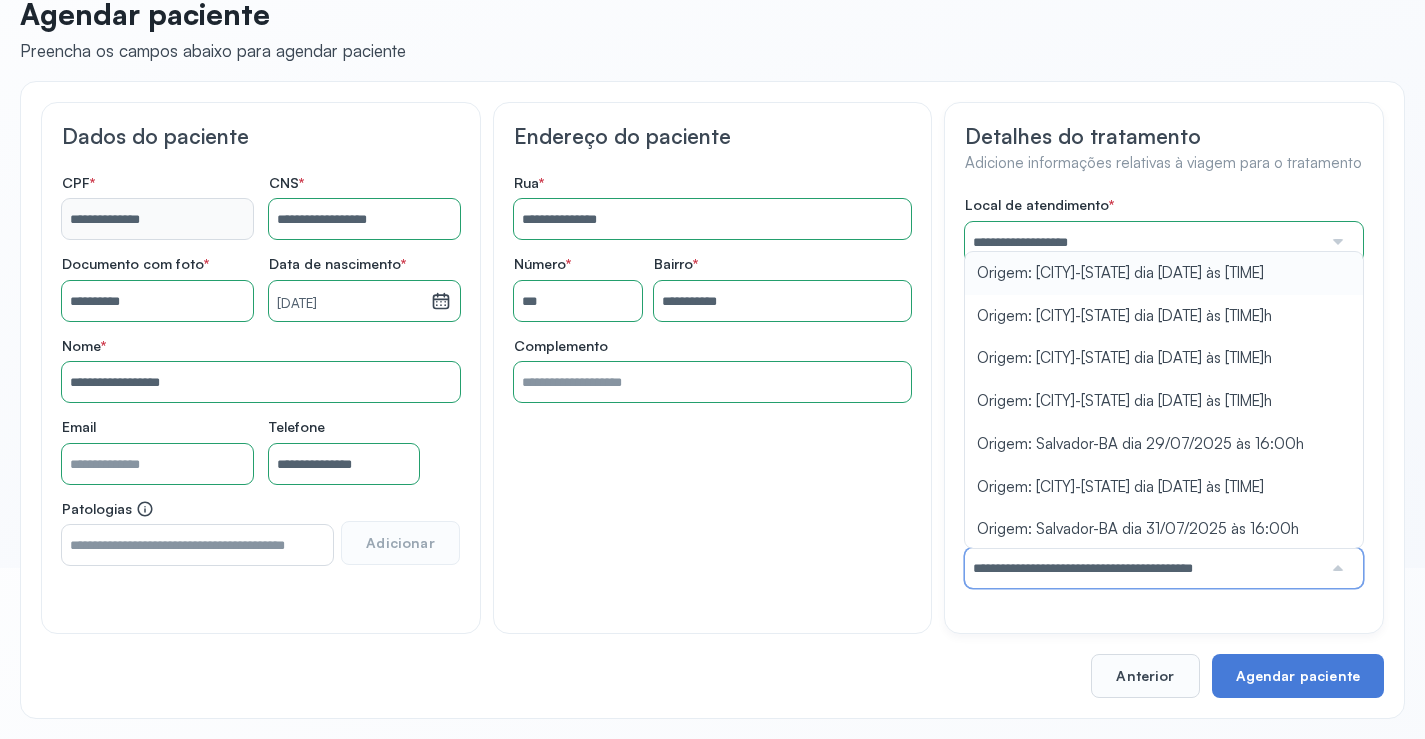 click on "**********" at bounding box center (1164, 392) 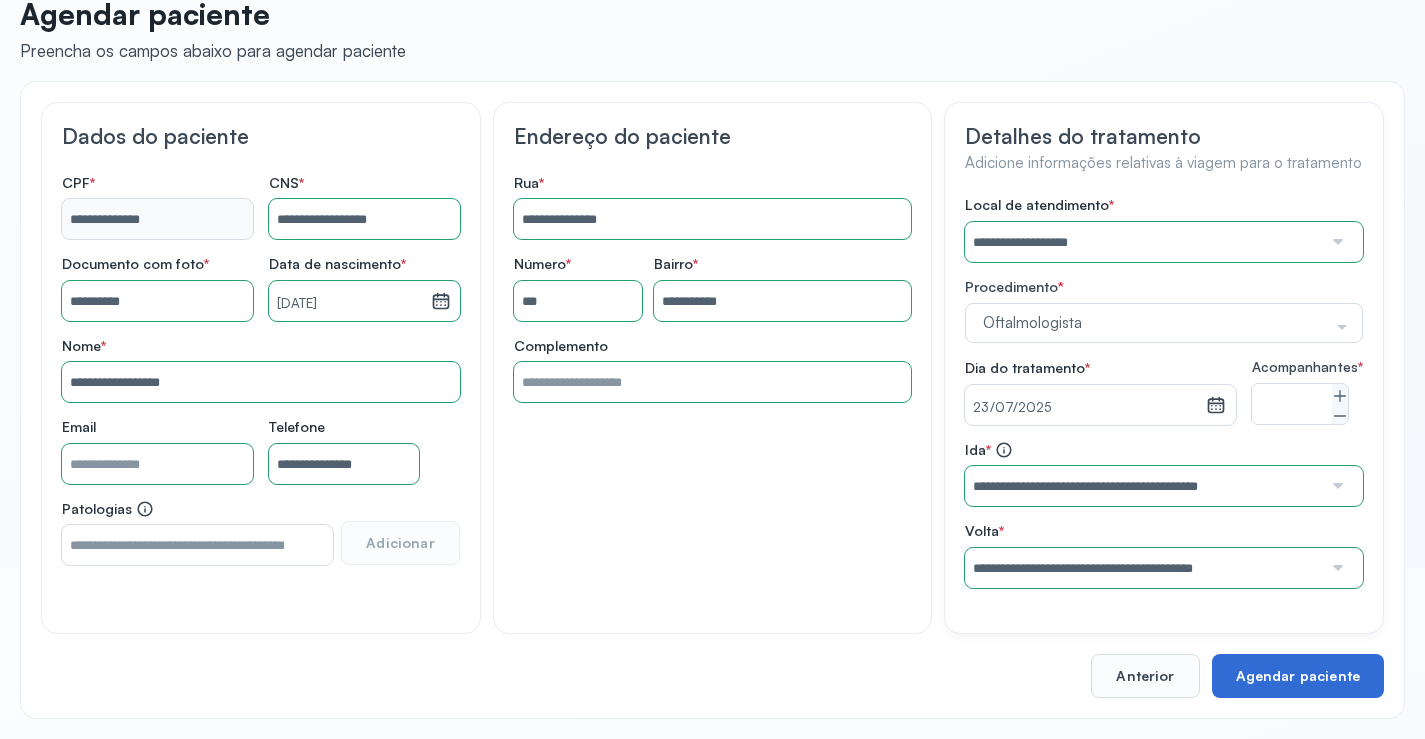 click on "Agendar paciente" at bounding box center [1298, 676] 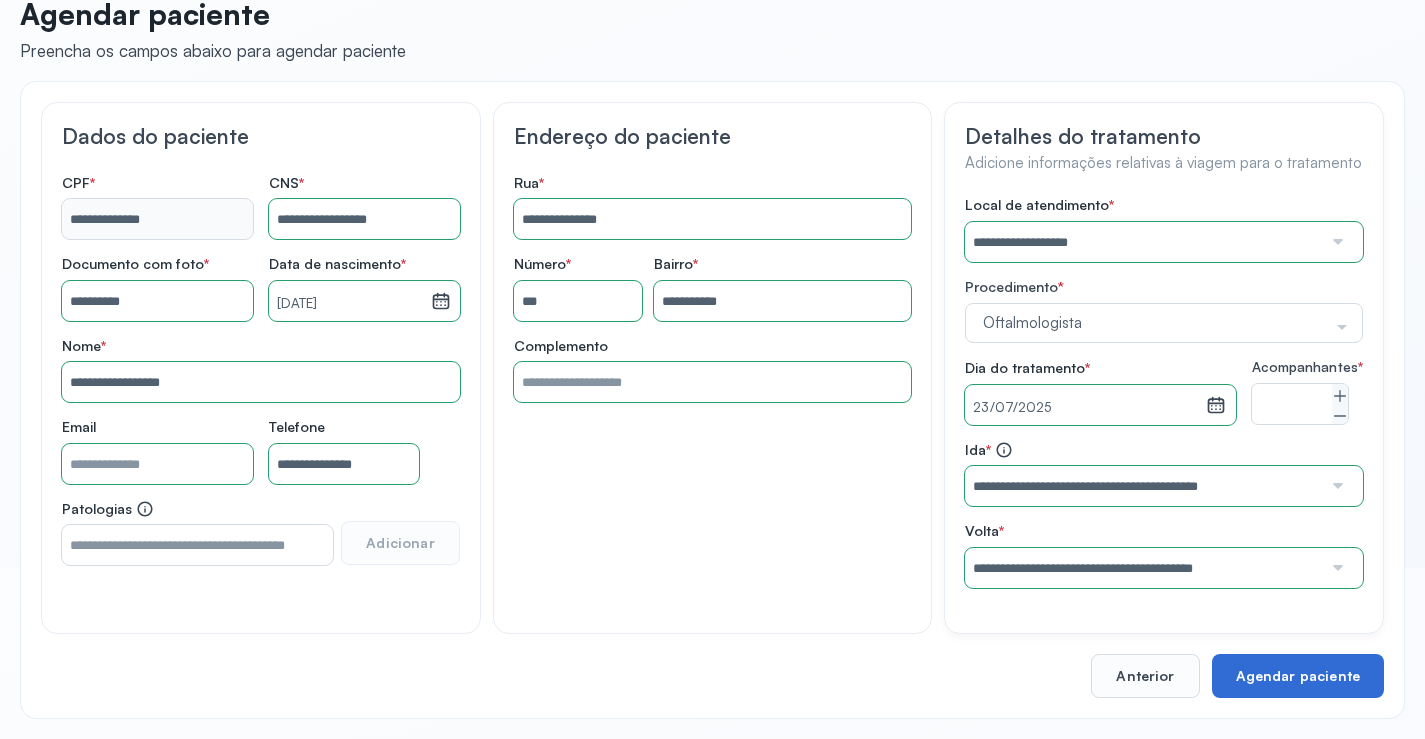 scroll, scrollTop: 44, scrollLeft: 0, axis: vertical 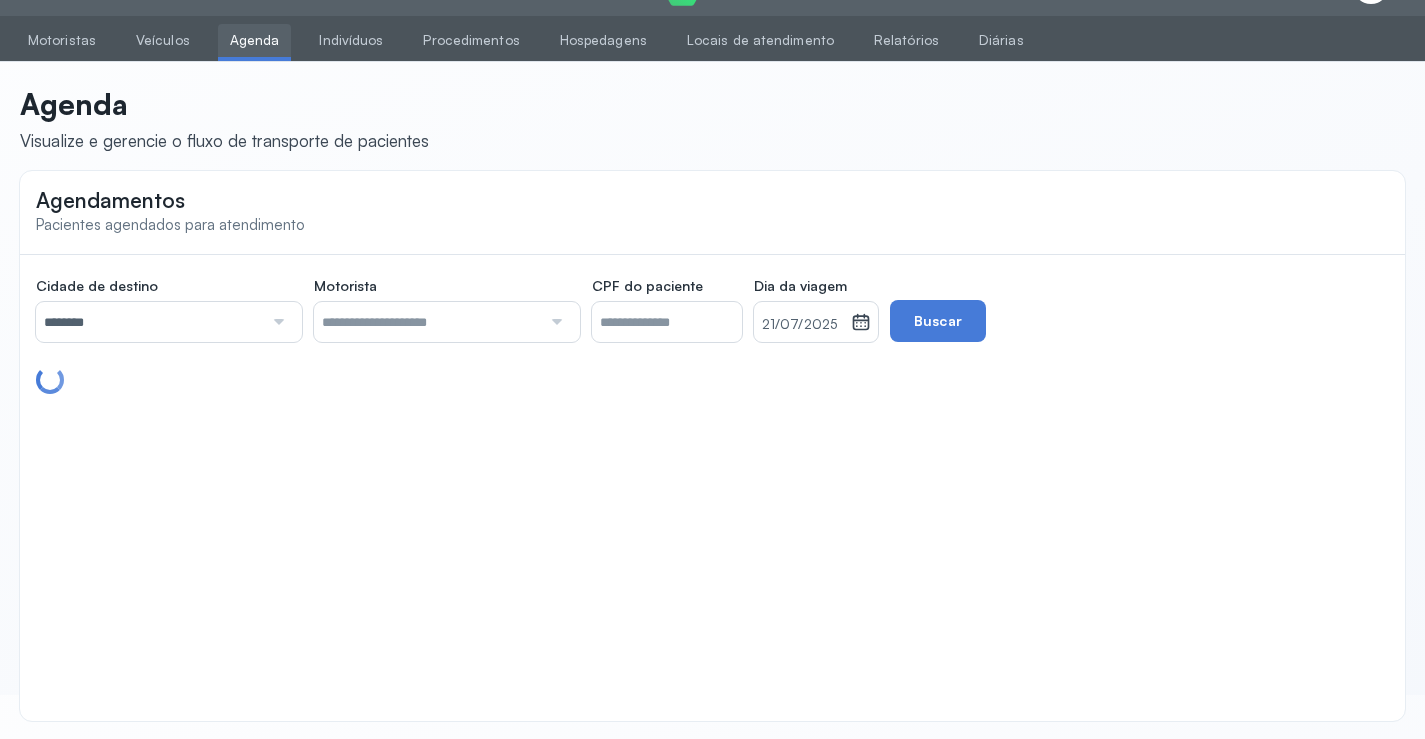 click on "********" at bounding box center (149, 322) 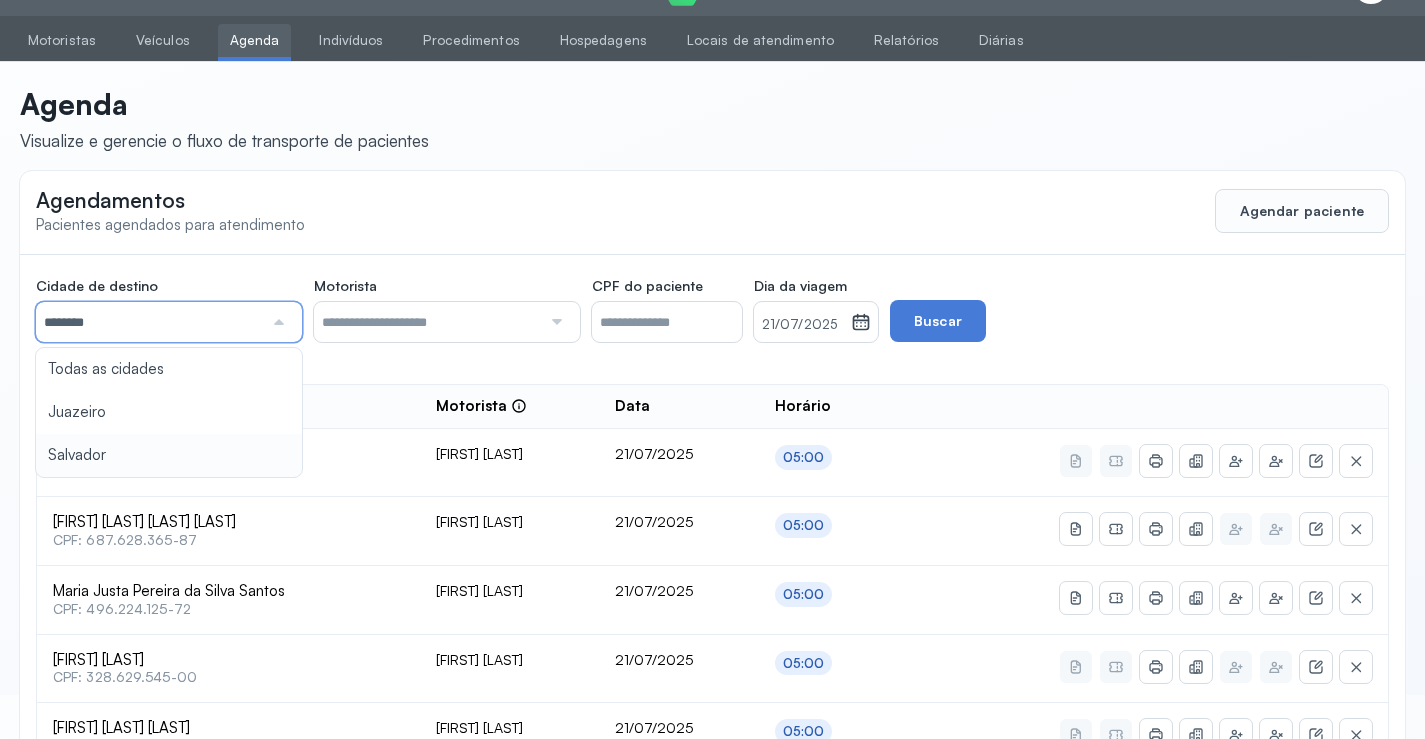 type on "********" 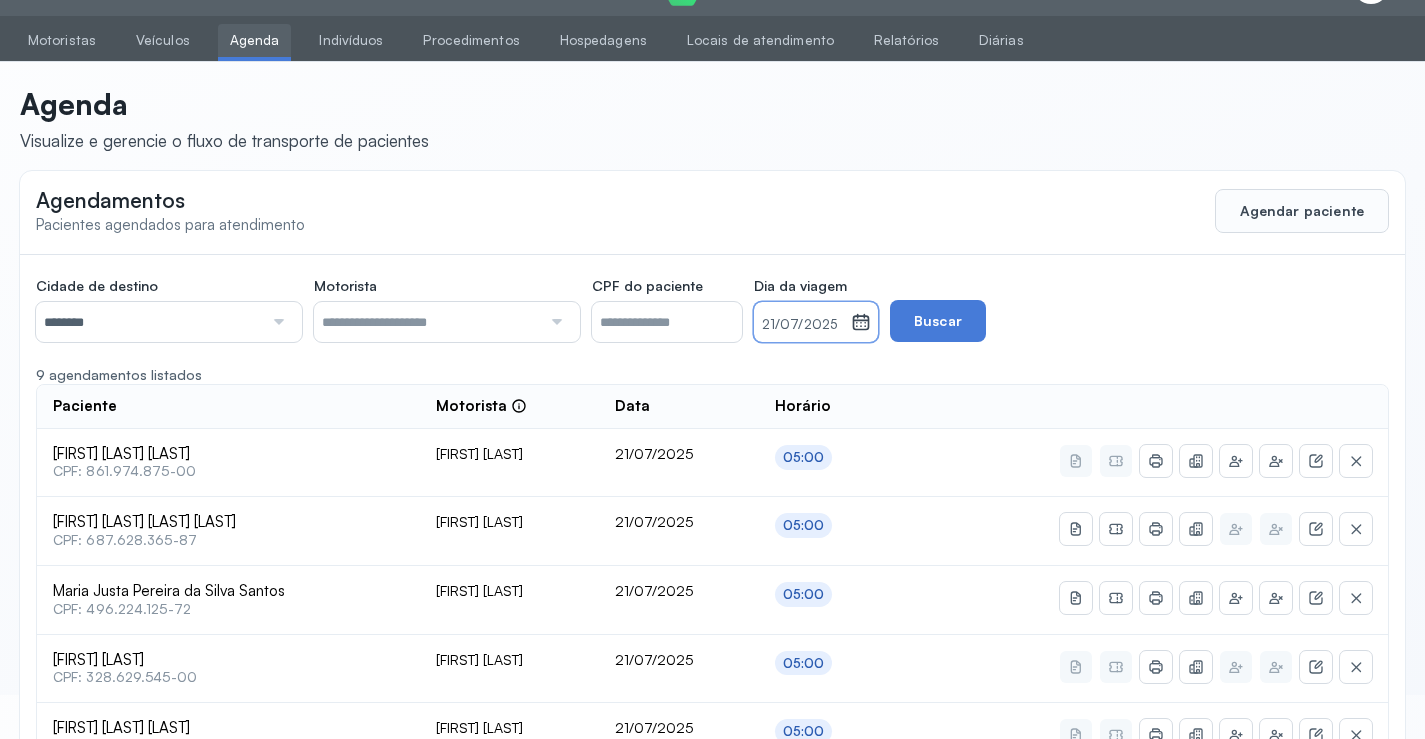click on "21/07/2025" at bounding box center (802, 325) 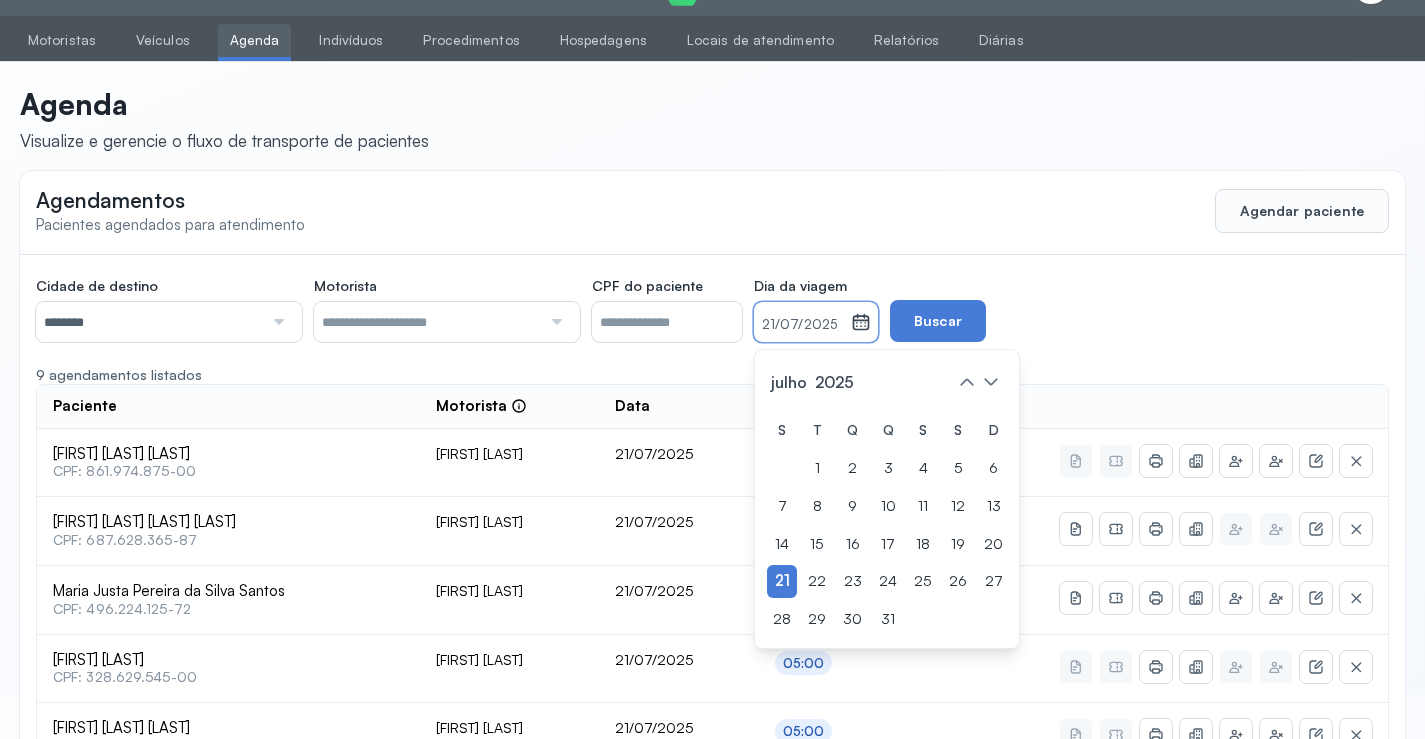 drag, startPoint x: 855, startPoint y: 585, endPoint x: 888, endPoint y: 481, distance: 109.11004 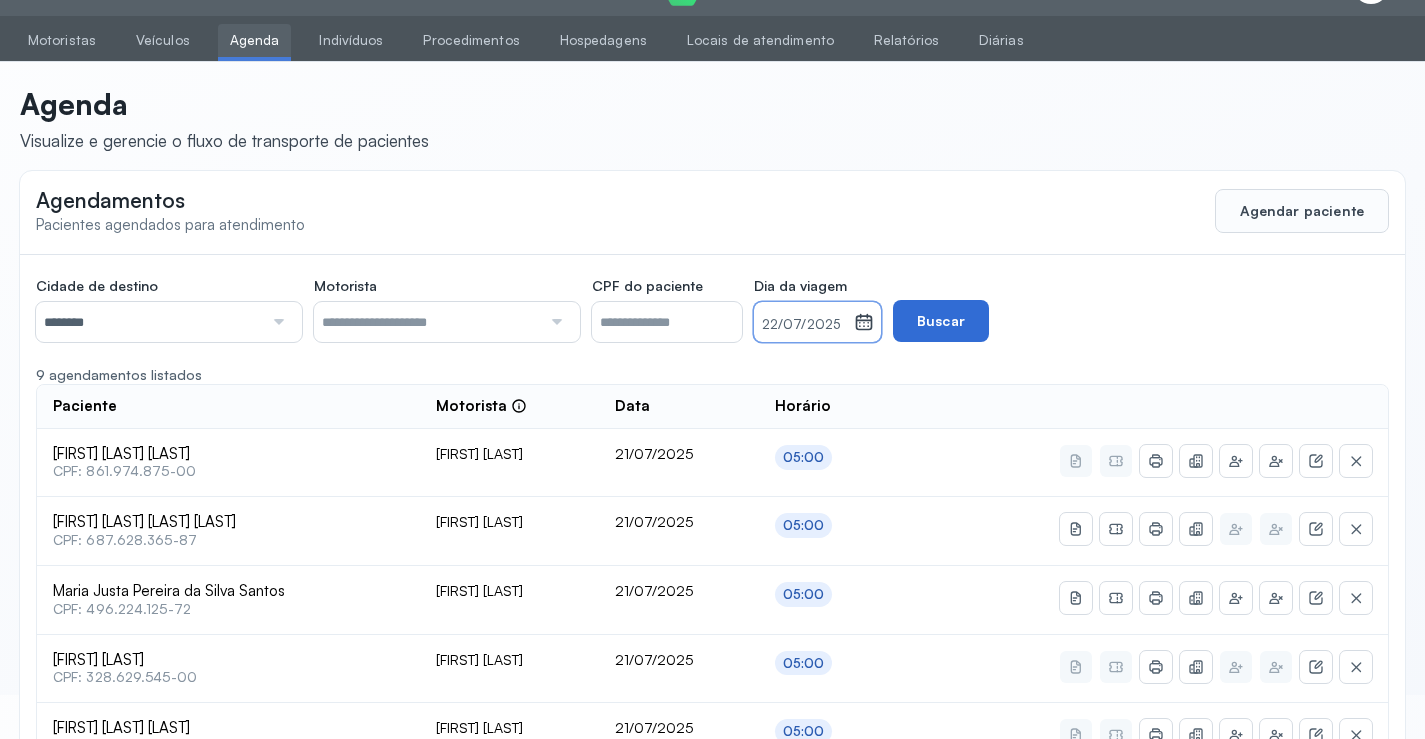 click on "Buscar" at bounding box center (941, 321) 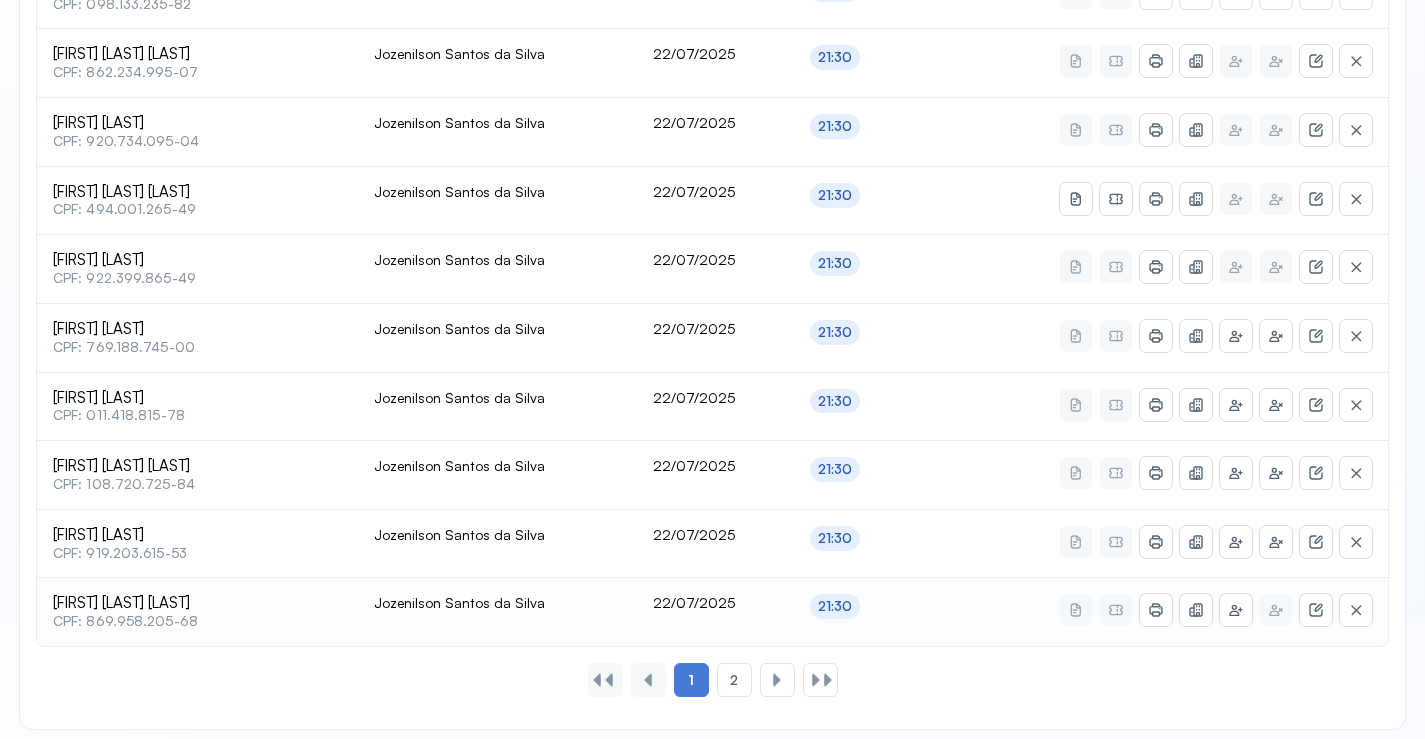 scroll, scrollTop: 865, scrollLeft: 0, axis: vertical 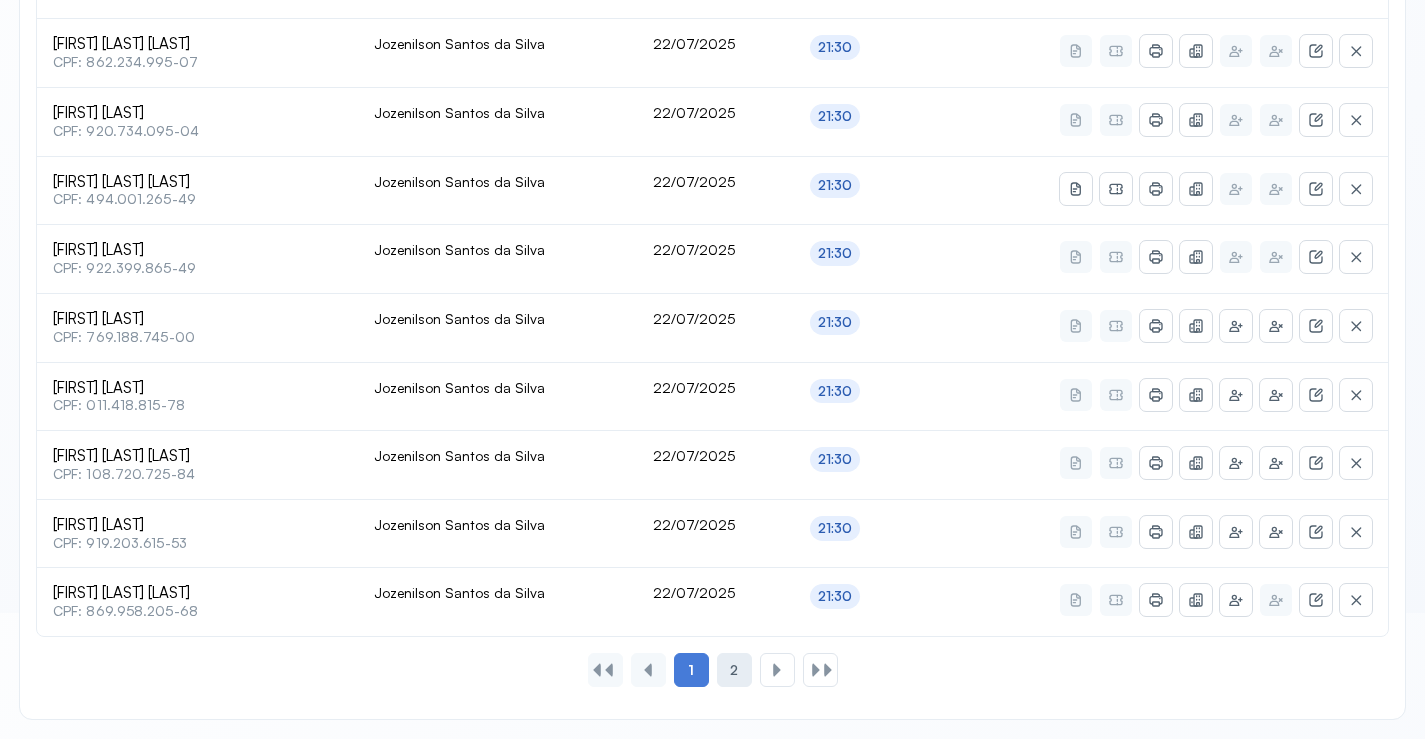 click on "2" 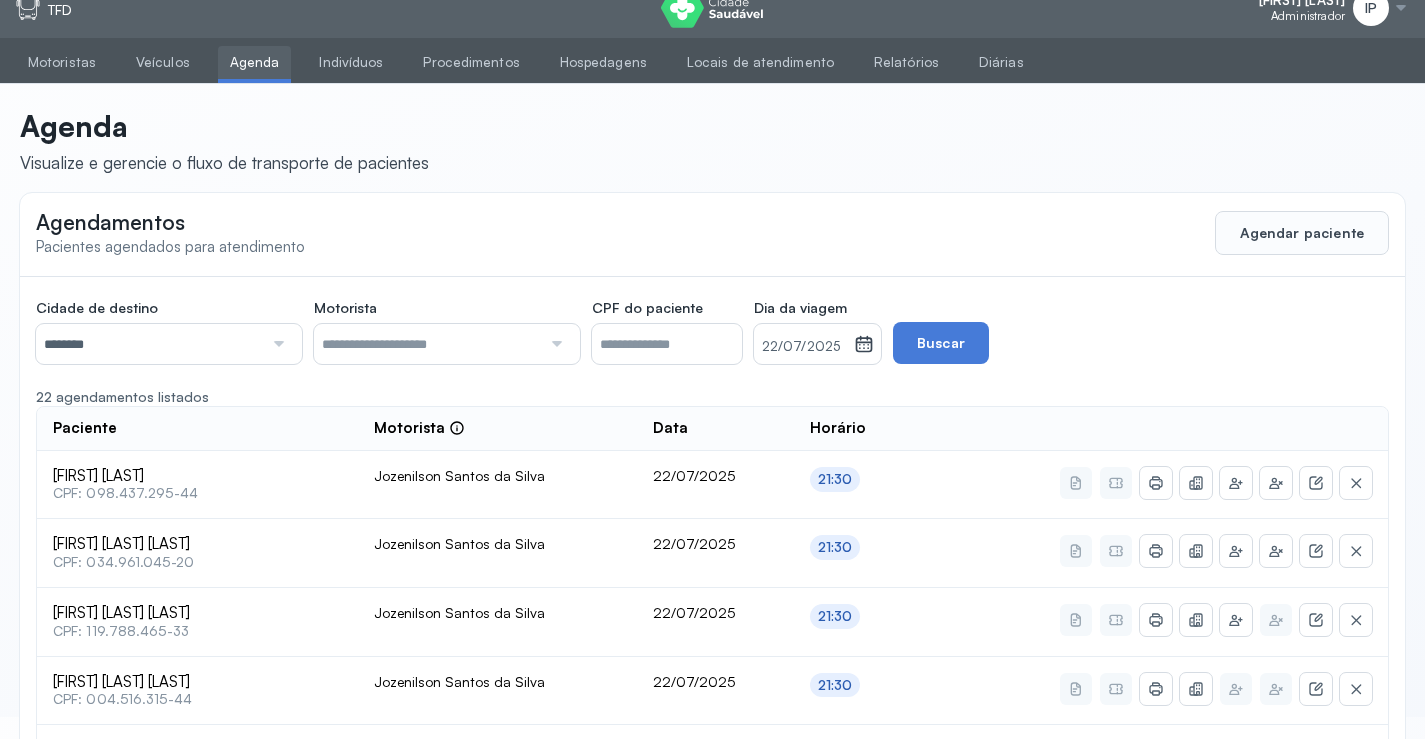 scroll, scrollTop: 16, scrollLeft: 0, axis: vertical 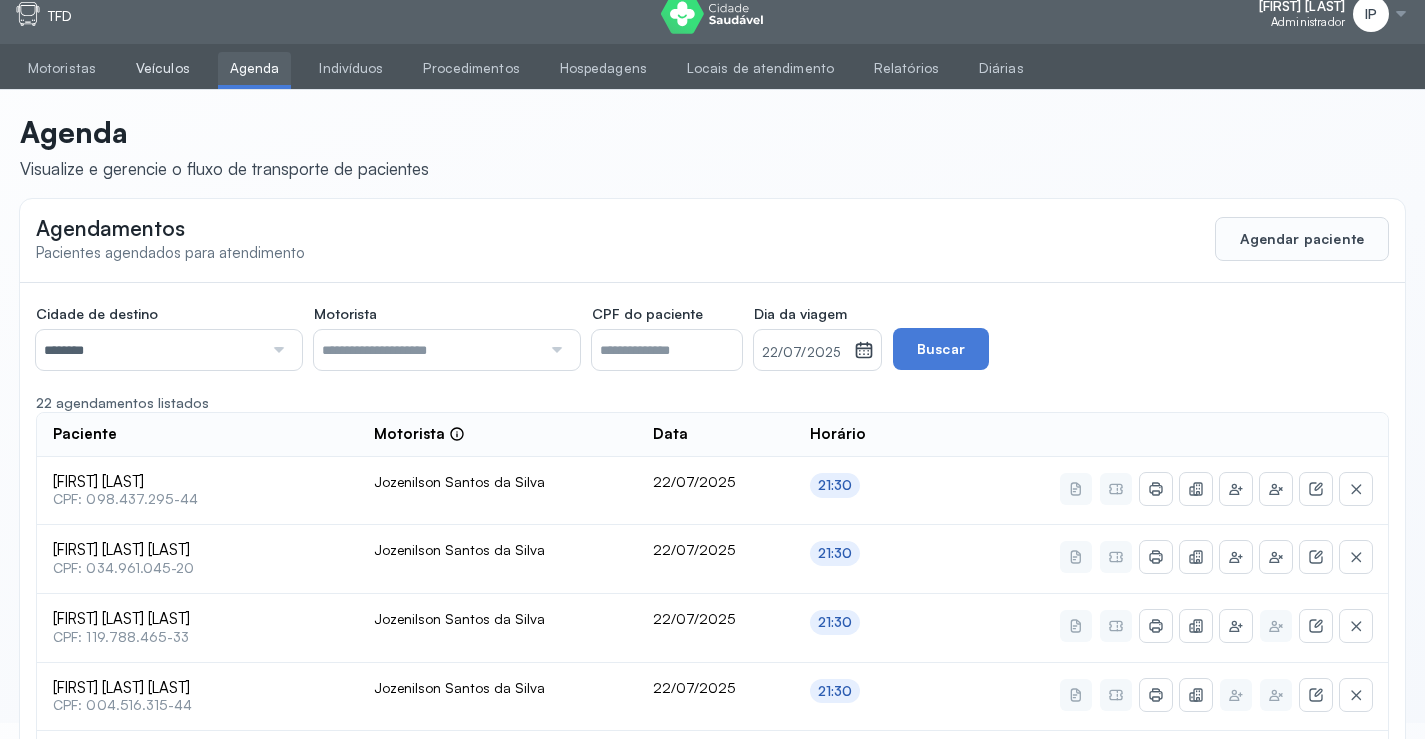 click on "Veículos" at bounding box center [163, 68] 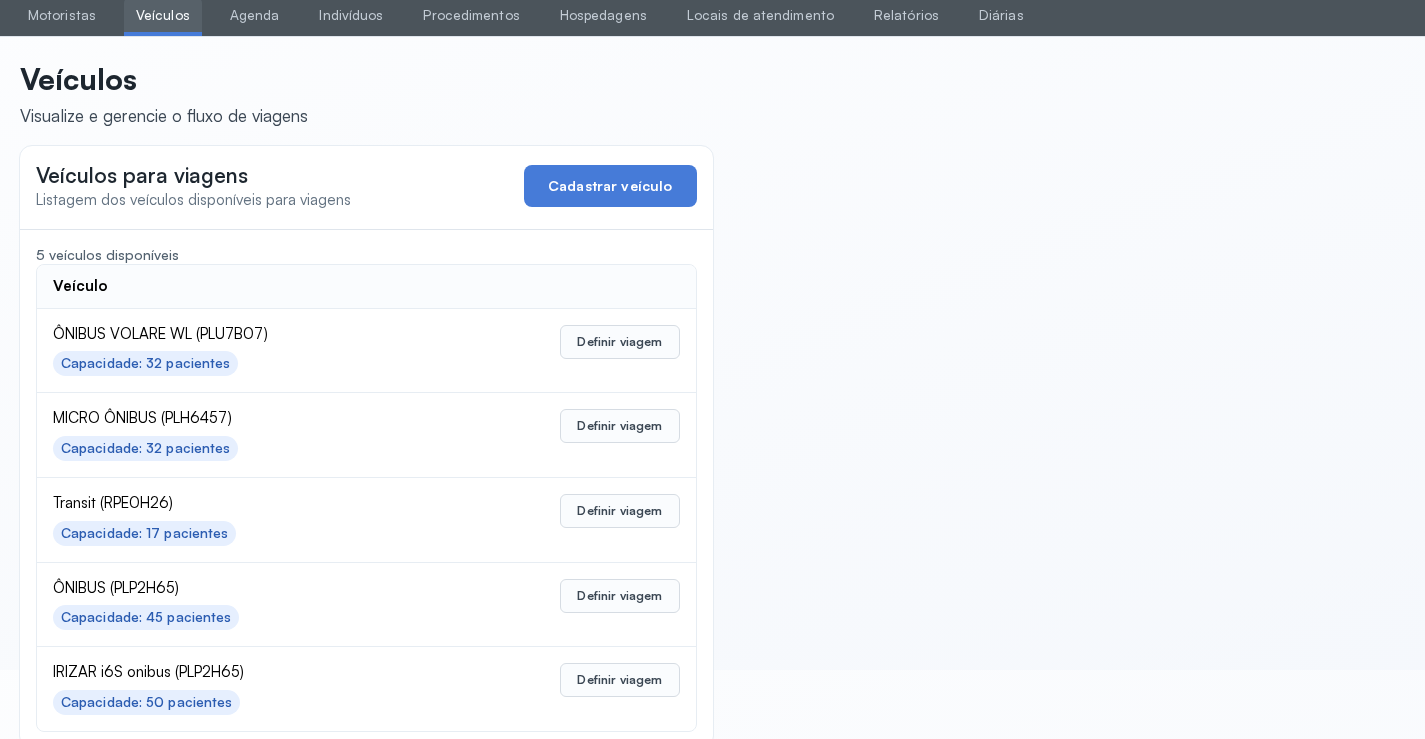 scroll, scrollTop: 98, scrollLeft: 0, axis: vertical 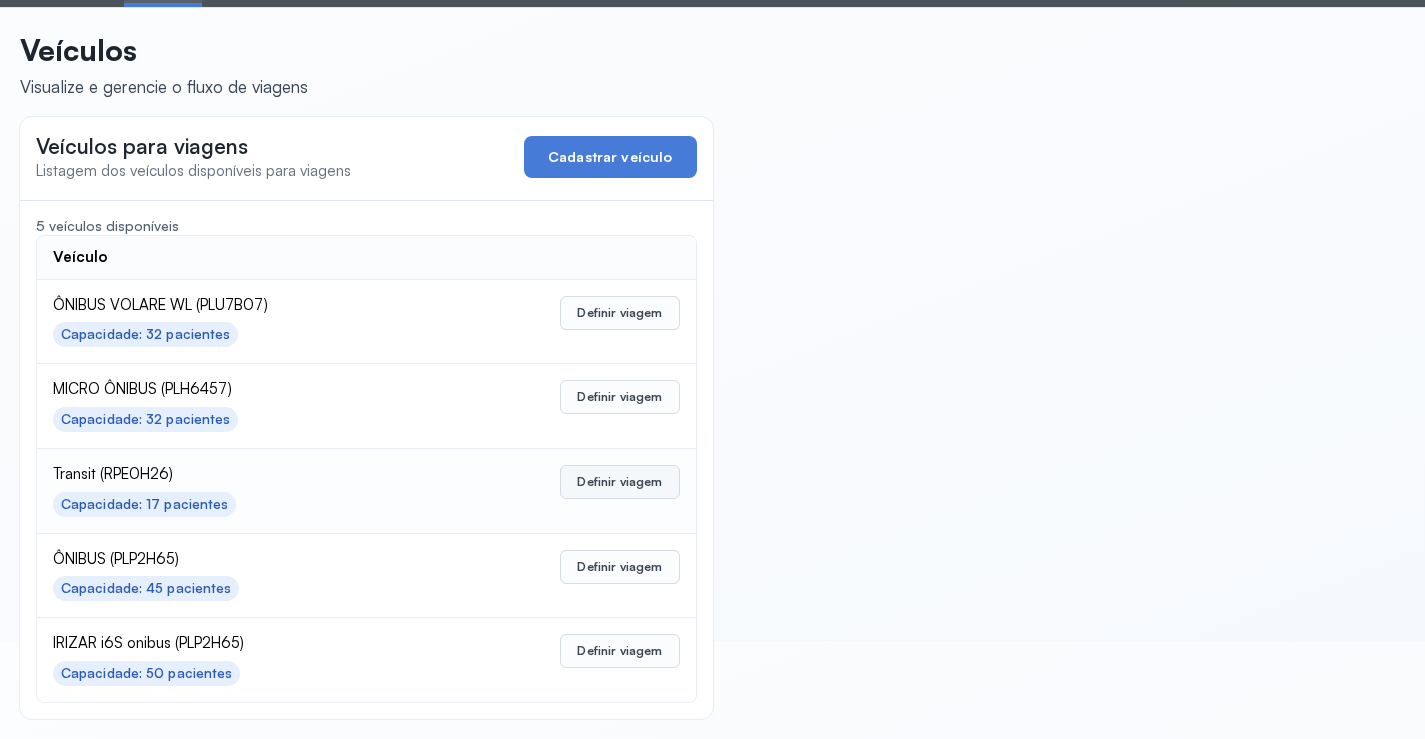 click on "Definir viagem" at bounding box center (619, 482) 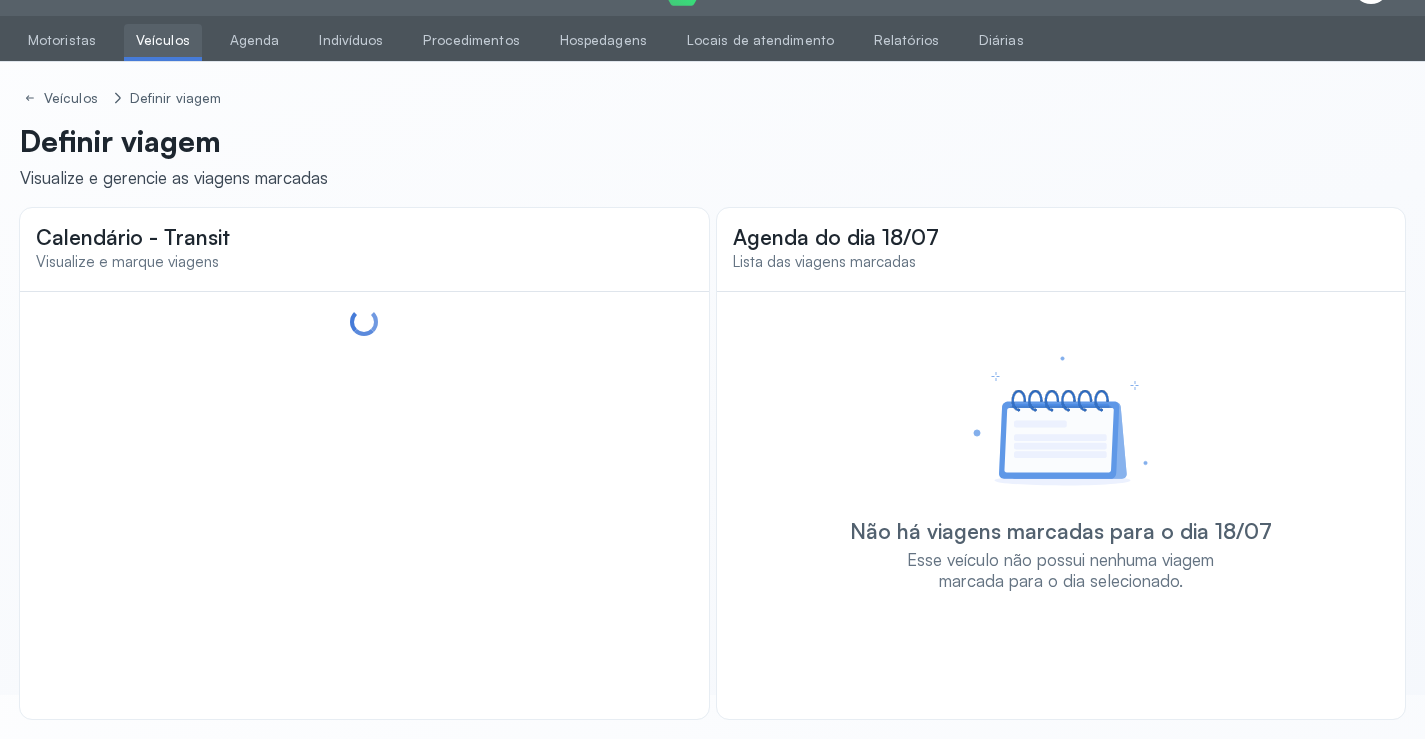 scroll, scrollTop: 47, scrollLeft: 0, axis: vertical 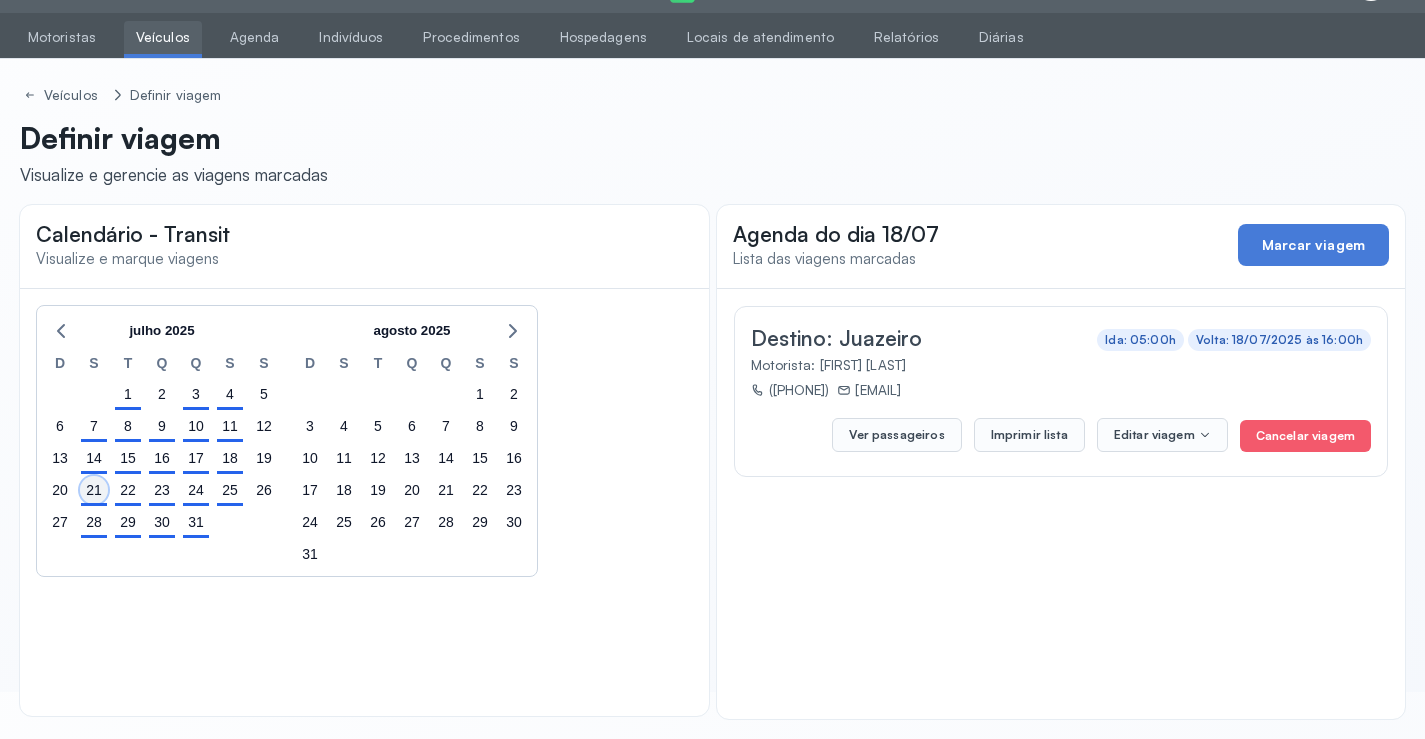 click on "21" 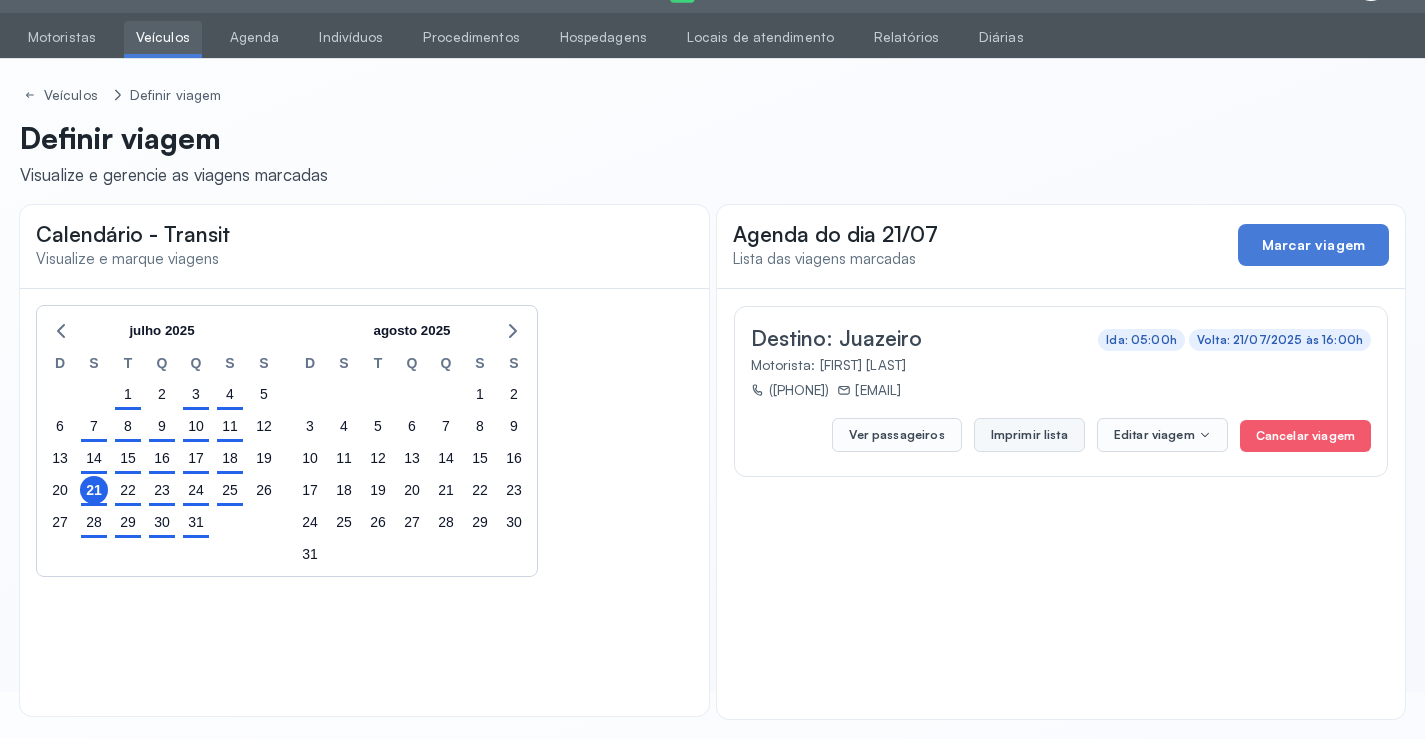 click on "Imprimir lista" at bounding box center [1029, 435] 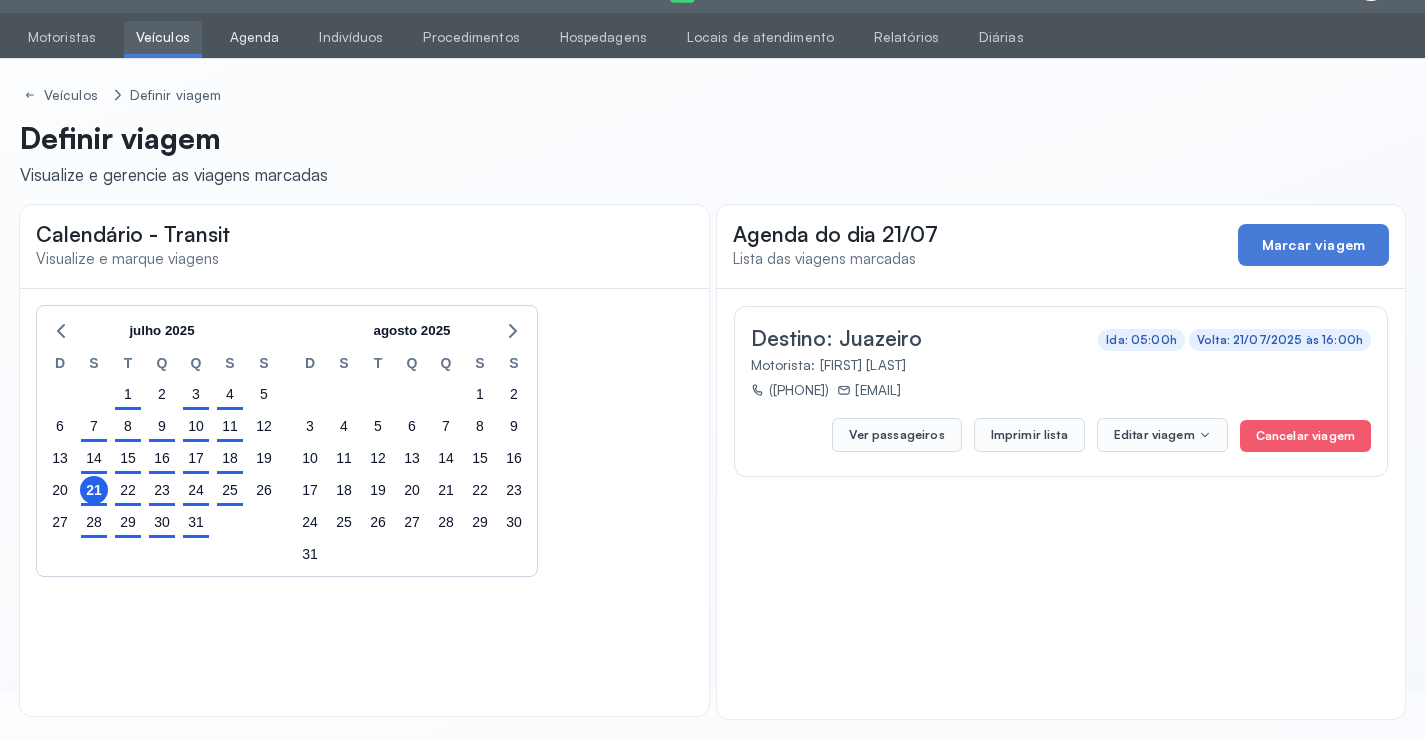 click on "Agenda" at bounding box center (255, 37) 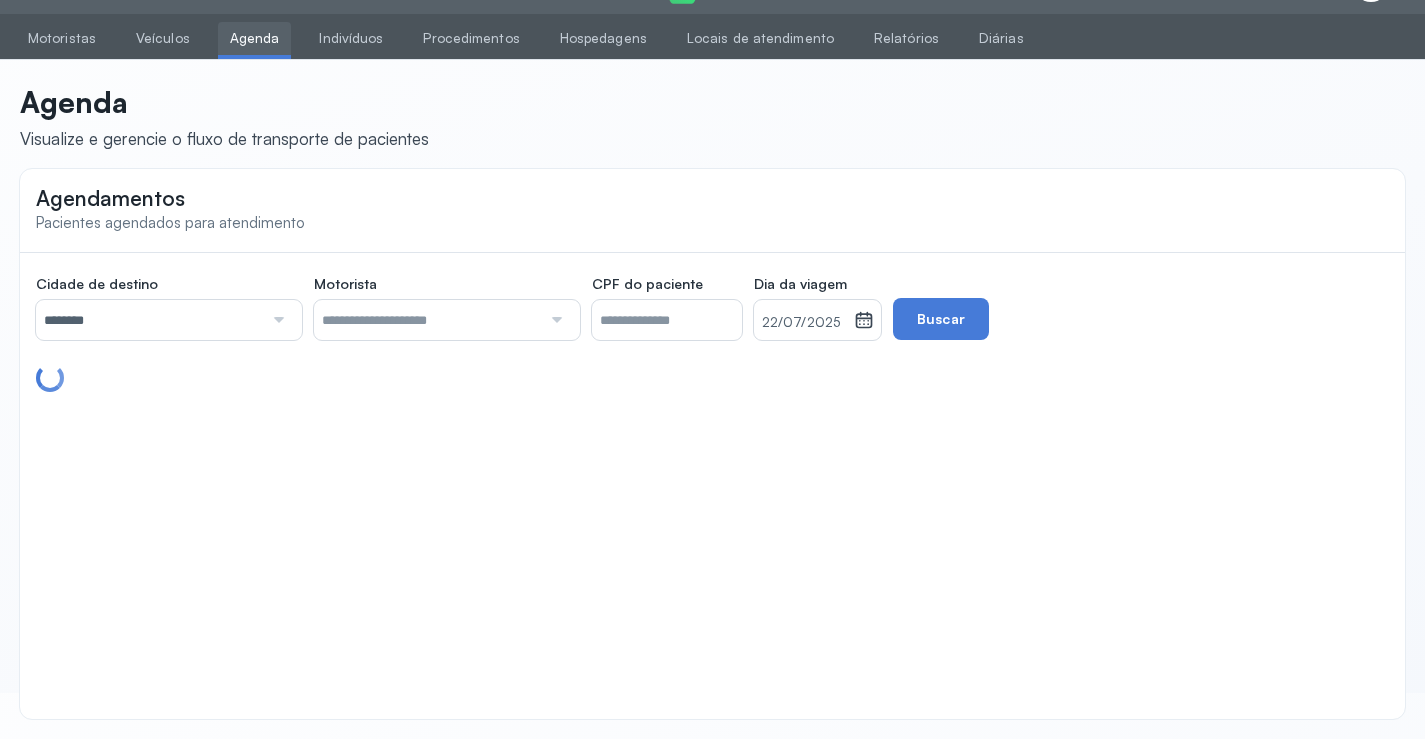 scroll, scrollTop: 46, scrollLeft: 0, axis: vertical 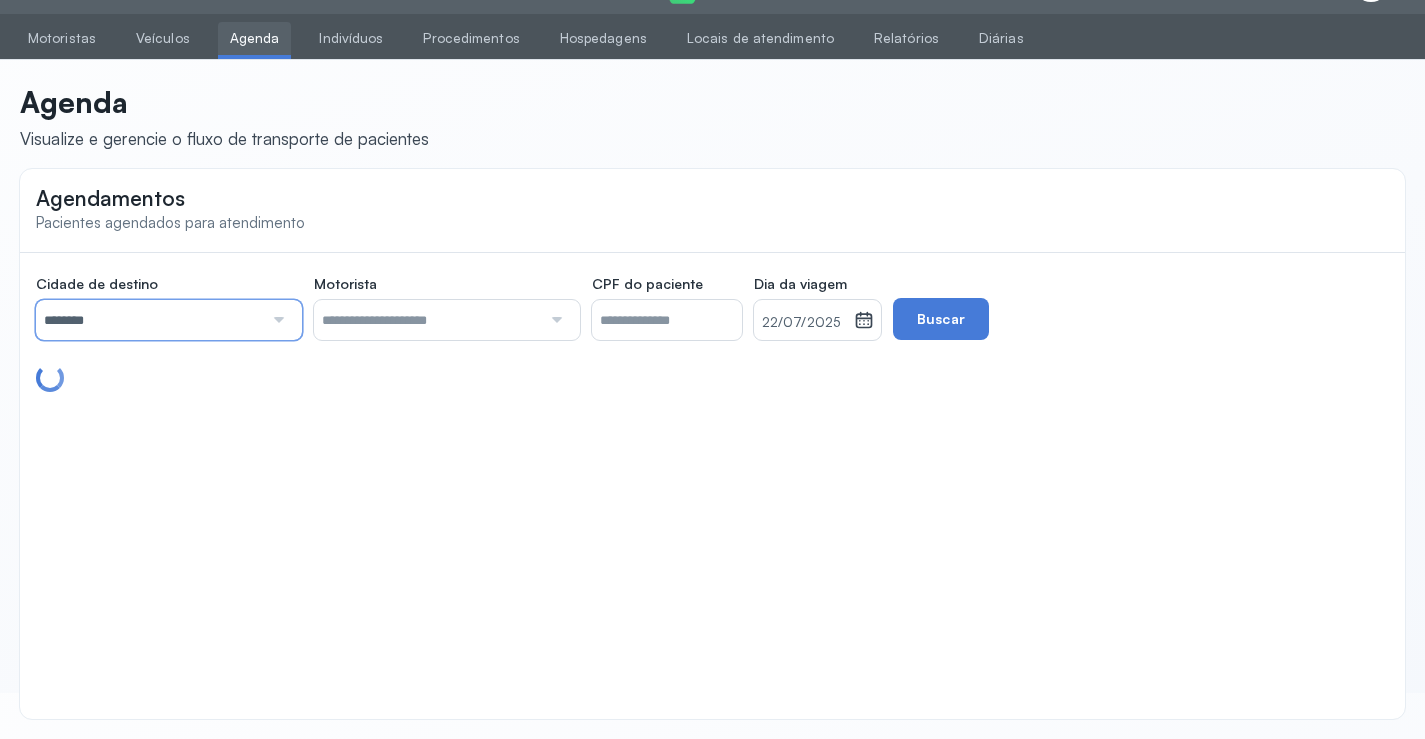 click on "********" at bounding box center [149, 320] 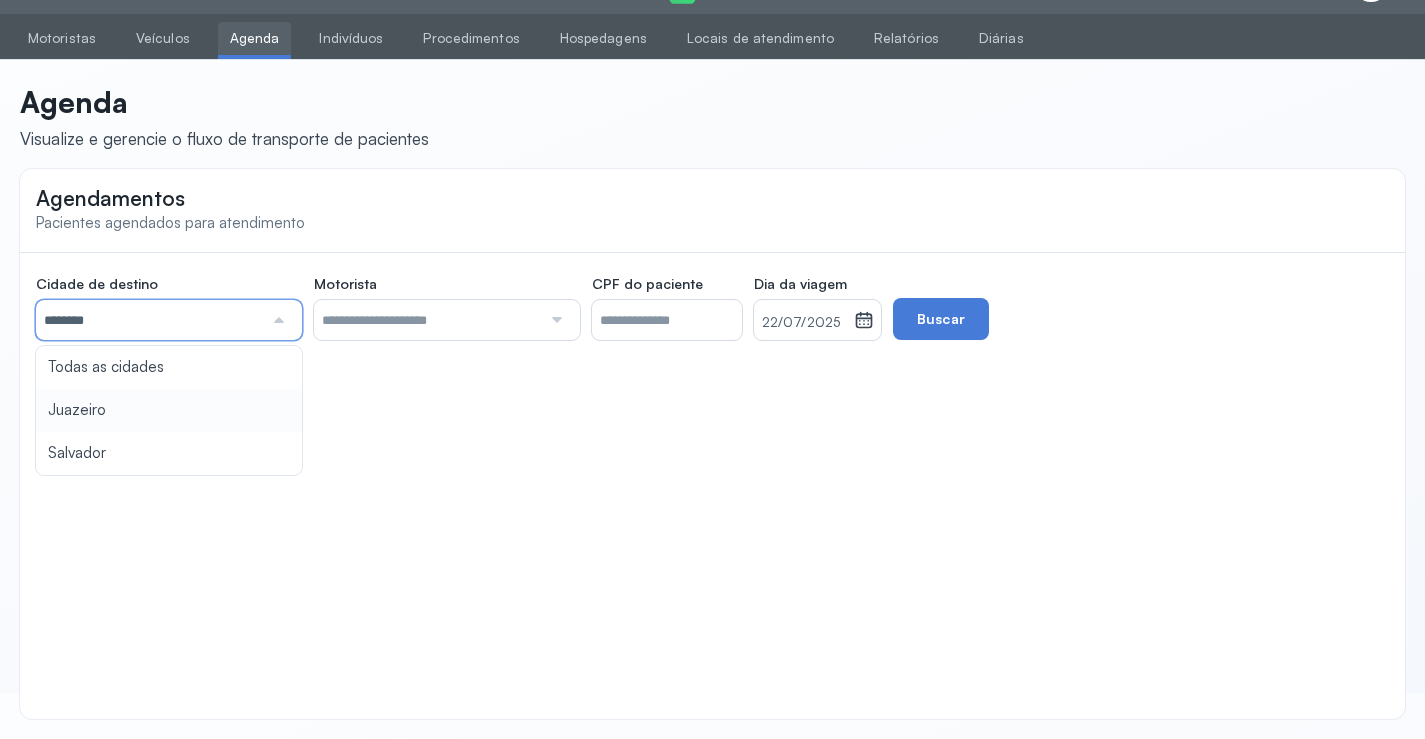click on "Cidade de destino ******** Todas as cidades Juazeiro Salvador Motorista Todos os motoristas Diego dos Santos Edevon dos Santos Souza Edevon dos Santos Souza Elto Lima de Almeida Genivaldo Rodrigues da Silva Jozenilson Santos da Silva CPF do paciente Dia da viagem 22/07/2025 julho 2025 S T Q Q S S D 1 2 3 4 5 6 7 8 9 10 11 12 13 14 15 16 17 18 19 20 21 22 23 24 25 26 27 28 29 30 31 jan fev mar abr maio jun jul ago set out nov dez 2018 2019 2020 2021 2022 2023 2024 2025 2026 2027 2028 2029 Buscar" 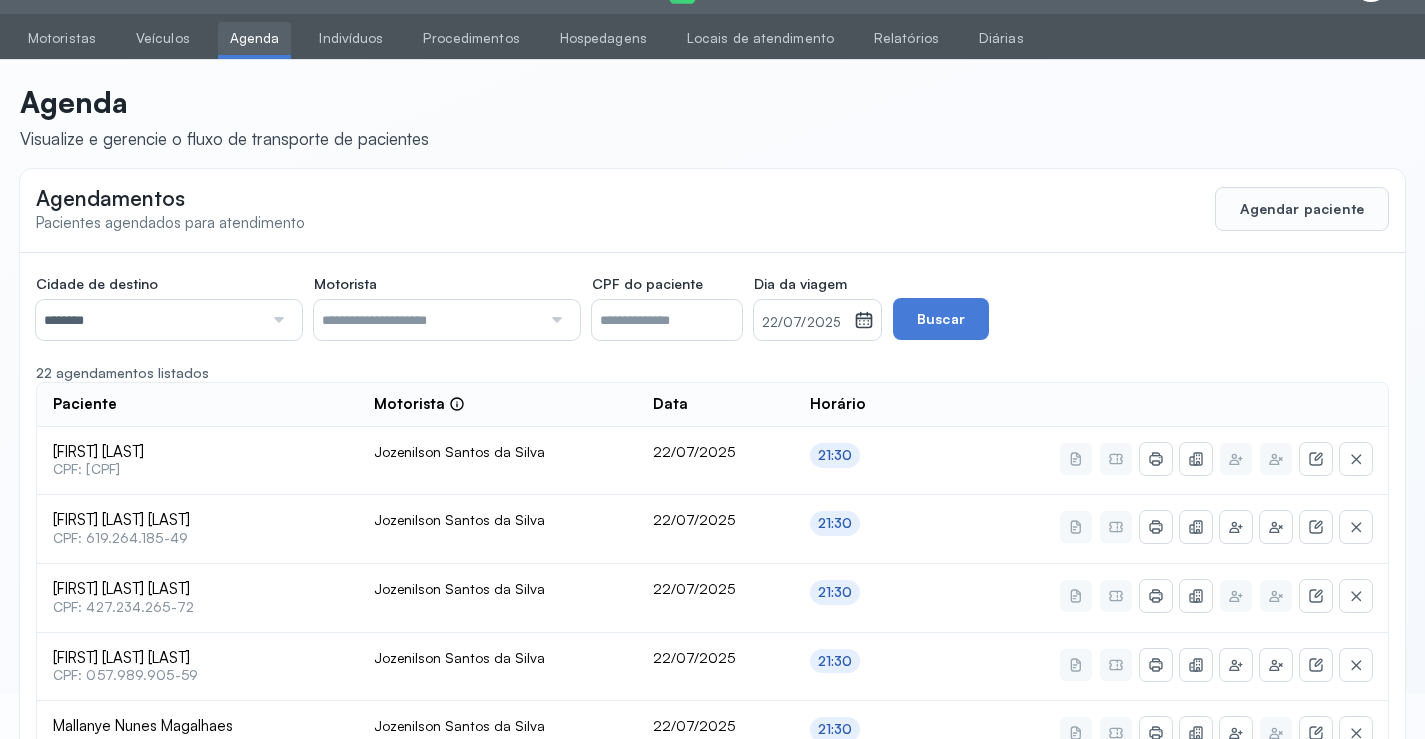 click on "22/07/2025" at bounding box center [804, 323] 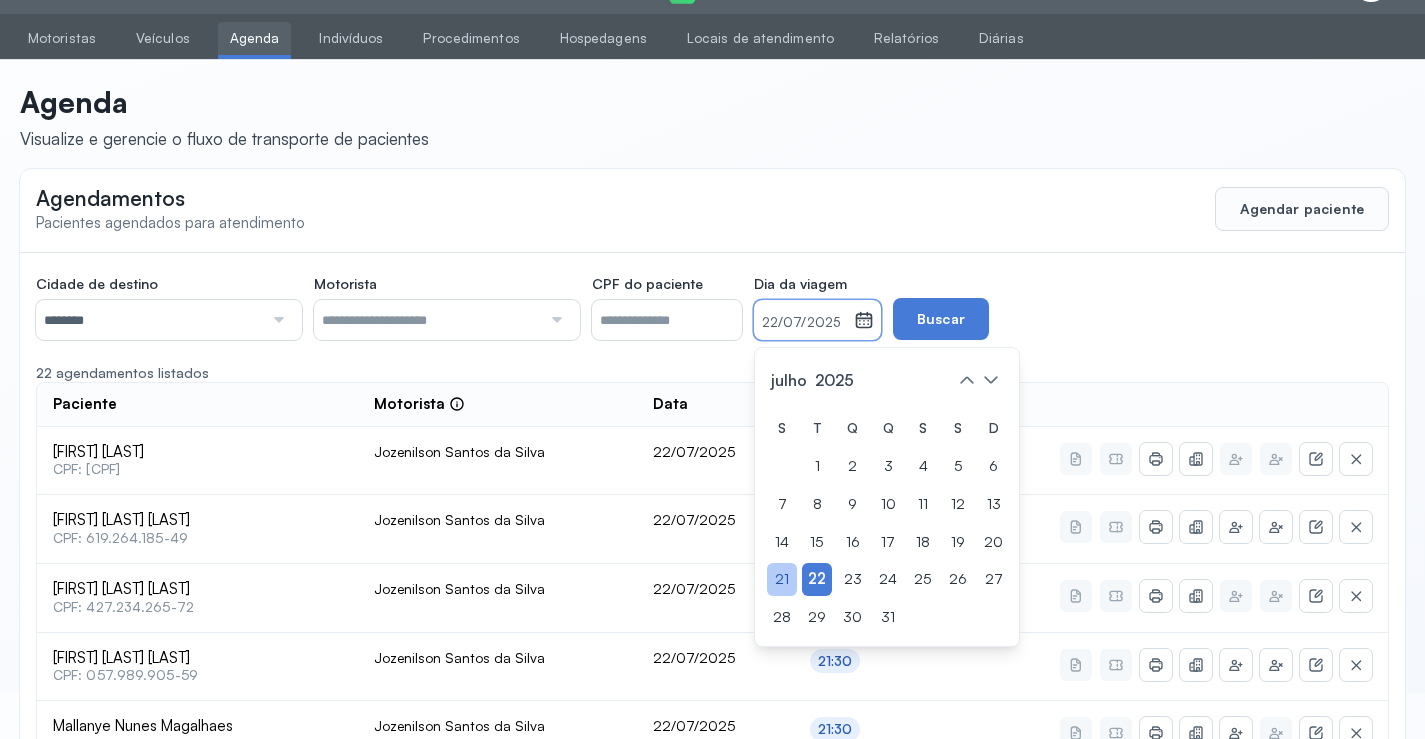 click on "21" 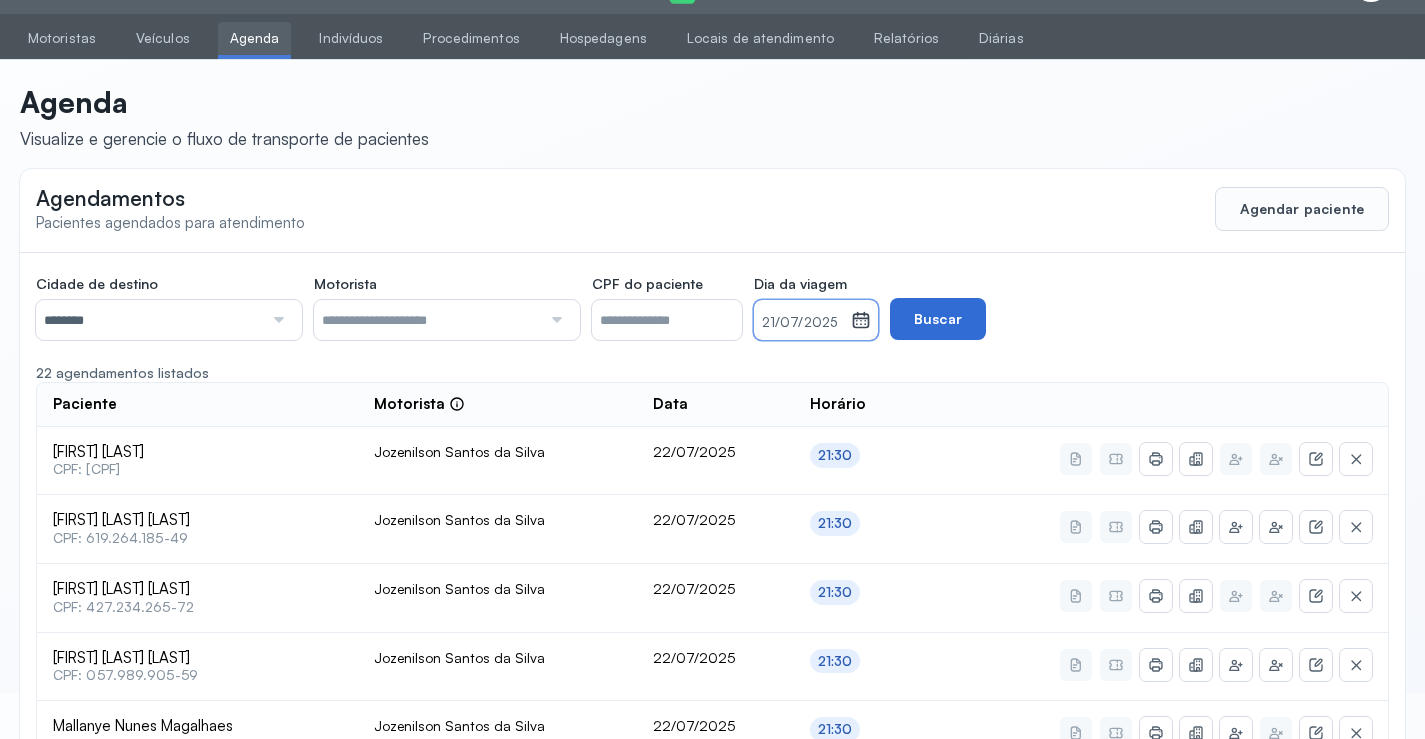 click on "Buscar" at bounding box center (938, 319) 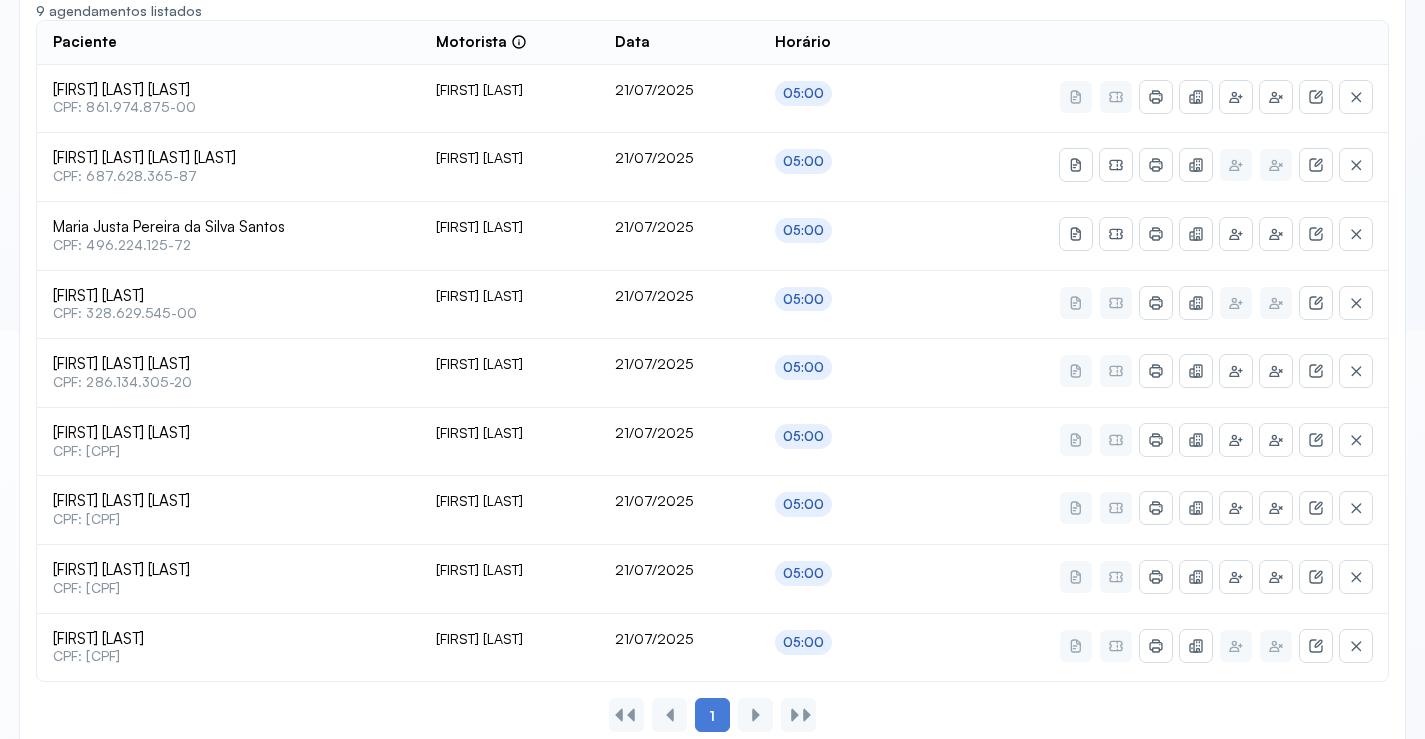 scroll, scrollTop: 446, scrollLeft: 0, axis: vertical 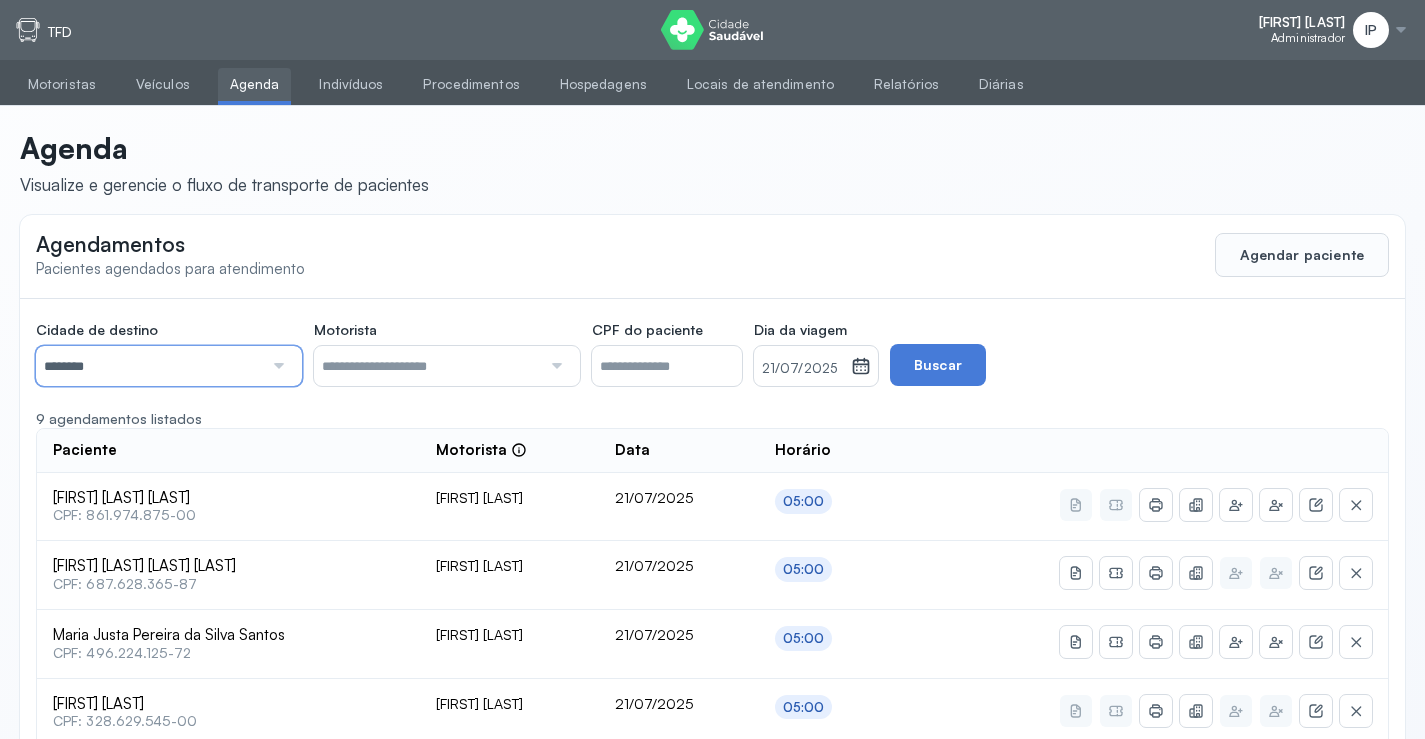 click on "********" at bounding box center (149, 366) 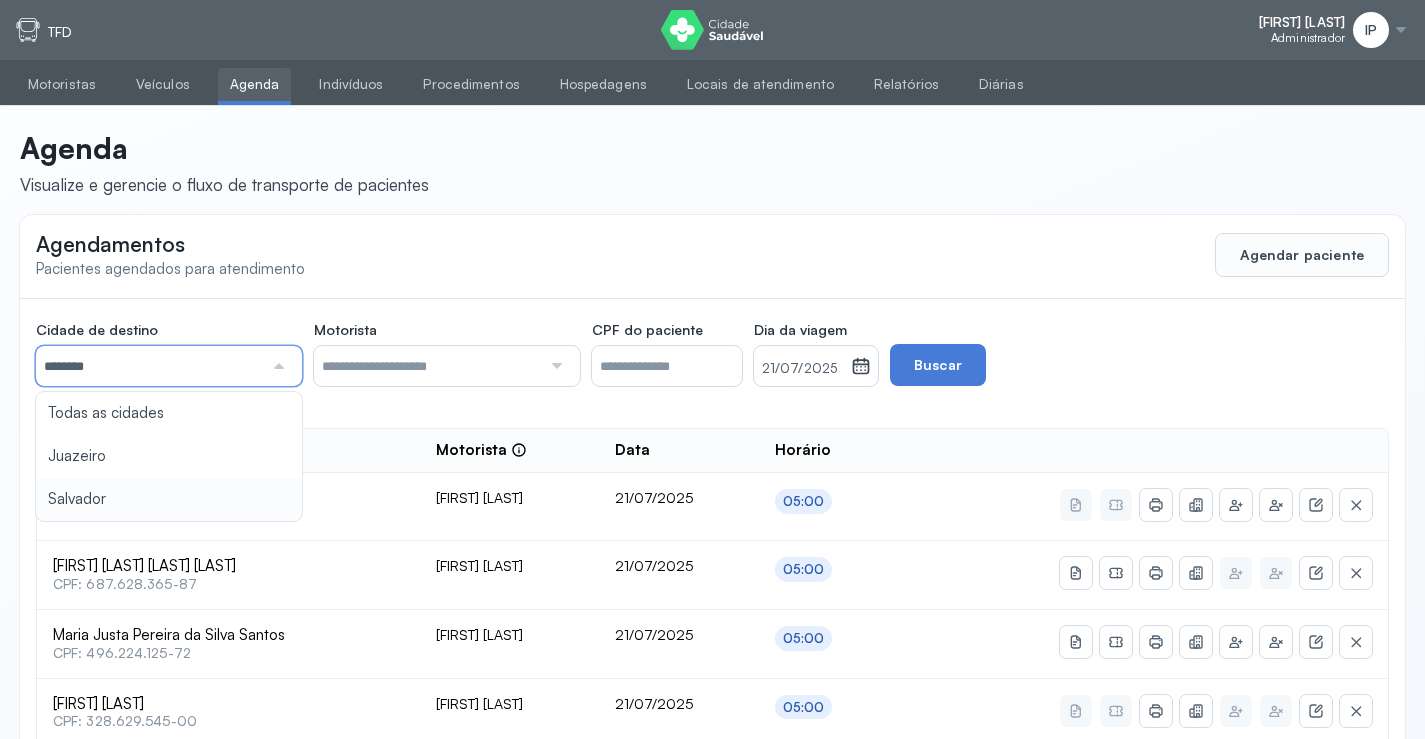 type on "********" 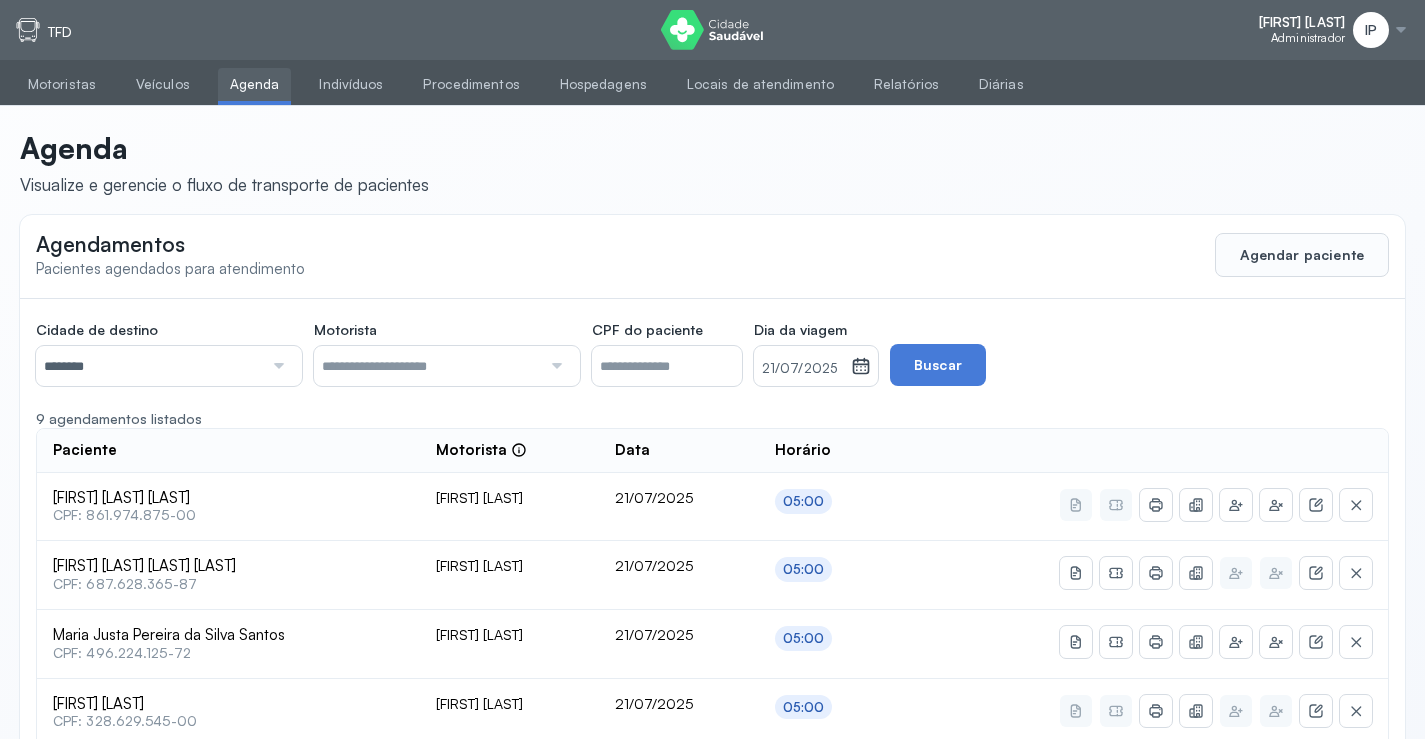 click on "21/07/2025" at bounding box center [802, 369] 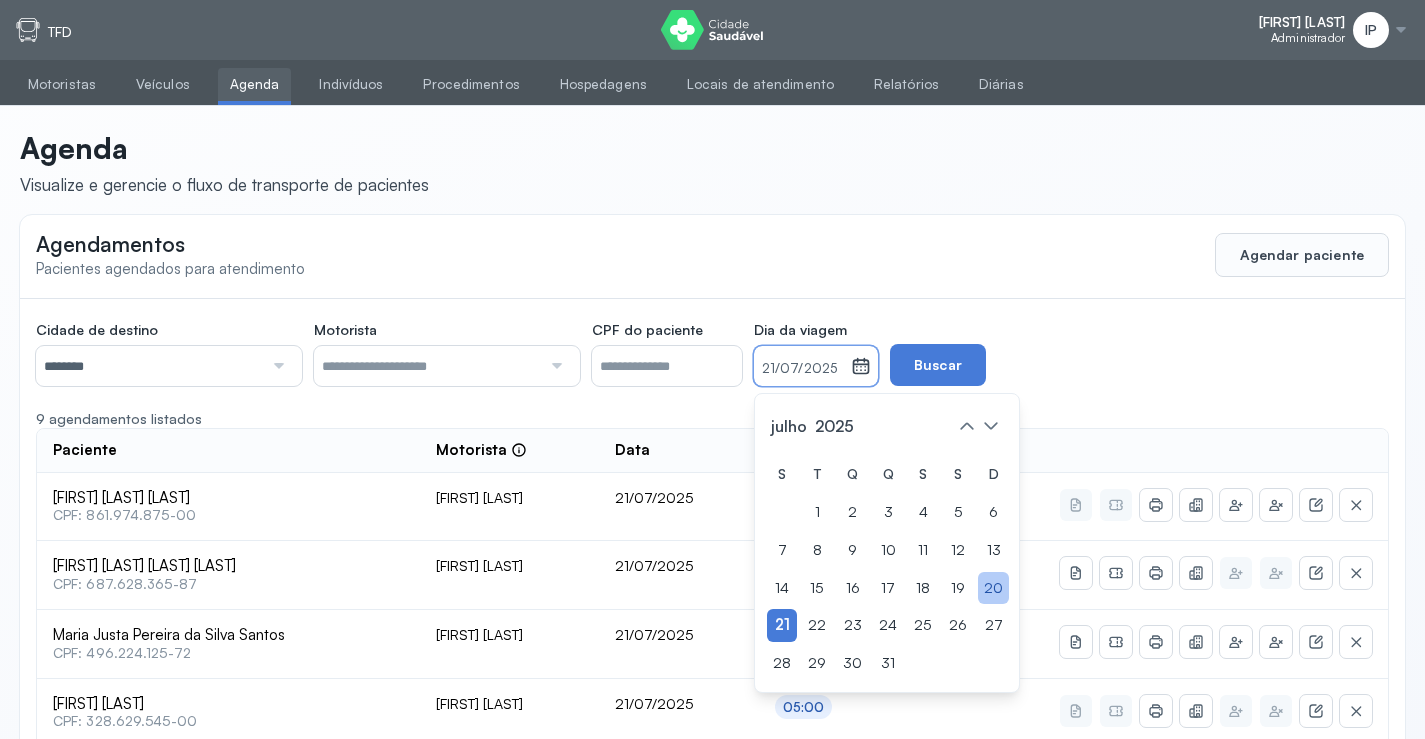 click on "20" 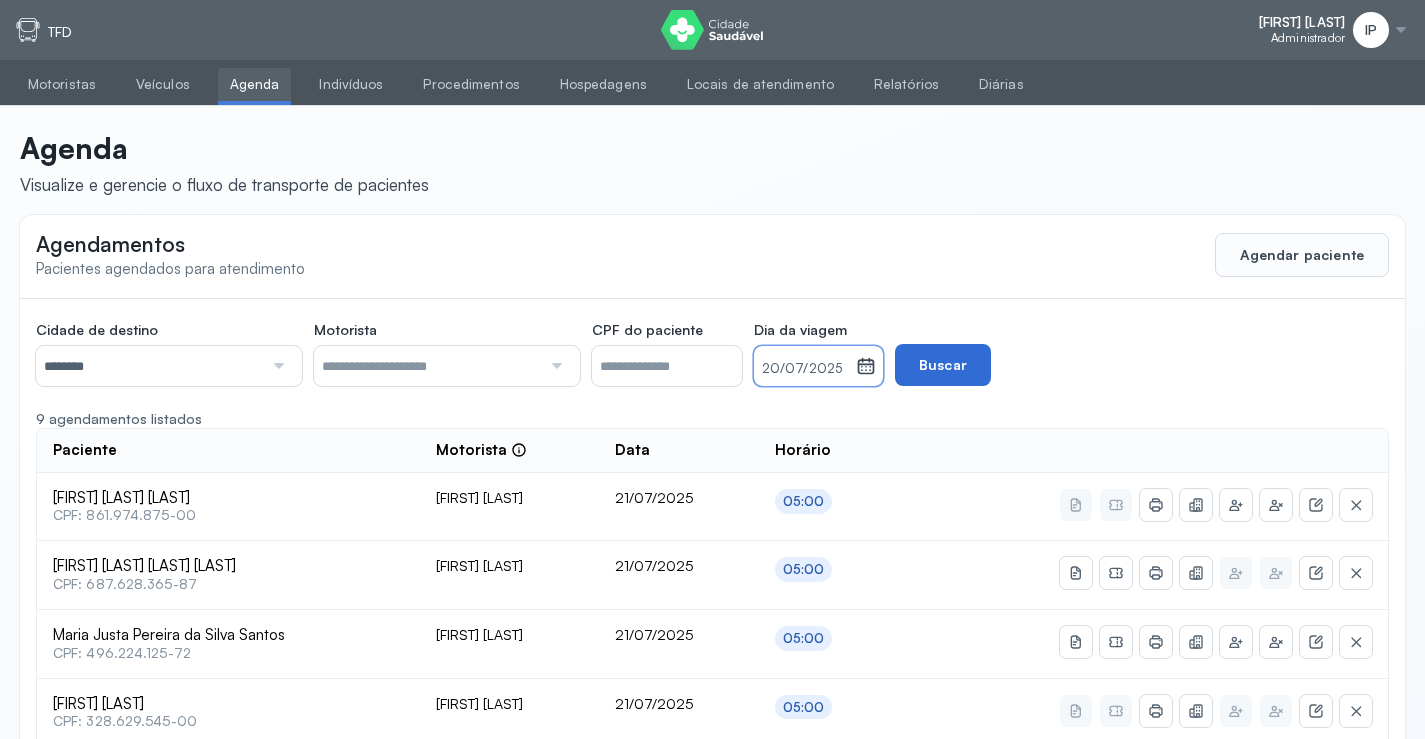 click on "Buscar" at bounding box center (943, 365) 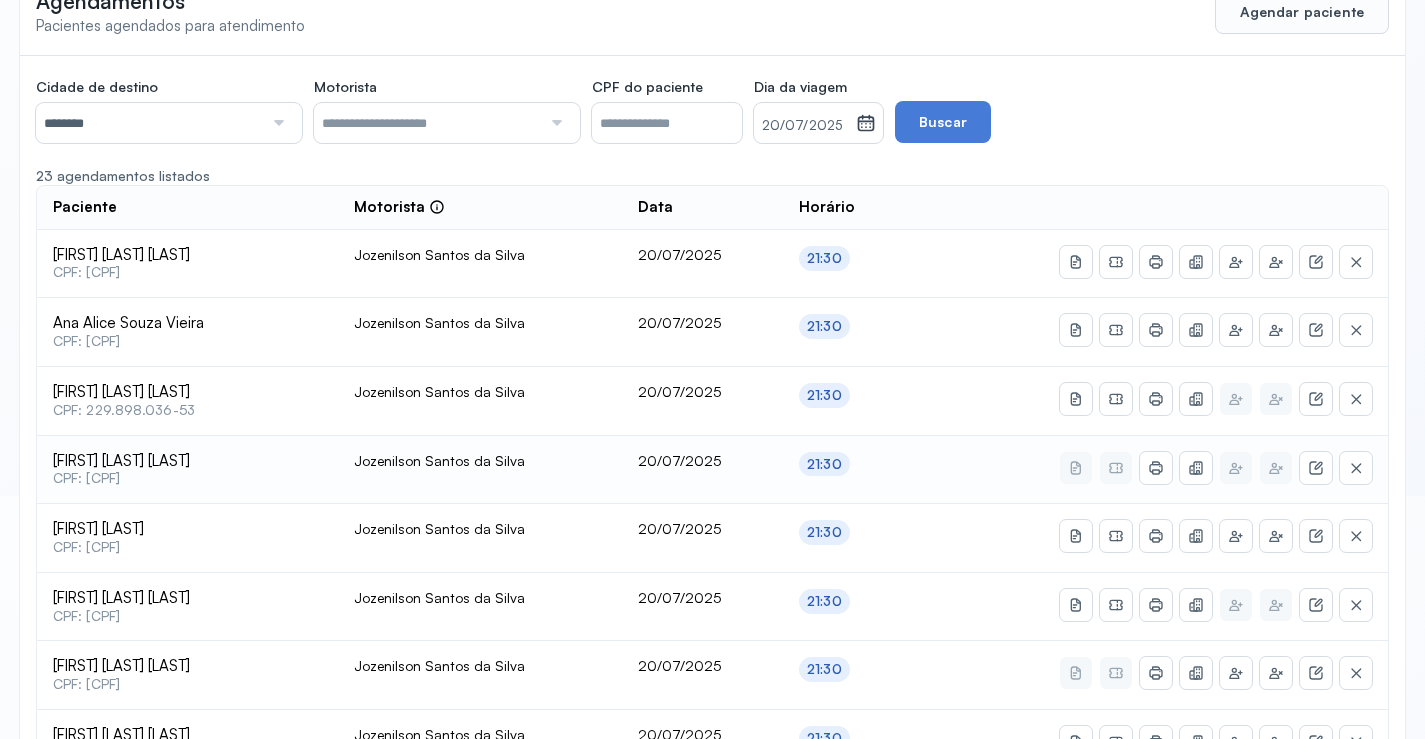 scroll, scrollTop: 246, scrollLeft: 0, axis: vertical 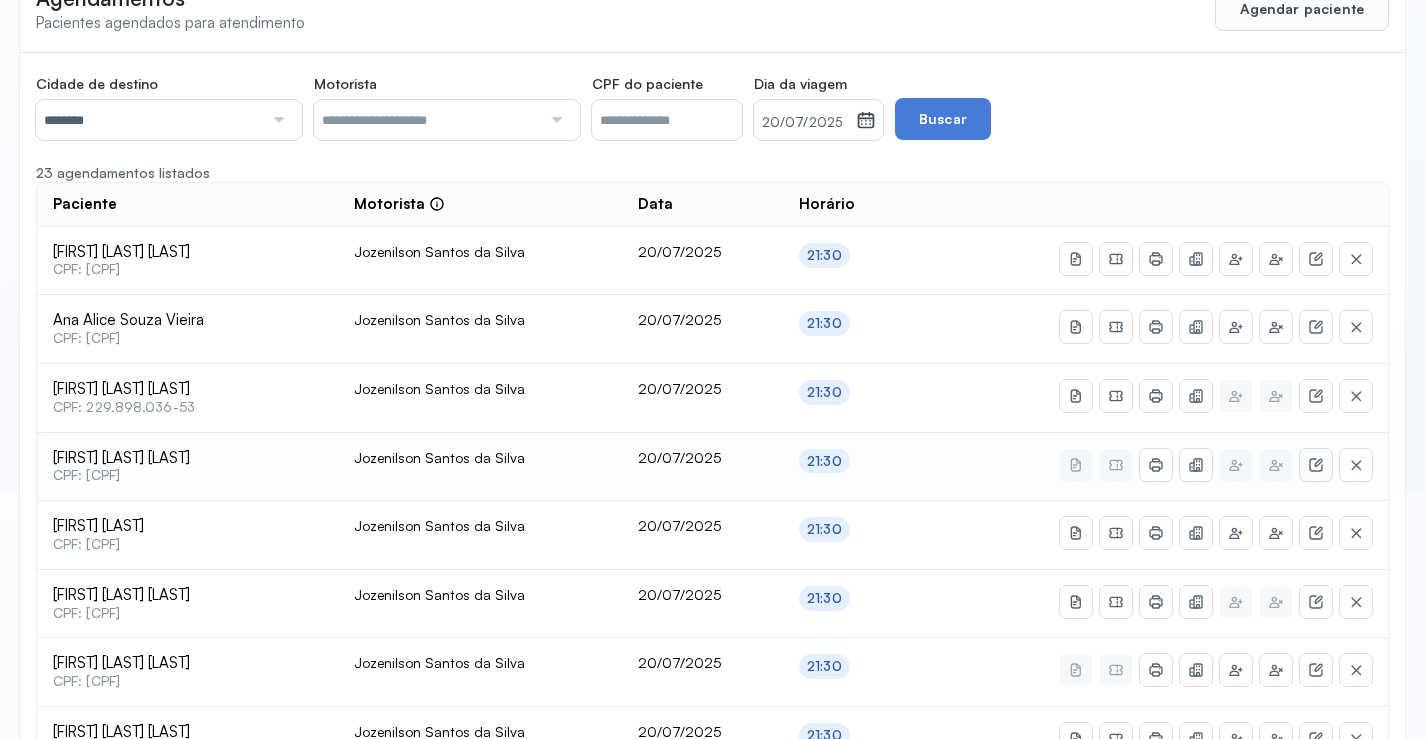 click 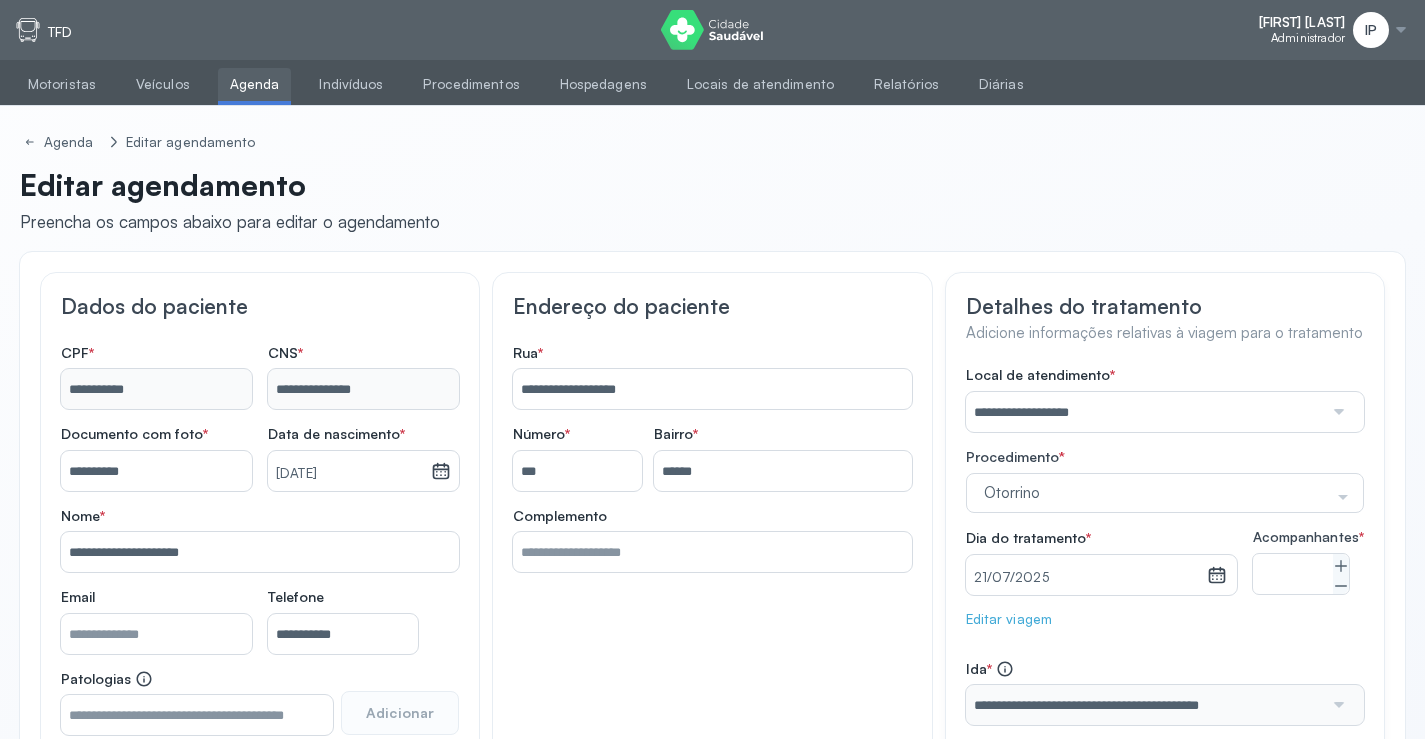 click on "Agenda" at bounding box center (255, 84) 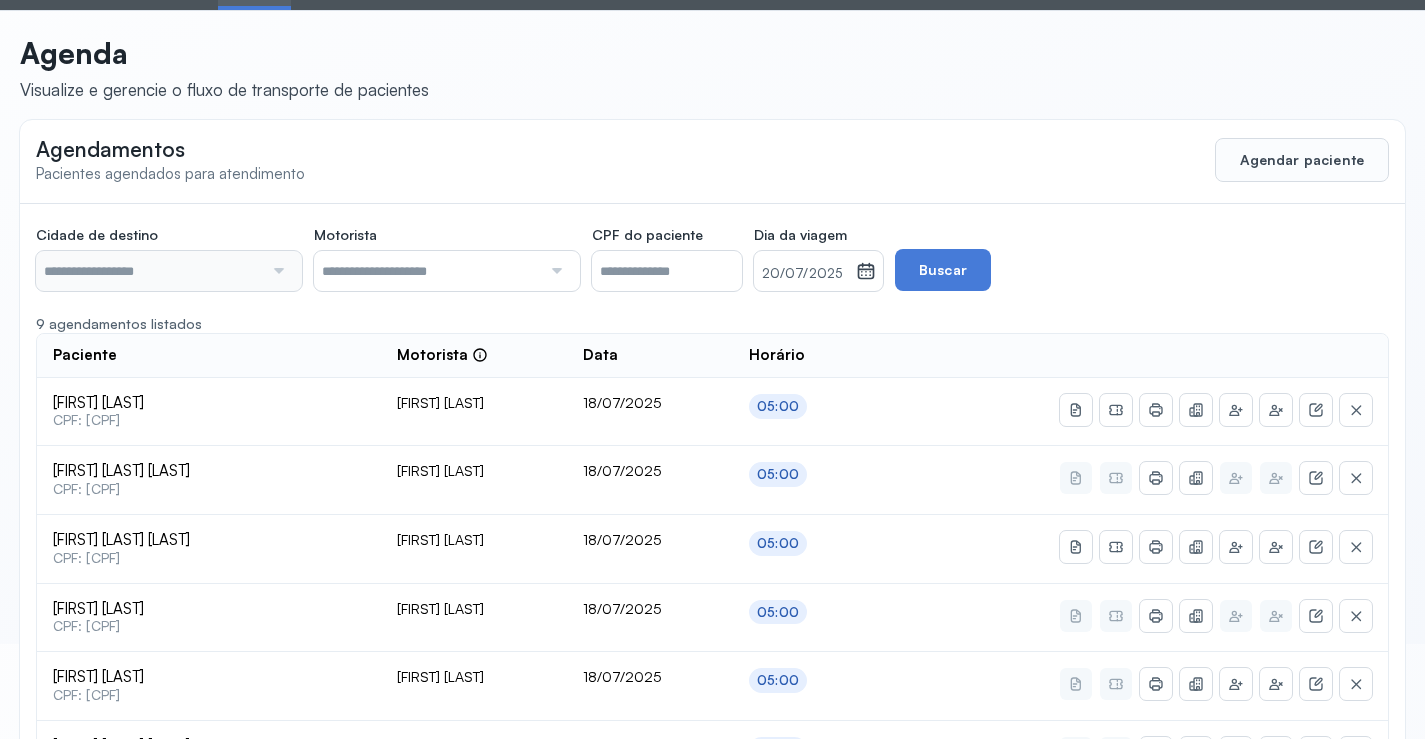 scroll, scrollTop: 46, scrollLeft: 0, axis: vertical 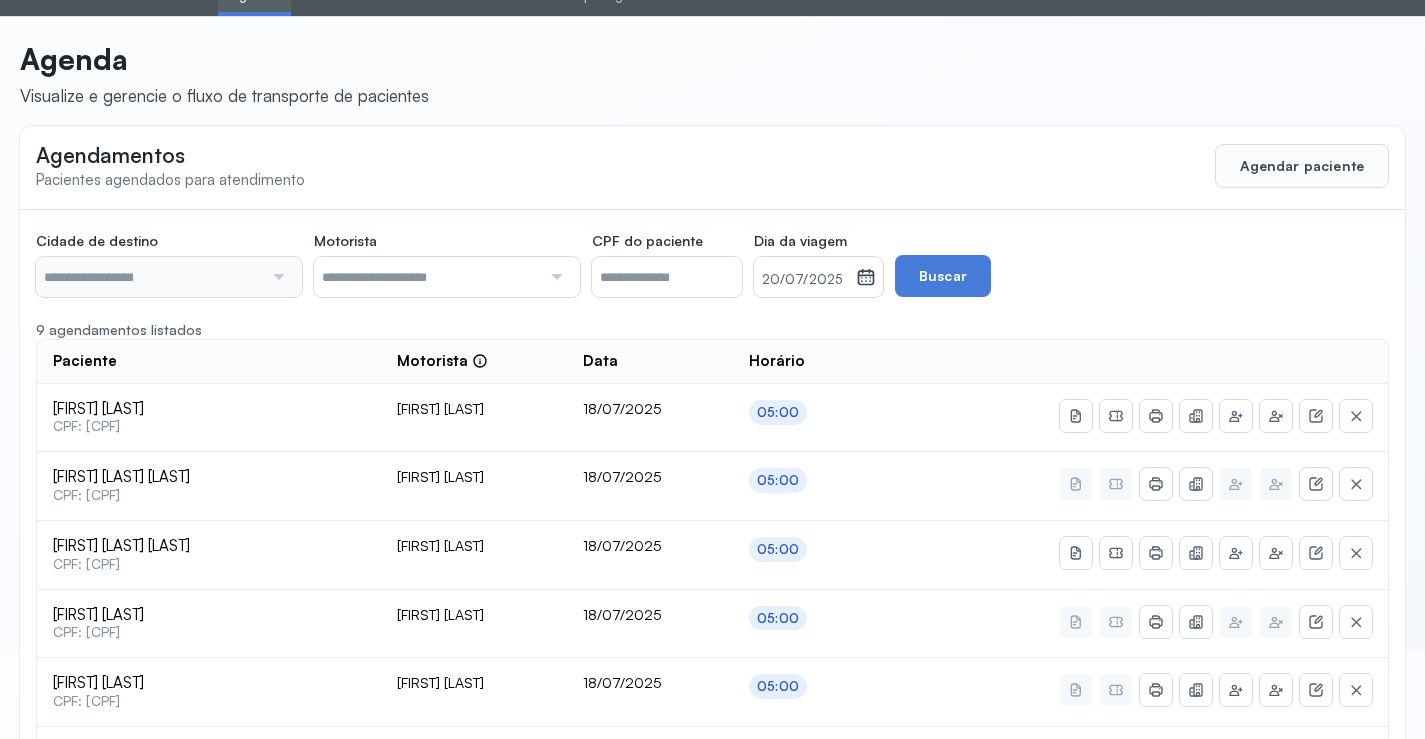 type on "********" 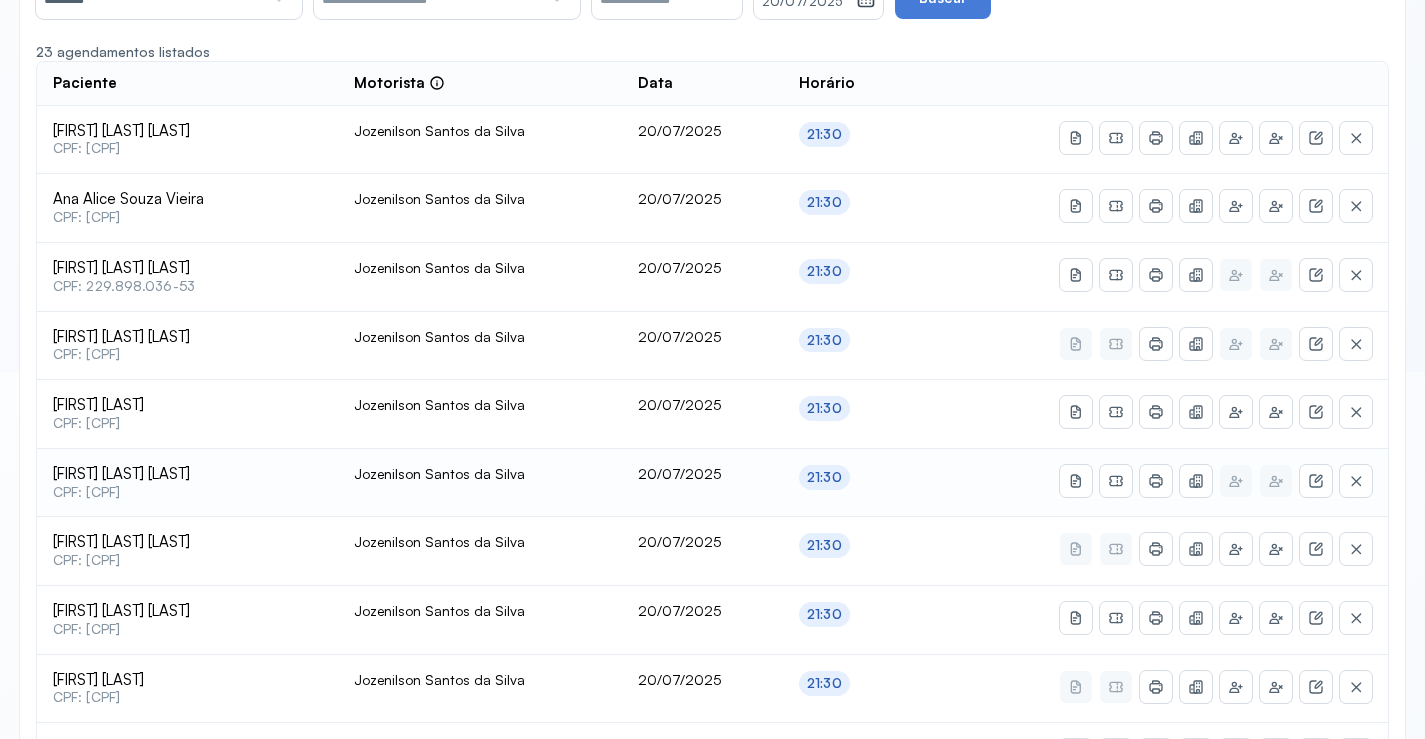 scroll, scrollTop: 400, scrollLeft: 0, axis: vertical 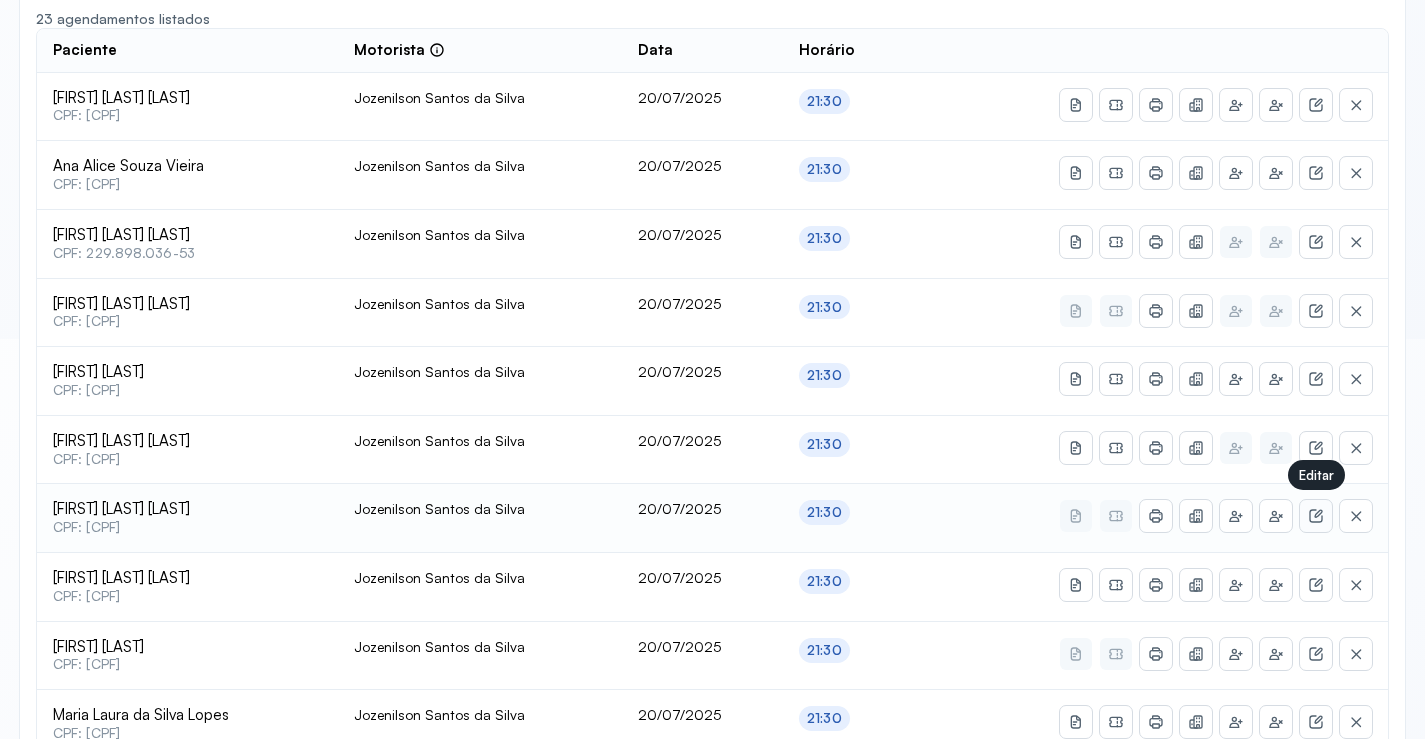 click 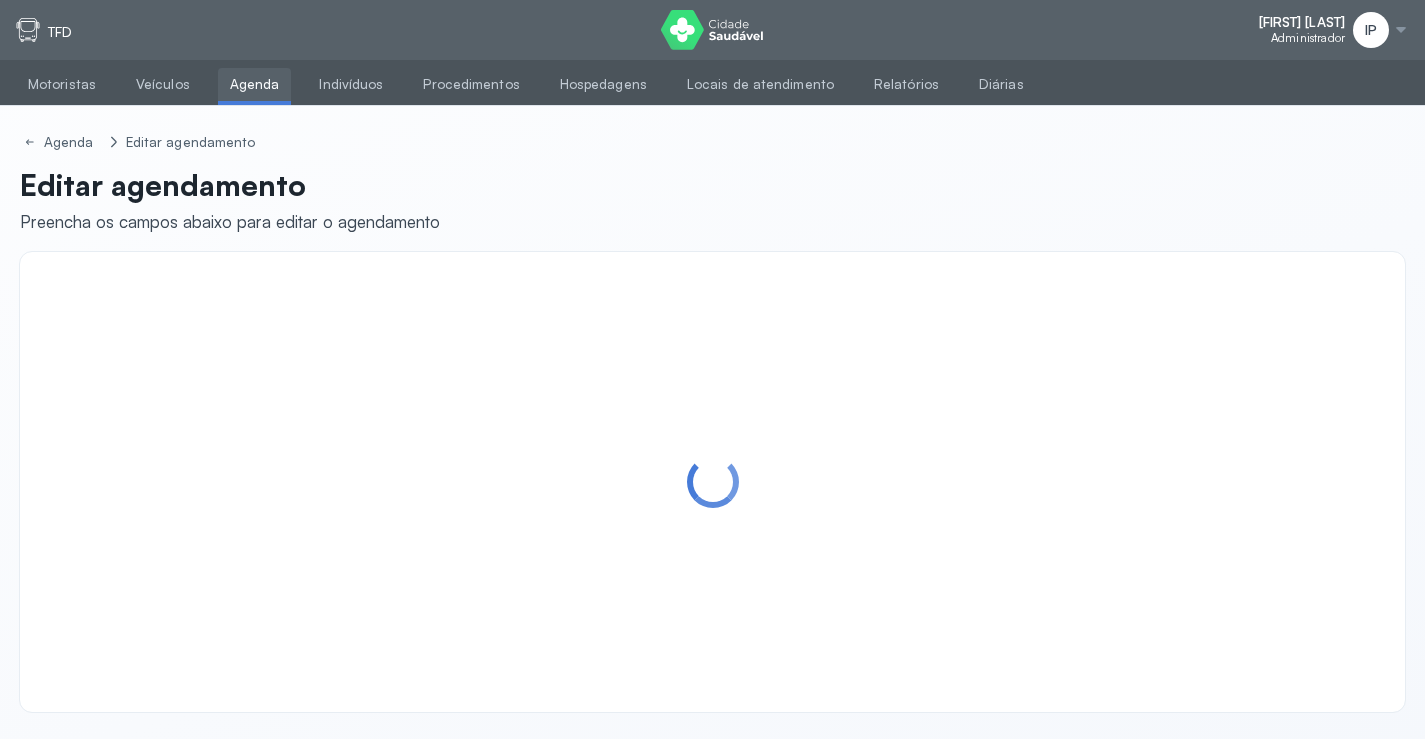 scroll, scrollTop: 0, scrollLeft: 0, axis: both 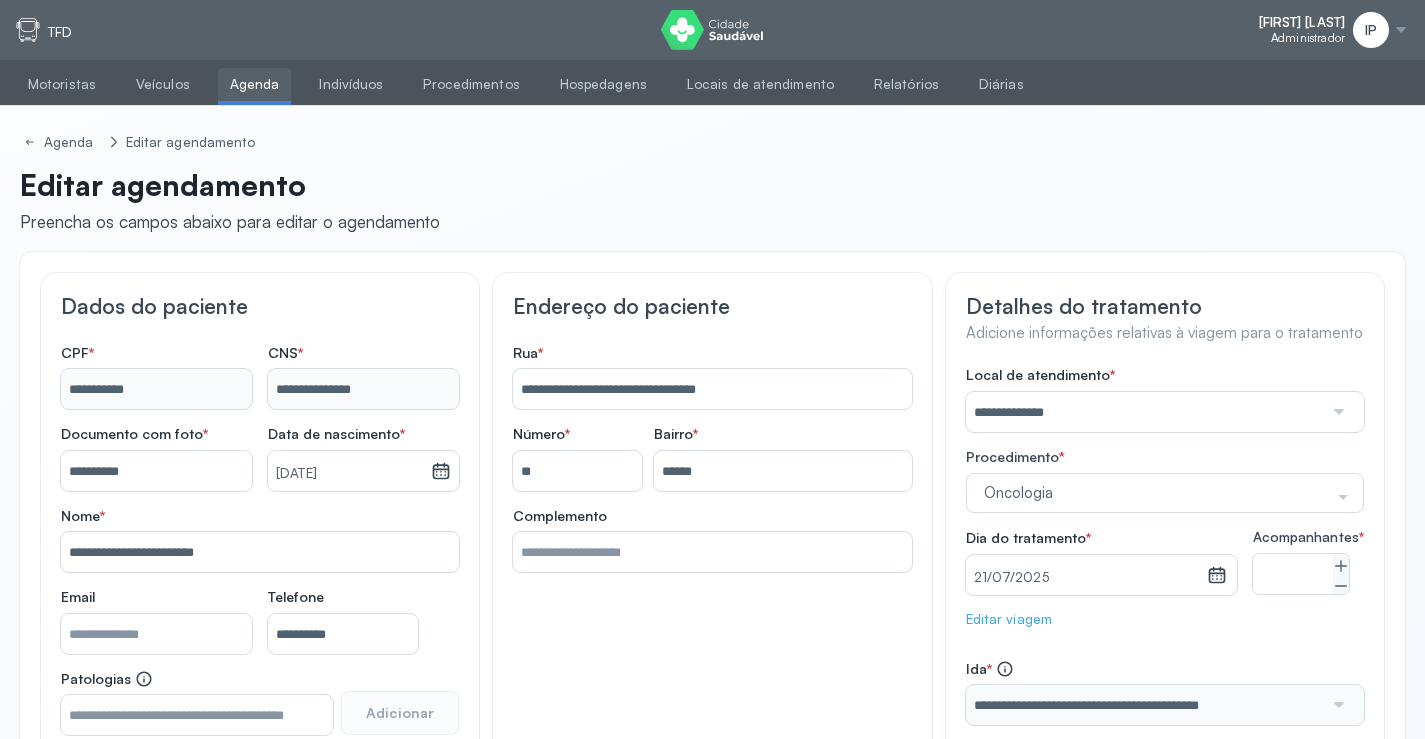 click on "Agenda" at bounding box center [255, 84] 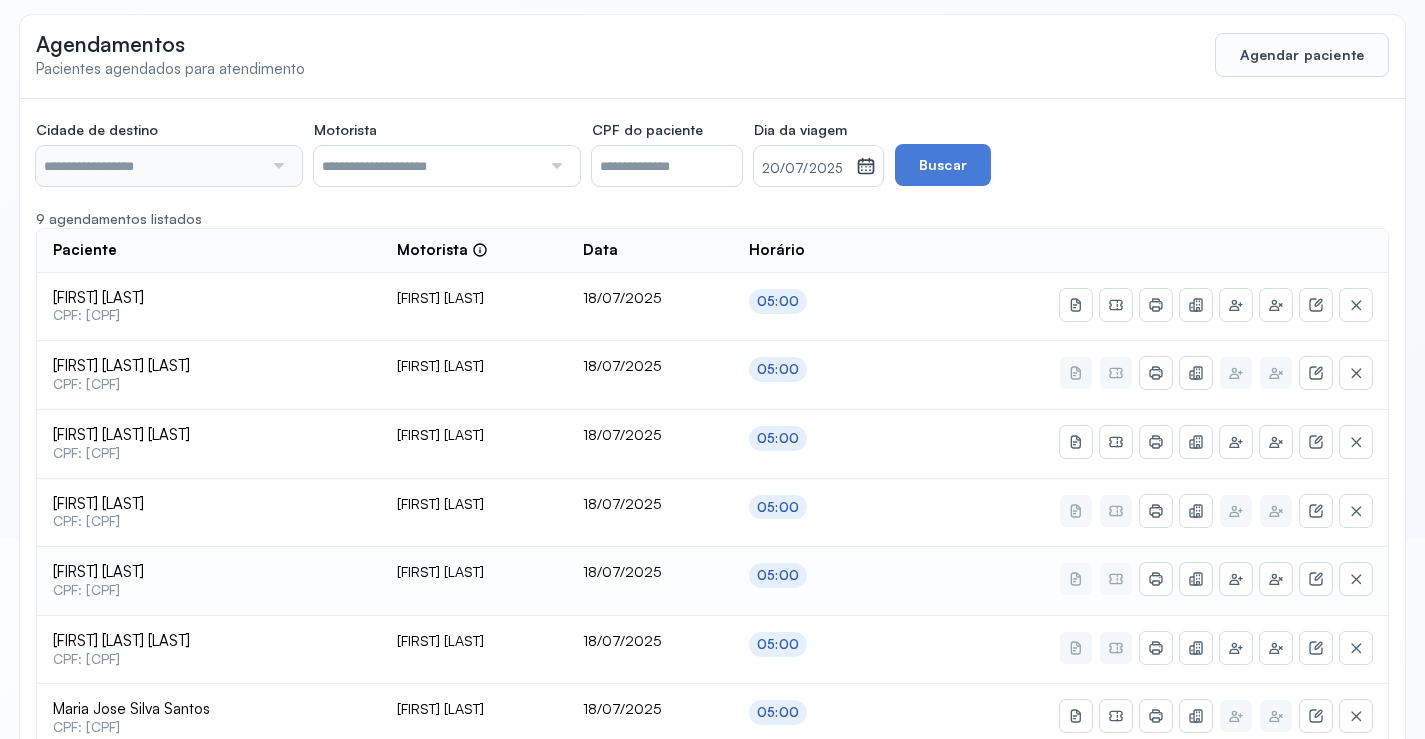 type on "********" 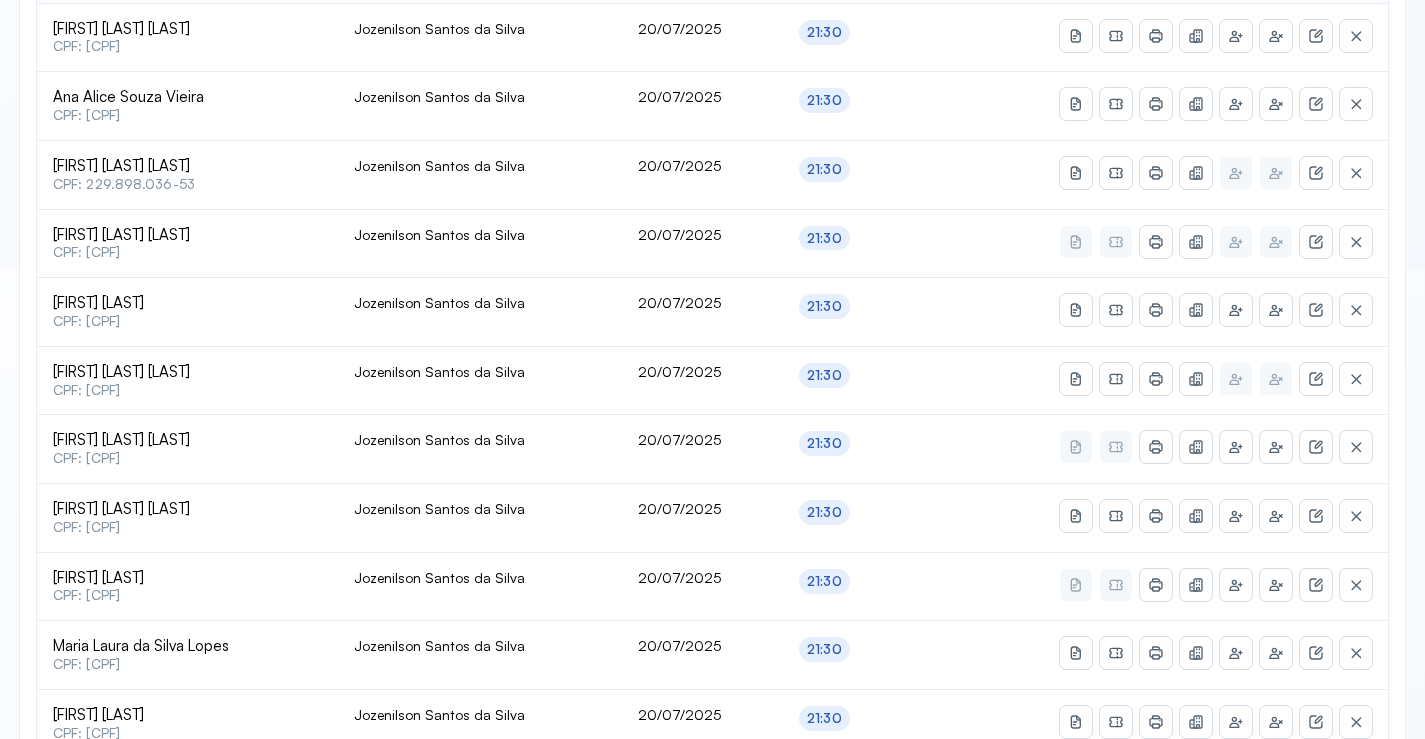 scroll, scrollTop: 500, scrollLeft: 0, axis: vertical 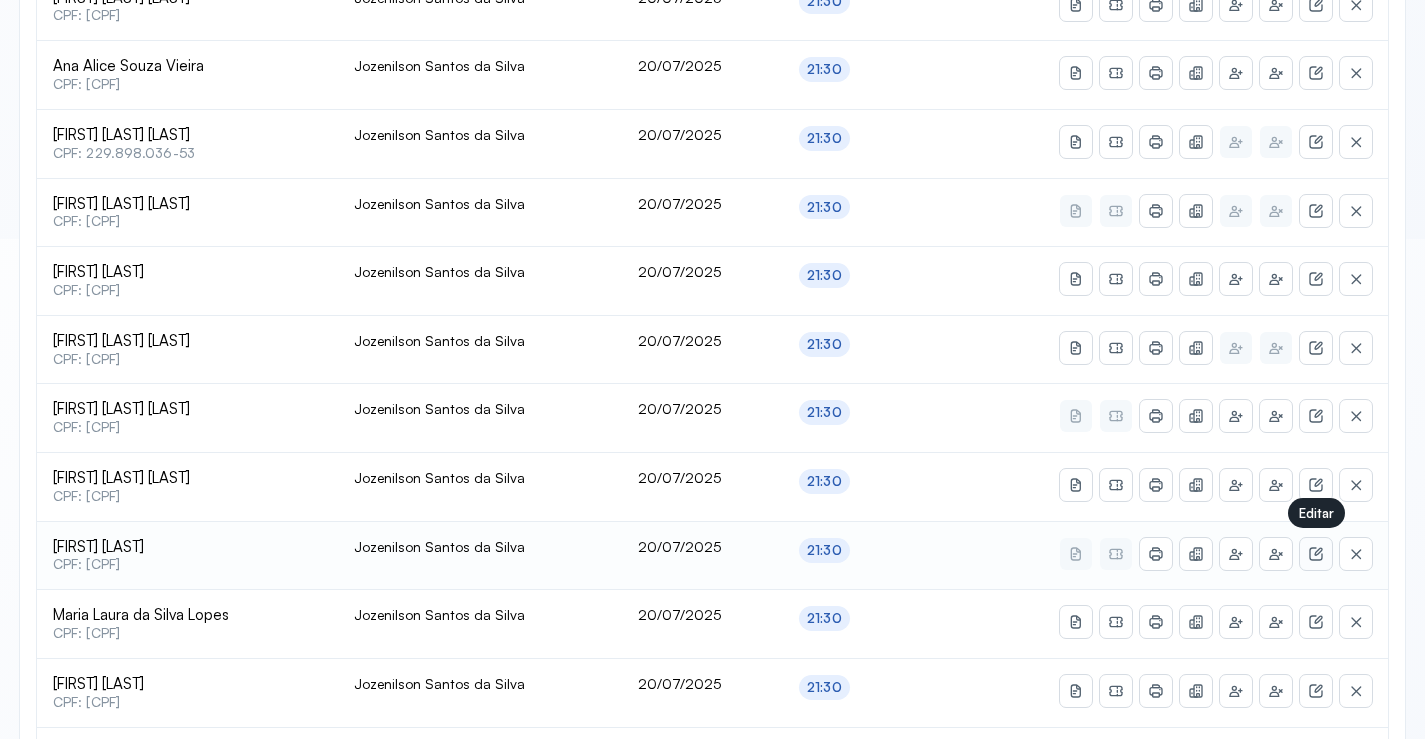click 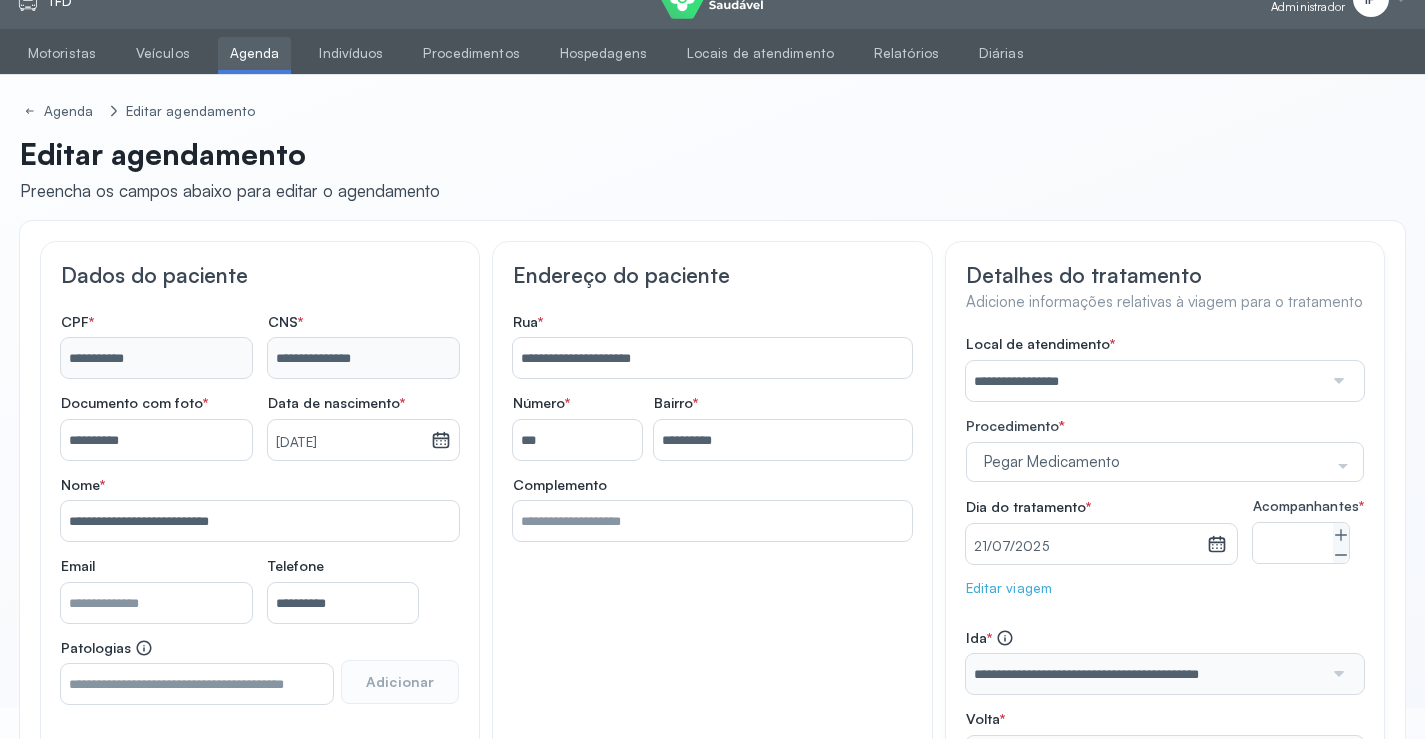 scroll, scrollTop: 0, scrollLeft: 0, axis: both 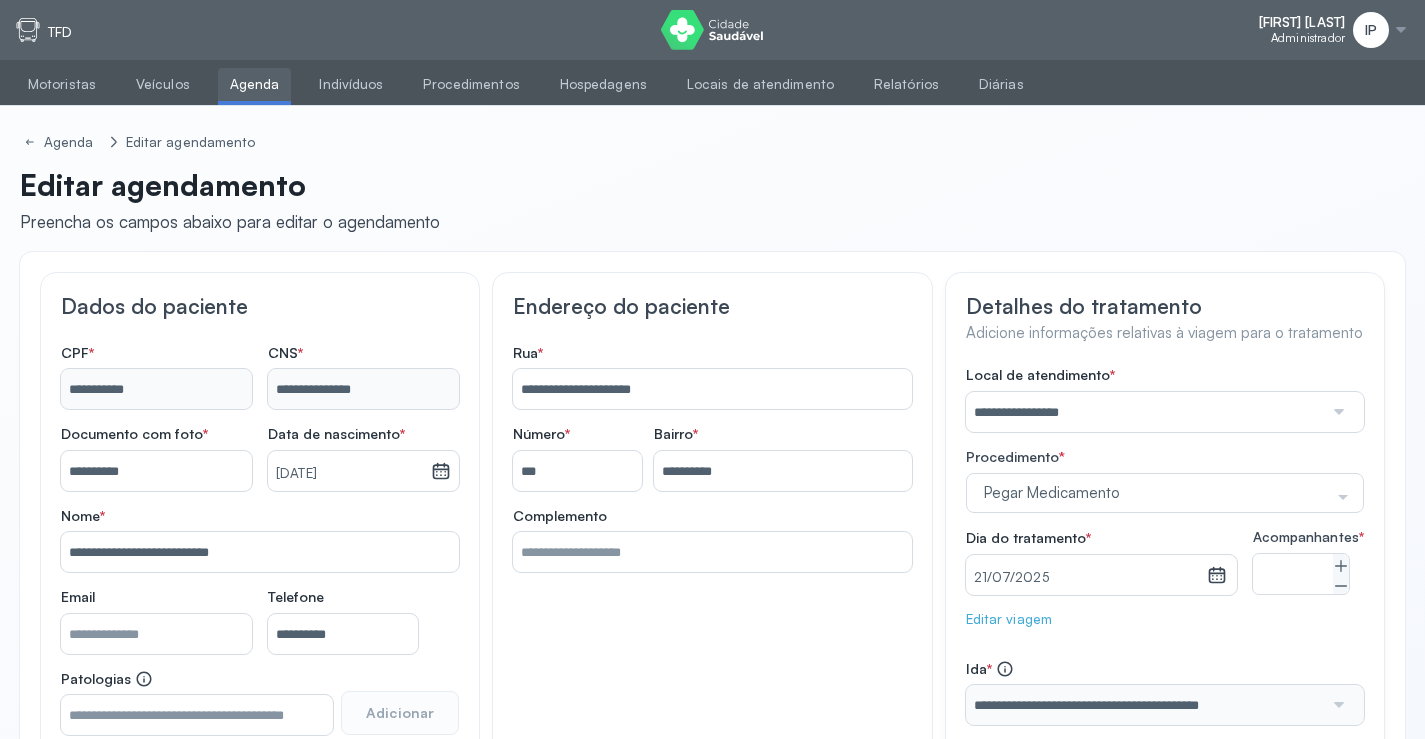 click on "Agenda" at bounding box center [255, 84] 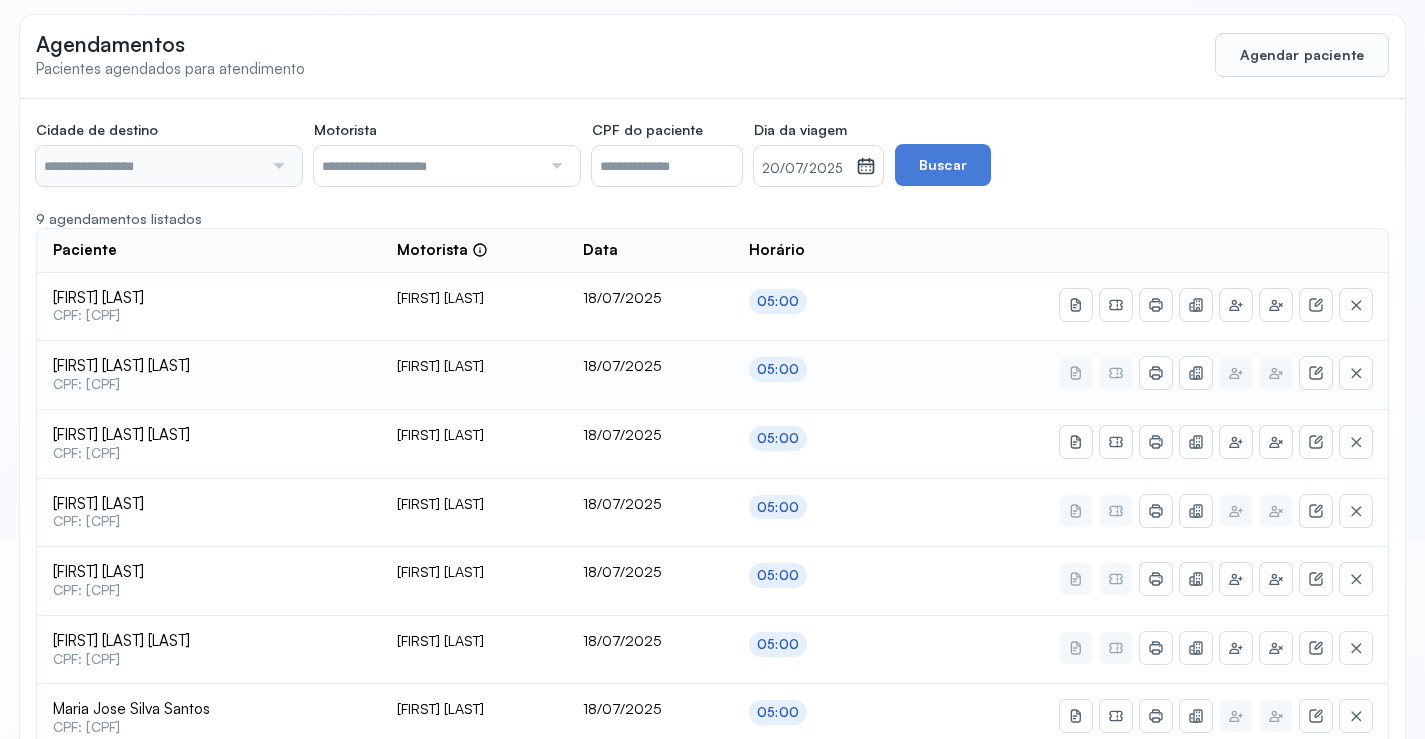 type on "********" 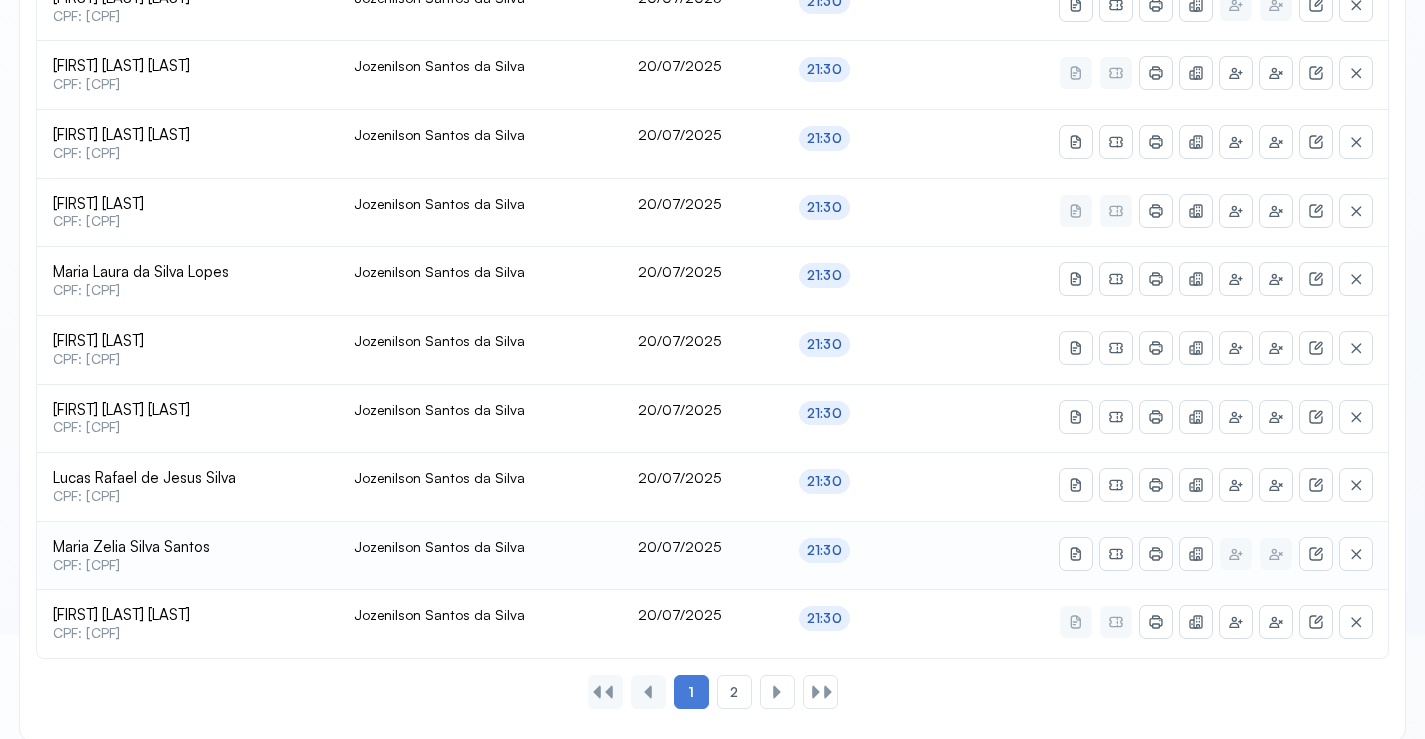 scroll, scrollTop: 865, scrollLeft: 0, axis: vertical 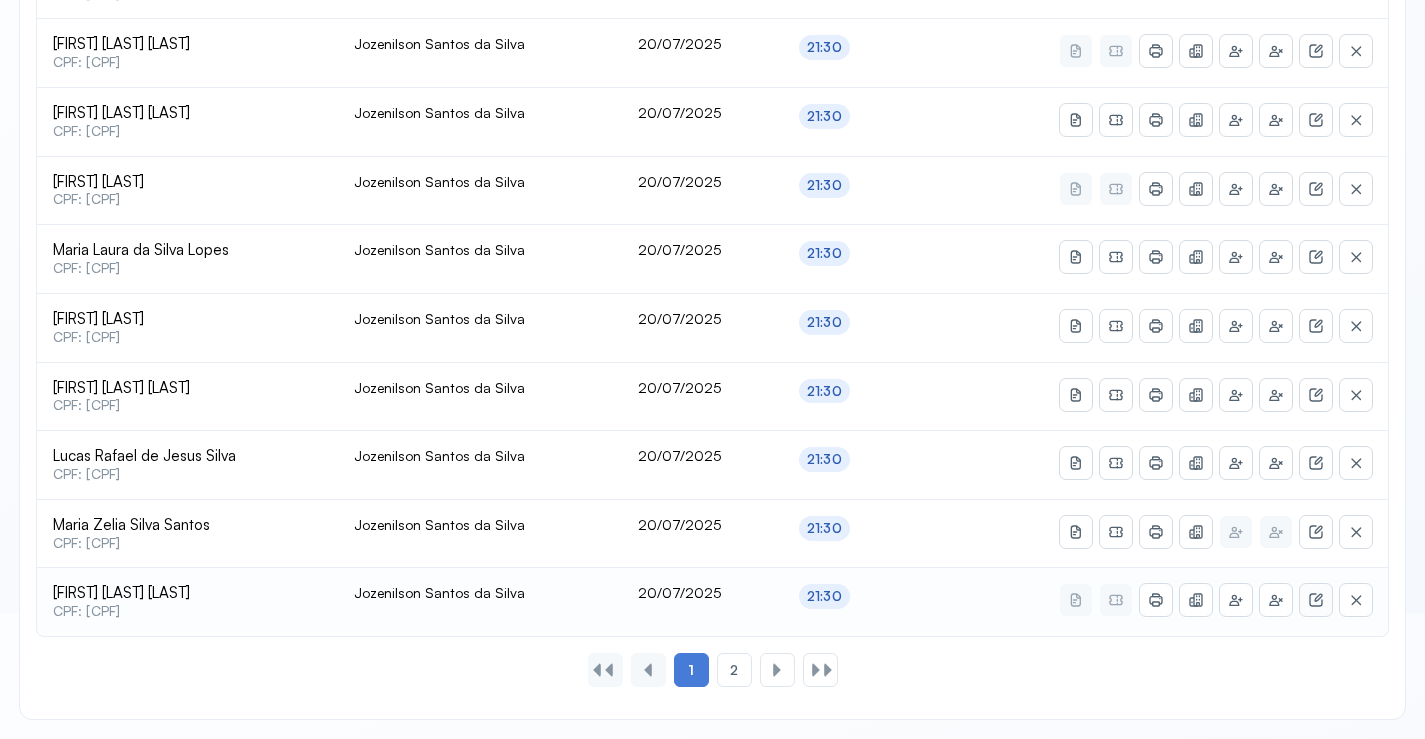 click 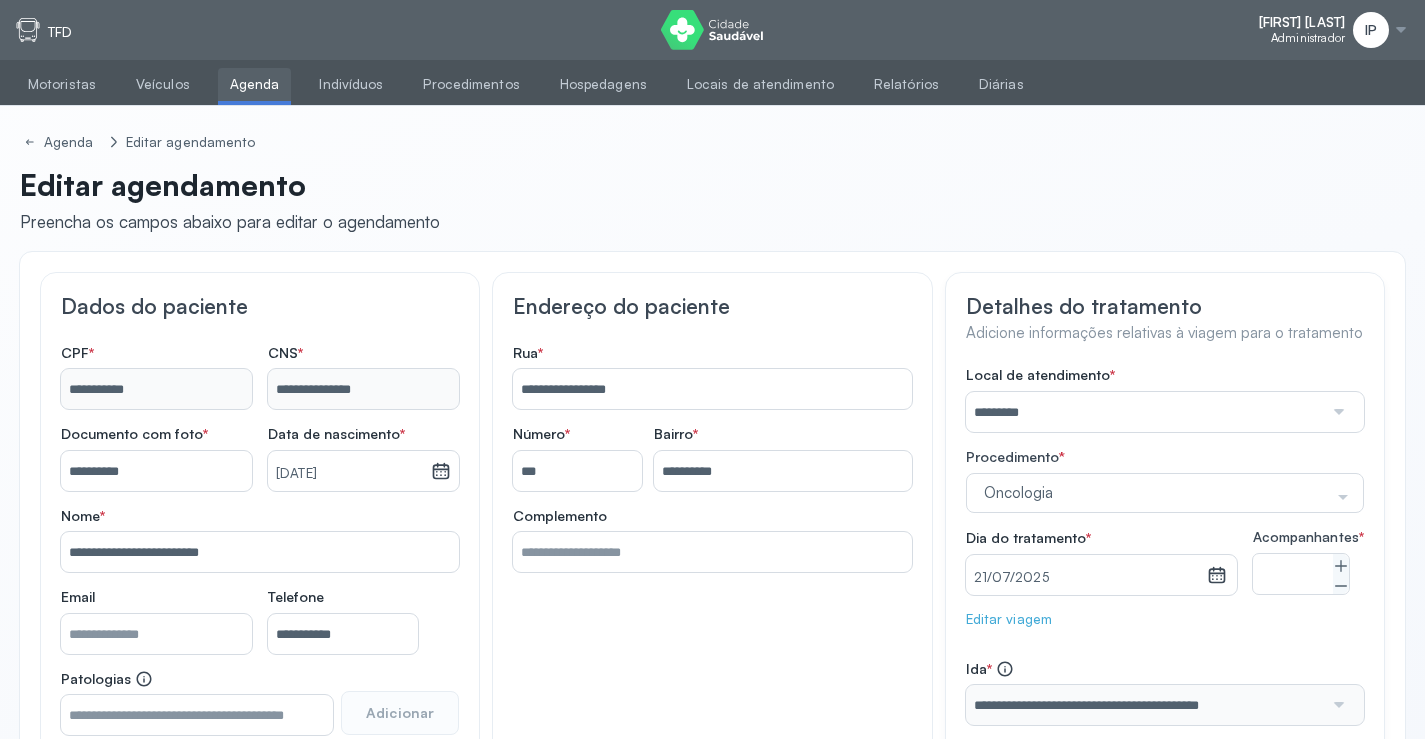 drag, startPoint x: 247, startPoint y: 86, endPoint x: 250, endPoint y: 101, distance: 15.297058 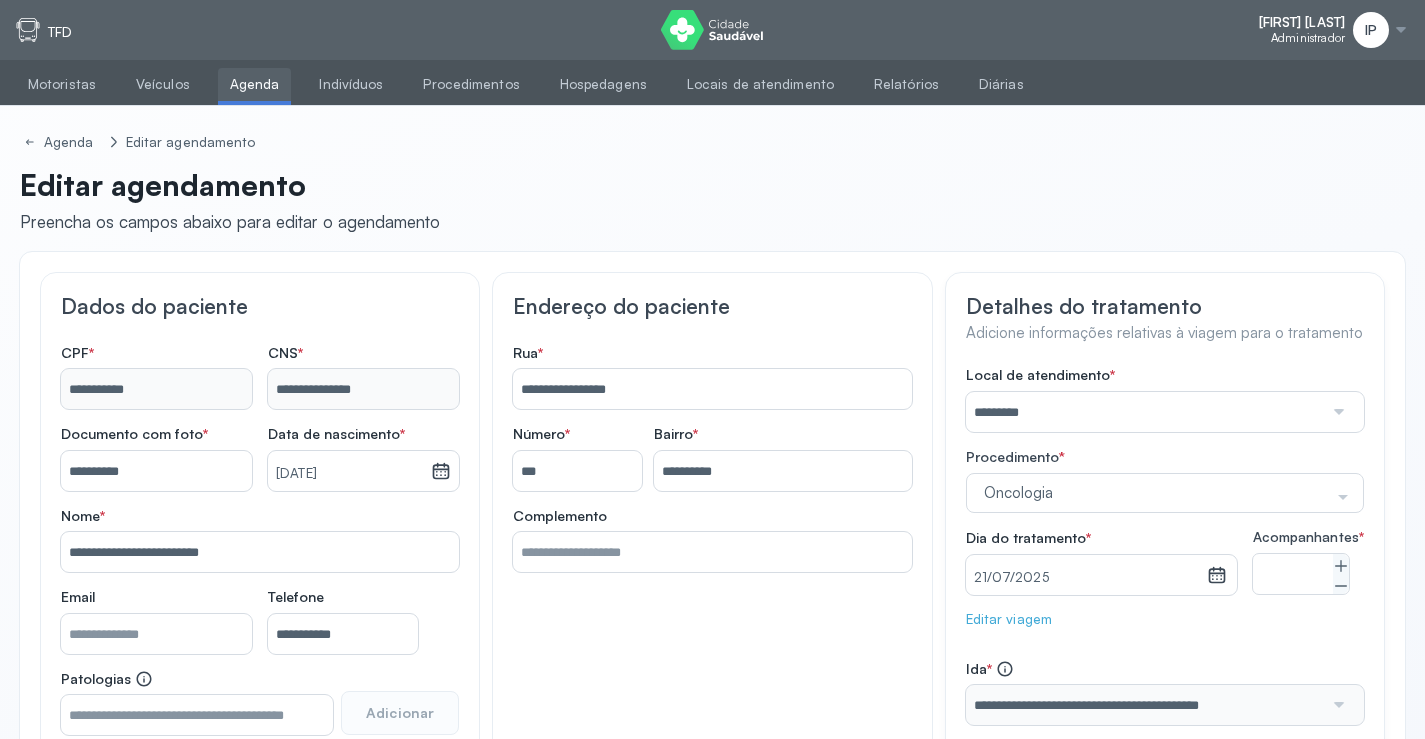 click on "Agenda" at bounding box center (255, 84) 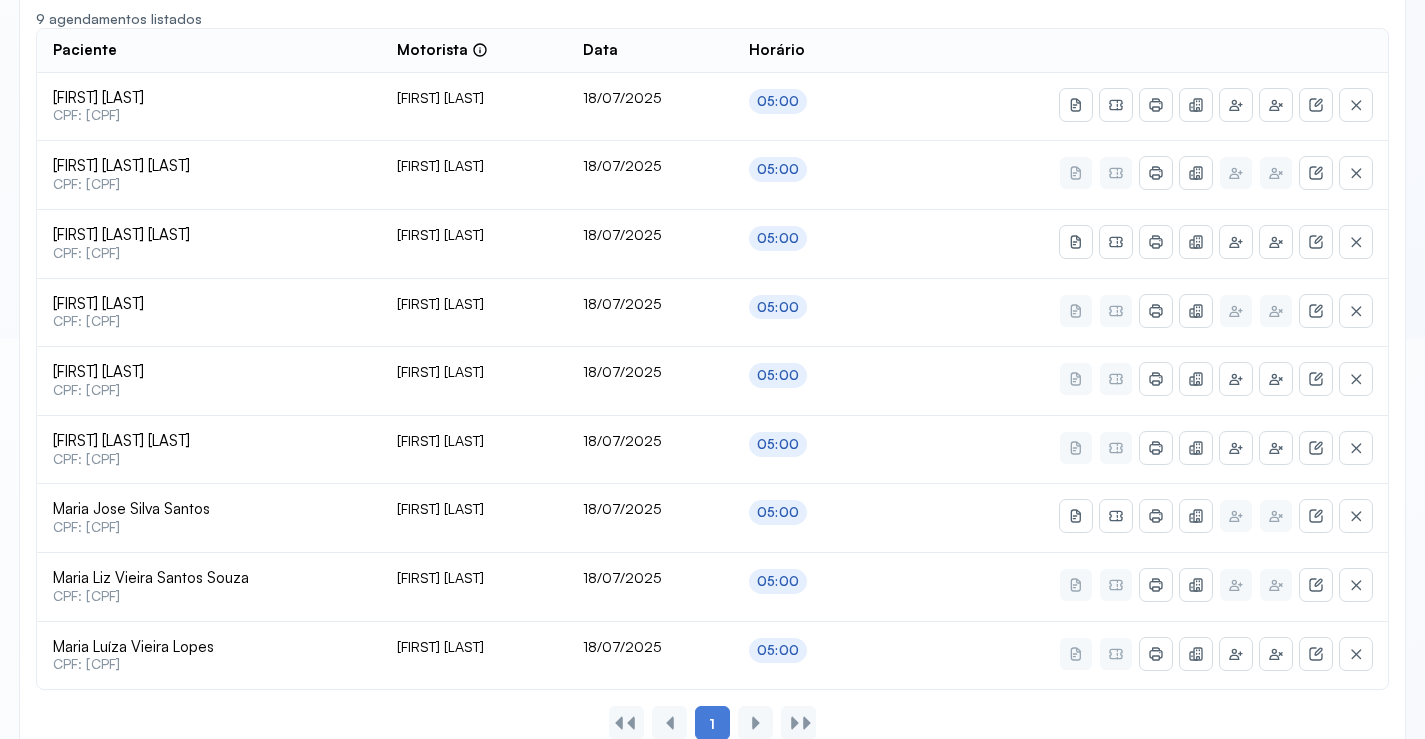 type on "********" 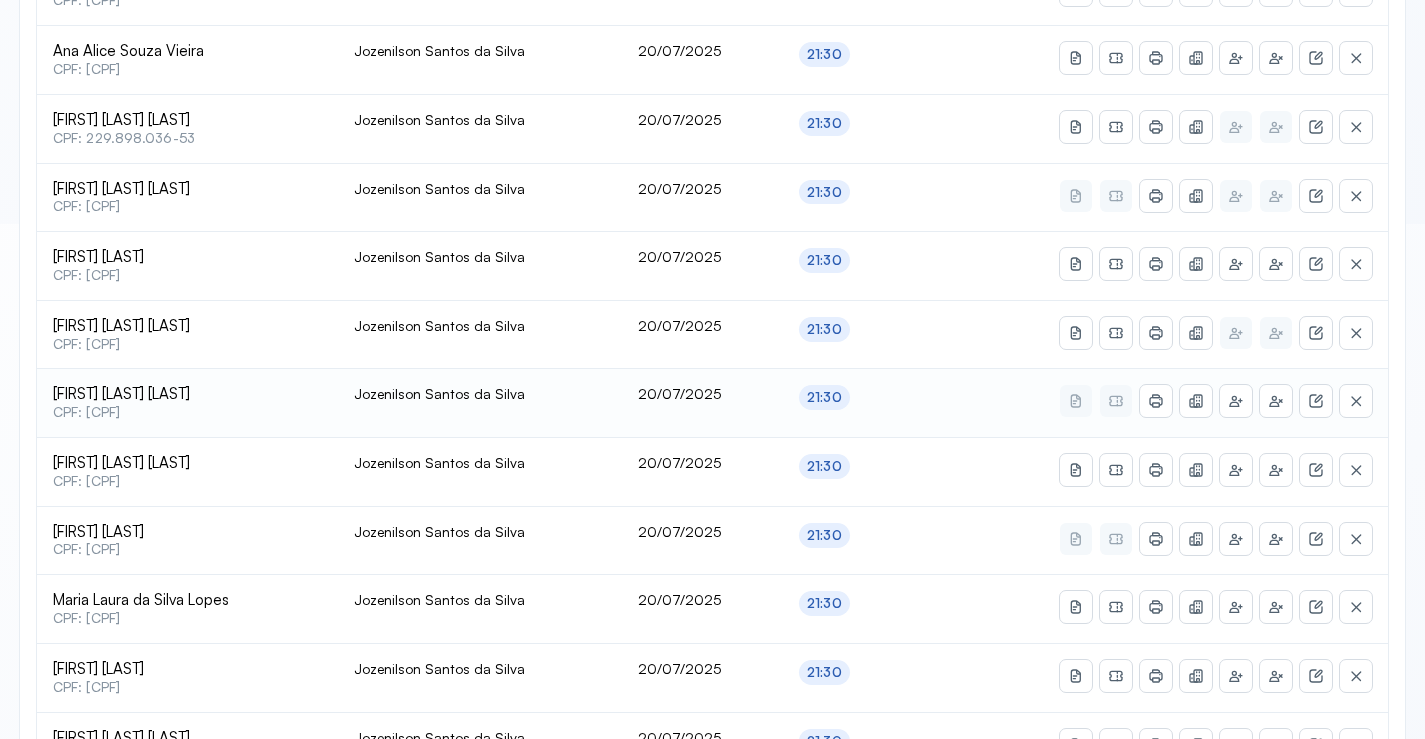 scroll, scrollTop: 865, scrollLeft: 0, axis: vertical 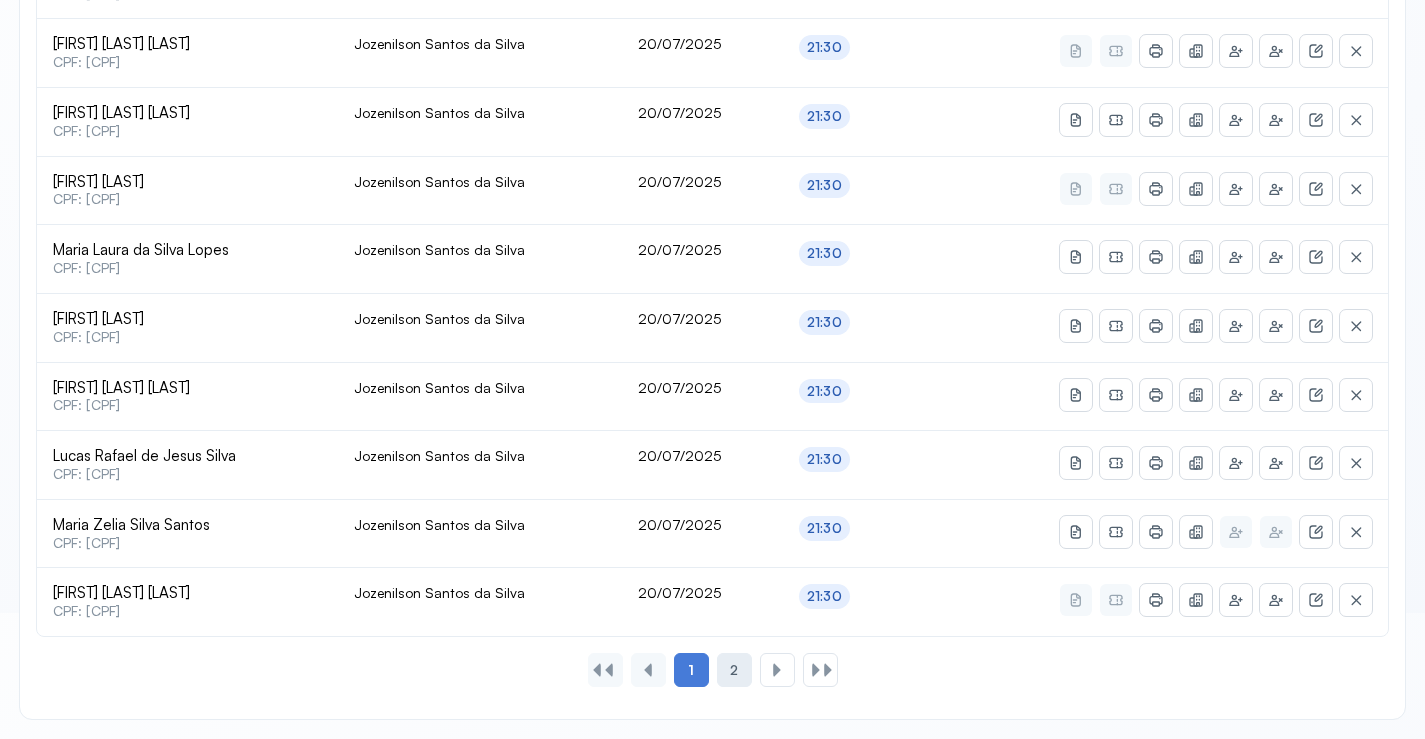 click on "2" 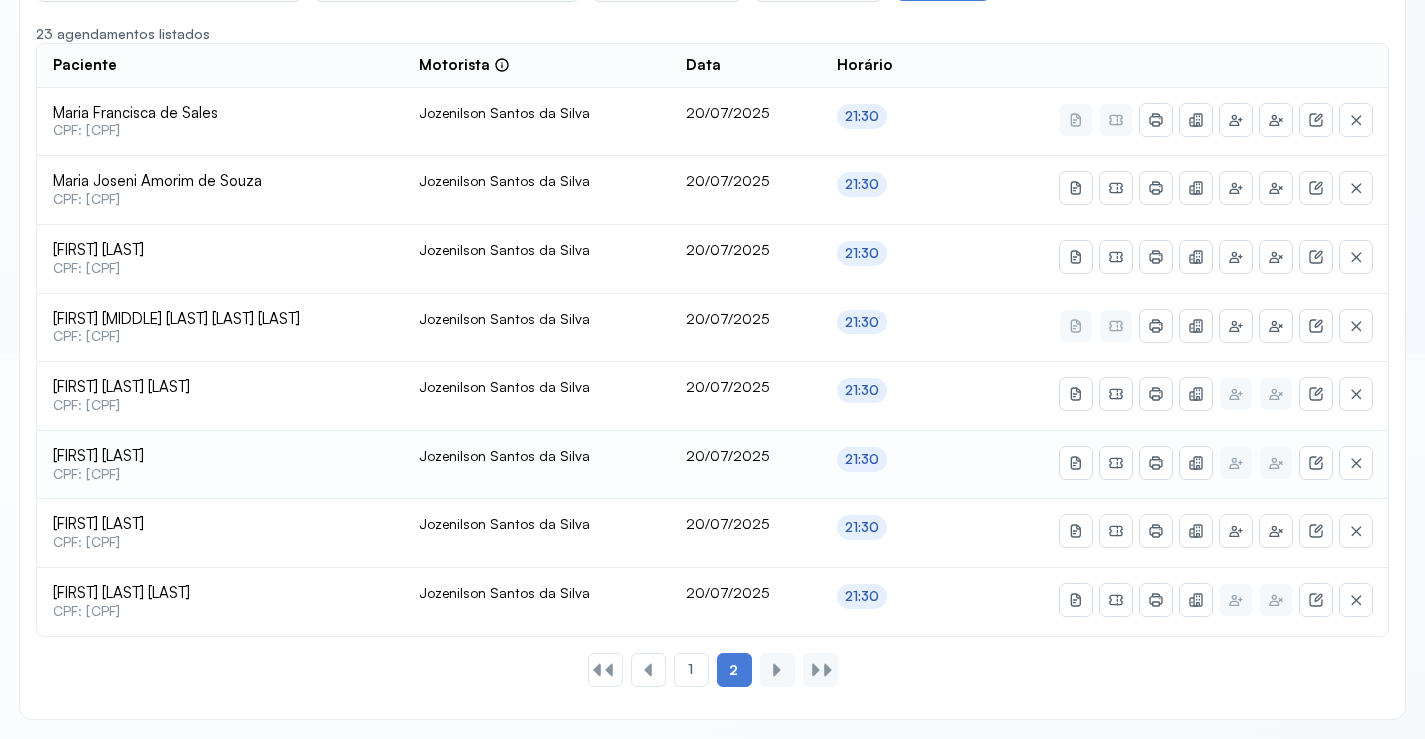 scroll, scrollTop: 285, scrollLeft: 0, axis: vertical 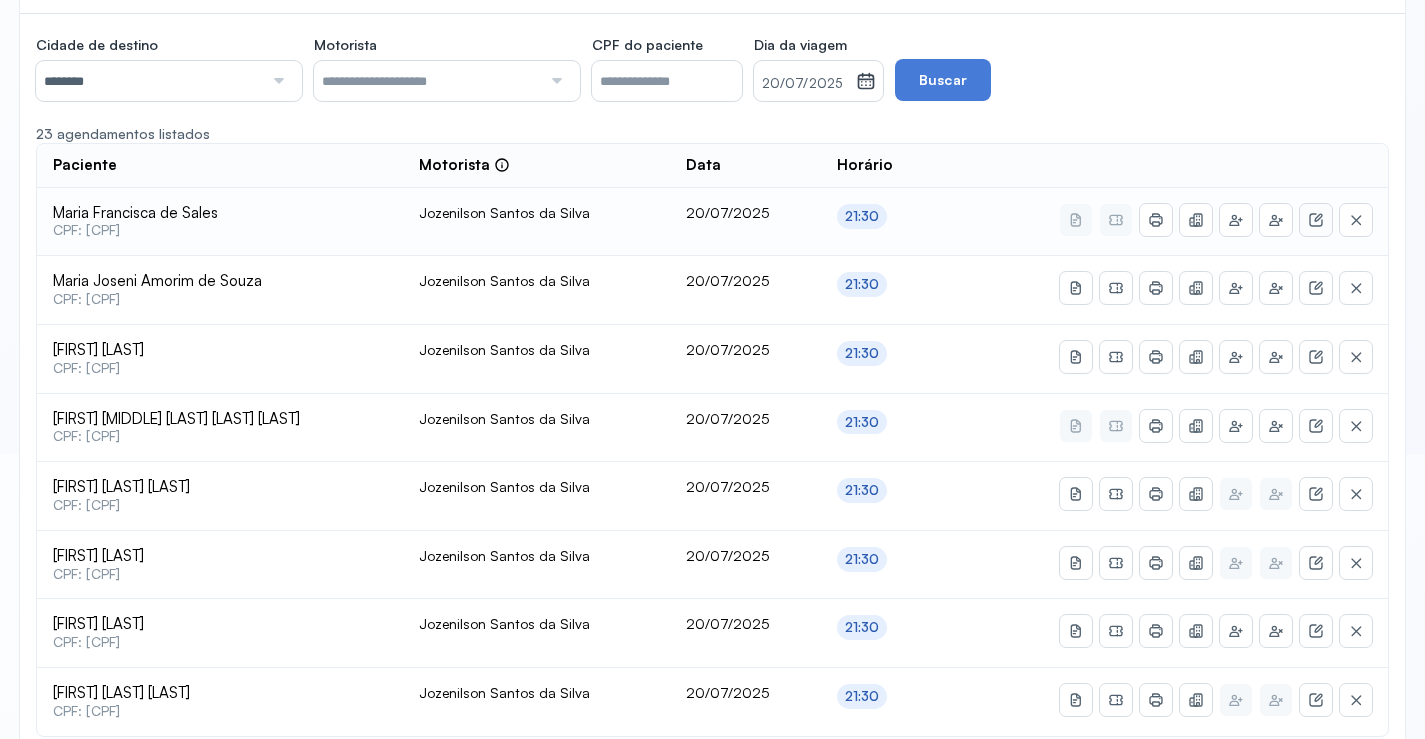 click 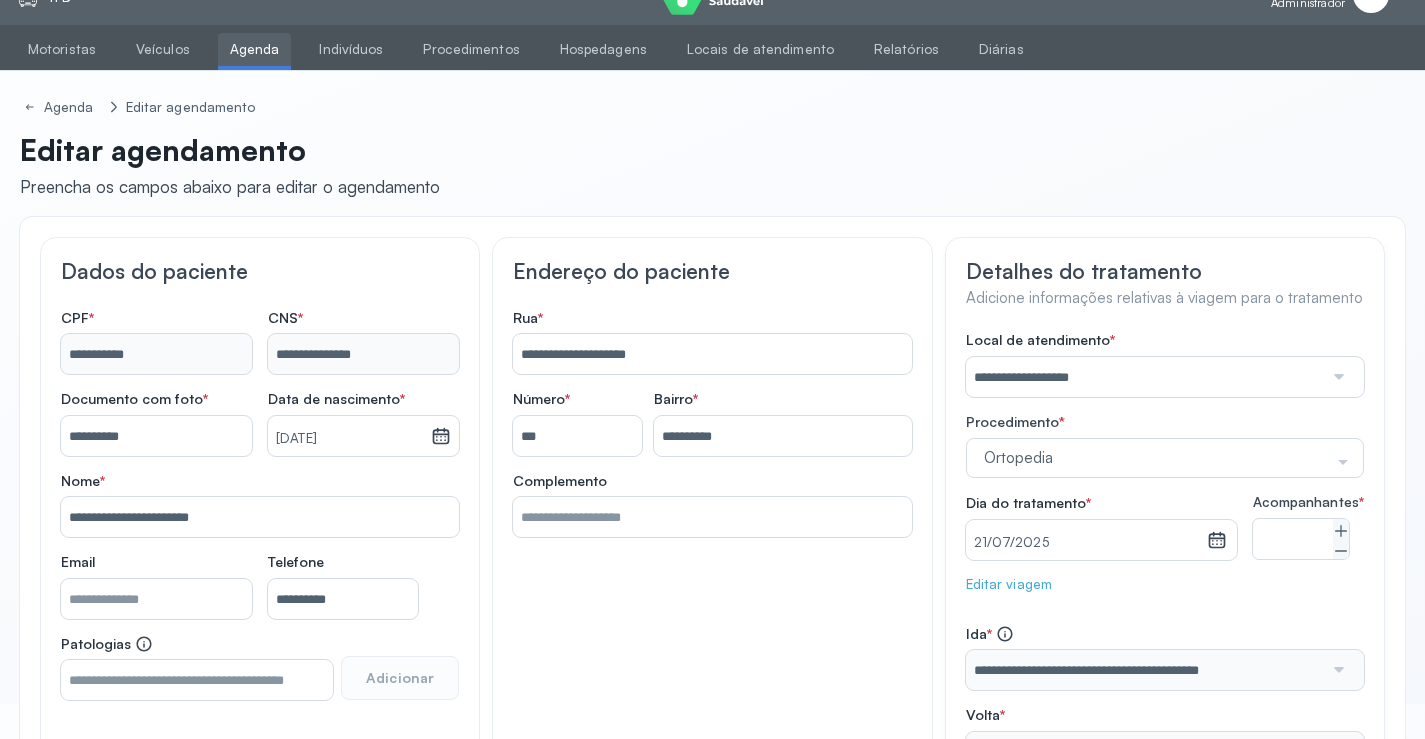 scroll, scrollTop: 0, scrollLeft: 0, axis: both 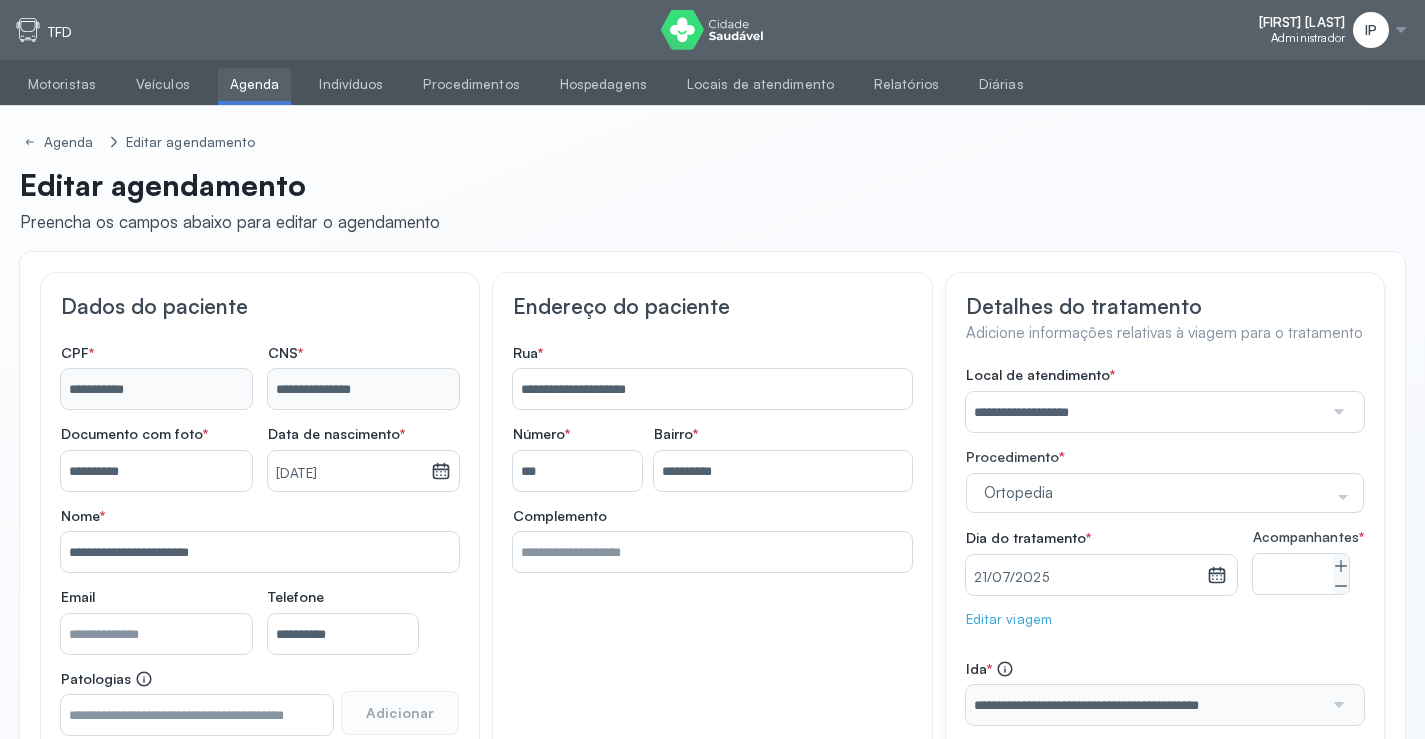 click on "Agenda" at bounding box center (255, 84) 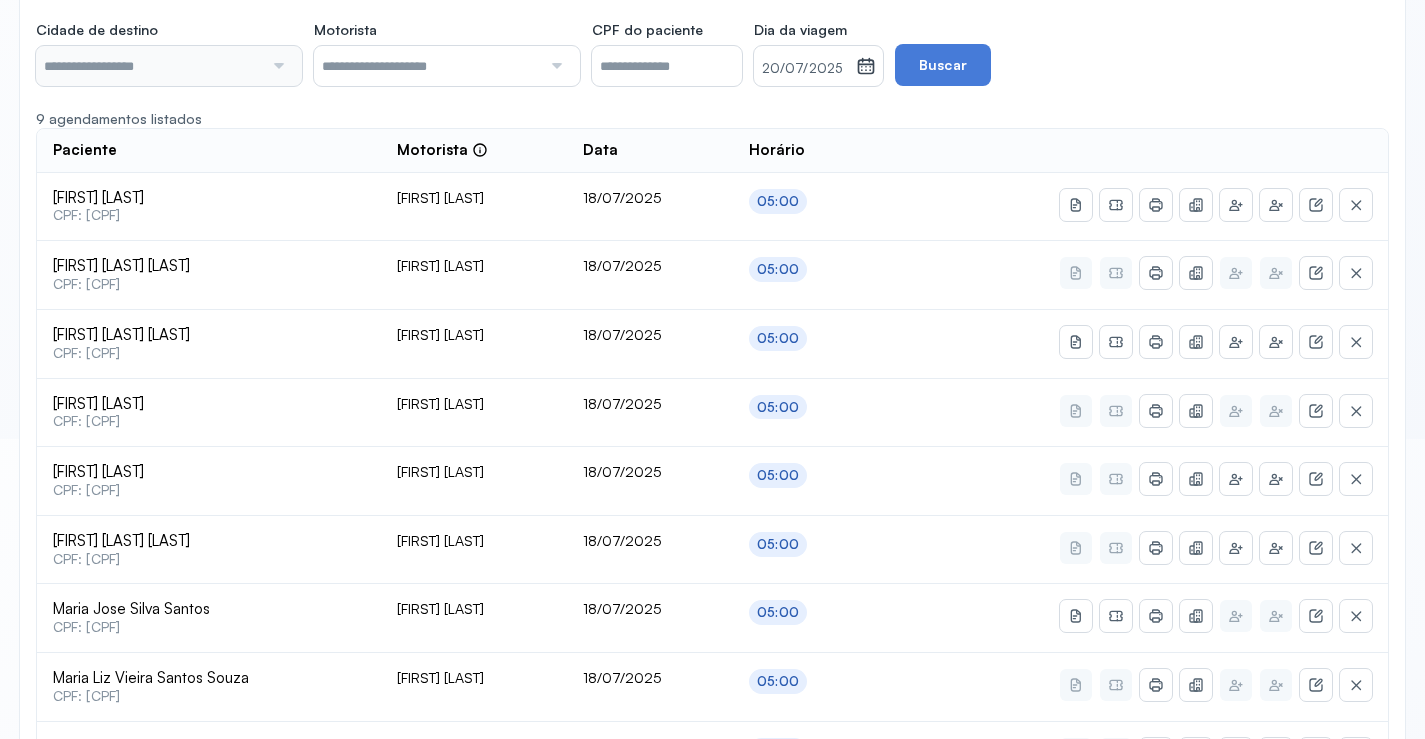 scroll, scrollTop: 46, scrollLeft: 0, axis: vertical 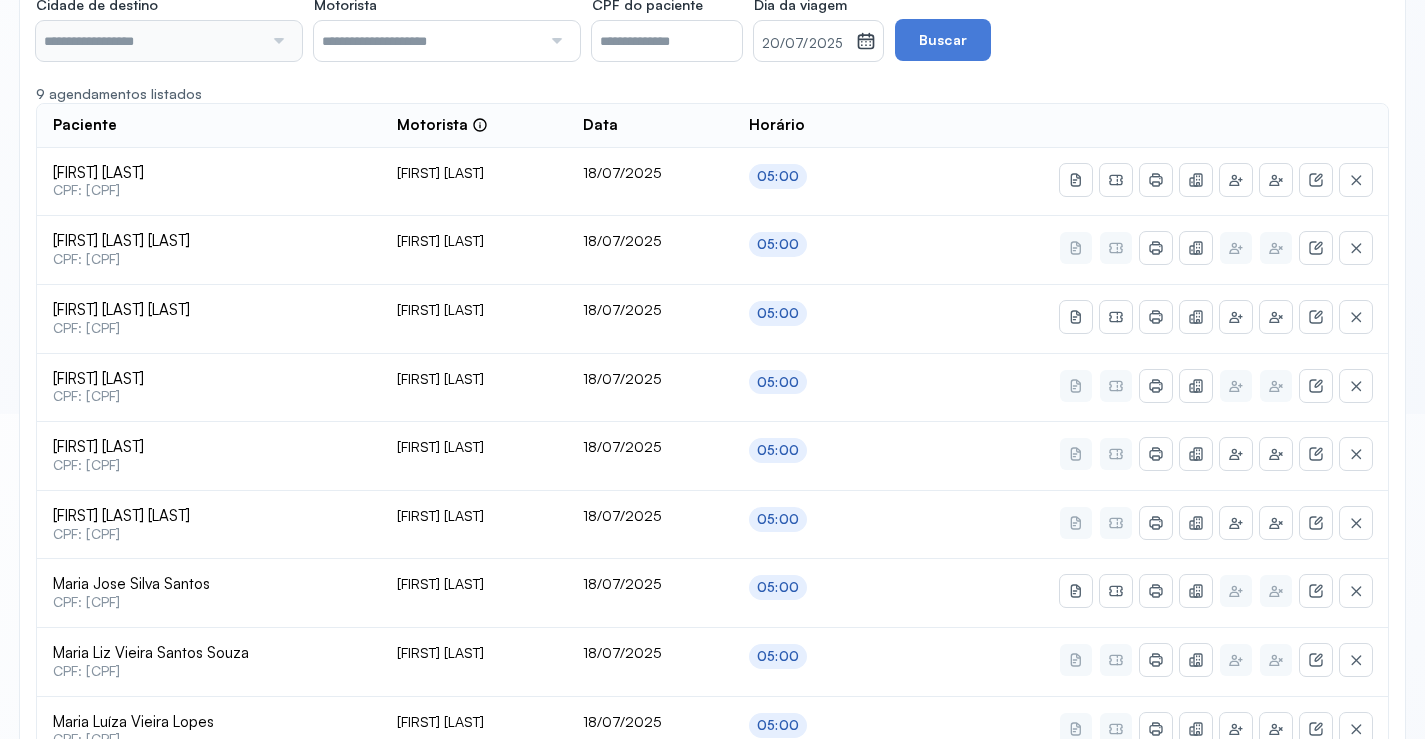 type on "********" 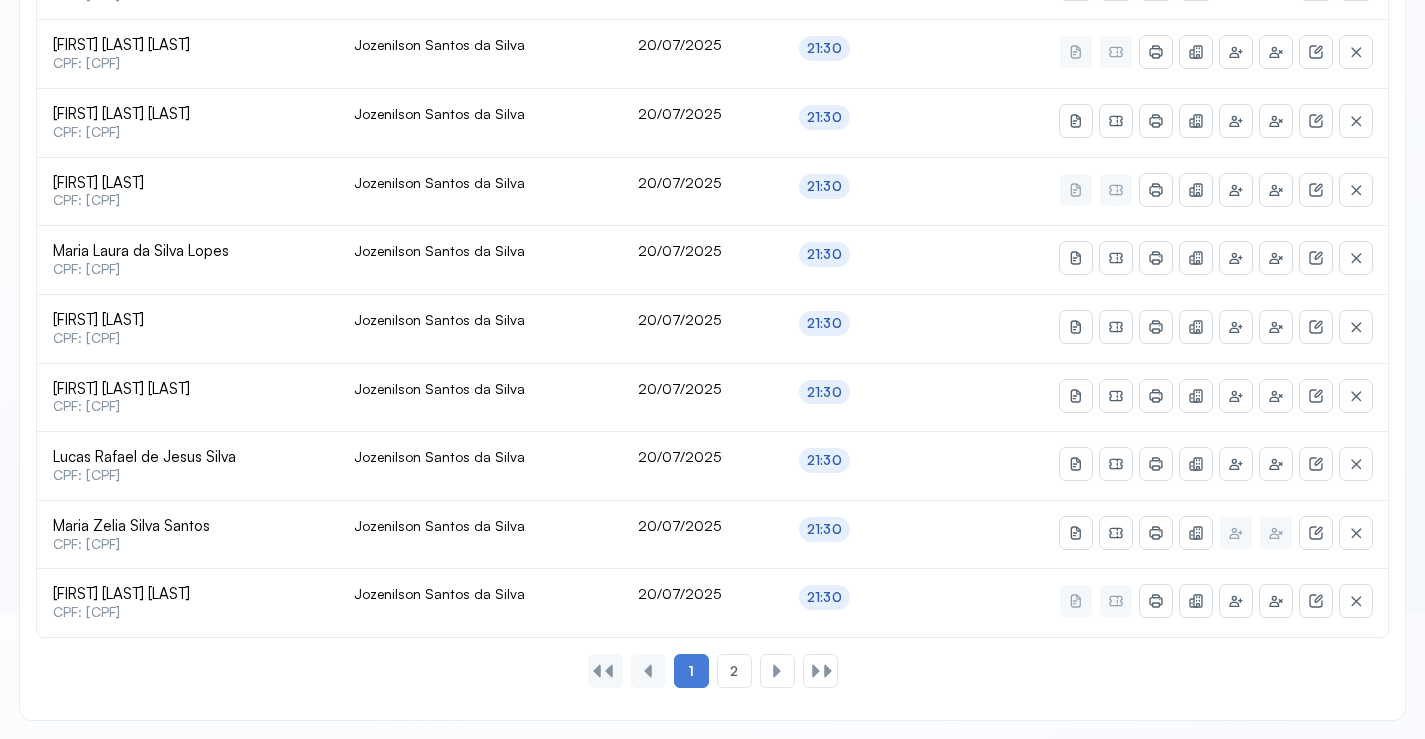scroll, scrollTop: 865, scrollLeft: 0, axis: vertical 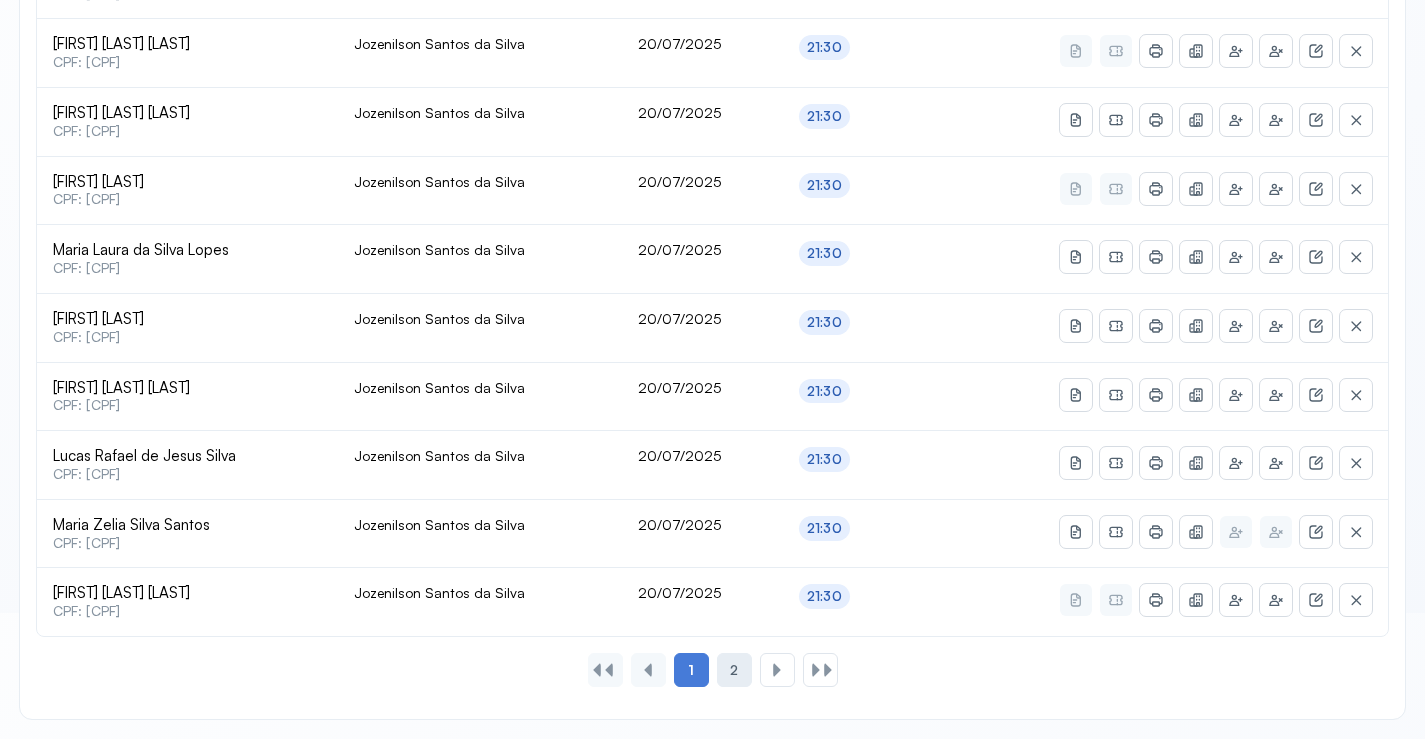 click on "2" at bounding box center (734, 670) 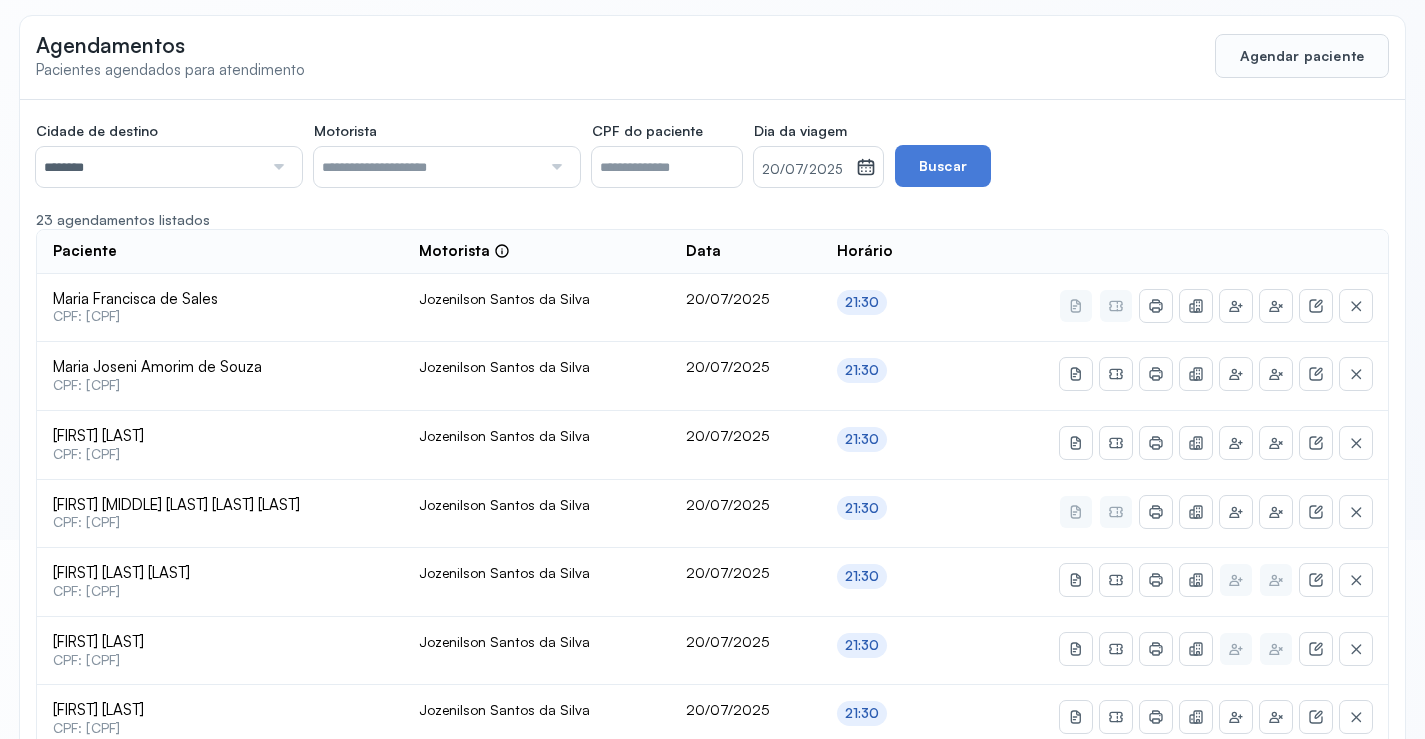 scroll, scrollTop: 0, scrollLeft: 0, axis: both 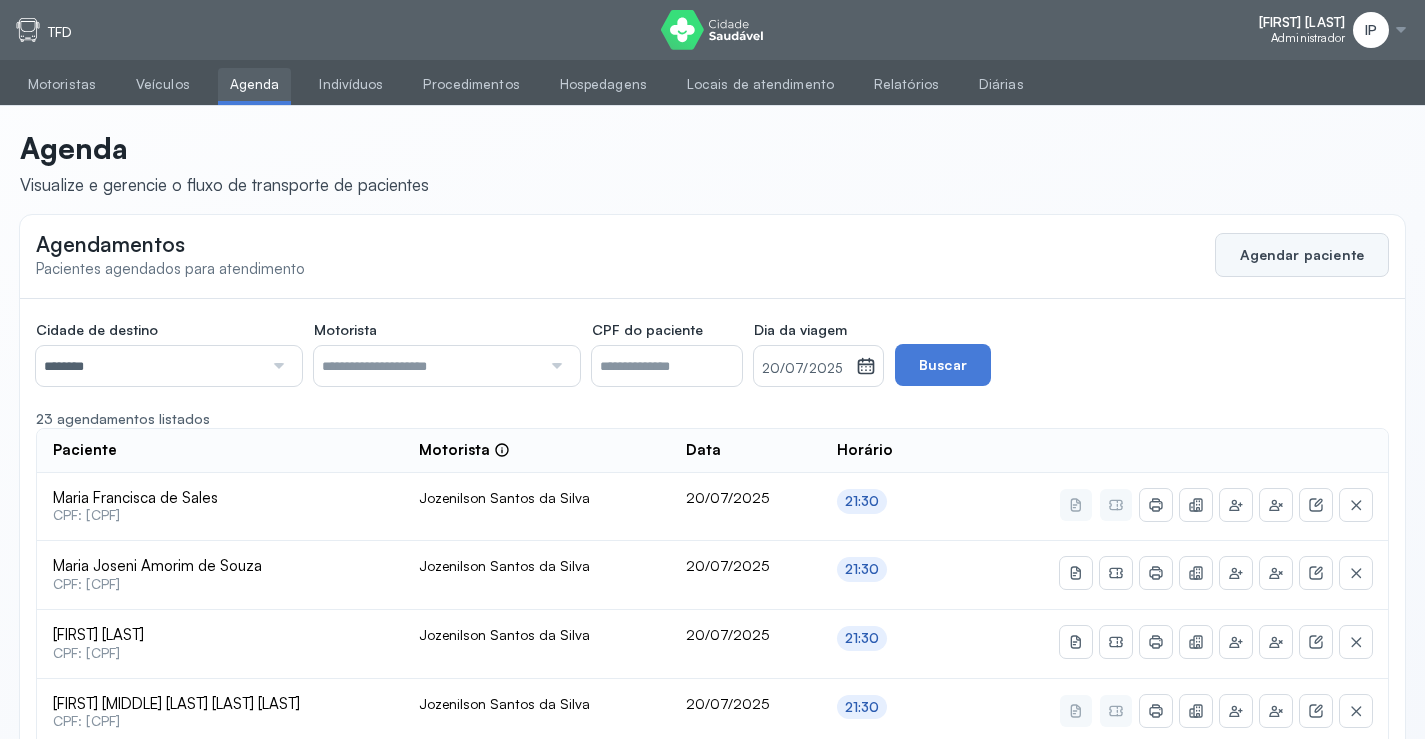 click on "Agendar paciente" 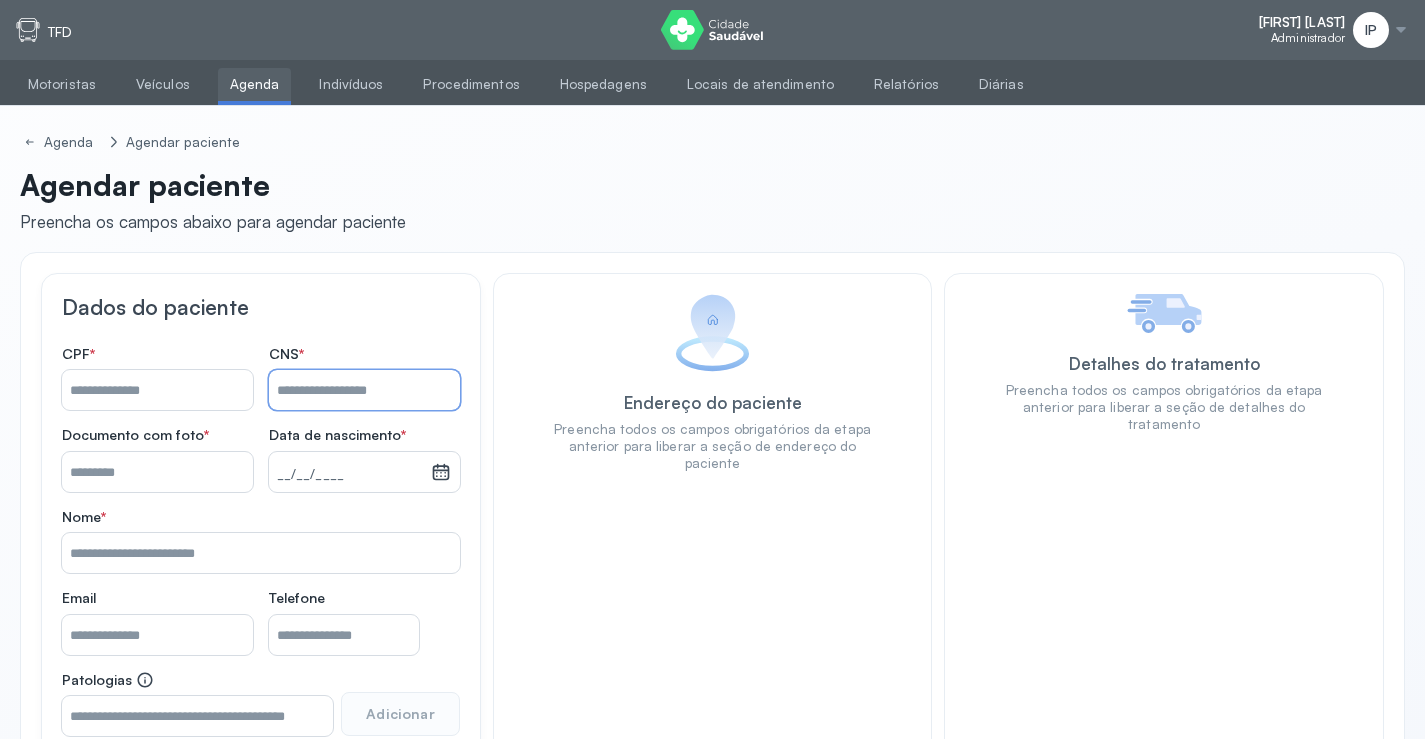 click on "Nome   *" at bounding box center (364, 390) 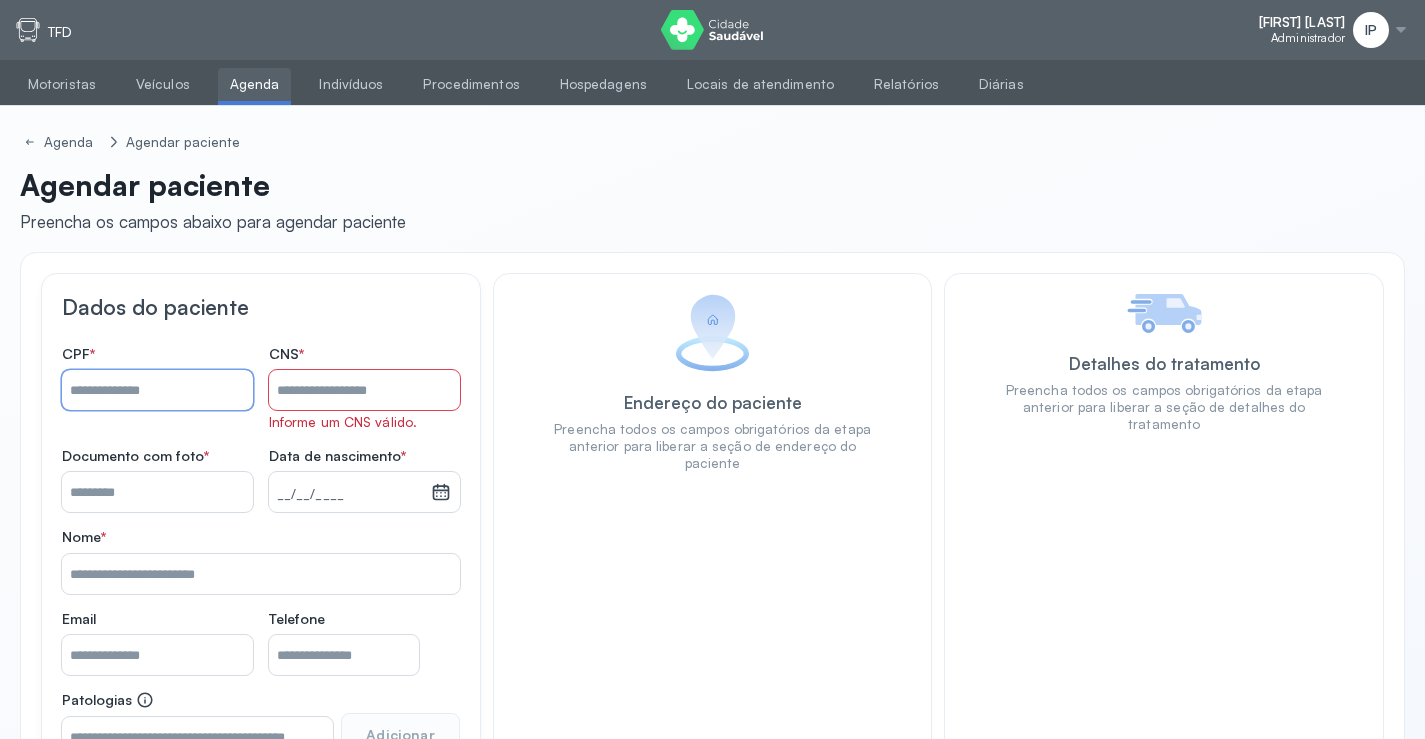 click on "Nome   *" at bounding box center (157, 390) 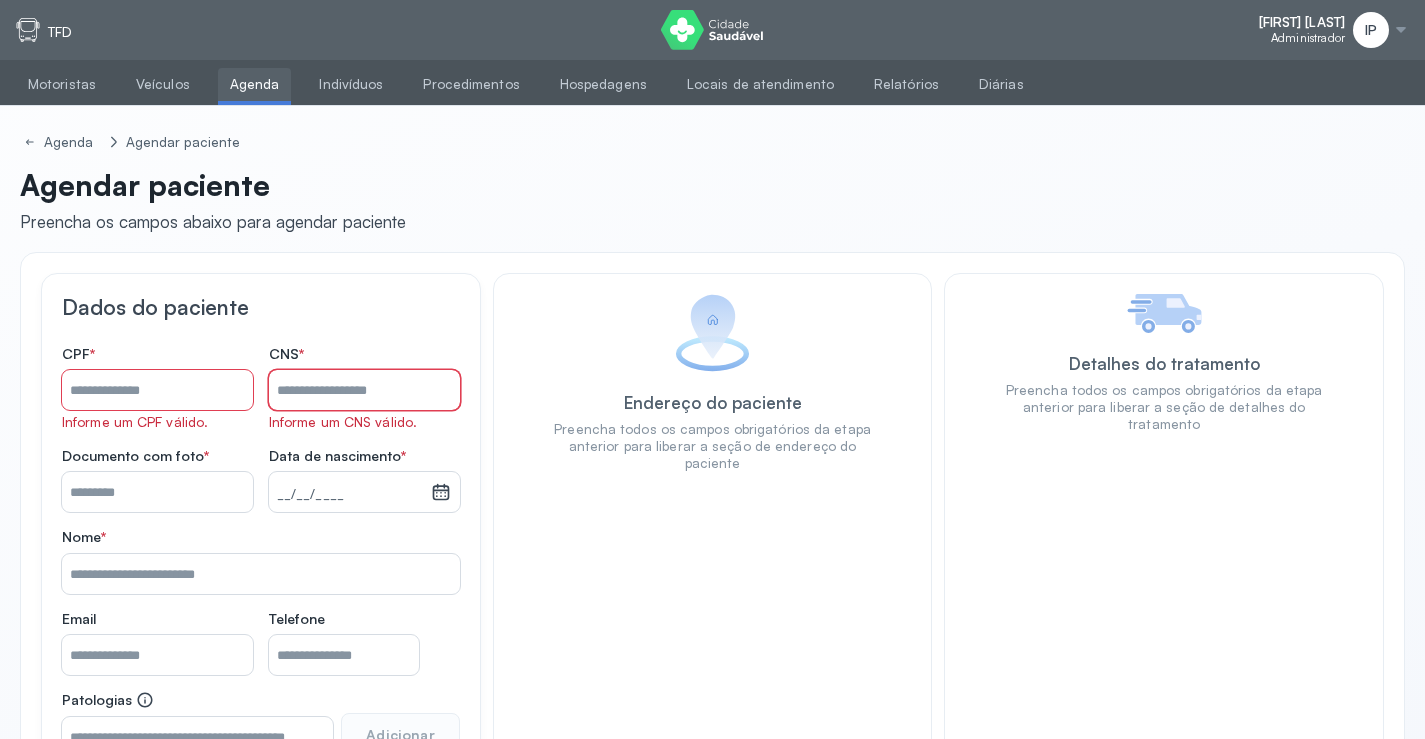 click on "Nome   *" at bounding box center [364, 390] 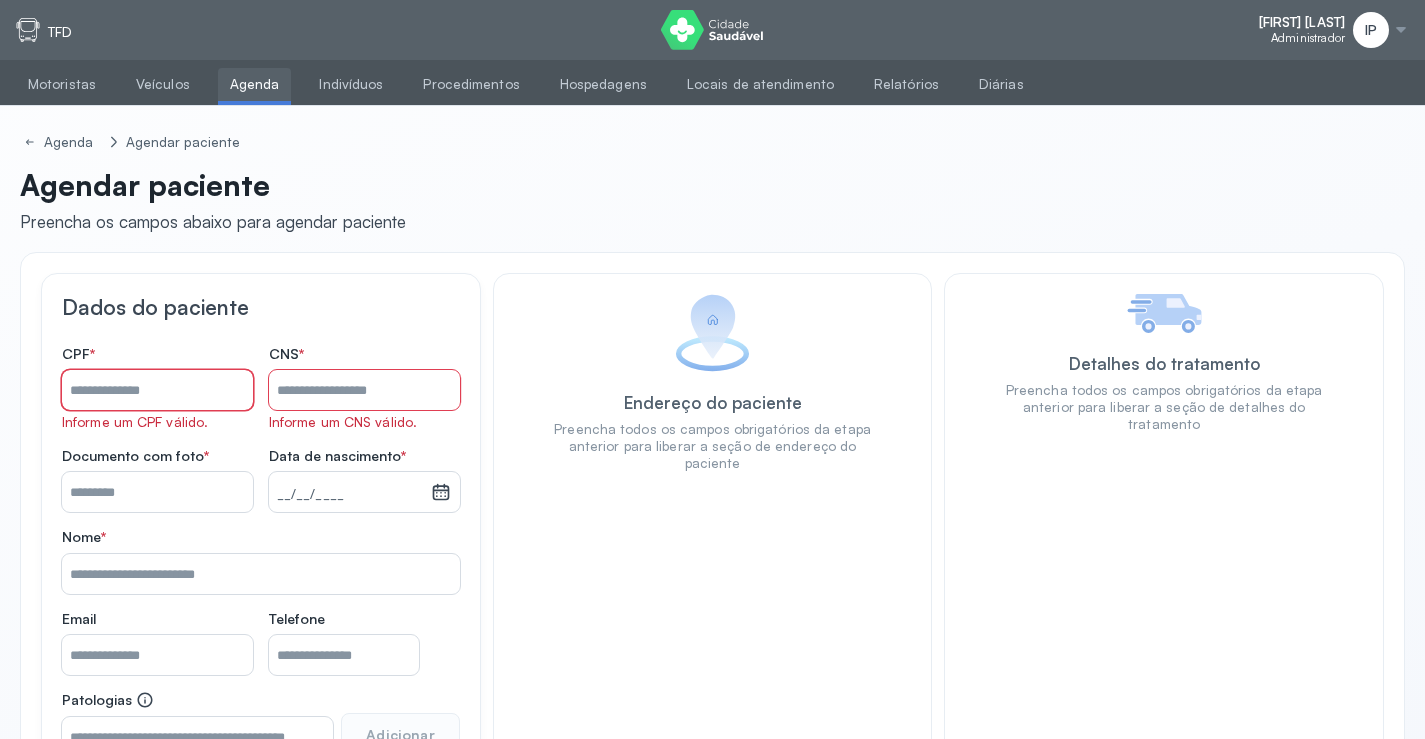 click on "Nome   *" at bounding box center [157, 390] 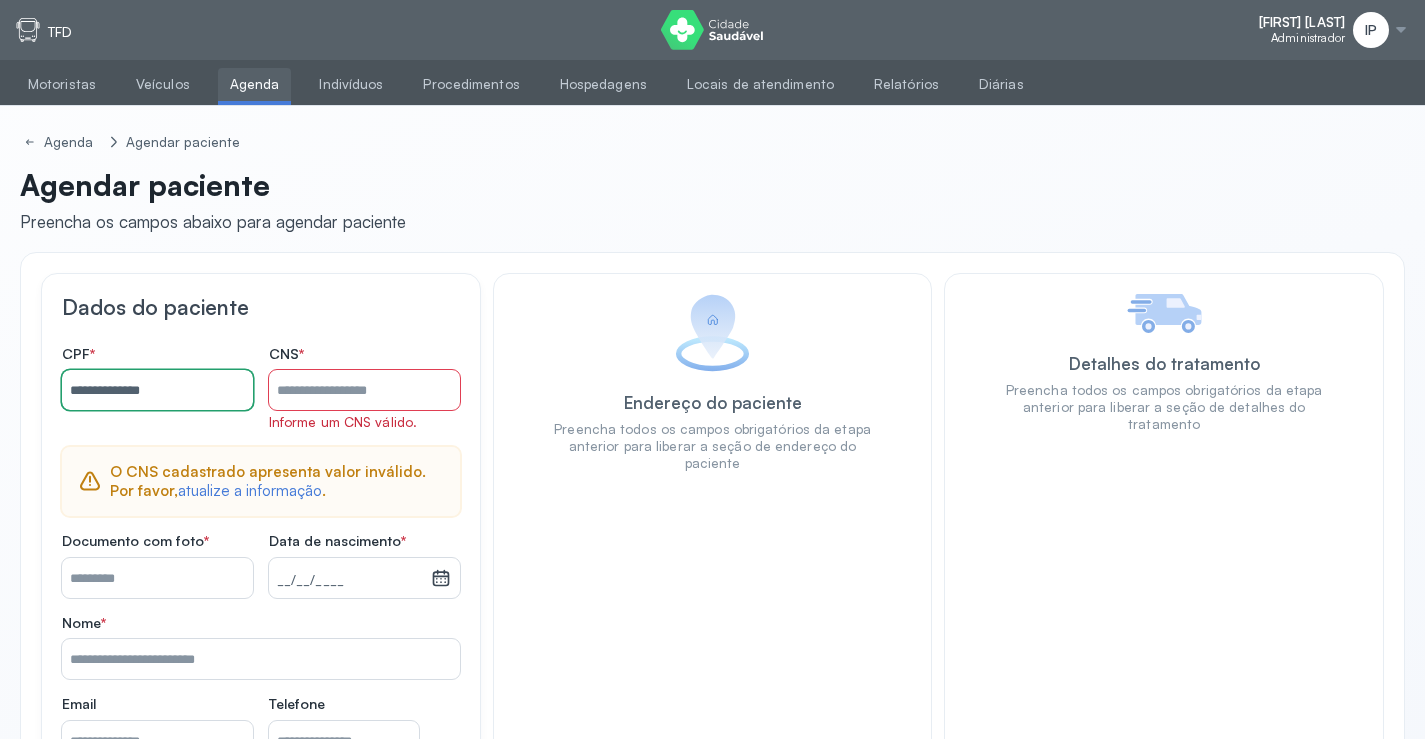 click on "Nome   *" at bounding box center [364, 390] 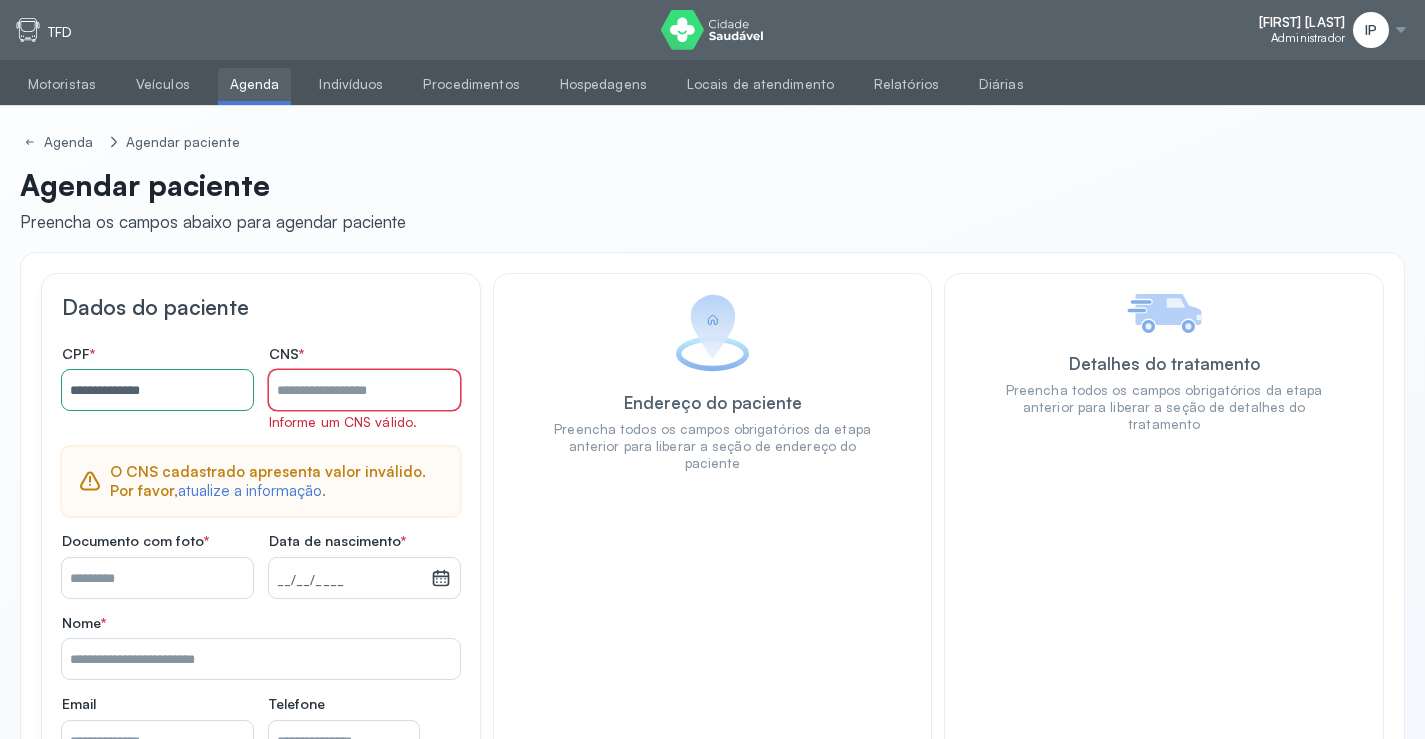 click on "**********" at bounding box center [157, 390] 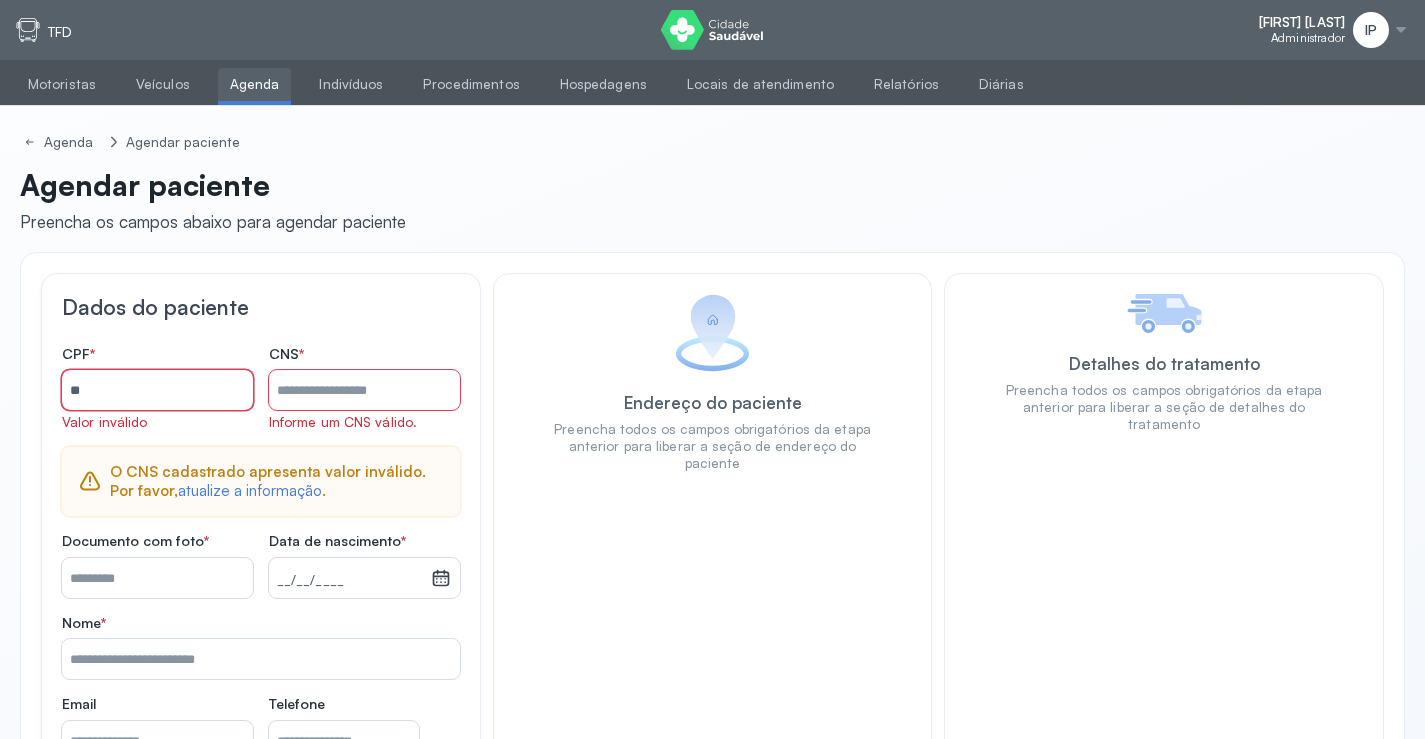 type on "*" 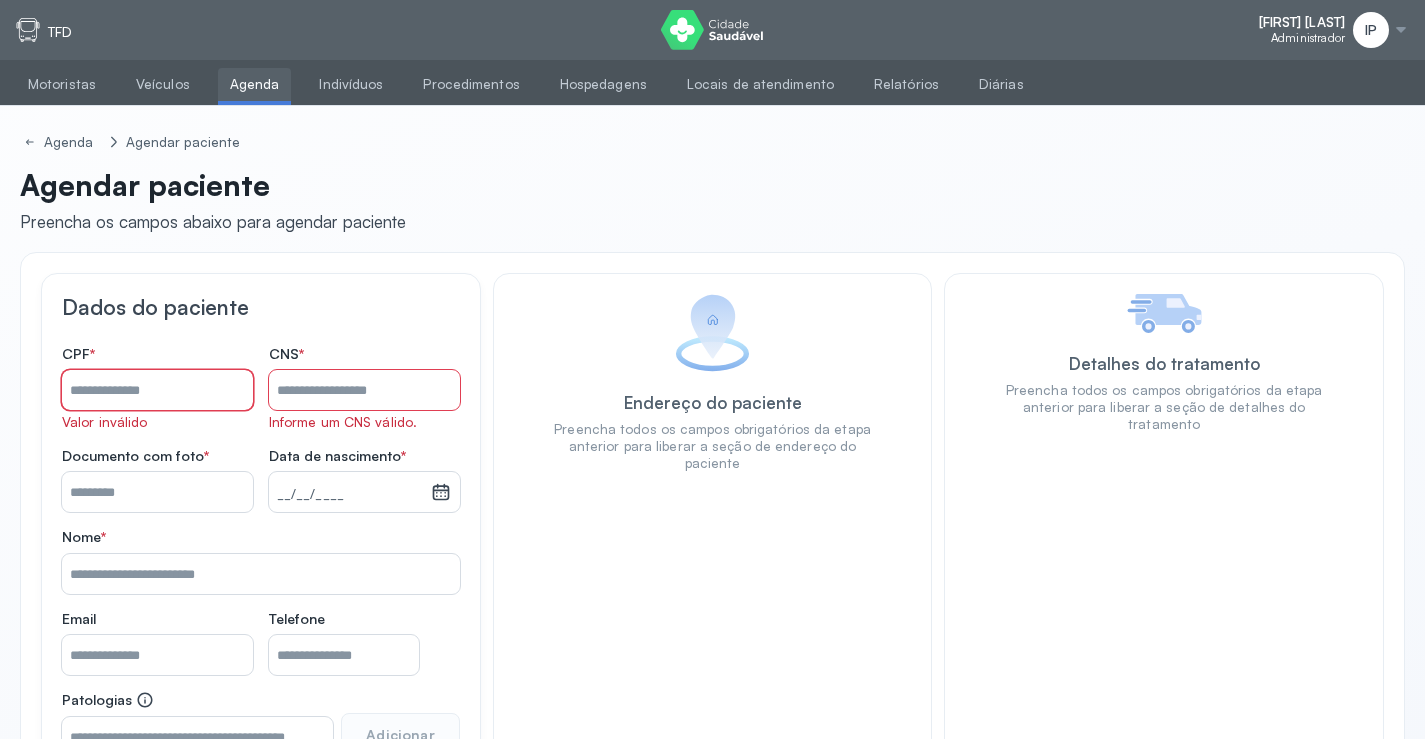 type 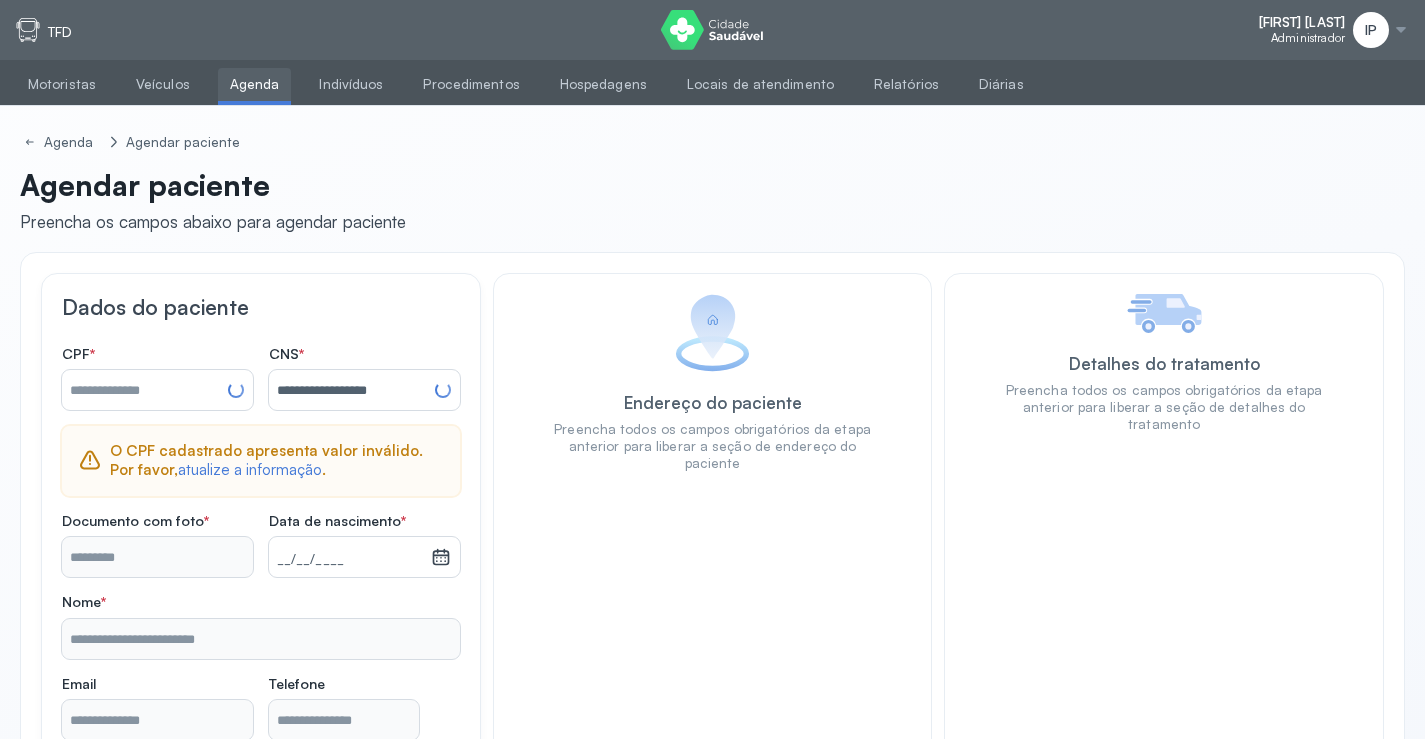 type on "**********" 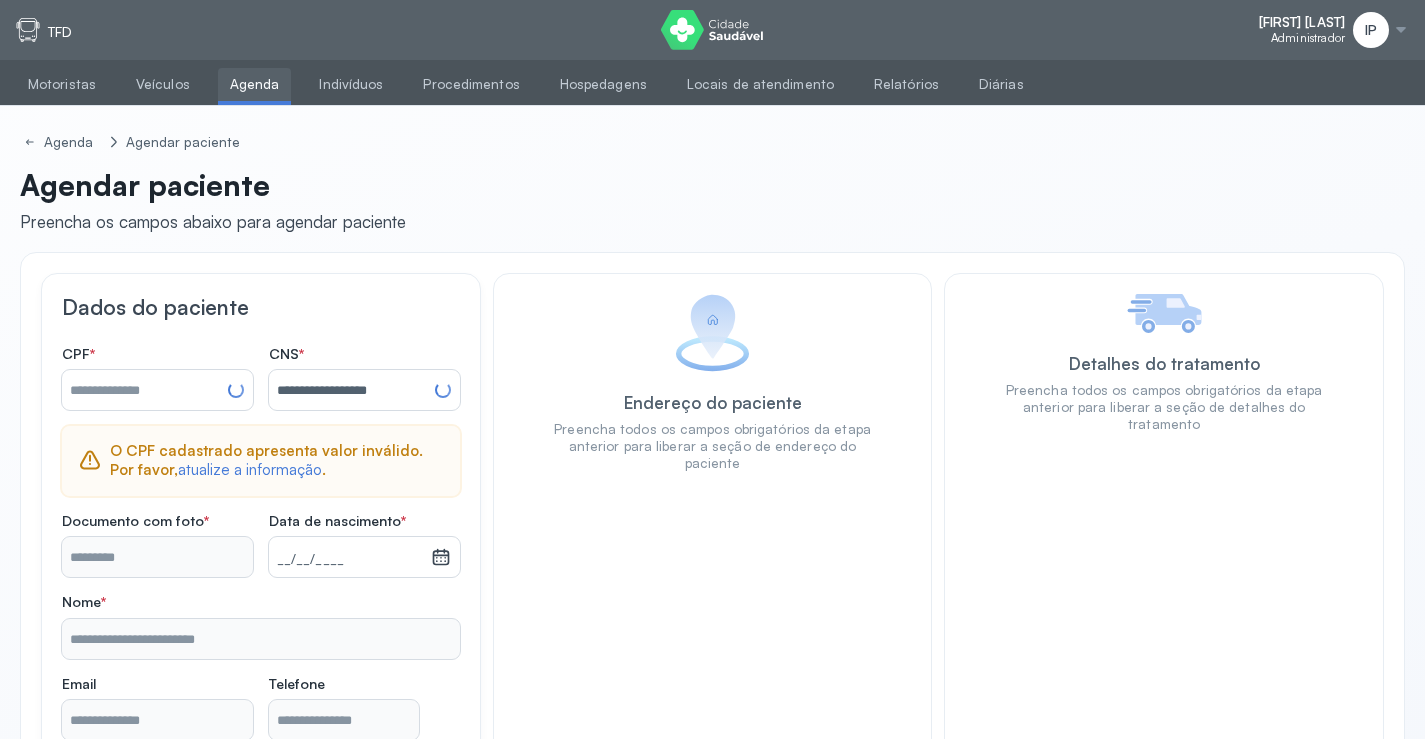 type on "**********" 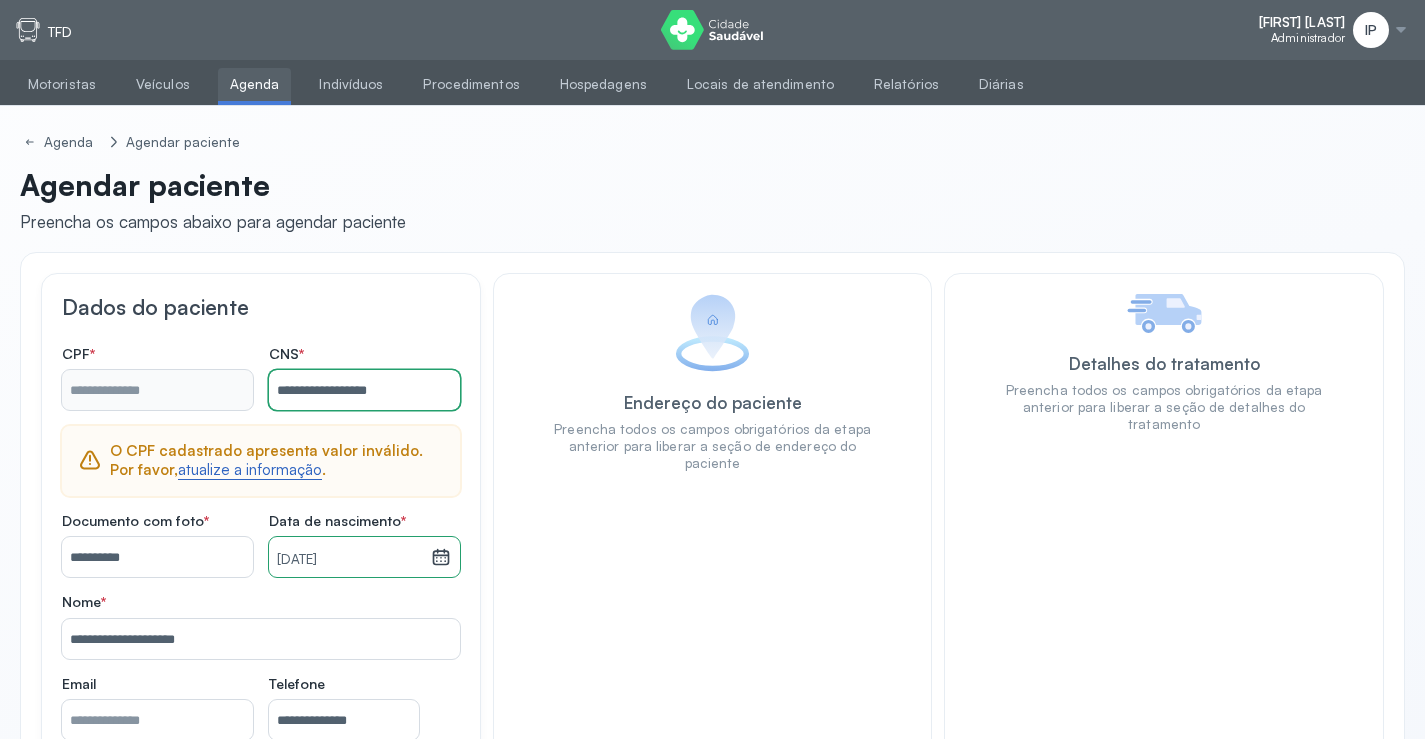 type on "**********" 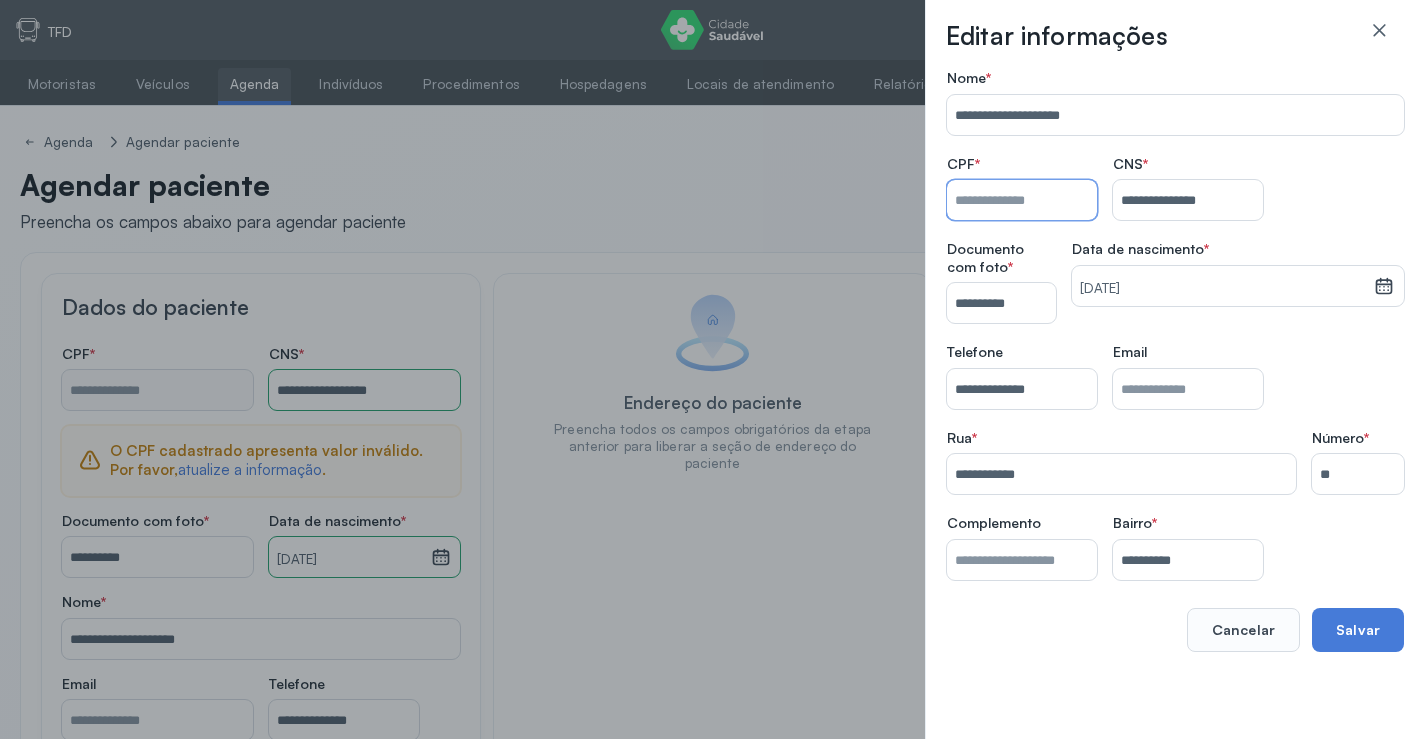 click on "Nome   *" at bounding box center [1022, 200] 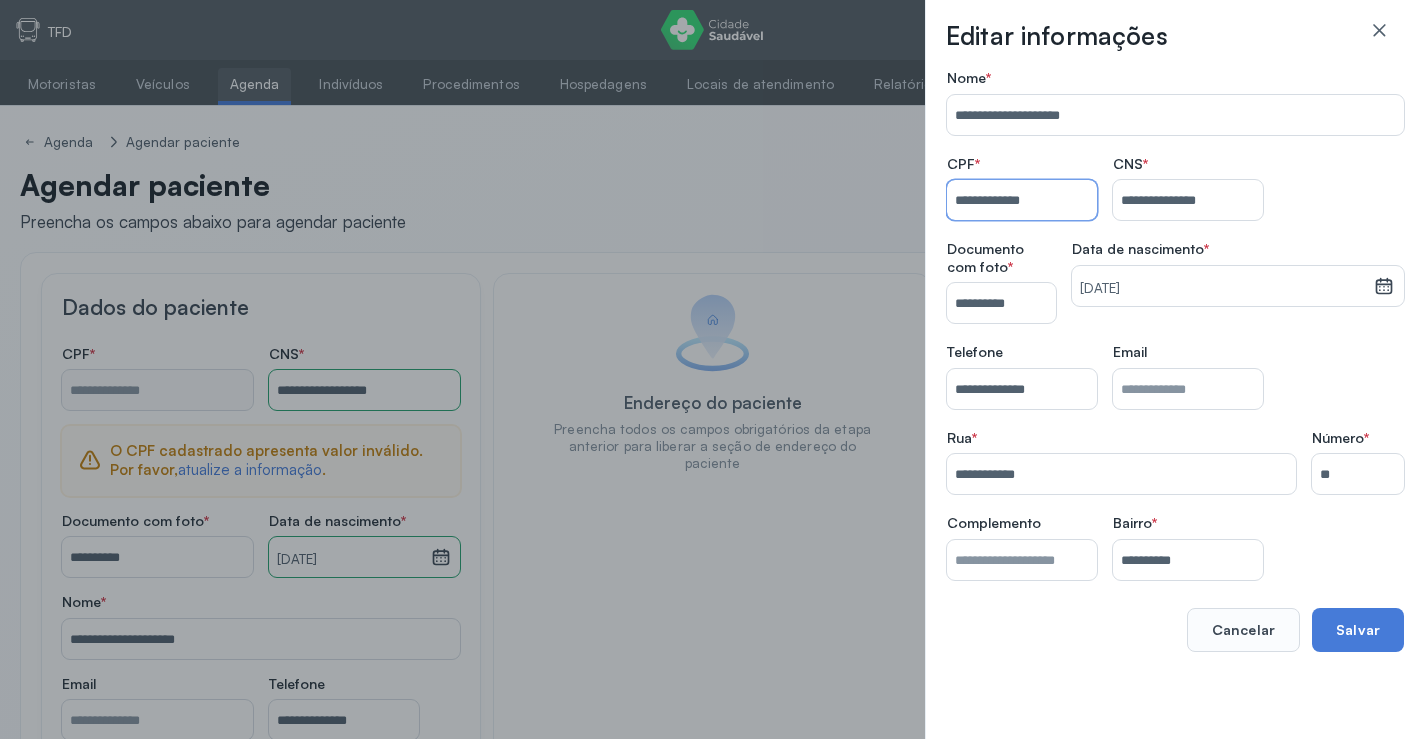 type on "**********" 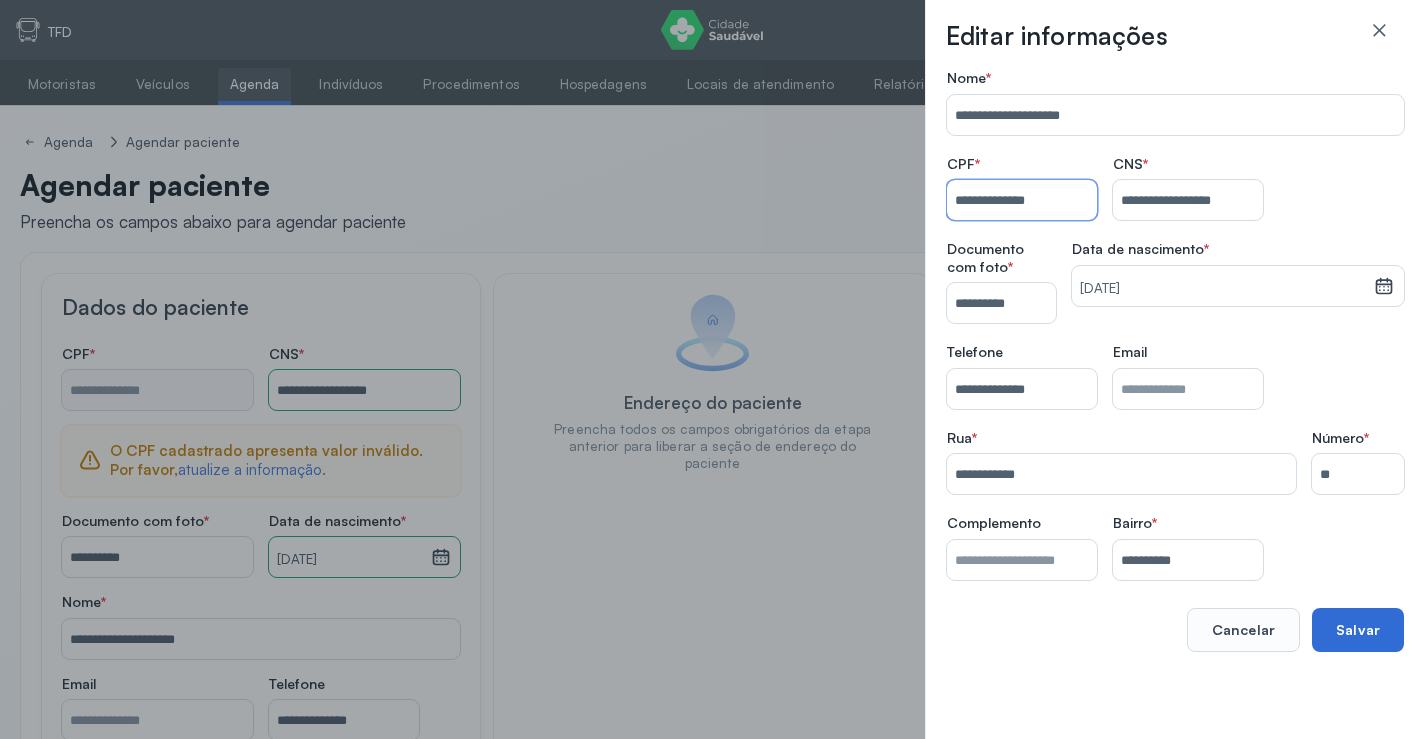 click on "Salvar" at bounding box center (1358, 630) 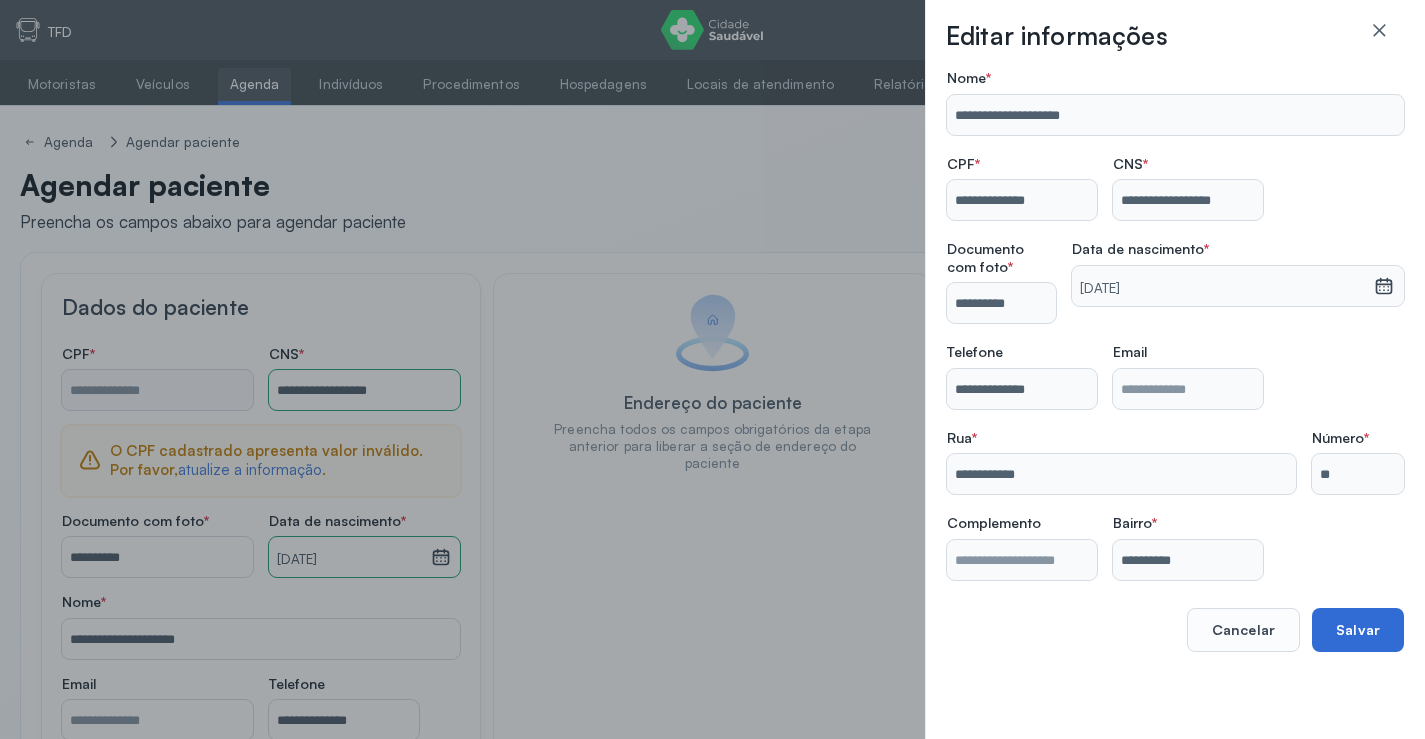 type on "**********" 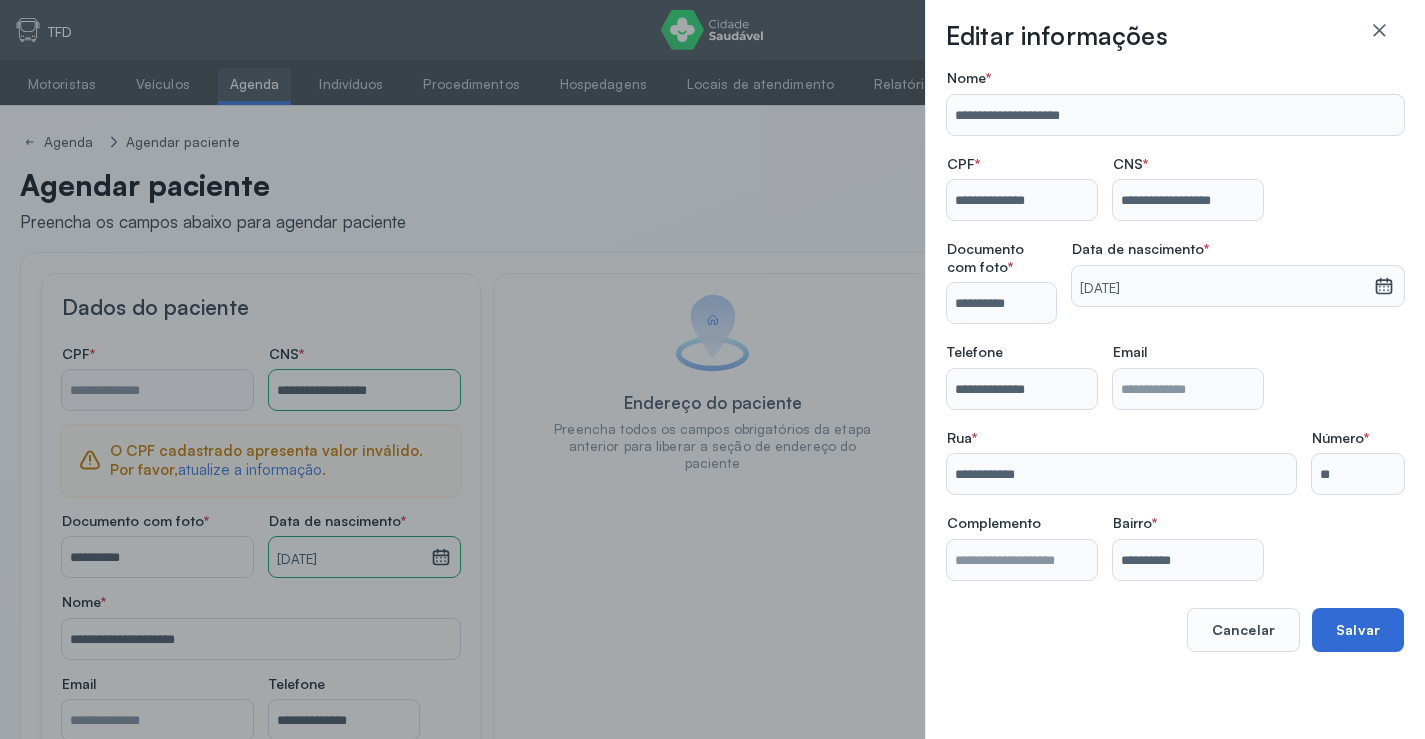 type on "**********" 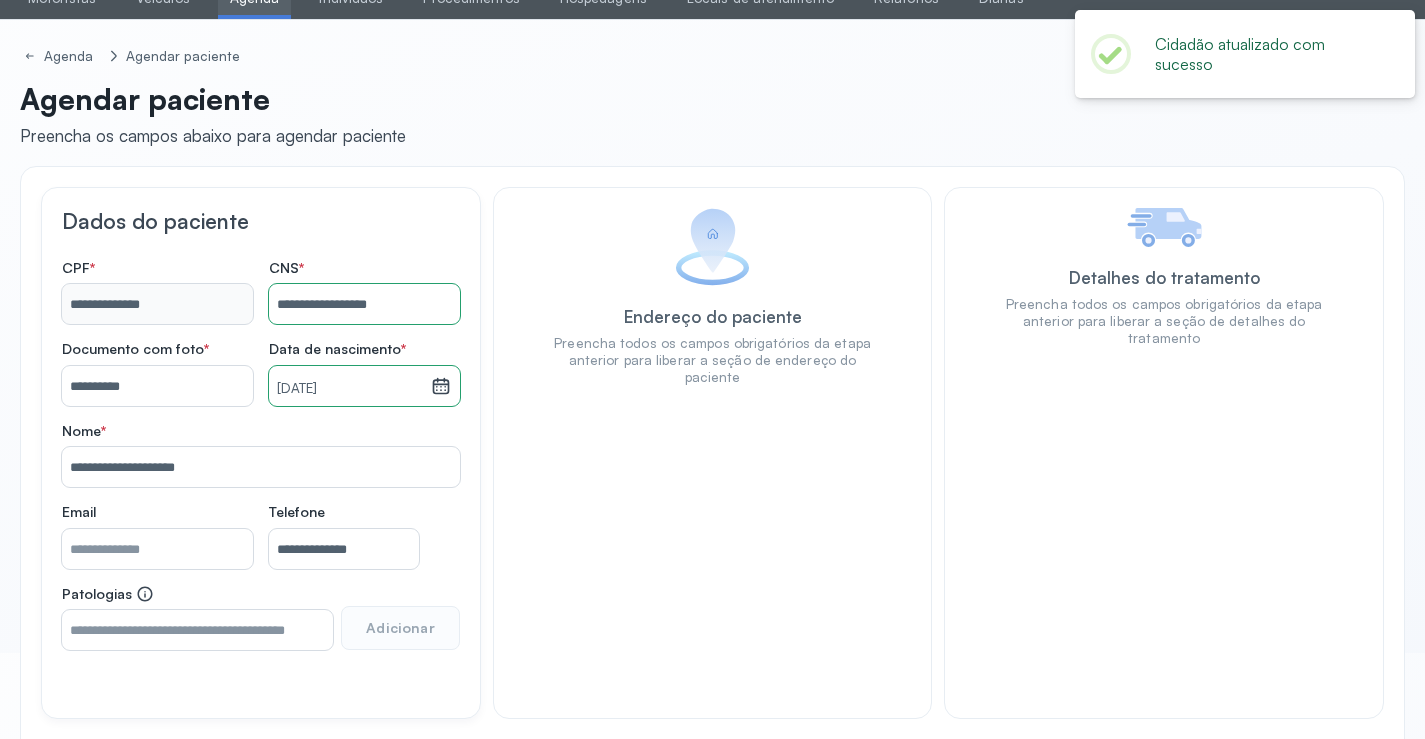 scroll, scrollTop: 171, scrollLeft: 0, axis: vertical 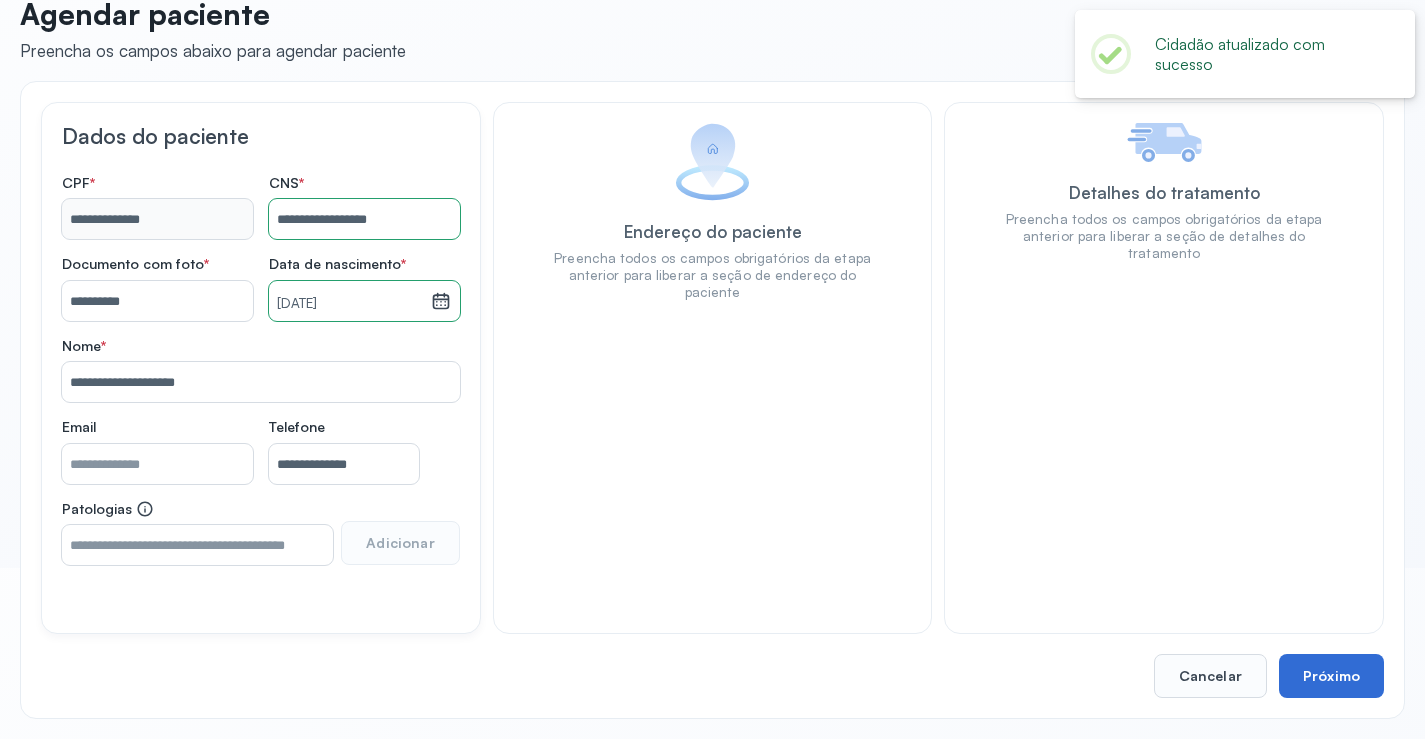 click on "Próximo" at bounding box center (1331, 676) 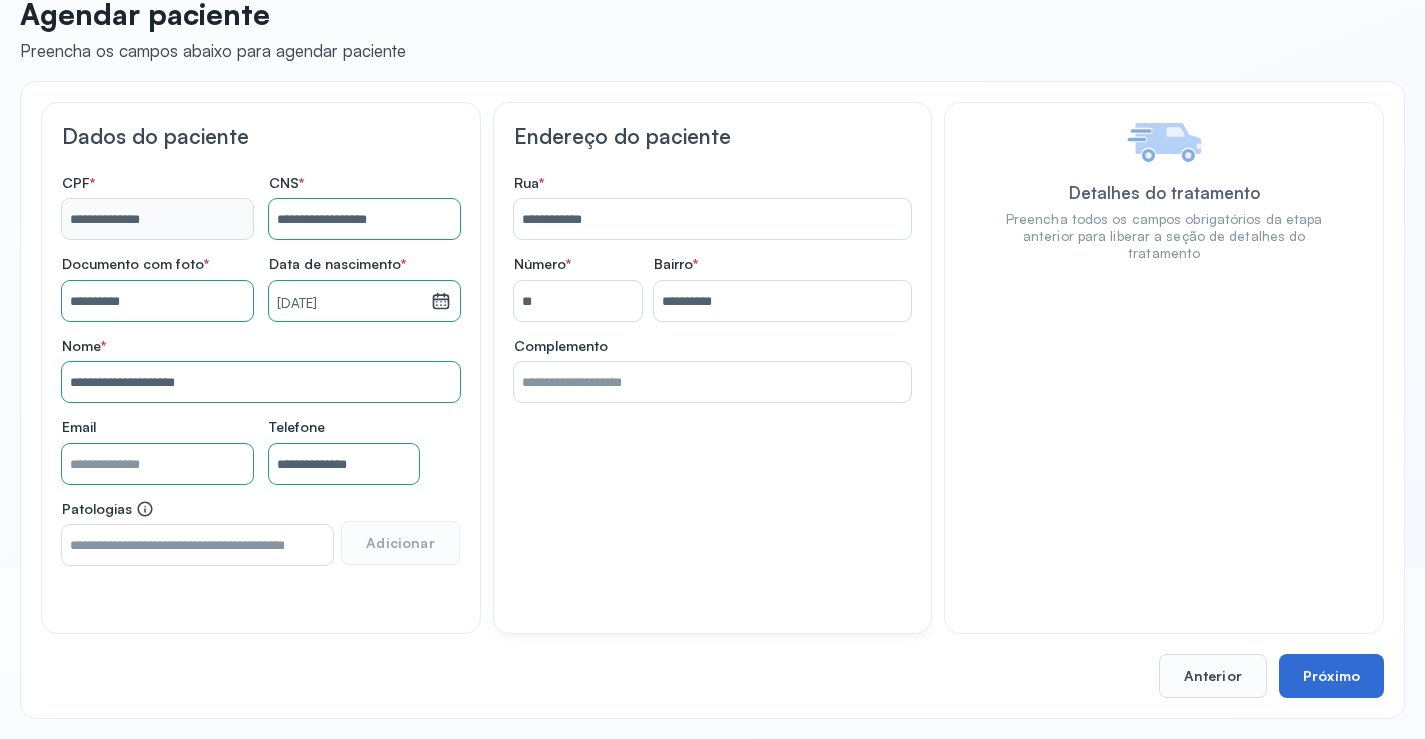 click on "Próximo" at bounding box center [1331, 676] 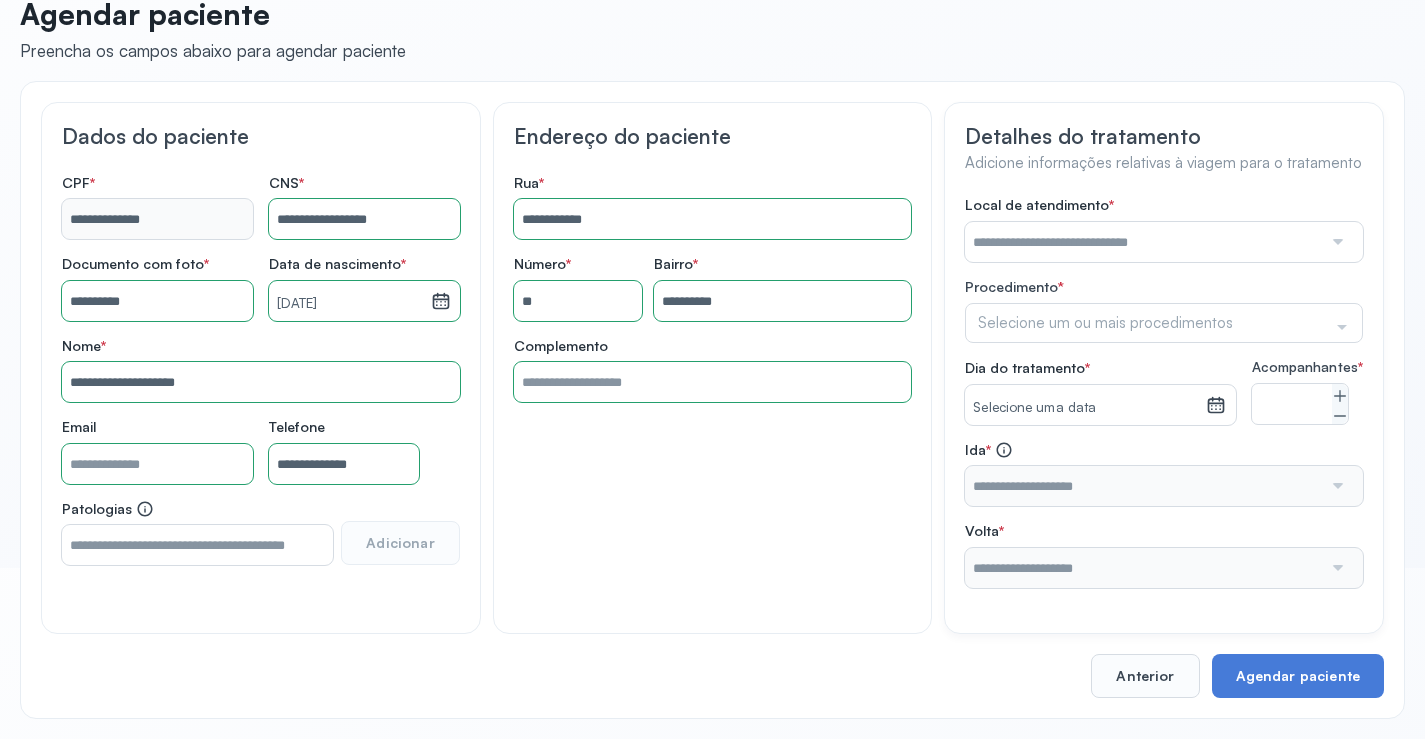 click at bounding box center [1143, 242] 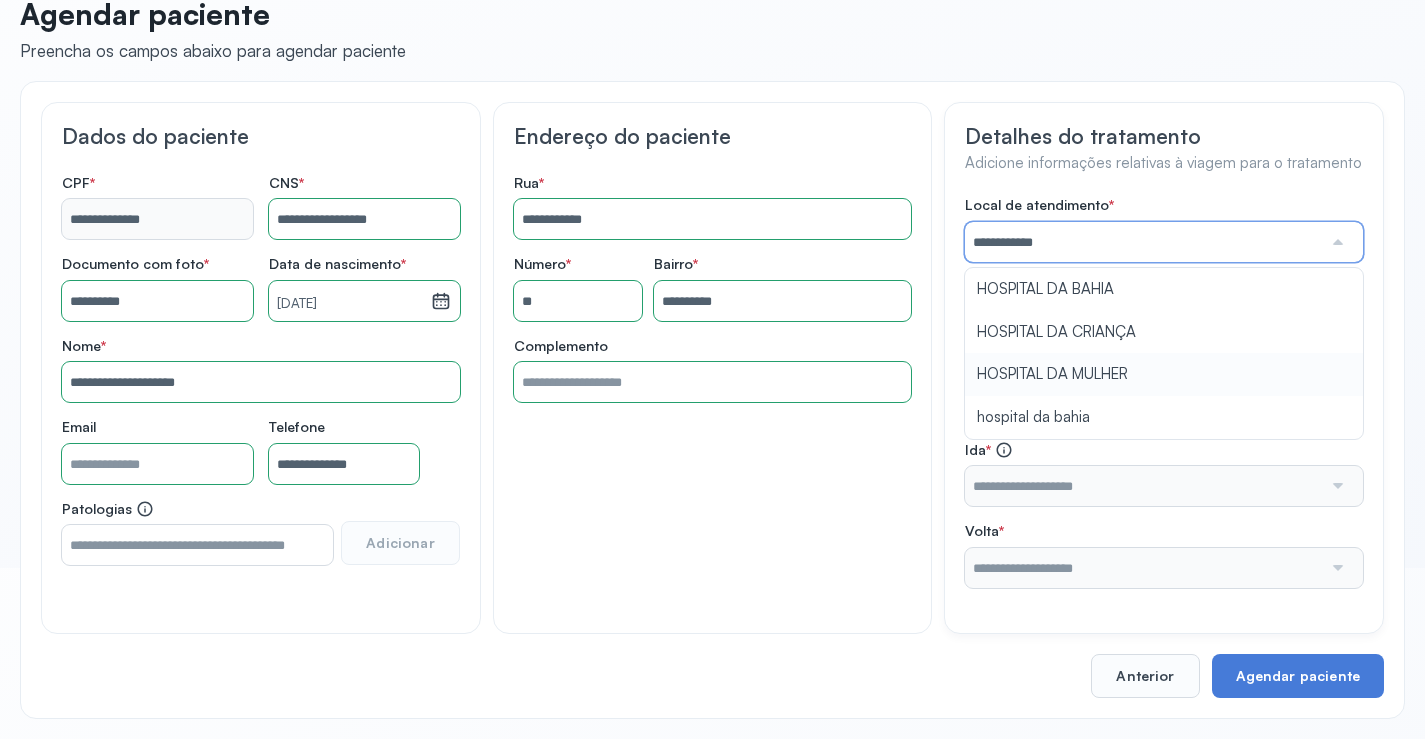 type on "**********" 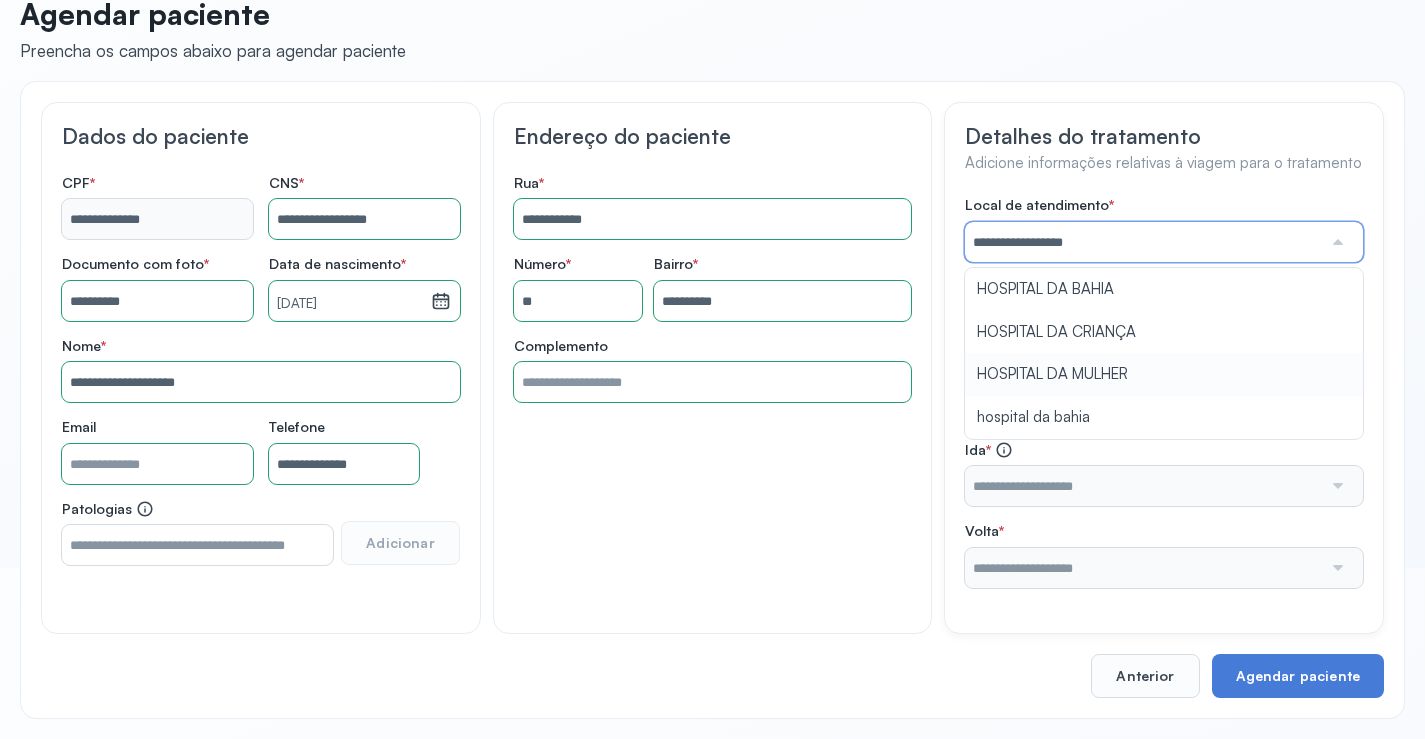click on "**********" at bounding box center (1164, 392) 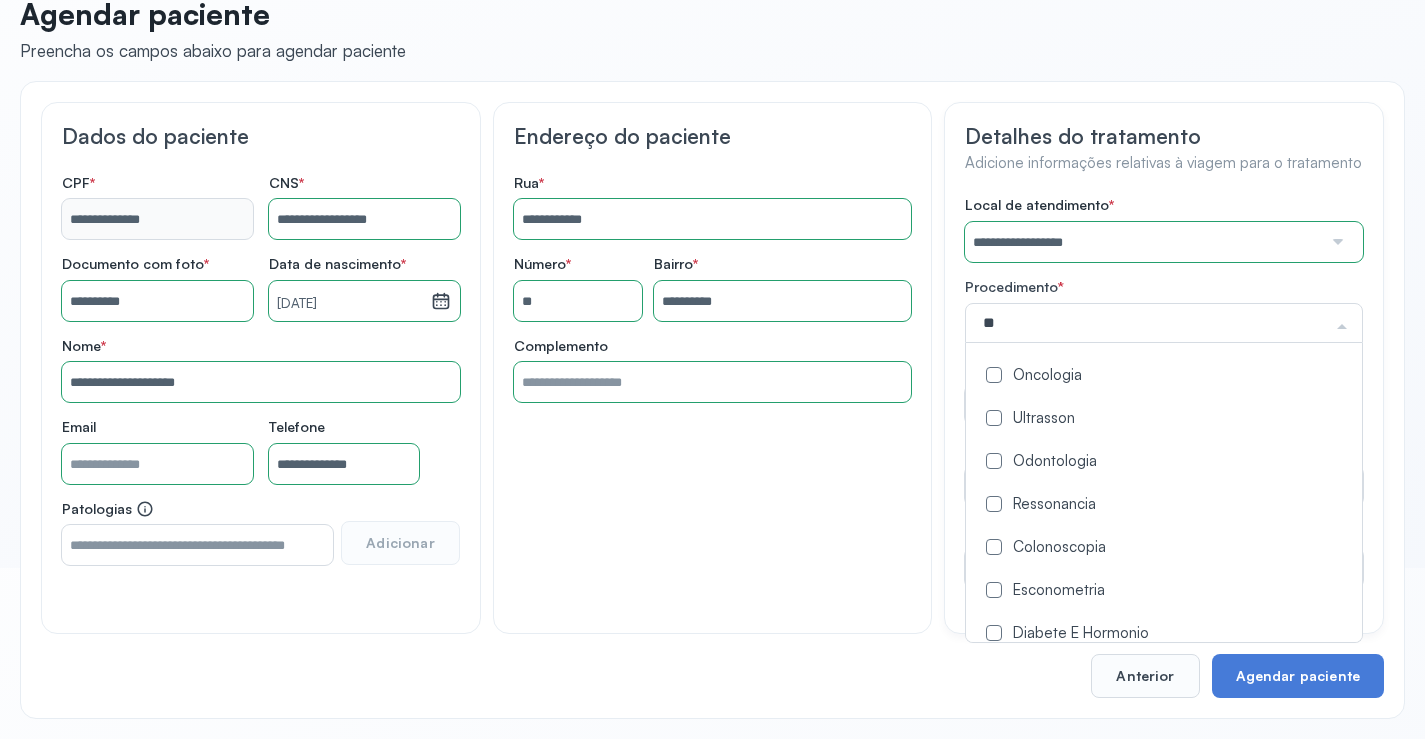 type on "***" 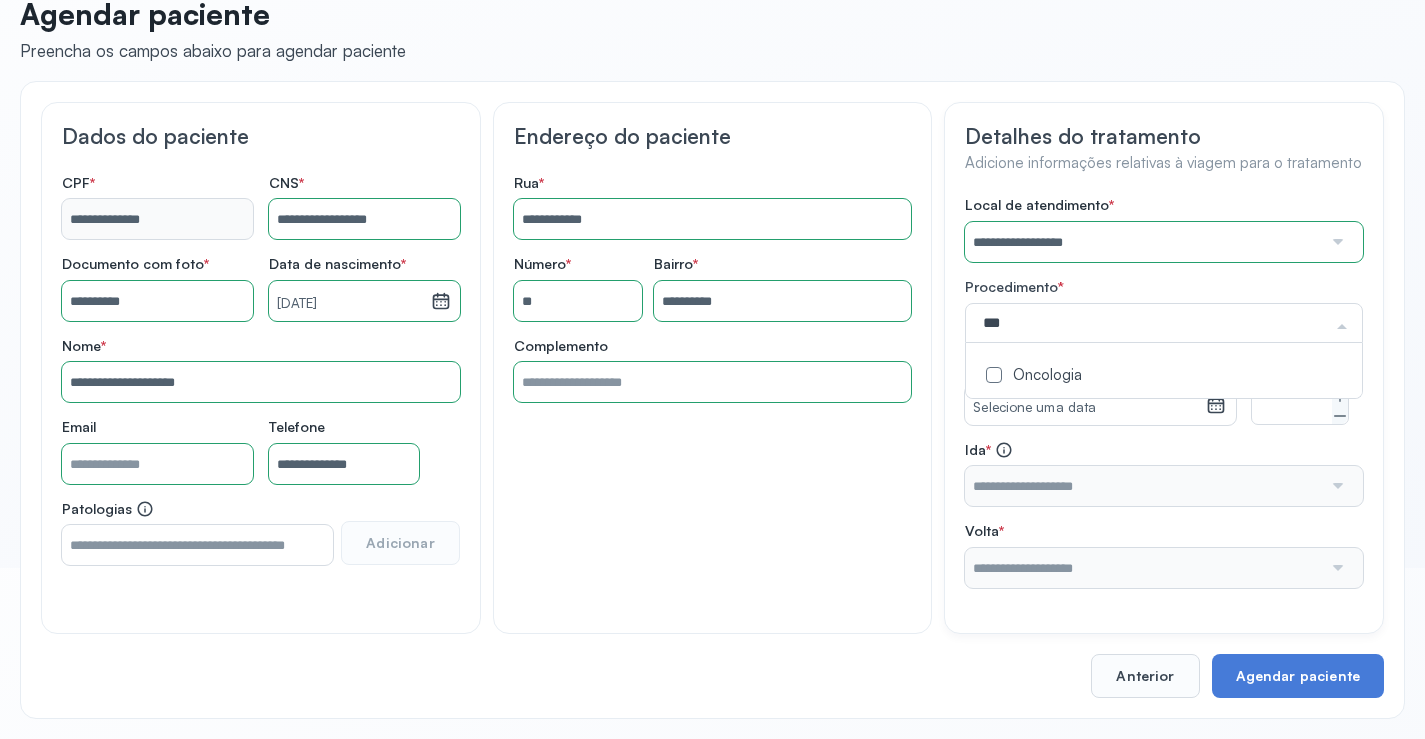 click on "Oncologia" at bounding box center (1164, 376) 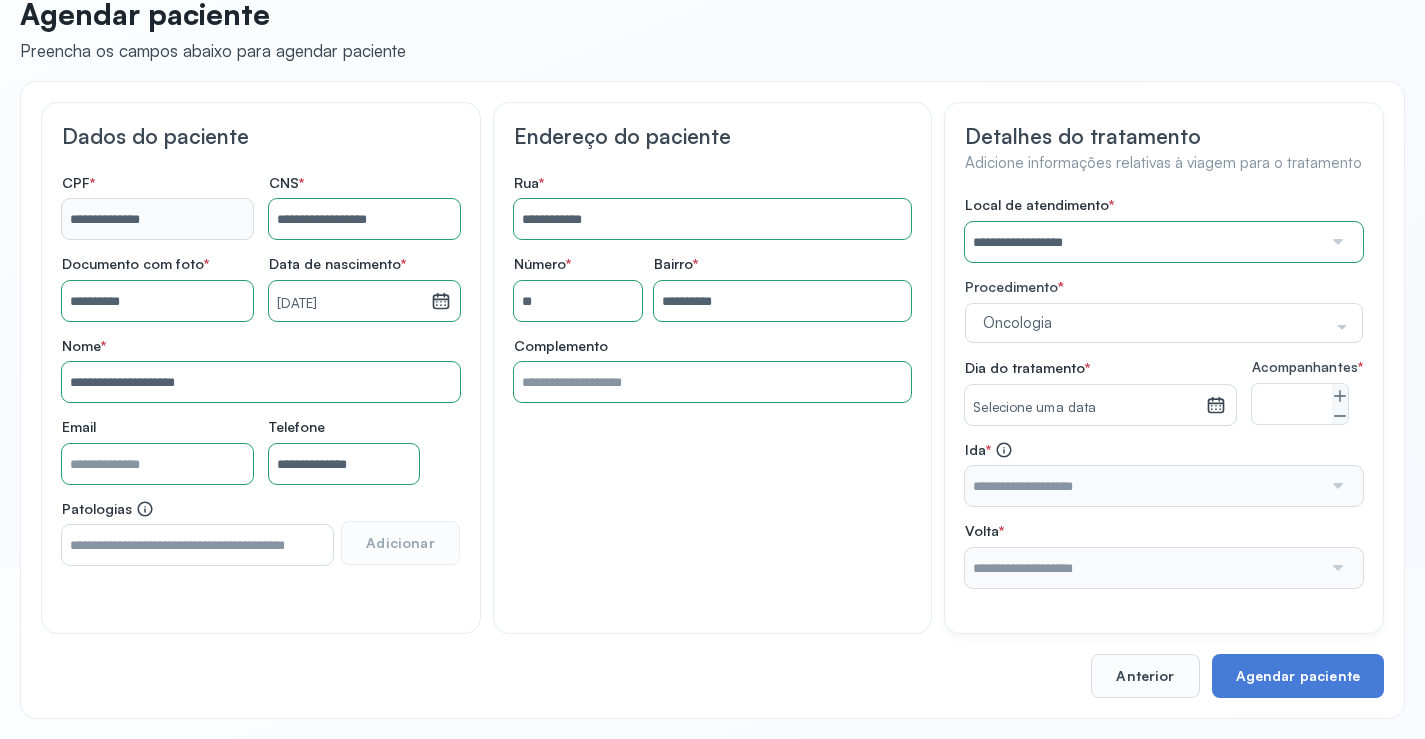 click on "**********" 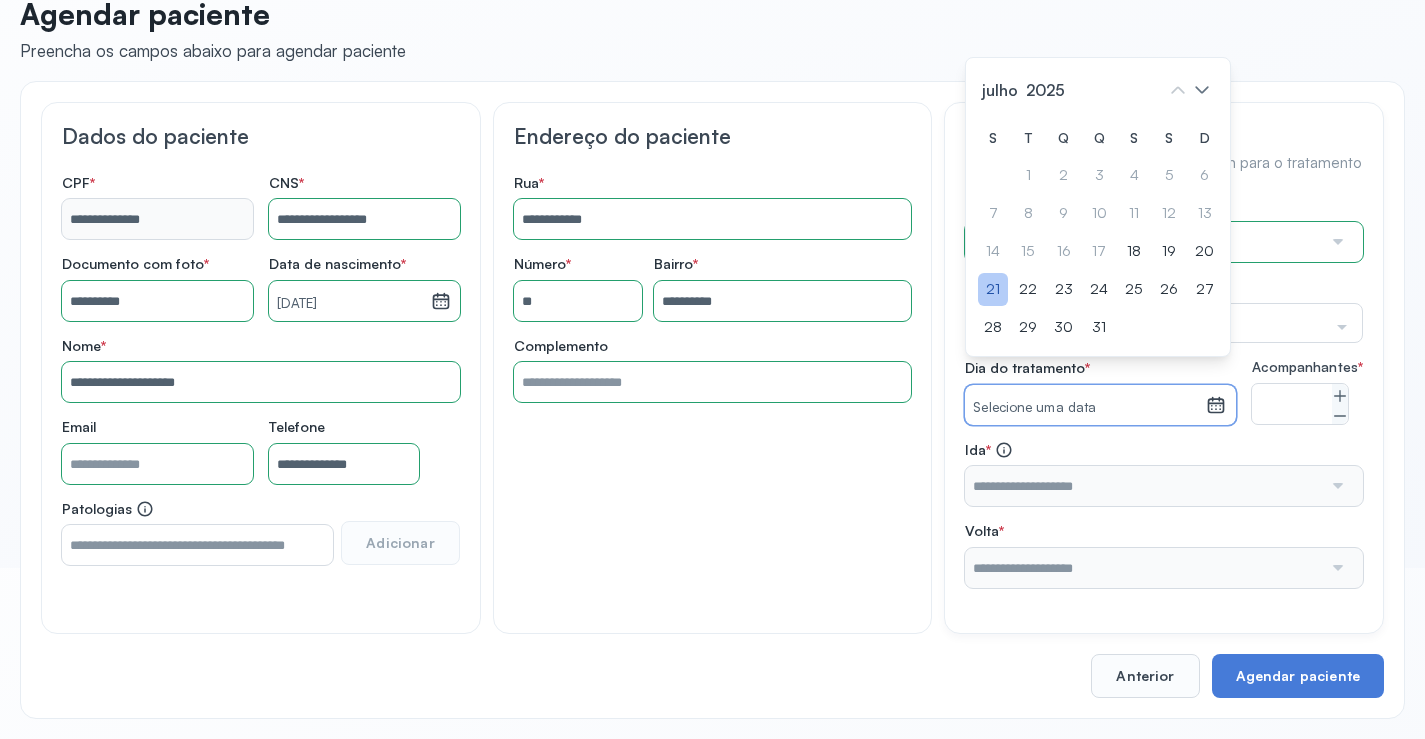 click on "21" 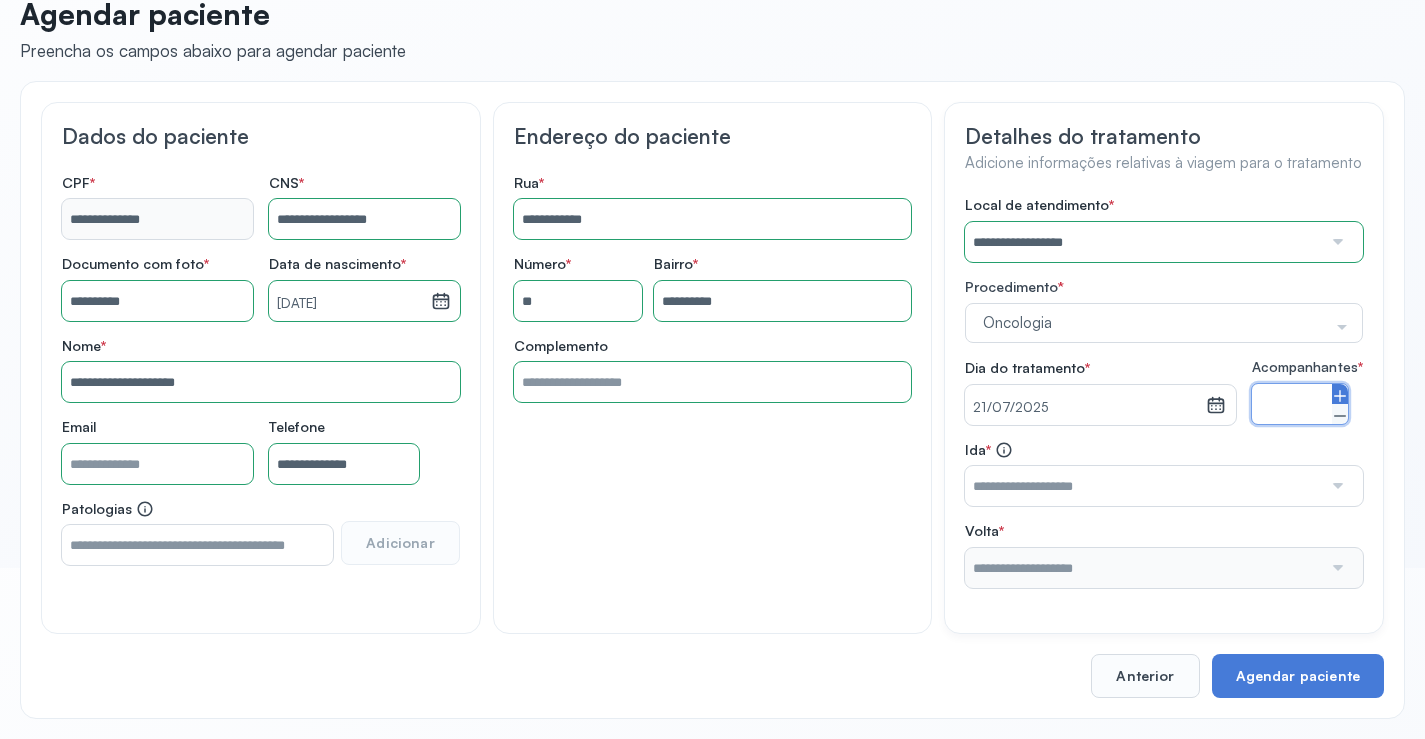 click 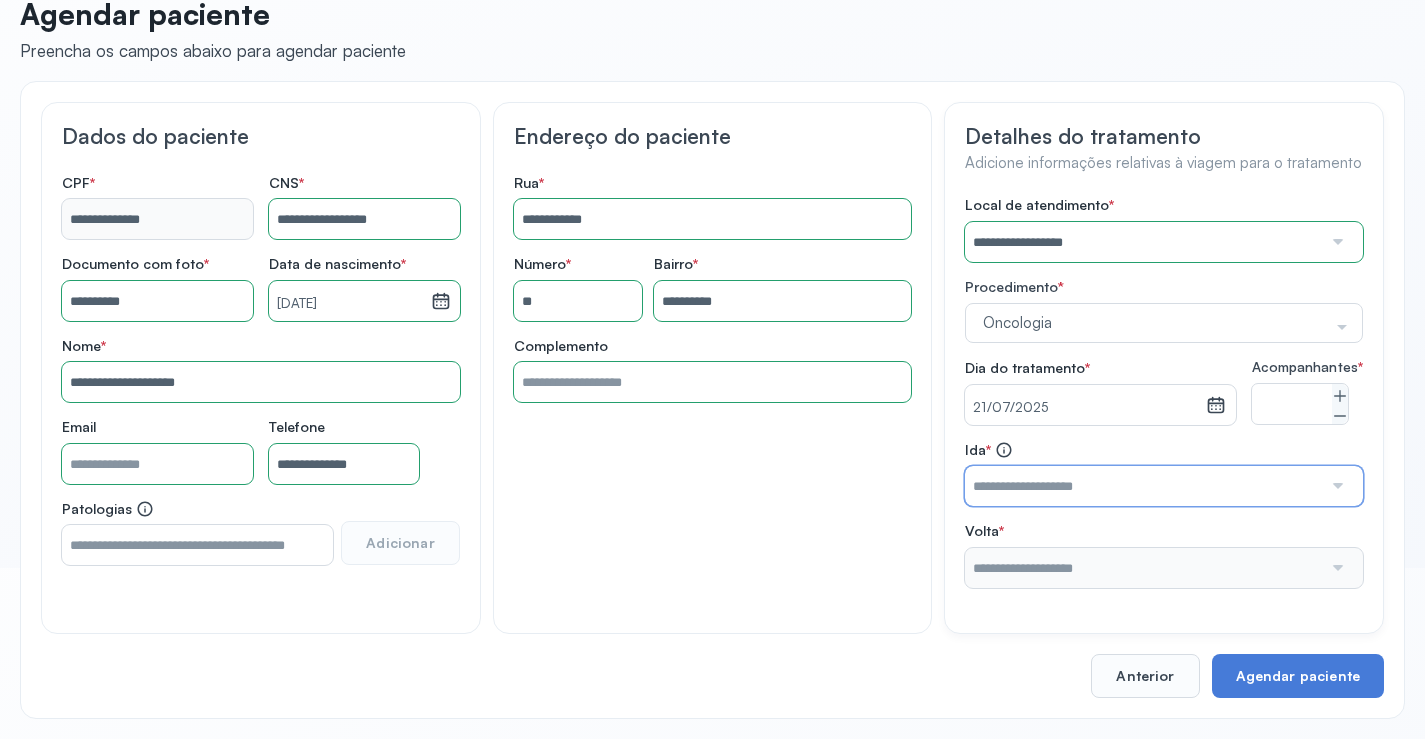 click at bounding box center (1143, 486) 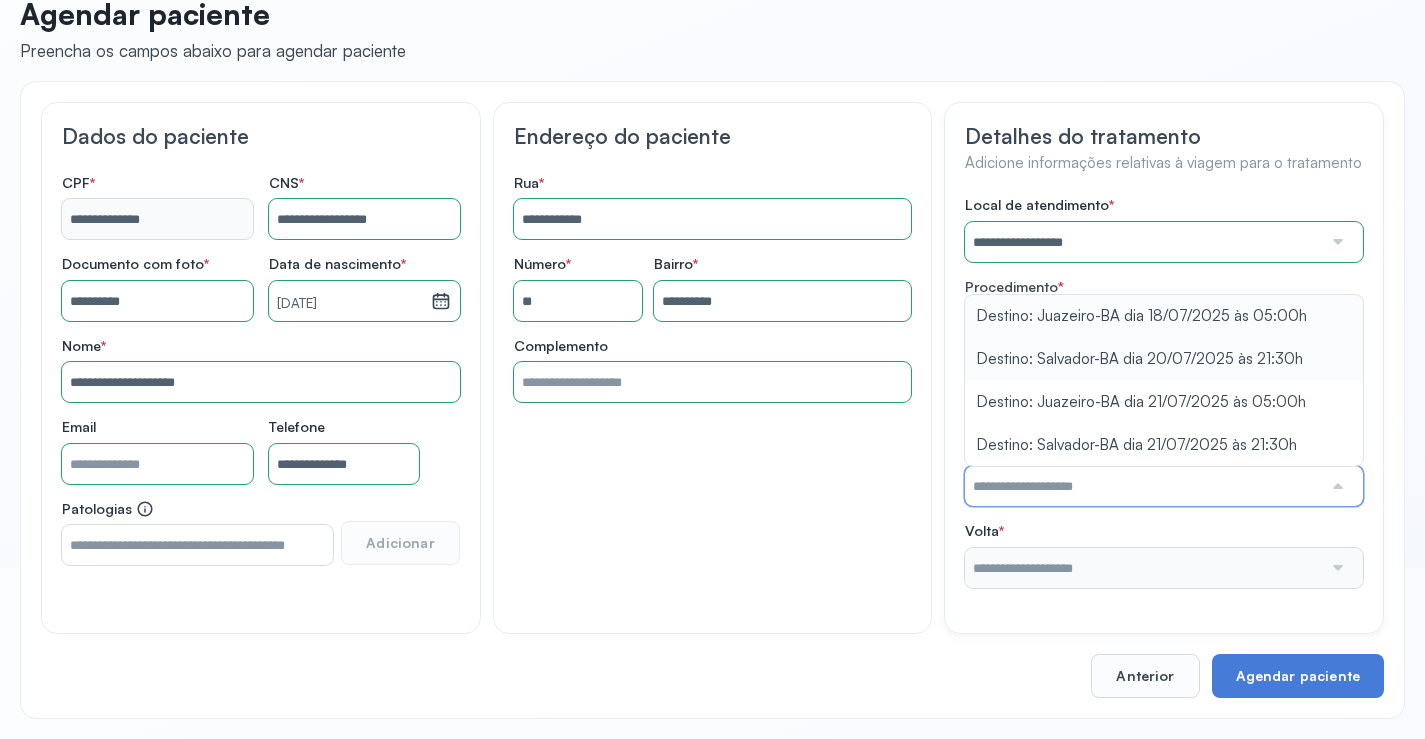 type on "**********" 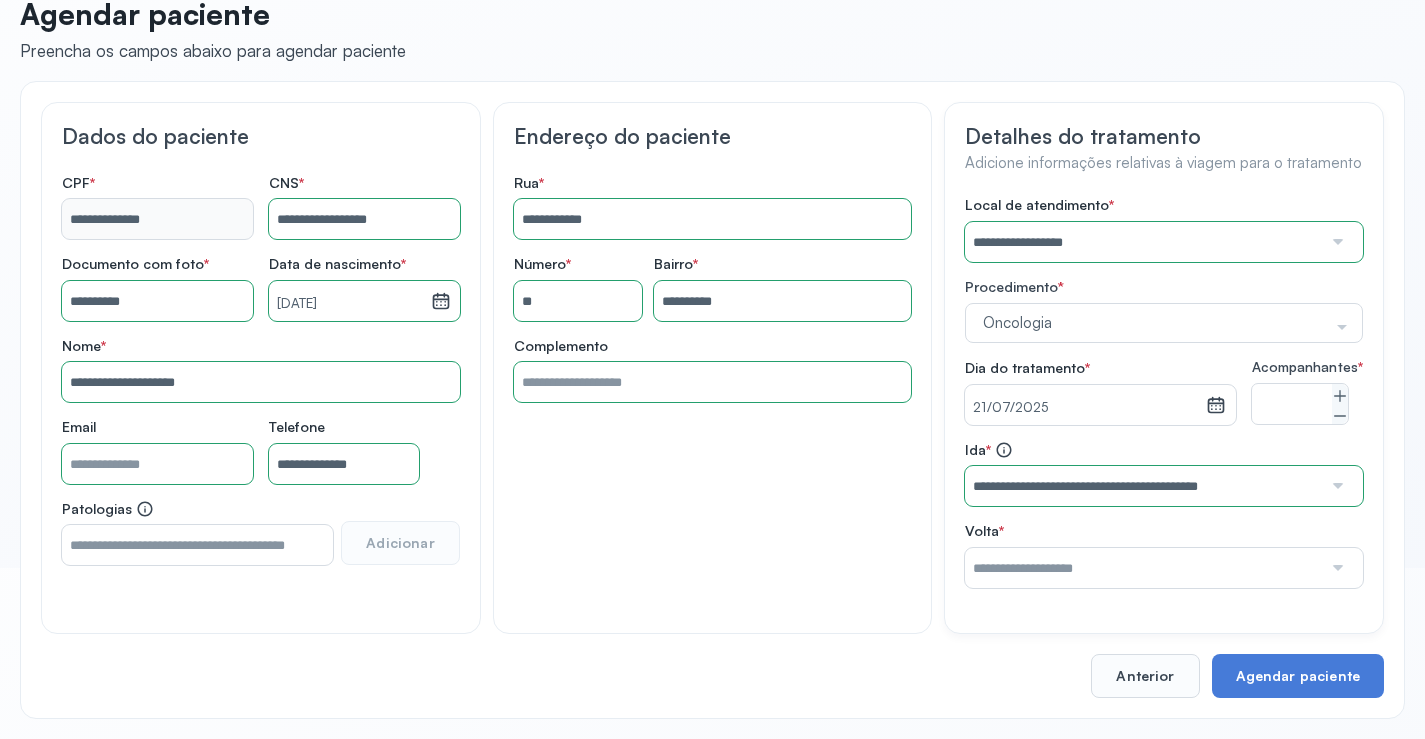 click on "**********" at bounding box center [1164, 392] 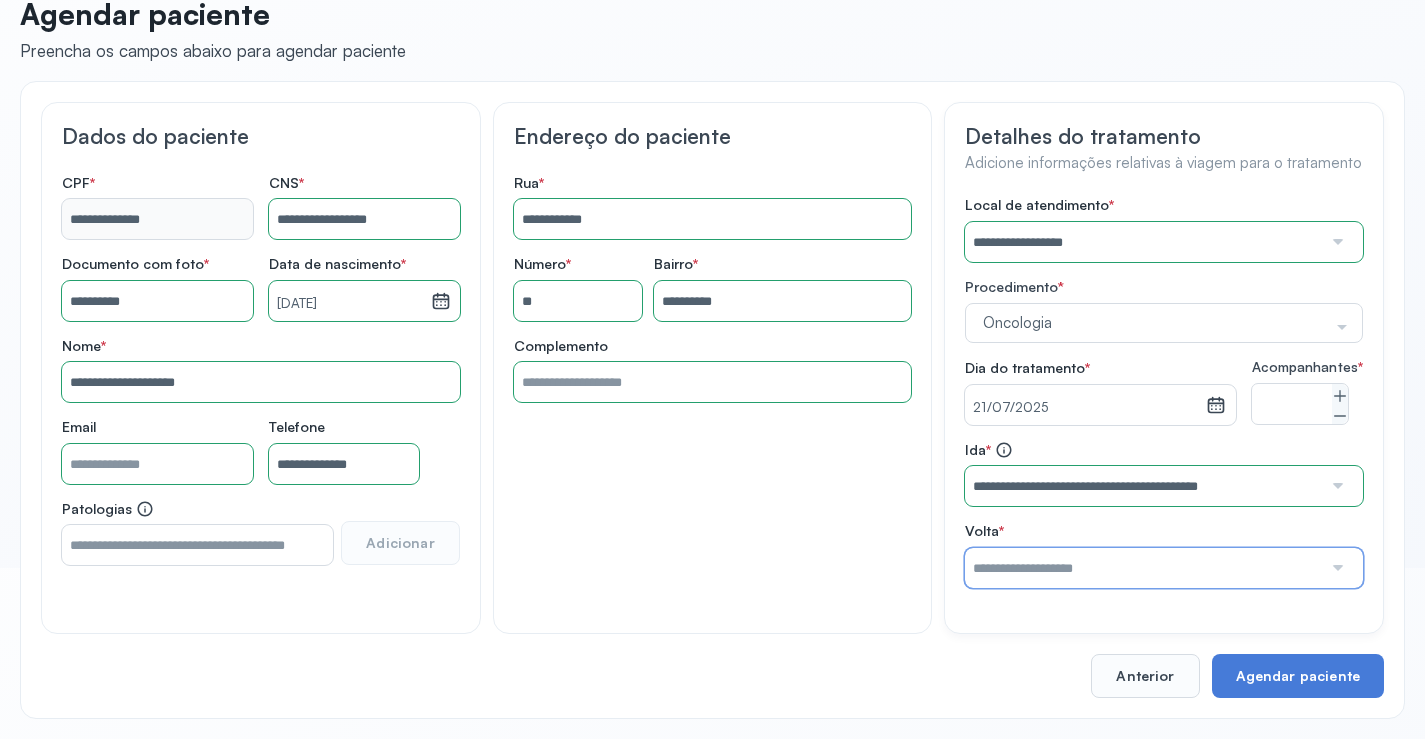 click at bounding box center [1143, 568] 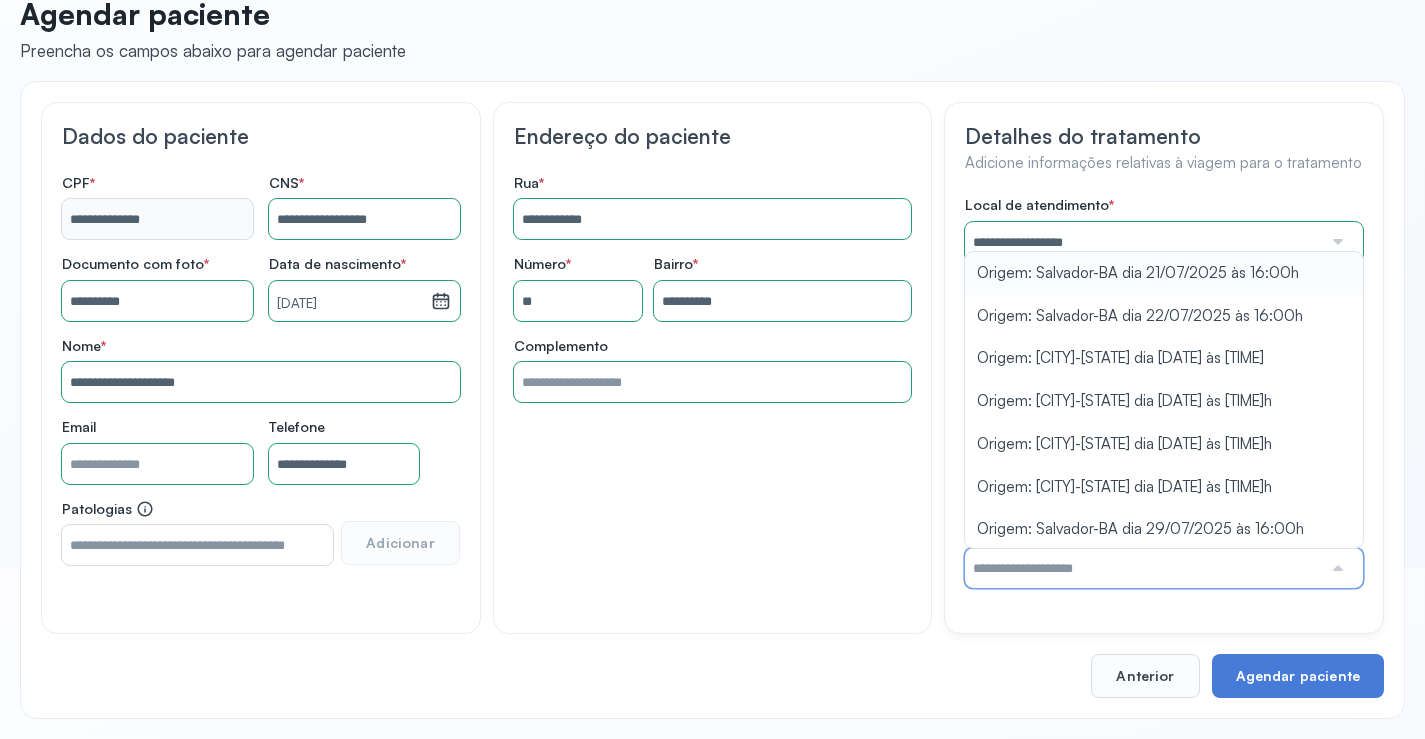 type on "**********" 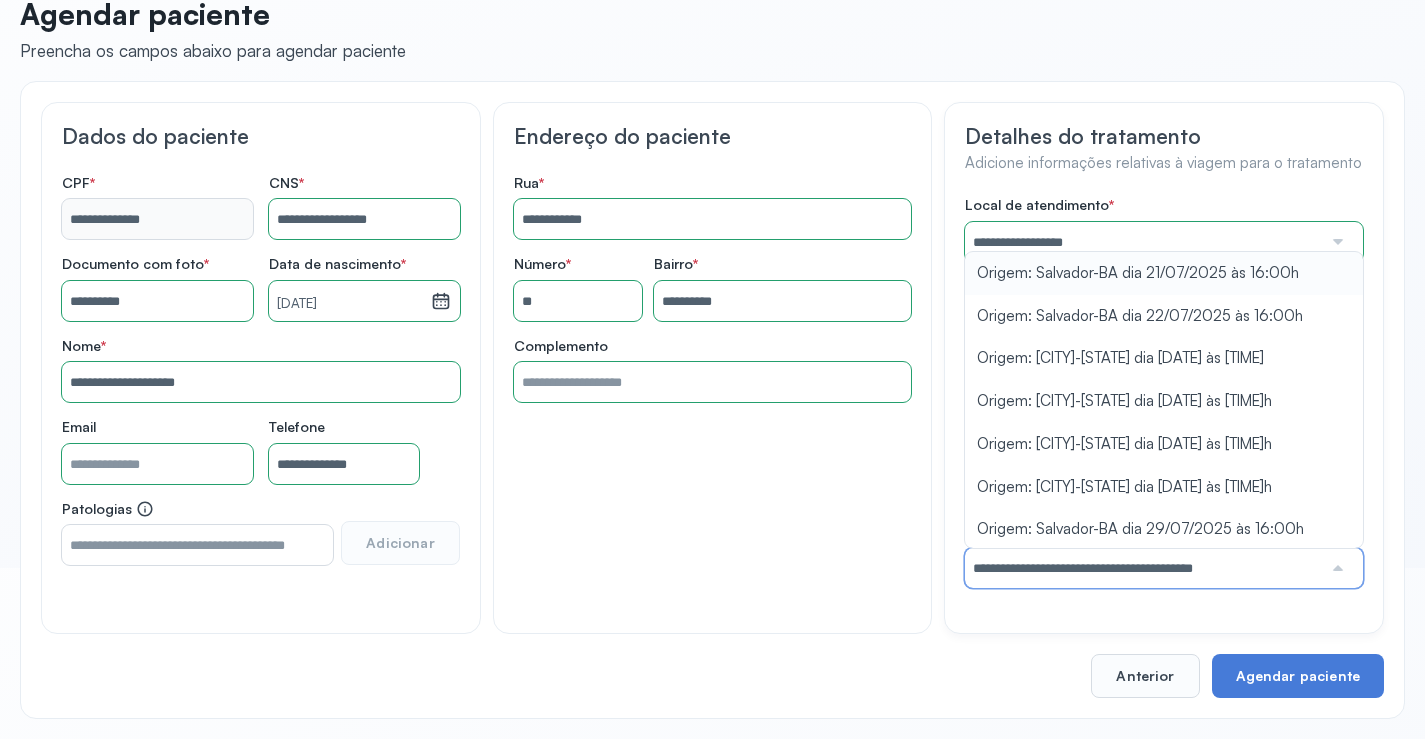 click on "**********" at bounding box center (1164, 392) 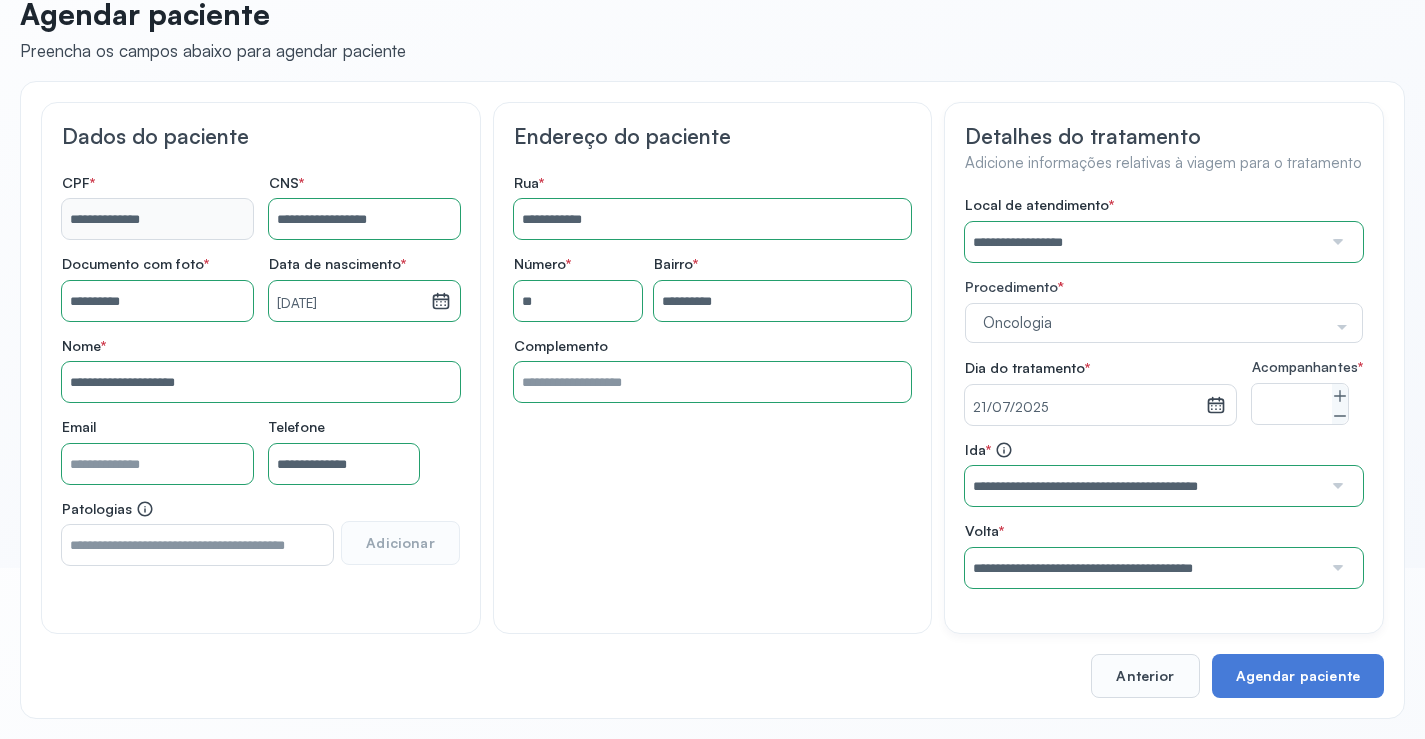 scroll, scrollTop: 186, scrollLeft: 0, axis: vertical 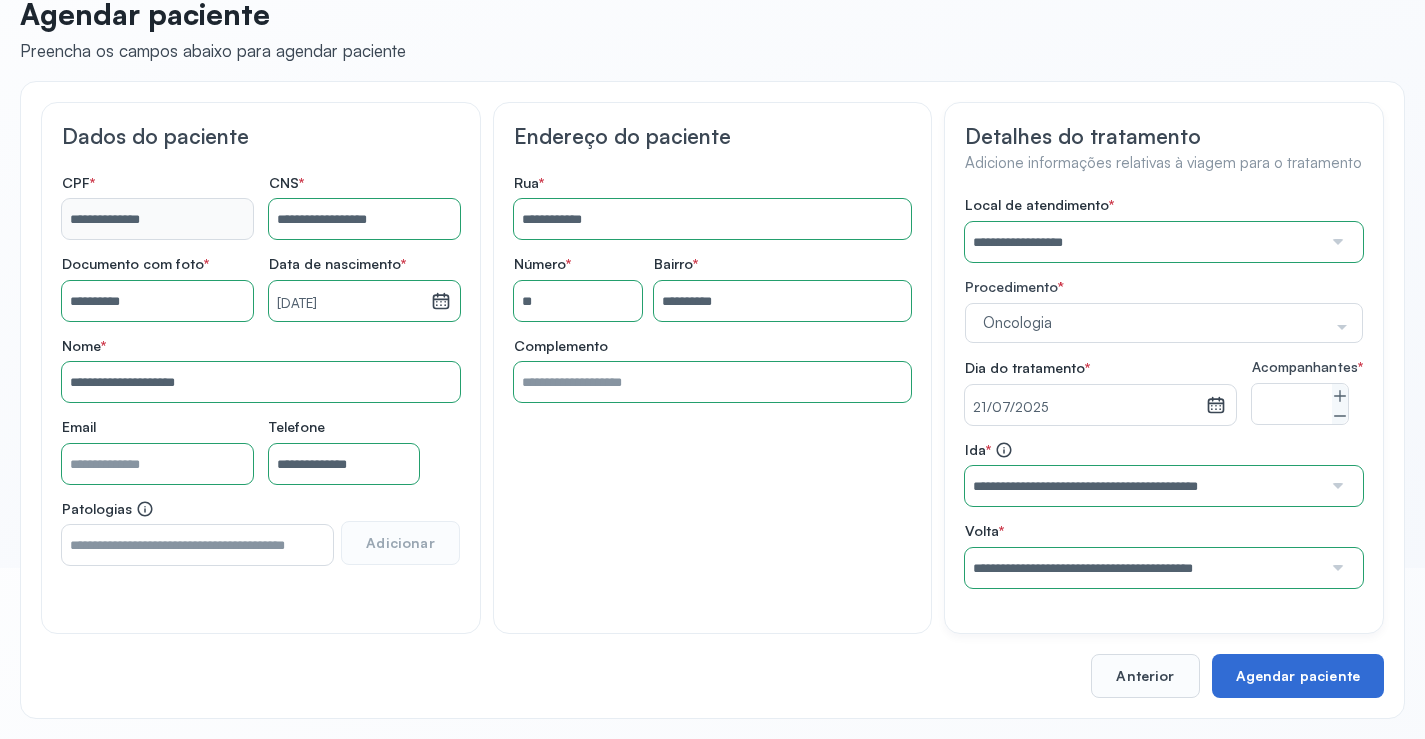 click on "Agendar paciente" at bounding box center (1298, 676) 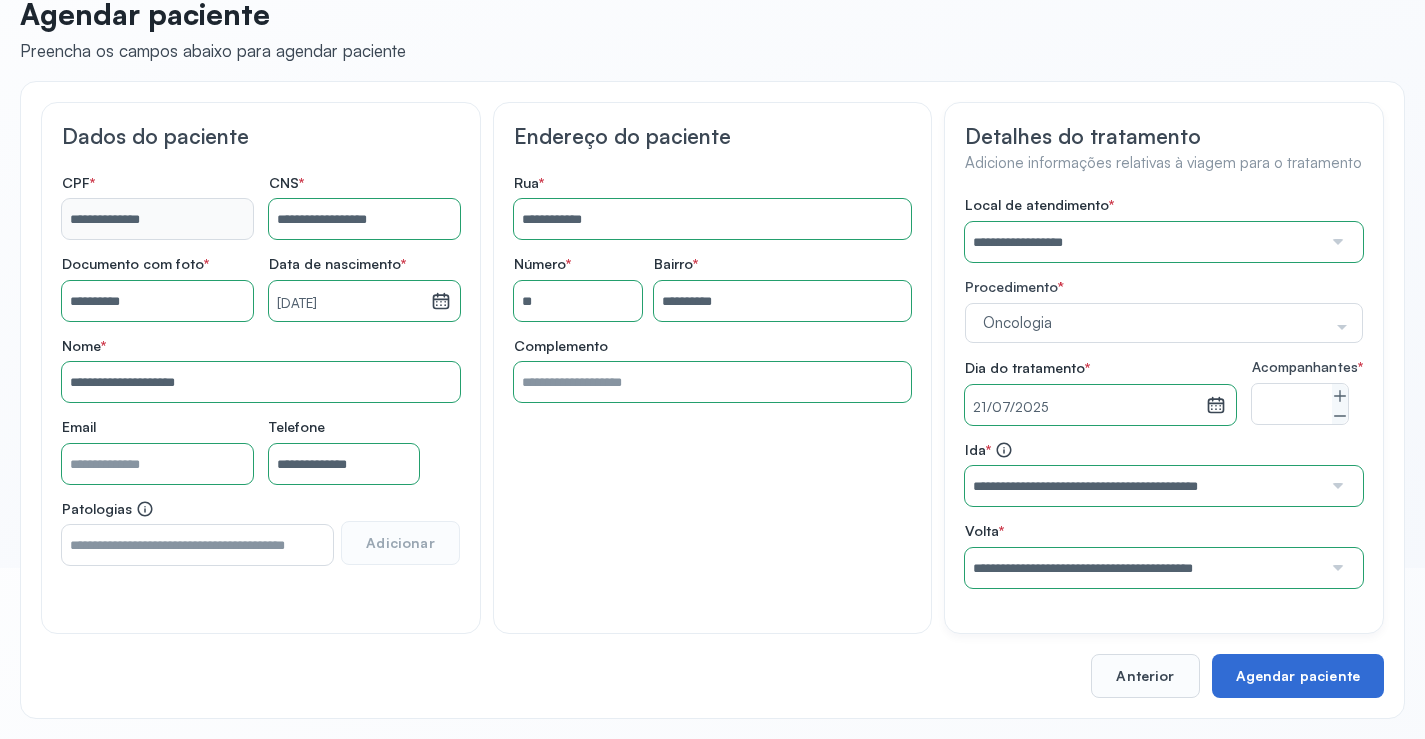 scroll, scrollTop: 0, scrollLeft: 0, axis: both 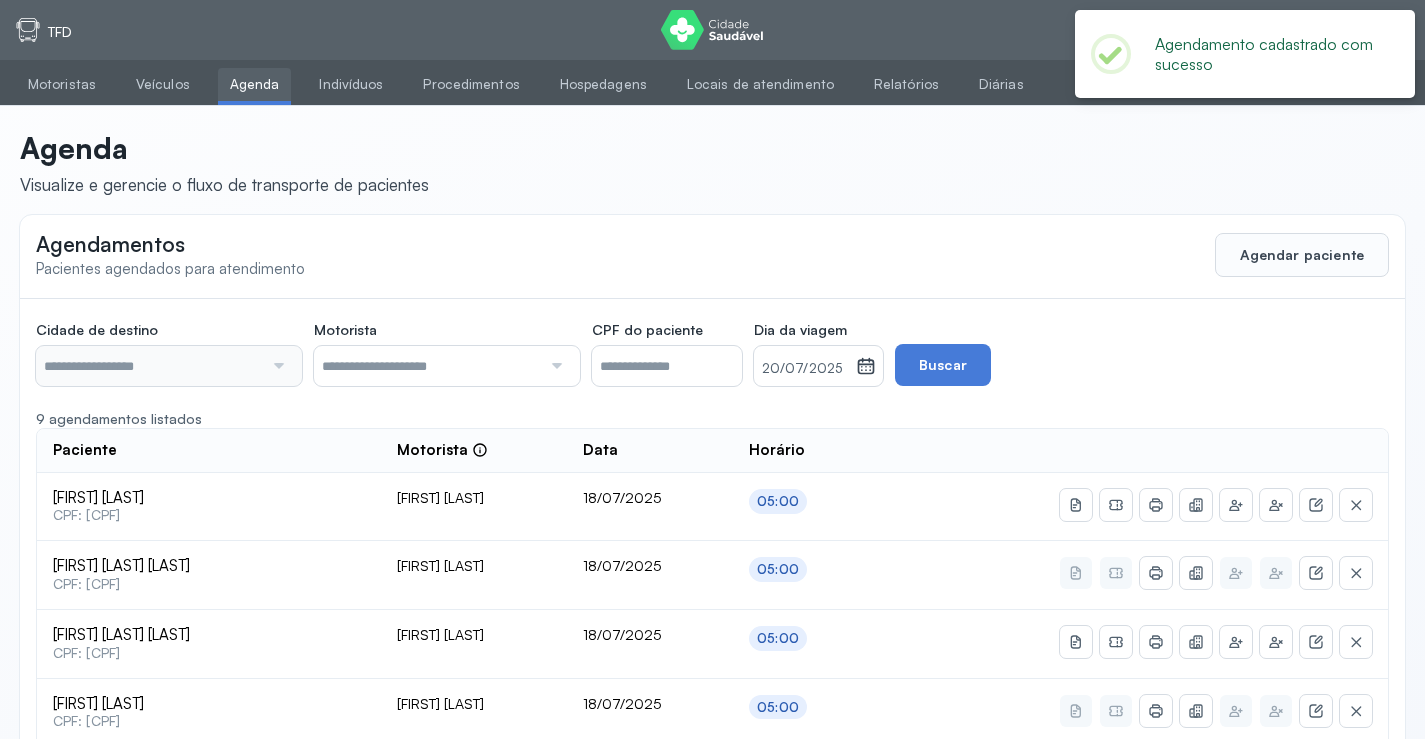 type on "********" 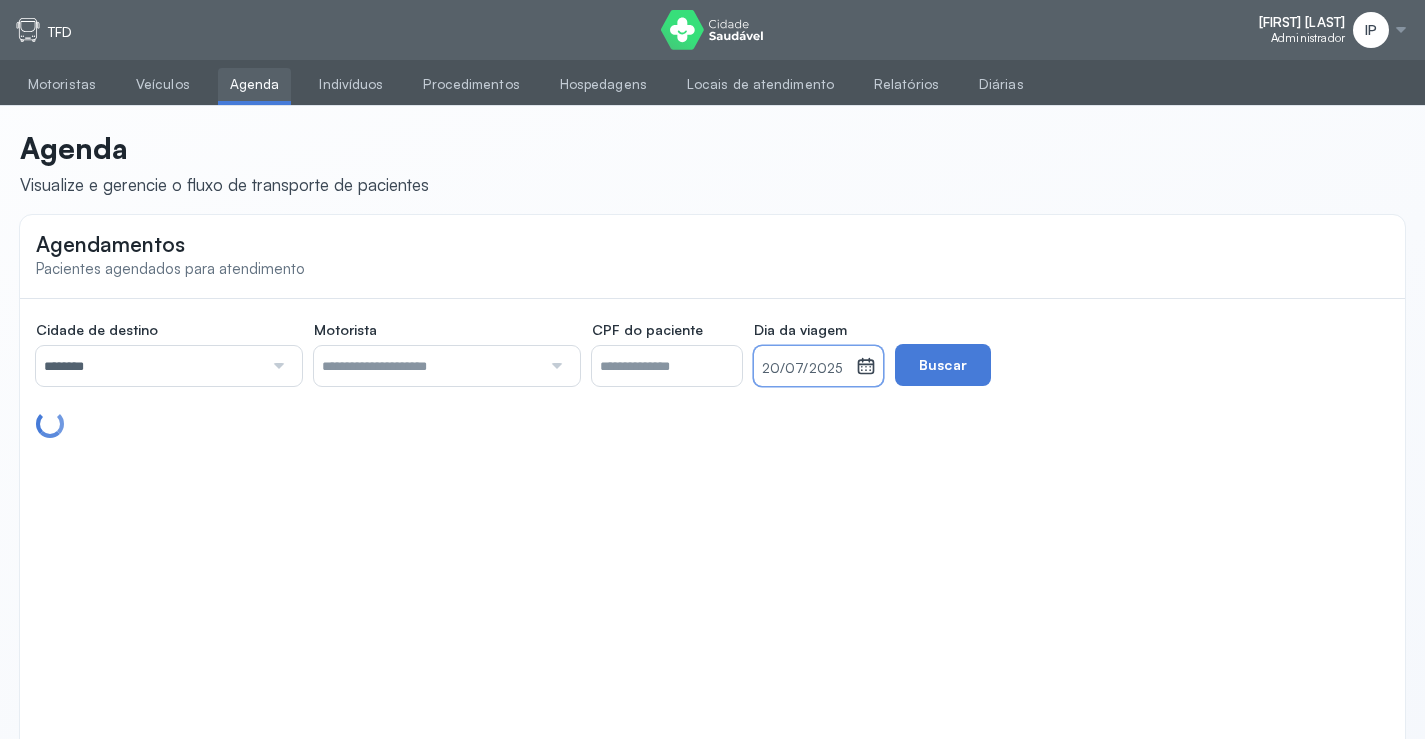 click on "20/07/2025" at bounding box center (805, 369) 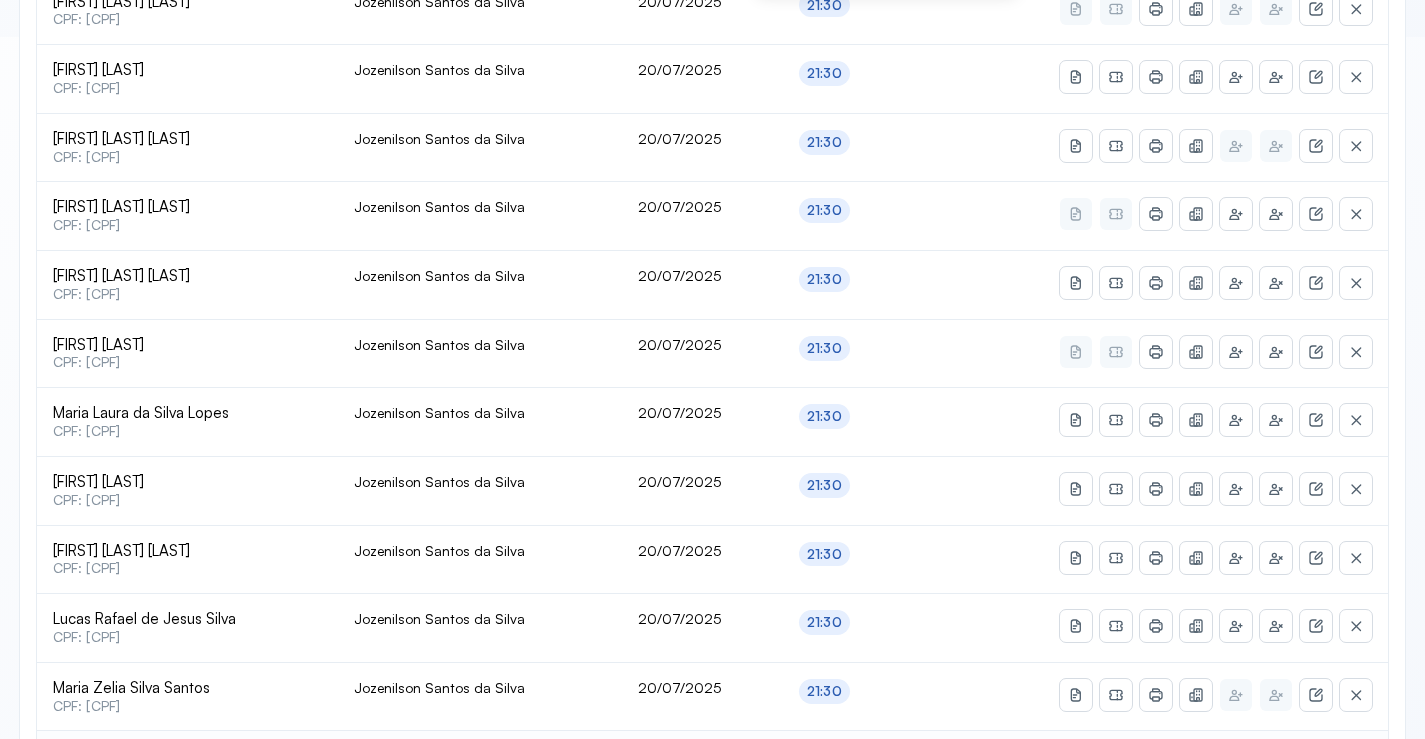 scroll, scrollTop: 865, scrollLeft: 0, axis: vertical 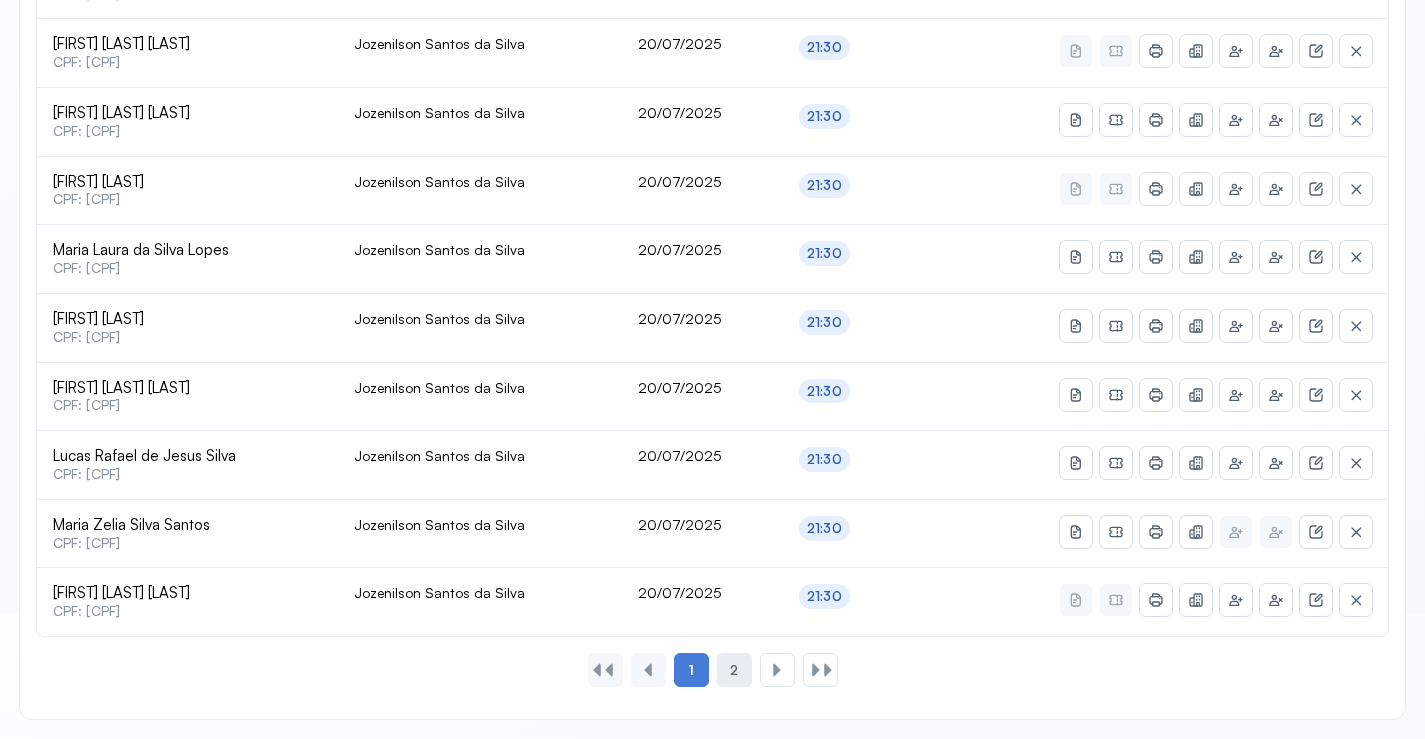 click on "2" 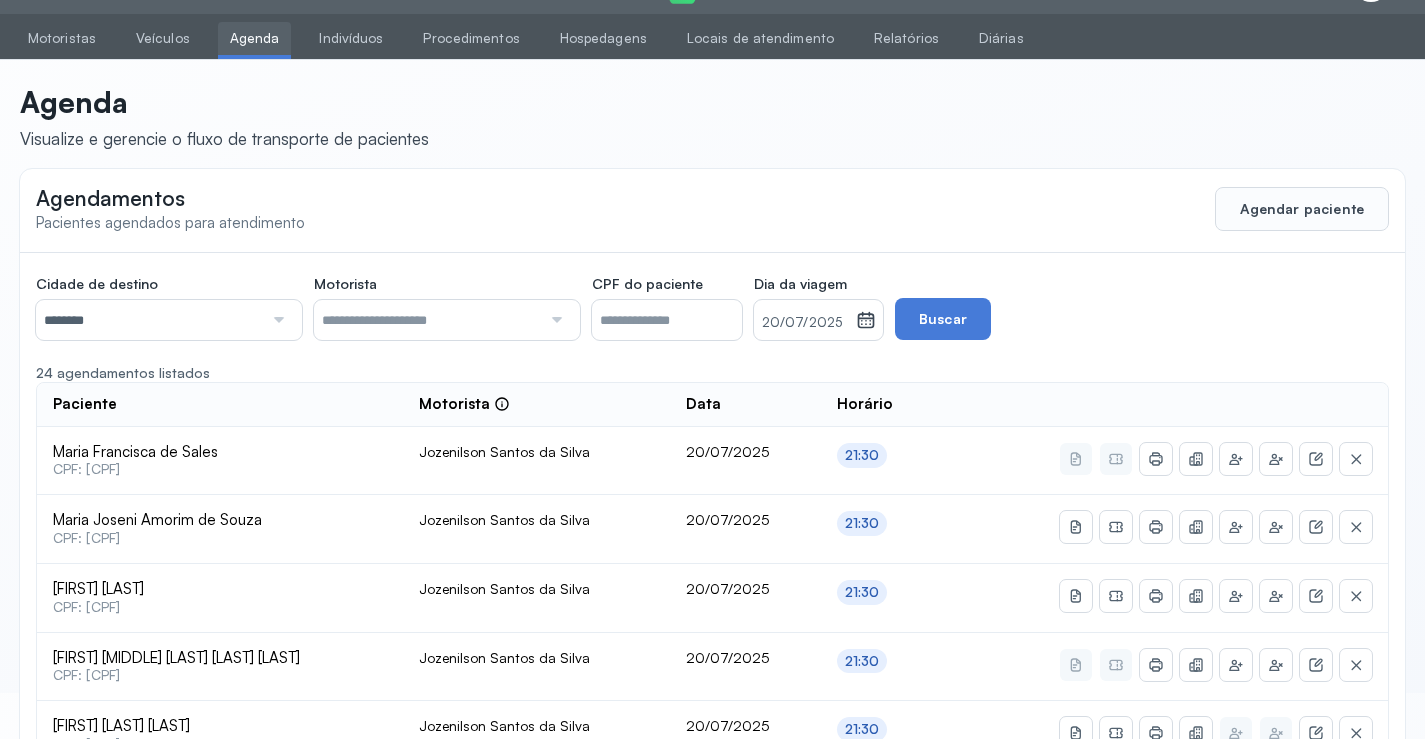 scroll, scrollTop: 453, scrollLeft: 0, axis: vertical 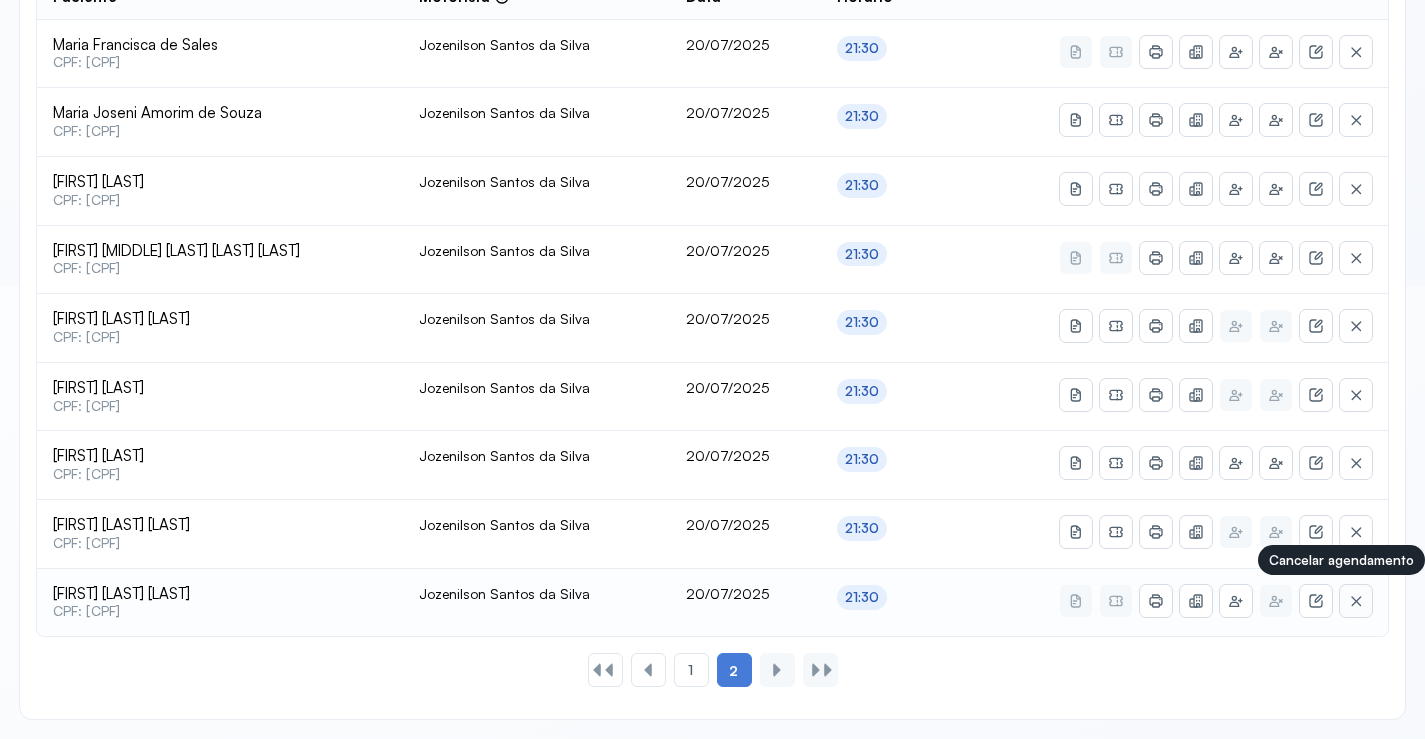 click 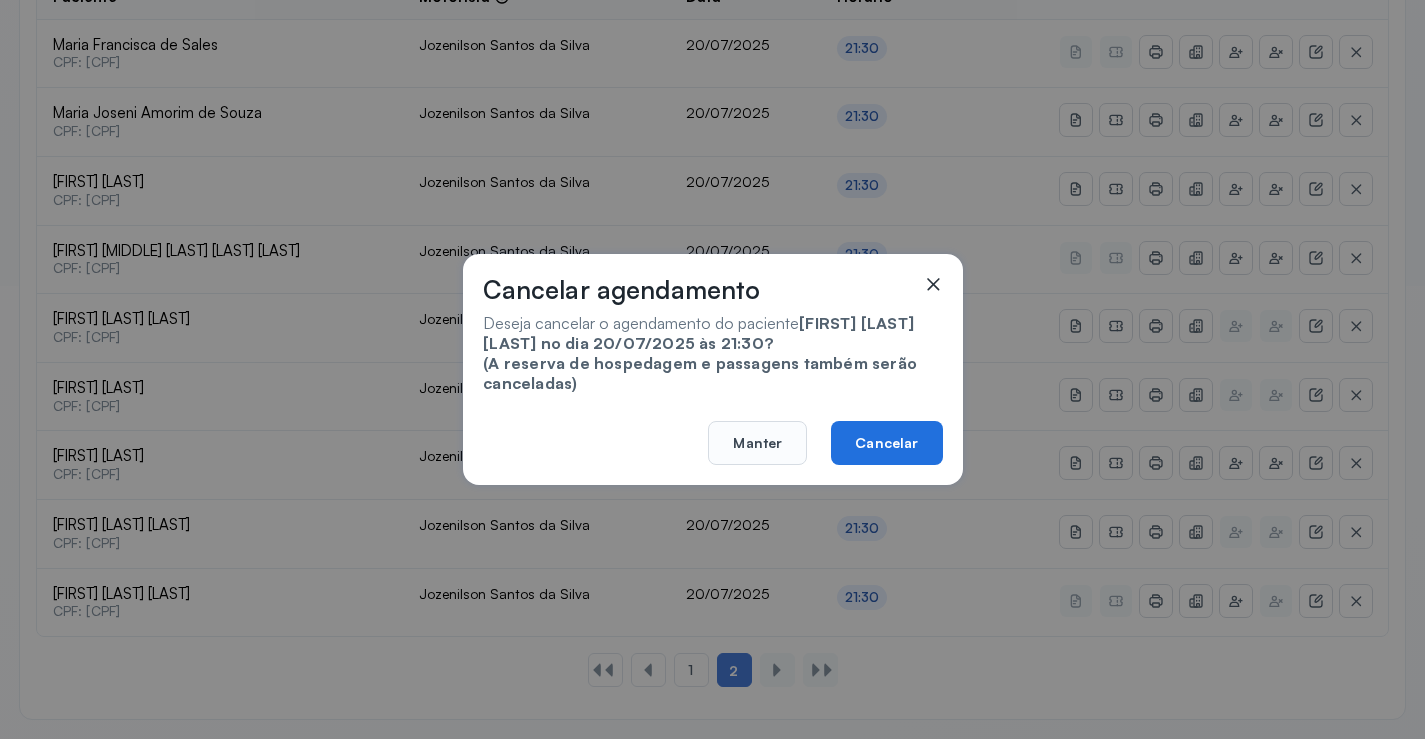 click on "Cancelar" 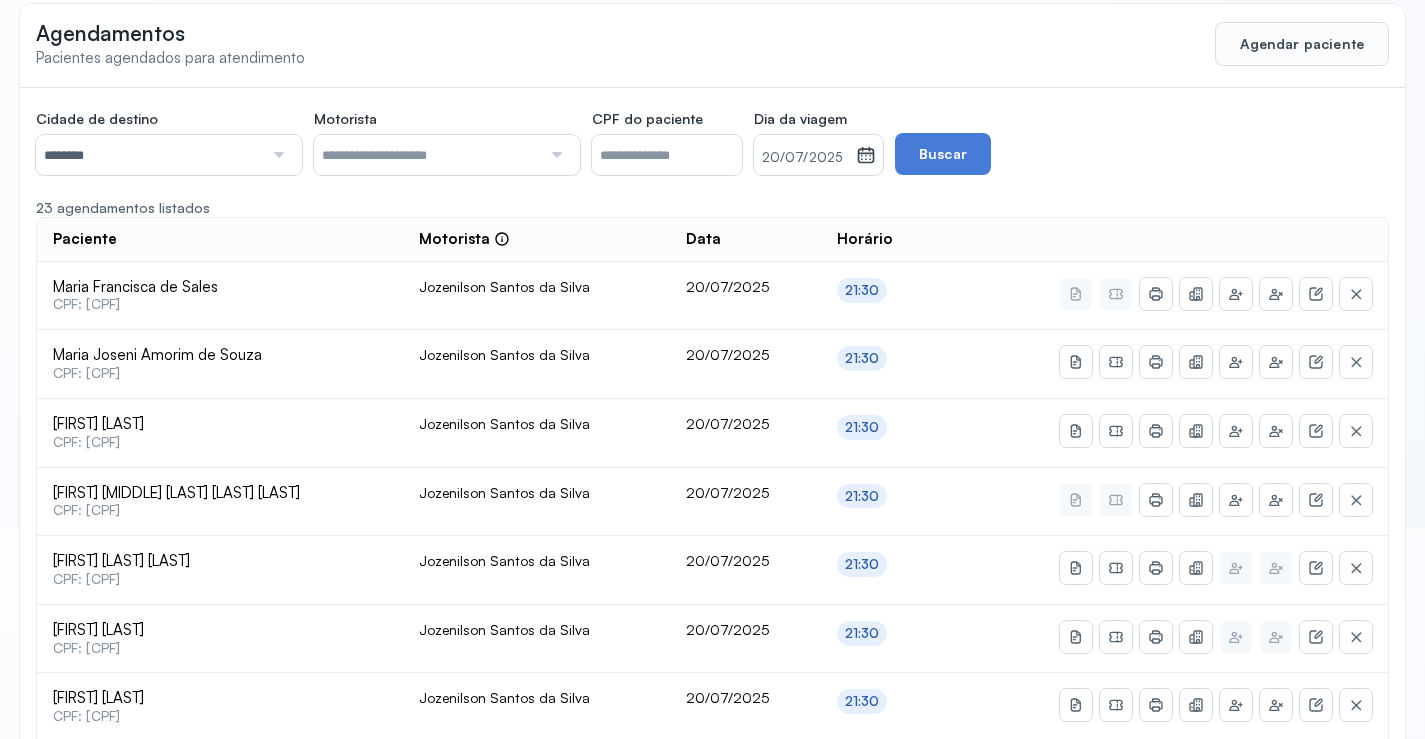scroll, scrollTop: 0, scrollLeft: 0, axis: both 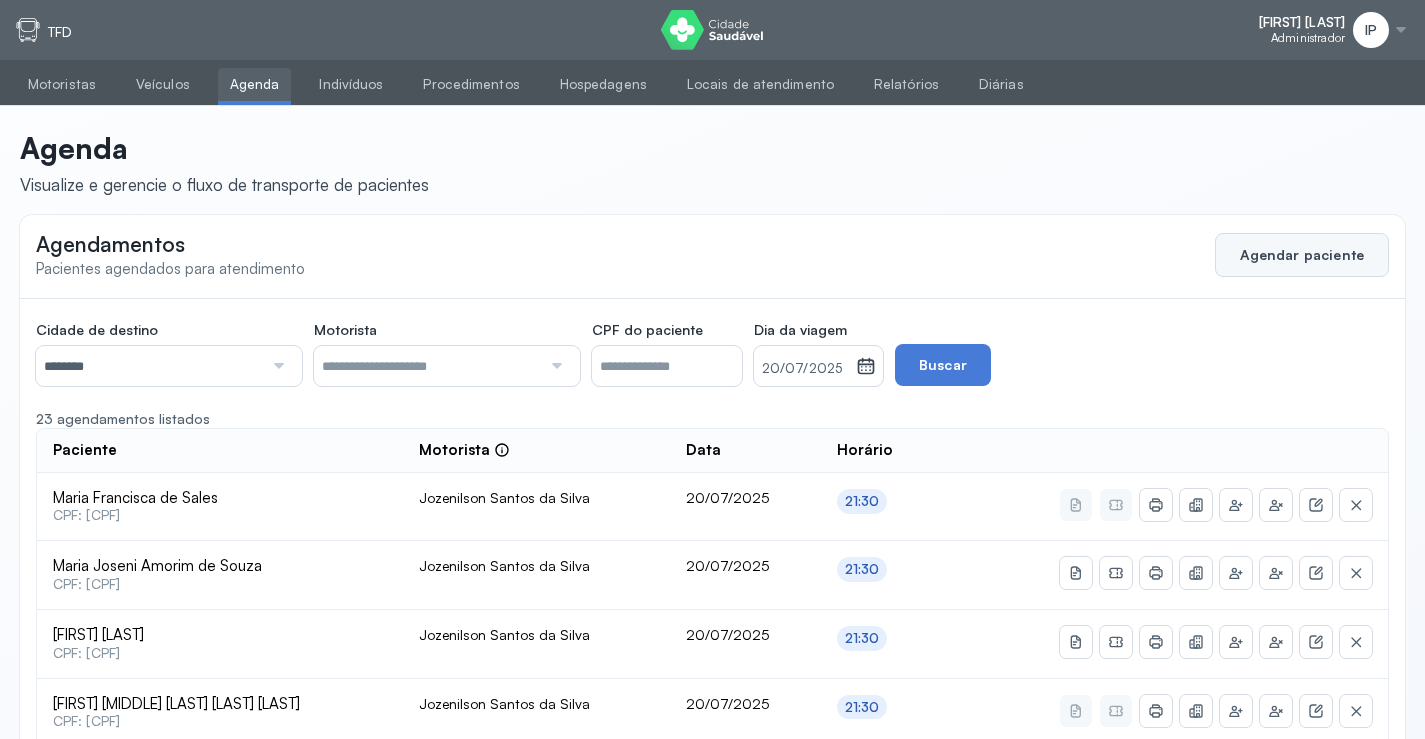 click on "Agendar paciente" 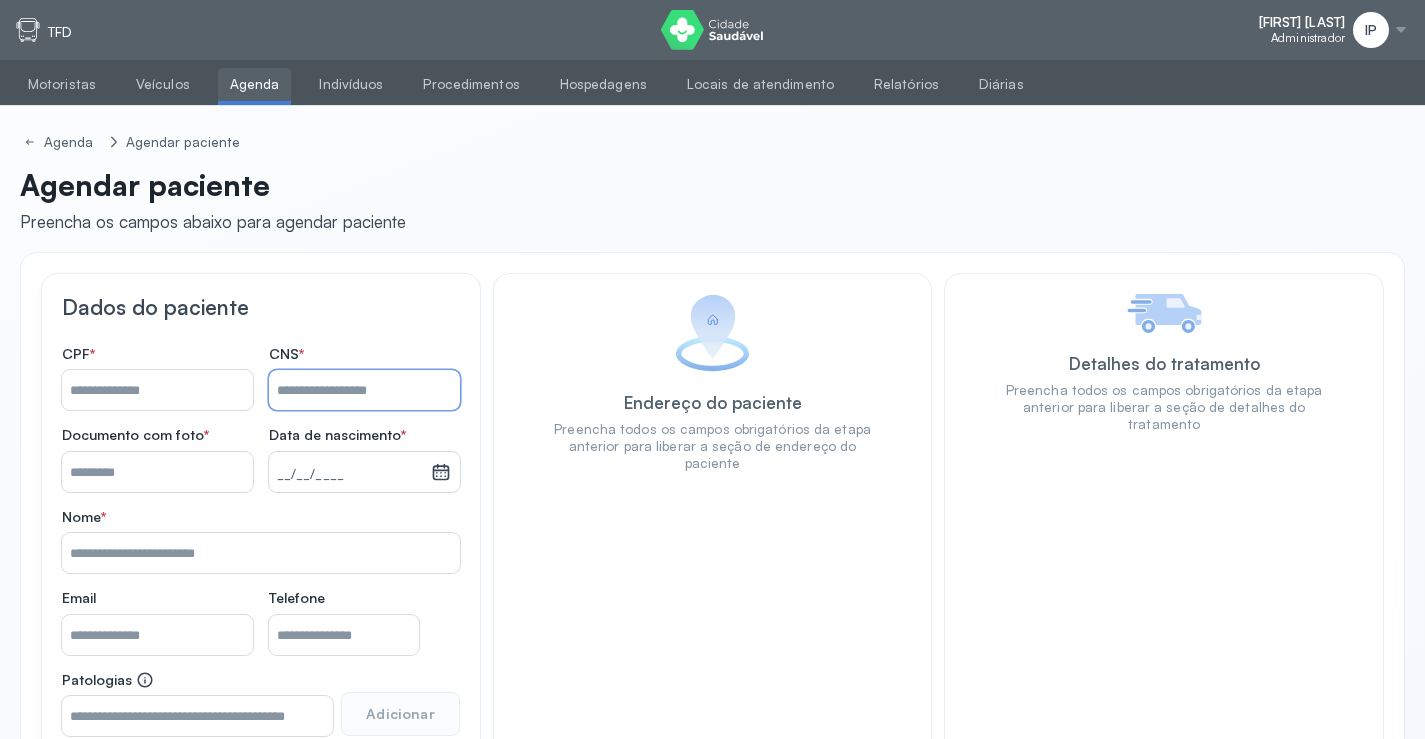 click on "Nome   *" at bounding box center (364, 390) 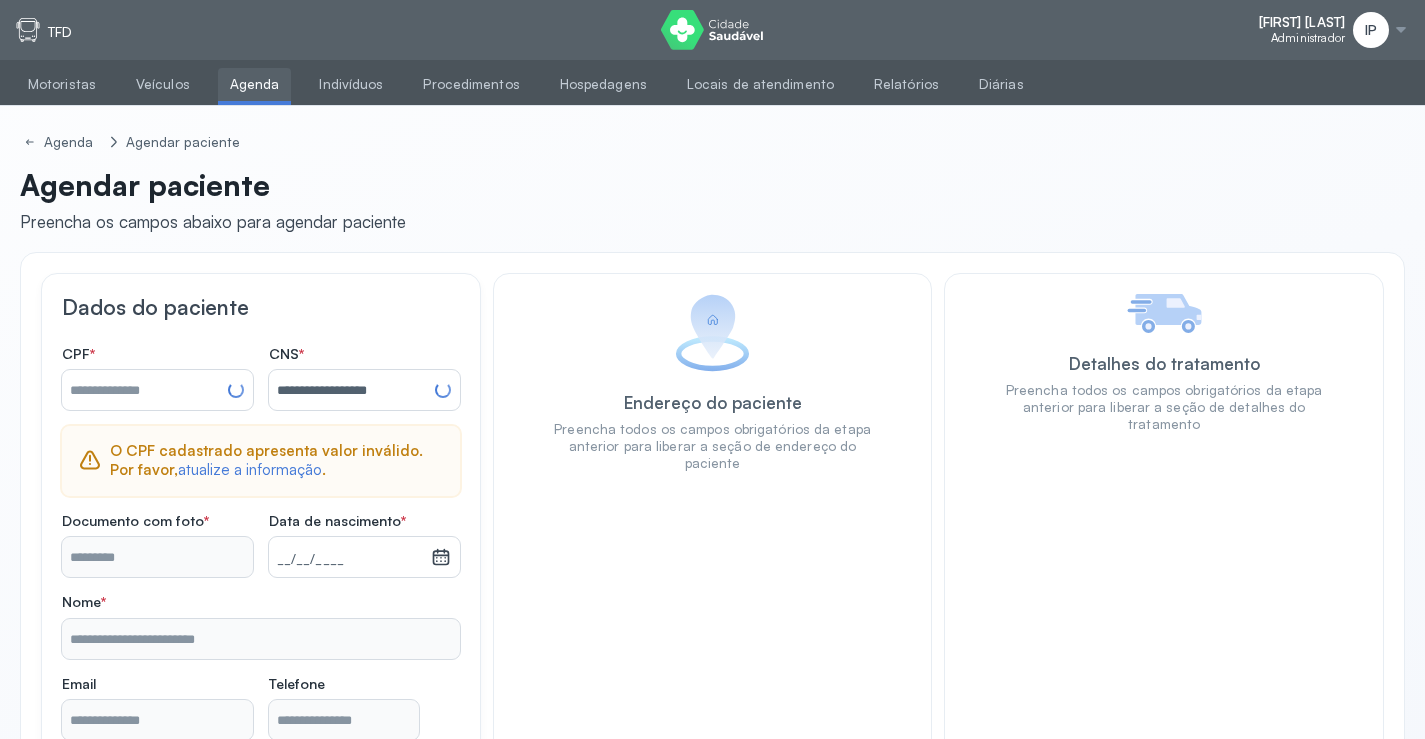 type on "**********" 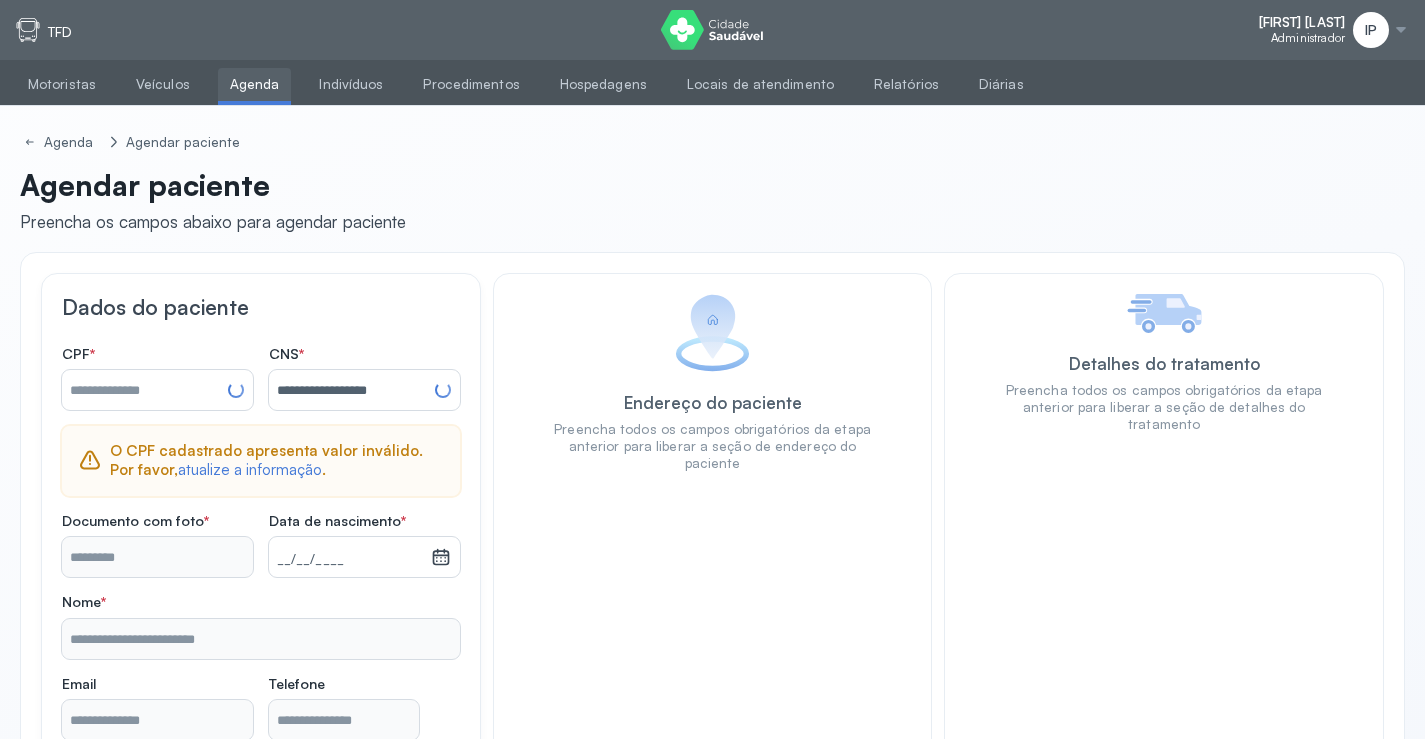 type on "**********" 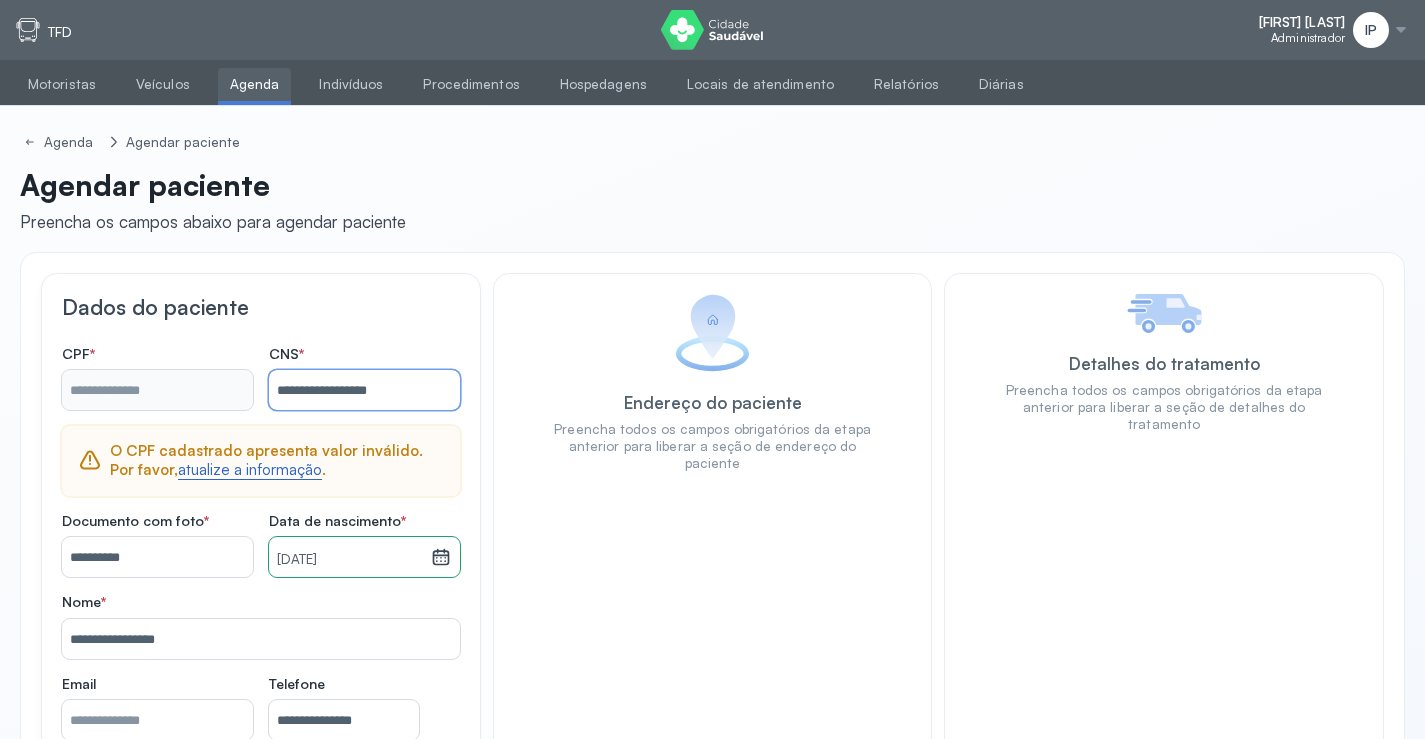 type on "**********" 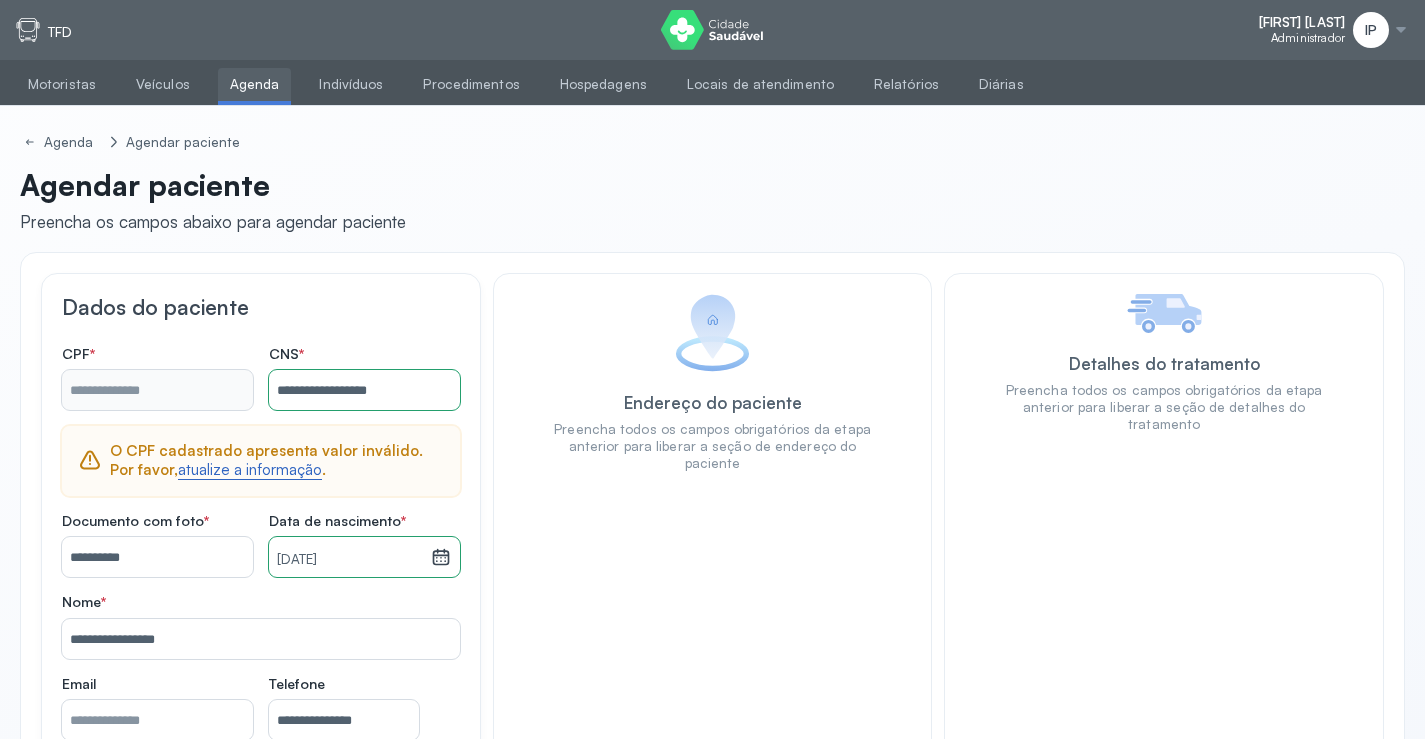 click on "atualize a informação" at bounding box center (250, 470) 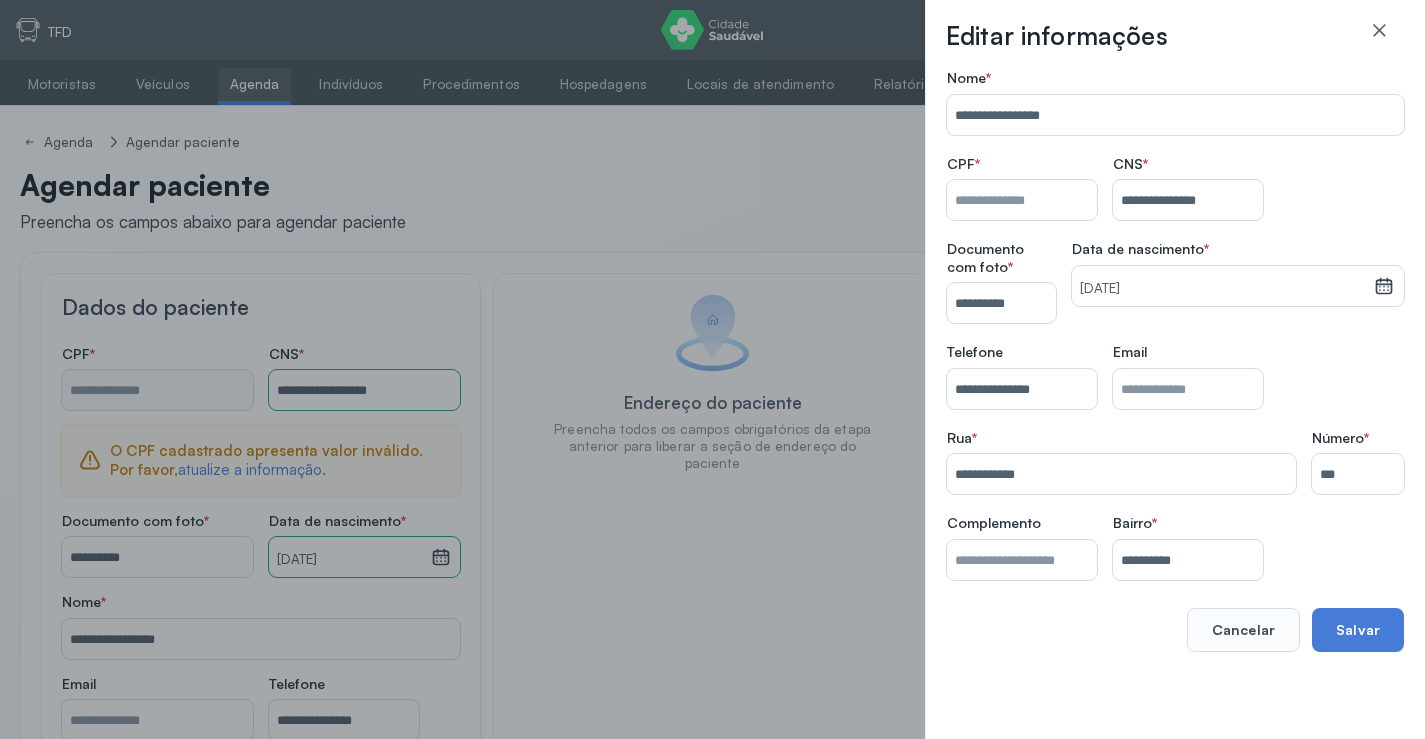 click on "Nome   *" at bounding box center [1022, 200] 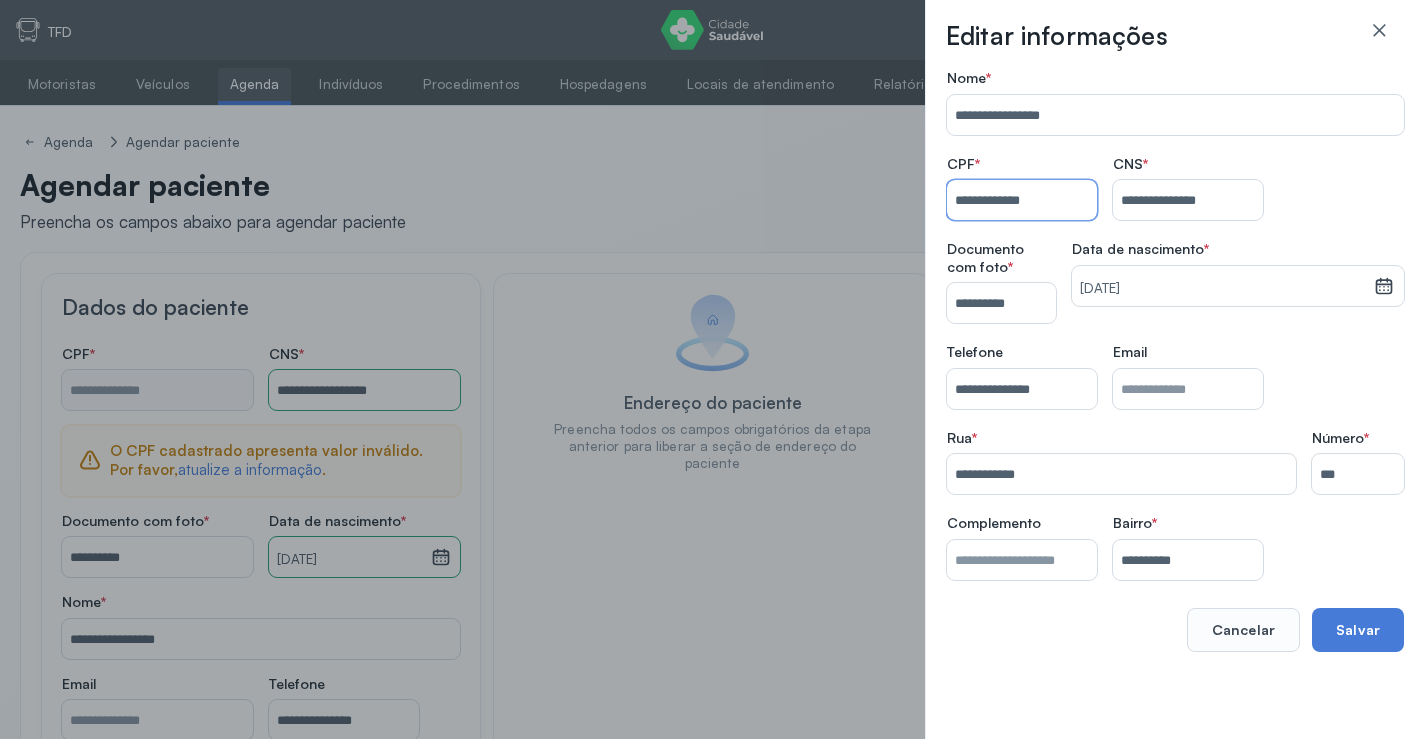 type on "**********" 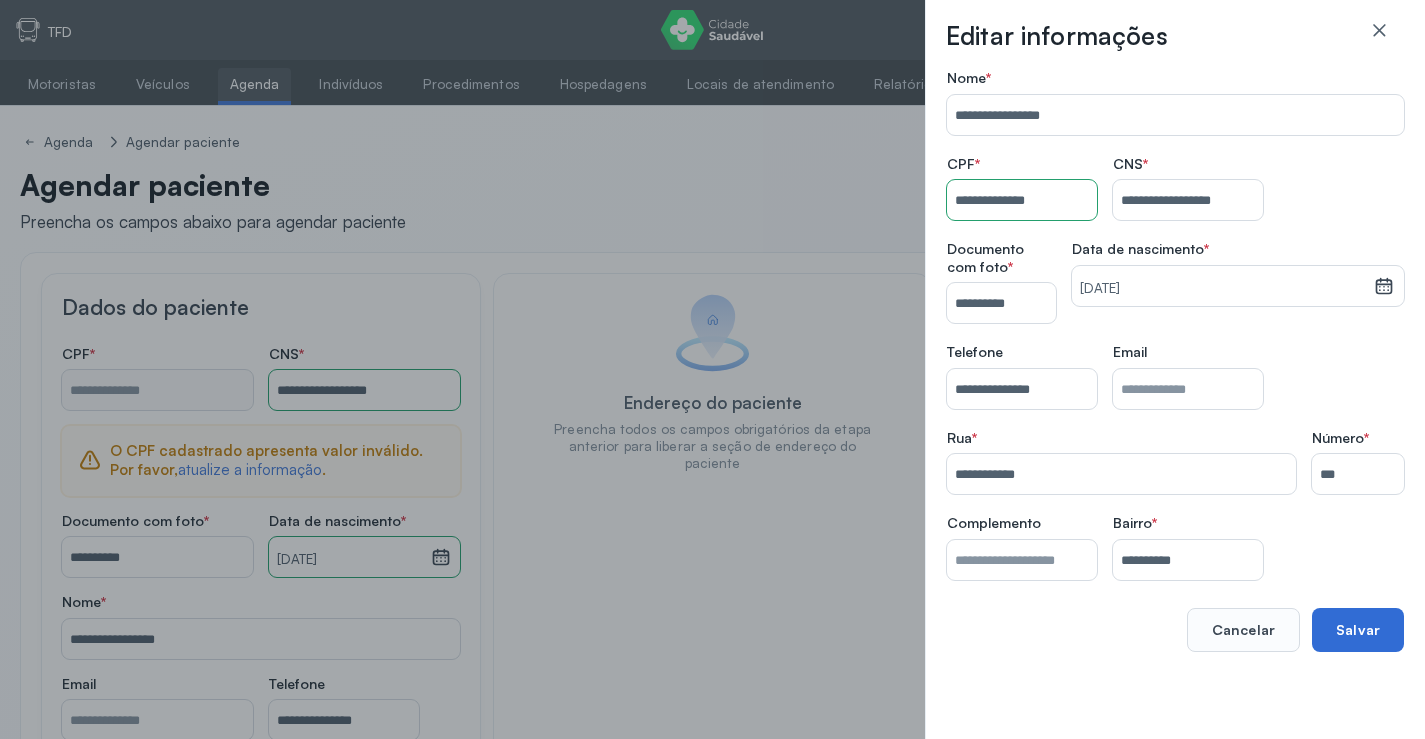 click on "Salvar" at bounding box center (1358, 630) 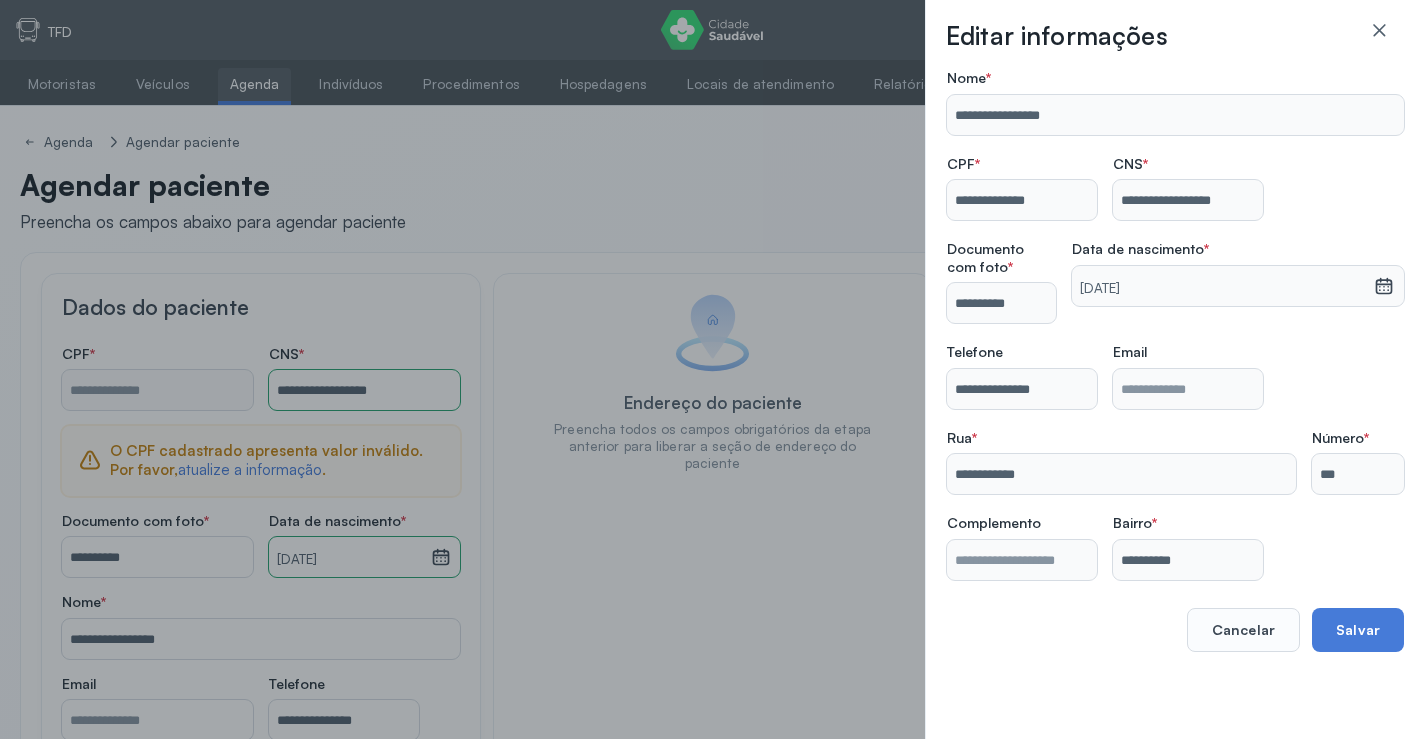 type on "**********" 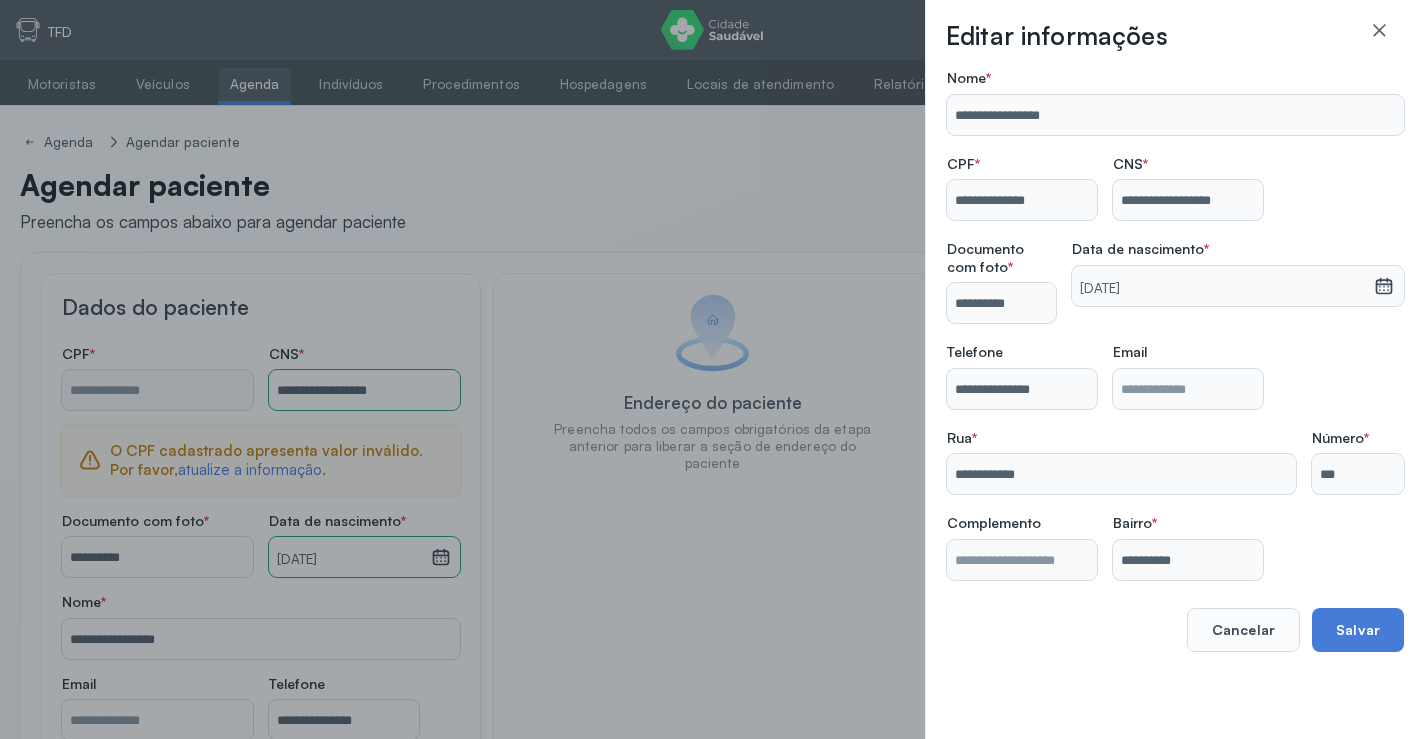 type on "**********" 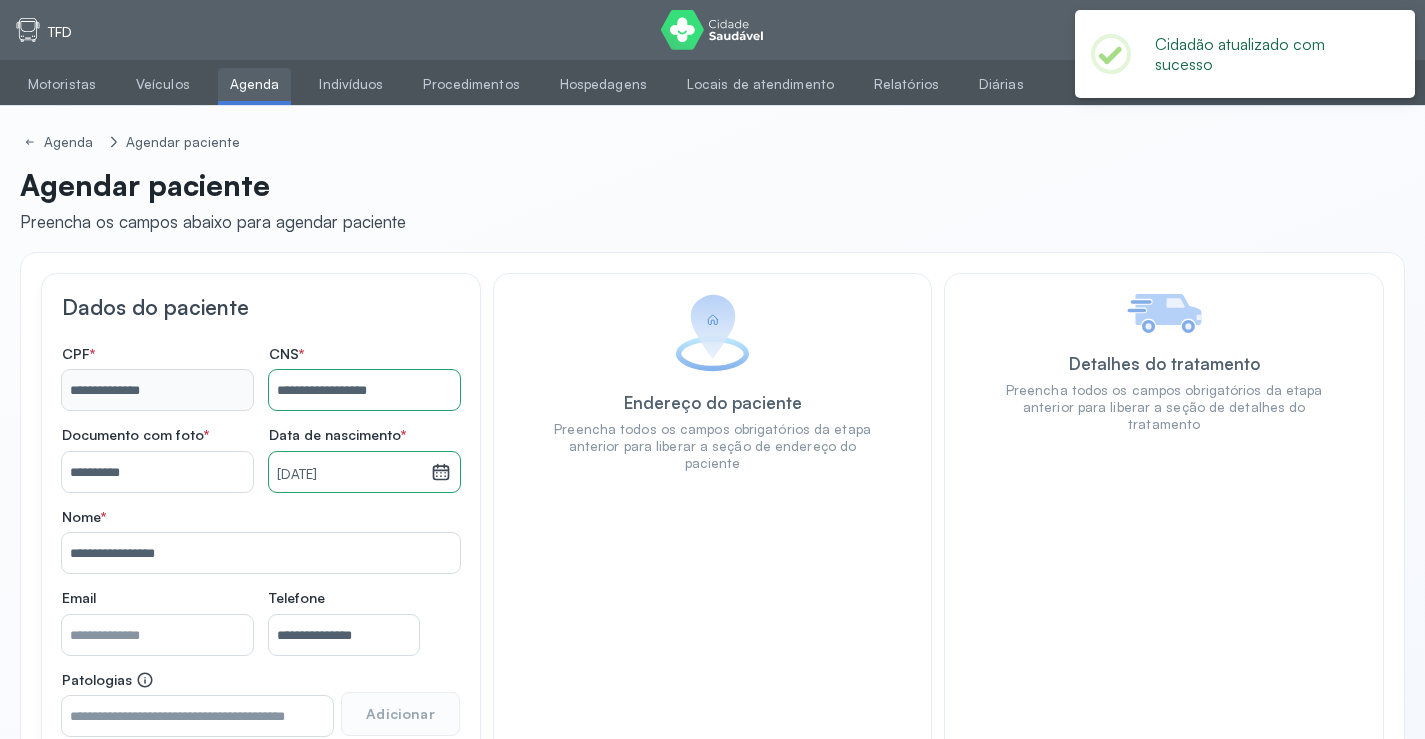 scroll, scrollTop: 171, scrollLeft: 0, axis: vertical 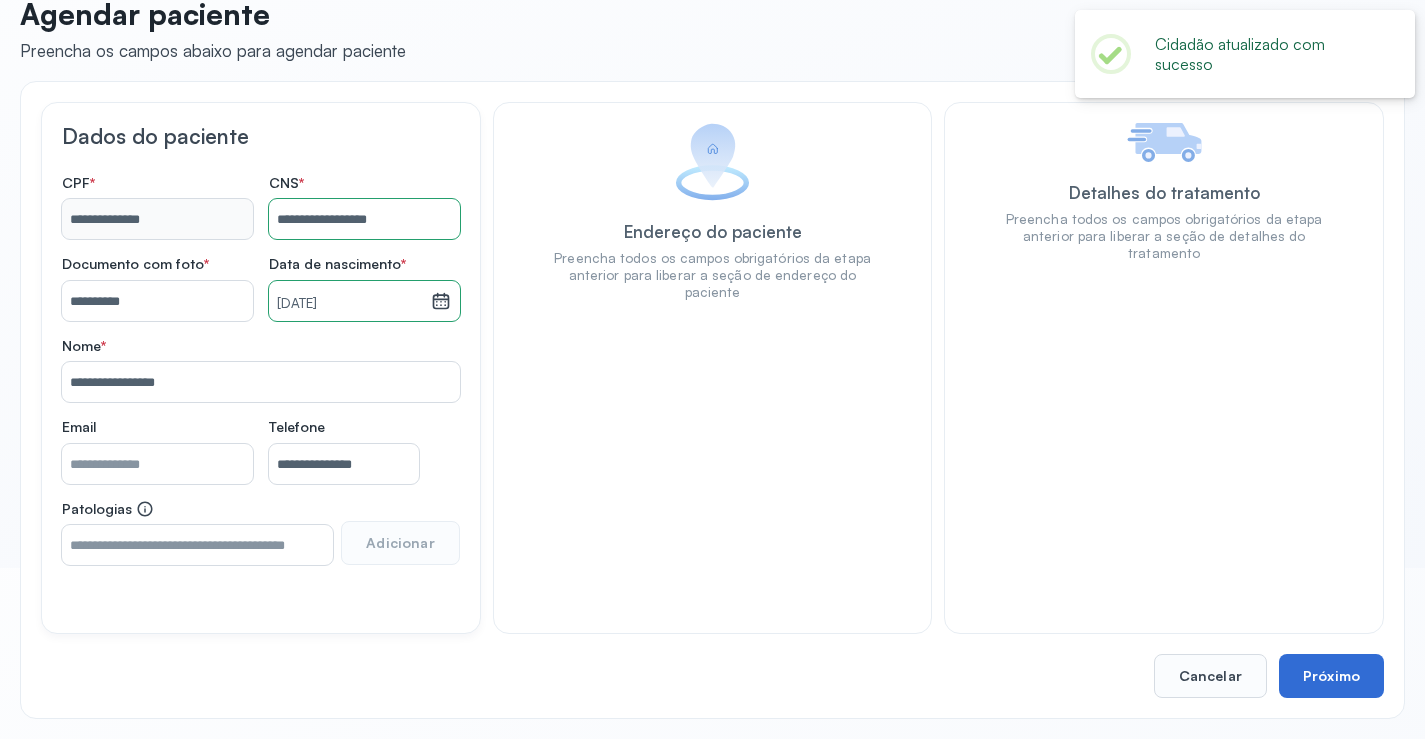 click on "Próximo" at bounding box center (1331, 676) 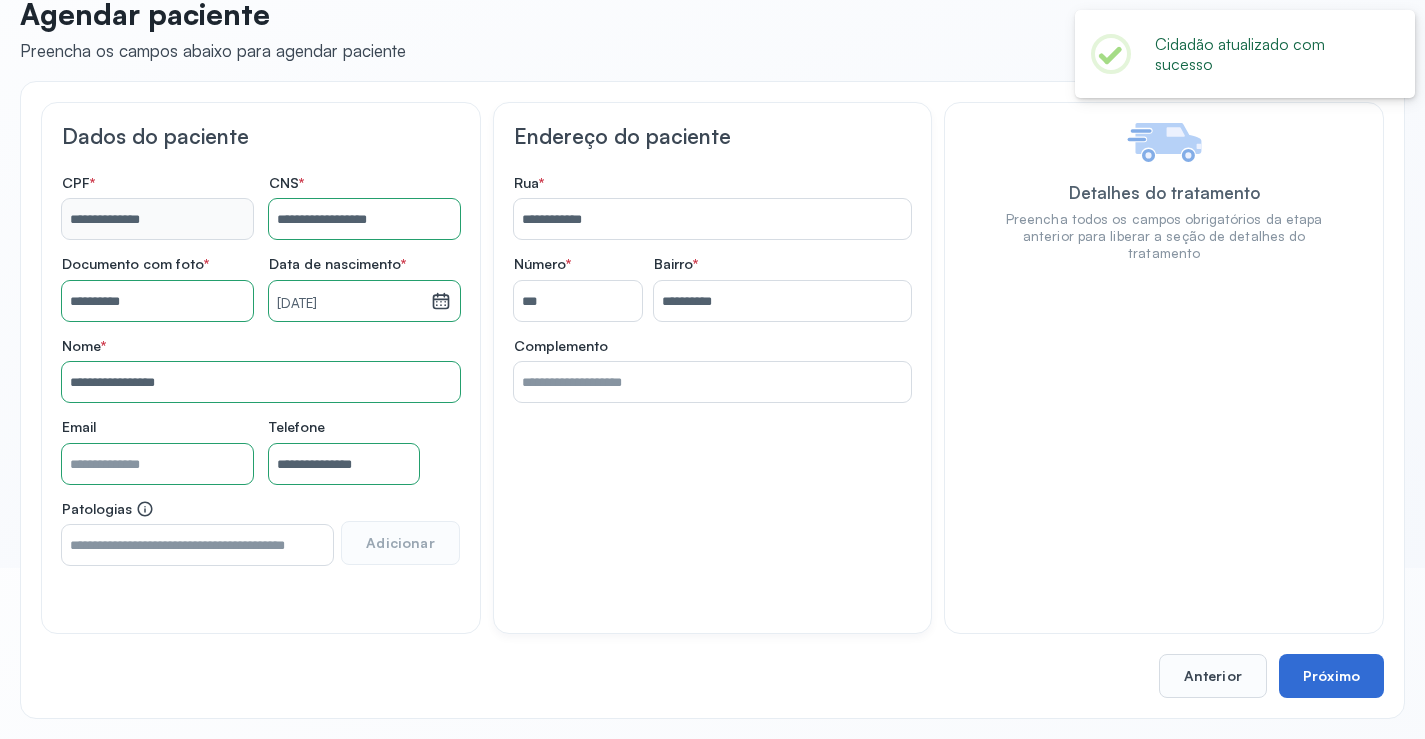 click on "Próximo" at bounding box center [1331, 676] 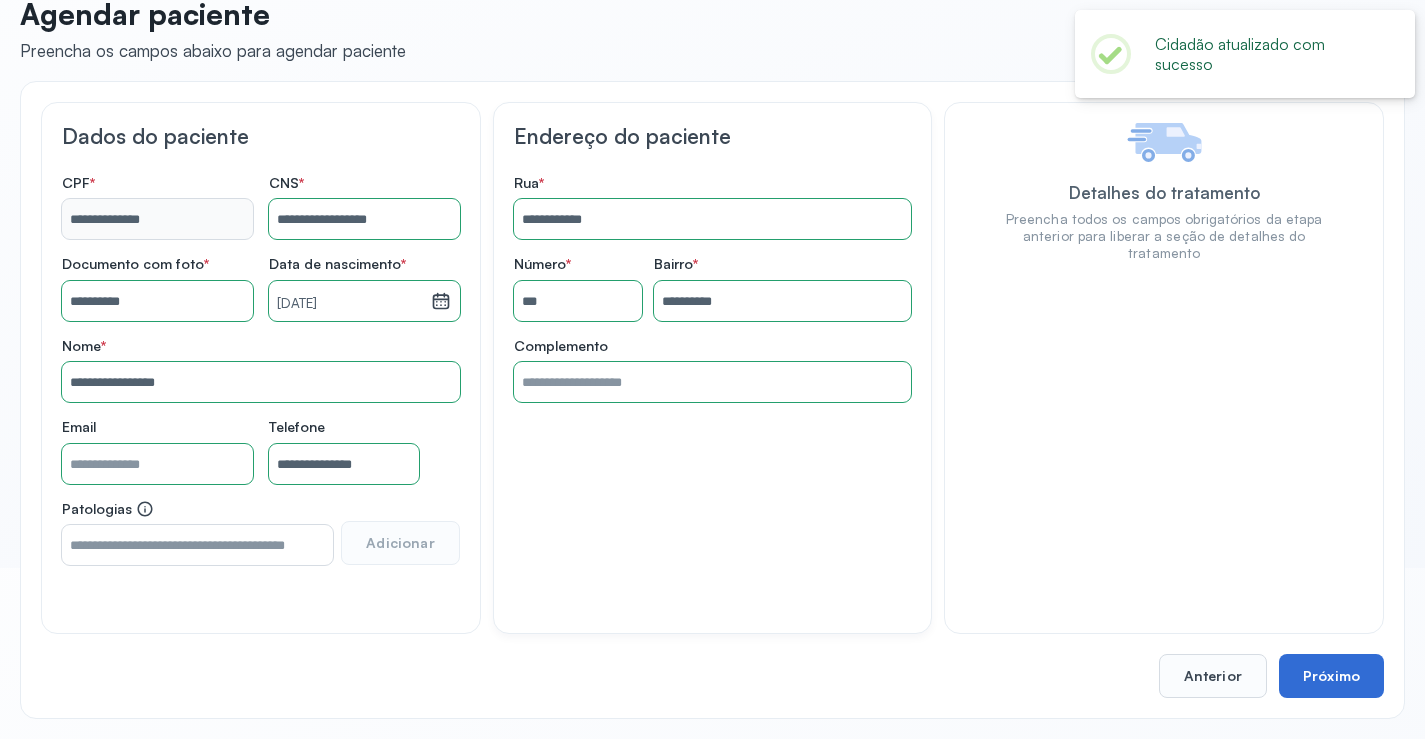 click on "Próximo" at bounding box center [1331, 676] 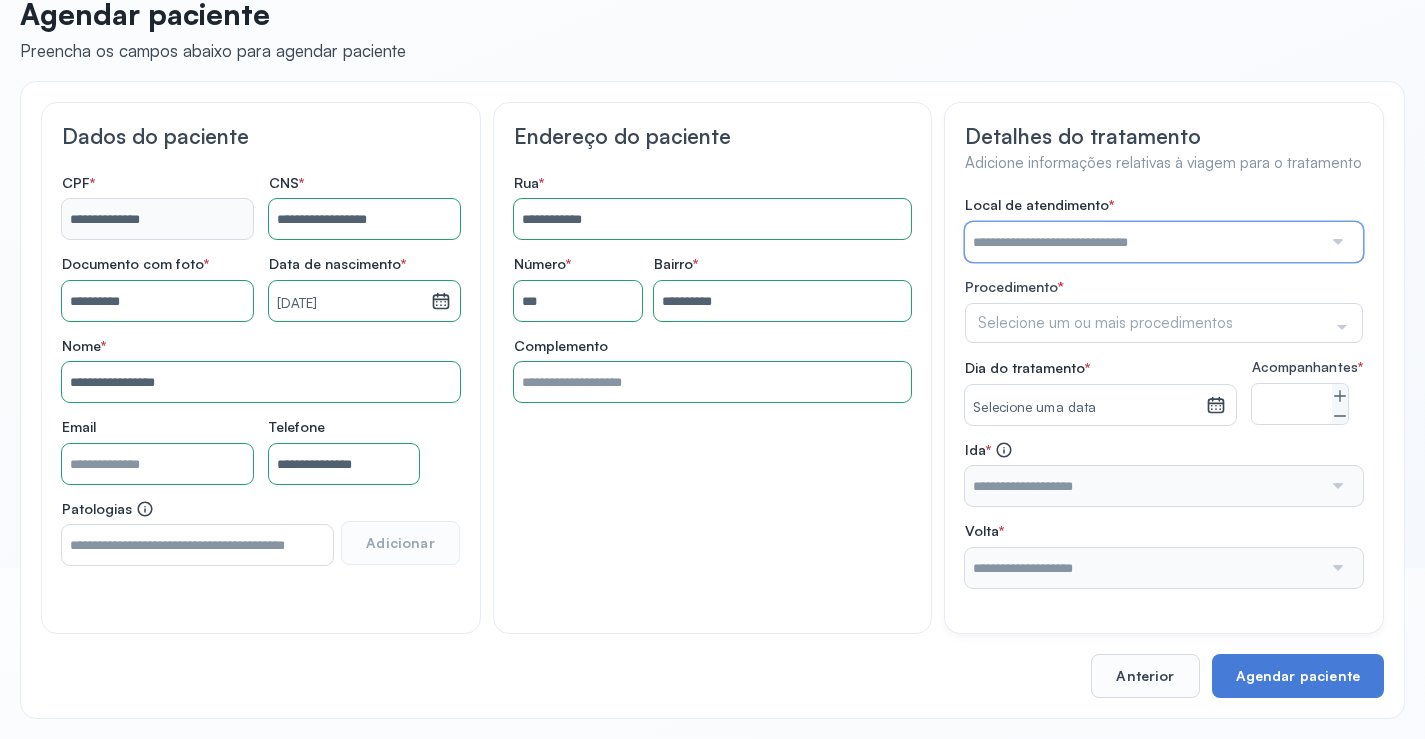 click at bounding box center [1143, 242] 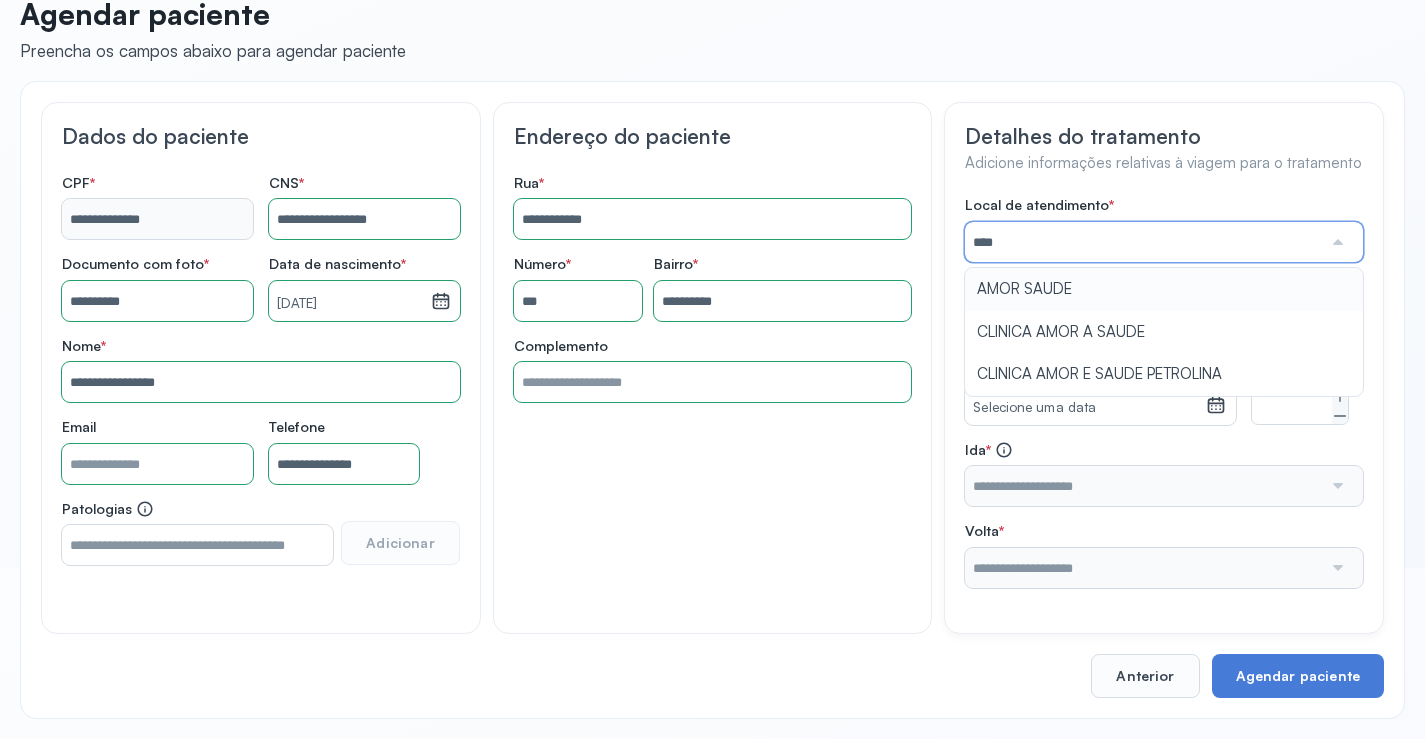 type on "**********" 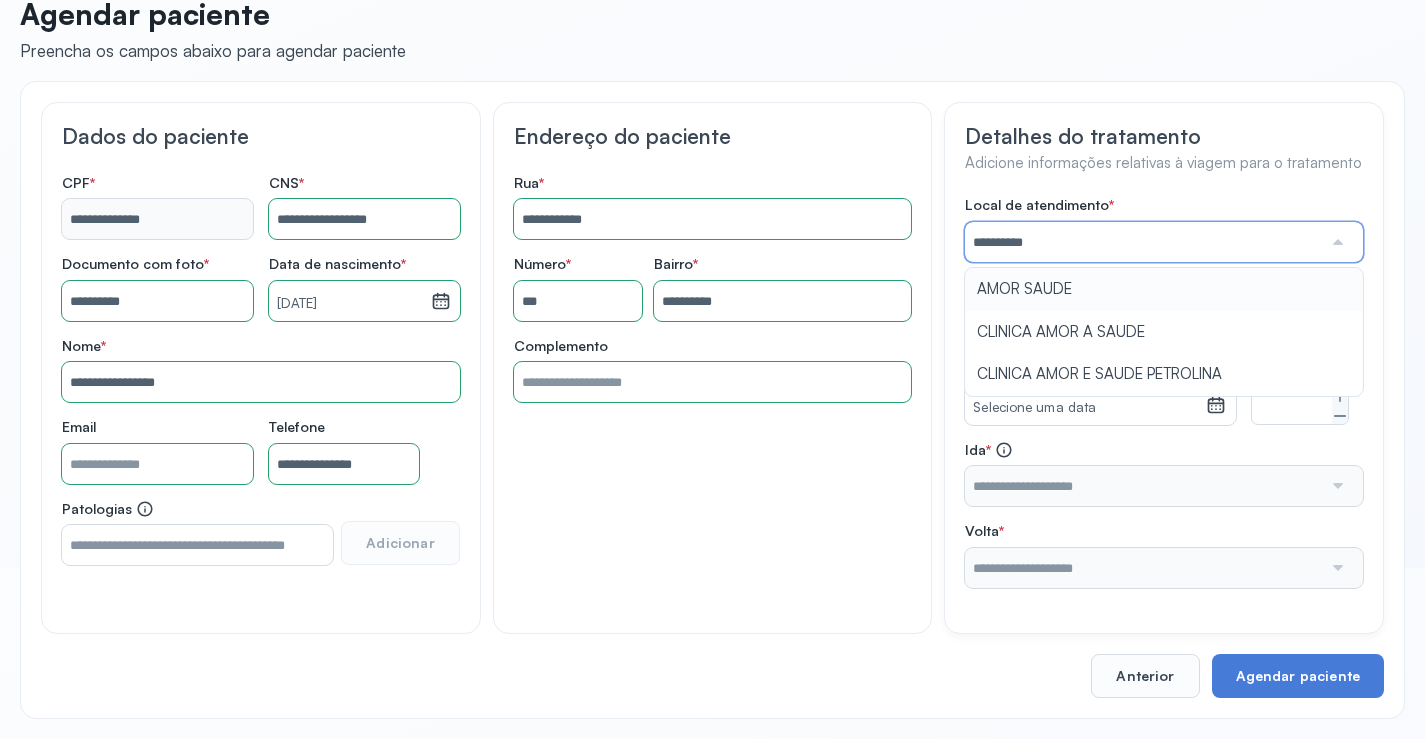 click on "**********" at bounding box center [1164, 392] 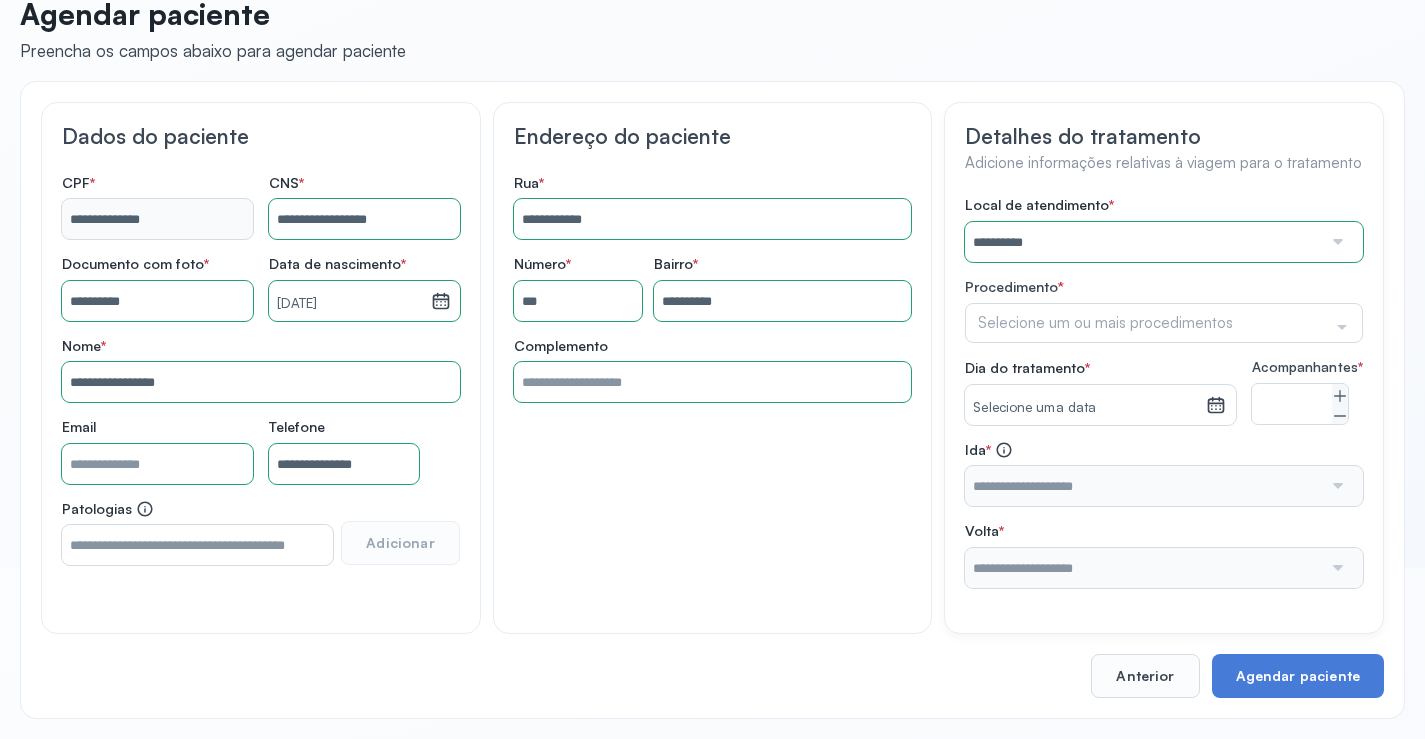 click on "Procedimento  *  Selecione um ou mais procedimentos Selecionar todos Acompanhante Alergologista Anemia Falciforme Anestesista Angiologista Angiotomografia Auditivo Biopsia Bucomaxilo Cardio Cateterismo Cardio Cintilografia Ossea Cirurgia Cirurgia De Catarata Cirurgia Ernia Ignal Cirurgiao Cabeça Pescoço Colonoscopia Coloproctologista Dermatologista Diabete E Hormonio Ecocardiograma Eletroneuromiografia Endocrinilogista Endoscopia Escanometria Esclerose Esconometria Estudo Urodinamico Exame Pcr Exames Fisioterapia Gastroentereologista Genetica Ginecologista Glaucoma Hematologista Hepatologista Hiv Holter Hpv Labiolamporine Litotripsia Lupos Marcar Cirurgia Mastologista Nefrologista Neurologia Pediatrica Neurologista Odontologia Oftalmologista Oncologia Ortopedia Ortopedista Oscilometria Otorrino Pediatra Pegar Medicamento Pentacam Perícia Médica Pneumologista Pneumologista Pré Cirurgico Psiquiatra Queimaduras Ressonancia Resultado De Biopsia Retorno Cirurgia Reumatologista Revisao Soro Positivo Tomografia" 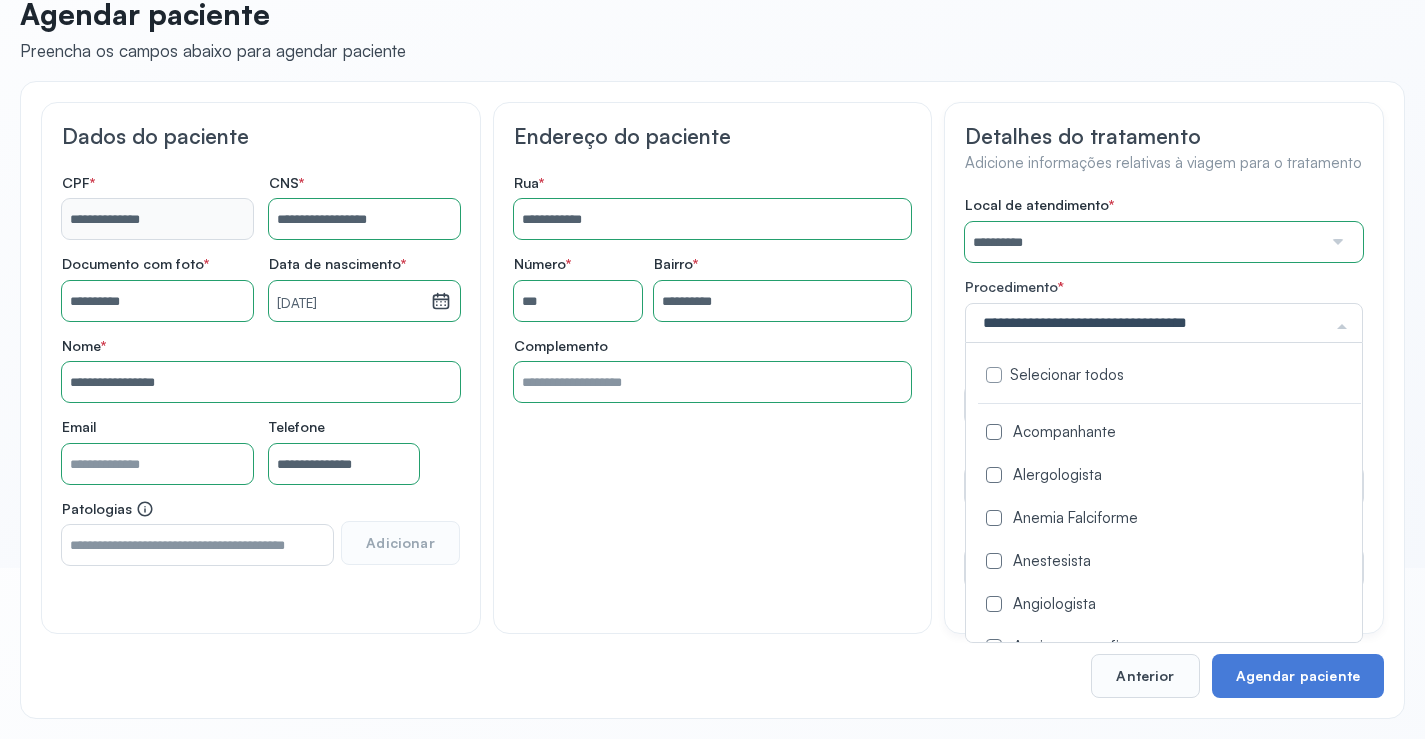 type on "*" 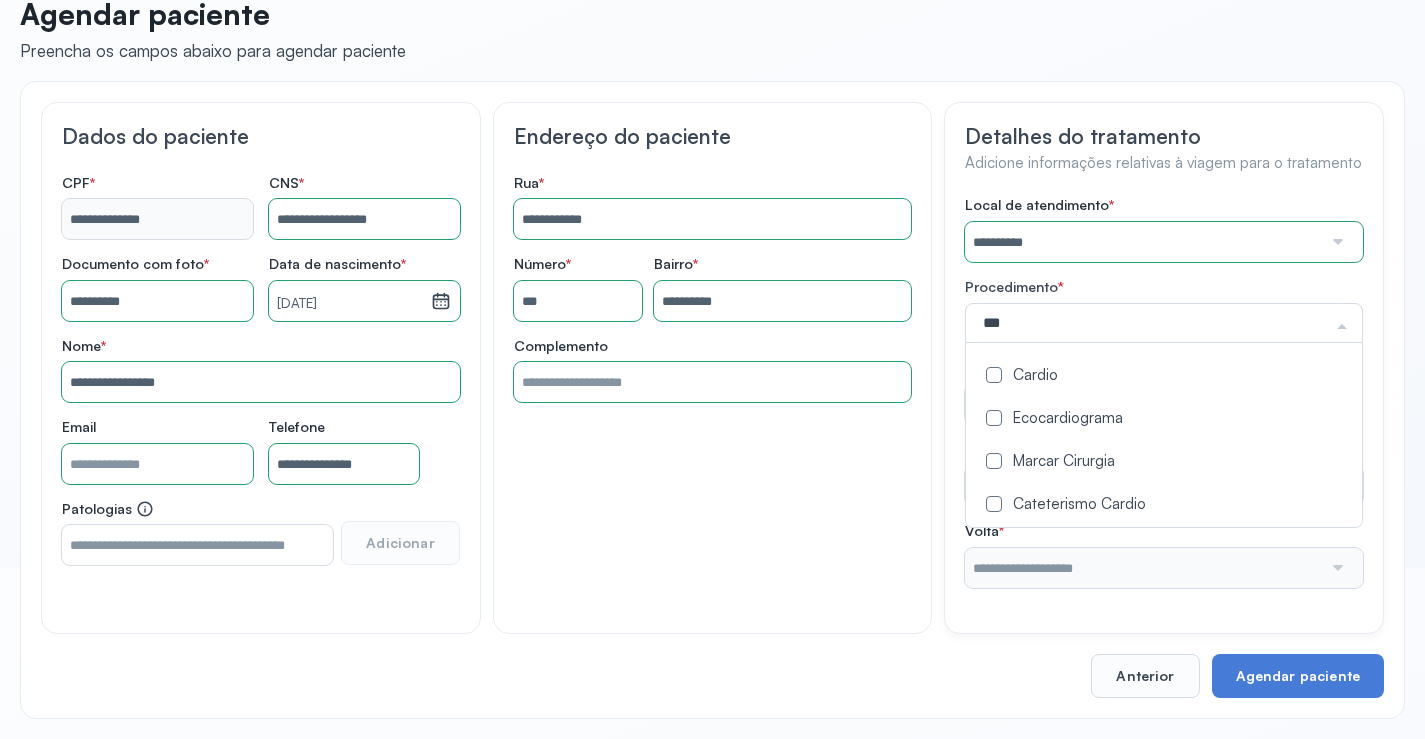 type on "****" 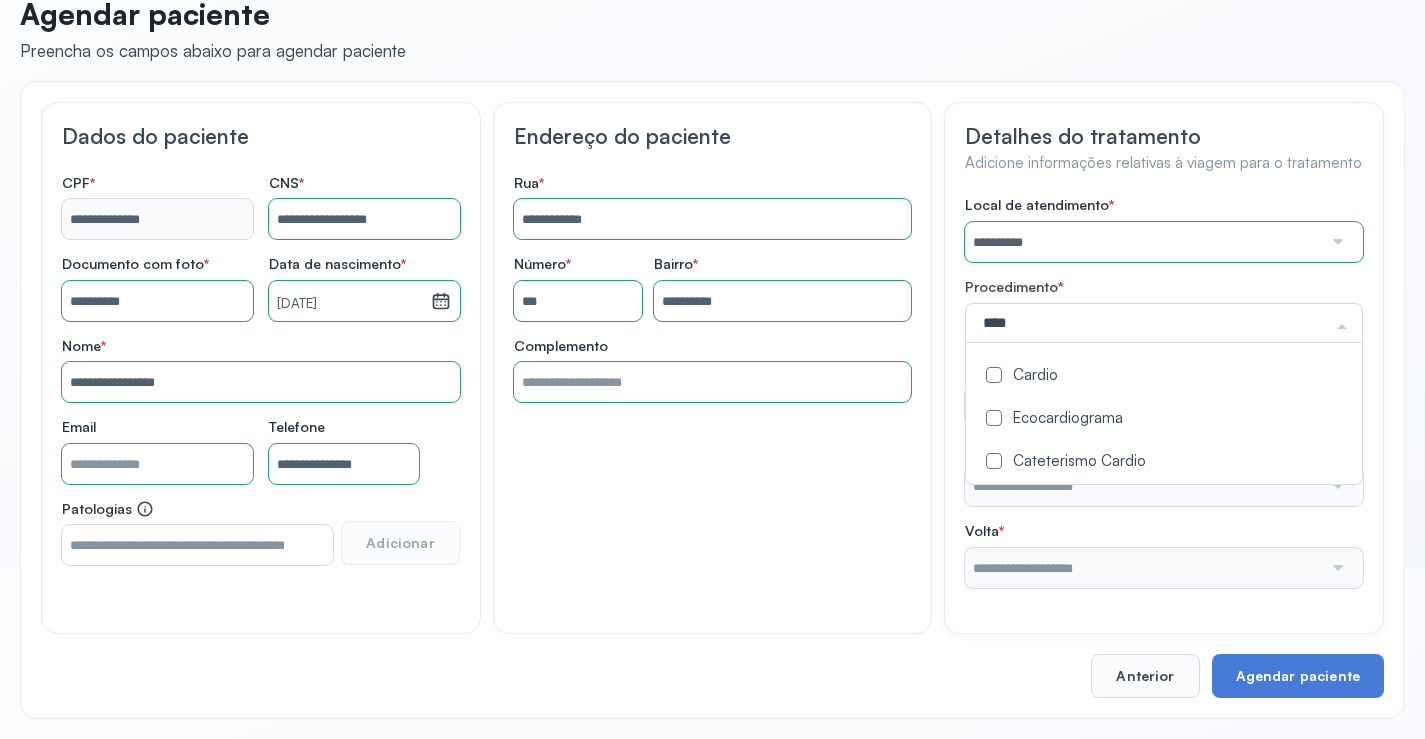 click on "Cardio" 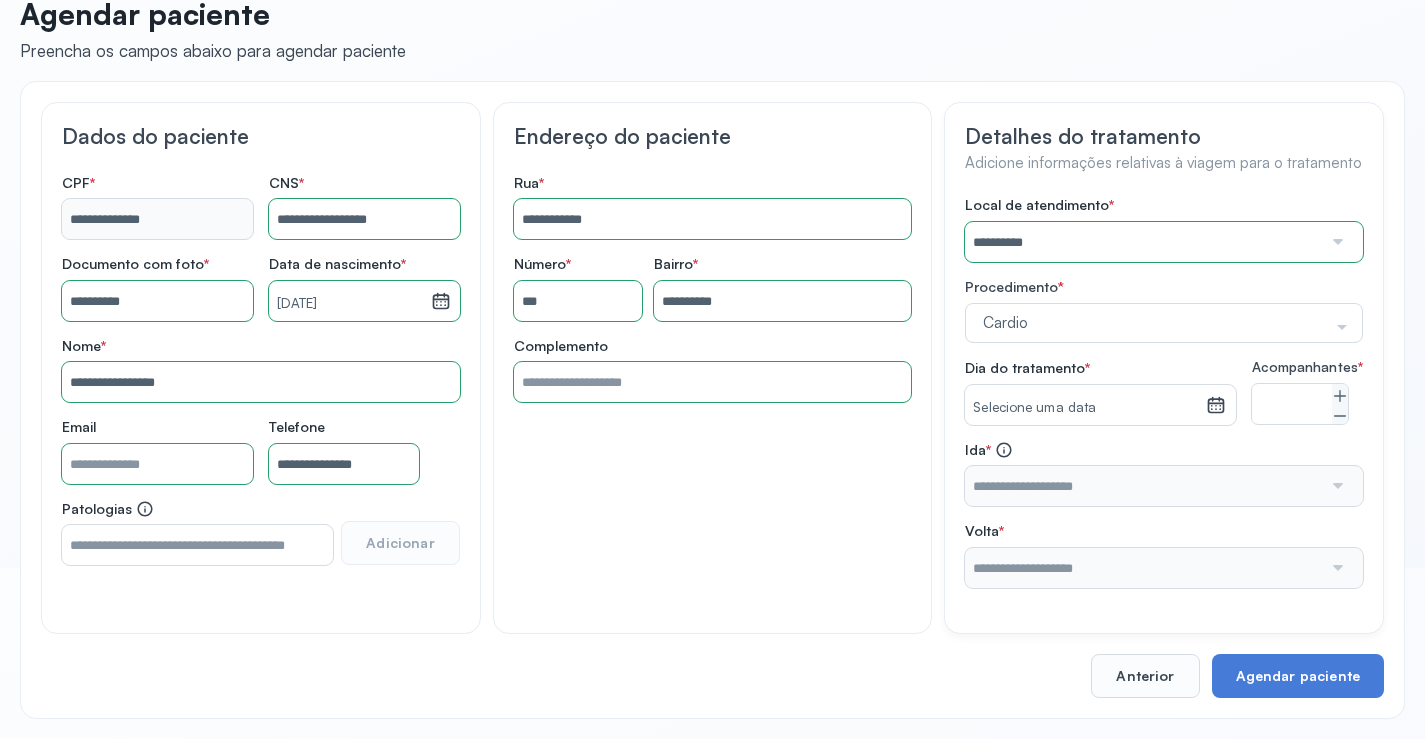 click on "**********" 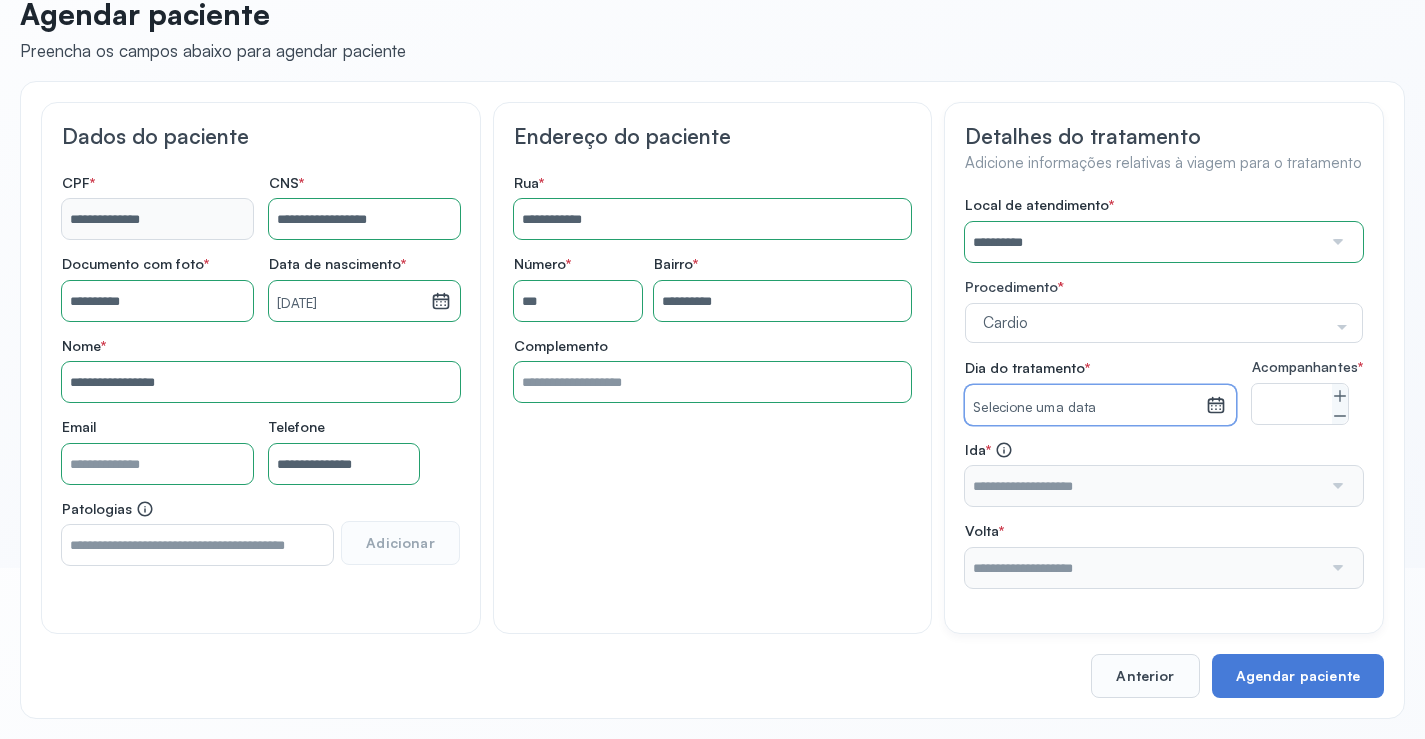 click on "Selecione uma data" at bounding box center [1085, 408] 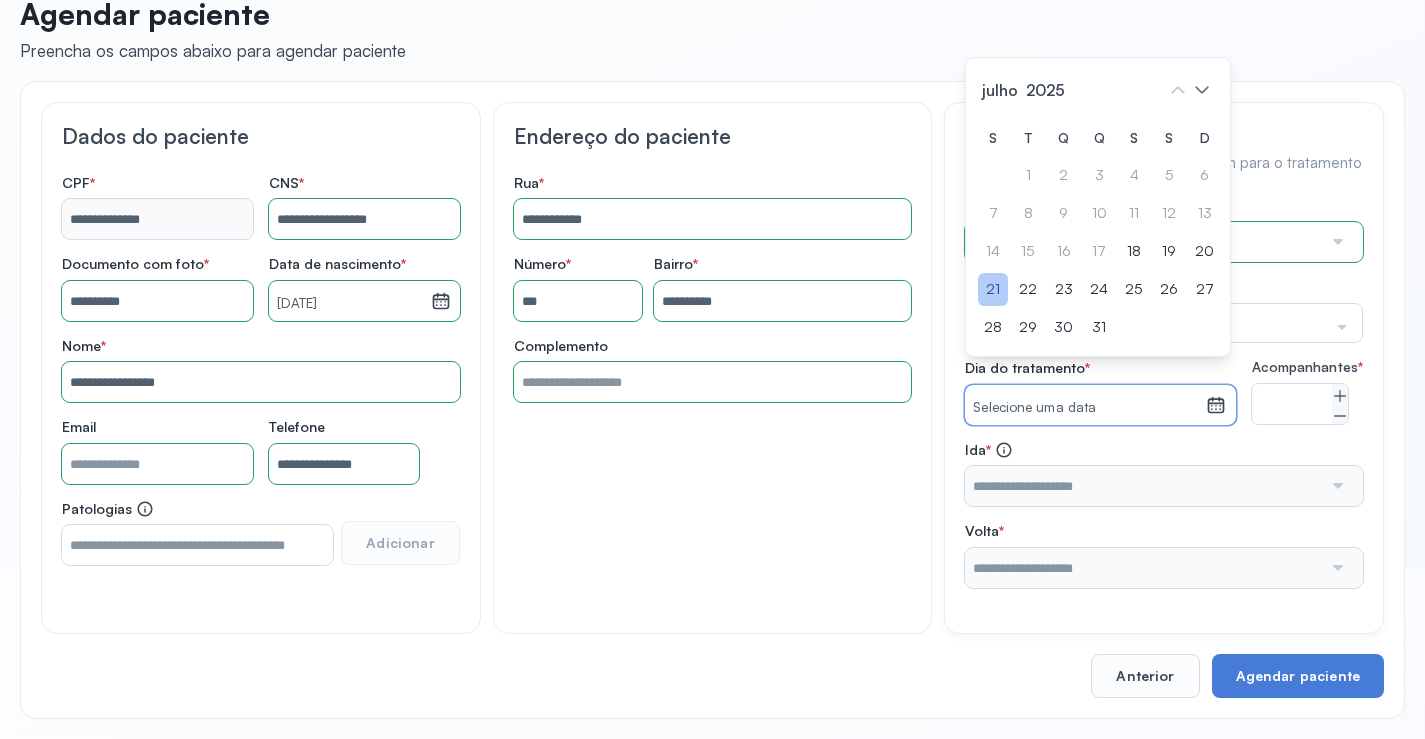 click on "21" 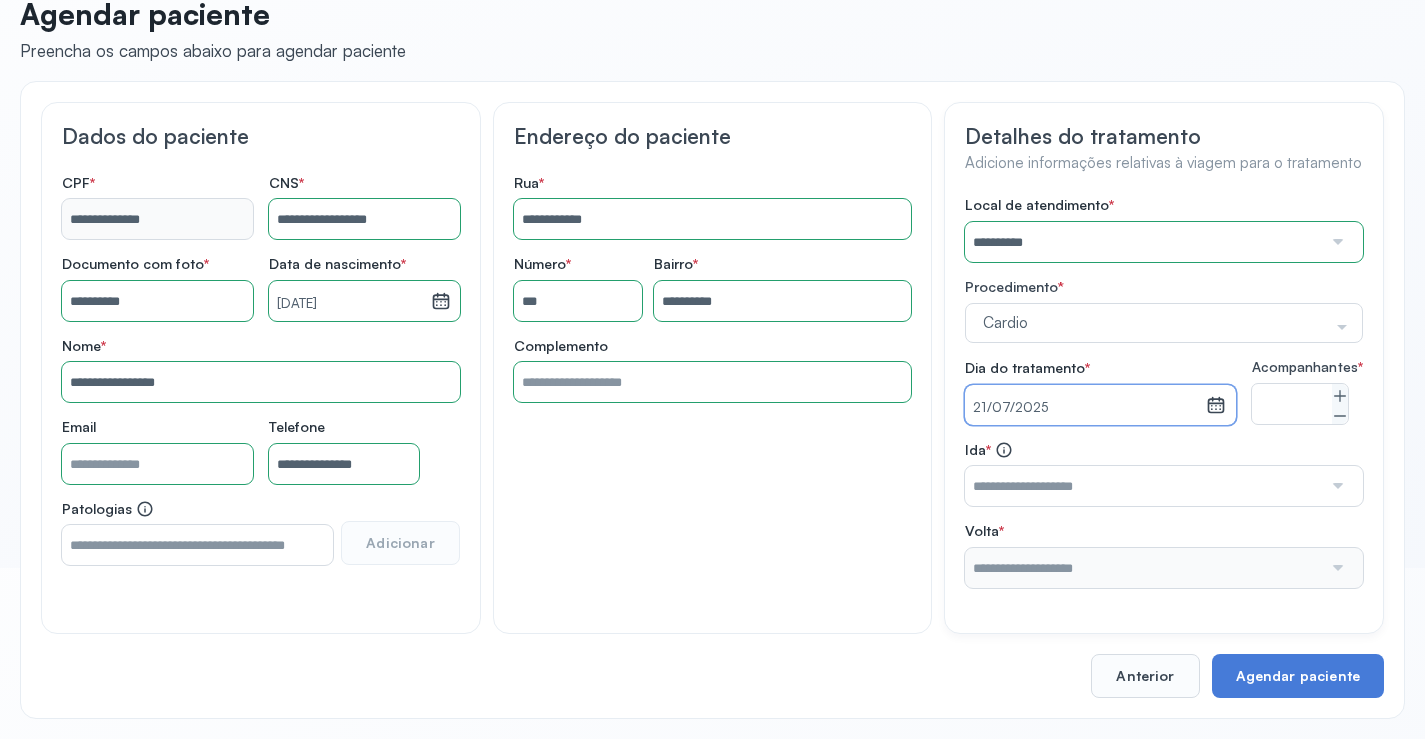 click at bounding box center [1143, 486] 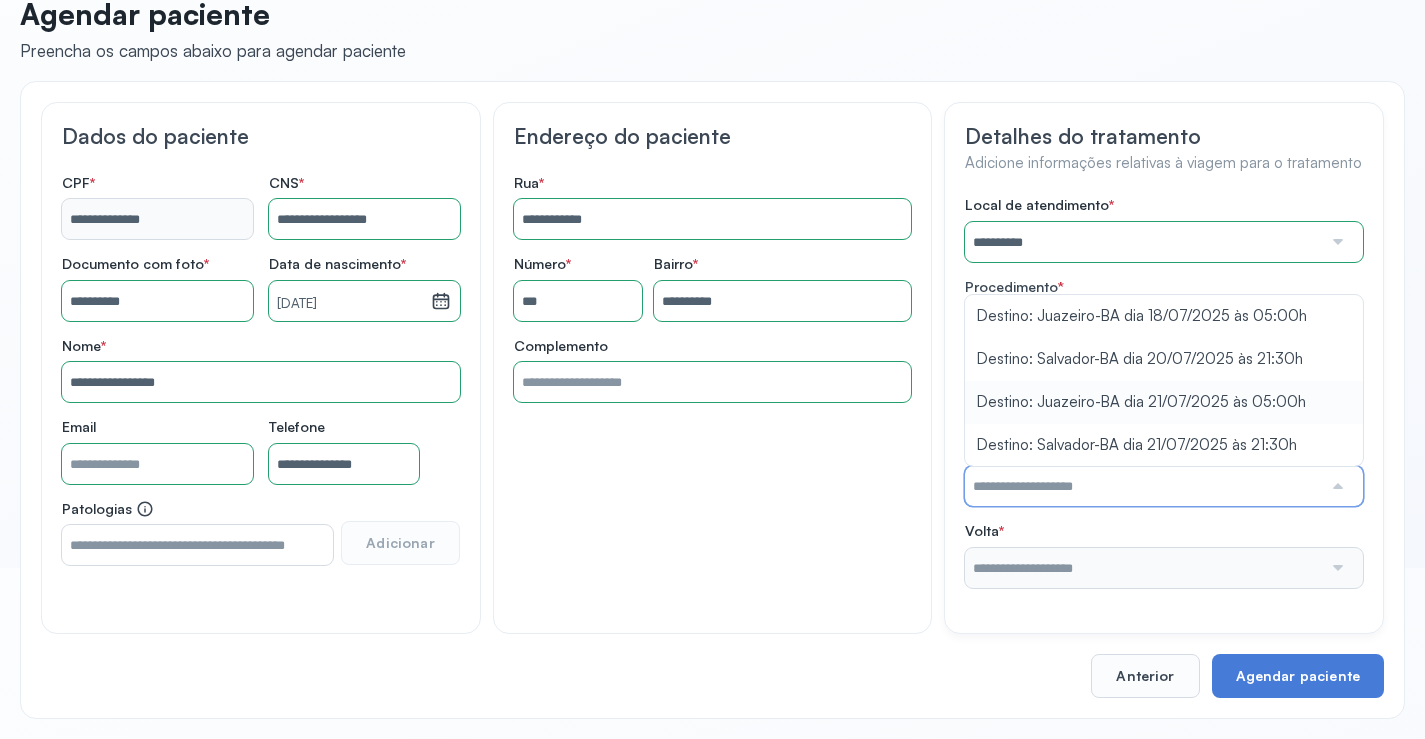 type on "**********" 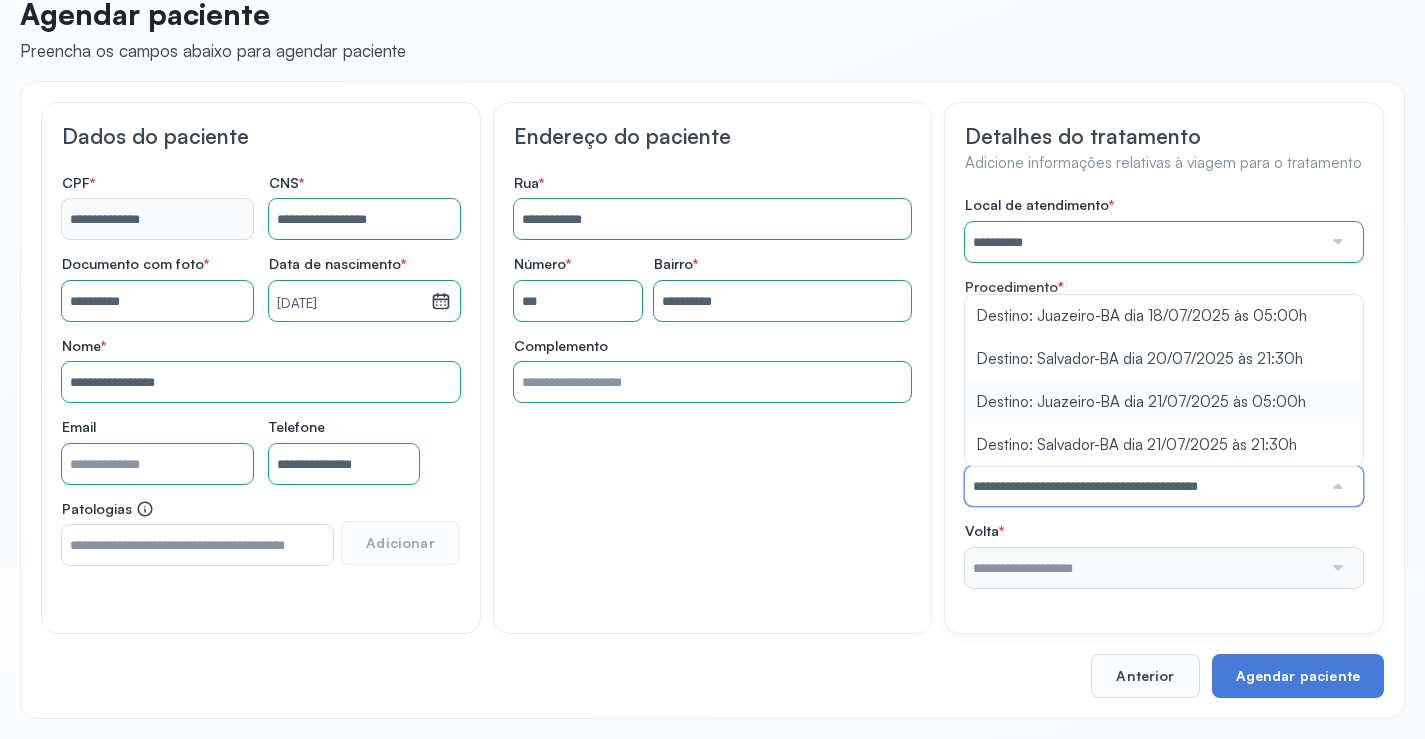 click on "**********" at bounding box center (1164, 392) 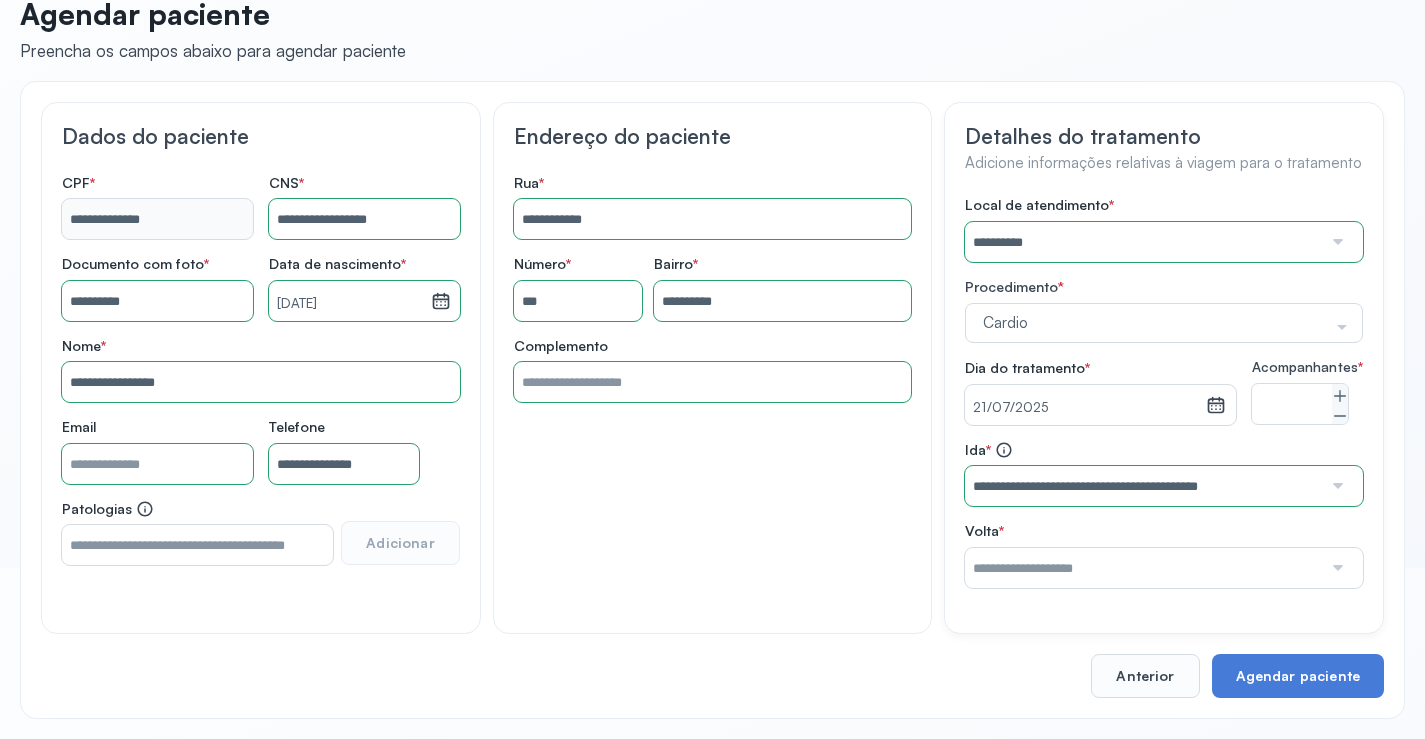 click at bounding box center (1143, 568) 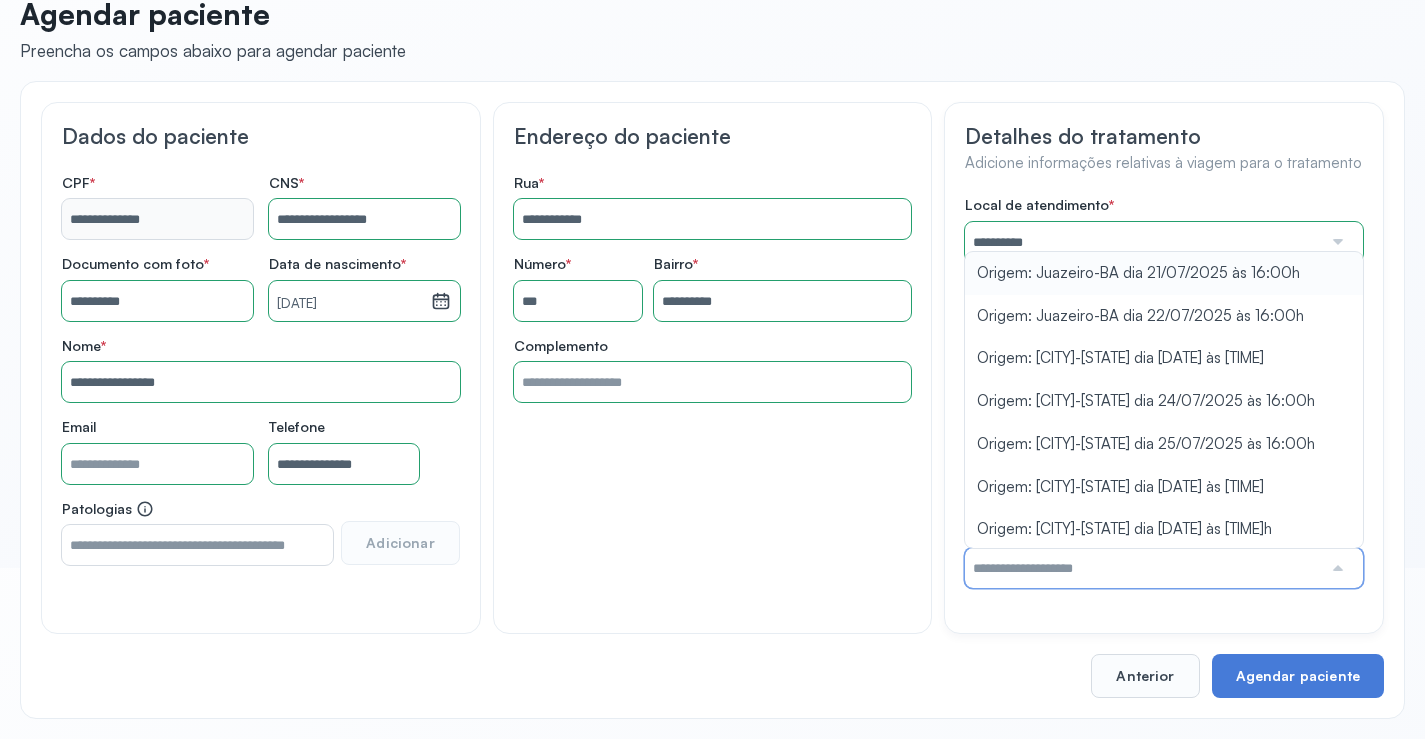 type on "**********" 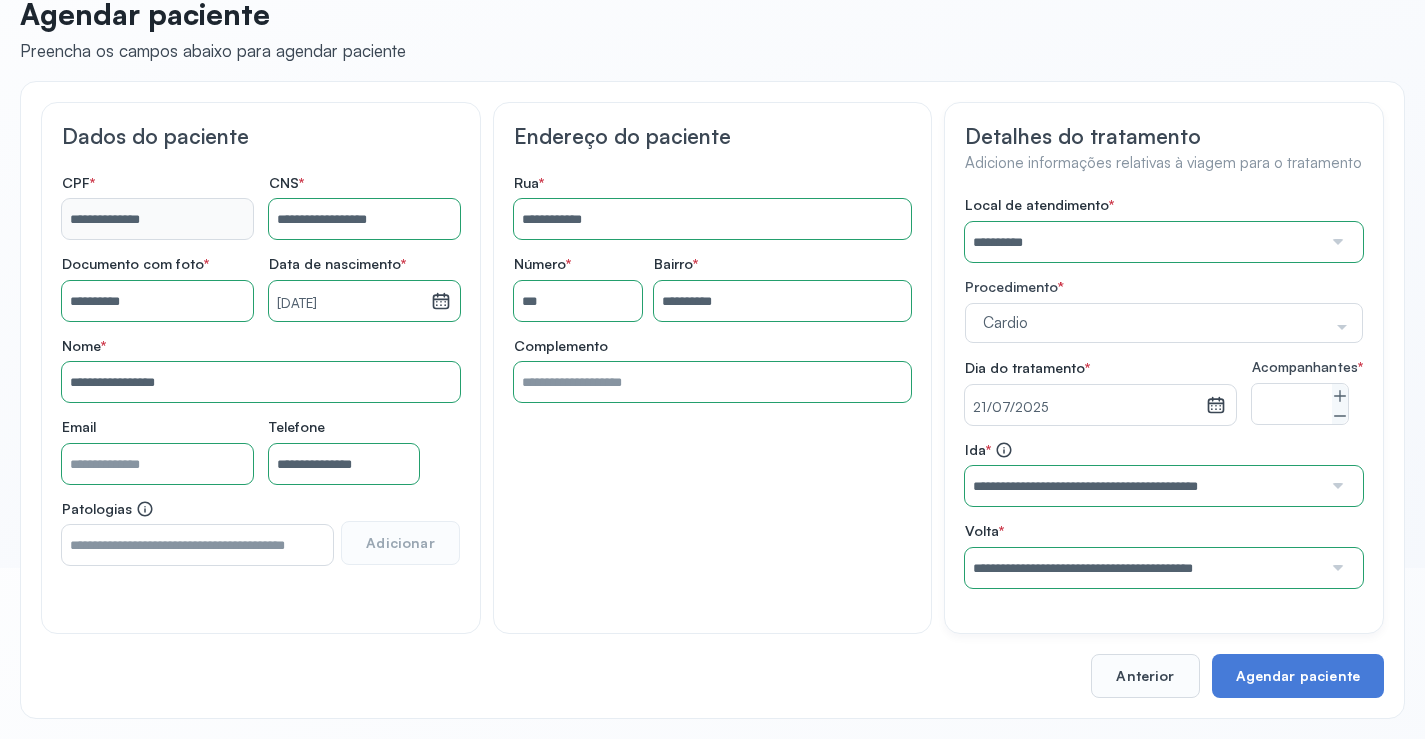 drag, startPoint x: 1144, startPoint y: 284, endPoint x: 1157, endPoint y: 405, distance: 121.69634 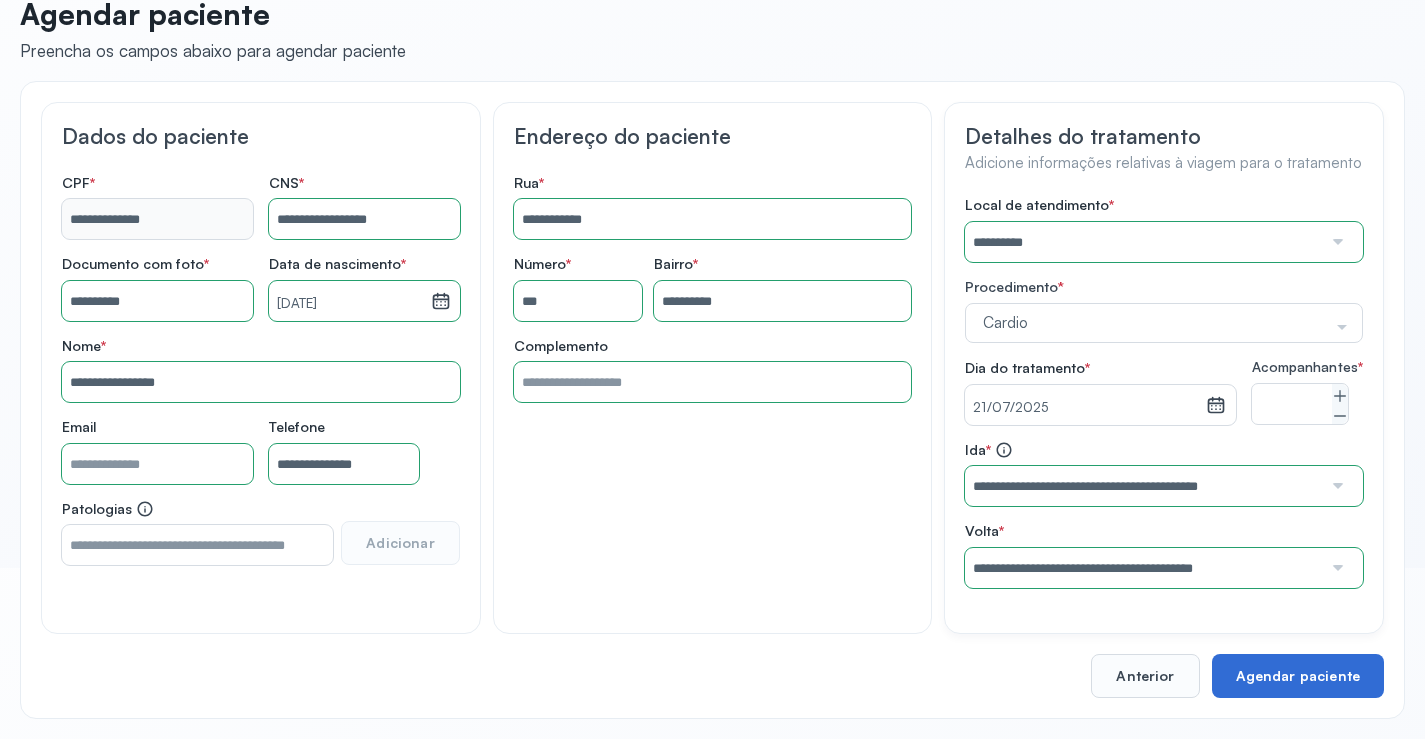 click on "Agendar paciente" at bounding box center (1298, 676) 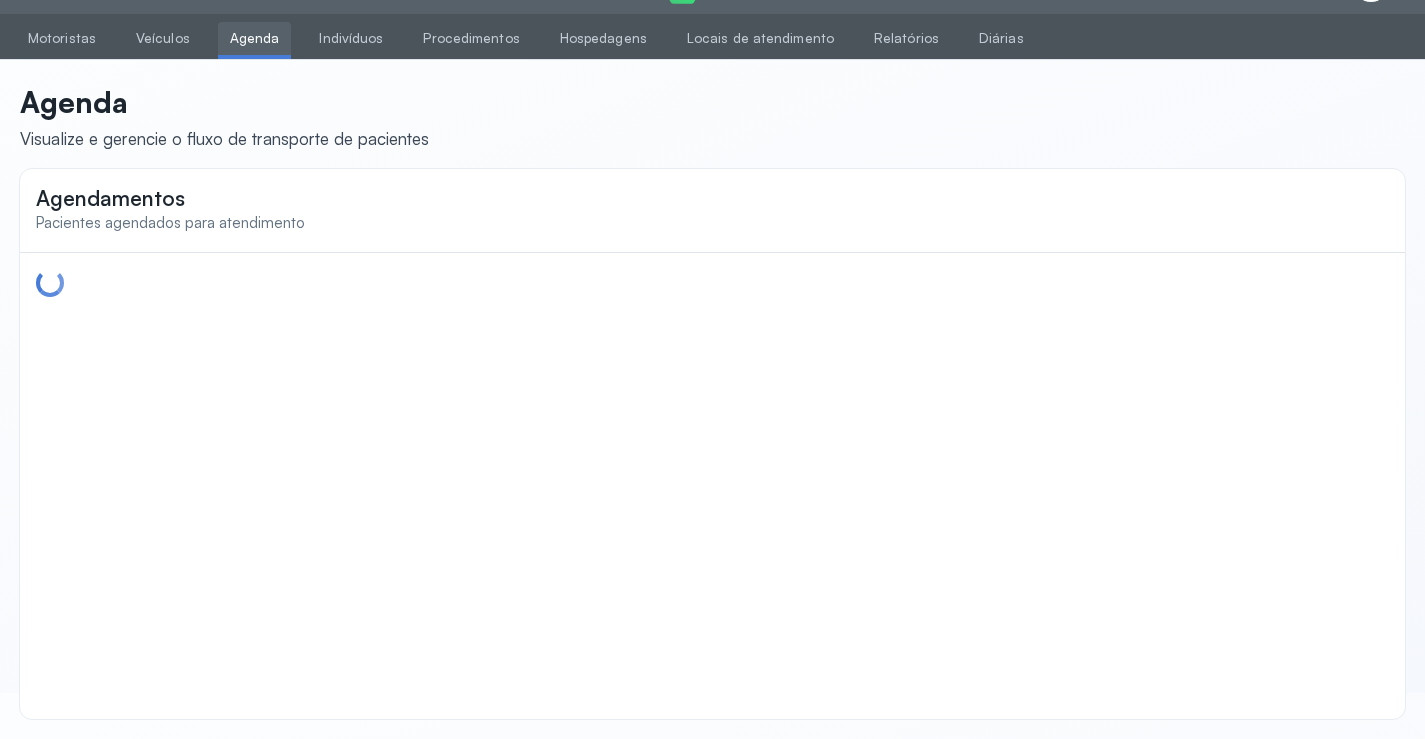 scroll, scrollTop: 0, scrollLeft: 0, axis: both 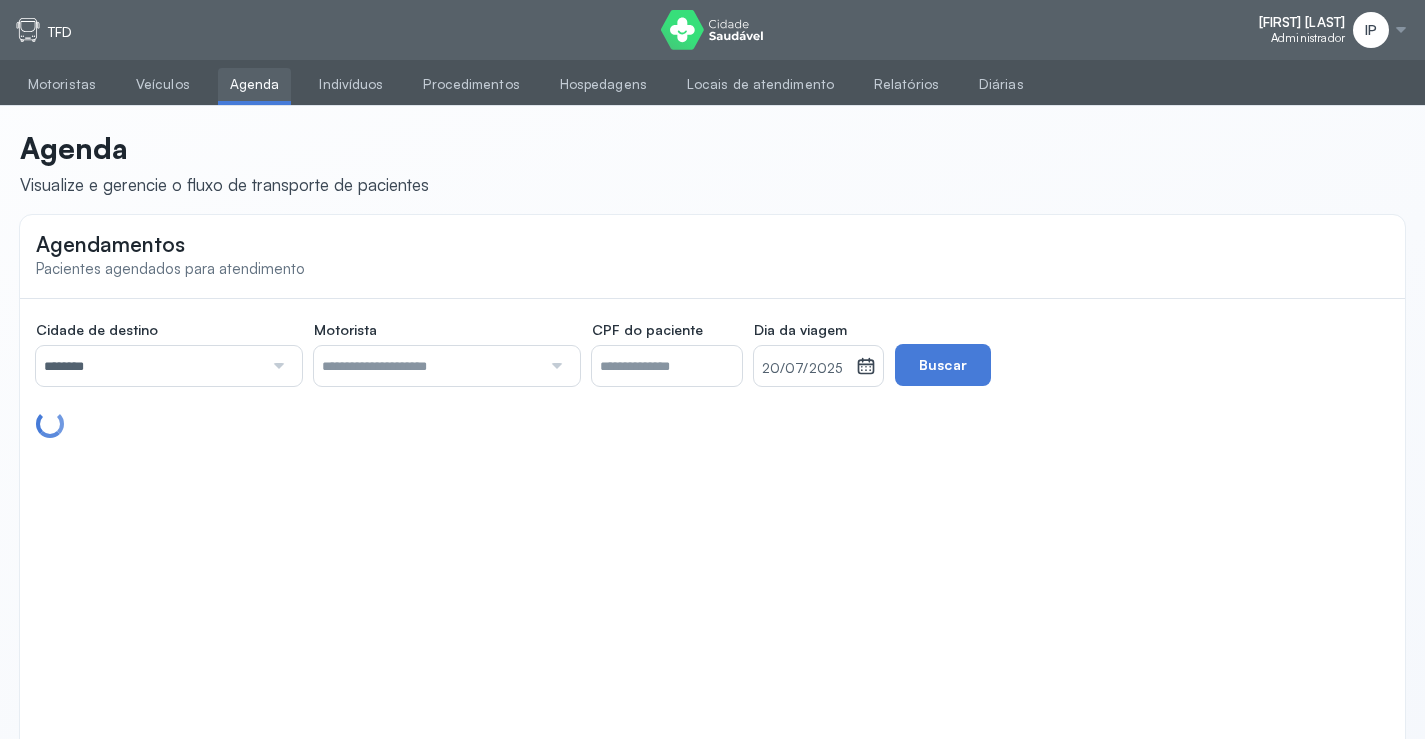 click on "********" at bounding box center [149, 366] 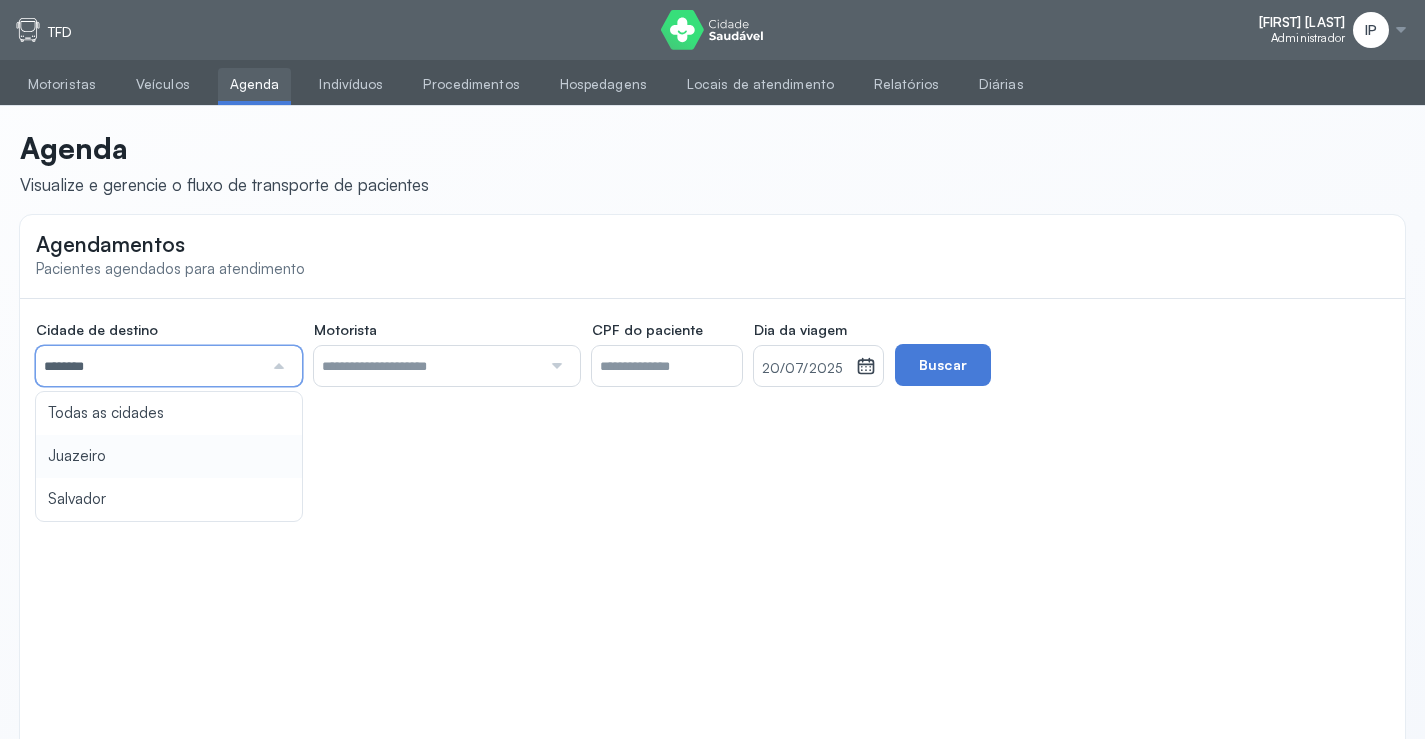 type on "********" 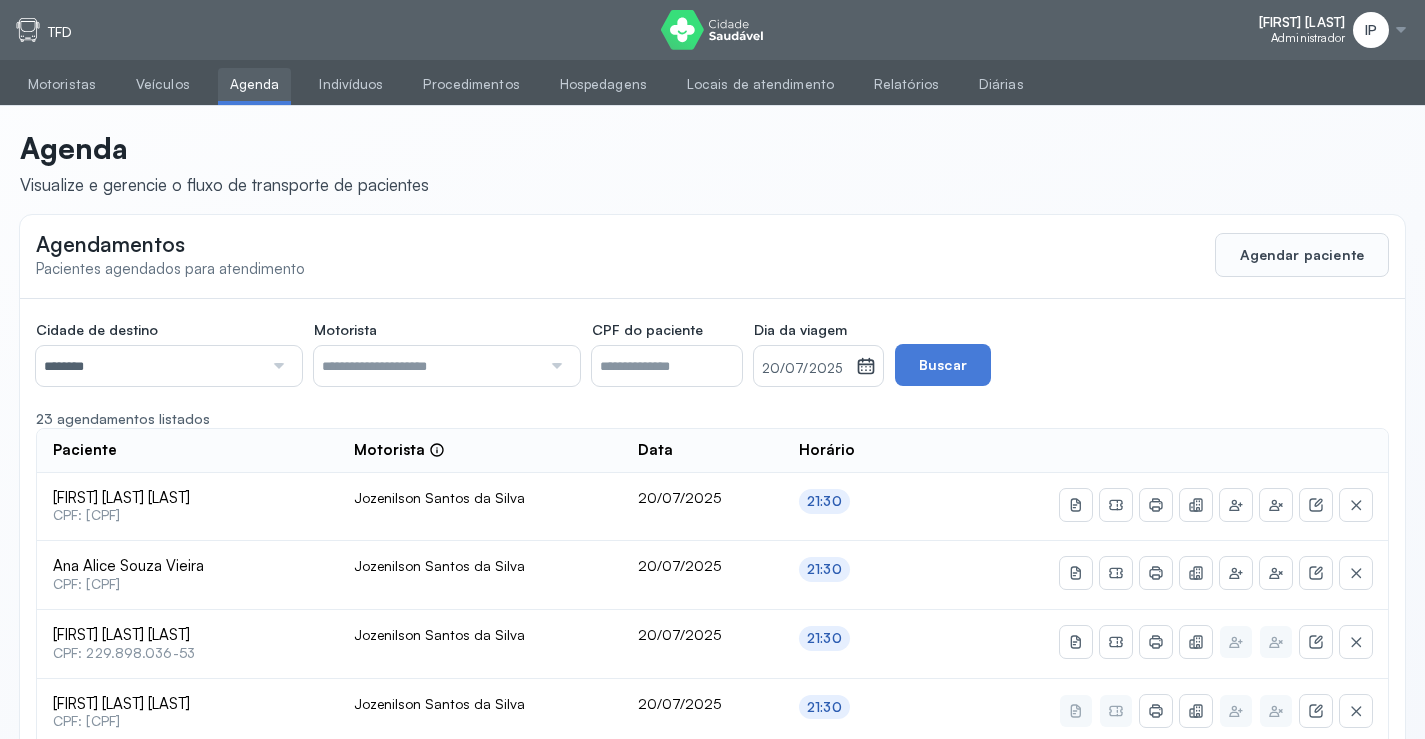 click on "Cidade de destino  ******** Todas as cidades Juazeiro Salvador Motorista  Todos os motoristas Diego dos Santos Edevon dos Santos Souza Edevon dos Santos Souza Elto Lima de Almeida Genivaldo Rodrigues da Silva Jozenilson Santos da Silva CPF do paciente  Dia da viagem  20/07/2025 julho 2025 S T Q Q S S D 1 2 3 4 5 6 7 8 9 10 11 12 13 14 15 16 17 18 19 20 21 22 23 24 25 26 27 28 29 30 31 jan fev mar abr maio jun jul ago set out nov dez 2018 2019 2020 2021 2022 2023 2024 2025 2026 2027 2028 2029  Buscar  23 agendamentos listados Paciente  Motorista  Data Horário Daniel Luiz de Souza  CPF: [CPF] Jozenilson Santos da Silva [DATE] [TIME] Ana Alice Souza Vieira  CPF: [CPF] Jozenilson Santos da Silva [DATE] [TIME] Jose Jacinto Pereira  CPF: [CPF] Jozenilson Santos da Silva [DATE] [TIME] Jorgina Lopes da Silva  CPF: [CPF] Jozenilson Santos da Silva [DATE] [TIME] Joelson de Jesus Santos  CPF: [CPF] Jozenilson Santos da Silva [DATE] [TIME]  CPF: [CPF]" 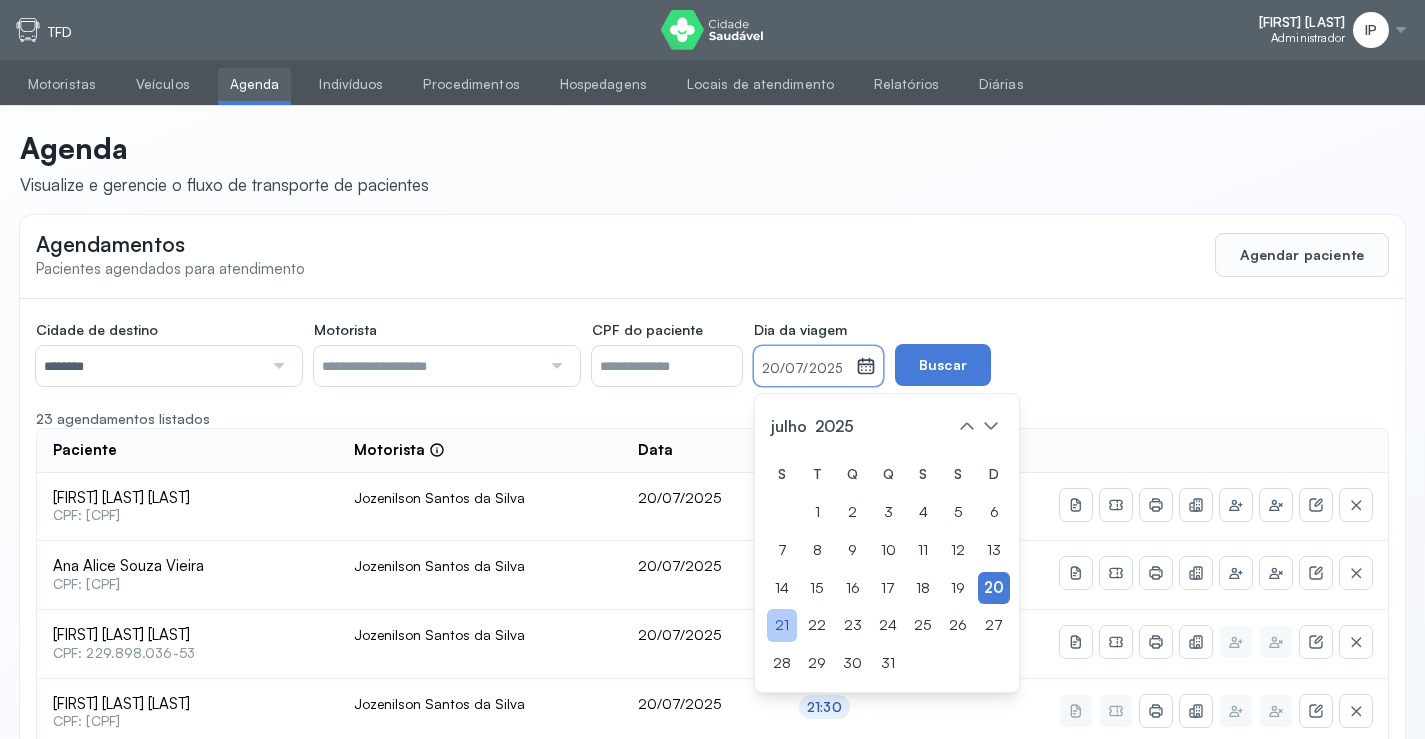 click on "21" 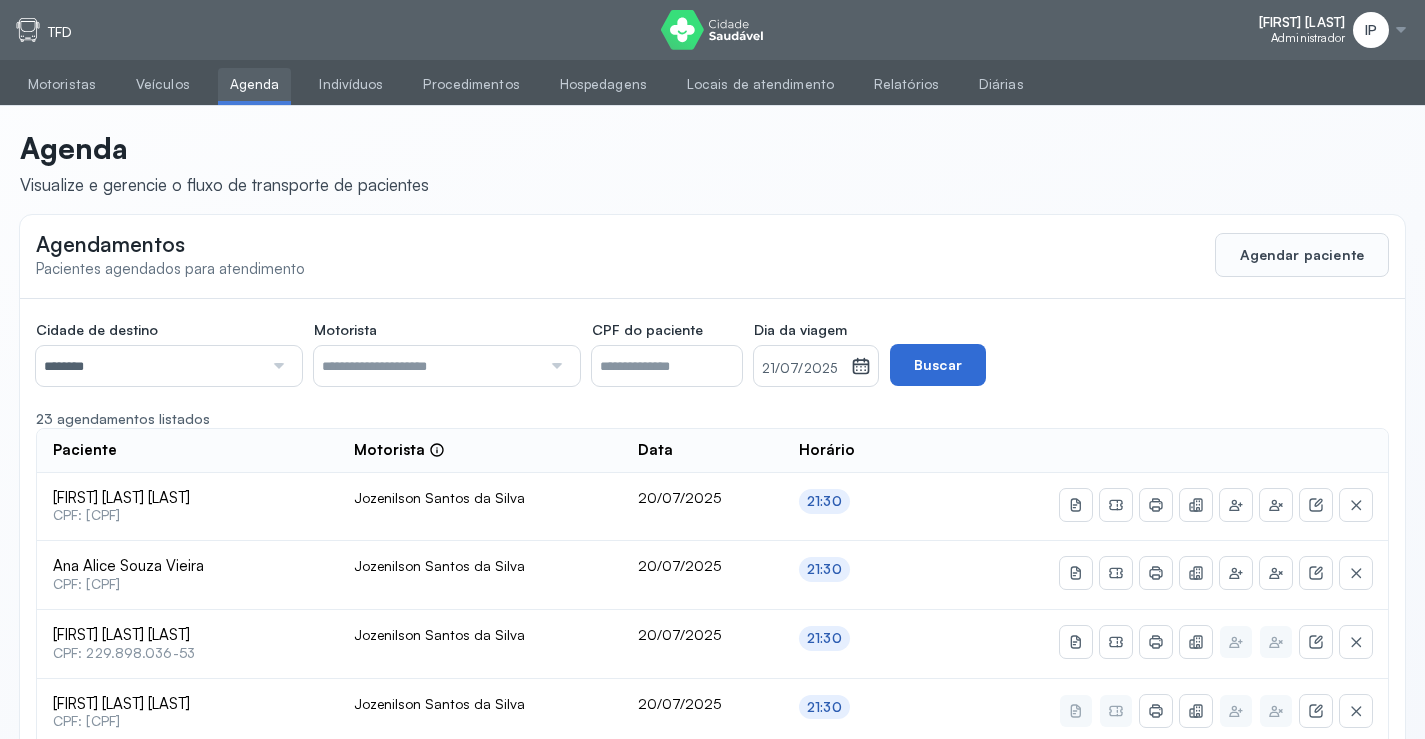 click on "Buscar" at bounding box center [938, 365] 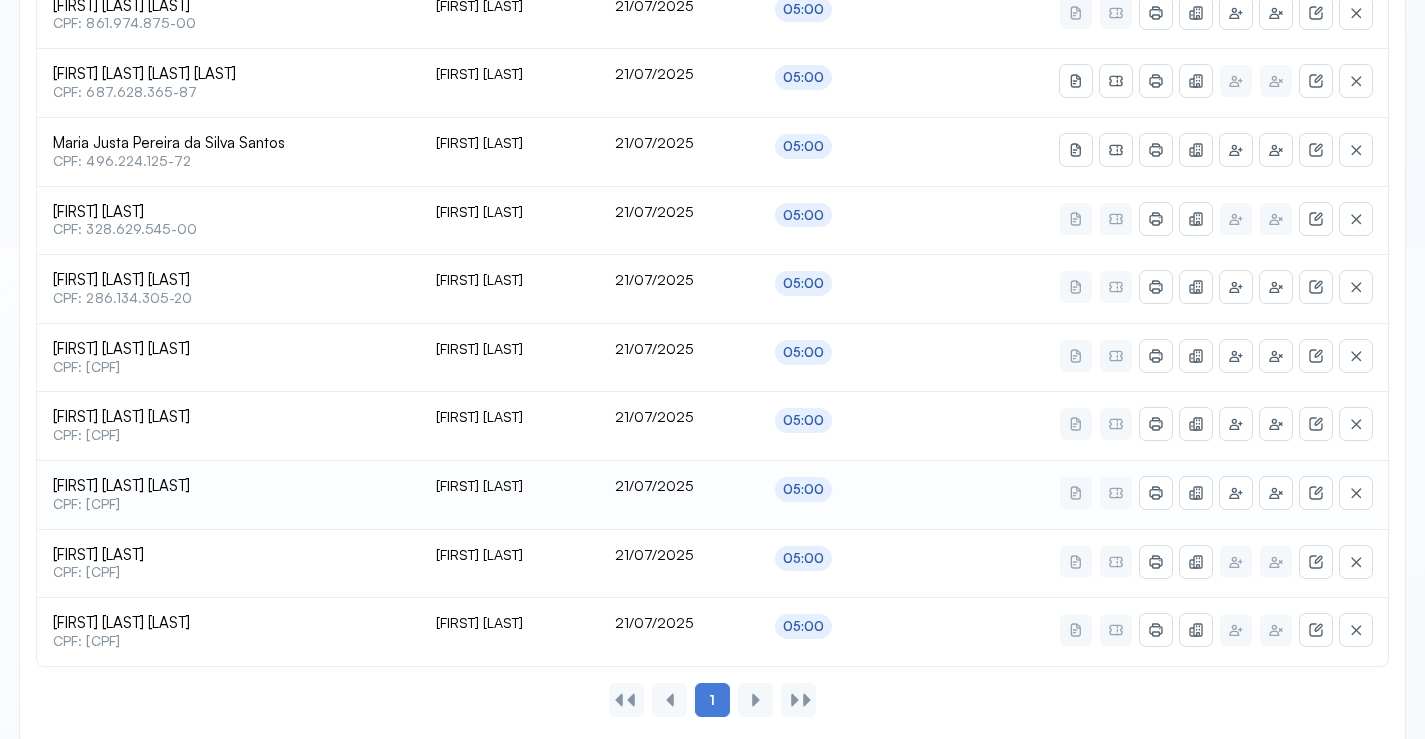 scroll, scrollTop: 522, scrollLeft: 0, axis: vertical 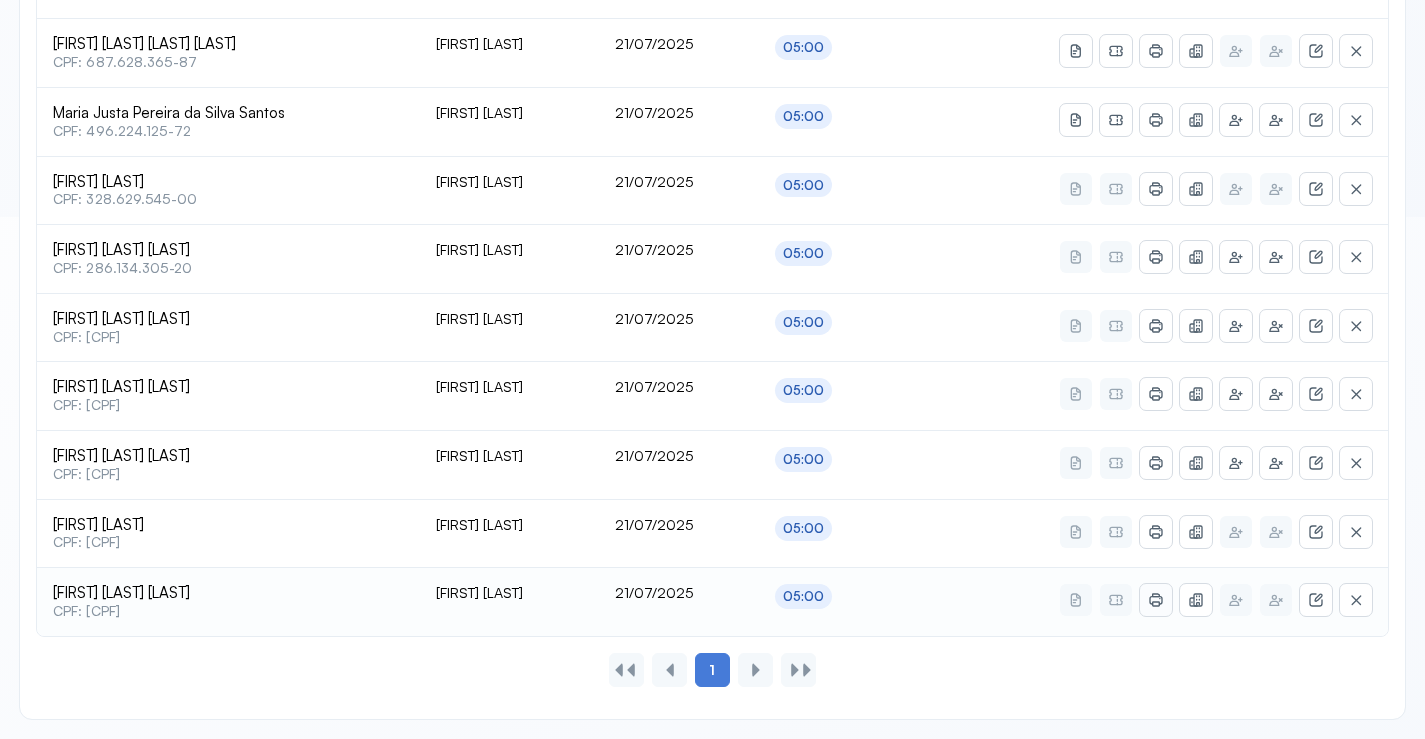 click 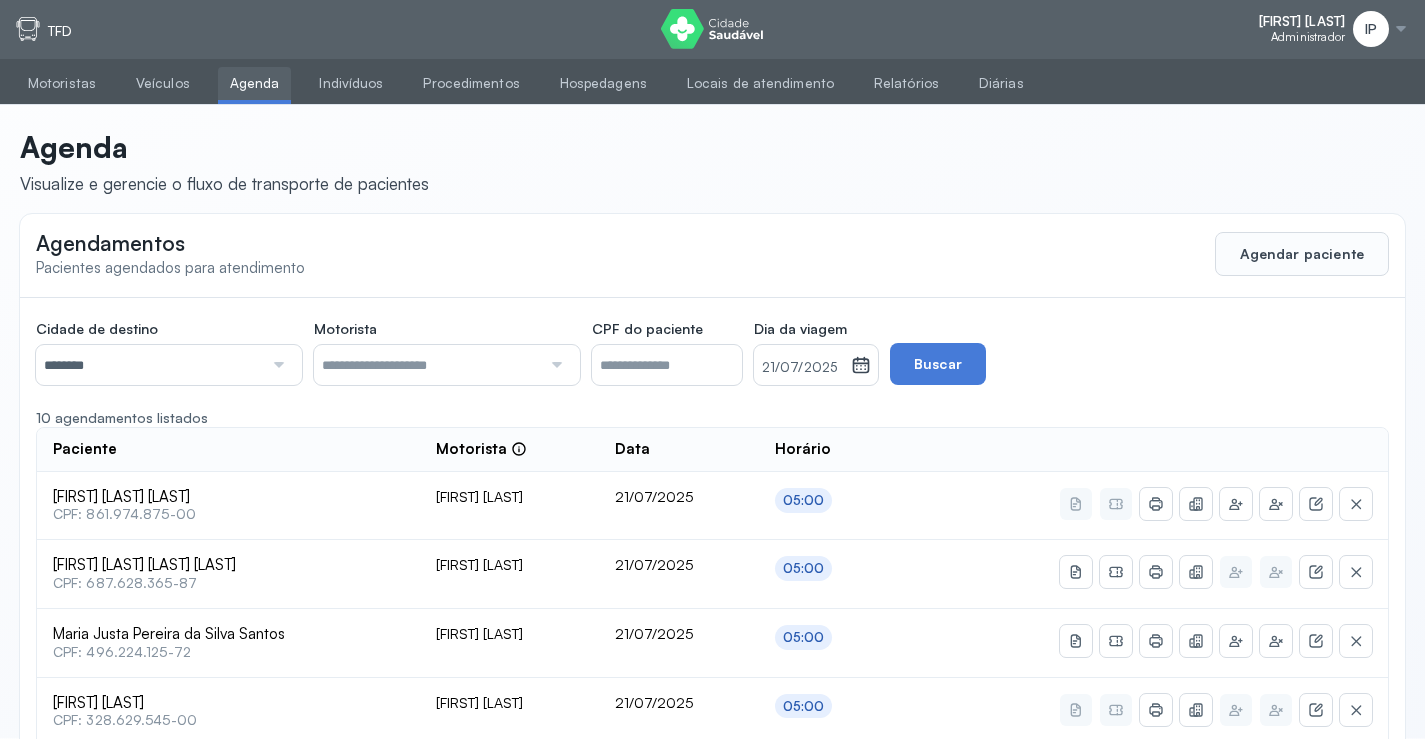 scroll, scrollTop: 0, scrollLeft: 0, axis: both 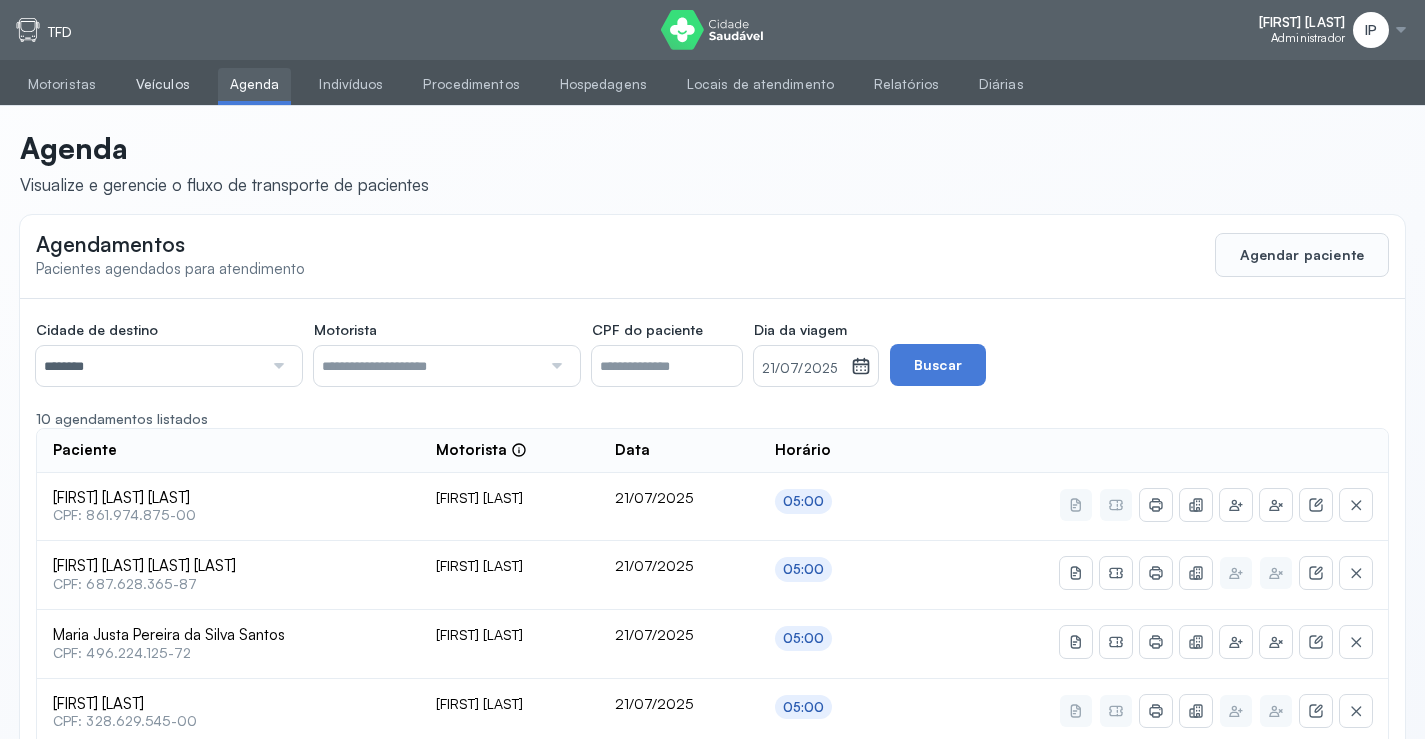 click on "Veículos" at bounding box center [163, 84] 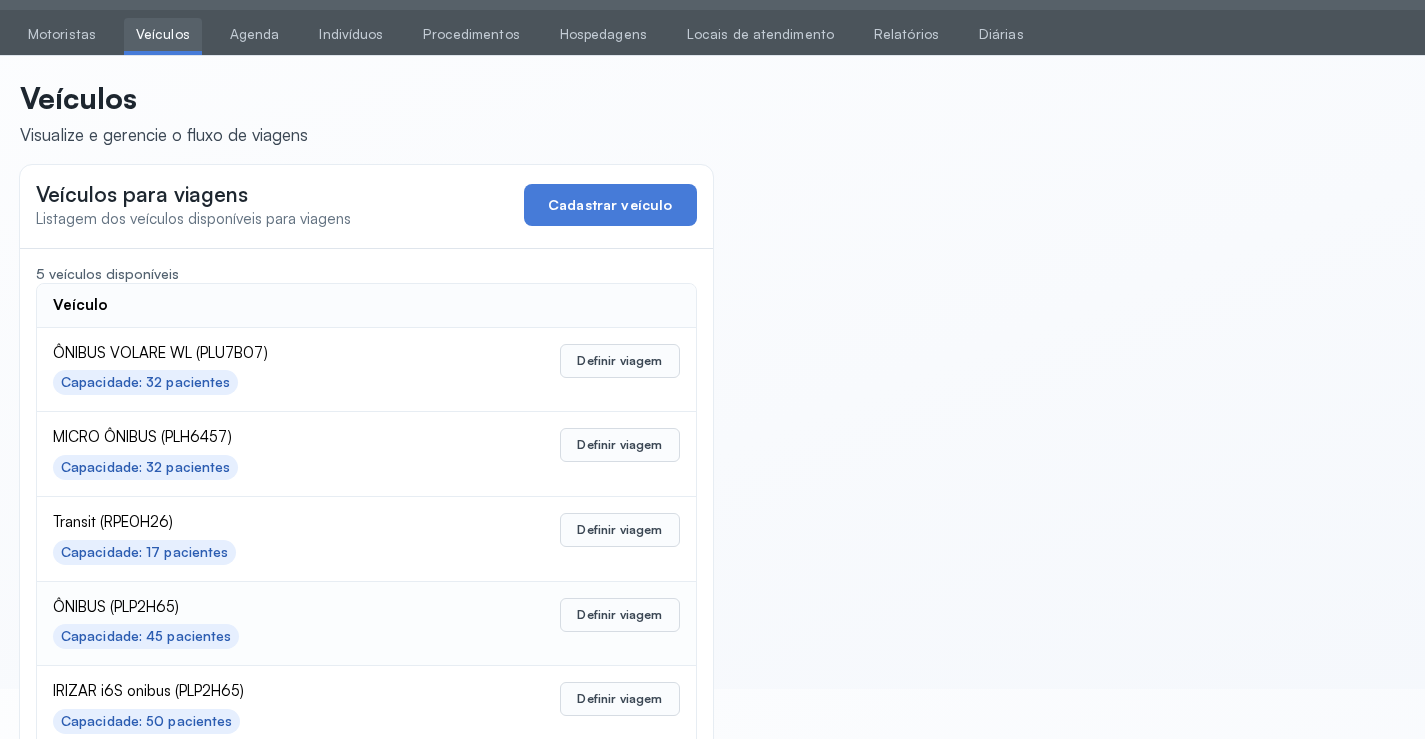 scroll, scrollTop: 98, scrollLeft: 0, axis: vertical 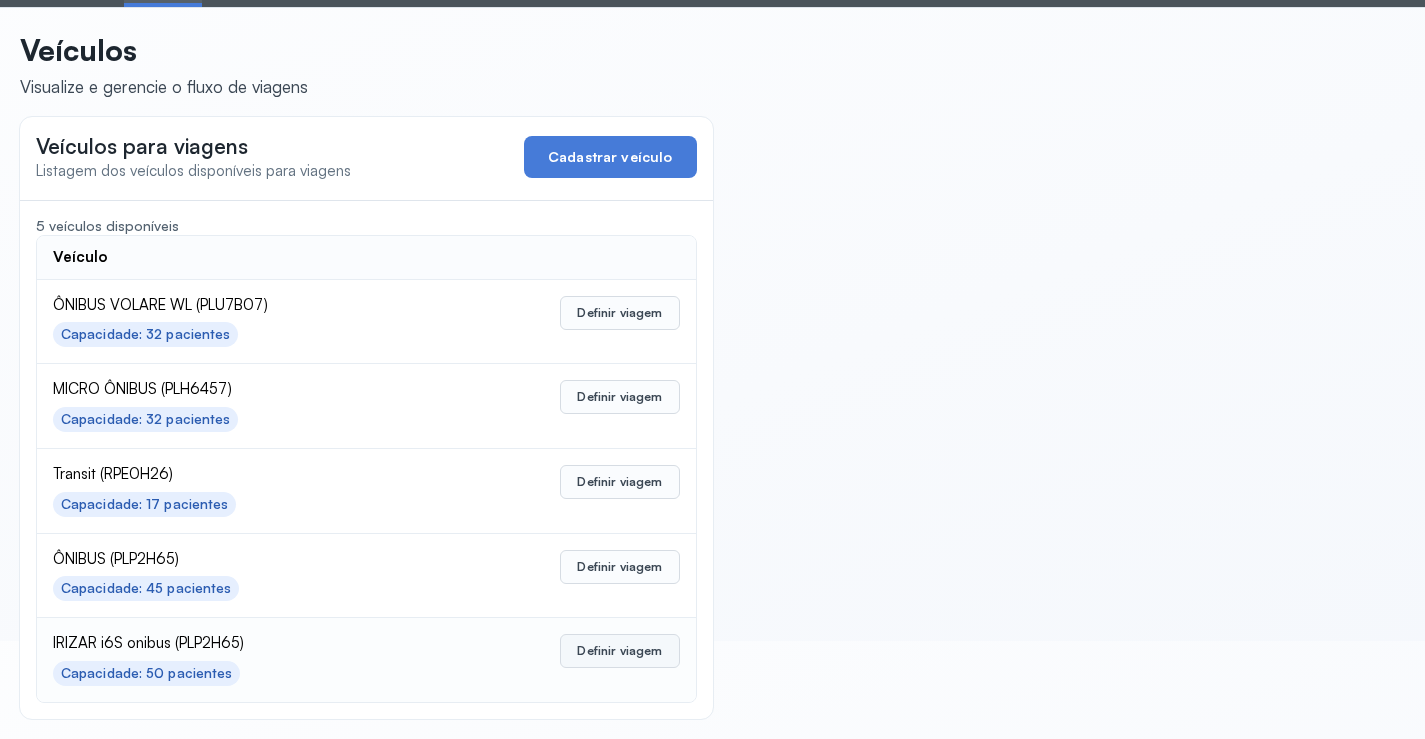 click on "Definir viagem" at bounding box center [619, 651] 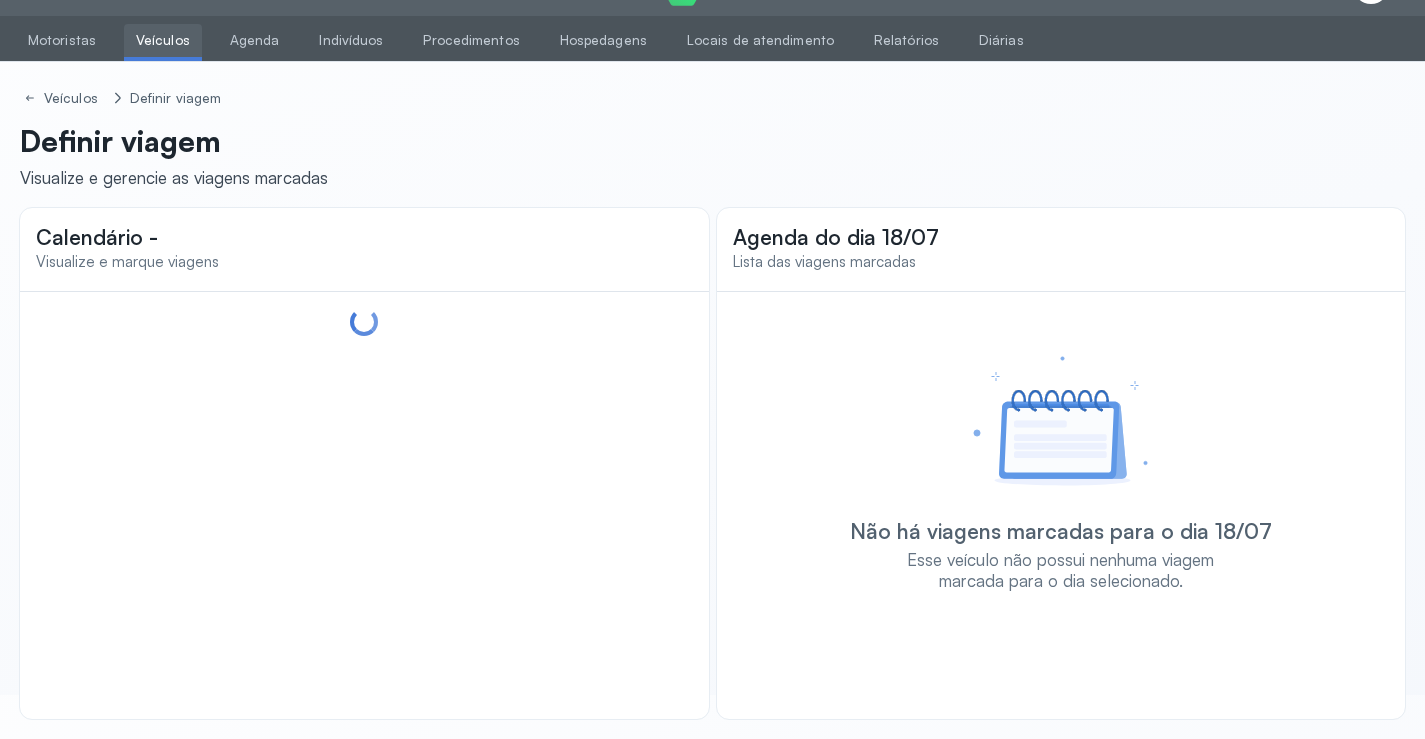 scroll, scrollTop: 44, scrollLeft: 0, axis: vertical 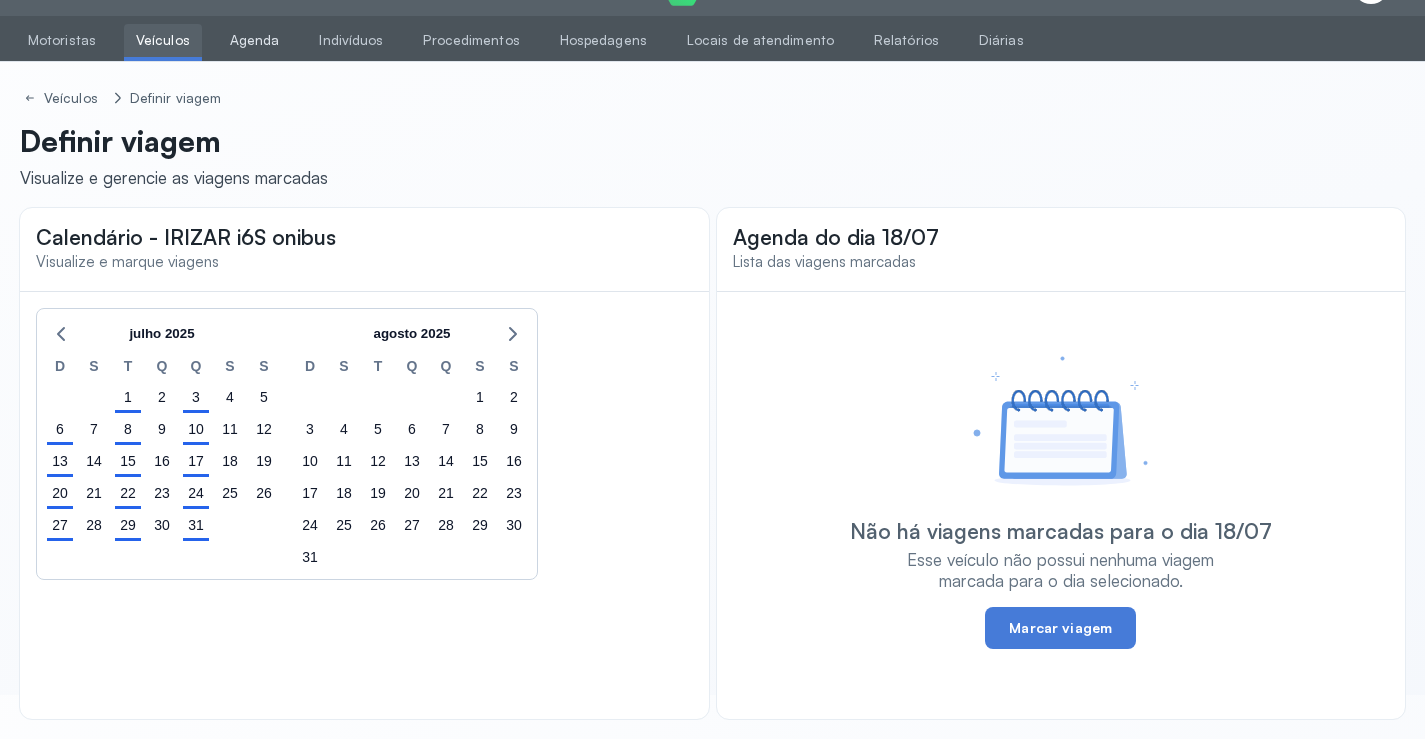click on "Agenda" at bounding box center [255, 40] 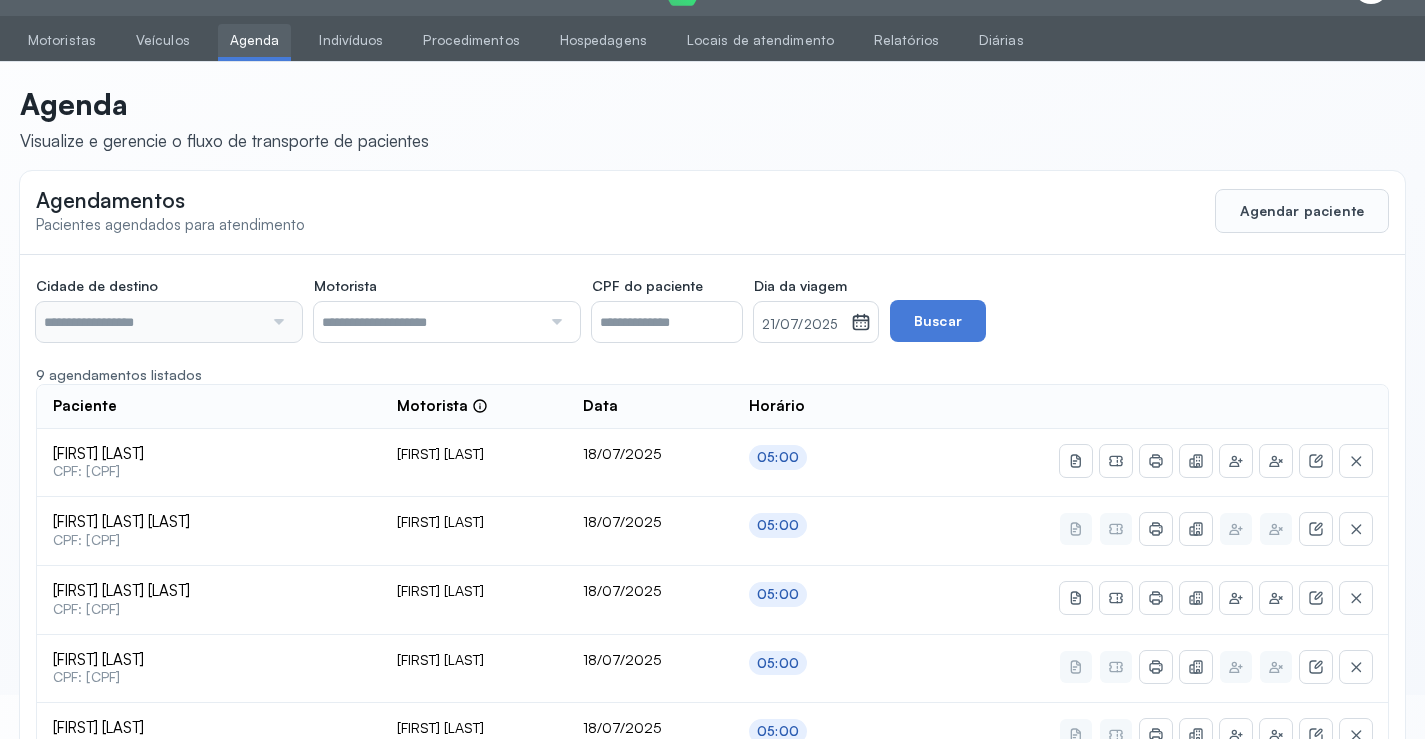 type on "********" 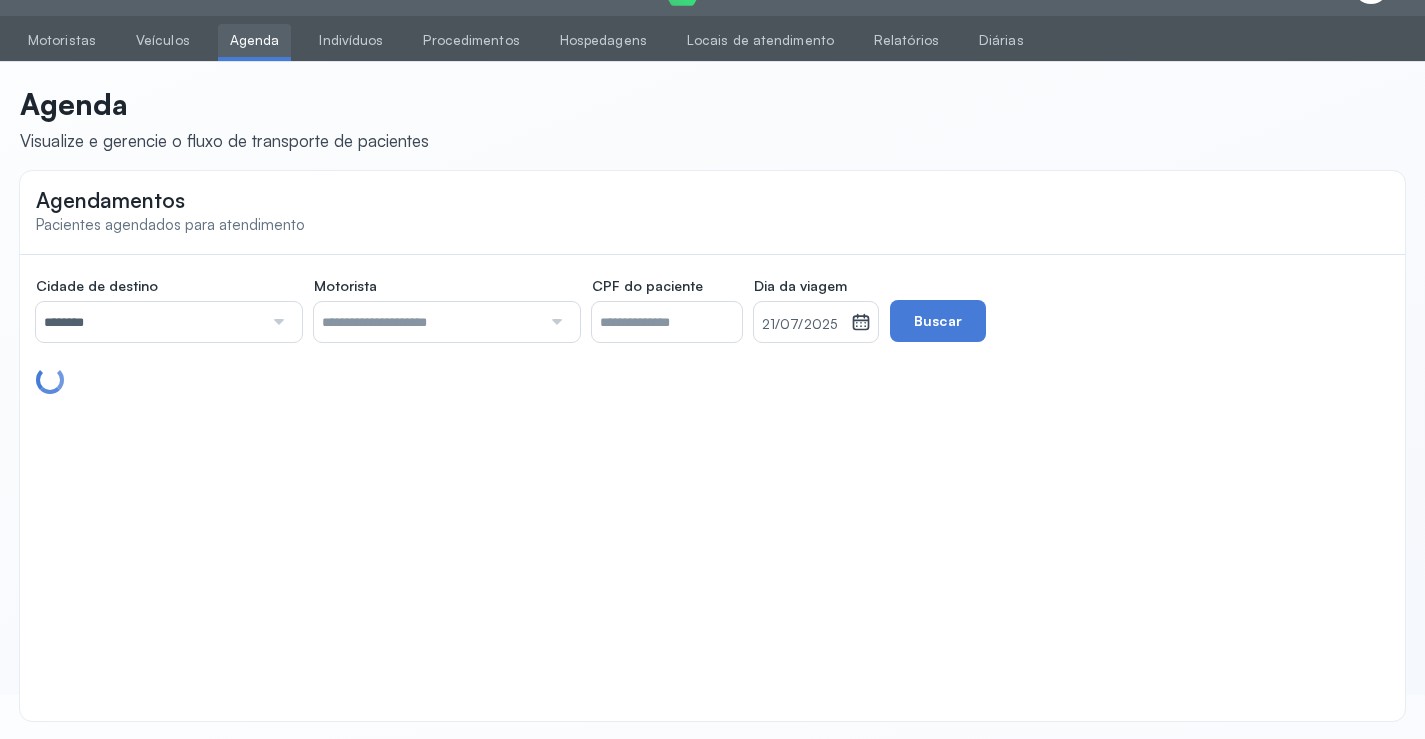 click on "Agendamentos Pacientes agendados para atendimento" 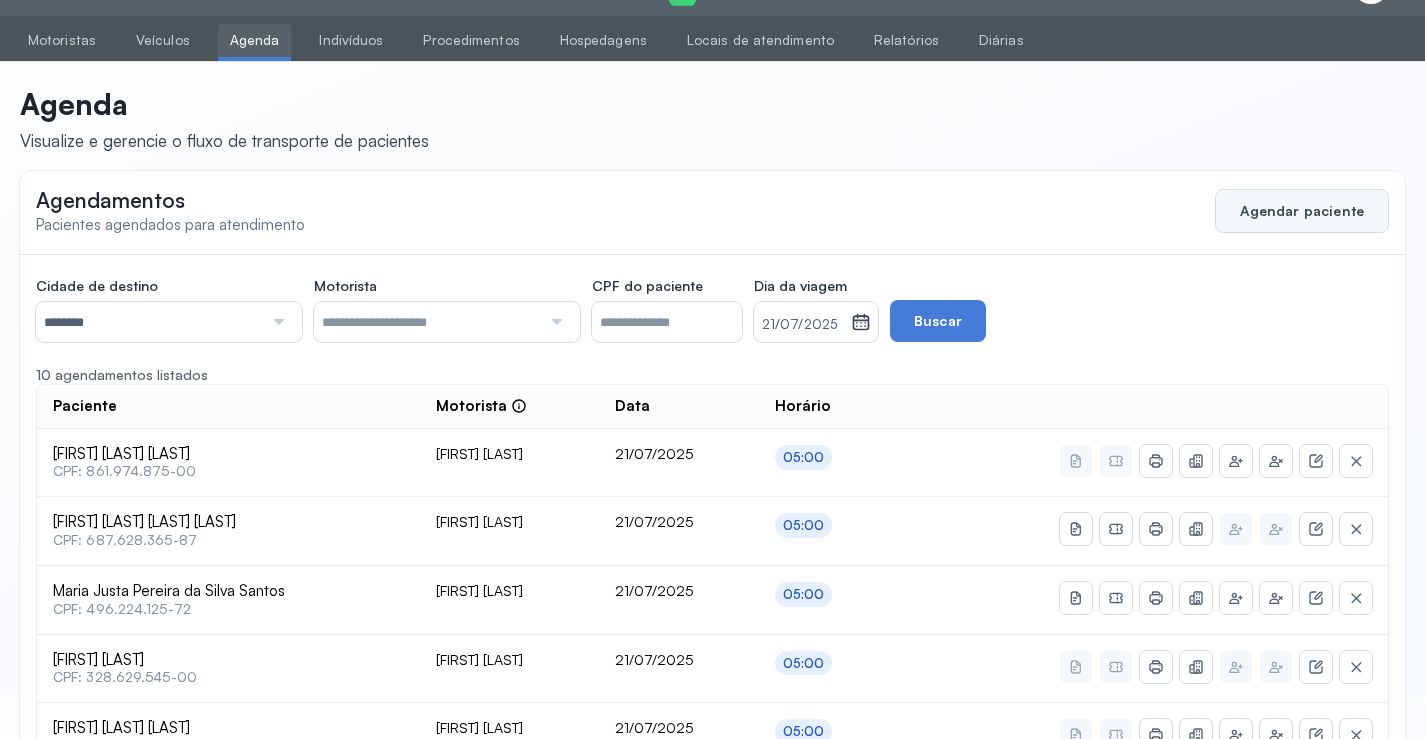 click on "Agendar paciente" 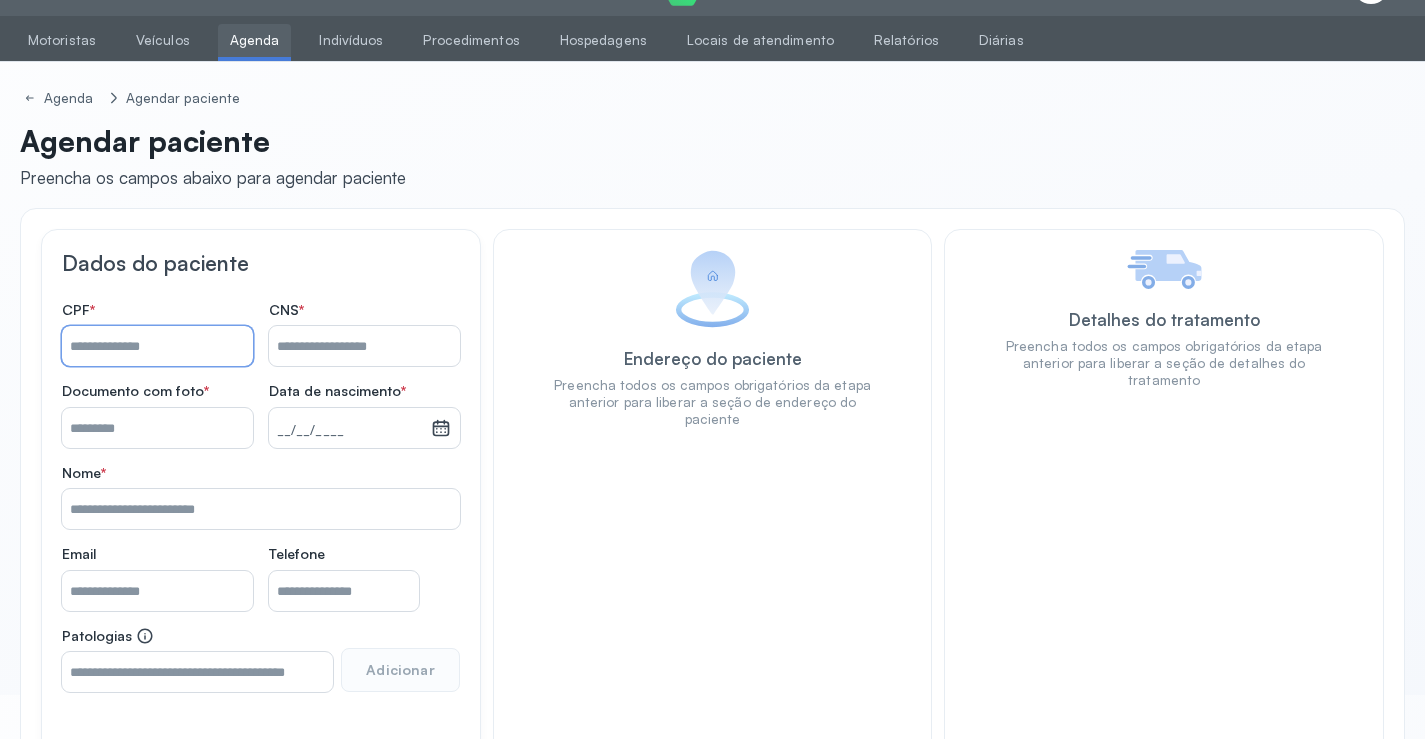 click on "Nome   *" at bounding box center (157, 346) 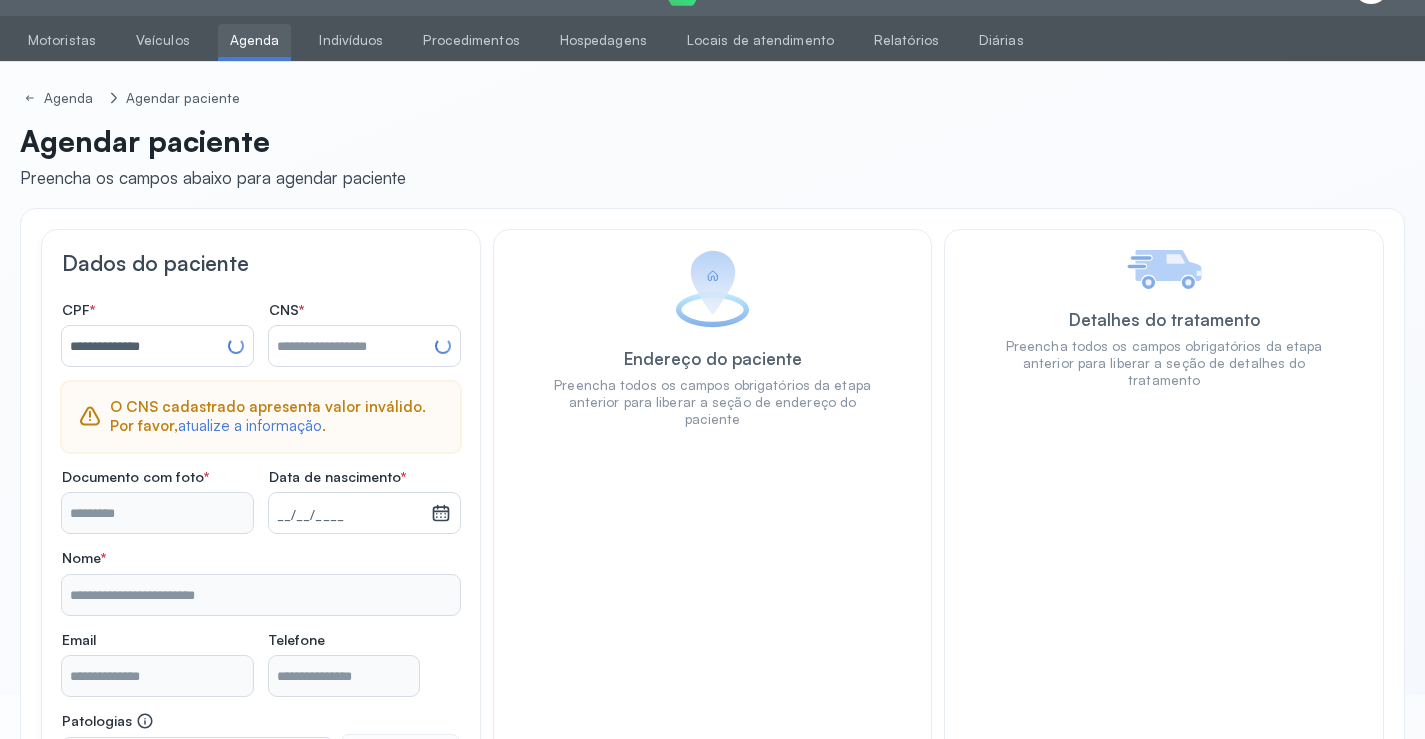 type on "**********" 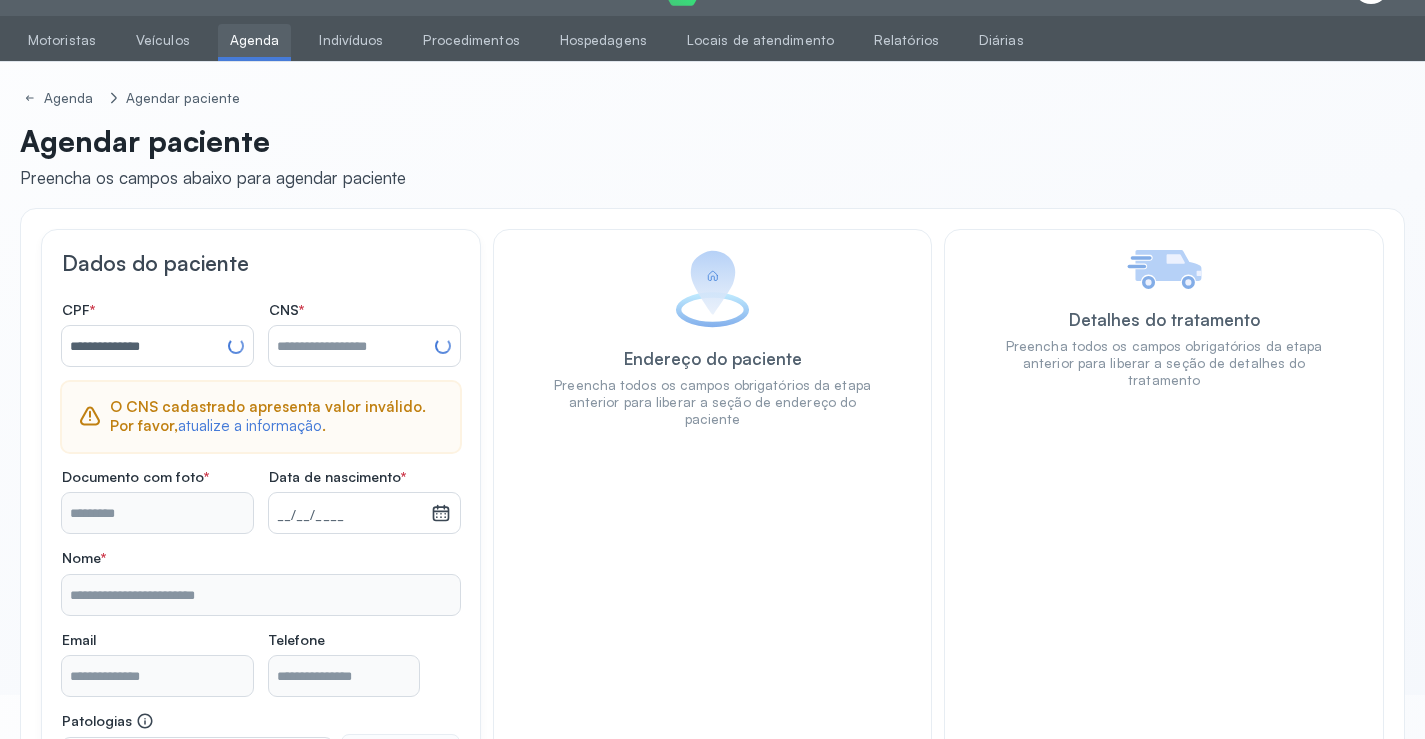 type on "**********" 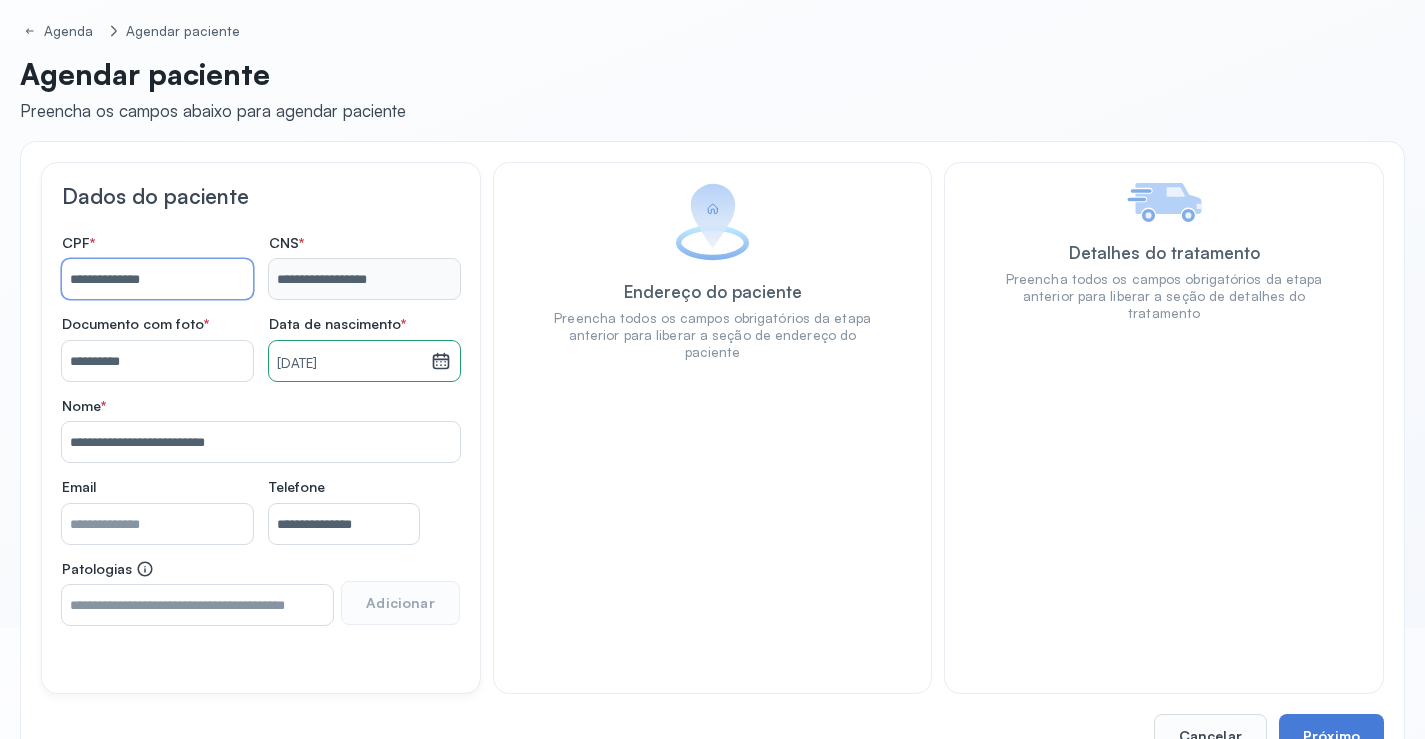 scroll, scrollTop: 171, scrollLeft: 0, axis: vertical 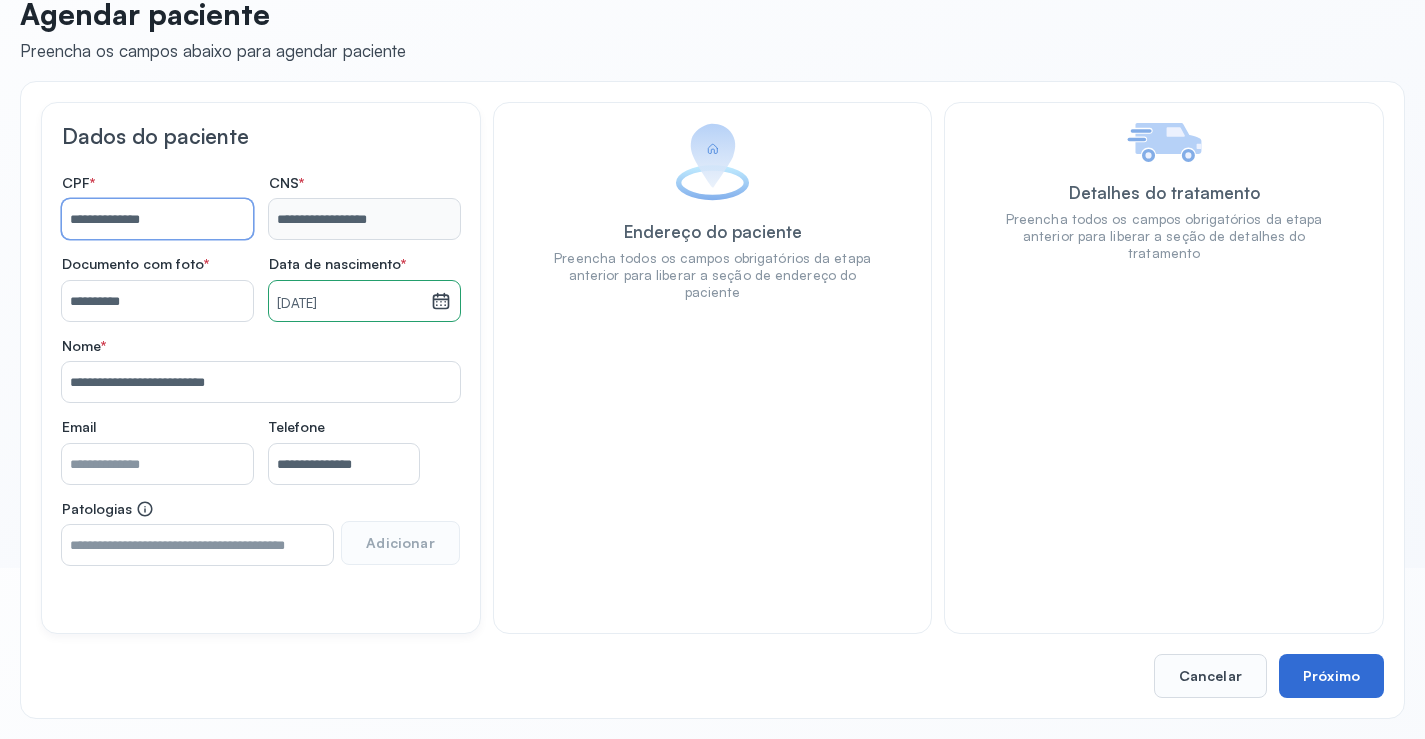type on "**********" 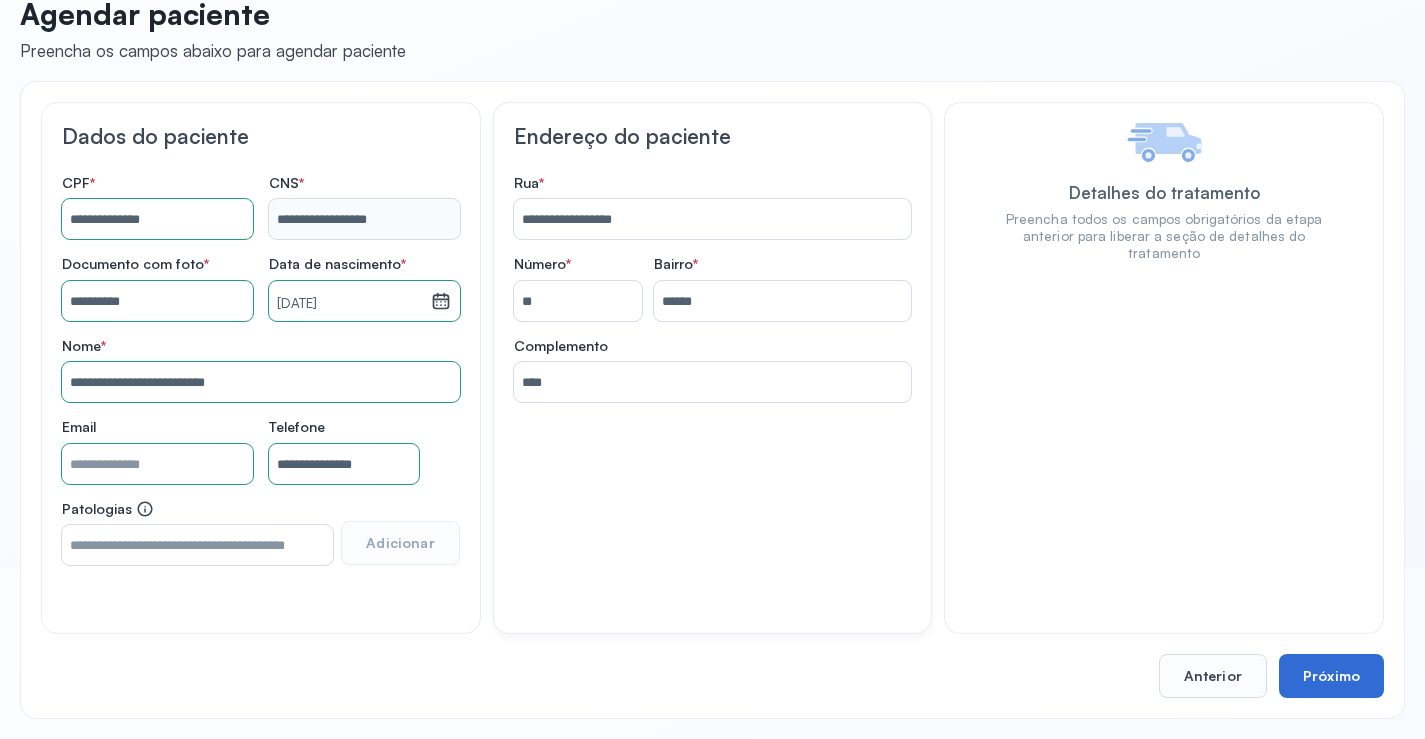 click on "Próximo" at bounding box center [1331, 676] 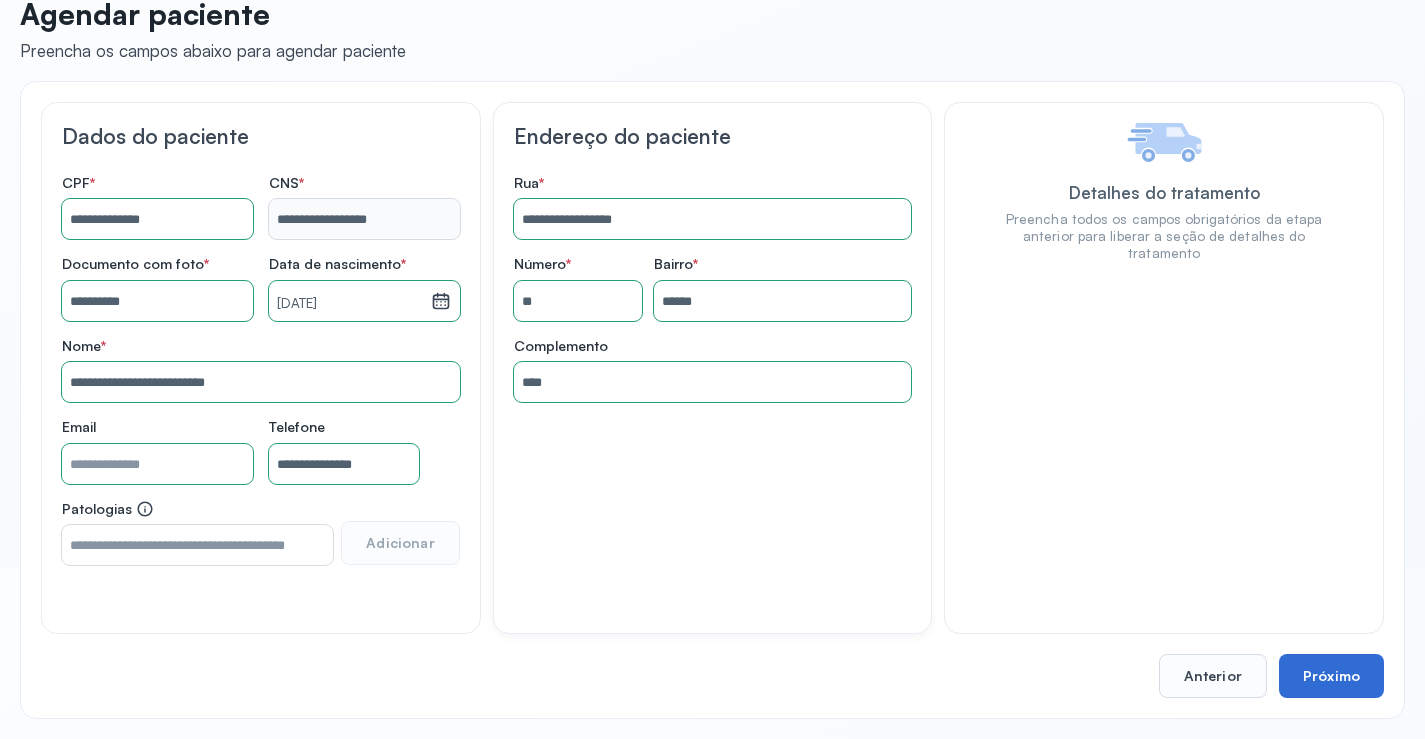 click on "Próximo" at bounding box center [1331, 676] 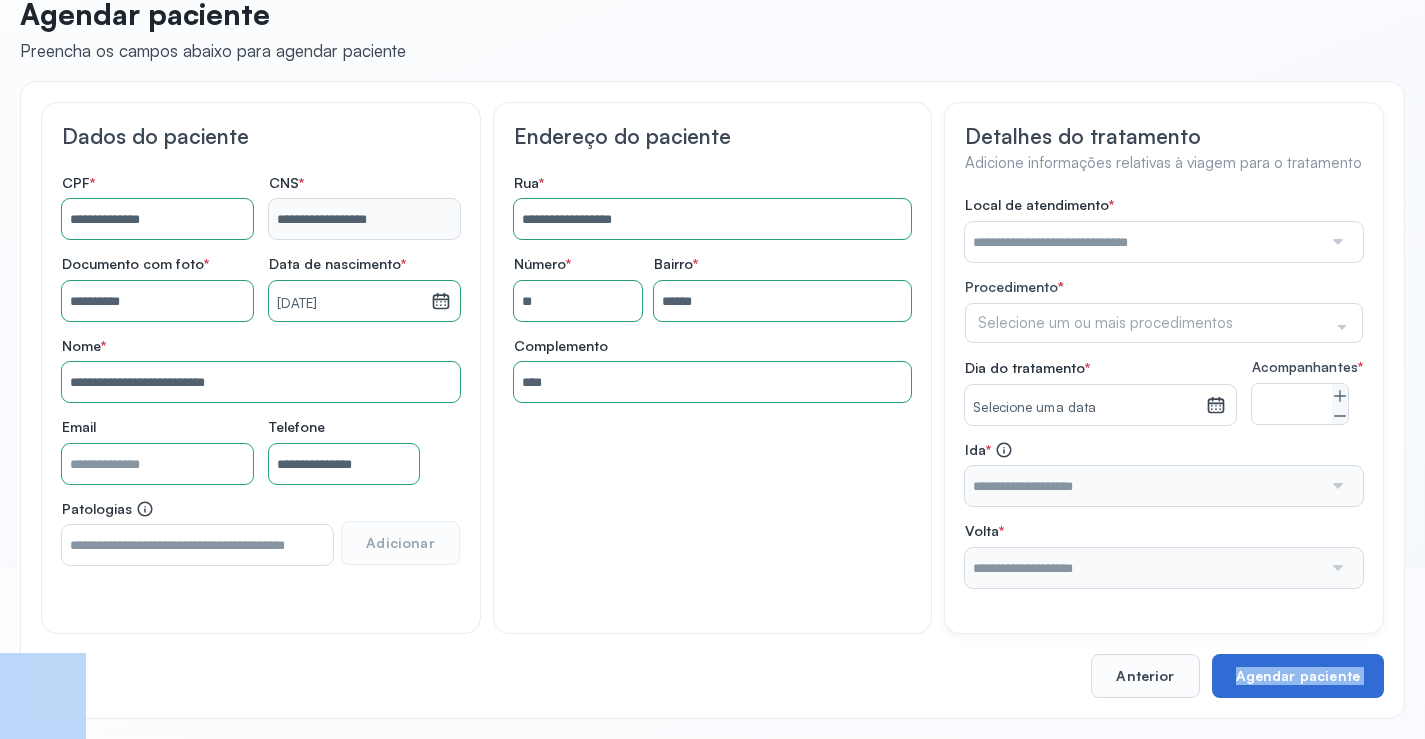 click on "**********" at bounding box center (712, 400) 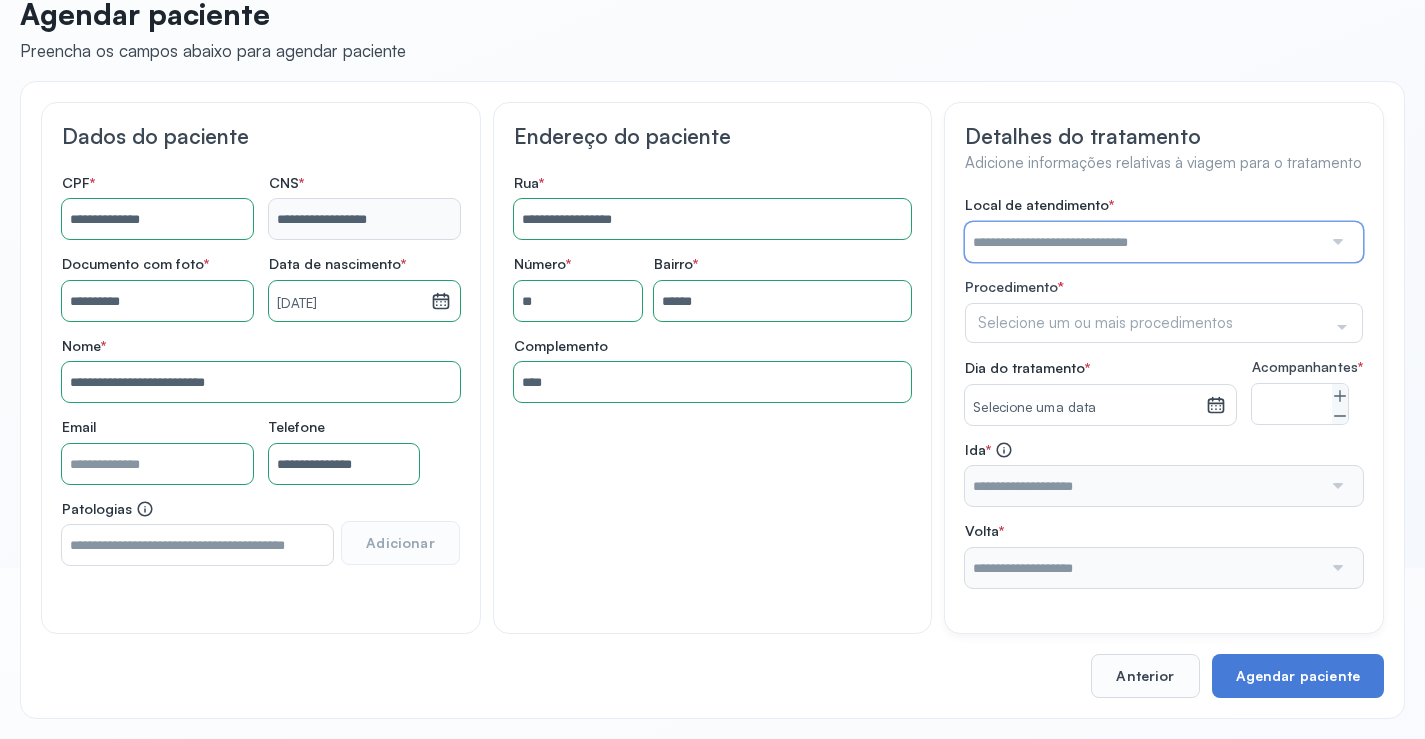 click at bounding box center (1143, 242) 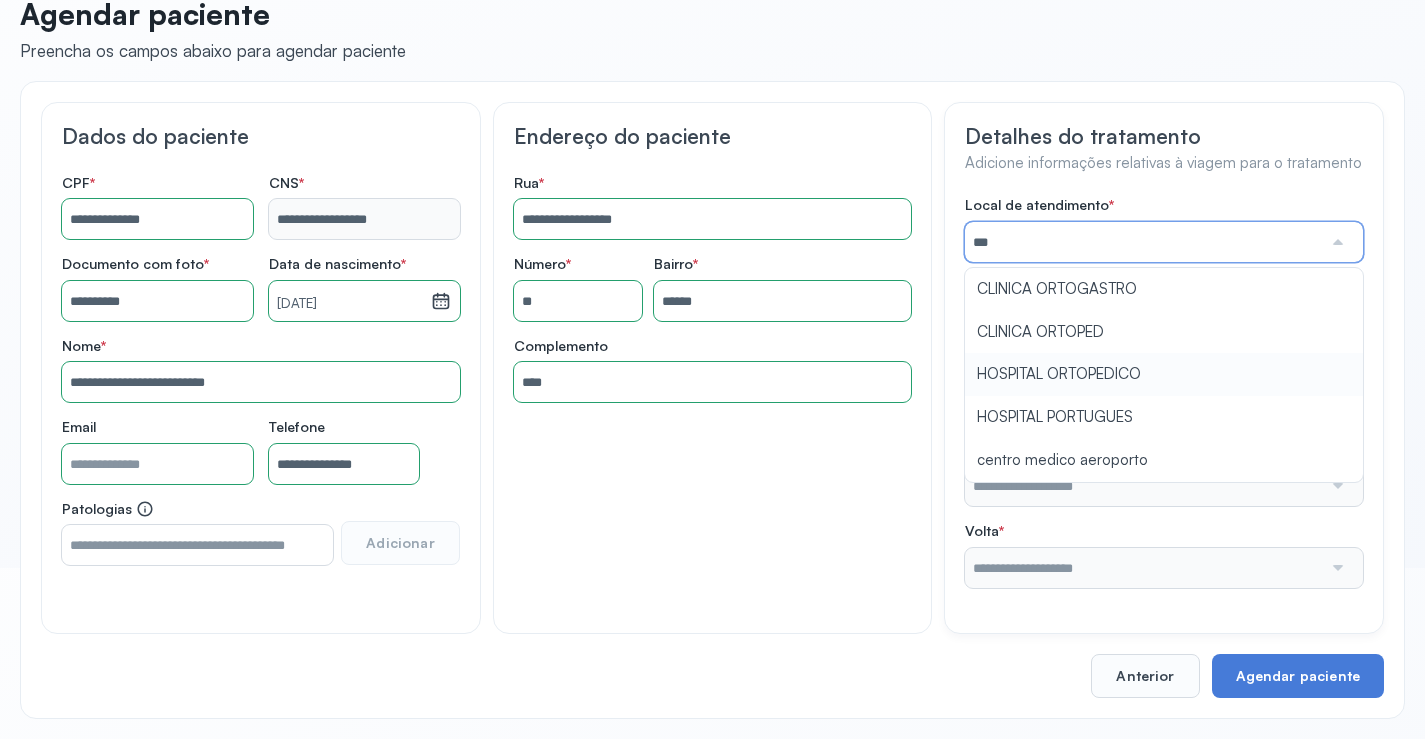 type on "**********" 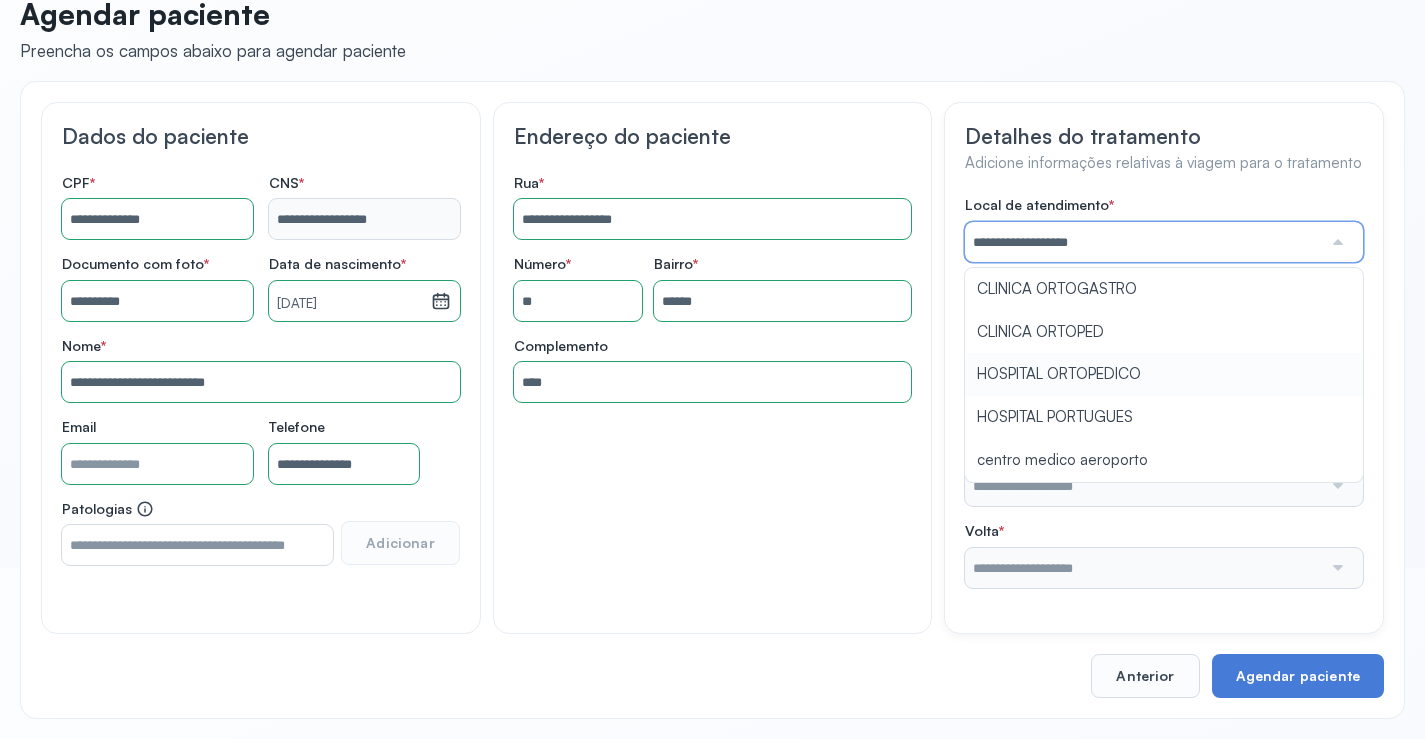drag, startPoint x: 1082, startPoint y: 376, endPoint x: 1063, endPoint y: 362, distance: 23.600847 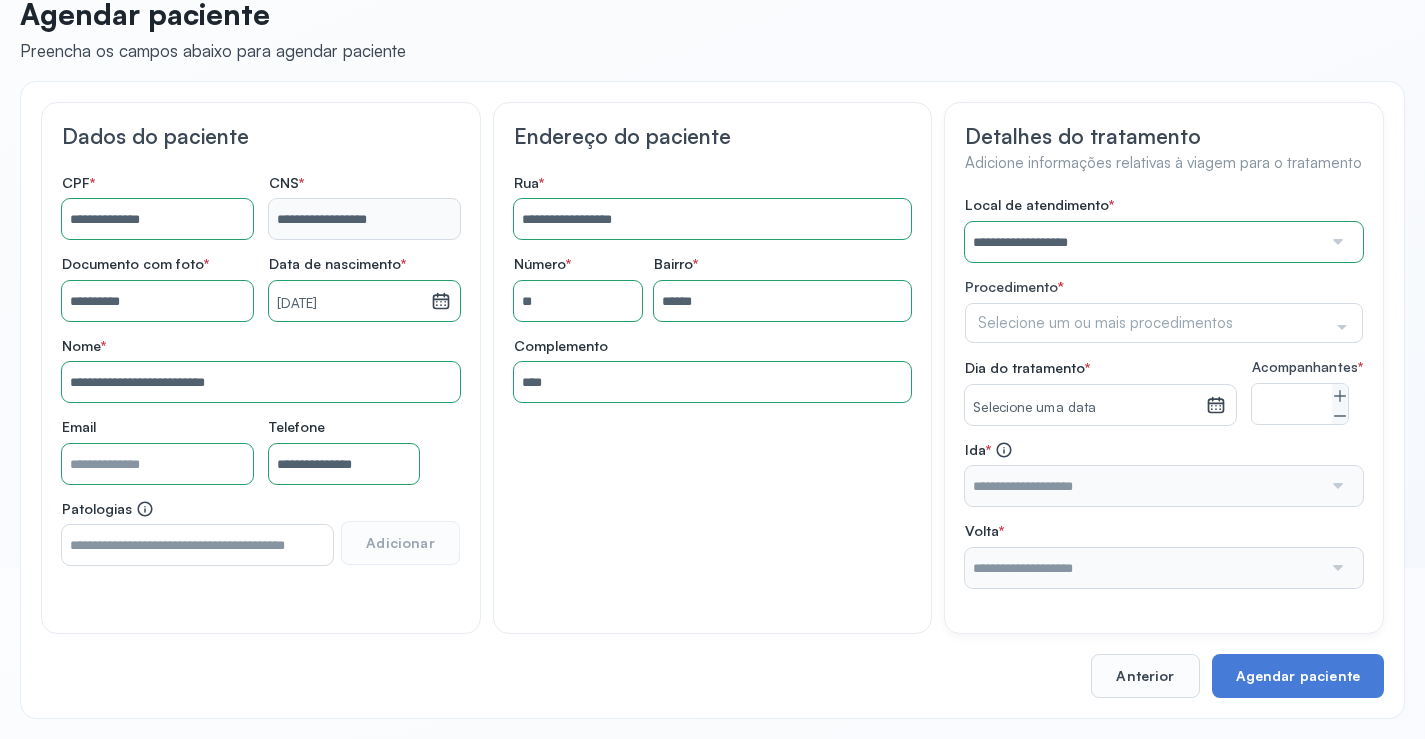 click on "Selecione um ou mais procedimentos" 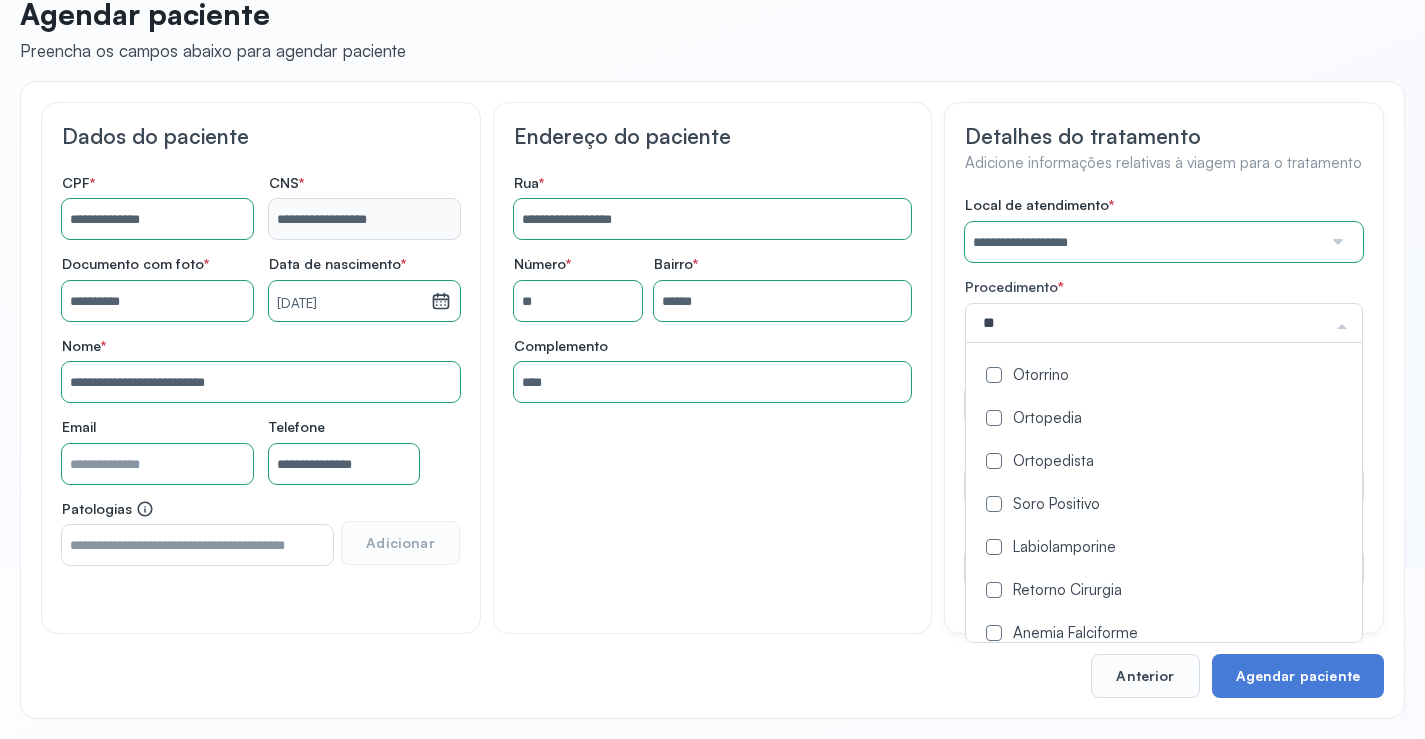 type on "***" 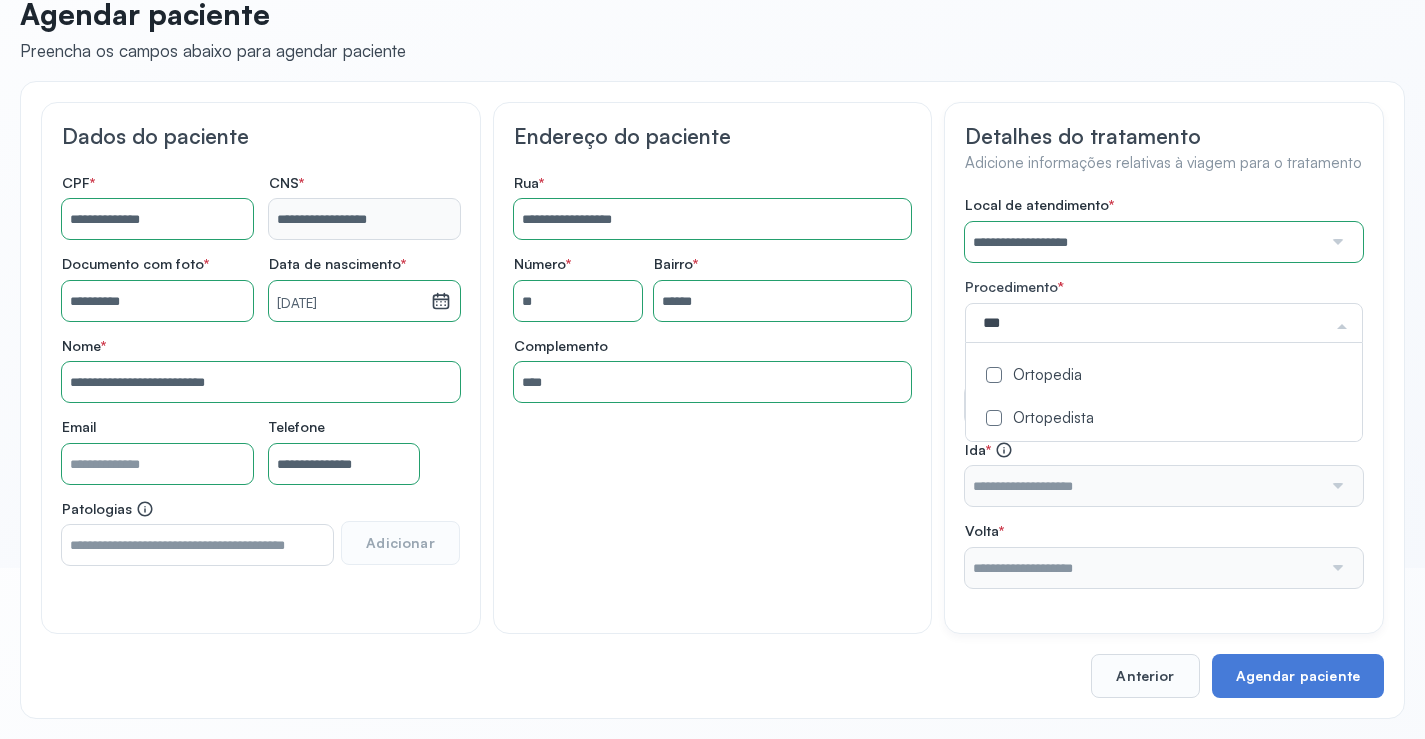 click on "Ortopedia" 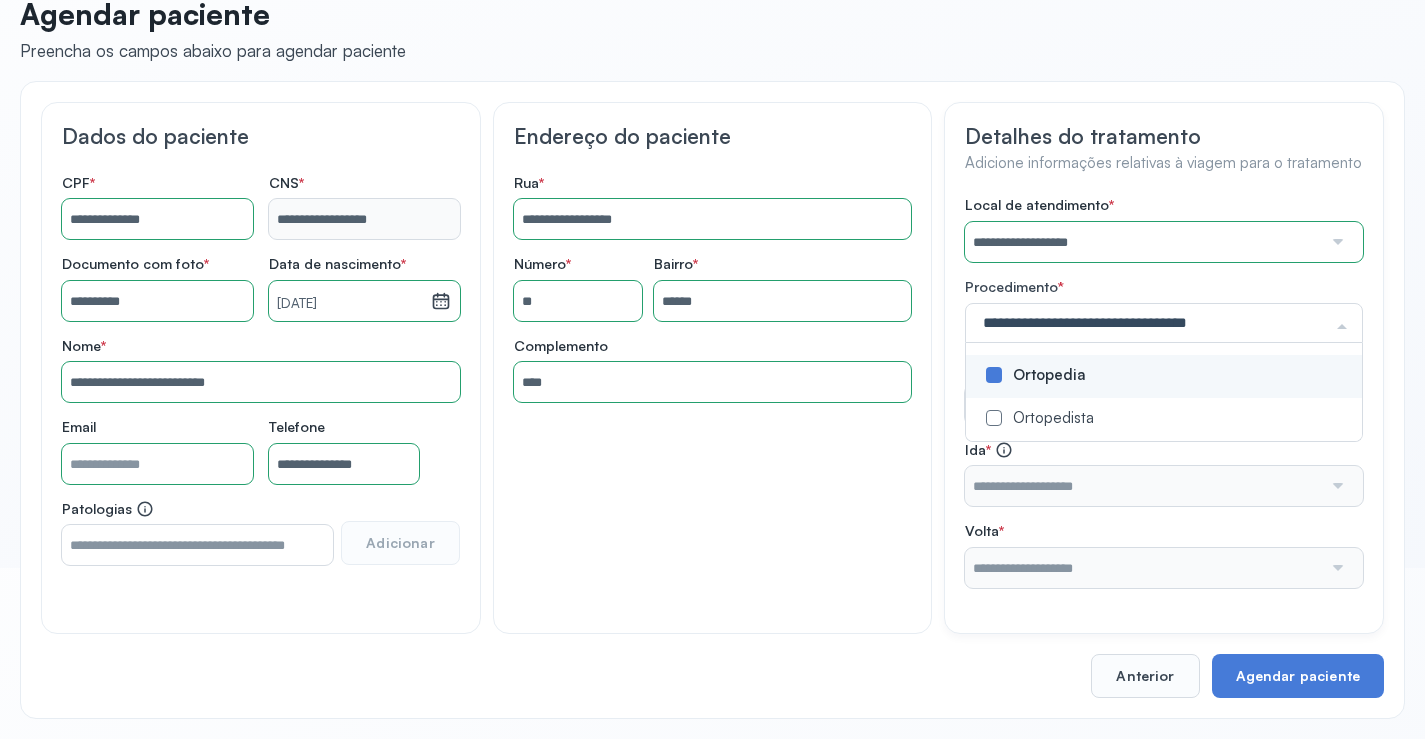 click on "**********" 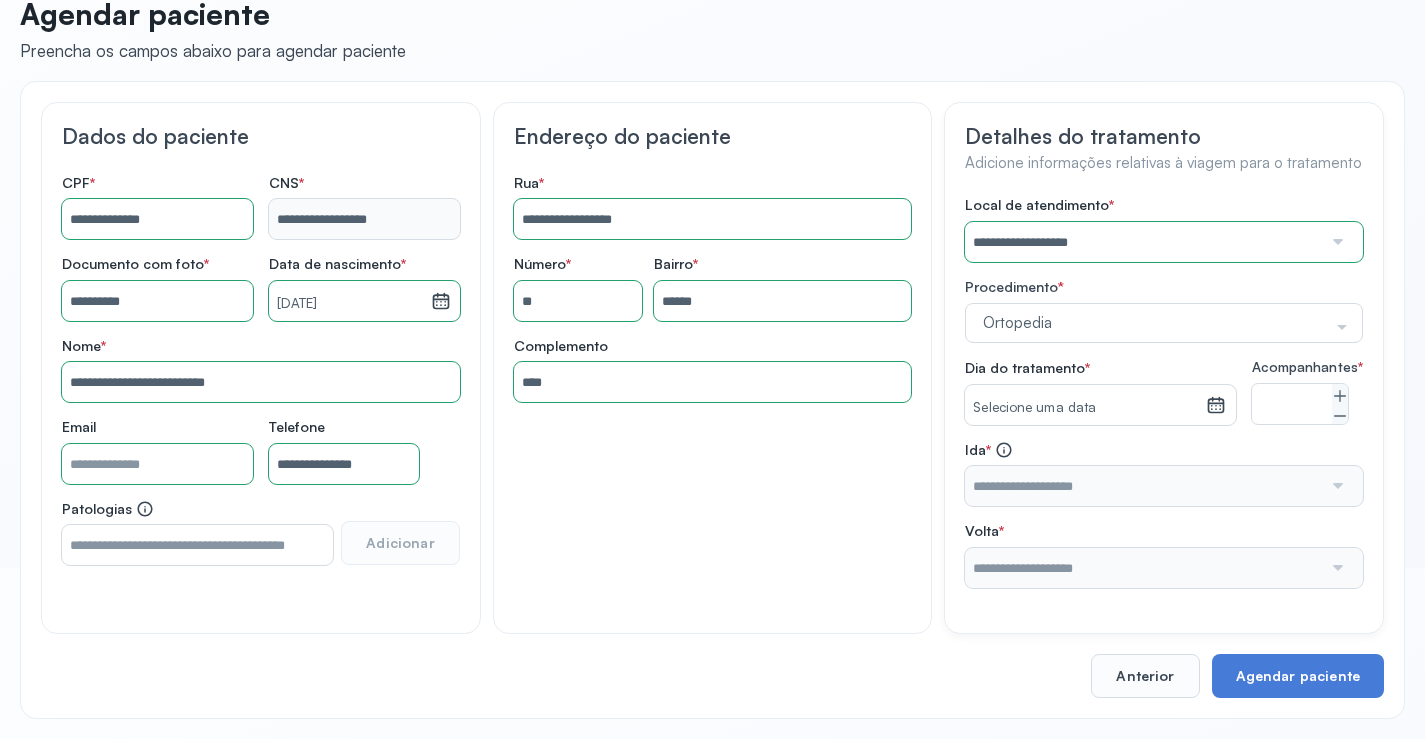 click on "Selecione uma data" at bounding box center (1085, 408) 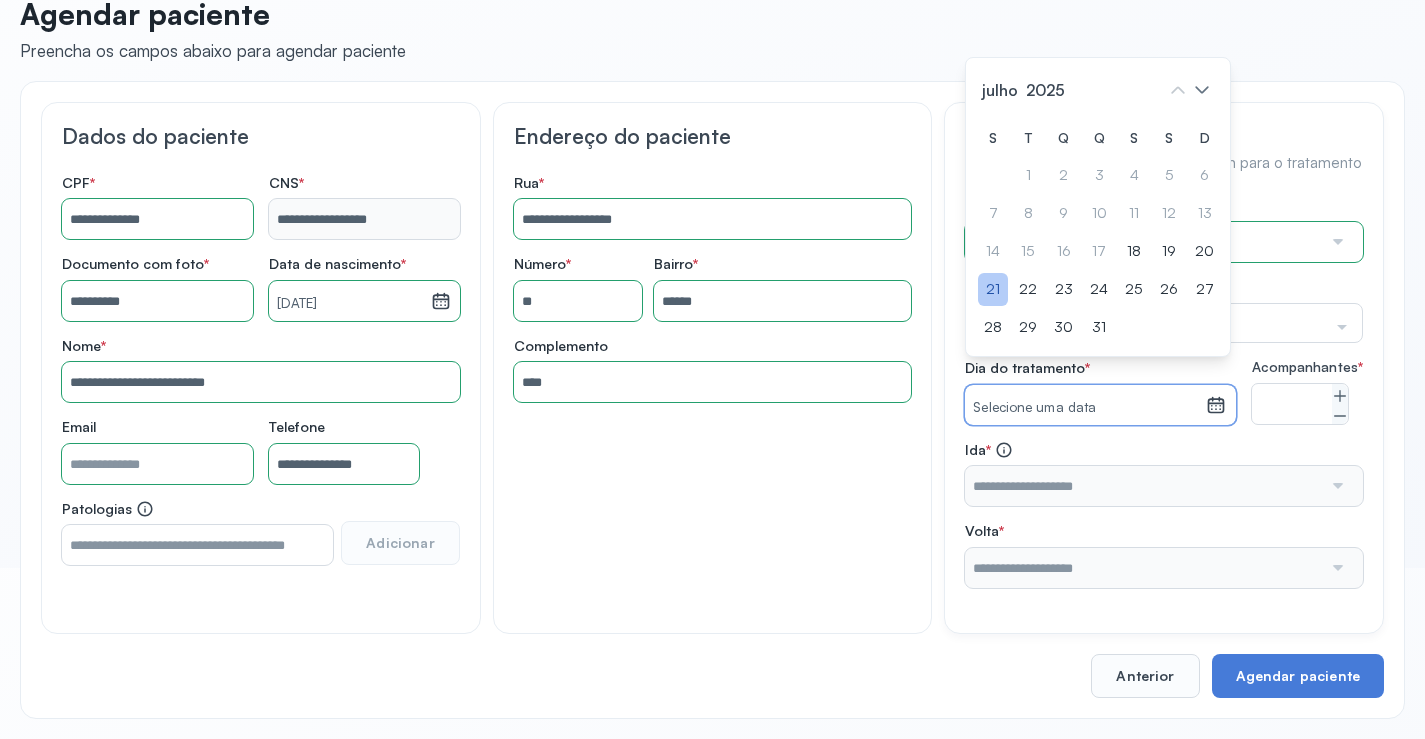 click on "21" 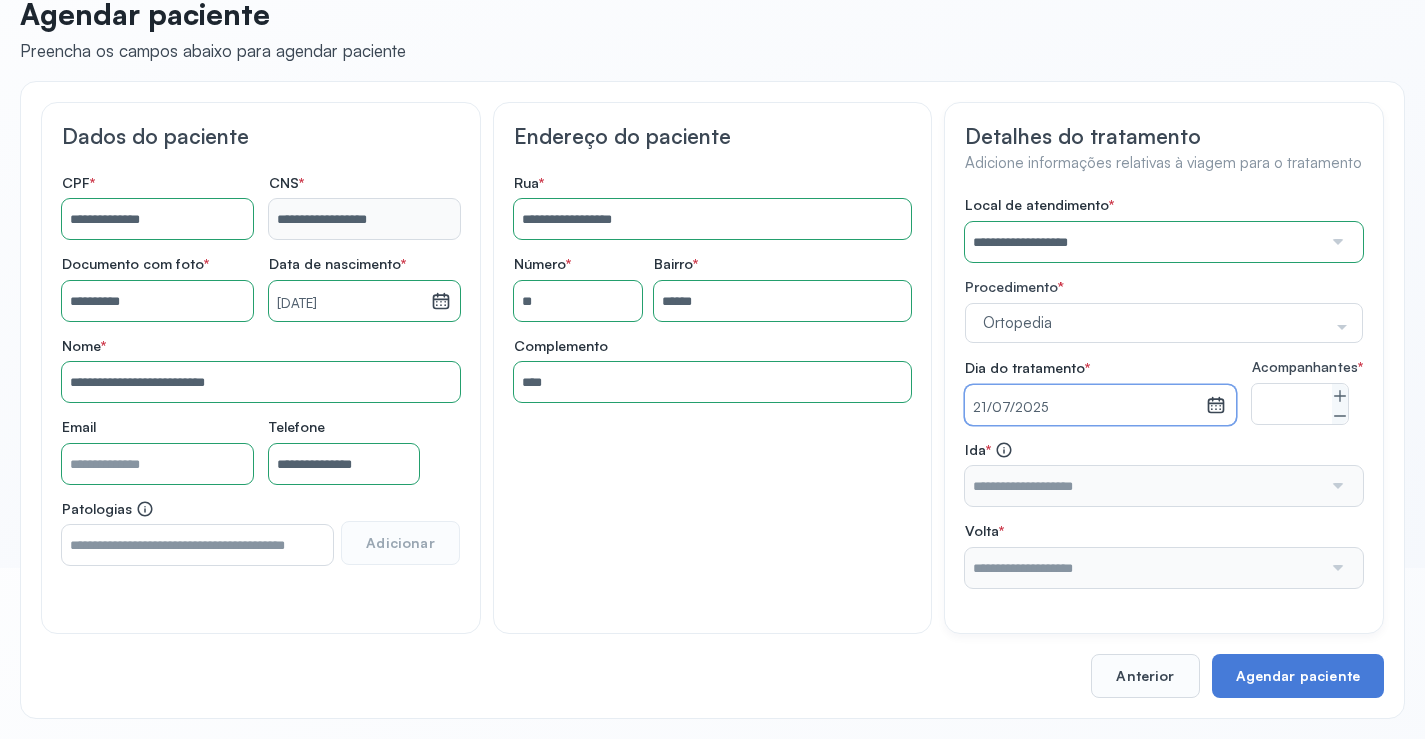 click at bounding box center [1336, 486] 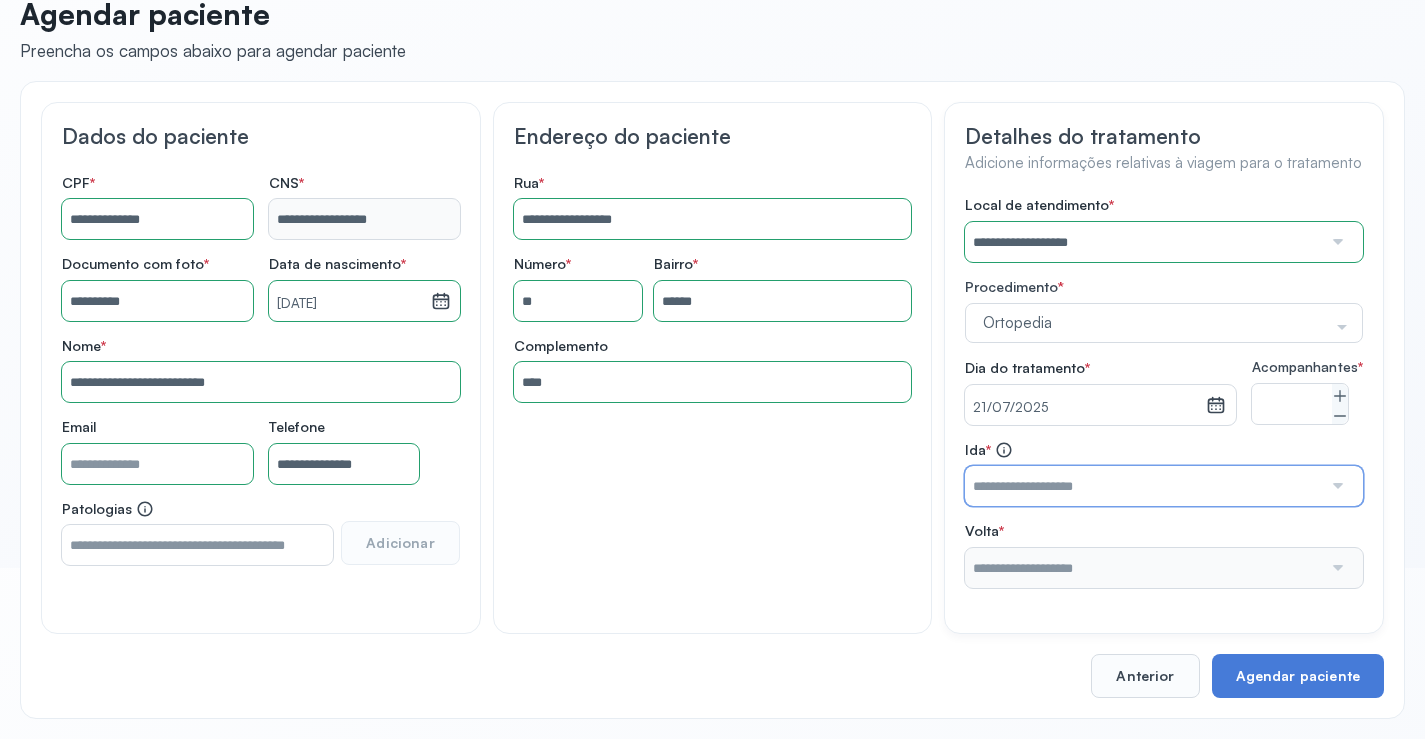 click at bounding box center [1143, 486] 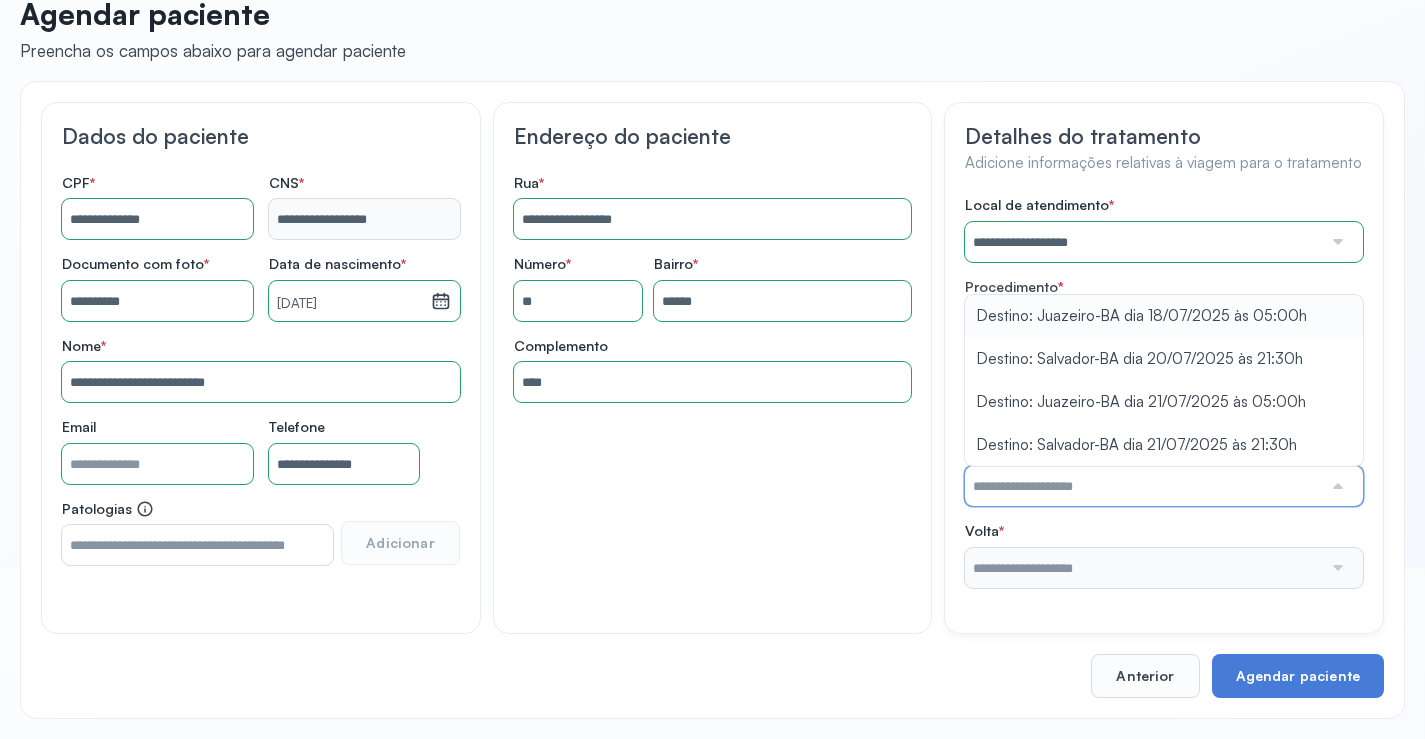 click at bounding box center [1143, 486] 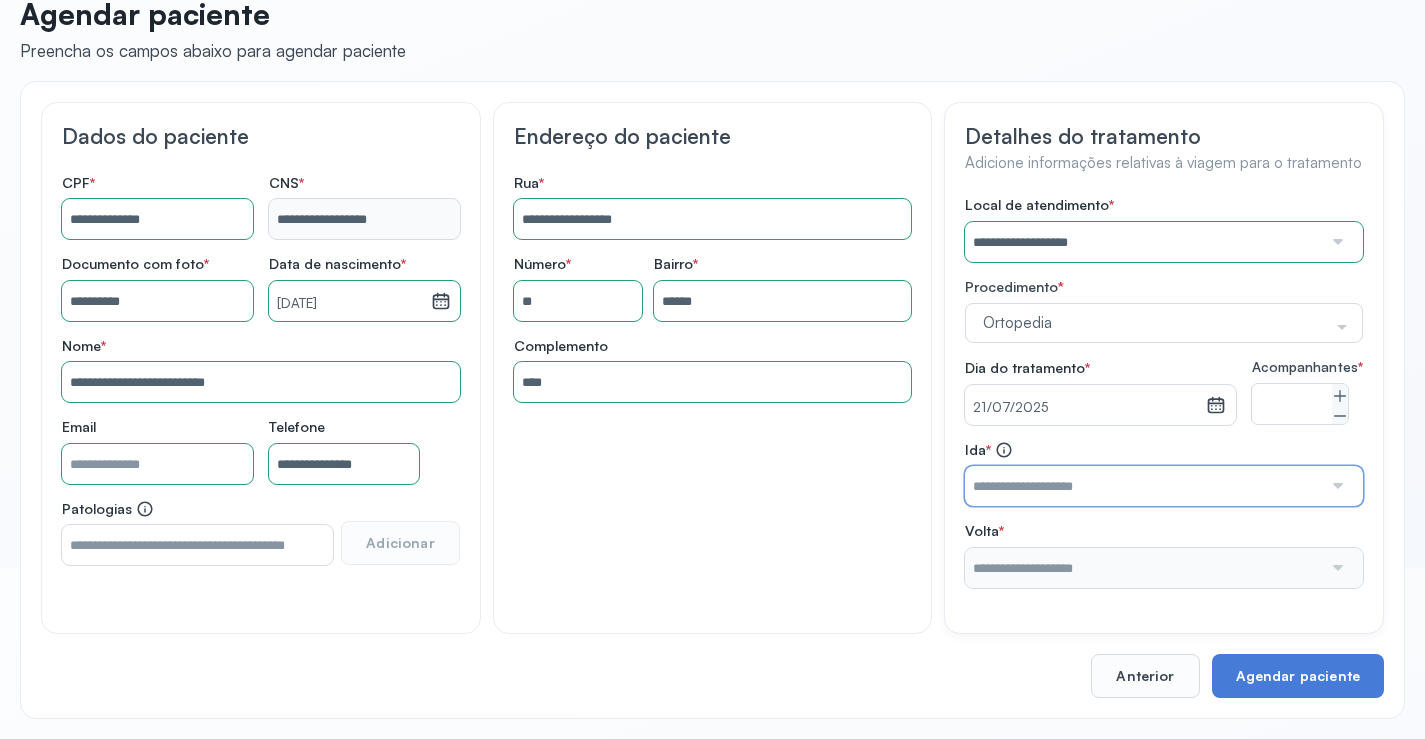 click at bounding box center (1143, 486) 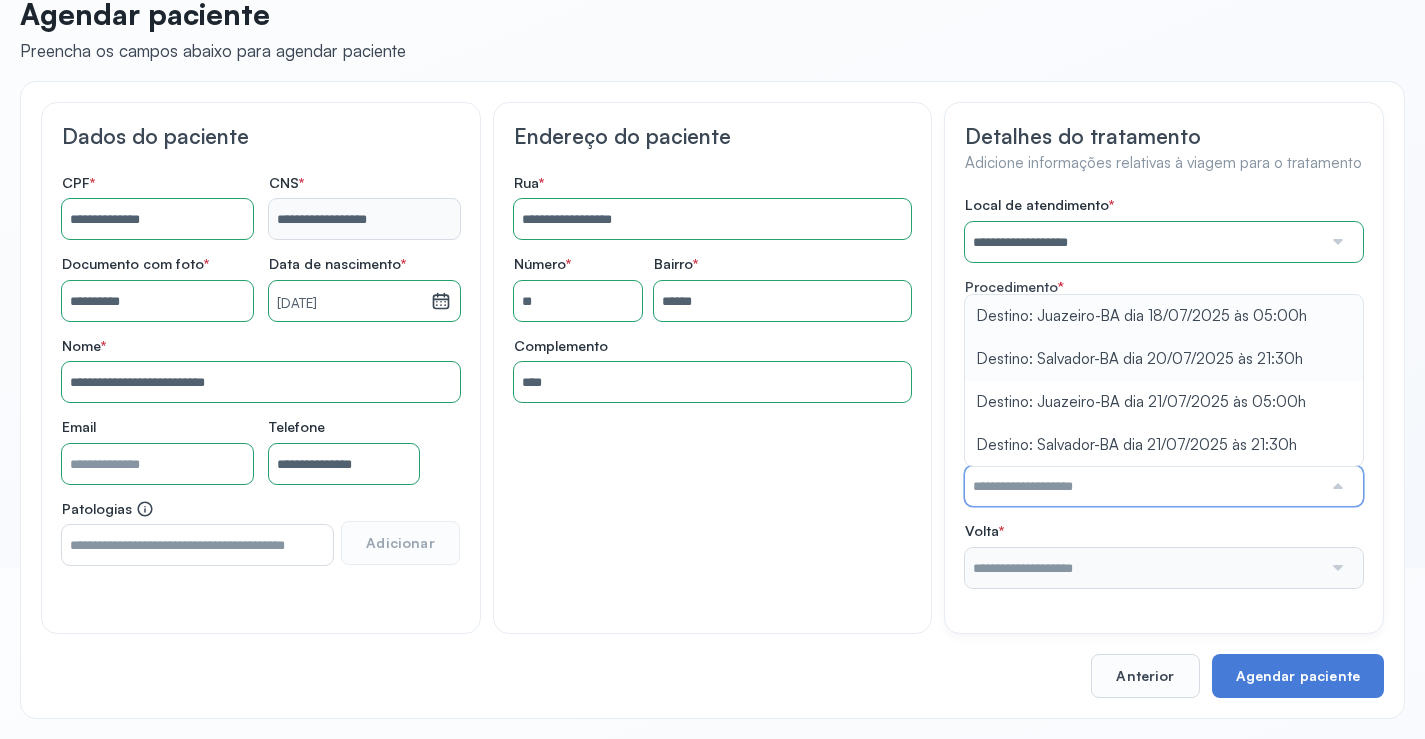 type on "**********" 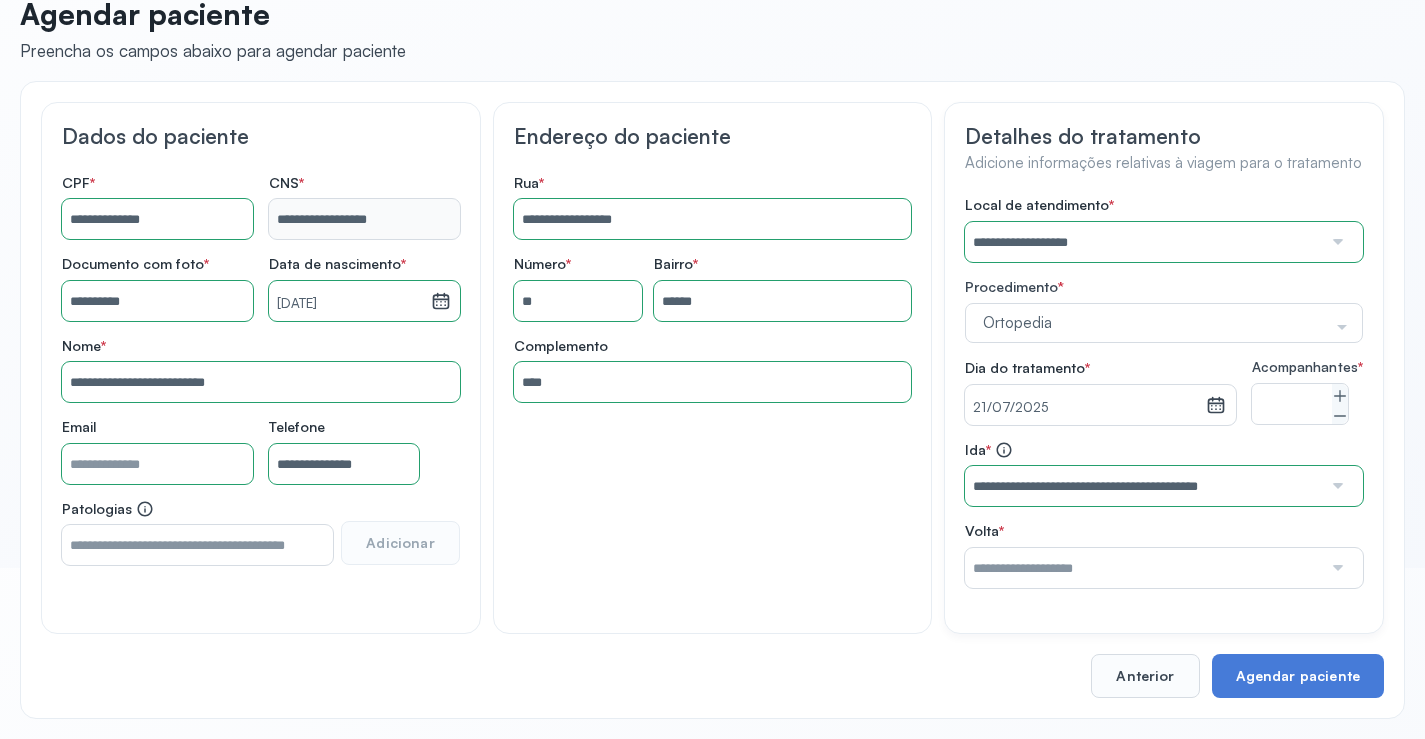 click on "**********" at bounding box center (1164, 392) 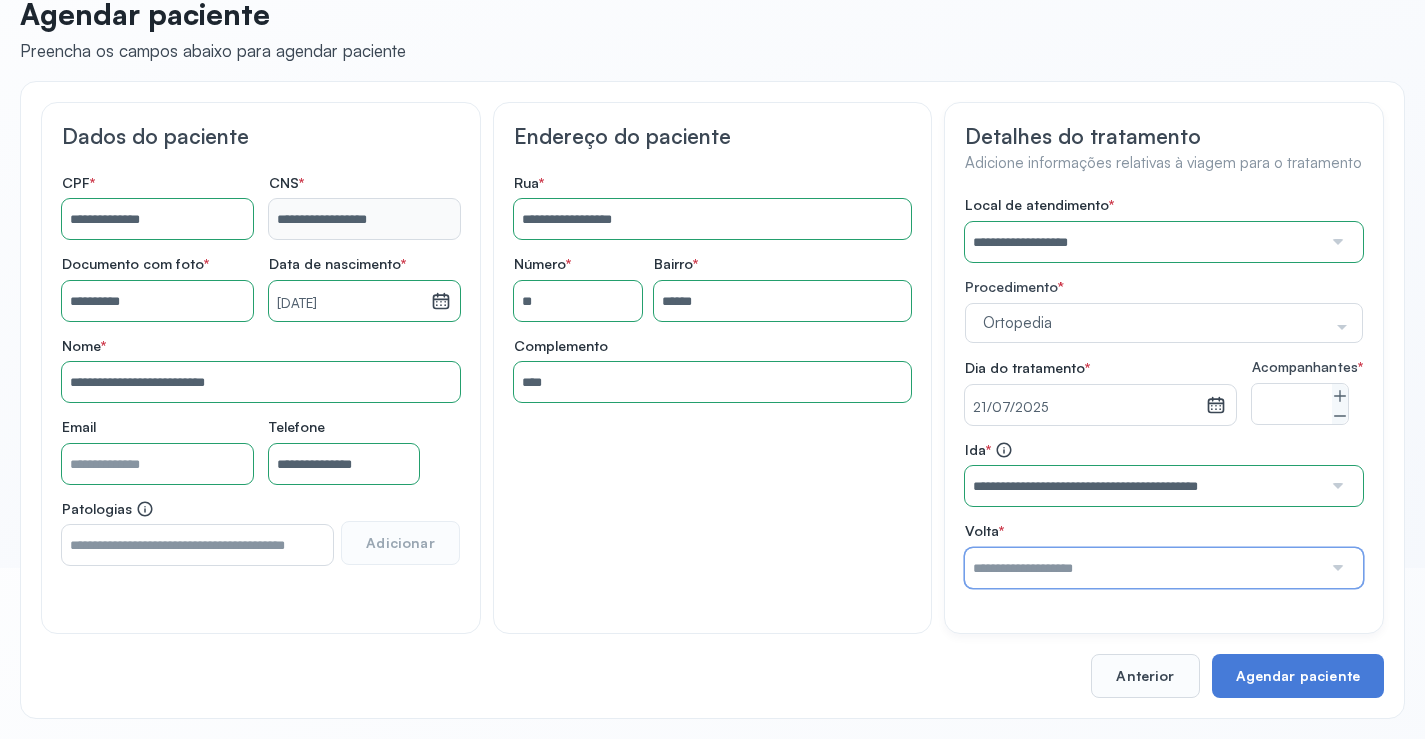 click at bounding box center (1143, 568) 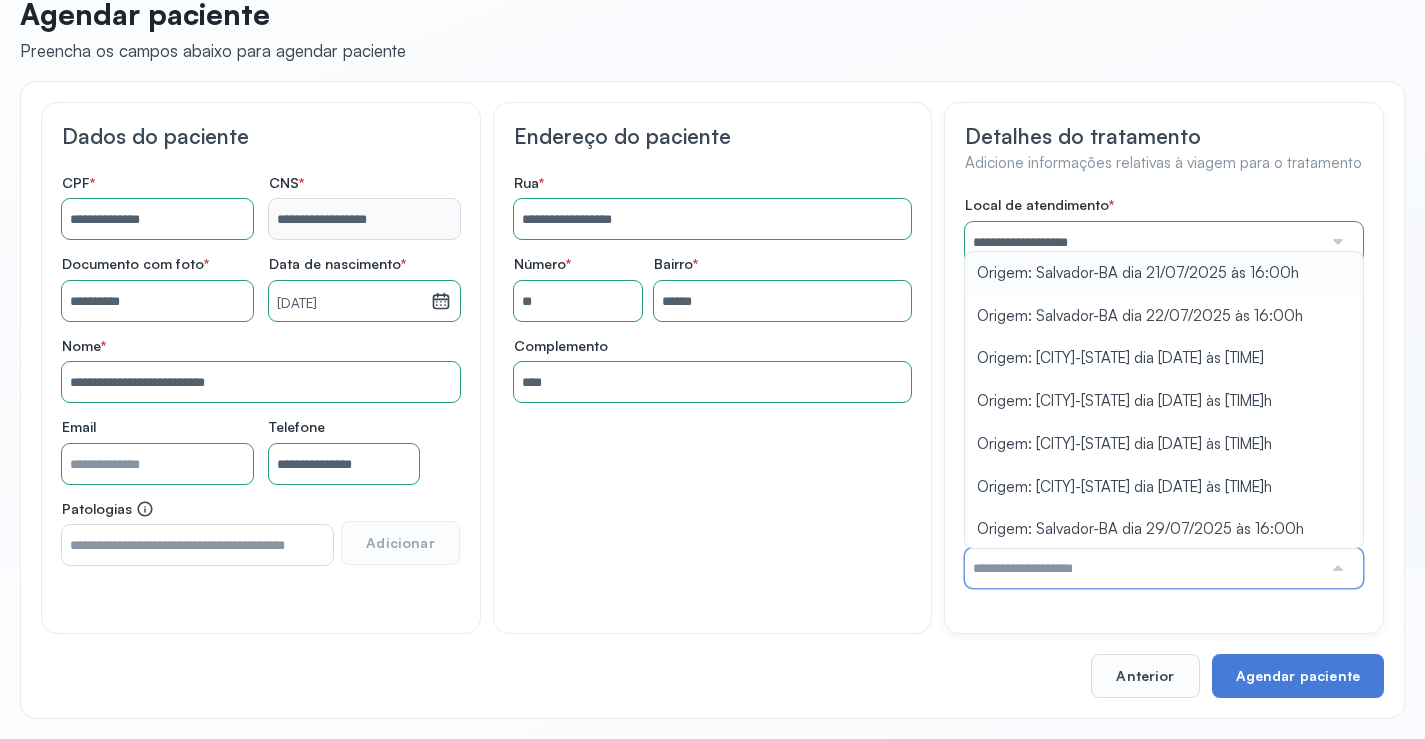 type on "**********" 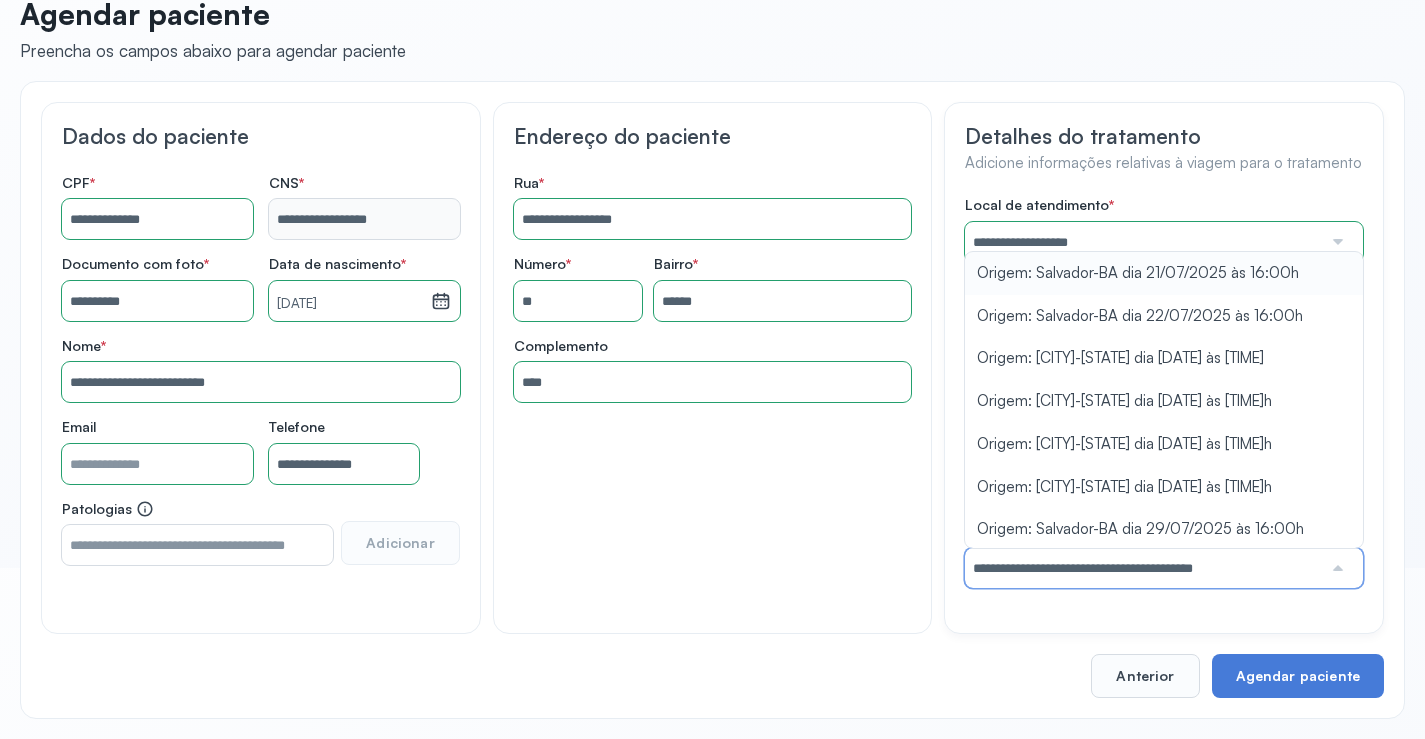 drag, startPoint x: 1163, startPoint y: 276, endPoint x: 1185, endPoint y: 327, distance: 55.542778 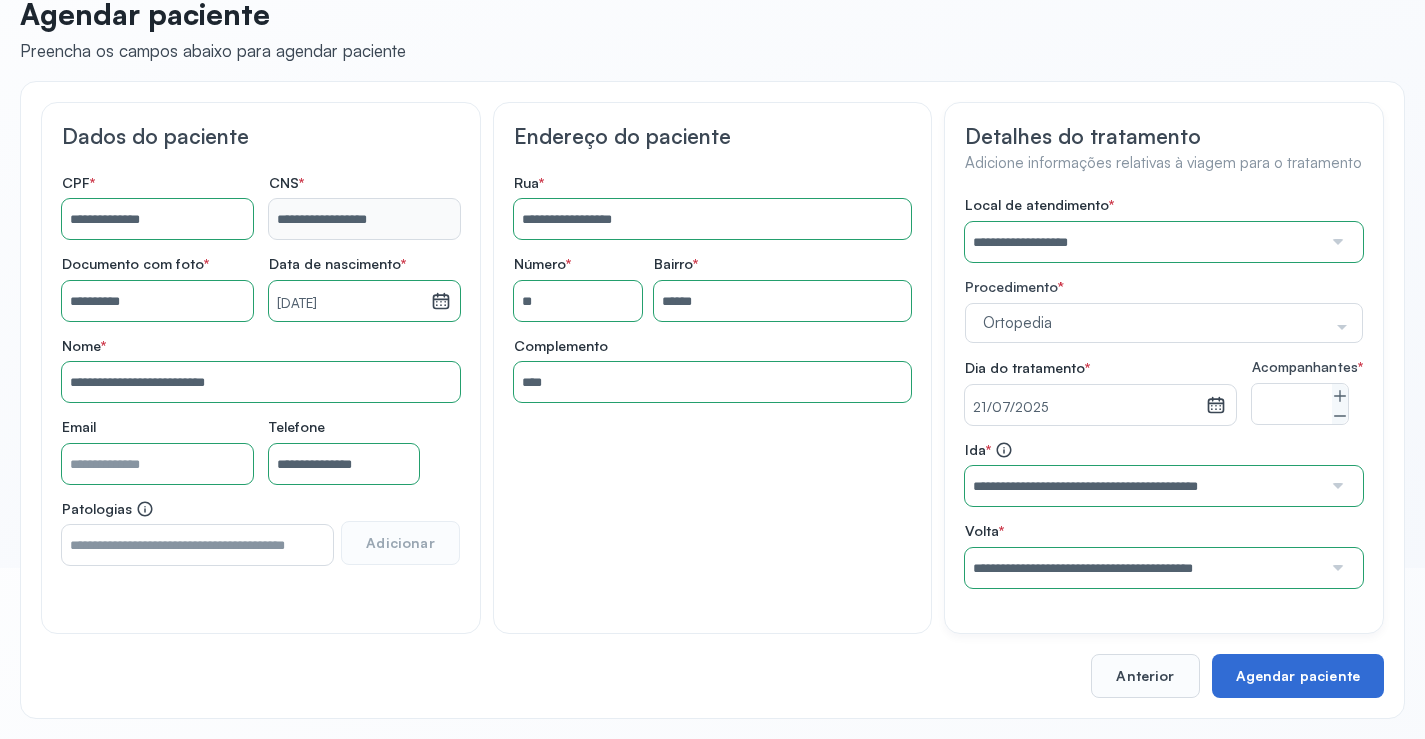 click on "Agendar paciente" at bounding box center (1298, 676) 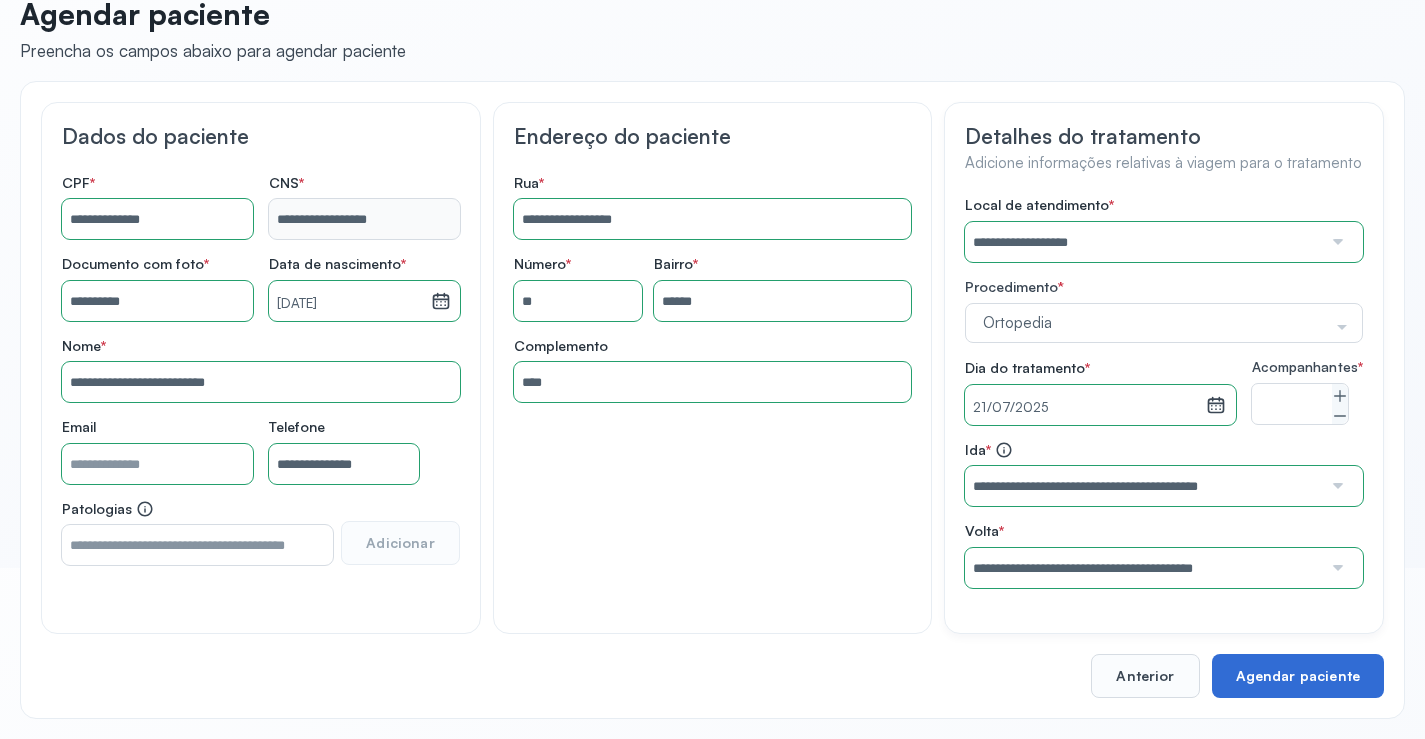 scroll, scrollTop: 44, scrollLeft: 0, axis: vertical 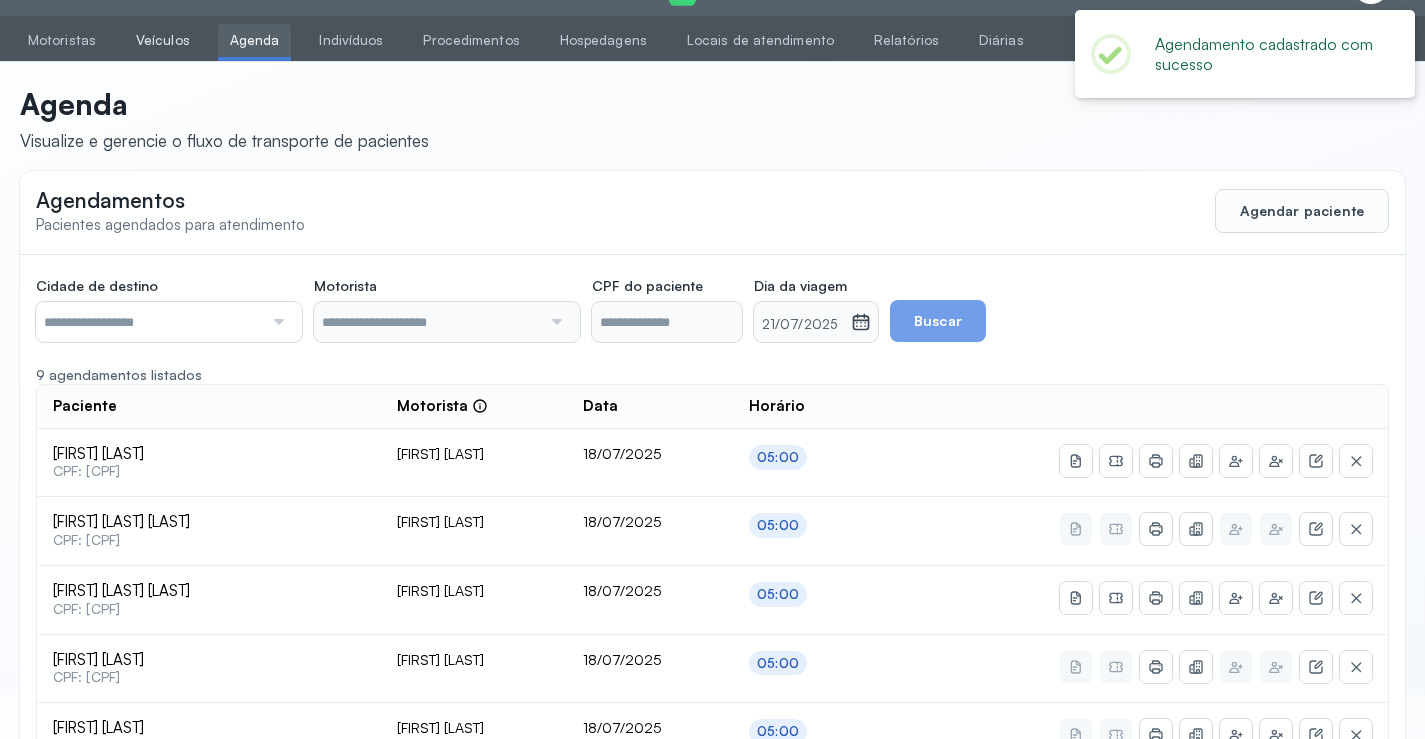 click on "Veículos" at bounding box center (163, 40) 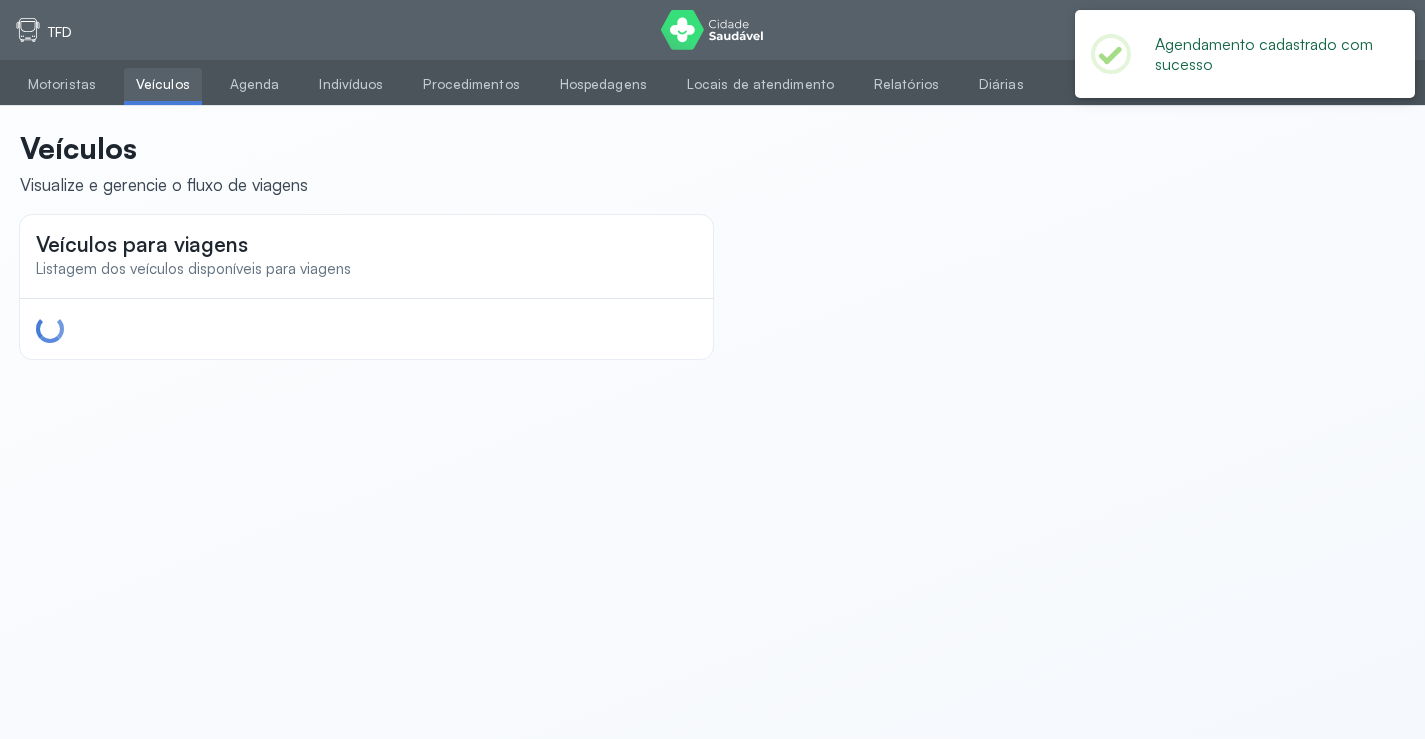 scroll, scrollTop: 0, scrollLeft: 0, axis: both 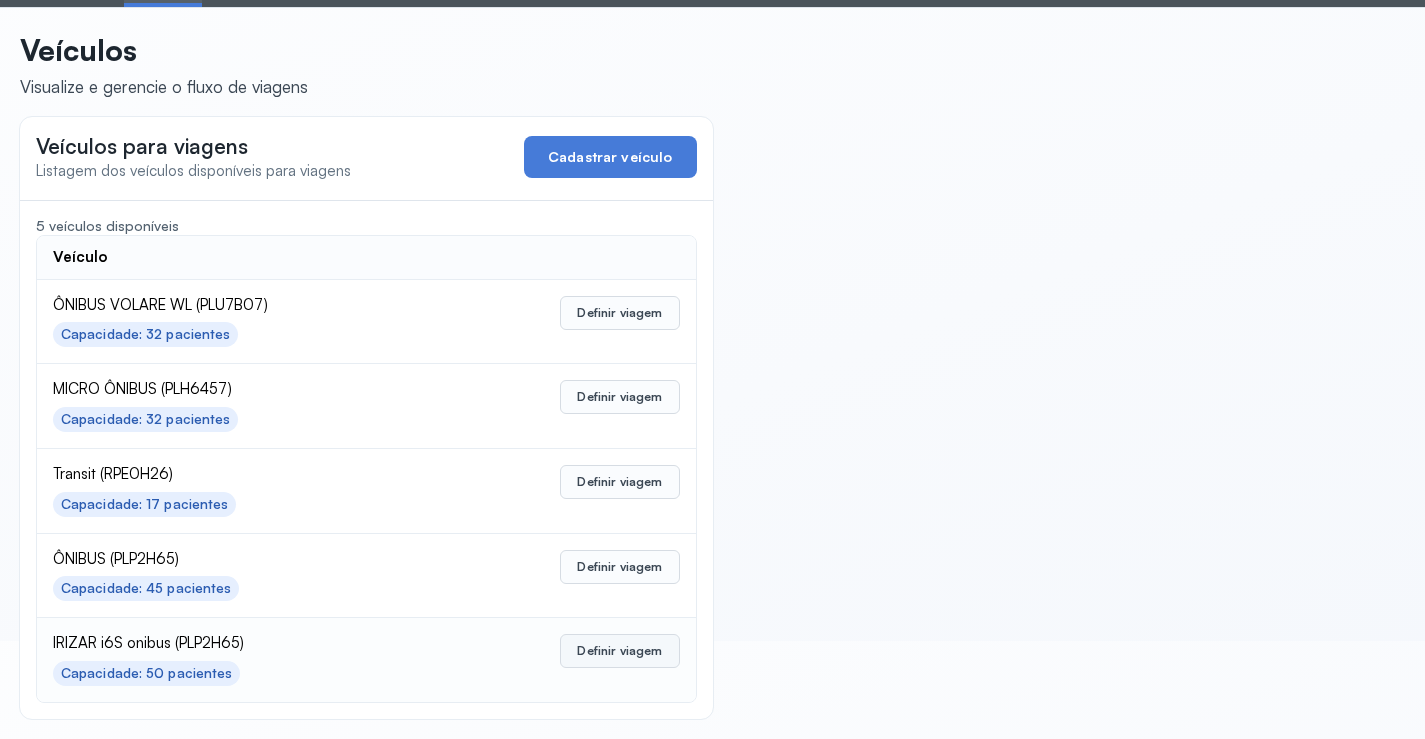 click on "Definir viagem" at bounding box center (619, 651) 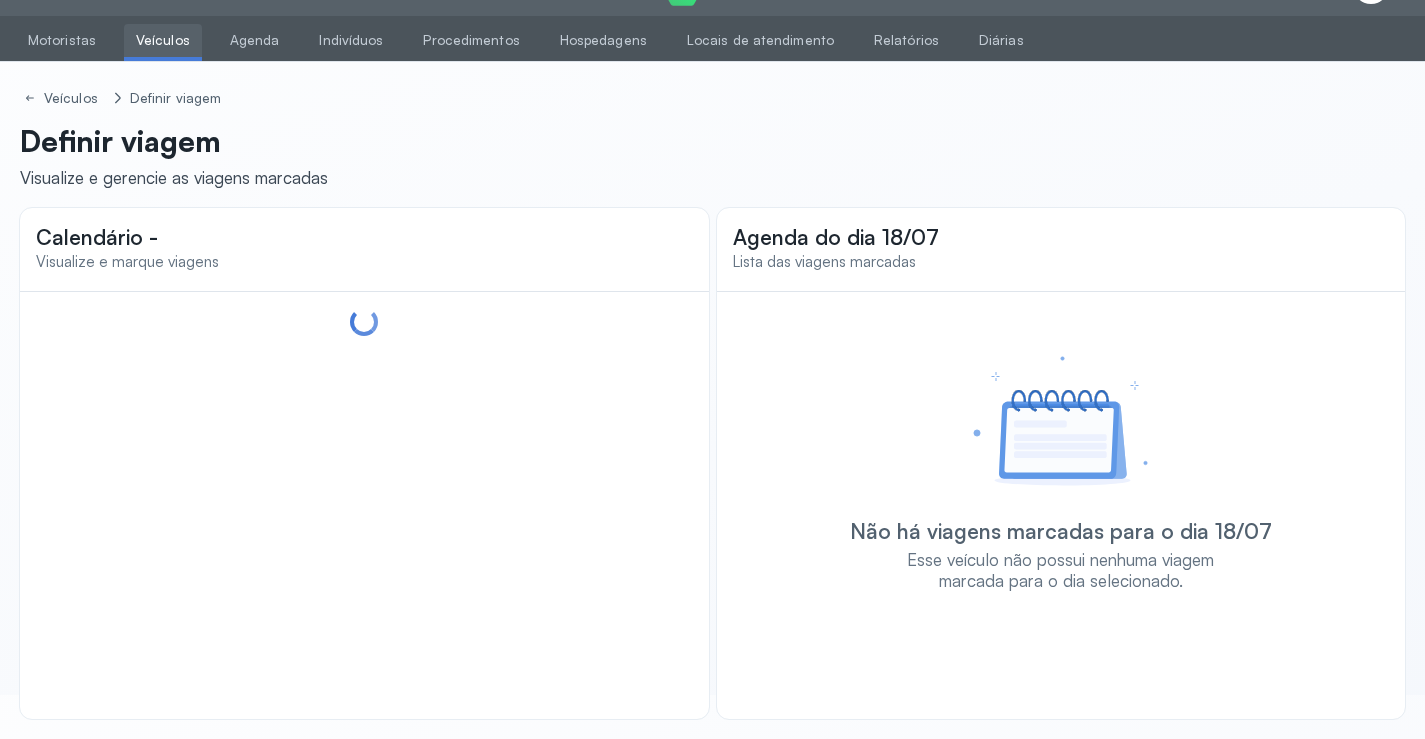 scroll, scrollTop: 44, scrollLeft: 0, axis: vertical 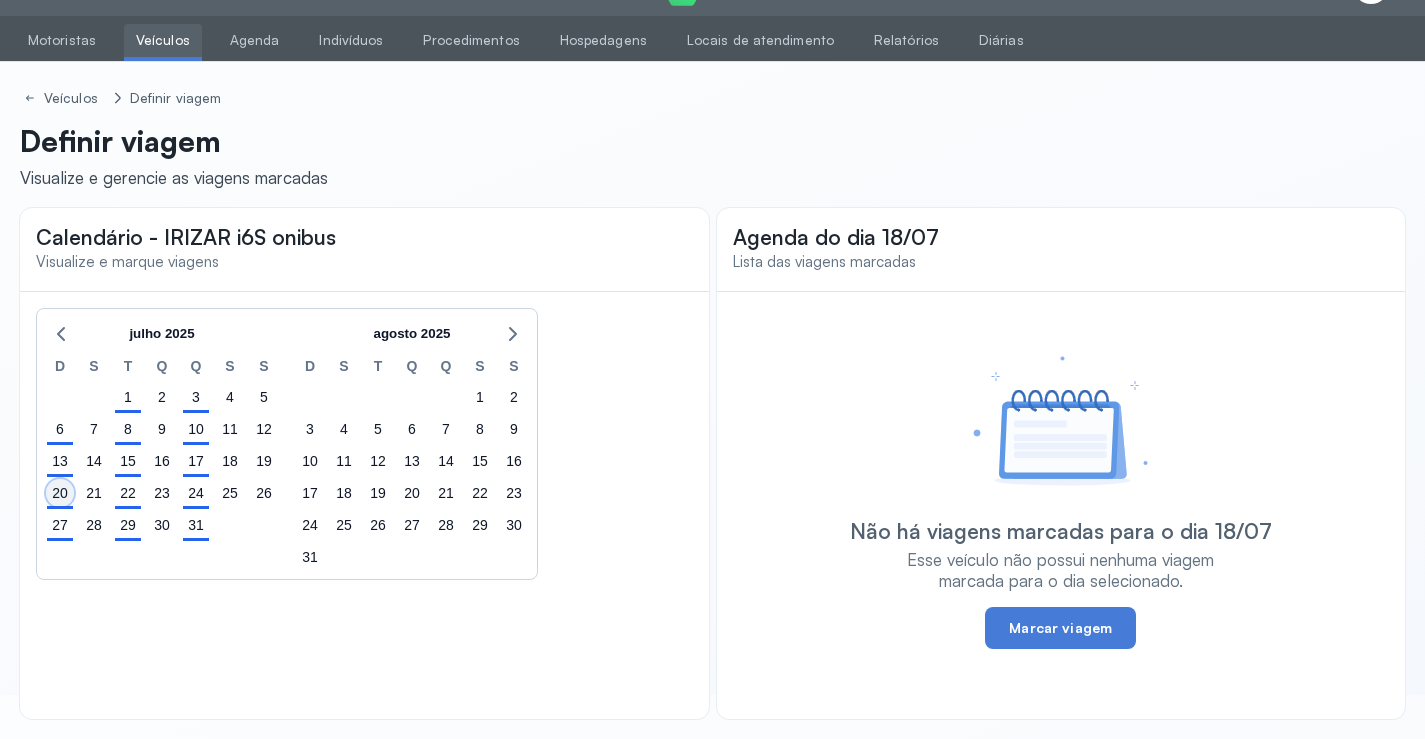 click on "20" 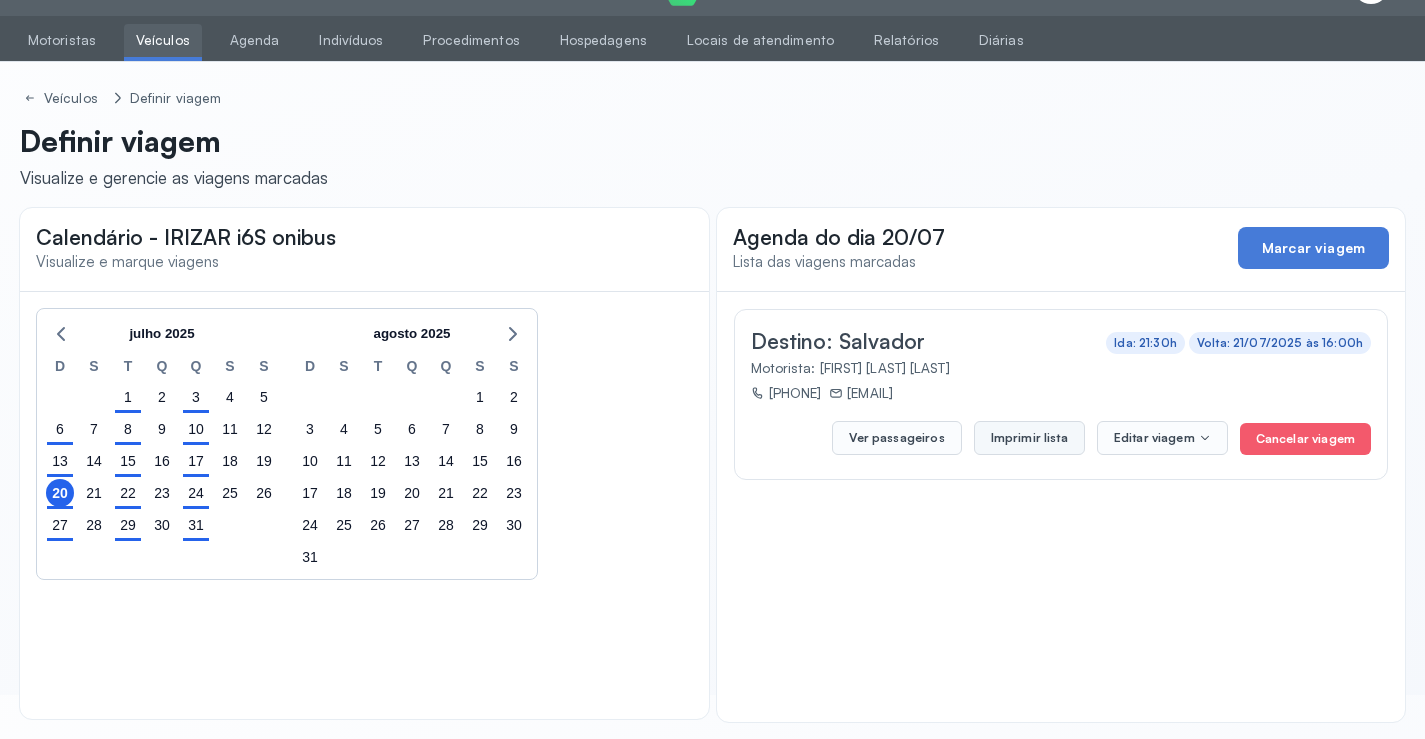 click on "Imprimir lista" at bounding box center [1029, 438] 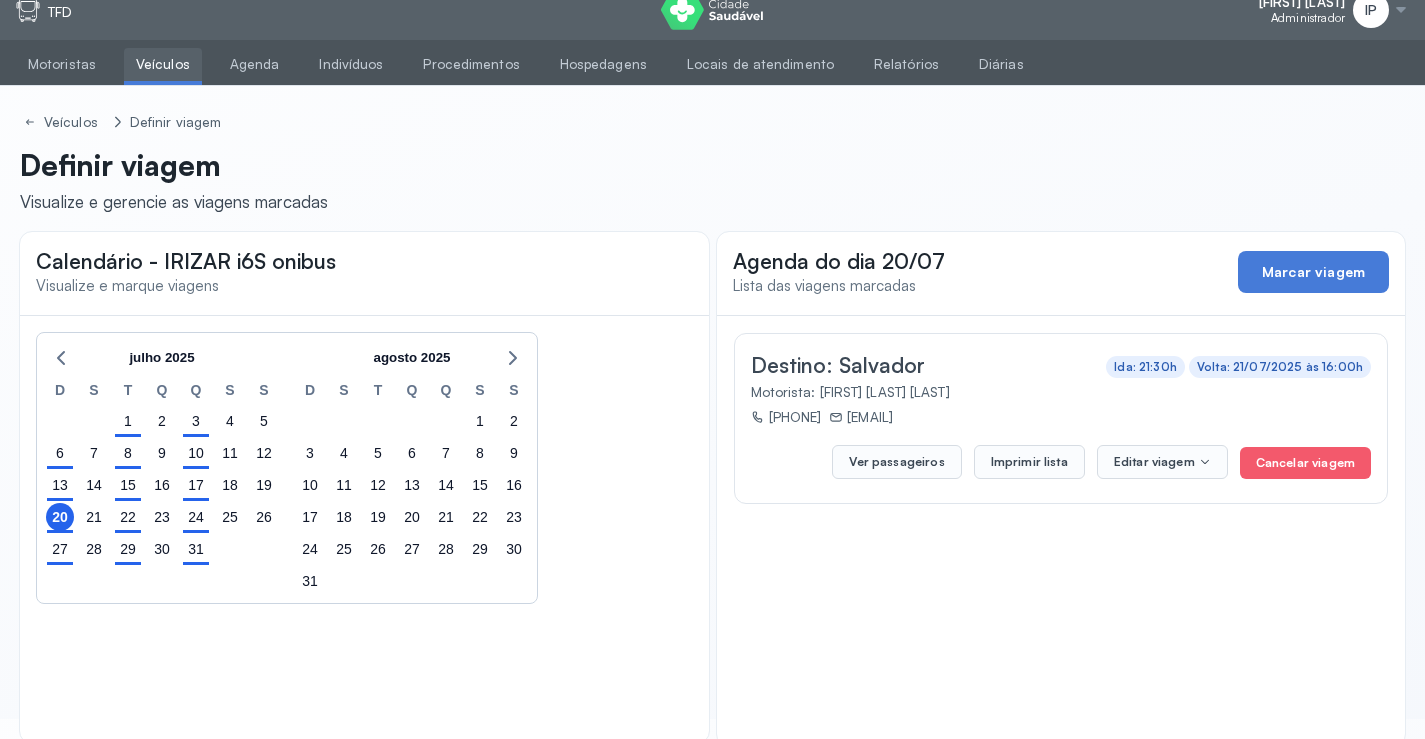 scroll, scrollTop: 0, scrollLeft: 0, axis: both 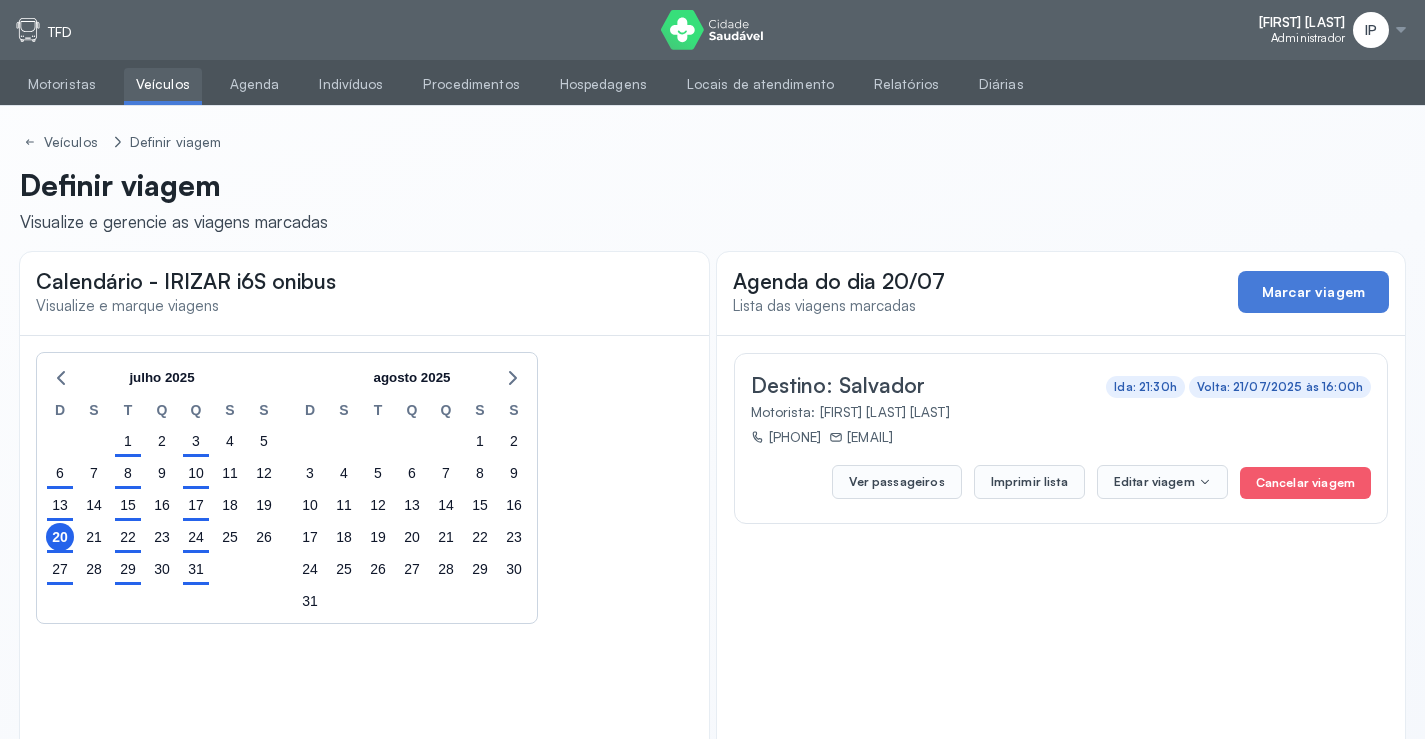 click on "Veículos" at bounding box center [163, 84] 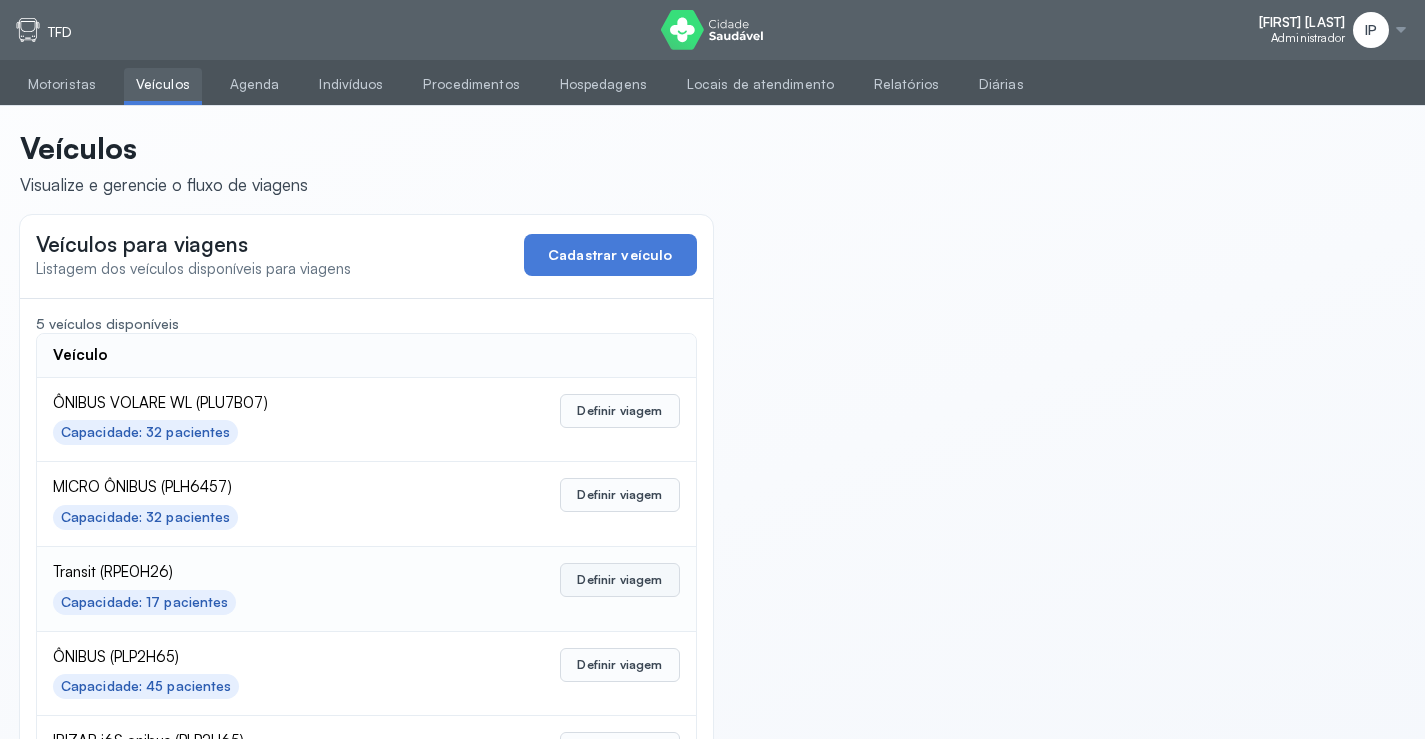 click on "Definir viagem" at bounding box center [619, 580] 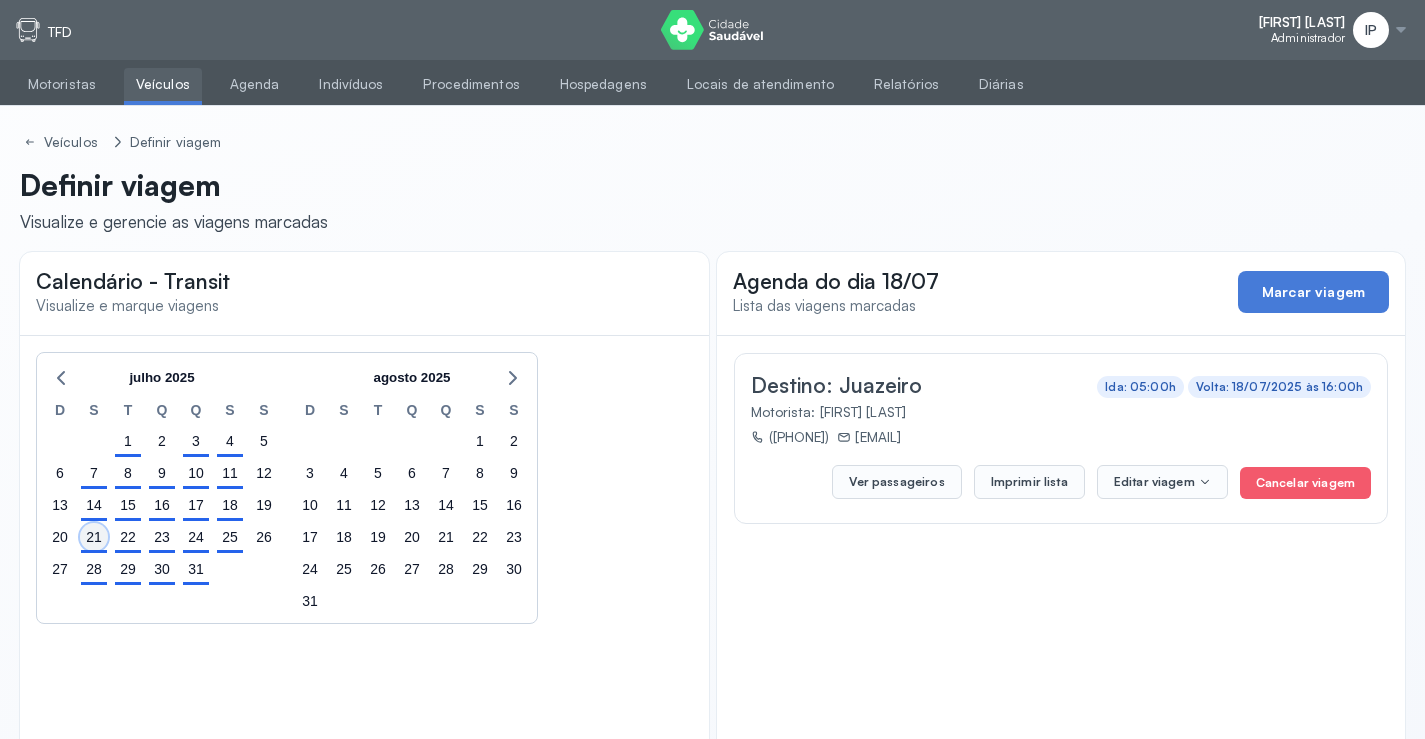 click on "21" 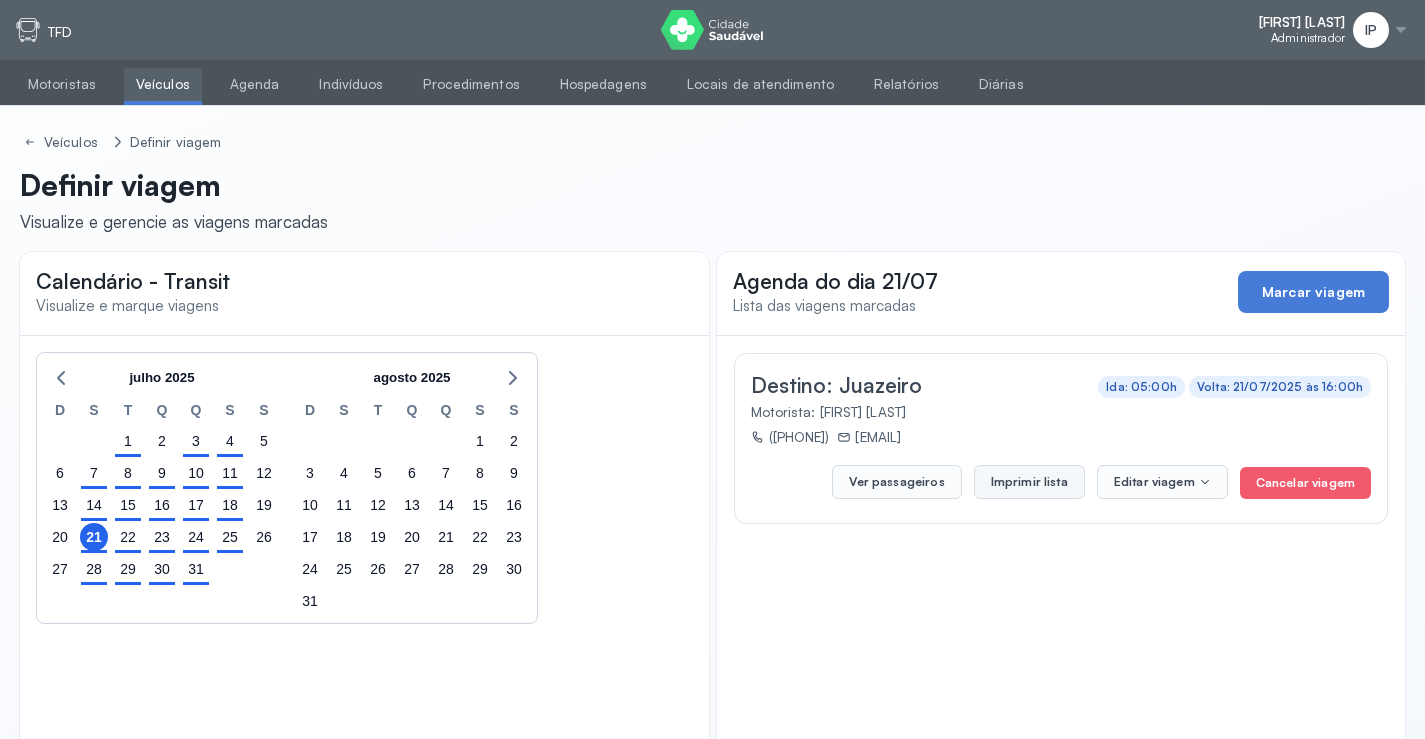 click on "Imprimir lista" at bounding box center [1029, 482] 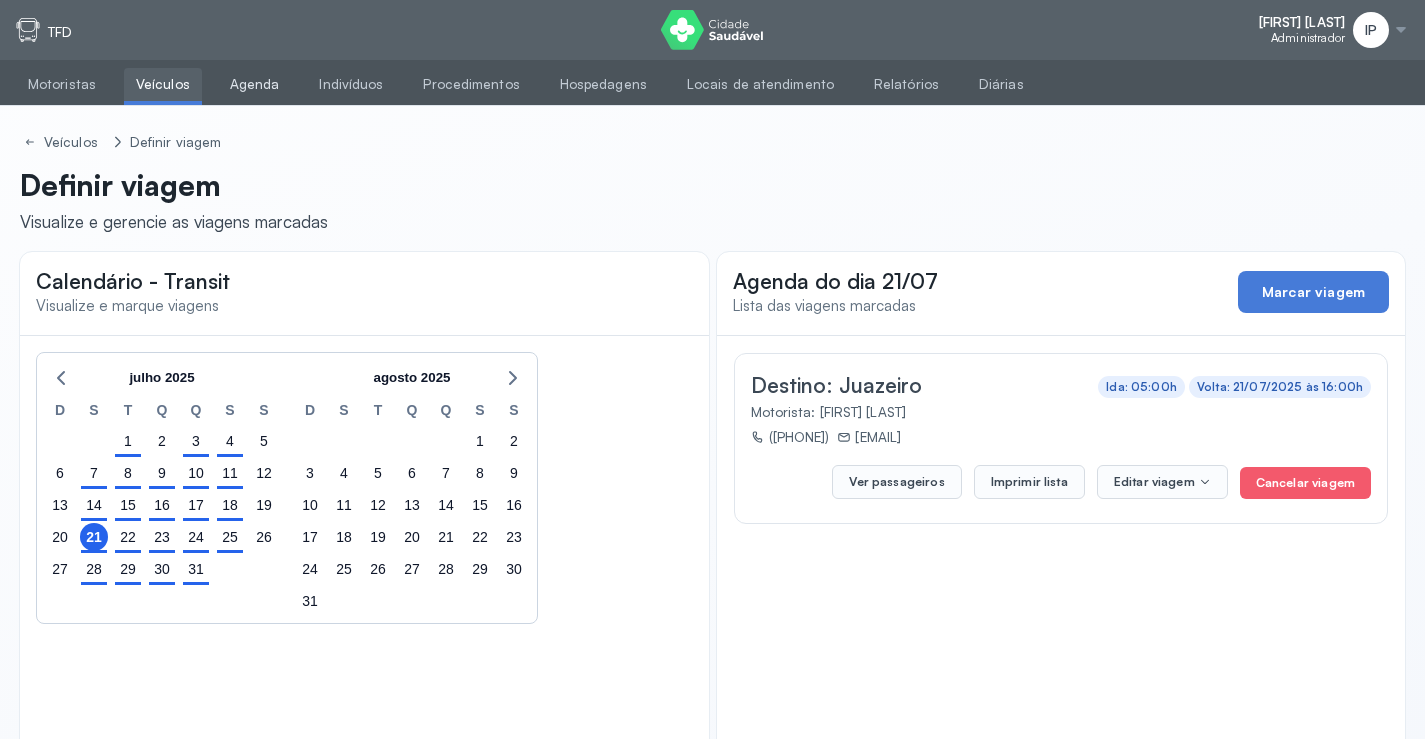 click on "Agenda" at bounding box center [255, 84] 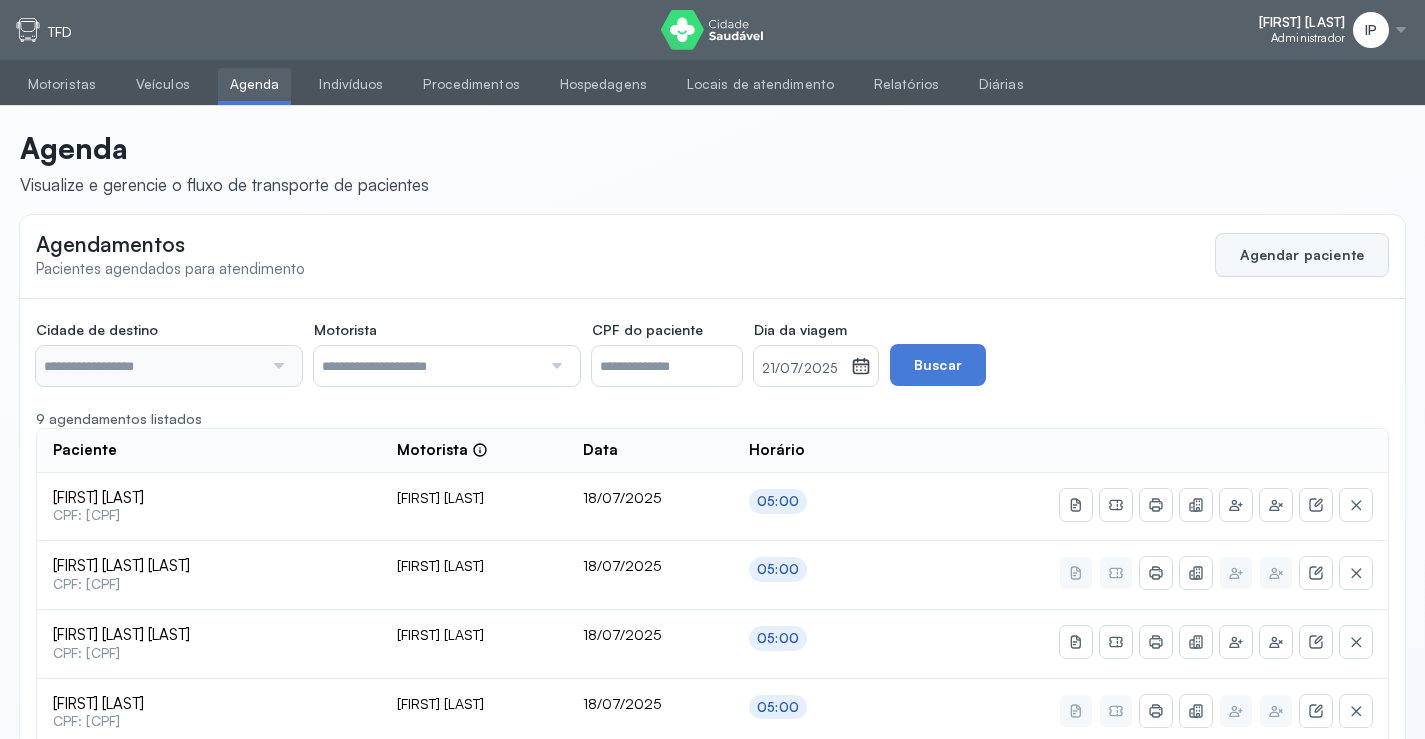 type on "********" 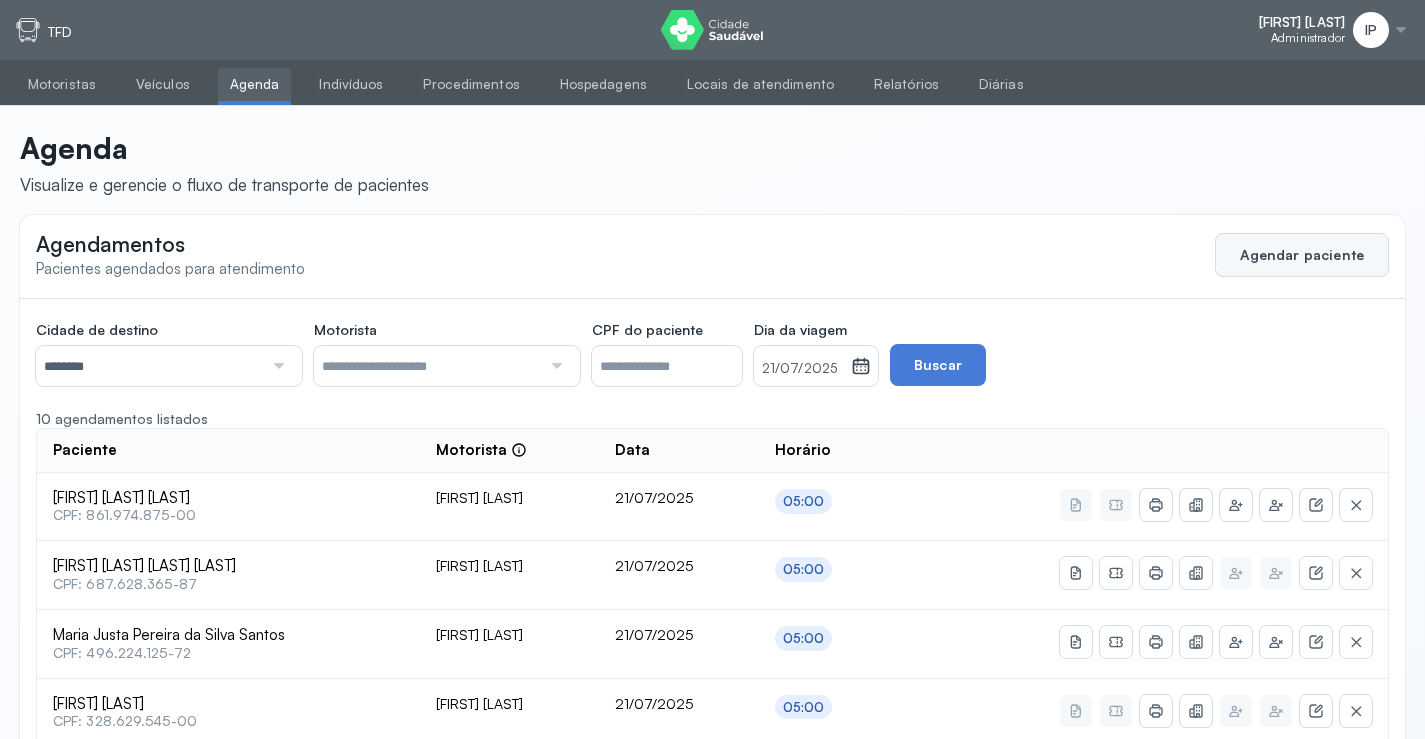 click on "Agendar paciente" 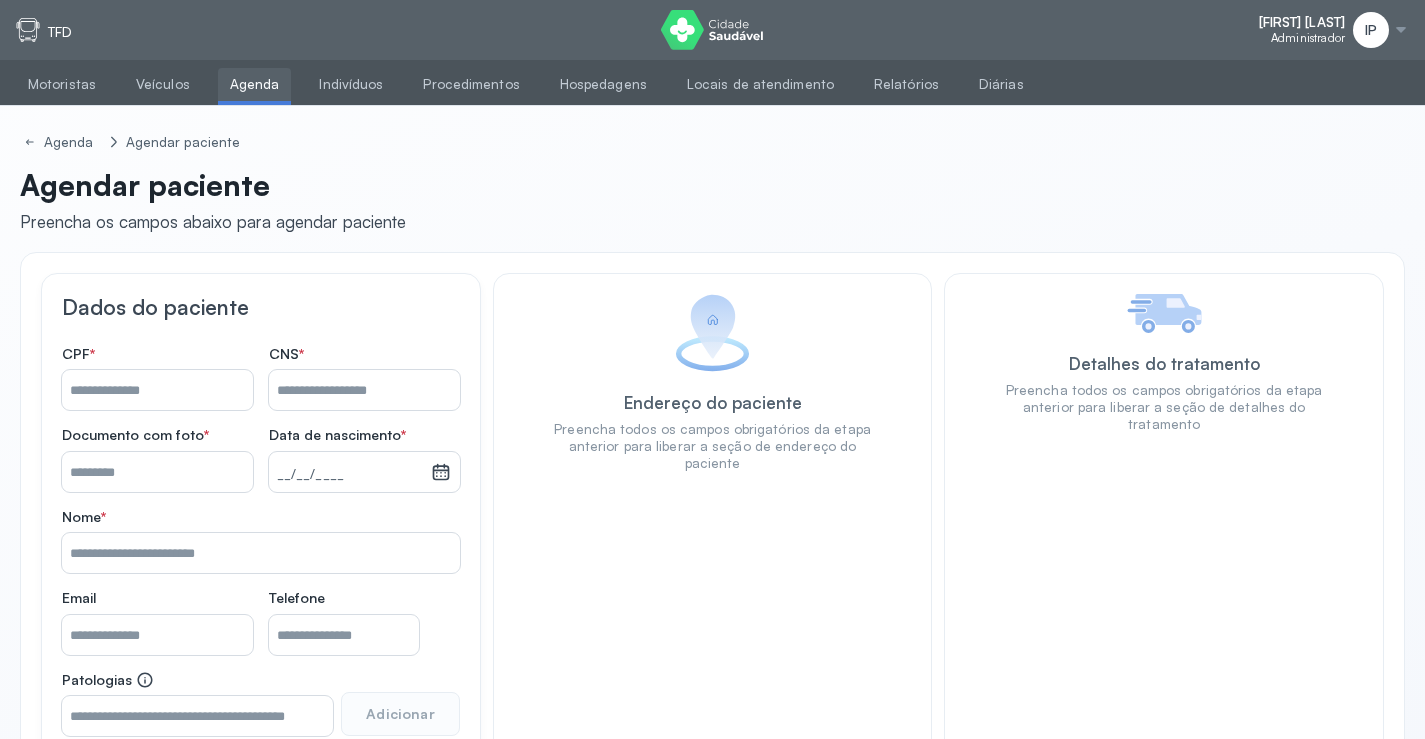 click on "Nome   *" at bounding box center [157, 390] 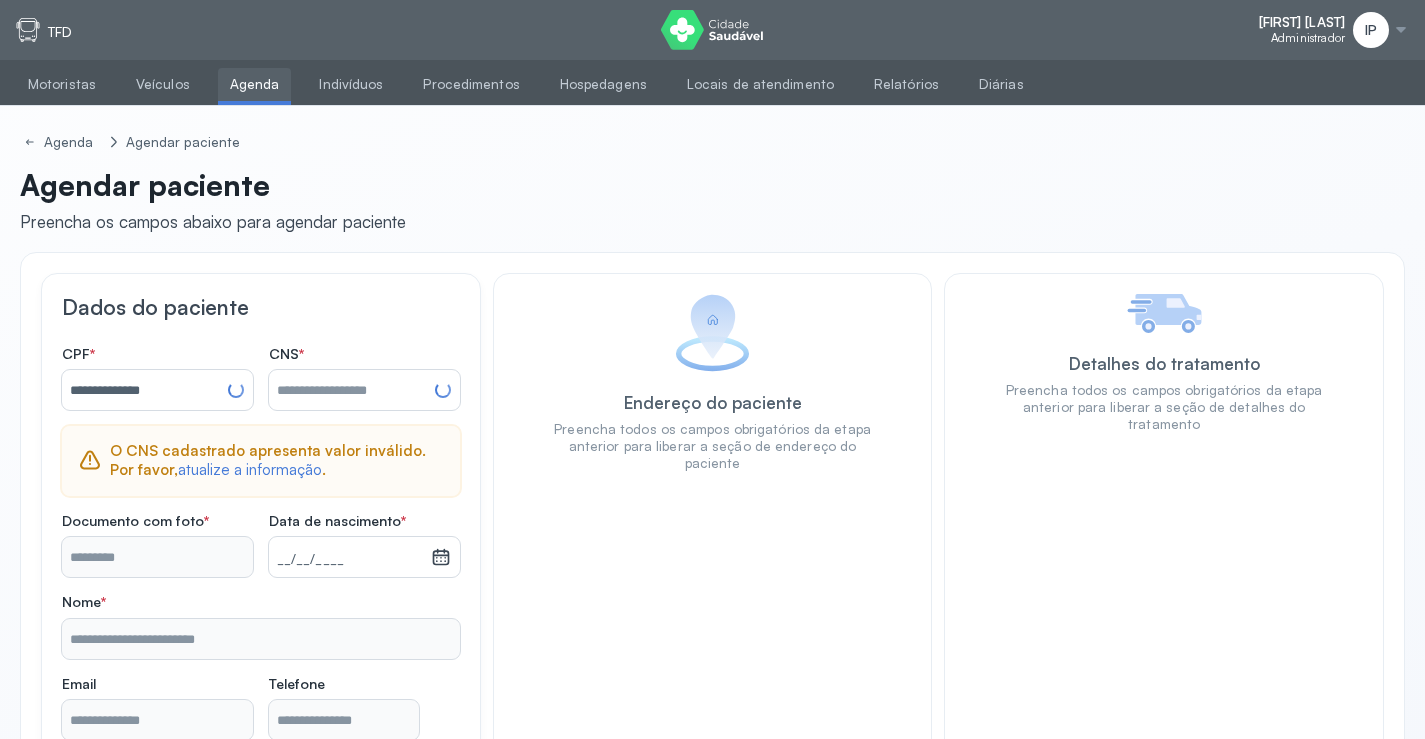 type on "**********" 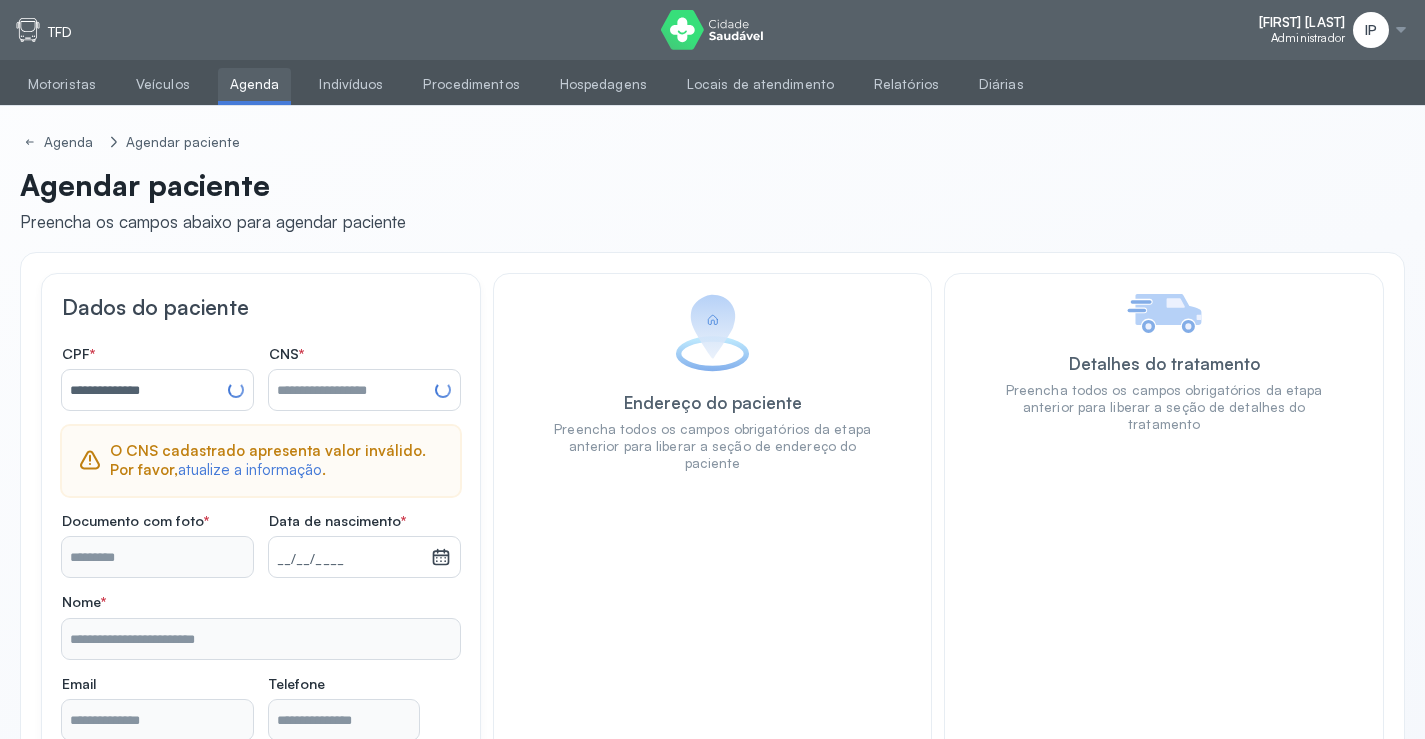 type on "**********" 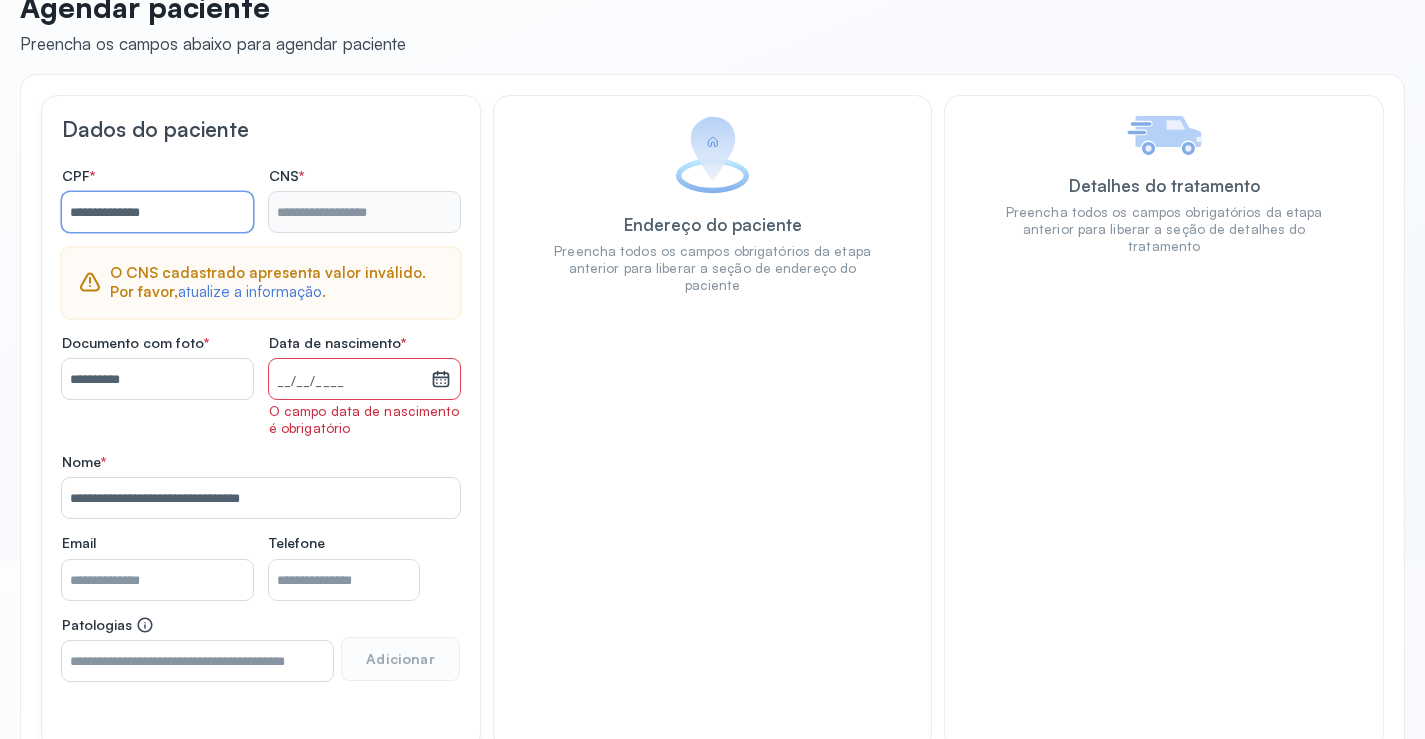 scroll, scrollTop: 200, scrollLeft: 0, axis: vertical 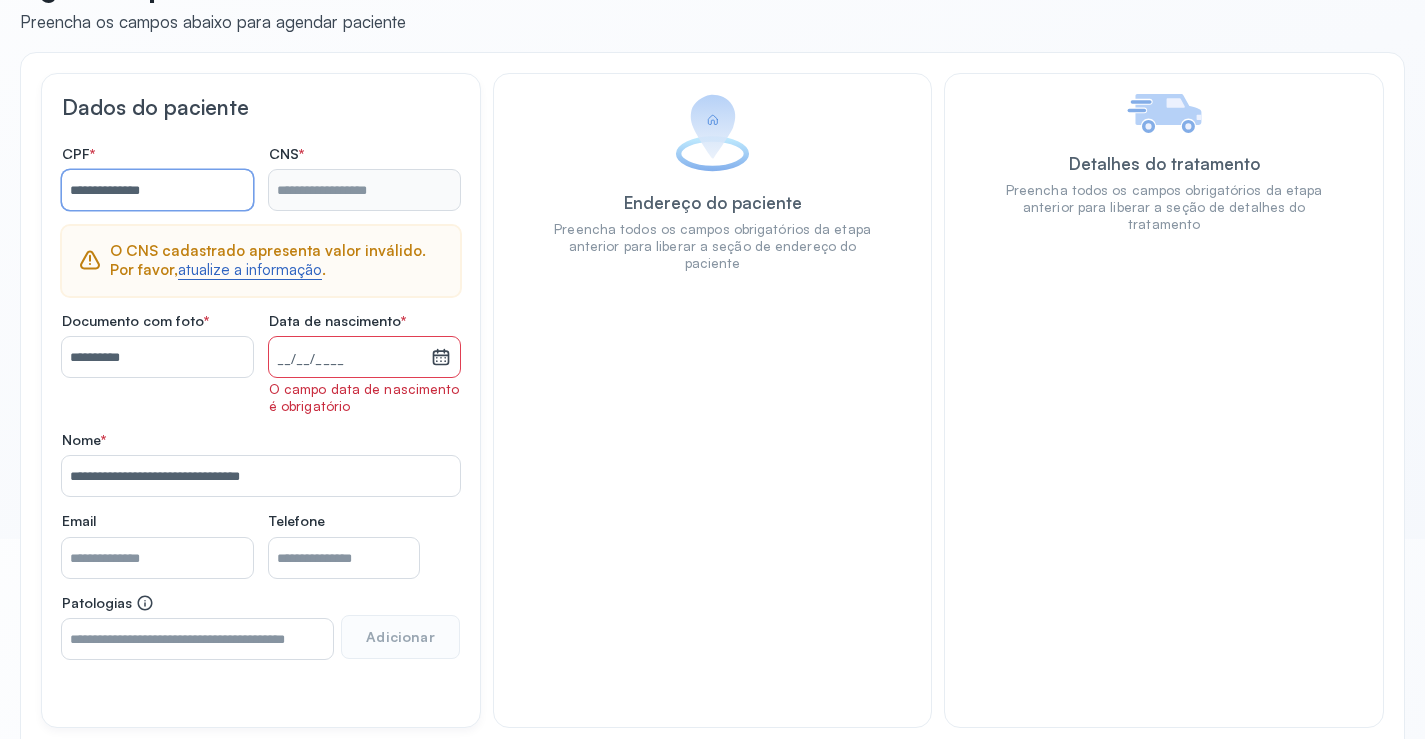 type on "**********" 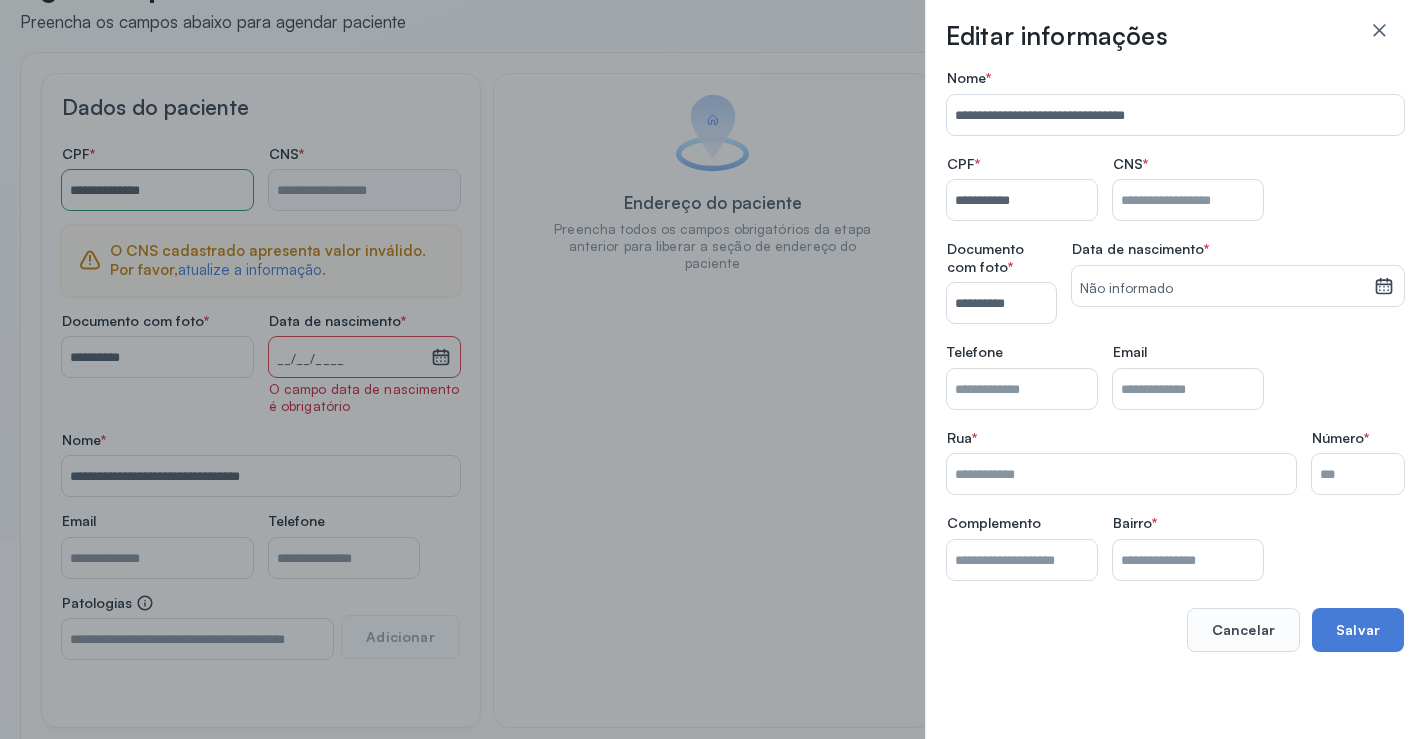 click on "Nome   *" at bounding box center [1188, 200] 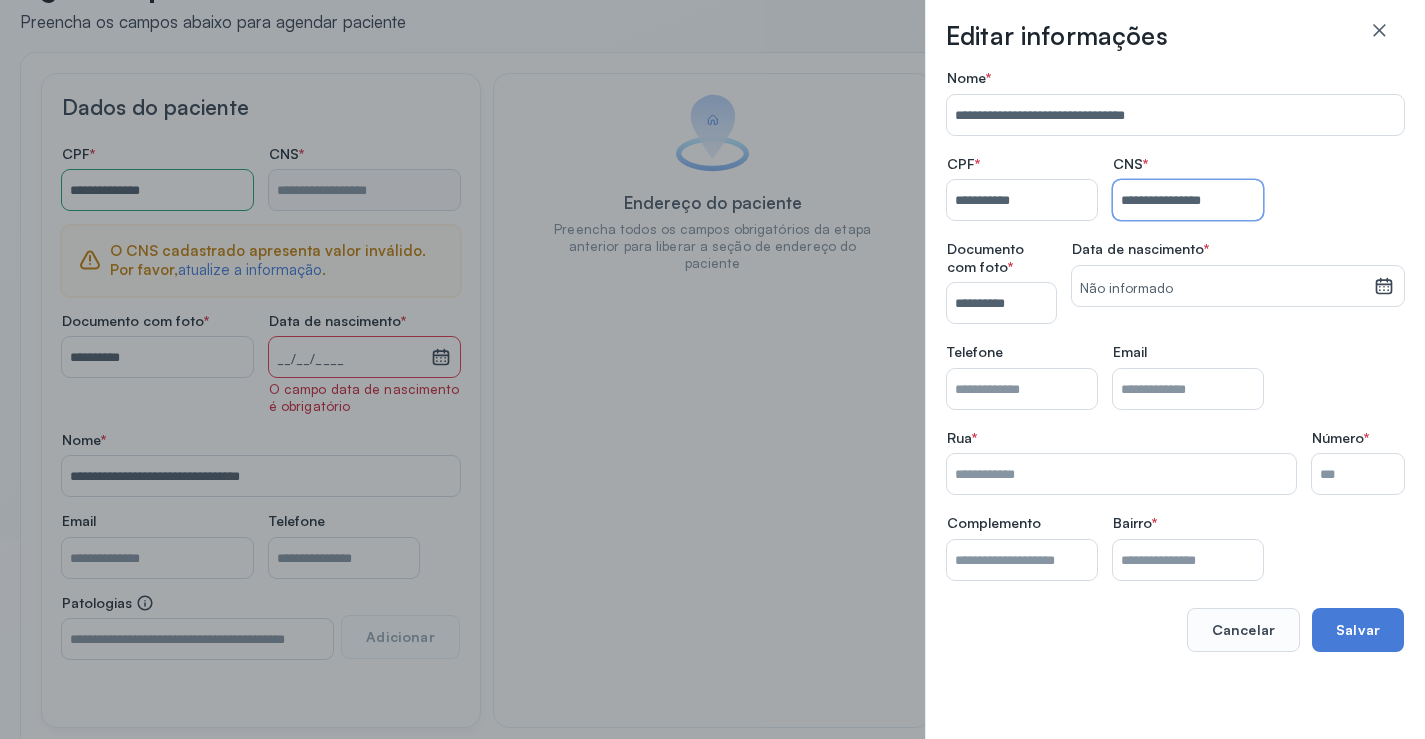 type on "**********" 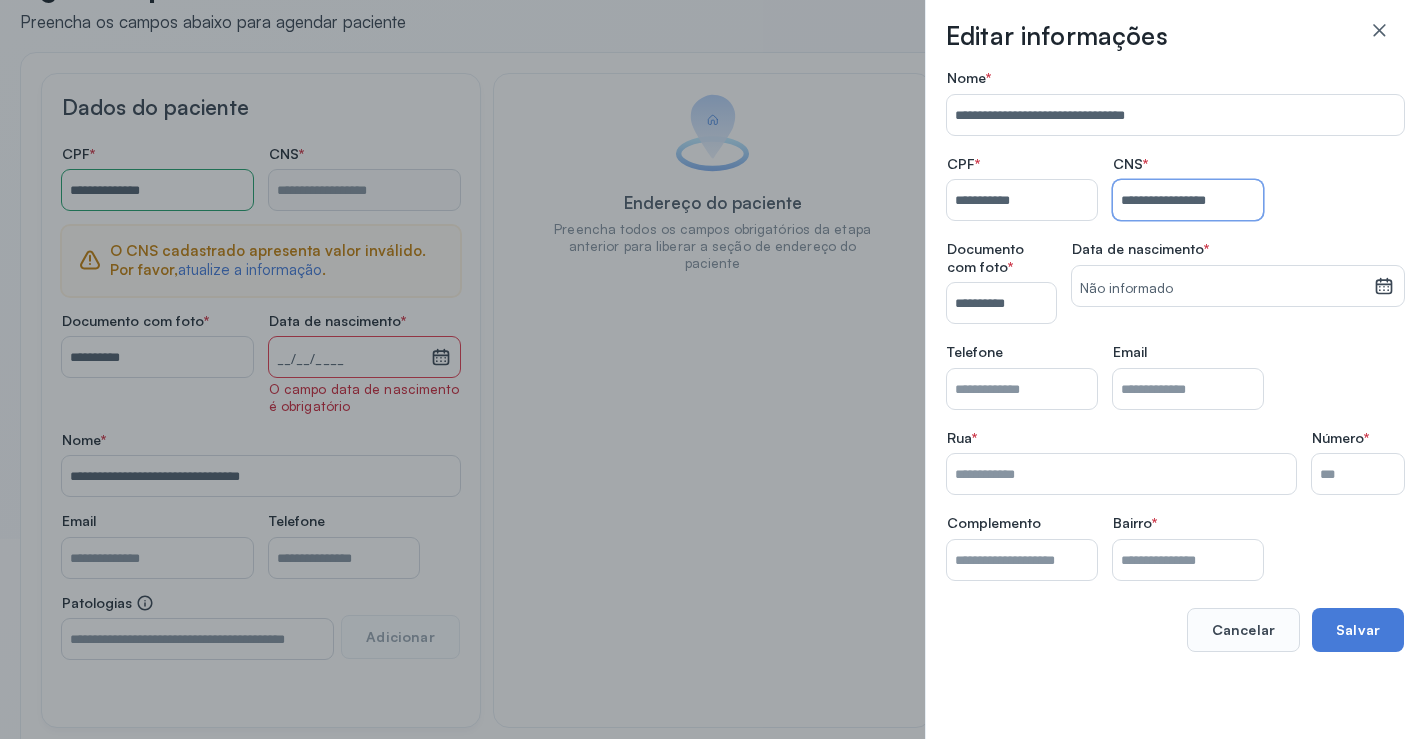 type on "**********" 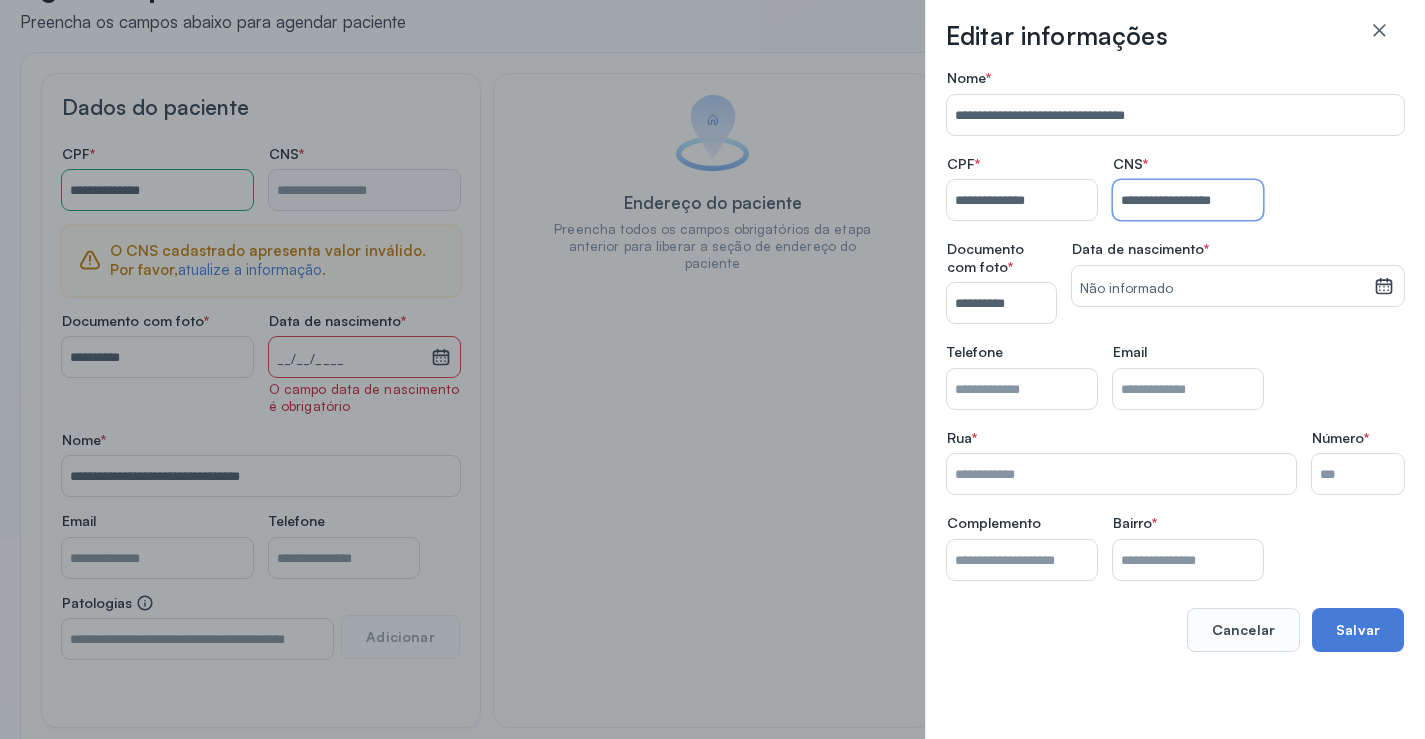 type on "**********" 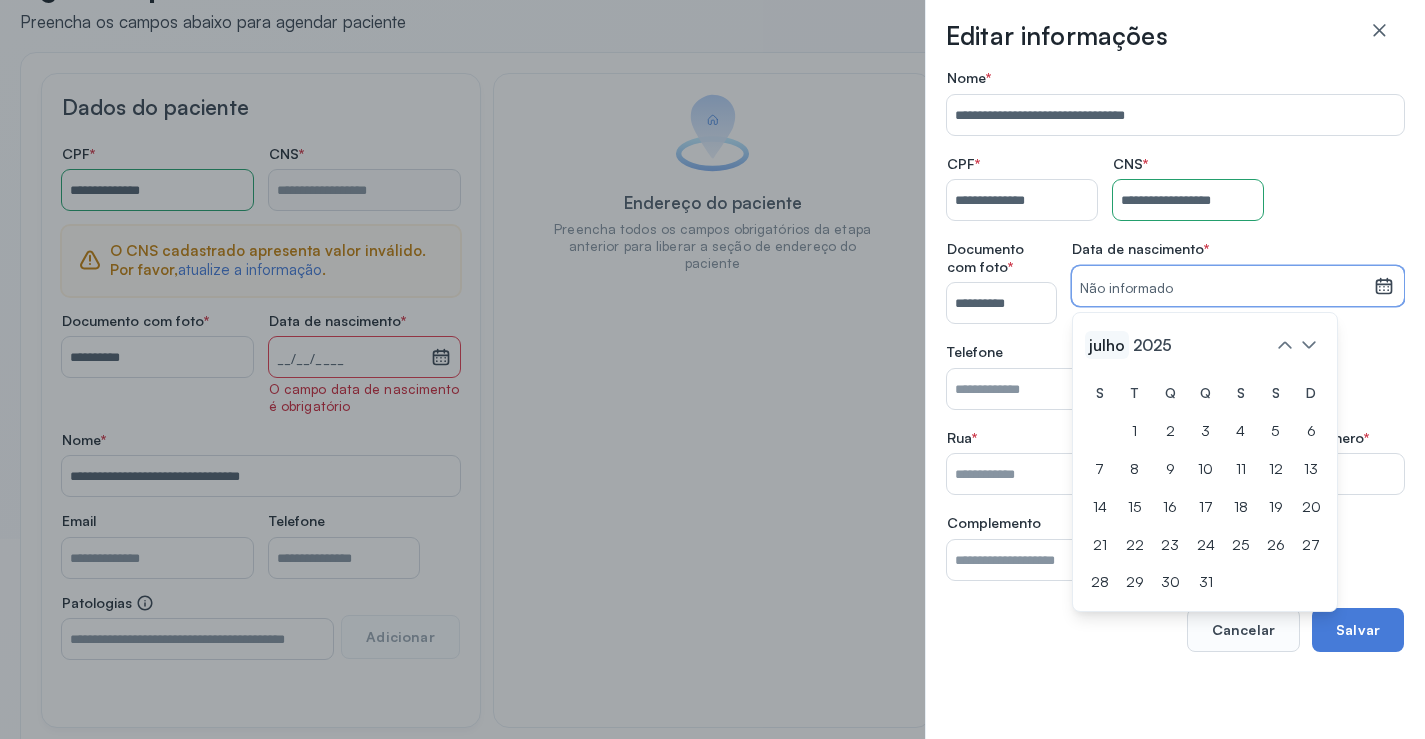 click on "julho" 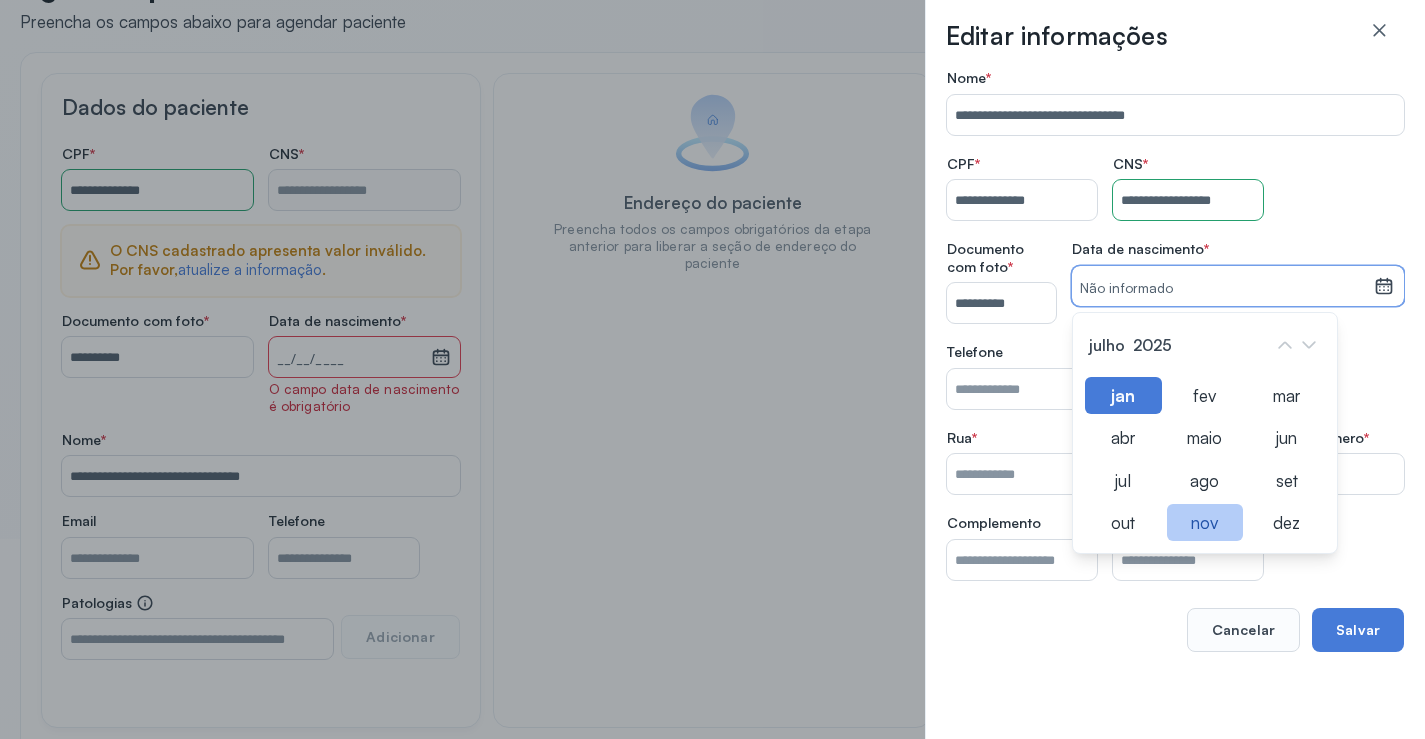 click on "nov" 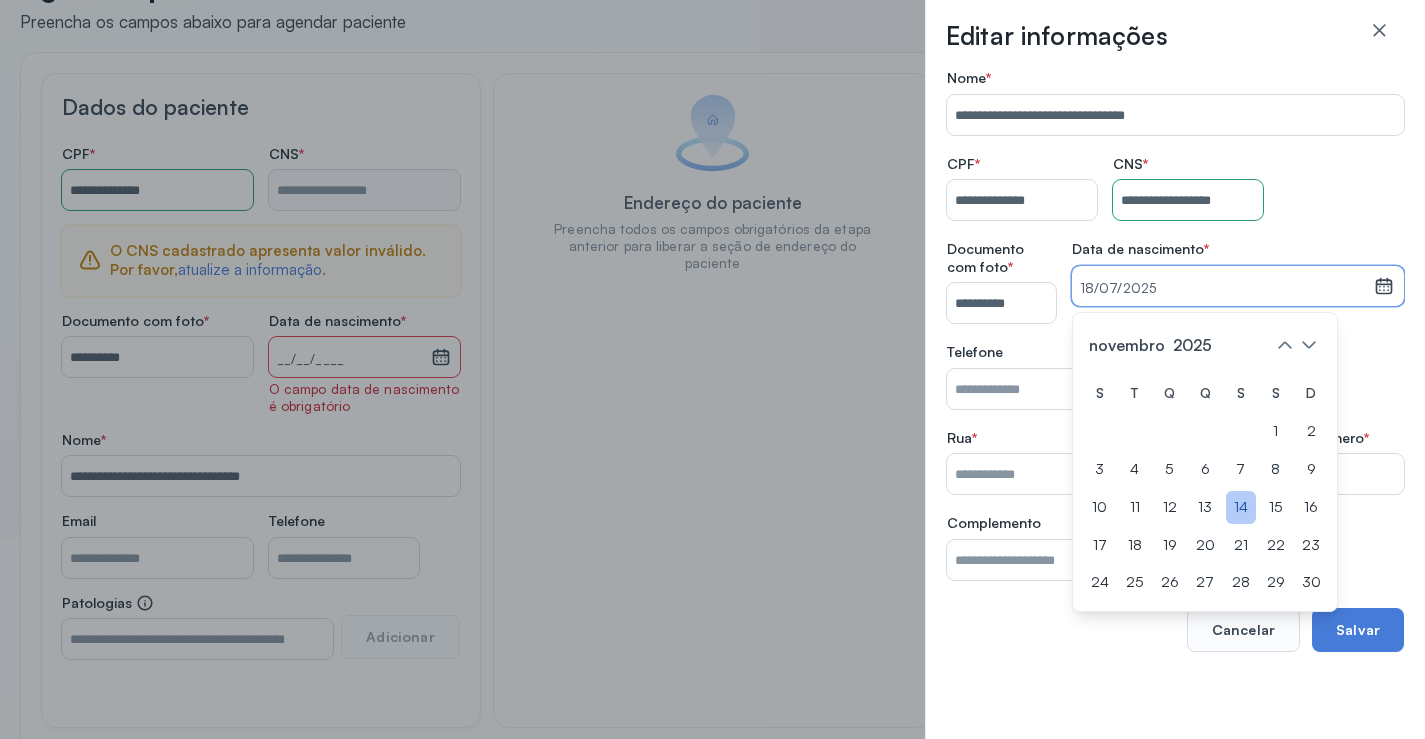 drag, startPoint x: 1268, startPoint y: 543, endPoint x: 1266, endPoint y: 508, distance: 35.057095 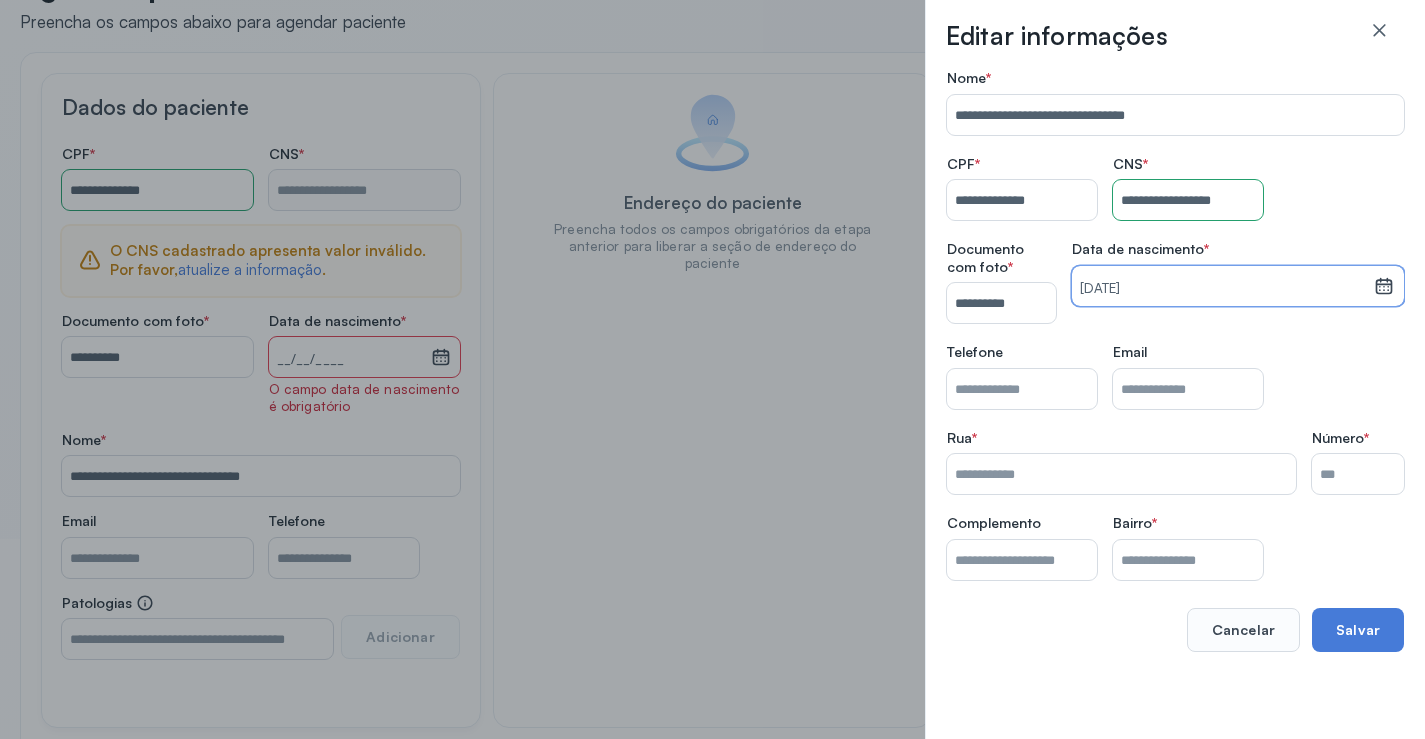 click on "[DATE]" at bounding box center [1223, 289] 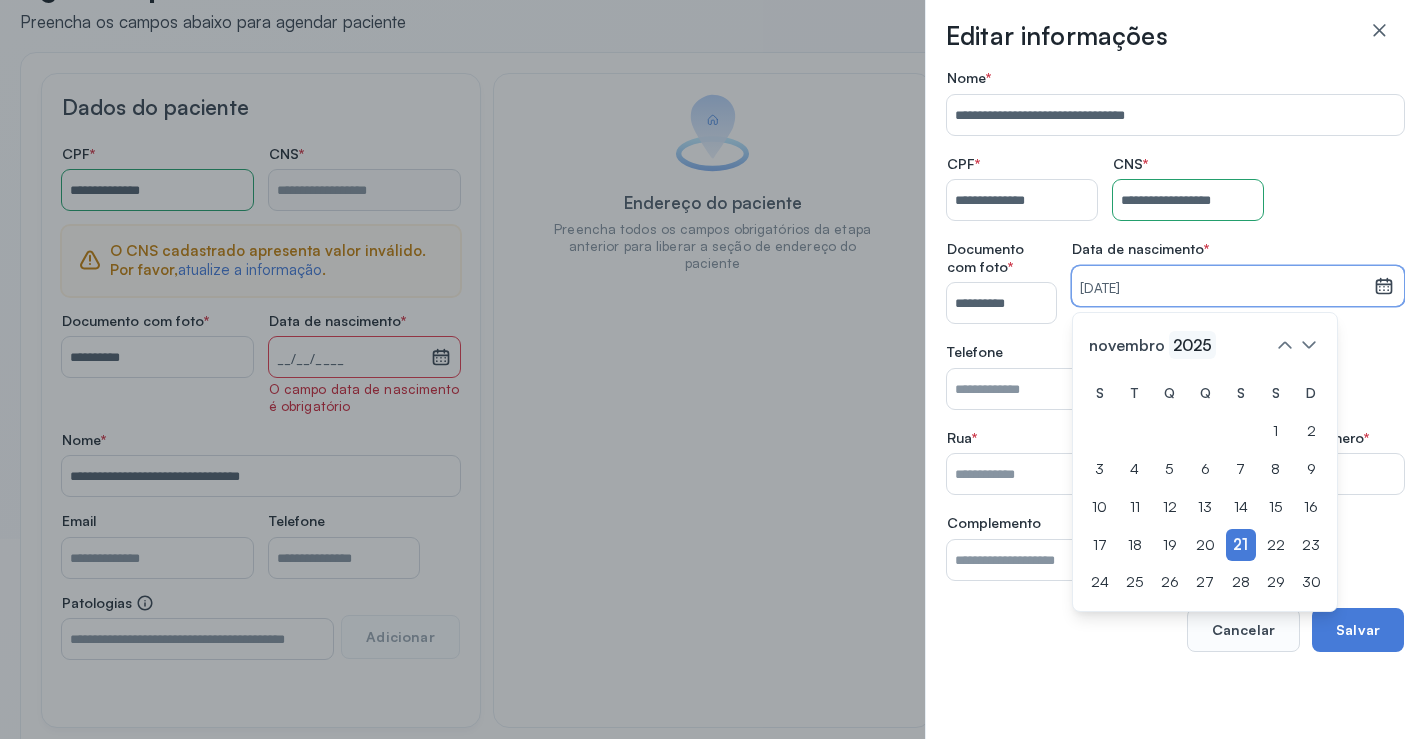 click on "2025" 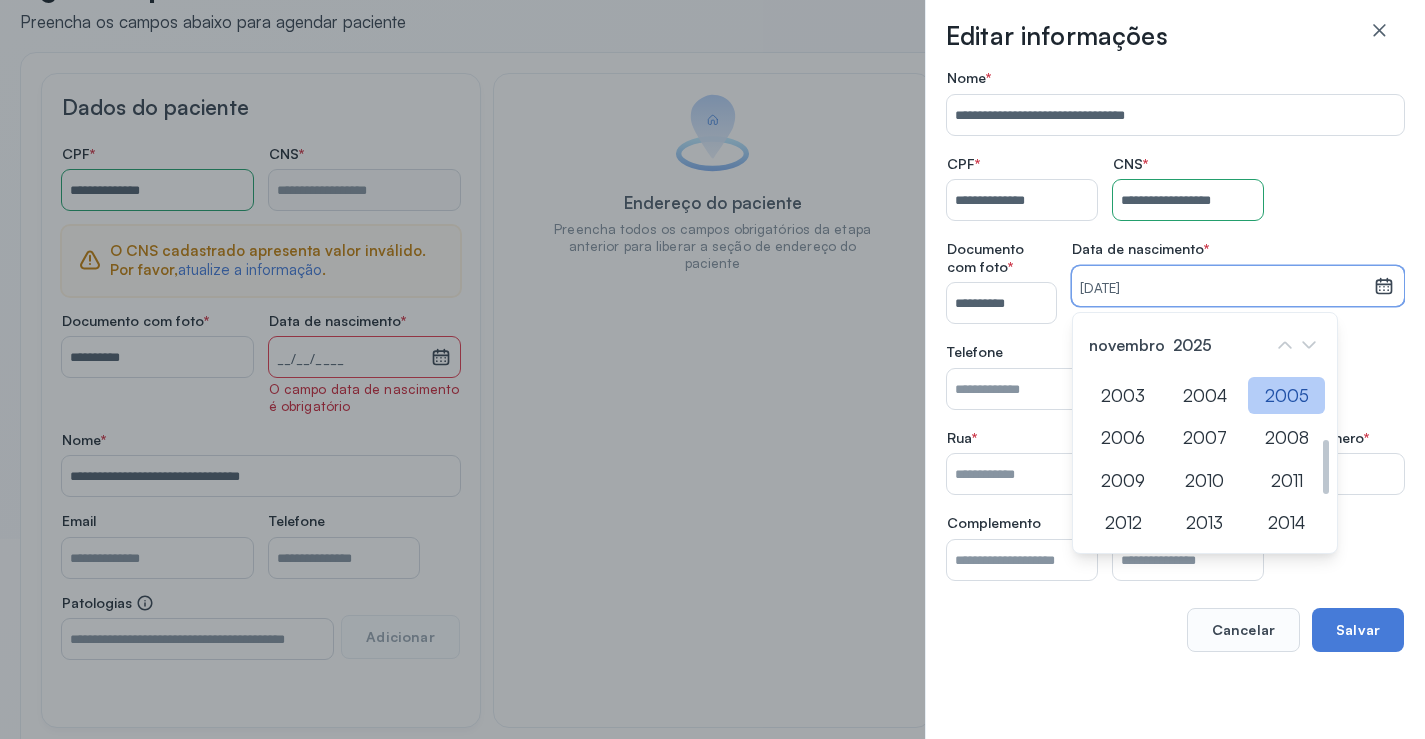 click on "2005" 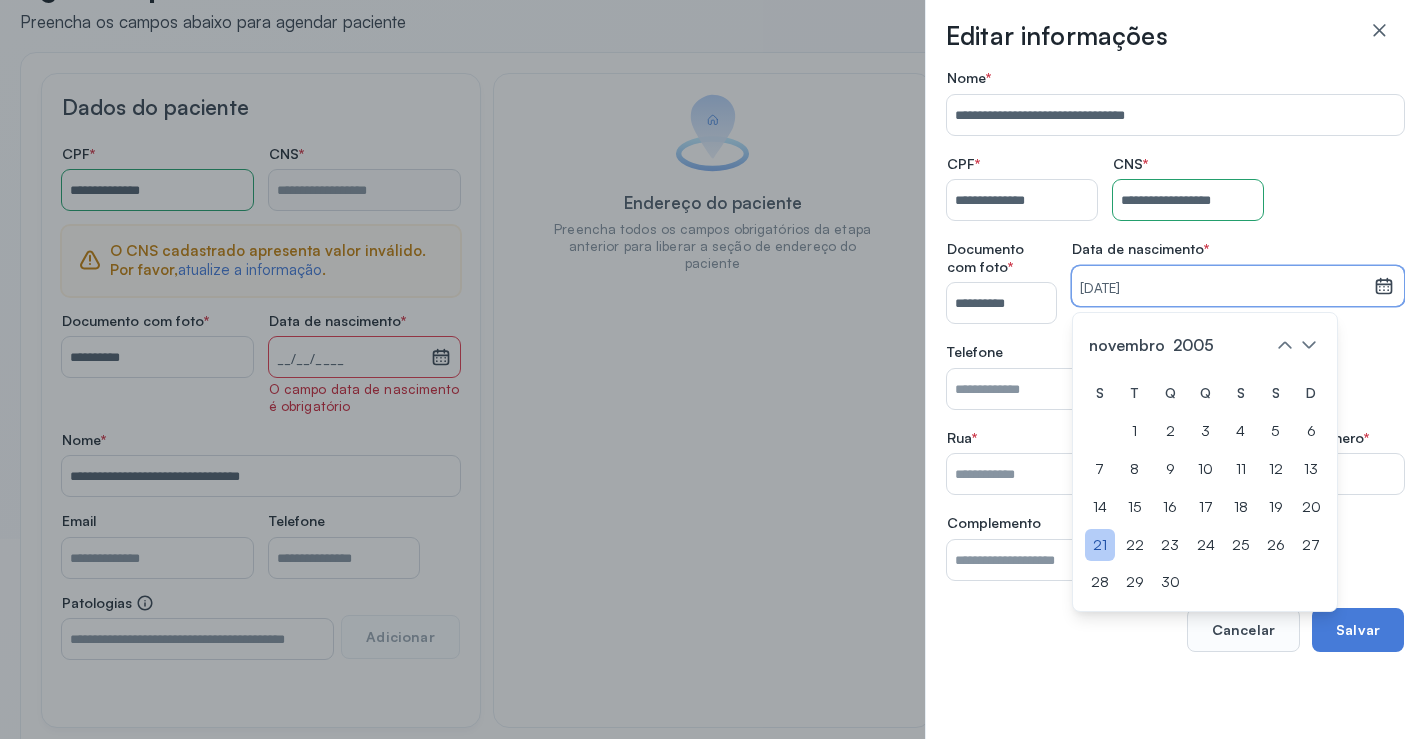 click on "21" 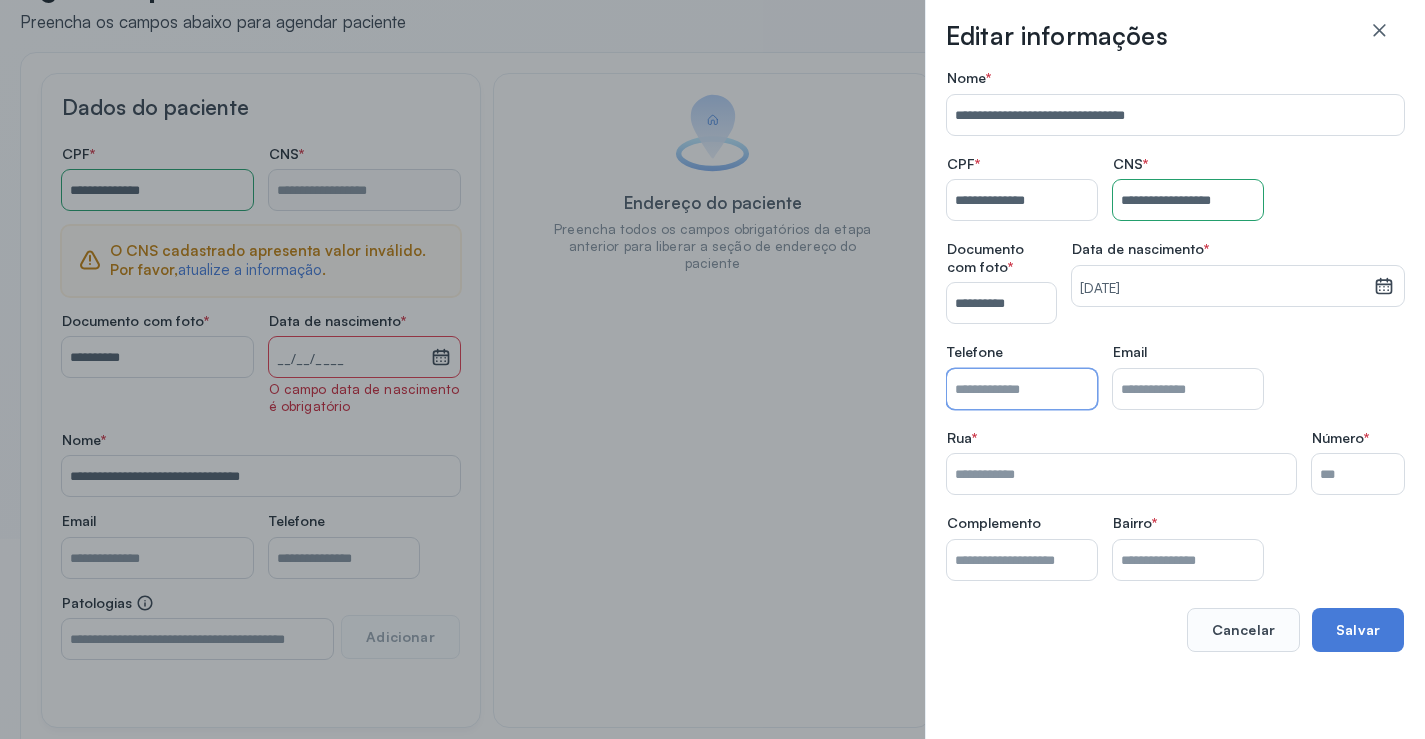 click on "Nome   *" at bounding box center [1022, 389] 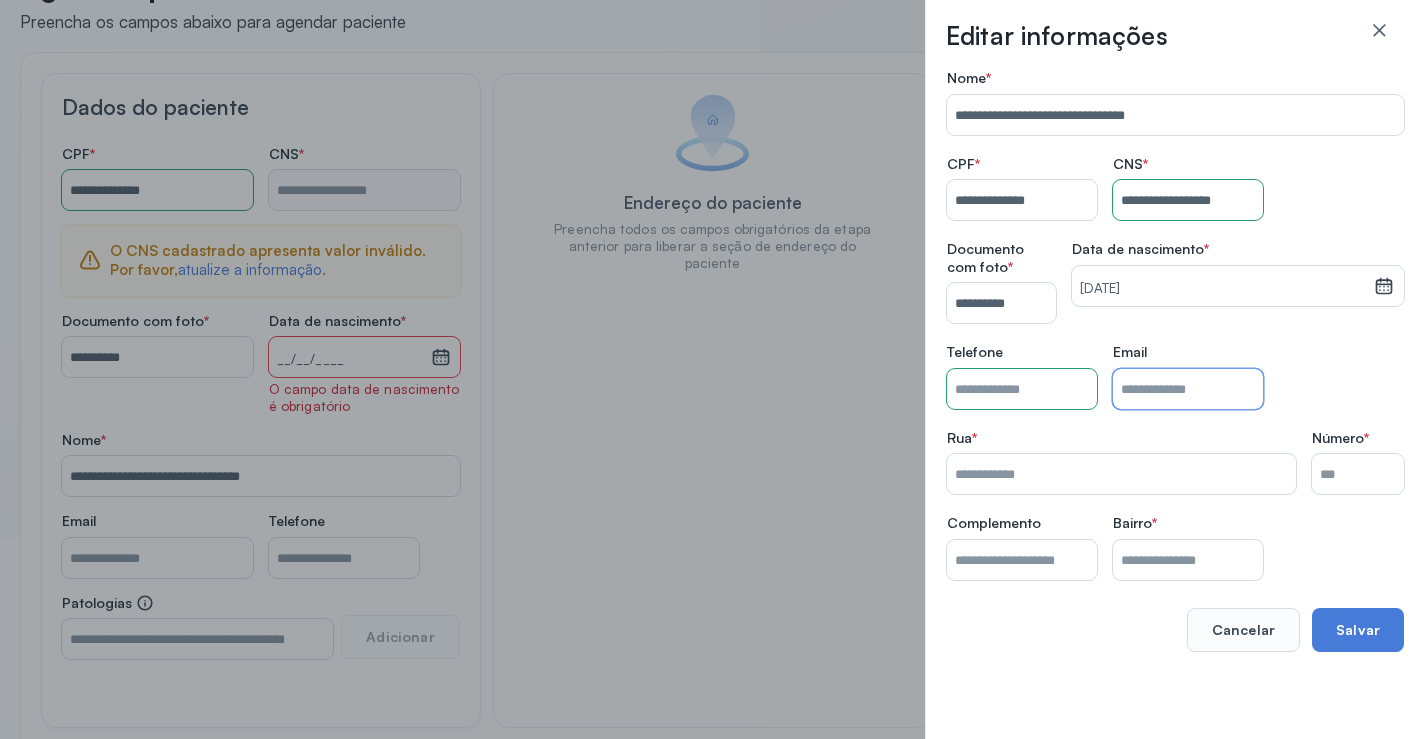 click on "Nome   *" at bounding box center [1121, 474] 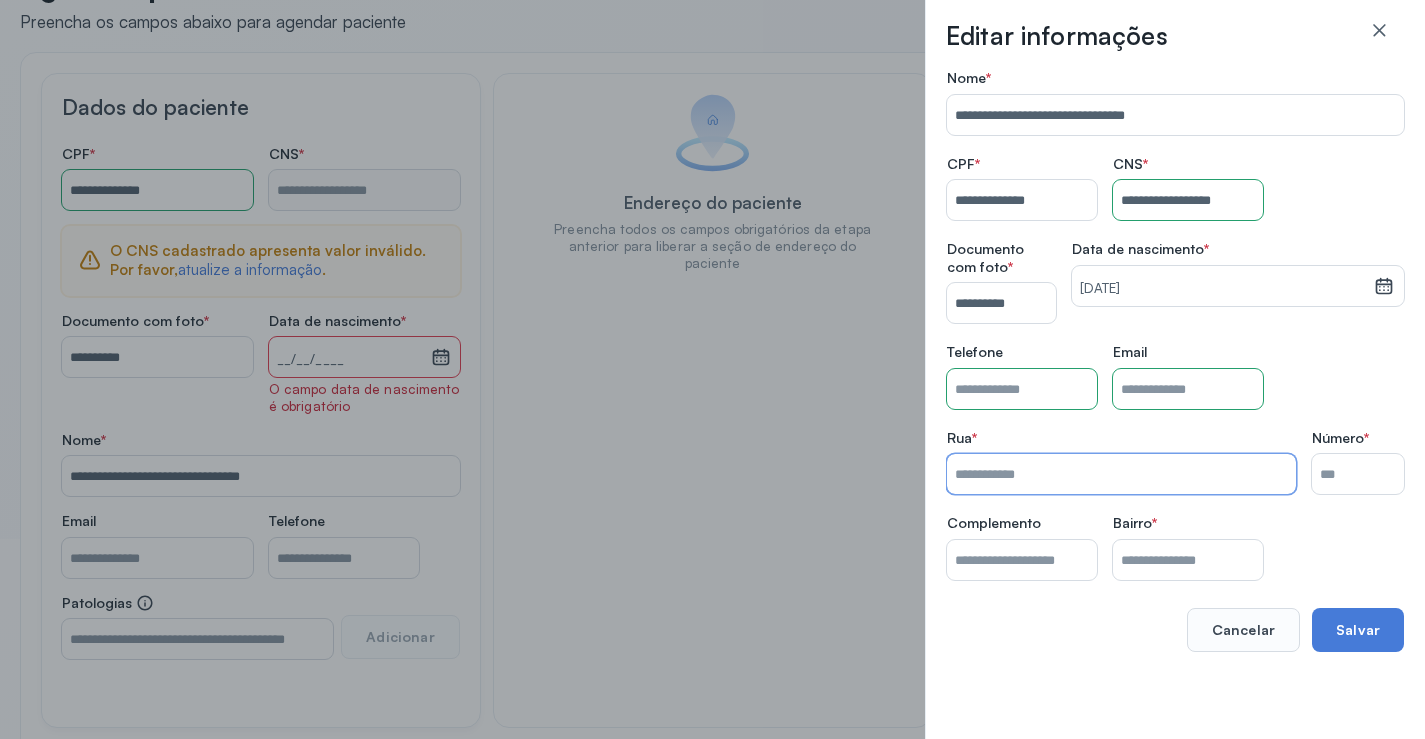 type on "**********" 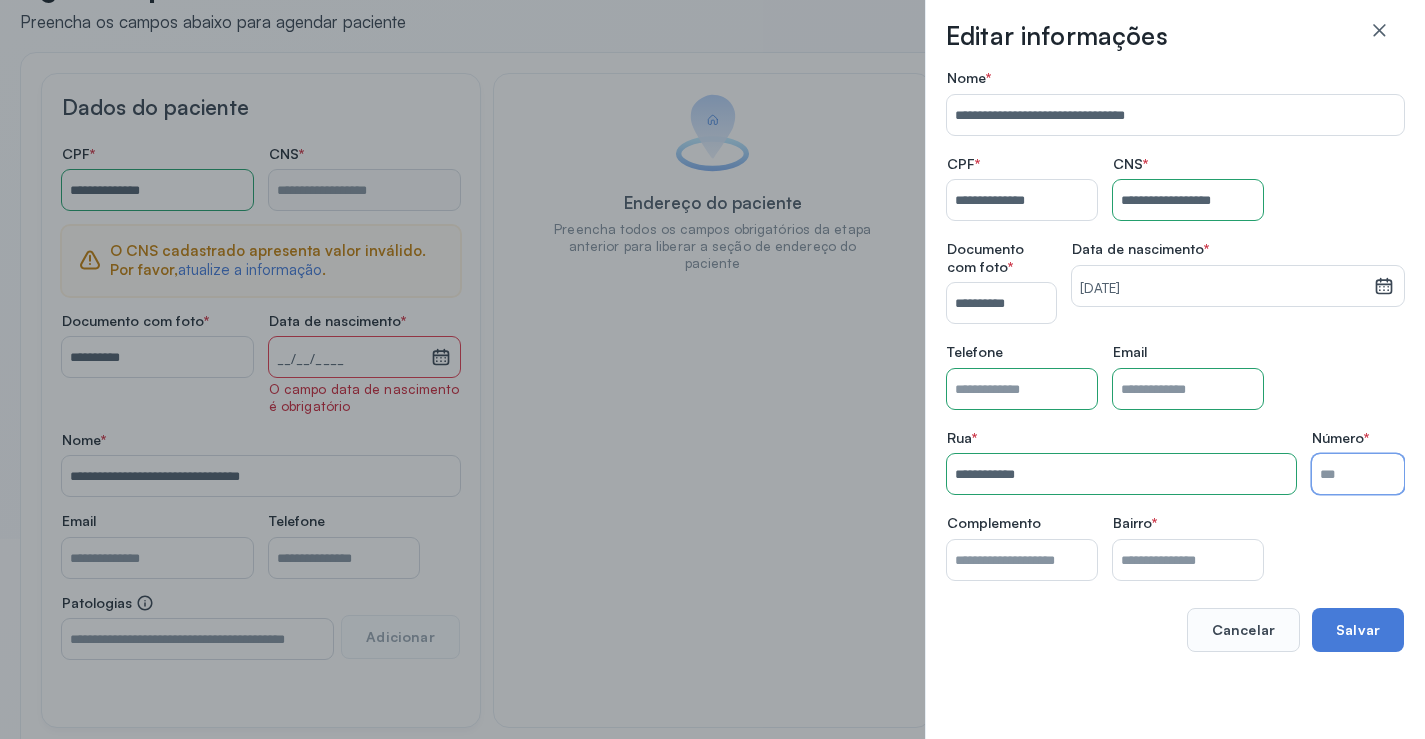 click on "Nome   *" at bounding box center (1358, 474) 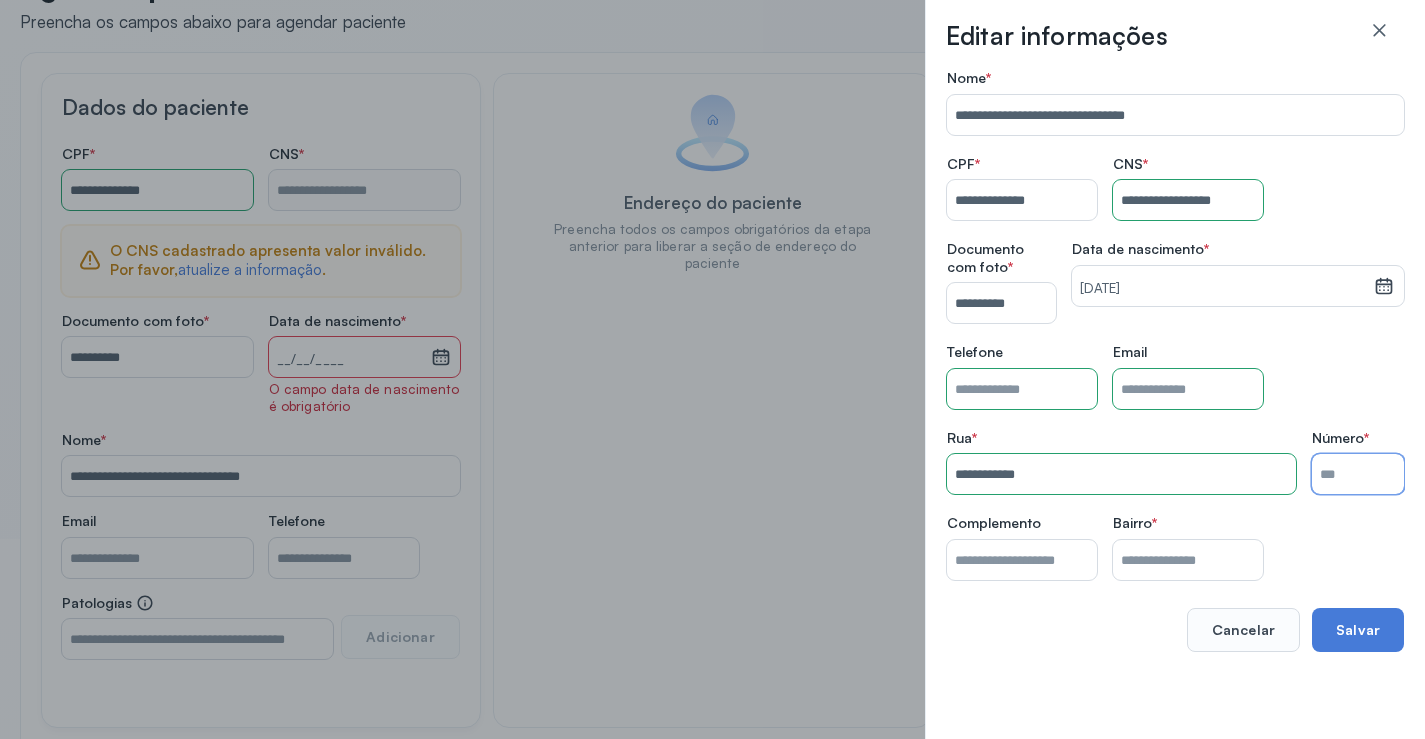 type on "**" 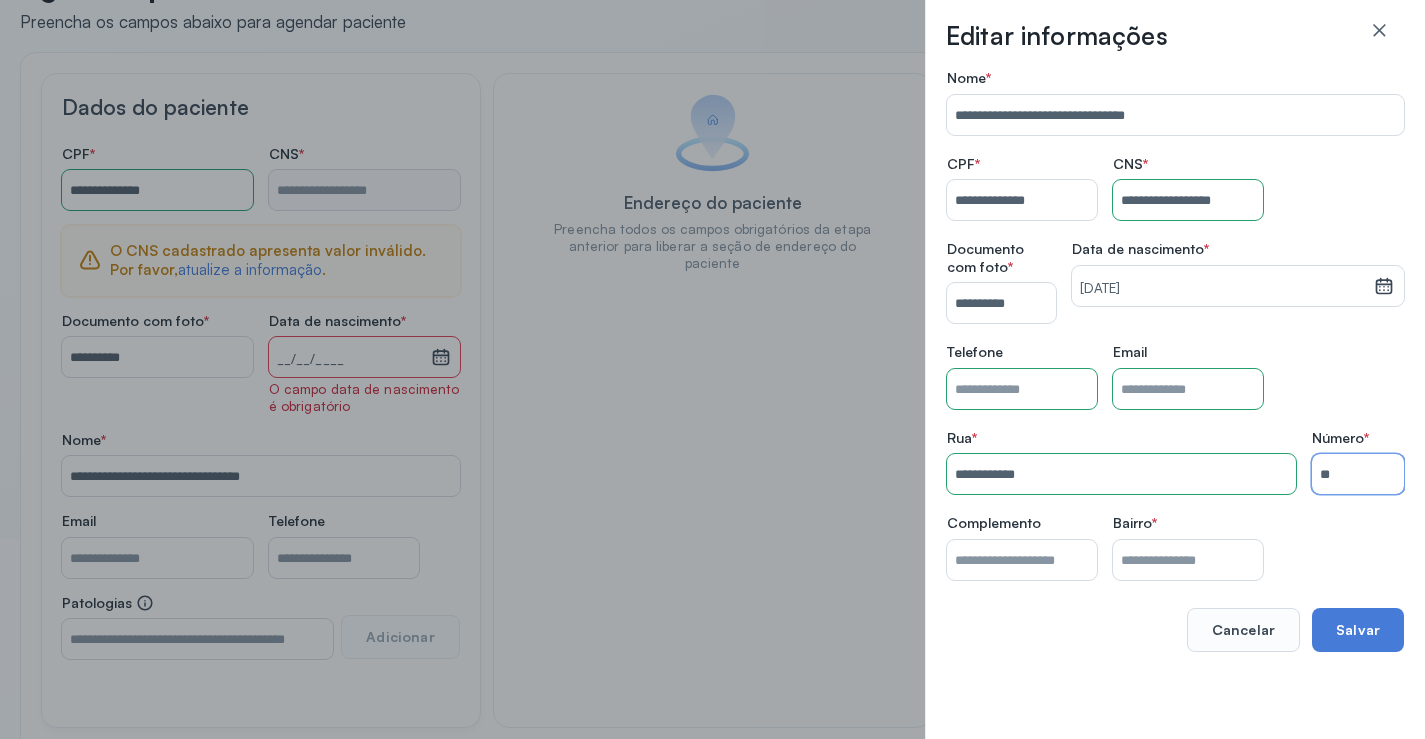 click on "Nome   *" at bounding box center [1188, 560] 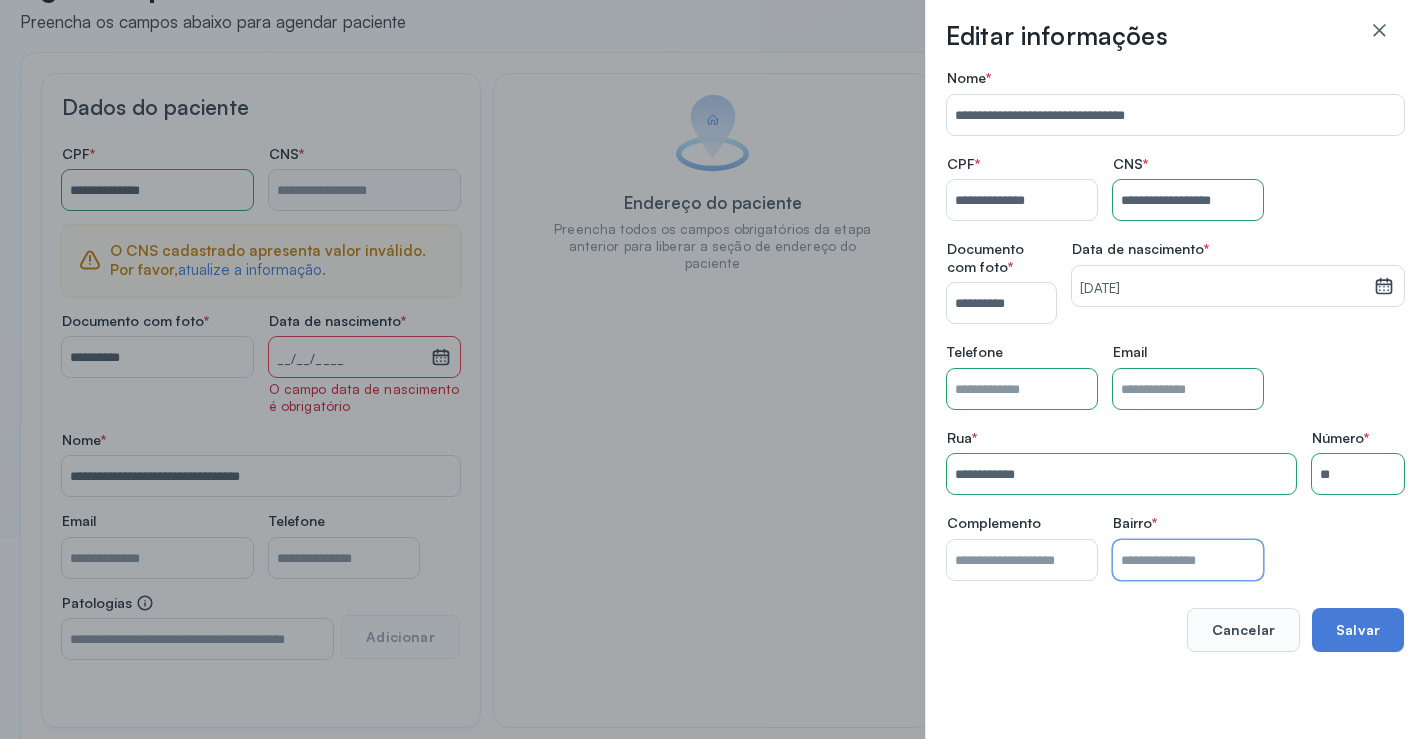 type on "******" 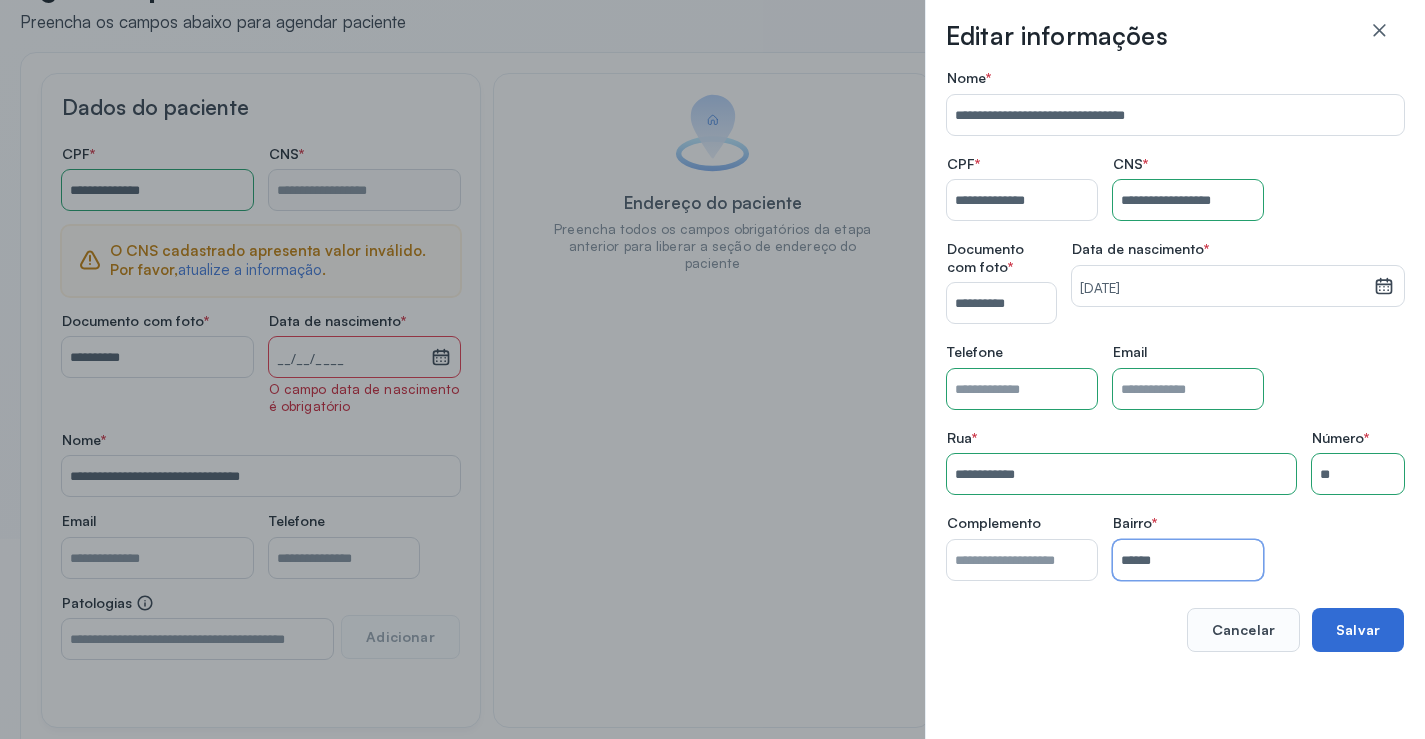 click on "Salvar" at bounding box center [1358, 630] 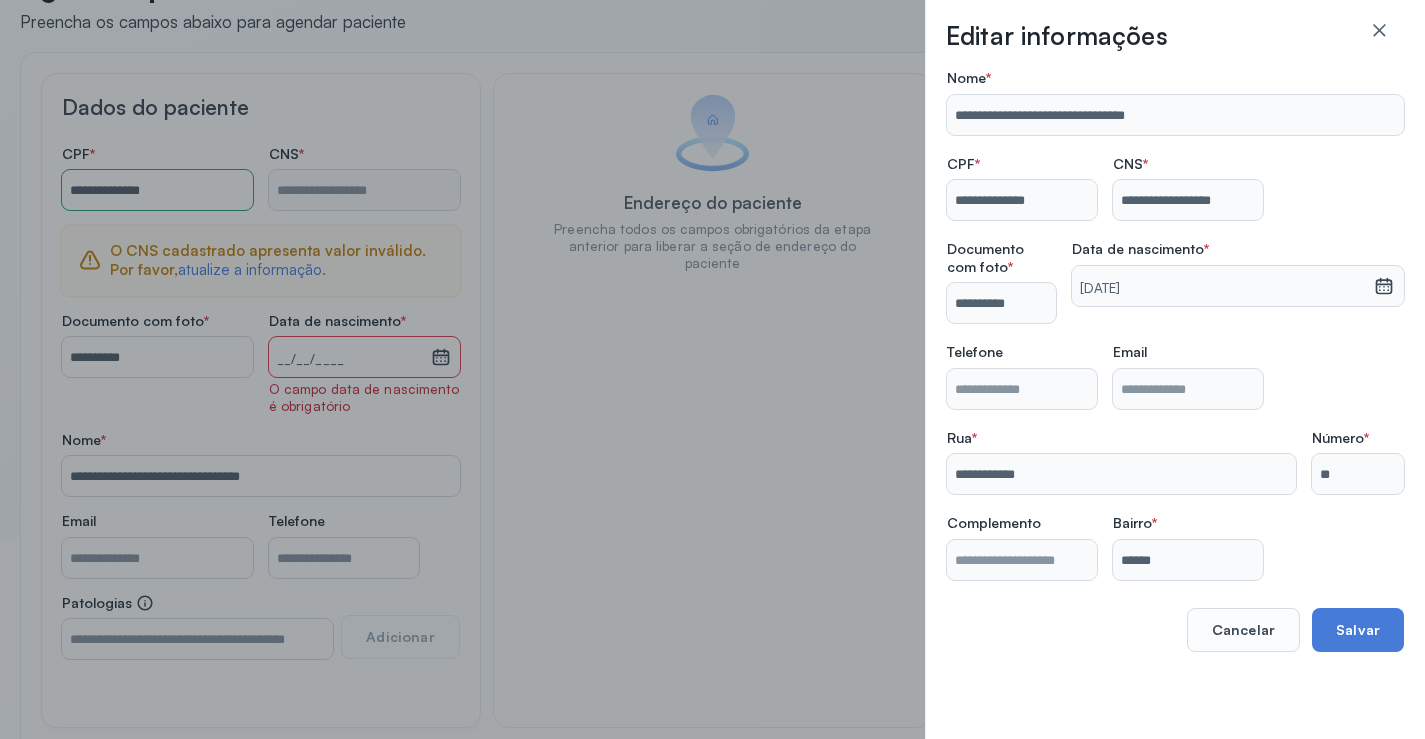 type on "**********" 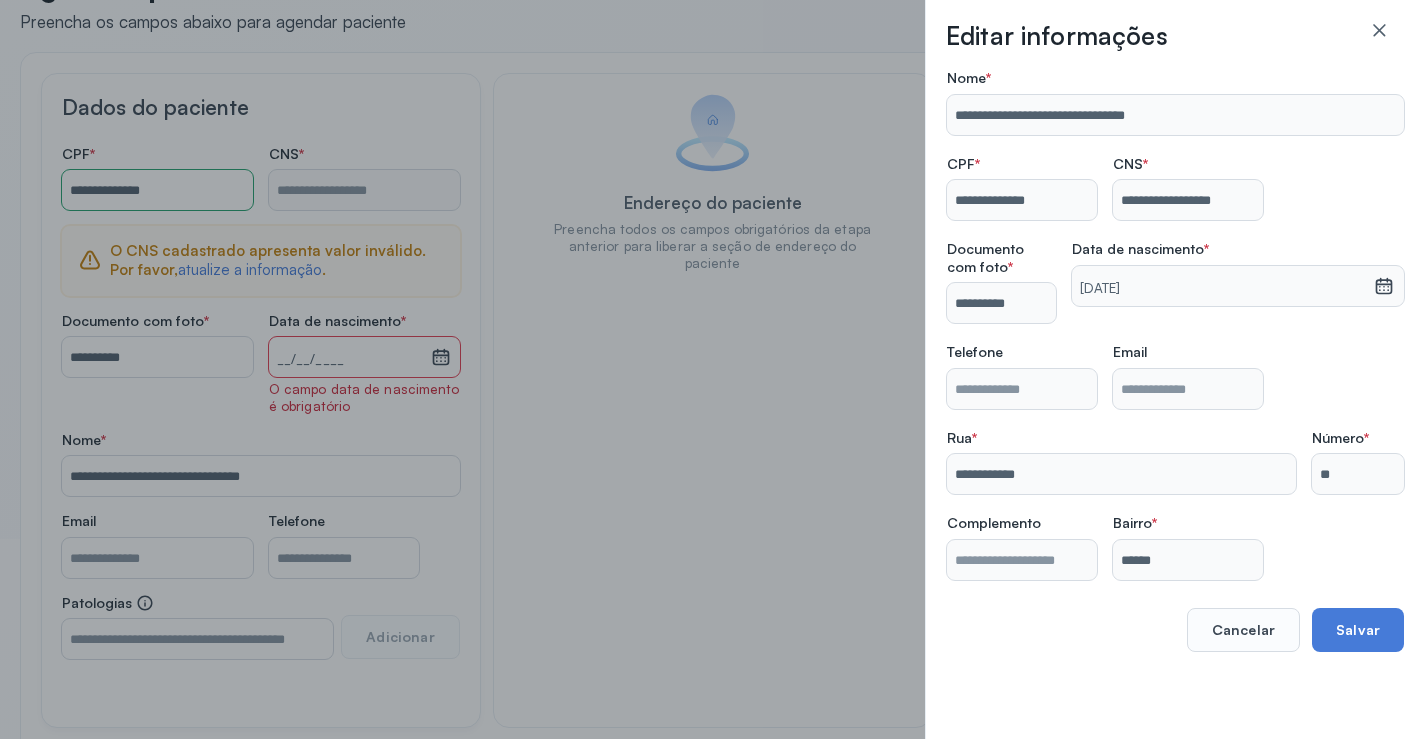 type on "**********" 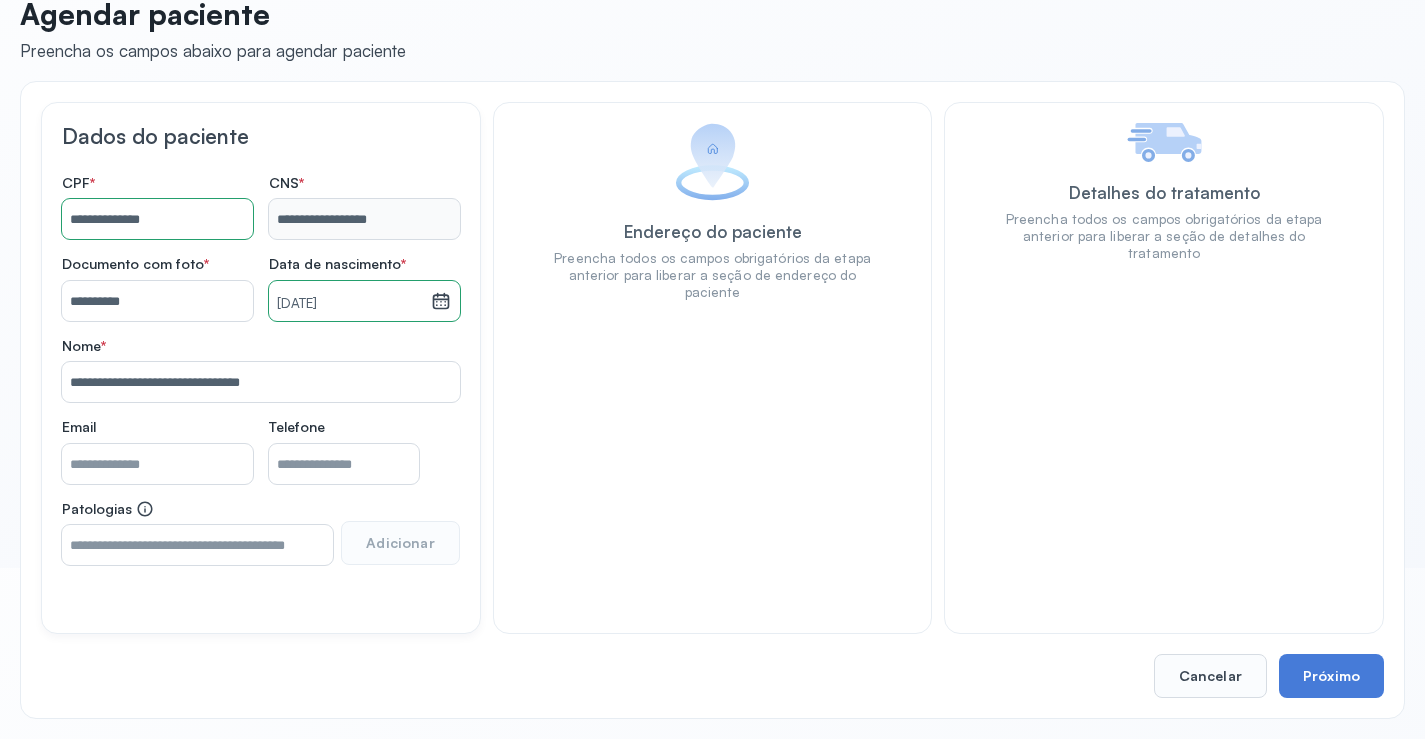 scroll, scrollTop: 171, scrollLeft: 0, axis: vertical 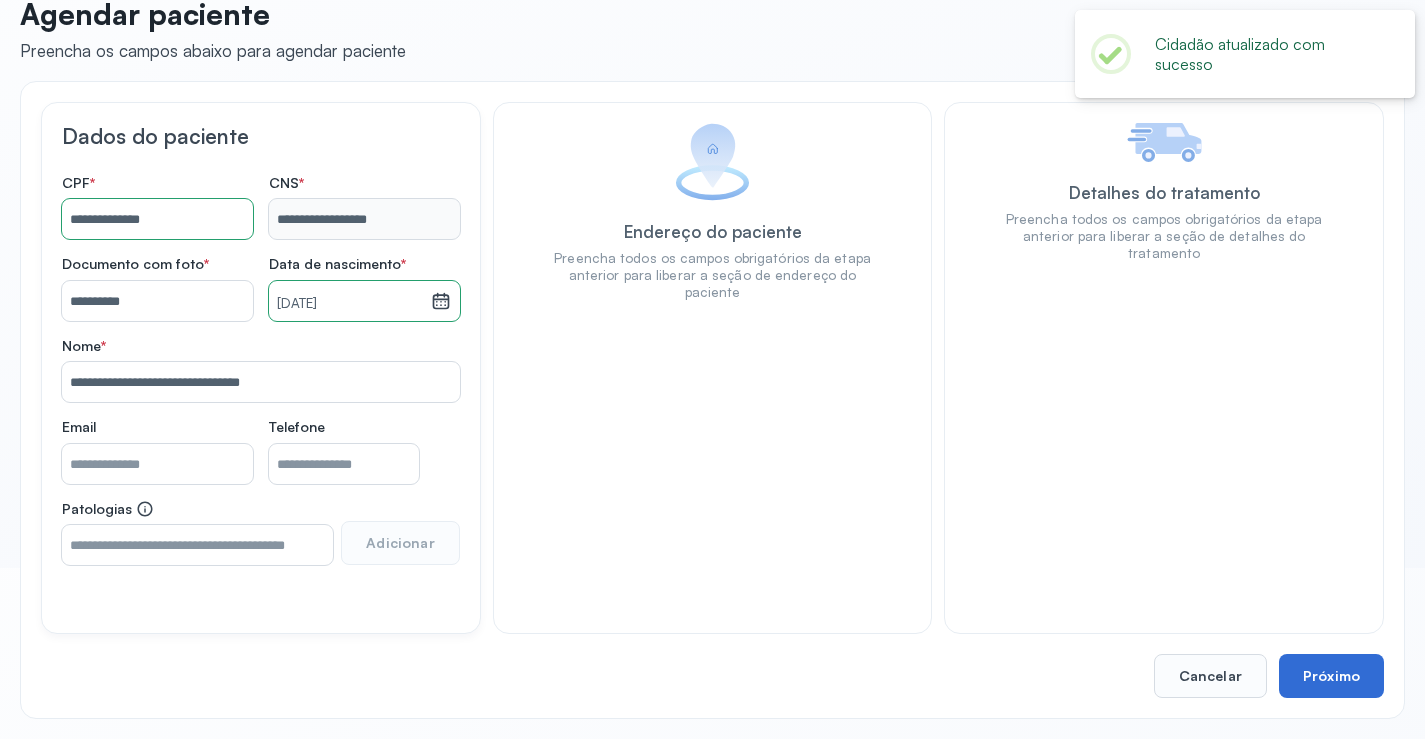 click on "Próximo" at bounding box center [1331, 676] 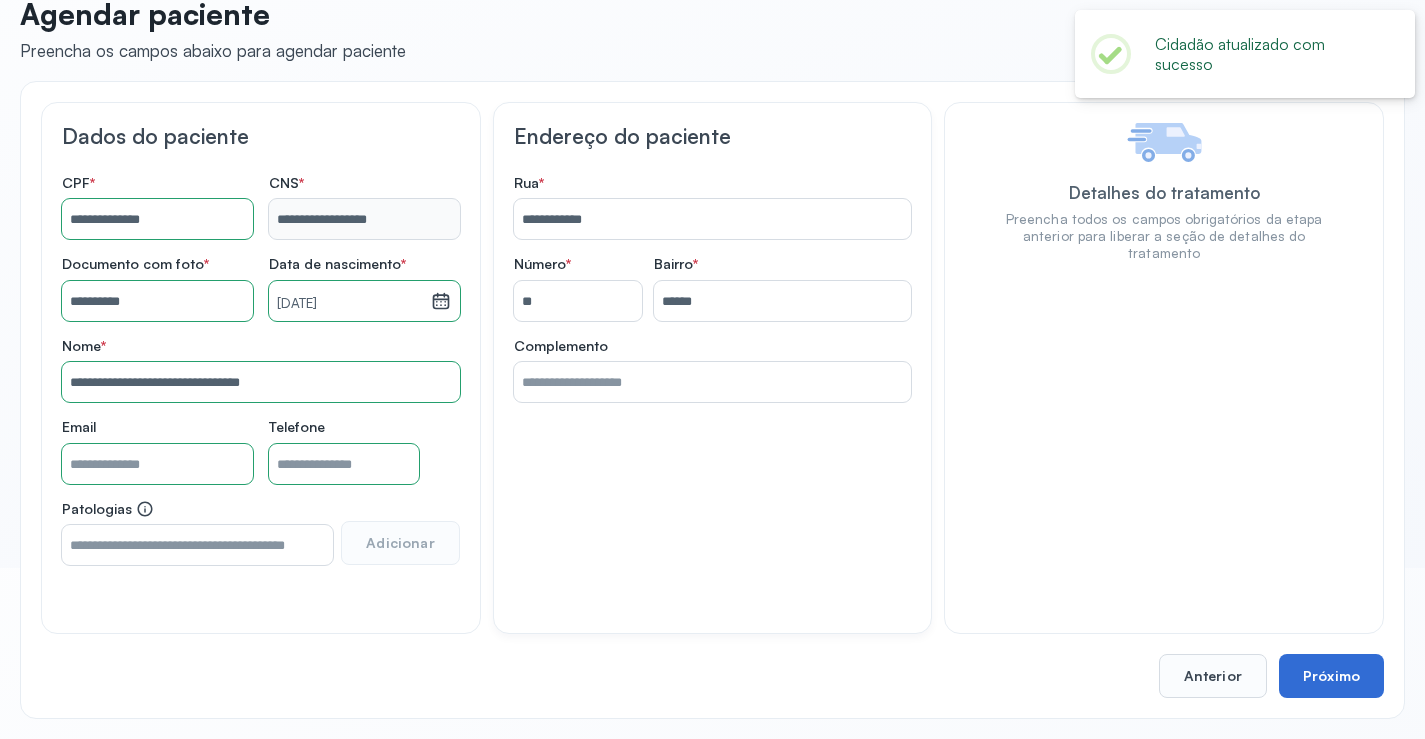 click on "Próximo" at bounding box center [1331, 676] 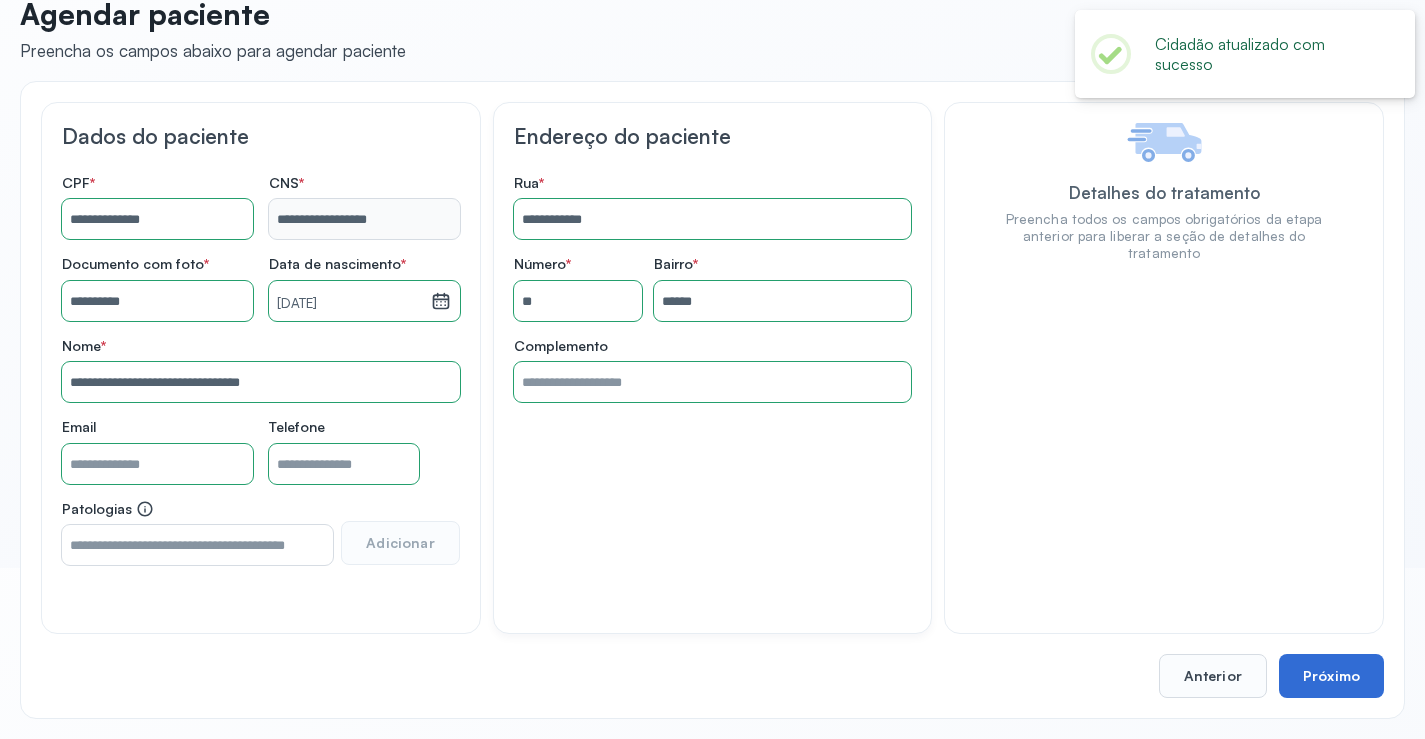 click on "Próximo" at bounding box center (1331, 676) 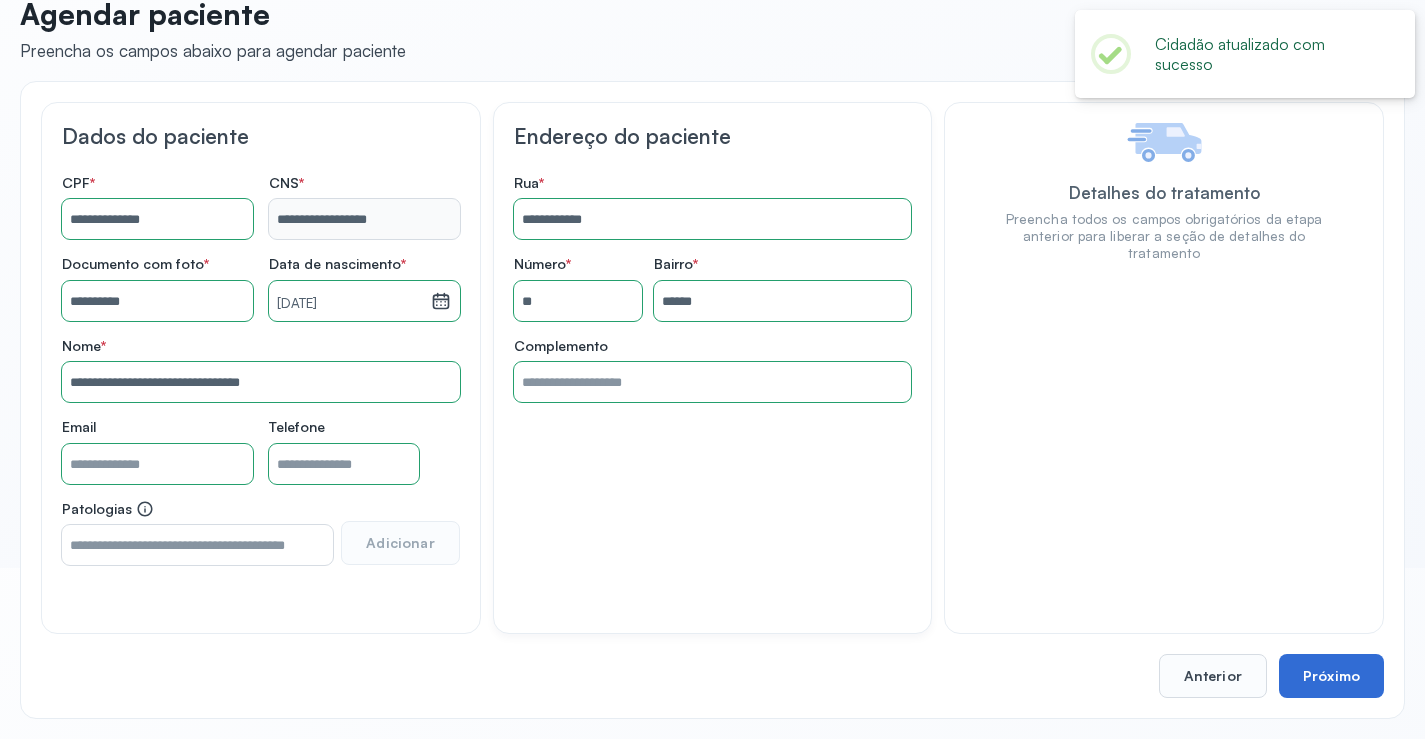 drag, startPoint x: 1314, startPoint y: 672, endPoint x: 1308, endPoint y: 653, distance: 19.924858 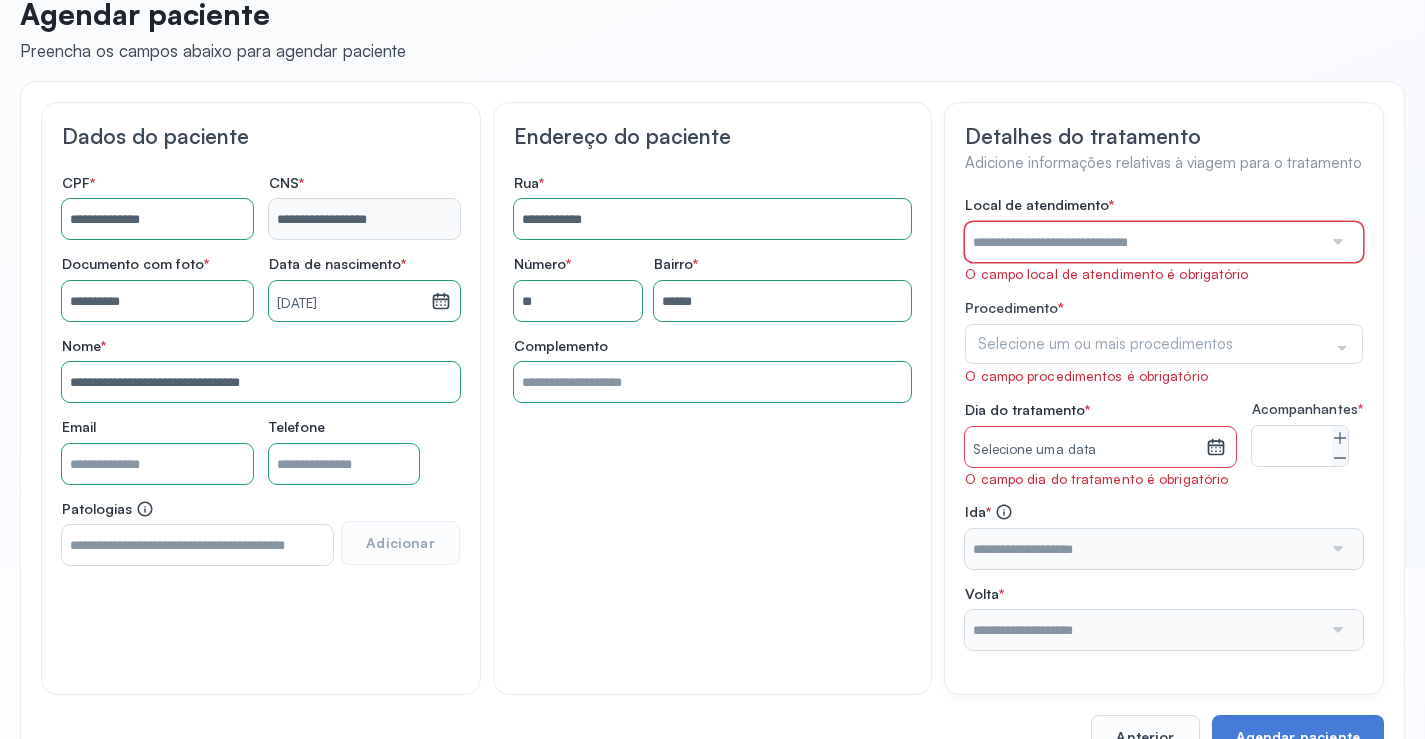 click at bounding box center (1143, 242) 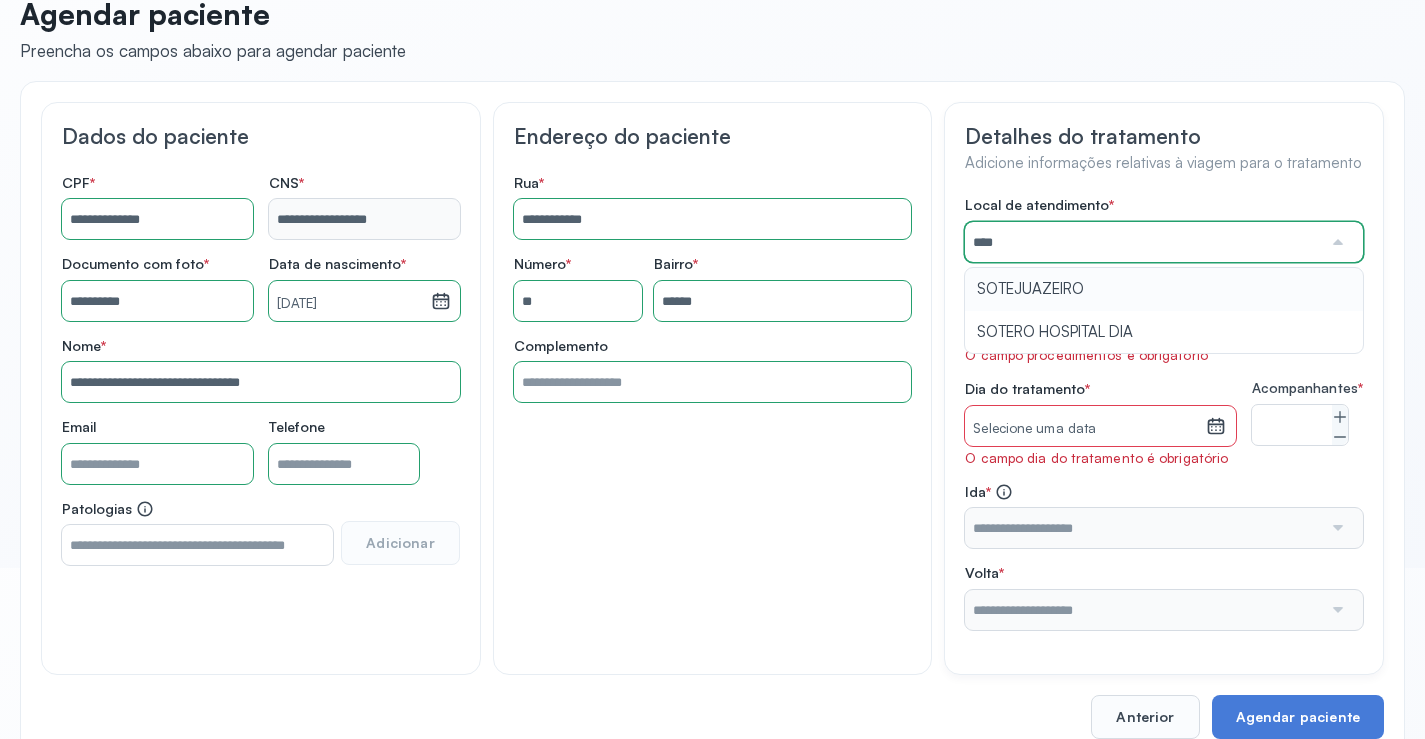type on "**********" 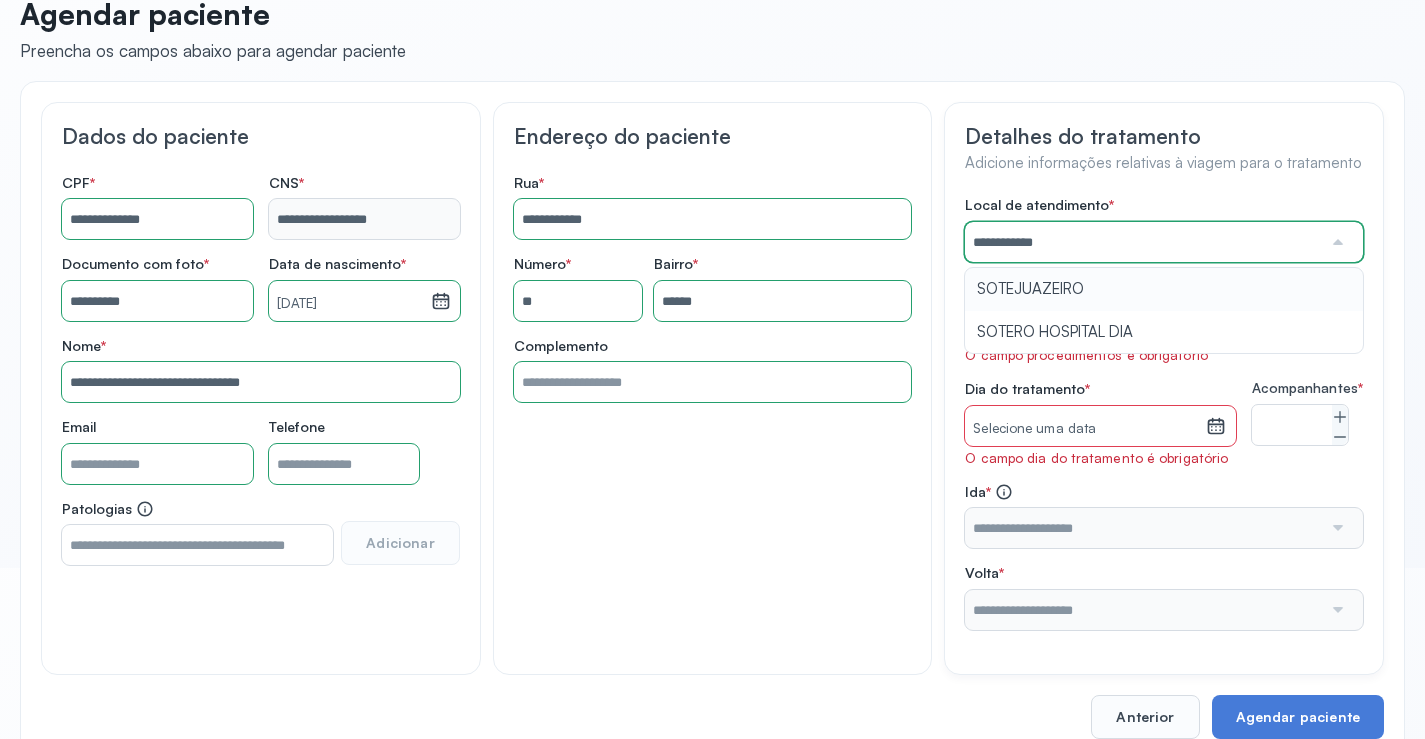 click on "**********" at bounding box center [1164, 412] 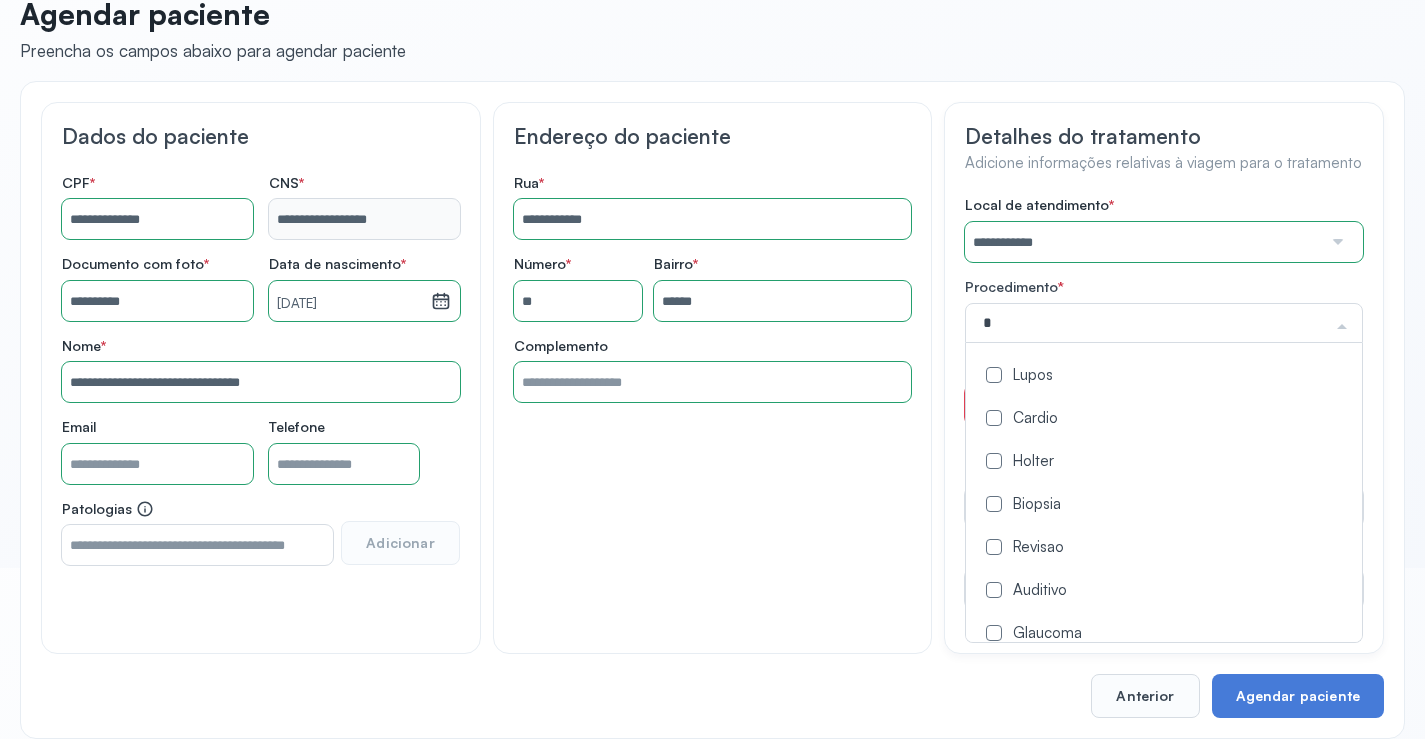 type on "**" 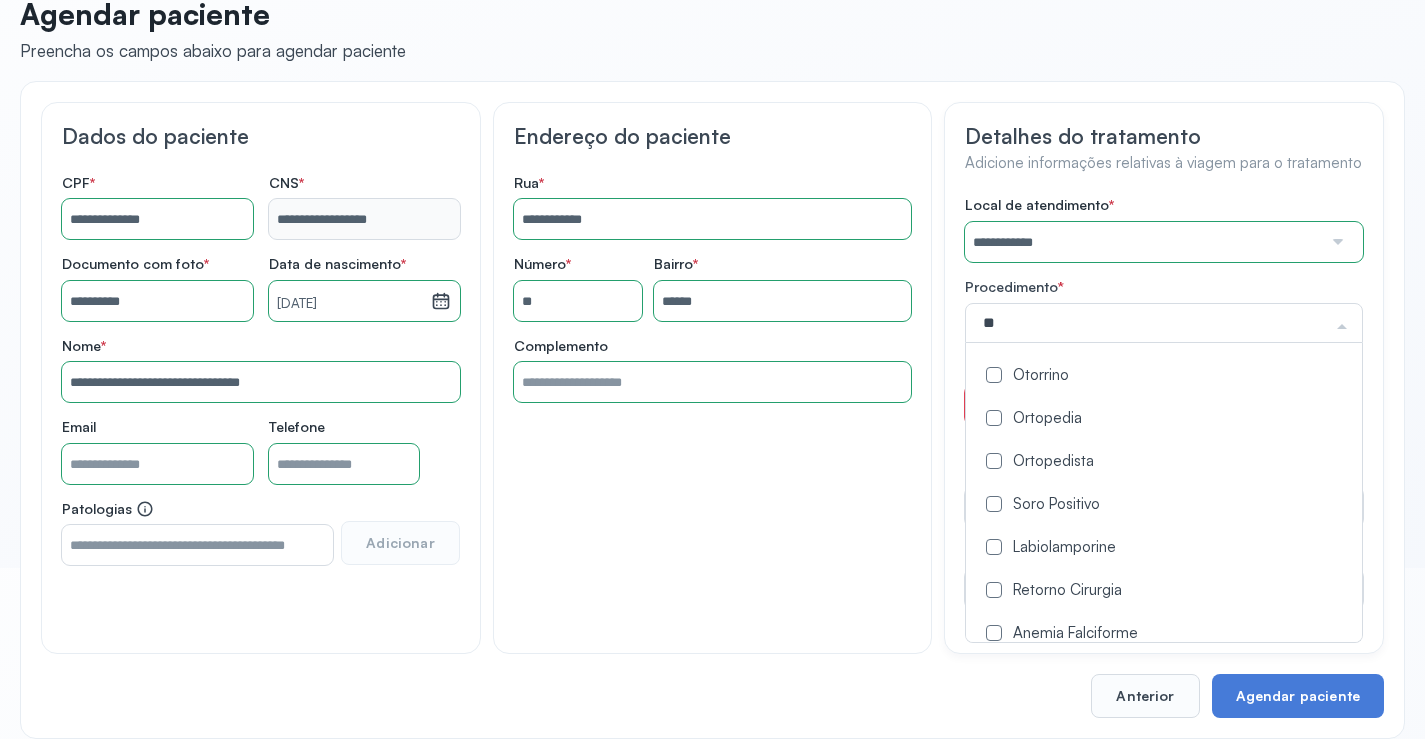 click on "Ortopedia" 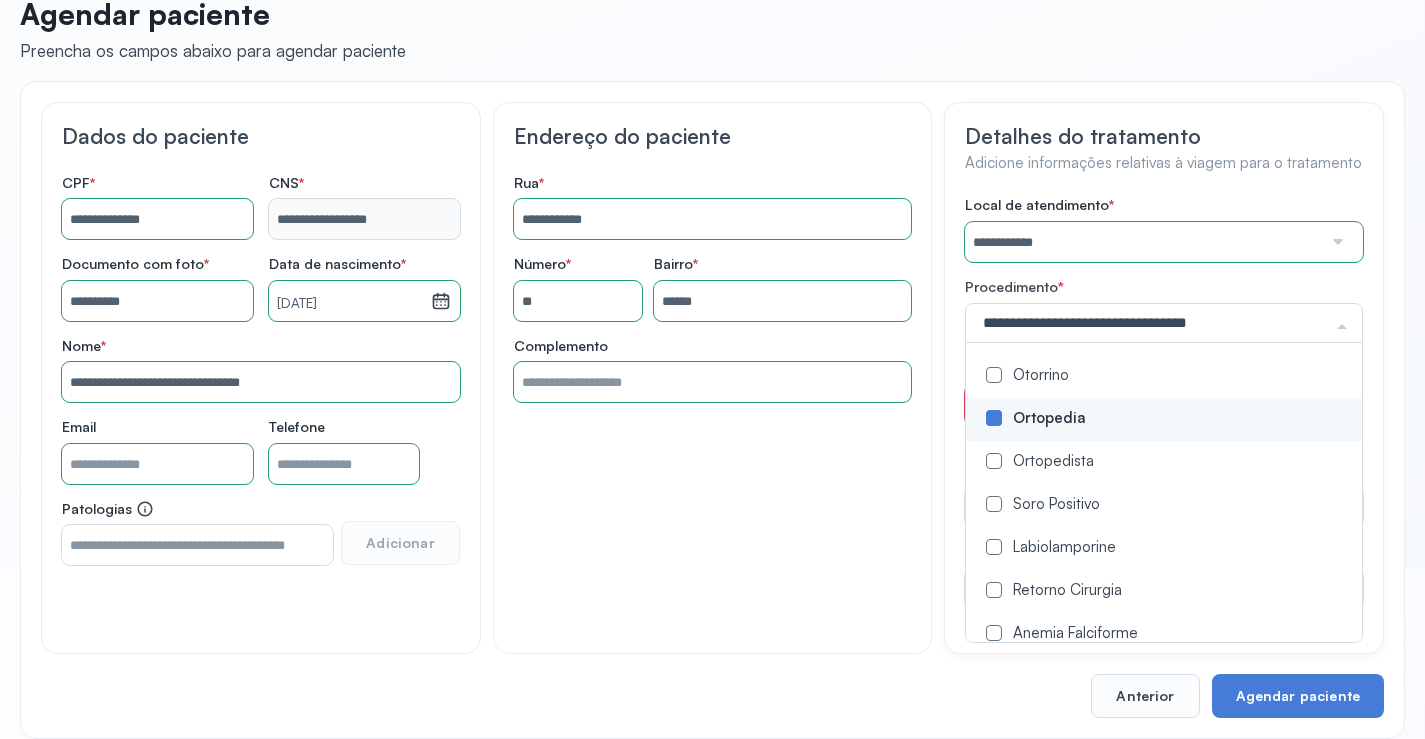 click on "**********" 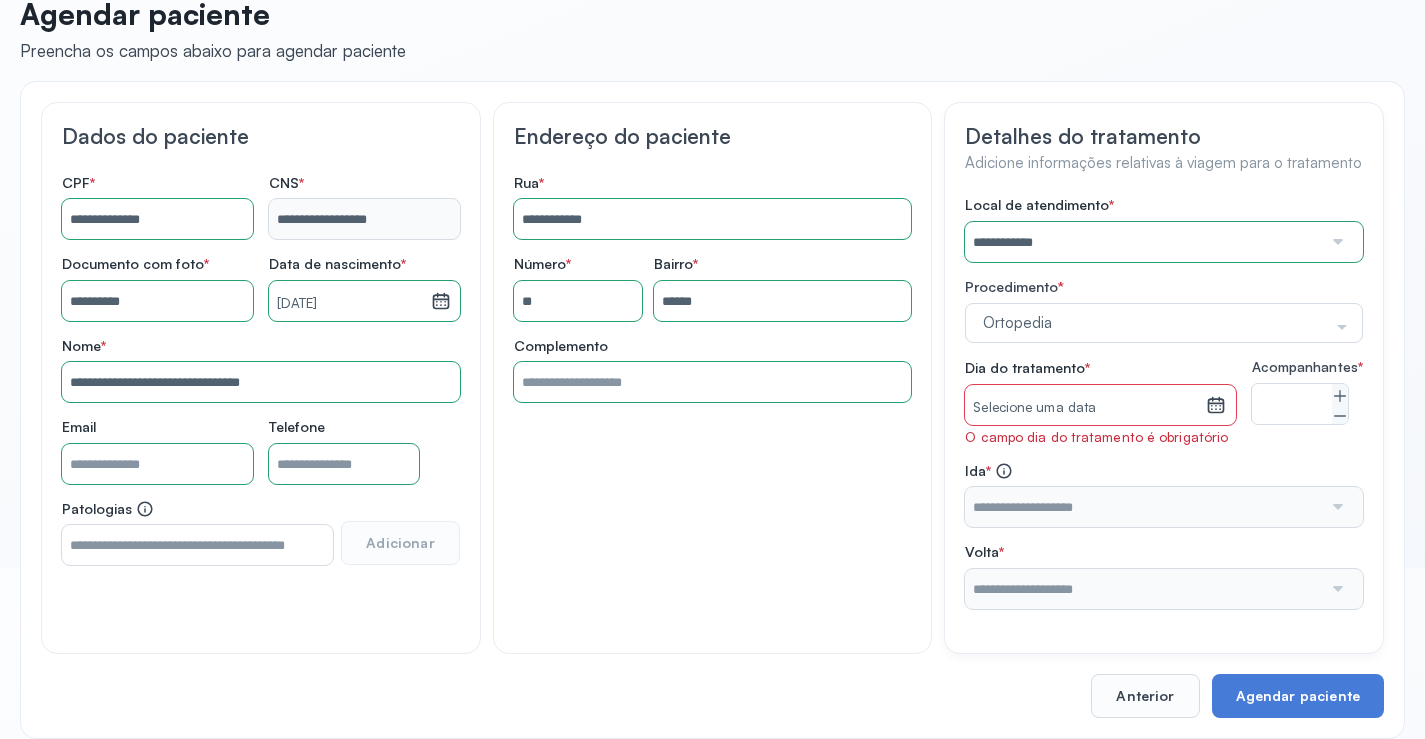 click on "Selecione uma data" at bounding box center (1085, 408) 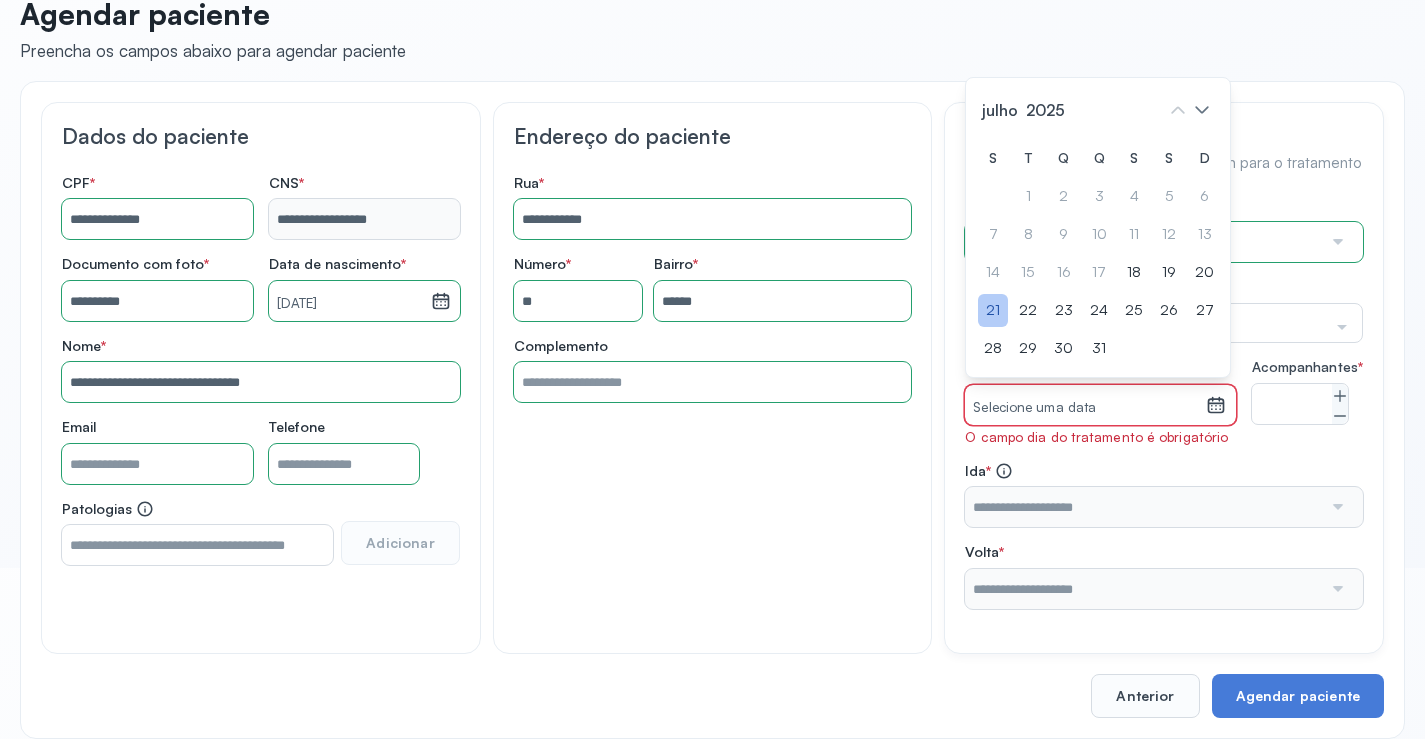 drag, startPoint x: 1000, startPoint y: 308, endPoint x: 1011, endPoint y: 309, distance: 11.045361 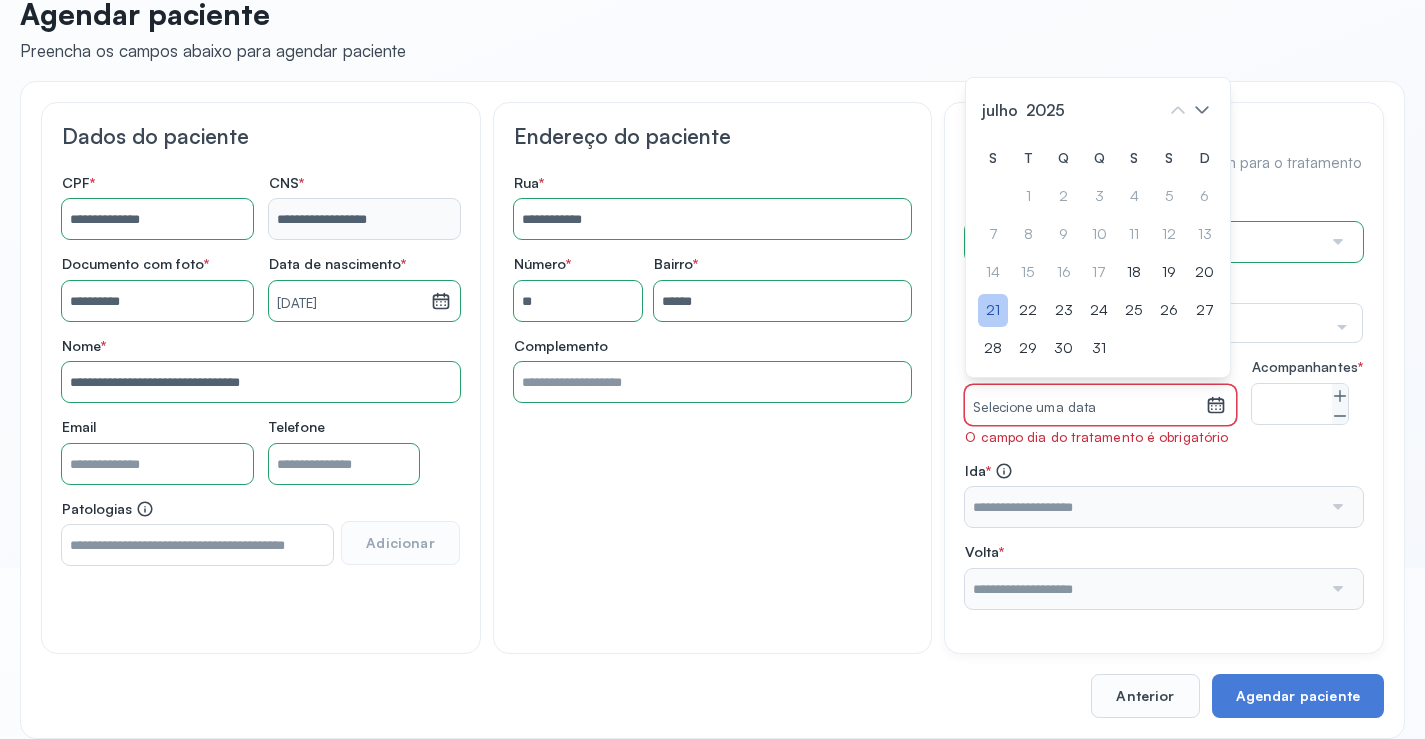 click on "21" 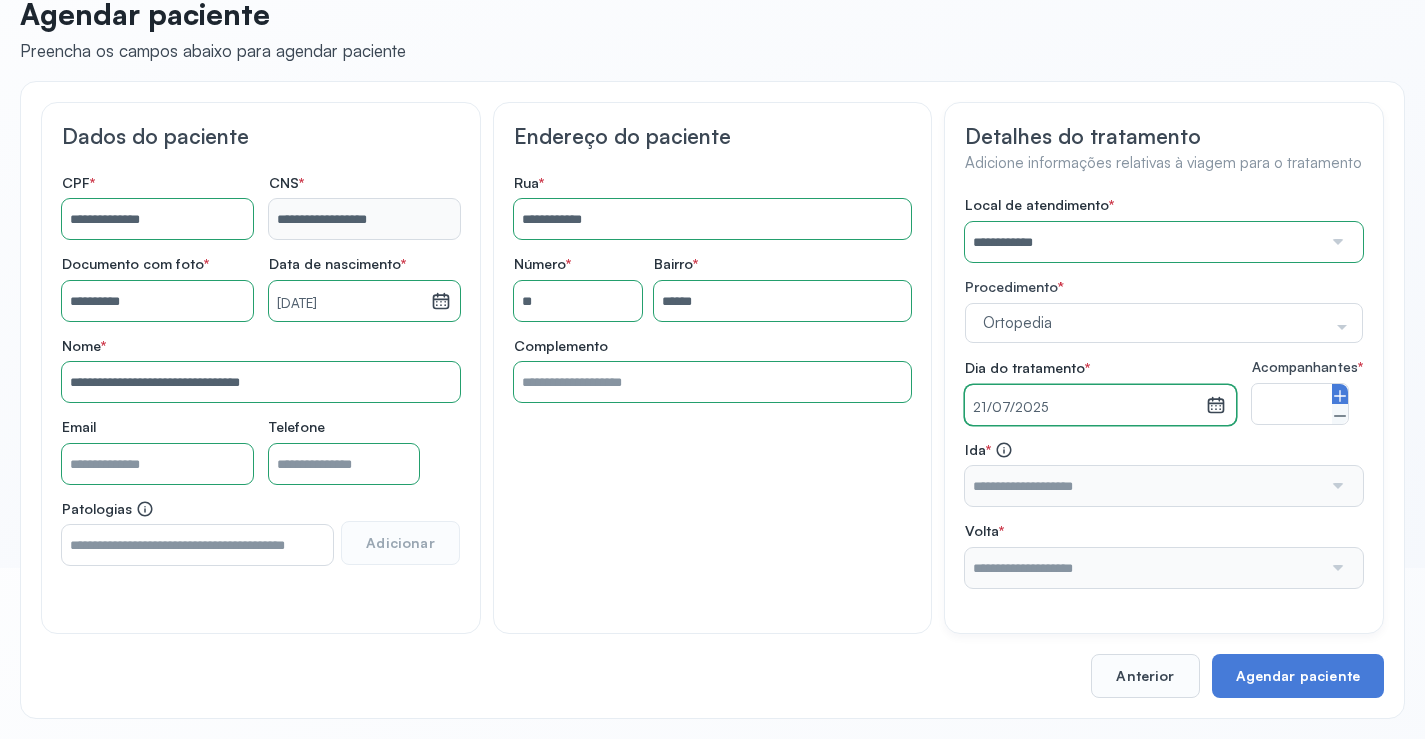 click 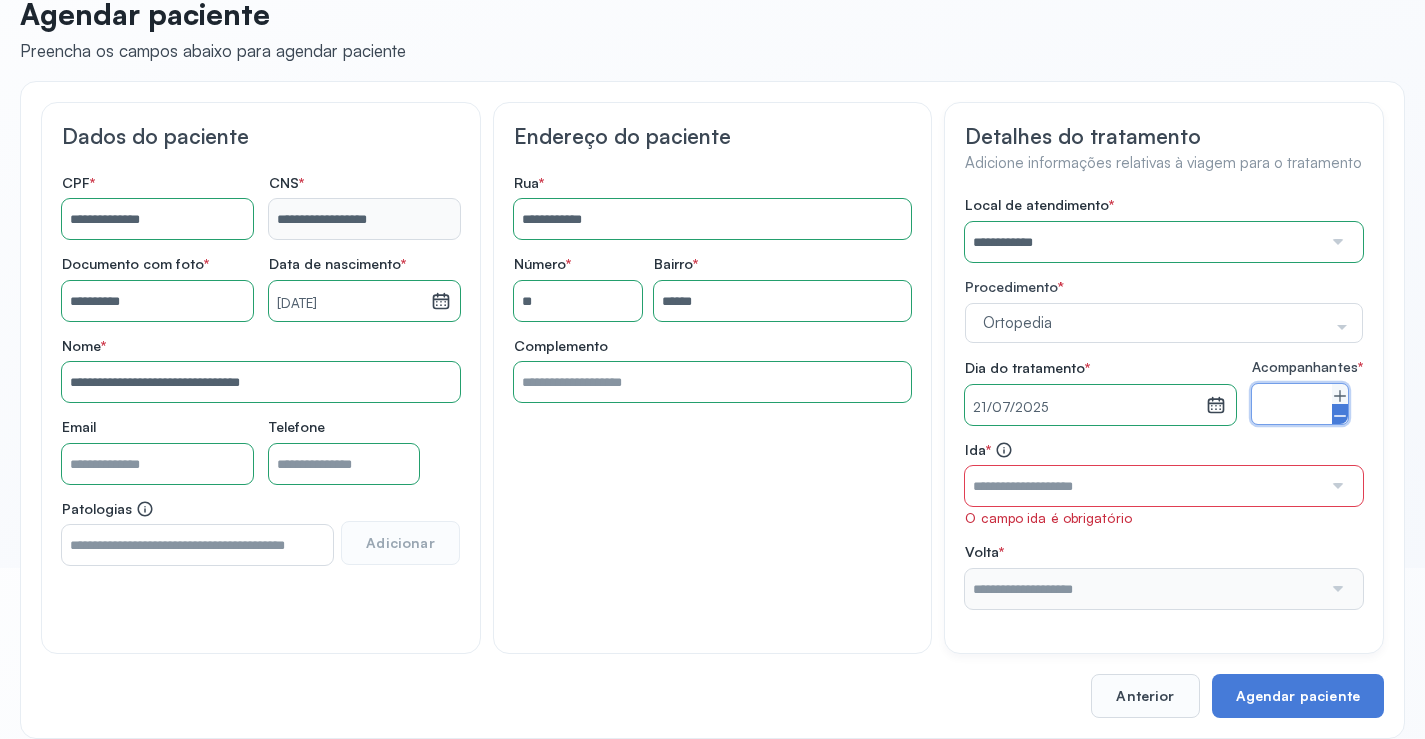 click 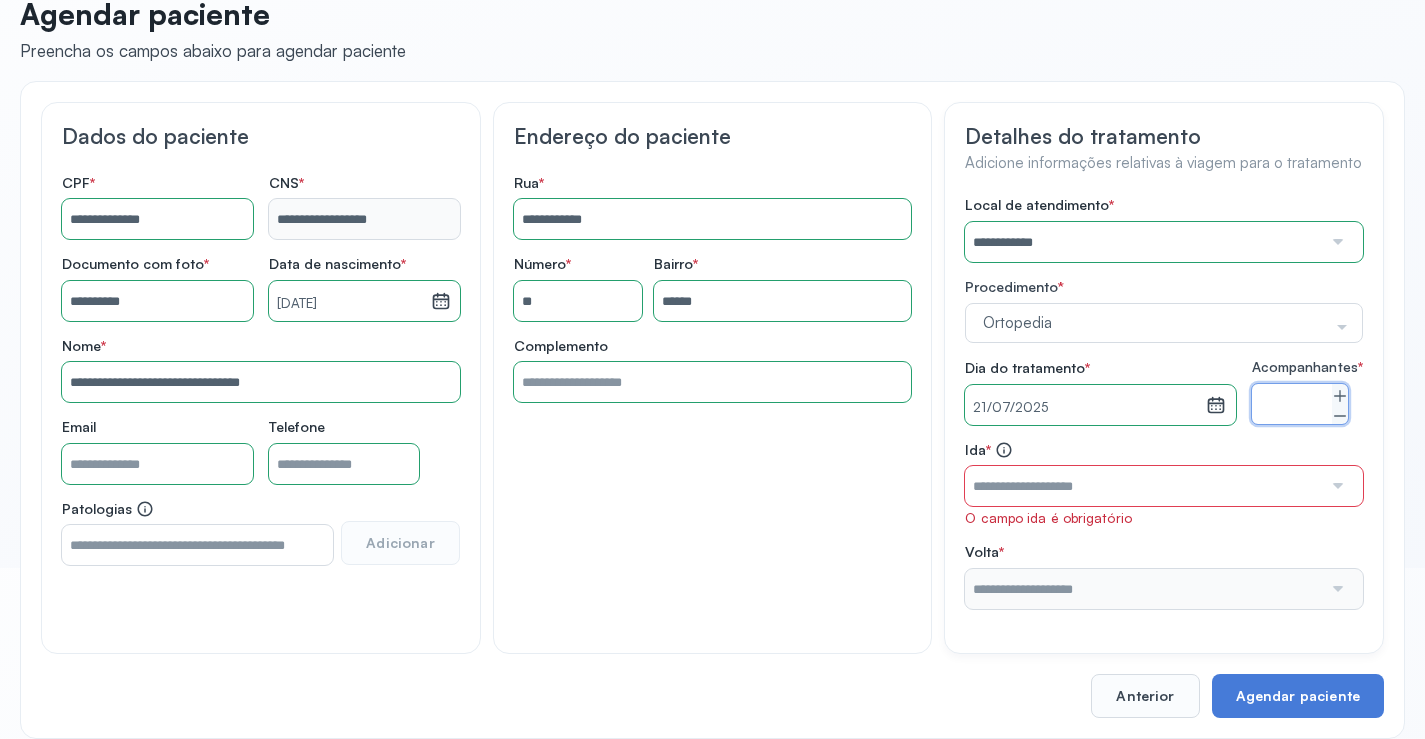 type on "*" 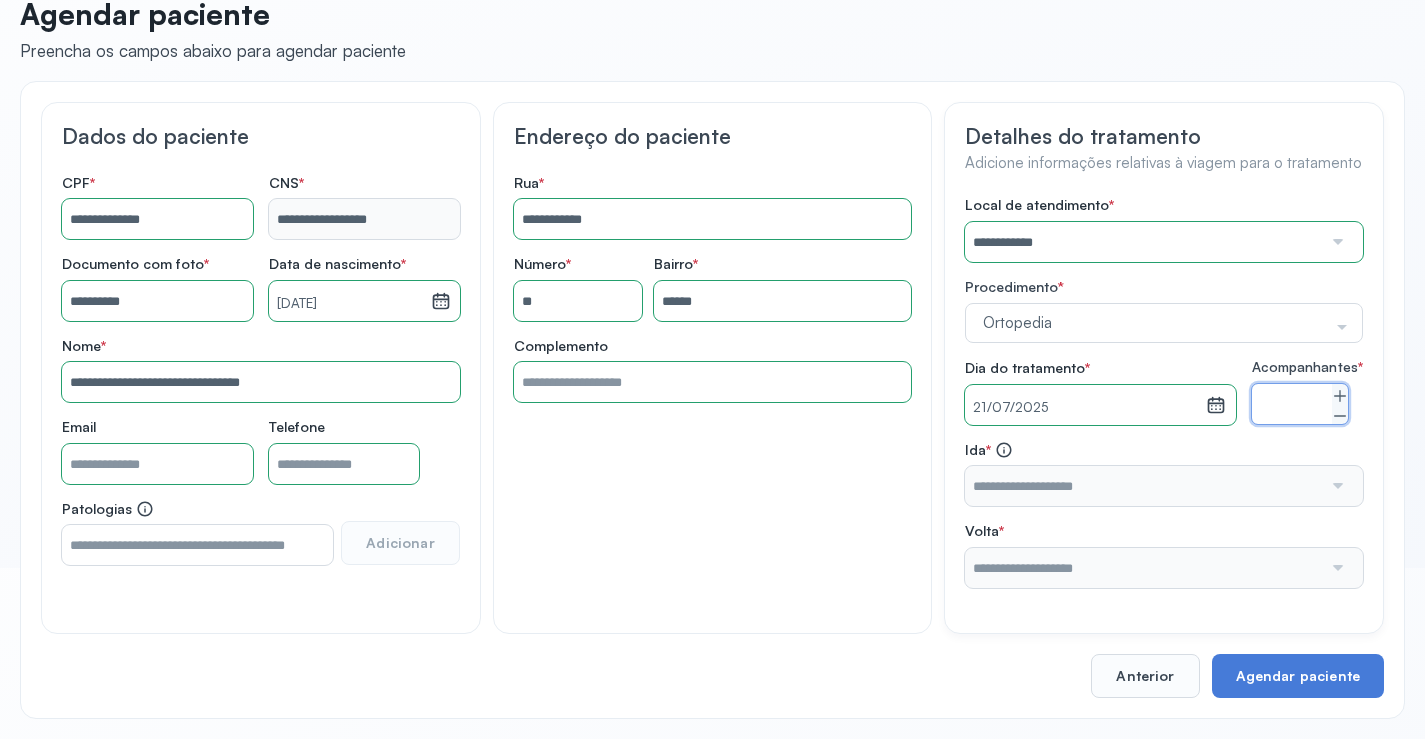 click at bounding box center (1336, 486) 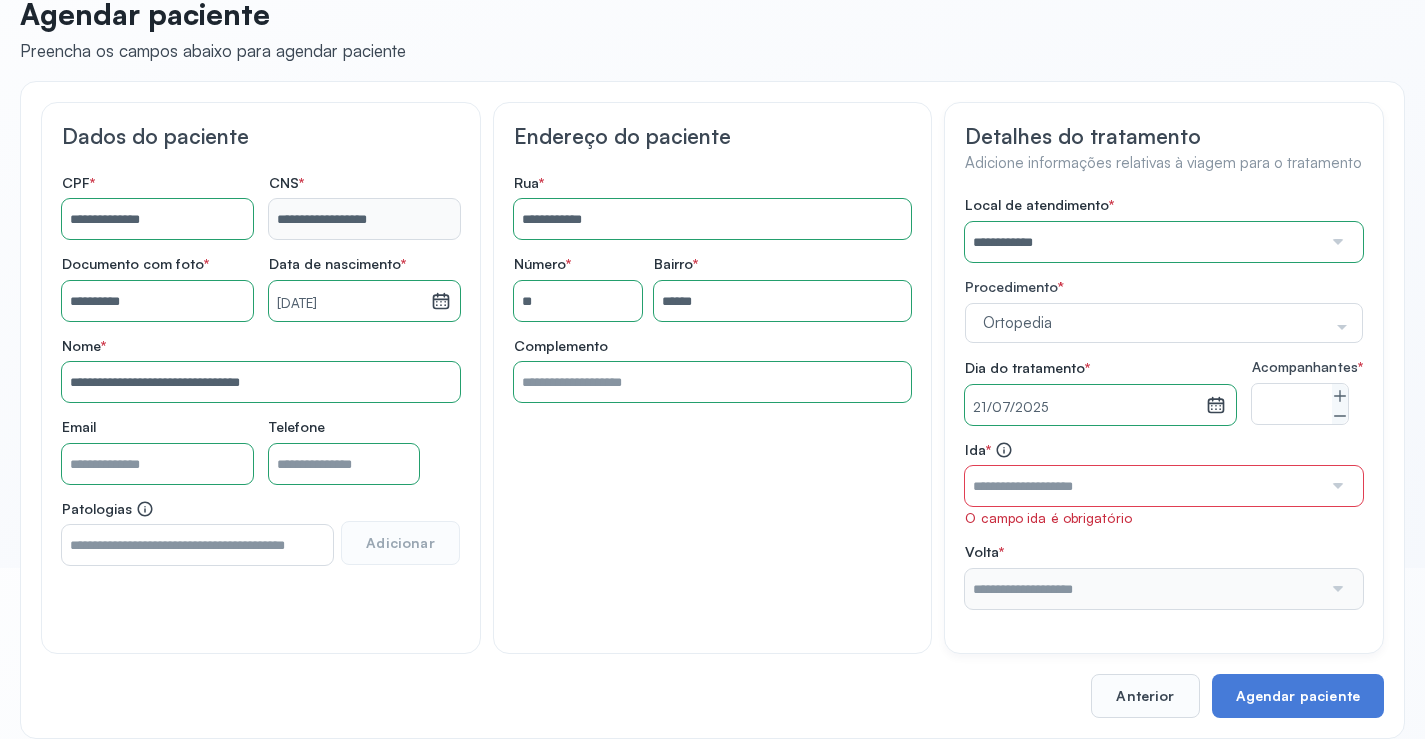 drag, startPoint x: 1325, startPoint y: 510, endPoint x: 1314, endPoint y: 499, distance: 15.556349 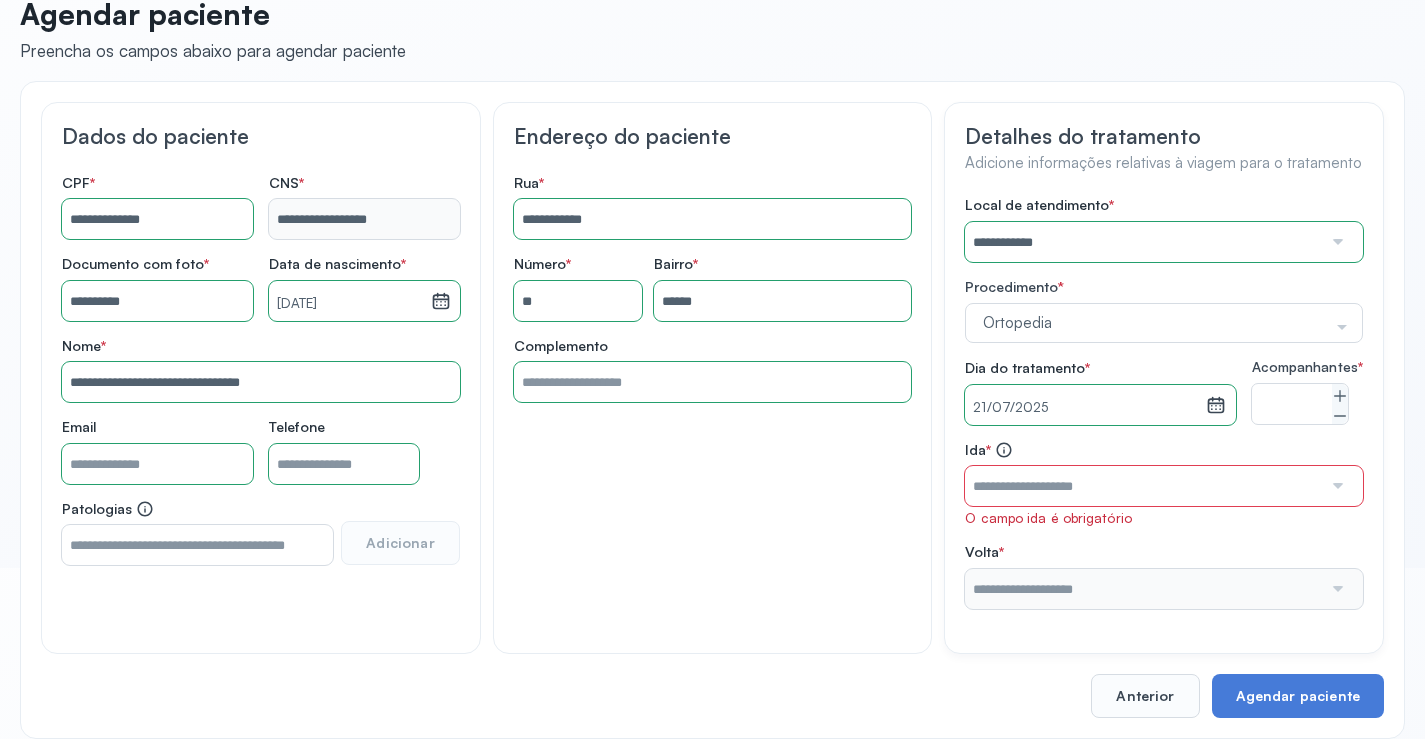 click at bounding box center [1336, 486] 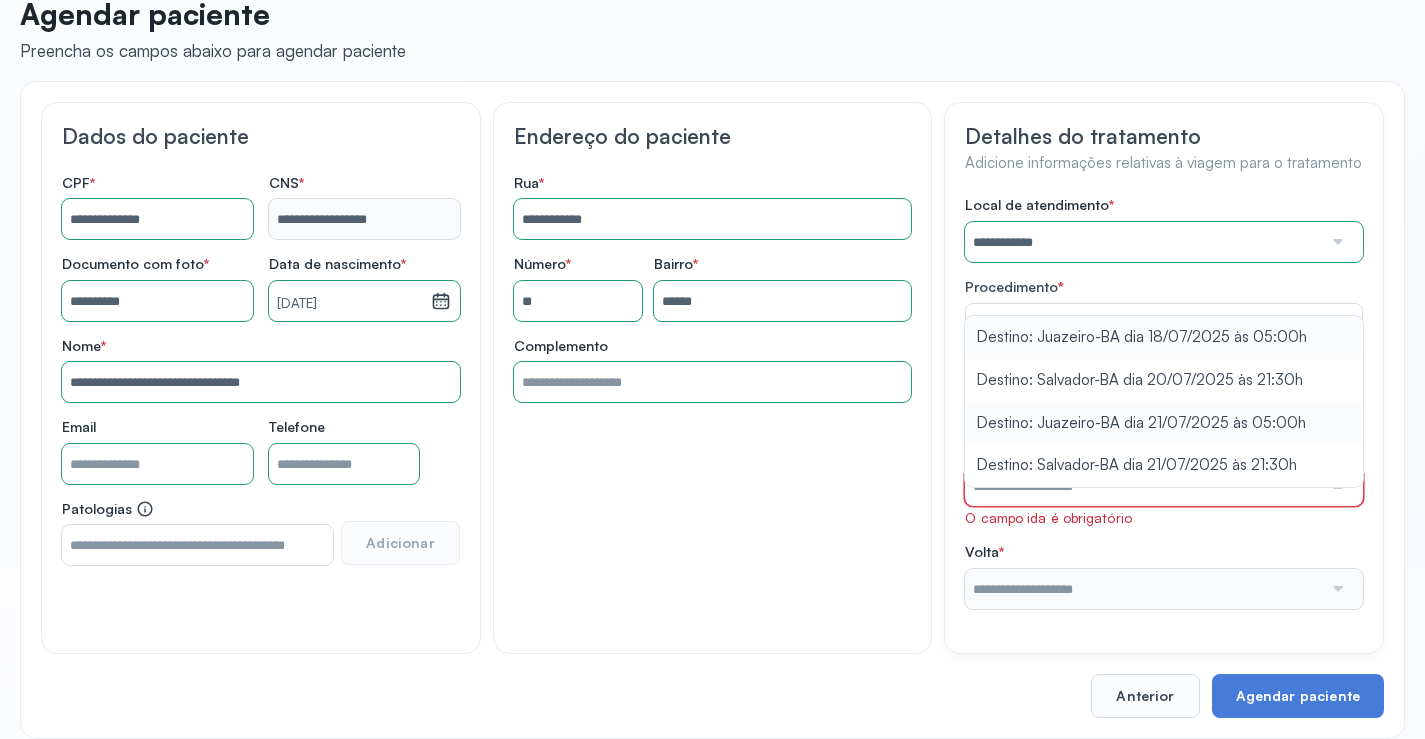 type on "**********" 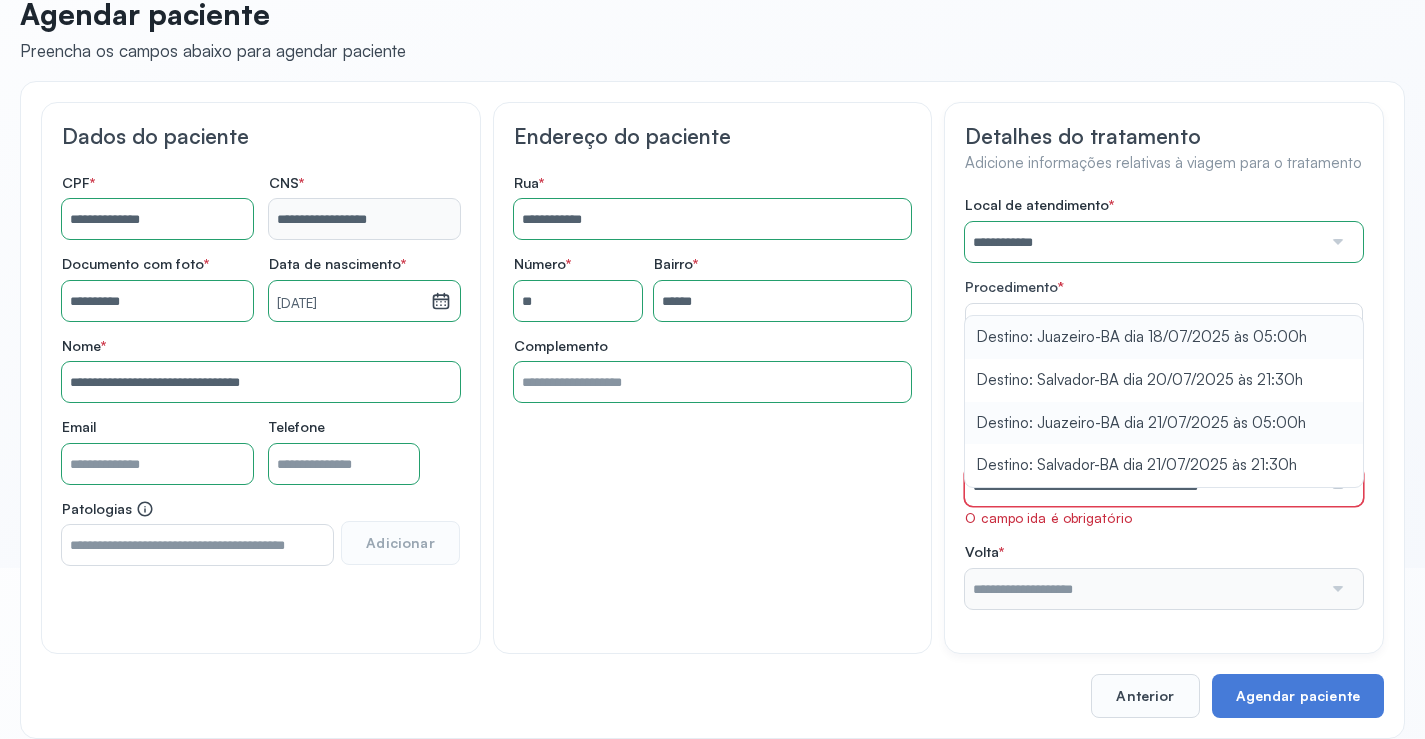 click on "**********" at bounding box center [1164, 402] 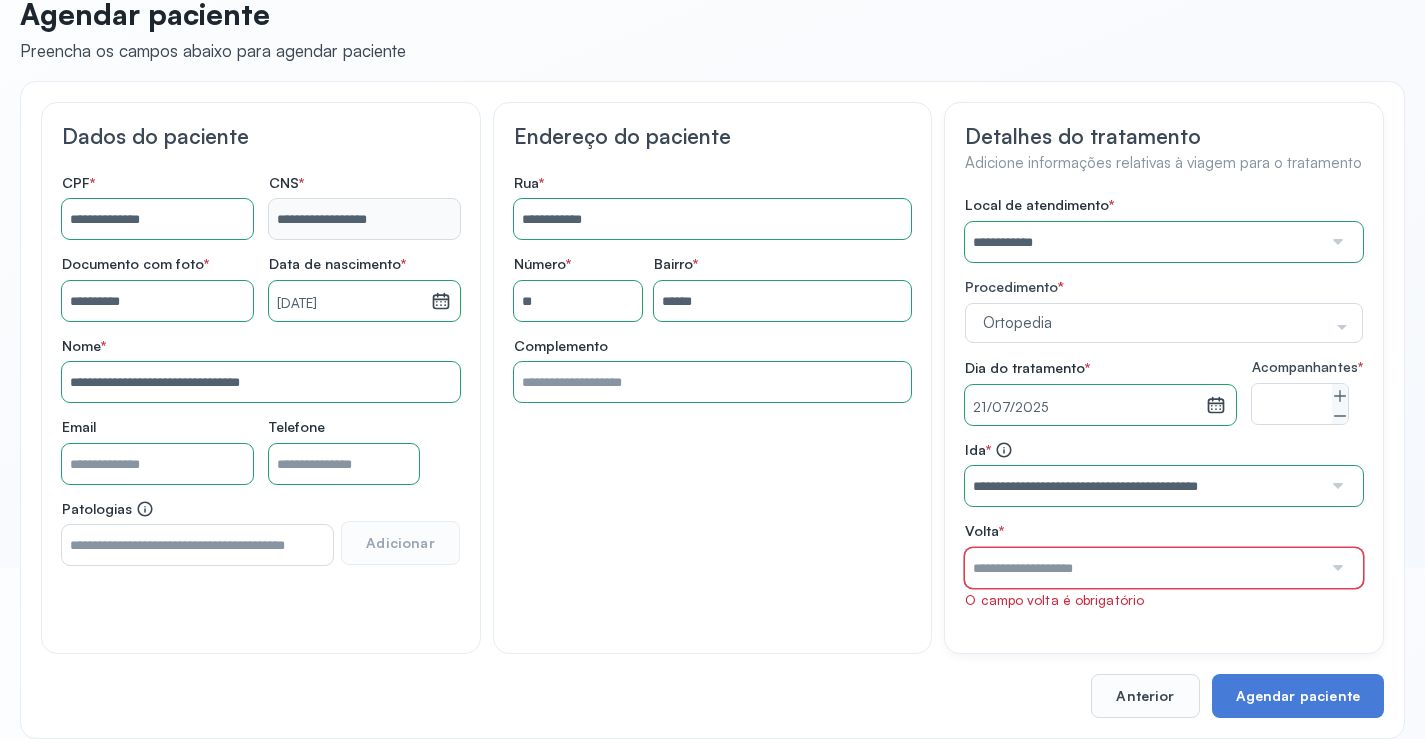 click at bounding box center [1143, 568] 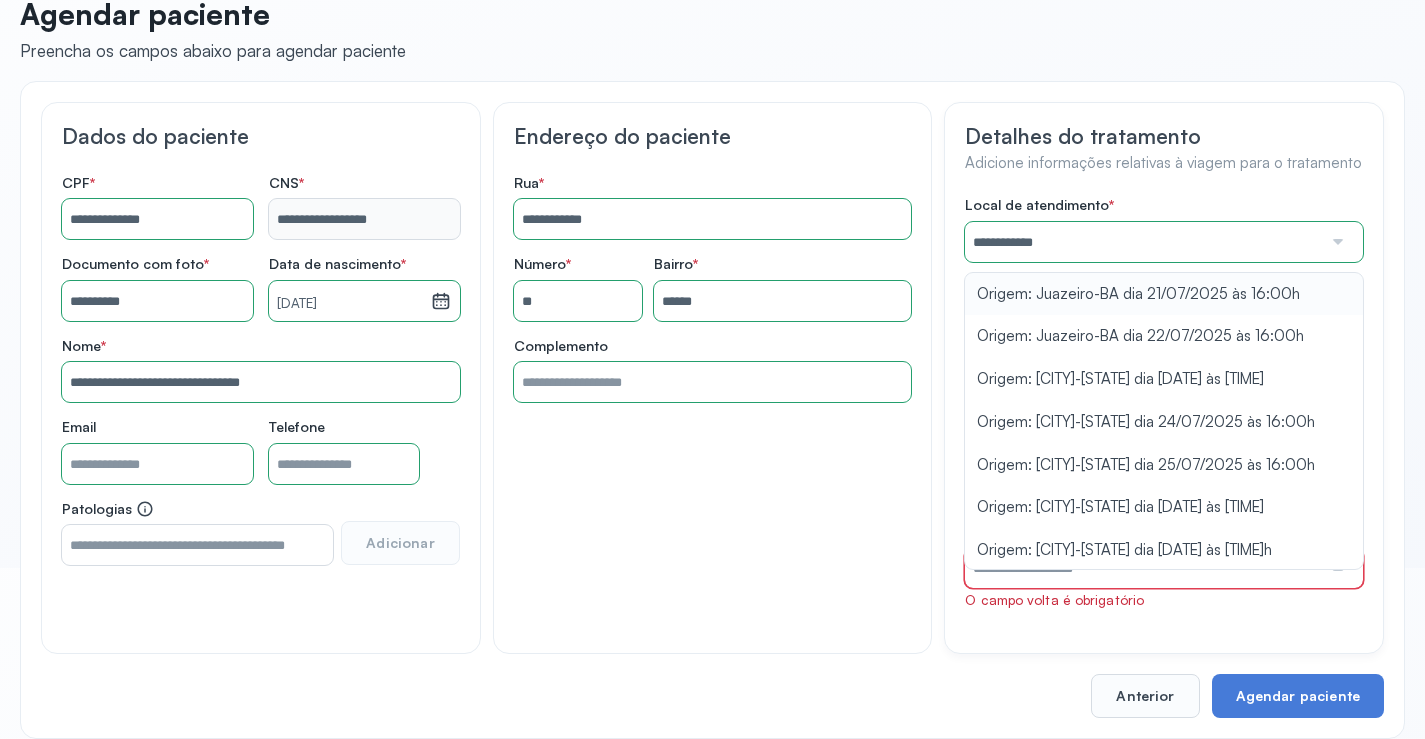 type on "**********" 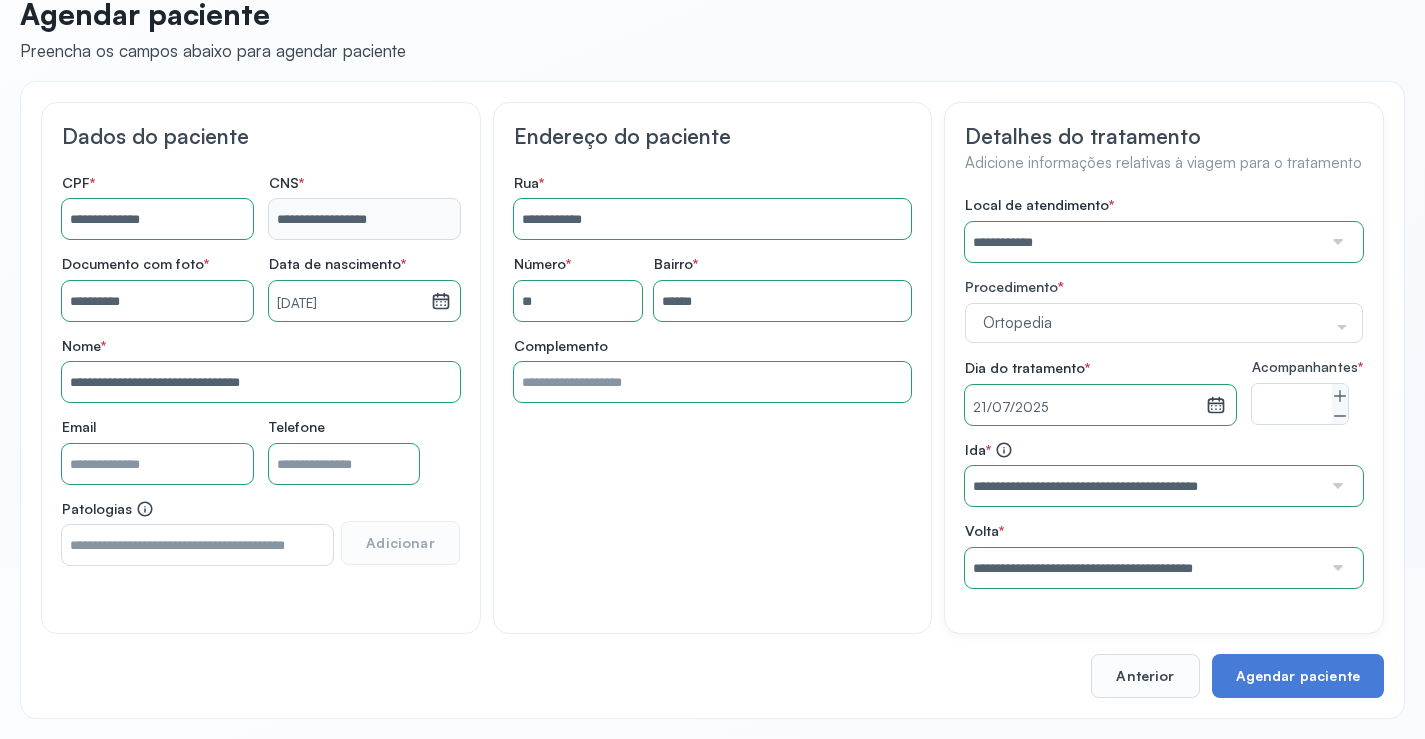 click on "**********" at bounding box center (1164, 392) 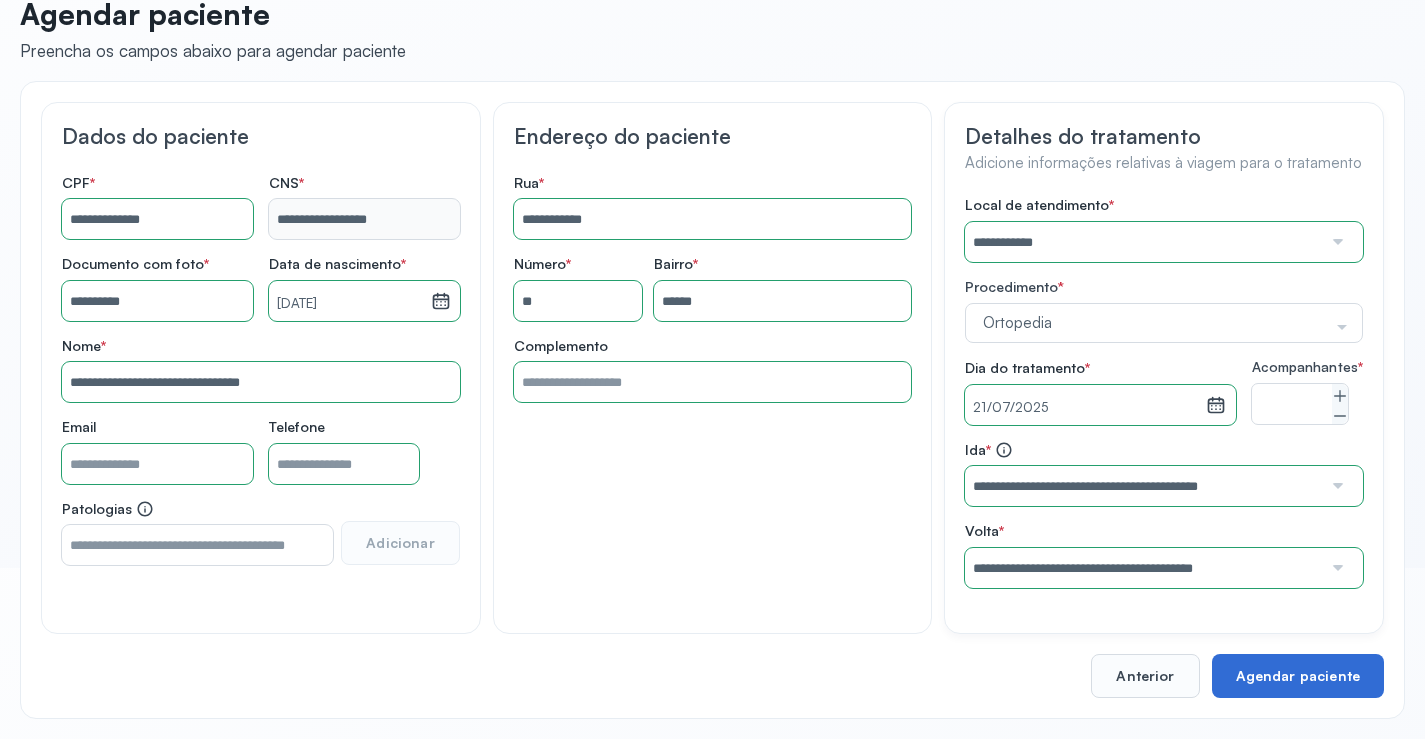 click on "Agendar paciente" at bounding box center (1298, 676) 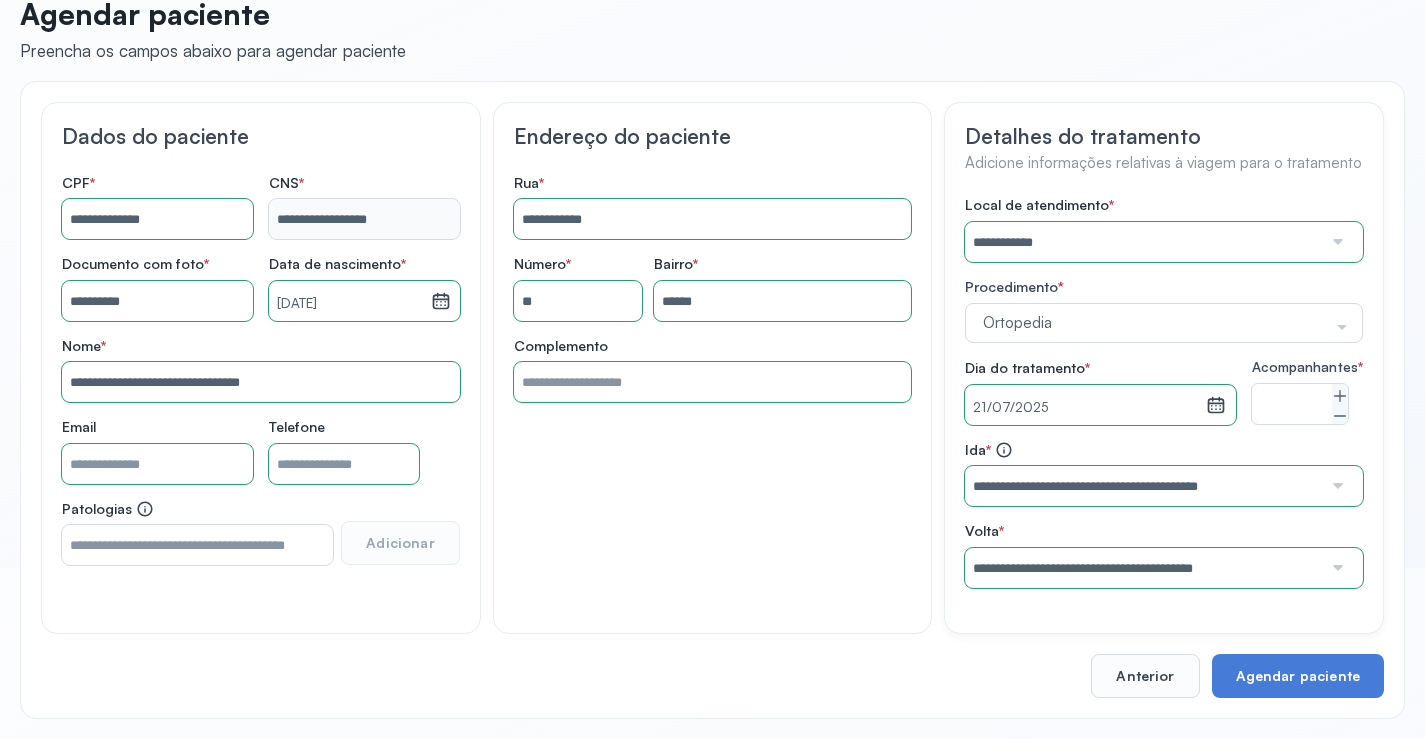 scroll, scrollTop: 0, scrollLeft: 0, axis: both 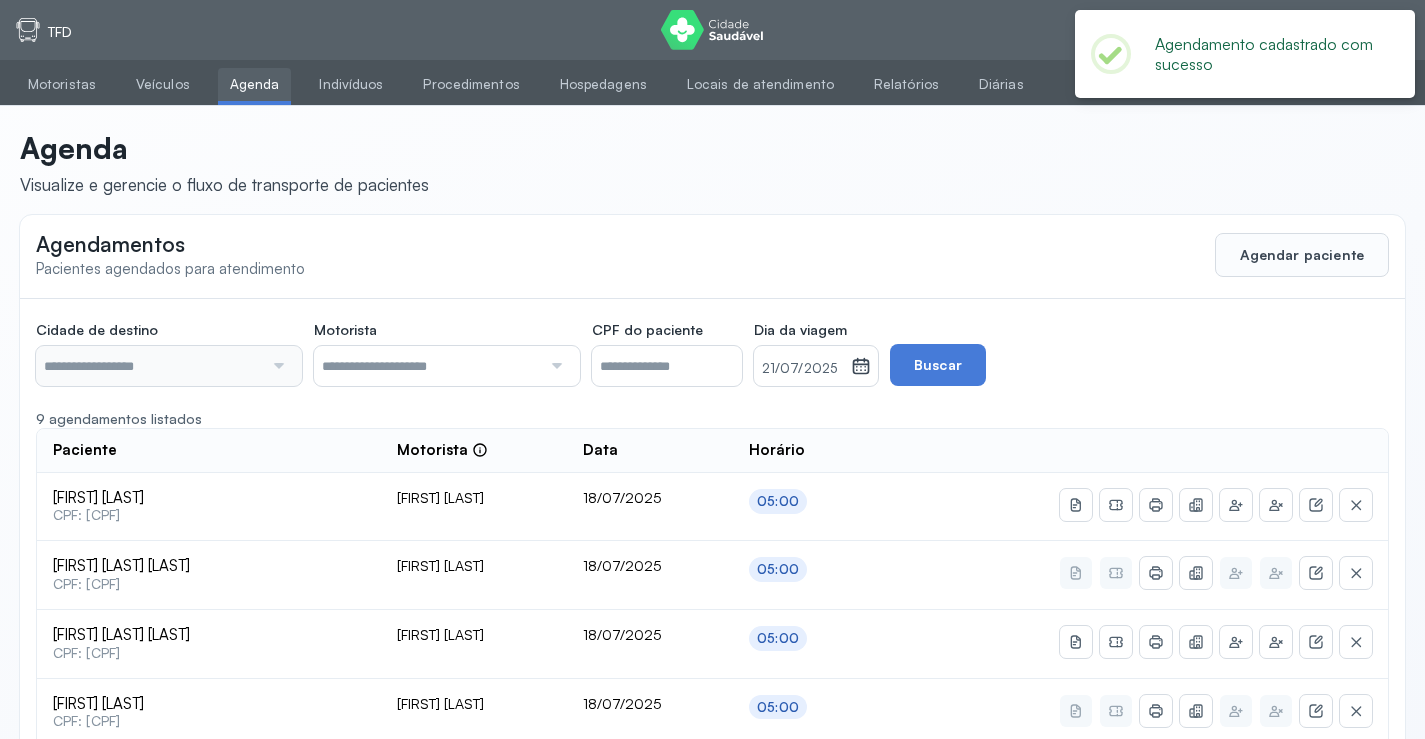 type on "********" 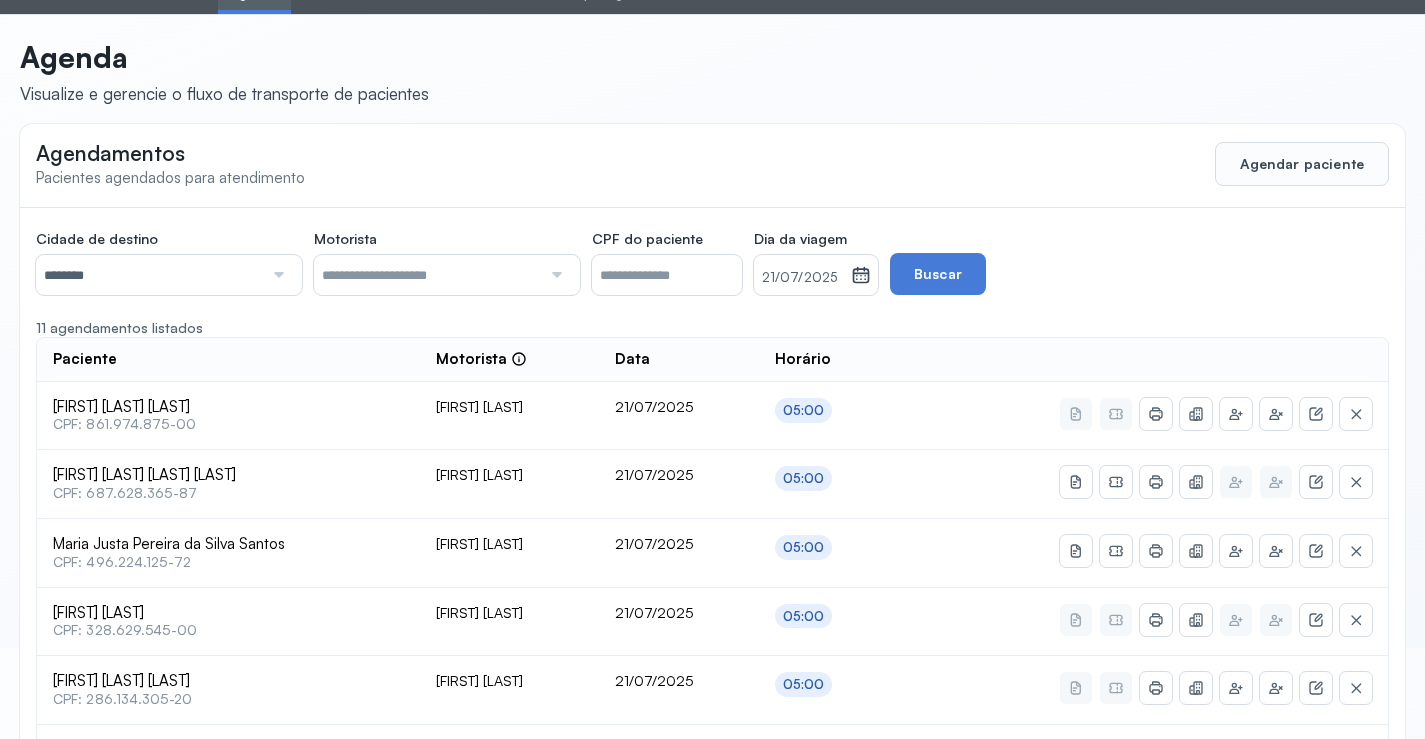 scroll, scrollTop: 0, scrollLeft: 0, axis: both 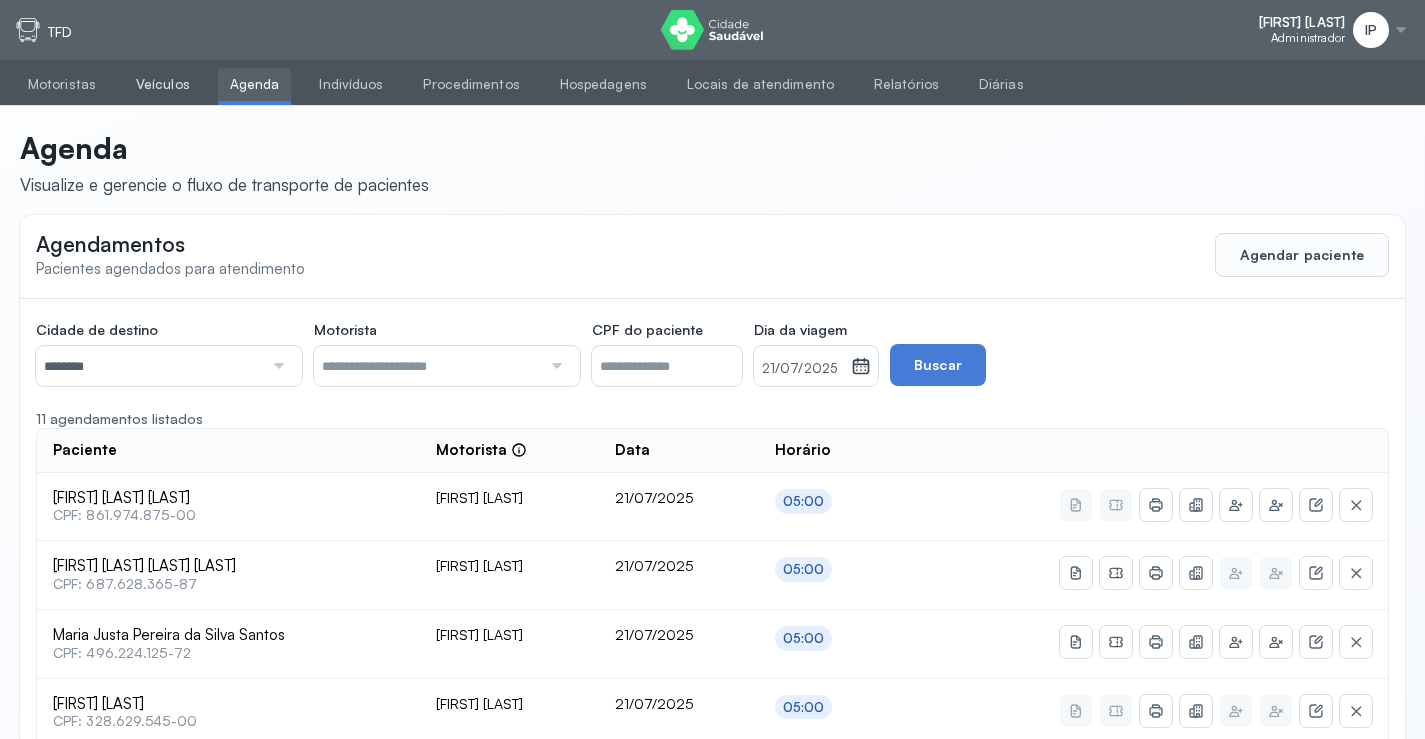 click on "Veículos" at bounding box center [163, 84] 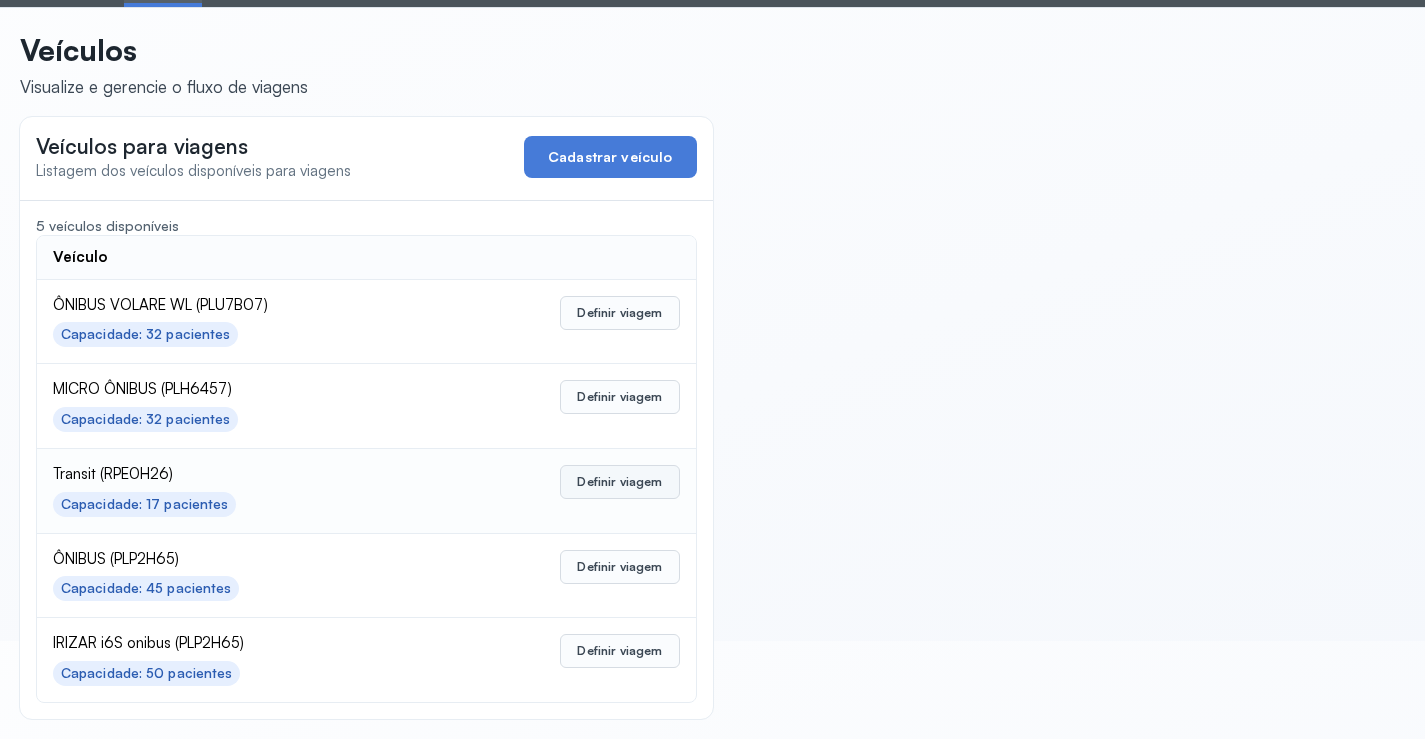 click on "Definir viagem" at bounding box center (619, 482) 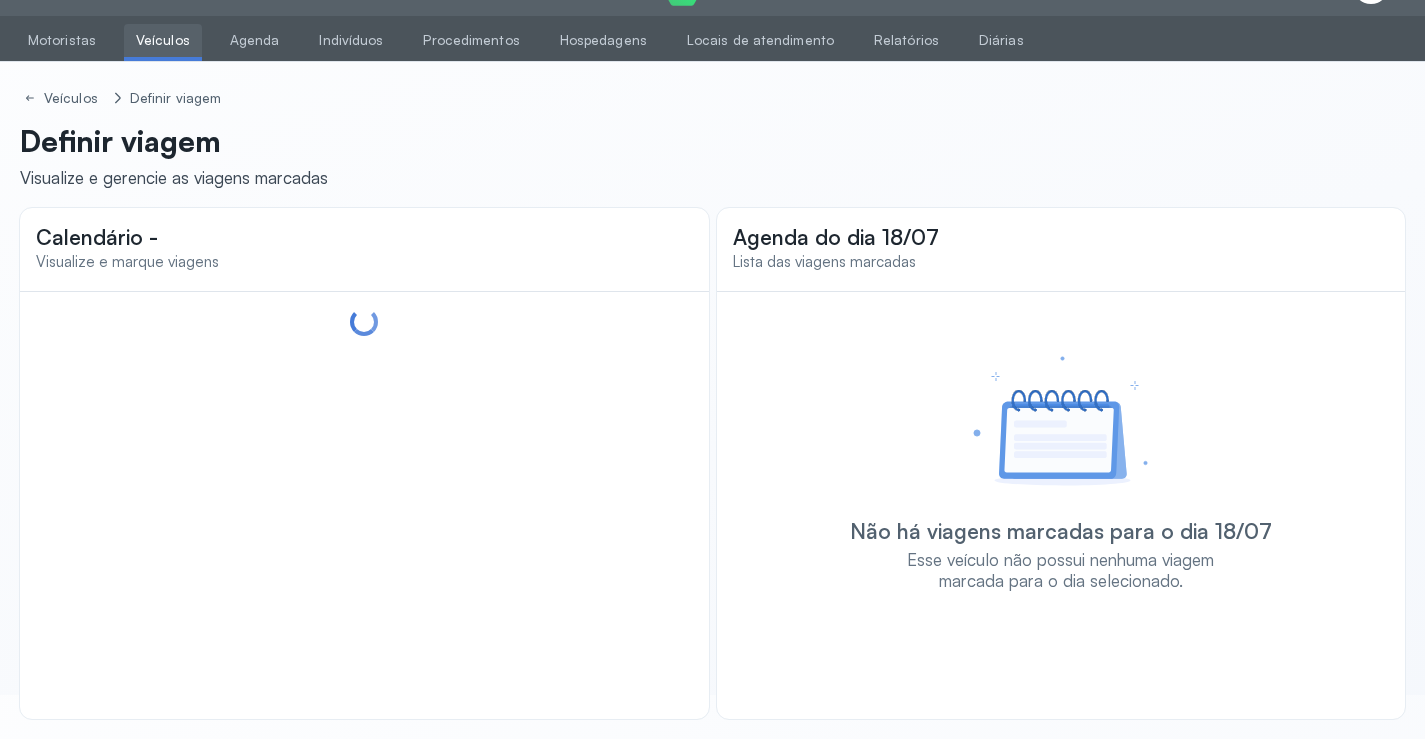 scroll, scrollTop: 47, scrollLeft: 0, axis: vertical 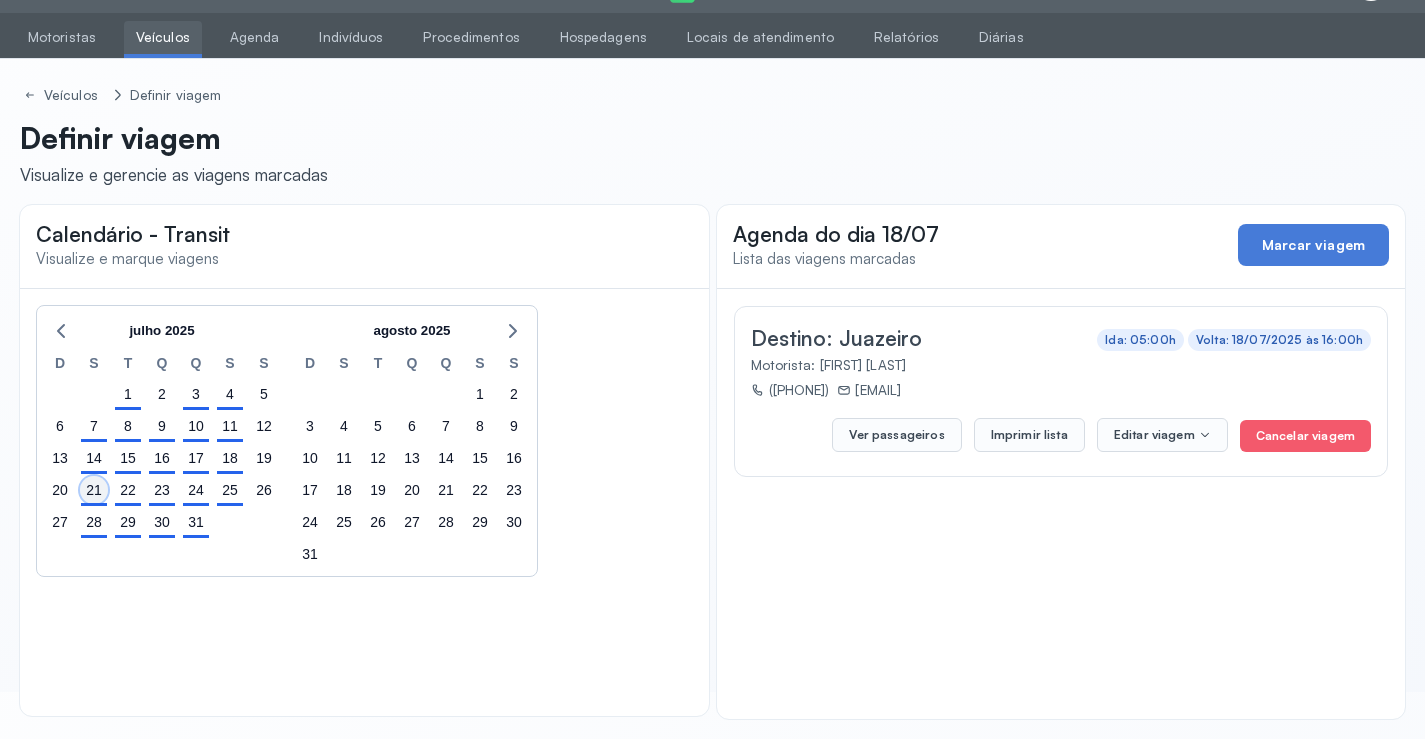 click on "21" 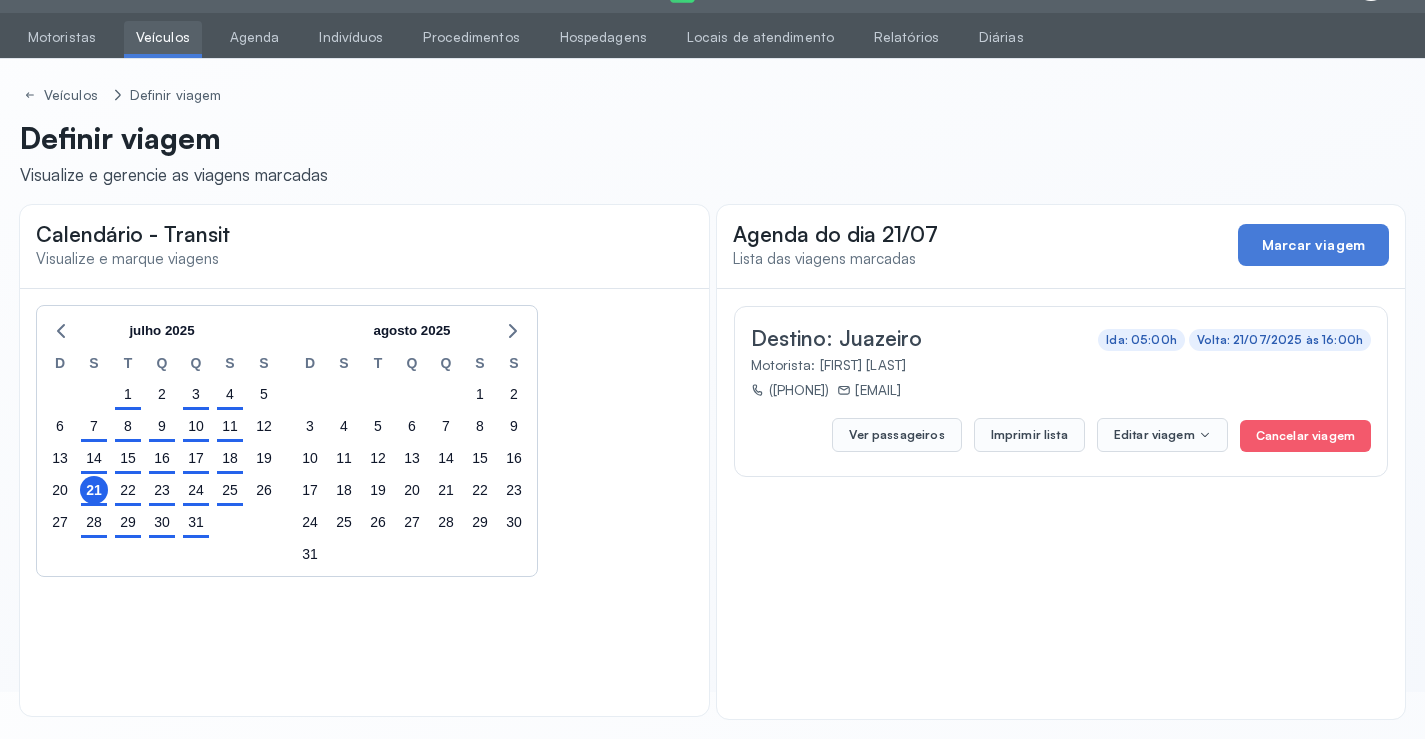 click on "Ver passageiros   Imprimir lista  Editar viagem  Cancelar viagem" 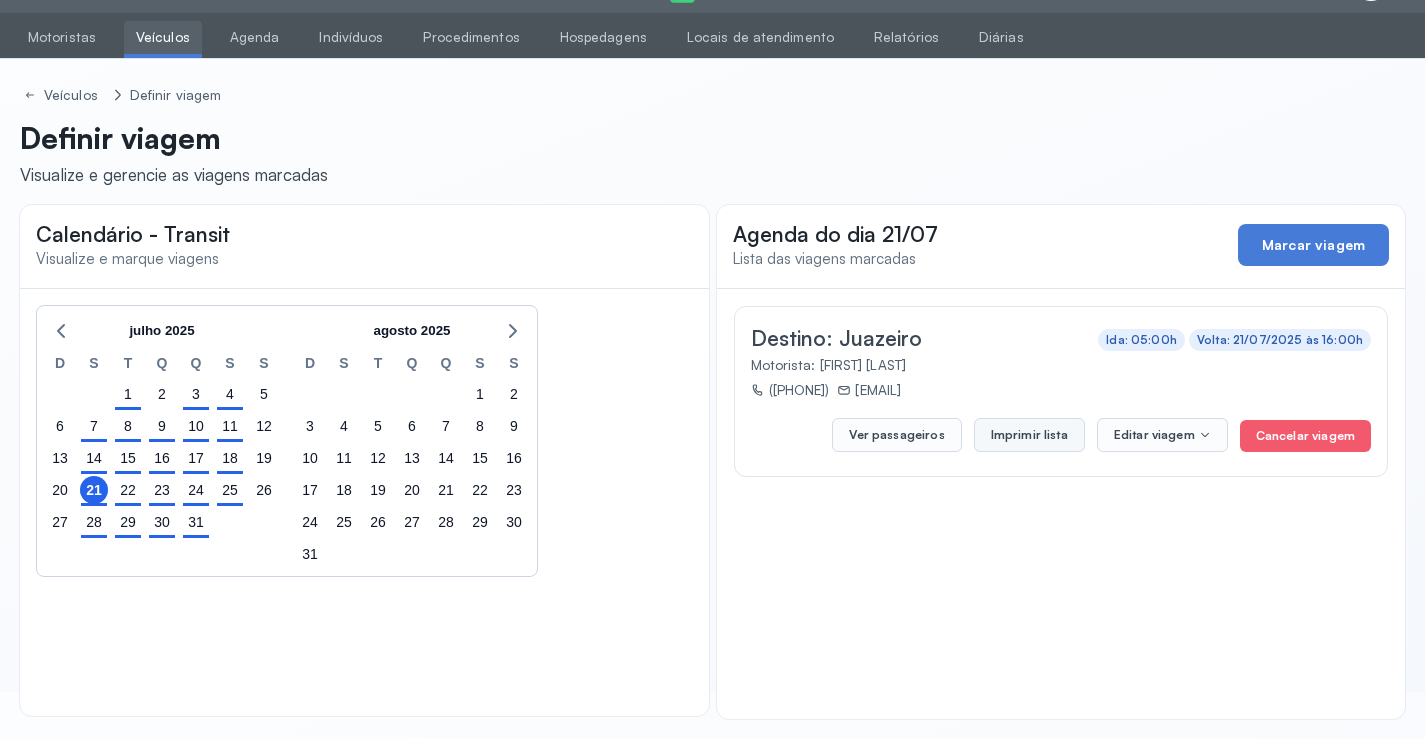 click on "Imprimir lista" at bounding box center [1029, 435] 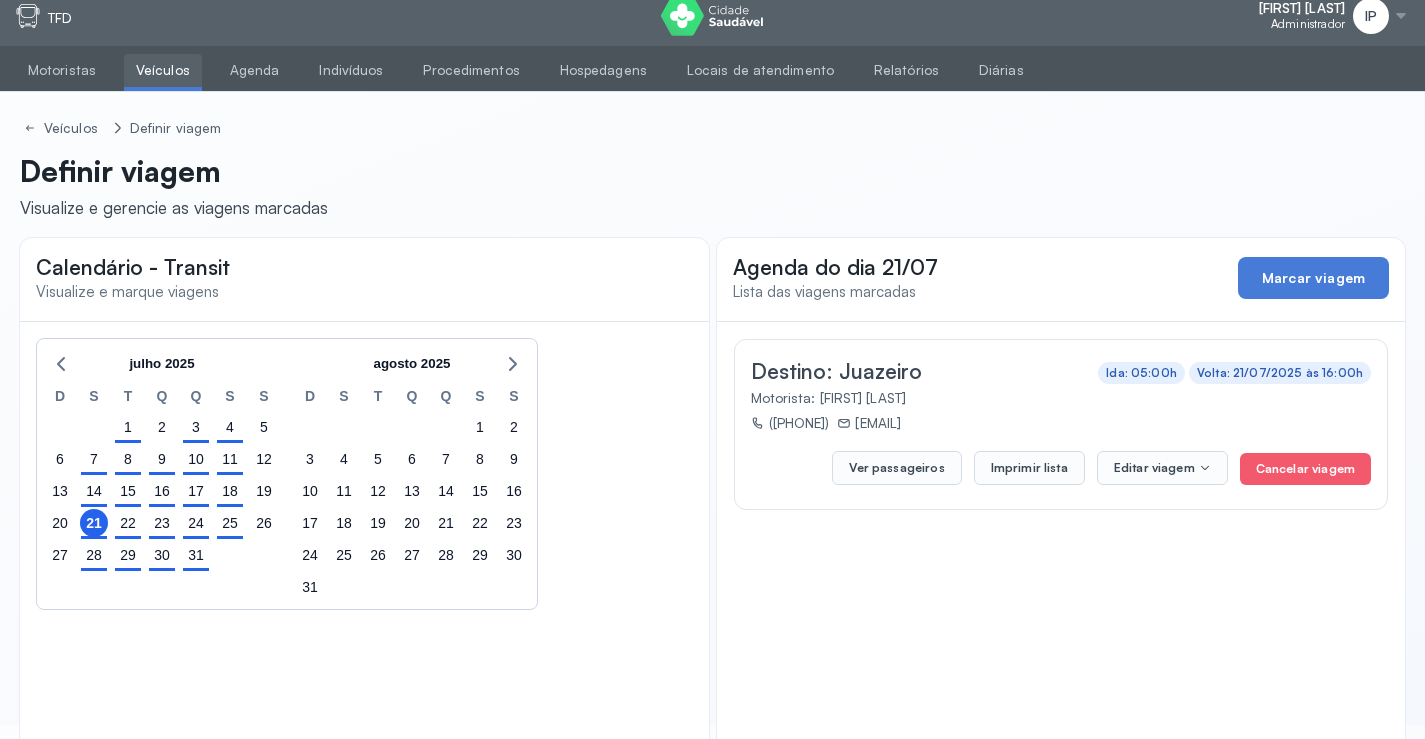 scroll, scrollTop: 0, scrollLeft: 0, axis: both 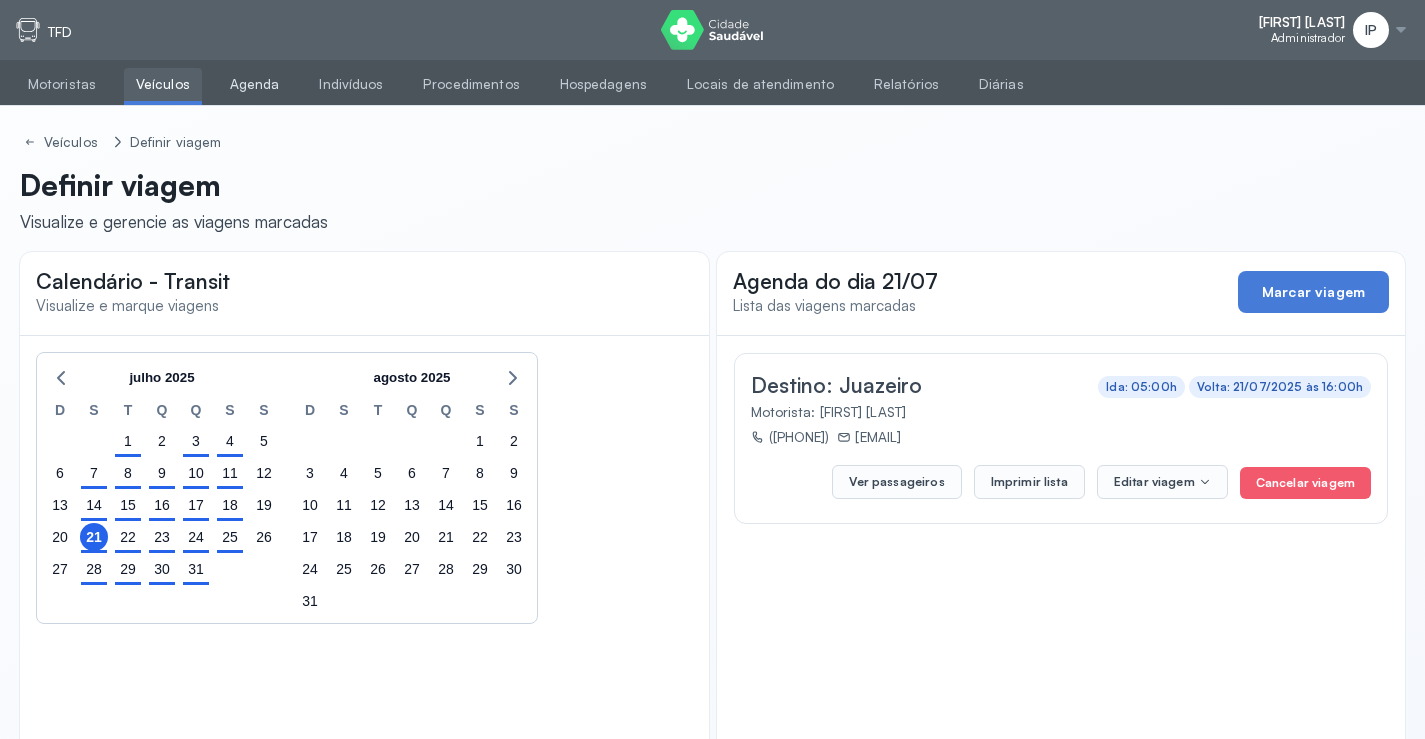 click on "Agenda" at bounding box center (255, 84) 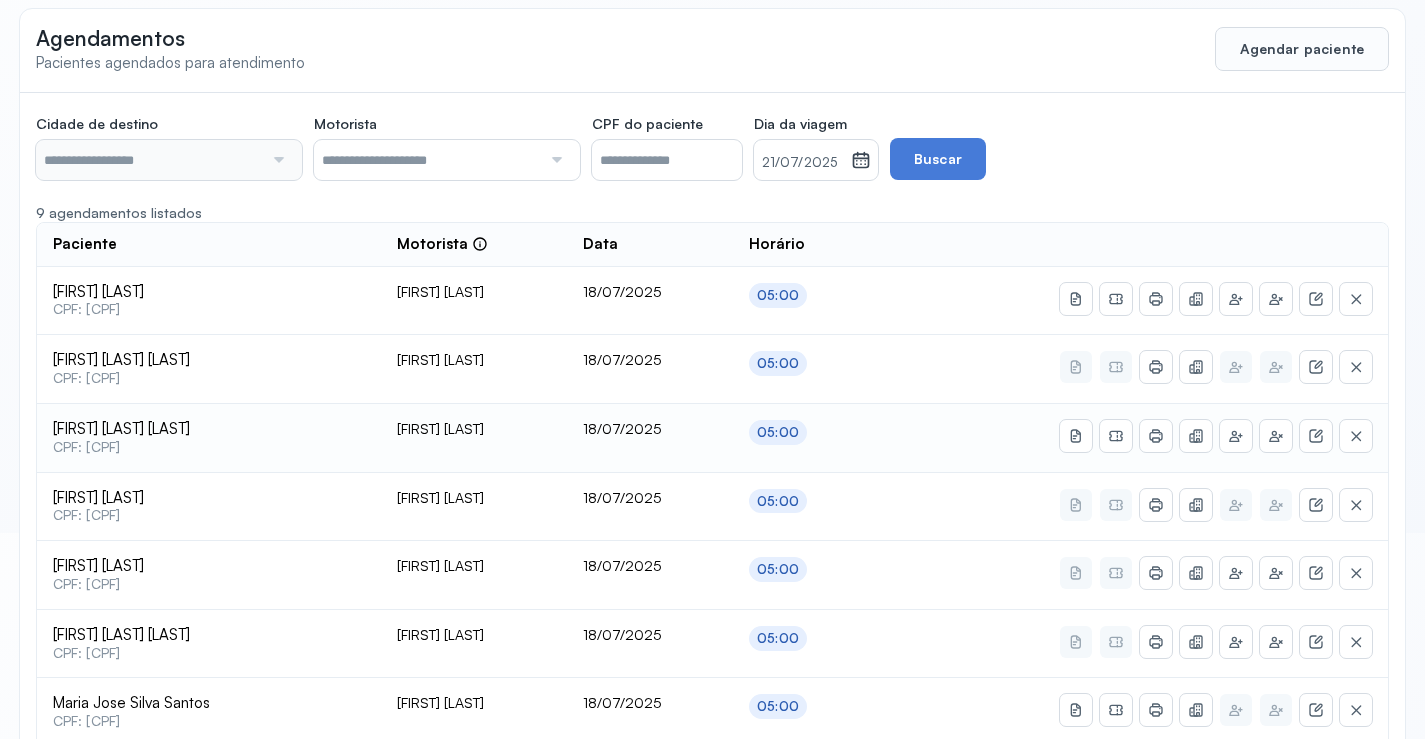 scroll, scrollTop: 46, scrollLeft: 0, axis: vertical 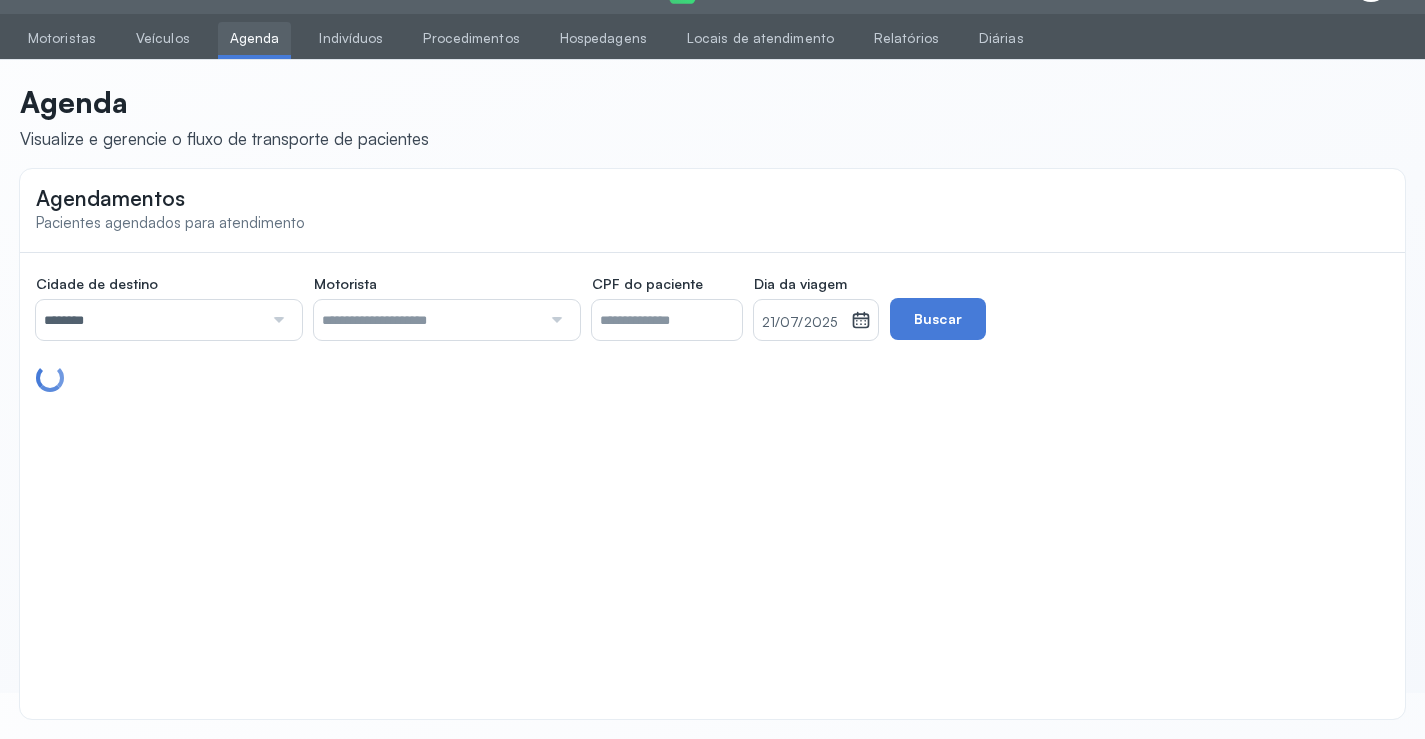 click on "********" at bounding box center [149, 320] 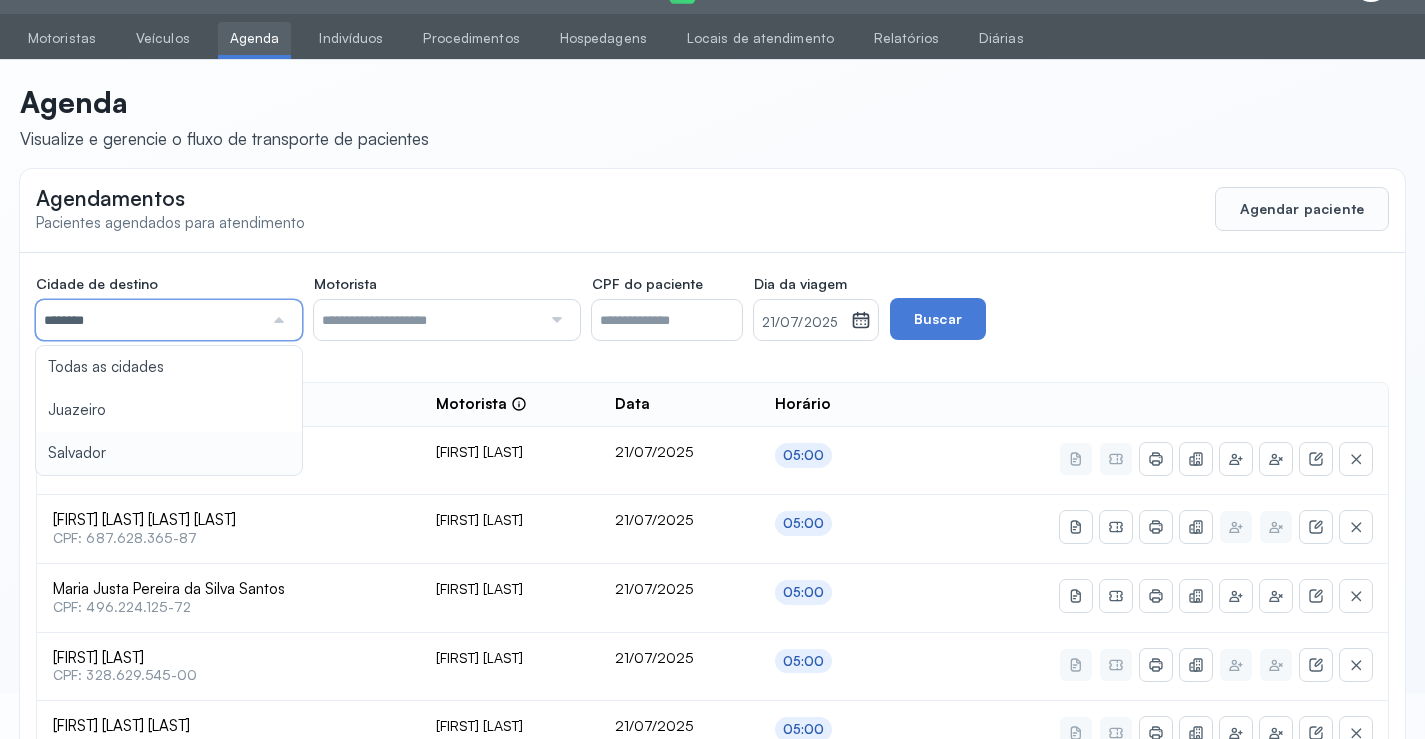 type on "********" 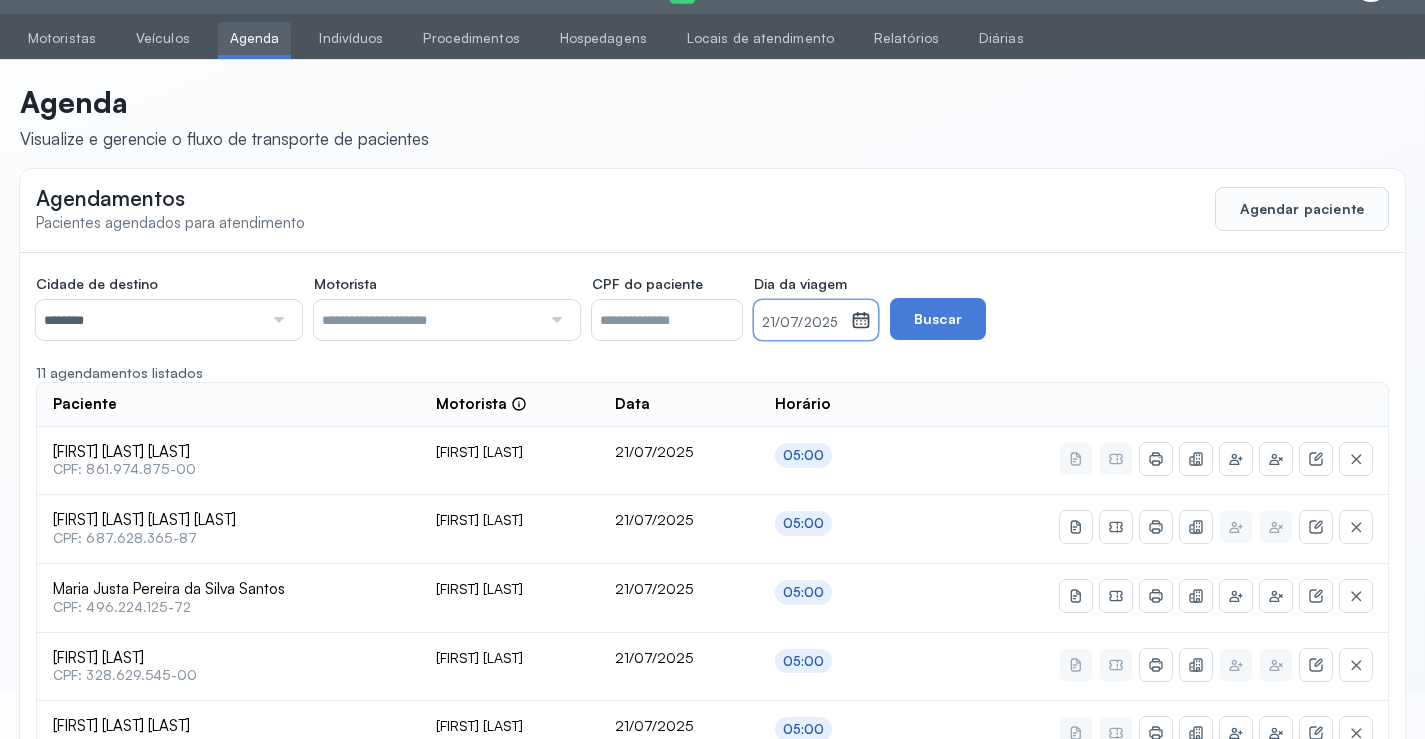click on "21/07/2025" at bounding box center (802, 323) 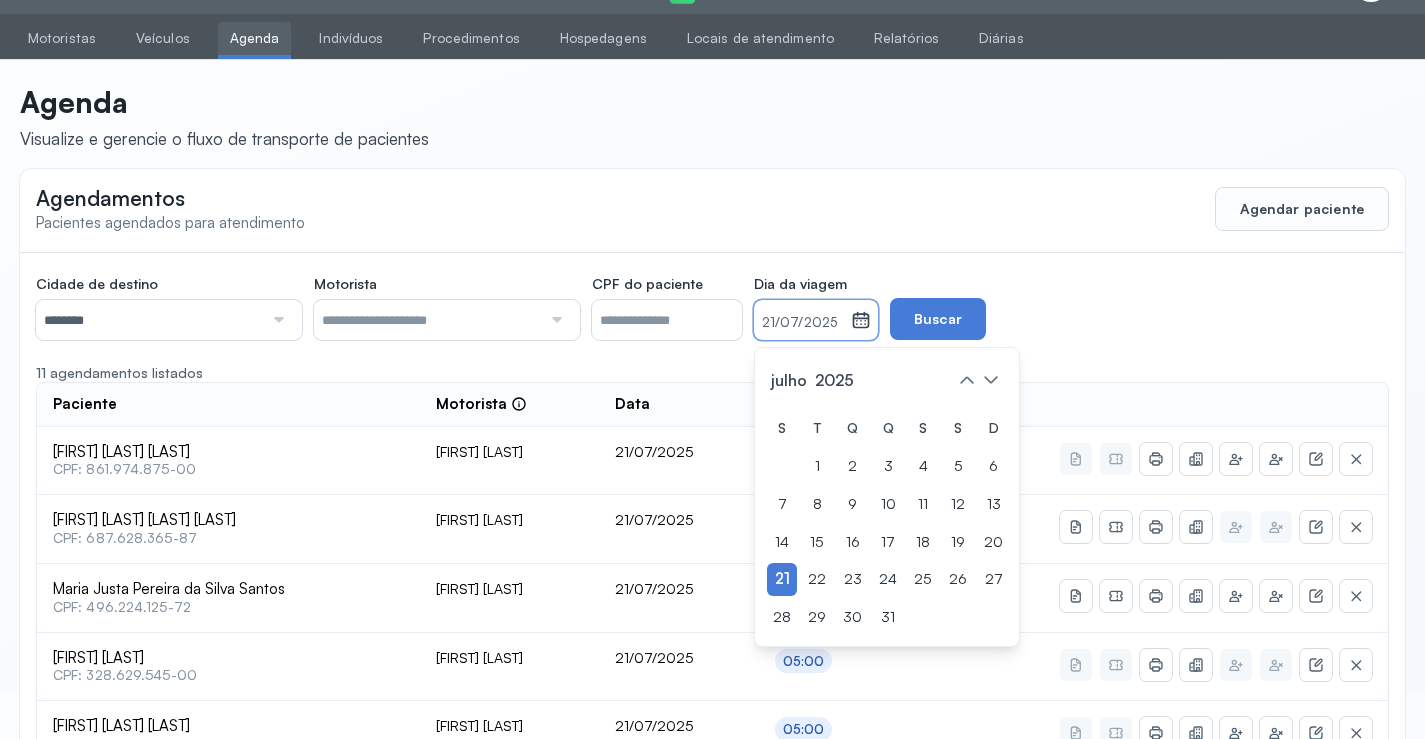 click on "S T Q Q S S D 1 2 3 4 5 6 7 8 9 10 11 12 13 14 15 16 17 18 19 20 21 22 23 24 25 26 27 28 29 30 31" at bounding box center [887, 523] 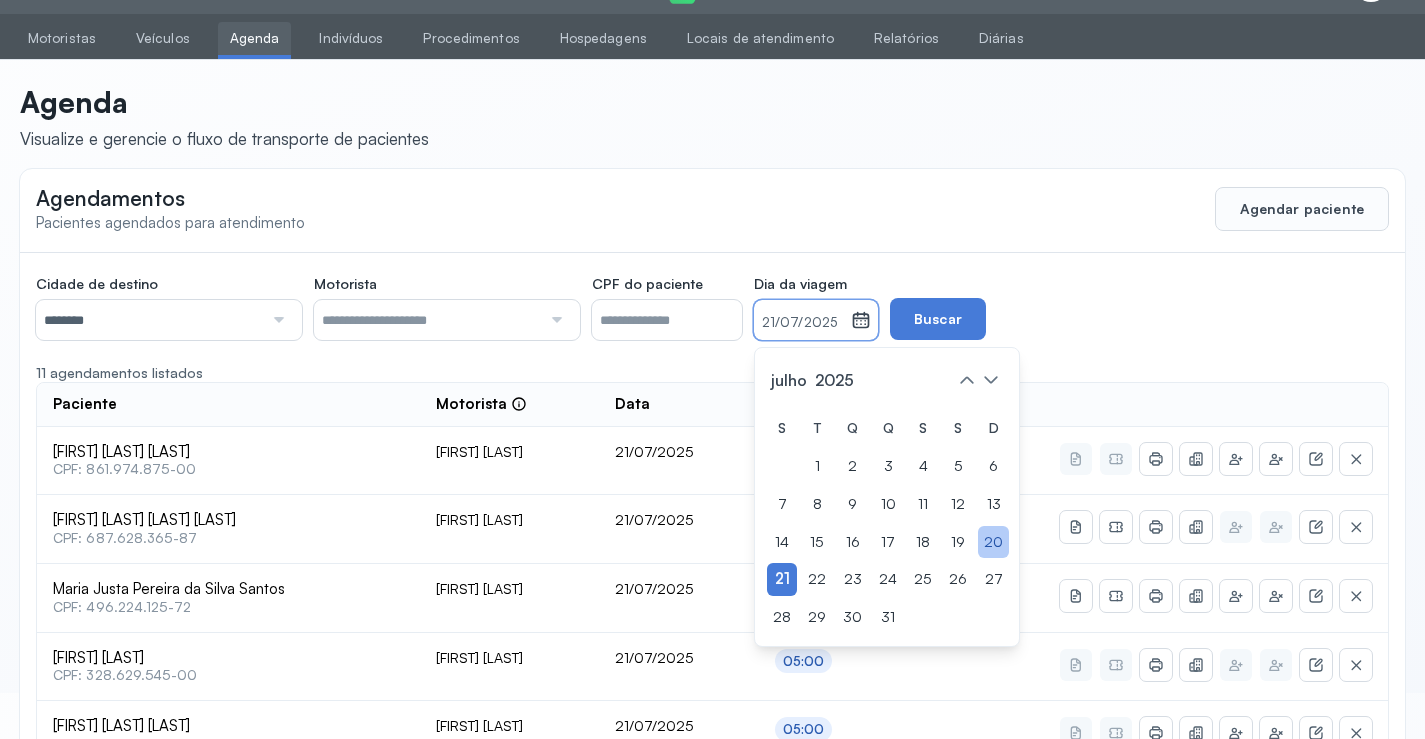 click on "20" 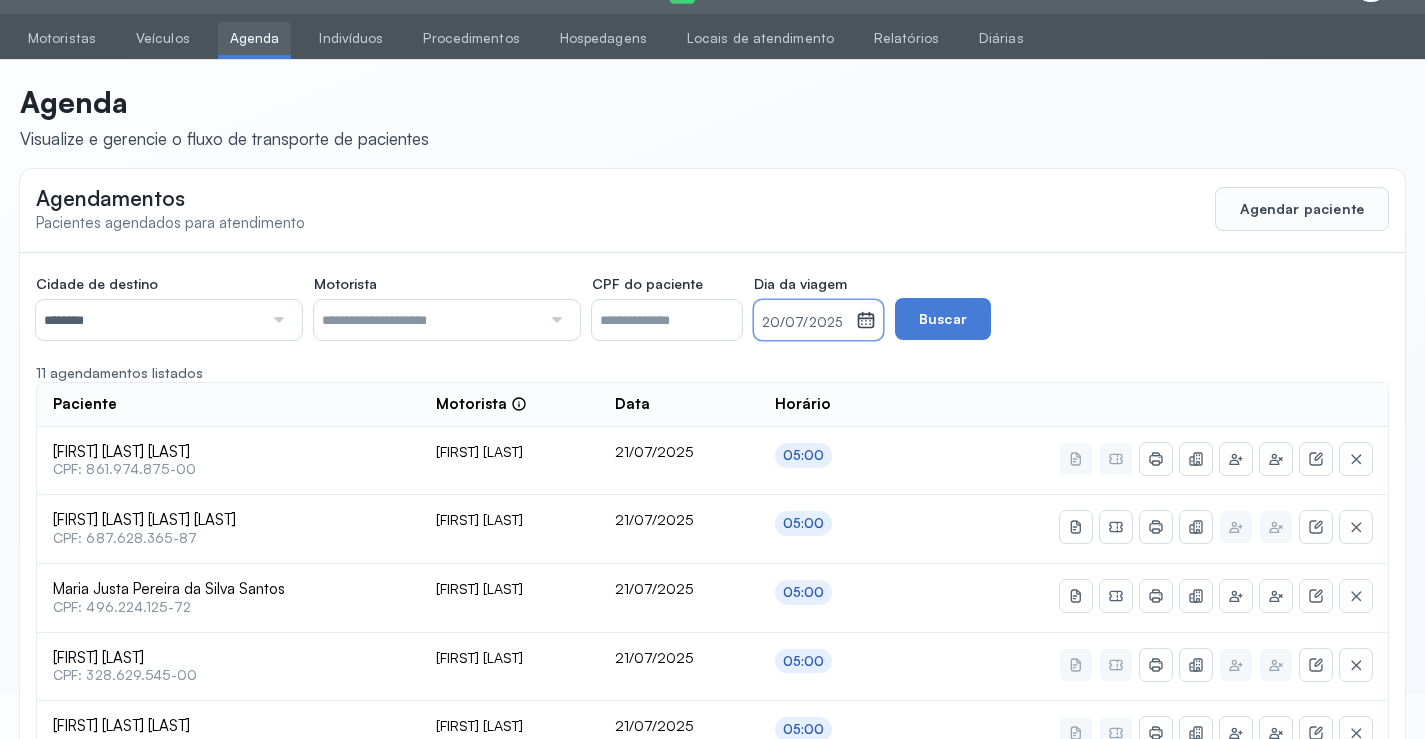 click on "Cidade de destino  ******** Todas as cidades Juazeiro Salvador Motorista  Todos os motoristas Diego dos Santos Edevon dos Santos Souza Edevon dos Santos Souza Elto Lima de Almeida Genivaldo Rodrigues da Silva Jozenilson Santos da Silva CPF do paciente  Dia da viagem  20/07/2025 julho 2025 S T Q Q S S D 1 2 3 4 5 6 7 8 9 10 11 12 13 14 15 16 17 18 19 20 21 22 23 24 25 26 27 28 29 30 31 jan fev mar abr maio jun jul ago set out nov dez 2018 2019 2020 2021 2022 2023 2024 2025 2026 2027 2028 2029  Buscar" at bounding box center (586, 304) 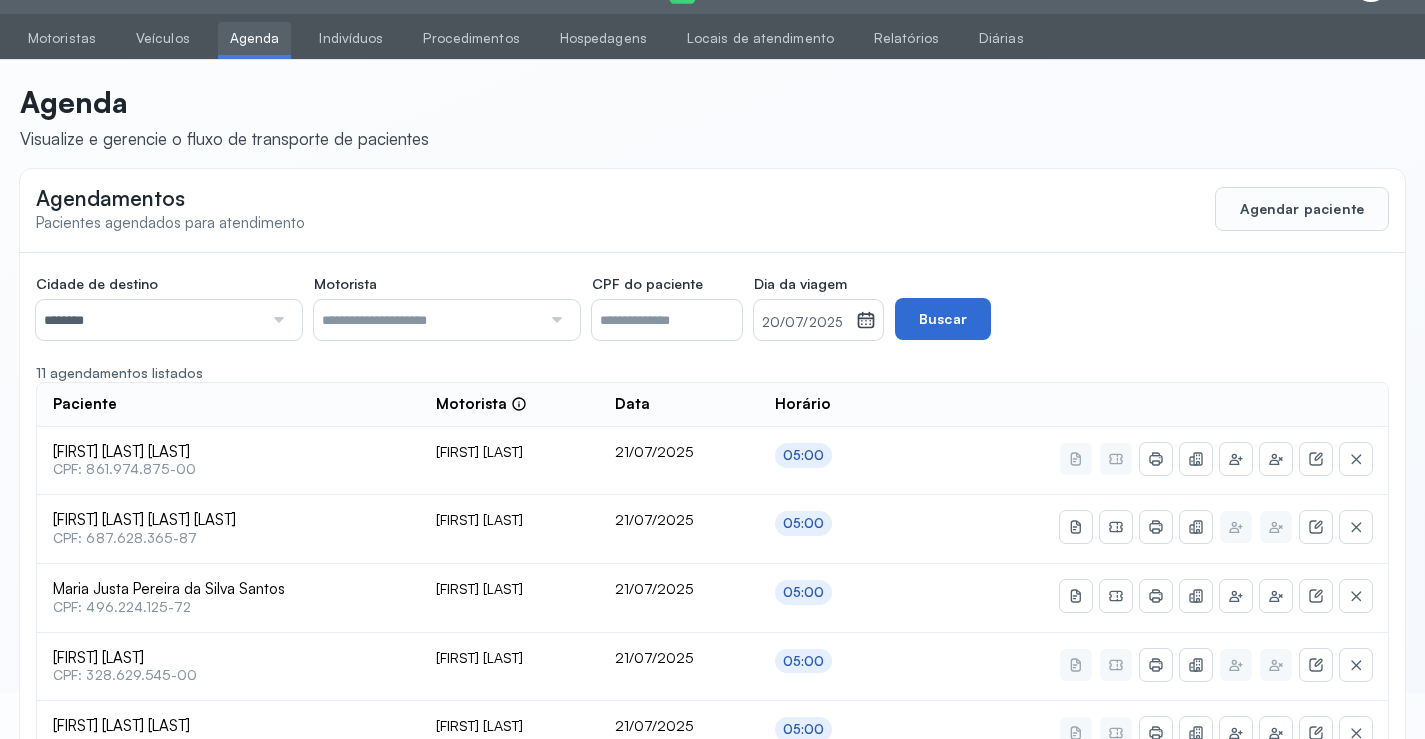 click on "Buscar" at bounding box center (943, 319) 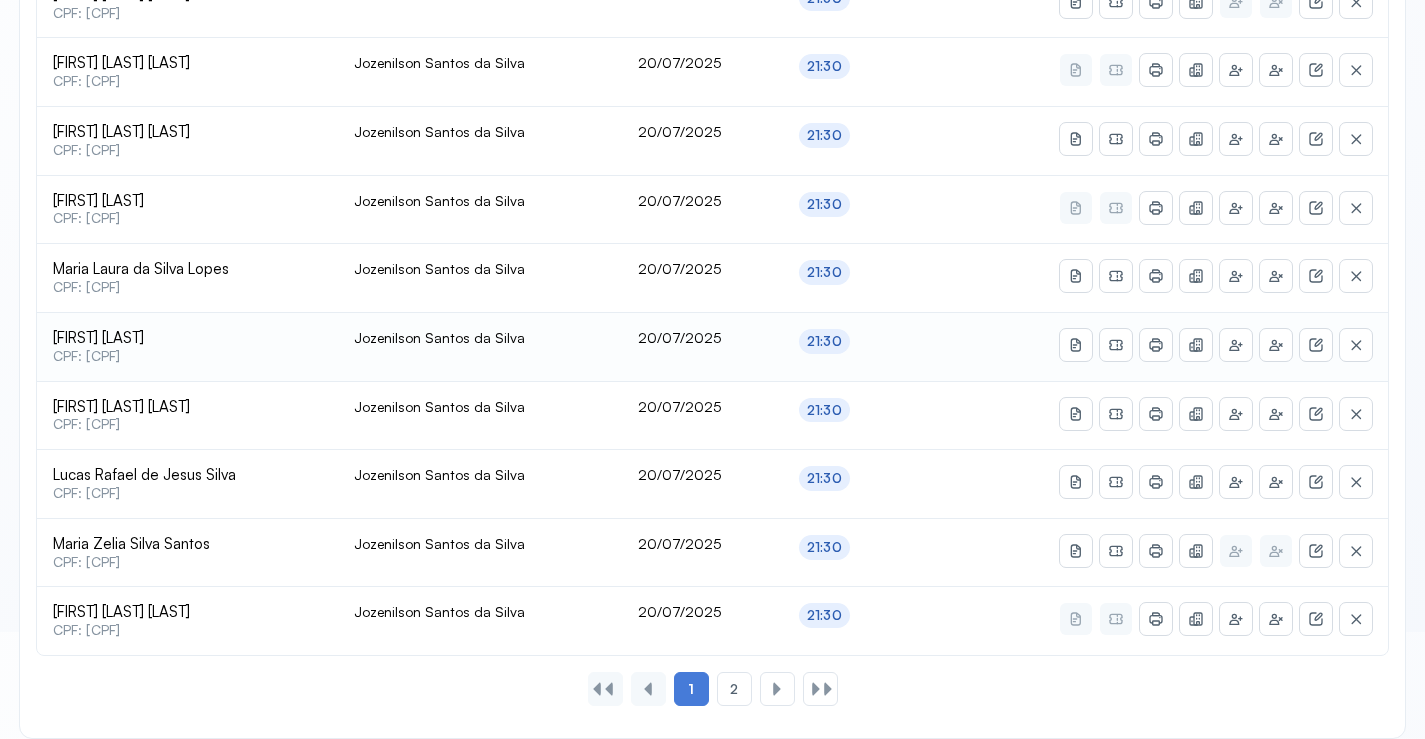 scroll, scrollTop: 746, scrollLeft: 0, axis: vertical 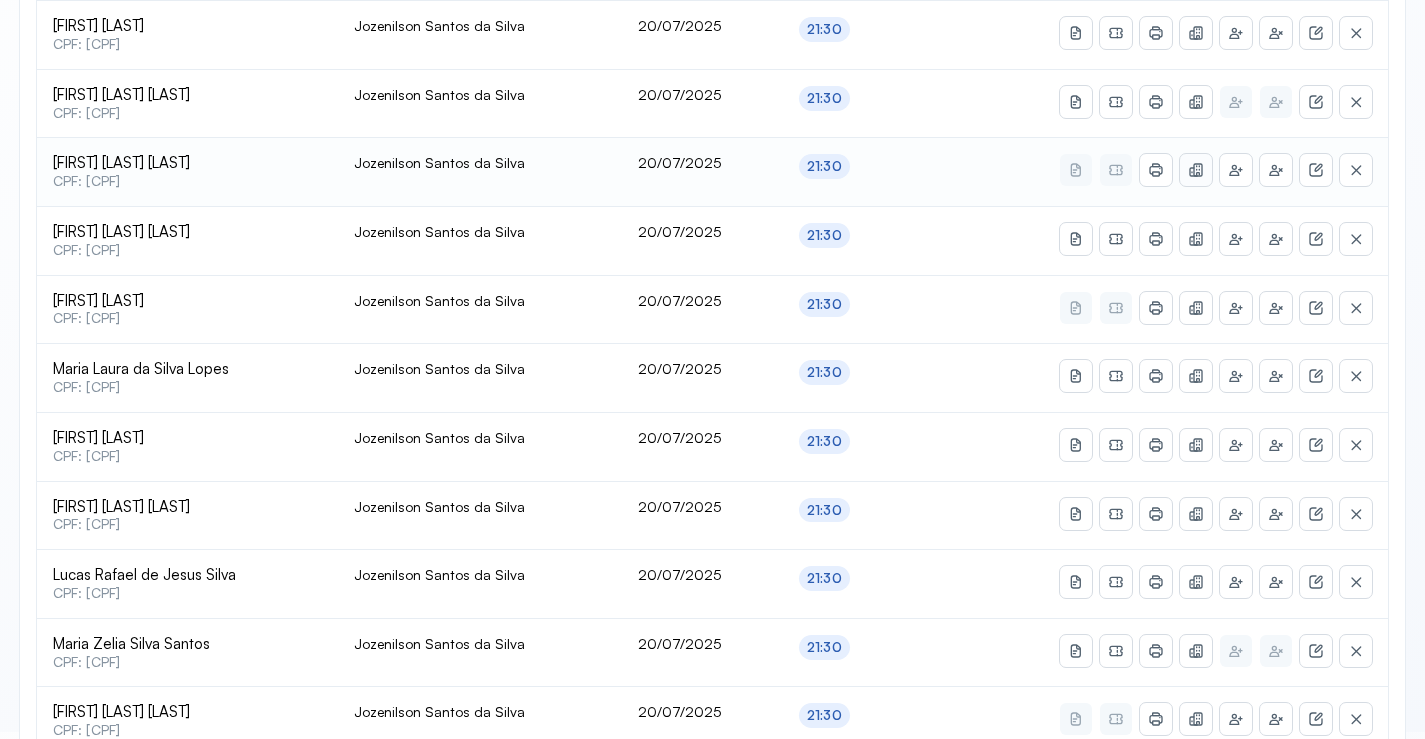 click 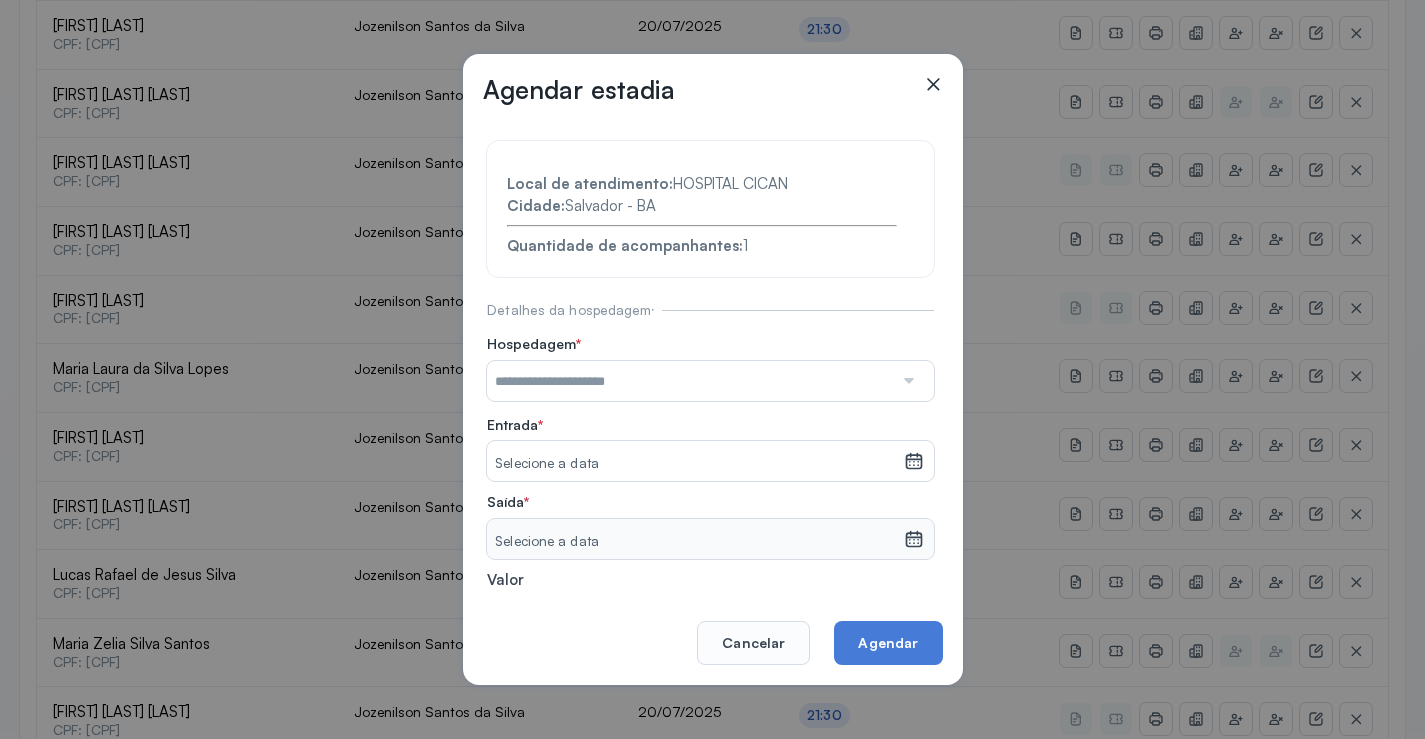 click at bounding box center (690, 381) 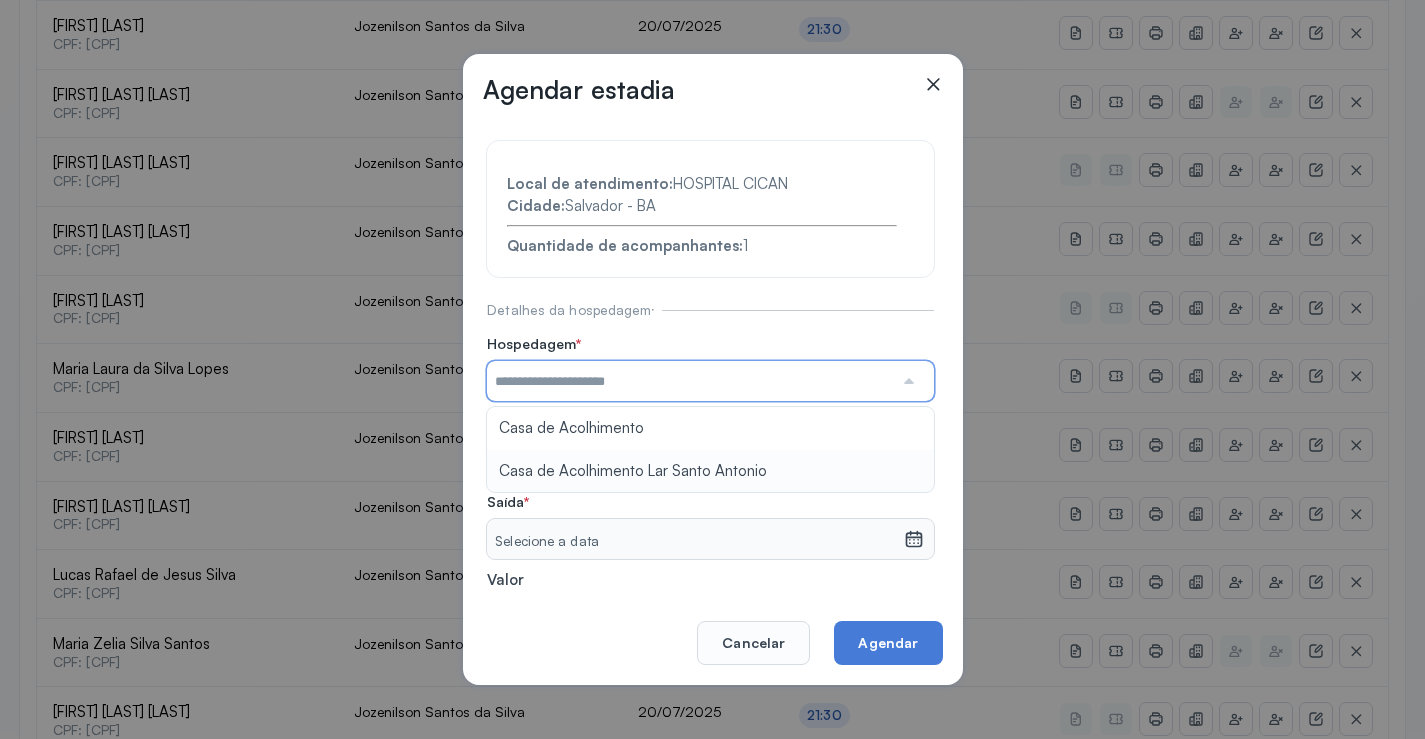 type on "**********" 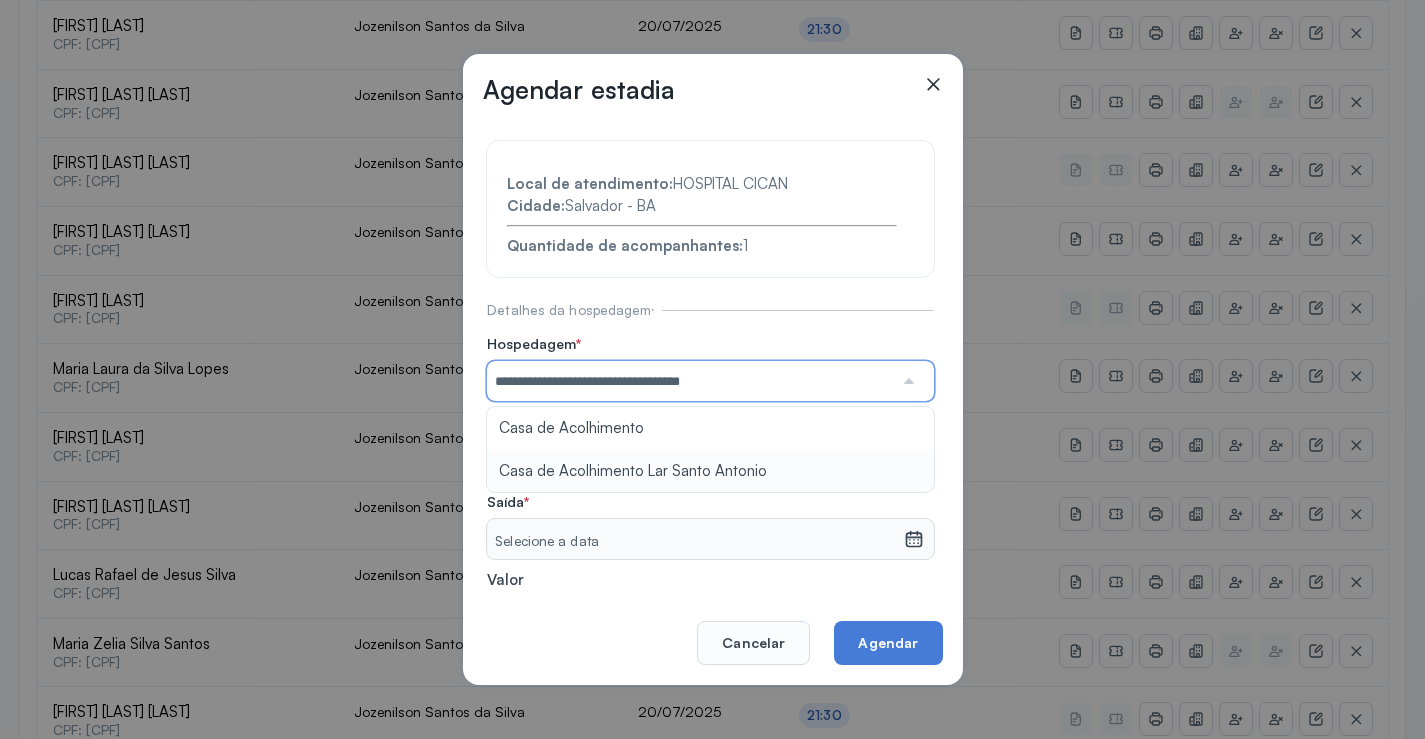 click on "**********" at bounding box center (710, 436) 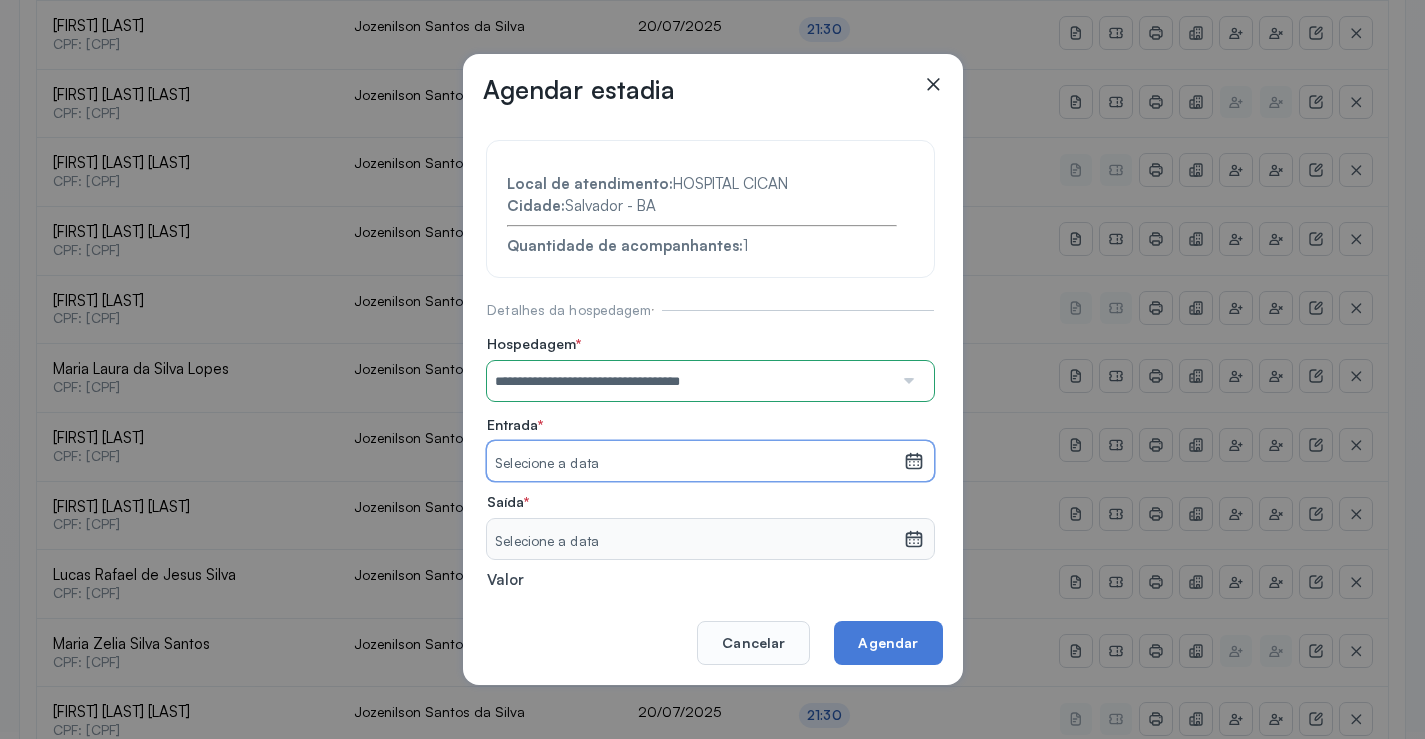 click on "Selecione a data" at bounding box center [695, 464] 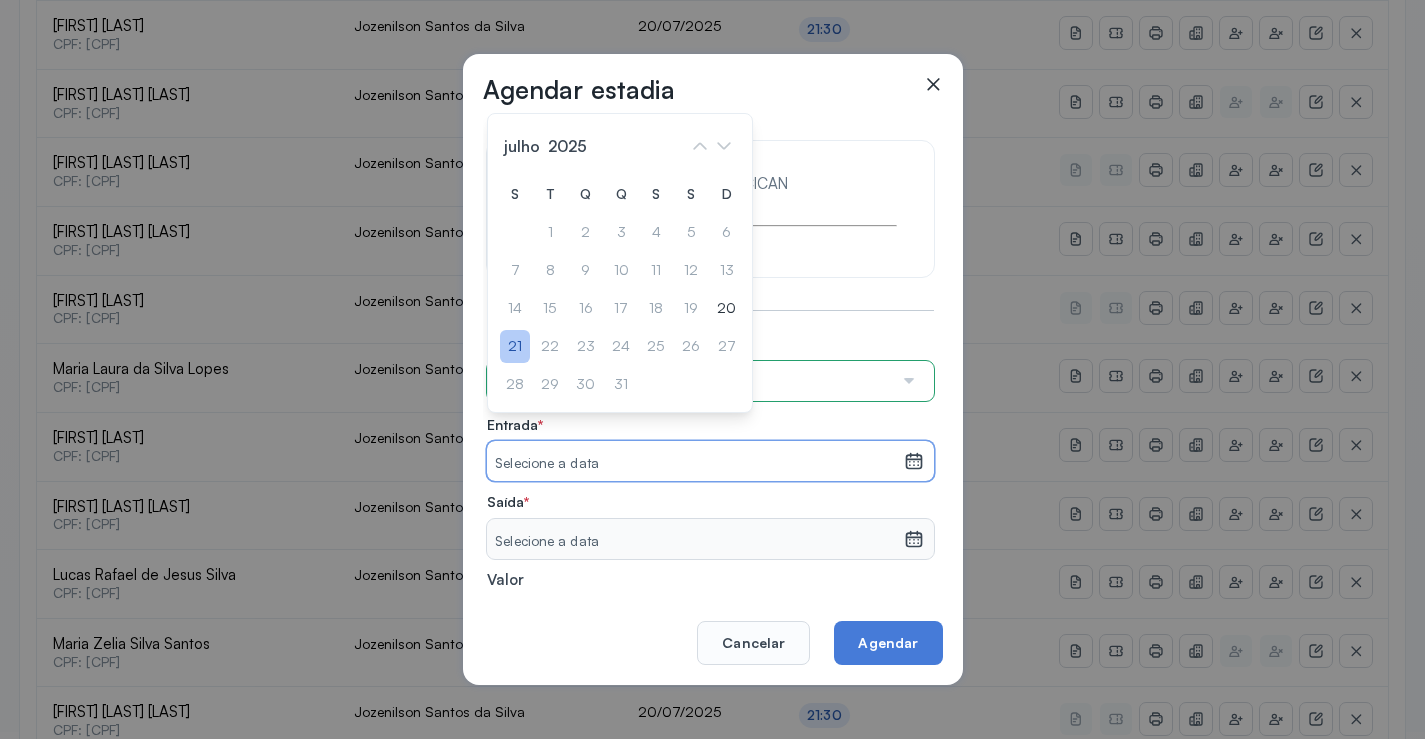 click on "21" 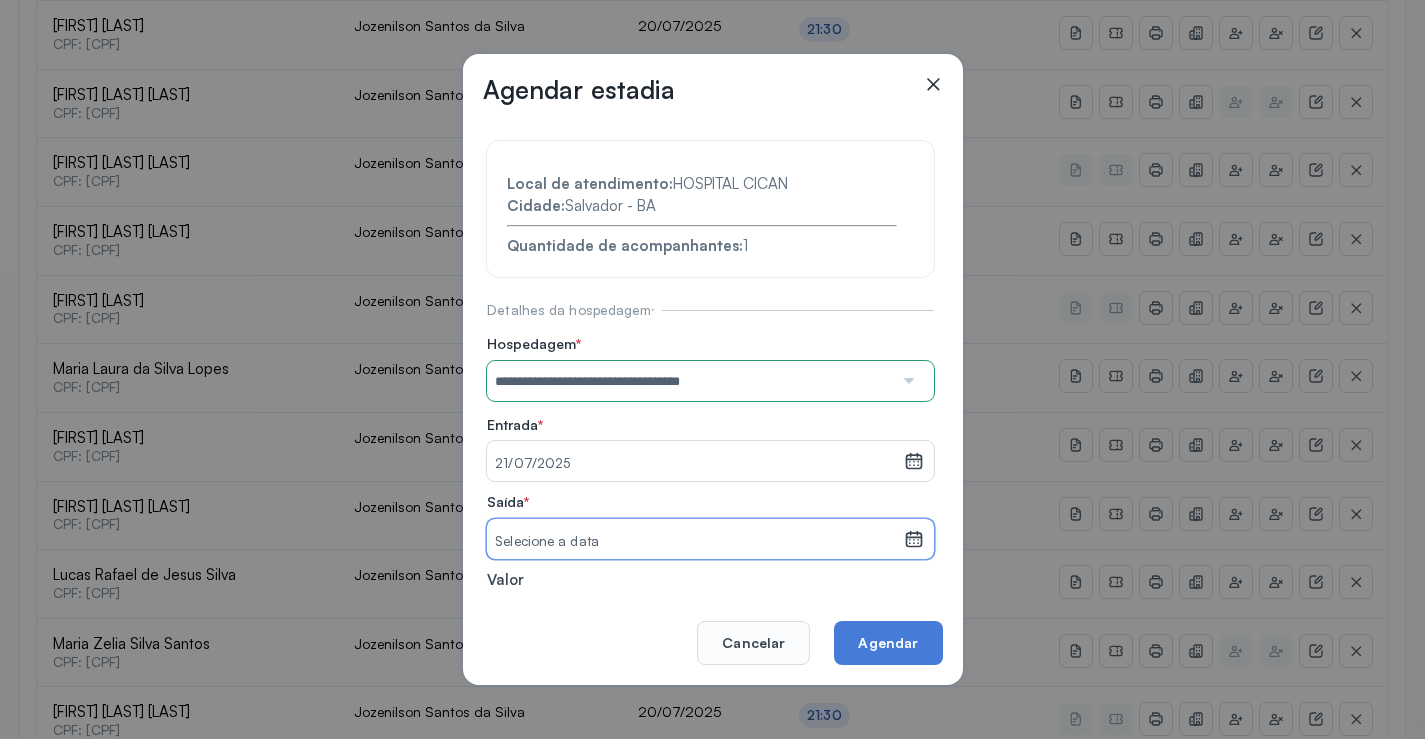 click on "Selecione a data" at bounding box center (695, 542) 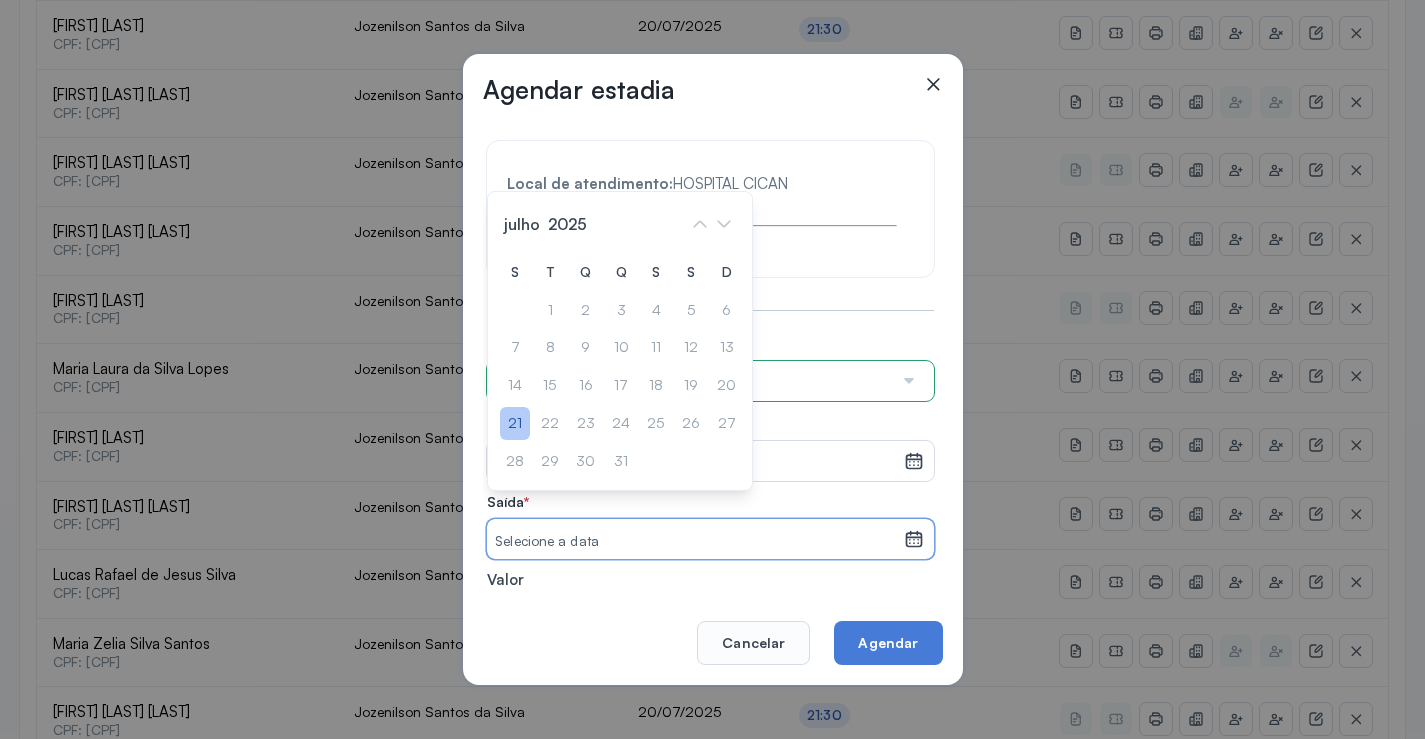 click on "21" 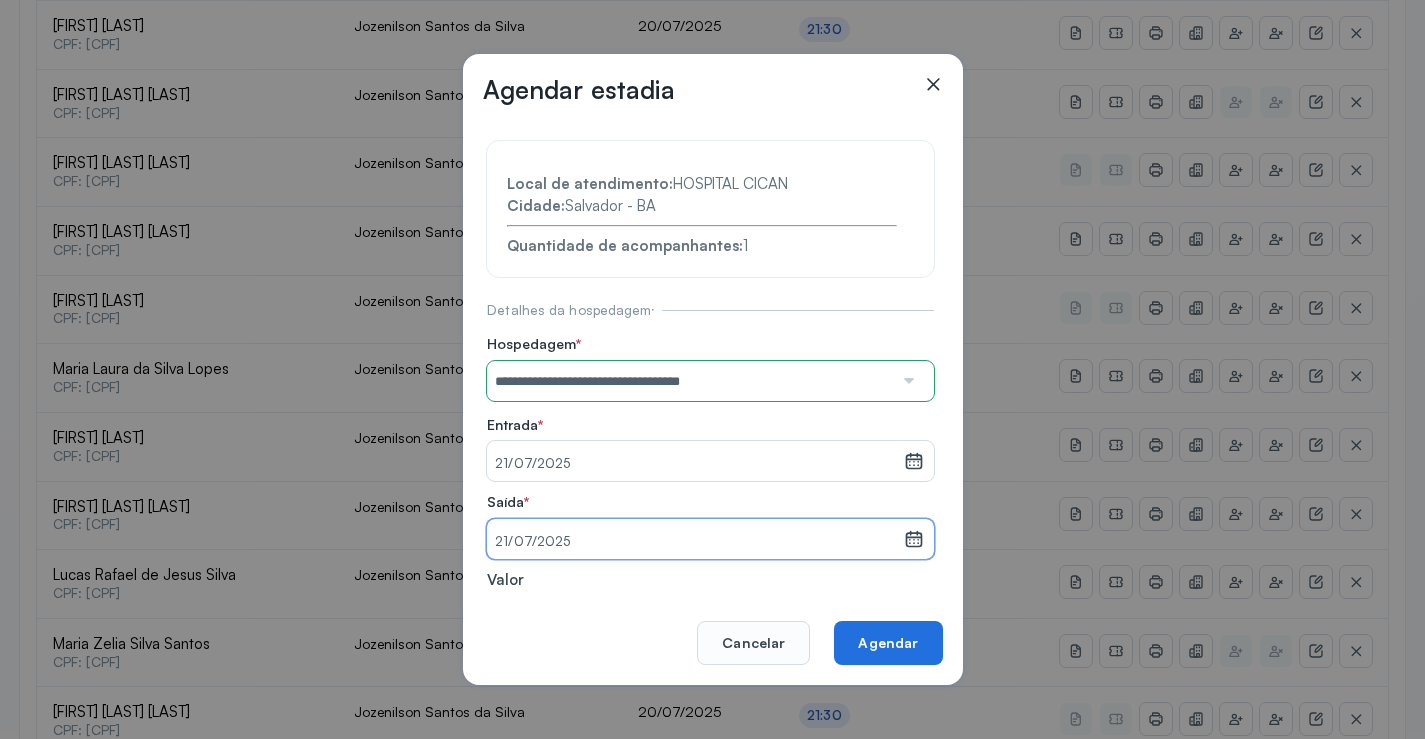 click on "Agendar" 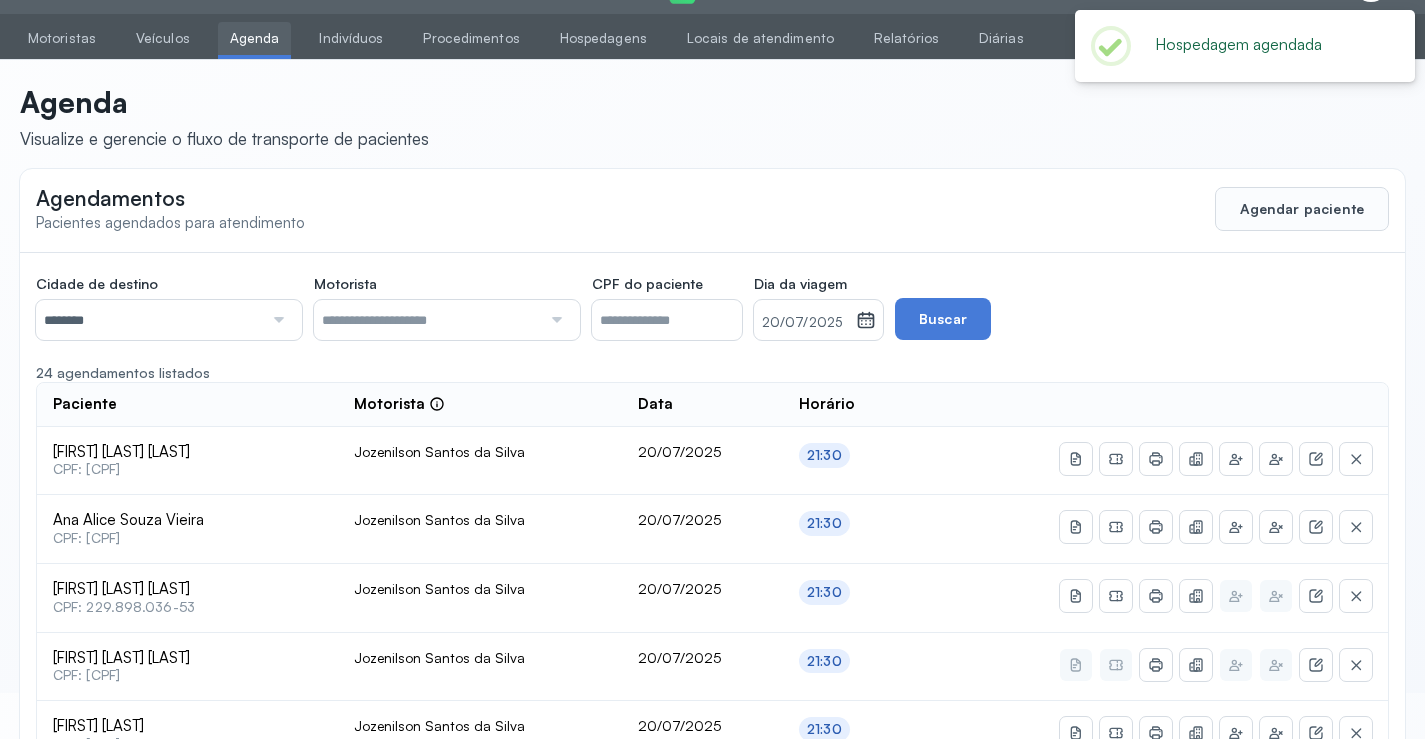 scroll, scrollTop: 746, scrollLeft: 0, axis: vertical 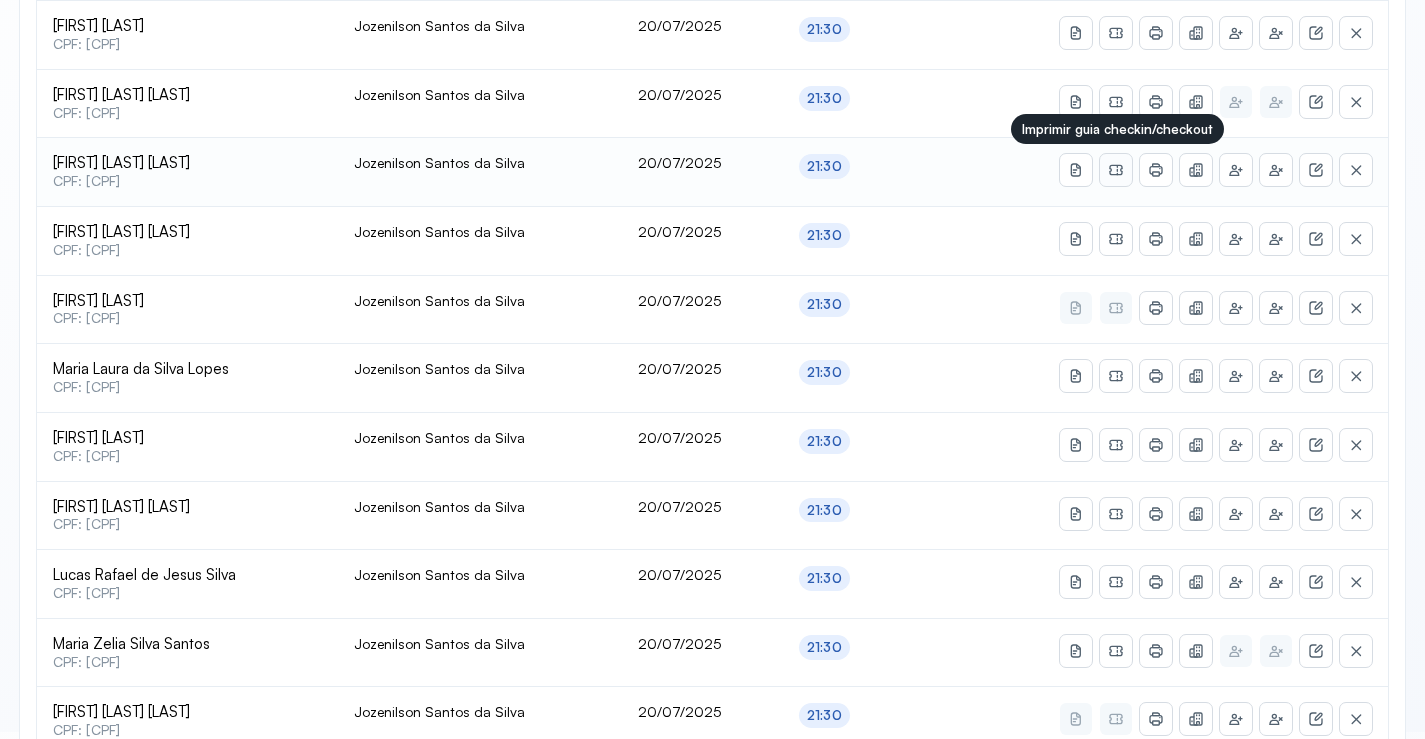 click 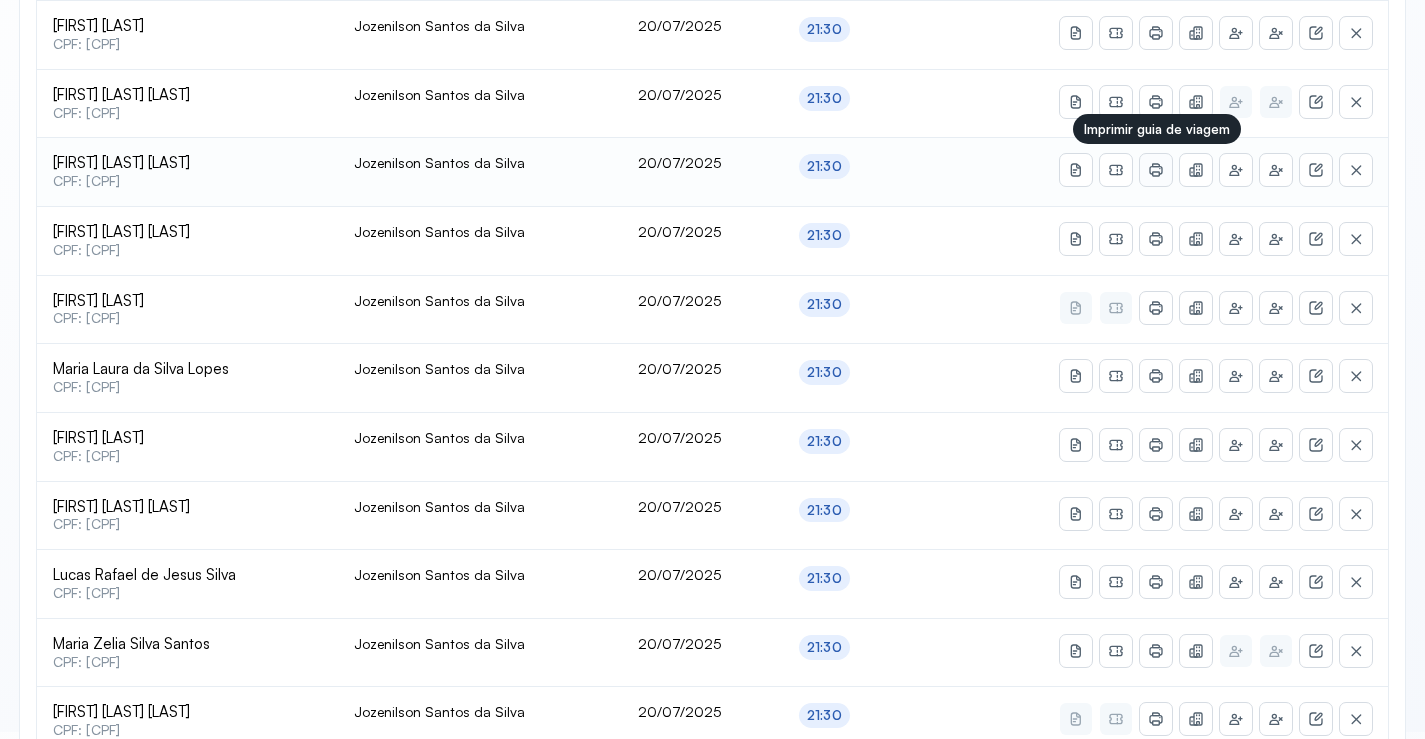 click 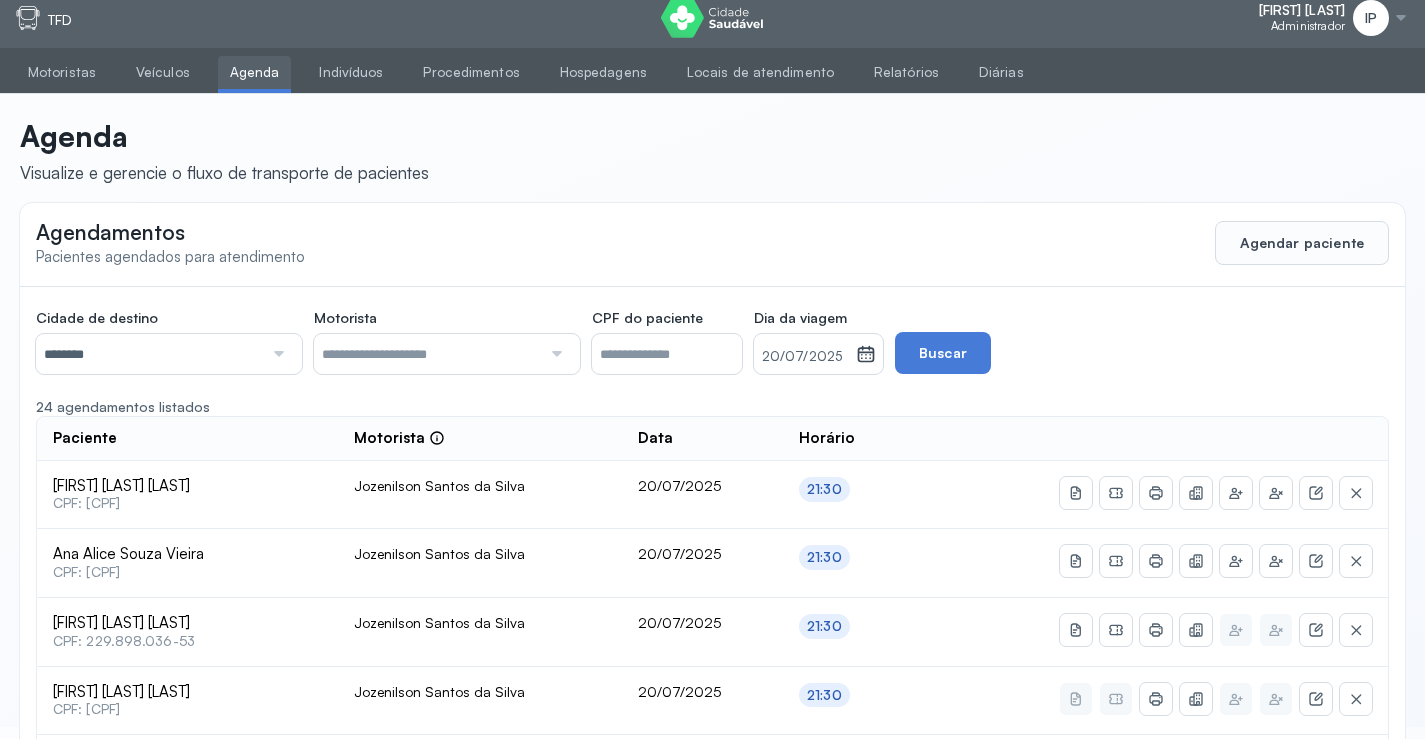 scroll, scrollTop: 0, scrollLeft: 0, axis: both 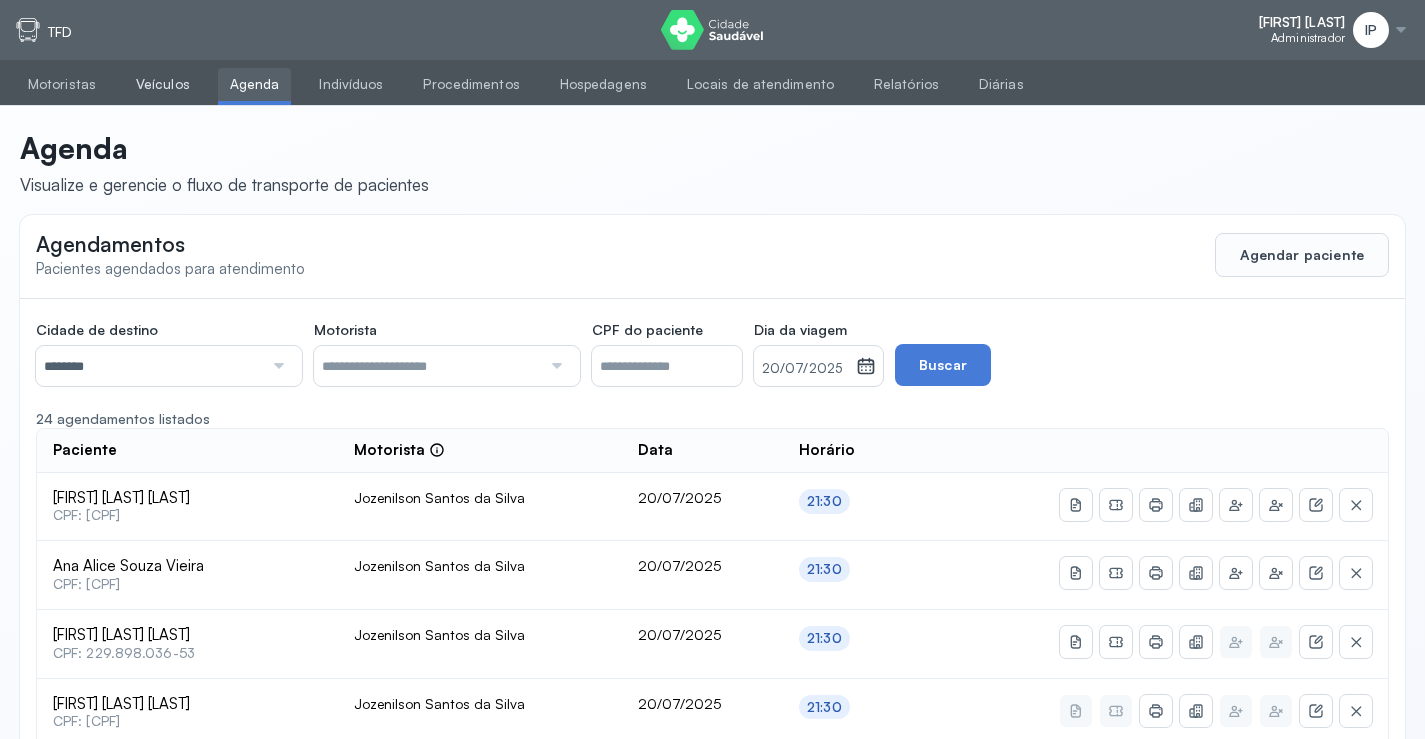 click on "Veículos" at bounding box center (163, 84) 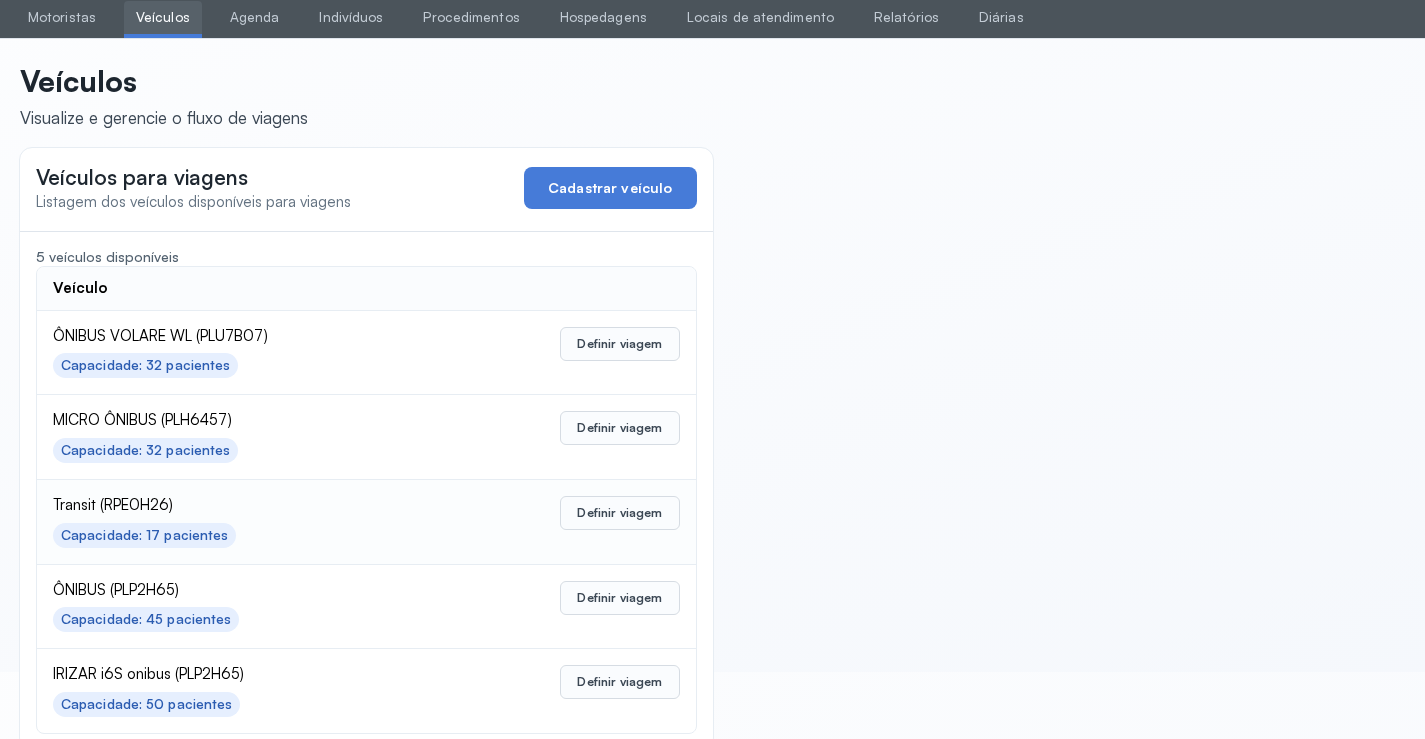 scroll, scrollTop: 98, scrollLeft: 0, axis: vertical 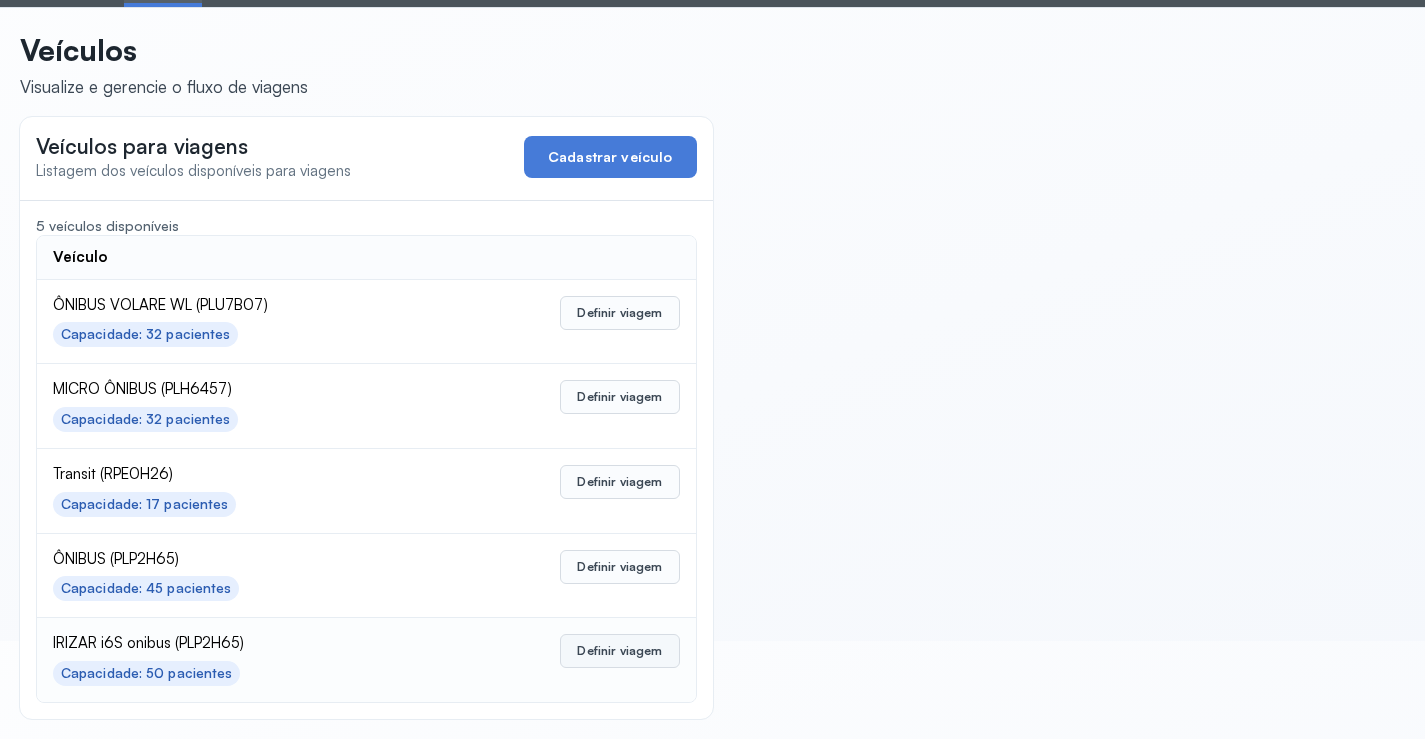 click on "Definir viagem" at bounding box center [619, 651] 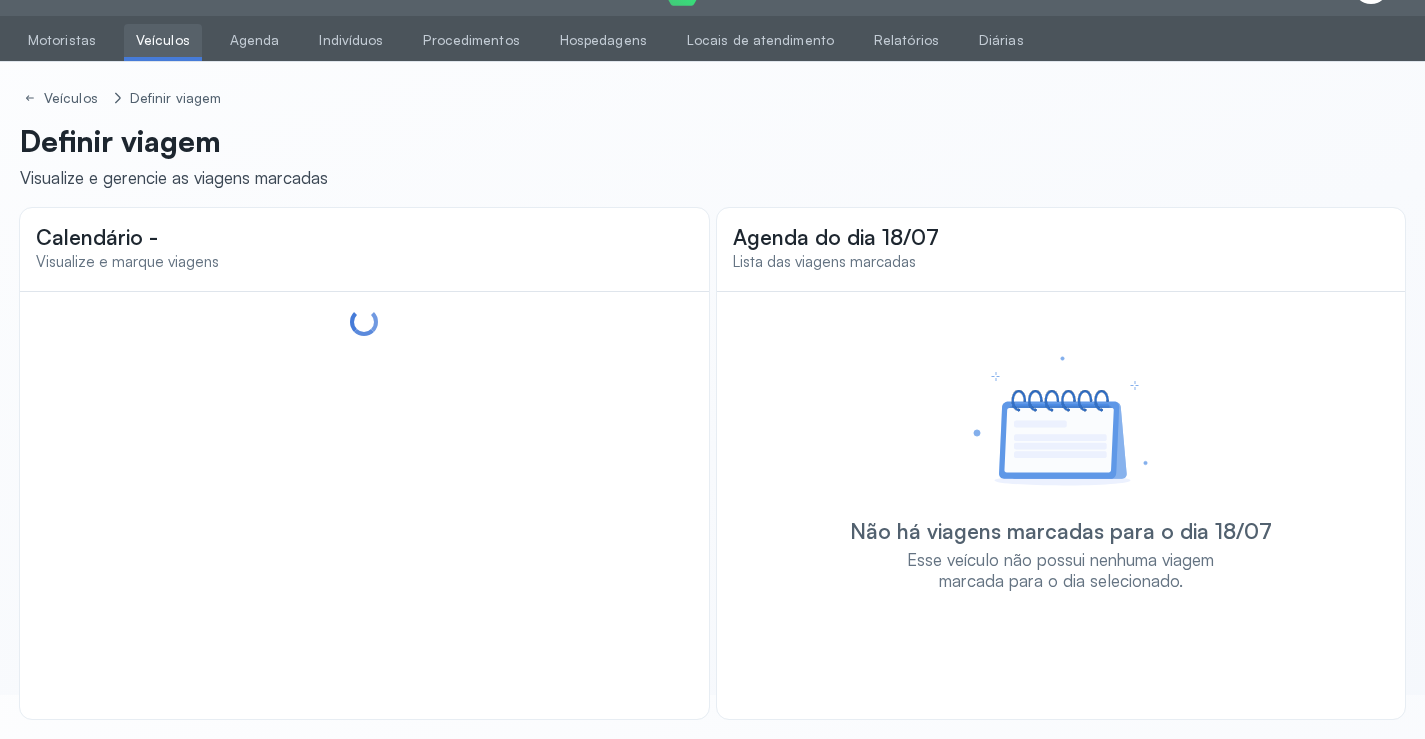 scroll, scrollTop: 44, scrollLeft: 0, axis: vertical 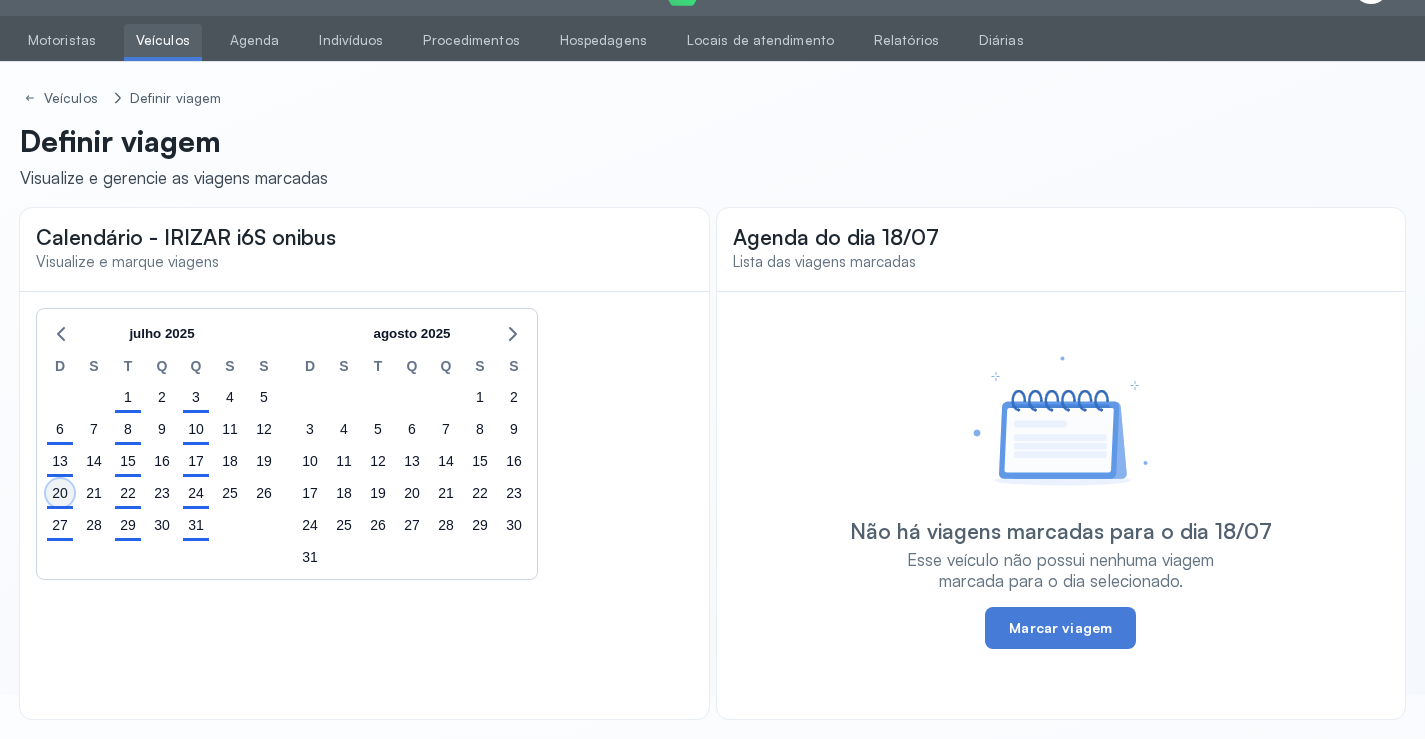 click on "20" 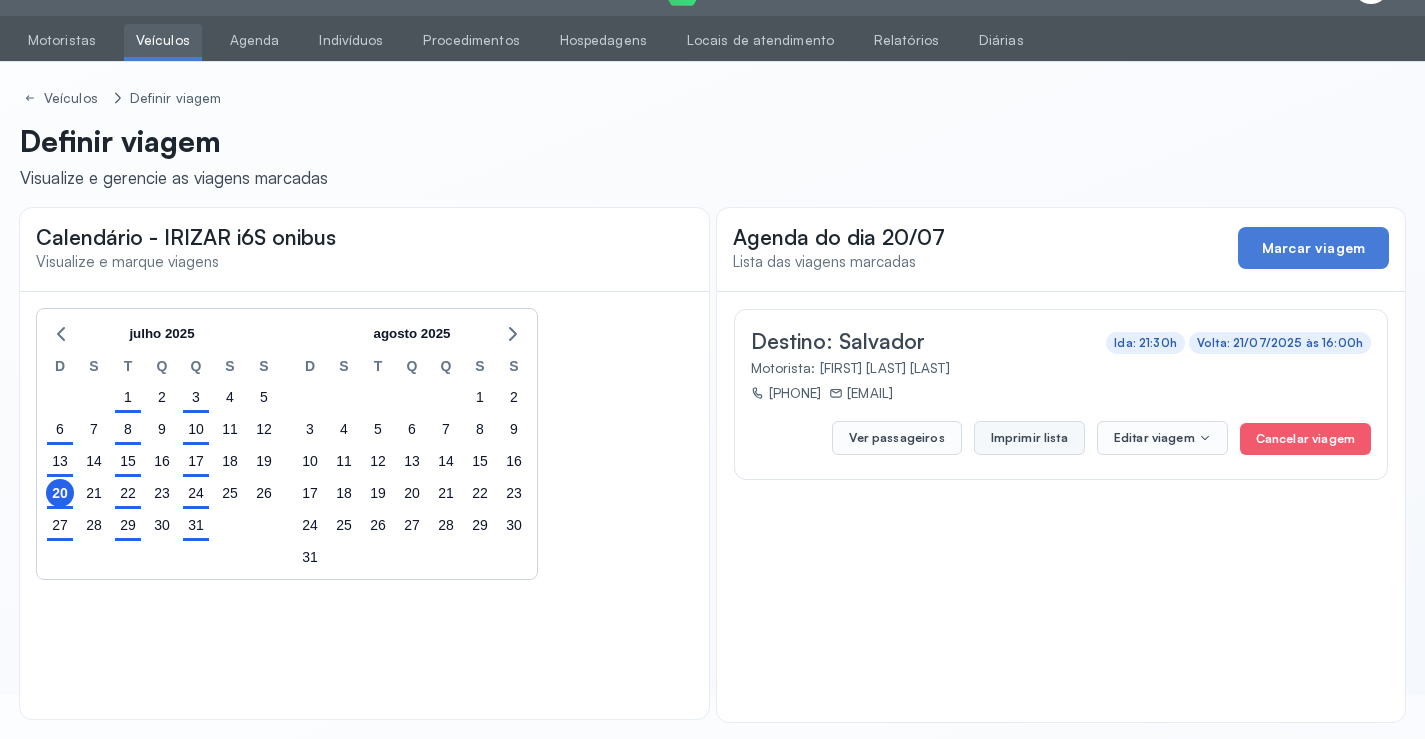 click on "Imprimir lista" at bounding box center (1029, 438) 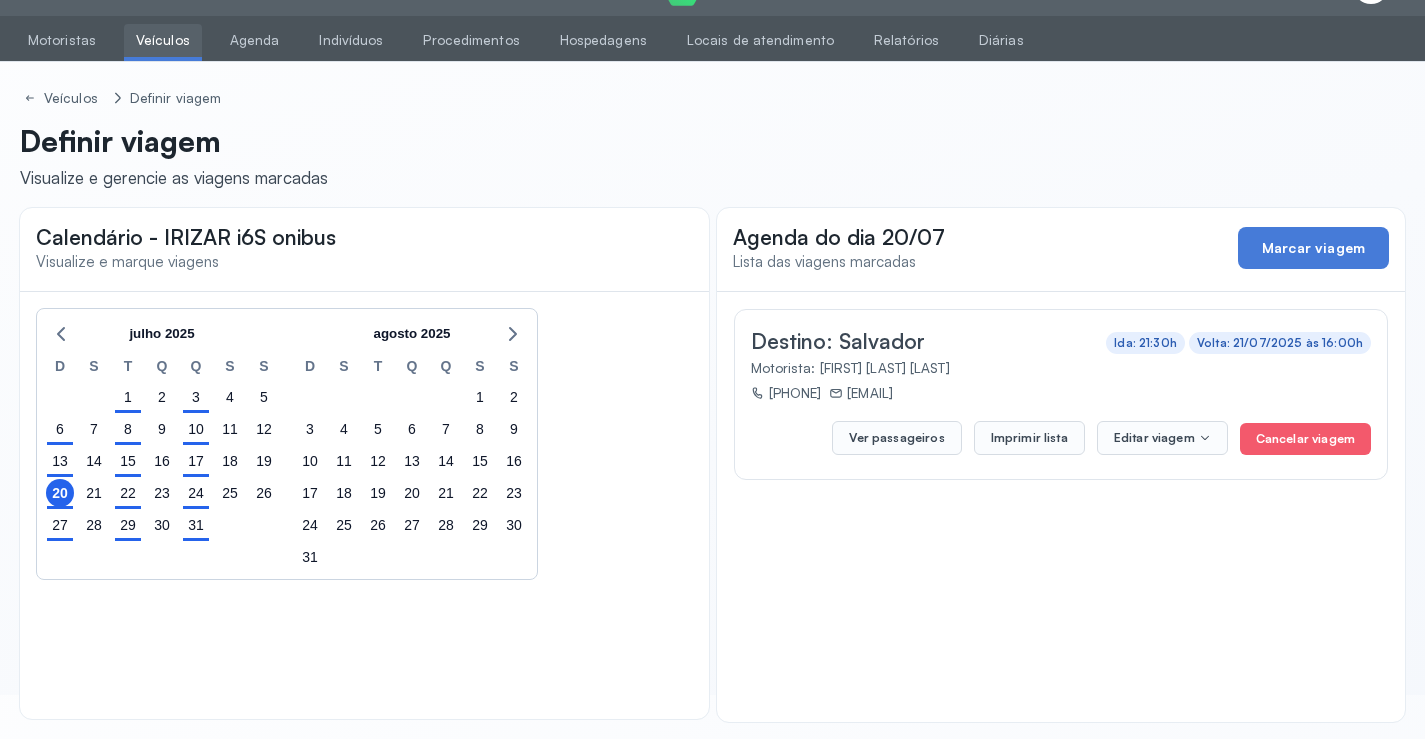 click on "Veículos" at bounding box center [163, 40] 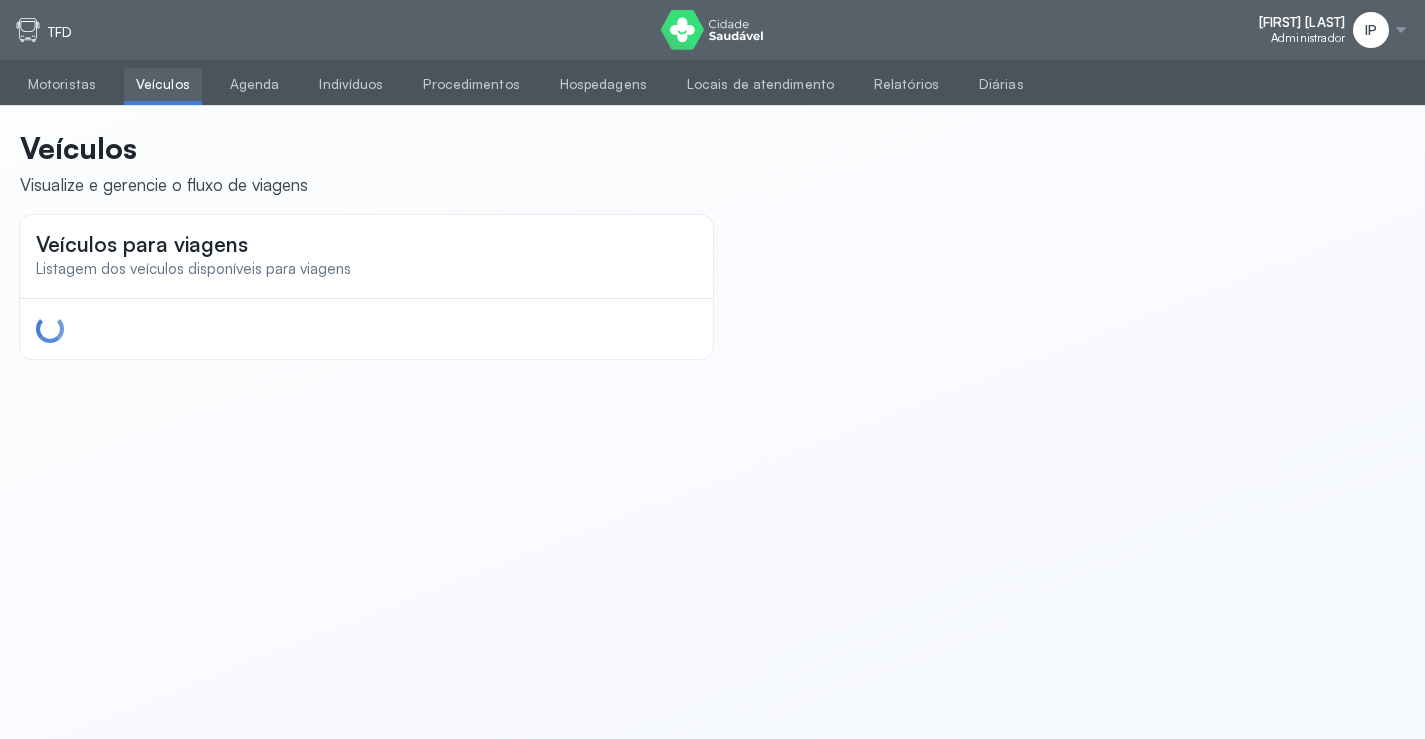scroll, scrollTop: 0, scrollLeft: 0, axis: both 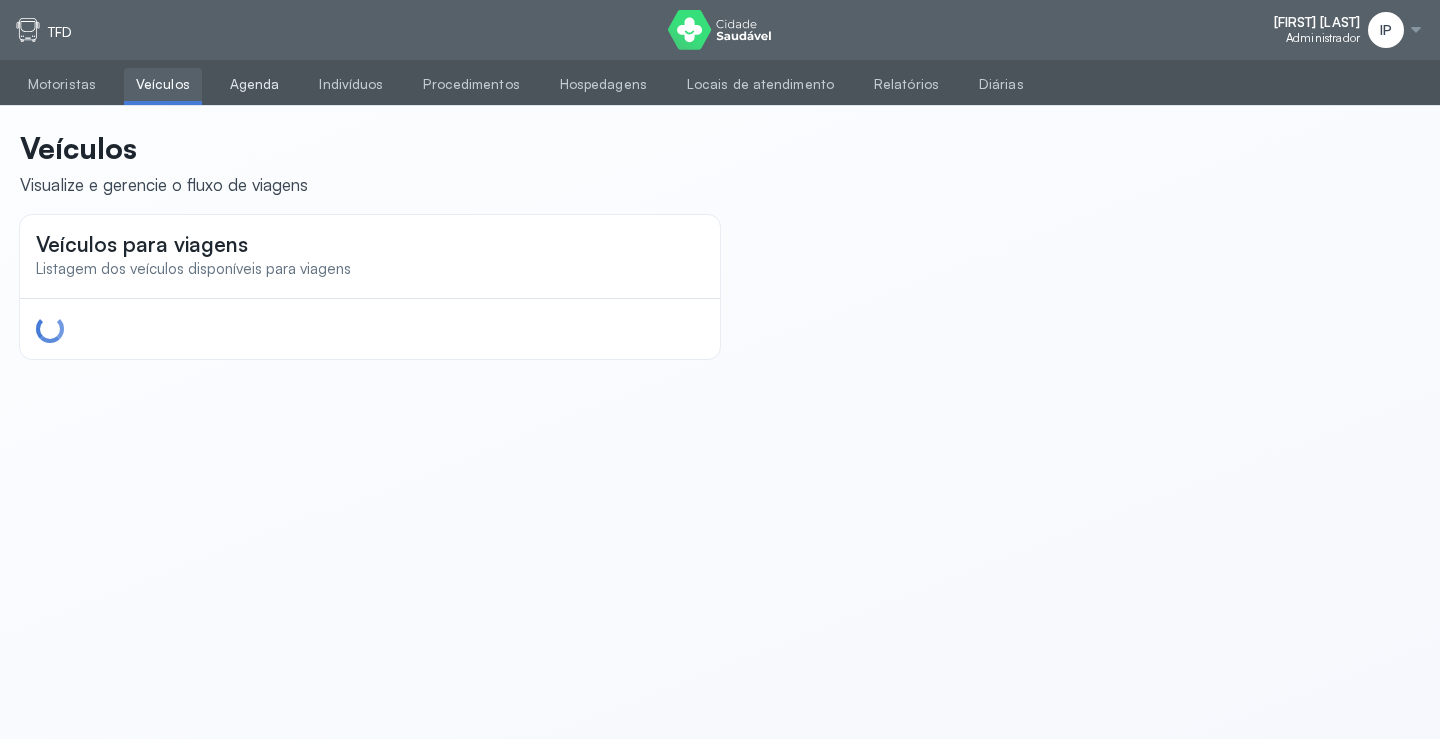 click on "Agenda" at bounding box center [255, 84] 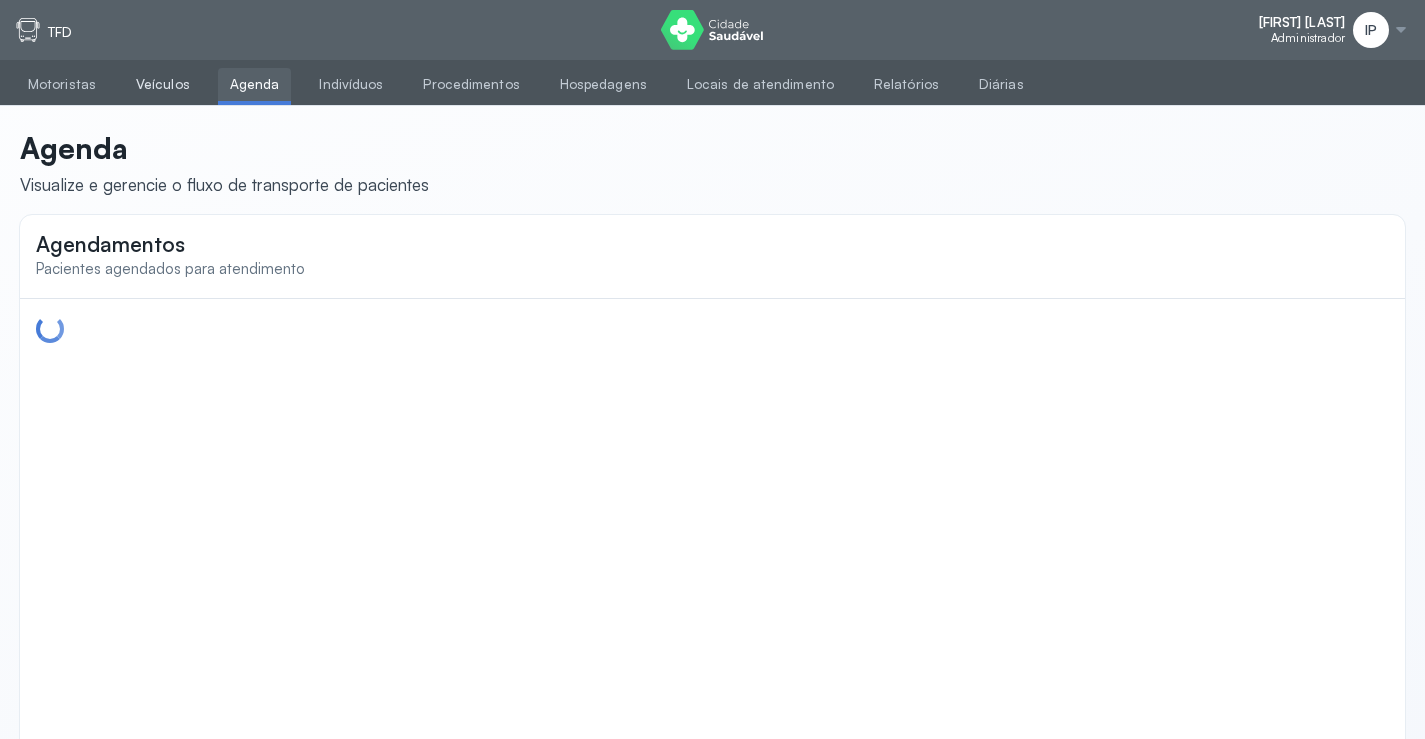 click on "Veículos" at bounding box center [163, 84] 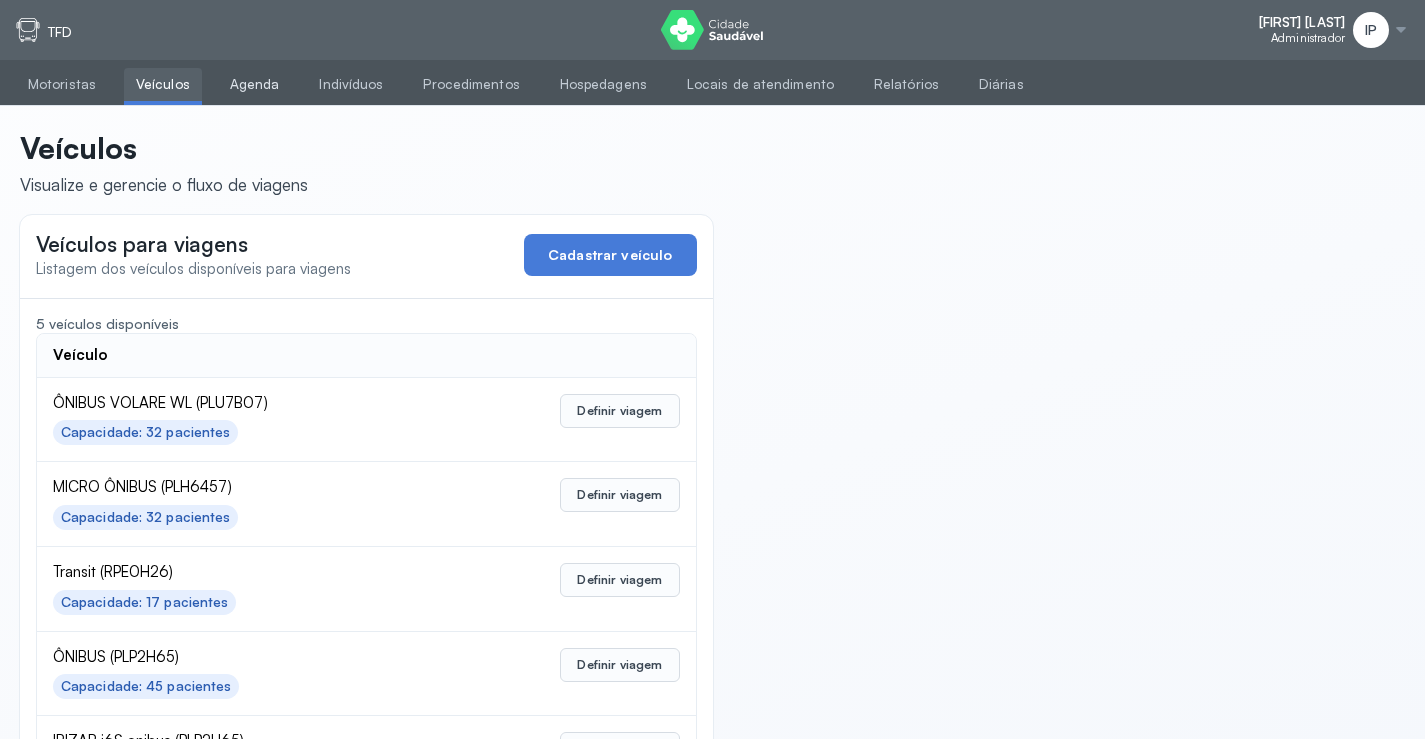 click on "Agenda" at bounding box center [255, 84] 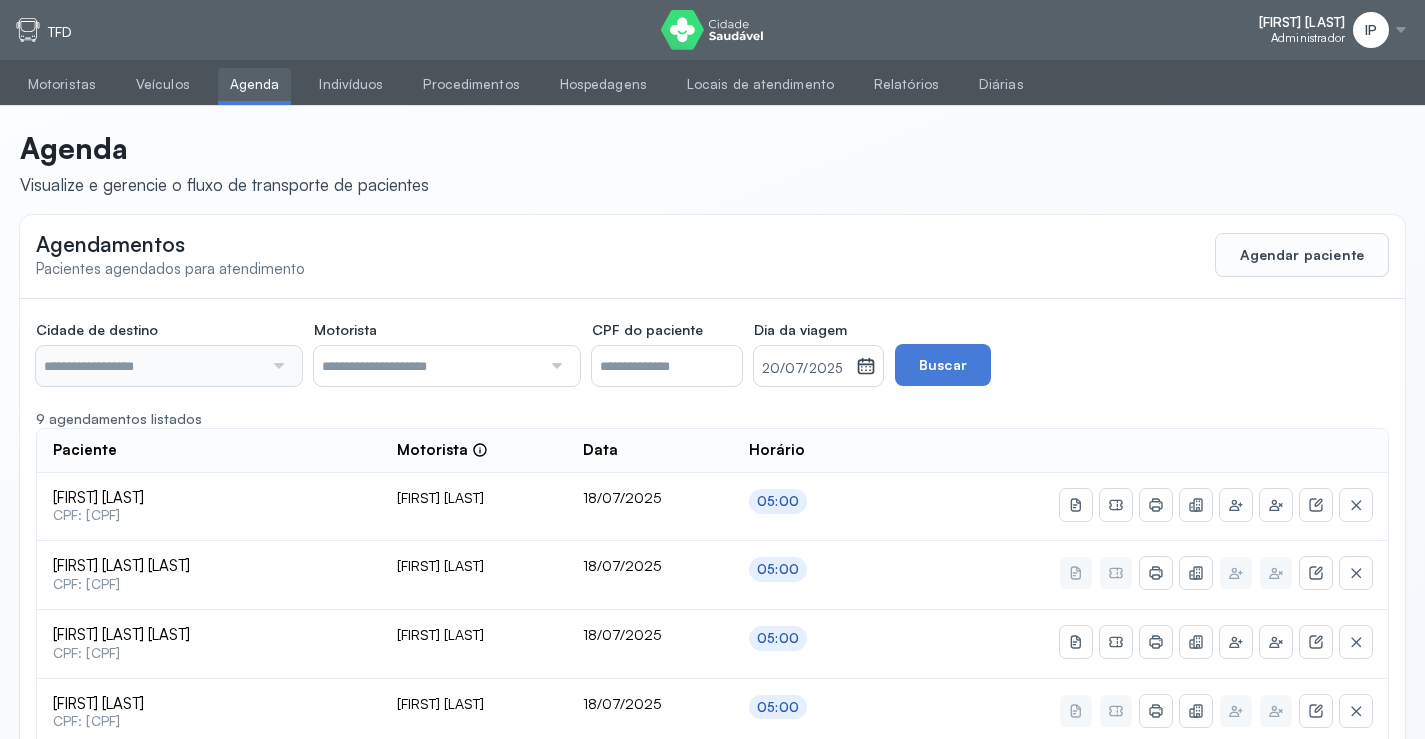 type on "********" 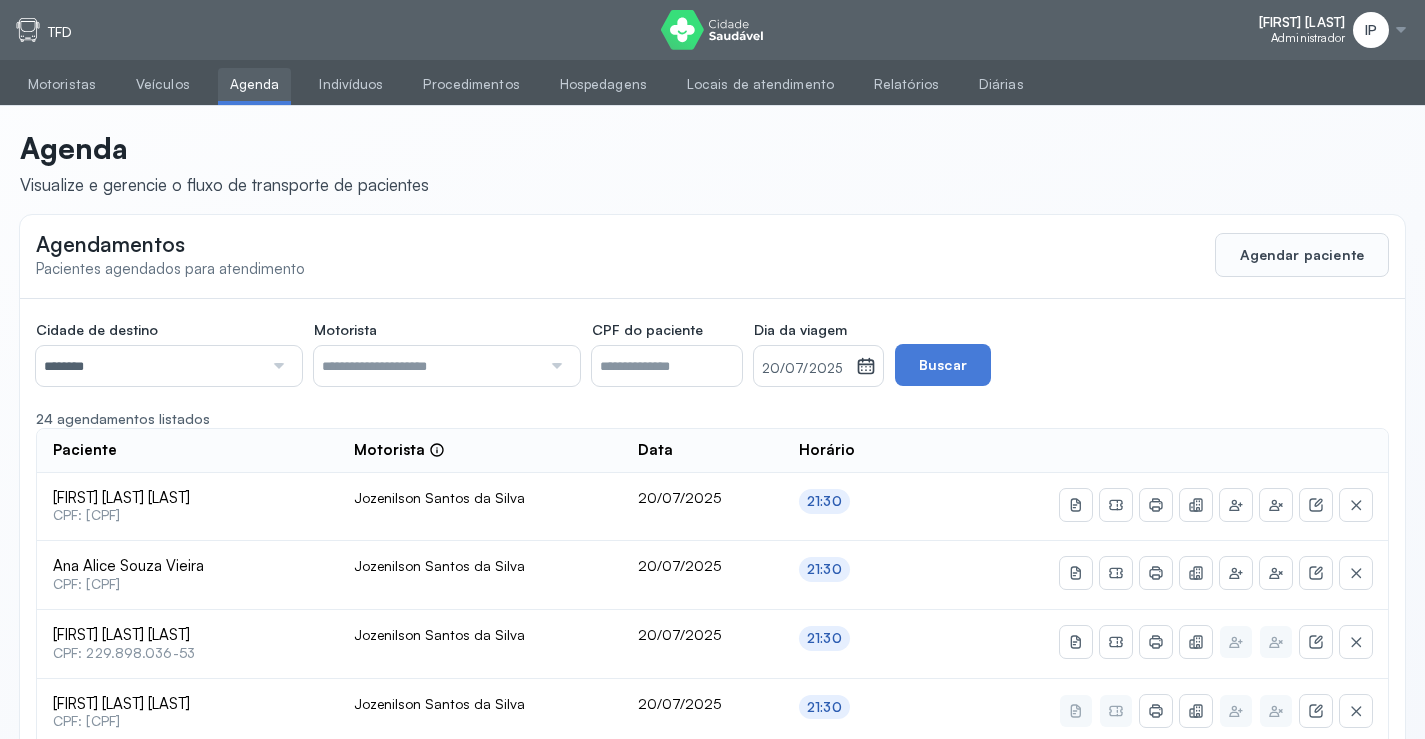 click on "20/07/2025" at bounding box center [805, 369] 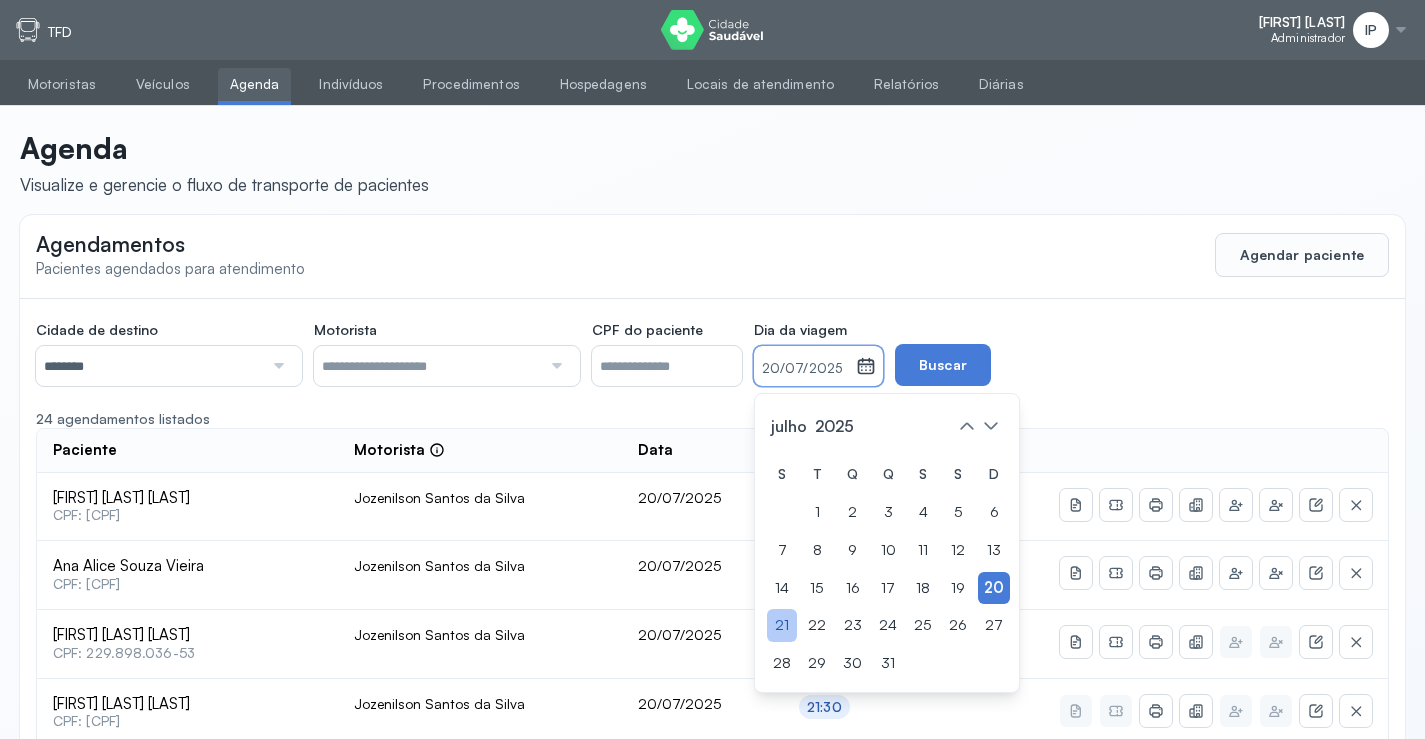 click on "21" 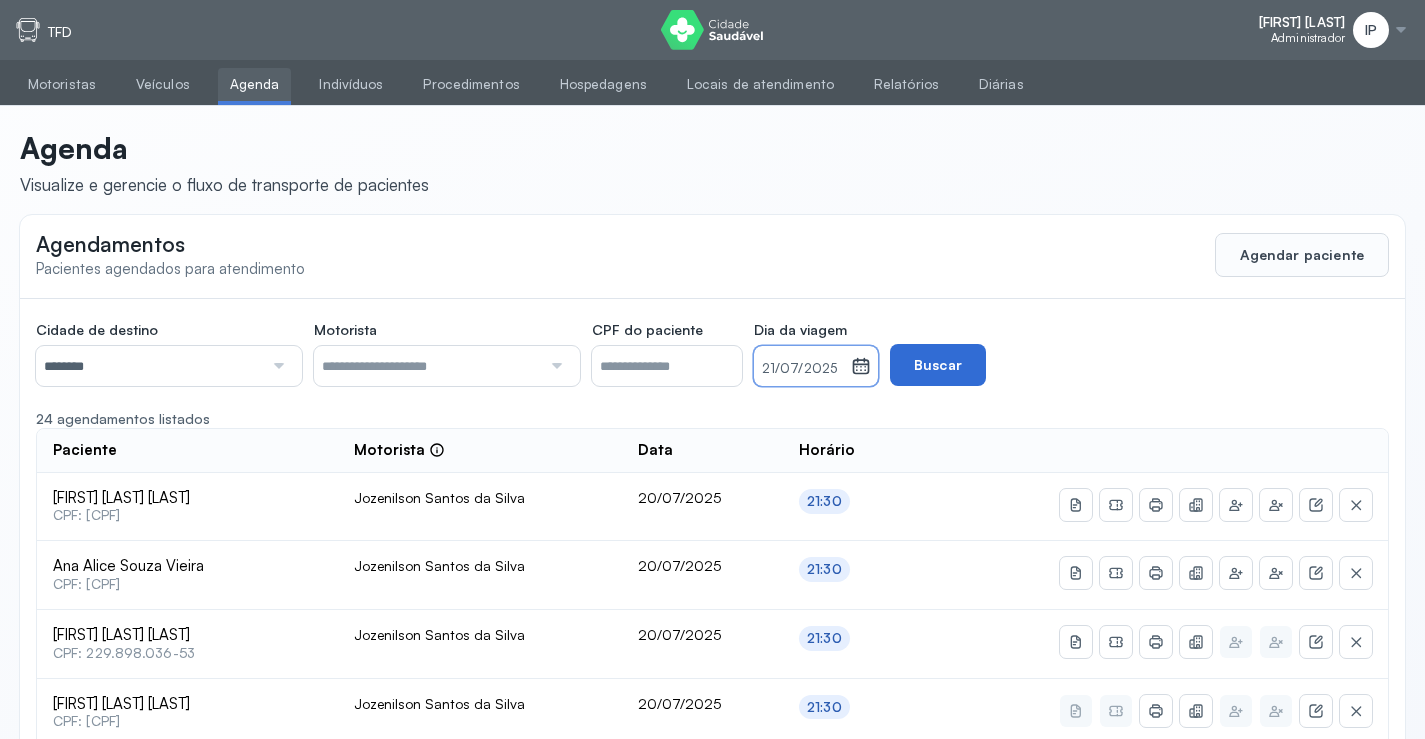 click on "Buscar" at bounding box center (938, 365) 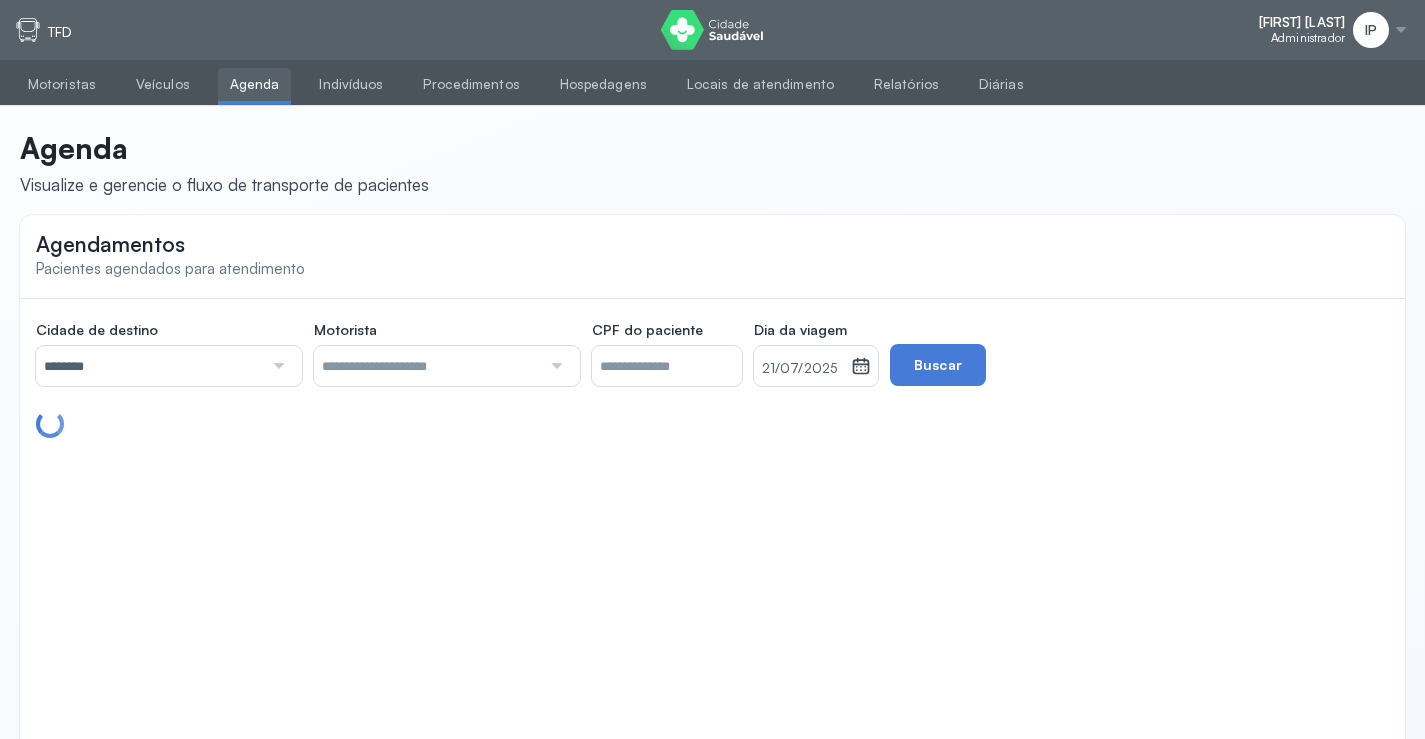 click on "21/07/2025" at bounding box center (802, 369) 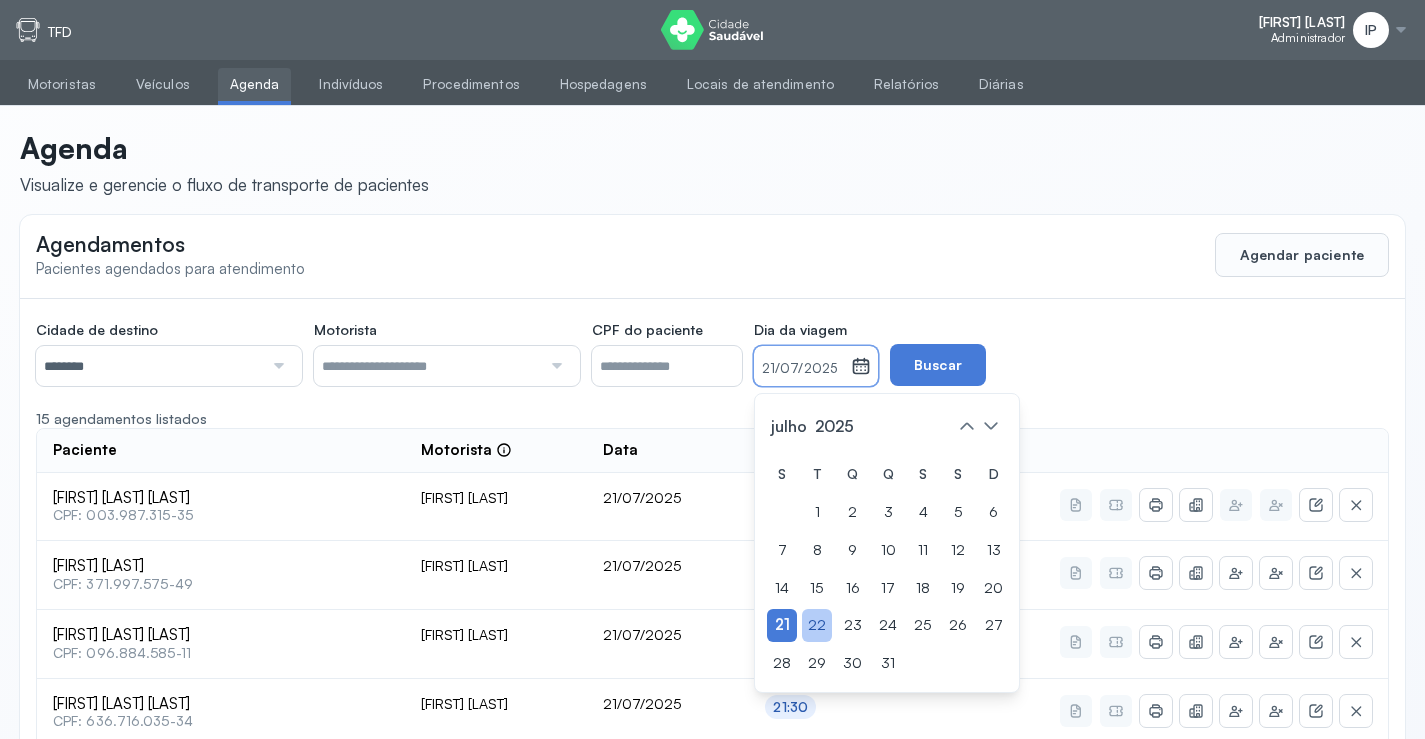 click on "22" 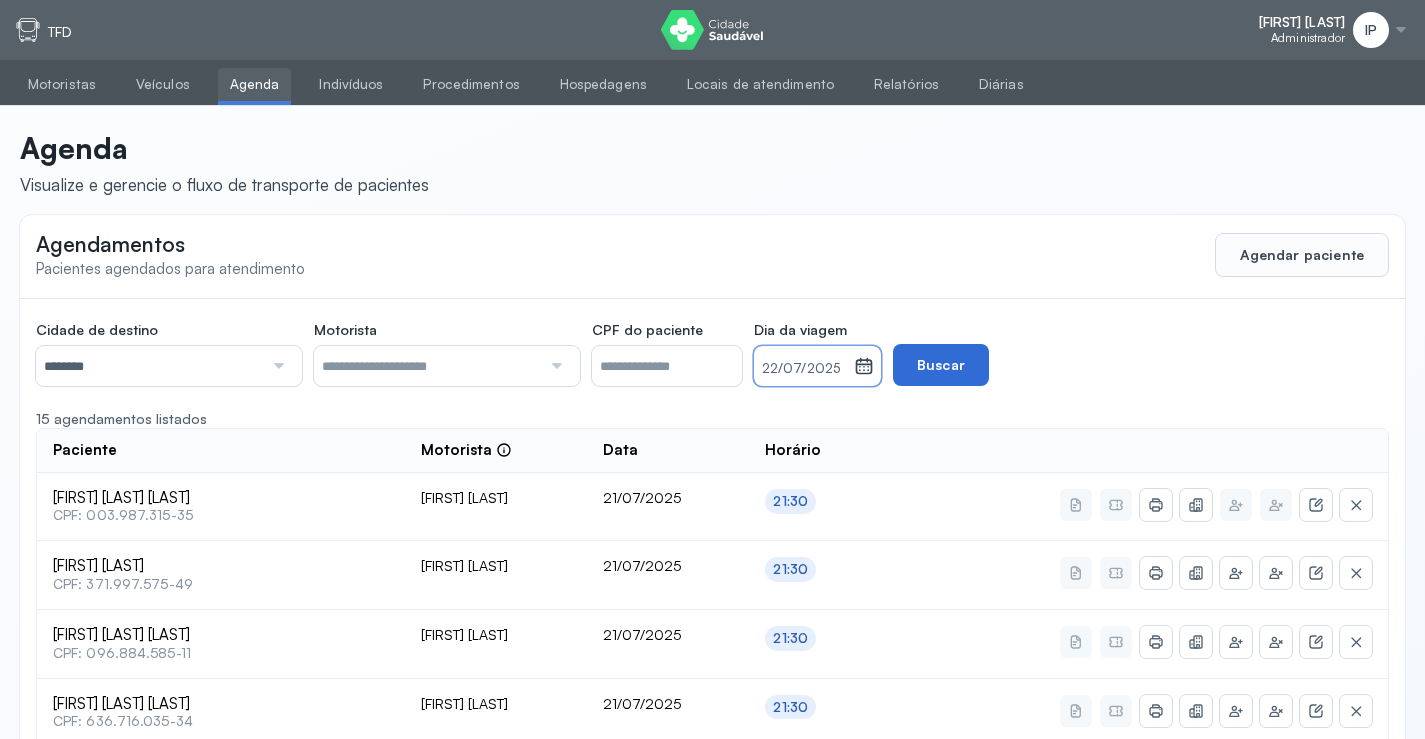 click on "Buscar" at bounding box center (941, 365) 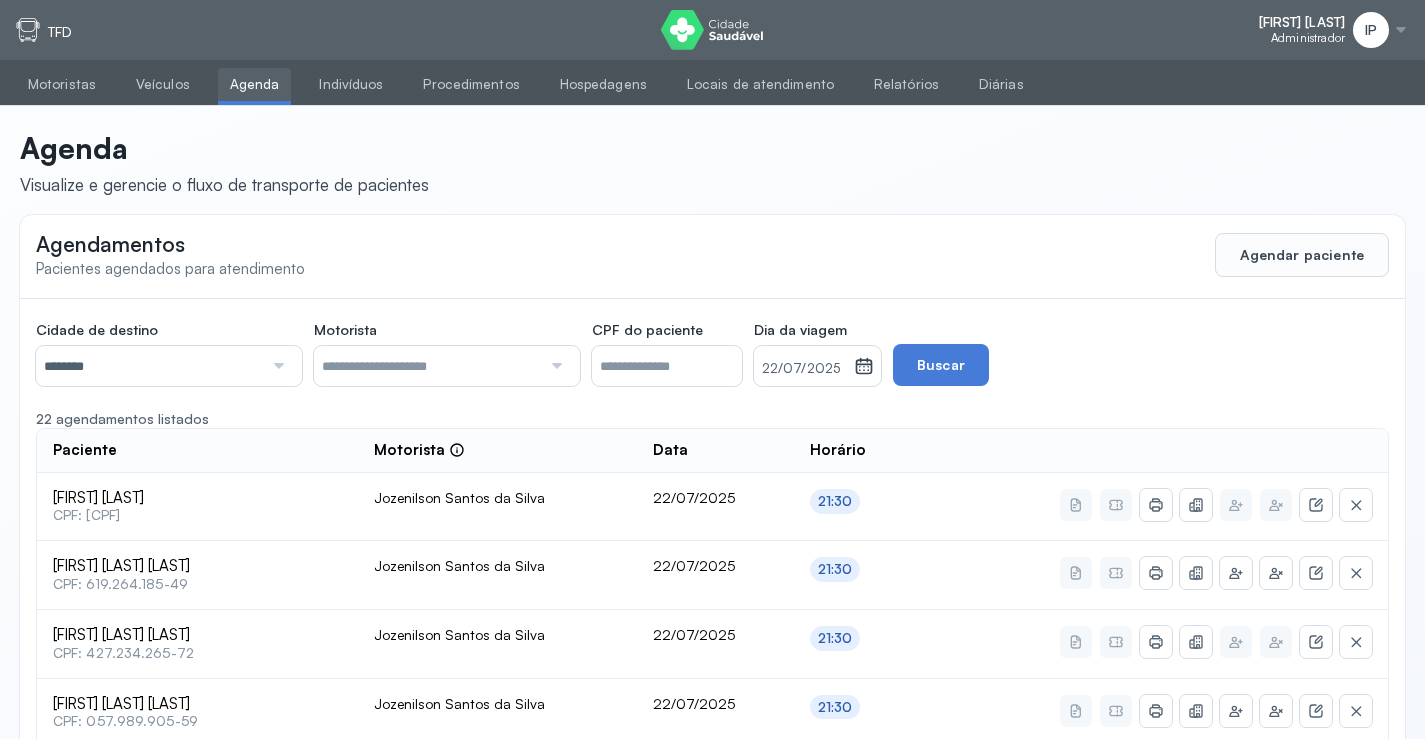 scroll, scrollTop: 100, scrollLeft: 0, axis: vertical 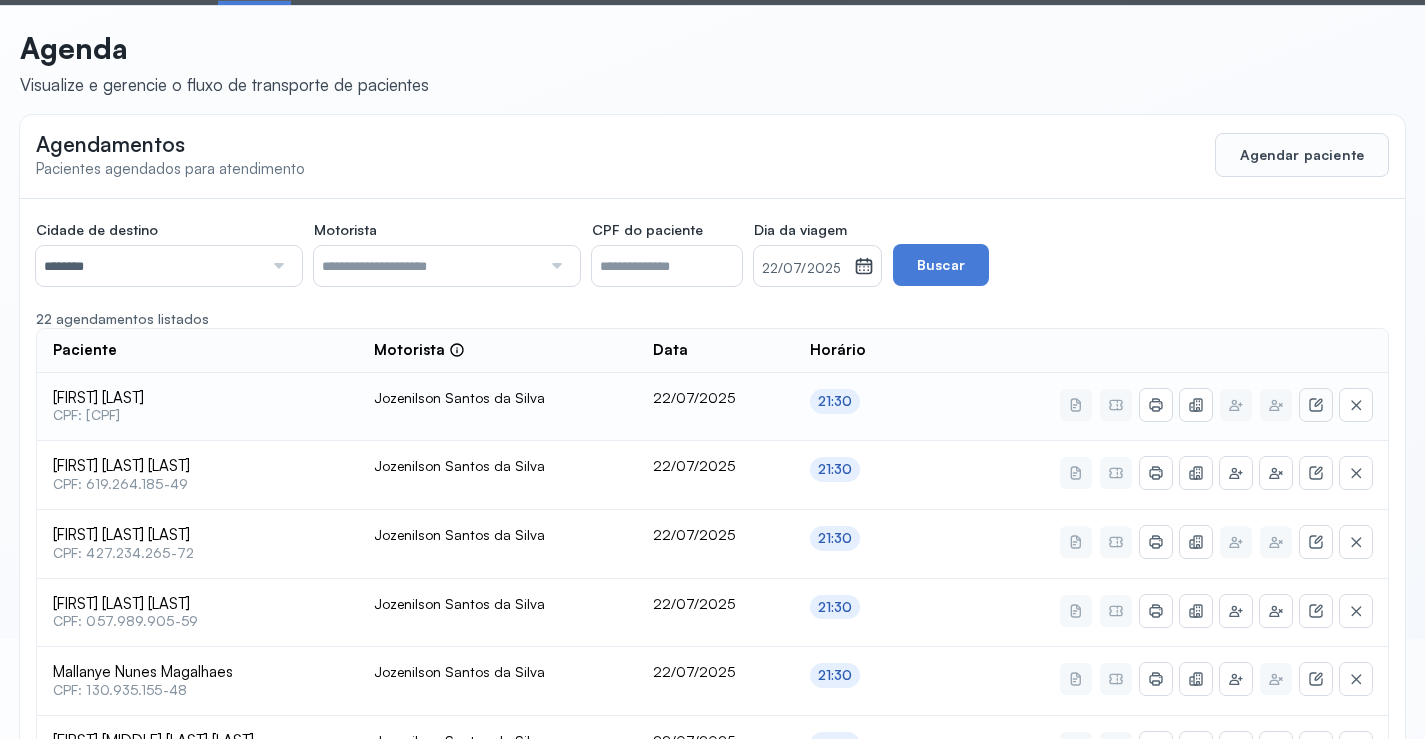 click 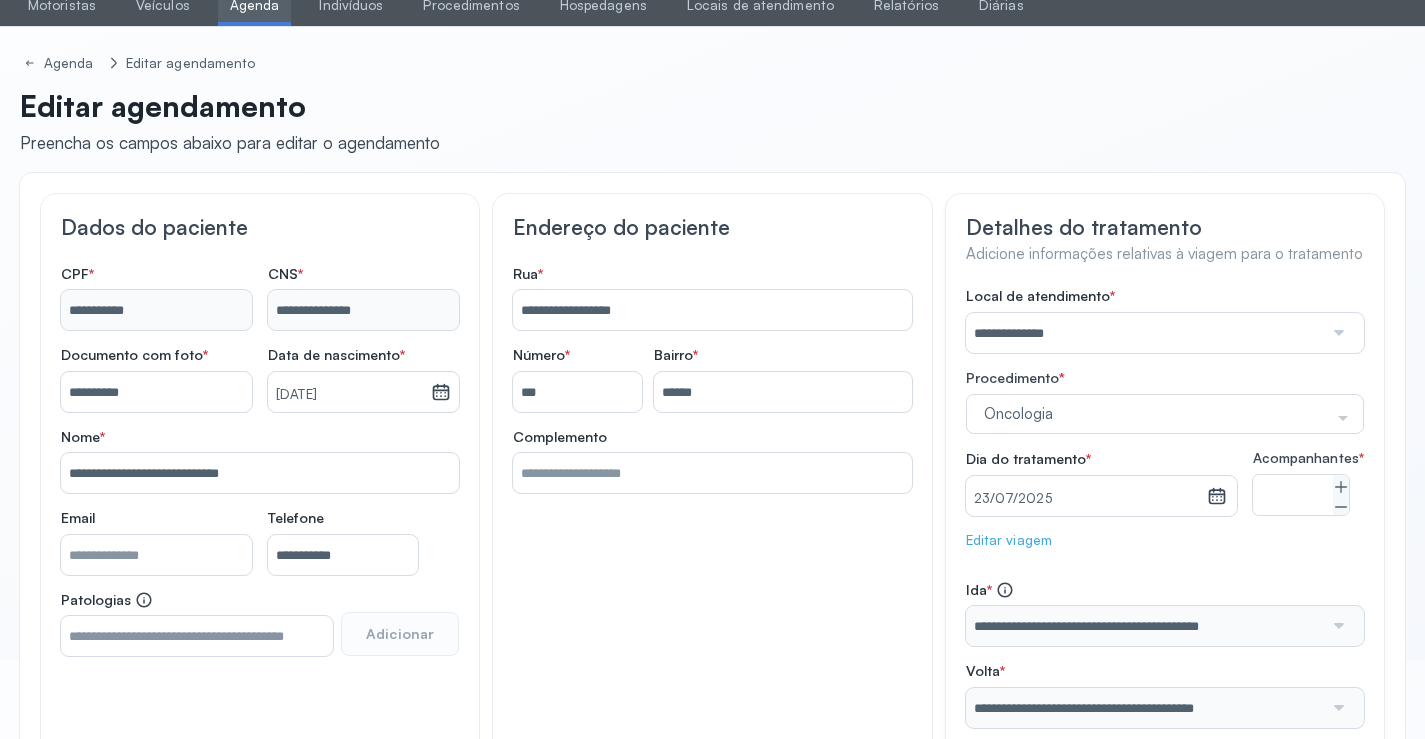 scroll, scrollTop: 200, scrollLeft: 0, axis: vertical 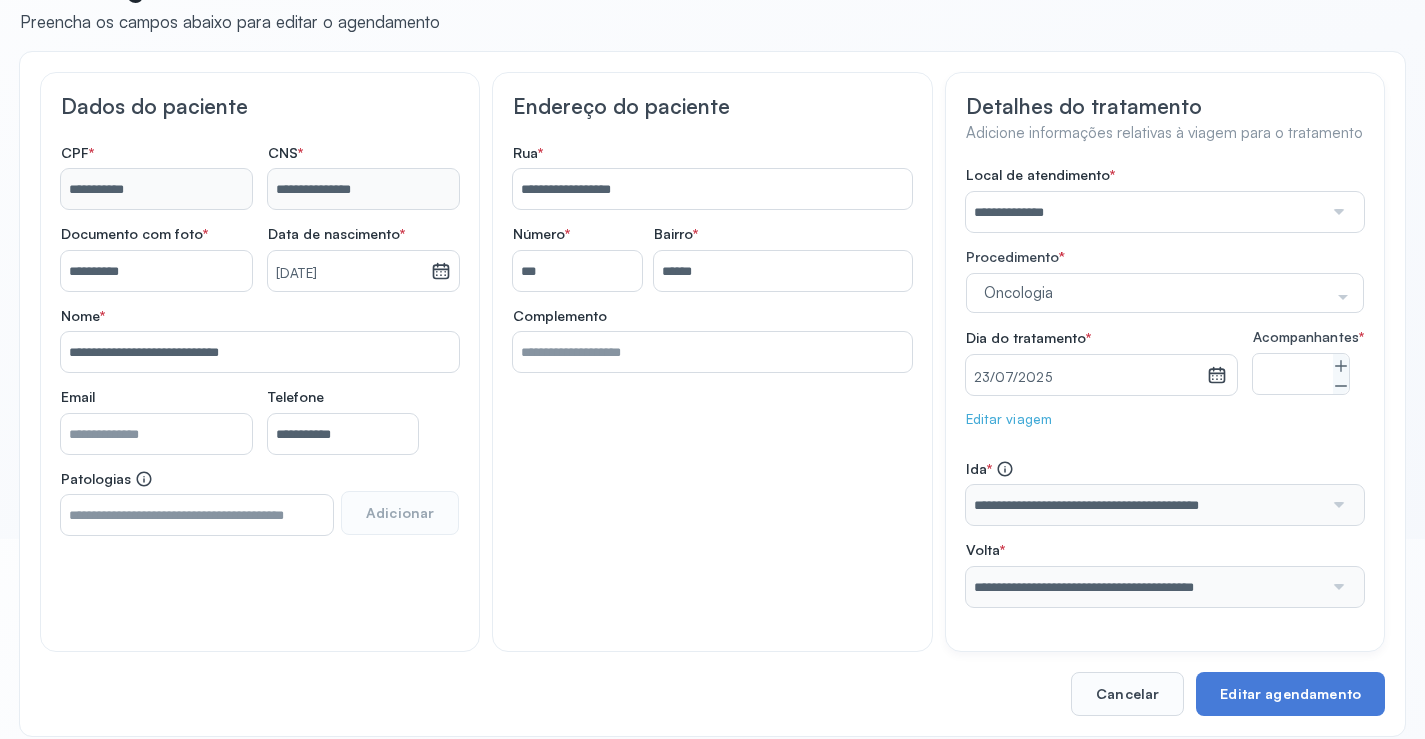 click on "Editar viagem" 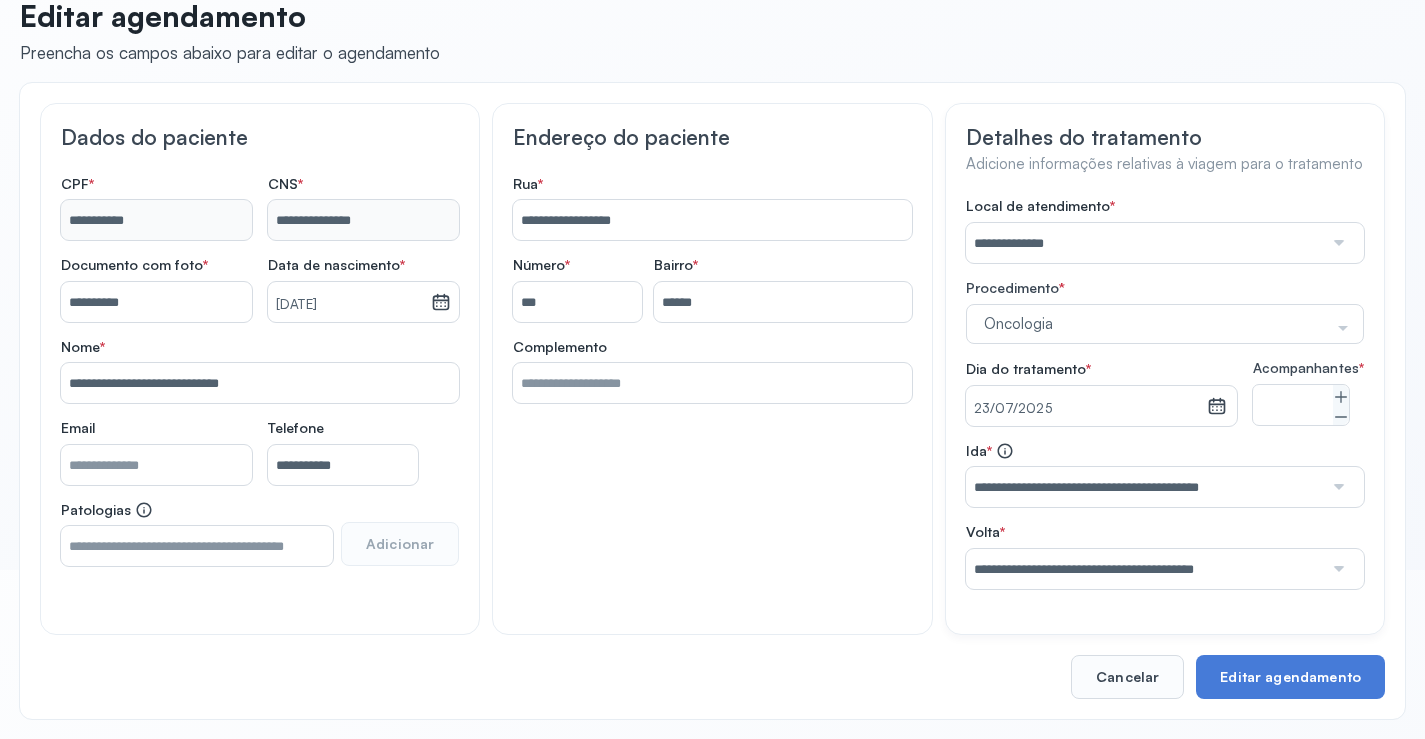 click on "23/07/2025" at bounding box center [1086, 409] 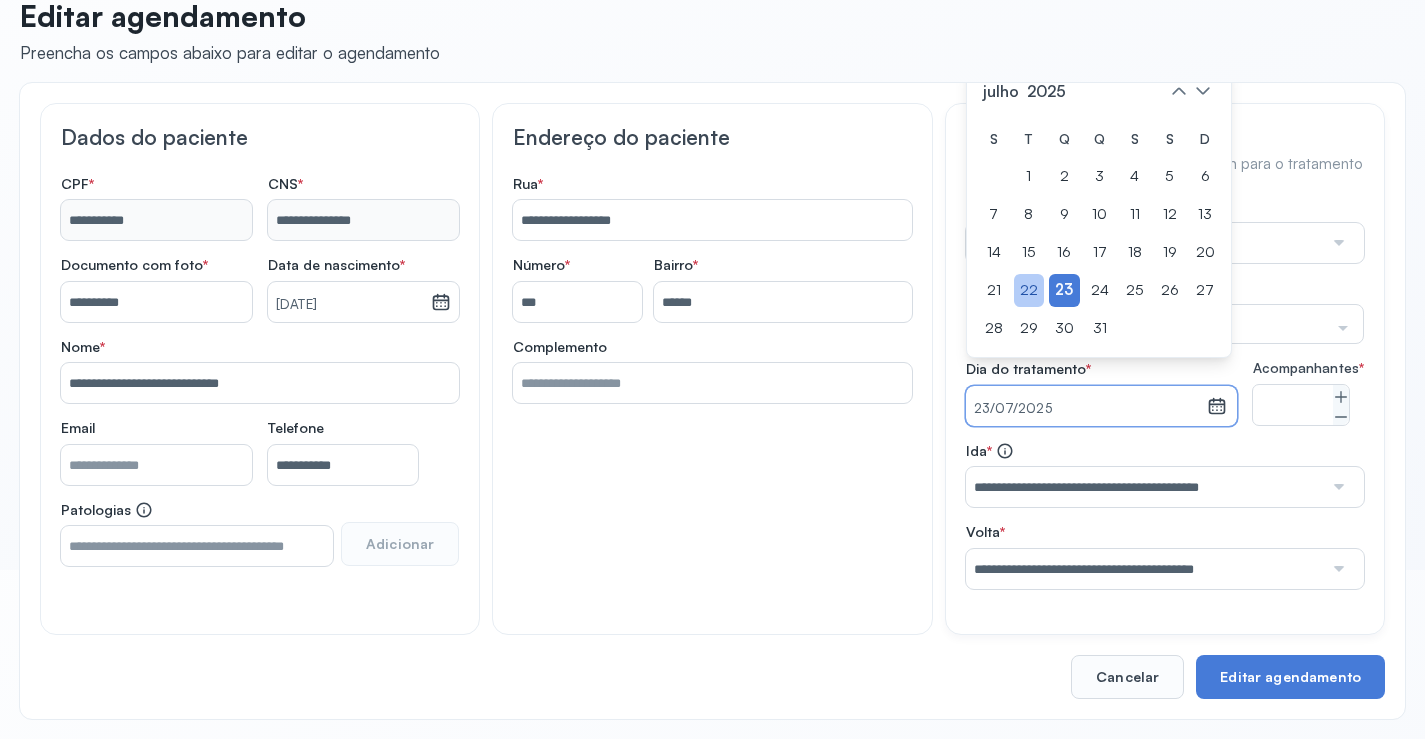 click on "22" 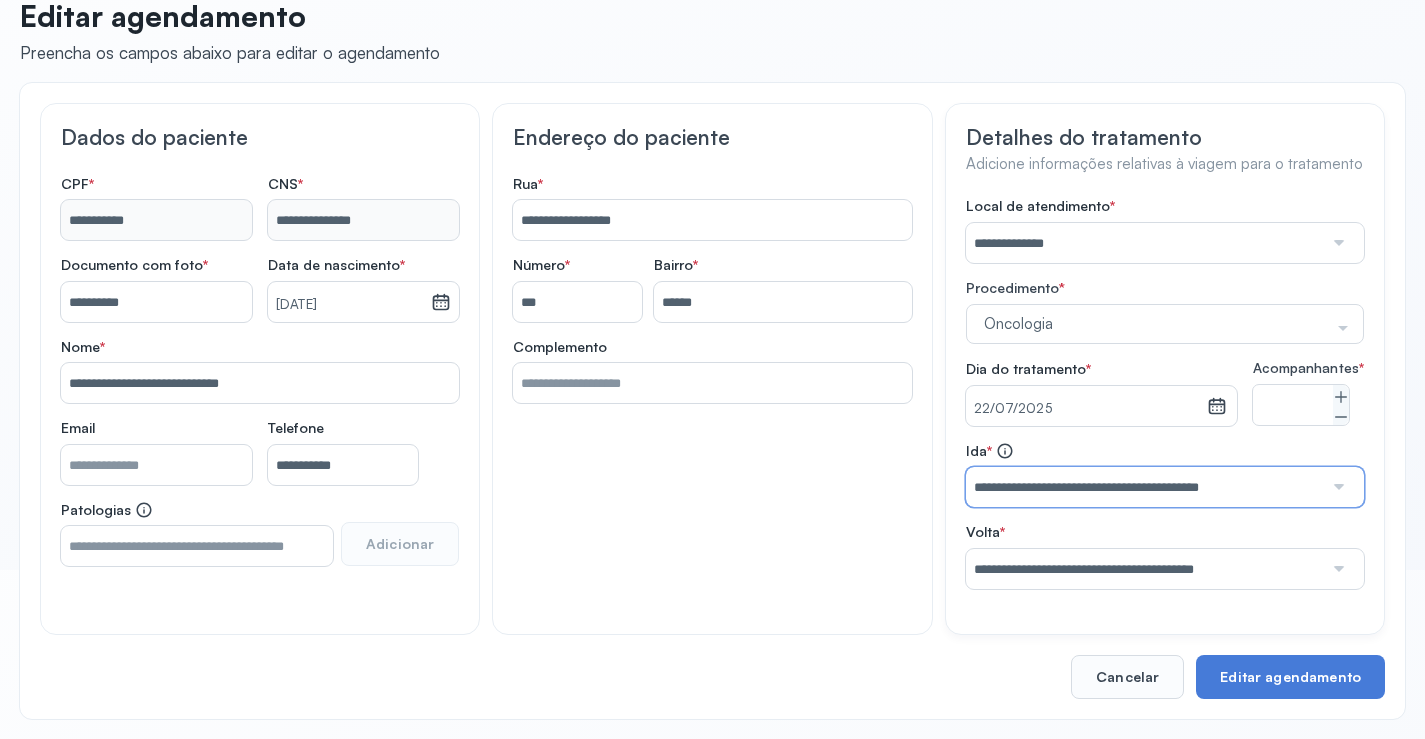 click on "**********" at bounding box center (1145, 487) 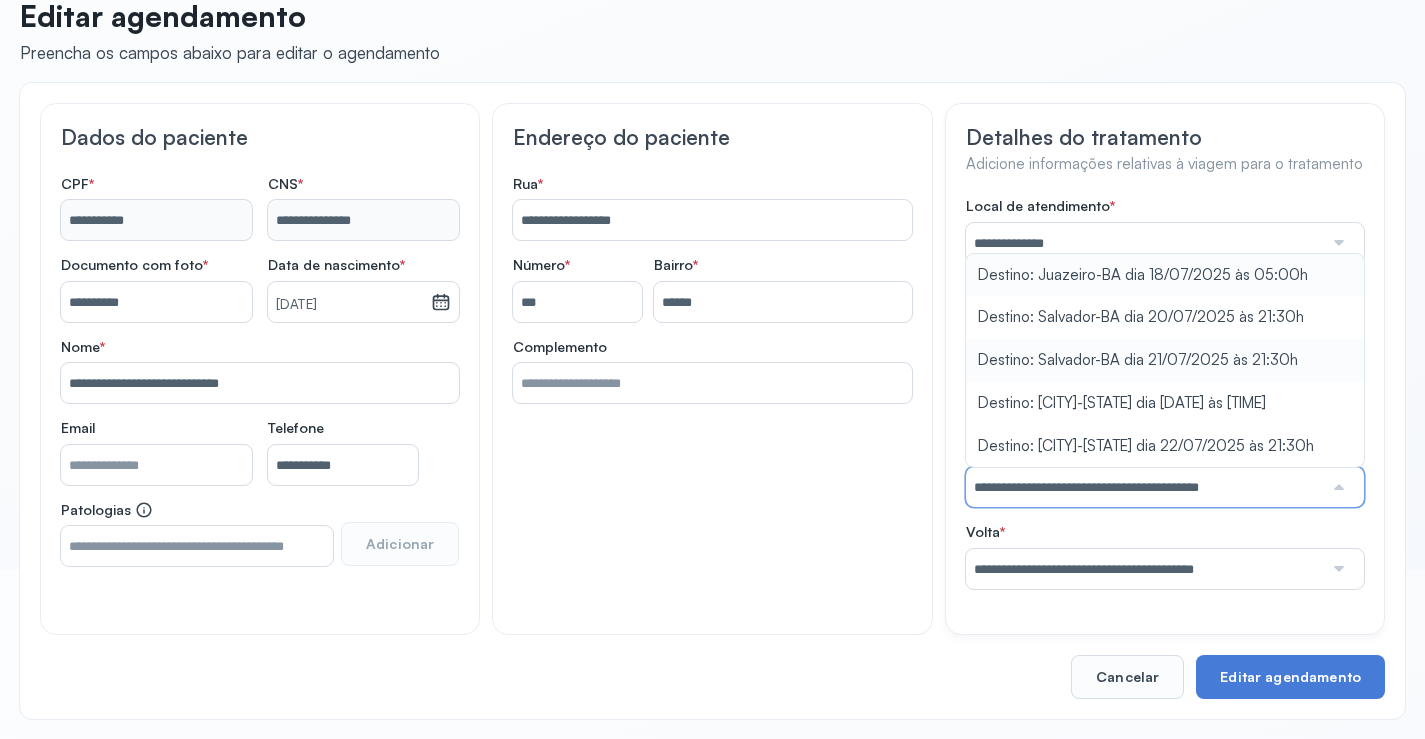 type on "**********" 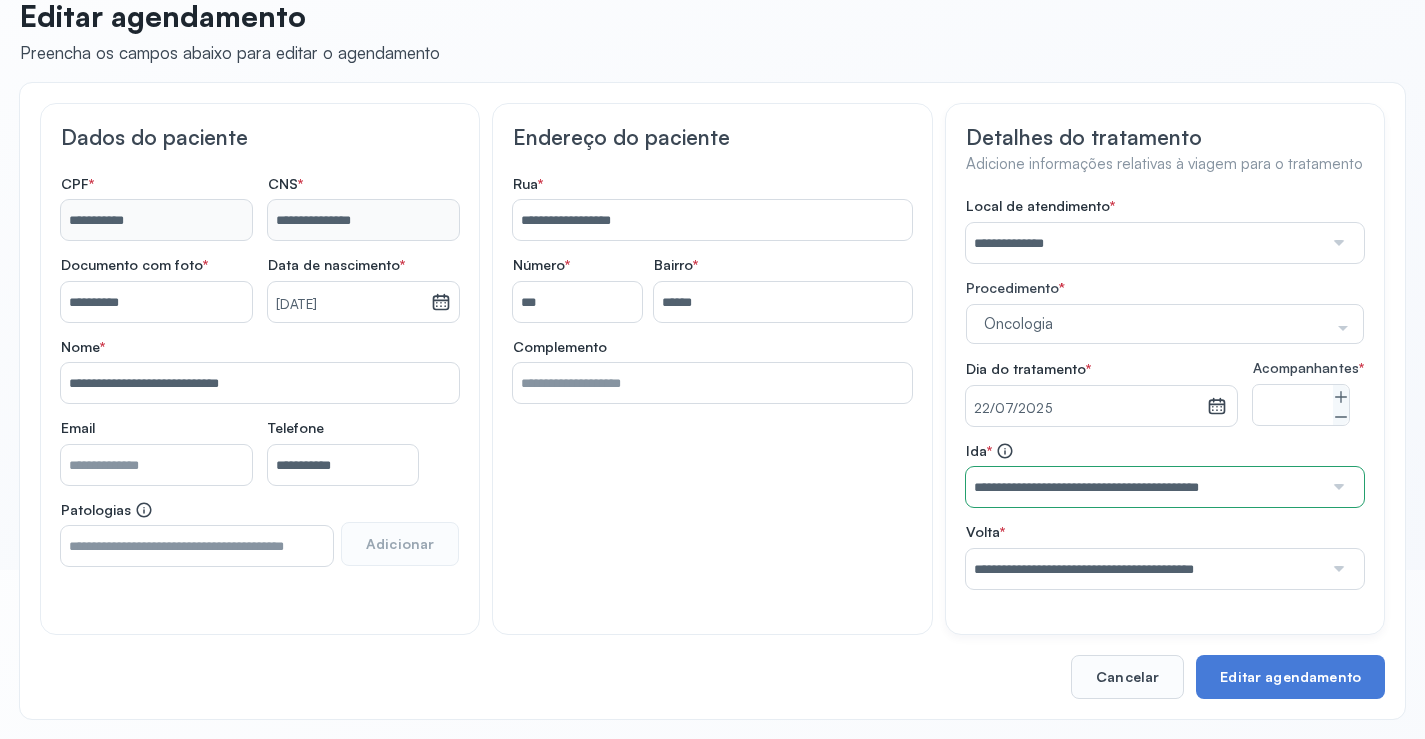 click on "**********" at bounding box center [1165, 393] 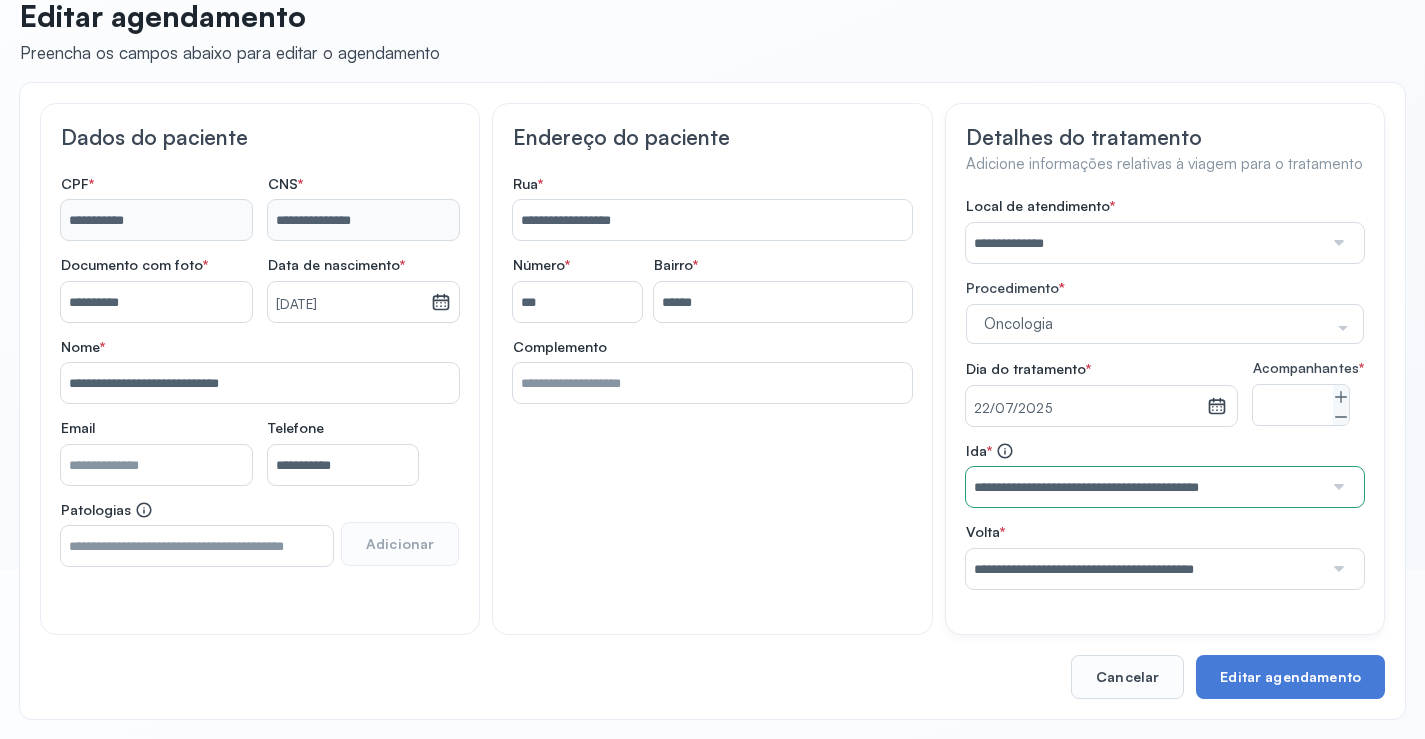 click on "**********" at bounding box center (1145, 569) 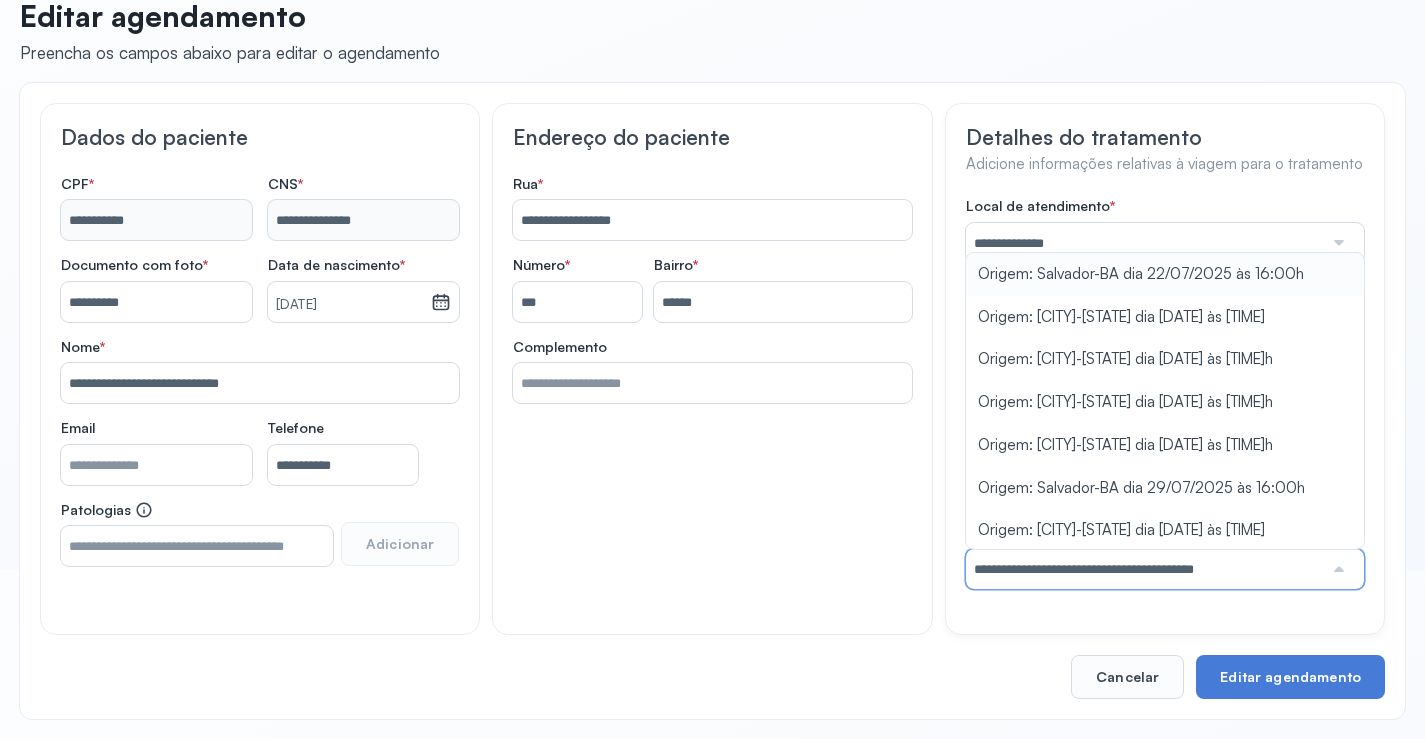 type on "**********" 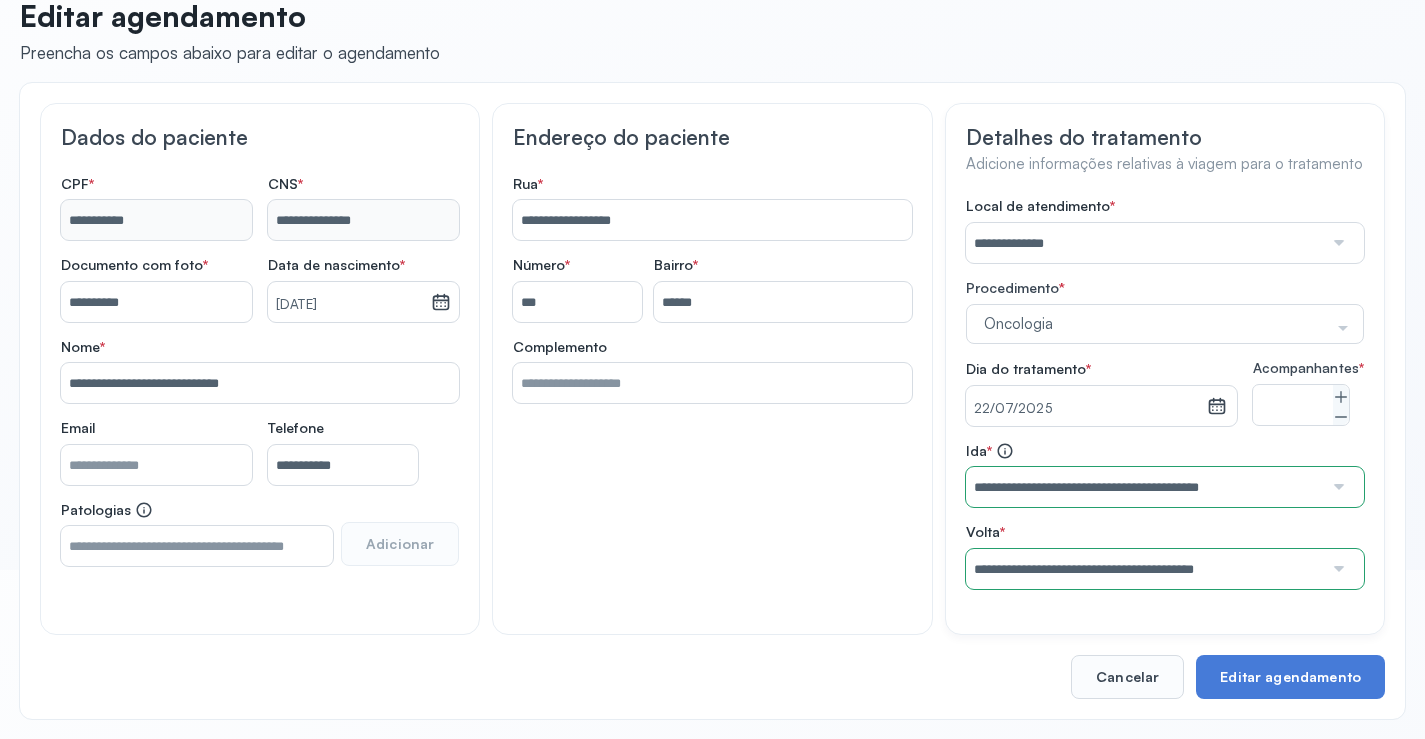click on "**********" at bounding box center (1165, 393) 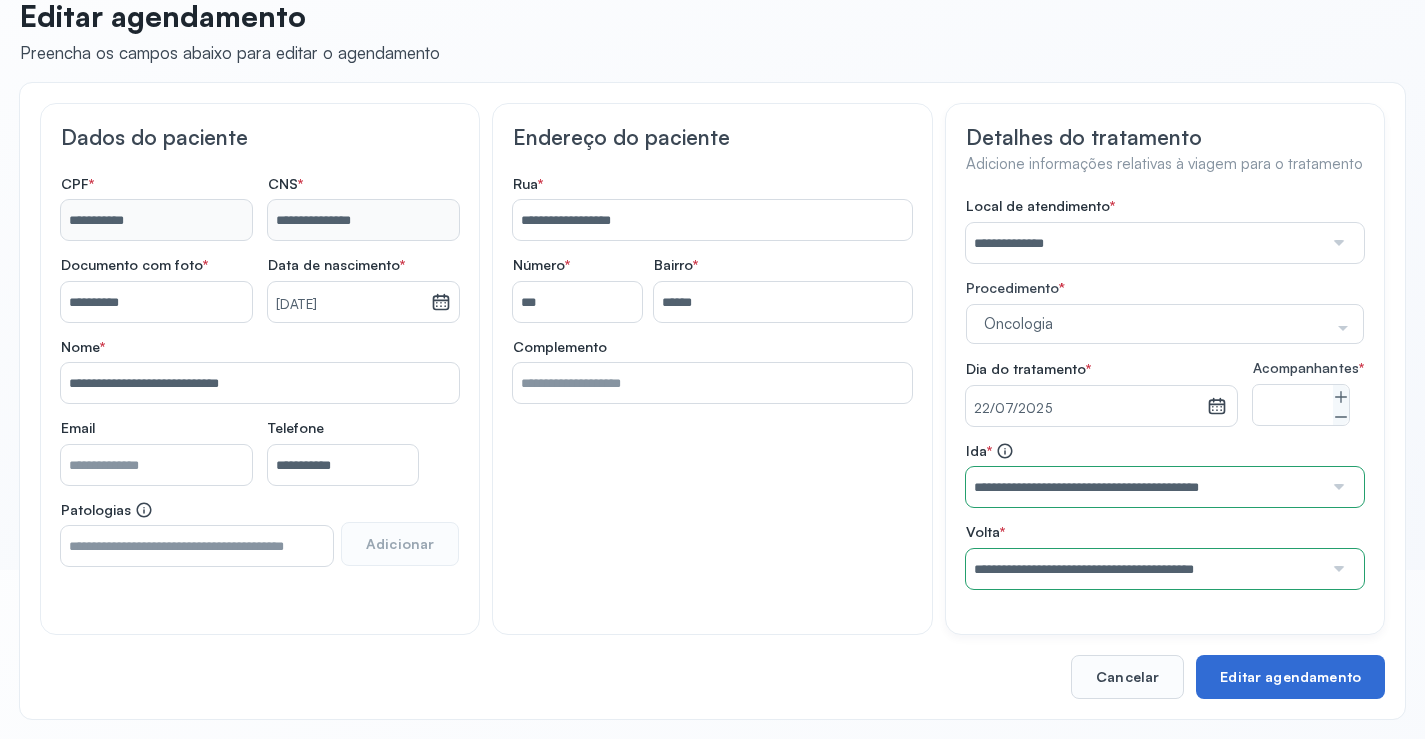 click on "Editar agendamento" at bounding box center (1290, 677) 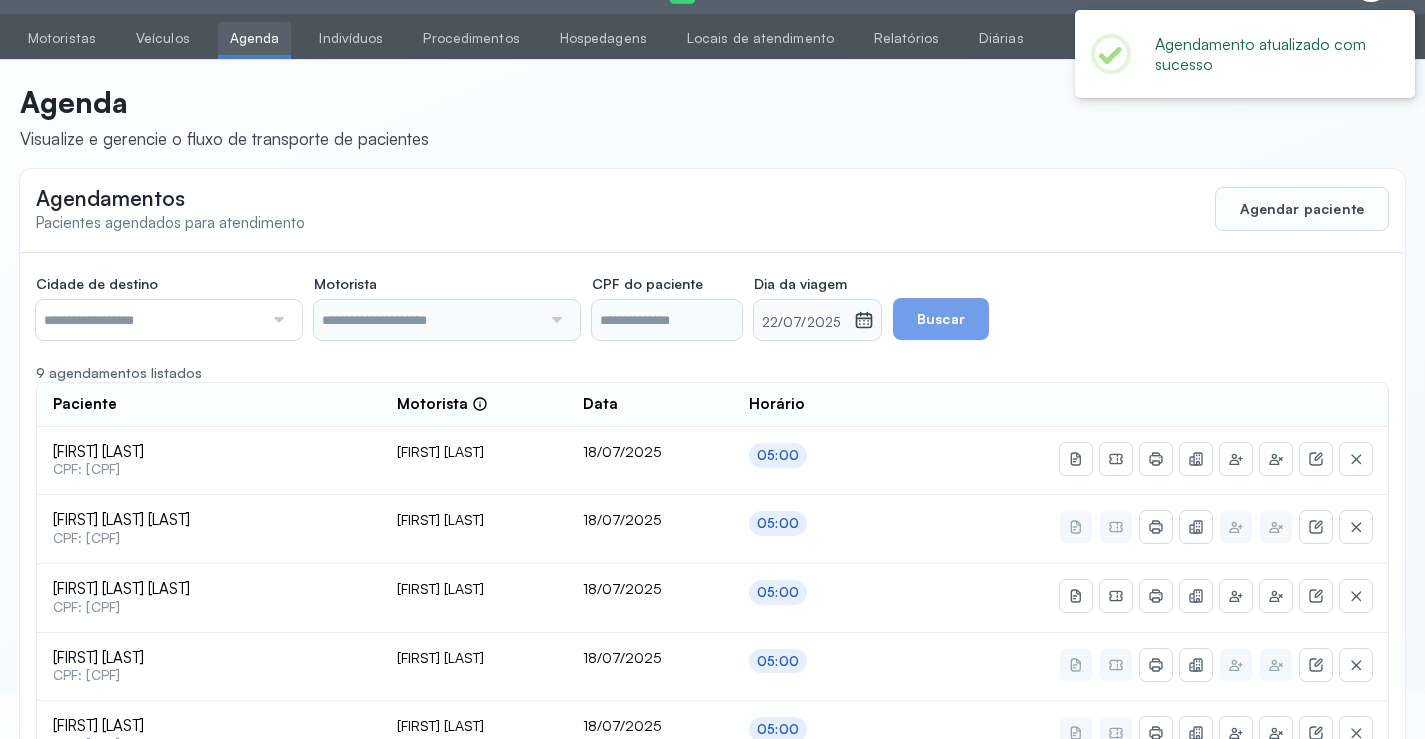 scroll, scrollTop: 184, scrollLeft: 0, axis: vertical 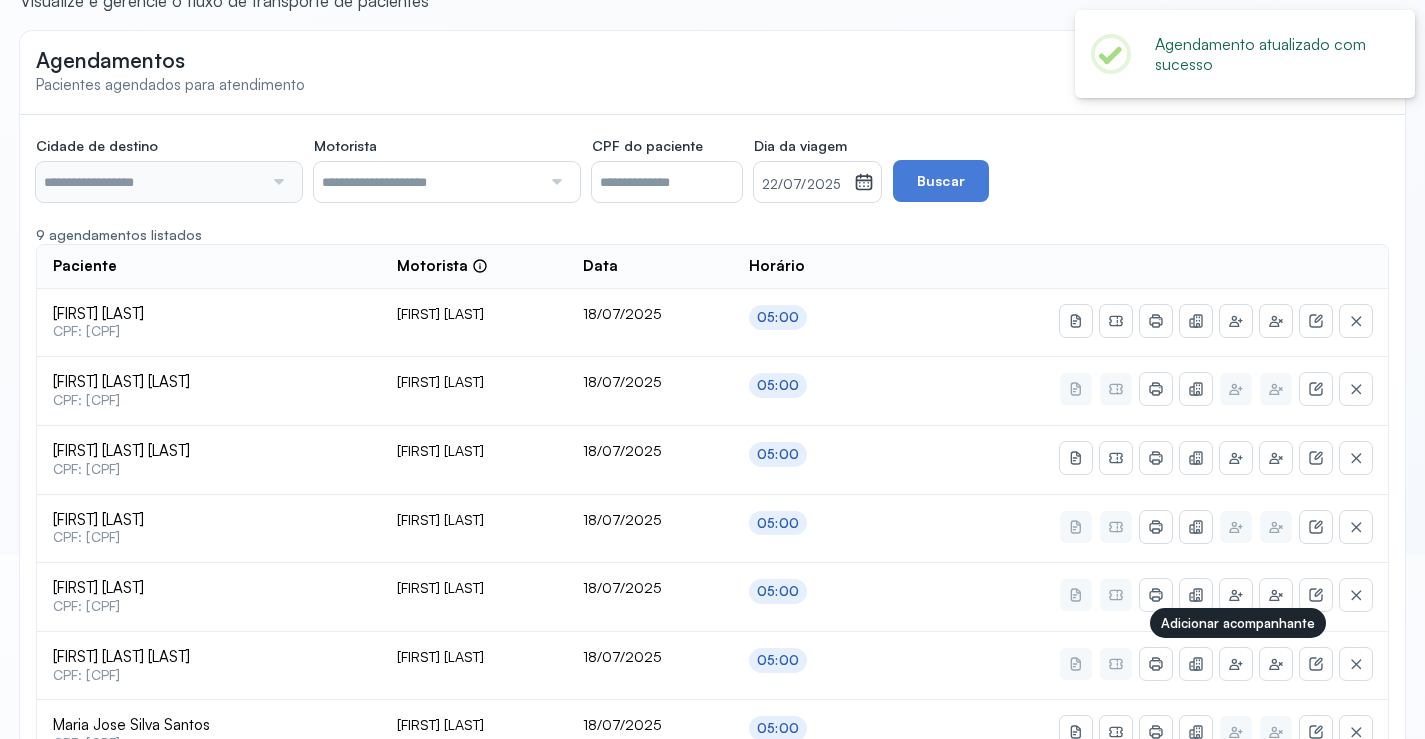 type on "********" 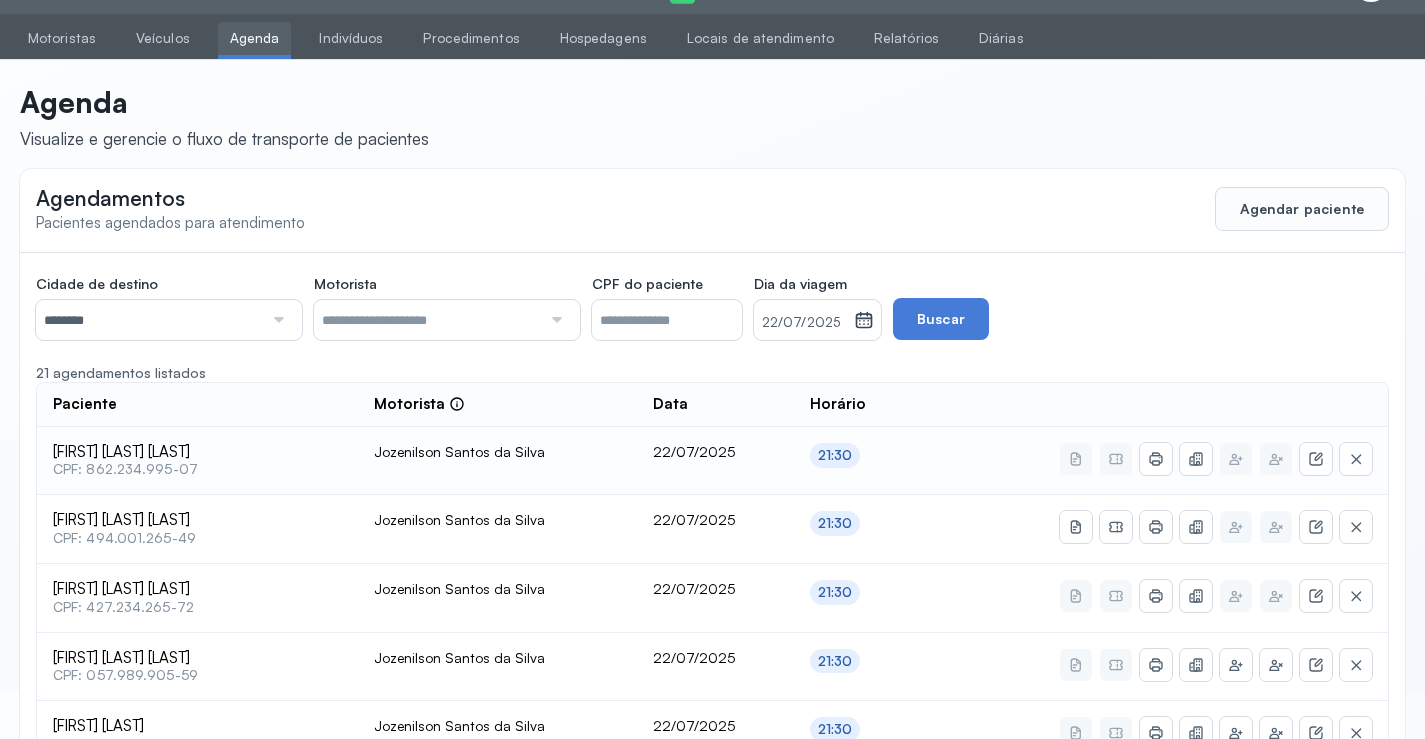 scroll, scrollTop: 184, scrollLeft: 0, axis: vertical 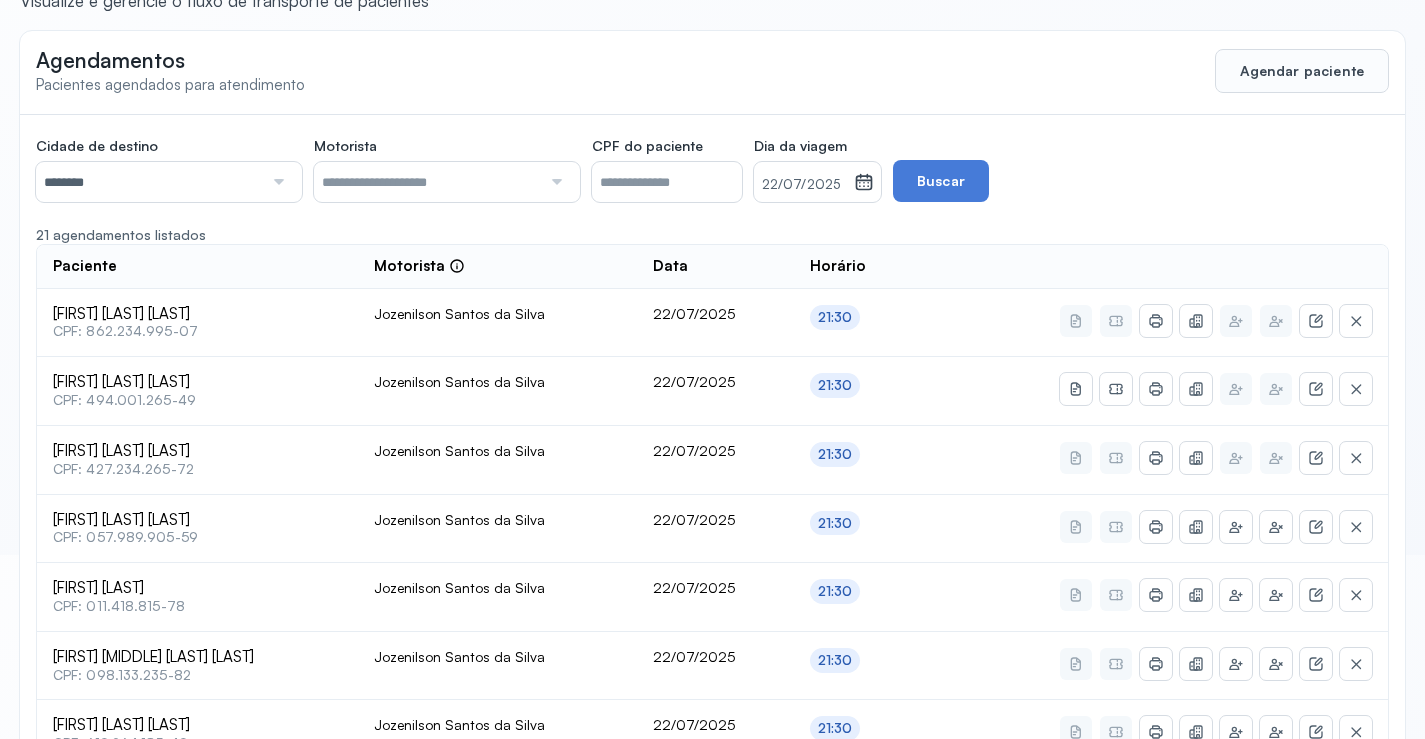 drag, startPoint x: 832, startPoint y: 179, endPoint x: 833, endPoint y: 201, distance: 22.022715 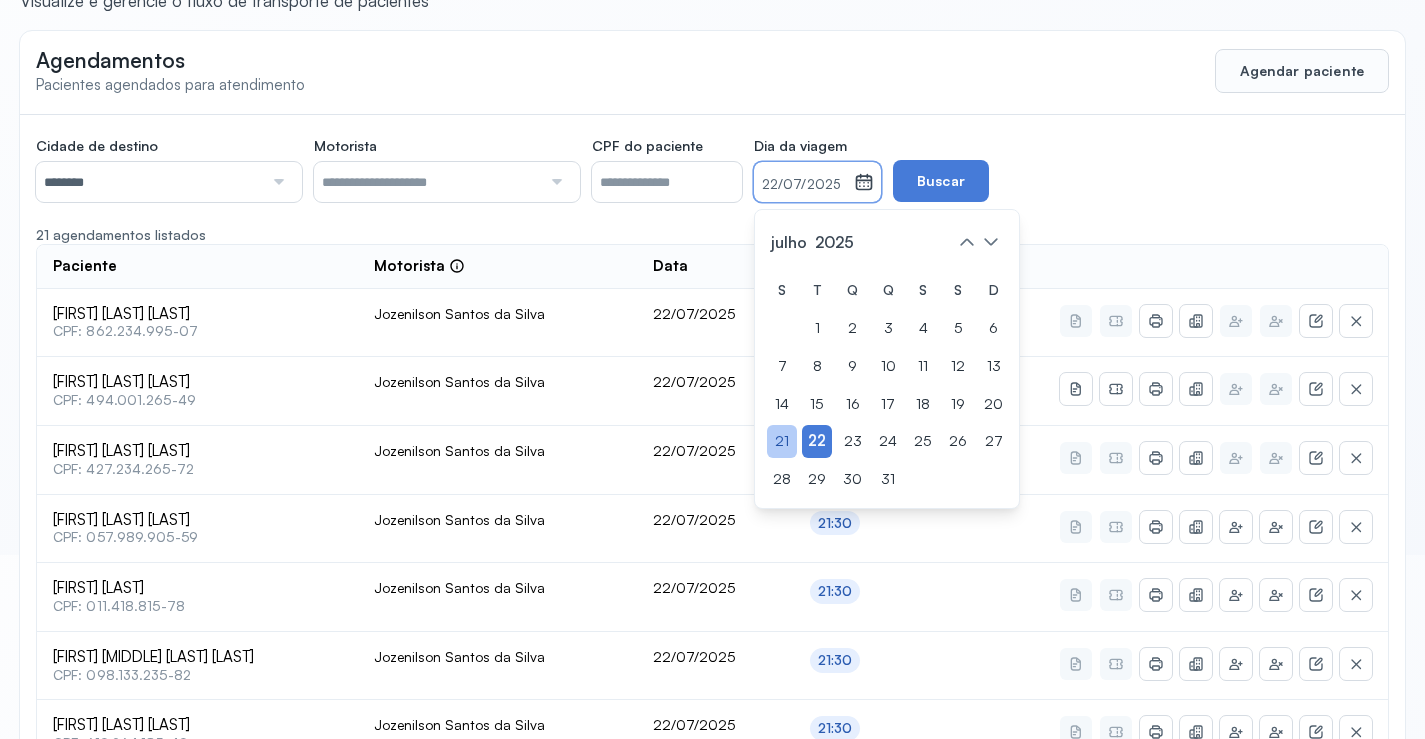 click on "21" 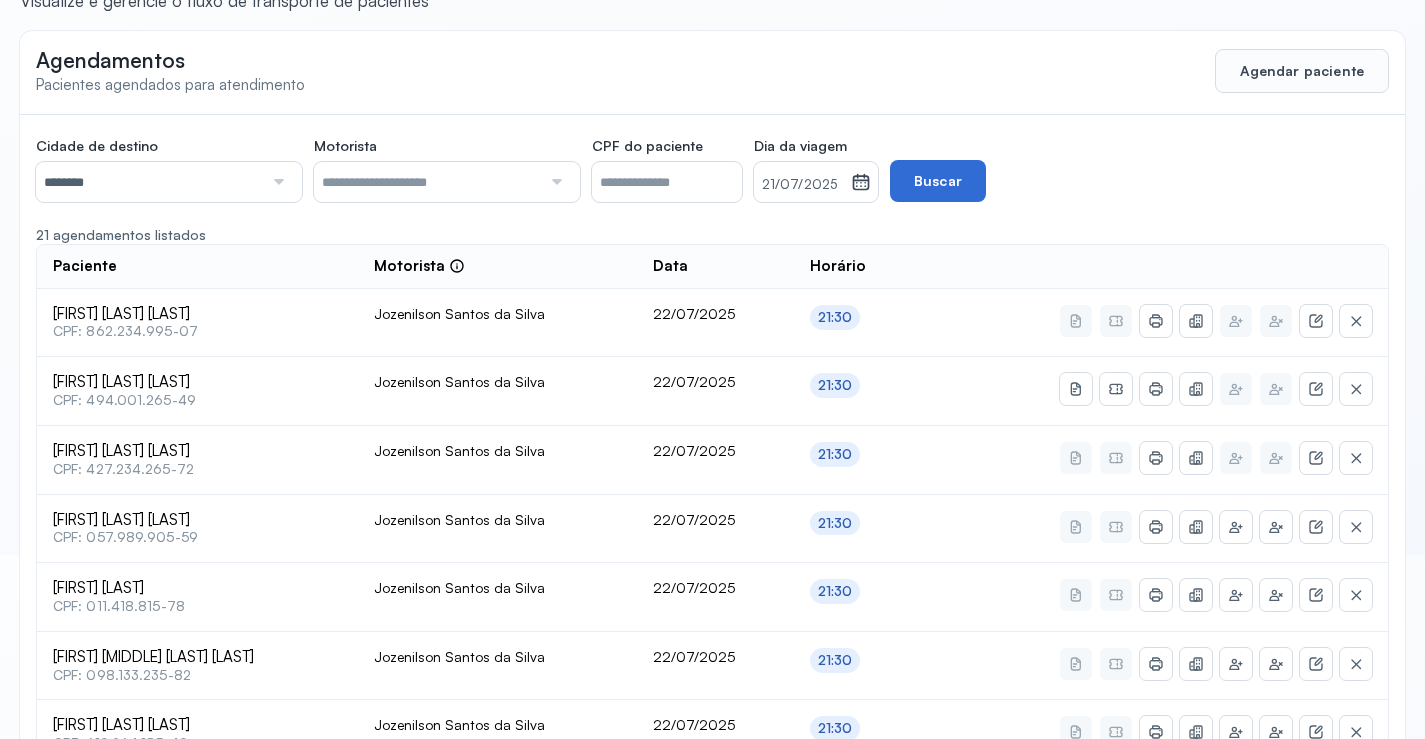 click on "Buscar" at bounding box center [938, 181] 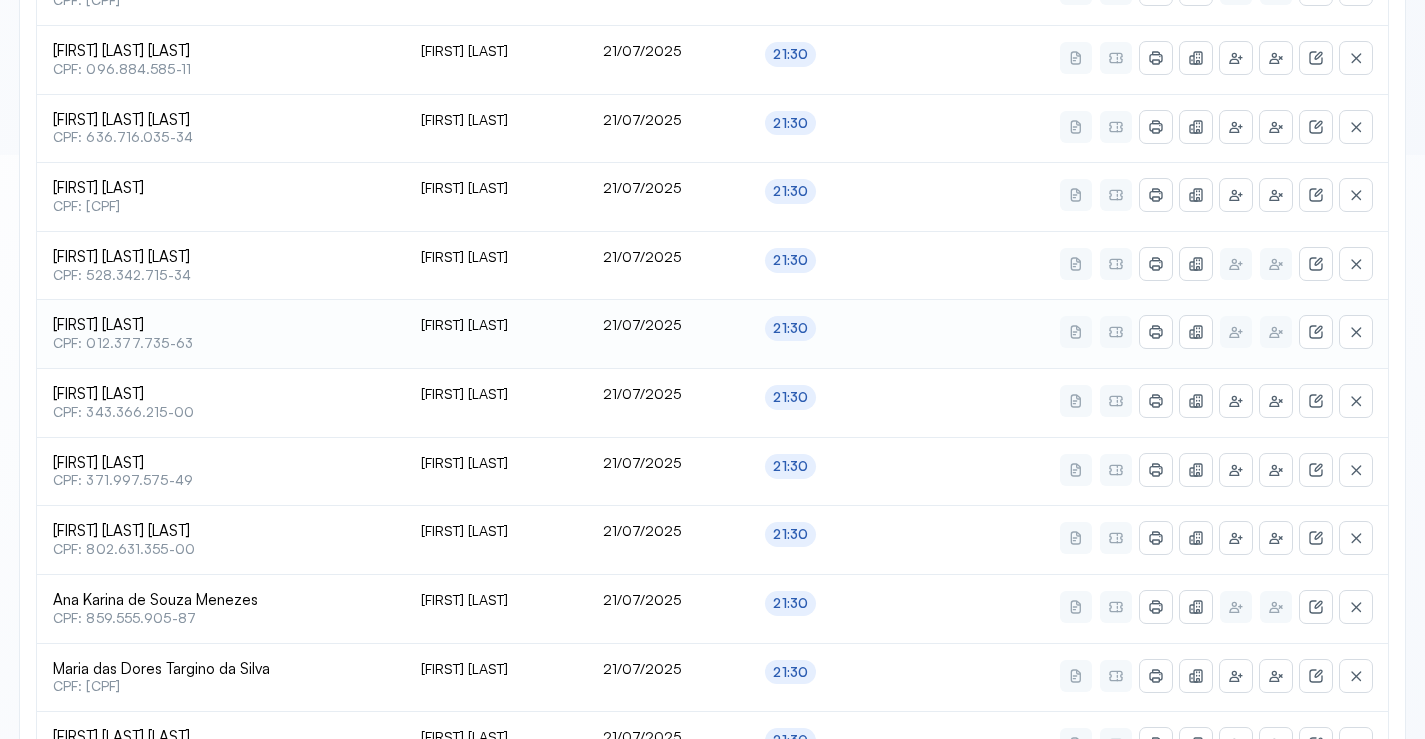 scroll, scrollTop: 484, scrollLeft: 0, axis: vertical 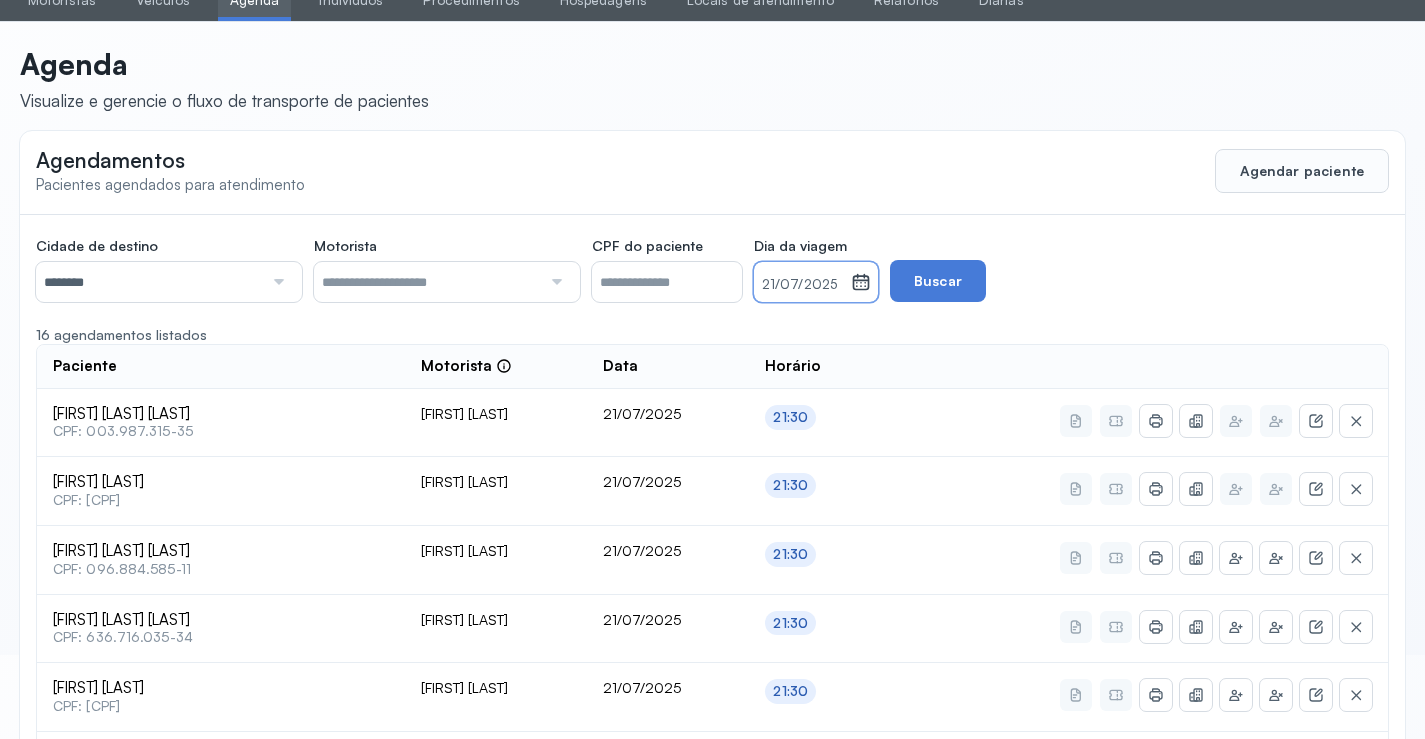 click on "21/07/2025" at bounding box center [802, 285] 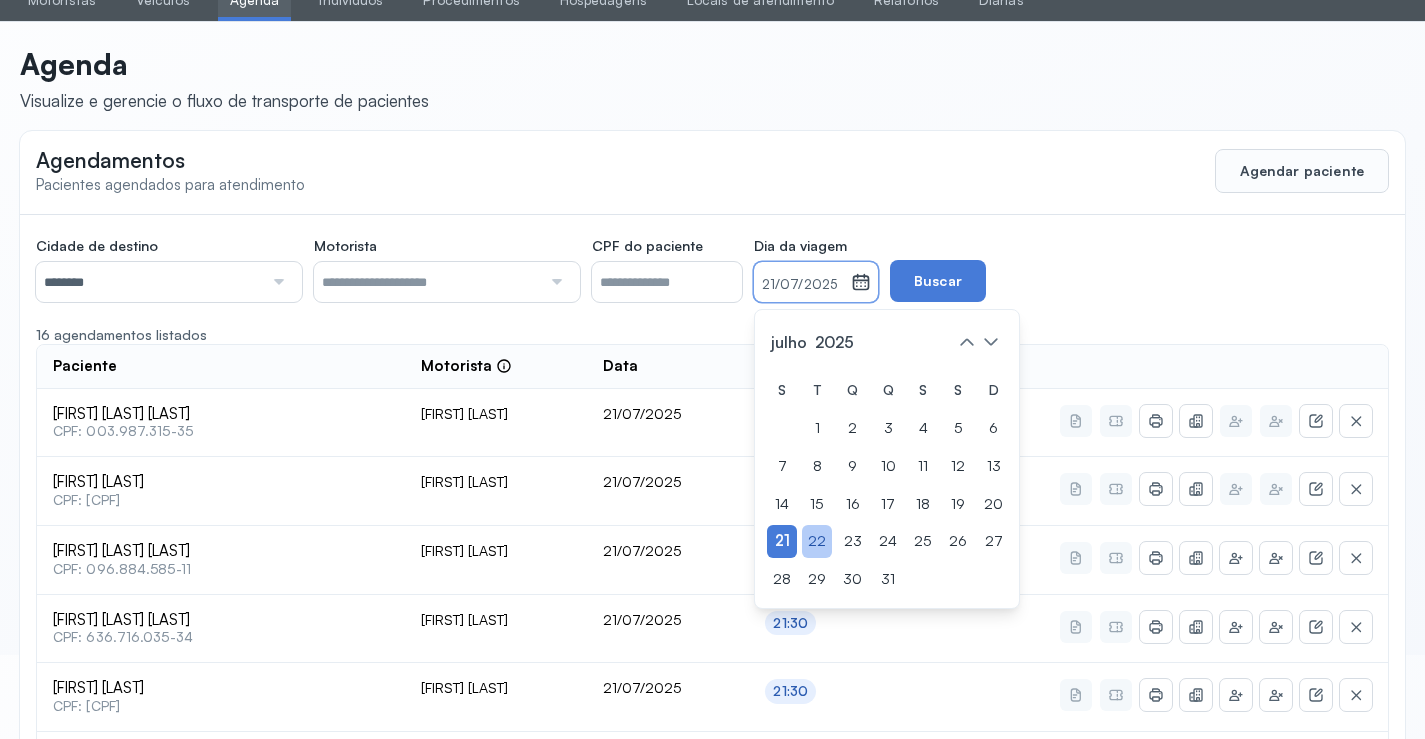 click on "22" 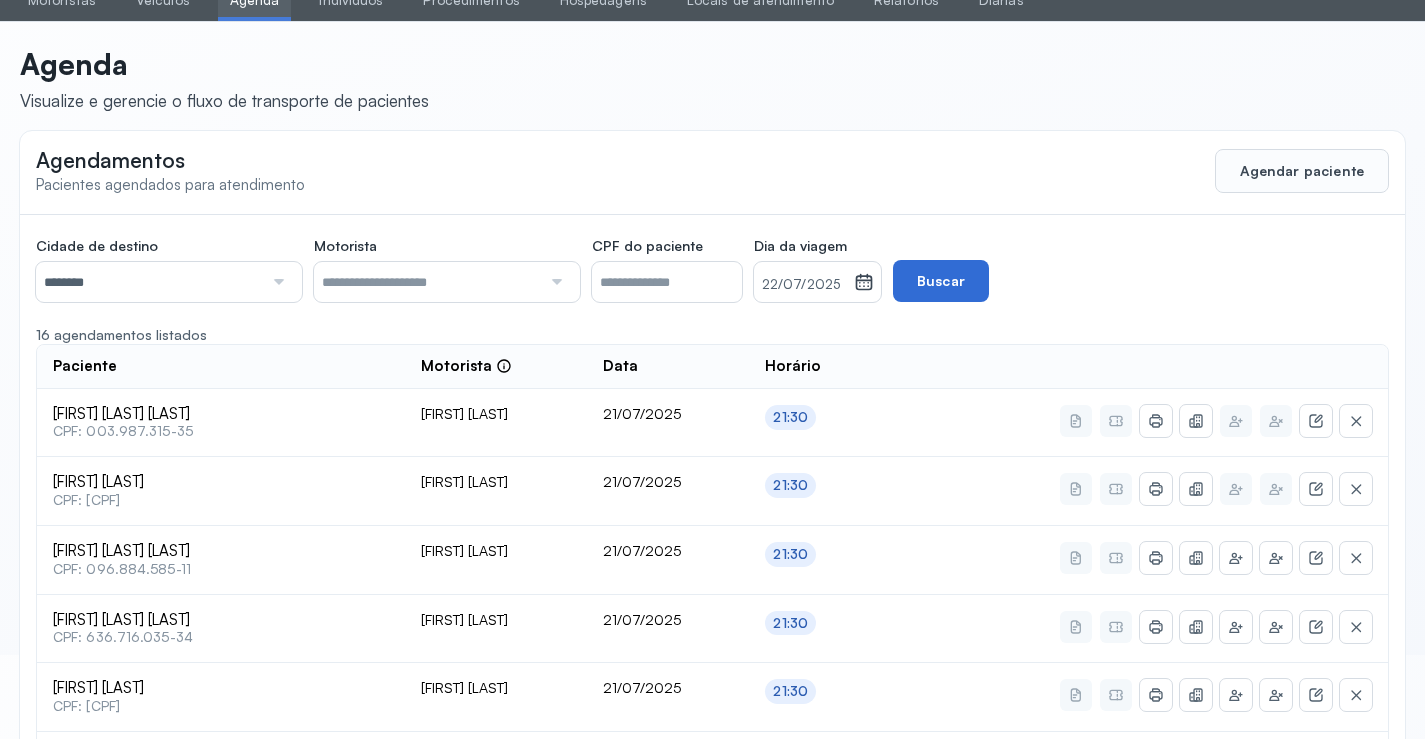 click on "Buscar" at bounding box center (941, 281) 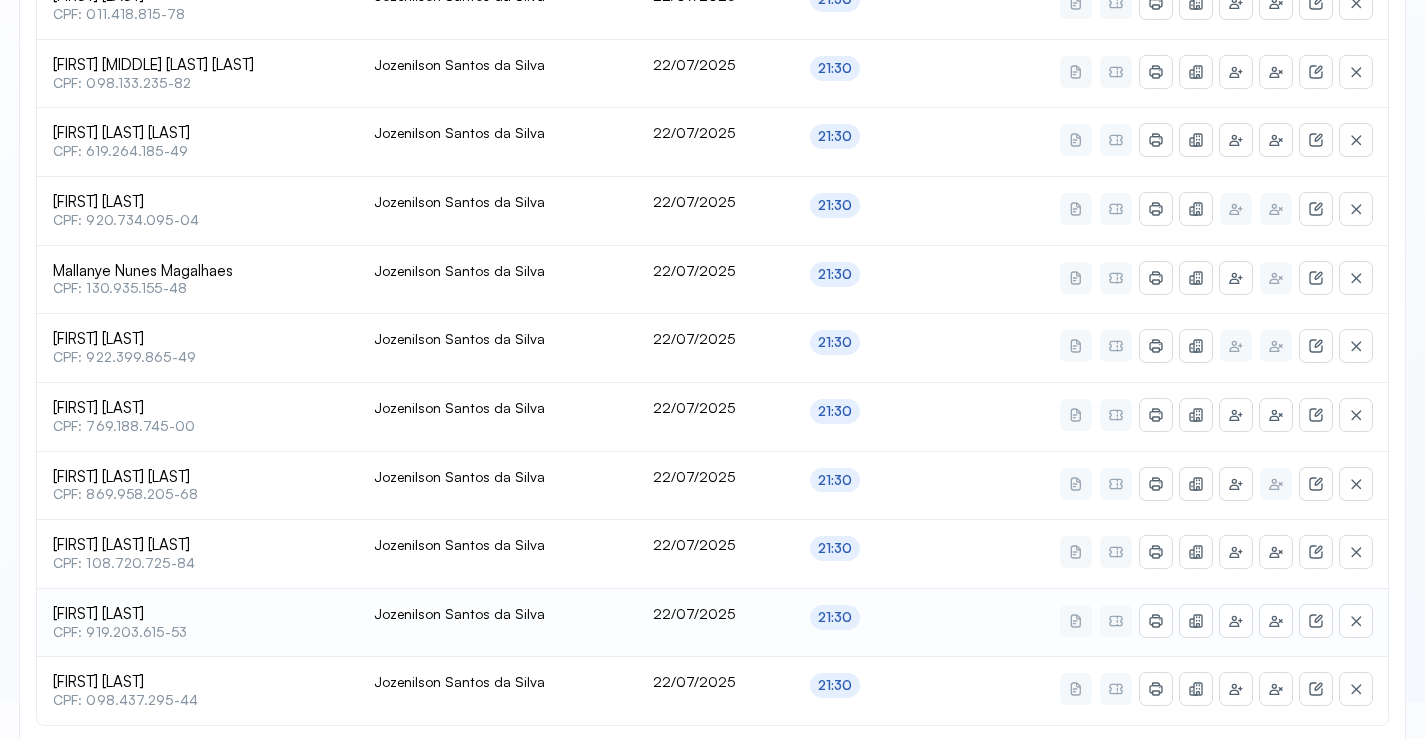scroll, scrollTop: 865, scrollLeft: 0, axis: vertical 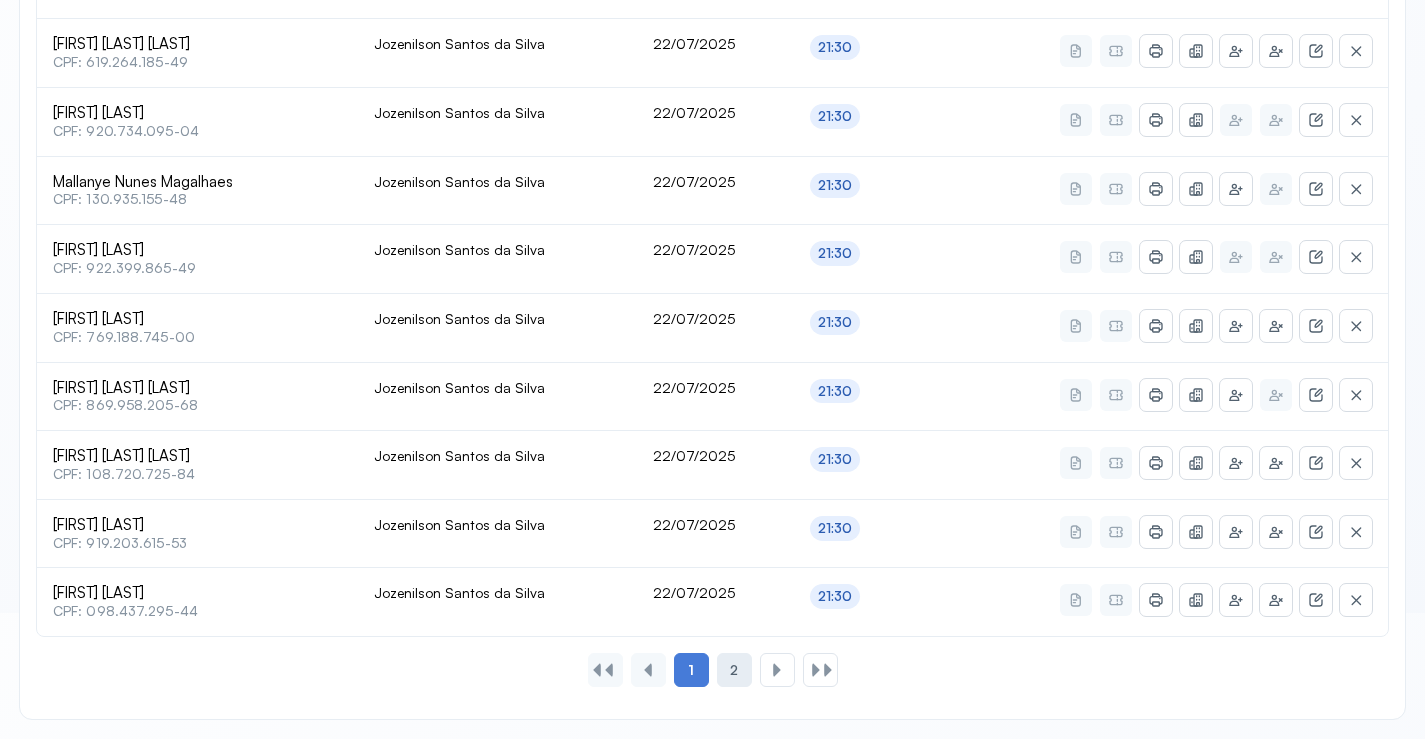 click on "2" 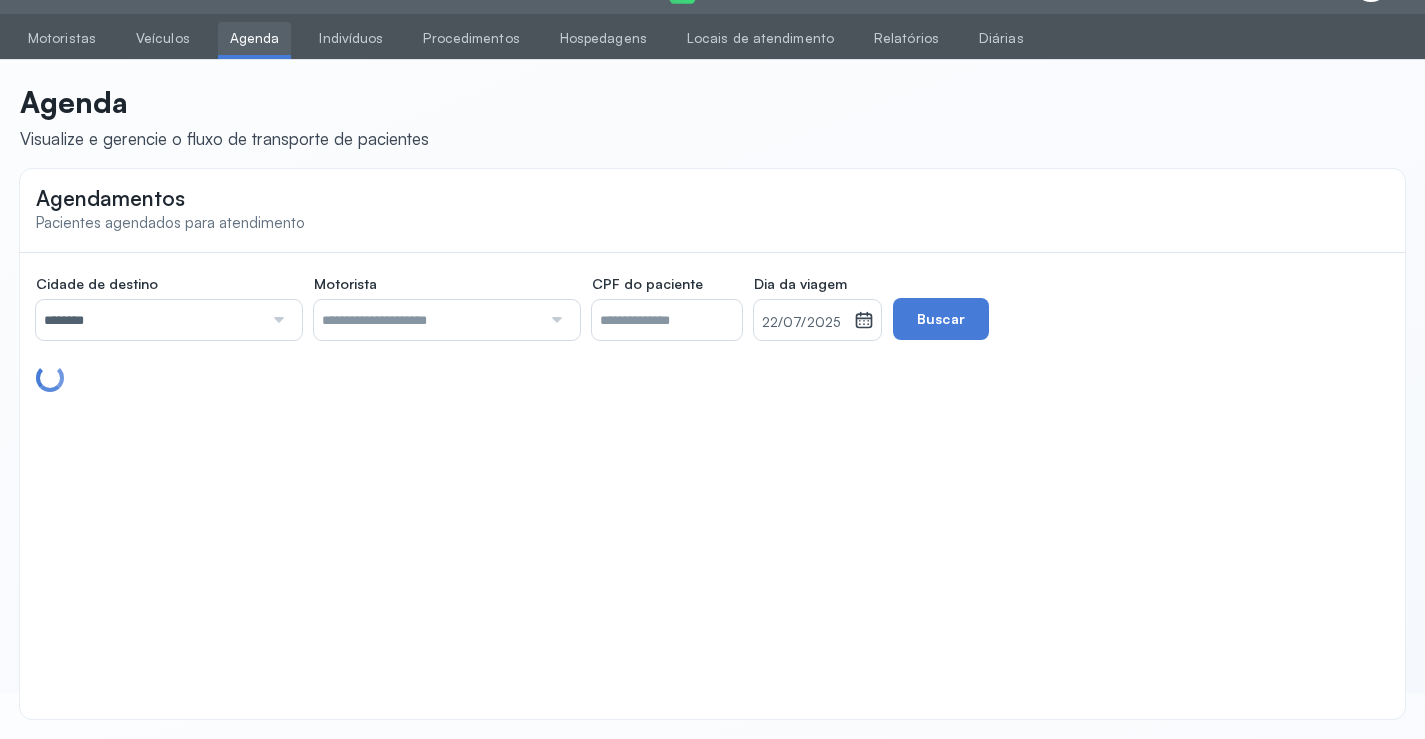 scroll, scrollTop: 247, scrollLeft: 0, axis: vertical 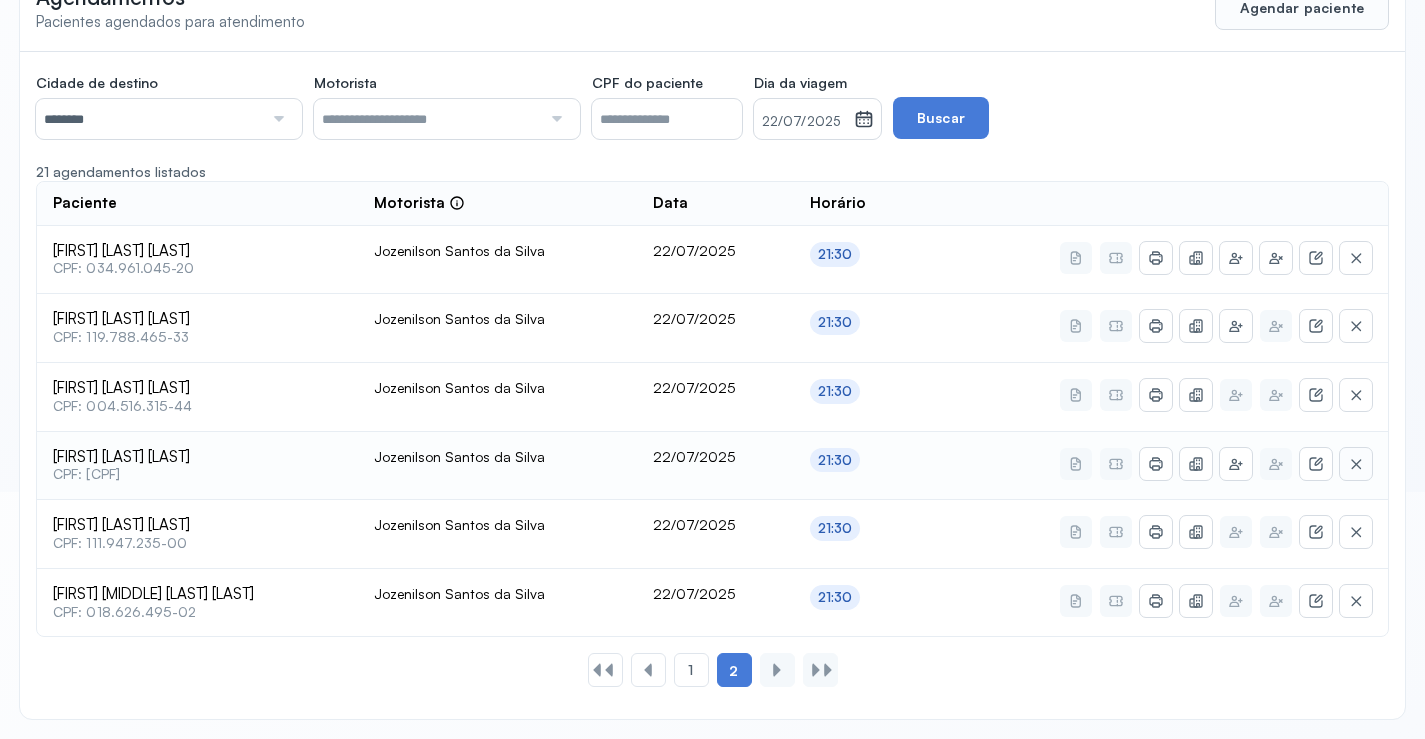 click 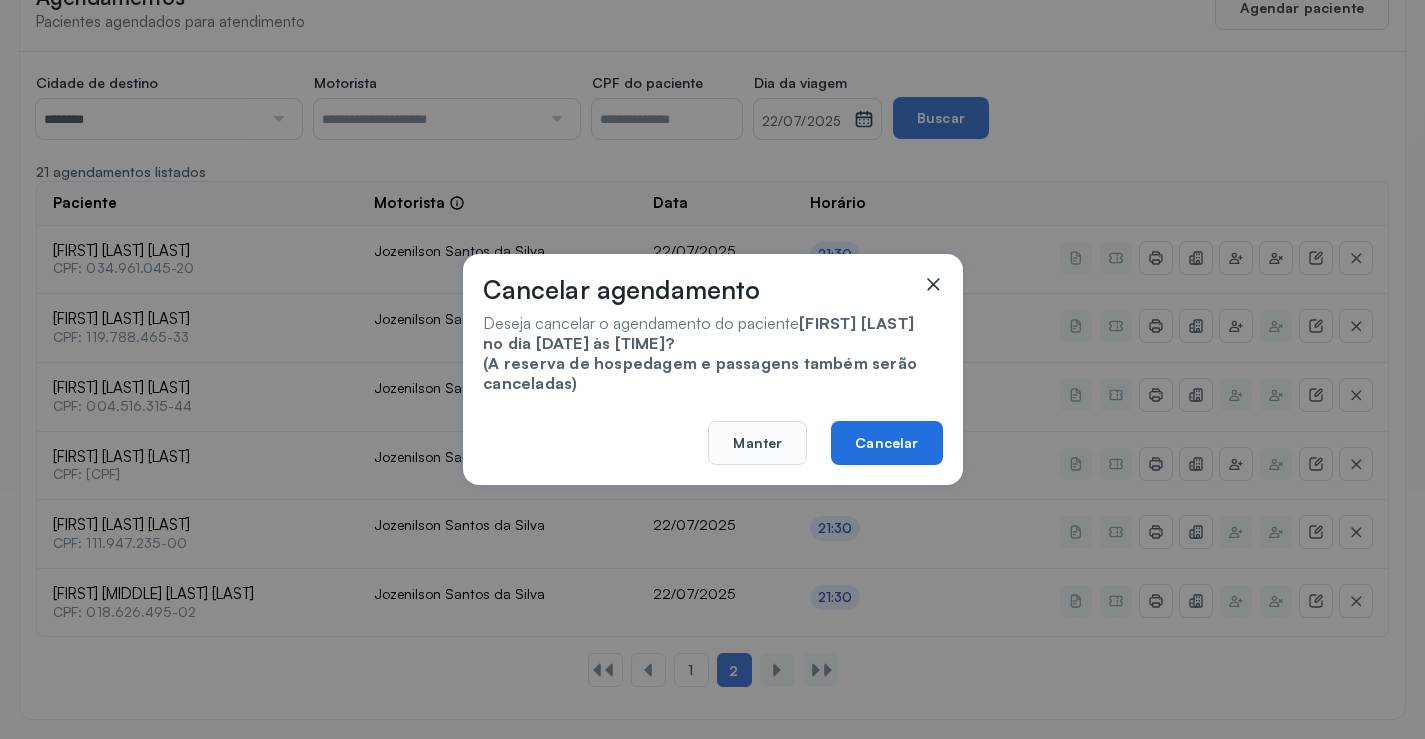 click on "Cancelar" 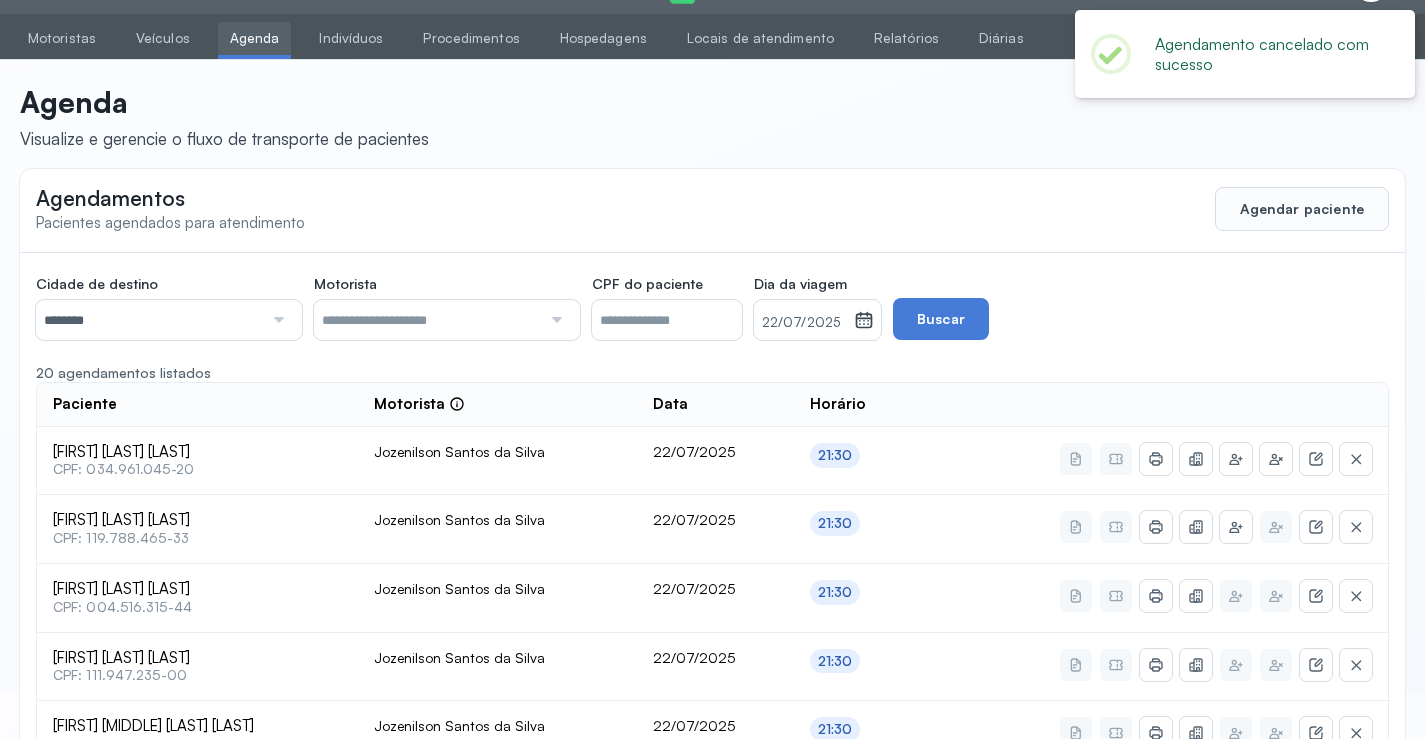 scroll, scrollTop: 179, scrollLeft: 0, axis: vertical 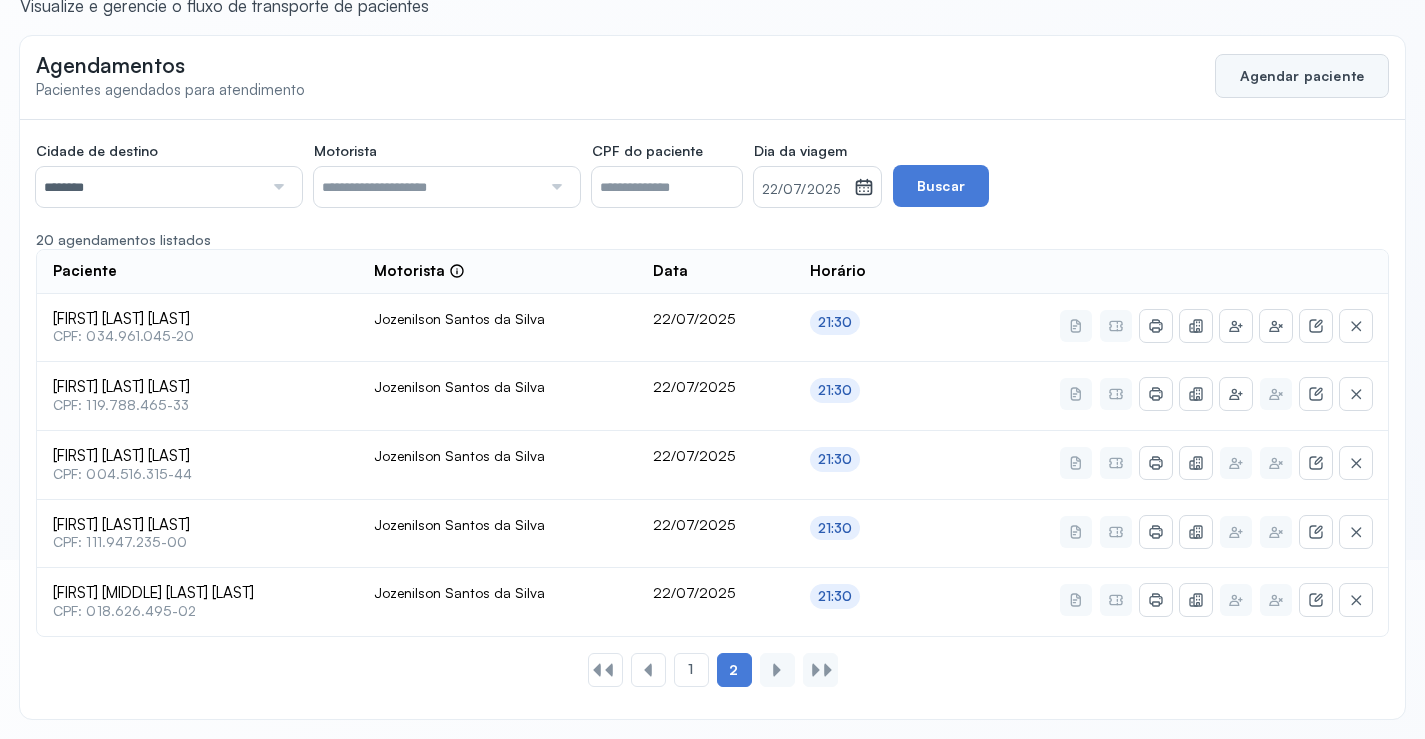 click on "Agendar paciente" 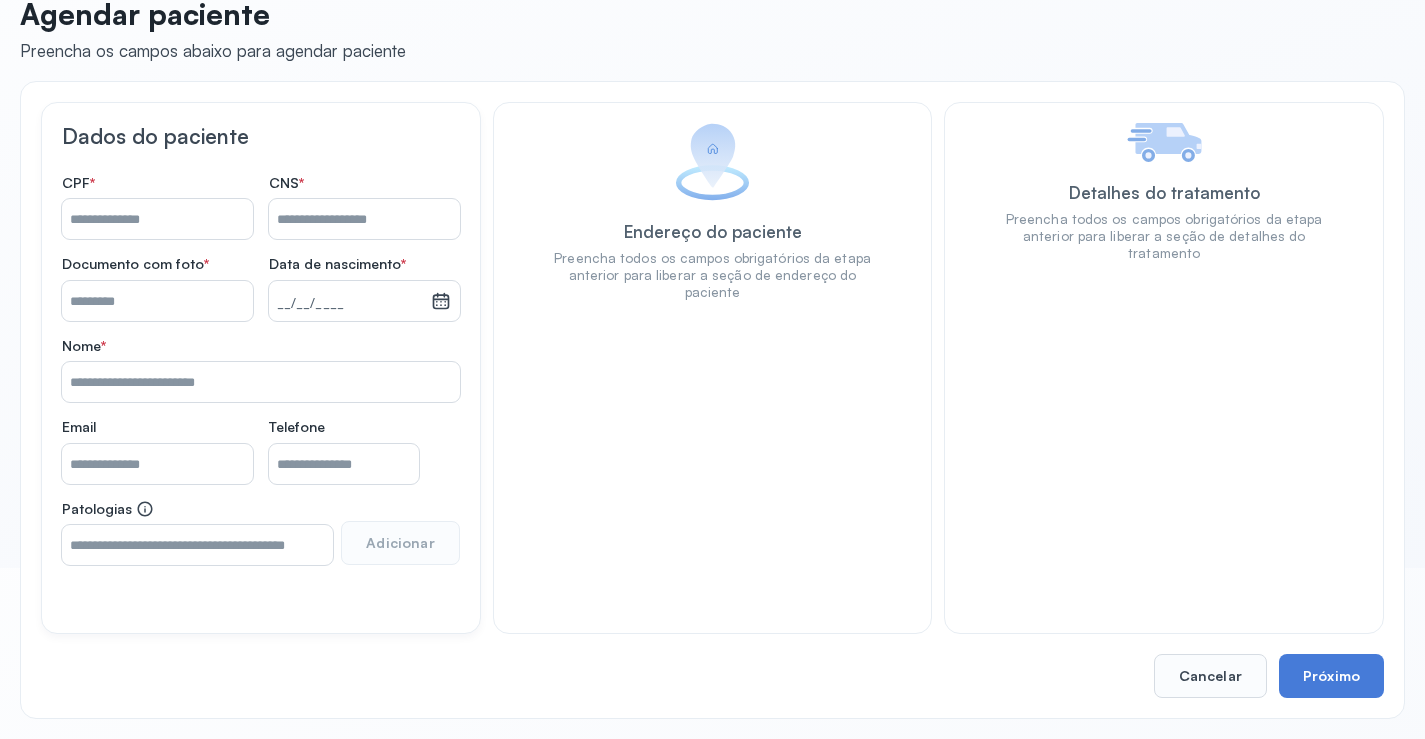 scroll, scrollTop: 171, scrollLeft: 0, axis: vertical 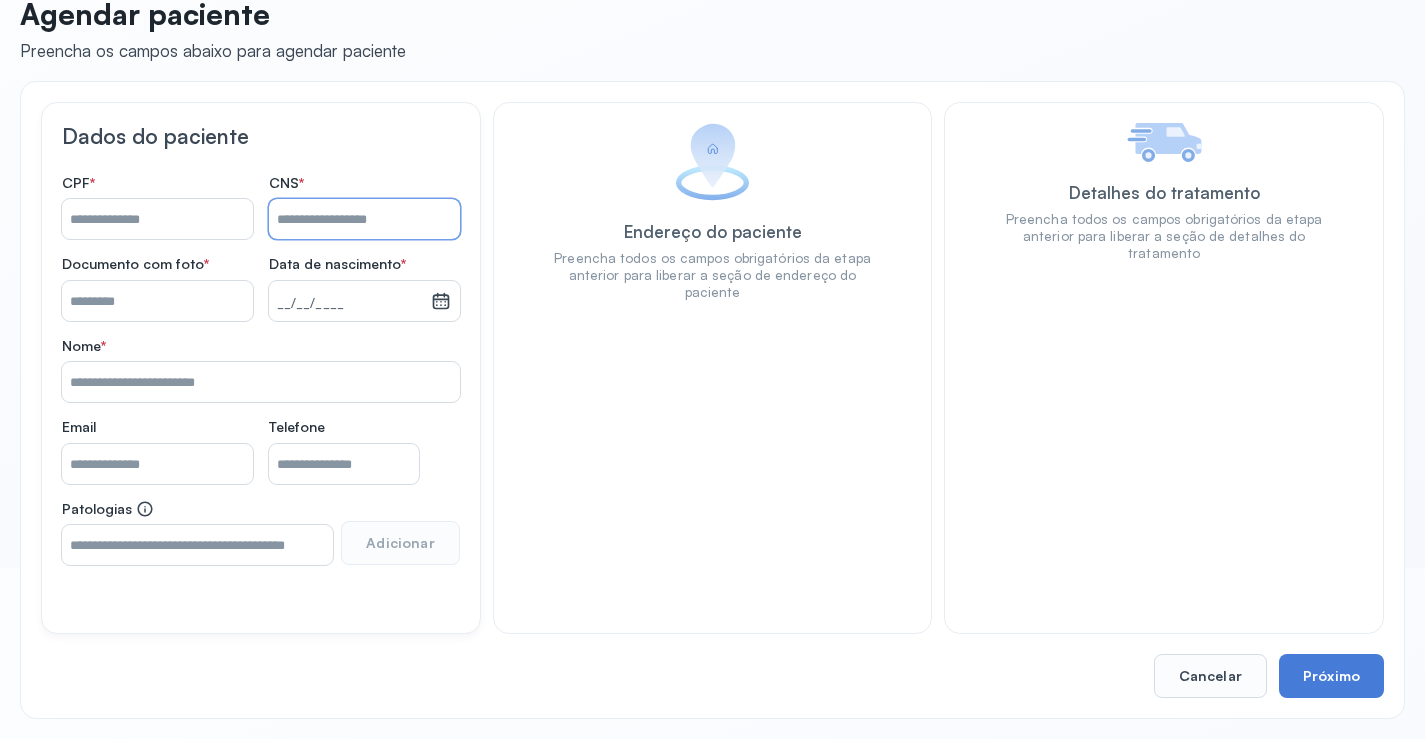 click on "Nome   *" at bounding box center [364, 219] 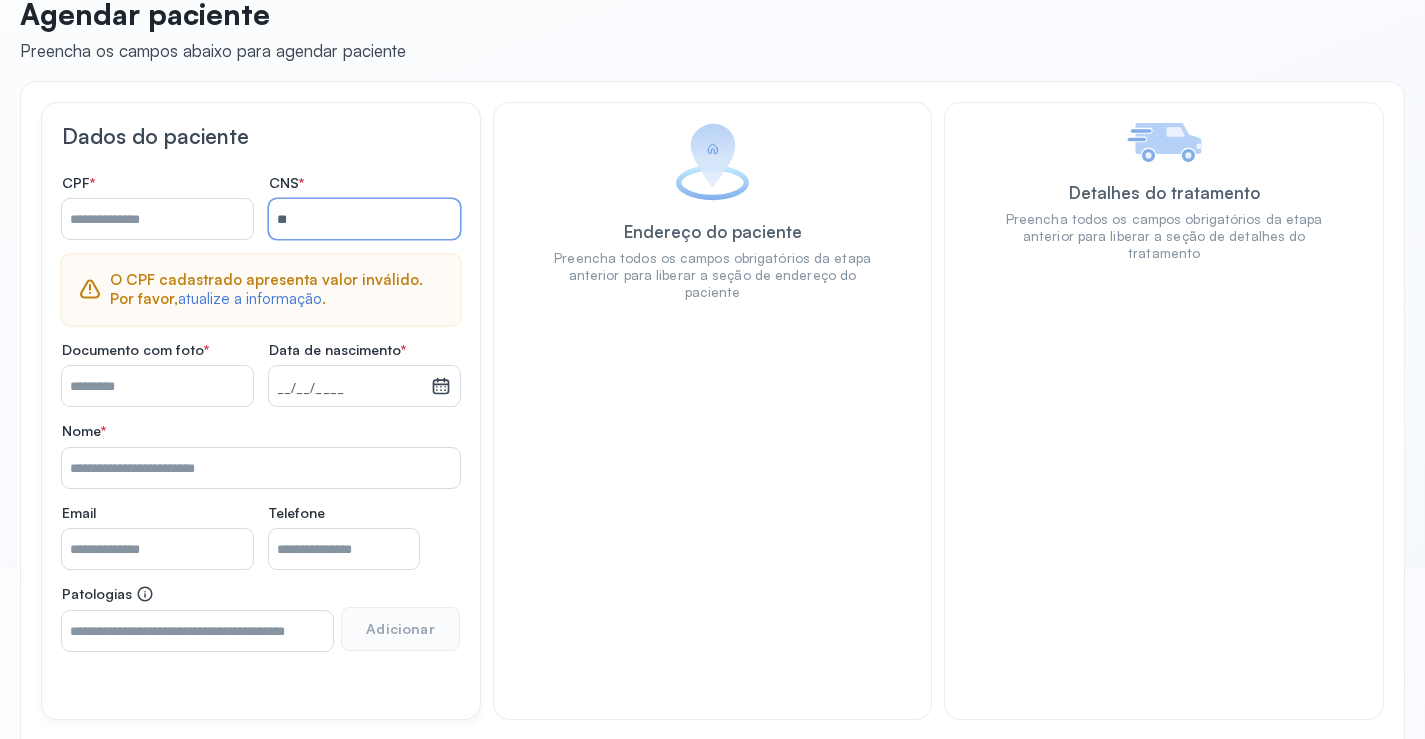 type on "*" 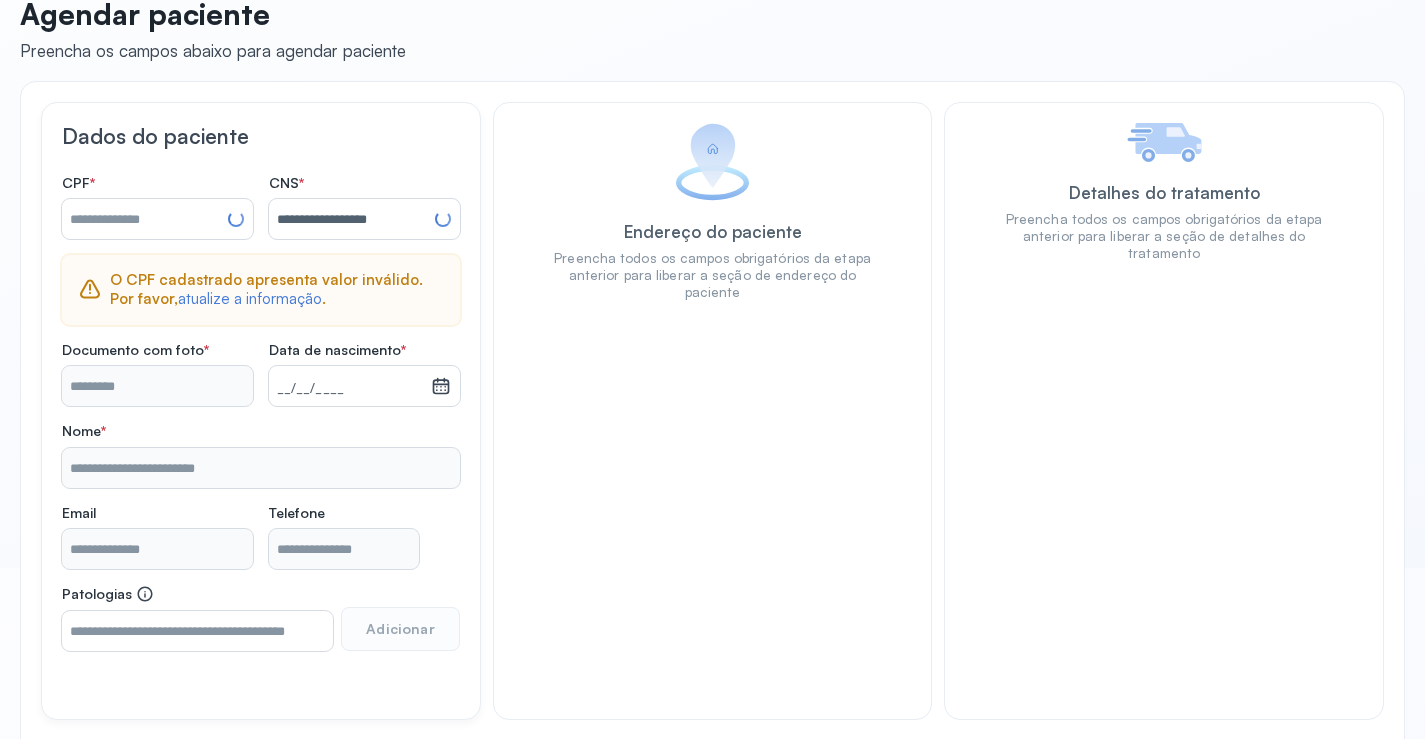 type on "**********" 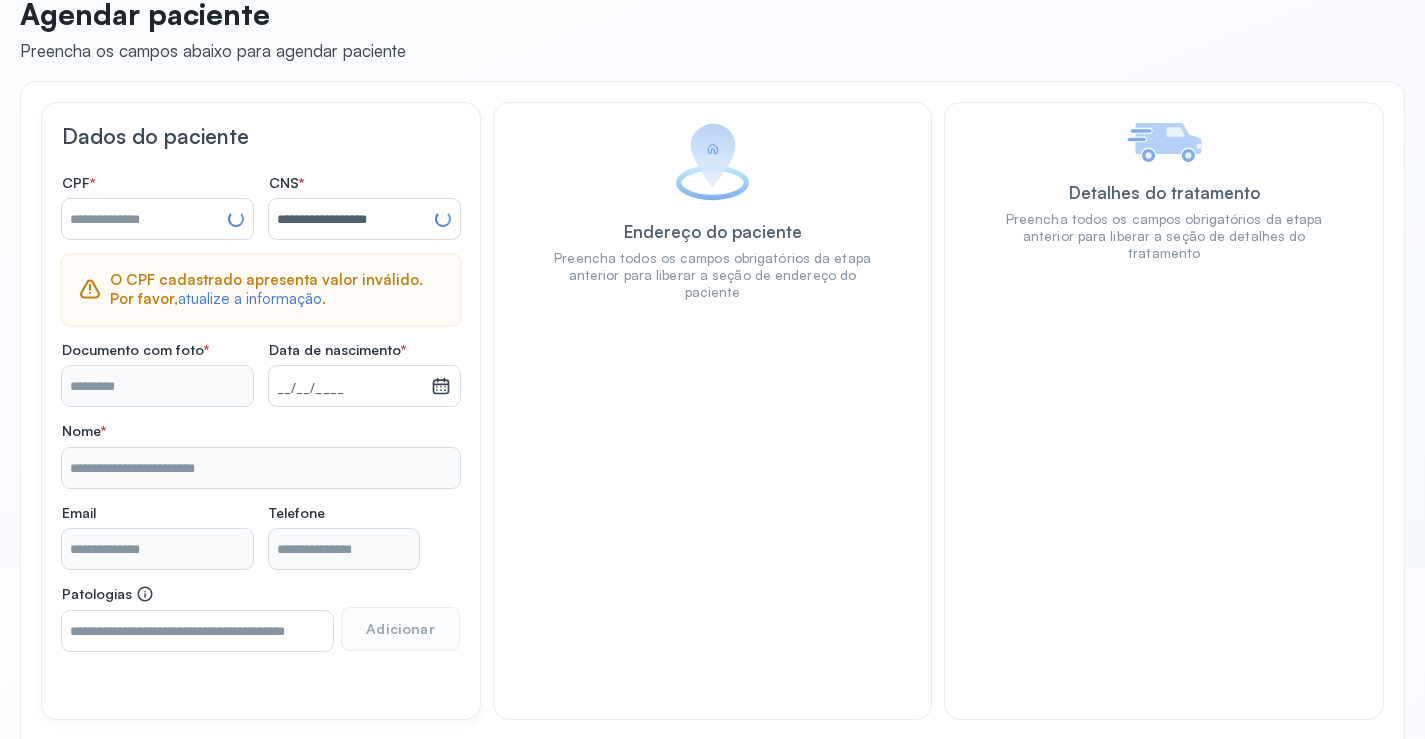 type on "**********" 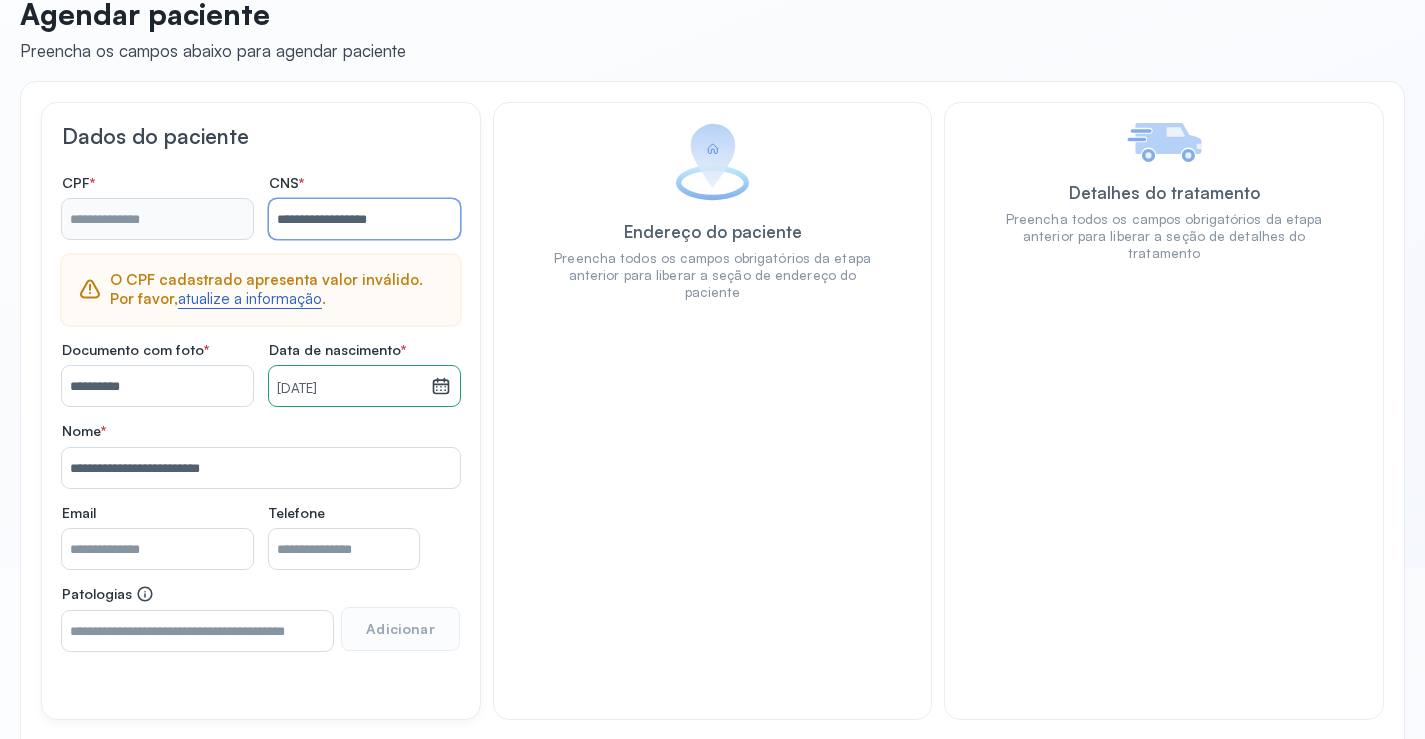 type on "**********" 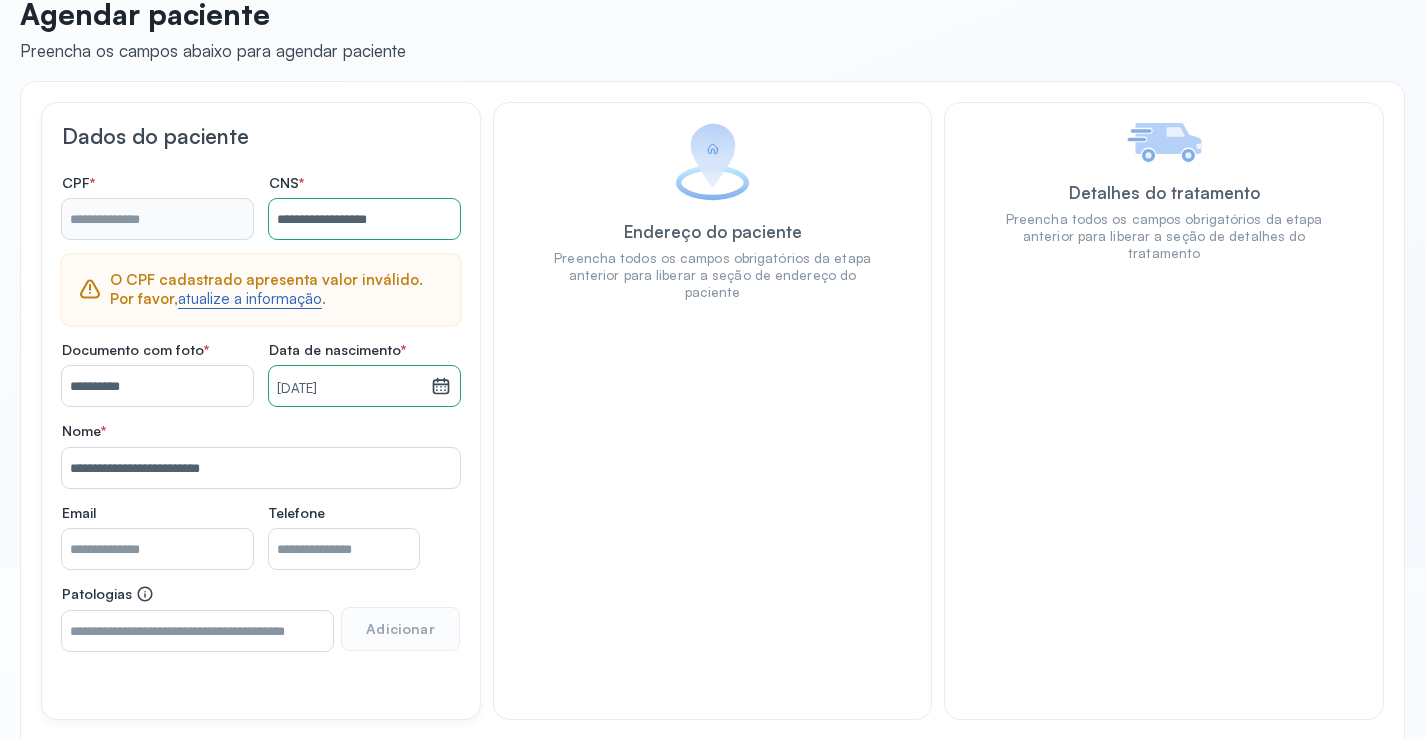 click on "atualize a informação" at bounding box center (250, 299) 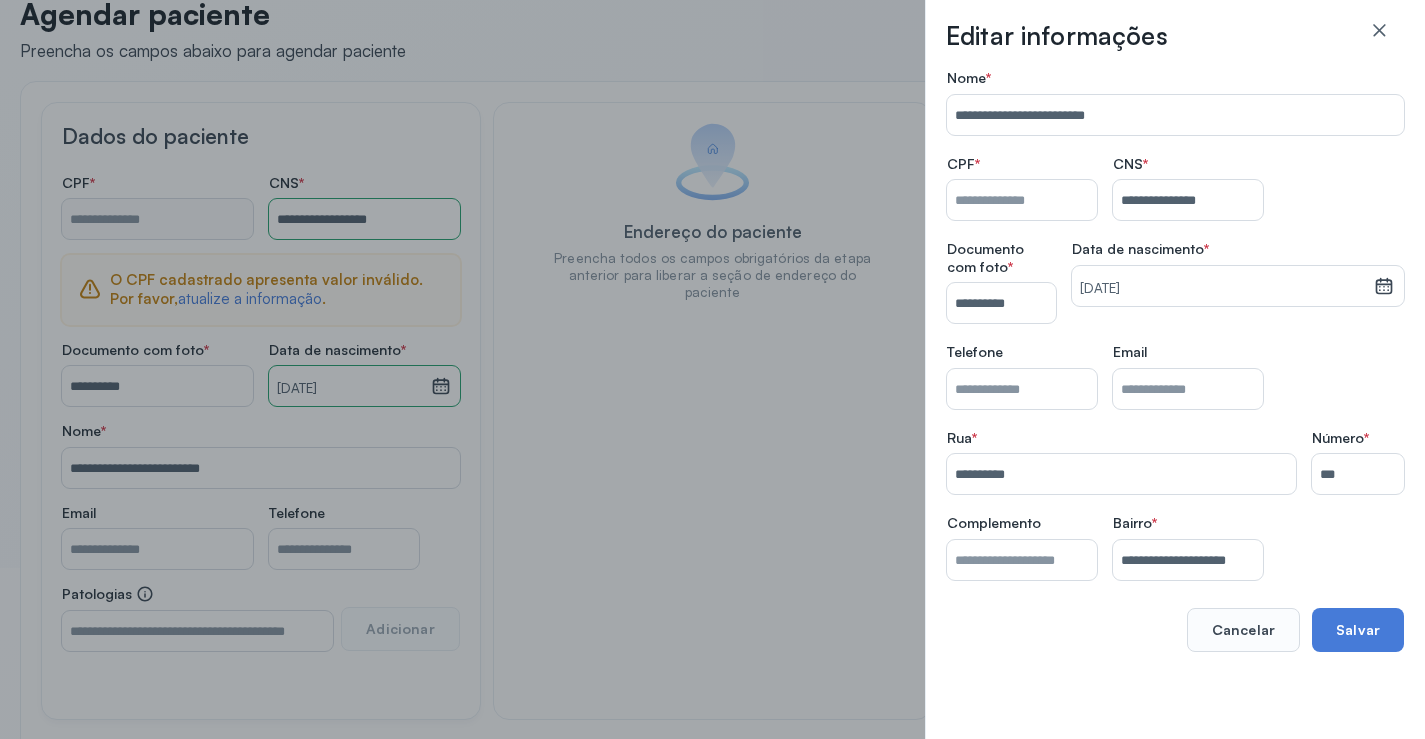 click on "Nome   *" at bounding box center [1022, 200] 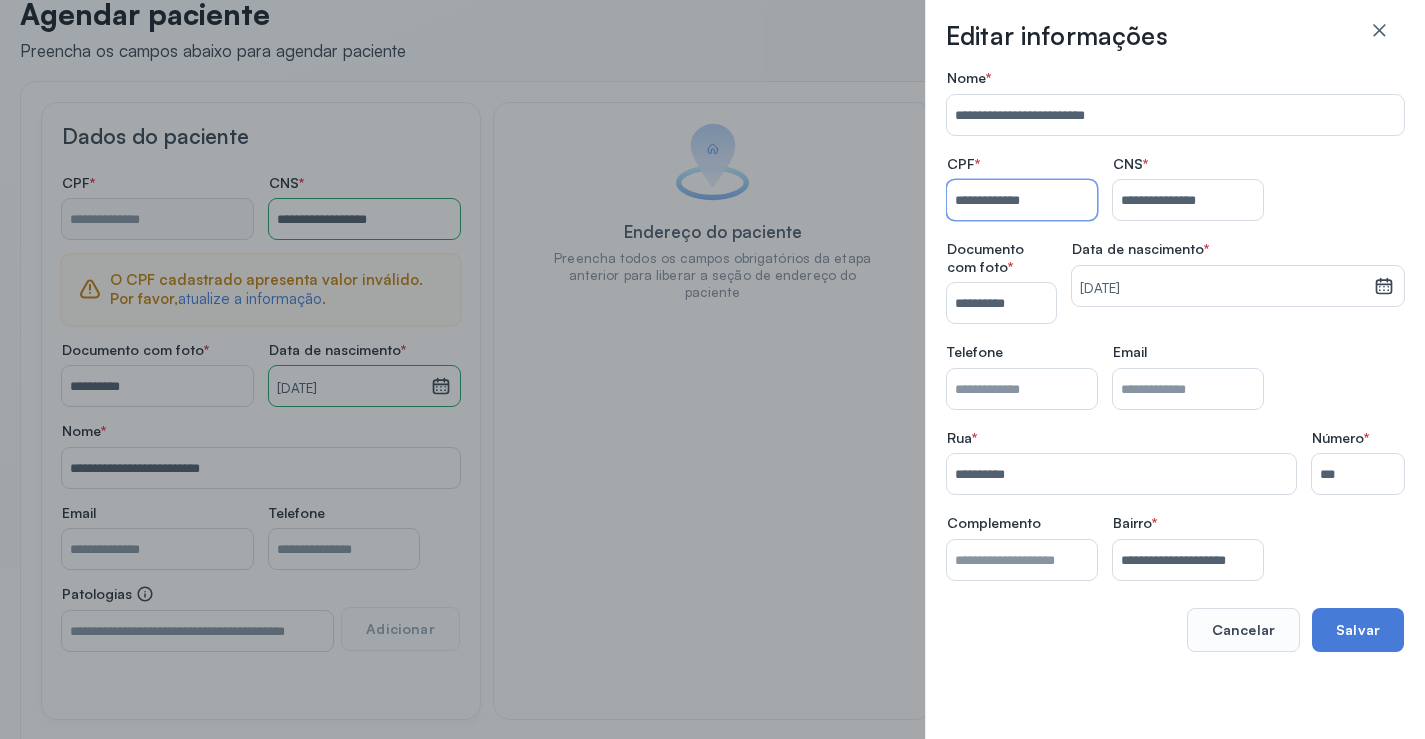type on "**********" 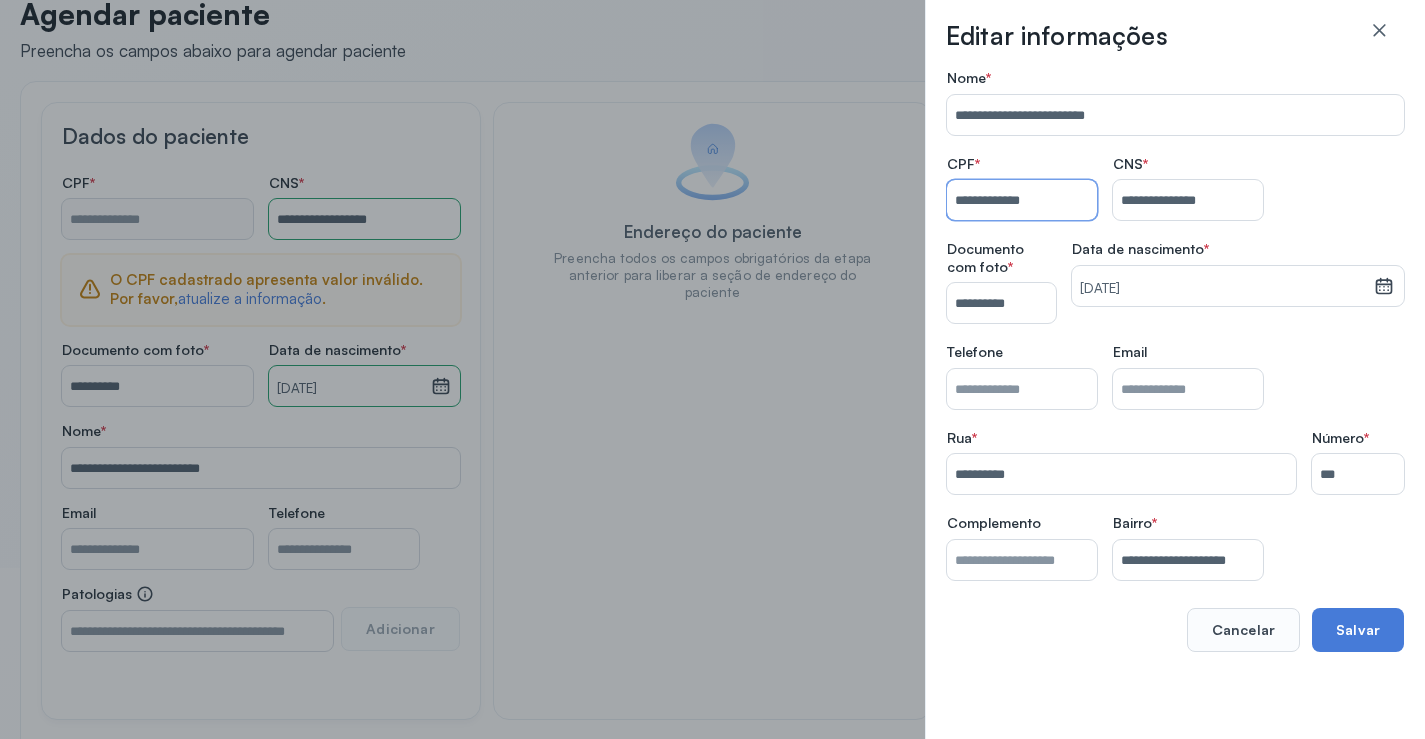 type on "**********" 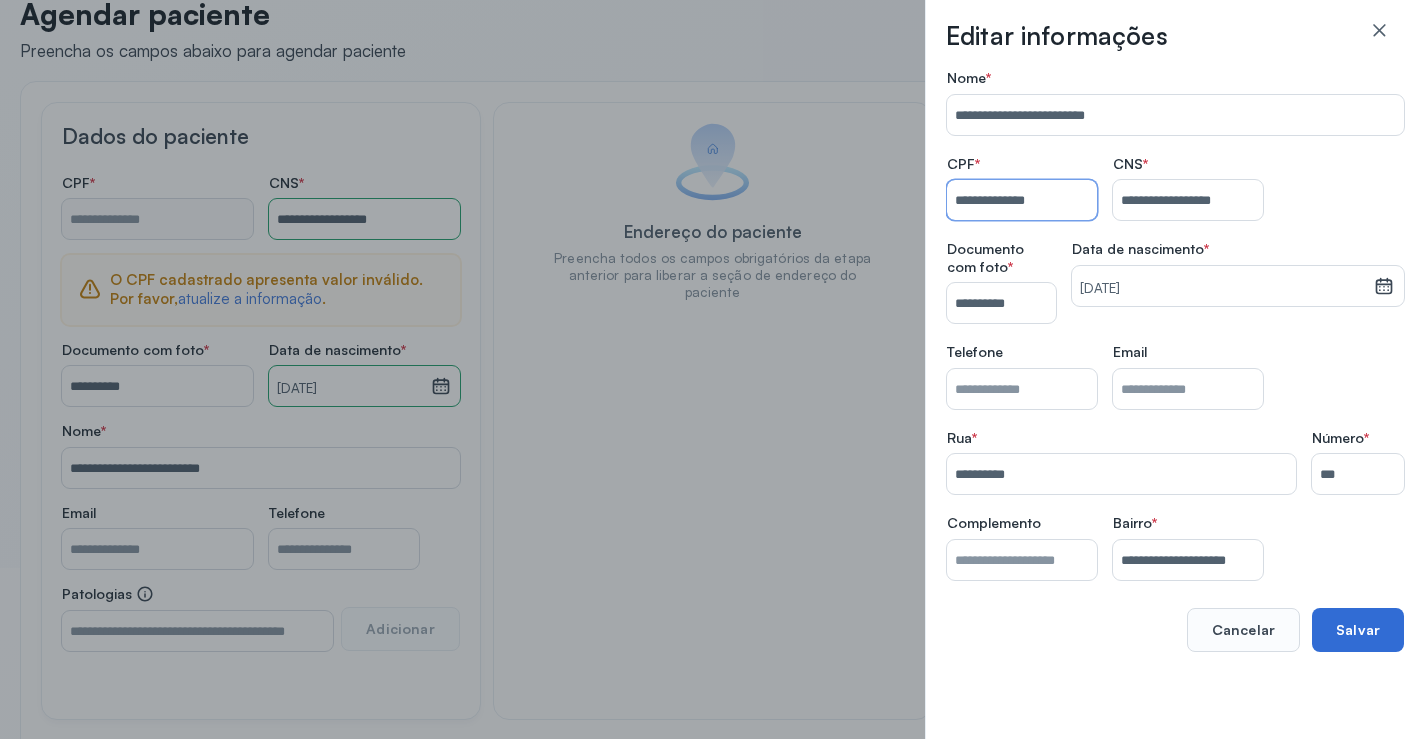 click on "Salvar" at bounding box center (1358, 630) 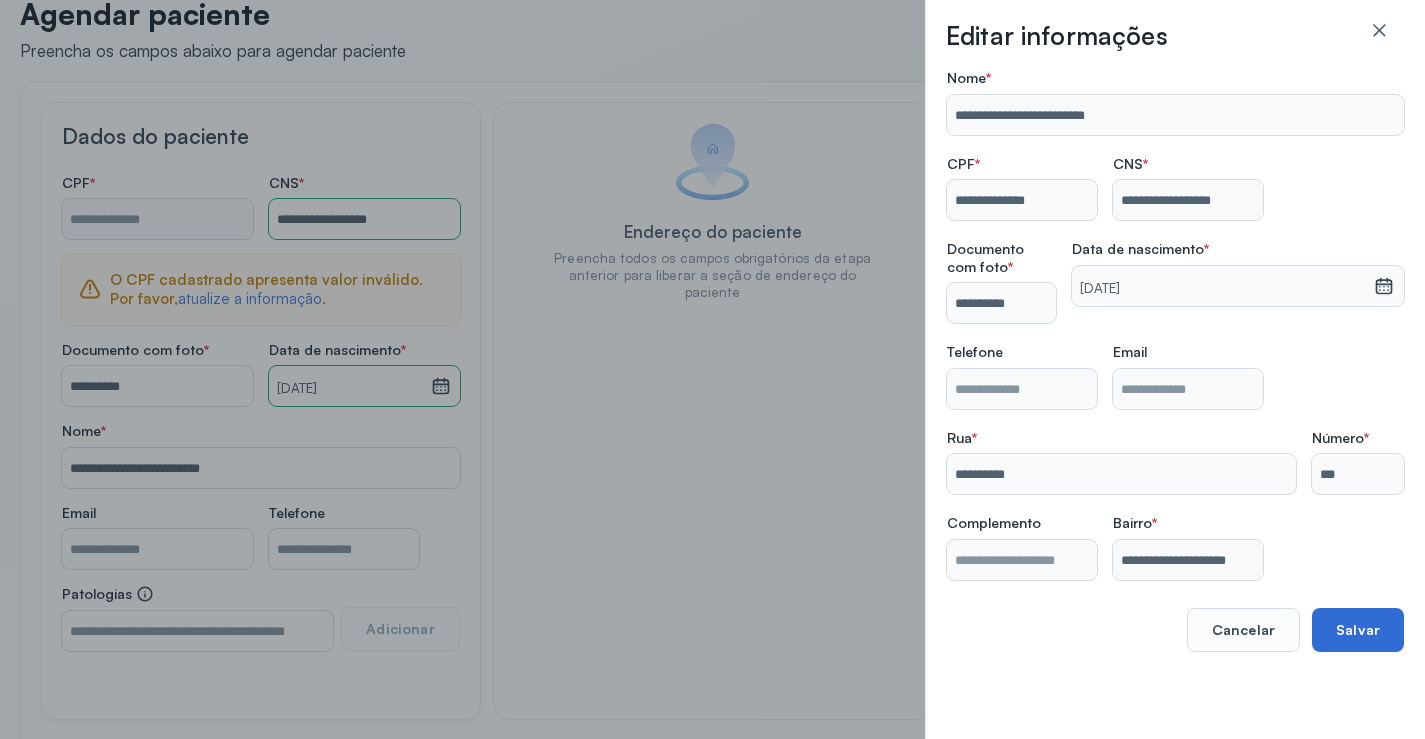type on "**********" 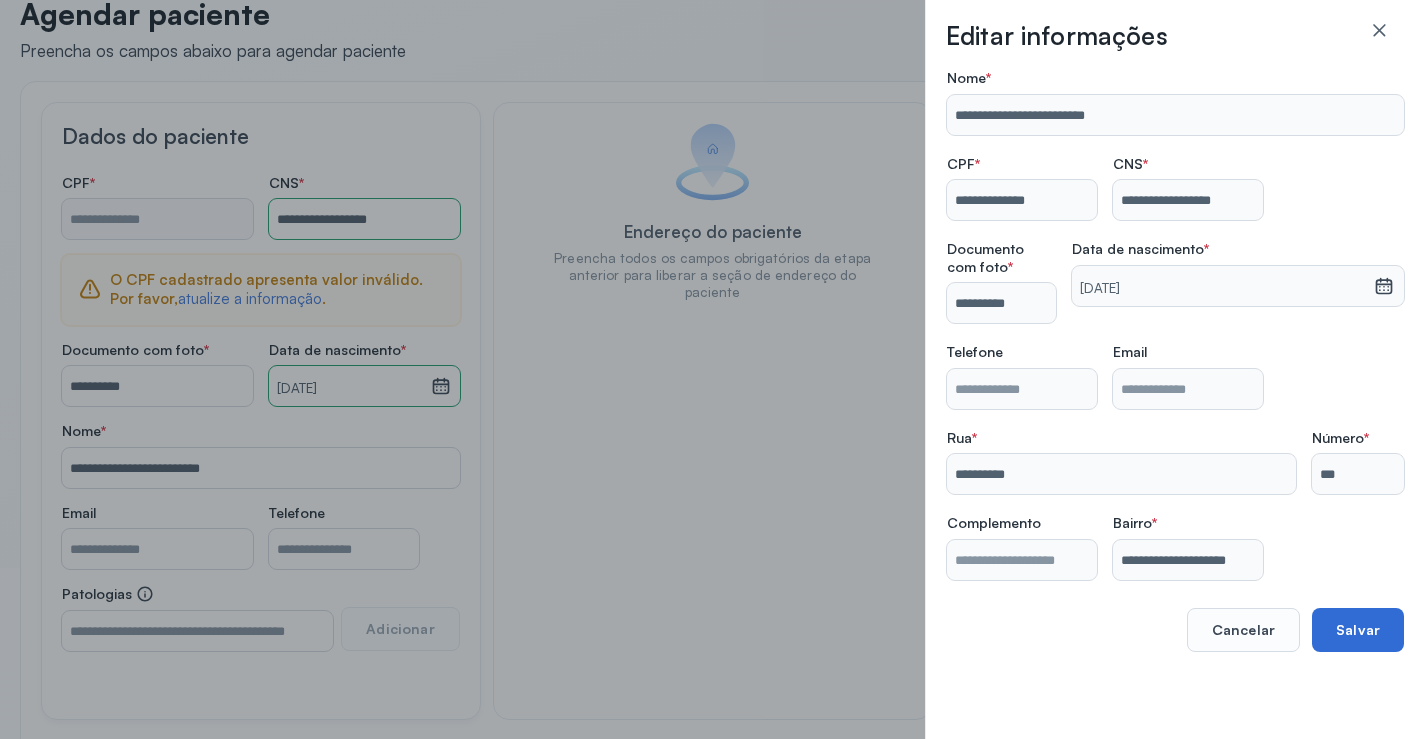 type on "**********" 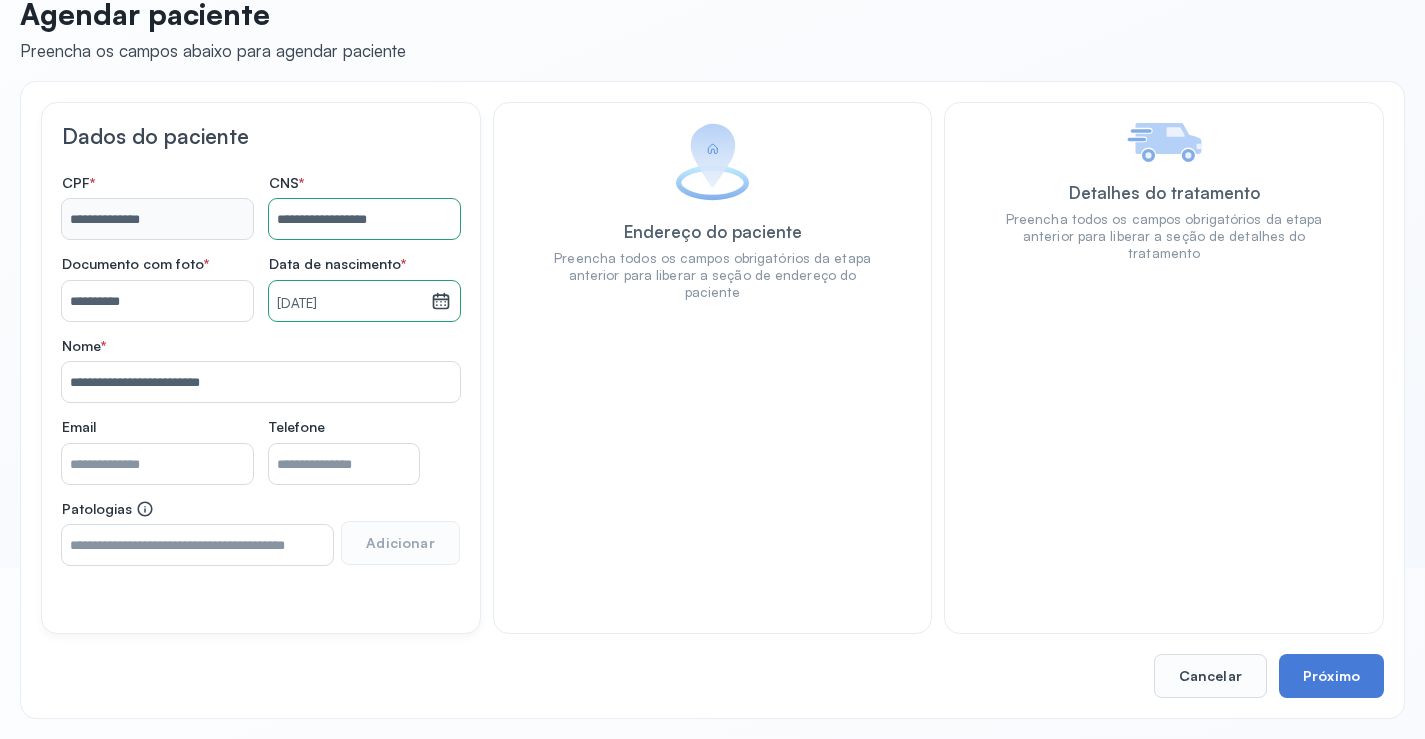 click on "Nome   *" at bounding box center (344, 464) 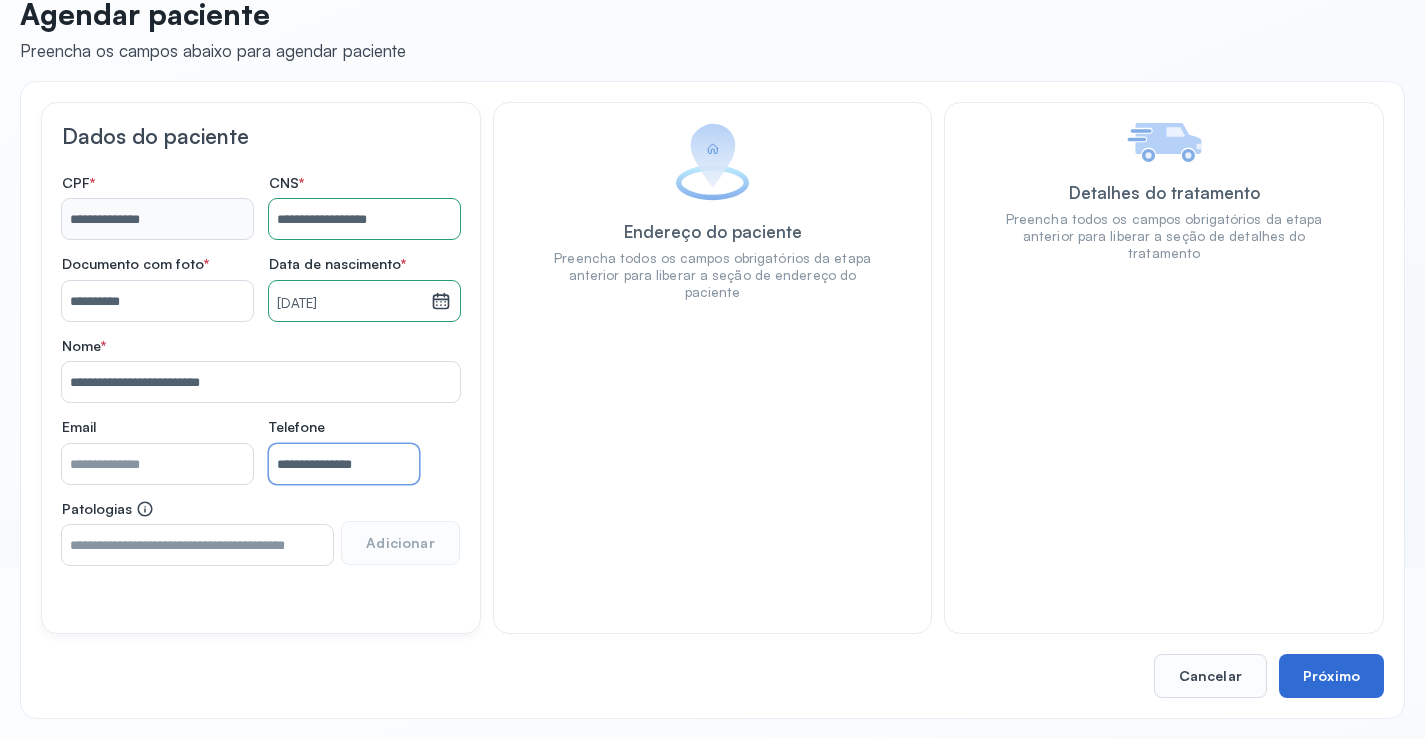 type on "**********" 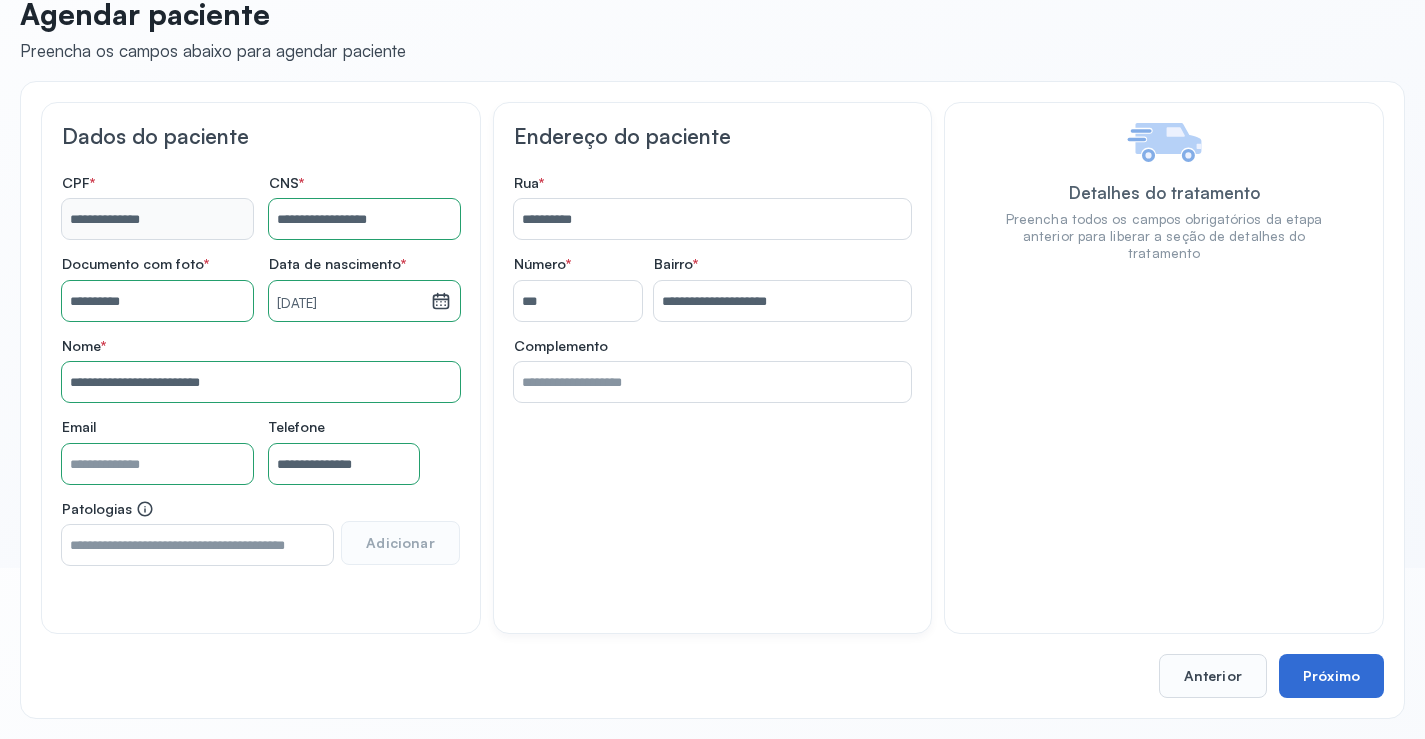 click on "Próximo" at bounding box center (1331, 676) 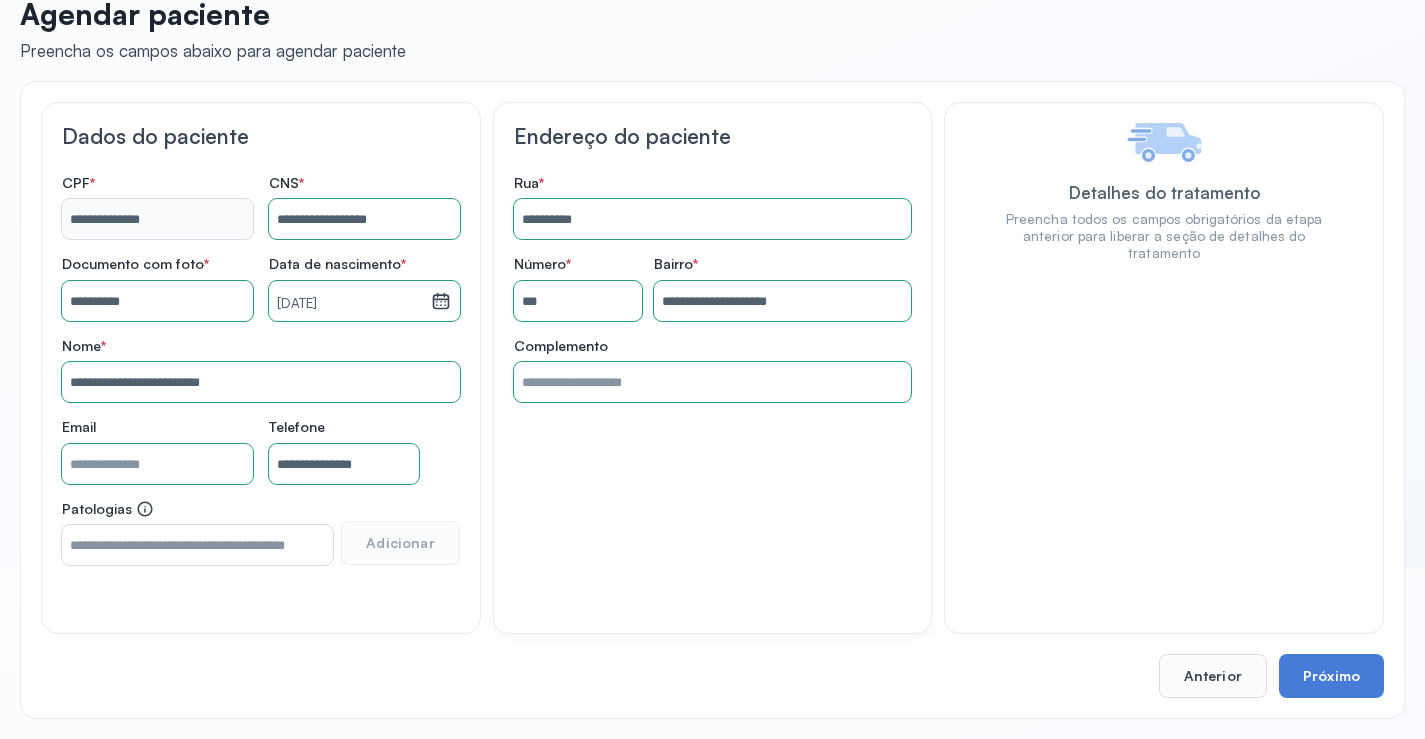 click on "Próximo" at bounding box center [1331, 676] 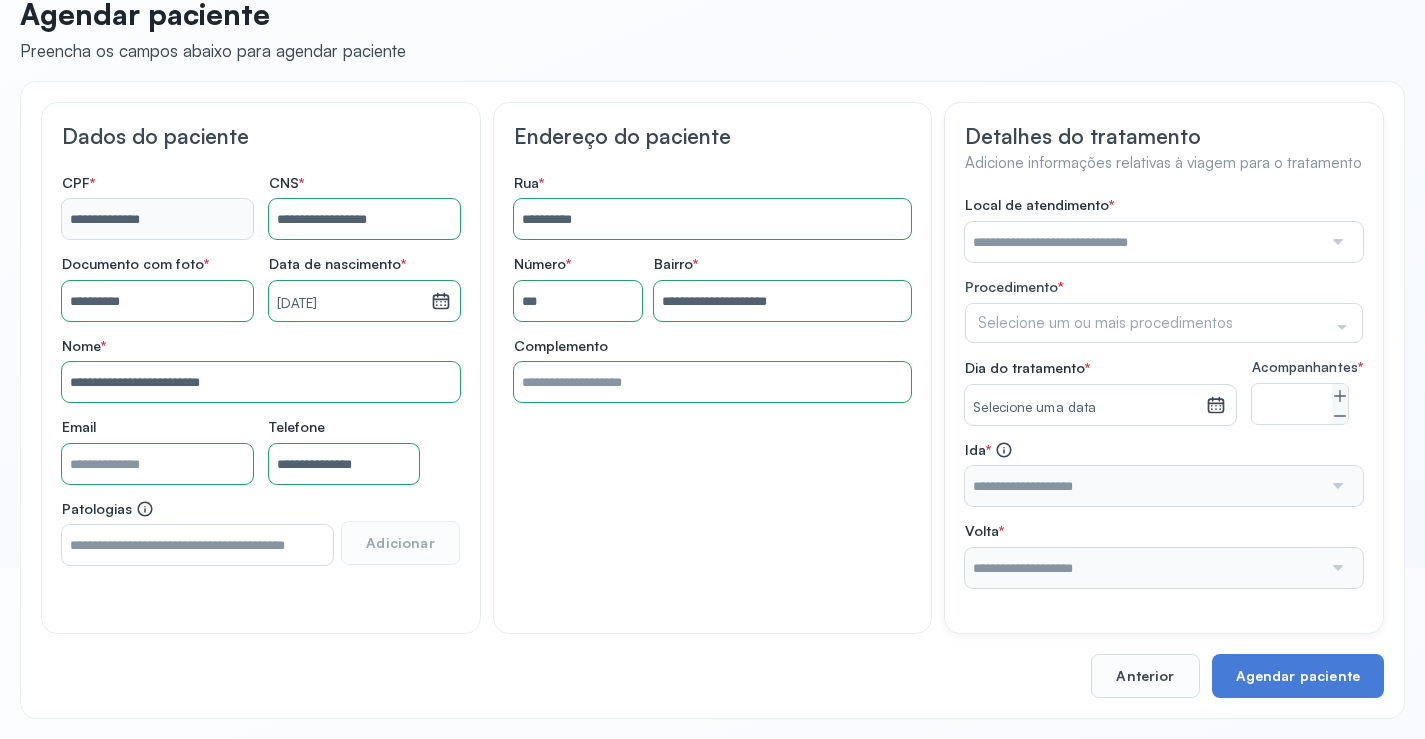 click at bounding box center [1143, 242] 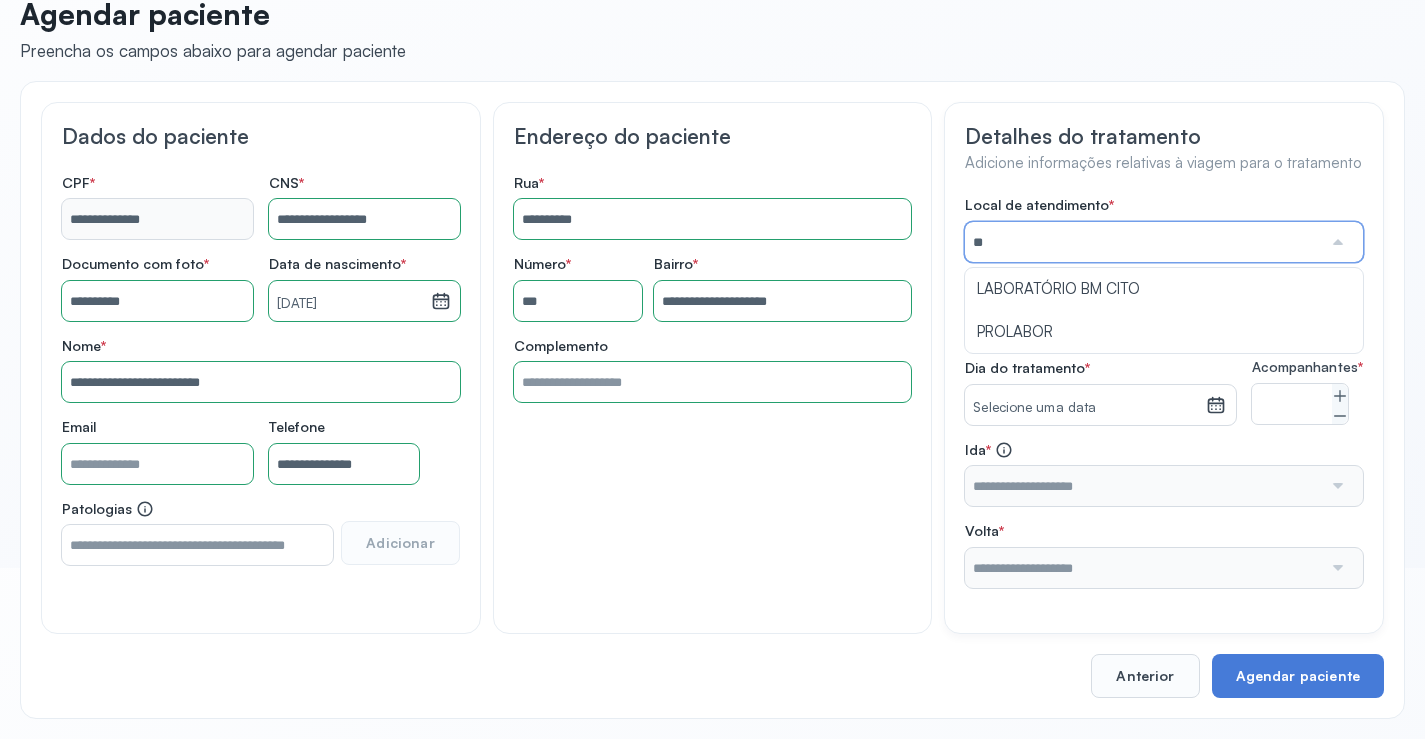 type on "*" 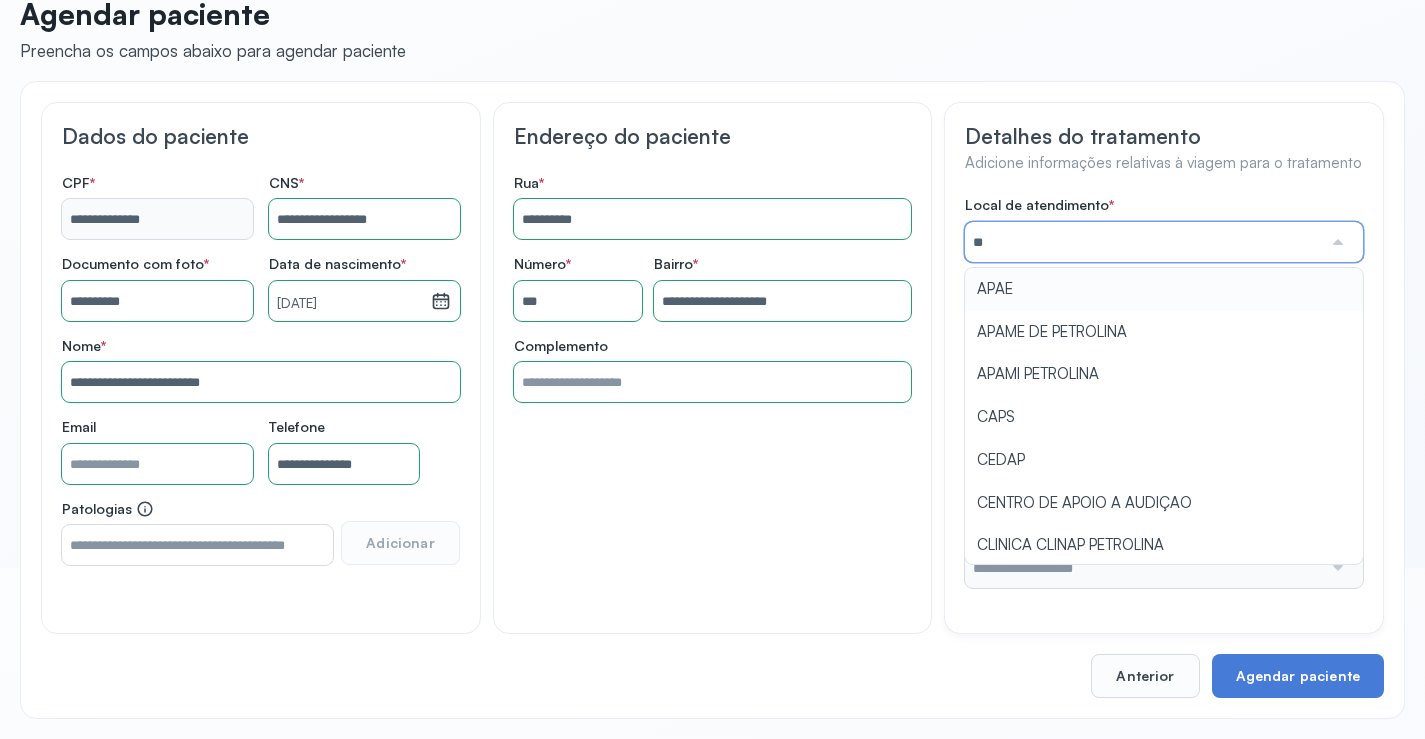 type on "****" 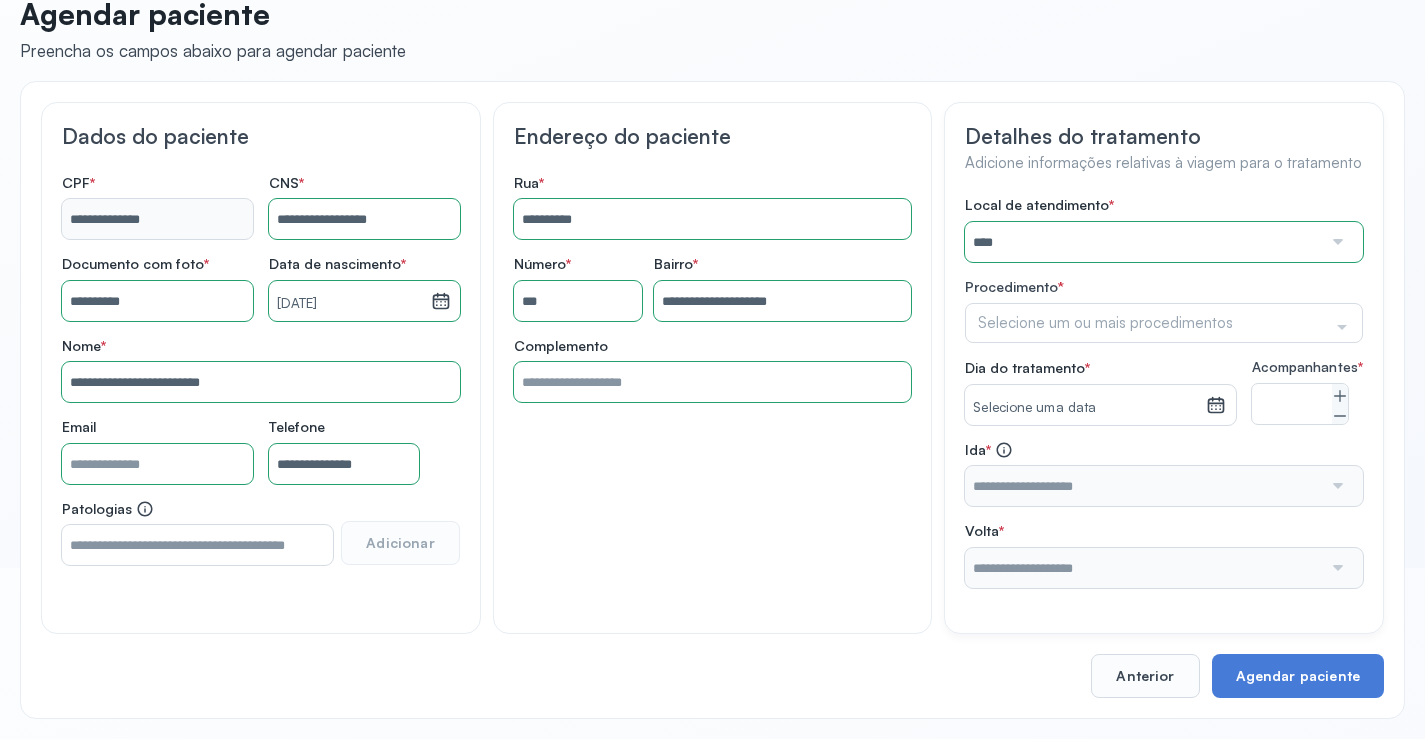 click on "Local de atendimento   *  **** A CLINICA DA MULHER ABO AMOR SAUDE ANACON ANDRE PRINCIPE ANGIO CLINICA APAE APAME DE PETROLINA APAMI PETROLINA ARISTIDES AUDIBEM AUDIBEM AUDICENTRO AUDIFON PETROLINA AZZO SAUDE PETROLINA BRINCARE CABULA CALIPER ESCOLA DE IMAGEM CAPS CDI CDTO CEDAP CEDEBA CENTRO BAIANO DE ESTUDOS CENTRO DE APOIO A AUDIÇAO CENTRO DE MEDICINA NUCLEAR DE PETROLINA CENTRO DE SAUDE CLEMENTINO FRAGA CENTRO INTEGRADO DA COLUNA VERTEBRAL CENTRO MEDICO ANTONIO BALBINO CENTRO OFTALMOLOGICO CASTELO BRANCO CEPARH CEPRED CEPRIS CERPRIS CIDI CIMED CLIMED CLINATA CLINEFRO CLINICA  AFETUS PETROLINA CLINICA  ALFA CLINICA  ALFA CENTRO MÉDICO CLINICA  SHOPPING DA BAHIA CLINICA  URBANO SAMPAIO FILHO CLINICA AGEUS CLINICA AMO CLINICA AMOR A SAUDE CLINICA AMOR E SAUDE PETROLINA CLINICA ANA MASTER CLINICA ANGICLIN CLINICA BIOCHEK UP CLINICA CAM CLINICA CARDIO PULMONAR CLINICA CASA GERIATRICA DE PETROLINA CLINICA CASTELO BRANCO CLINICA CDTO CLINICA CENTRO MEDICO VITRAUX CLINICA CINTILO PETROLINA CLINICA CLIMED BRASIL" at bounding box center (1164, 392) 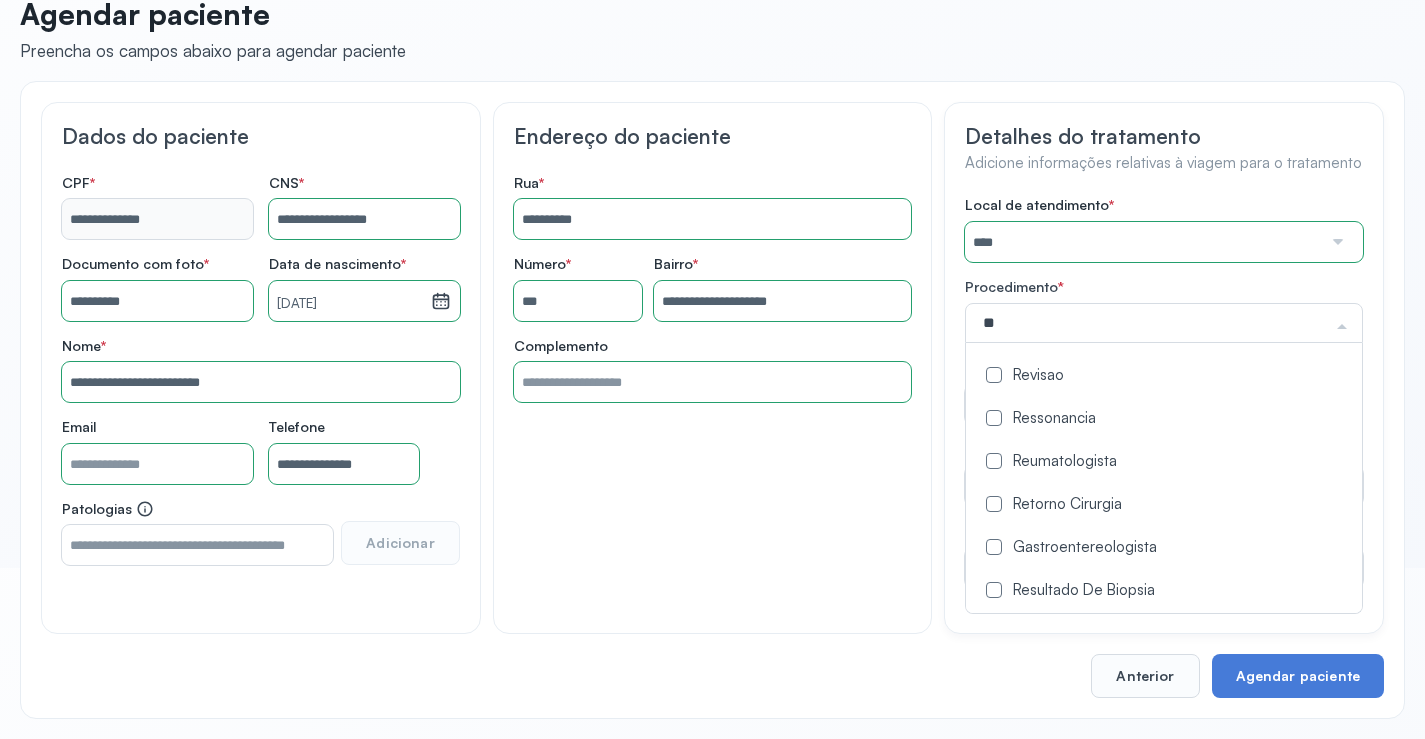 type on "***" 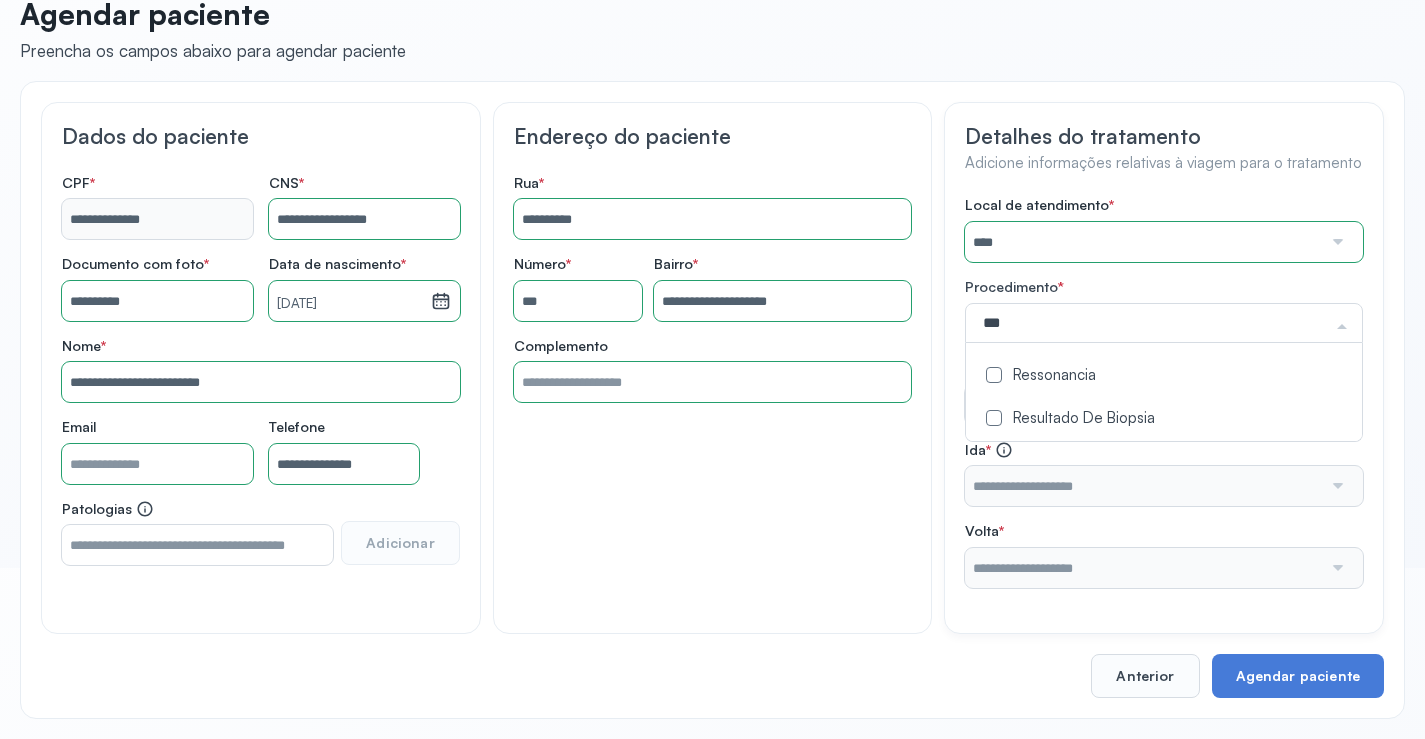 drag, startPoint x: 1089, startPoint y: 365, endPoint x: 1072, endPoint y: 375, distance: 19.723083 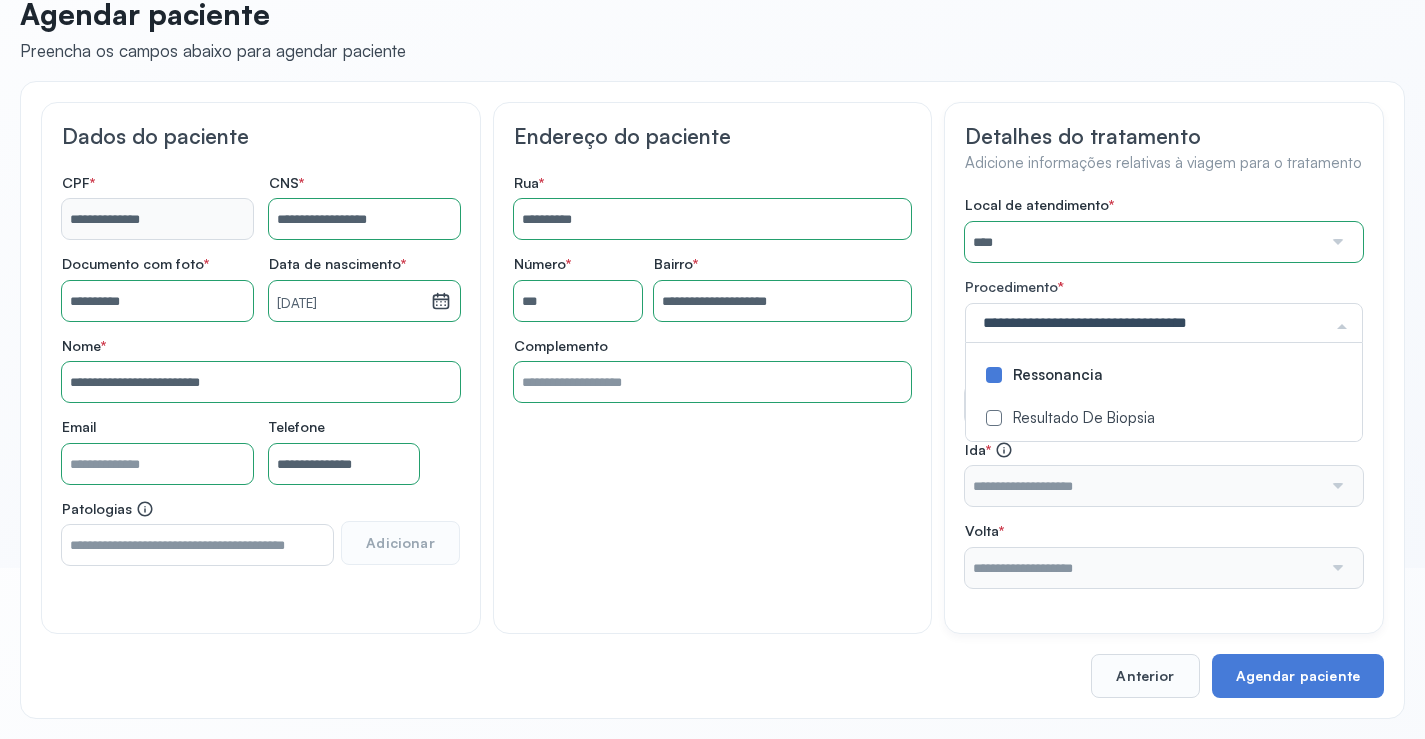 click on "Detalhes do tratamento Adicione informações relativas à viagem para o tratamento Local de atendimento   *  **** A CLINICA DA MULHER ABO AMOR SAUDE ANACON ANDRE PRINCIPE ANGIO CLINICA APAE APAME DE PETROLINA APAMI PETROLINA ARISTIDES AUDIBEM AUDIBEM AUDICENTRO AUDIFON PETROLINA AZZO SAUDE PETROLINA BRINCARE CABULA CALIPER ESCOLA DE IMAGEM CAPS CDI CDTO CEDAP CEDEBA CENTRO BAIANO DE ESTUDOS CENTRO DE APOIO A AUDIÇAO CENTRO DE MEDICINA NUCLEAR DE PETROLINA CENTRO DE SAUDE CLEMENTINO FRAGA CENTRO INTEGRADO DA COLUNA VERTEBRAL CENTRO MEDICO ANTONIO BALBINO CENTRO OFTALMOLOGICO CASTELO BRANCO CEPARH CEPRED CEPRIS CERPRIS CIDI CIMED CLIMED CLINATA CLINEFRO CLINICA  AFETUS PETROLINA CLINICA  ALFA CLINICA  ALFA CENTRO MÉDICO CLINICA  SHOPPING DA BAHIA CLINICA  URBANO SAMPAIO FILHO CLINICA AGEUS CLINICA AMO CLINICA AMOR A SAUDE CLINICA AMOR E SAUDE PETROLINA CLINICA ANA MASTER CLINICA ANGICLIN CLINICA BIOCHEK UP CLINICA CAM CLINICA CARDIO PULMONAR CLINICA CASA GERIATRICA DE PETROLINA CLINICA CASTELO BRANCO CLIOFT" 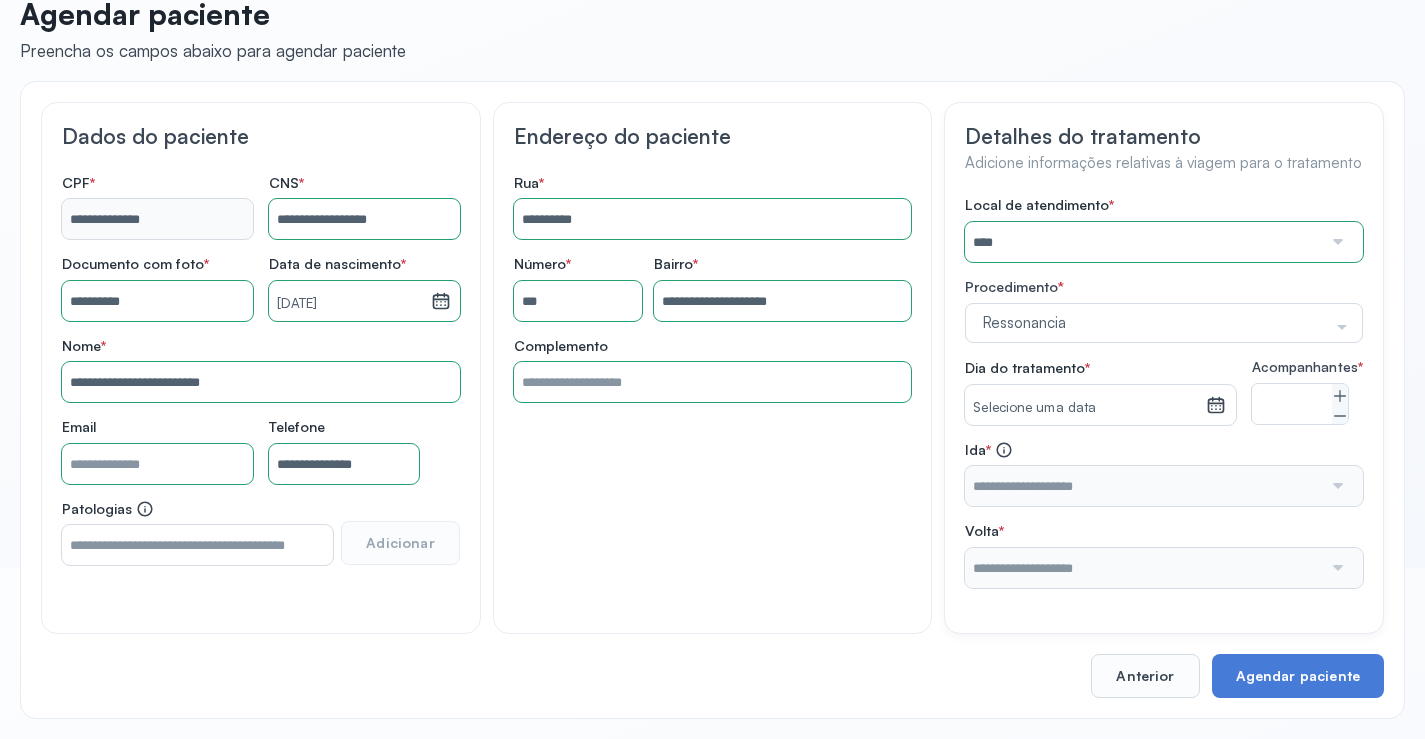 click on "Selecione uma data" at bounding box center (1085, 408) 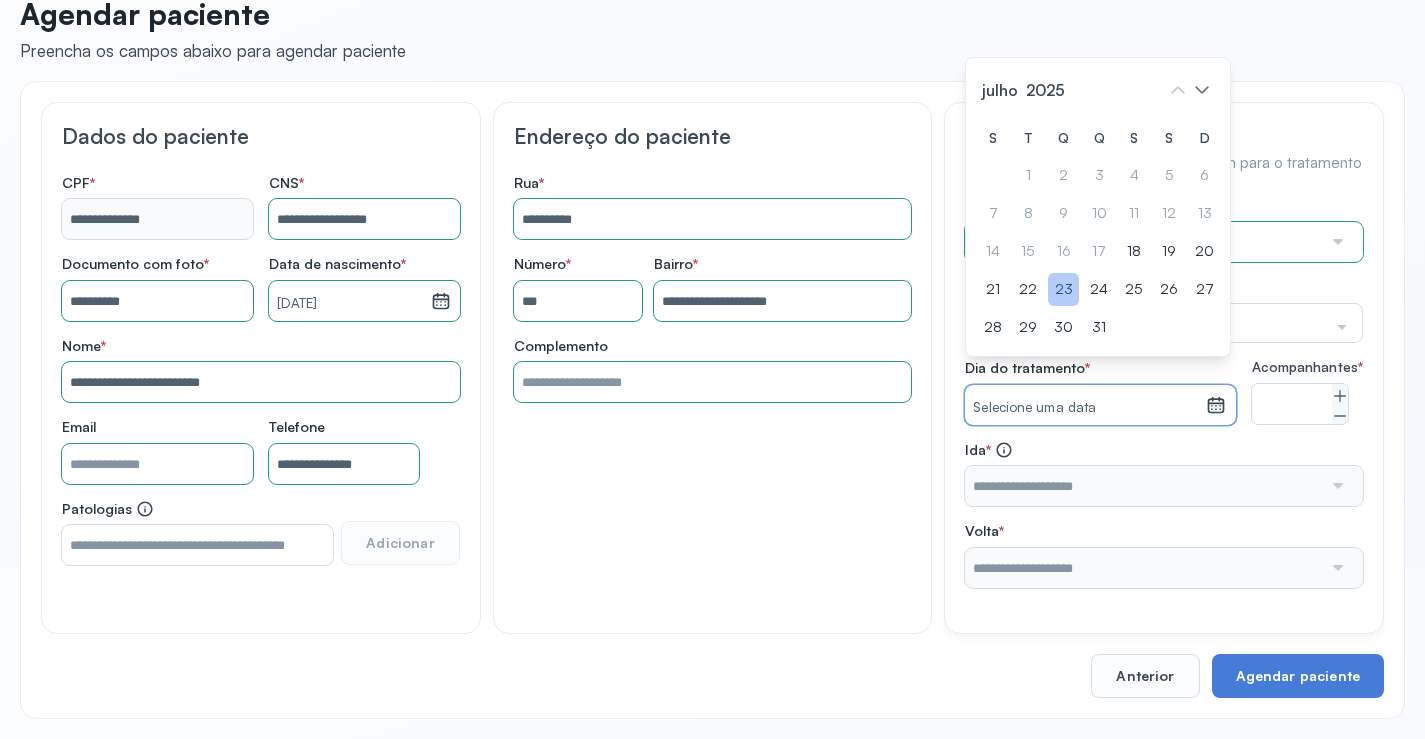 click on "23" 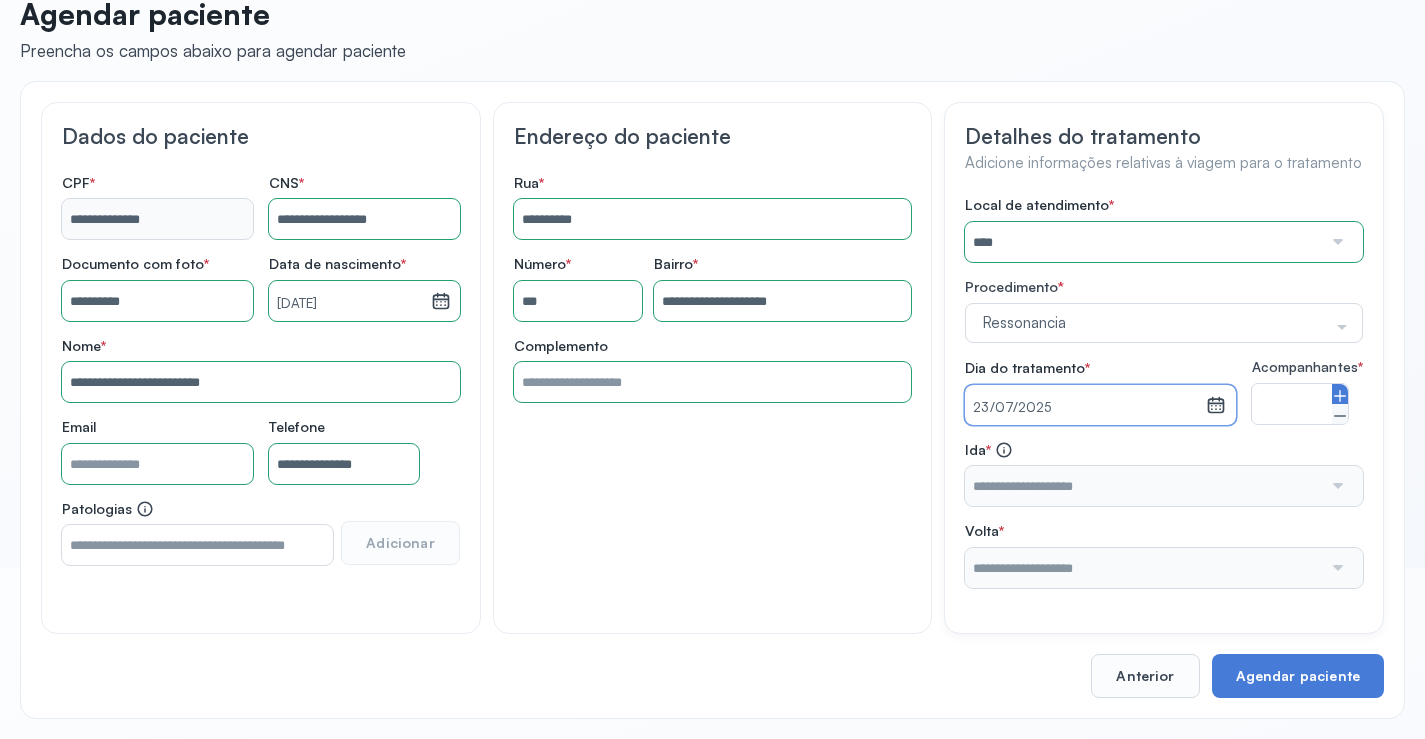 click 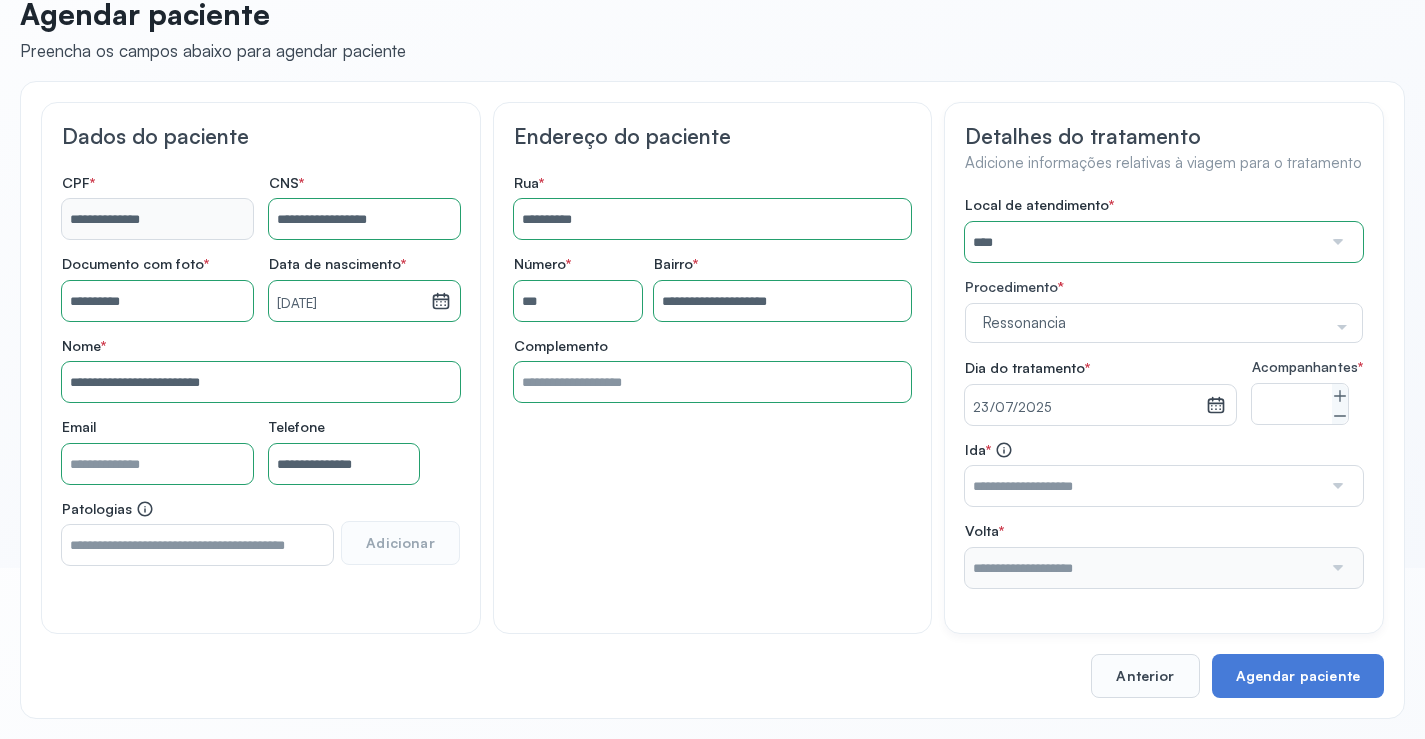 click at bounding box center [1336, 486] 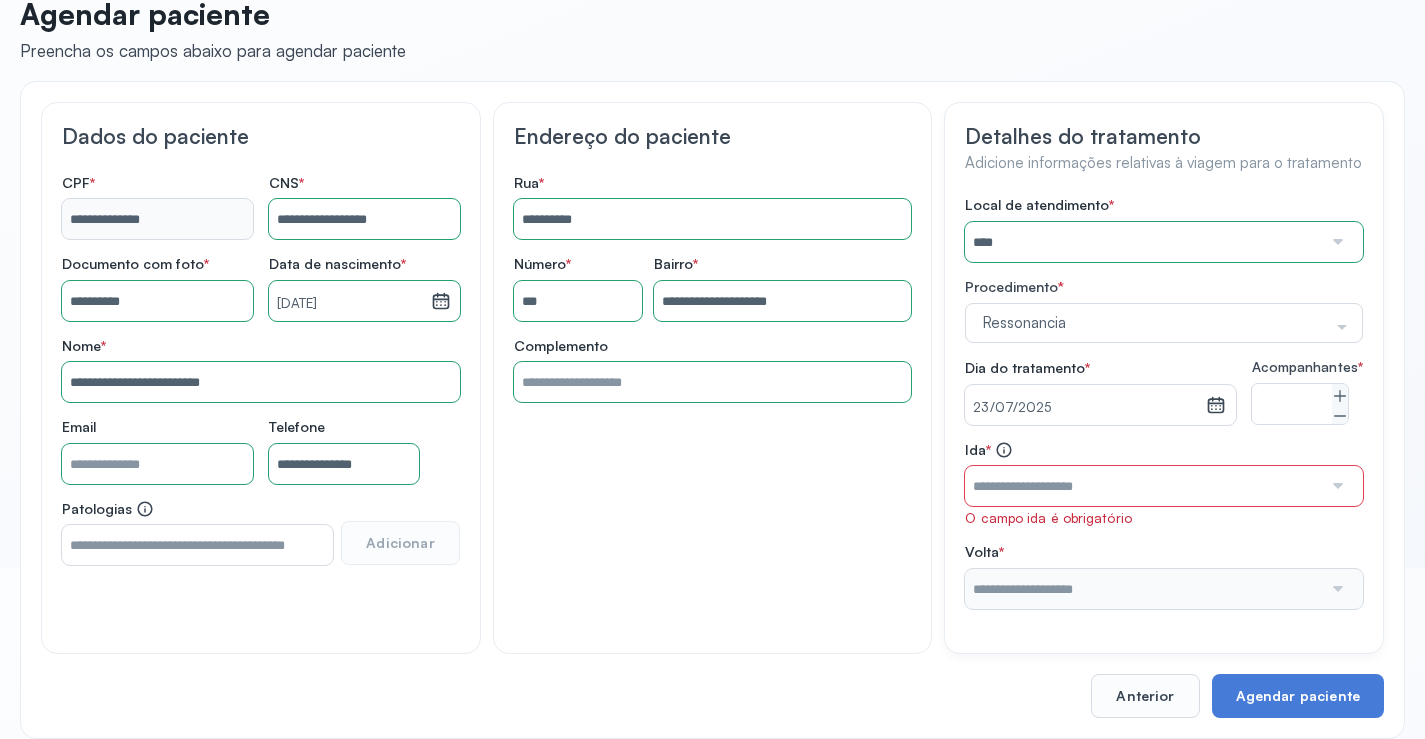 click on "Detalhes do tratamento Adicione informações relativas à viagem para o tratamento Local de atendimento   *  **** A CLINICA DA MULHER ABO AMOR SAUDE ANACON ANDRE PRINCIPE ANGIO CLINICA APAE APAME DE PETROLINA APAMI PETROLINA ARISTIDES AUDIBEM AUDIBEM AUDICENTRO AUDIFON PETROLINA AZZO SAUDE PETROLINA BRINCARE CABULA CALIPER ESCOLA DE IMAGEM CAPS CDI CDTO CEDAP CEDEBA CENTRO BAIANO DE ESTUDOS CENTRO DE APOIO A AUDIÇAO CENTRO DE MEDICINA NUCLEAR DE PETROLINA CENTRO DE SAUDE CLEMENTINO FRAGA CENTRO INTEGRADO DA COLUNA VERTEBRAL CENTRO MEDICO ANTONIO BALBINO CENTRO OFTALMOLOGICO CASTELO BRANCO CEPARH CEPRED CEPRIS CERPRIS CIDI CIMED CLIMED CLINATA CLINEFRO CLINICA  AFETUS PETROLINA CLINICA  ALFA CLINICA  ALFA CENTRO MÉDICO CLINICA  SHOPPING DA BAHIA CLINICA  URBANO SAMPAIO FILHO CLINICA AGEUS CLINICA AMO CLINICA AMOR A SAUDE CLINICA AMOR E SAUDE PETROLINA CLINICA ANA MASTER CLINICA ANGICLIN CLINICA BIOCHEK UP CLINICA CAM CLINICA CARDIO PULMONAR CLINICA CASA GERIATRICA DE PETROLINA CLINICA CASTELO BRANCO CLIOFT" 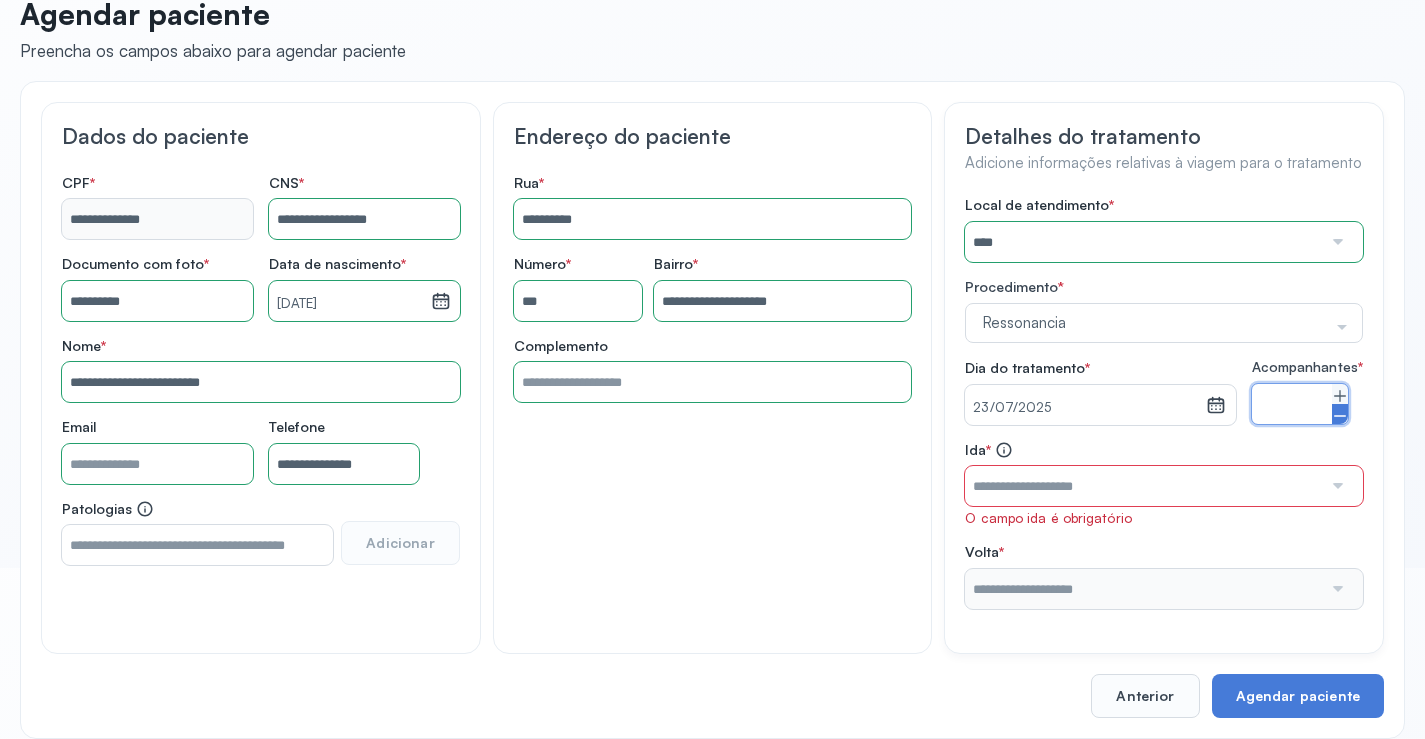click 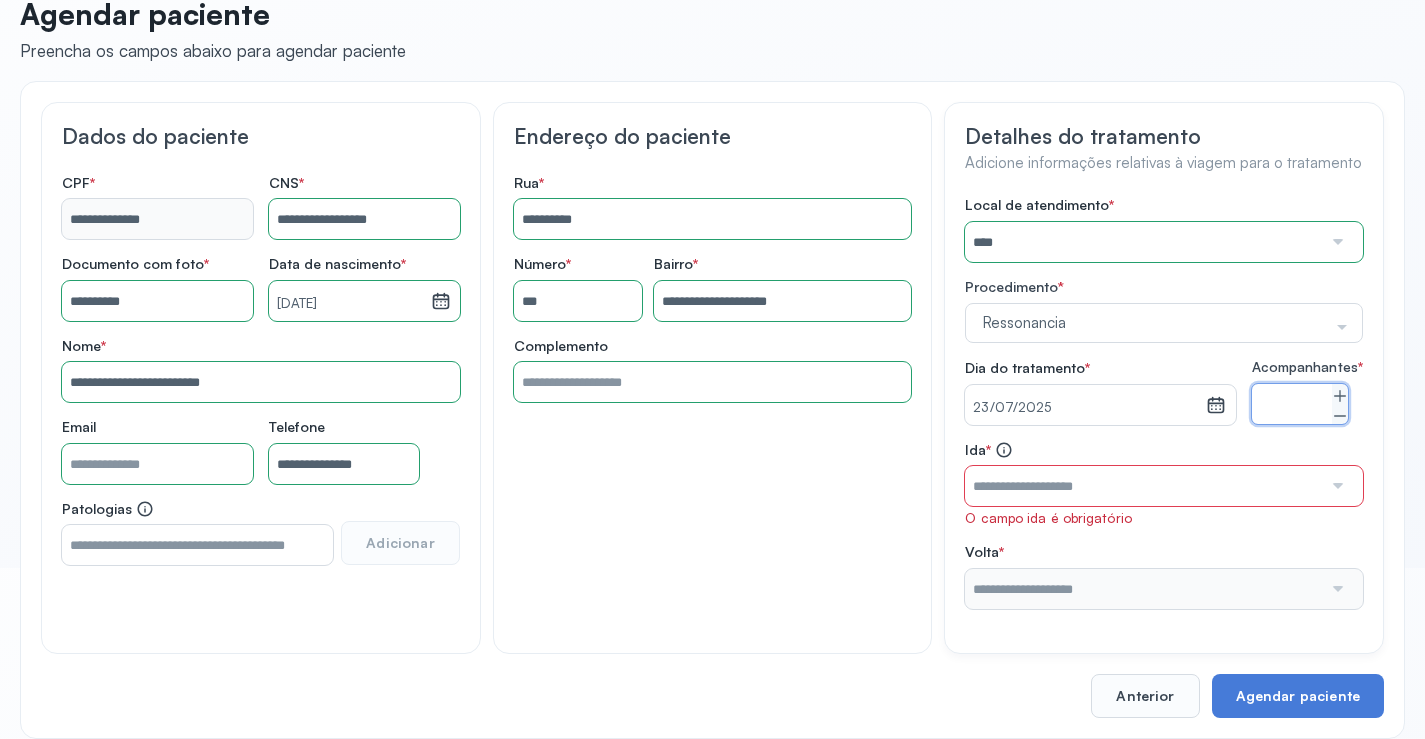 click at bounding box center [1143, 486] 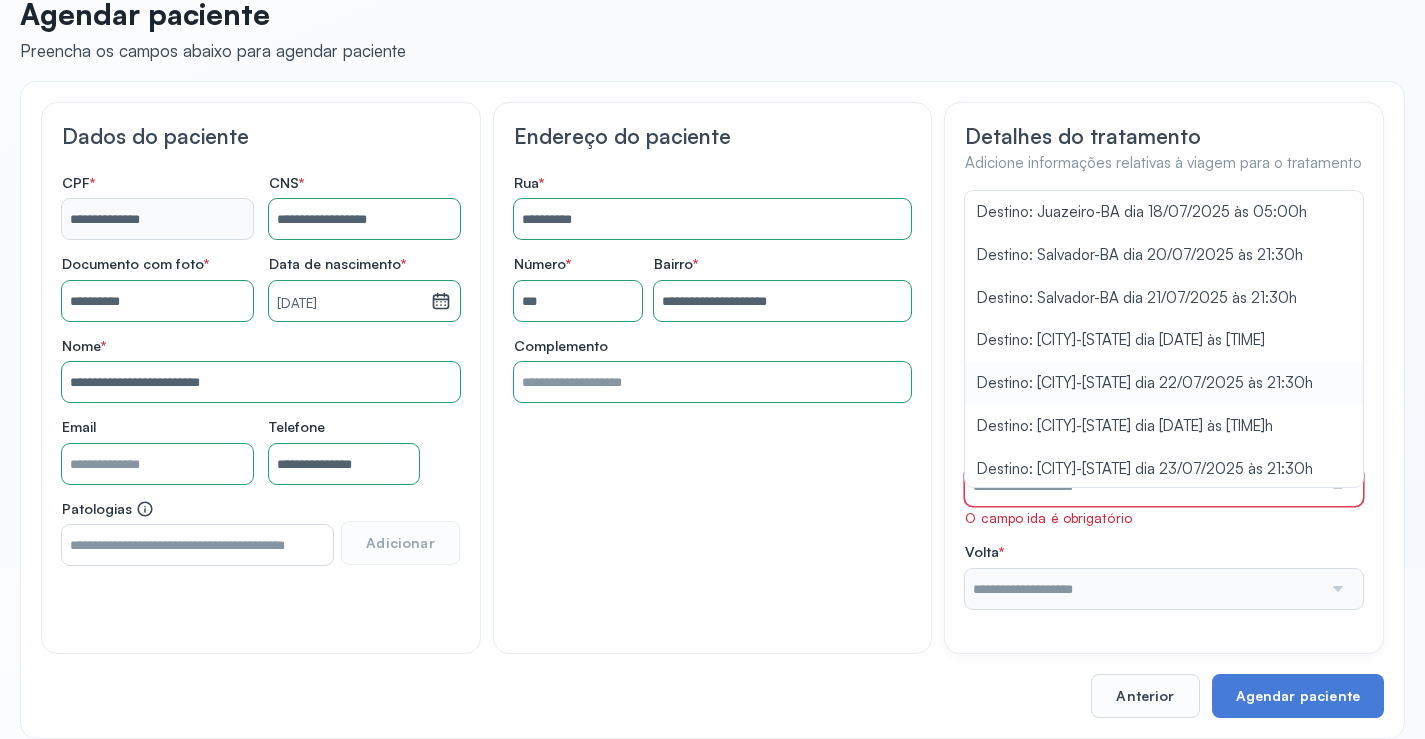 type on "**********" 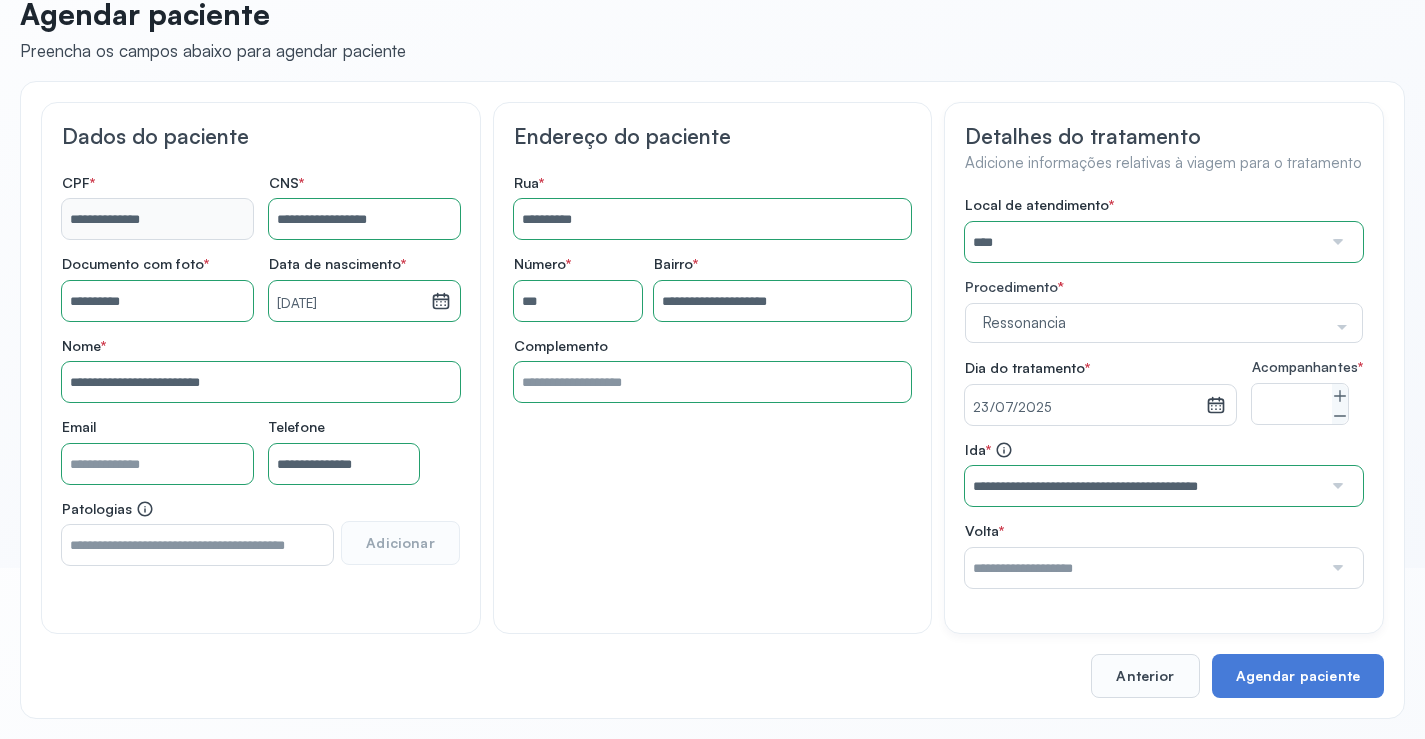 click on "Local de atendimento   *  **** A CLINICA DA MULHER ABO AMOR SAUDE ANACON ANDRE PRINCIPE ANGIO CLINICA APAE APAME DE PETROLINA APAMI PETROLINA ARISTIDES AUDIBEM AUDIBEM AUDICENTRO AUDIFON PETROLINA AZZO SAUDE PETROLINA BRINCARE CABULA CALIPER ESCOLA DE IMAGEM CAPS CDI CDTO CEDAP CEDEBA CENTRO BAIANO DE ESTUDOS CENTRO DE APOIO A AUDIÇAO CENTRO DE MEDICINA NUCLEAR DE PETROLINA CENTRO DE SAUDE CLEMENTINO FRAGA CENTRO INTEGRADO DA COLUNA VERTEBRAL CENTRO MEDICO ANTONIO BALBINO CENTRO OFTALMOLOGICO CASTELO BRANCO CEPARH CEPRED CEPRIS CERPRIS CIDI CIMED CLIMED CLINATA CLINEFRO CLINICA  AFETUS PETROLINA CLINICA  ALFA CLINICA  ALFA CENTRO MÉDICO CLINICA  SHOPPING DA BAHIA CLINICA  URBANO SAMPAIO FILHO CLINICA AGEUS CLINICA AMO CLINICA AMOR A SAUDE CLINICA AMOR E SAUDE PETROLINA CLINICA ANA MASTER CLINICA ANGICLIN CLINICA BIOCHEK UP CLINICA CAM CLINICA CARDIO PULMONAR CLINICA CASA GERIATRICA DE PETROLINA CLINICA CASTELO BRANCO CLINICA CDTO CLINICA CENTRO MEDICO VITRAUX CLINICA CINTILO PETROLINA CLINICA CLIMED BRASIL" at bounding box center [1164, 392] 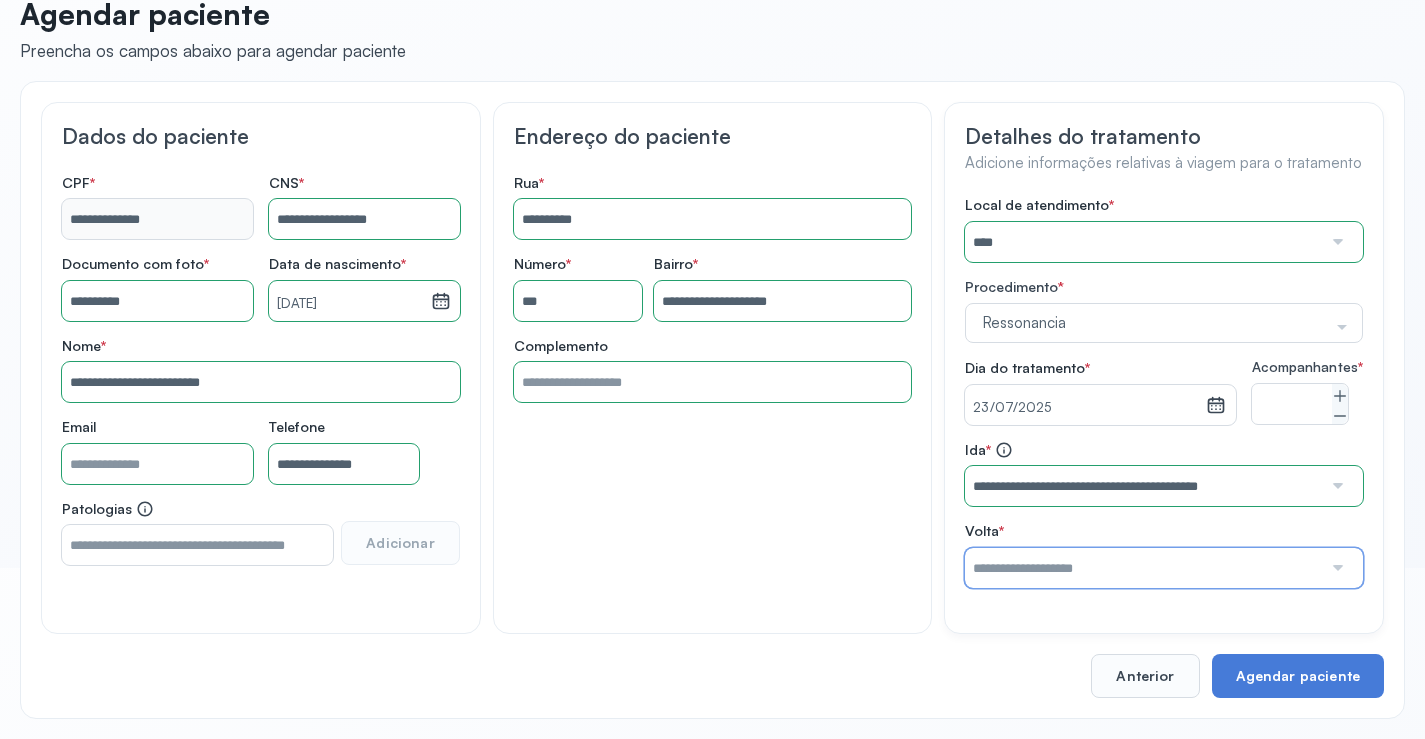 click at bounding box center (1143, 568) 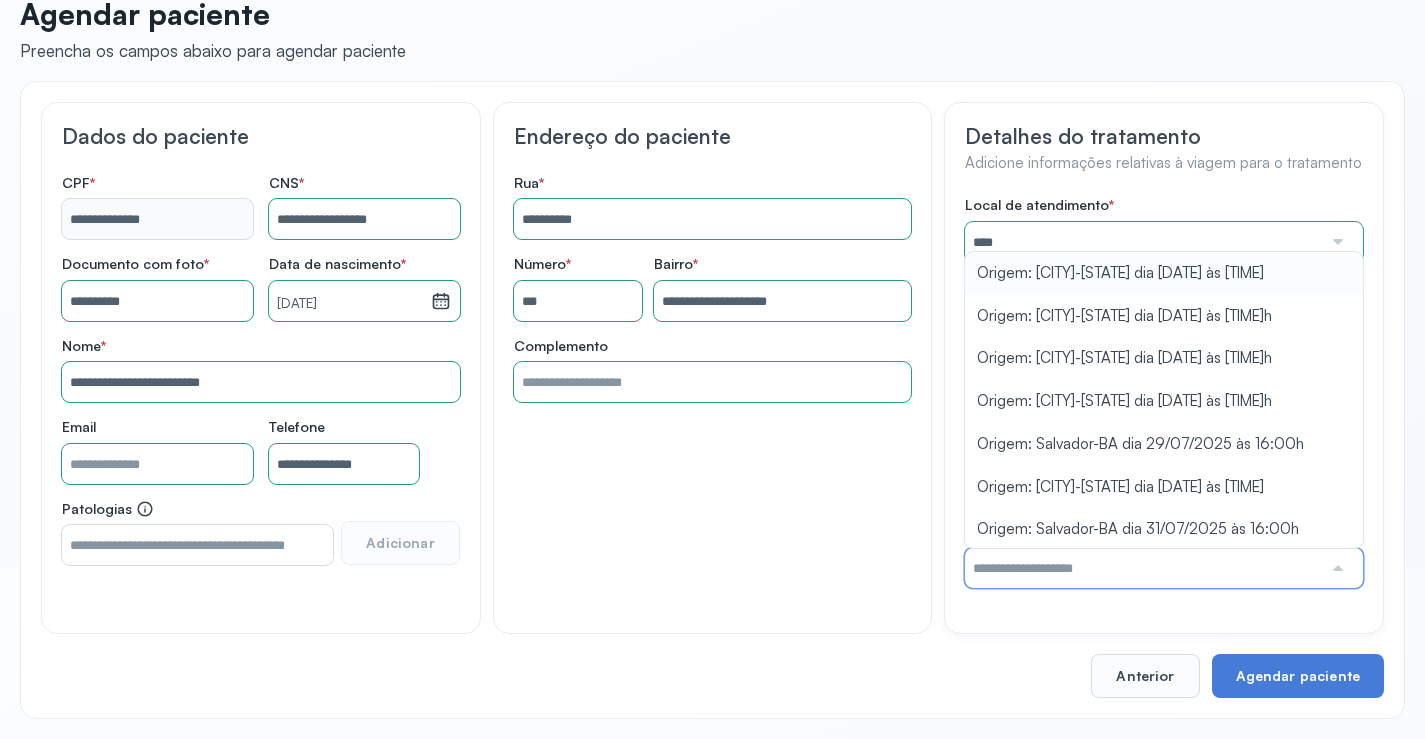 type on "**********" 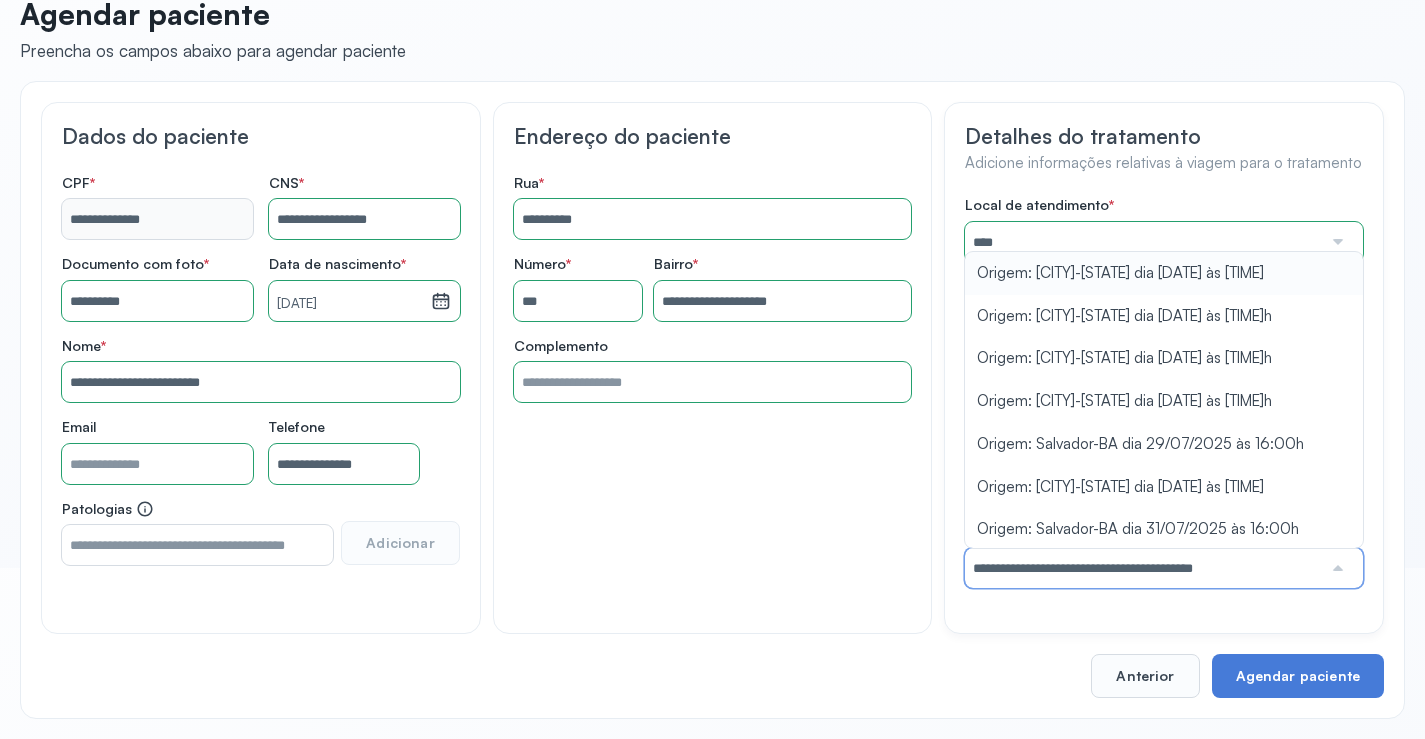 click on "Local de atendimento   *  **** A CLINICA DA MULHER ABO AMOR SAUDE ANACON ANDRE PRINCIPE ANGIO CLINICA APAE APAME DE PETROLINA APAMI PETROLINA ARISTIDES AUDIBEM AUDIBEM AUDICENTRO AUDIFON PETROLINA AZZO SAUDE PETROLINA BRINCARE CABULA CALIPER ESCOLA DE IMAGEM CAPS CDI CDTO CEDAP CEDEBA CENTRO BAIANO DE ESTUDOS CENTRO DE APOIO A AUDIÇAO CENTRO DE MEDICINA NUCLEAR DE PETROLINA CENTRO DE SAUDE CLEMENTINO FRAGA CENTRO INTEGRADO DA COLUNA VERTEBRAL CENTRO MEDICO ANTONIO BALBINO CENTRO OFTALMOLOGICO CASTELO BRANCO CEPARH CEPRED CEPRIS CERPRIS CIDI CIMED CLIMED CLINATA CLINEFRO CLINICA  AFETUS PETROLINA CLINICA  ALFA CLINICA  ALFA CENTRO MÉDICO CLINICA  SHOPPING DA BAHIA CLINICA  URBANO SAMPAIO FILHO CLINICA AGEUS CLINICA AMO CLINICA AMOR A SAUDE CLINICA AMOR E SAUDE PETROLINA CLINICA ANA MASTER CLINICA ANGICLIN CLINICA BIOCHEK UP CLINICA CAM CLINICA CARDIO PULMONAR CLINICA CASA GERIATRICA DE PETROLINA CLINICA CASTELO BRANCO CLINICA CDTO CLINICA CENTRO MEDICO VITRAUX CLINICA CINTILO PETROLINA CLINICA CLIMED BRASIL" at bounding box center (1164, 392) 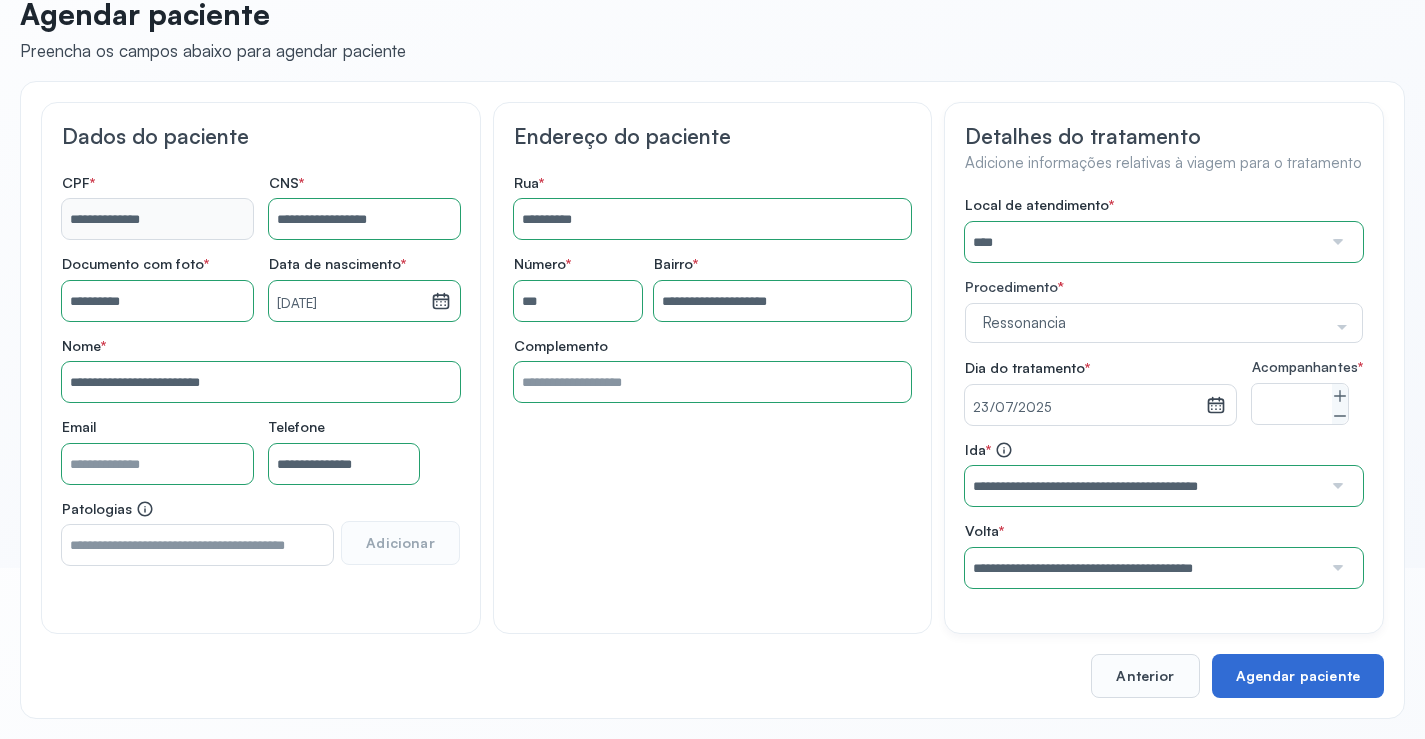 click on "Agendar paciente" at bounding box center [1298, 676] 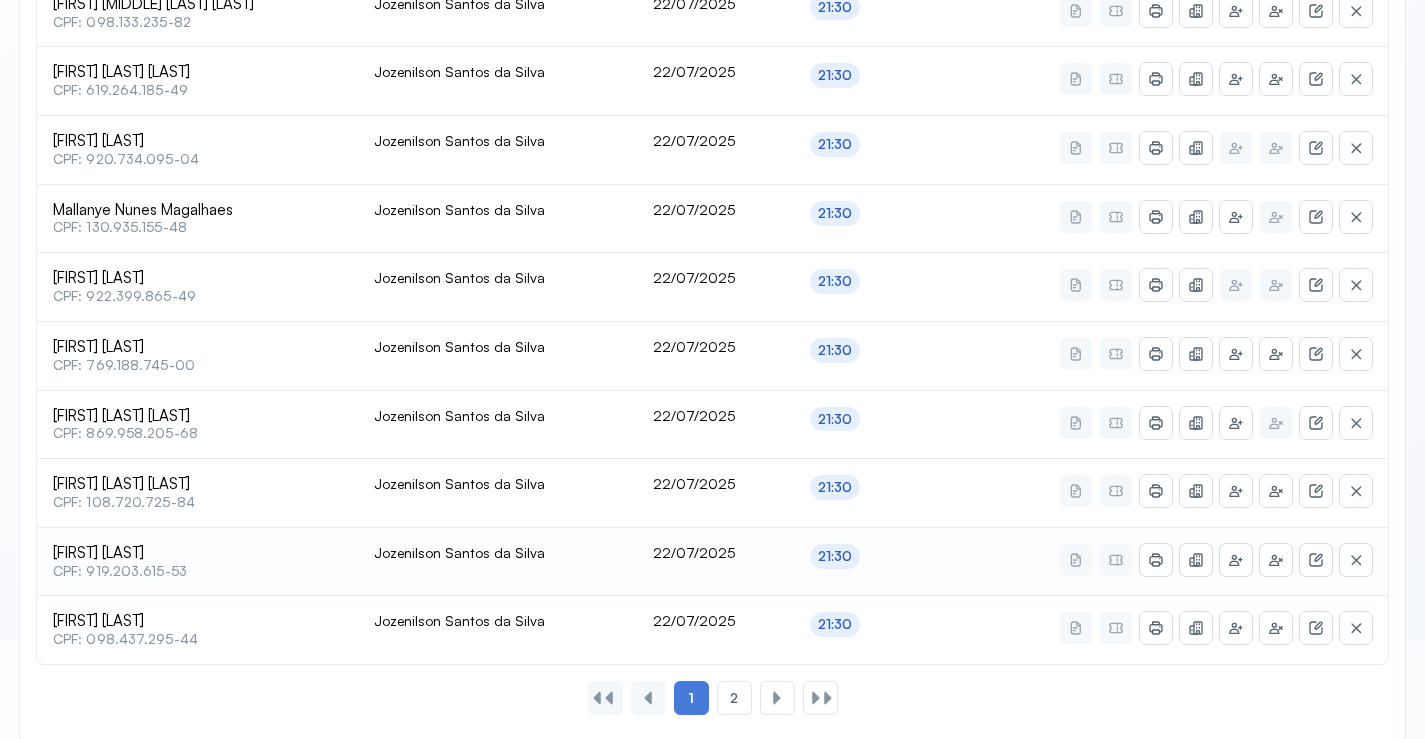 scroll, scrollTop: 865, scrollLeft: 0, axis: vertical 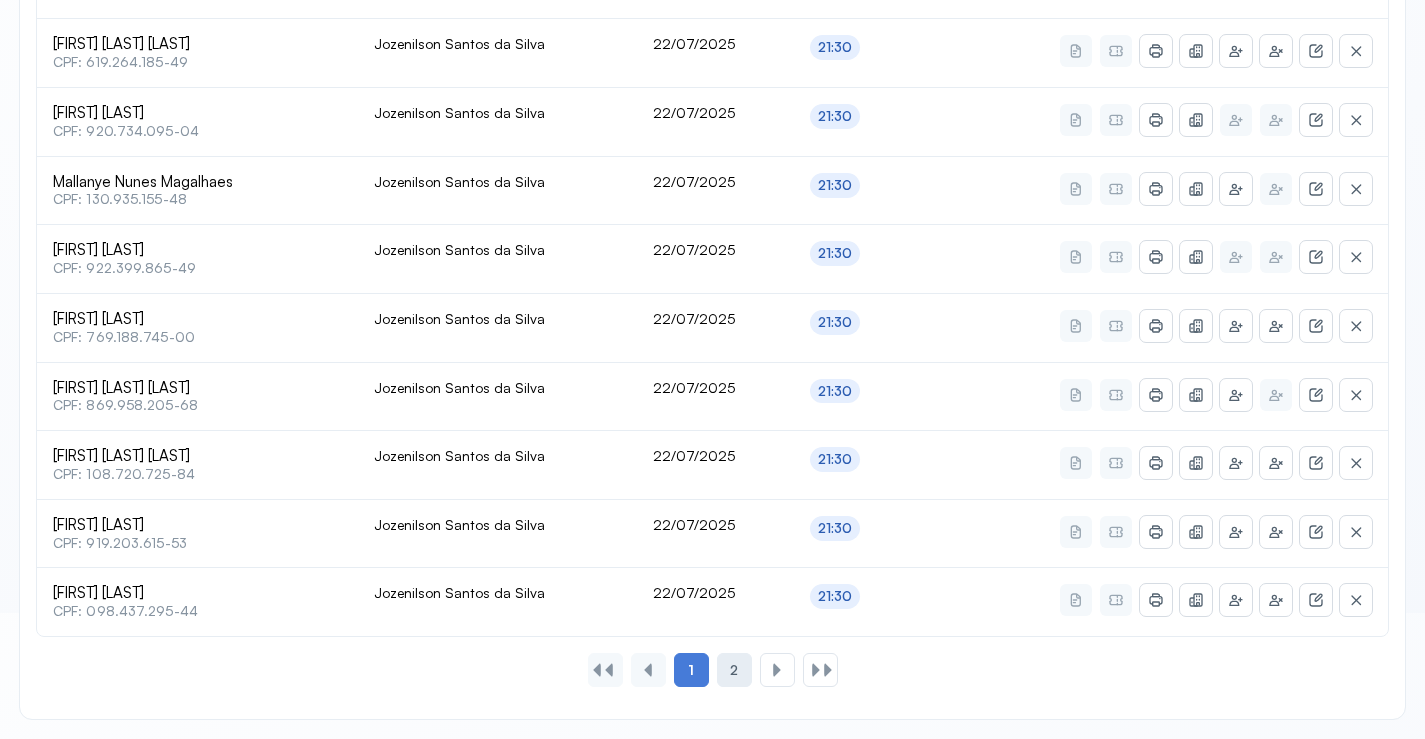 click on "2" at bounding box center [734, 670] 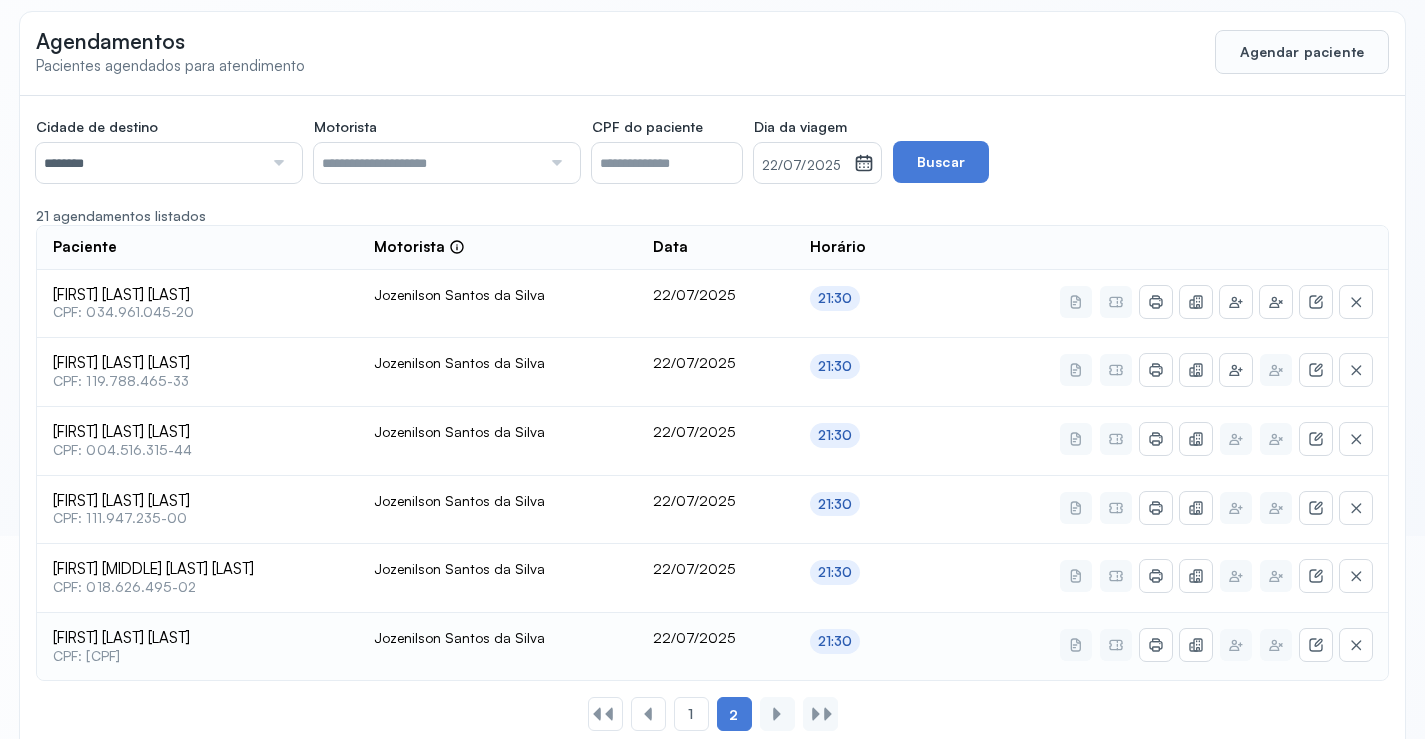 scroll, scrollTop: 247, scrollLeft: 0, axis: vertical 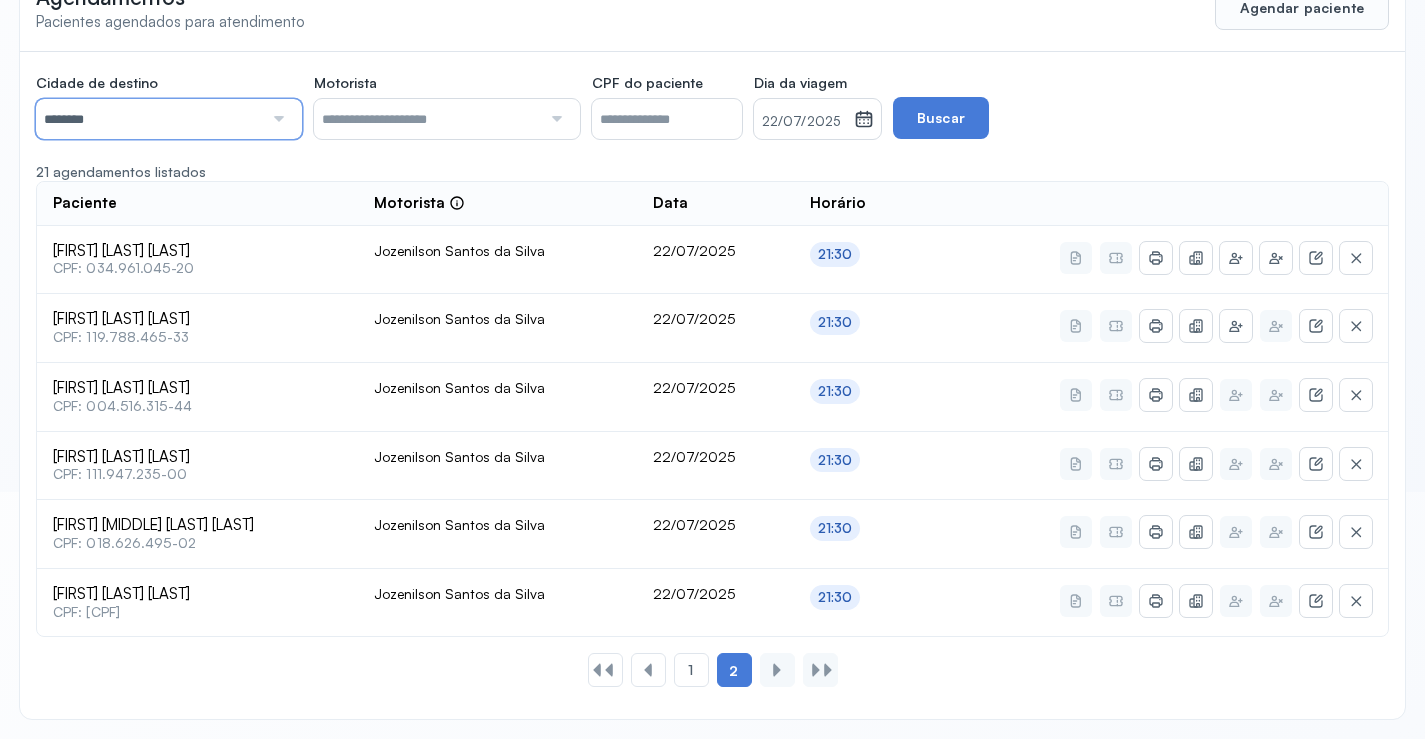 click on "********" at bounding box center (149, 119) 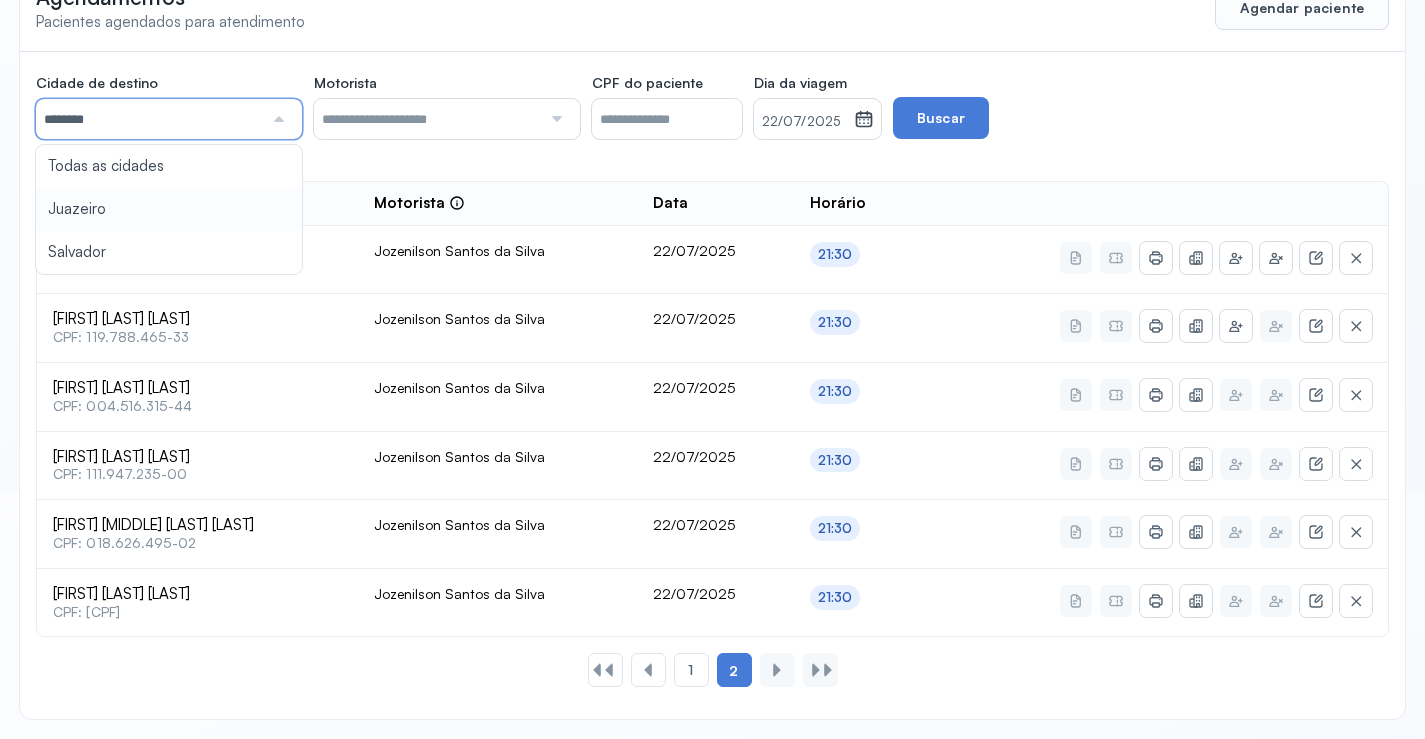 type on "********" 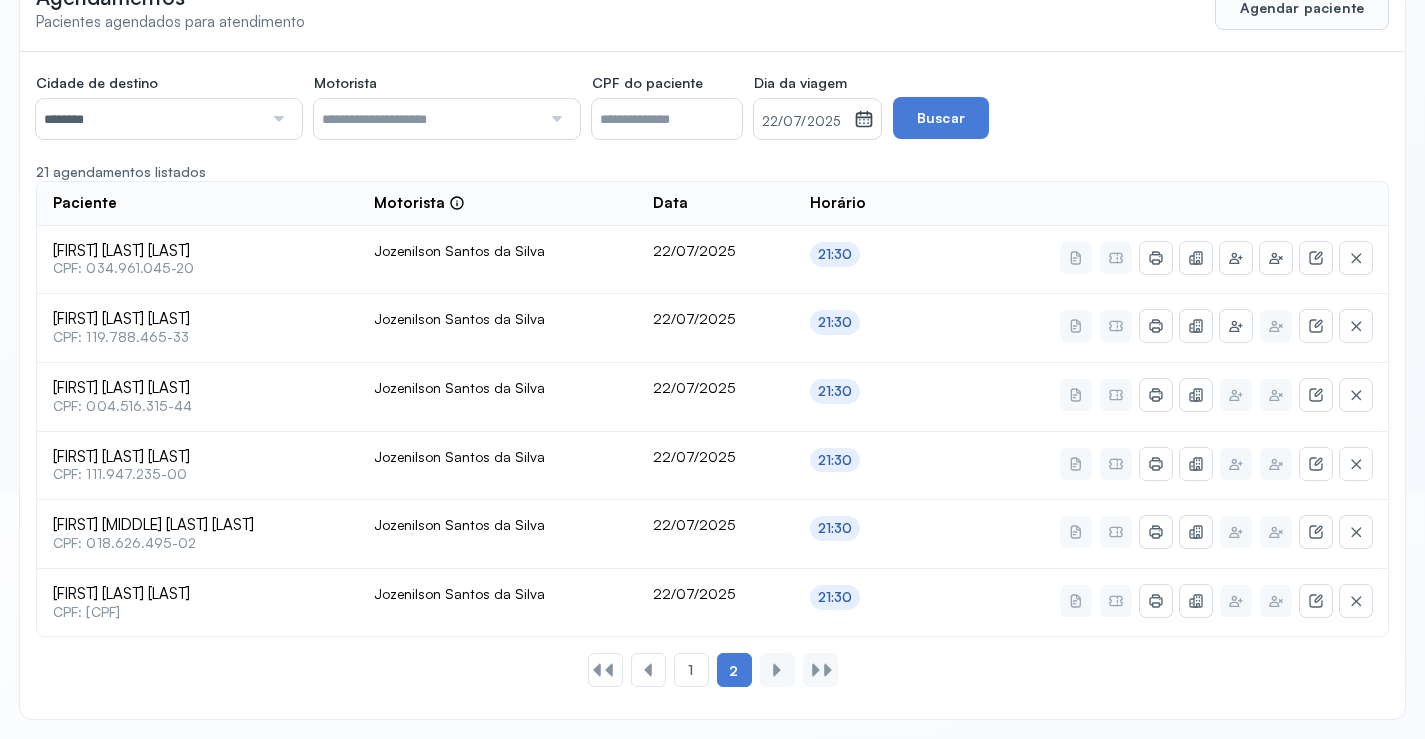 click on "Cidade de destino  ******** Todas as cidades Juazeiro Salvador Motorista  Todos os motoristas Diego dos Santos Edevon dos Santos Souza Edevon dos Santos Souza Elto Lima de Almeida Genivaldo Rodrigues da Silva Jozenilson Santos da Silva CPF do paciente  Dia da viagem  22/07/2025 julho 2025 S T Q Q S S D 1 2 3 4 5 6 7 8 9 10 11 12 13 14 15 16 17 18 19 20 21 22 23 24 25 26 27 28 29 30 31 jan fev mar abr maio jun jul ago set out nov dez 2018 2019 2020 2021 2022 2023 2024 2025 2026 2027 2028 2029  Buscar  21 agendamentos listados Paciente  Motorista  Data Horário Luiz Felipe Vieira  CPF: [CPF] Jozenilson Santos da Silva [DATE] [TIME] Talyson Santos Cruz  CPF: [CPF] Jozenilson Santos da Silva [DATE] [TIME] Catia Barbosa dos Santos  CPF: [CPF] Jozenilson Santos da Silva [DATE] [TIME] Manoel da Silva Carvalho  CPF: [CPF] Jozenilson Santos da Silva [DATE] [TIME] Maria Helena Lopes  CPF: [CPF] Jozenilson Santos da Silva [DATE] [TIME]  CPF: [CPF] 1 2" 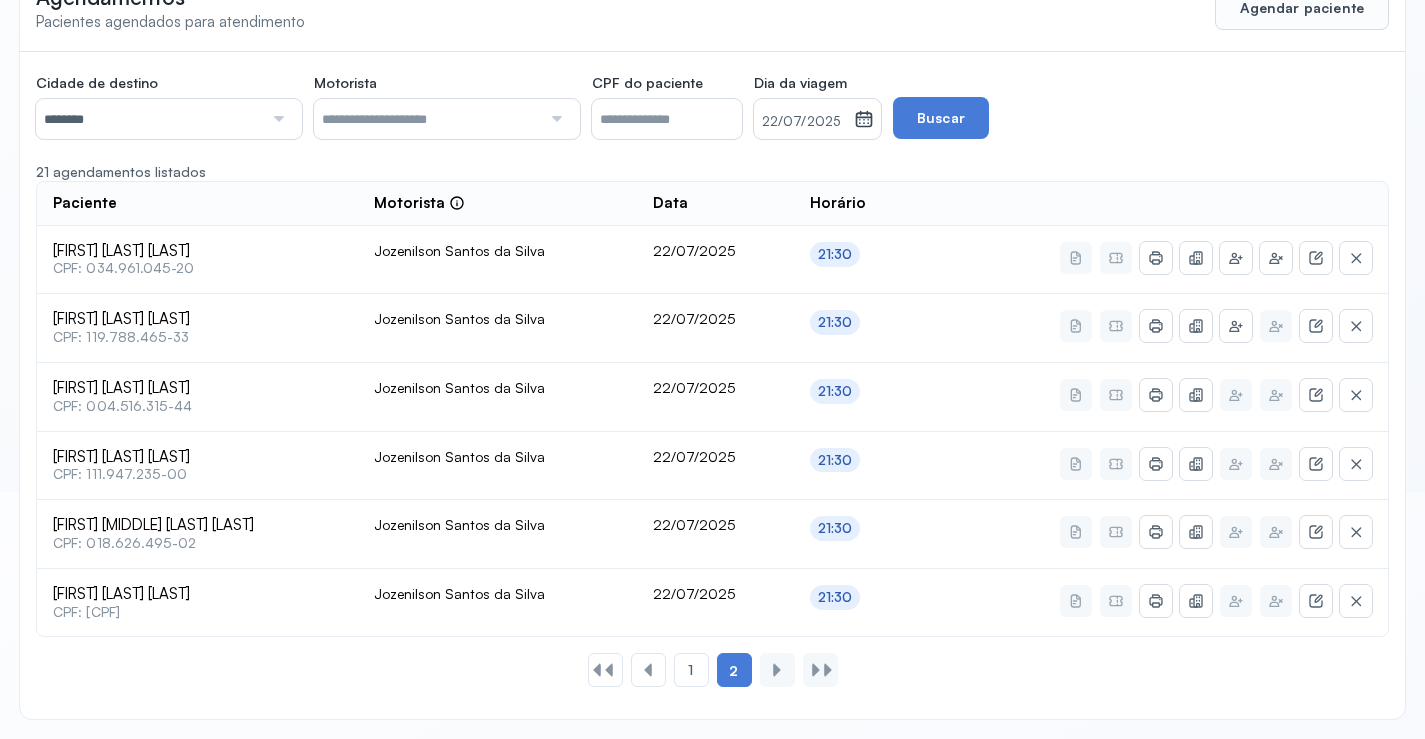 click on "Cidade de destino ******** Todas as cidades Juazeiro Salvador Motorista Todos os motoristas Diego dos Santos Edevon dos Santos Souza Edevon dos Santos Souza Elto Lima de Almeida Genivaldo Rodrigues da Silva Jozenilson Santos da Silva CPF do paciente Dia da viagem 22/07/2025 julho 2025 S T Q Q S S D 1 2 3 4 5 6 7 8 9 10 11 12 13 14 15 16 17 18 19 20 21 22 23 24 25 26 27 28 29 30 31 jan fev mar abr maio jun jul ago set out nov dez 2018 2019 2020 2021 2022 2023 2024 2025 2026 2027 2028 2029 Buscar" at bounding box center [586, 103] 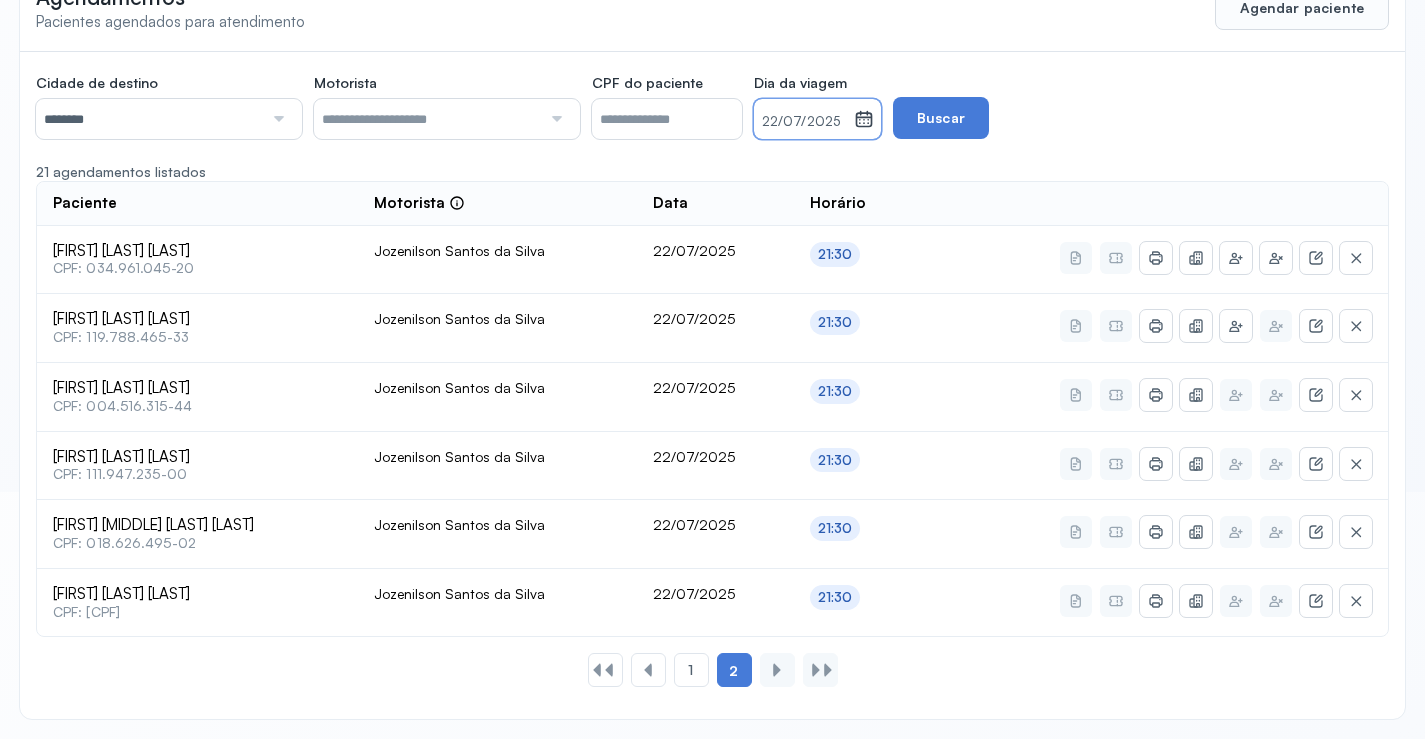 click on "22/07/2025" at bounding box center [804, 122] 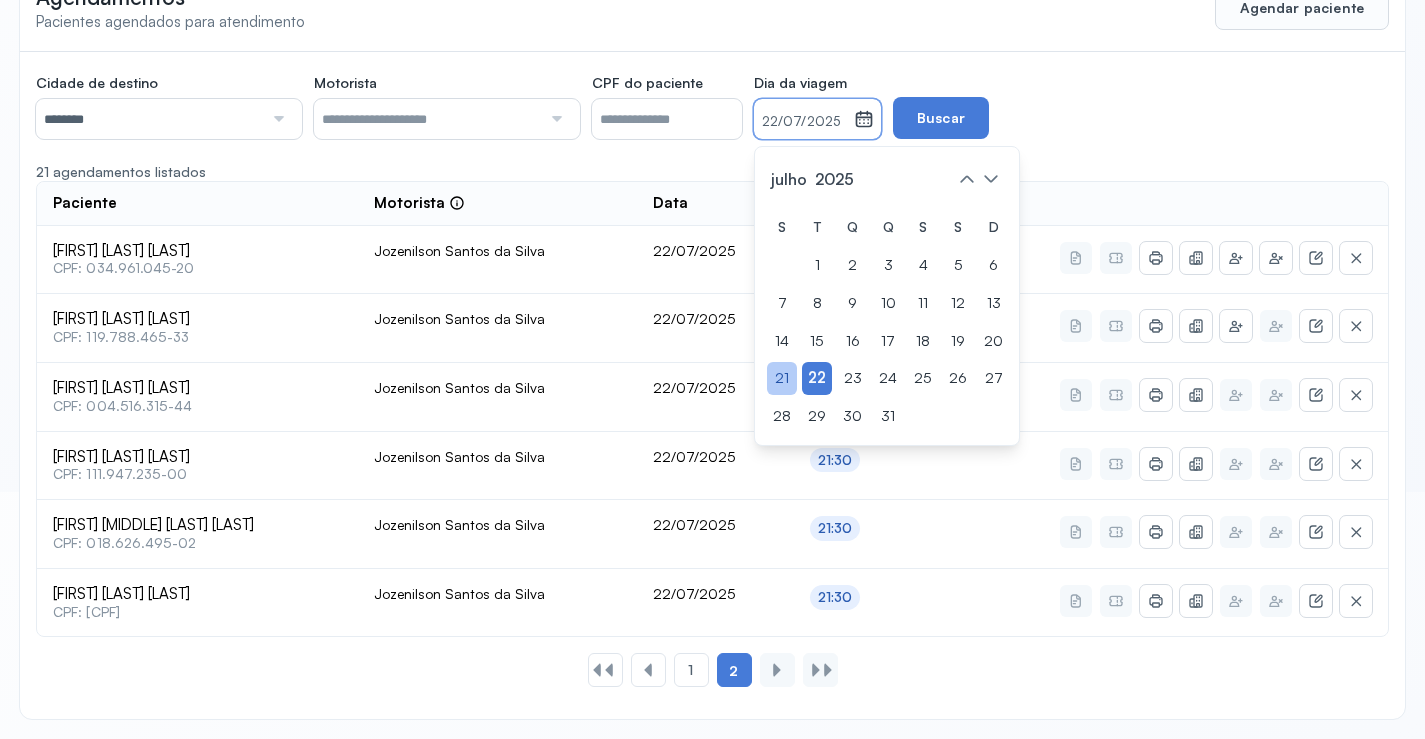 click on "21" 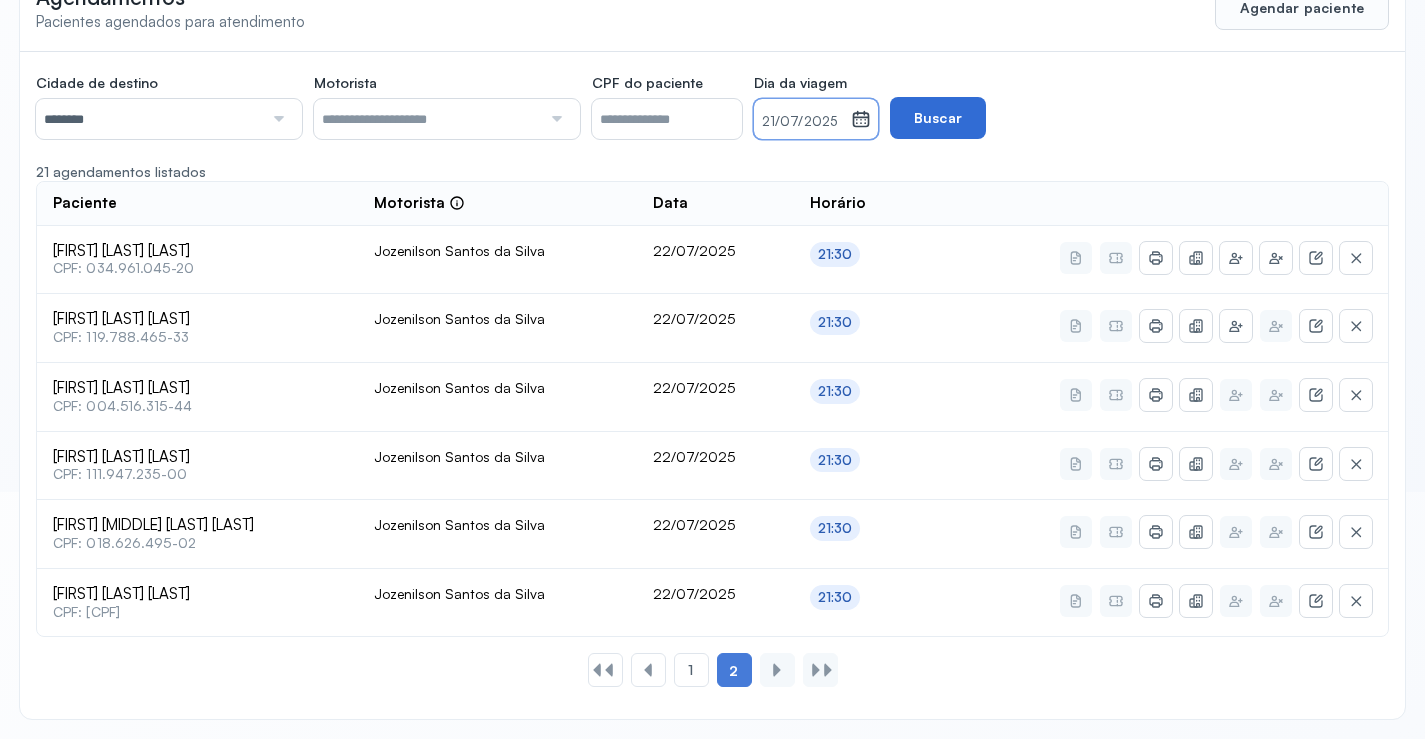 click on "Buscar" at bounding box center (938, 118) 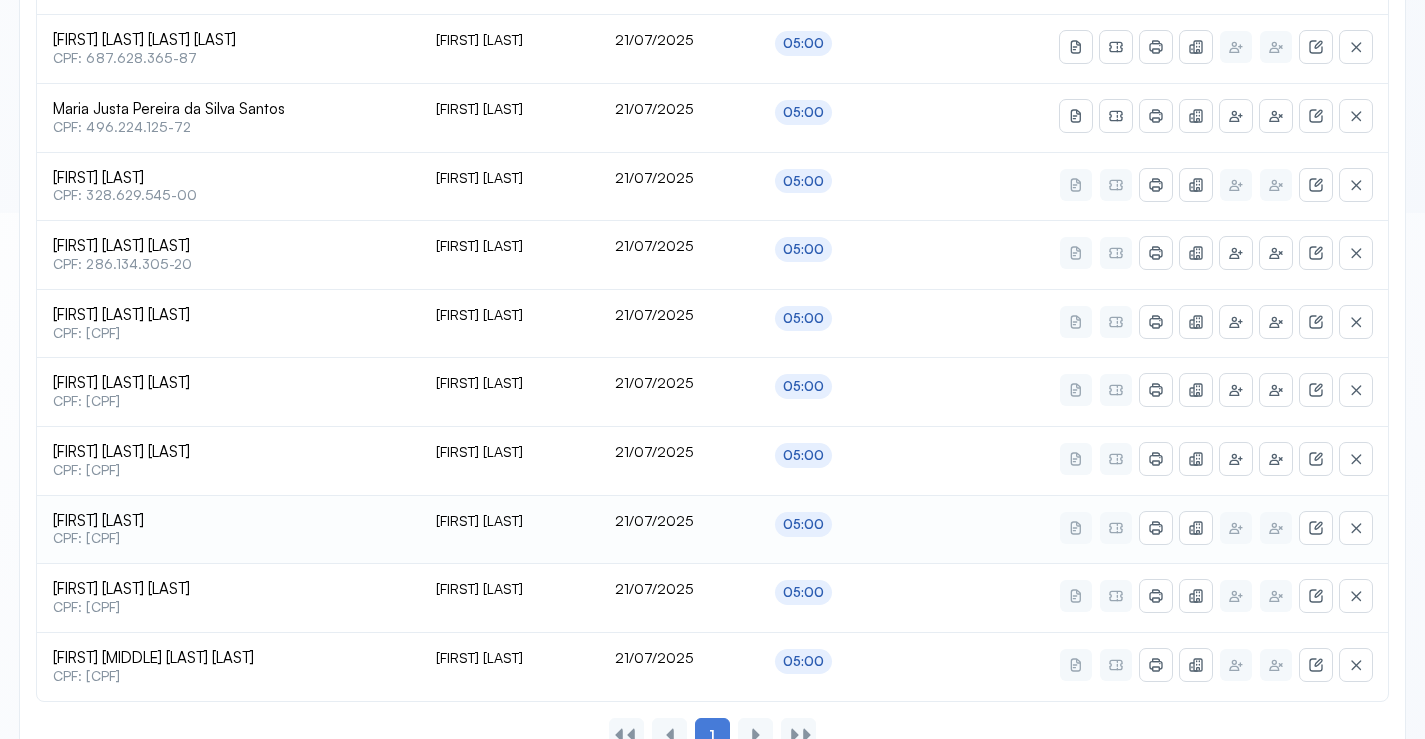 scroll, scrollTop: 491, scrollLeft: 0, axis: vertical 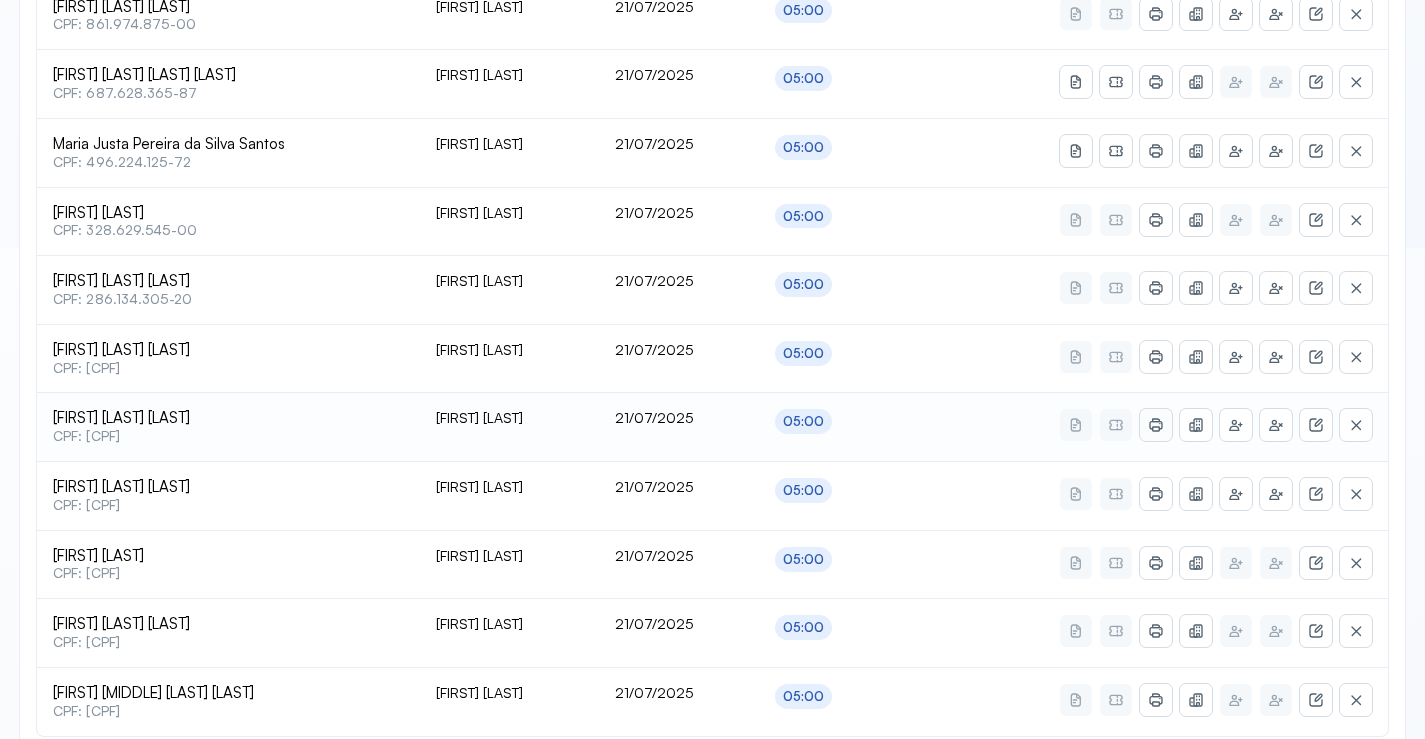 click 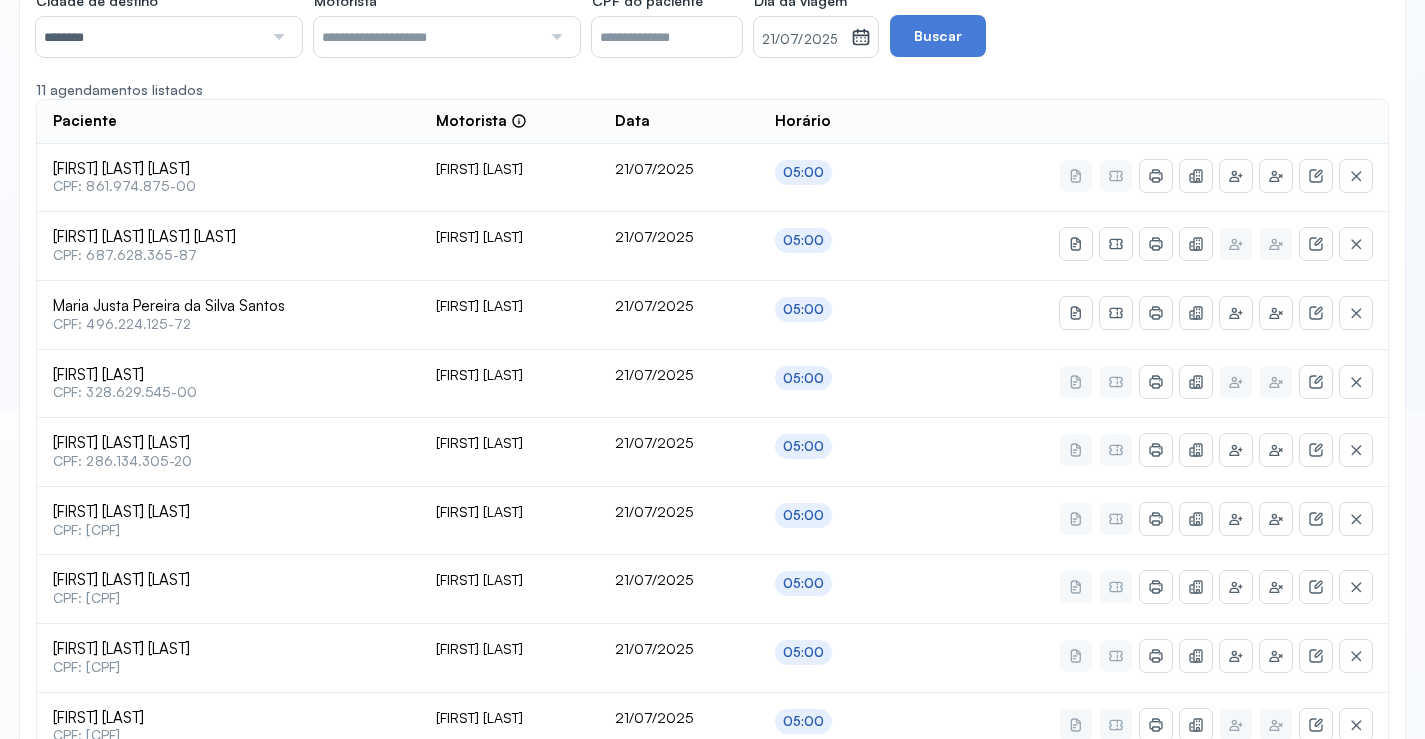 scroll, scrollTop: 0, scrollLeft: 0, axis: both 